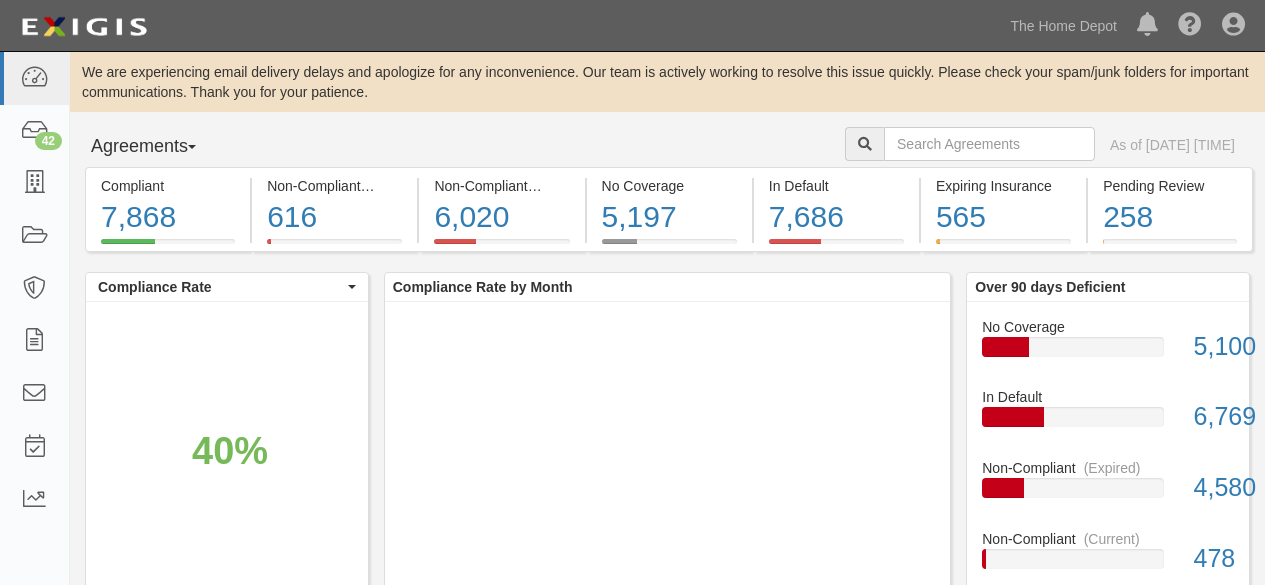 scroll, scrollTop: 0, scrollLeft: 0, axis: both 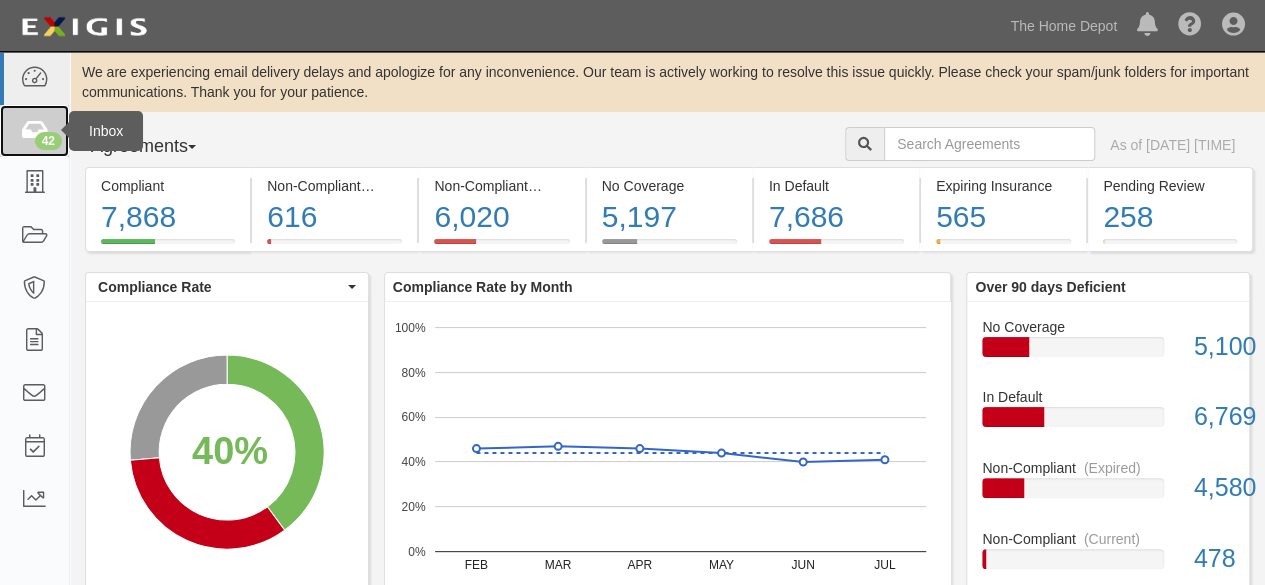 click at bounding box center (34, 131) 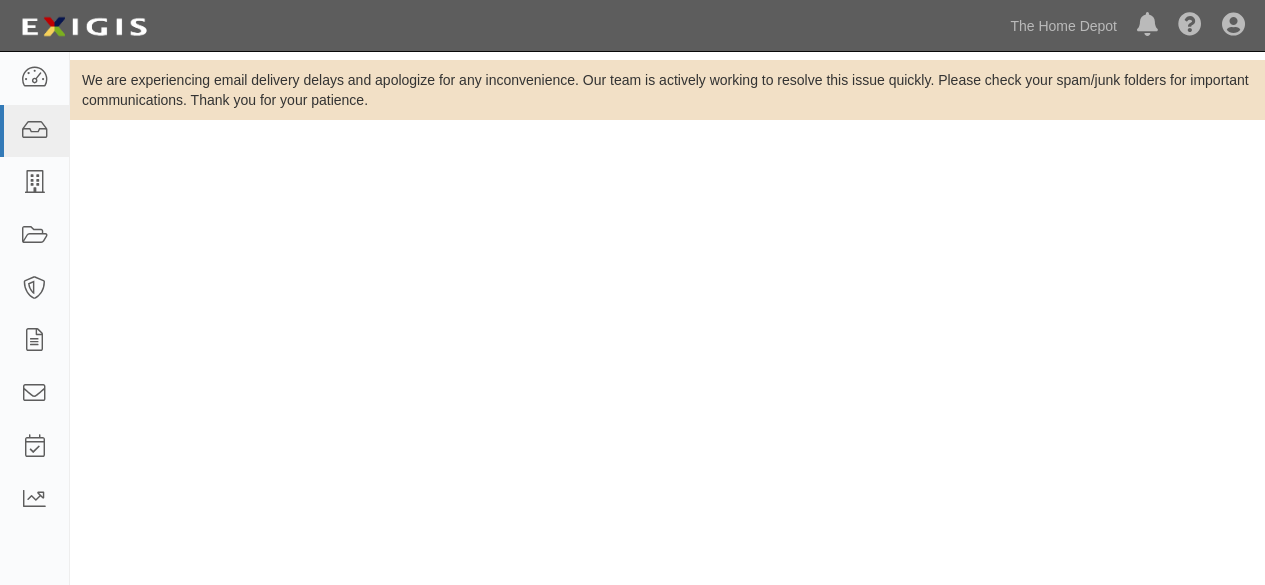 scroll, scrollTop: 0, scrollLeft: 0, axis: both 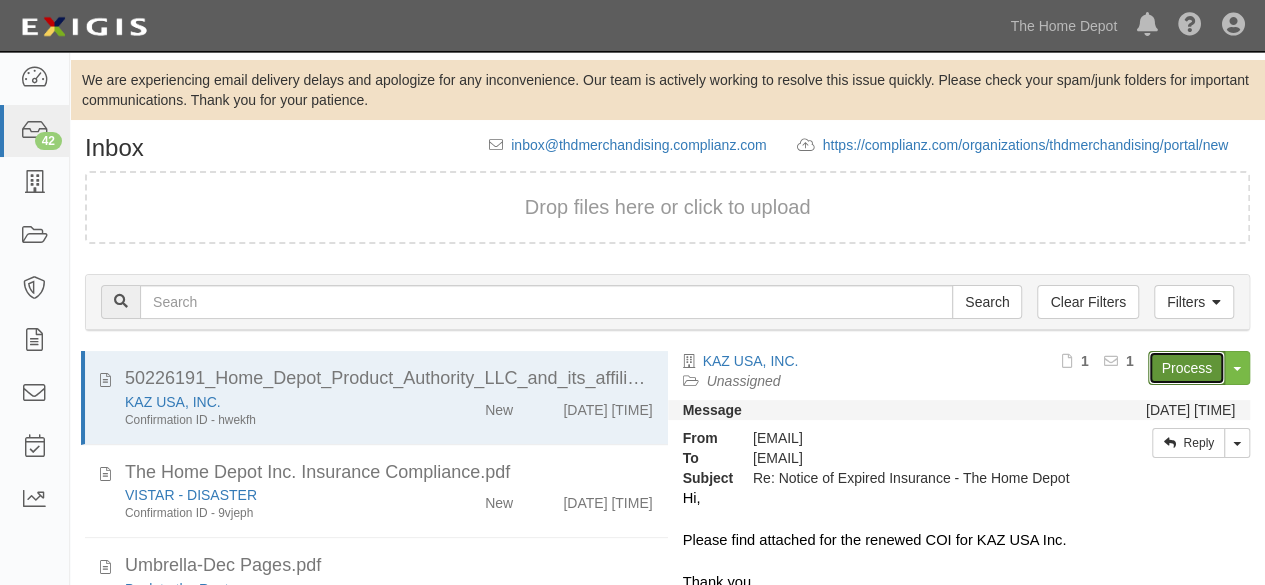 click on "Process" at bounding box center [1186, 368] 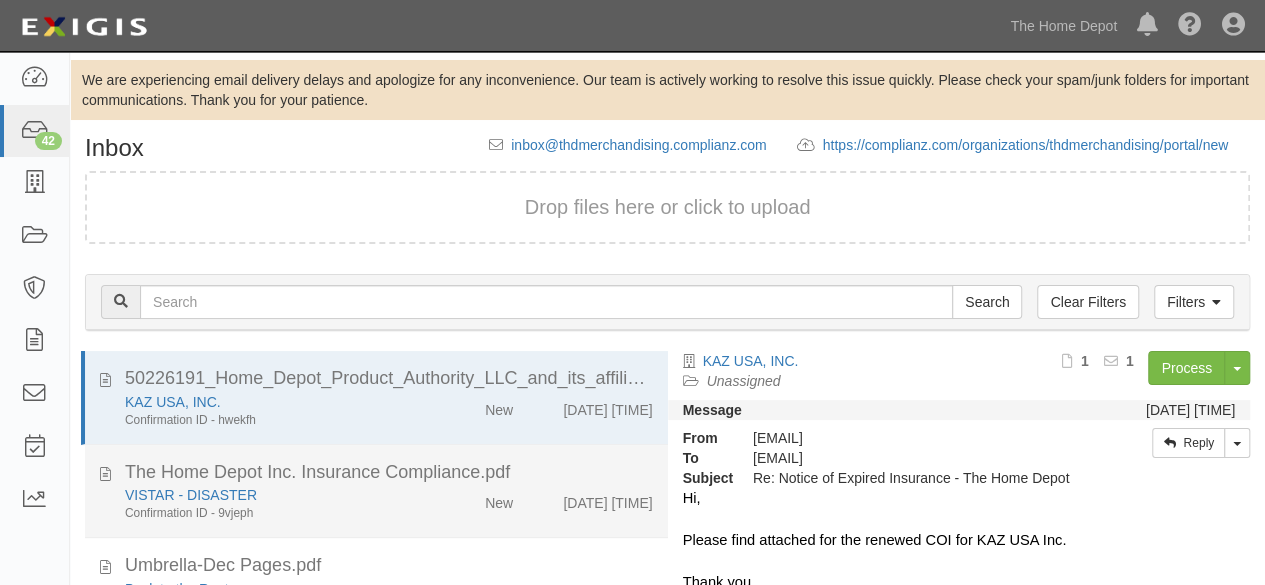 drag, startPoint x: 370, startPoint y: 499, endPoint x: 442, endPoint y: 480, distance: 74.46476 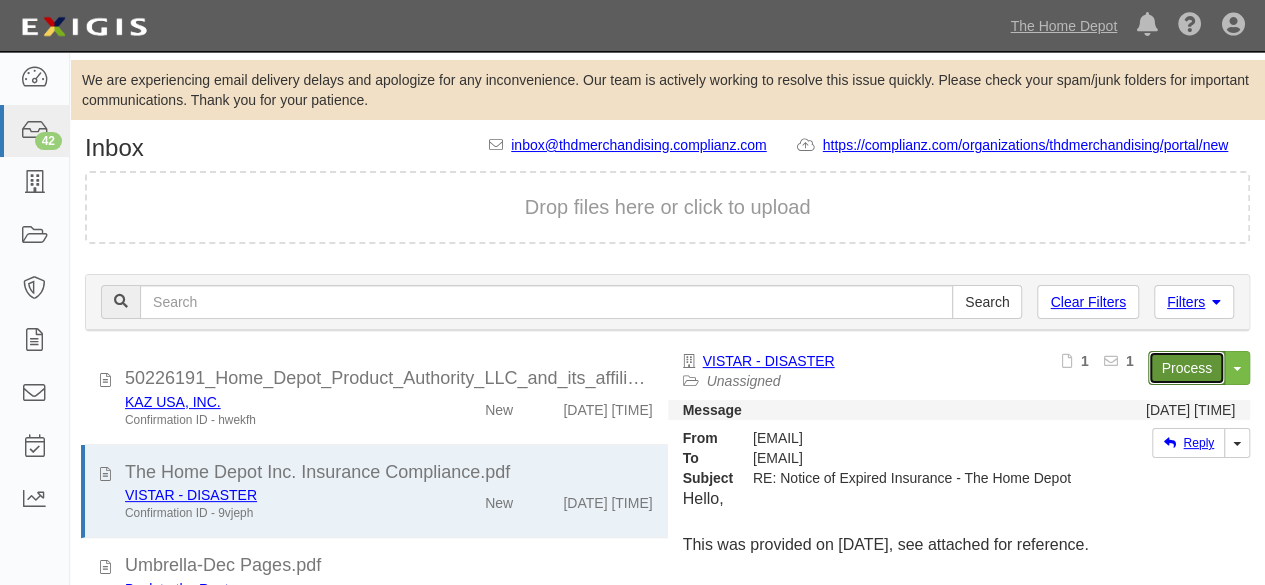 click on "Process" at bounding box center [1186, 368] 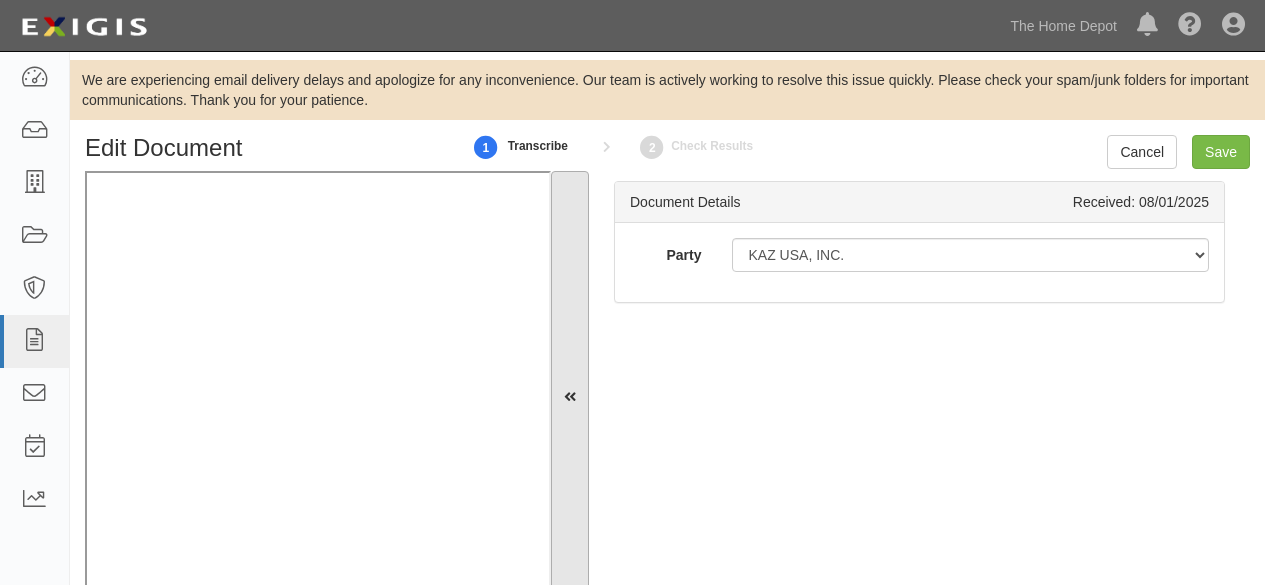 scroll, scrollTop: 0, scrollLeft: 0, axis: both 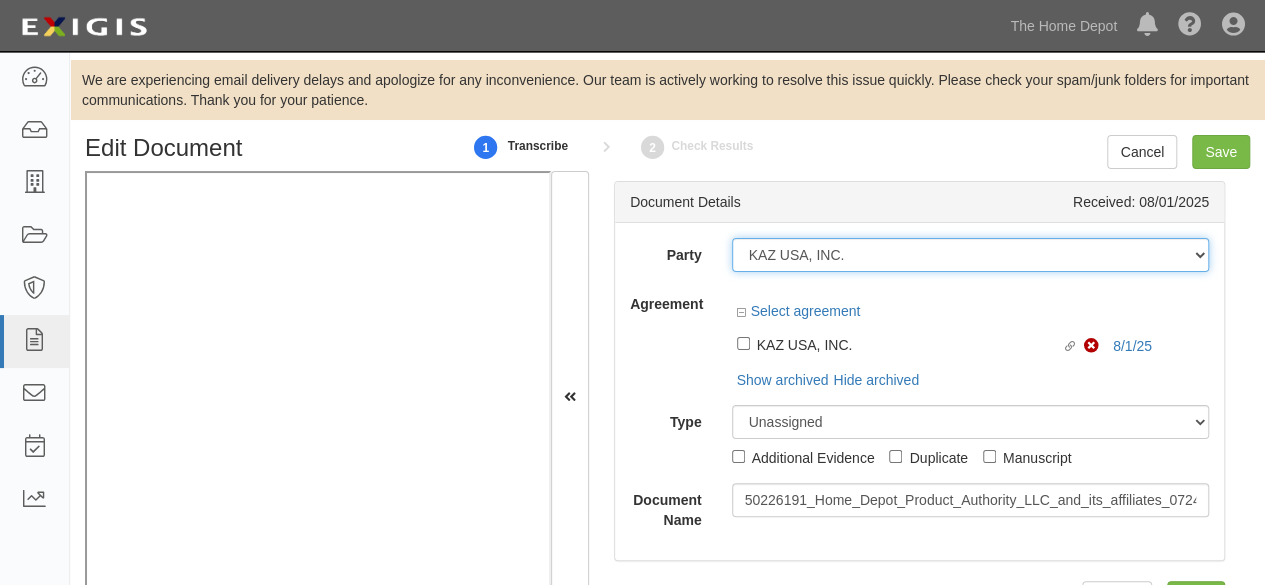 click on "1000576868 Ontario Inc.
10 STRAWBERRY STREET
115282 CANADA LTEE
11947907 Canada Inc. (MOD LIGHTING)
1200144519218
1234BUY.COM INC
1291 FURNITURES INC
16 GAUGE SINKS
1729897 ONTARIO INC. O/A
1791 Outdoor Lifestyle Group LLC
1837, LLC.
1888 MILLS LLC
1896424 ONTARIO INC
1JAY CAPITAL INC
1PERFECTCHOICE INC
1ST CHOICE FERTILIZER, I
2033784 ONTARIO INC.
21 ROCKS CORPORATION DBA
2614072 ONTARIO INC. (O/
2964-3277 QUEBEC INC
2B Poultry, LLC
2FUNGUYS
34 DECOR LLC
360 ELECTRICAL LLC
3B INTERNATIONAL LLC
3B TECH, INC.
3DROSE LLC
3H TWINKLELEAF INC
3I PRODUCTS, INC.
3M
3M
3M COMPANY
3Wood Wholesale, LLC
4077814 DELAWARE INC
4D CONCEPTS, INC
4dock LLC.
4KEEPS ROSES INC.
4 LIFE OUTDOOR INC
4MODERNHOME.COM LLC
4Q BRANDS LLC
5 HORIZONS GROUP LLC" at bounding box center [971, 255] 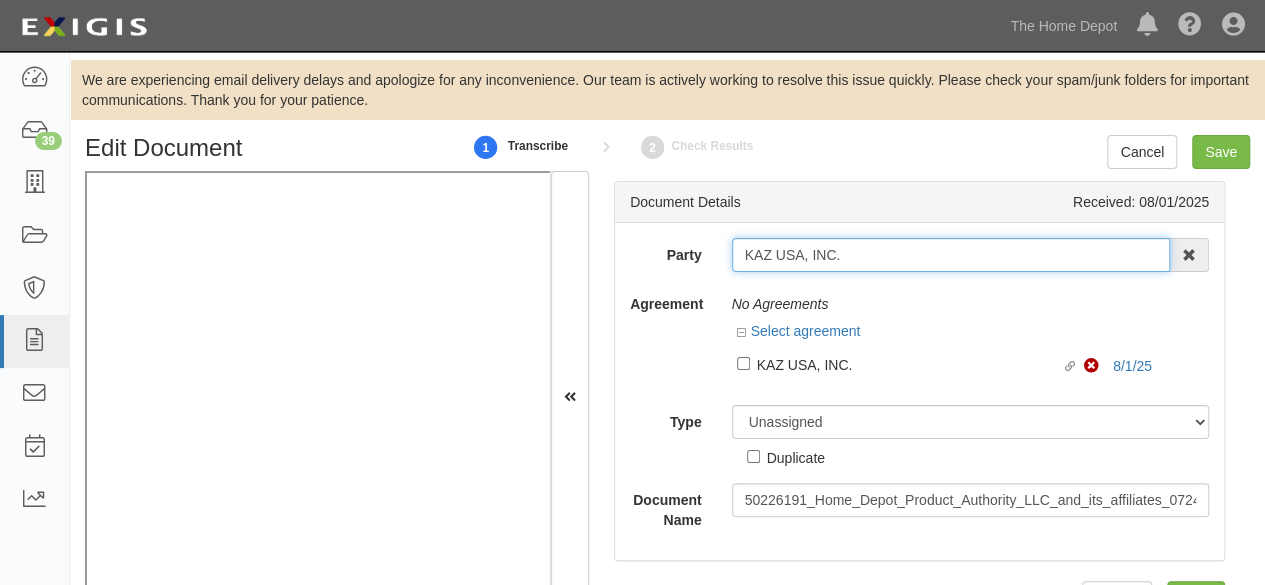 click on "KAZ USA, INC." at bounding box center (951, 255) 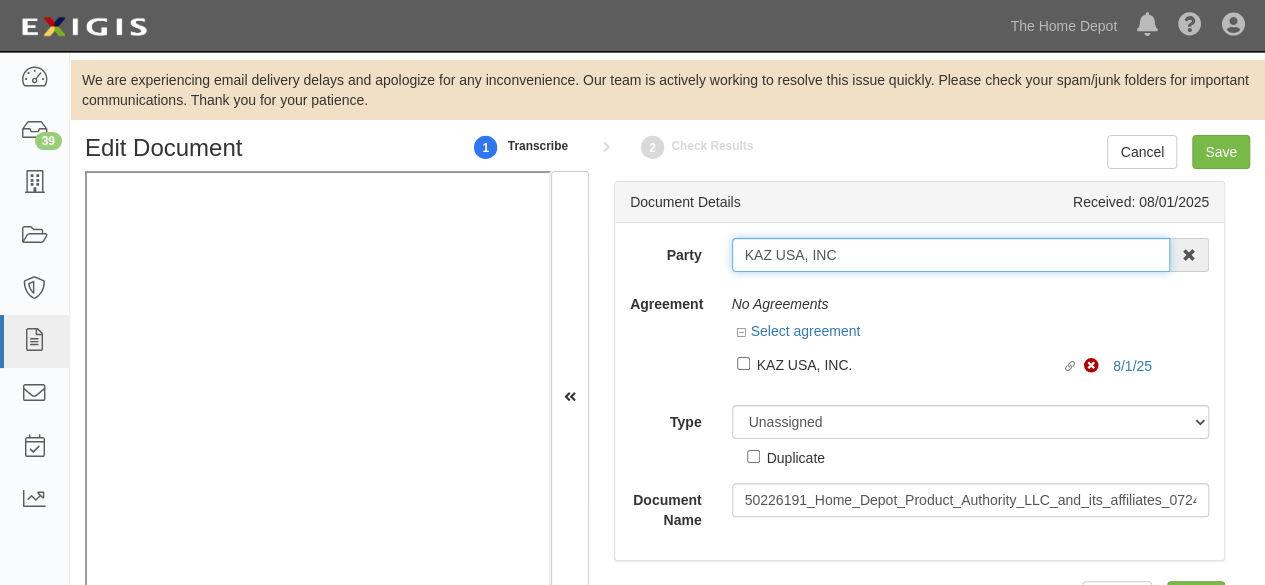 type on "KAZ USA, IN" 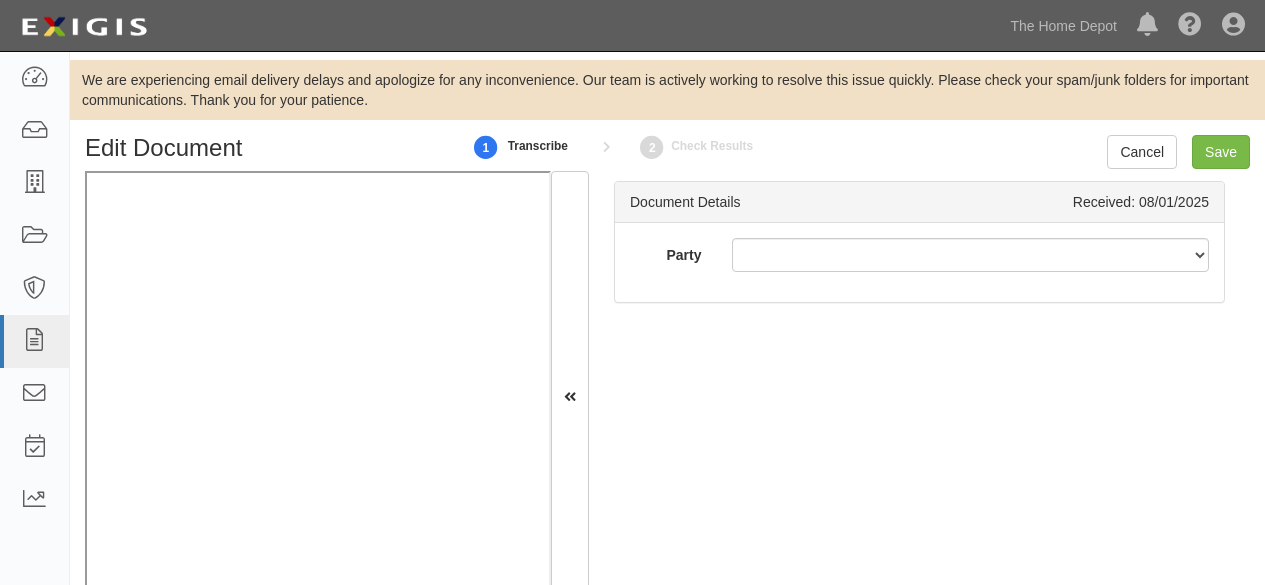 scroll, scrollTop: 0, scrollLeft: 0, axis: both 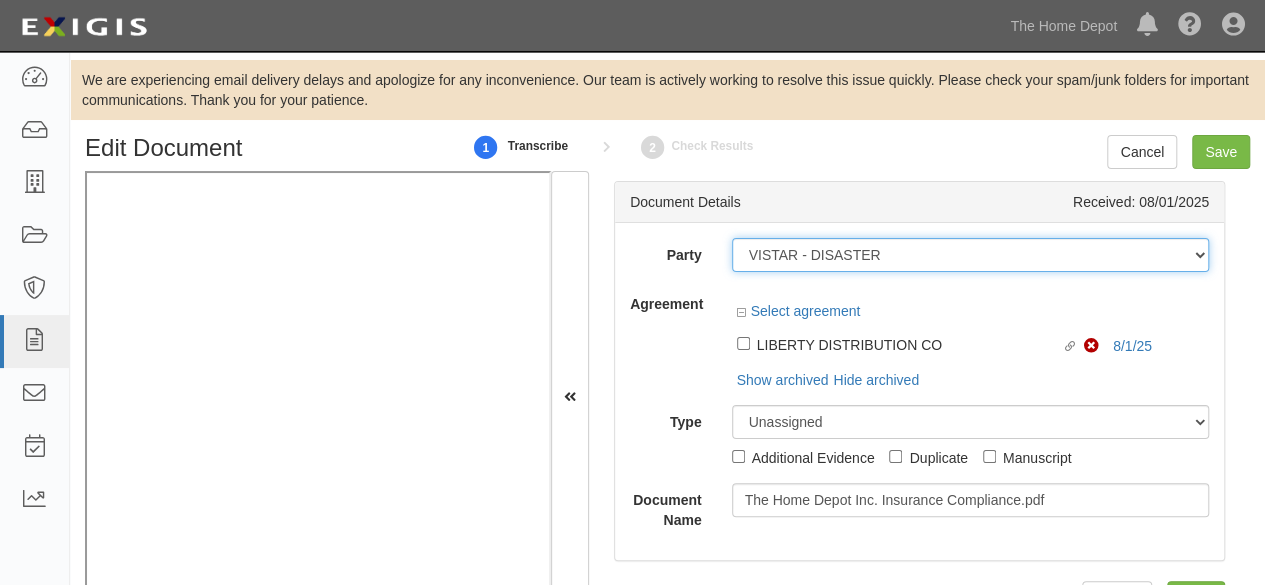 click on "1000576868 Ontario Inc.
10 STRAWBERRY STREET
115282 CANADA LTEE
11947907 Canada Inc. (MOD LIGHTING)
1200144519218
1234BUY.COM INC
1291 FURNITURES INC
16 GAUGE SINKS
1729897 ONTARIO INC. O/A
1791 Outdoor Lifestyle Group LLC
1837, LLC.
1888 MILLS LLC
1896424 ONTARIO INC
1JAY CAPITAL INC
1PERFECTCHOICE INC
1ST CHOICE FERTILIZER, I
2033784 ONTARIO INC.
21 ROCKS CORPORATION DBA
2614072 ONTARIO INC. (O/
2964-3277 QUEBEC INC
2B Poultry, LLC
2FUNGUYS
34 DECOR LLC
360 ELECTRICAL LLC
3B INTERNATIONAL LLC
3B TECH, INC.
3DROSE LLC
3H TWINKLELEAF INC
3I PRODUCTS, INC.
3M
3M
3M COMPANY
3Wood Wholesale, LLC
4077814 DELAWARE INC
4D CONCEPTS, INC
4dock LLC.
4KEEPS ROSES INC.
4 LIFE OUTDOOR INC
4MODERNHOME.COM LLC
4Q BRANDS LLC
5 HORIZONS GROUP LLC" at bounding box center (971, 255) 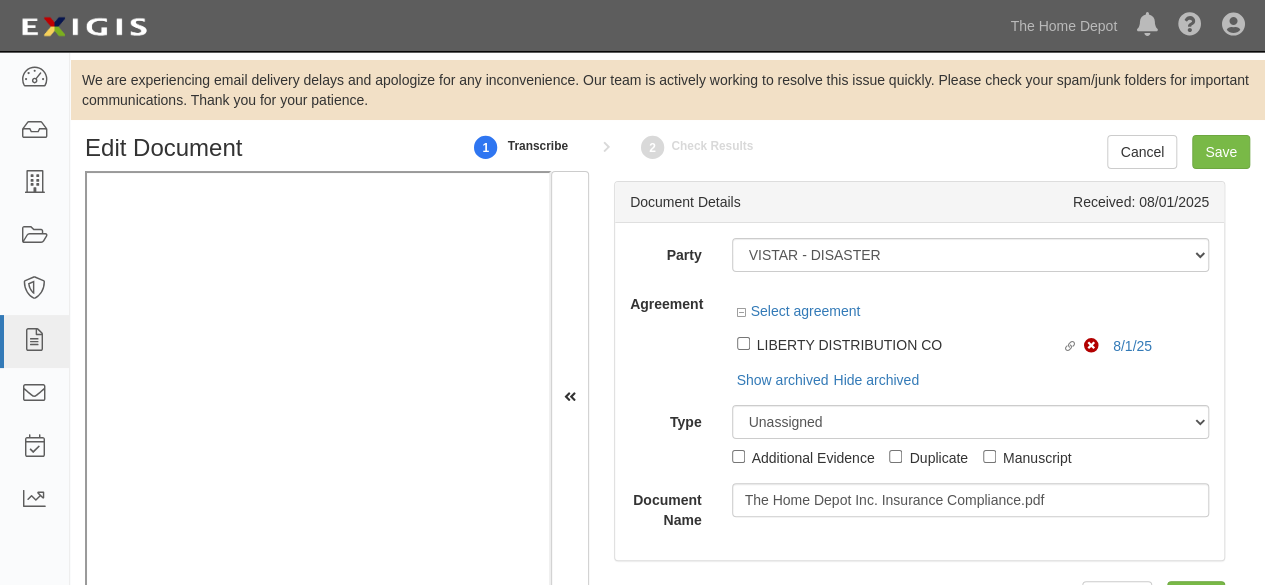 click on "Party
1000576868 Ontario Inc.
10 STRAWBERRY STREET
115282 CANADA LTEE
11947907 Canada Inc. (MOD LIGHTING)
1200144519218
1234BUY.COM INC
1291 FURNITURES INC
16 GAUGE SINKS
1729897 ONTARIO INC. O/A
1791 Outdoor Lifestyle Group LLC
1837, LLC.
1888 MILLS LLC
1896424 ONTARIO INC
1JAY CAPITAL INC
1PERFECTCHOICE INC
1ST CHOICE FERTILIZER, I
2033784 ONTARIO INC.
21 ROCKS CORPORATION DBA
2614072 ONTARIO INC. (O/
2964-3277 QUEBEC INC
2B Poultry, LLC
2FUNGUYS
34 DECOR LLC
360 ELECTRICAL LLC
3B INTERNATIONAL LLC
3B TECH, INC.
3DROSE LLC
3H TWINKLELEAF INC
3I PRODUCTS, INC.
3M
3M
3M COMPANY
3Wood Wholesale, LLC
4077814 DELAWARE INC
4D CONCEPTS, INC
4dock LLC.
4KEEPS ROSES INC.
4 LIFE OUTDOOR INC
4MODERNHOME.COM LLC
4Q BRANDS LLC
5 SEASONS" at bounding box center (919, 384) 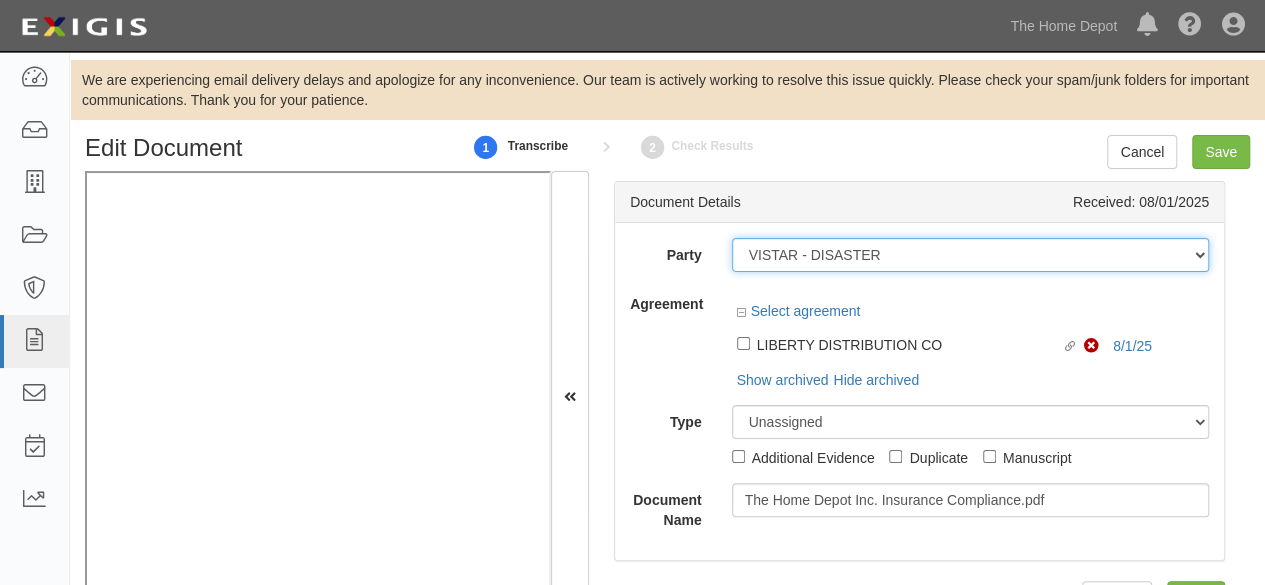 click on "1000576868 Ontario Inc.
10 STRAWBERRY STREET
115282 CANADA LTEE
11947907 Canada Inc. (MOD LIGHTING)
1200144519218
1234BUY.COM INC
1291 FURNITURES INC
16 GAUGE SINKS
1729897 ONTARIO INC. O/A
1791 Outdoor Lifestyle Group LLC
1837, LLC.
1888 MILLS LLC
1896424 ONTARIO INC
1JAY CAPITAL INC
1PERFECTCHOICE INC
1ST CHOICE FERTILIZER, I
2033784 ONTARIO INC.
21 ROCKS CORPORATION DBA
2614072 ONTARIO INC. (O/
2964-3277 QUEBEC INC
2B Poultry, LLC
2FUNGUYS
34 DECOR LLC
360 ELECTRICAL LLC
3B INTERNATIONAL LLC
3B TECH, INC.
3DROSE LLC
3H TWINKLELEAF INC
3I PRODUCTS, INC.
3M
3M
3M COMPANY
3Wood Wholesale, LLC
4077814 DELAWARE INC
4D CONCEPTS, INC
4dock LLC.
4KEEPS ROSES INC.
4 LIFE OUTDOOR INC
4MODERNHOME.COM LLC
4Q BRANDS LLC
5 HORIZONS GROUP LLC" at bounding box center [971, 255] 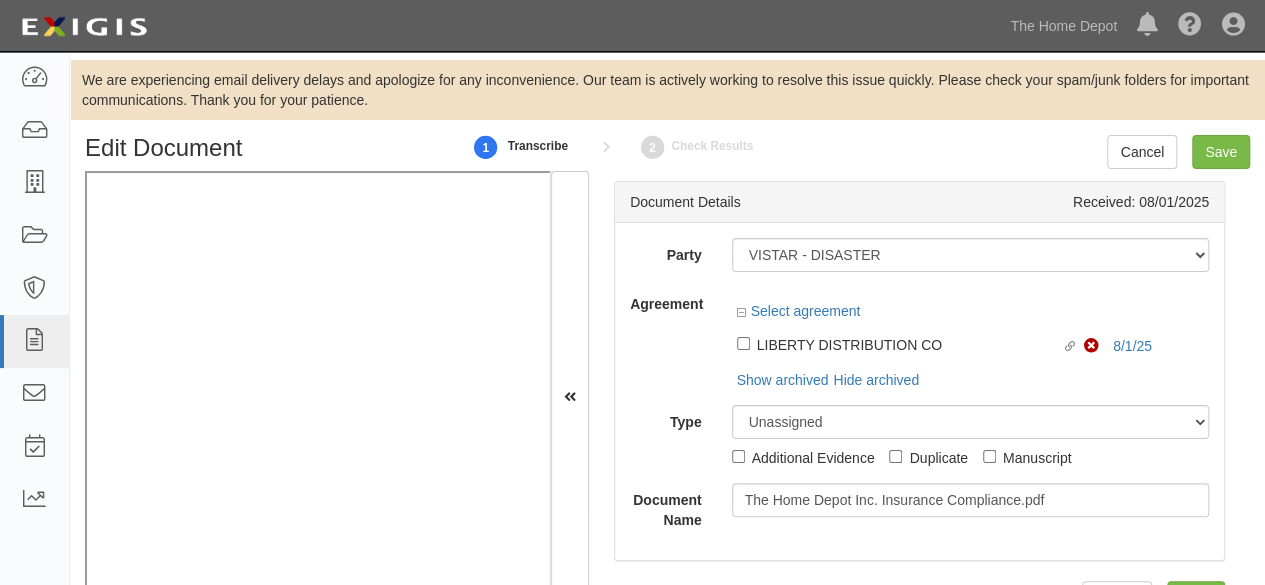 click on "Party
1000576868 Ontario Inc.
10 STRAWBERRY STREET
115282 CANADA LTEE
11947907 Canada Inc. (MOD LIGHTING)
1200144519218
1234BUY.COM INC
1291 FURNITURES INC
16 GAUGE SINKS
1729897 ONTARIO INC. O/A
1791 Outdoor Lifestyle Group LLC
1837, LLC.
1888 MILLS LLC
1896424 ONTARIO INC
1JAY CAPITAL INC
1PERFECTCHOICE INC
1ST CHOICE FERTILIZER, I
2033784 ONTARIO INC.
21 ROCKS CORPORATION DBA
2614072 ONTARIO INC. (O/
2964-3277 QUEBEC INC
2B Poultry, LLC
2FUNGUYS
34 DECOR LLC
360 ELECTRICAL LLC
3B INTERNATIONAL LLC
3B TECH, INC.
3DROSE LLC
3H TWINKLELEAF INC
3I PRODUCTS, INC.
3M
3M
3M COMPANY
3Wood Wholesale, LLC
4077814 DELAWARE INC
4D CONCEPTS, INC
4dock LLC.
4KEEPS ROSES INC.
4 LIFE OUTDOOR INC
4MODERNHOME.COM LLC
4Q BRANDS LLC
5 SEASONS" at bounding box center [919, 384] 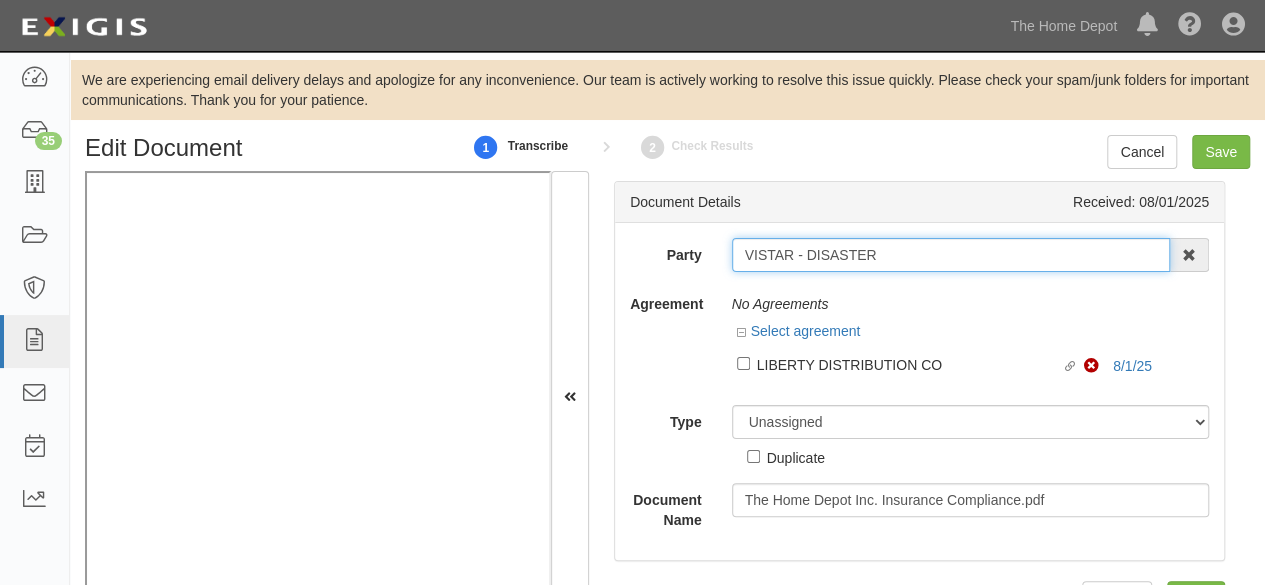 click on "VISTAR - DISASTER" at bounding box center [951, 255] 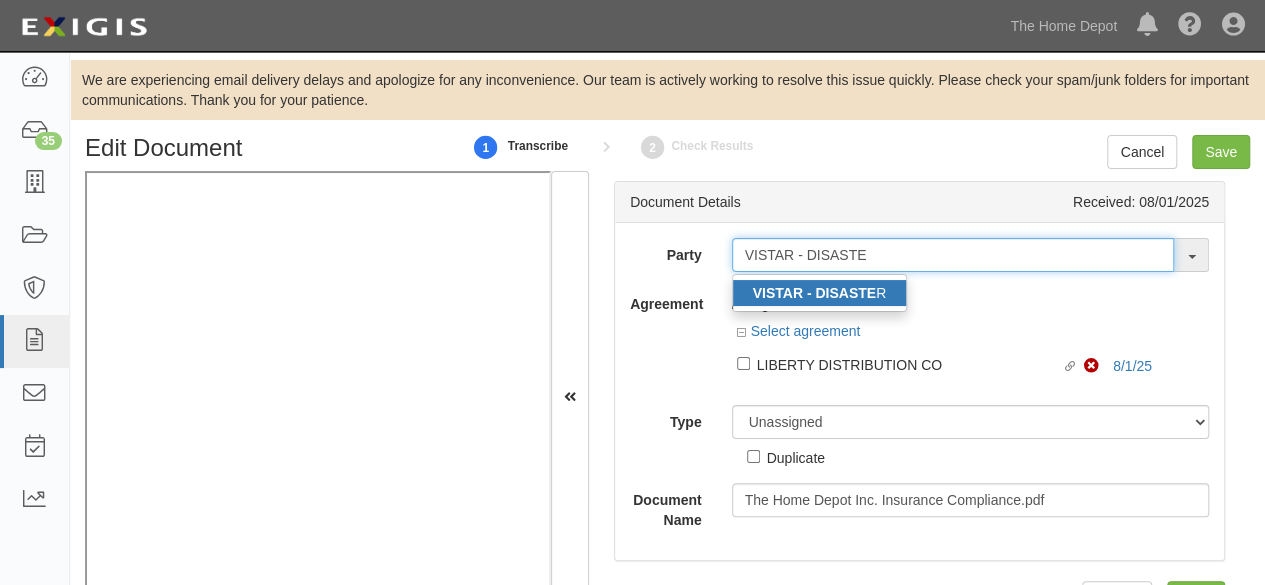 type on "VISTAR - DISASTE" 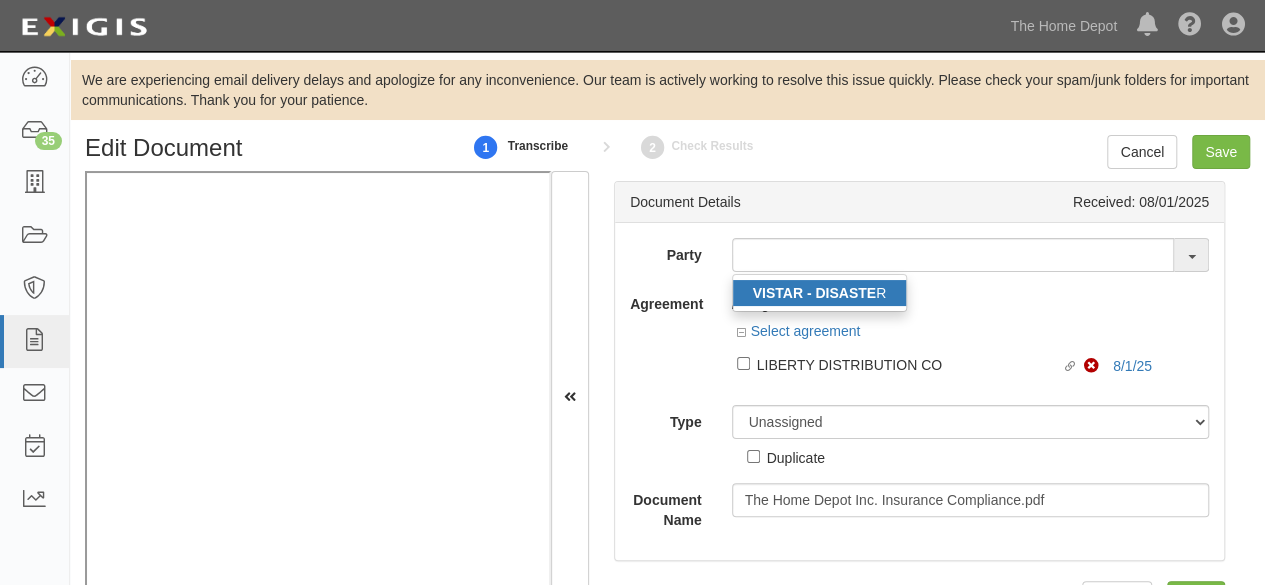 click on "VISTAR - DISASTE" at bounding box center (814, 293) 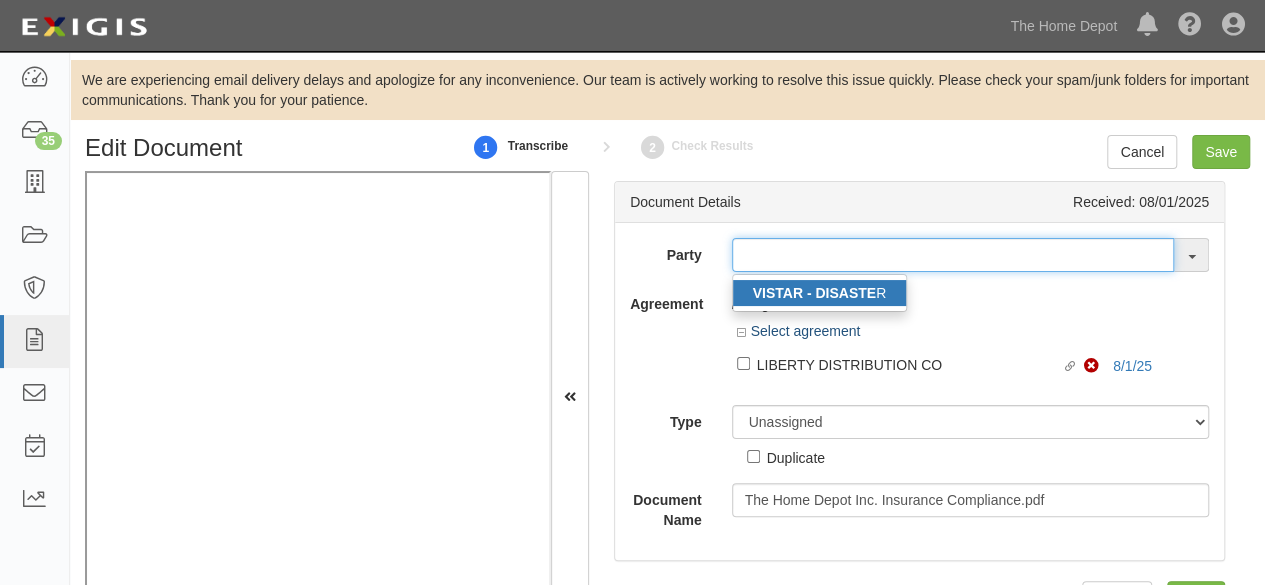 type on "VISTAR - DISASTER" 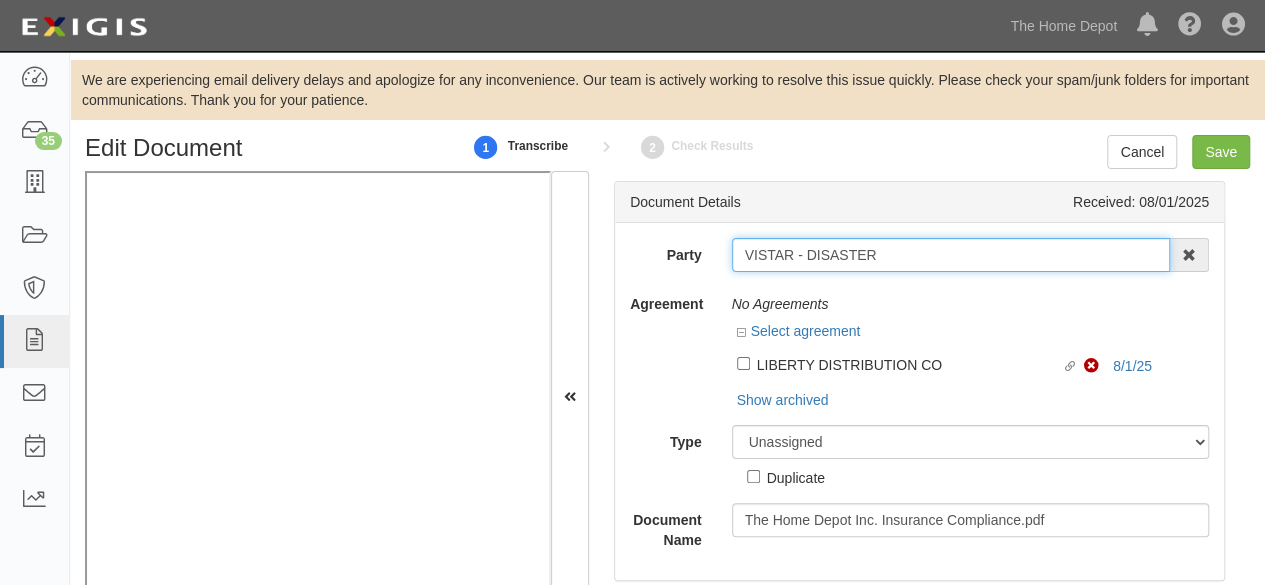 click on "VISTAR - DISASTER" at bounding box center (951, 255) 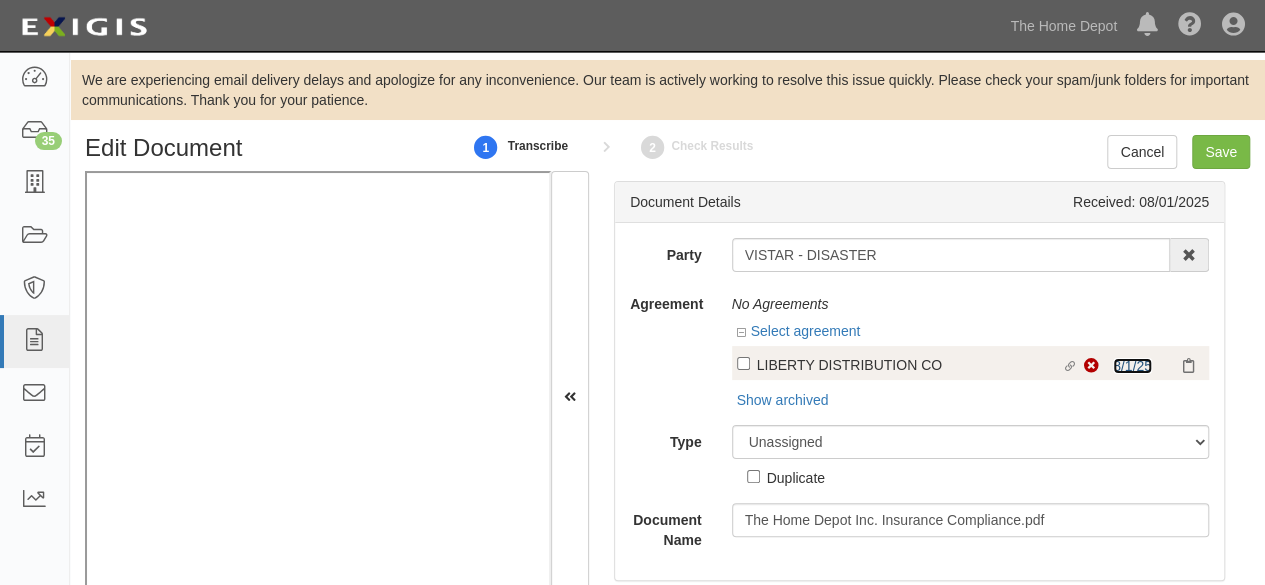 click on "8/1/25" at bounding box center [1132, 366] 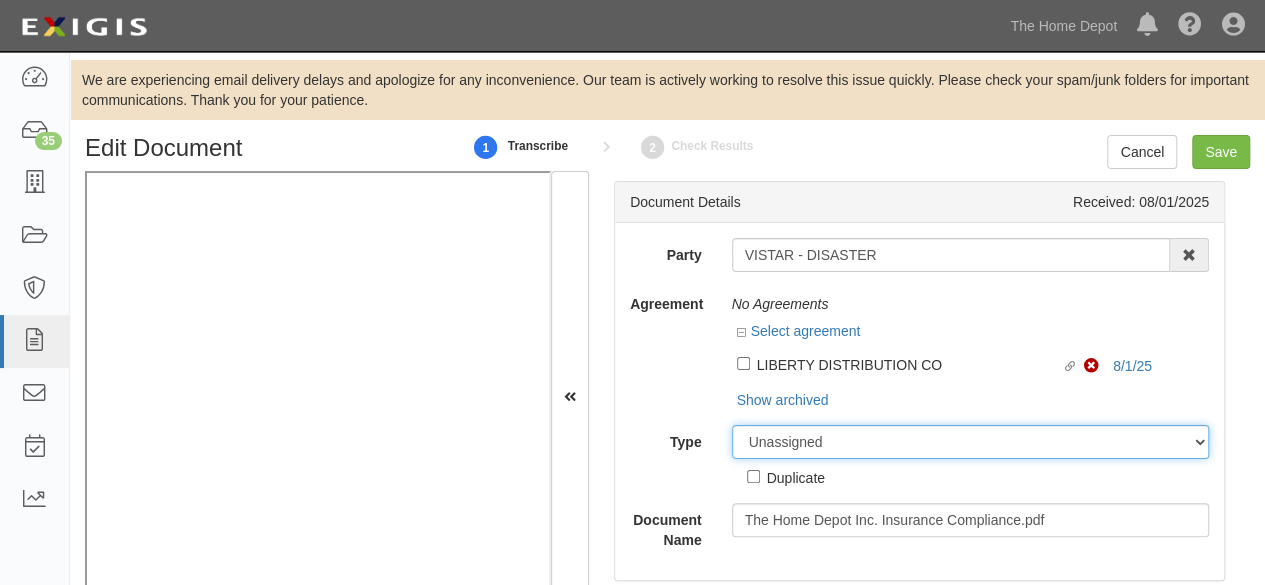 drag, startPoint x: 817, startPoint y: 448, endPoint x: 823, endPoint y: 427, distance: 21.84033 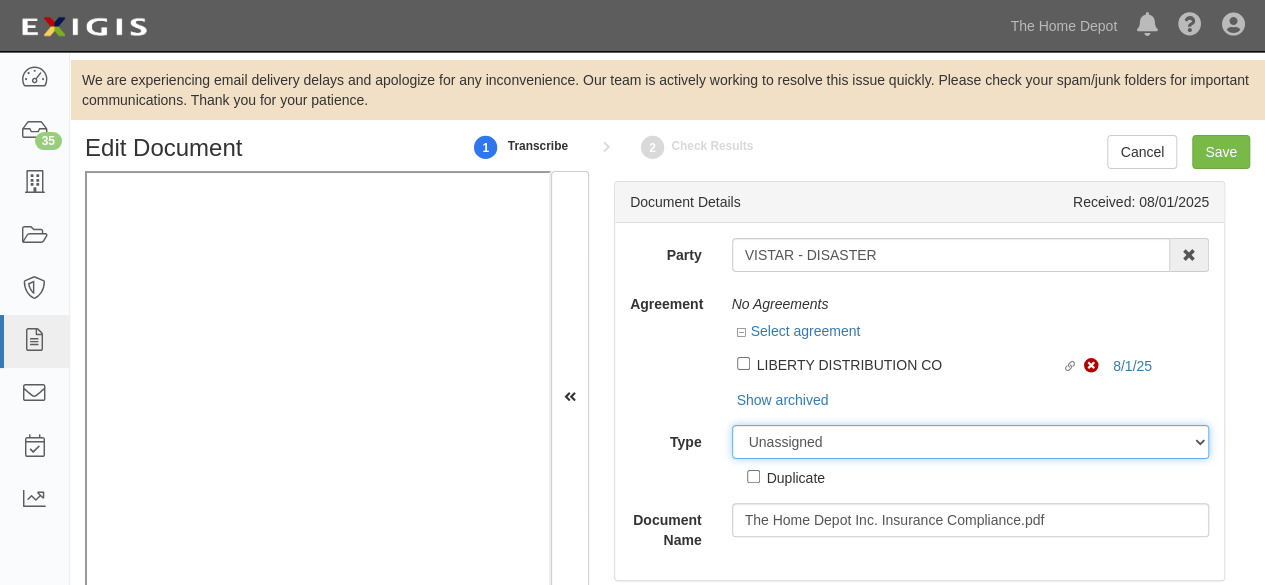 select on "OtherDetail" 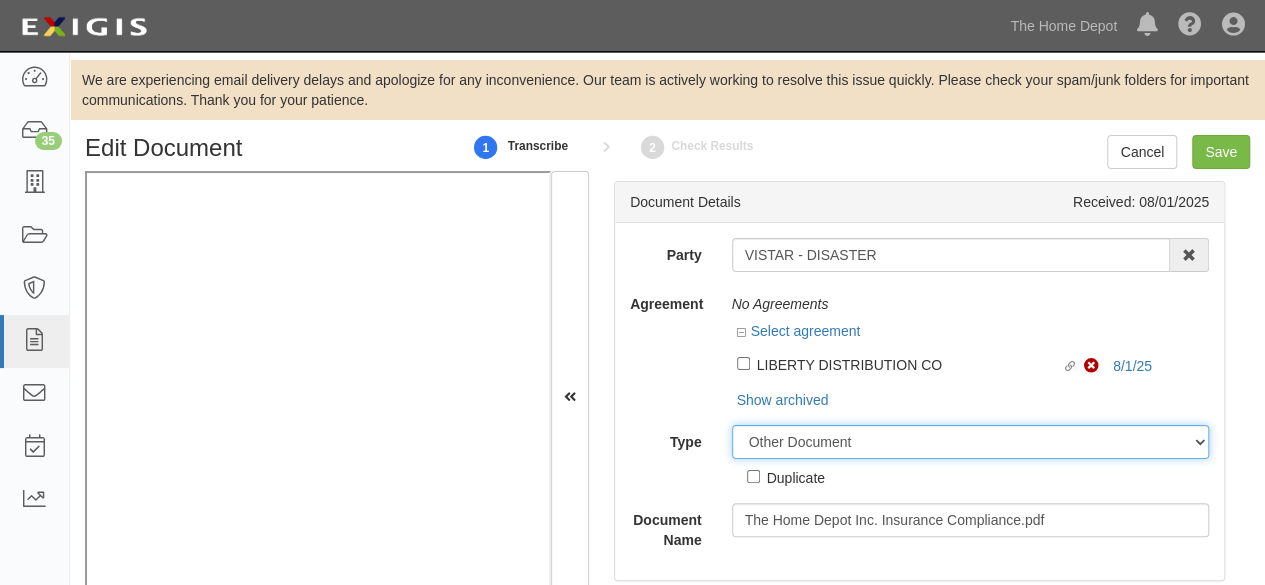 click on "Unassigned
Binder
Cancellation Notice
Certificate
Contract
Endorsement
Insurance Policy
Junk
Other Document
Policy Declarations
Reinstatement Notice
Requirements
Waiver Request" at bounding box center (971, 442) 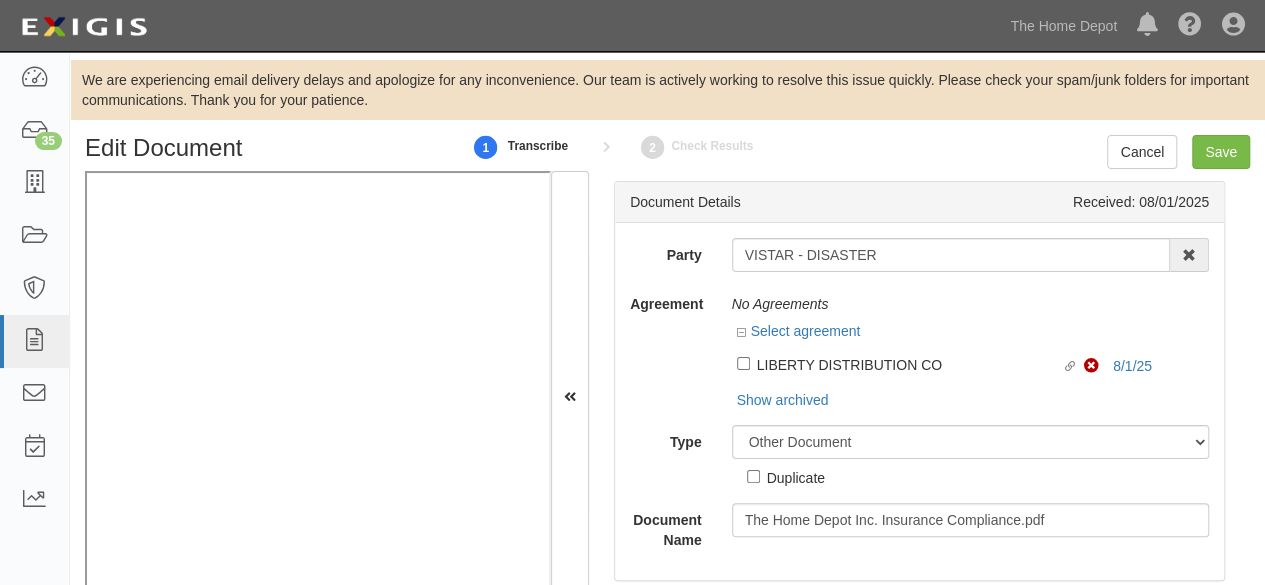 click on "Duplicate" at bounding box center [796, 477] 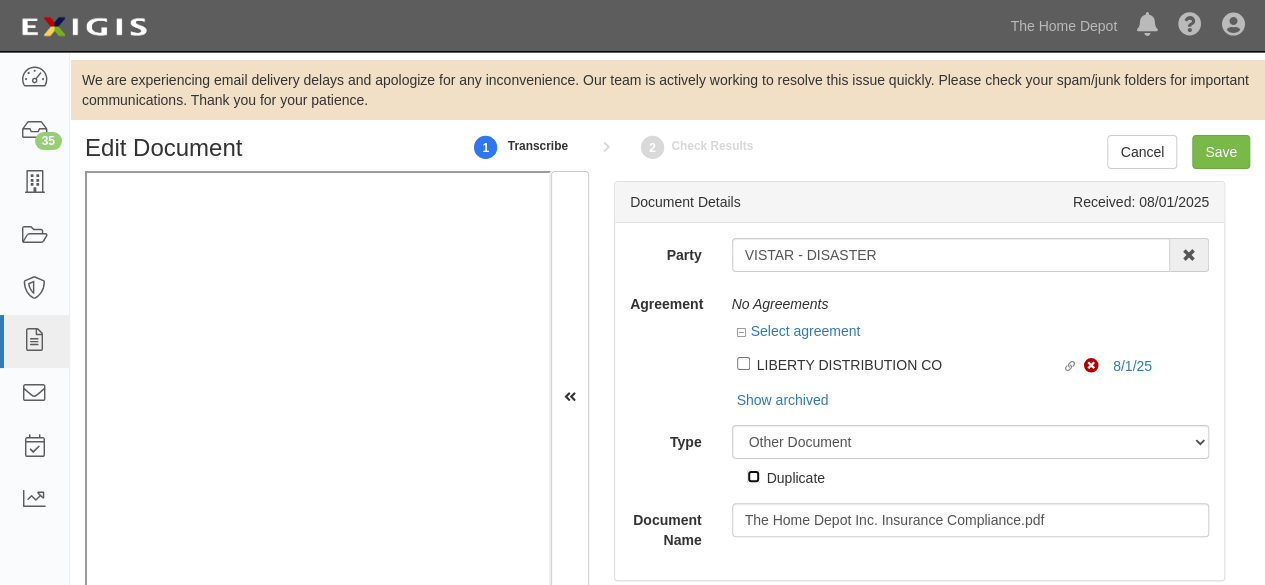 click on "Duplicate" at bounding box center (753, 476) 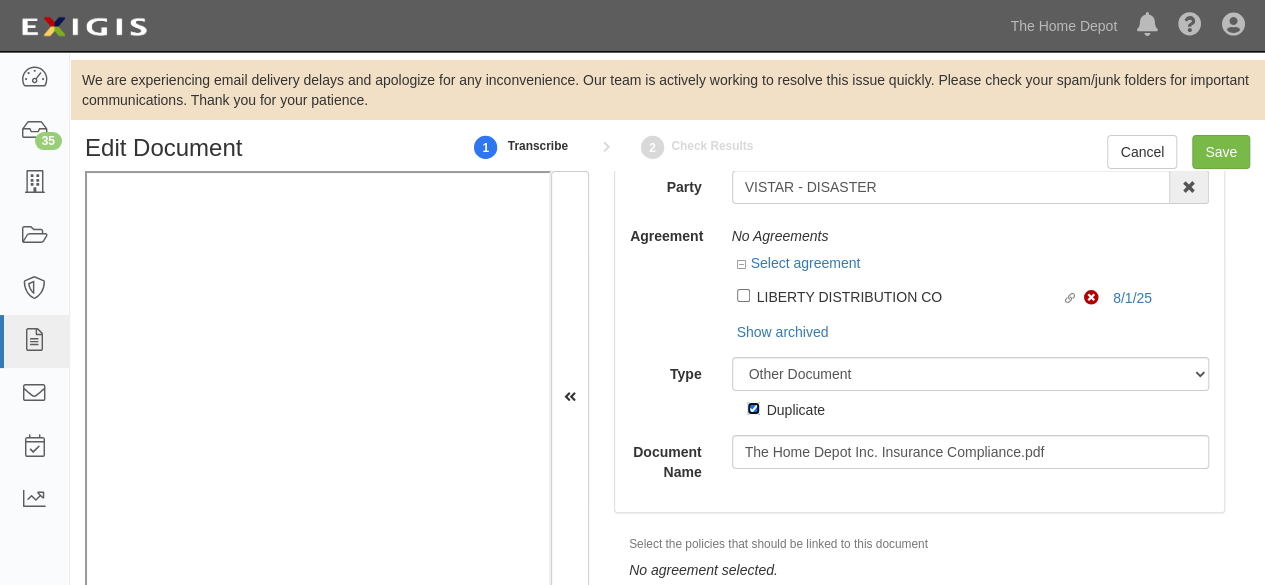 scroll, scrollTop: 92, scrollLeft: 0, axis: vertical 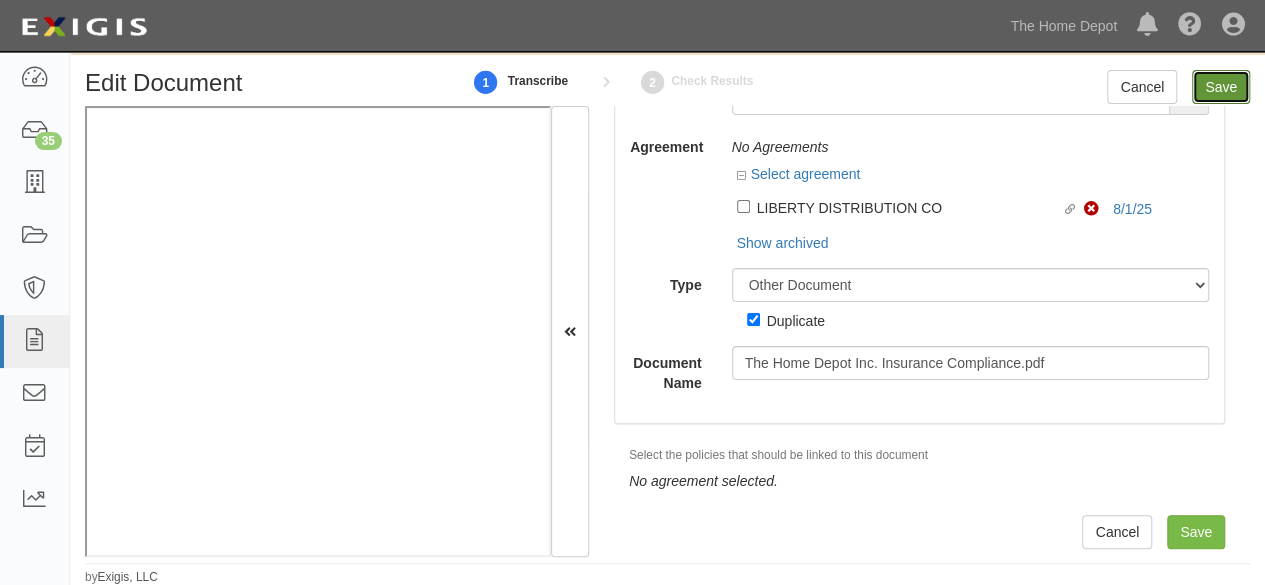 click on "Save" at bounding box center (1221, 87) 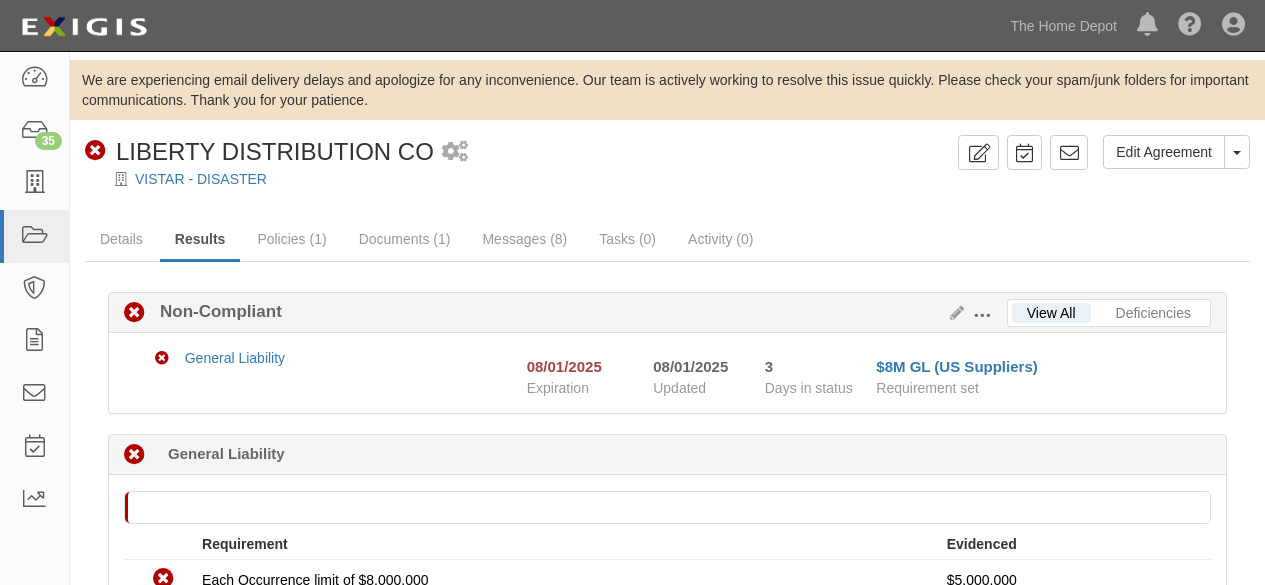 scroll, scrollTop: 0, scrollLeft: 0, axis: both 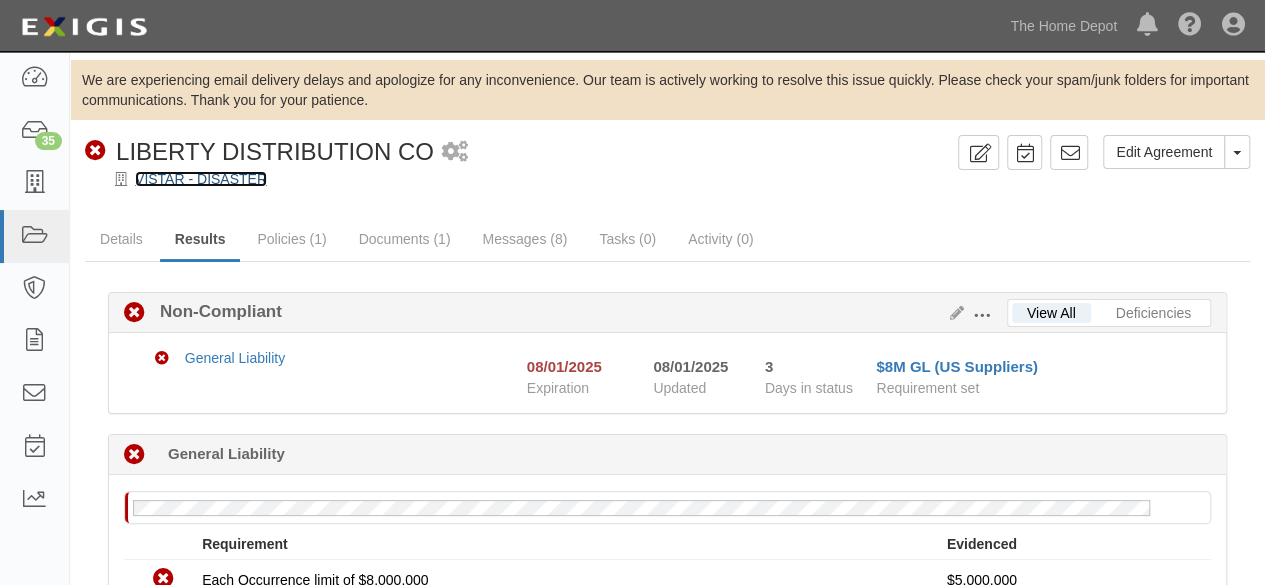 click on "VISTAR - DISASTER" at bounding box center (201, 179) 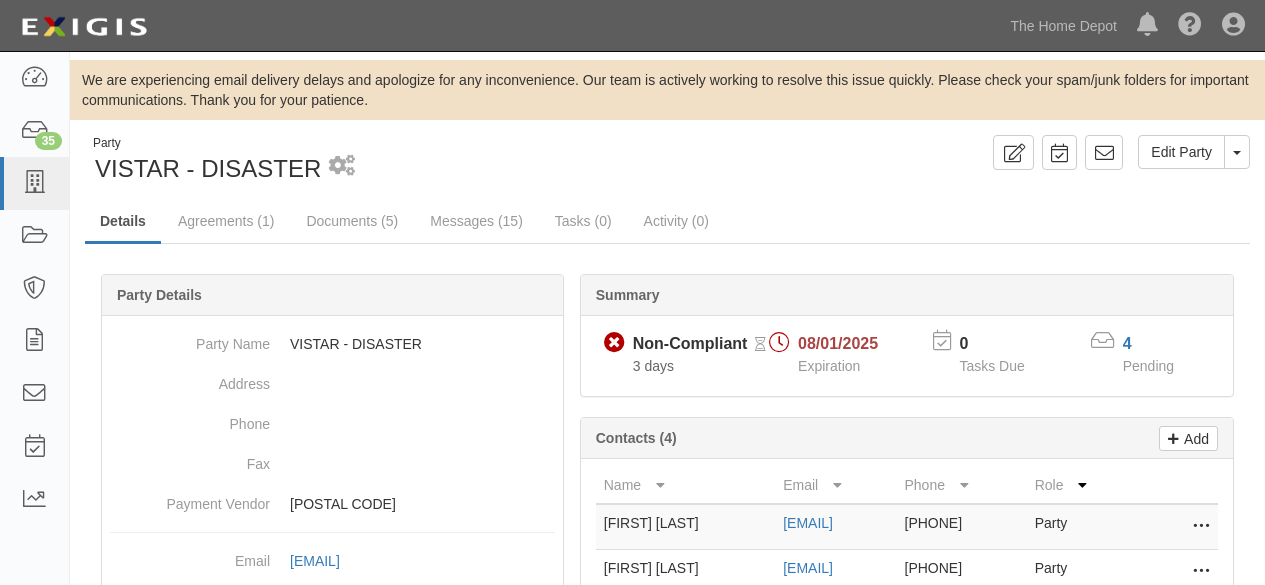 scroll, scrollTop: 0, scrollLeft: 0, axis: both 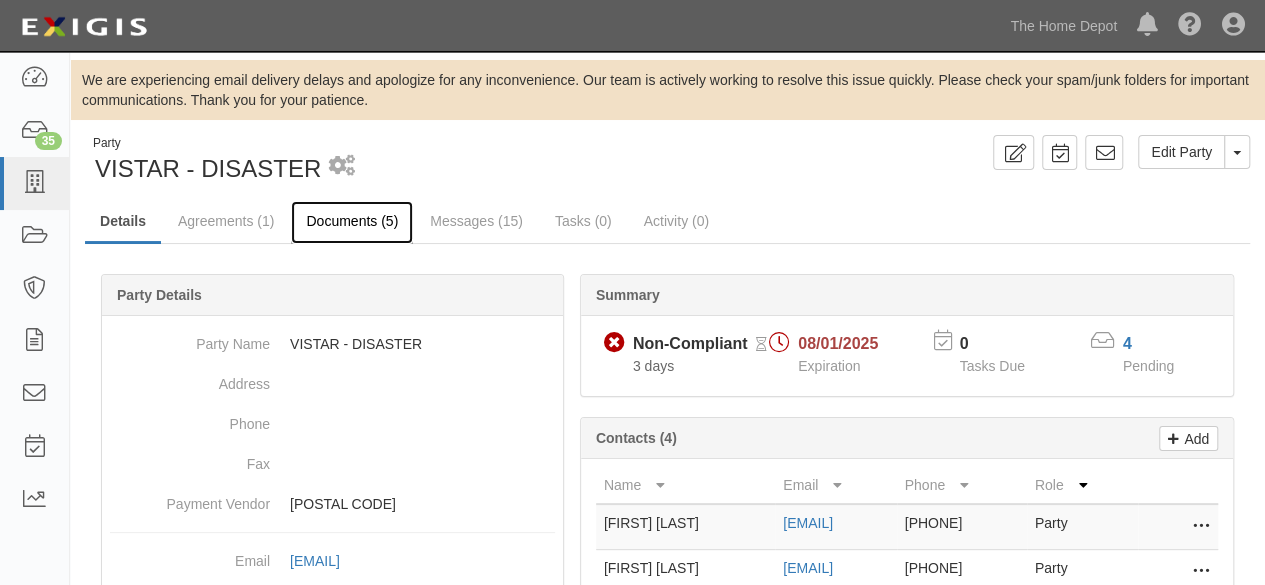 click on "Documents (5)" at bounding box center [352, 222] 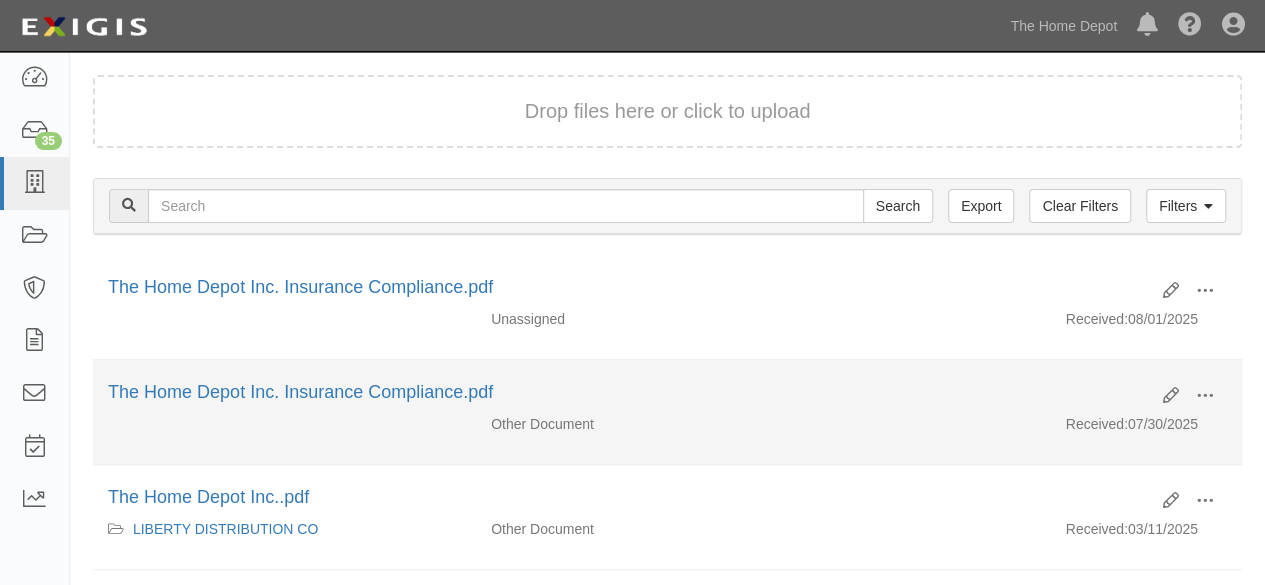 scroll, scrollTop: 200, scrollLeft: 0, axis: vertical 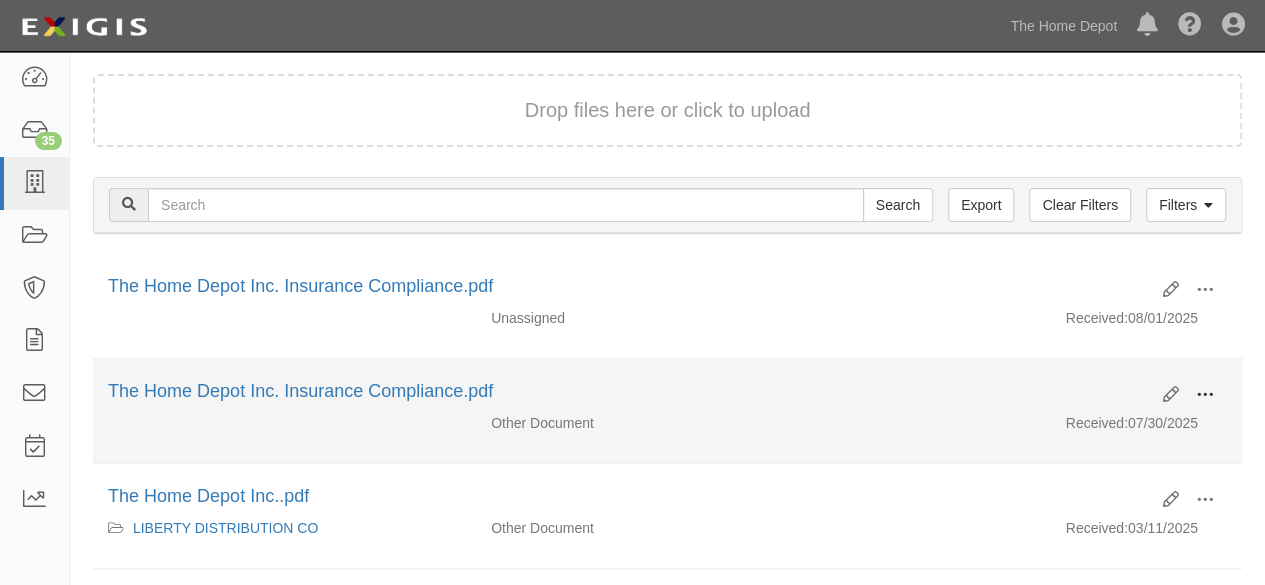click at bounding box center (1205, 395) 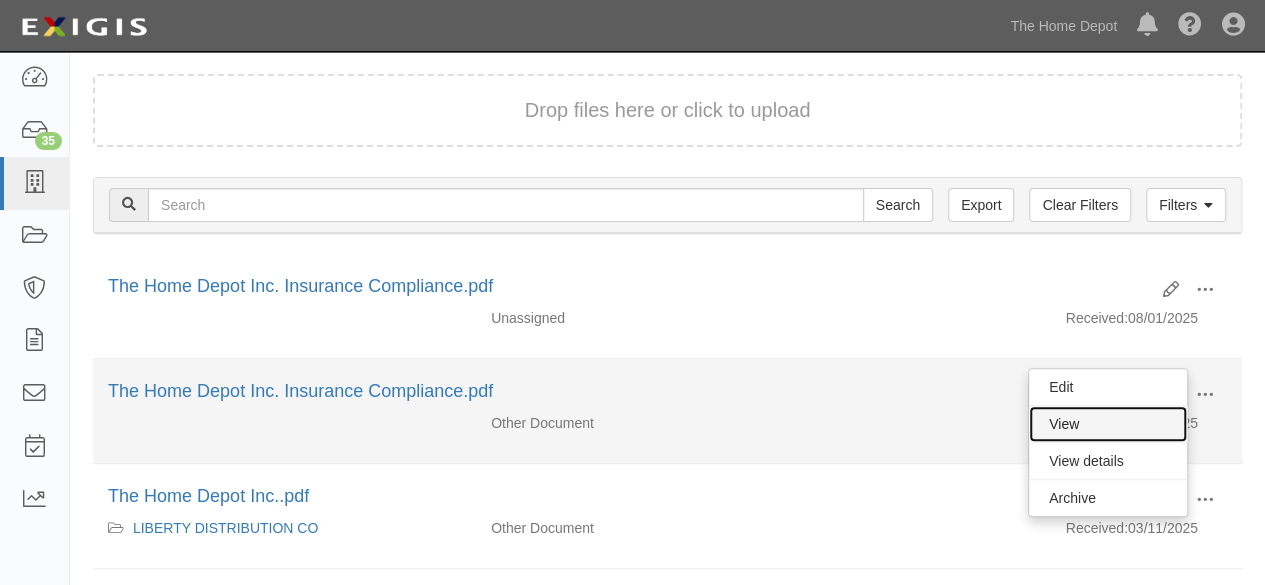 click on "View" at bounding box center [1108, 424] 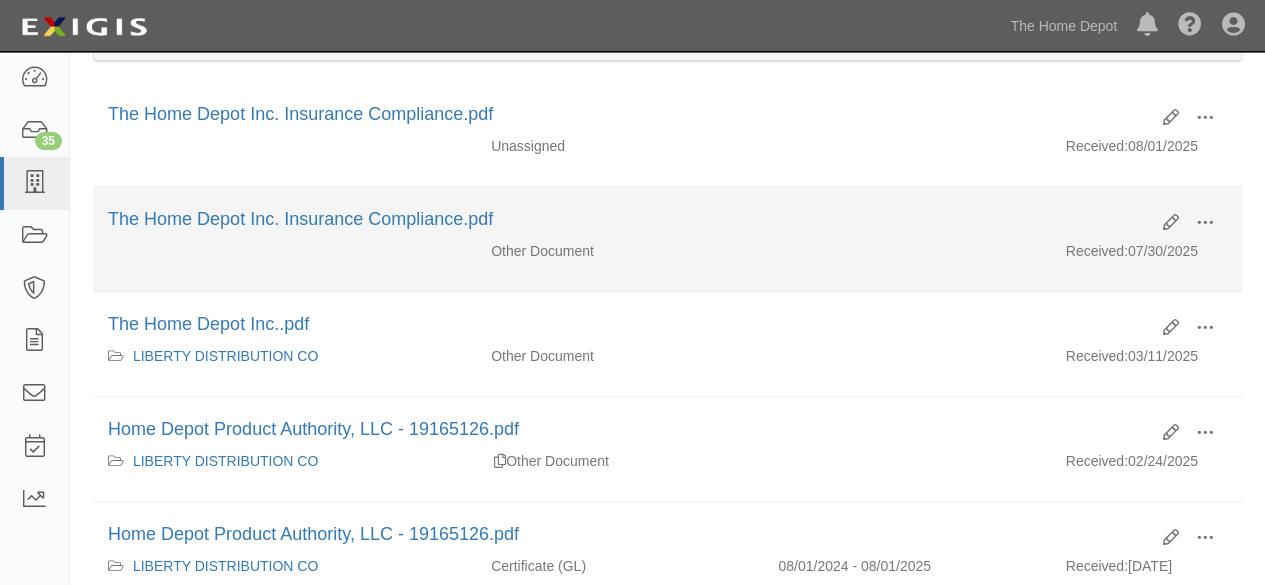scroll, scrollTop: 400, scrollLeft: 0, axis: vertical 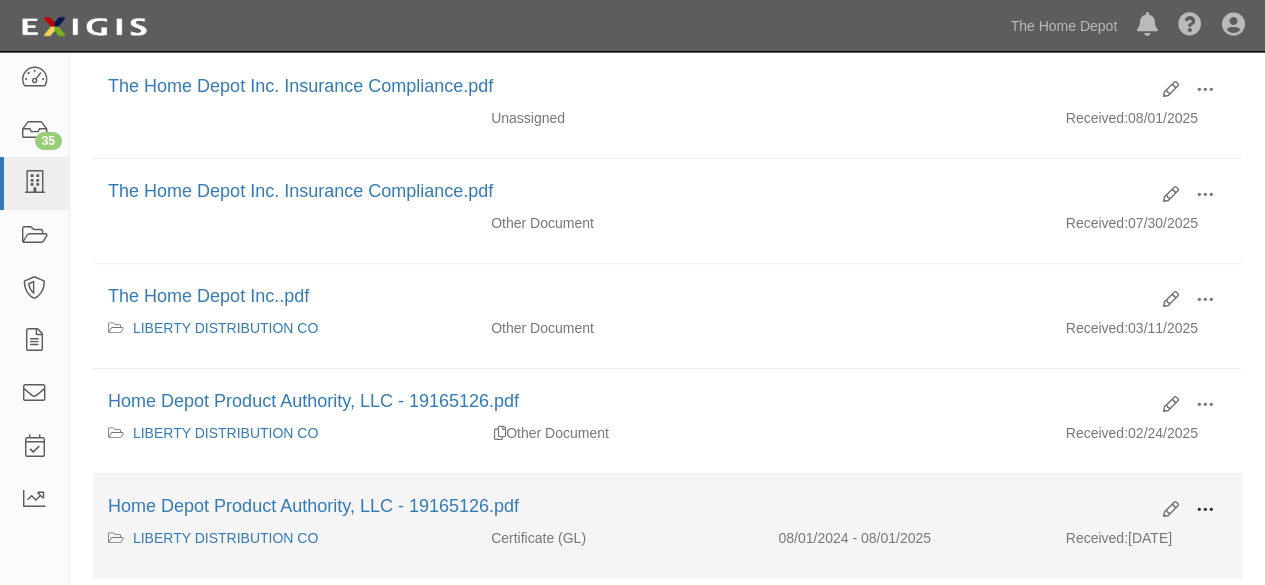 click at bounding box center [1205, 510] 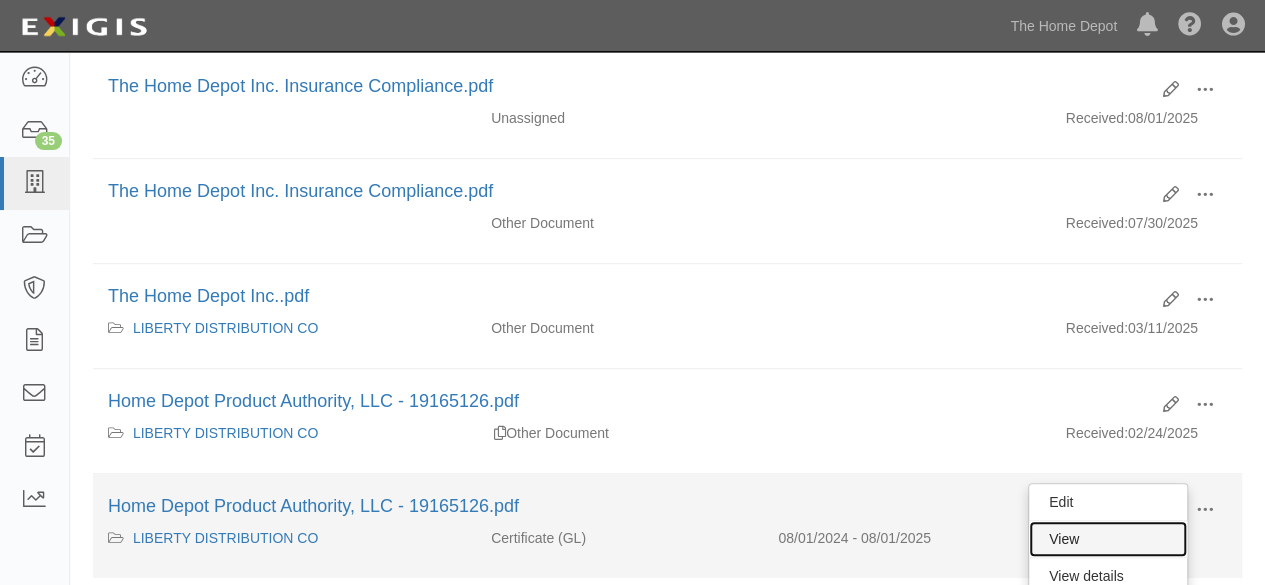 click on "View" at bounding box center [1108, 539] 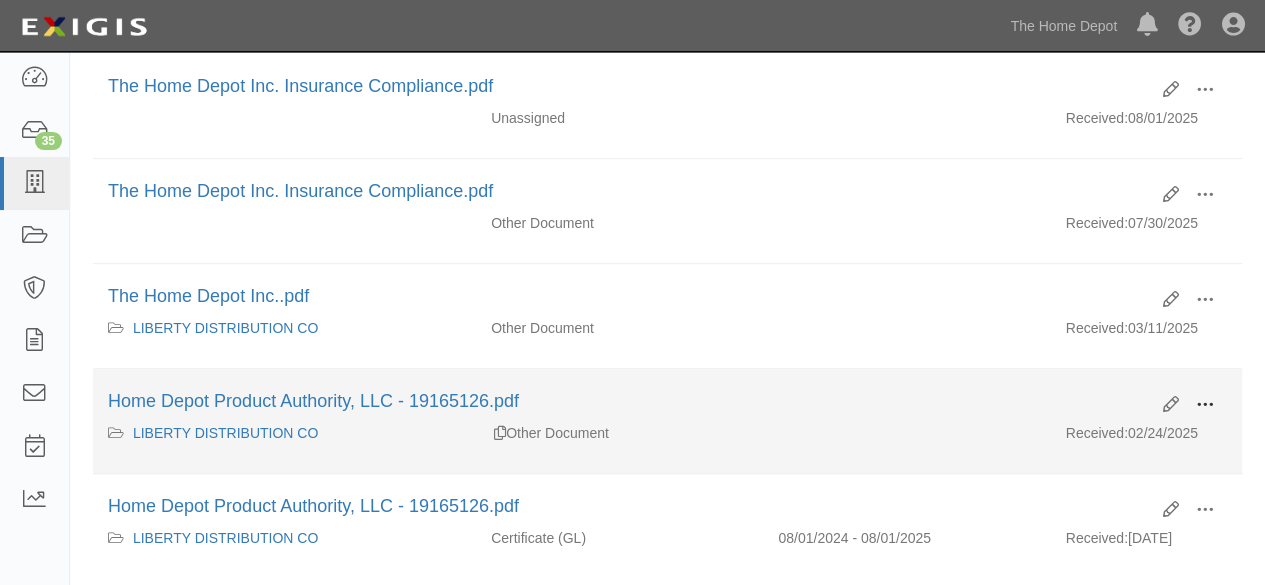 click at bounding box center (1205, 405) 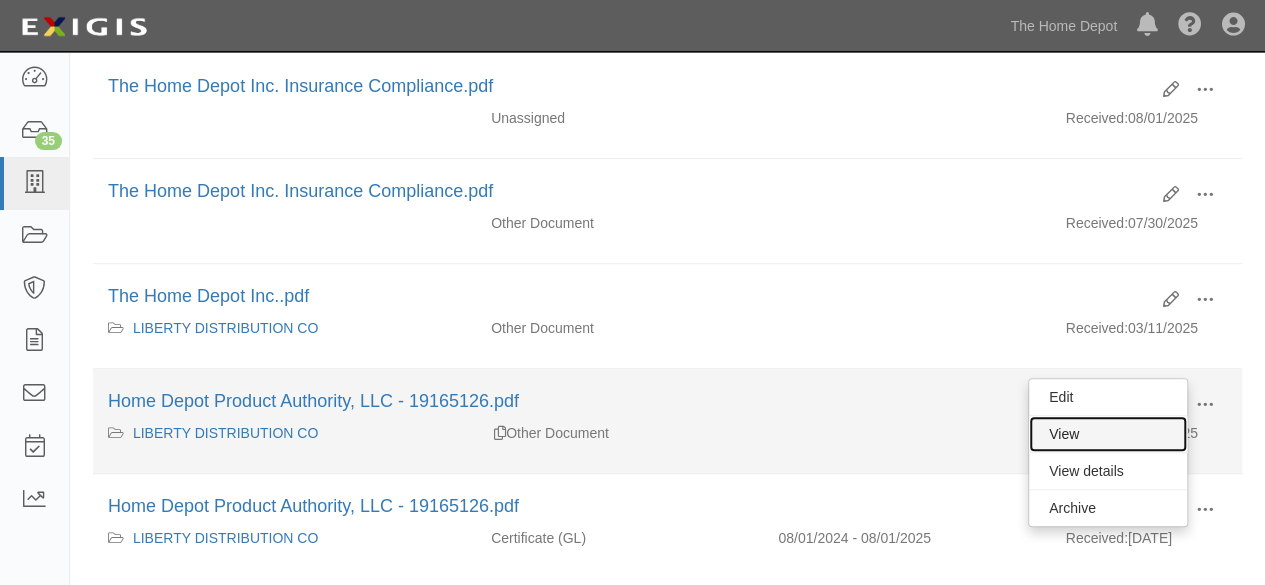 click on "View" at bounding box center [1108, 434] 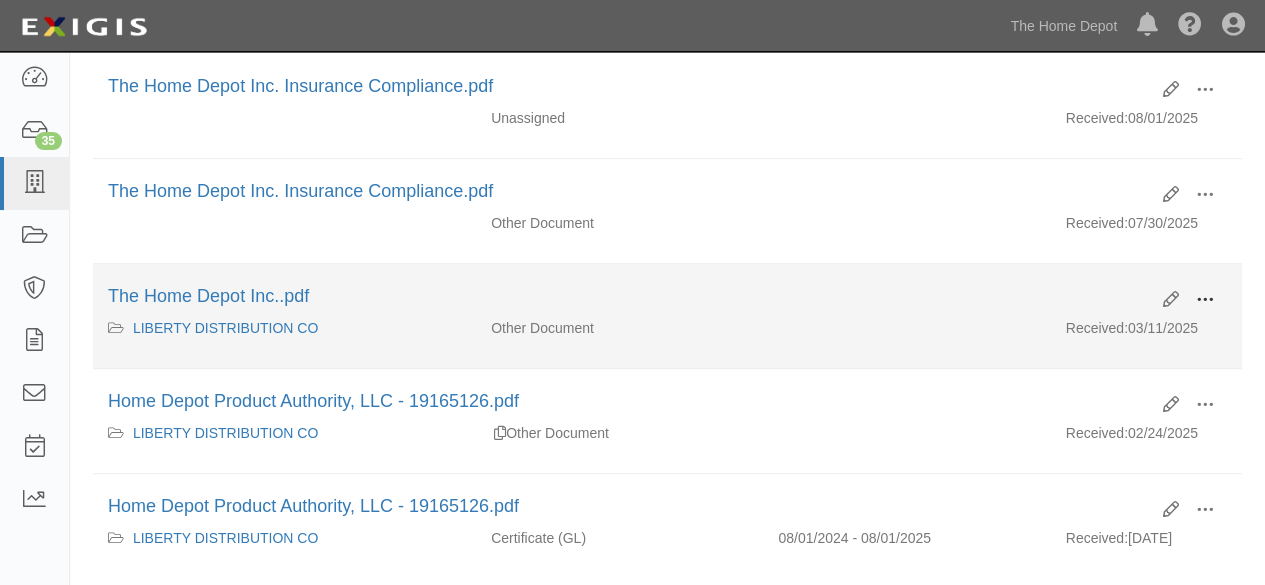 click at bounding box center [1205, 300] 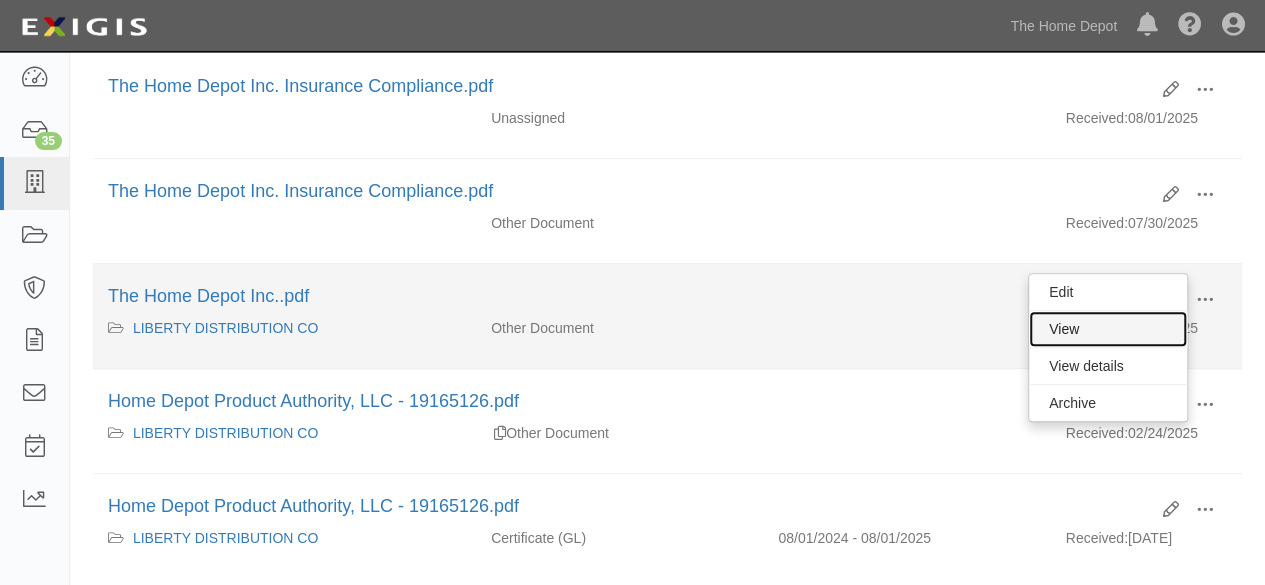 click on "View" at bounding box center [1108, 329] 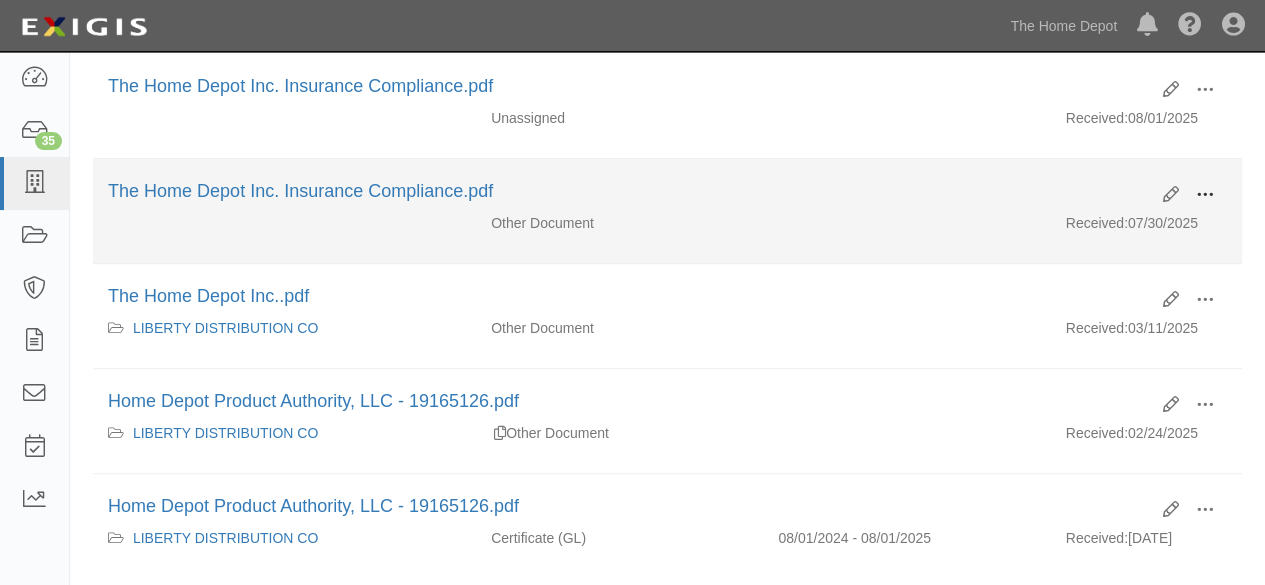 click at bounding box center (1205, 195) 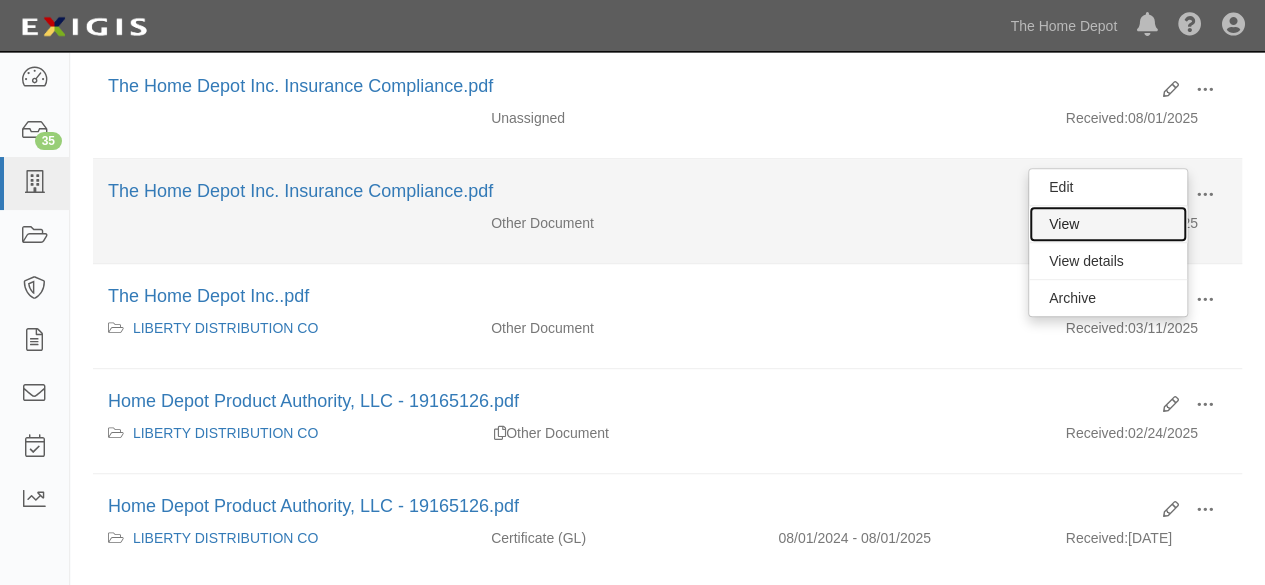 click on "View" at bounding box center [1108, 224] 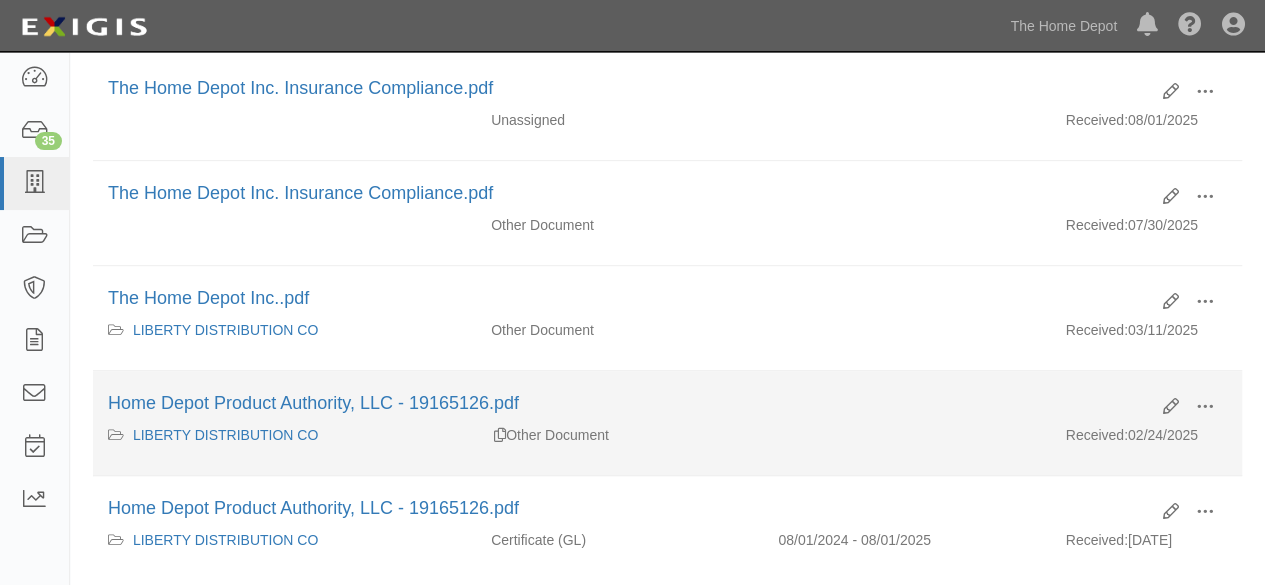 scroll, scrollTop: 400, scrollLeft: 0, axis: vertical 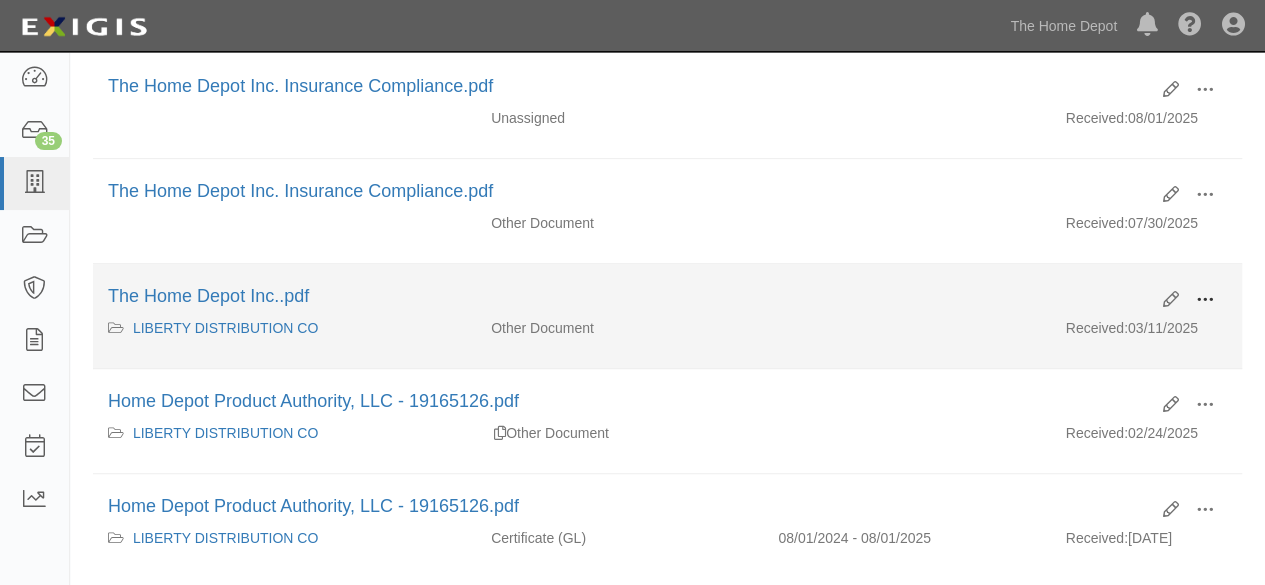 drag, startPoint x: 1203, startPoint y: 293, endPoint x: 1176, endPoint y: 308, distance: 30.88689 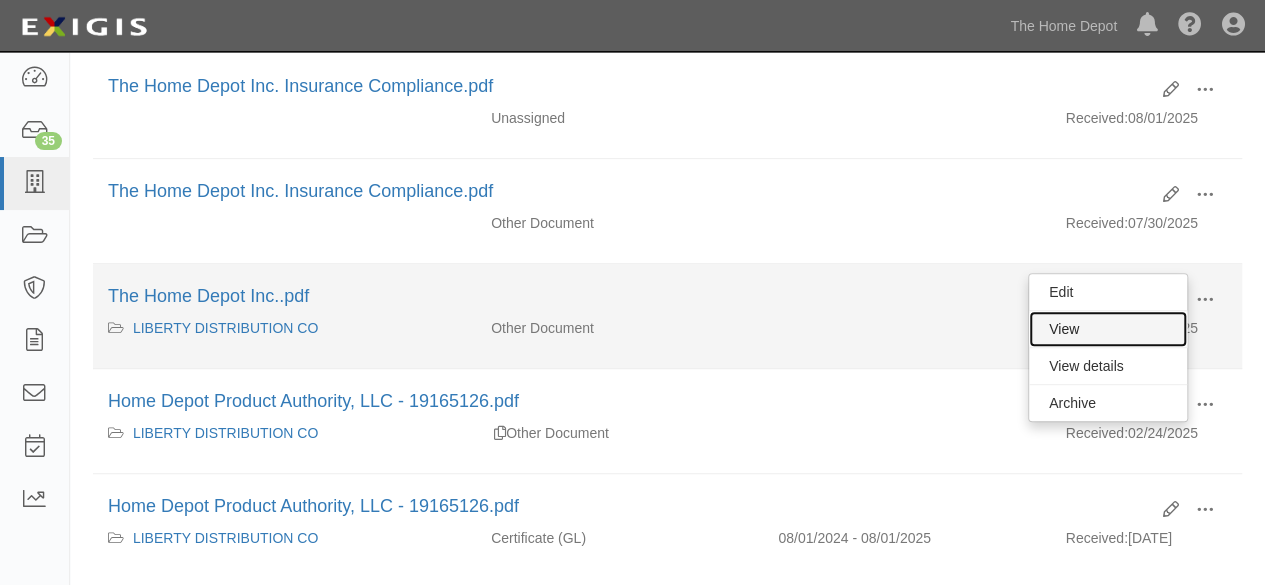 click on "View" at bounding box center (1108, 329) 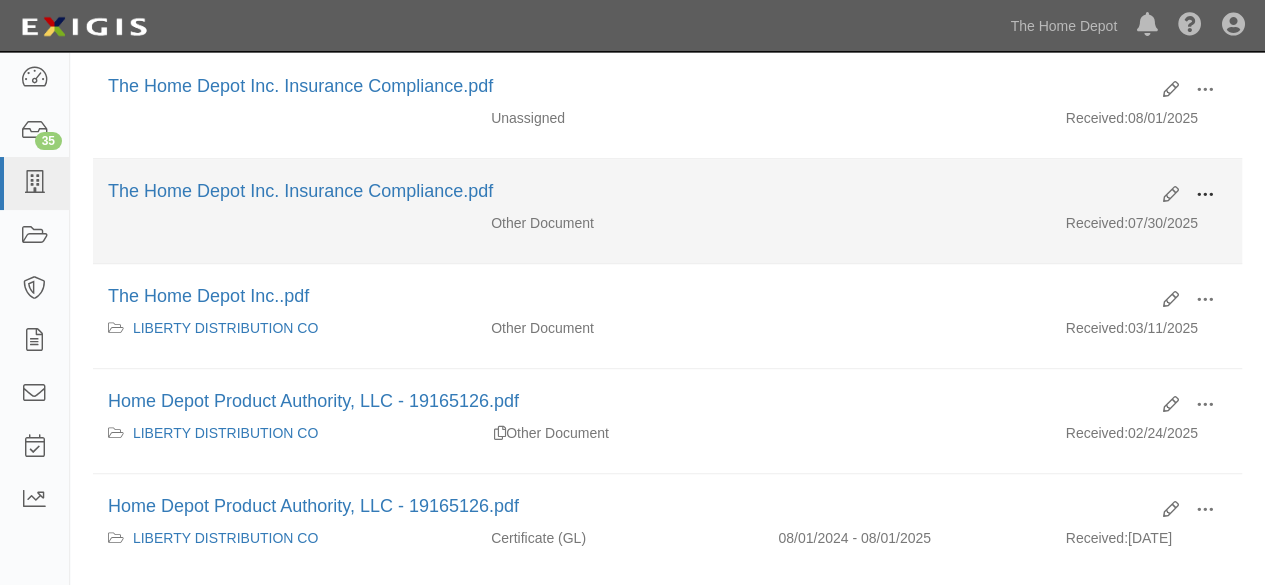 drag, startPoint x: 1206, startPoint y: 189, endPoint x: 1182, endPoint y: 203, distance: 27.784887 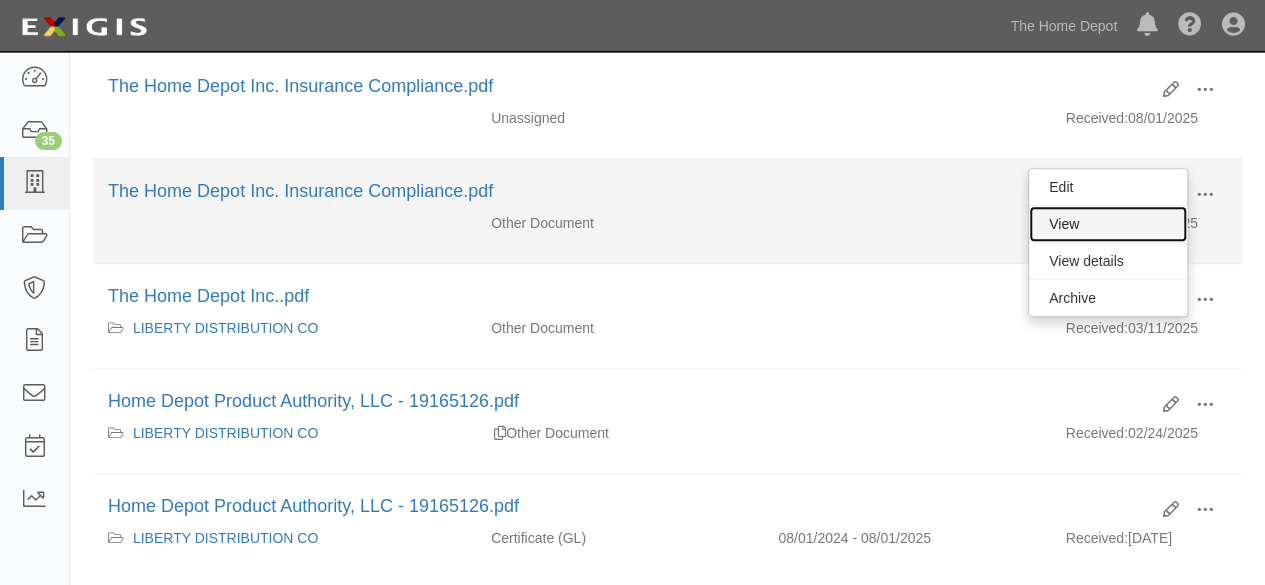 click on "View" at bounding box center (1108, 224) 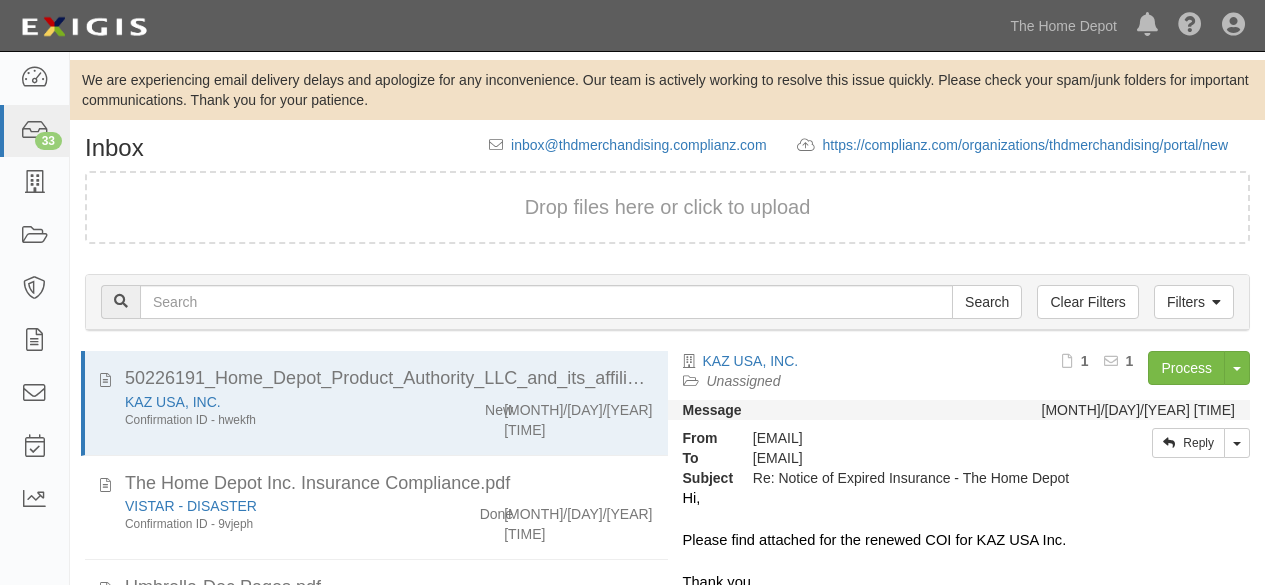 scroll, scrollTop: 0, scrollLeft: 0, axis: both 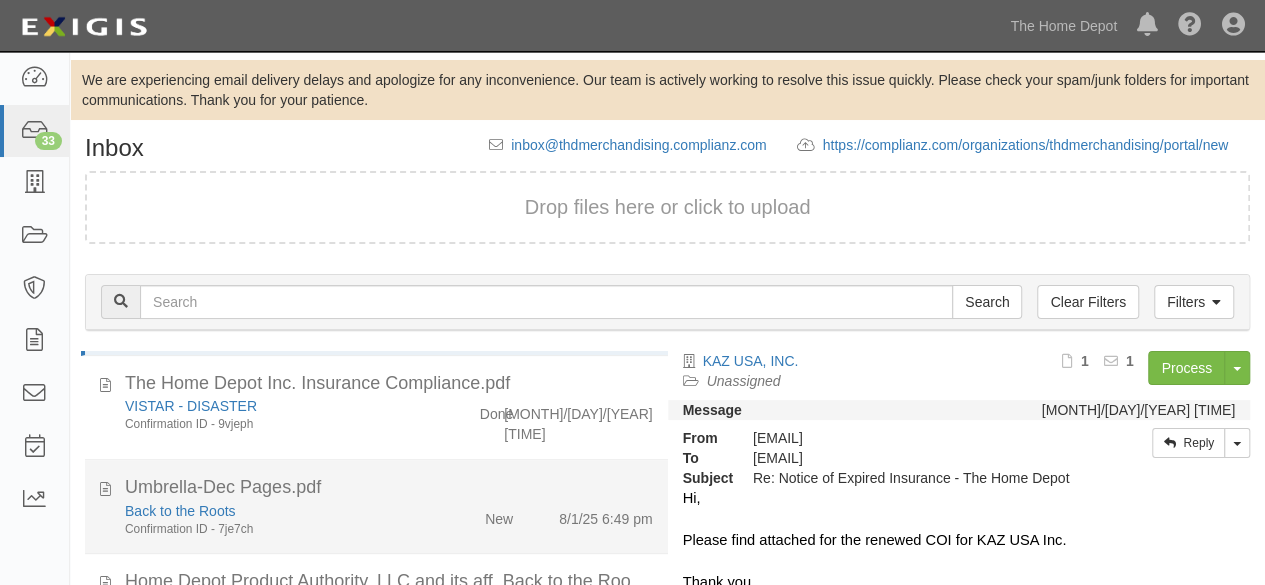 drag, startPoint x: 406, startPoint y: 489, endPoint x: 529, endPoint y: 469, distance: 124.61541 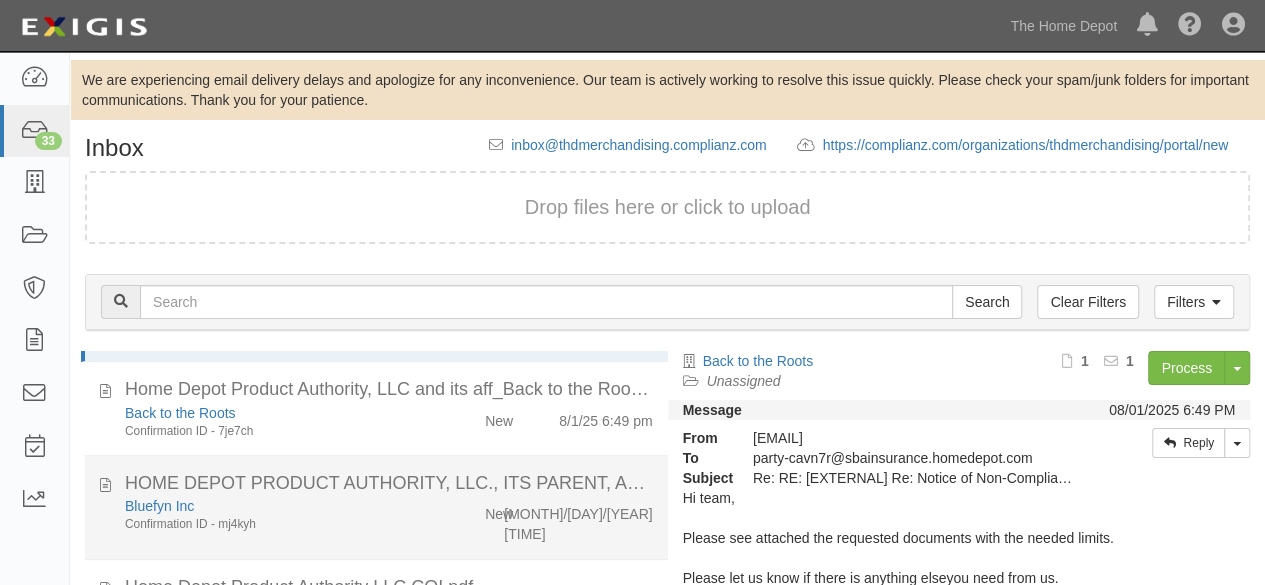 scroll, scrollTop: 300, scrollLeft: 0, axis: vertical 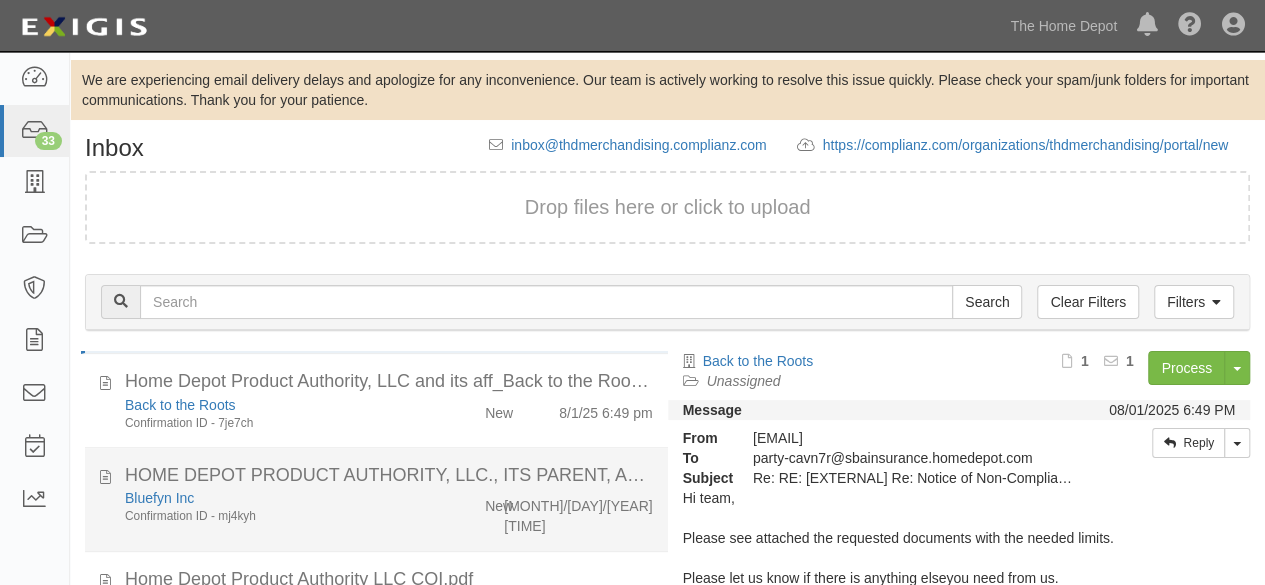 click on "Bluefyn Inc
Confirmation ID - mj4kyh" 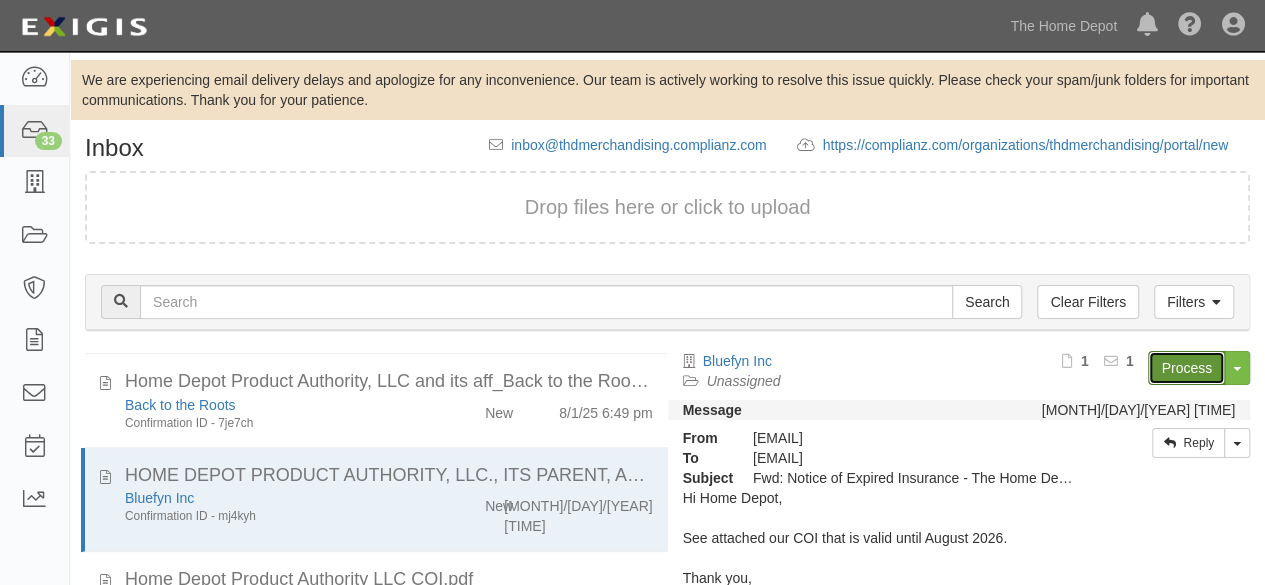 click on "Process" at bounding box center [1186, 368] 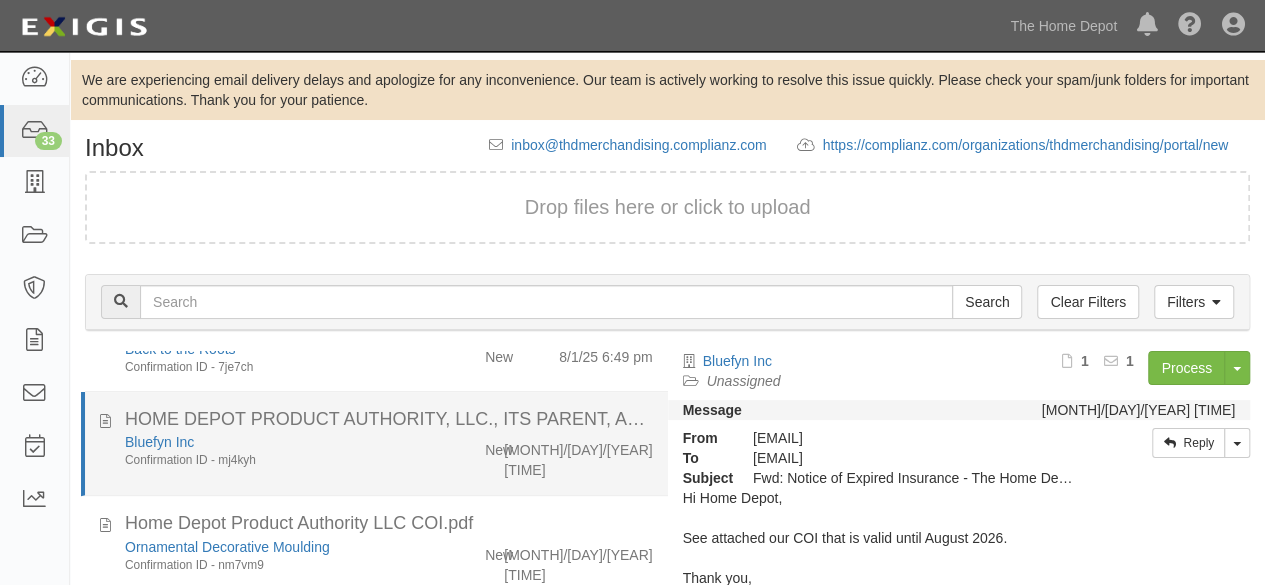 scroll, scrollTop: 400, scrollLeft: 0, axis: vertical 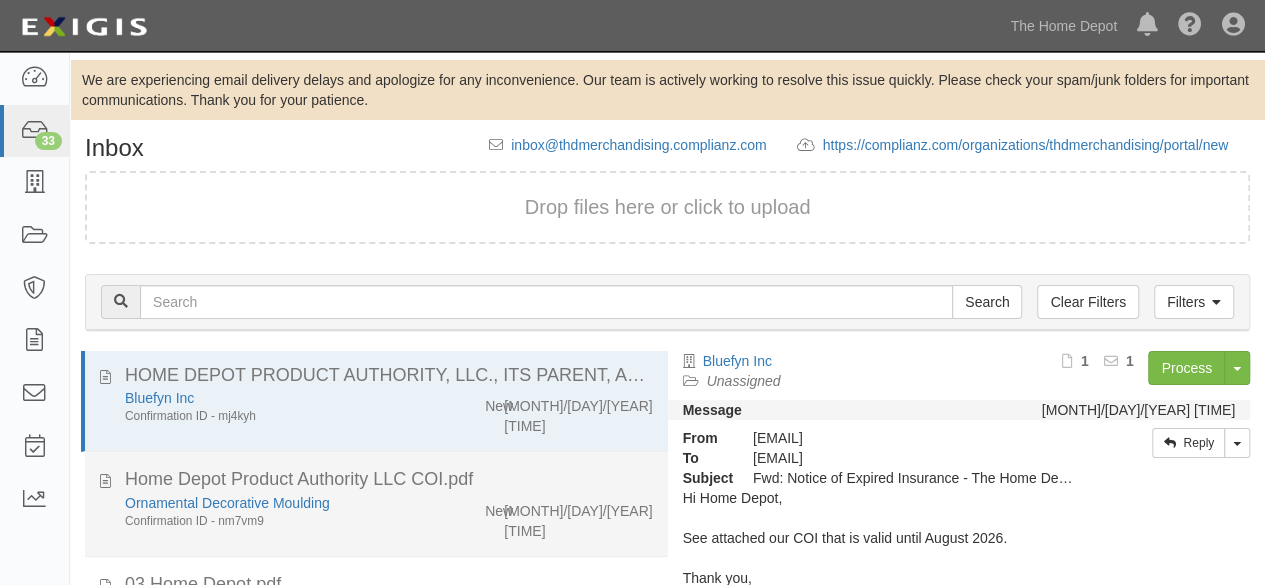 click on "New" 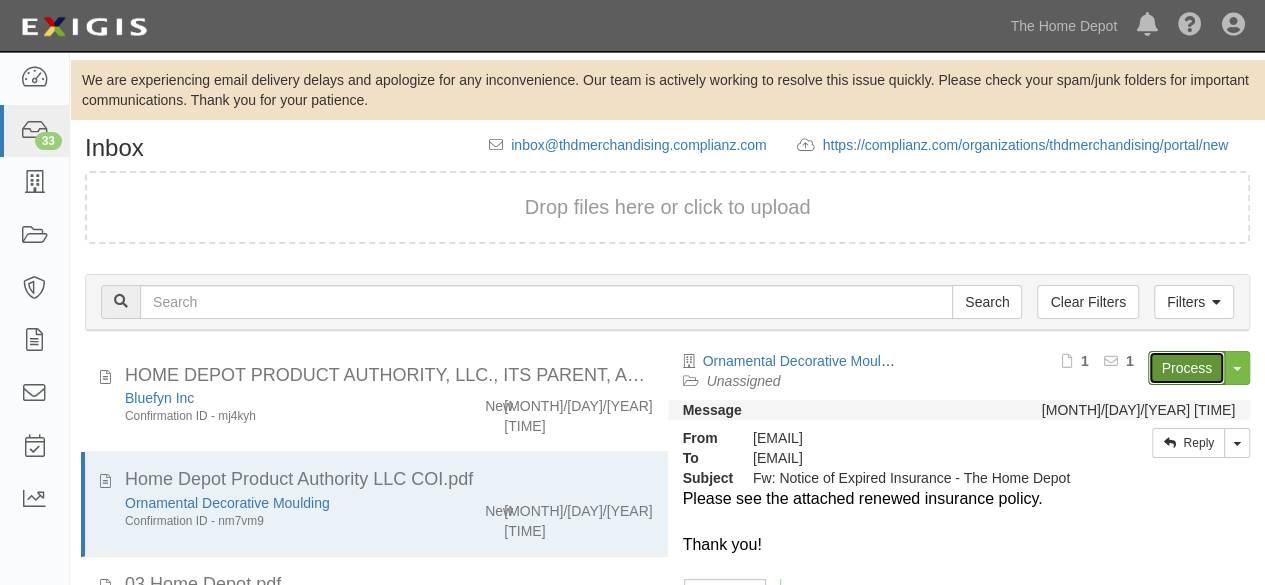 click on "Process" at bounding box center (1186, 368) 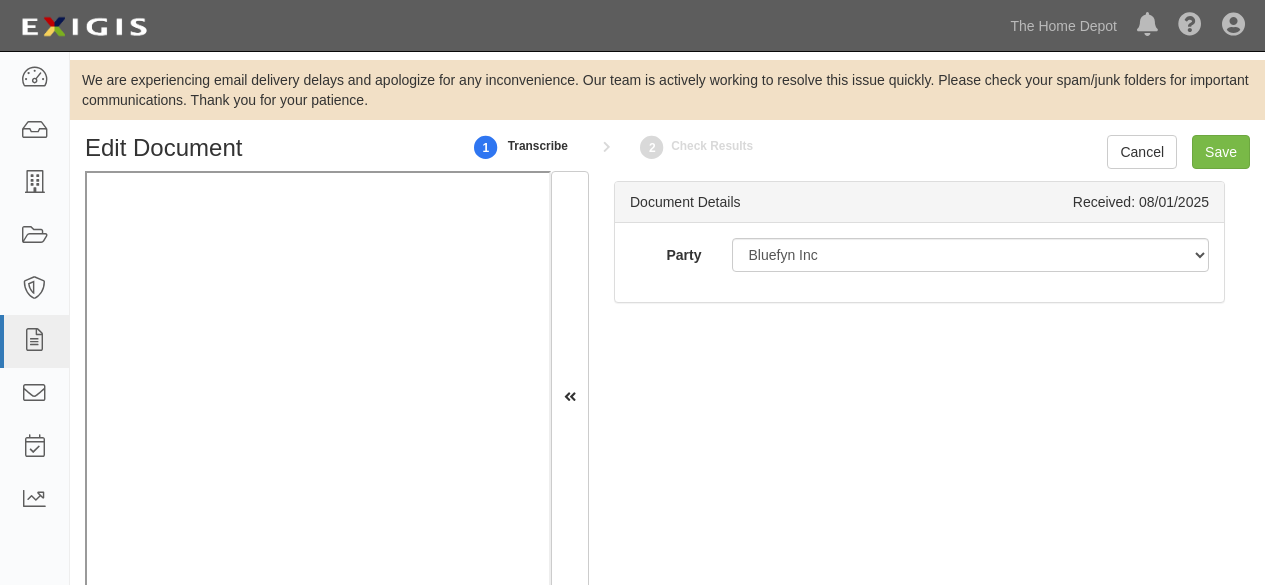 scroll, scrollTop: 0, scrollLeft: 0, axis: both 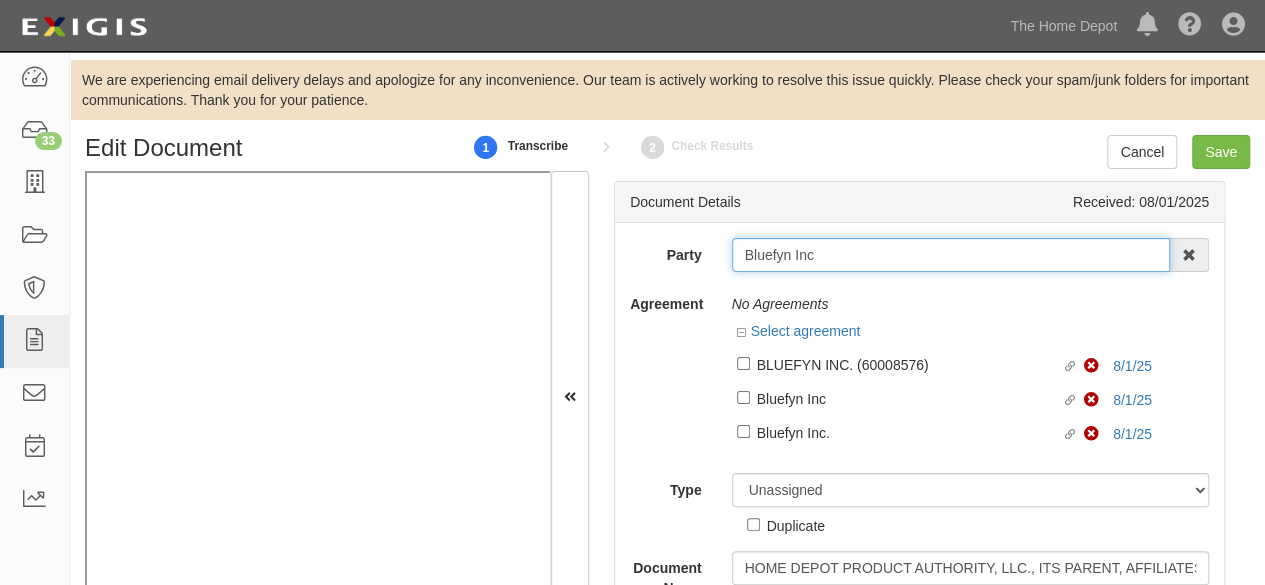 click on "Bluefyn Inc" at bounding box center (951, 255) 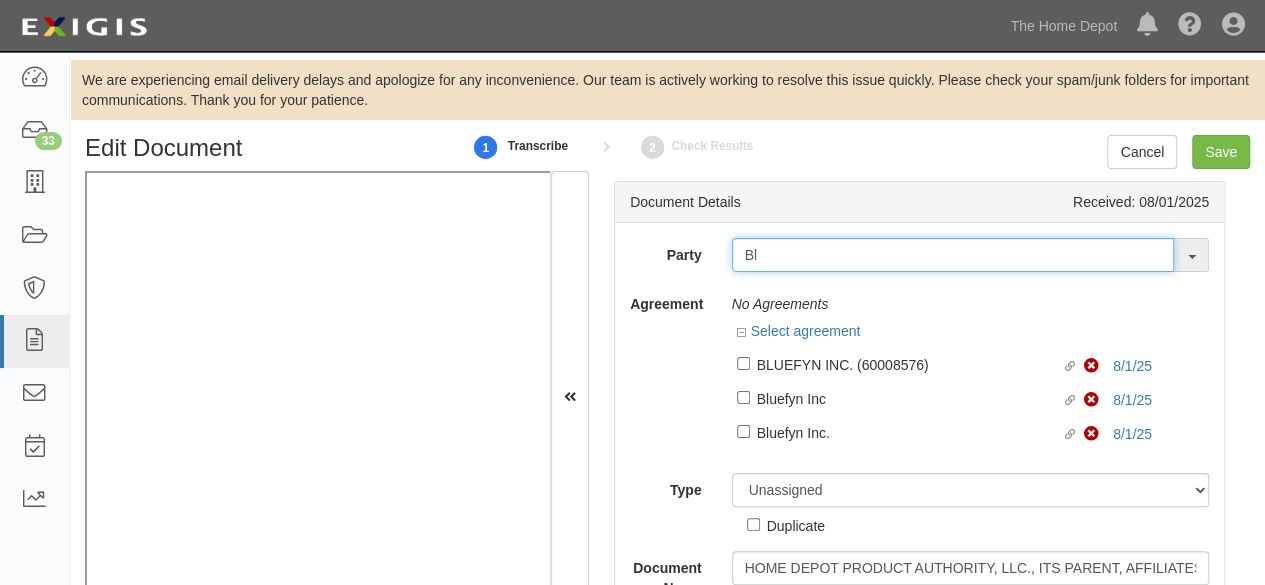 type on "B" 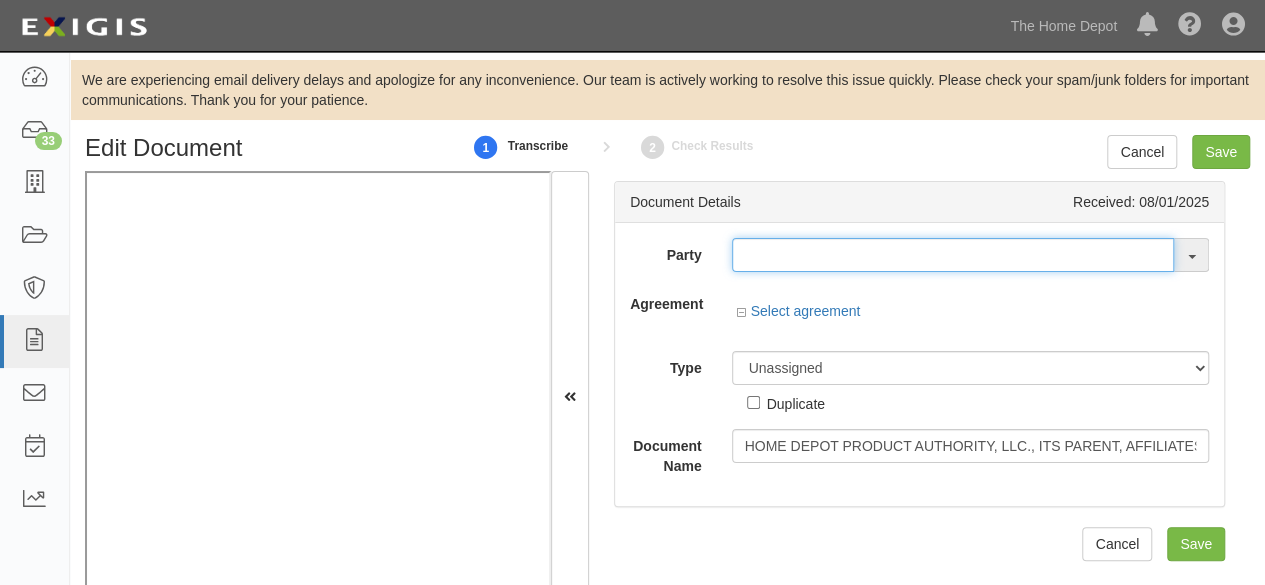 click at bounding box center (953, 255) 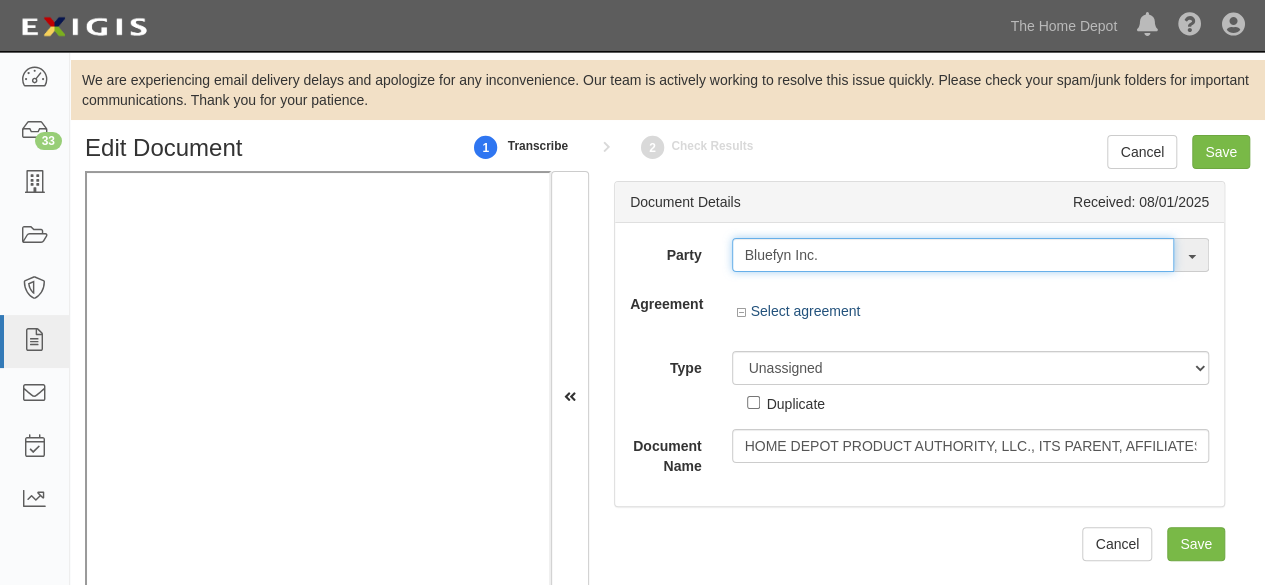 type on "Bluefyn Inc." 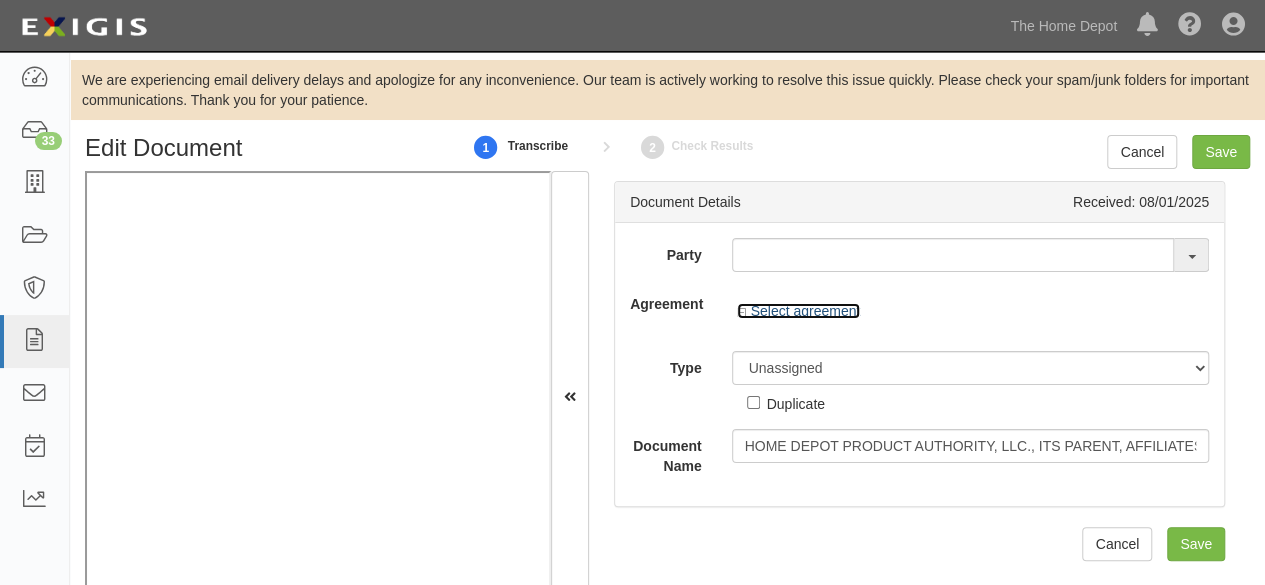 click on "Select agreement" at bounding box center [799, 311] 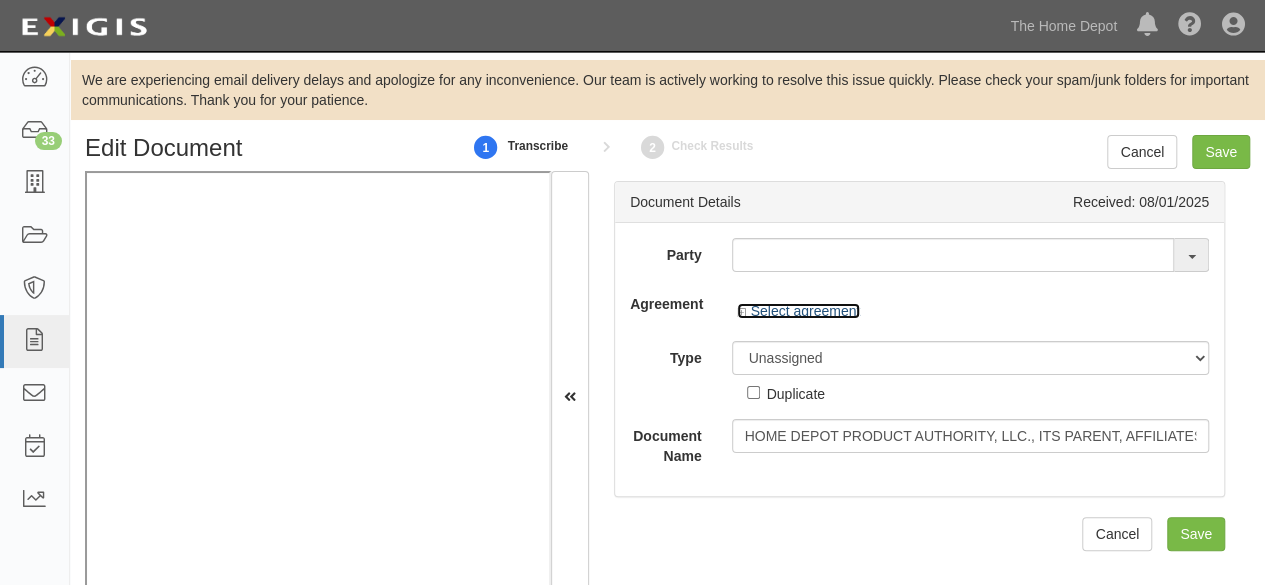 click on "Select agreement" at bounding box center (799, 311) 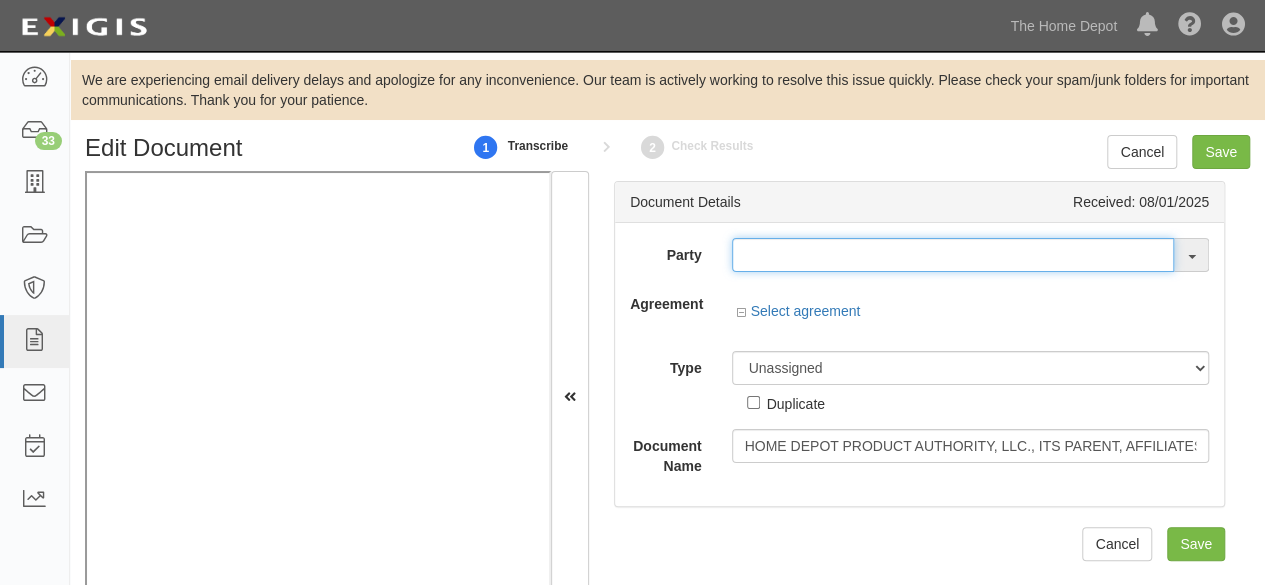 click at bounding box center (953, 255) 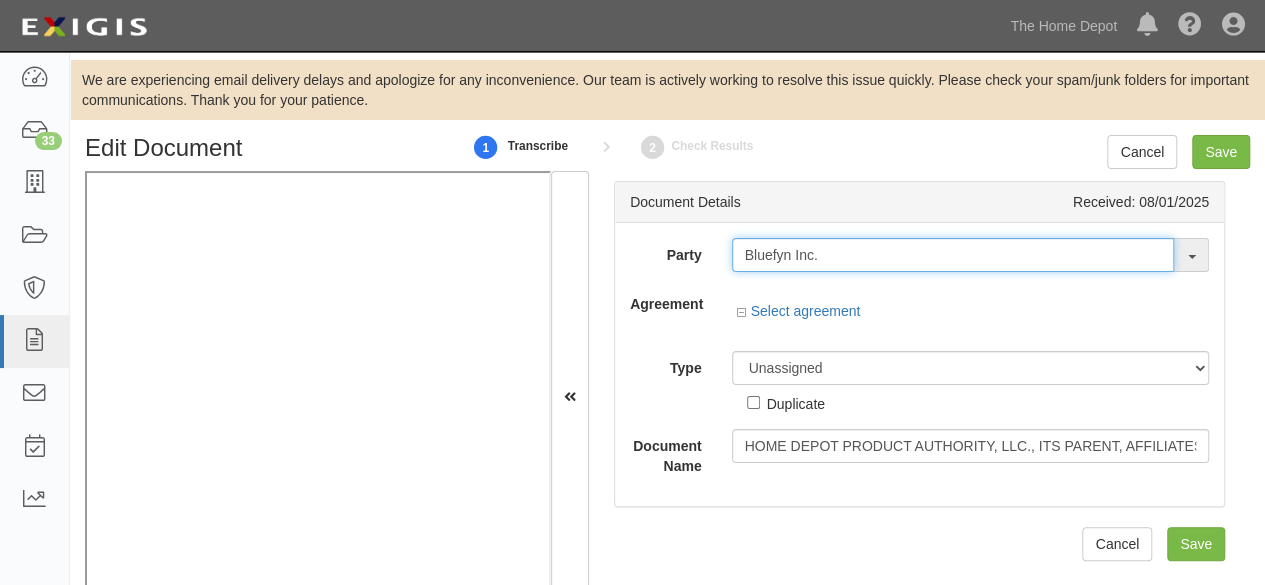 click on "Bluefyn Inc." at bounding box center [953, 255] 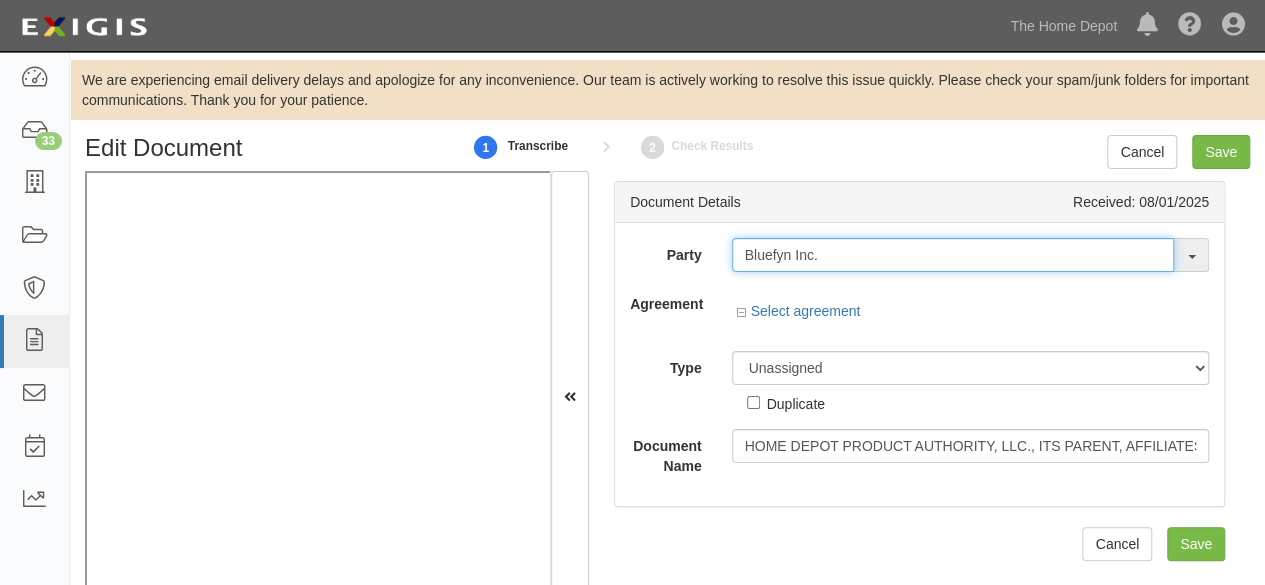 type 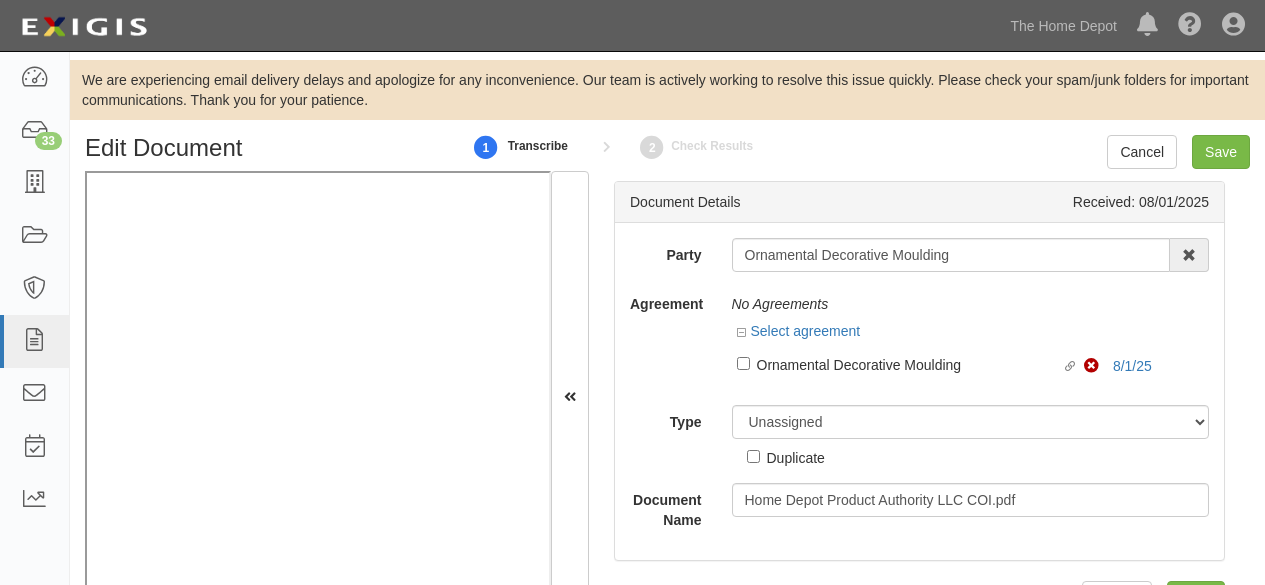 click on "Linked agreement
Ornamental Decorative Moulding
Linked agreement
Non-Compliant
8/1/25" at bounding box center (971, 363) 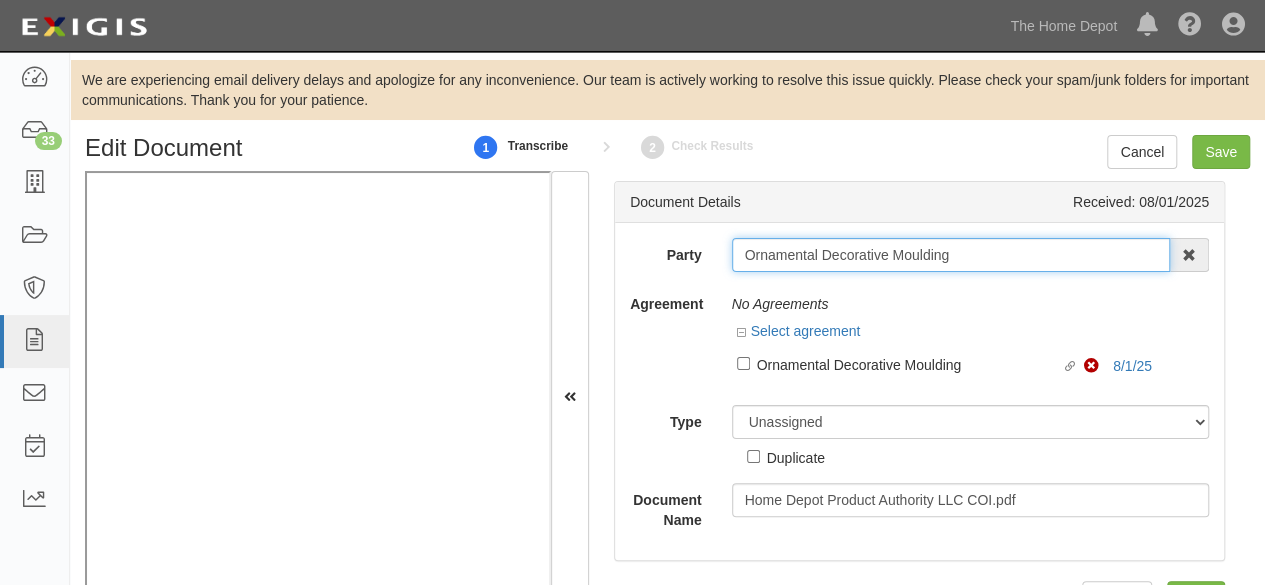 click on "Ornamental Decorative Moulding" at bounding box center (951, 255) 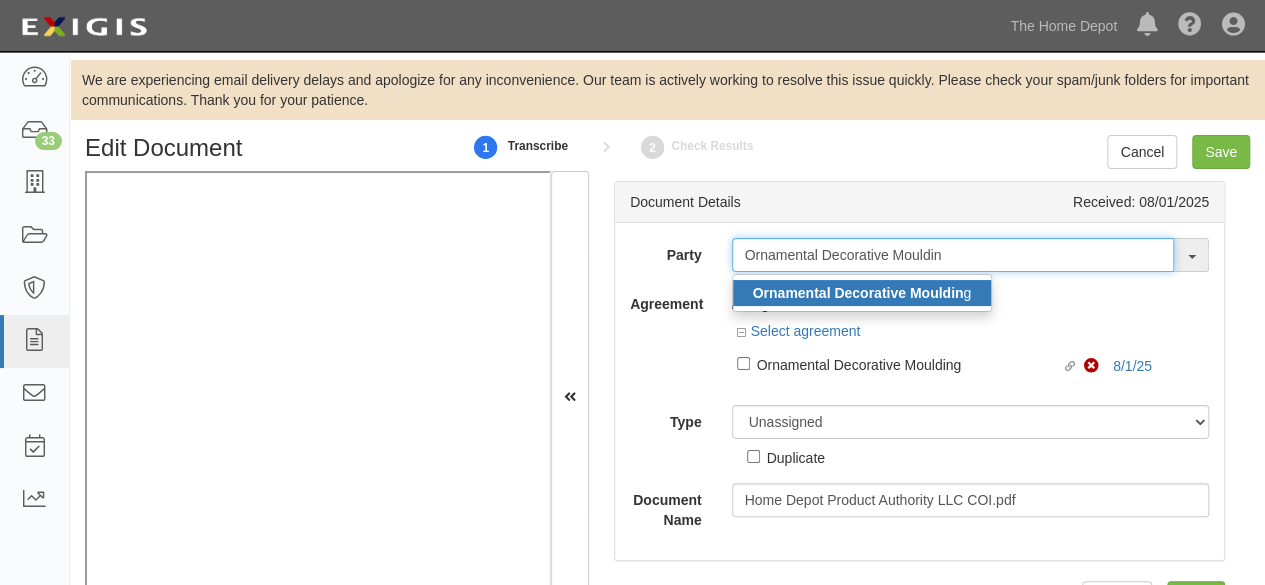type on "Ornamental Decorative Mouldin" 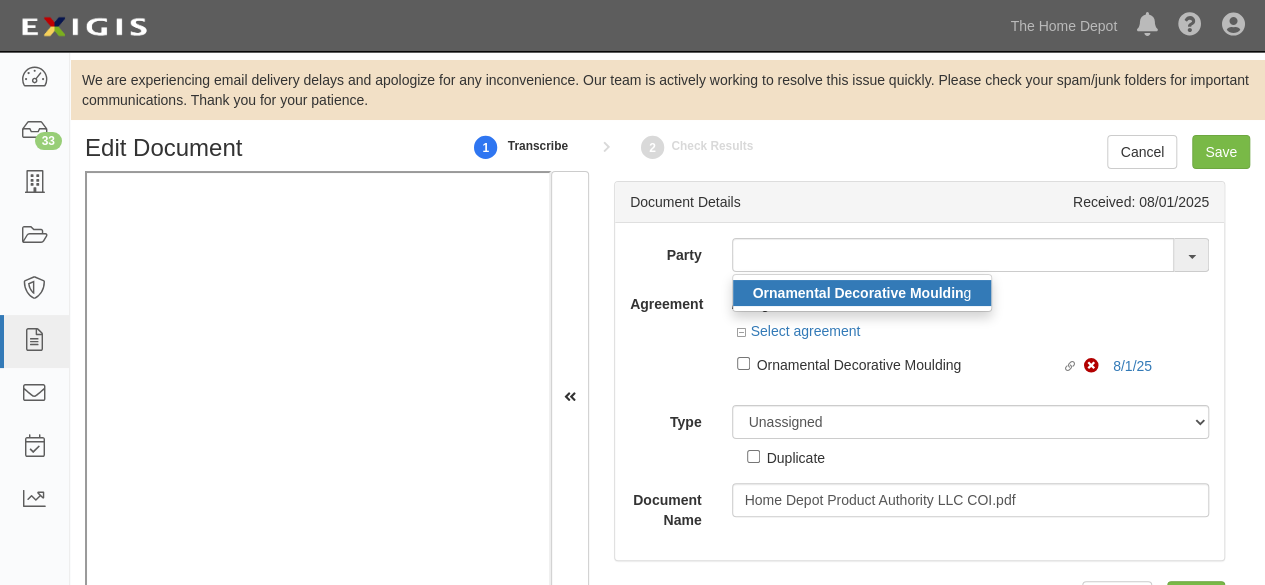 click on "Ornamental Decorative Mouldin" at bounding box center (858, 293) 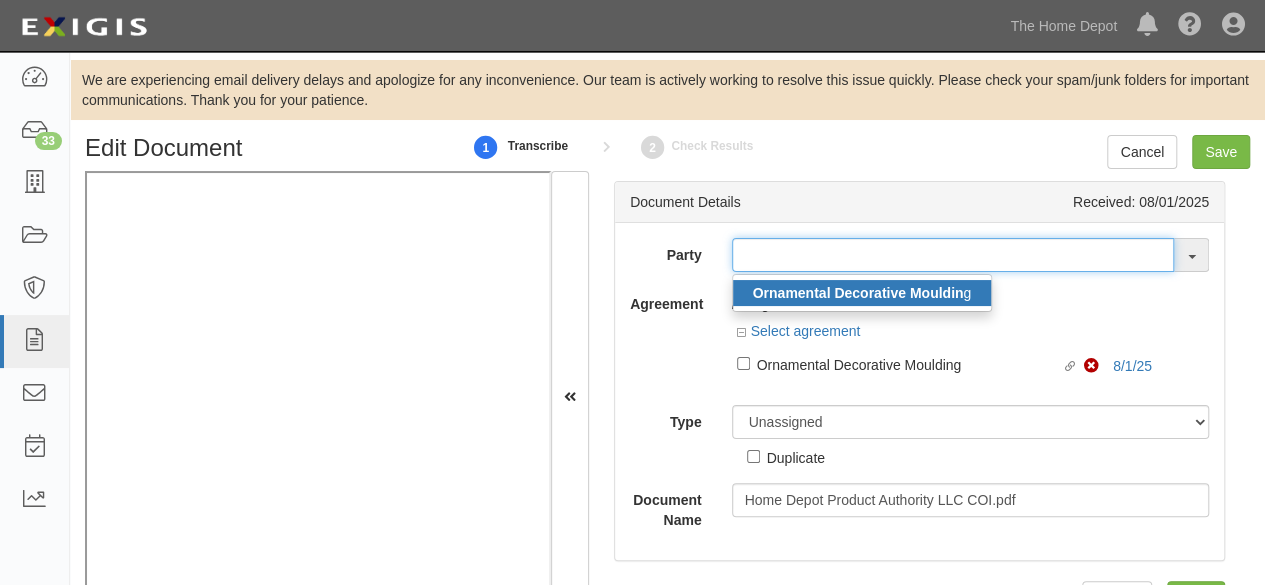 type on "Ornamental Decorative Moulding" 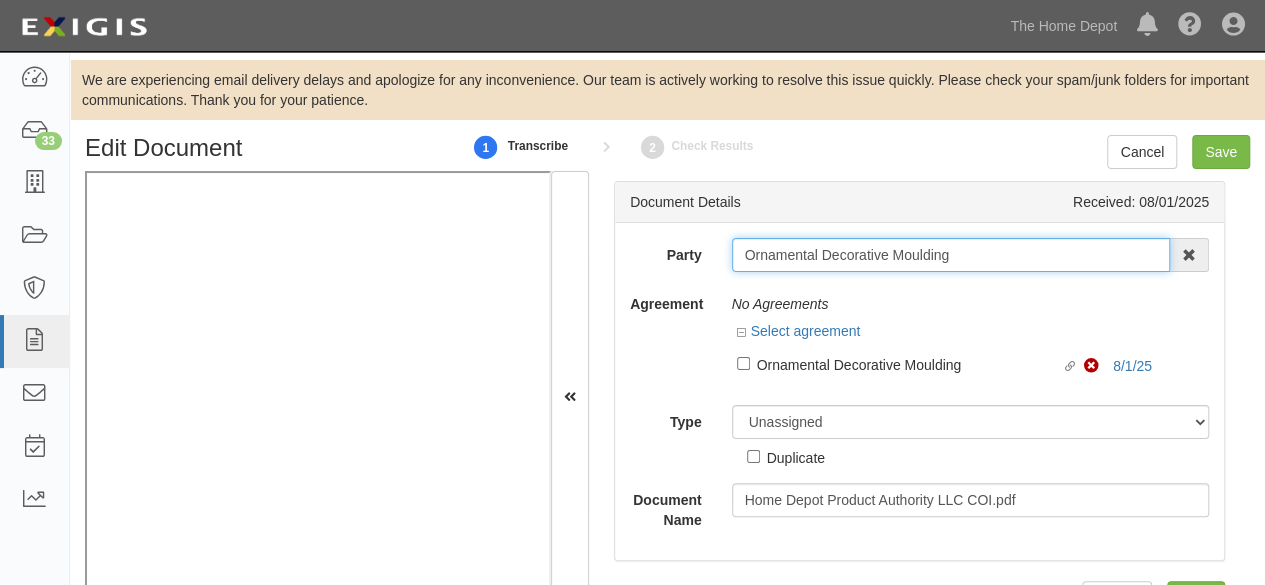 click on "Ornamental Decorative Moulding" at bounding box center [951, 255] 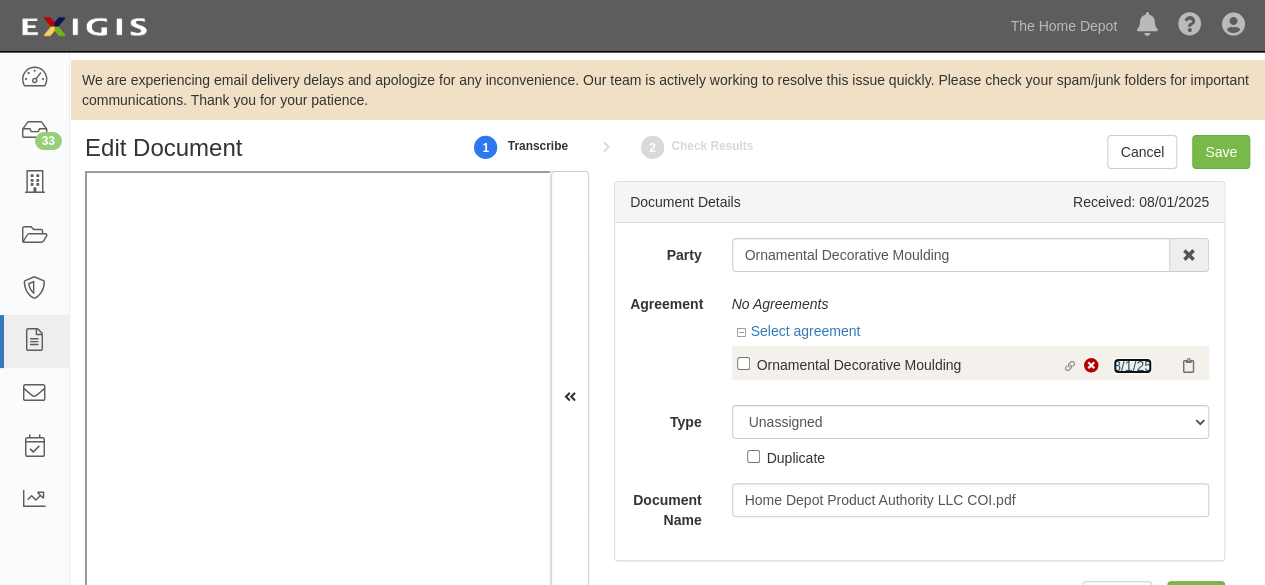 click on "8/1/25" at bounding box center (1132, 366) 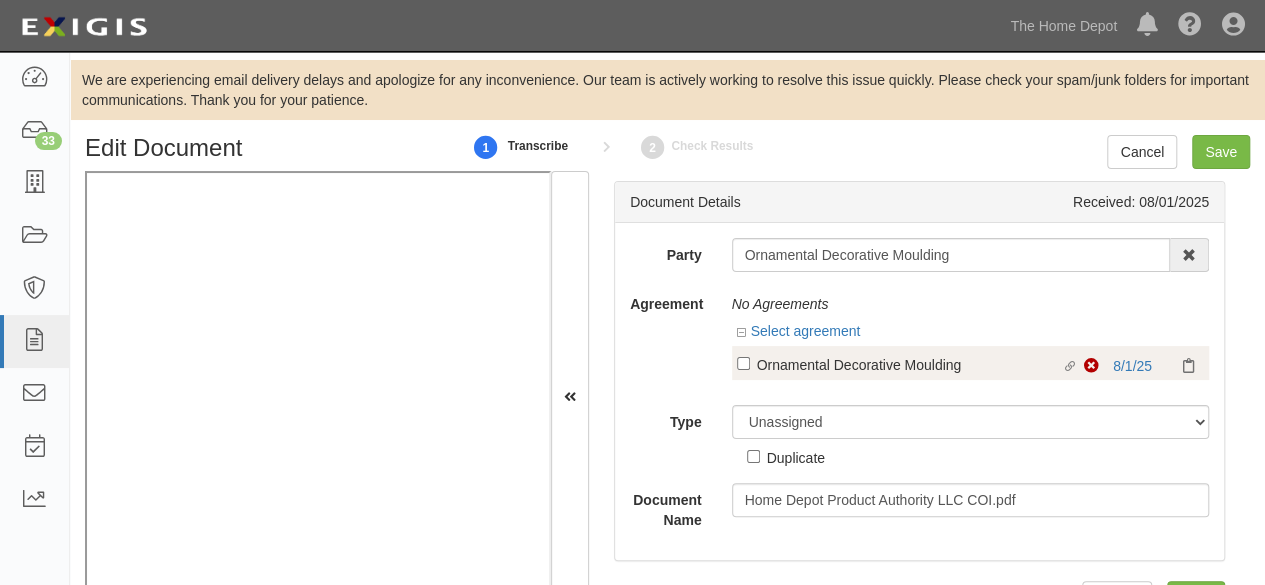 click on "Linked agreement
Ornamental Decorative Moulding
Linked agreement" at bounding box center [911, 366] 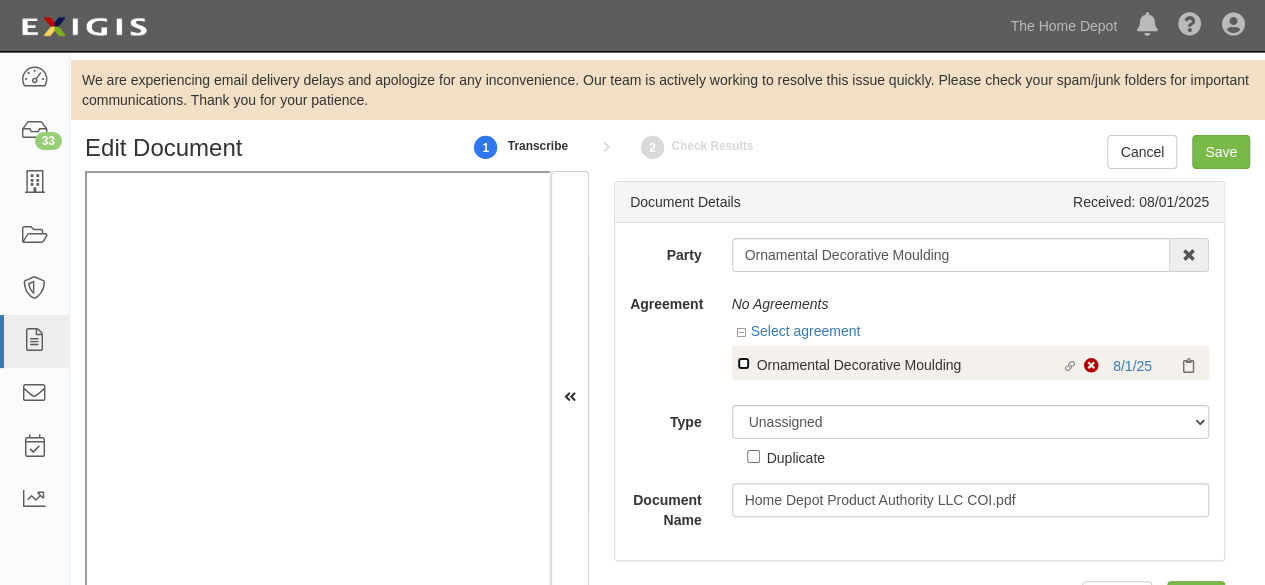 click on "Linked agreement
Ornamental Decorative Moulding
Linked agreement" at bounding box center (743, 363) 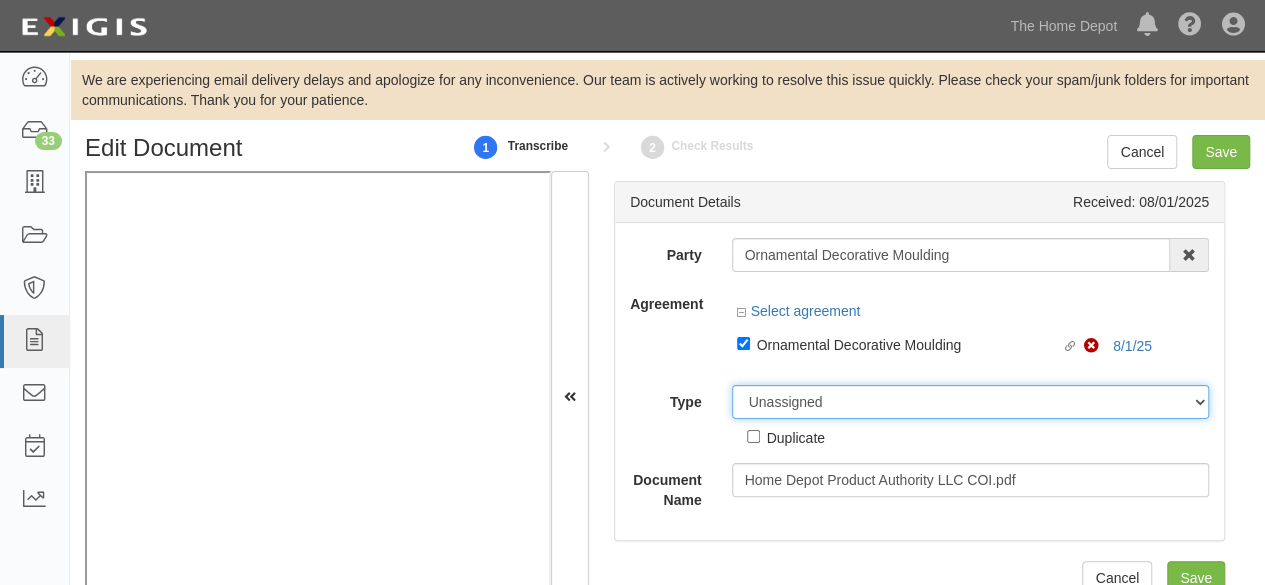 click on "Party
Ornamental Decorative Moulding Ornamental Decorative Mouldin g
1000576868 Ontario Inc.
10 STRAWBERRY STREET
115282 CANADA LTEE
11947907 Canada Inc. (MOD LIGHTING)
1200144519218
1234BUY.COM INC
1291 FURNITURES INC
16 GAUGE SINKS
1729897 ONTARIO INC. O/A
1791 Outdoor Lifestyle Group LLC
1837, LLC.
1888 MILLS LLC
1896424 ONTARIO INC
1JAY CAPITAL INC
1PERFECTCHOICE INC
1ST CHOICE FERTILIZER, I
2033784 ONTARIO INC.
21 ROCKS CORPORATION DBA
2614072 ONTARIO INC. (O/
2964-3277 QUEBEC INC
2B Poultry, LLC
2FUNGUYS
34 DECOR LLC
360 ELECTRICAL LLC
3B INTERNATIONAL LLC
3B TECH, INC.
3DROSE LLC
3H TWINKLELEAF INC
3I PRODUCTS, INC.
3M
3M
3M COMPANY
3Wood Wholesale, LLC
4dock LLC." at bounding box center (919, 374) 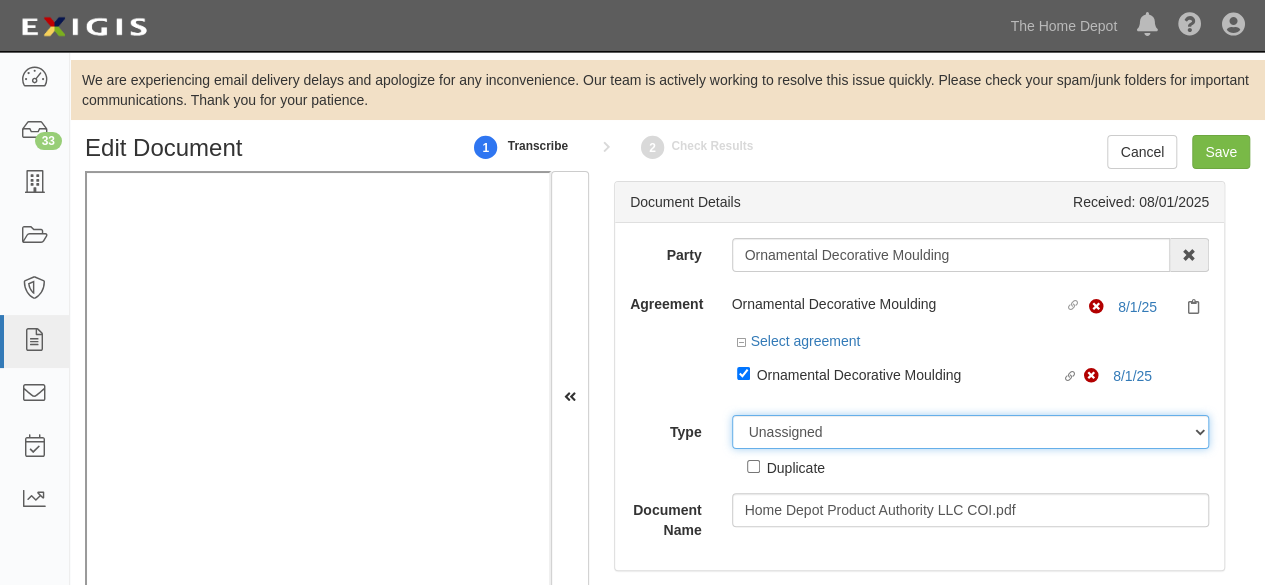 select on "CertificateDetail" 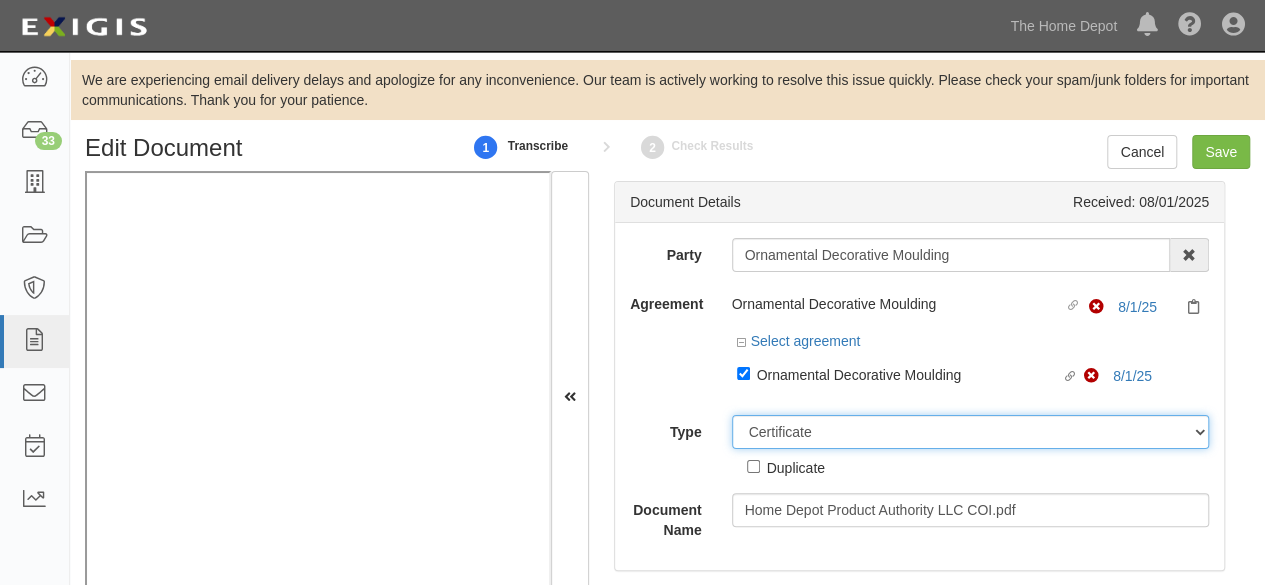click on "Unassigned
Binder
Cancellation Notice
Certificate
Contract
Endorsement
Insurance Policy
Junk
Other Document
Policy Declarations
Reinstatement Notice
Requirements
Waiver Request" at bounding box center (971, 432) 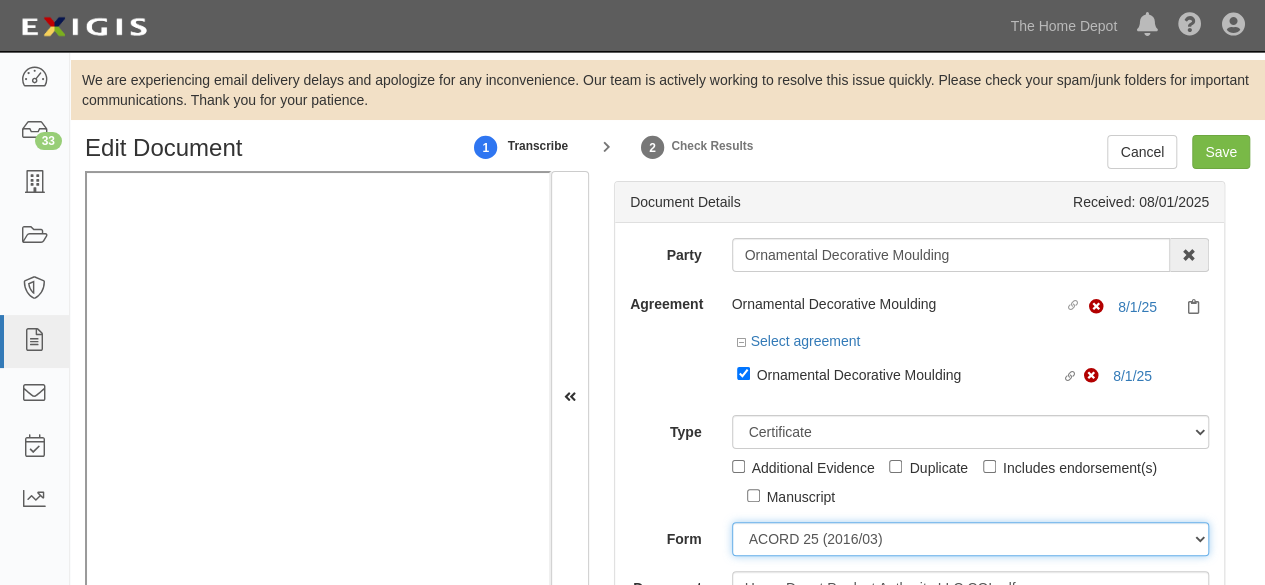 click on "ACORD 25 (2016/03)
ACORD 101
ACORD 855 NY (2014/05)
General" at bounding box center (971, 539) 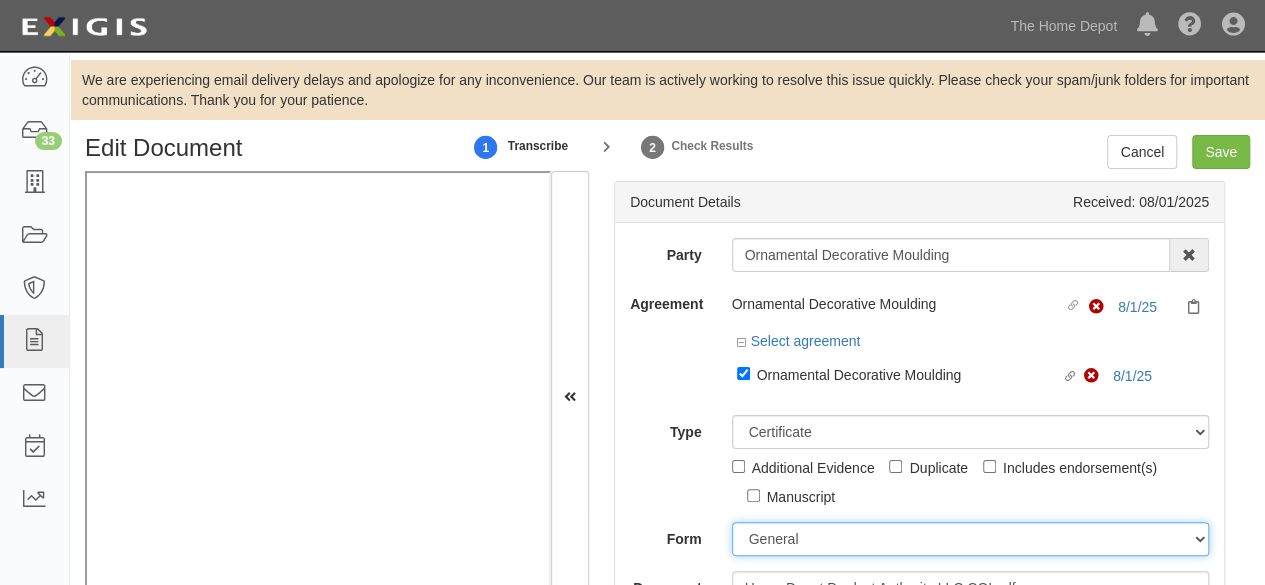 click on "ACORD 25 (2016/03)
ACORD 101
ACORD 855 NY (2014/05)
General" at bounding box center (971, 539) 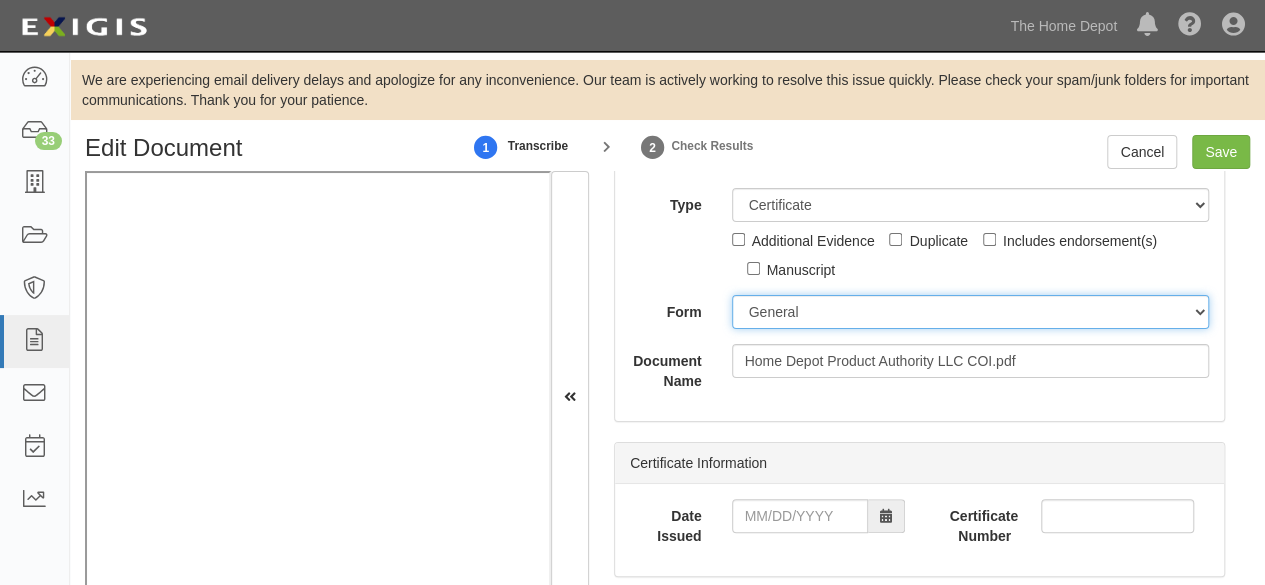 scroll, scrollTop: 300, scrollLeft: 0, axis: vertical 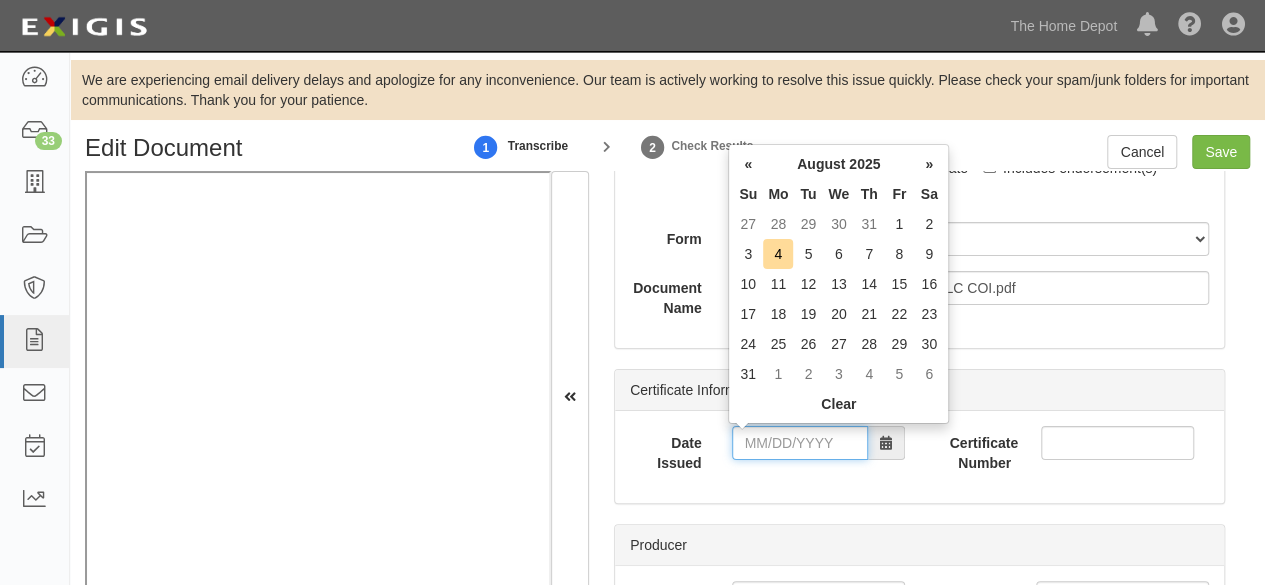 click on "Date Issued" at bounding box center [800, 443] 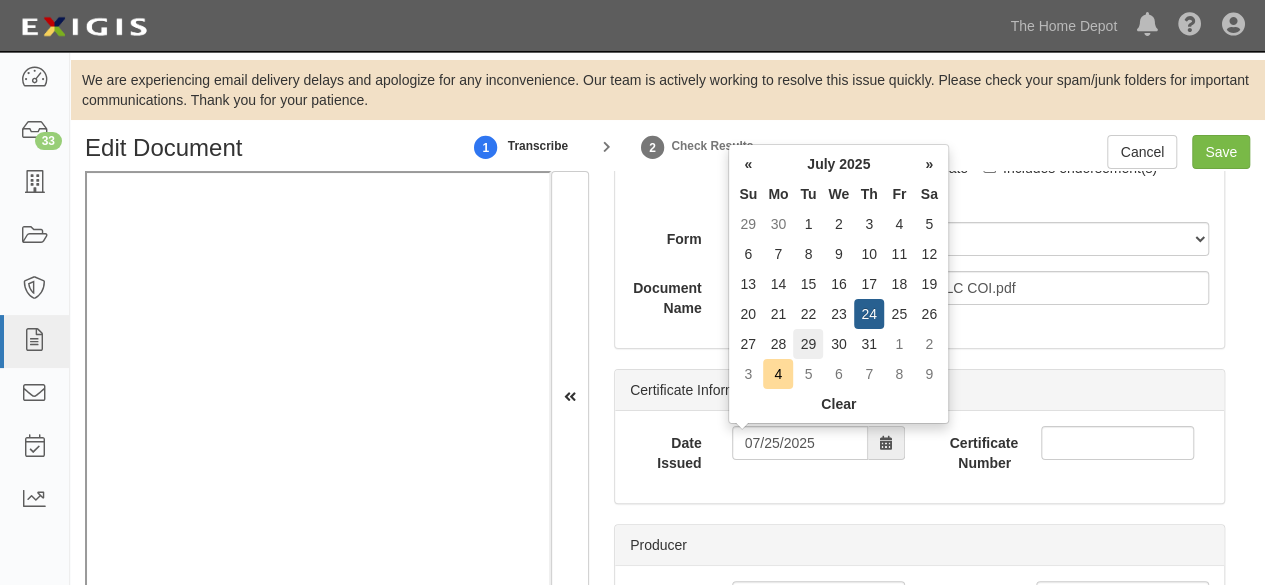 click on "29" at bounding box center [808, 344] 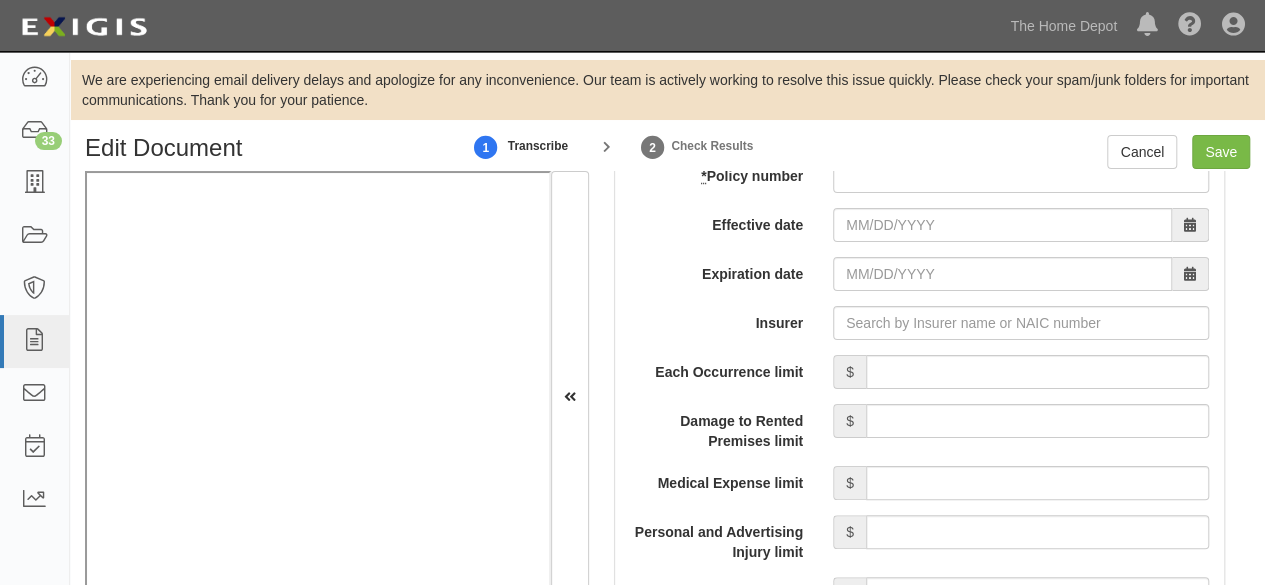 scroll, scrollTop: 1800, scrollLeft: 0, axis: vertical 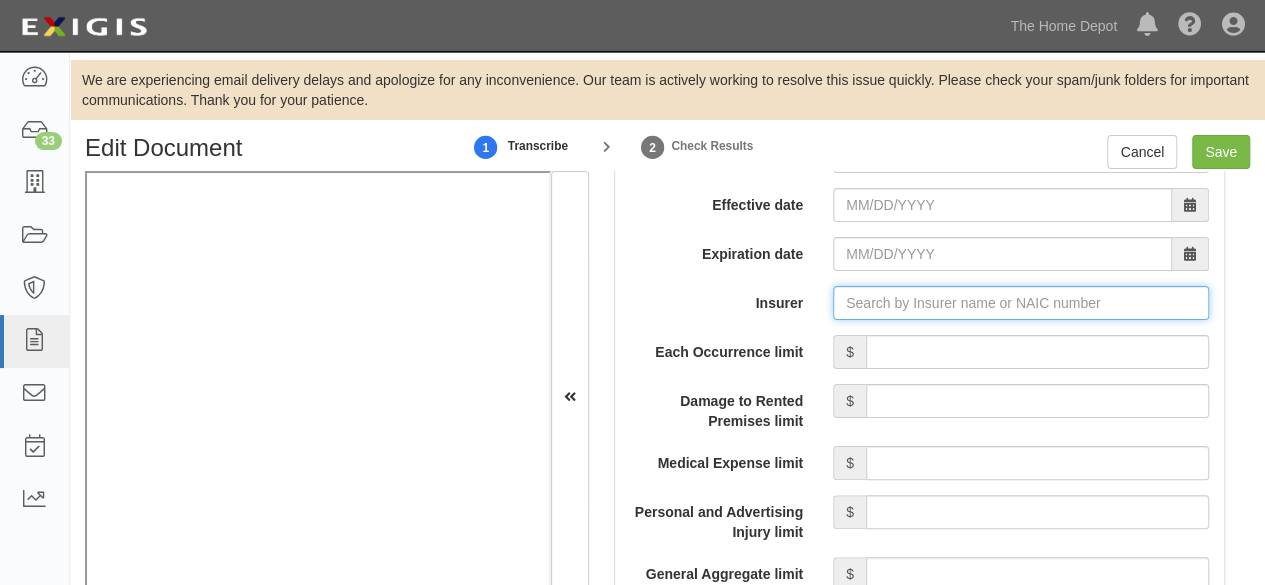 click on "Insurer" at bounding box center (1021, 303) 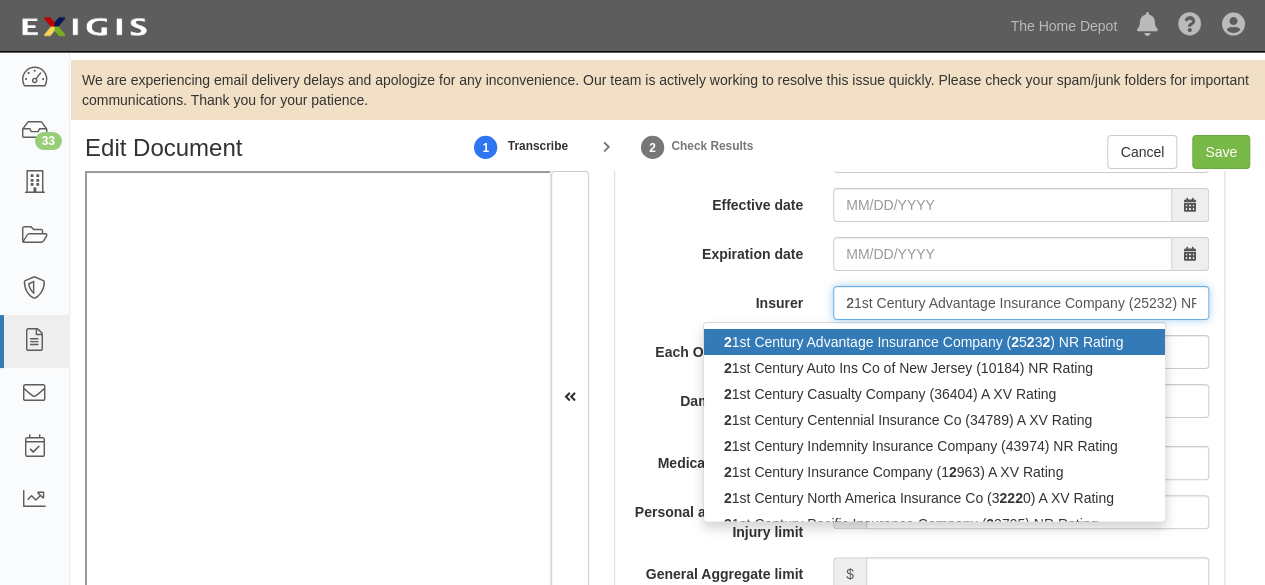 type 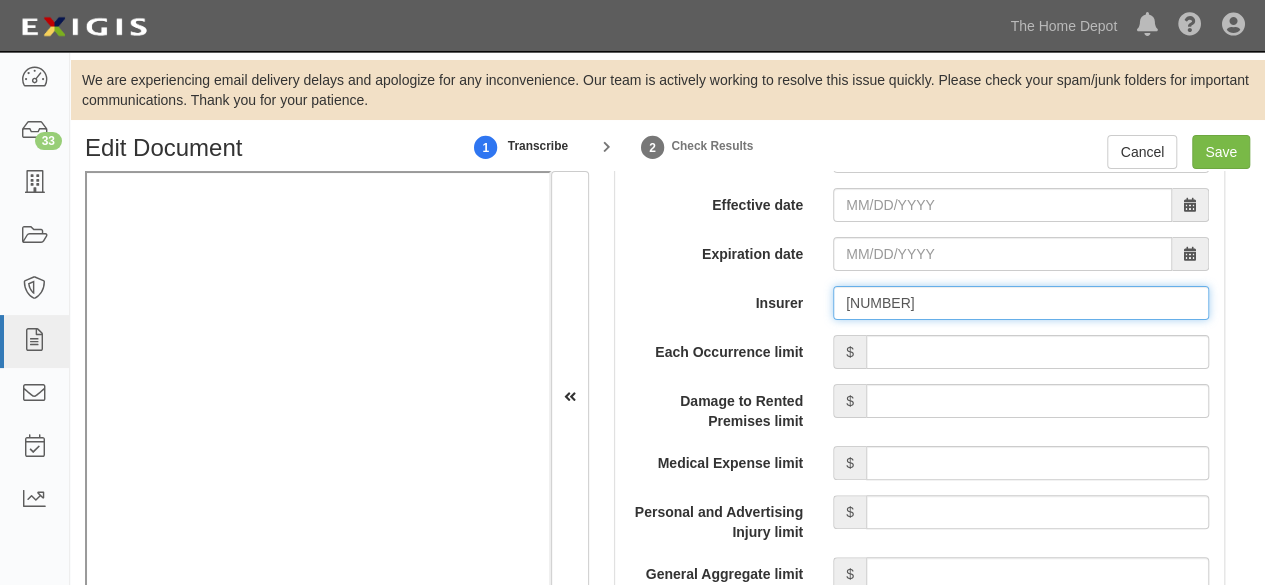 type on "25823" 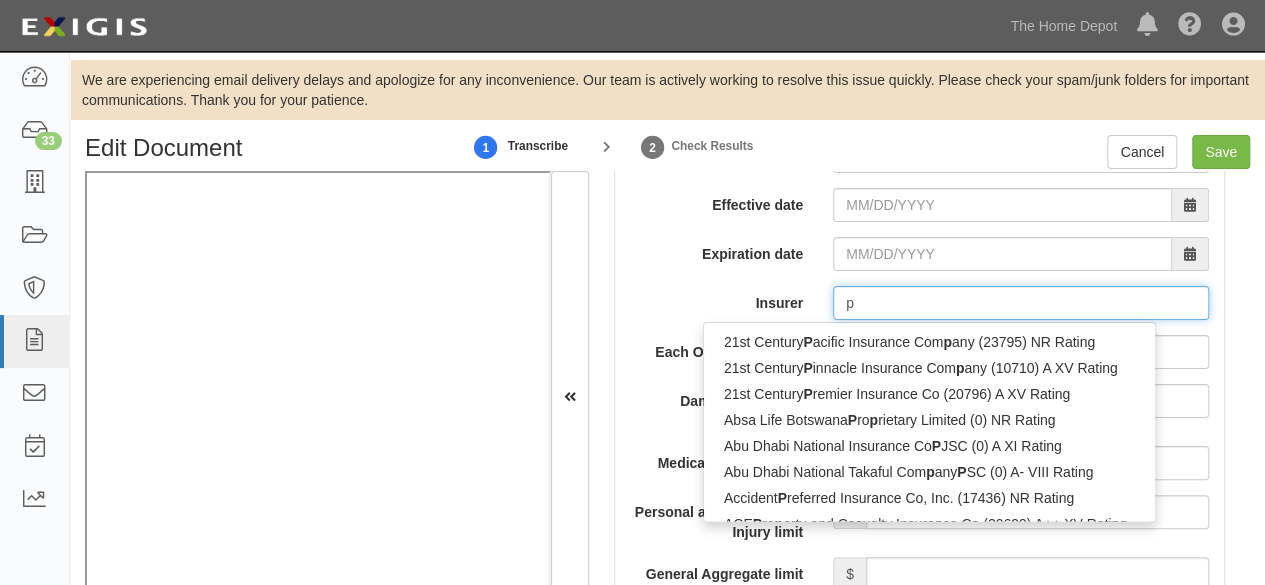 type on "ph" 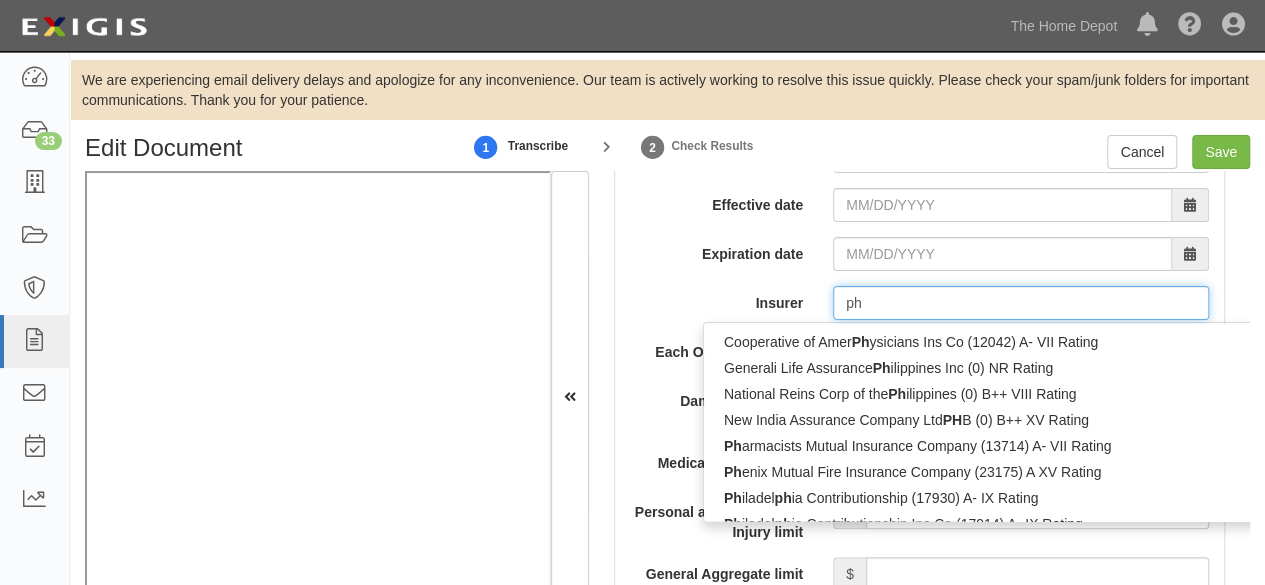 type on "phoenix Insurance Company (25623) A++ XV Rating" 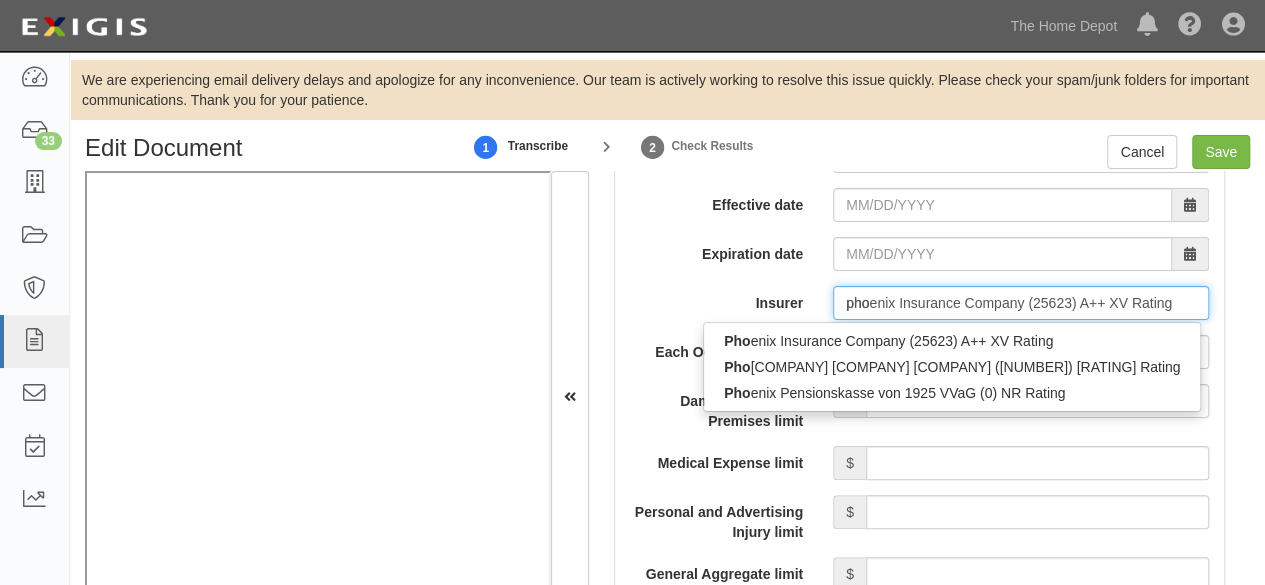 type on "phoe" 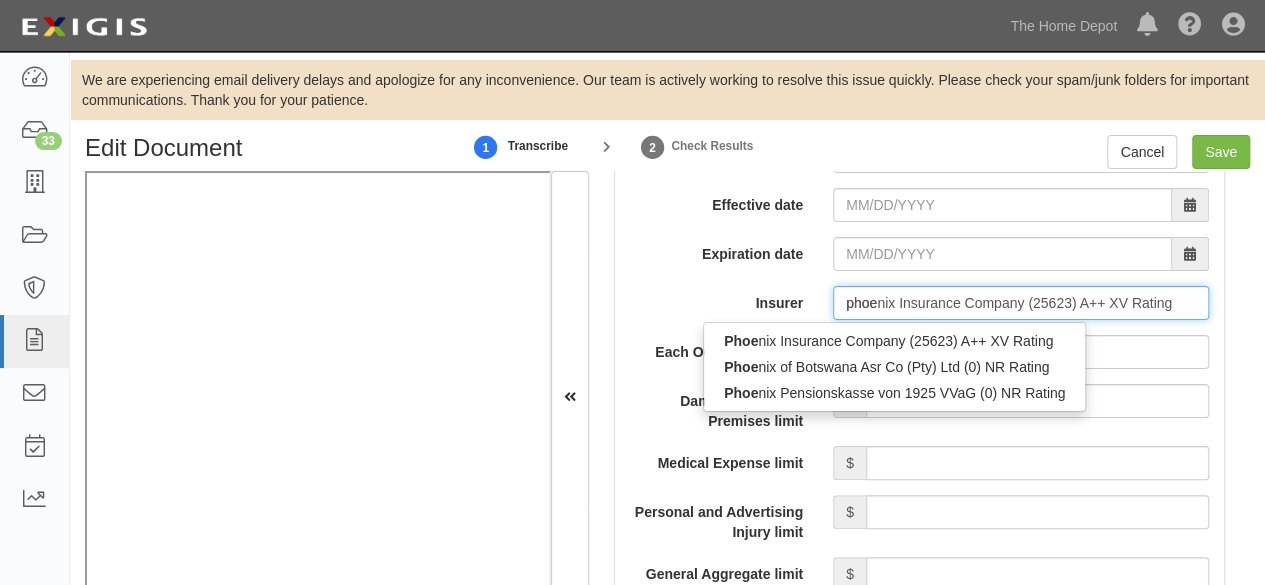 click on "Phoe nix Insurance Company (25623) A++ XV Rating" at bounding box center (894, 341) 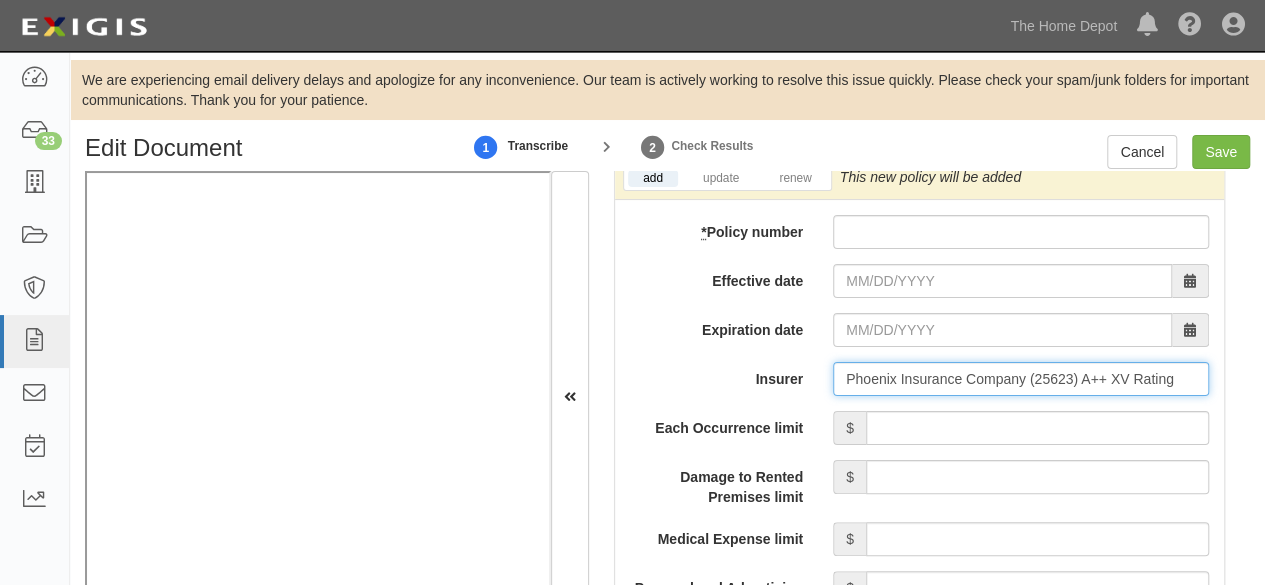 scroll, scrollTop: 1600, scrollLeft: 0, axis: vertical 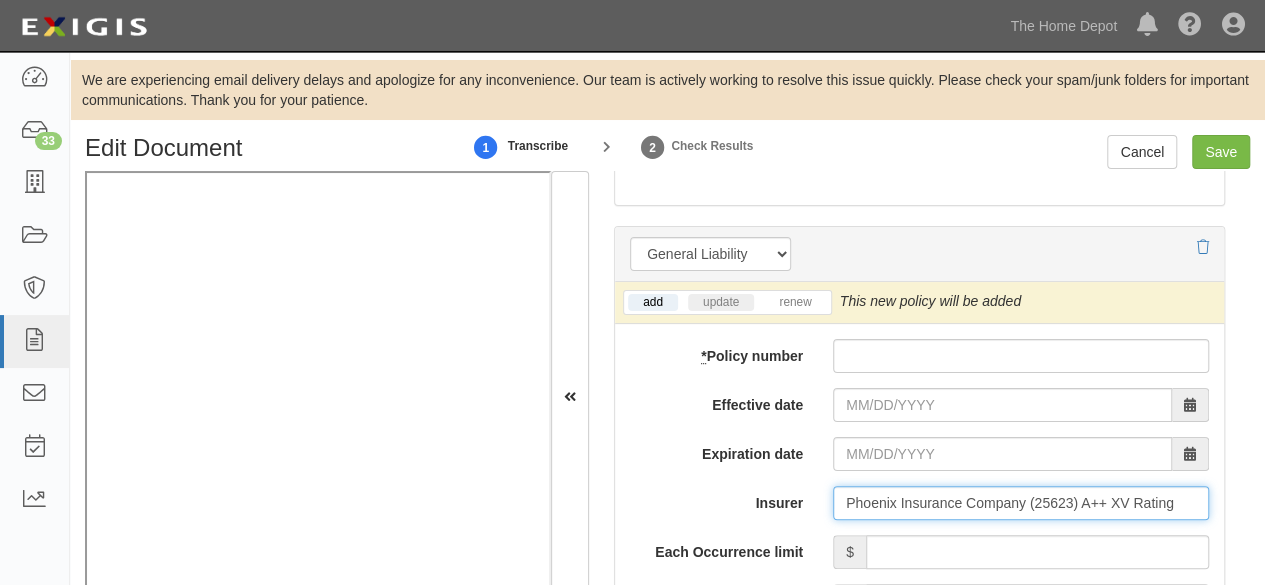 type on "Phoenix Insurance Company (25623) A++ XV Rating" 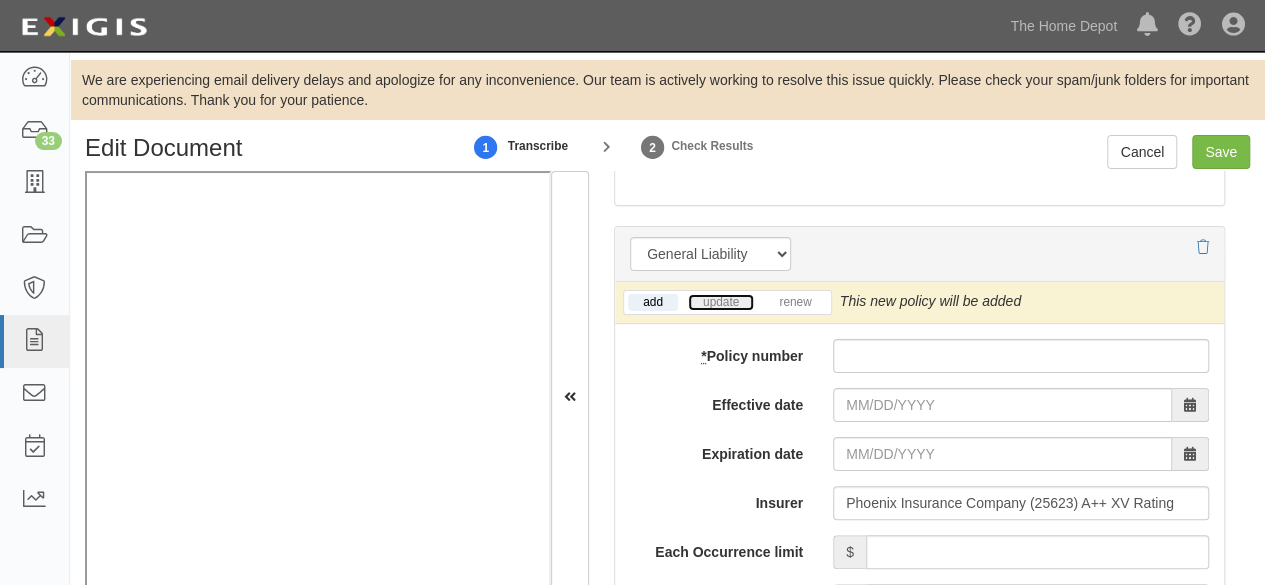 click on "update" at bounding box center [721, 302] 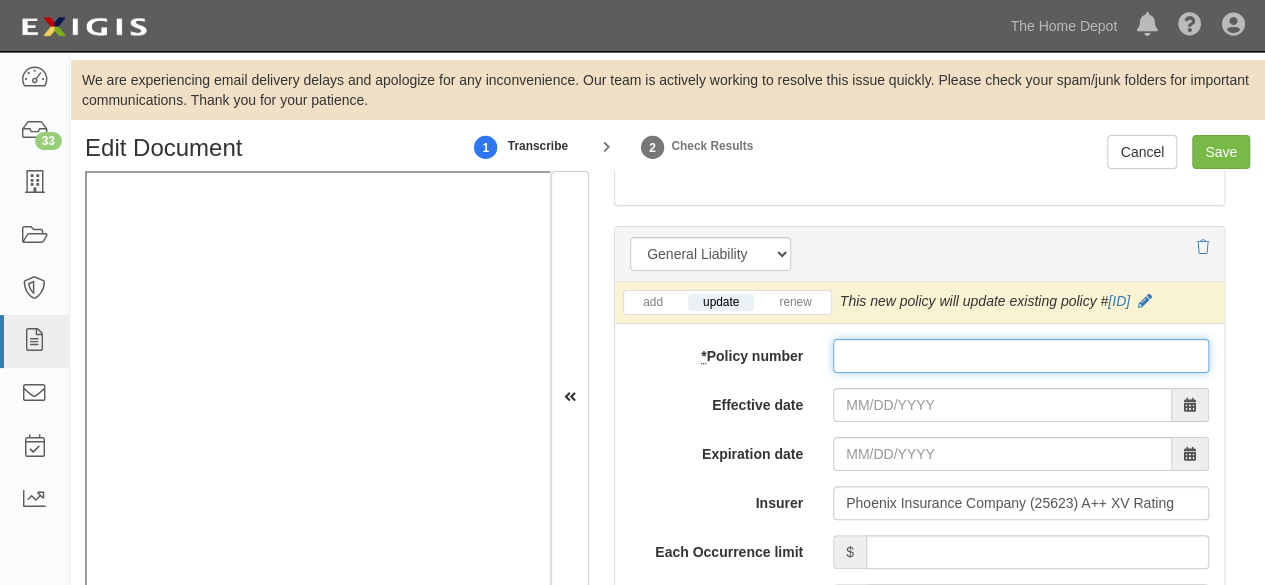 click on "*  Policy number" at bounding box center (1021, 356) 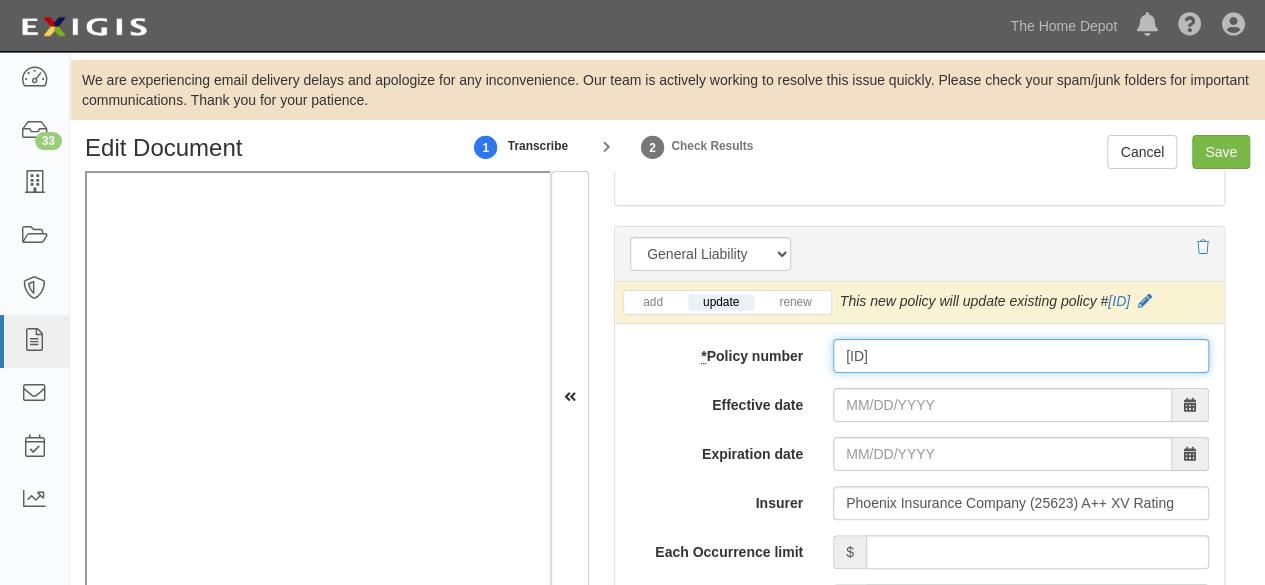 type on "Y-630-7J284102-PHX-25" 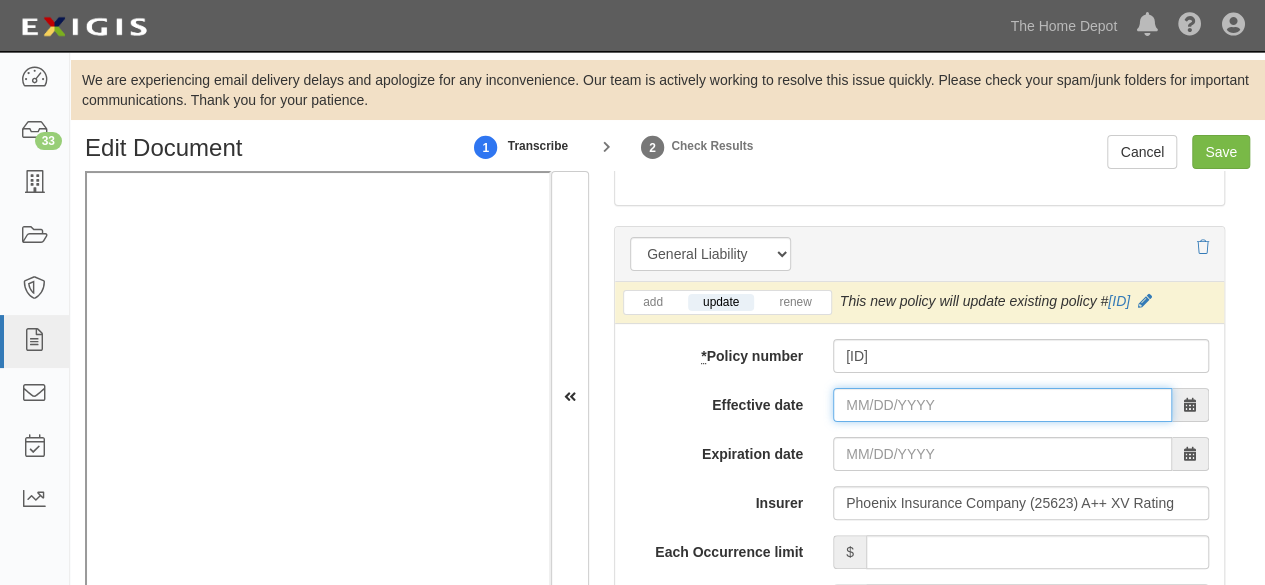 click on "Effective date" at bounding box center (1002, 405) 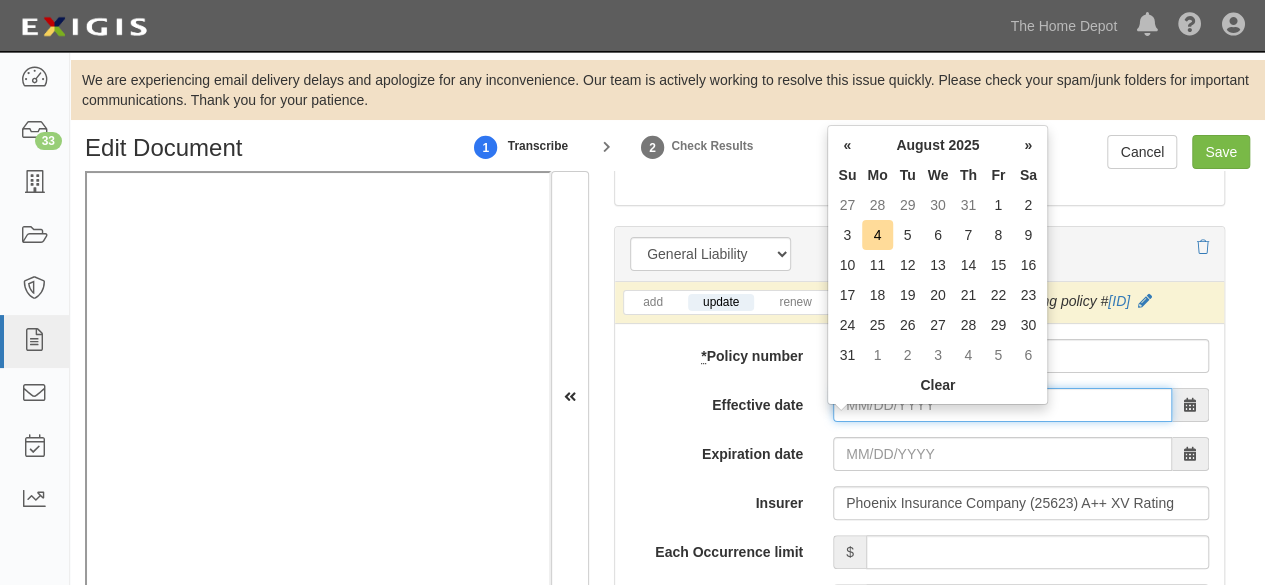 click on "Effective date" at bounding box center (1002, 405) 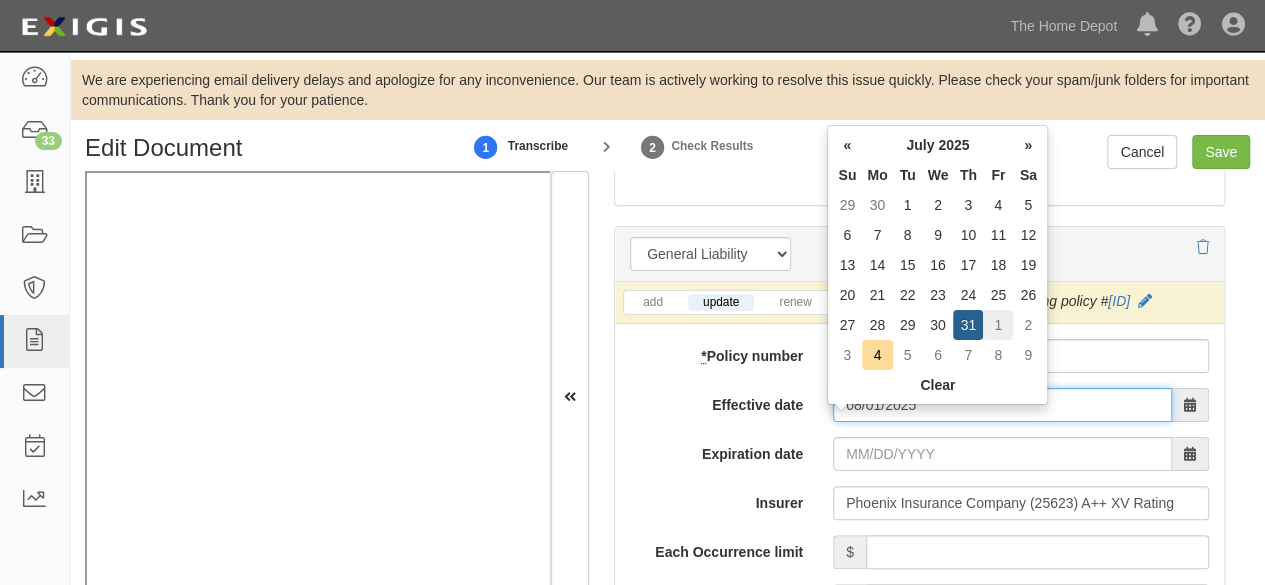 type on "08/01/2025" 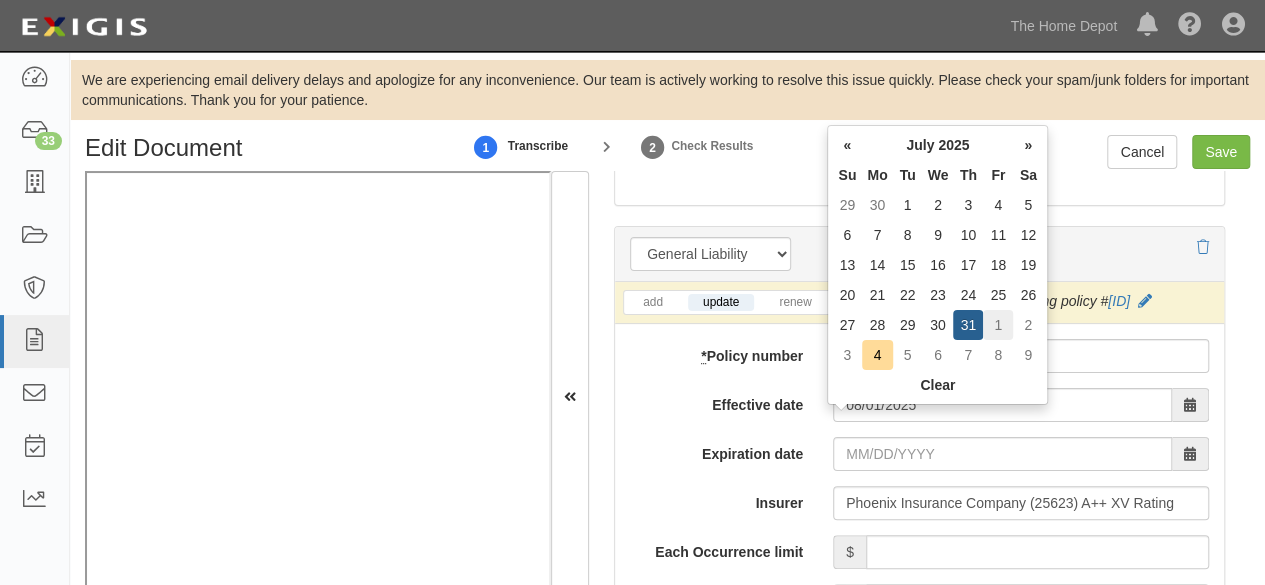 type on "08/01/2026" 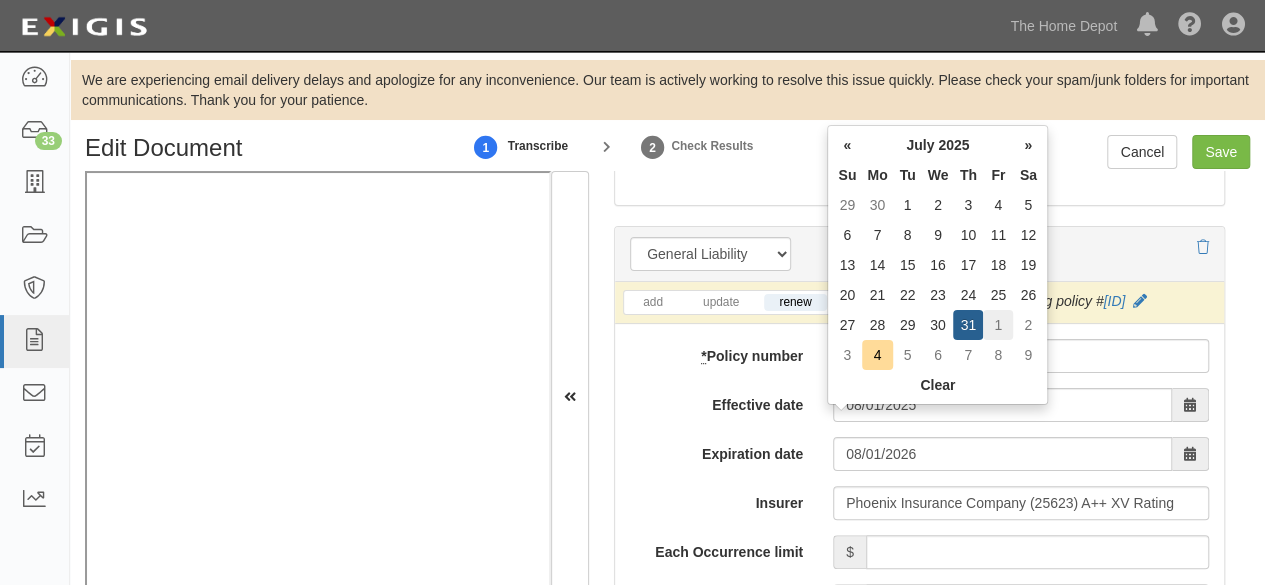 click on "1" at bounding box center [998, 325] 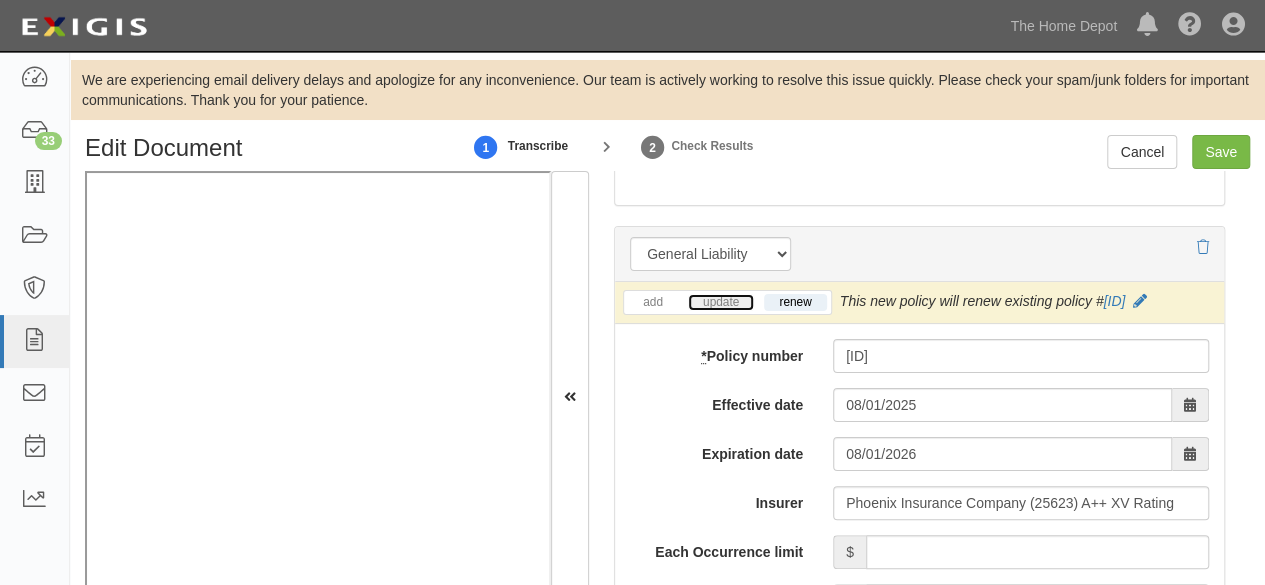 click on "update" at bounding box center [721, 302] 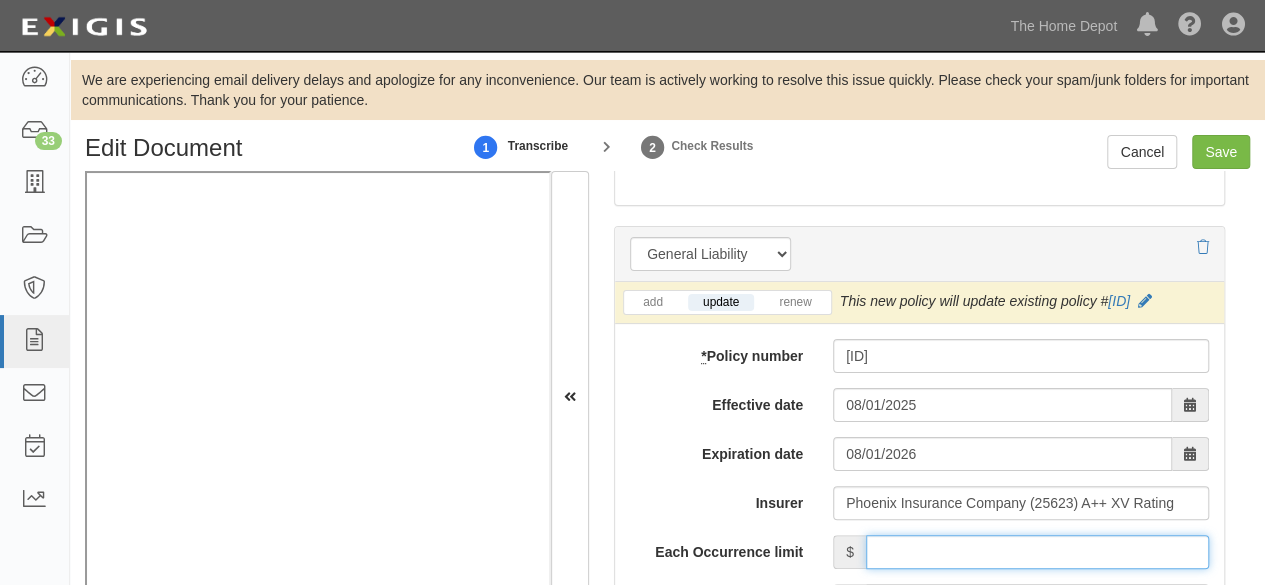 drag, startPoint x: 984, startPoint y: 569, endPoint x: 980, endPoint y: 553, distance: 16.492422 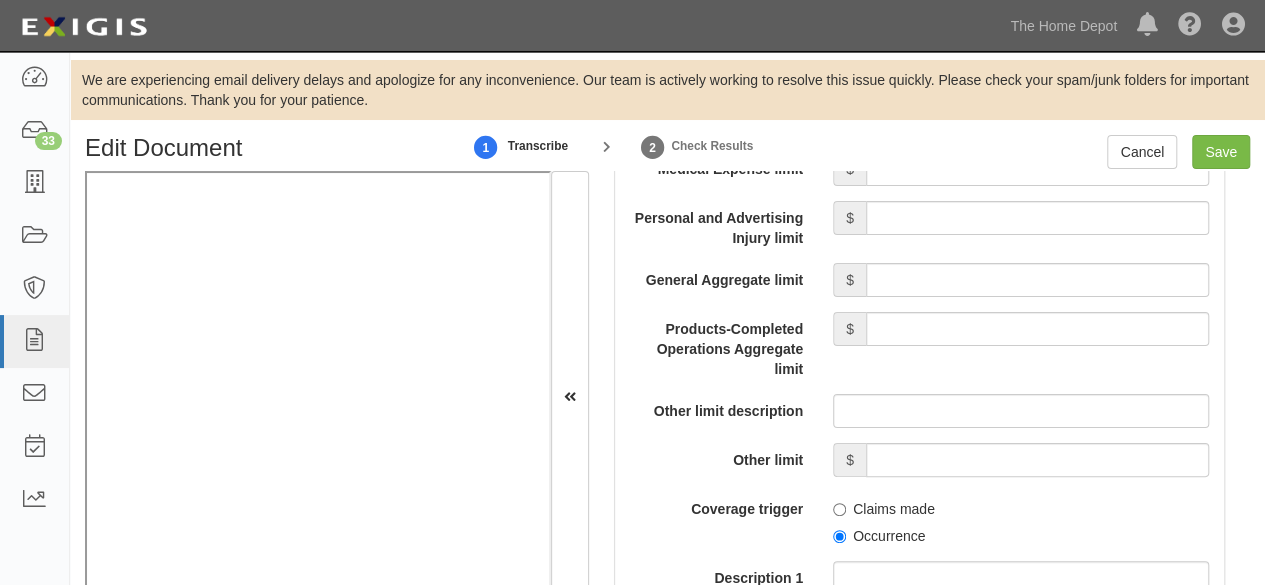 scroll, scrollTop: 2100, scrollLeft: 0, axis: vertical 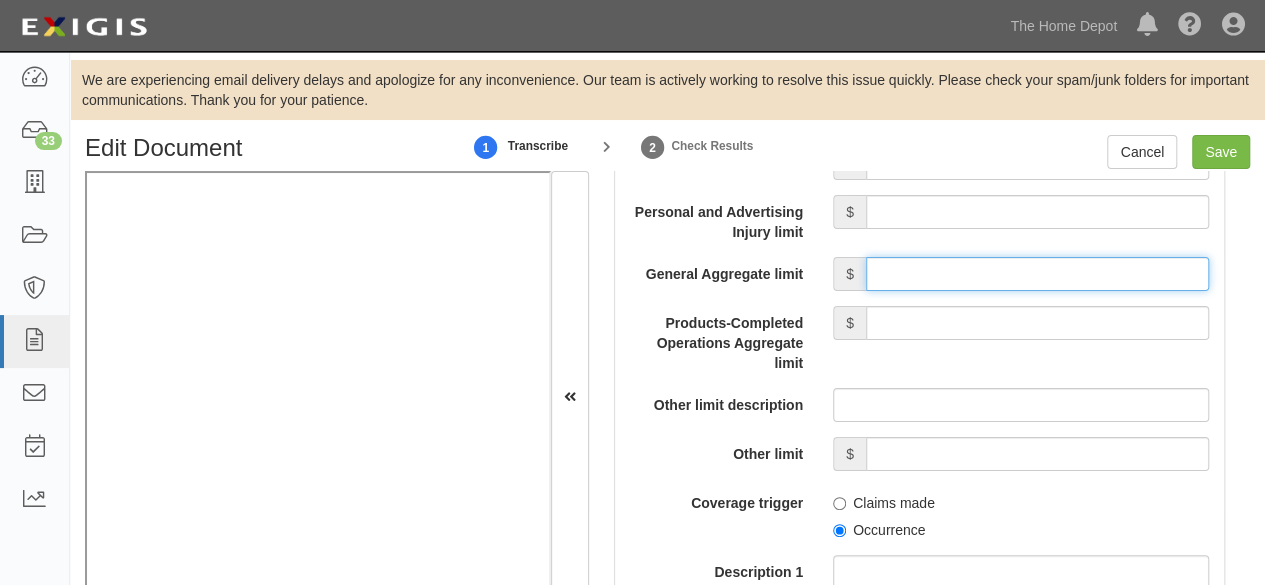 drag, startPoint x: 995, startPoint y: 293, endPoint x: 992, endPoint y: 307, distance: 14.3178215 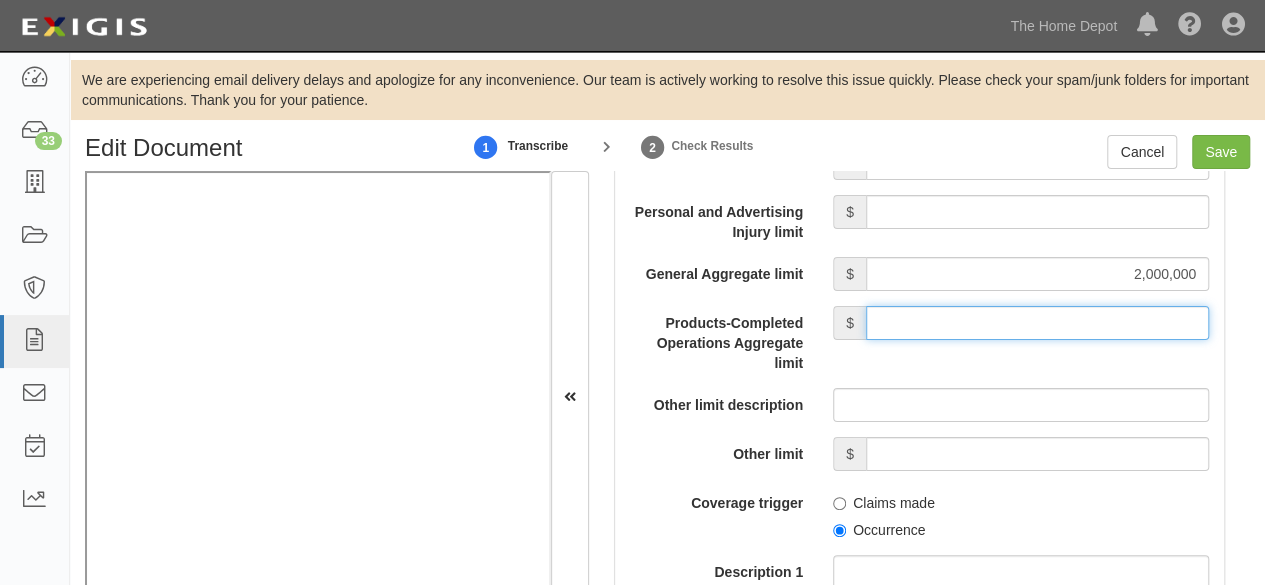 click on "Products-Completed Operations Aggregate limit" at bounding box center (1037, 323) 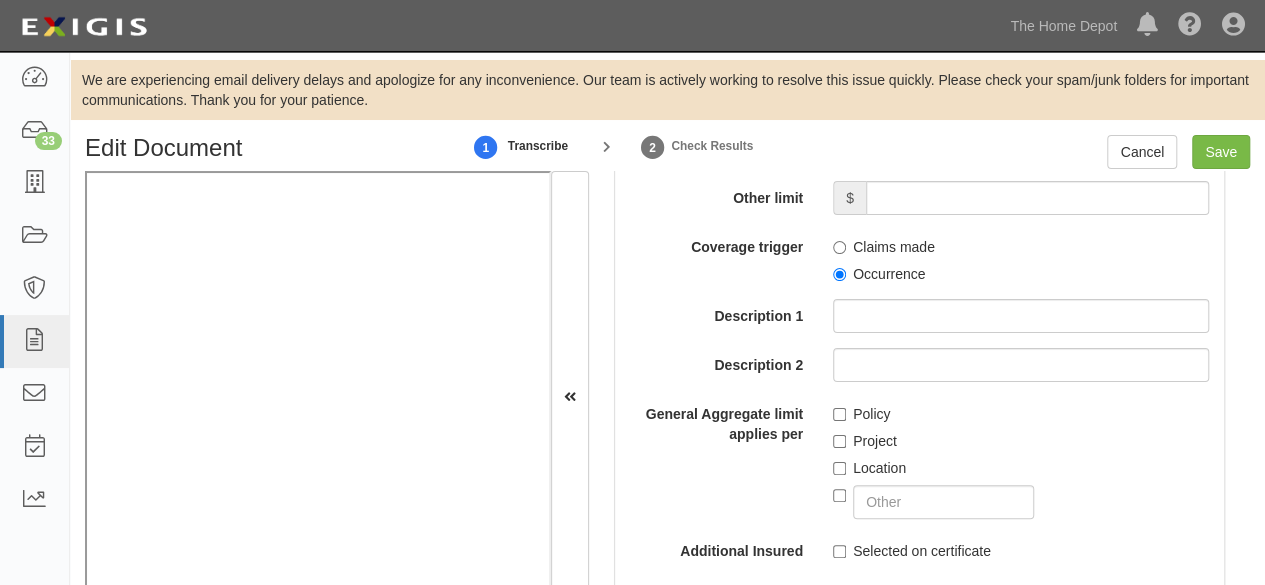 scroll, scrollTop: 2400, scrollLeft: 0, axis: vertical 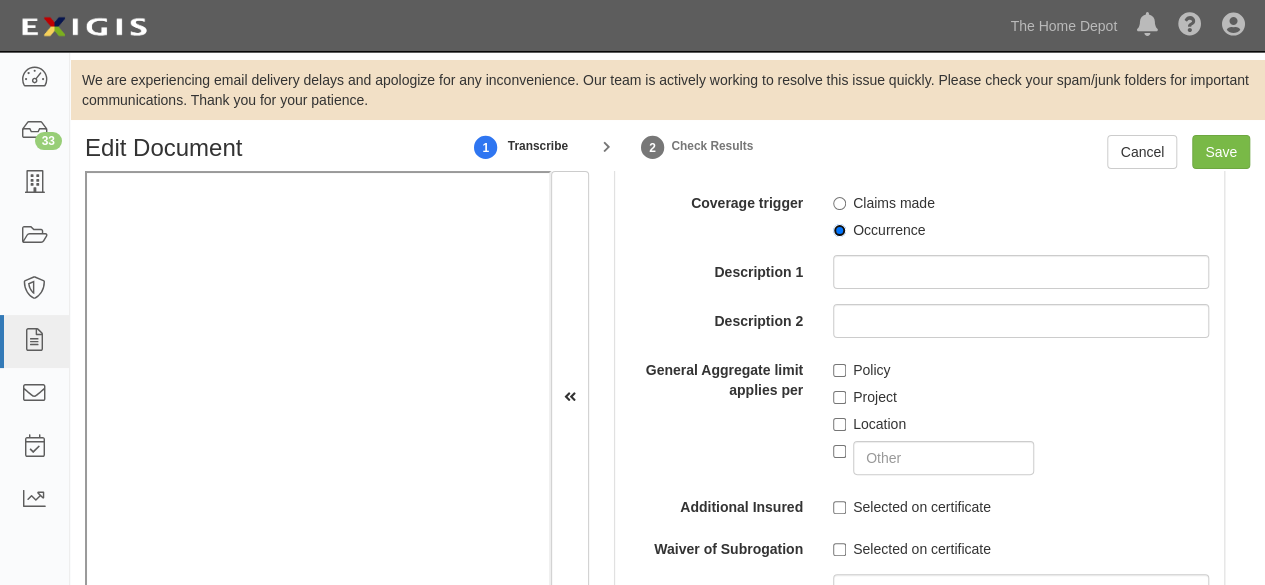 click on "Occurrence" at bounding box center [839, 230] 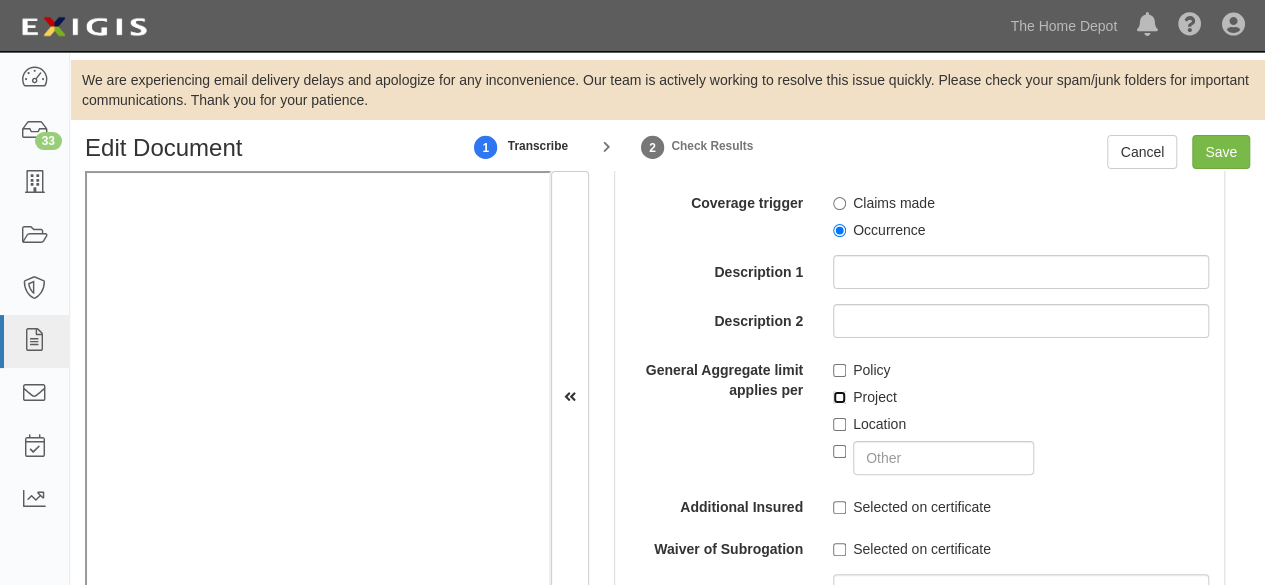click on "Project" at bounding box center (839, 397) 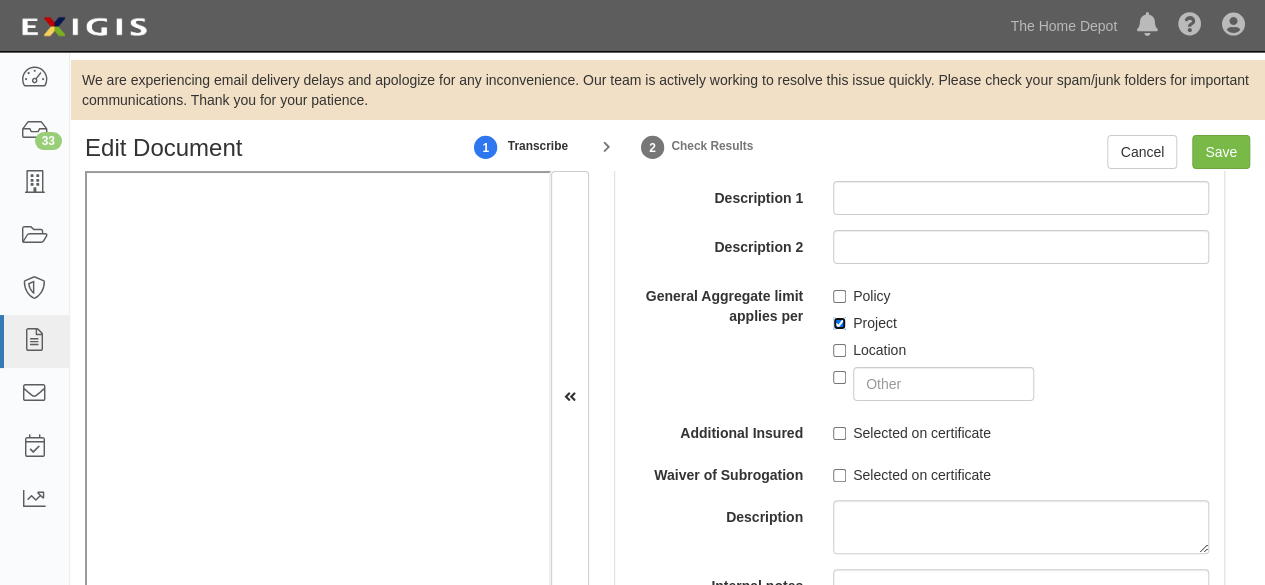 scroll, scrollTop: 2500, scrollLeft: 0, axis: vertical 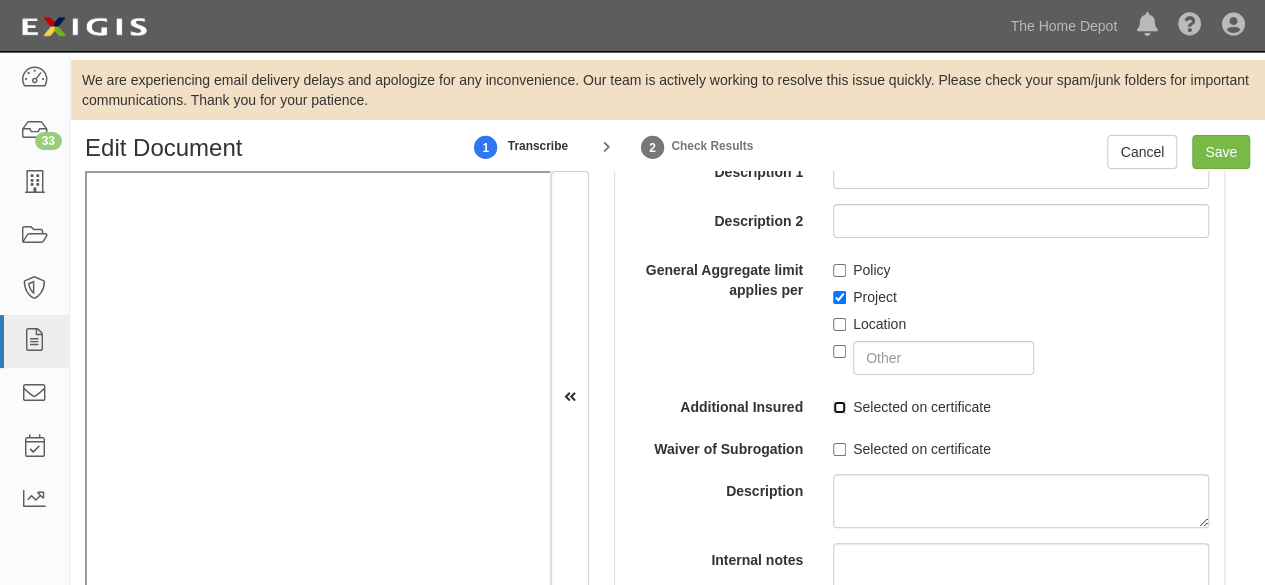 click on "Selected on certificate" at bounding box center (839, 407) 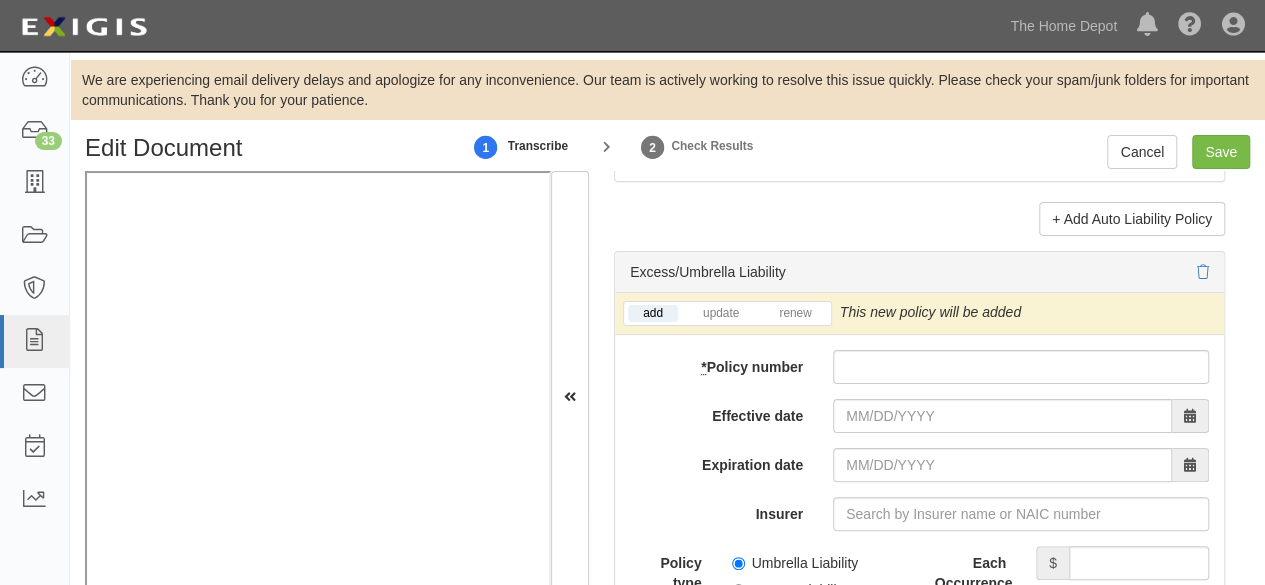 scroll, scrollTop: 4300, scrollLeft: 0, axis: vertical 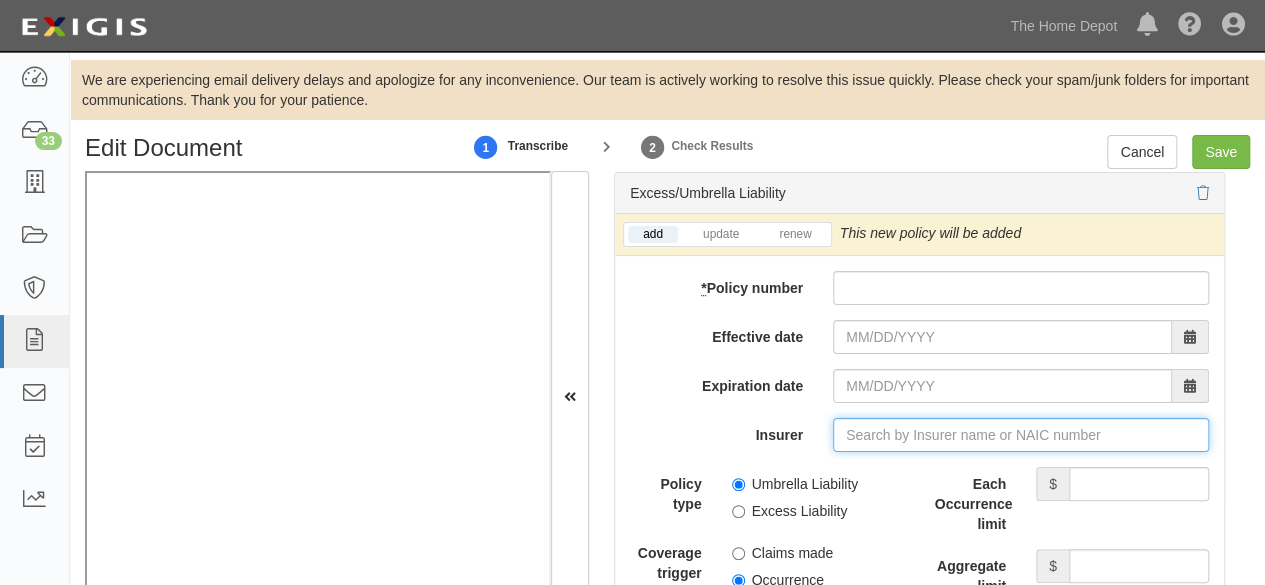 drag, startPoint x: 848, startPoint y: 440, endPoint x: 789, endPoint y: 425, distance: 60.876926 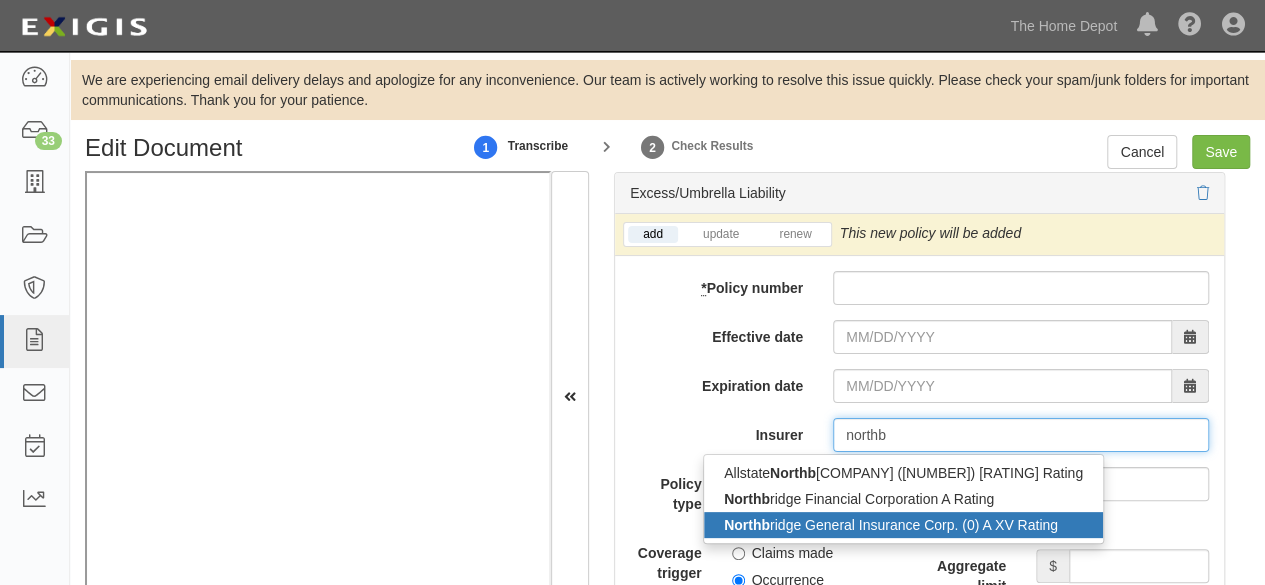 click on "Northb ridge General Insurance Corp. (0) A XV Rating" at bounding box center (903, 525) 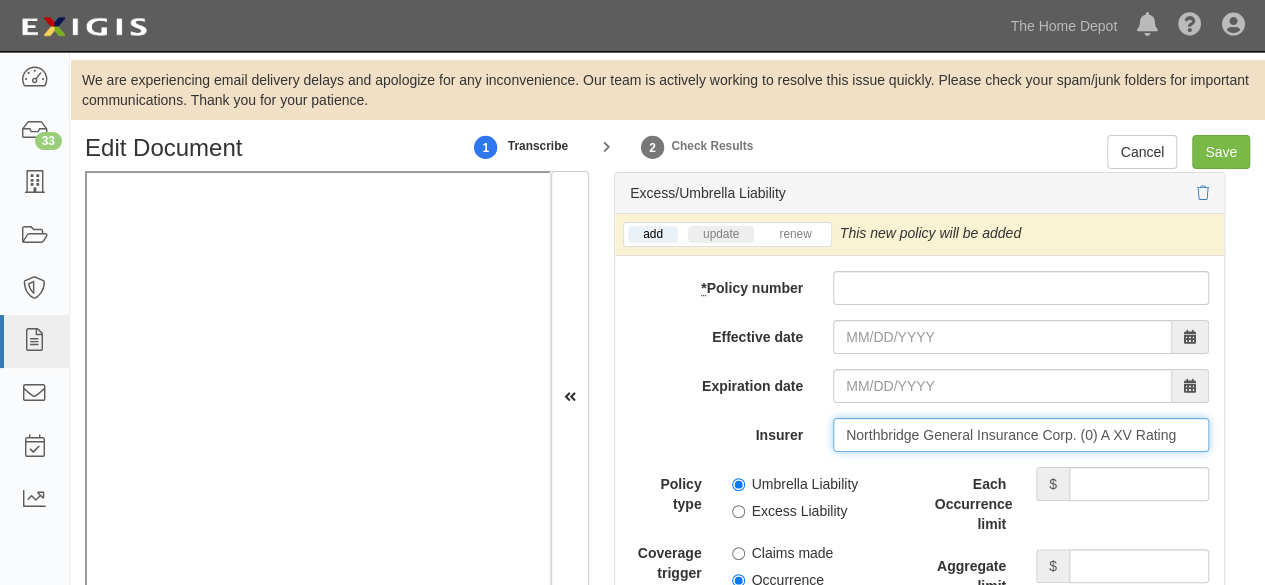 type on "Northbridge General Insurance Corp. (0) A XV Rating" 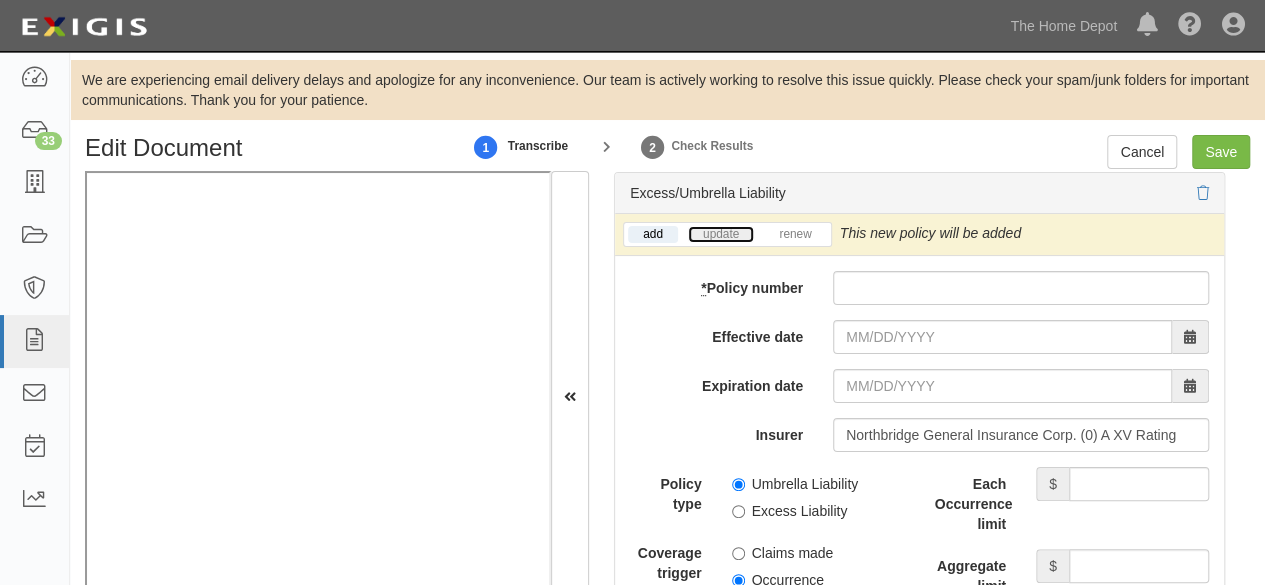 click on "update" at bounding box center [721, 234] 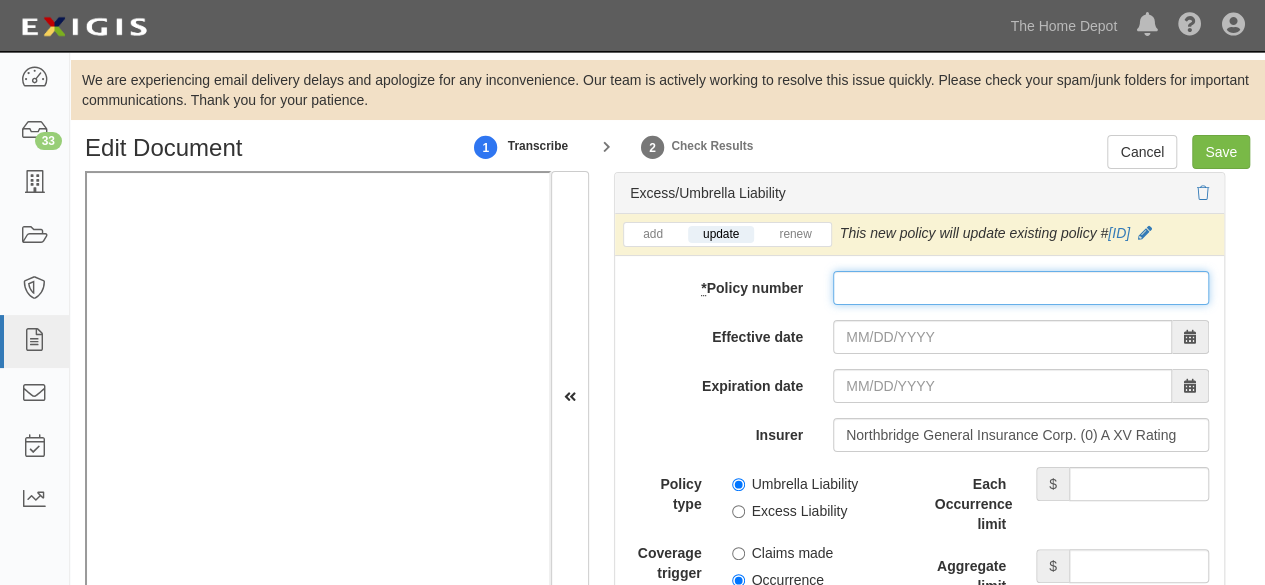 click on "*  Policy number" at bounding box center (1021, 288) 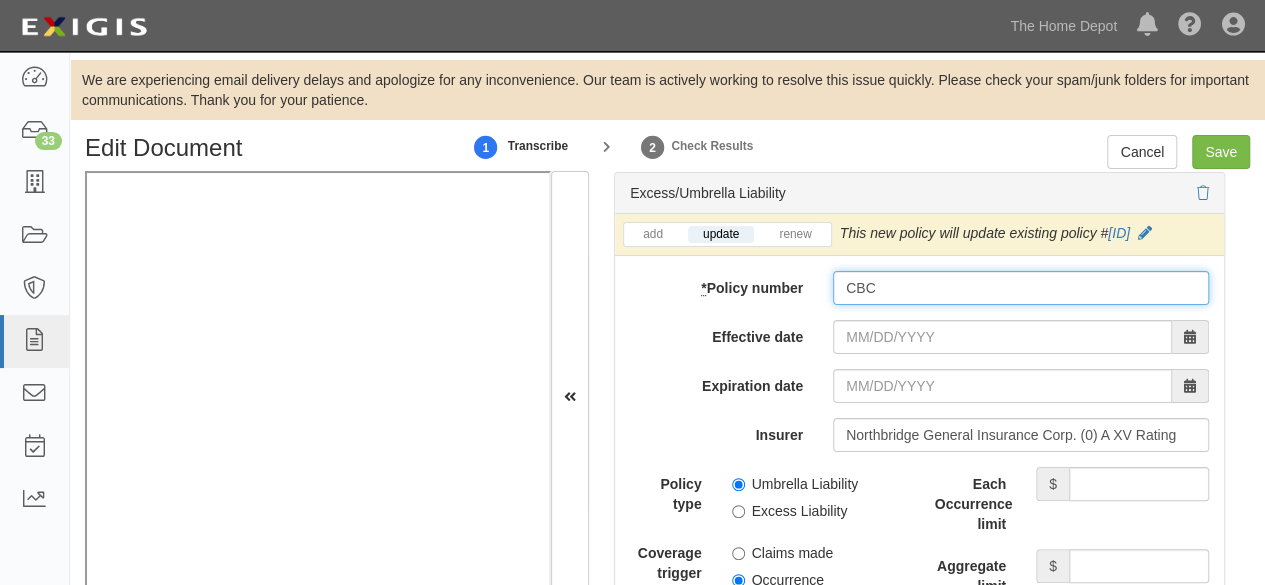 click on "CBC" at bounding box center [1021, 288] 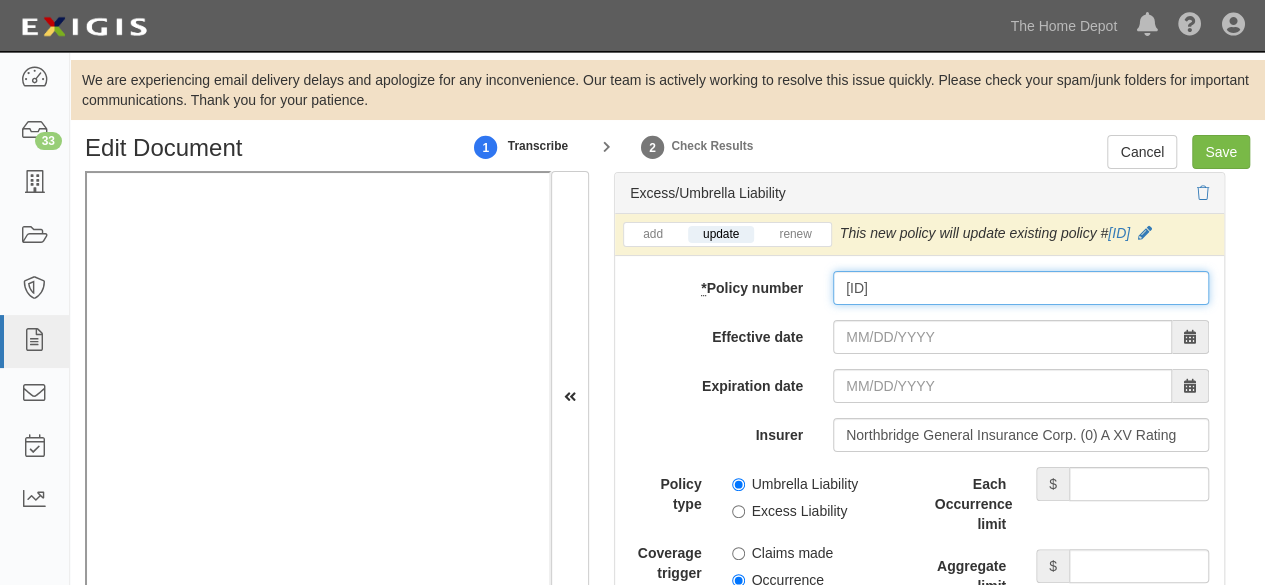 type on "CBC1949880" 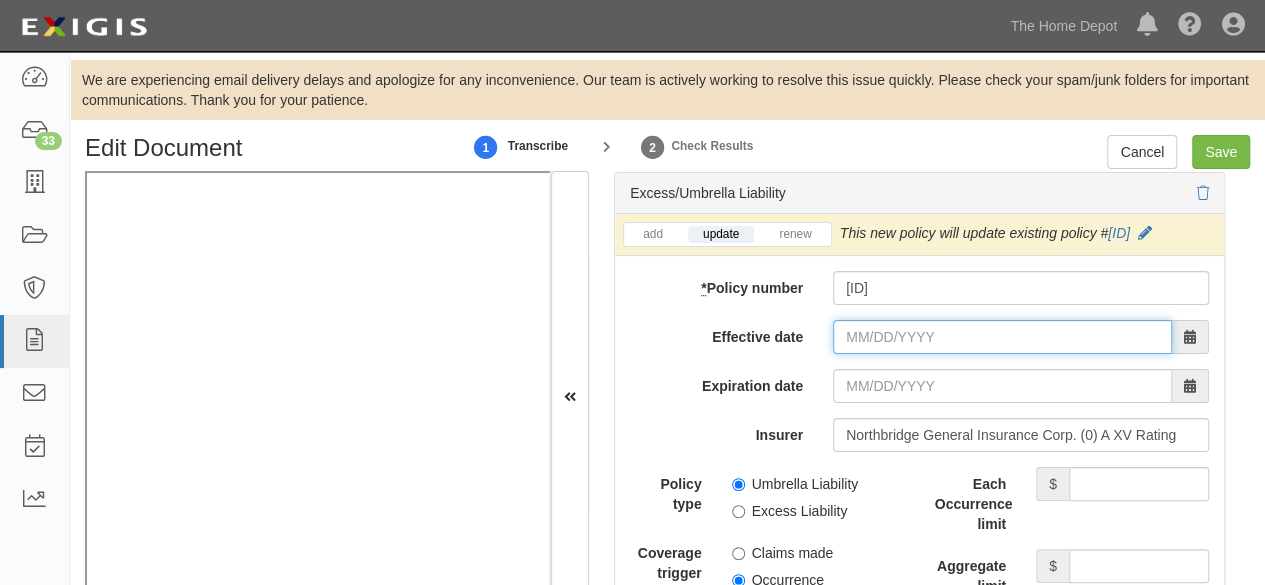 drag, startPoint x: 892, startPoint y: 383, endPoint x: 822, endPoint y: 352, distance: 76.55717 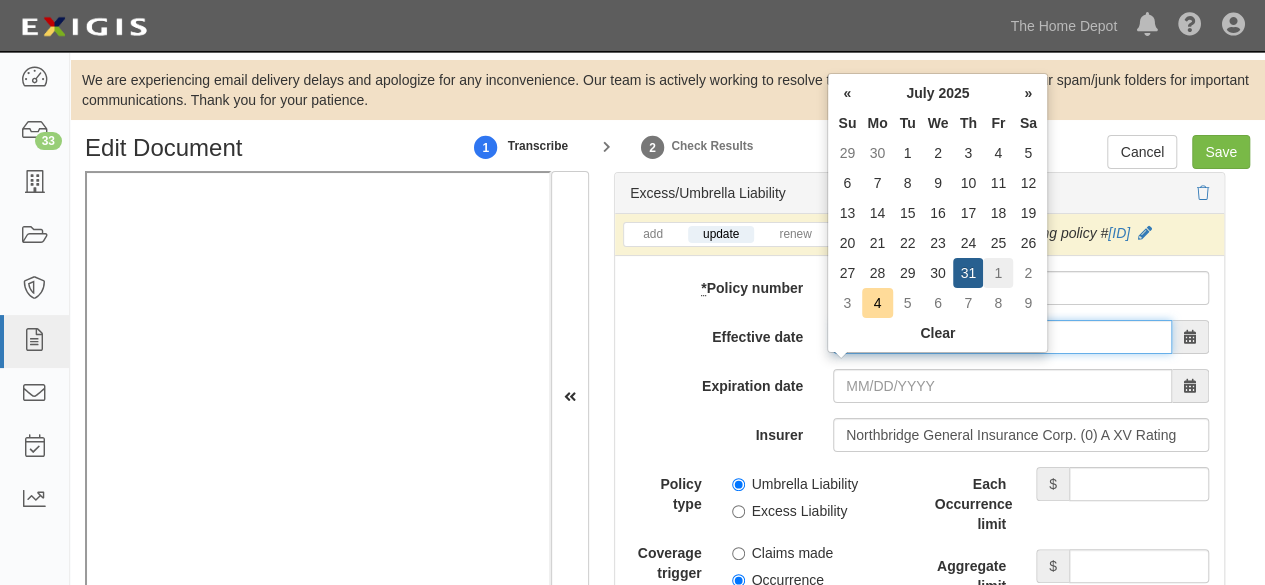 type on "08/01/2025" 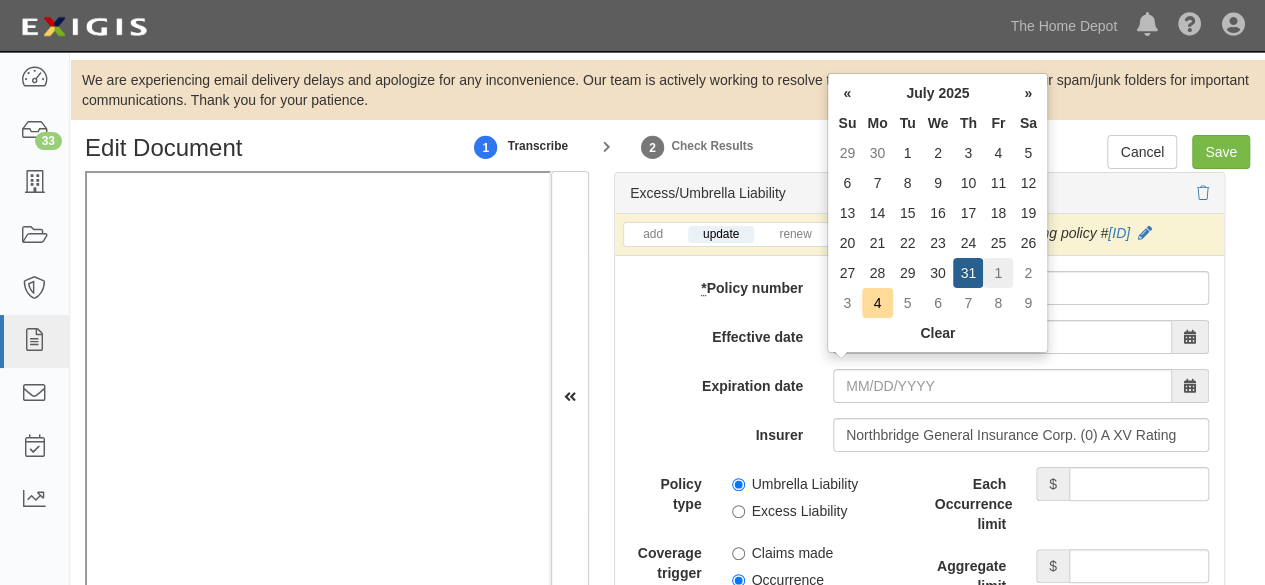 type on "08/01/2026" 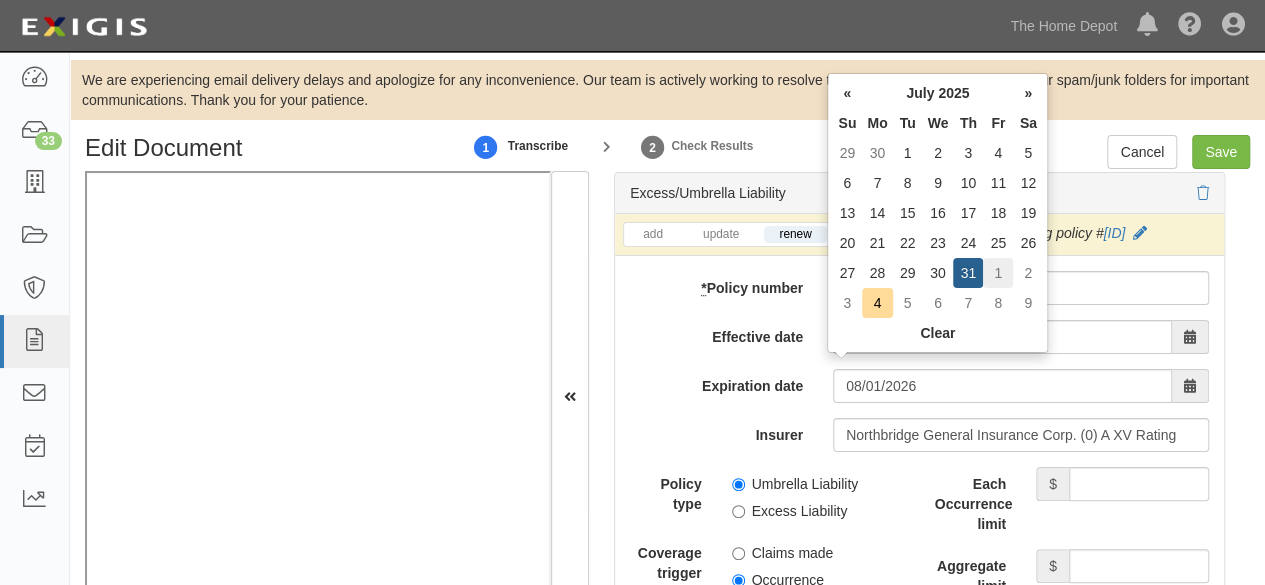 click on "1" at bounding box center [998, 273] 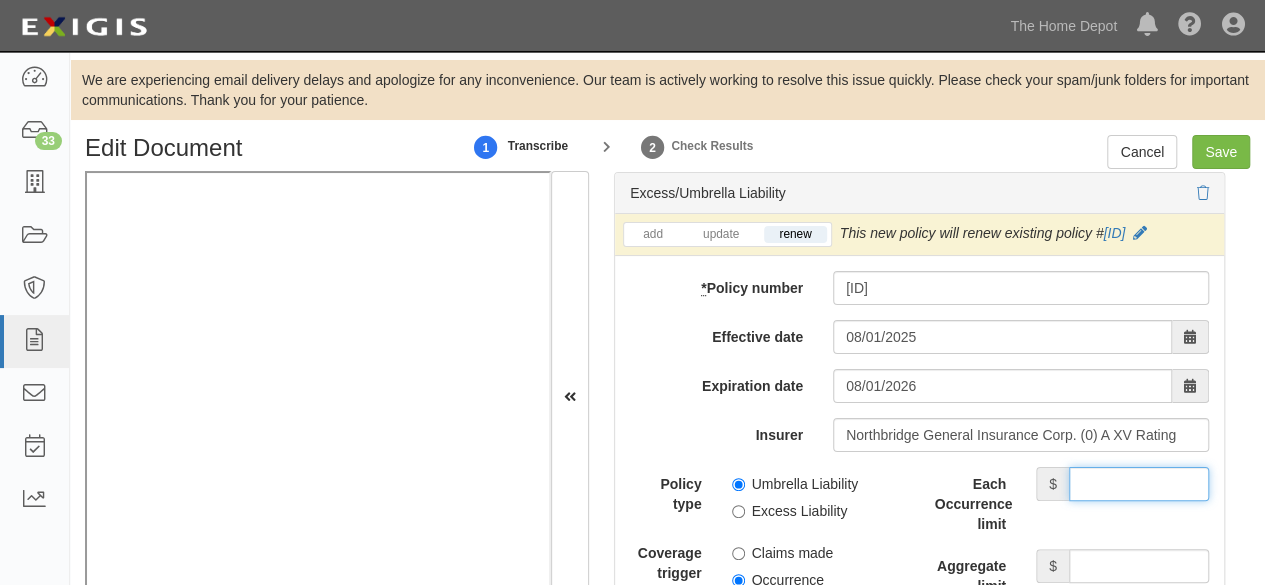 drag, startPoint x: 1104, startPoint y: 519, endPoint x: 1096, endPoint y: 509, distance: 12.806249 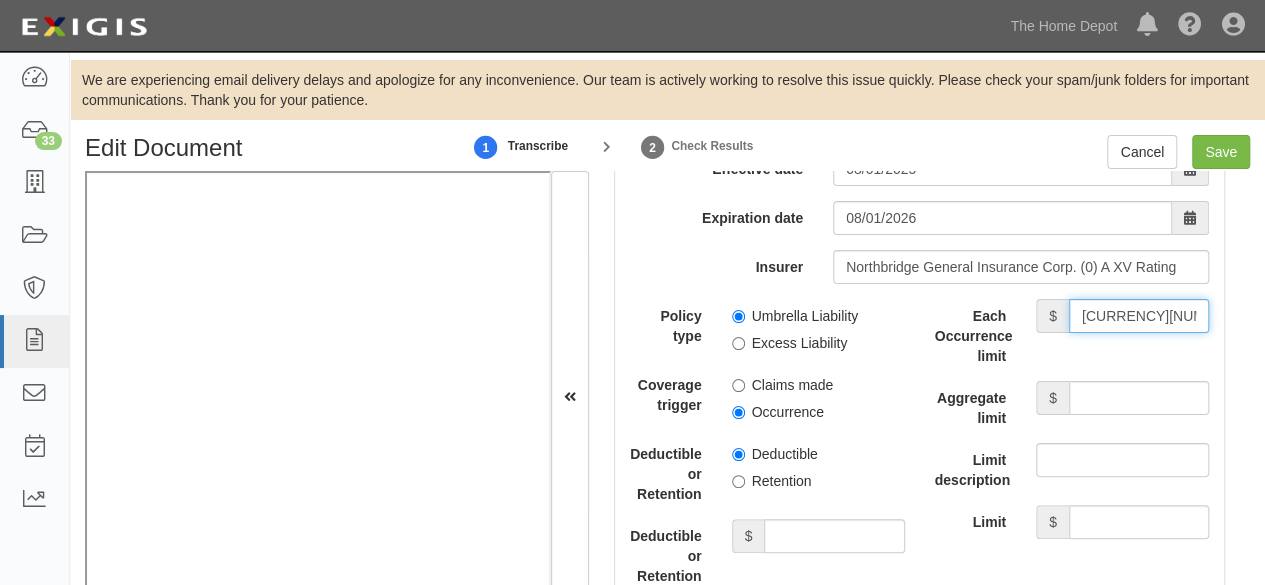 scroll, scrollTop: 4500, scrollLeft: 0, axis: vertical 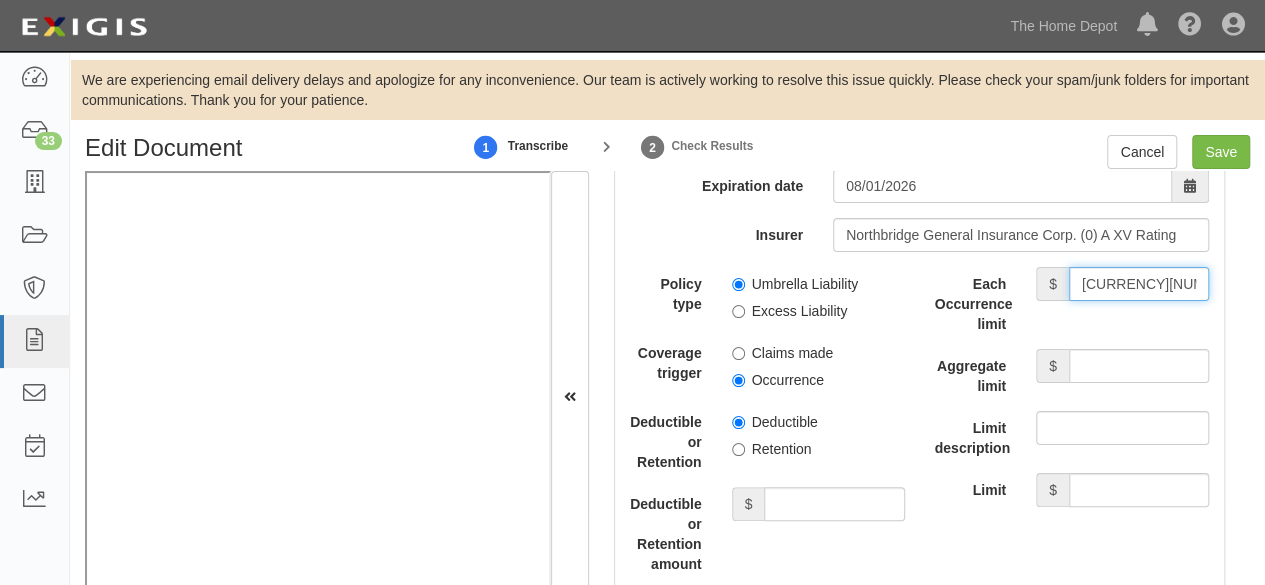 type on "19,000,000" 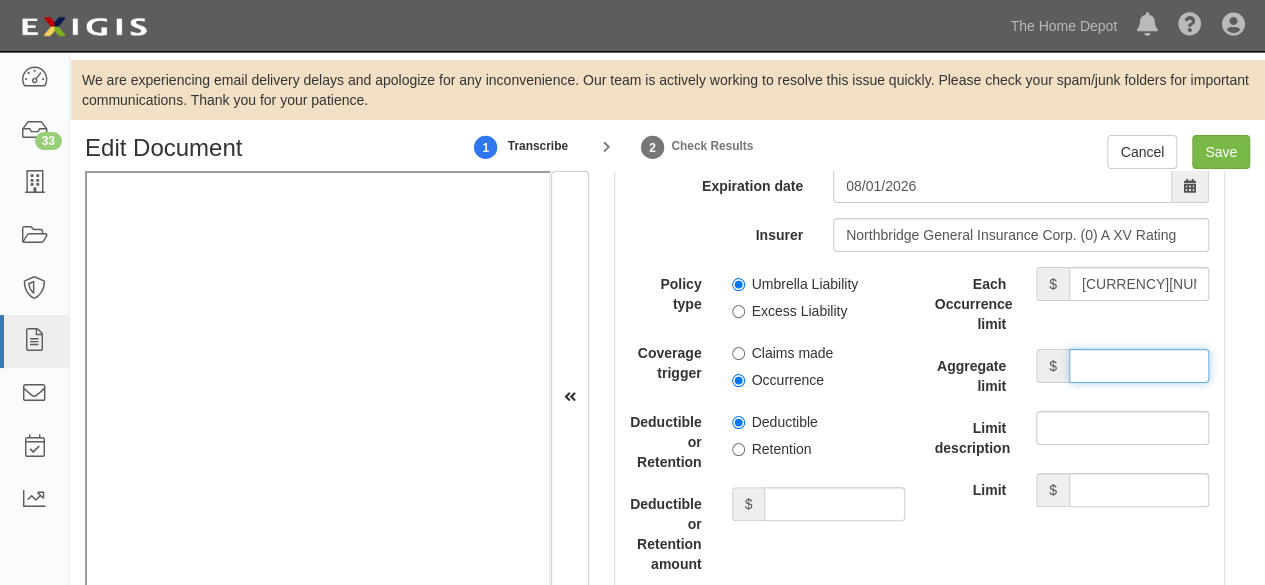click on "Aggregate limit" at bounding box center [1139, 366] 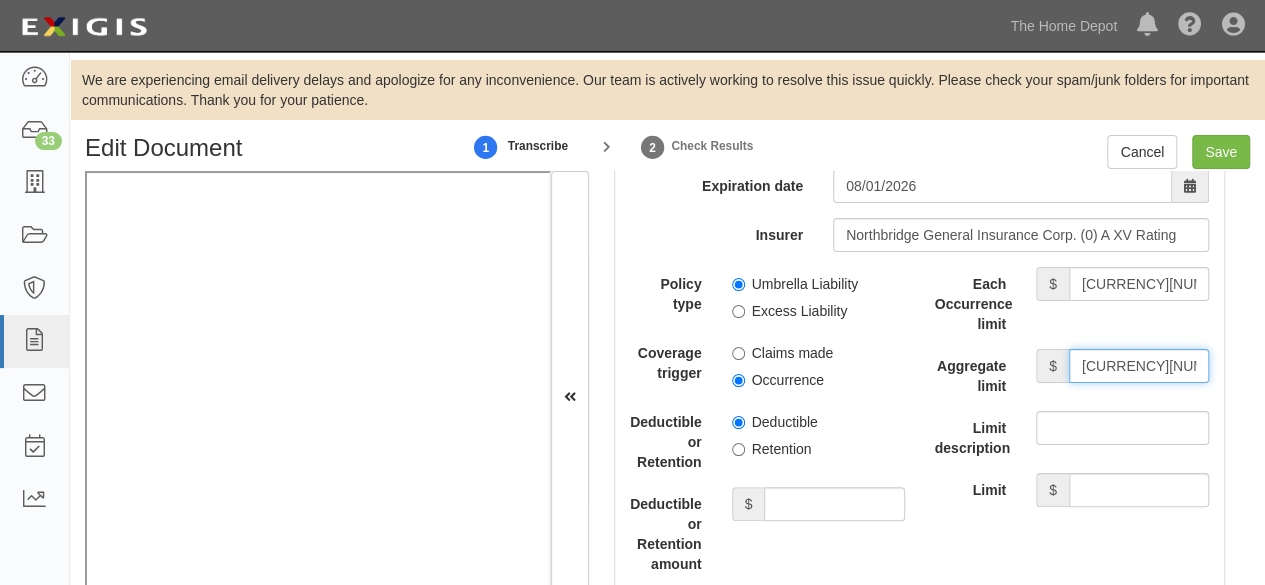 type on "19,000,000" 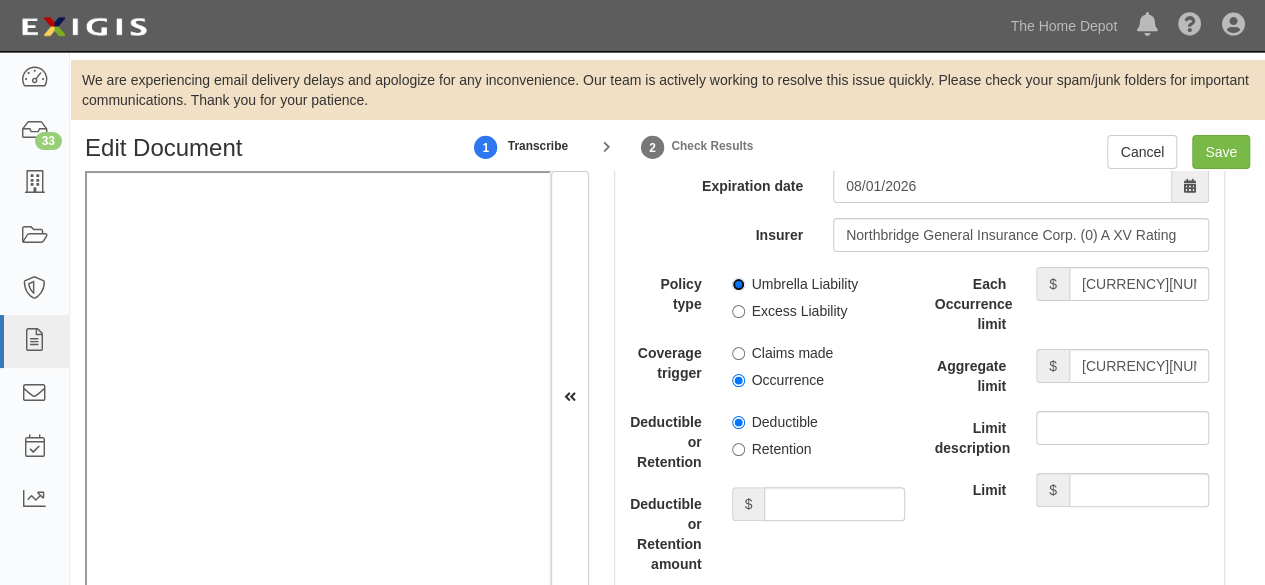 click on "Umbrella Liability" at bounding box center (738, 284) 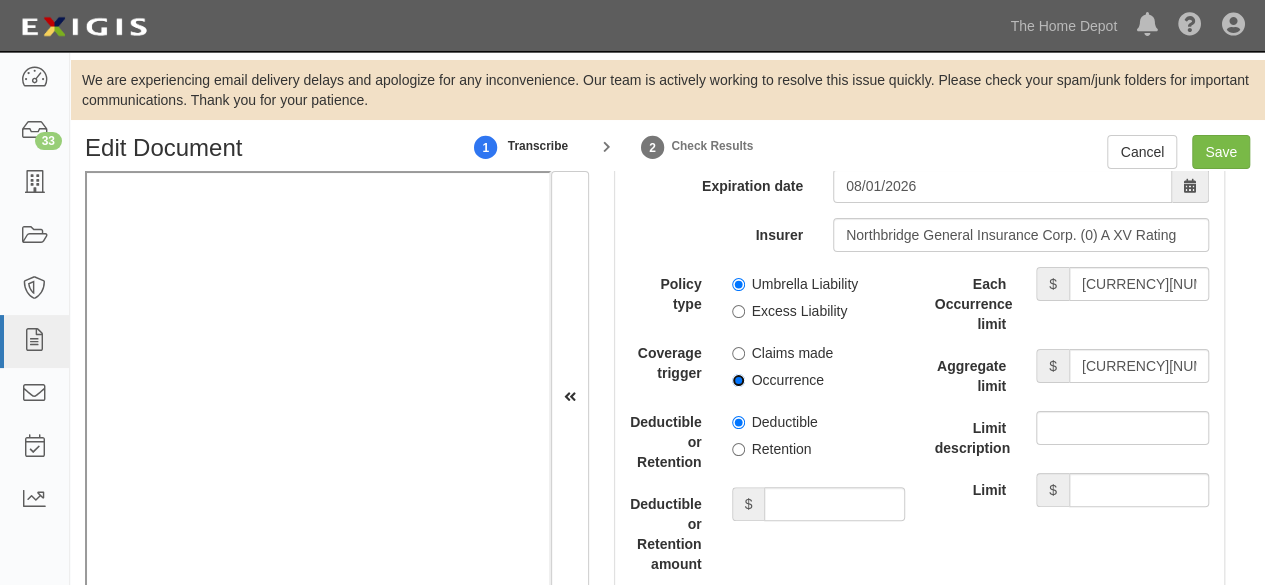 click on "Occurrence" at bounding box center (738, 380) 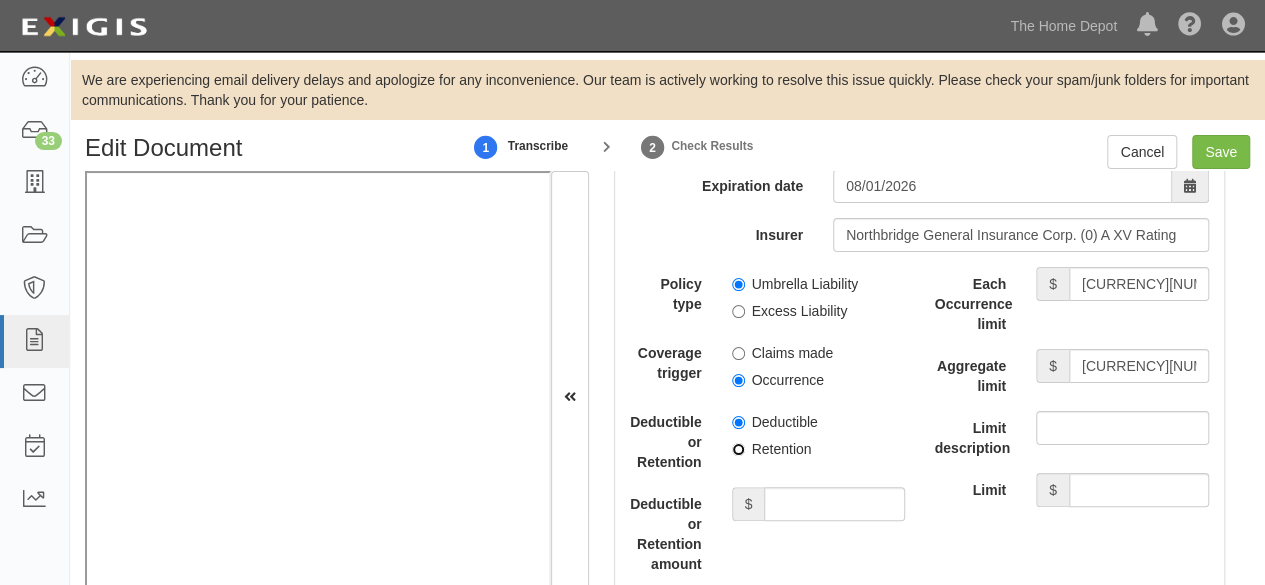 click on "Retention" at bounding box center (738, 449) 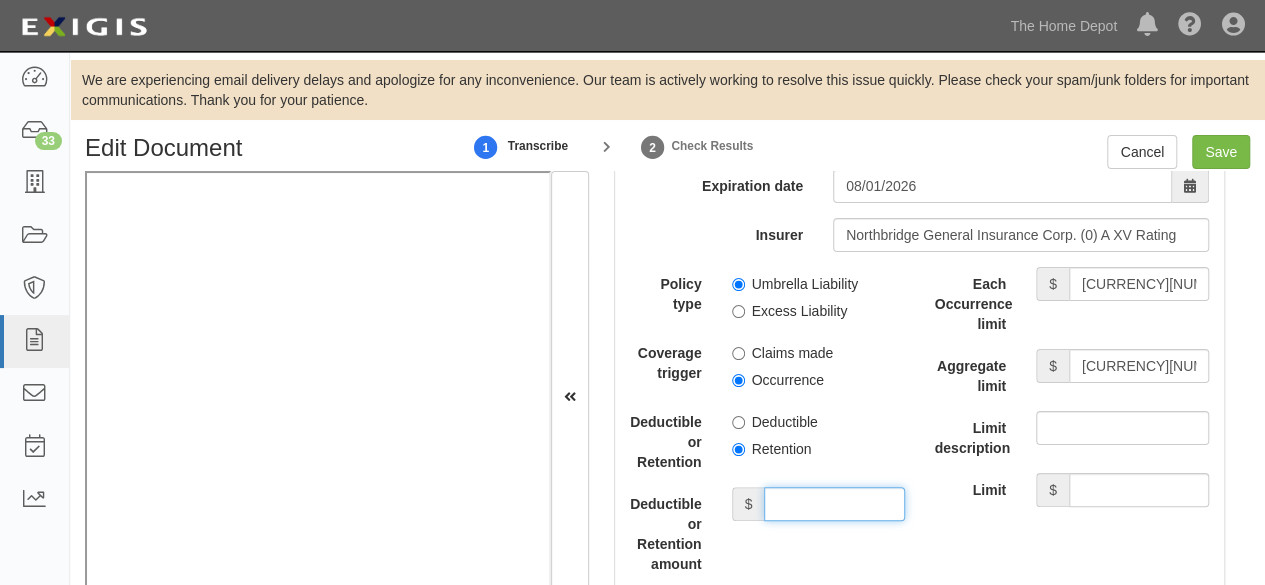 click on "Deductible or Retention amount" at bounding box center [834, 504] 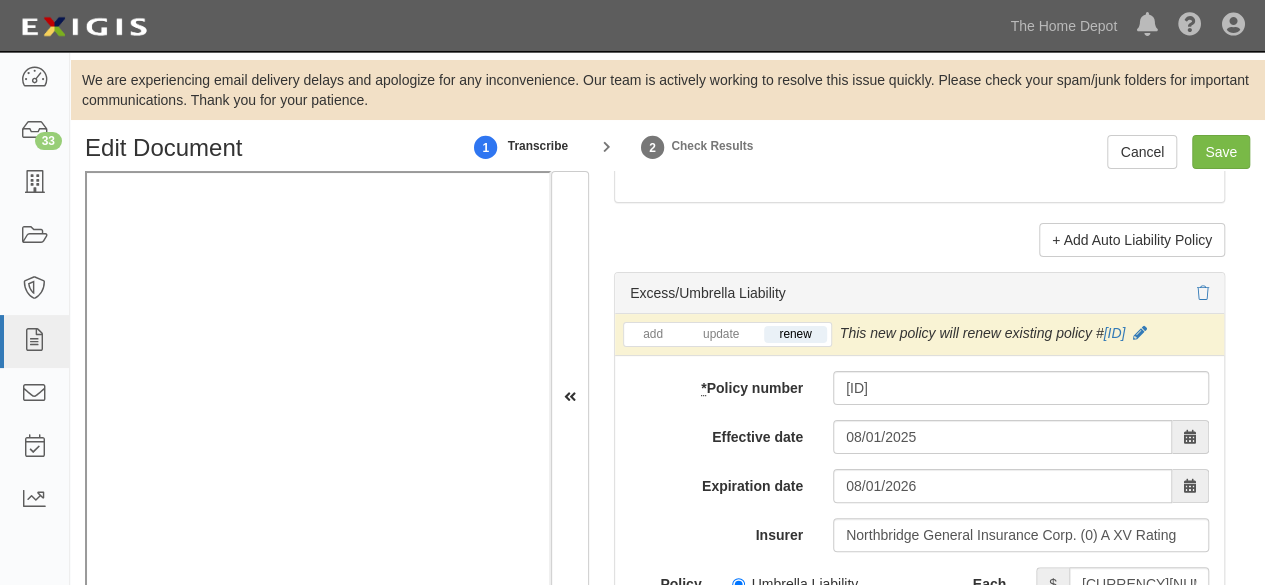 scroll, scrollTop: 4200, scrollLeft: 0, axis: vertical 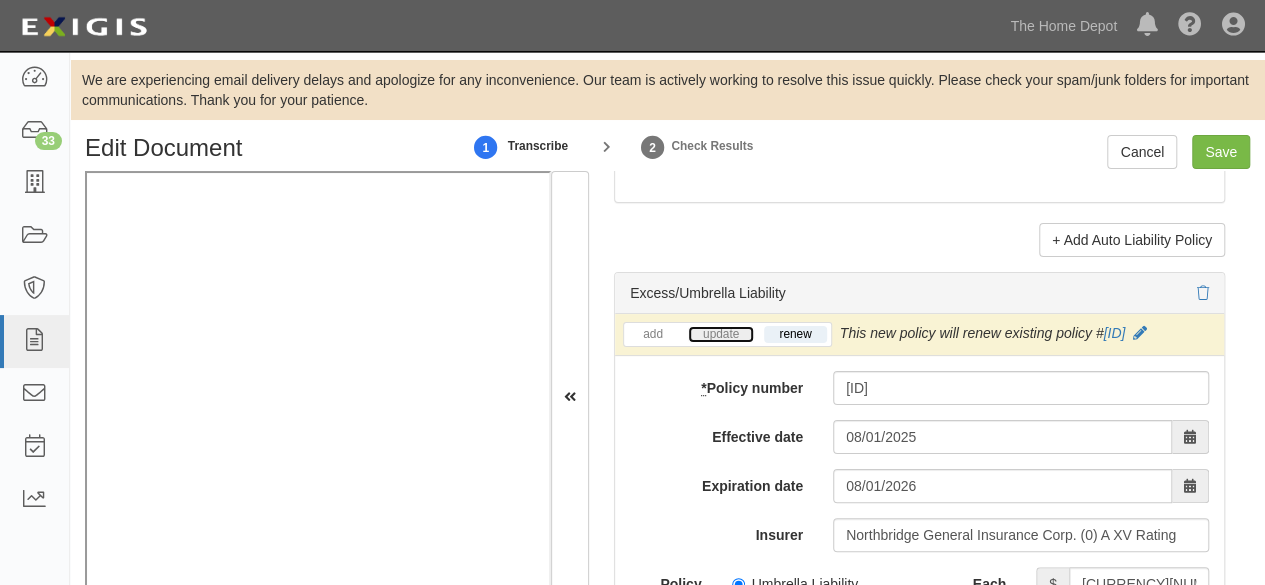 drag, startPoint x: 725, startPoint y: 346, endPoint x: 784, endPoint y: 328, distance: 61.68468 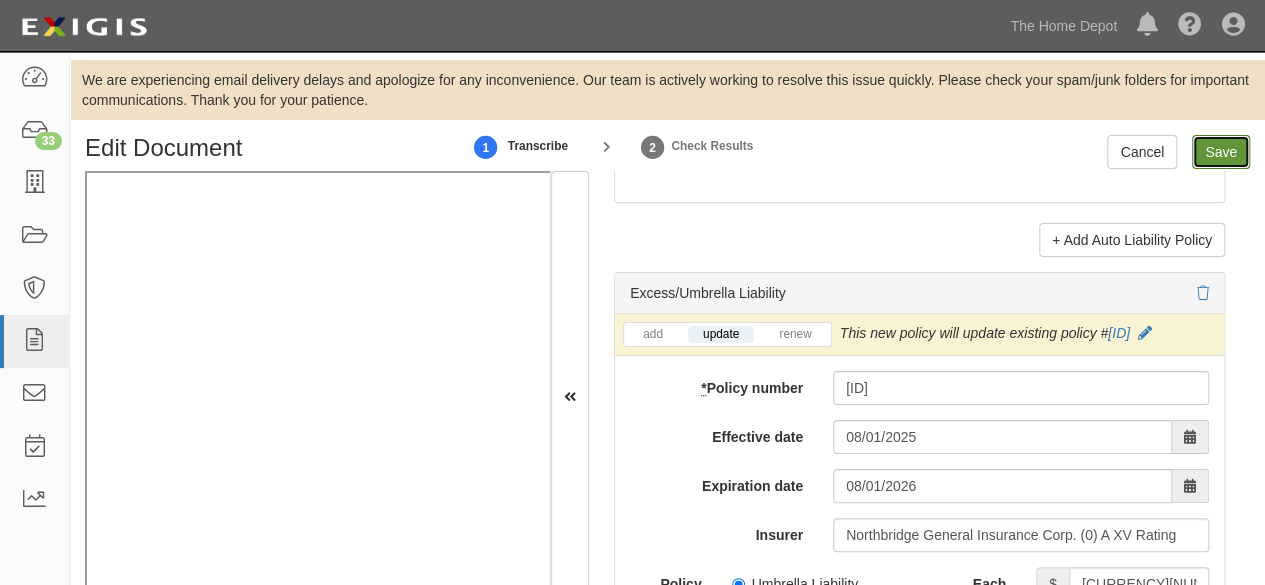 click on "Save" at bounding box center (1221, 152) 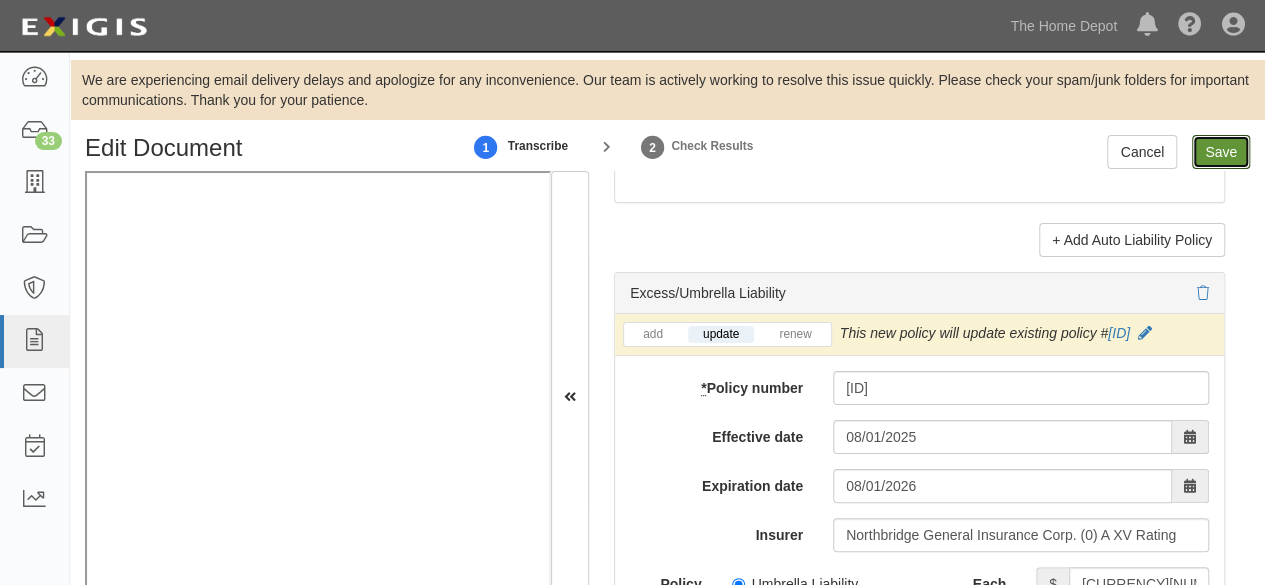 type on "1000000" 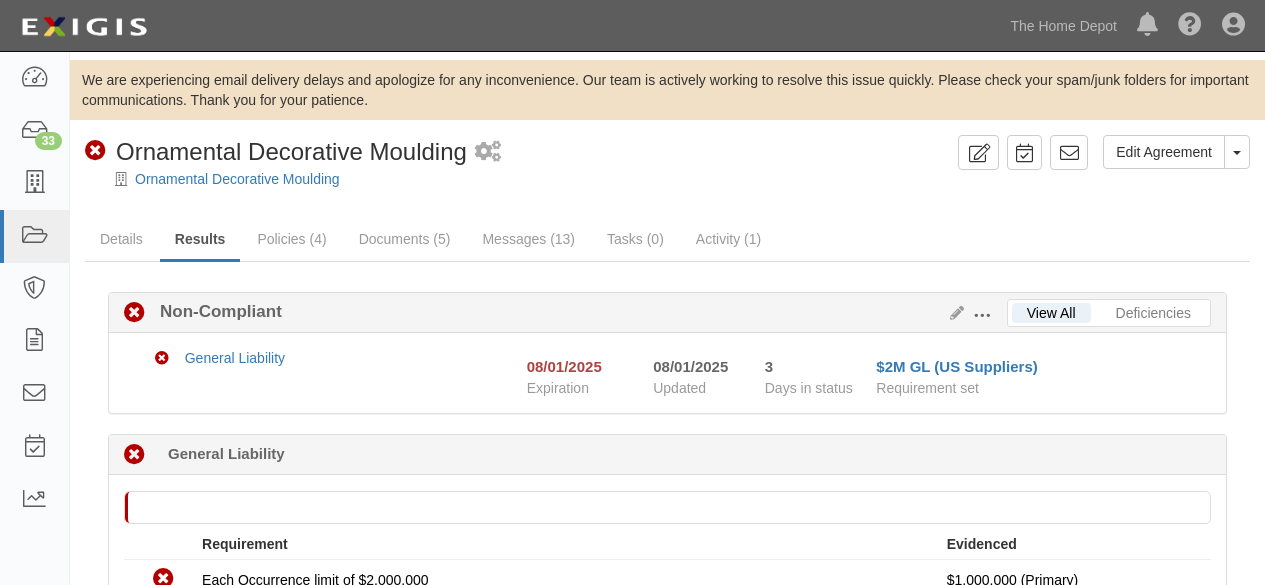 scroll, scrollTop: 0, scrollLeft: 0, axis: both 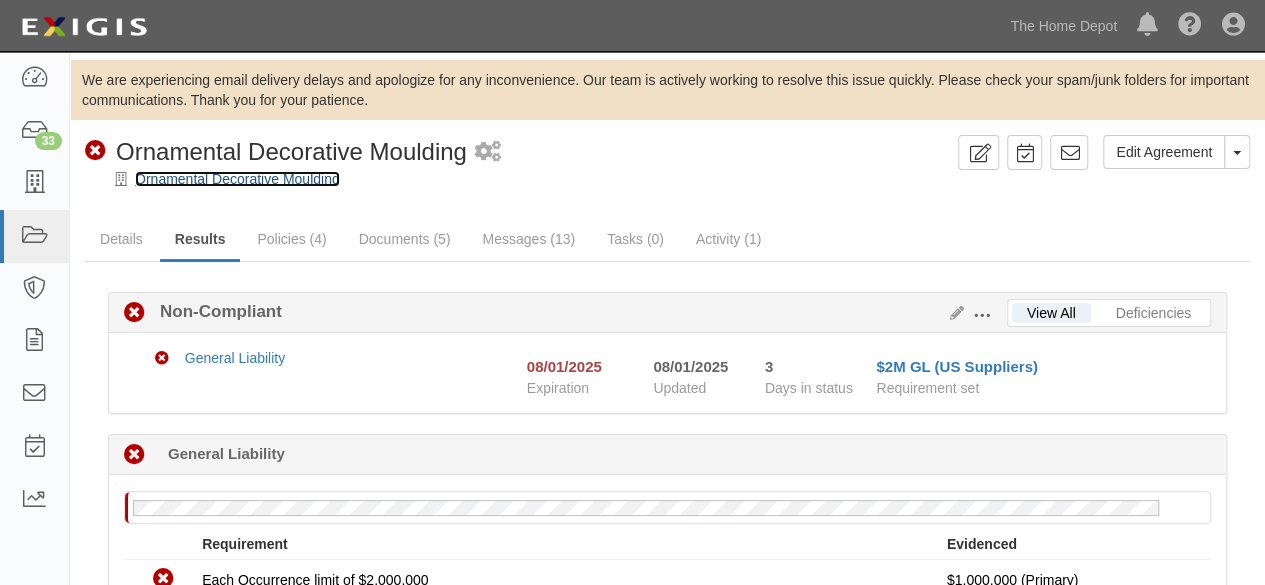 click on "Ornamental Decorative Moulding" at bounding box center (237, 179) 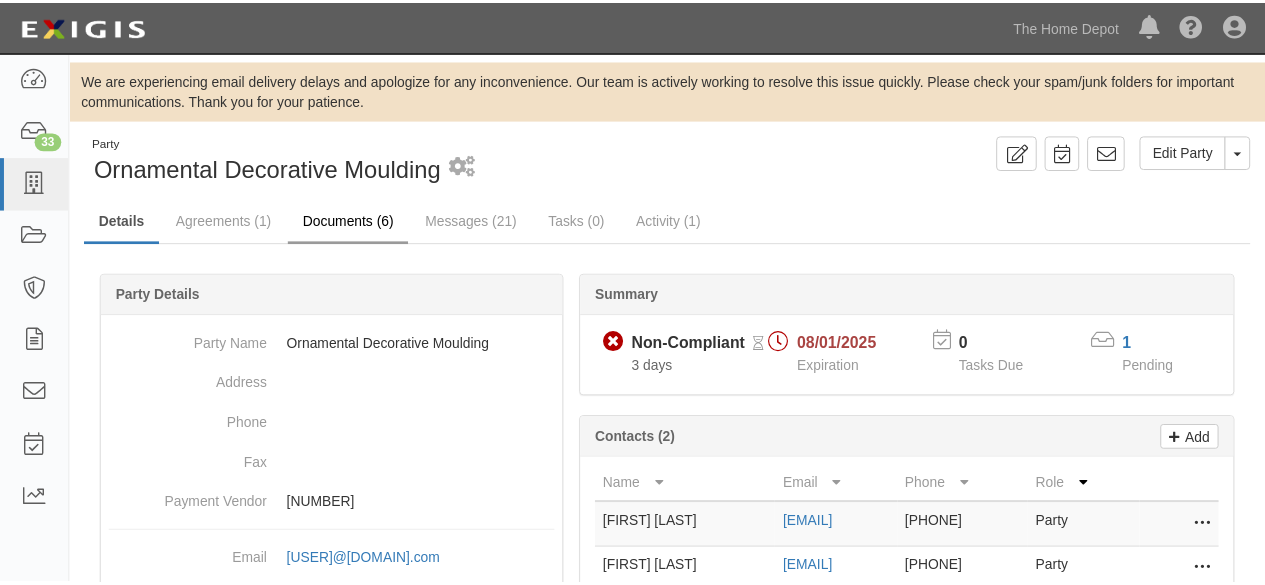 scroll, scrollTop: 0, scrollLeft: 0, axis: both 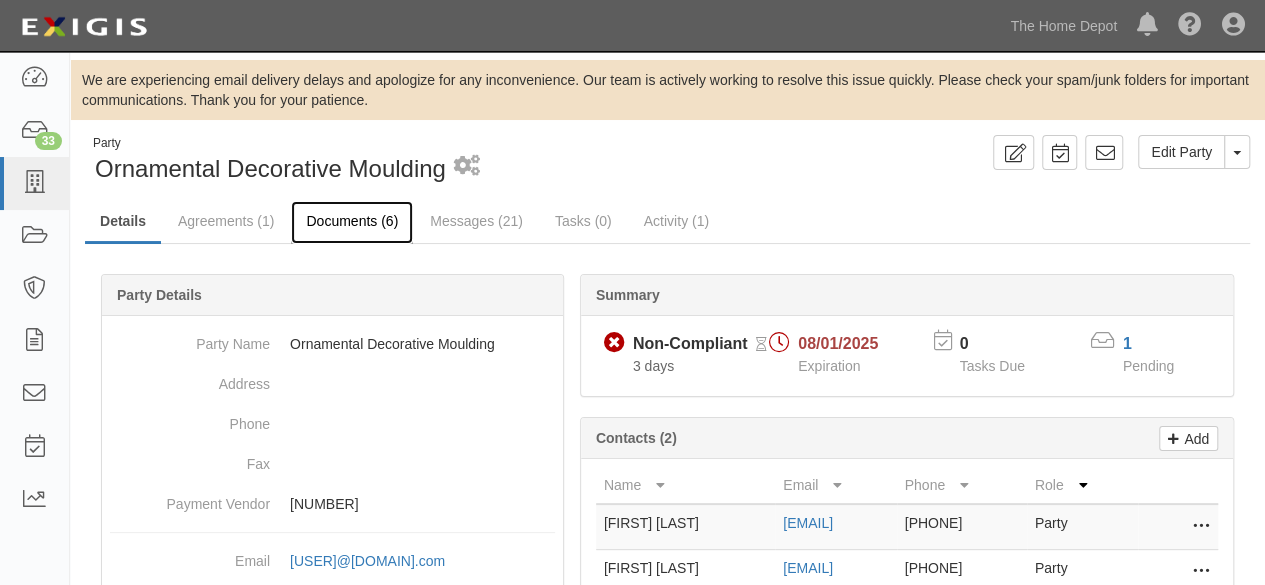 click on "Documents (6)" at bounding box center [352, 222] 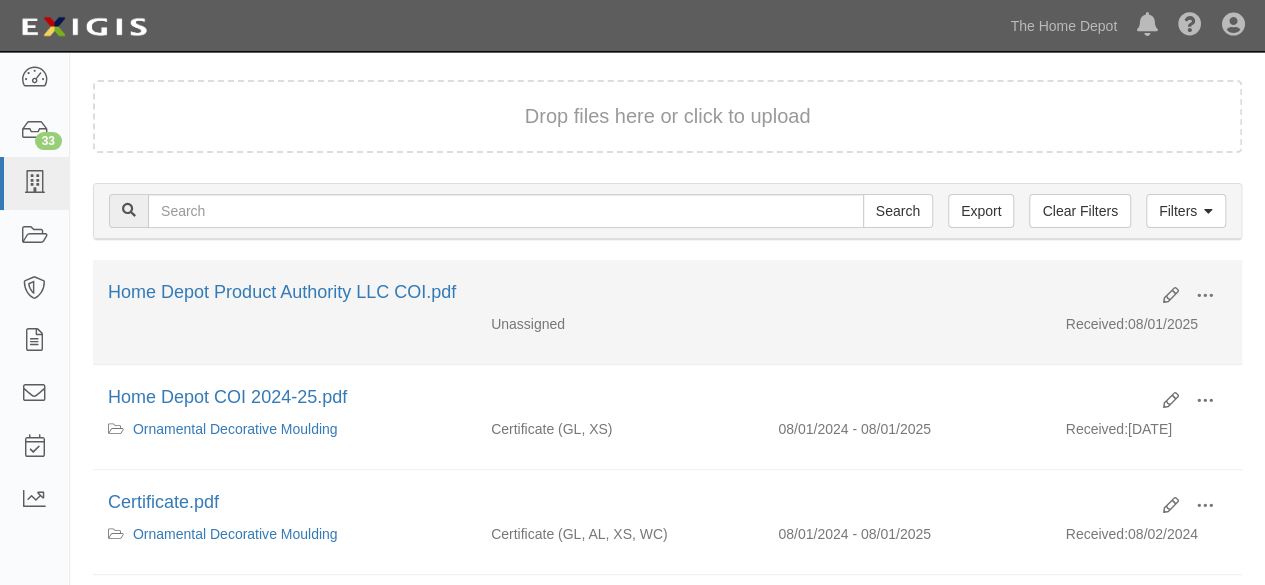 scroll, scrollTop: 200, scrollLeft: 0, axis: vertical 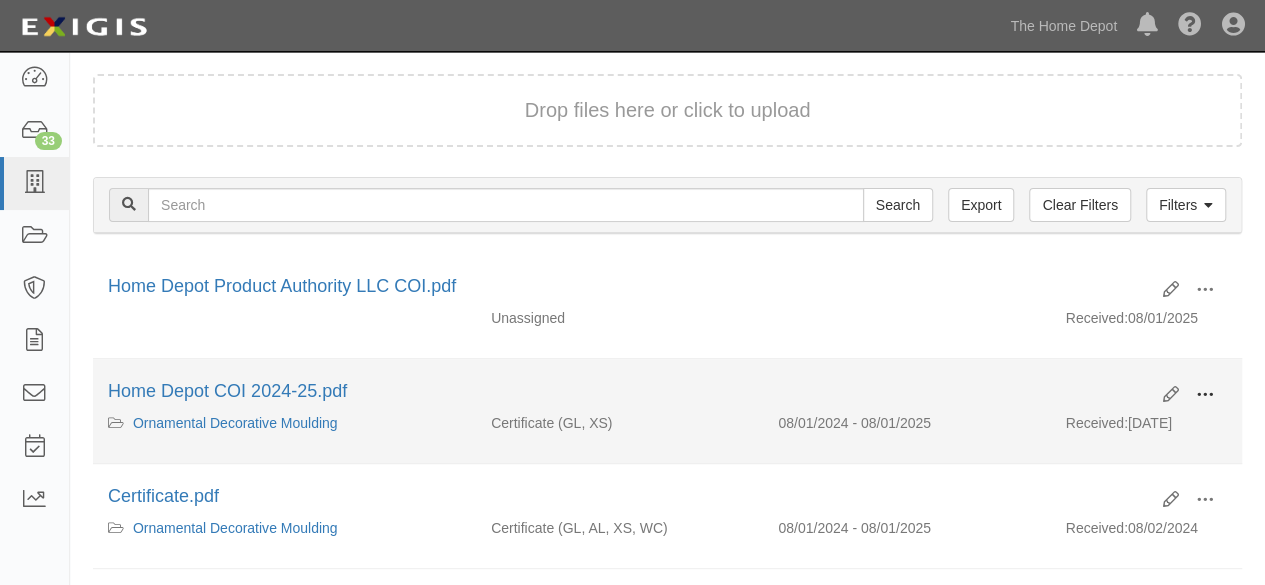 click at bounding box center [1205, 395] 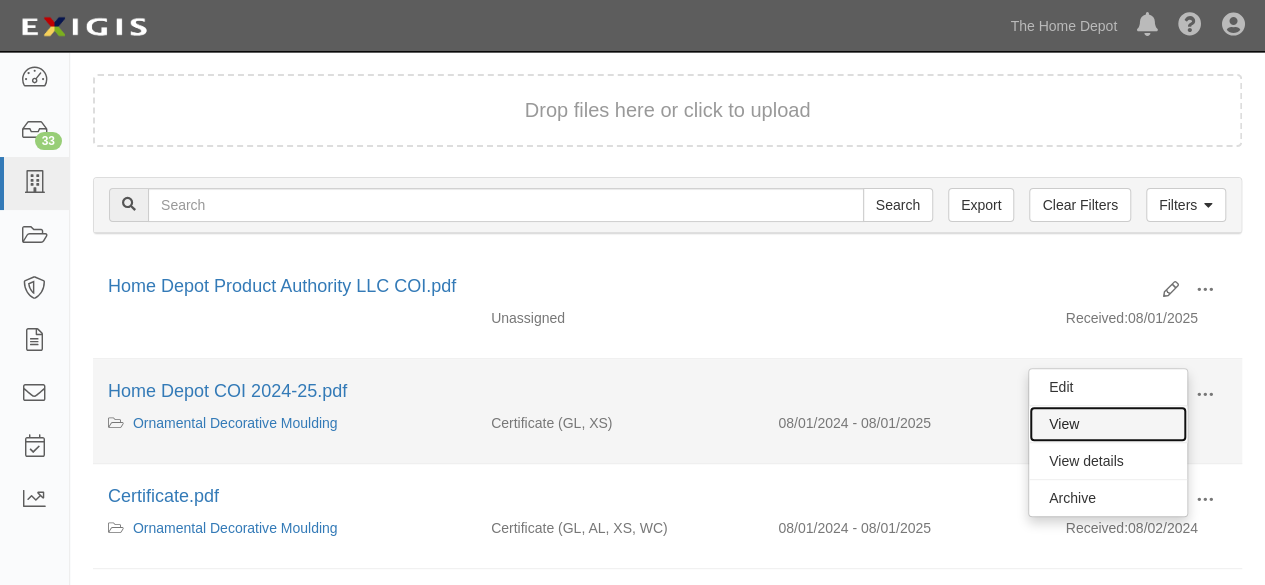 click on "View" at bounding box center [1108, 424] 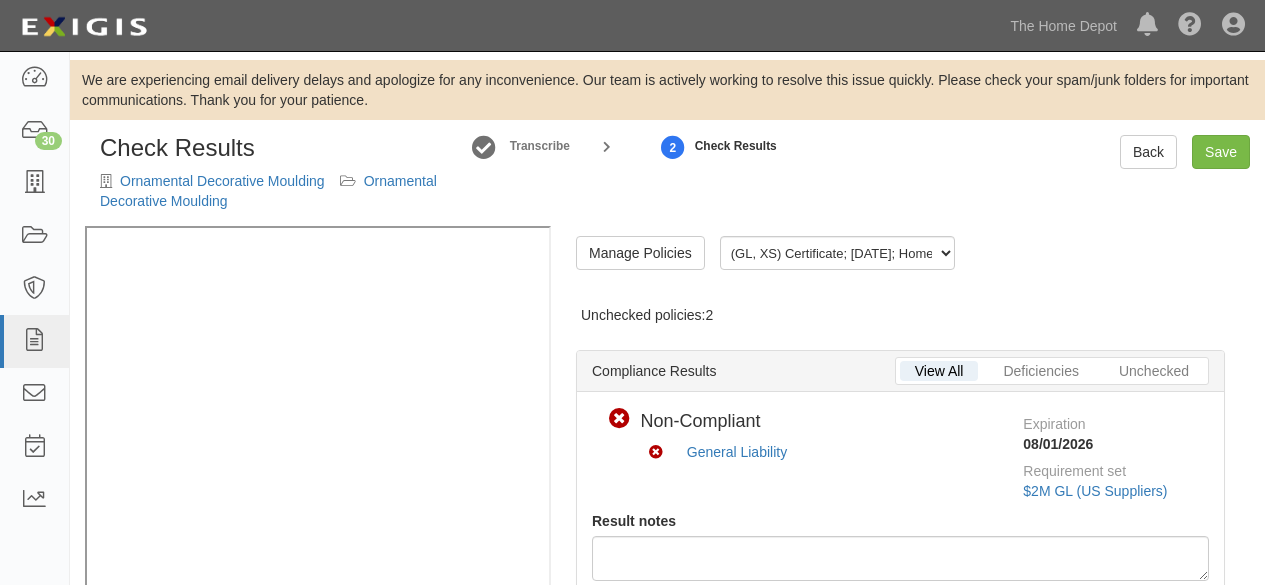 scroll, scrollTop: 0, scrollLeft: 0, axis: both 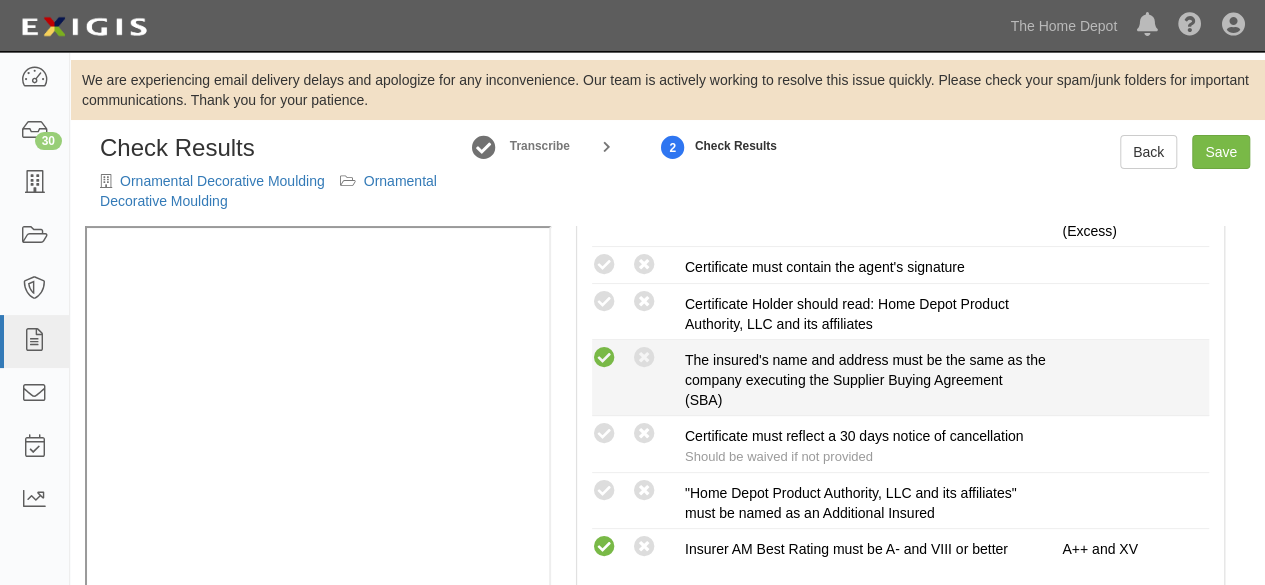 click at bounding box center (604, 358) 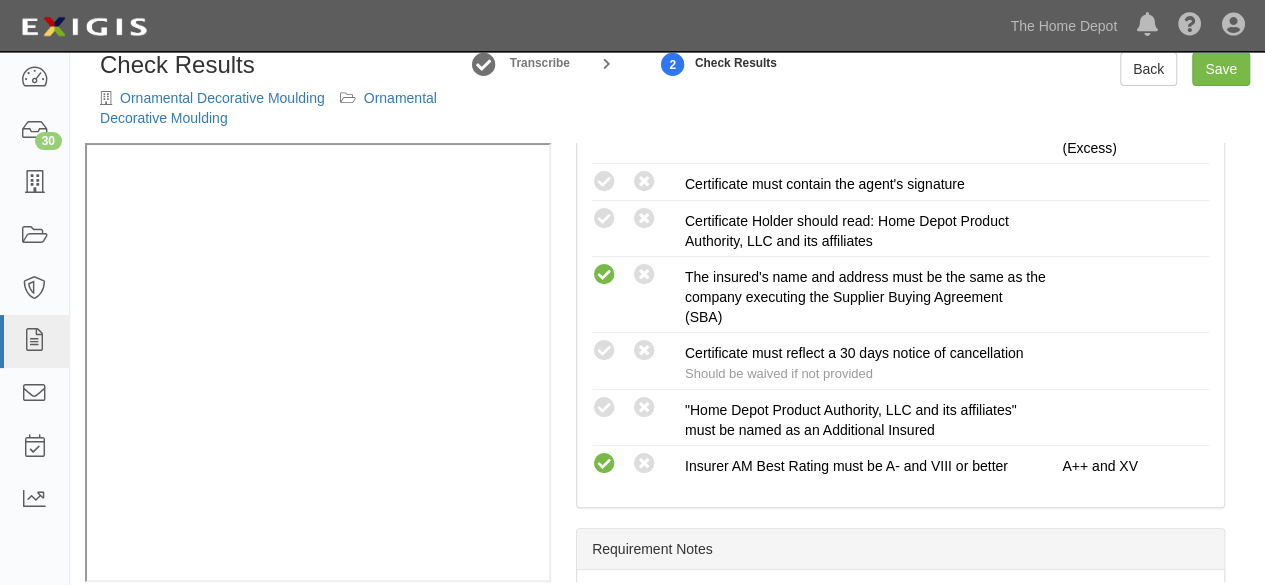 scroll, scrollTop: 100, scrollLeft: 0, axis: vertical 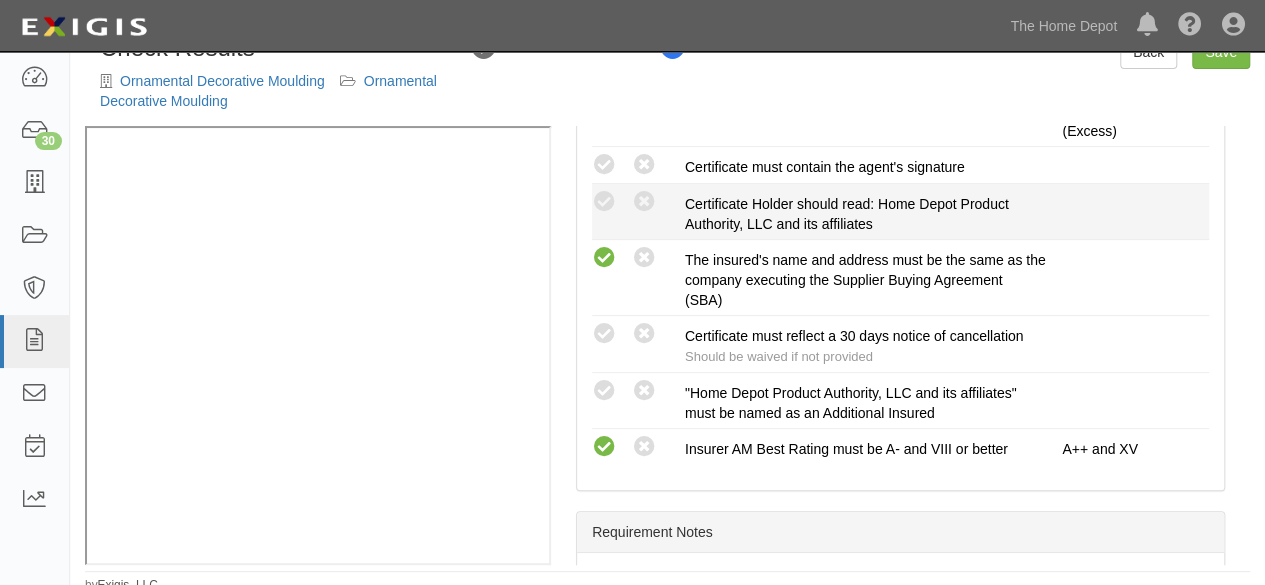 drag, startPoint x: 614, startPoint y: 160, endPoint x: 618, endPoint y: 189, distance: 29.274563 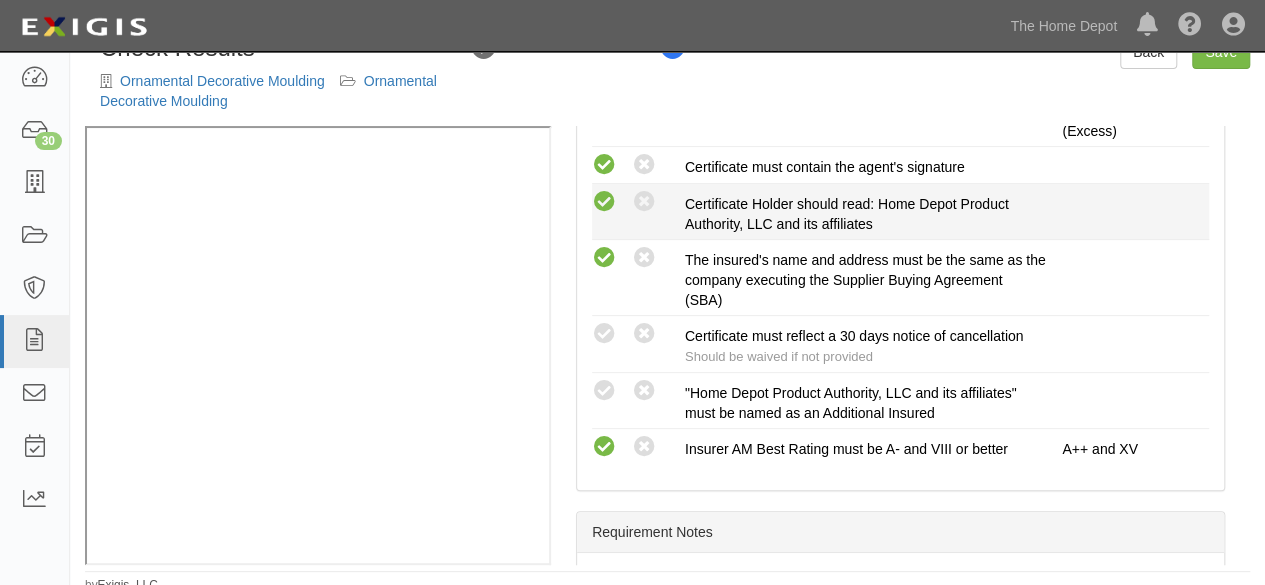 click at bounding box center (604, 202) 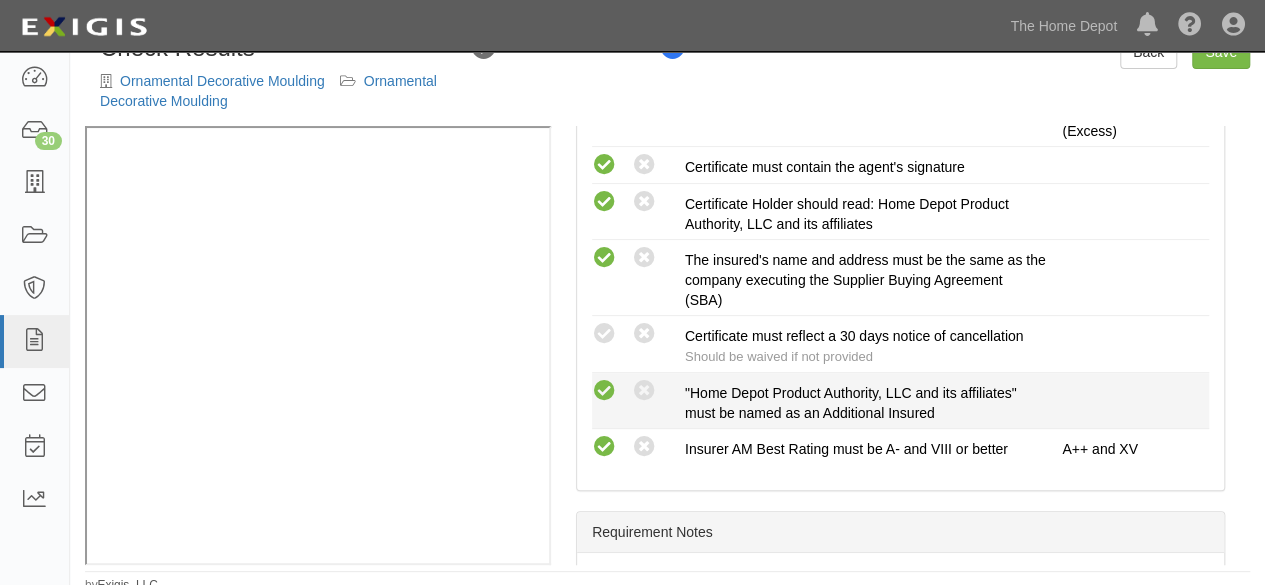 click at bounding box center [604, 391] 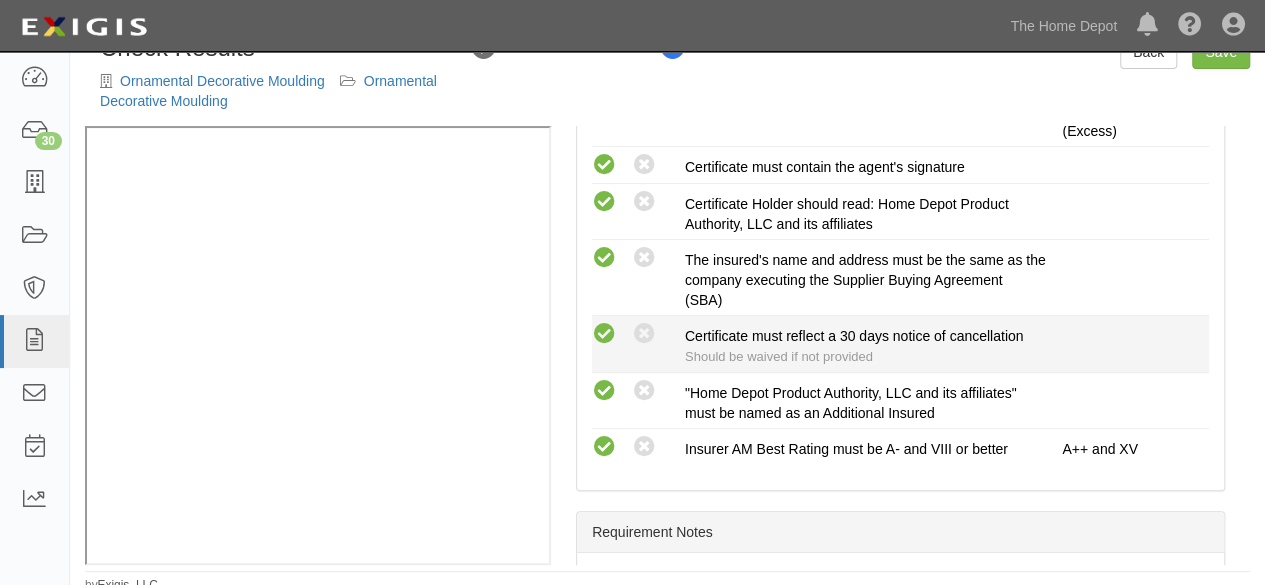 click at bounding box center (604, 334) 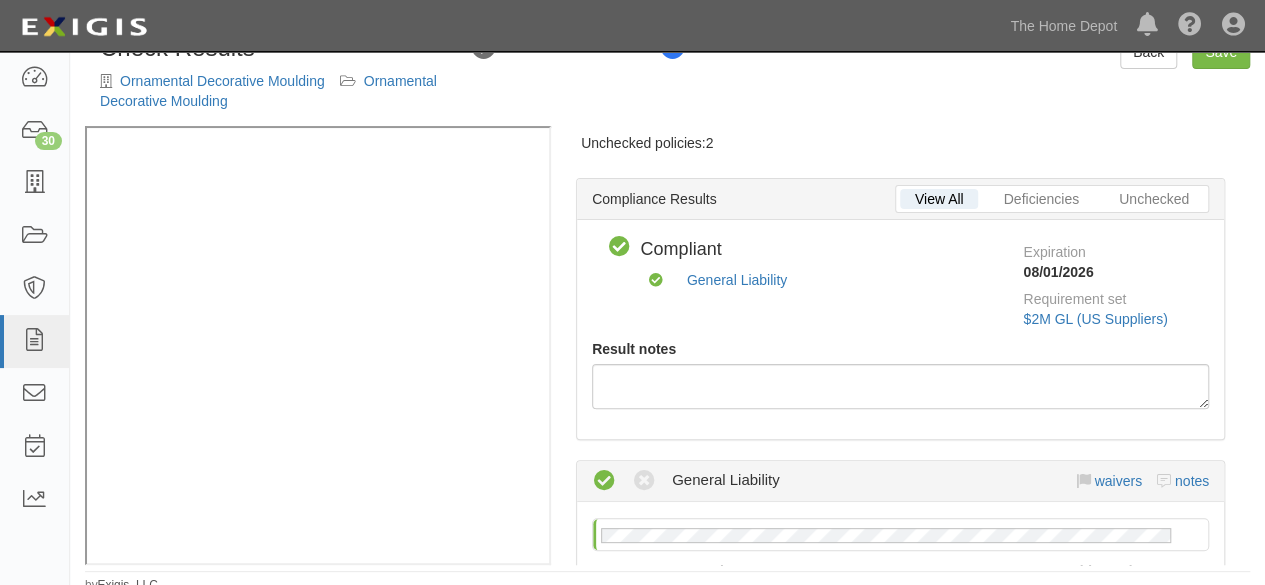 scroll, scrollTop: 0, scrollLeft: 0, axis: both 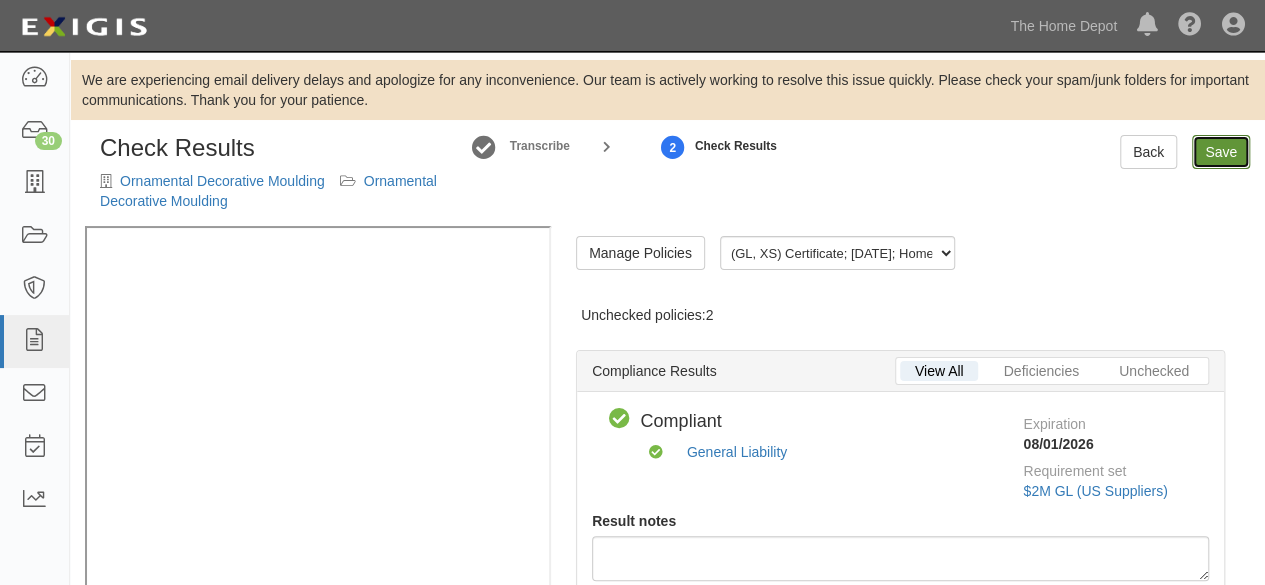 click on "Save" at bounding box center [1221, 152] 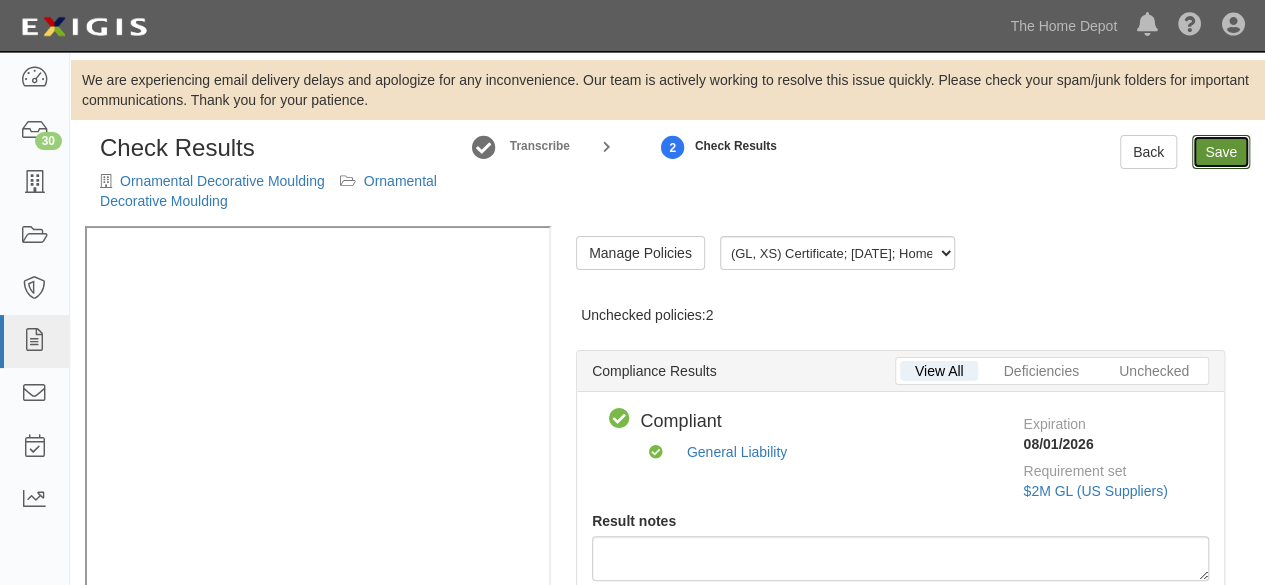 radio on "true" 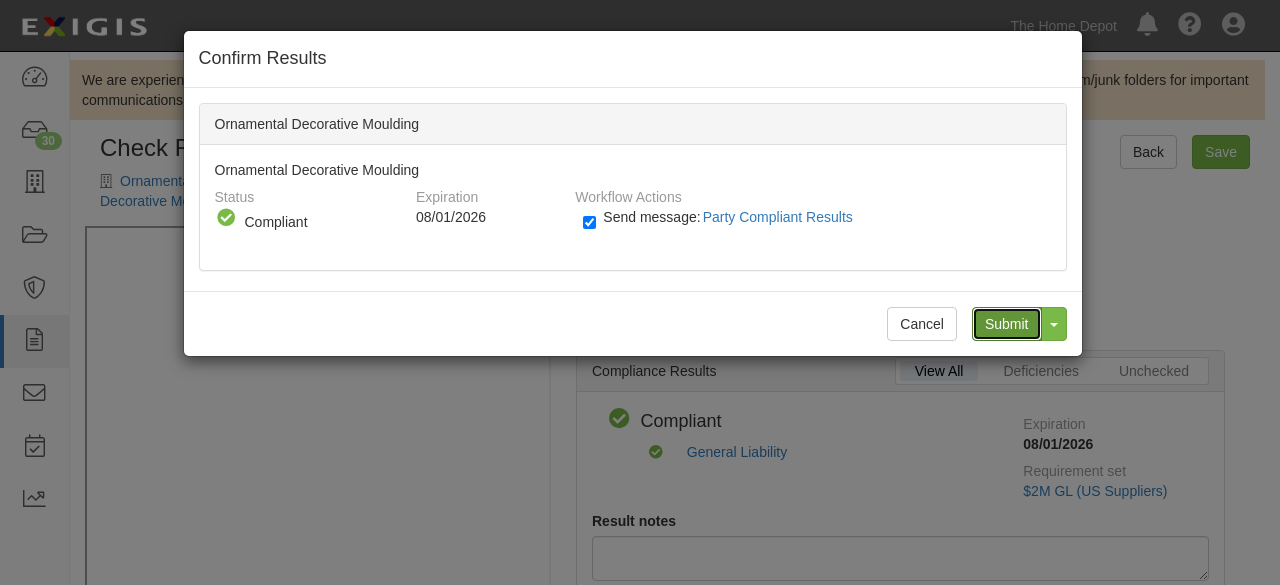 click on "Submit" at bounding box center (1007, 324) 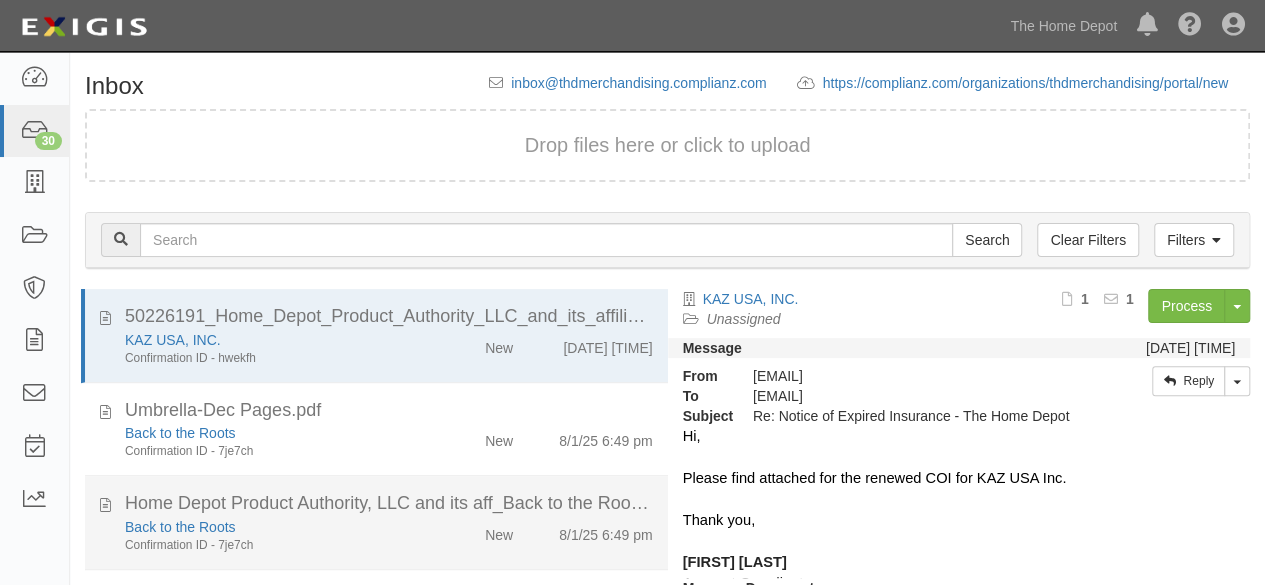 scroll, scrollTop: 285, scrollLeft: 0, axis: vertical 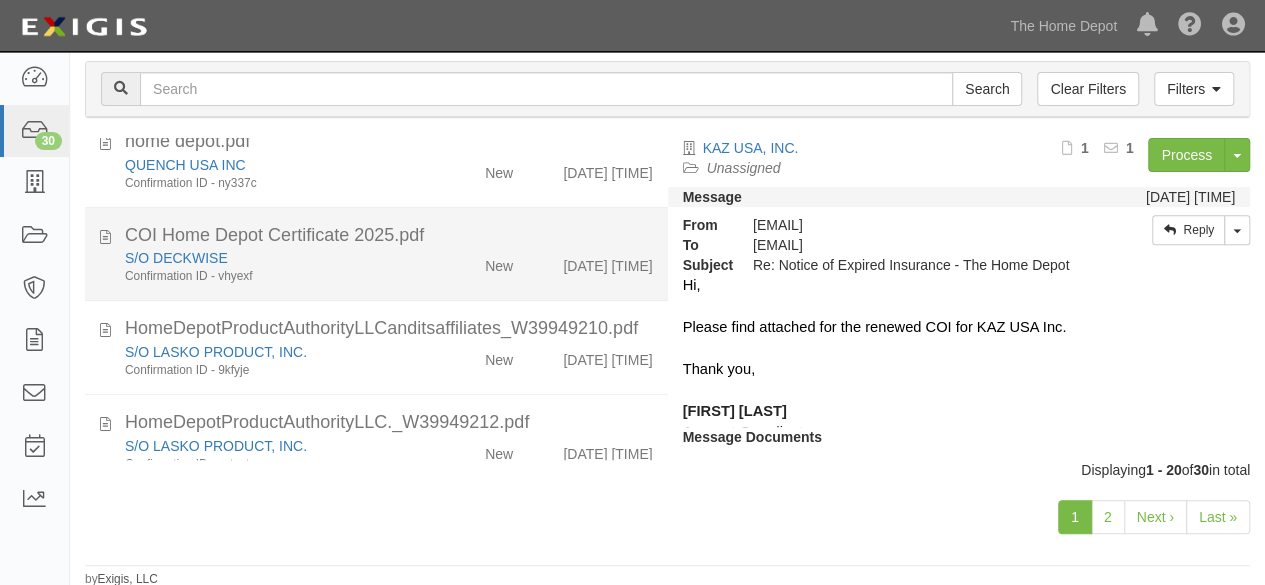 click on "Confirmation ID - vhyexf" 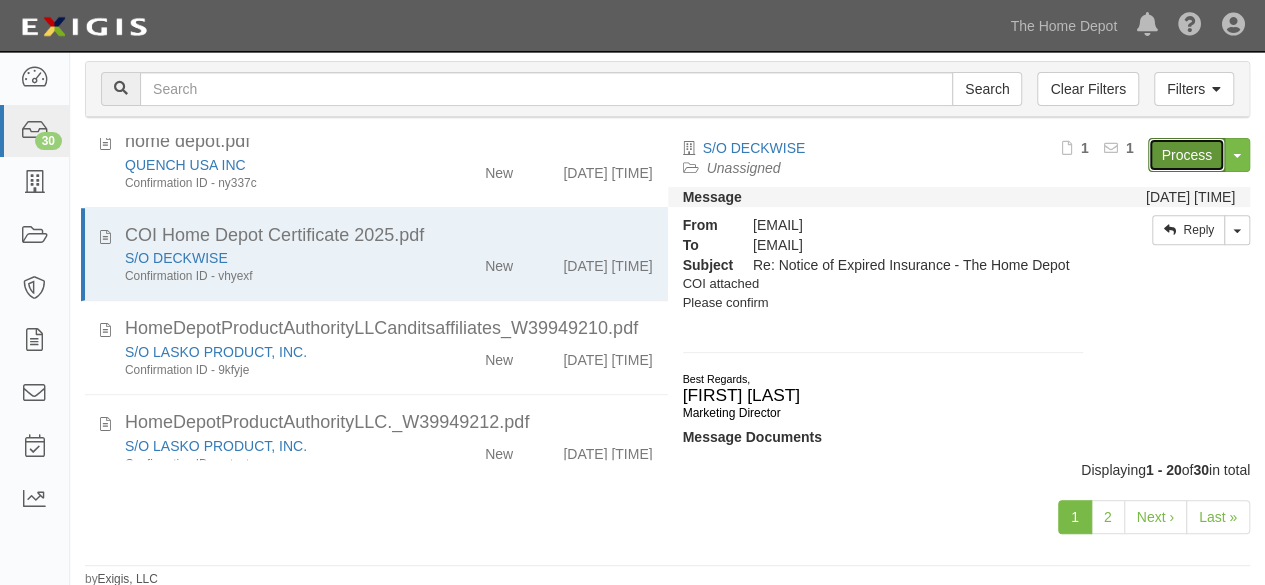 click on "Process" at bounding box center [1186, 155] 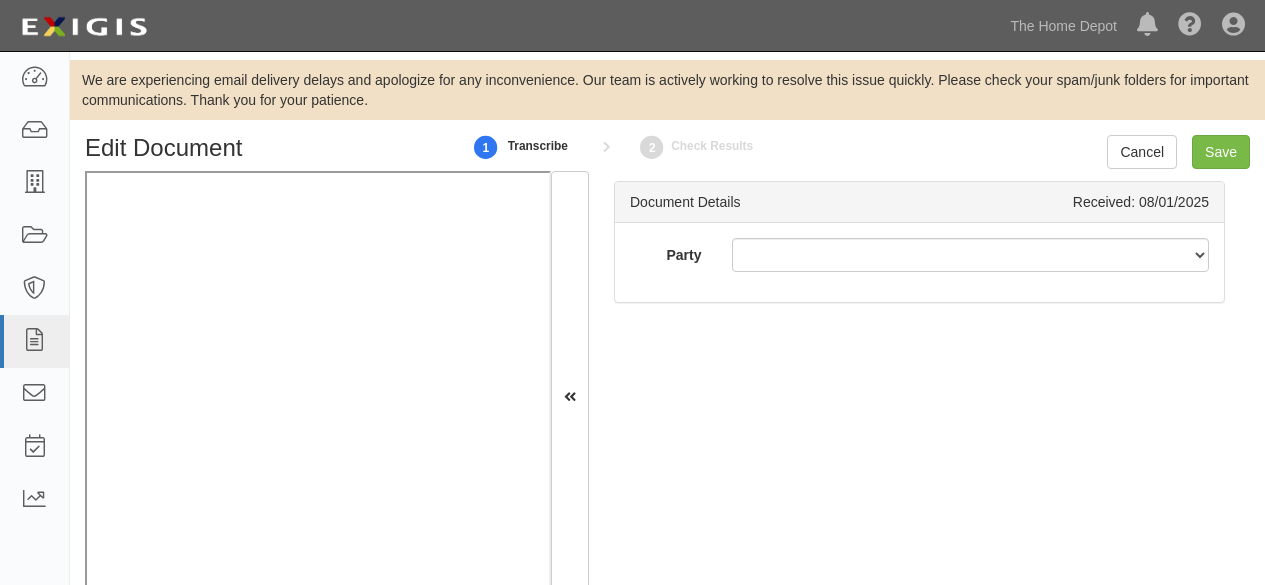 scroll, scrollTop: 0, scrollLeft: 0, axis: both 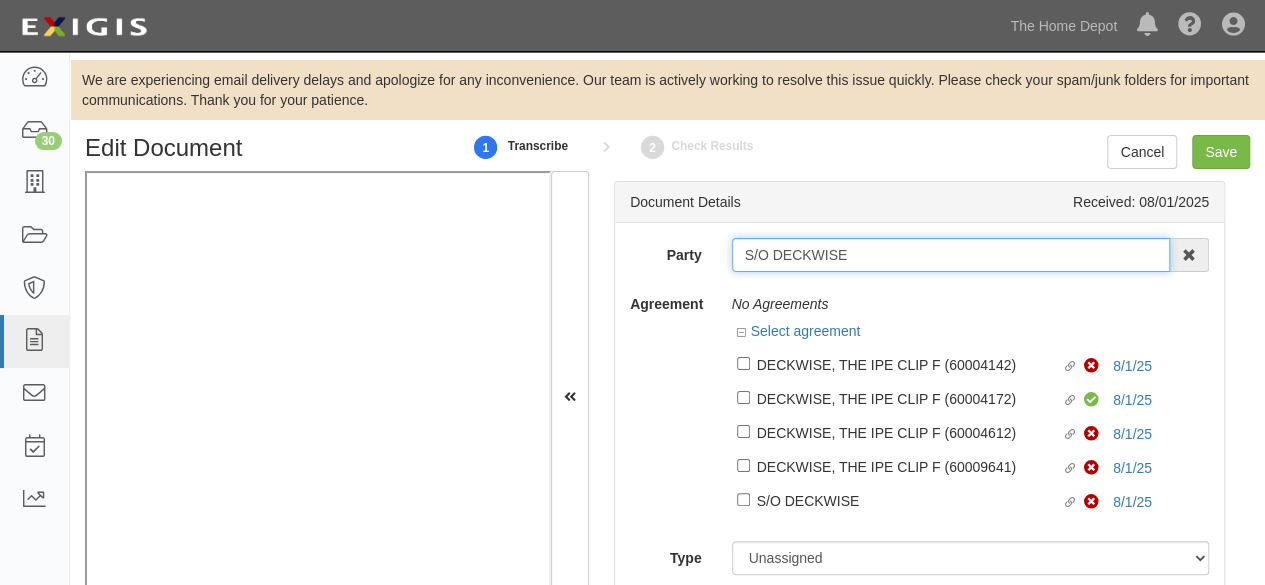 click on "S/O DECKWISE" at bounding box center [951, 255] 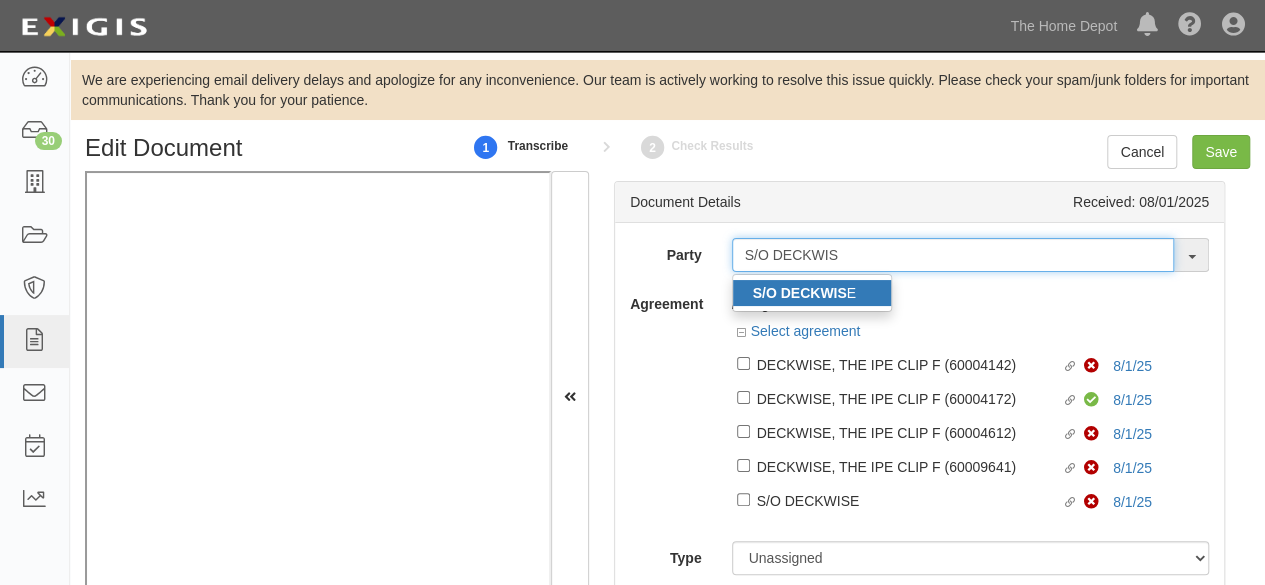 type on "S/O DECKWIS" 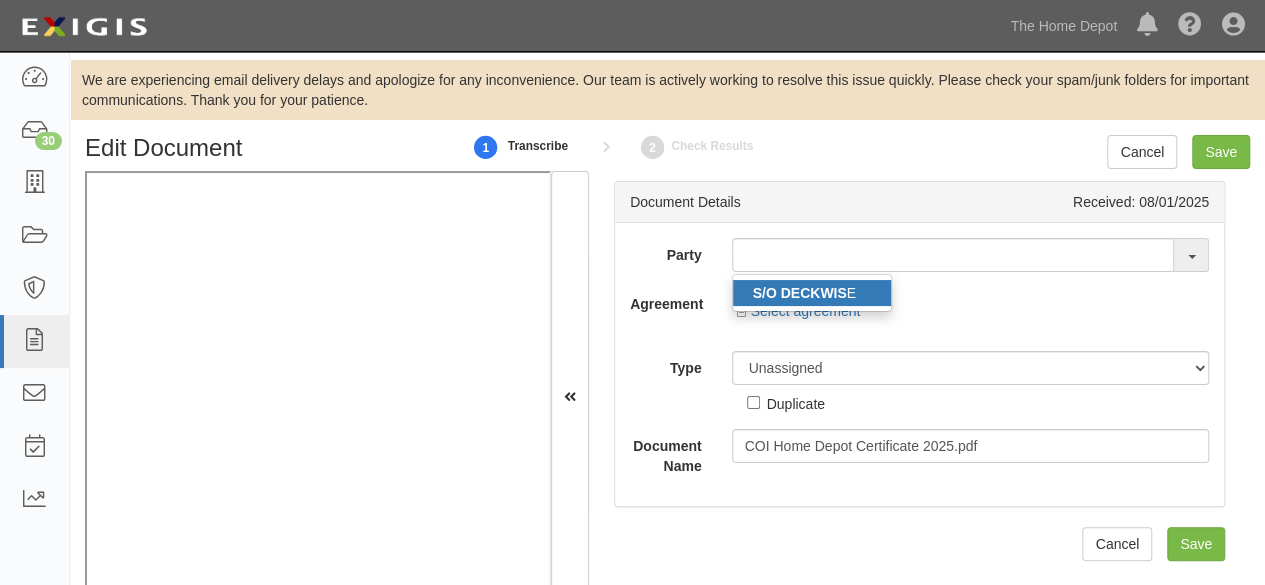 click on "S/O DECKWIS" at bounding box center (800, 293) 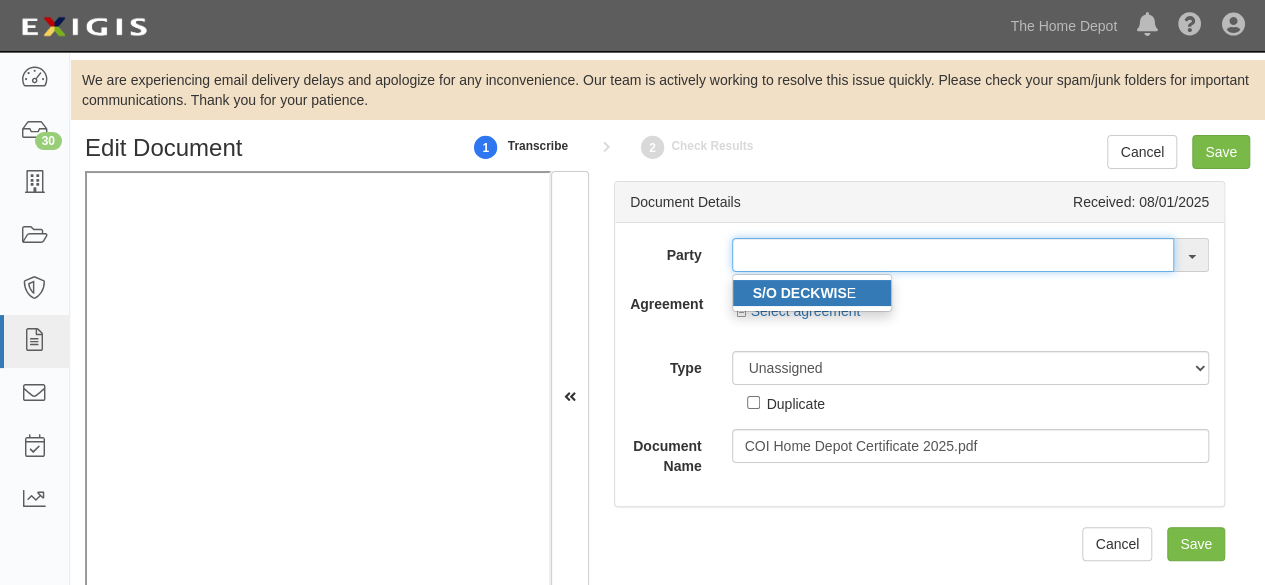 type on "S/O DECKWISE" 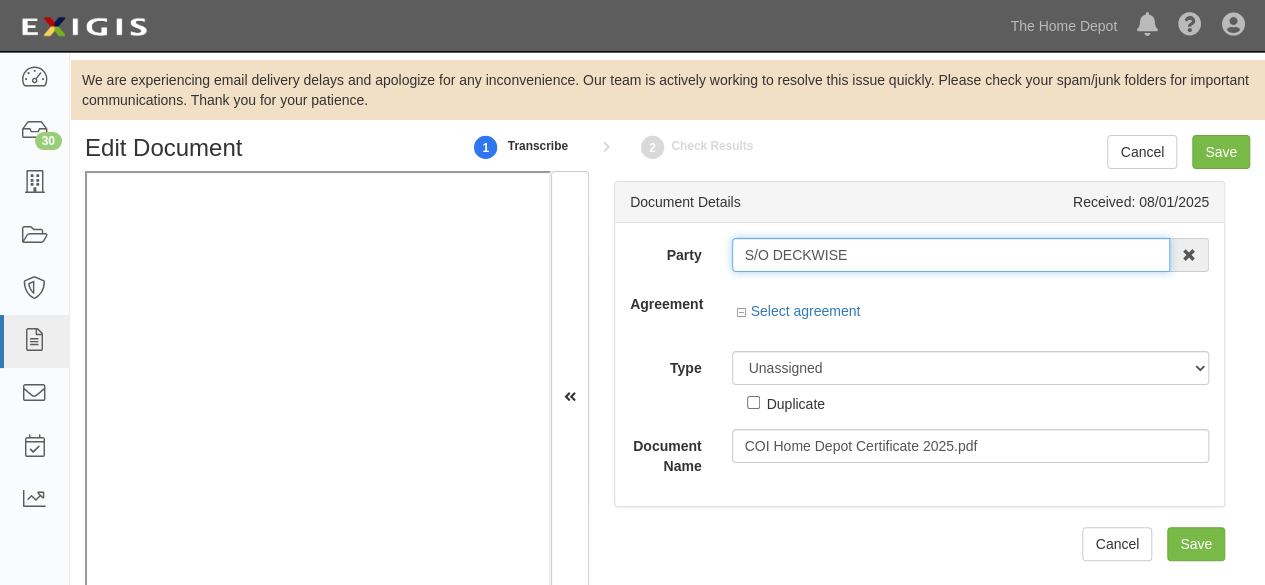 click on "S/O DECKWISE" at bounding box center (951, 255) 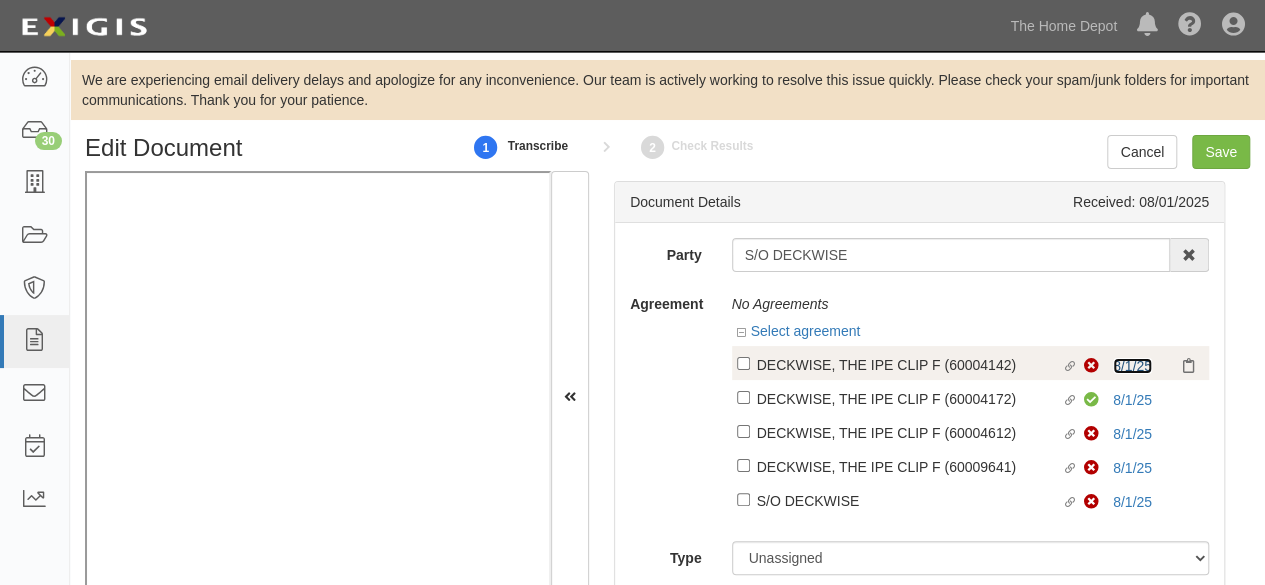 click on "8/1/25" at bounding box center (1132, 366) 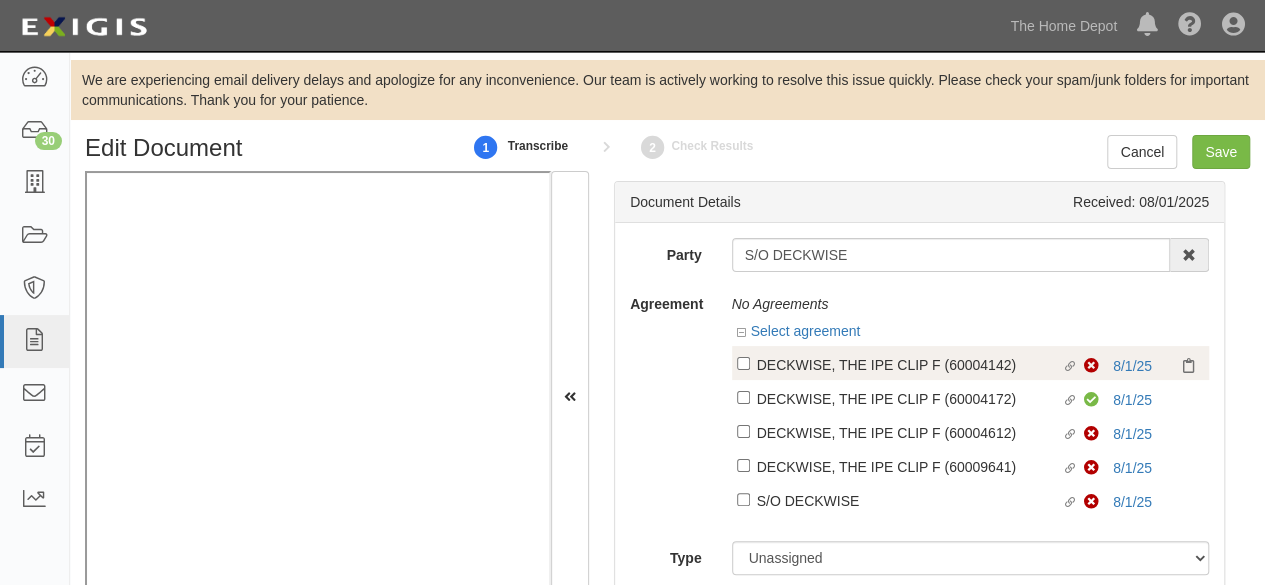 click on "DECKWISE, THE IPE CLIP F (60004142)" at bounding box center [909, 364] 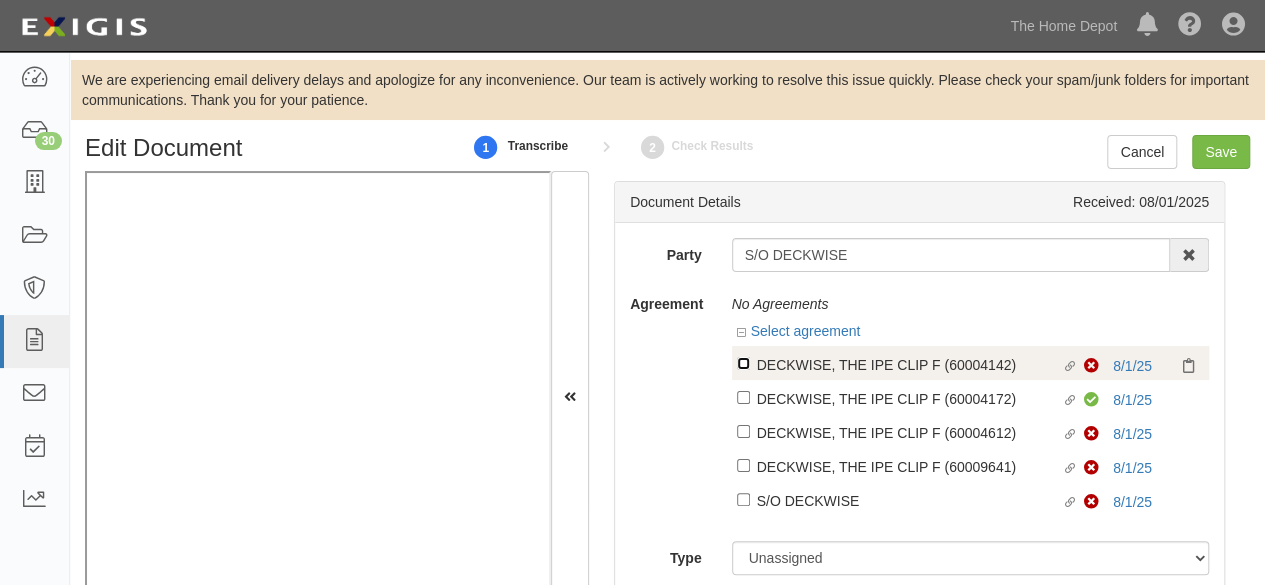 click on "Linked agreement
DECKWISE, THE IPE CLIP F (60004142)
Linked agreement" at bounding box center (743, 363) 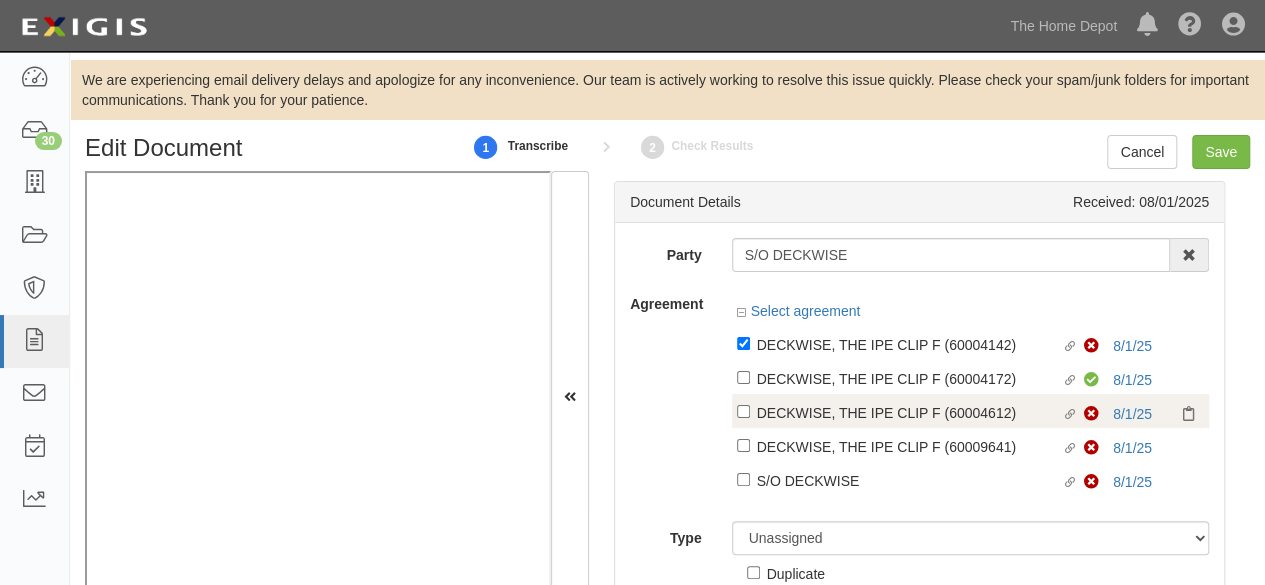 click on "Linked agreement
DECKWISE, THE IPE CLIP F (60004612)
Linked agreement
Non-Compliant
8/1/25" at bounding box center (971, 411) 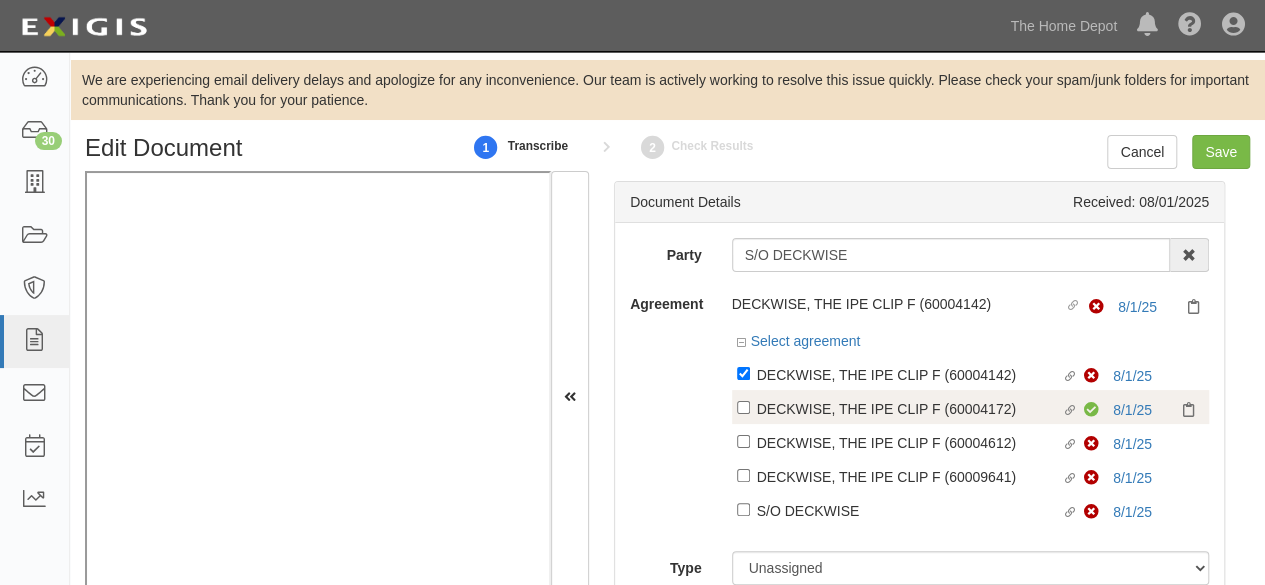 click on "DECKWISE, THE IPE CLIP F (60004172)" at bounding box center [909, 374] 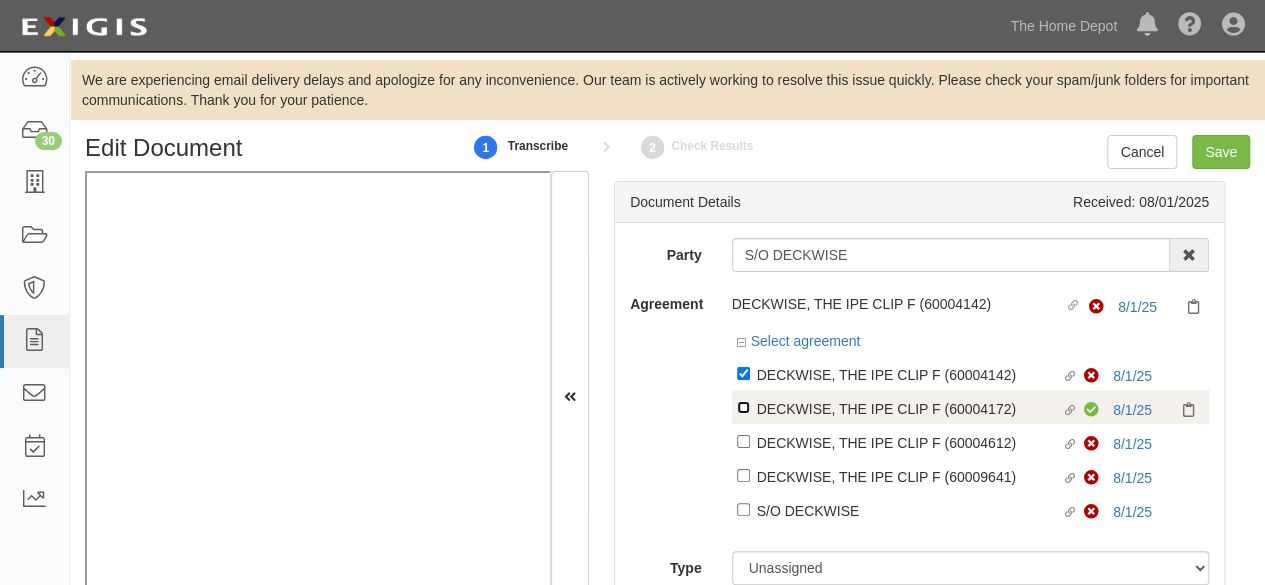 click on "Linked agreement
DECKWISE, THE IPE CLIP F (60004172)
Linked agreement" at bounding box center (743, 373) 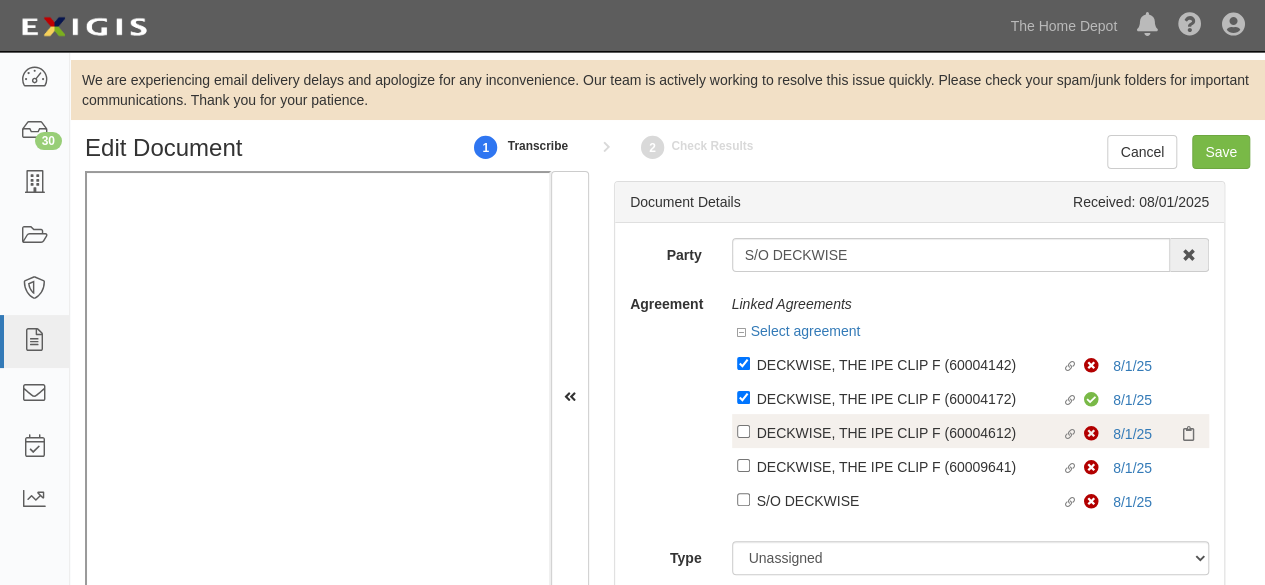 click on "DECKWISE, THE IPE CLIP F (60004612)" at bounding box center (909, 364) 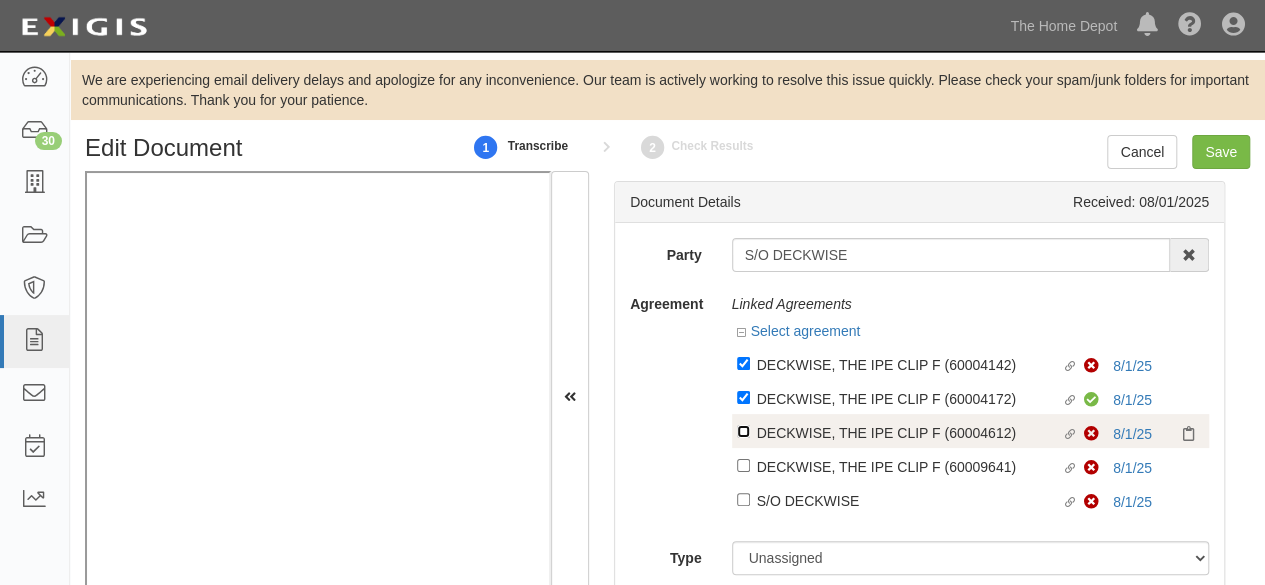 click on "Linked agreement
DECKWISE, THE IPE CLIP F (60004612)
Linked agreement" at bounding box center [743, 363] 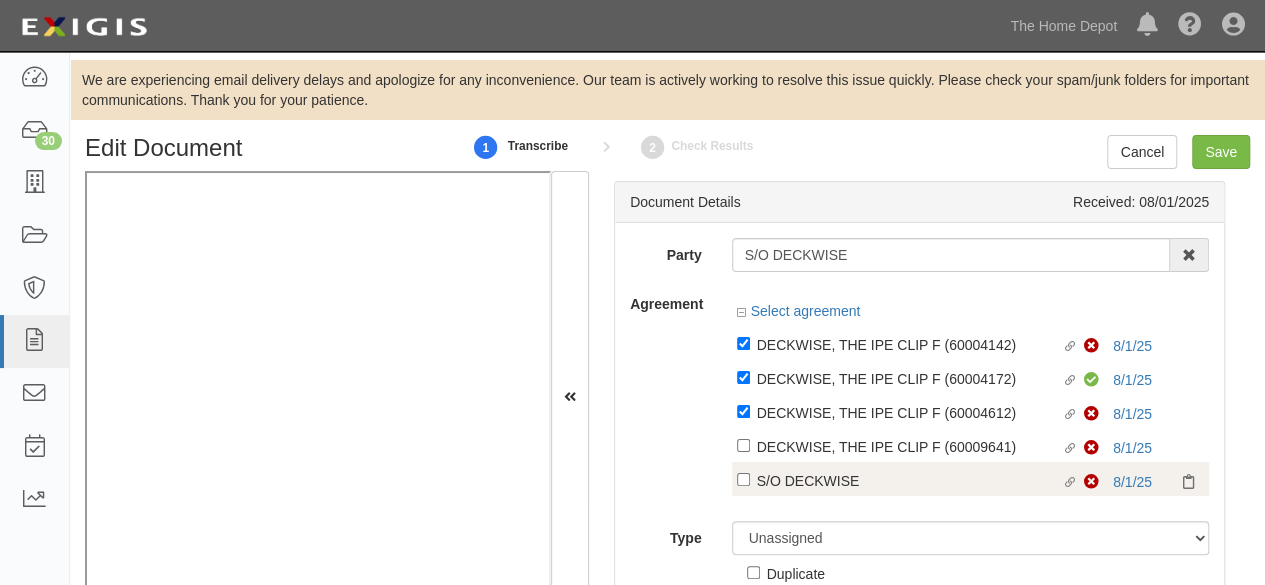 click on "S/O DECKWISE" at bounding box center (909, 344) 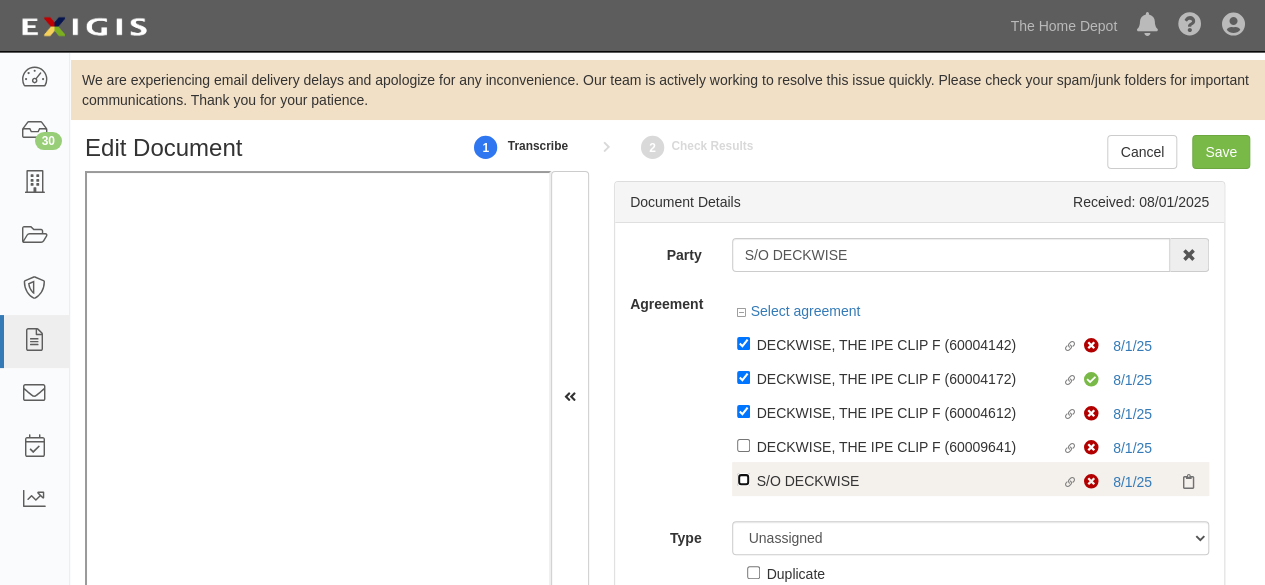 click on "Linked agreement
S/O DECKWISE
Linked agreement" at bounding box center (743, 343) 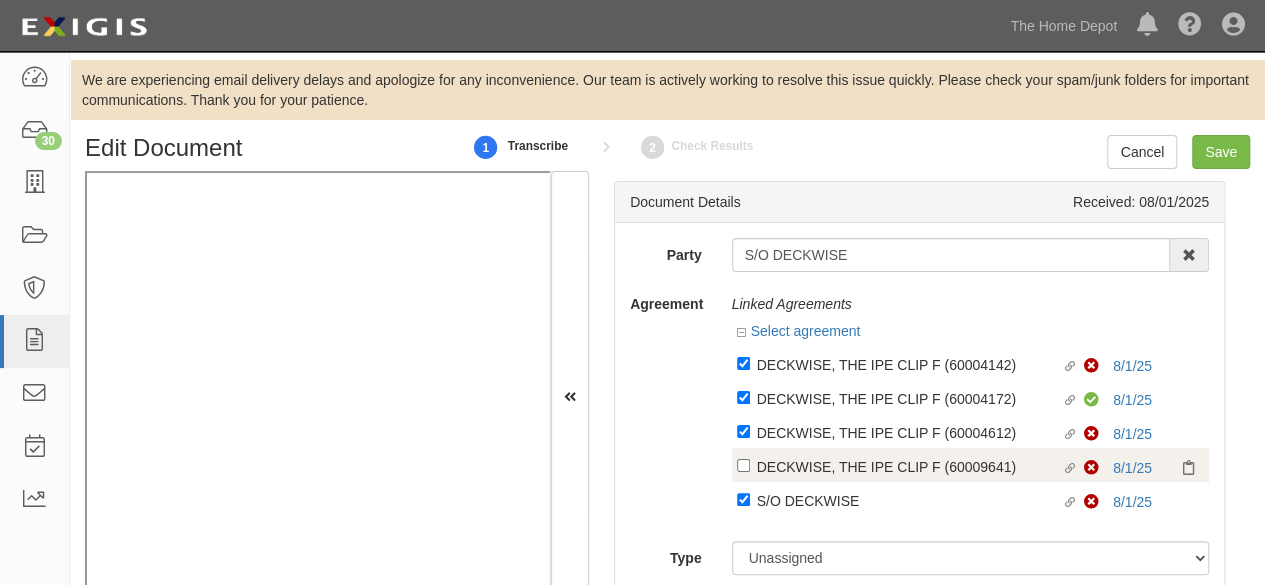 click on "DECKWISE, THE IPE CLIP F (60009641)" at bounding box center (909, 364) 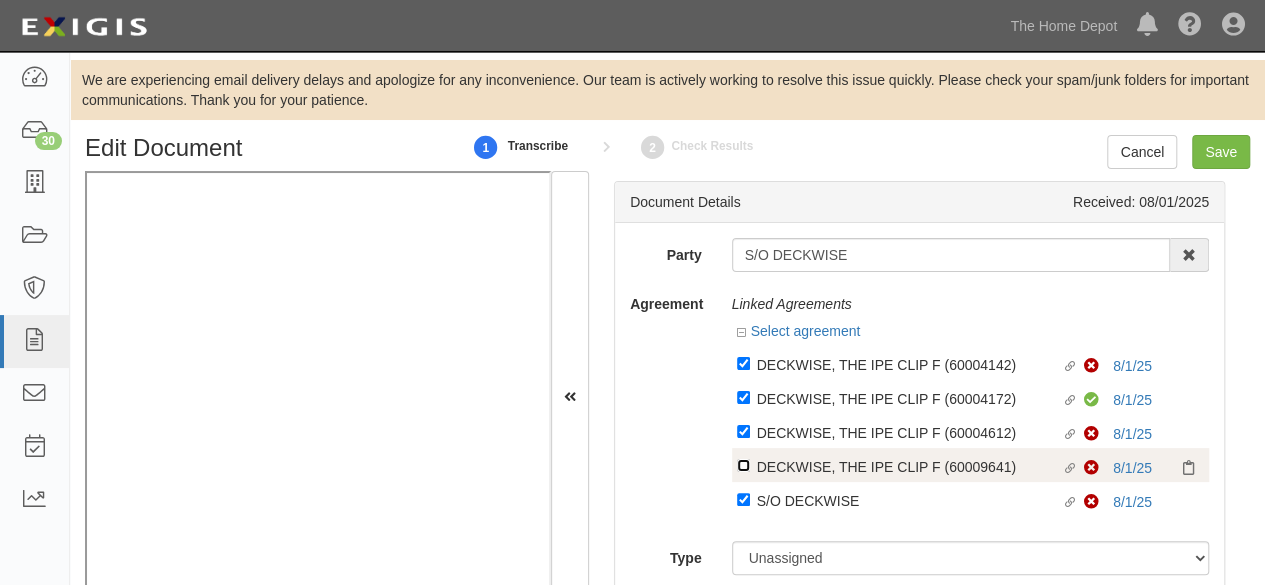 click on "Linked agreement
DECKWISE, THE IPE CLIP F (60009641)
Linked agreement" at bounding box center (743, 363) 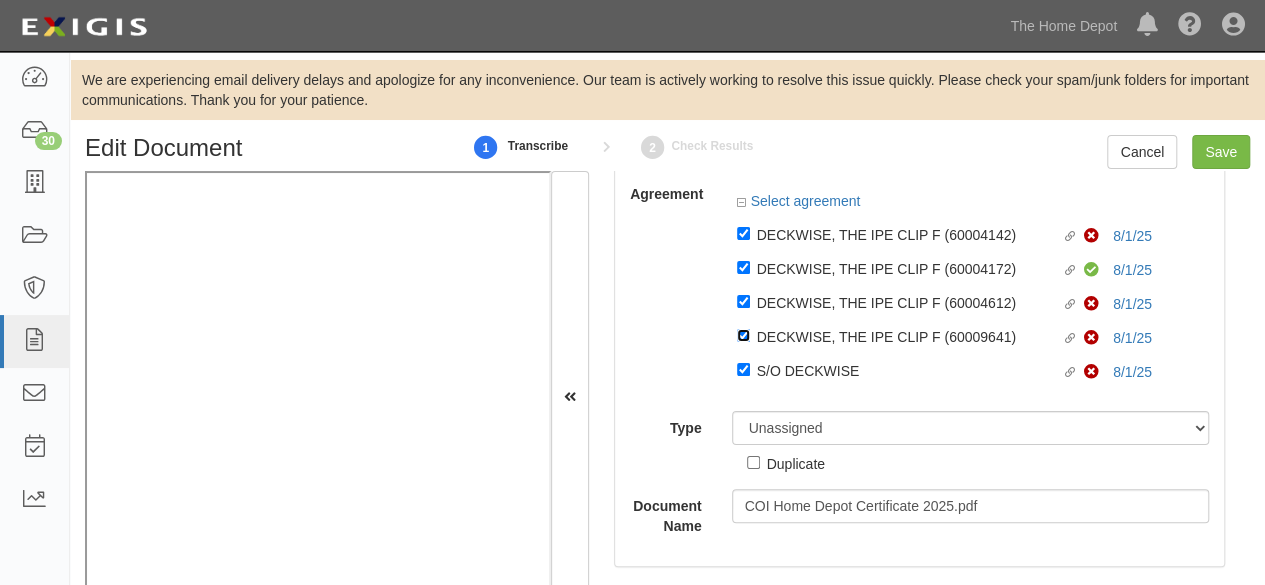 scroll, scrollTop: 119, scrollLeft: 0, axis: vertical 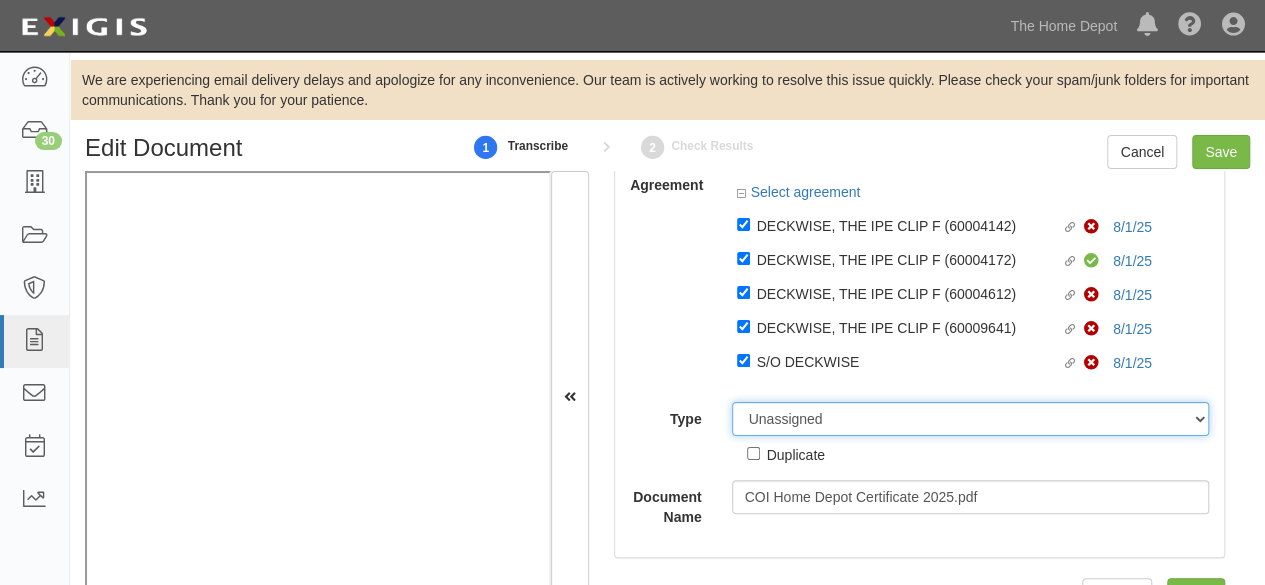 drag, startPoint x: 771, startPoint y: 424, endPoint x: 771, endPoint y: 412, distance: 12 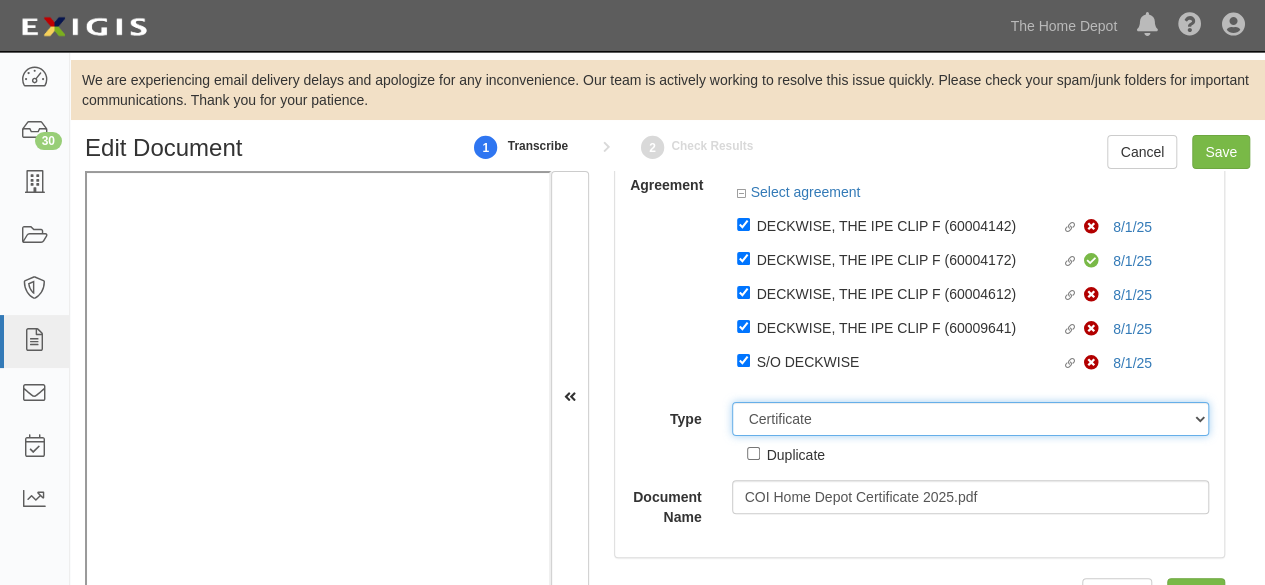 click on "Unassigned
Binder
Cancellation Notice
Certificate
Contract
Endorsement
Insurance Policy
Junk
Other Document
Policy Declarations
Reinstatement Notice
Requirements
Waiver Request" at bounding box center [971, 419] 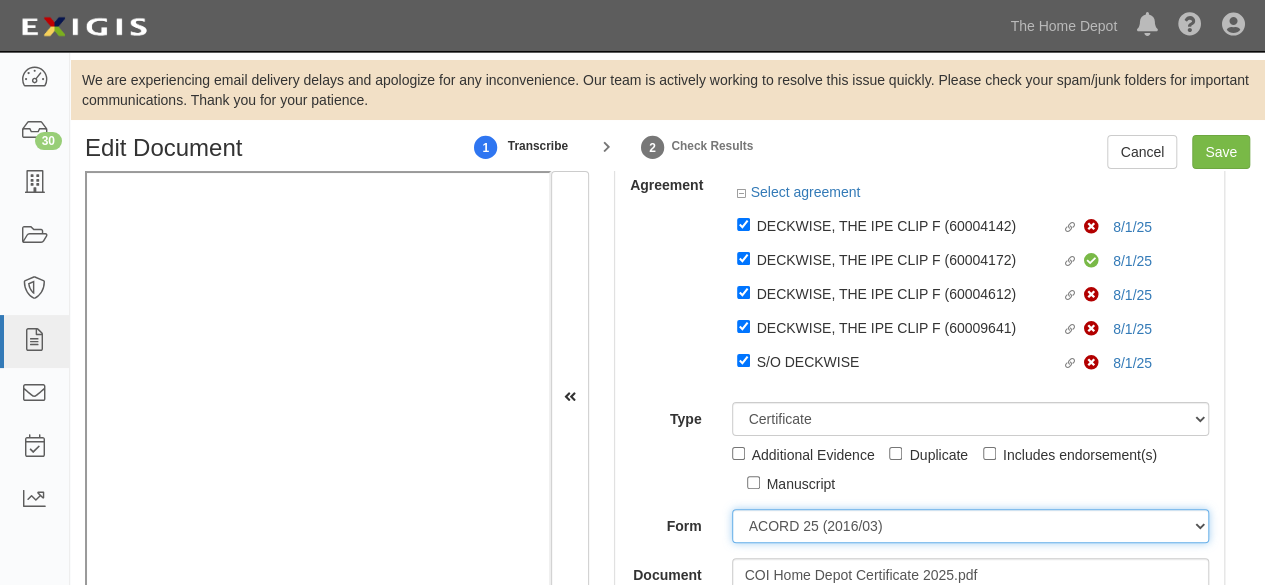 drag, startPoint x: 814, startPoint y: 533, endPoint x: 810, endPoint y: 511, distance: 22.36068 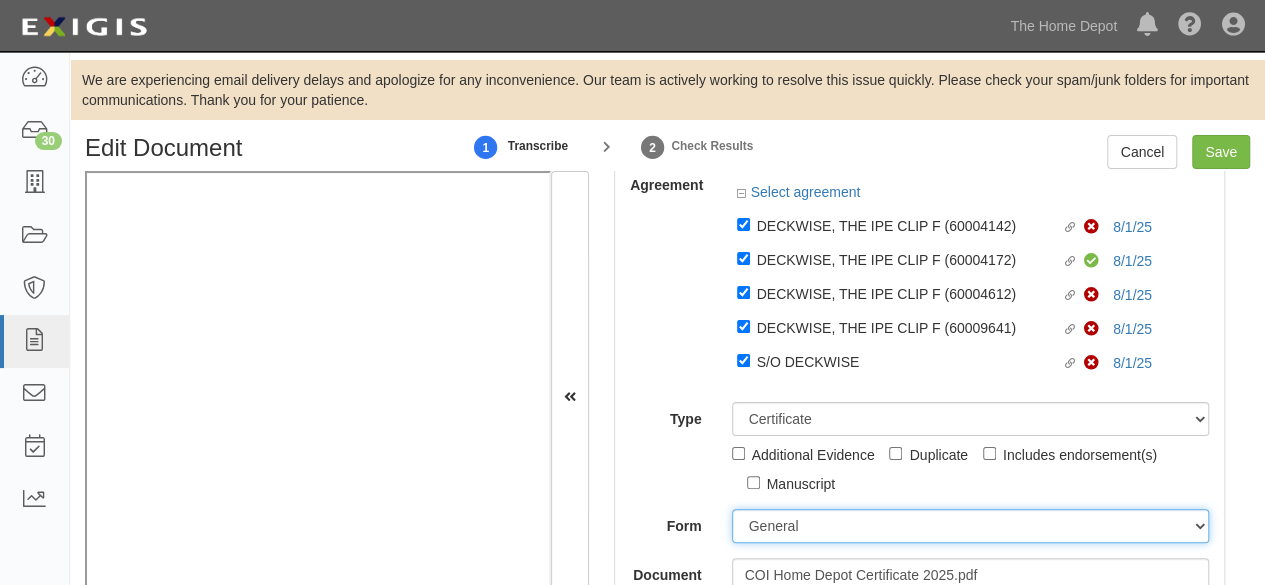 click on "ACORD 25 (2016/03)
ACORD 101
ACORD 855 NY (2014/05)
General" at bounding box center [971, 526] 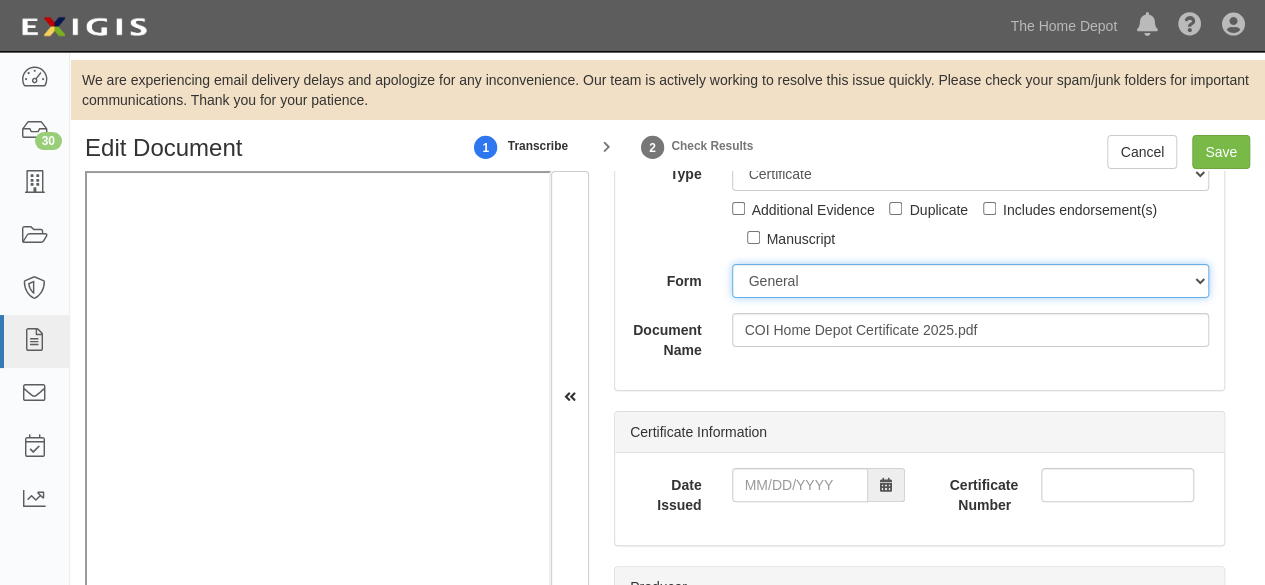 scroll, scrollTop: 419, scrollLeft: 0, axis: vertical 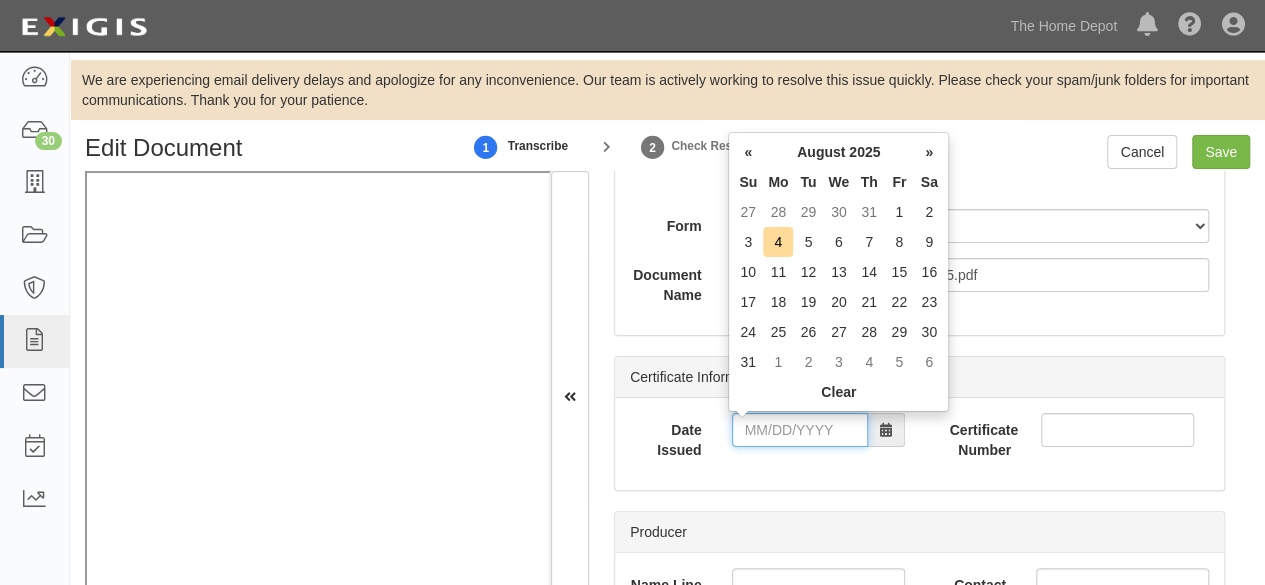 click on "Date Issued" at bounding box center [800, 430] 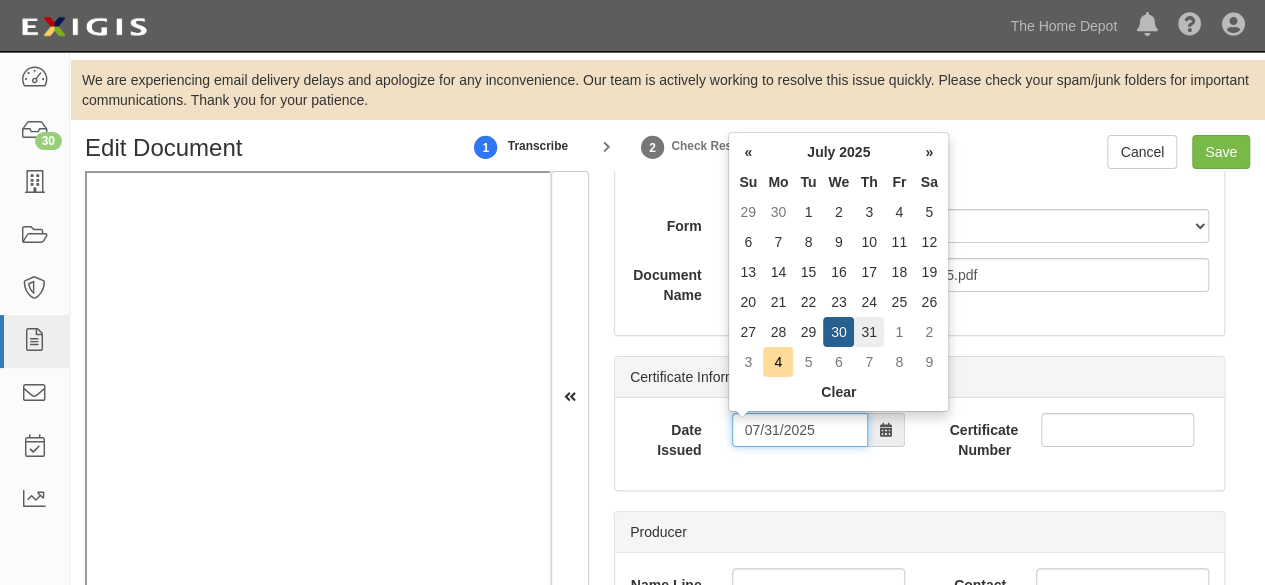 type on "07/31/2025" 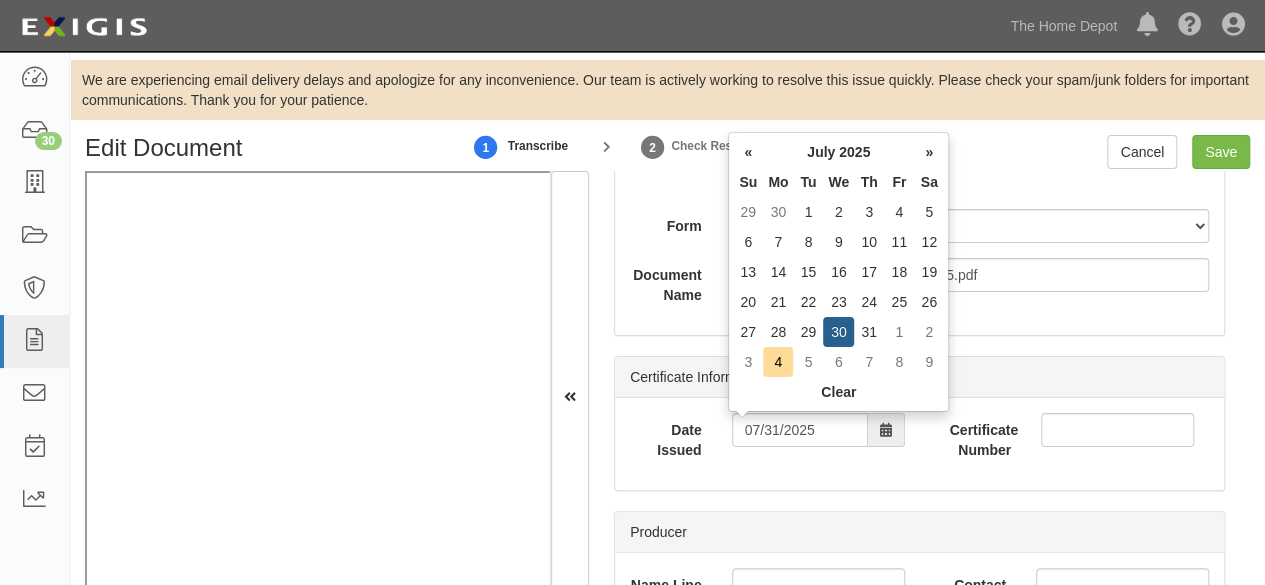 click on "31" at bounding box center [869, 332] 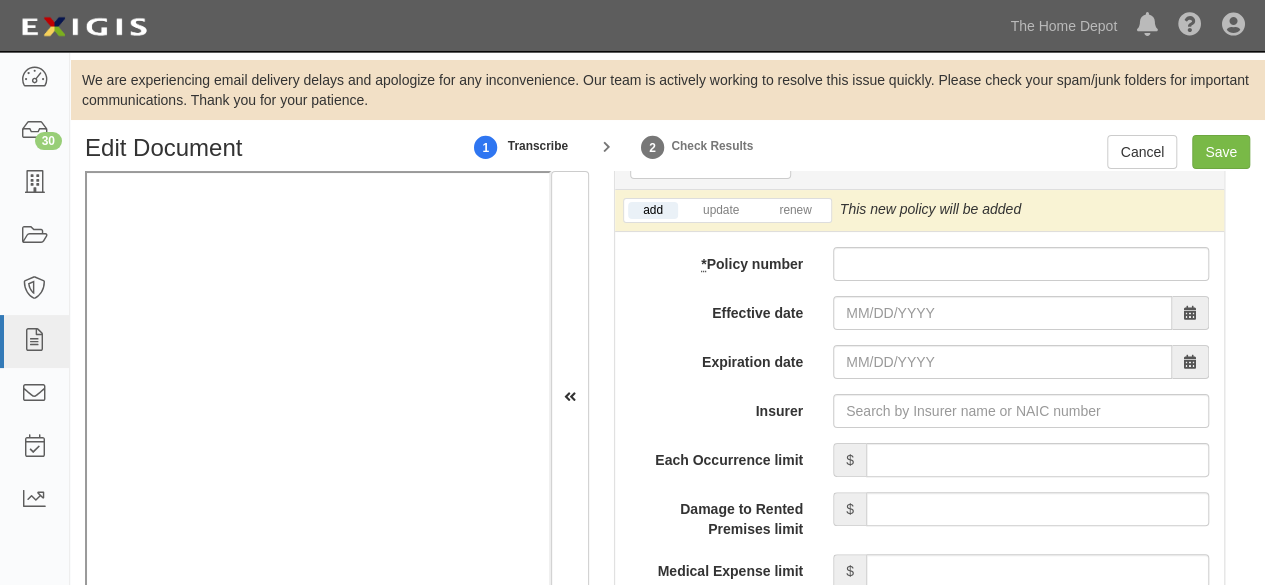 scroll, scrollTop: 1819, scrollLeft: 0, axis: vertical 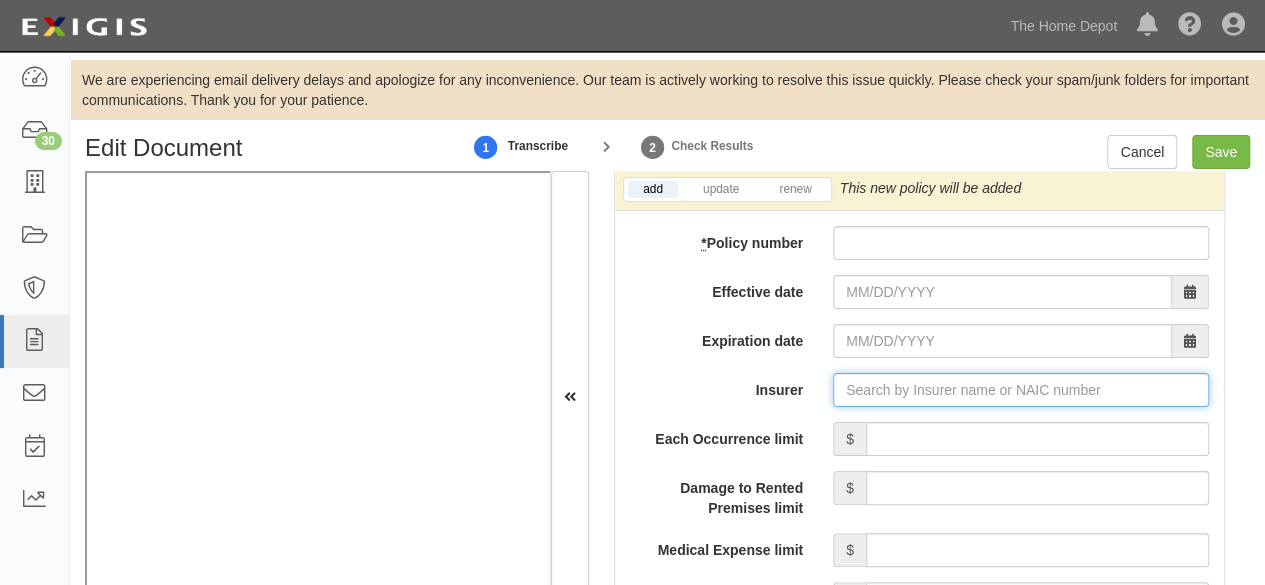 click on "Insurer" at bounding box center [1021, 390] 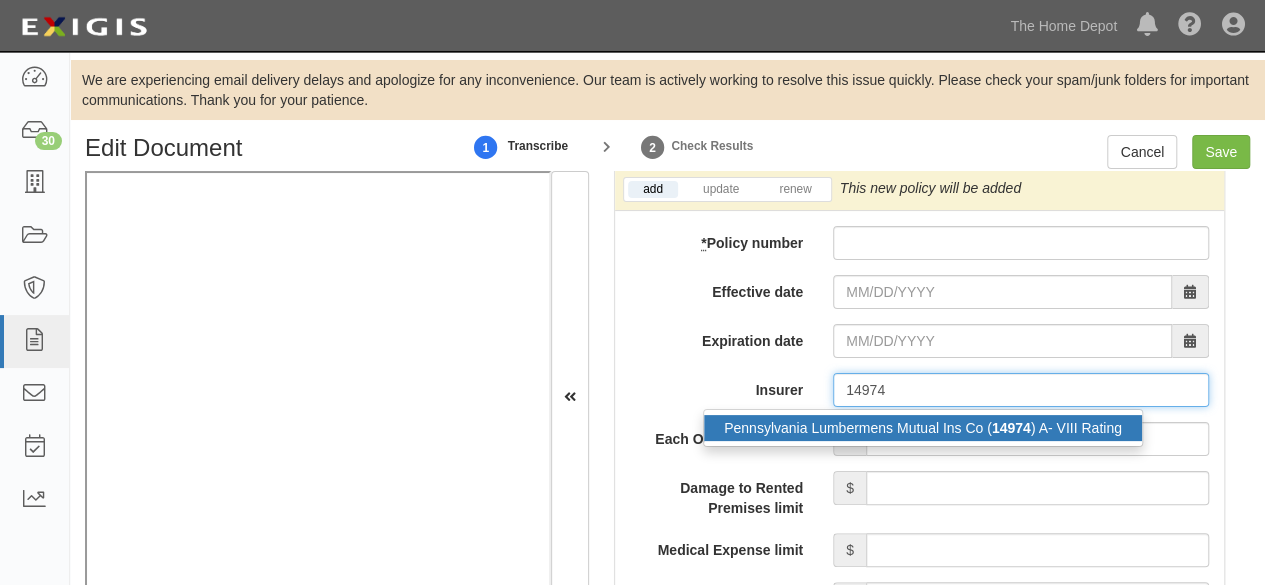 click on "Pennsylvania Lumbermens Mutual Ins Co ( 14974 ) A- VIII Rating" at bounding box center (923, 428) 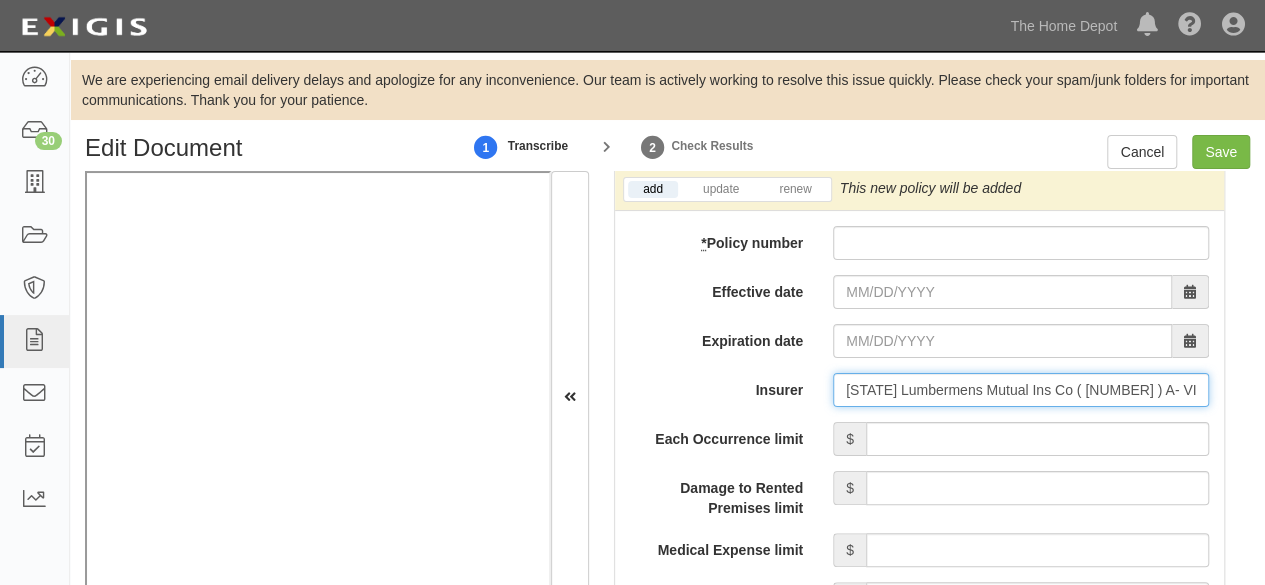 type on "Pennsylvania Lumbermens Mutual Ins Co (14974) A- VIII Rating" 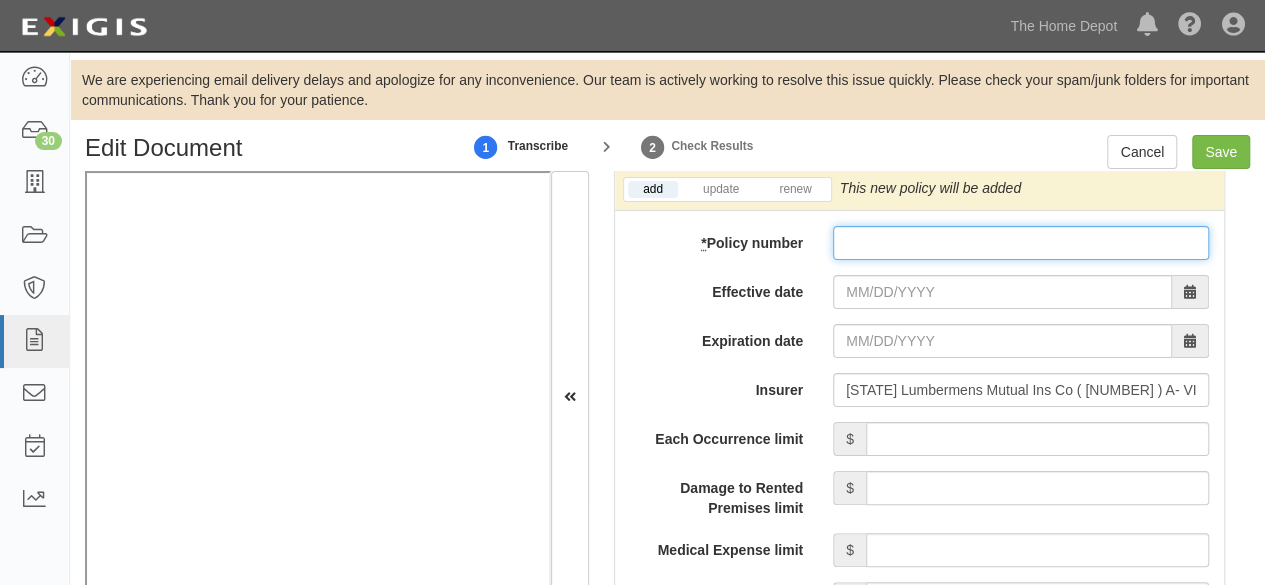 drag, startPoint x: 866, startPoint y: 241, endPoint x: 874, endPoint y: 259, distance: 19.697716 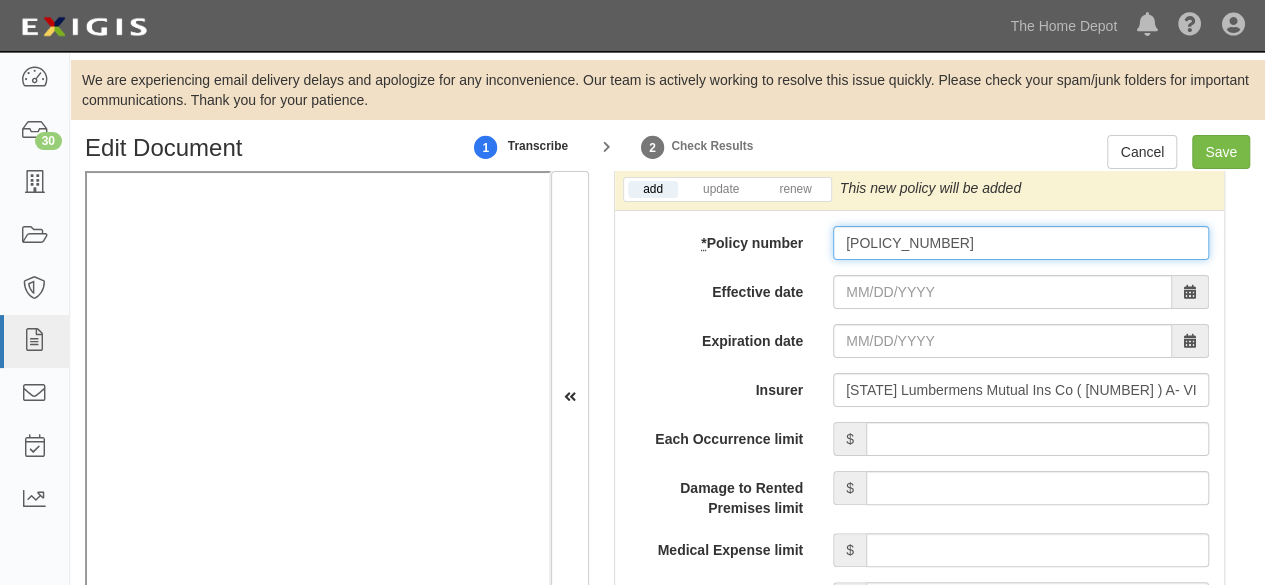 type on "31A5060525" 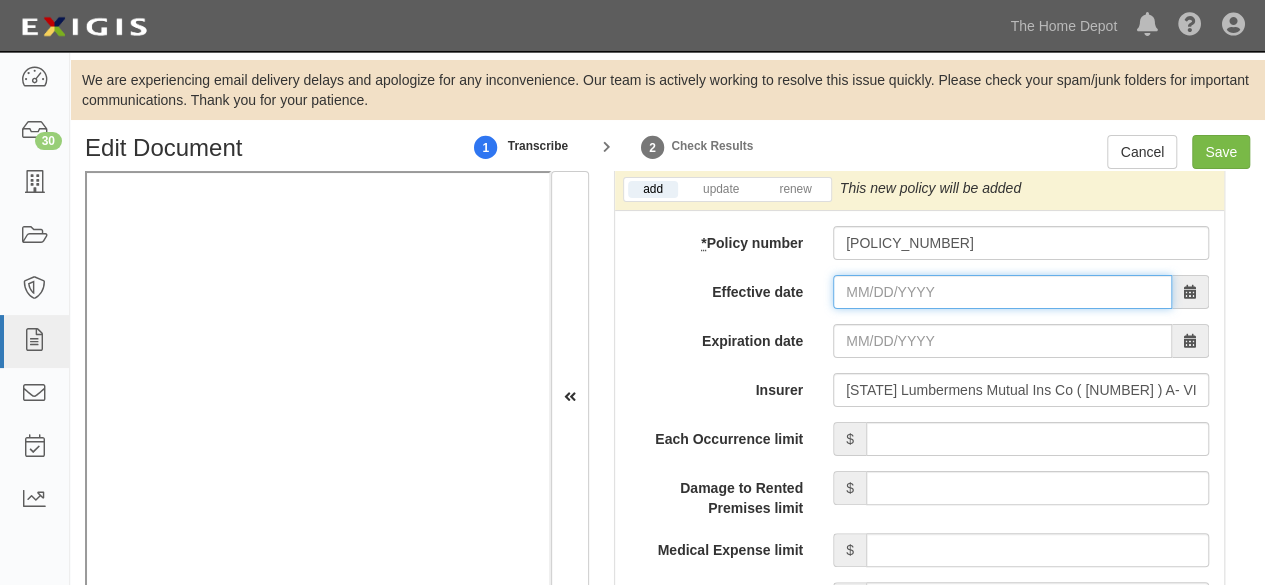 click on "Effective date" at bounding box center [1002, 292] 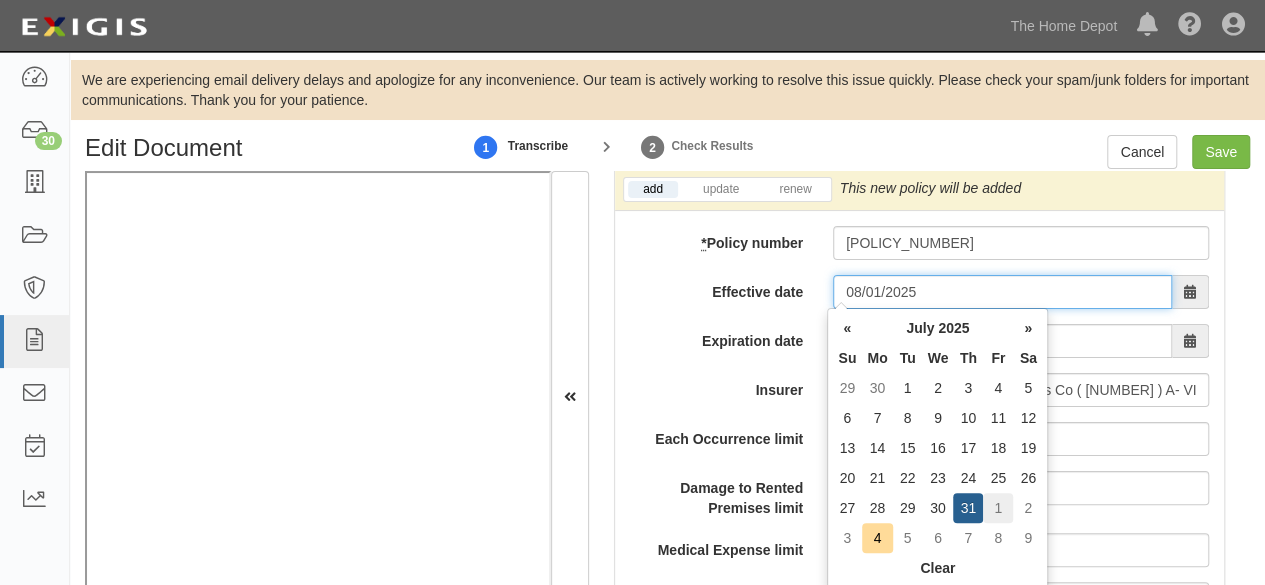 type on "08/01/2025" 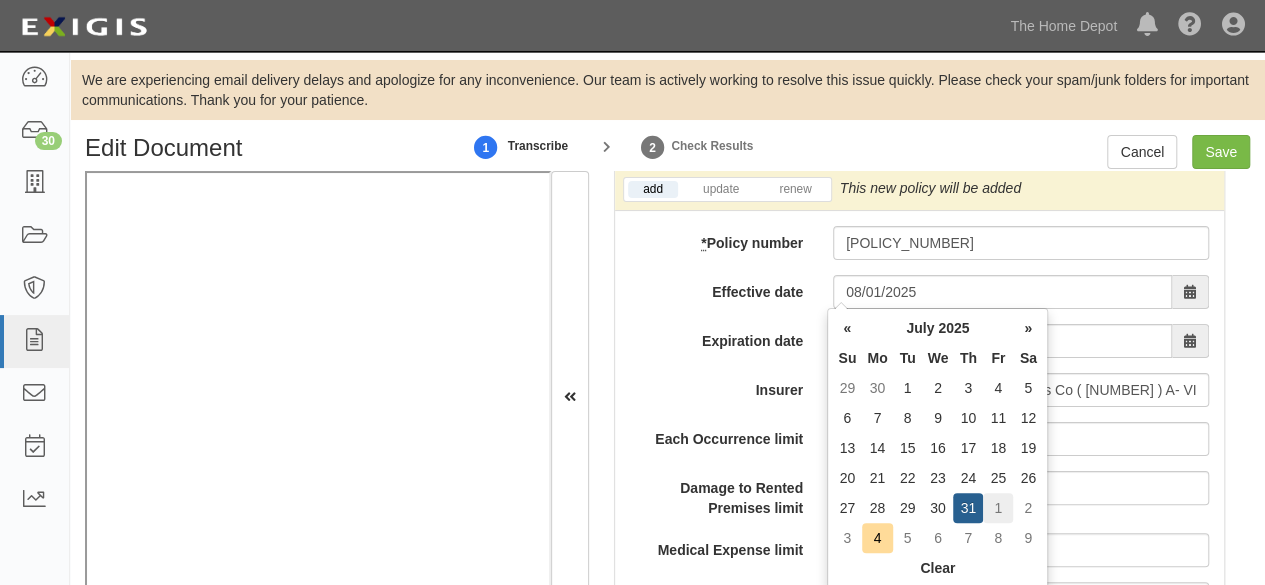 type on "08/01/2026" 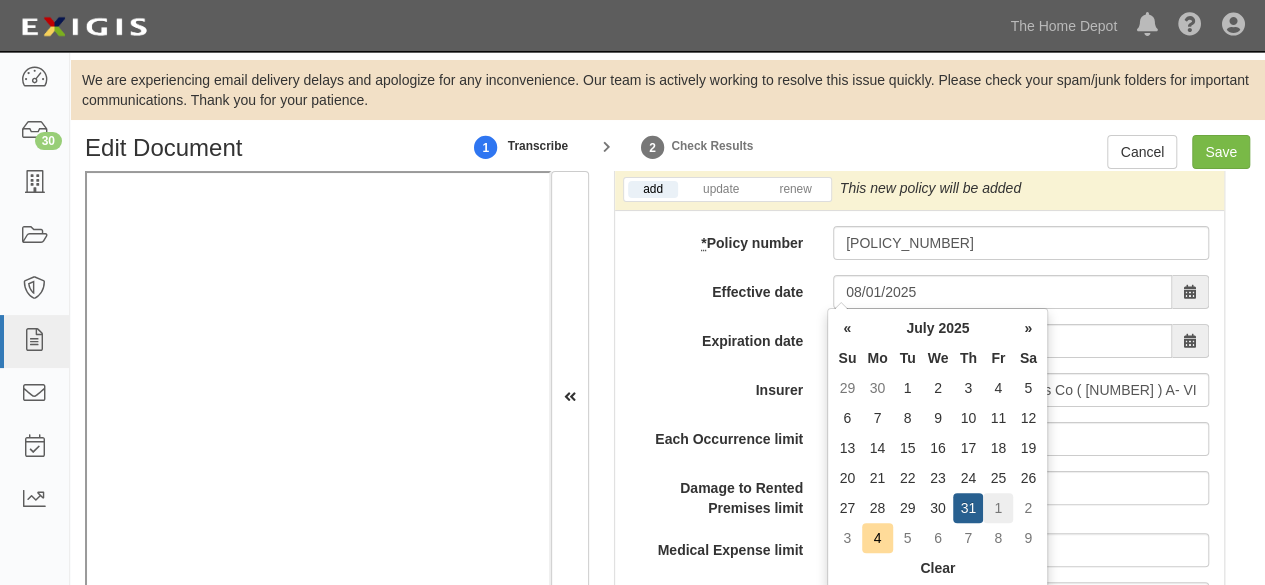 click on "1" at bounding box center (998, 508) 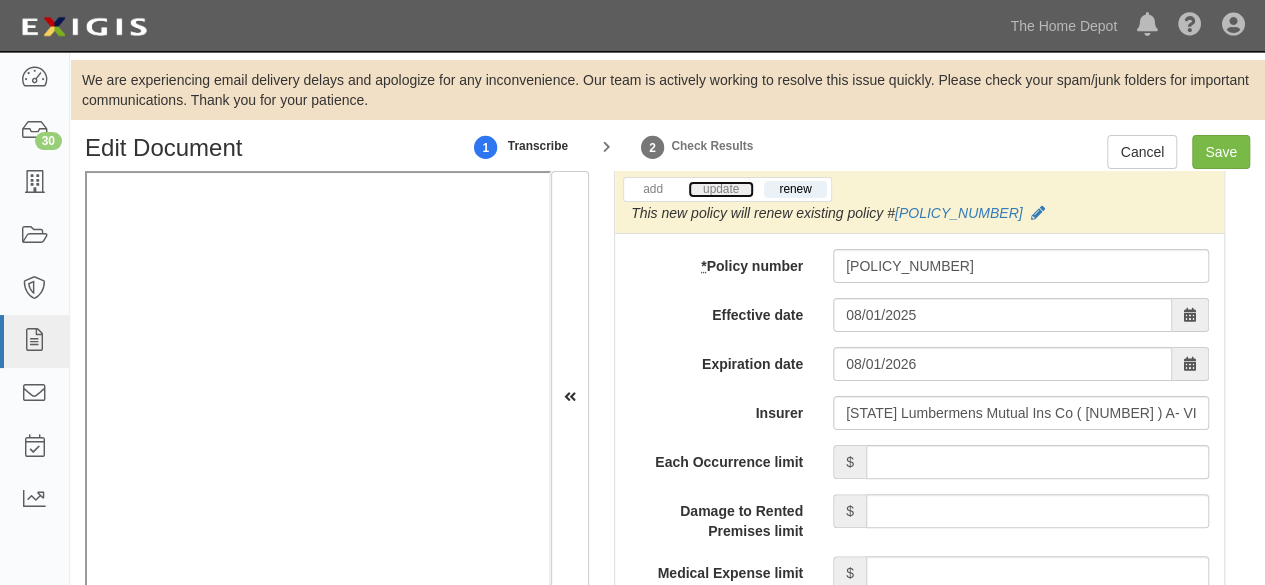 click on "update" at bounding box center (721, 189) 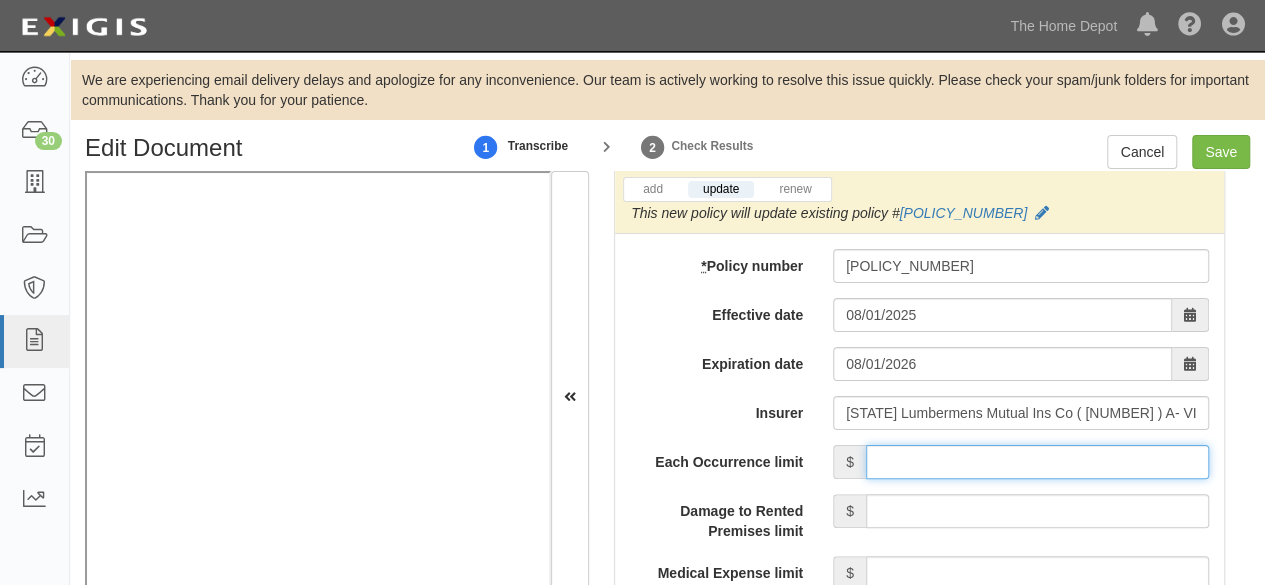 drag, startPoint x: 1014, startPoint y: 443, endPoint x: 1010, endPoint y: 422, distance: 21.377558 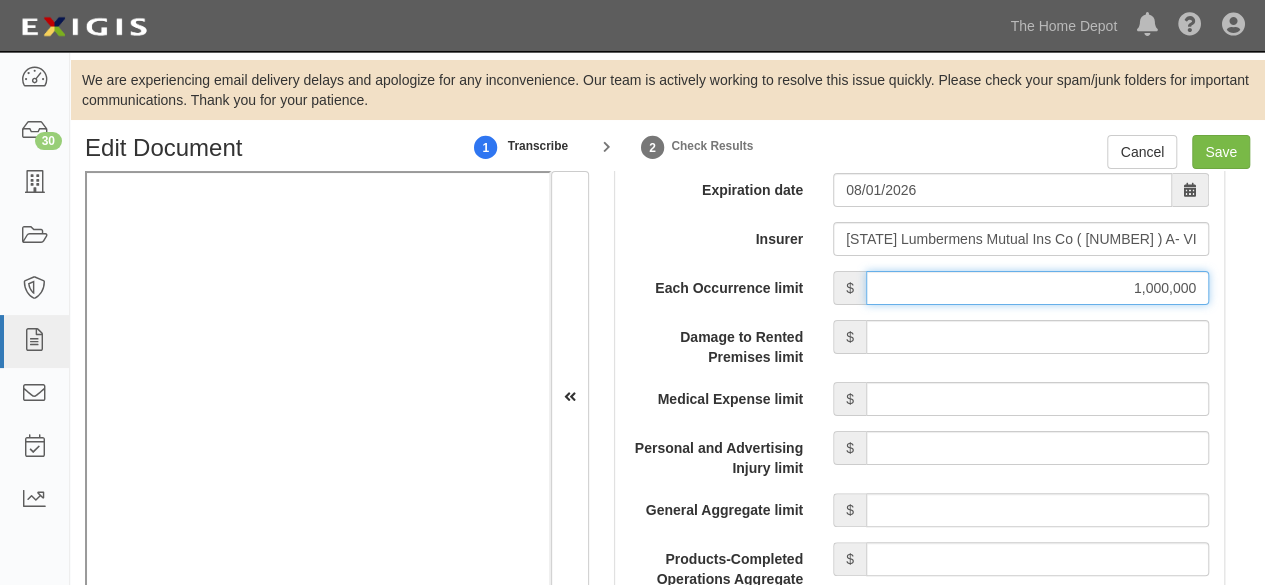 scroll, scrollTop: 2019, scrollLeft: 0, axis: vertical 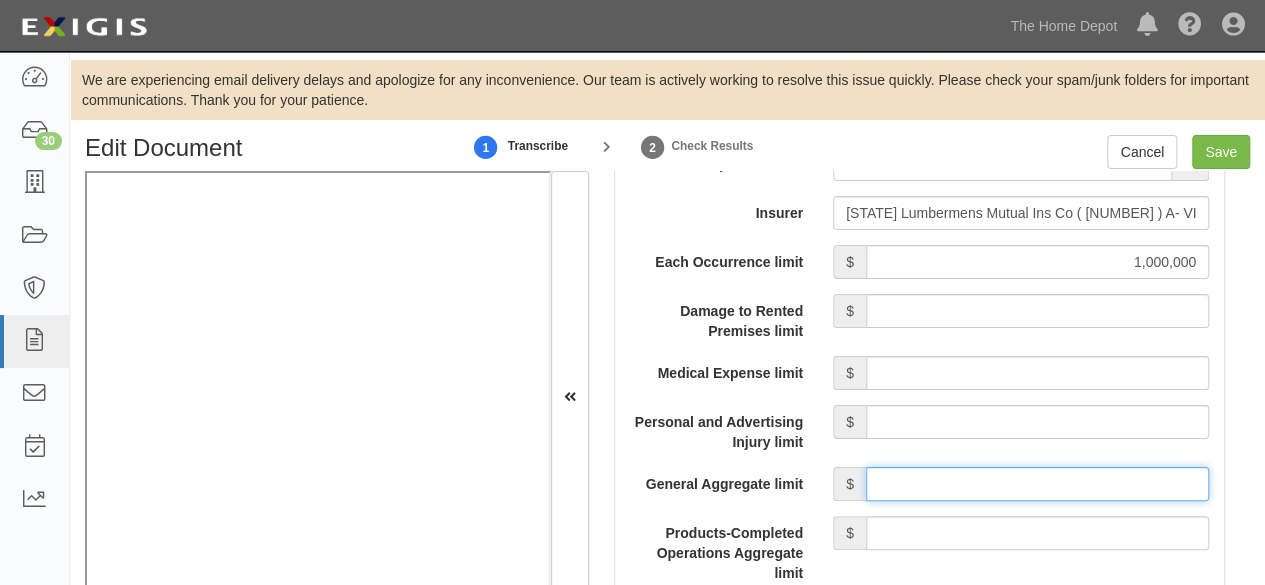 drag, startPoint x: 971, startPoint y: 460, endPoint x: 972, endPoint y: 443, distance: 17.029387 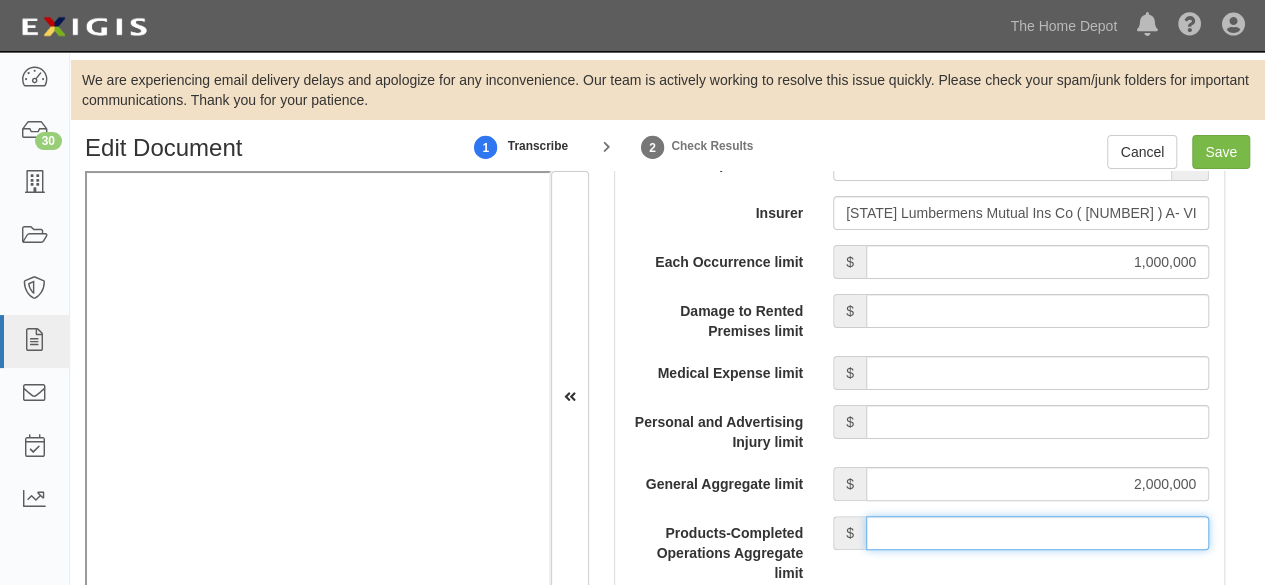 click on "Products-Completed Operations Aggregate limit" at bounding box center (1037, 533) 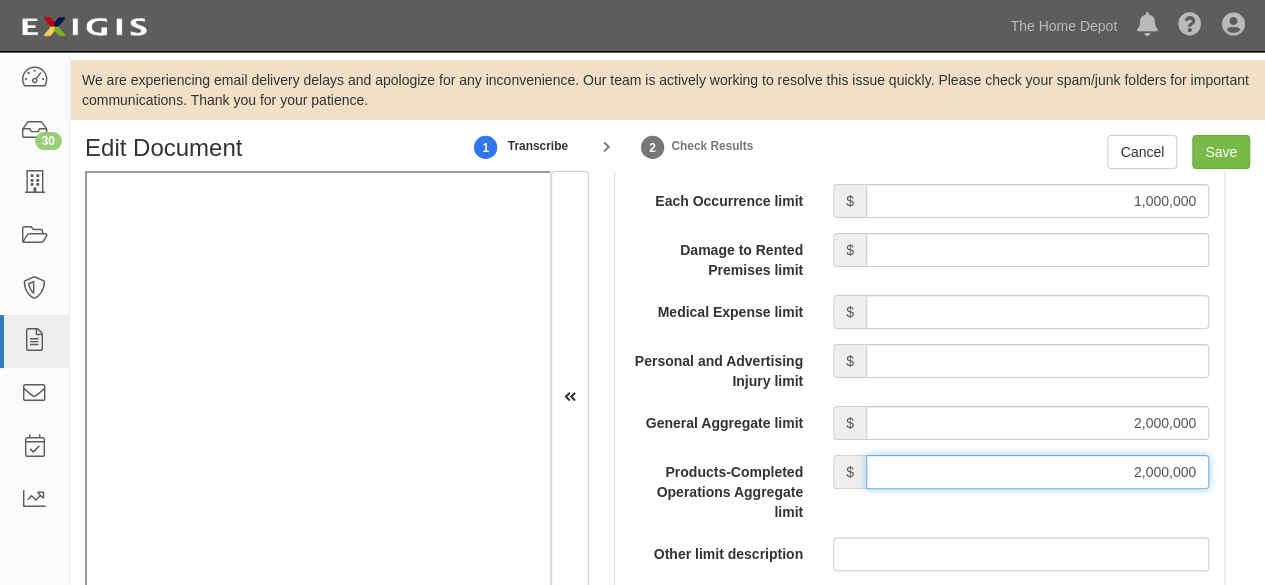 scroll, scrollTop: 2319, scrollLeft: 0, axis: vertical 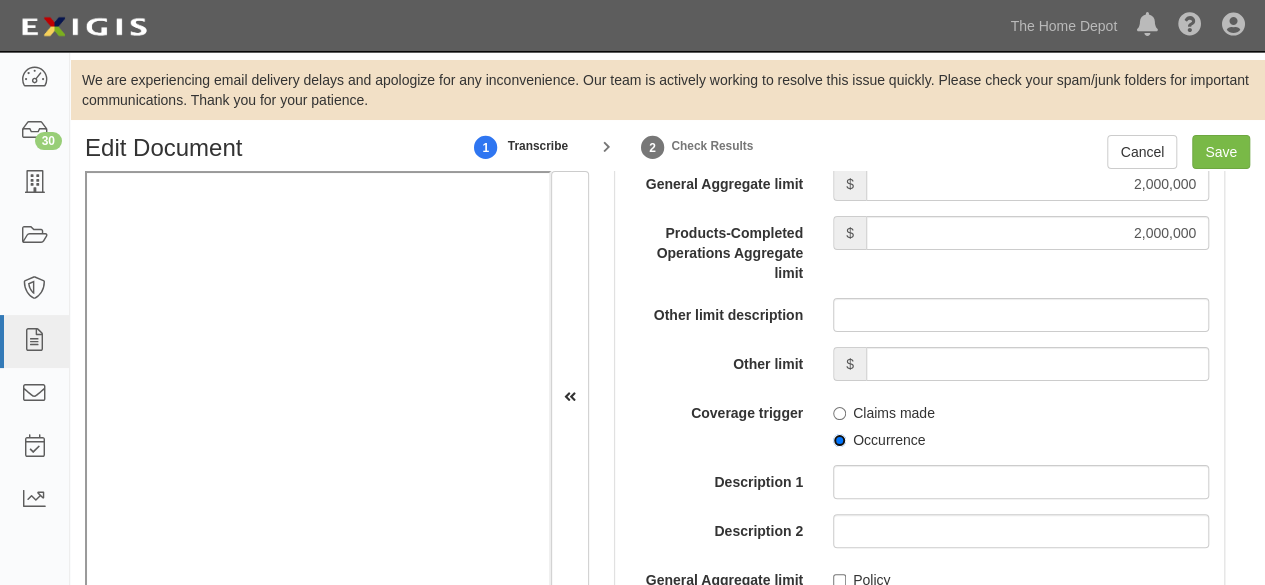click on "Occurrence" at bounding box center [839, 440] 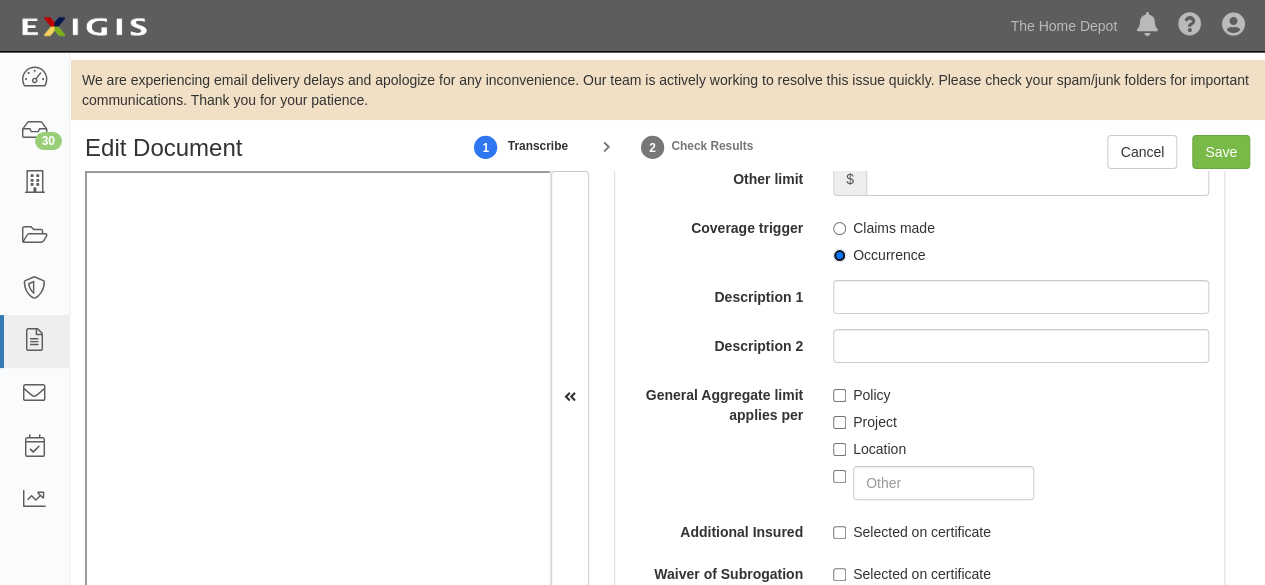scroll, scrollTop: 2519, scrollLeft: 0, axis: vertical 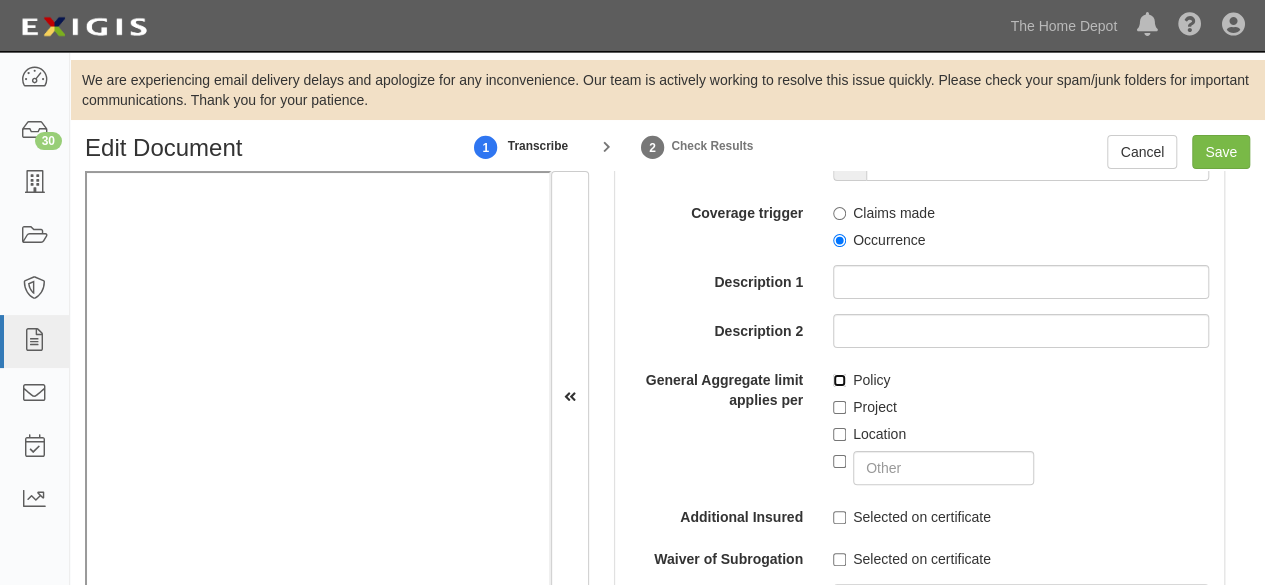 click on "Policy" at bounding box center [839, 380] 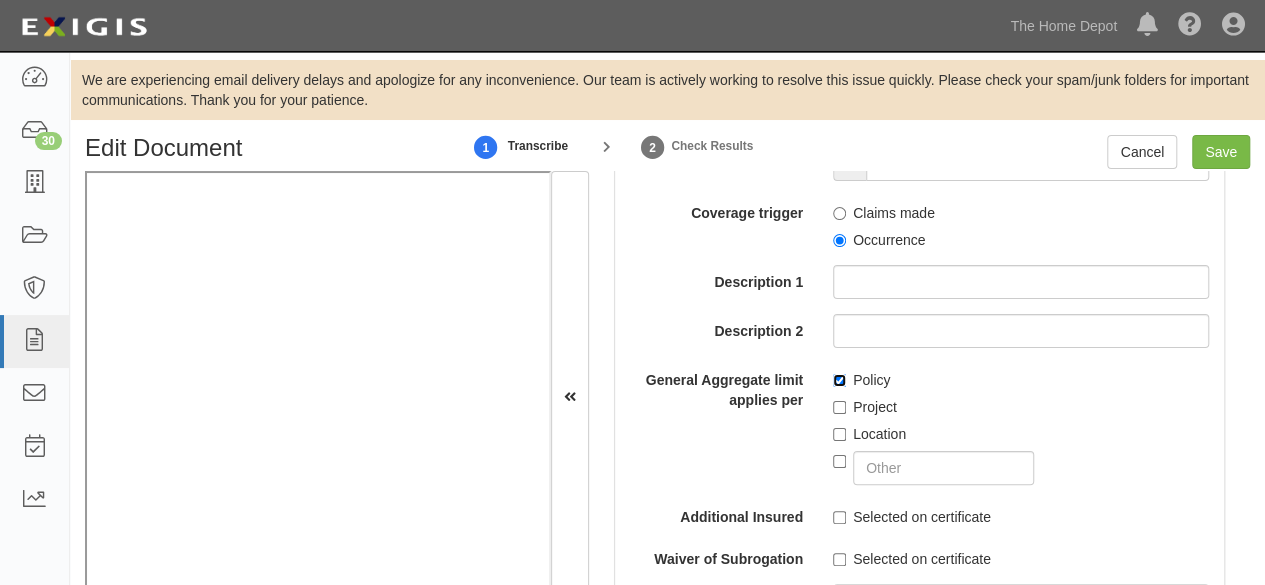scroll, scrollTop: 2619, scrollLeft: 0, axis: vertical 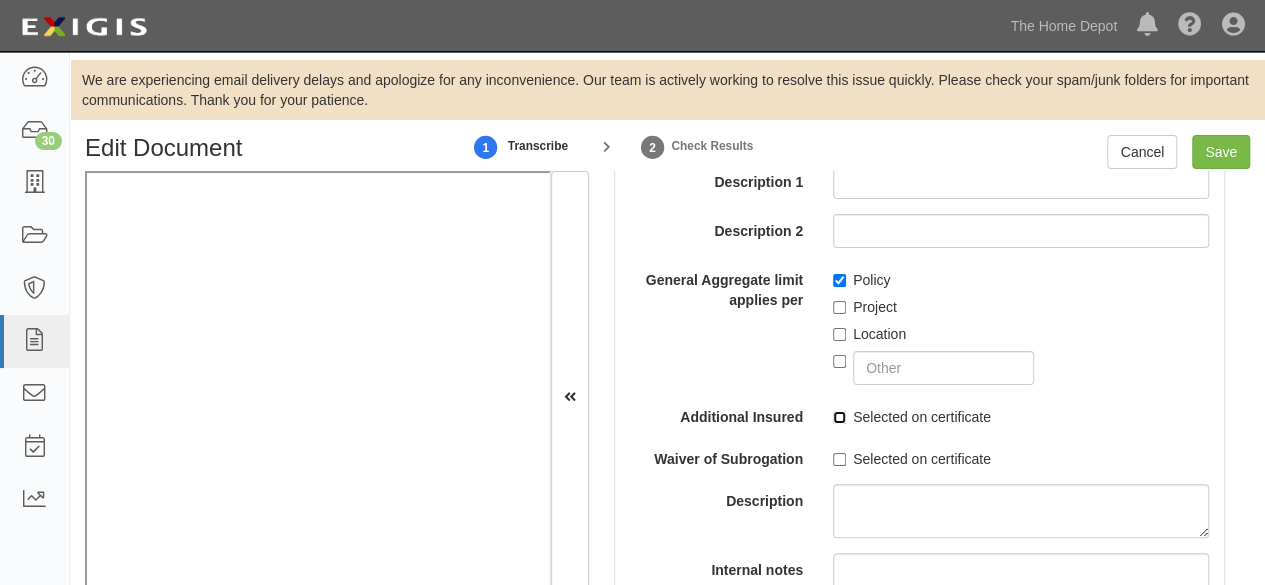 click on "Selected on certificate" at bounding box center [839, 417] 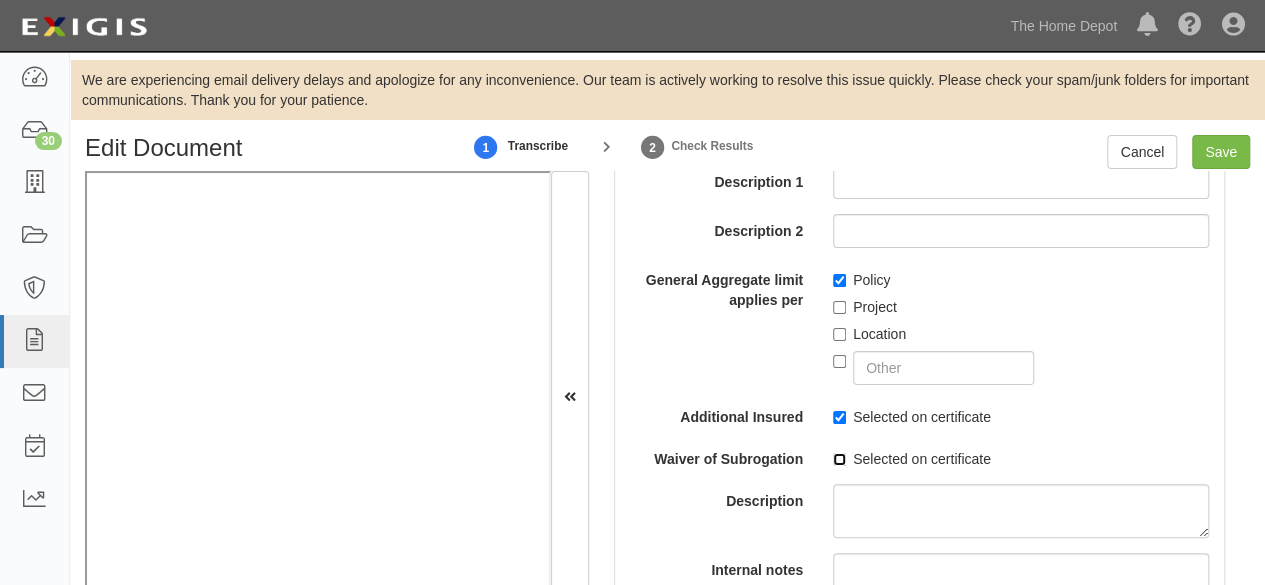 click on "Selected on certificate" at bounding box center (839, 459) 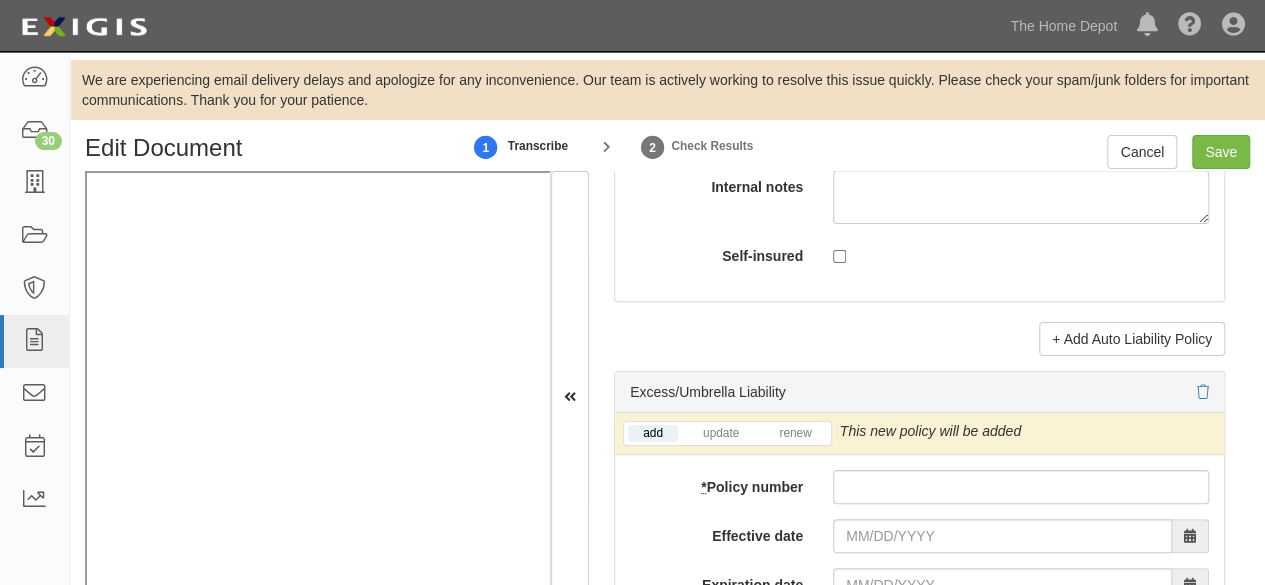 scroll, scrollTop: 4319, scrollLeft: 0, axis: vertical 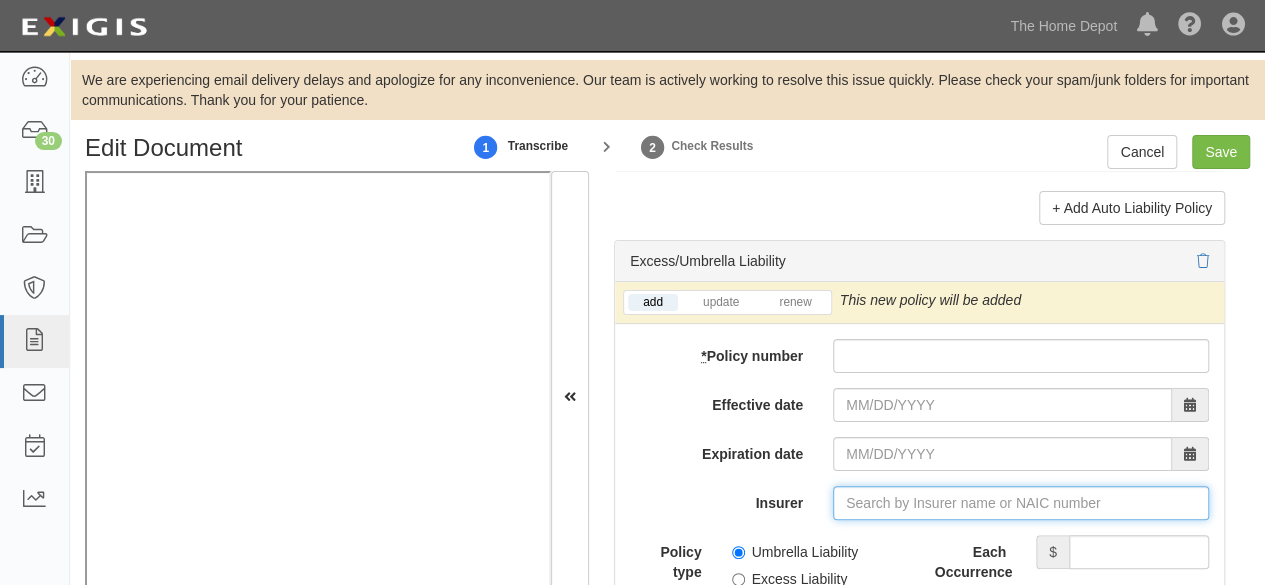 click on "Insurer" at bounding box center (1021, 503) 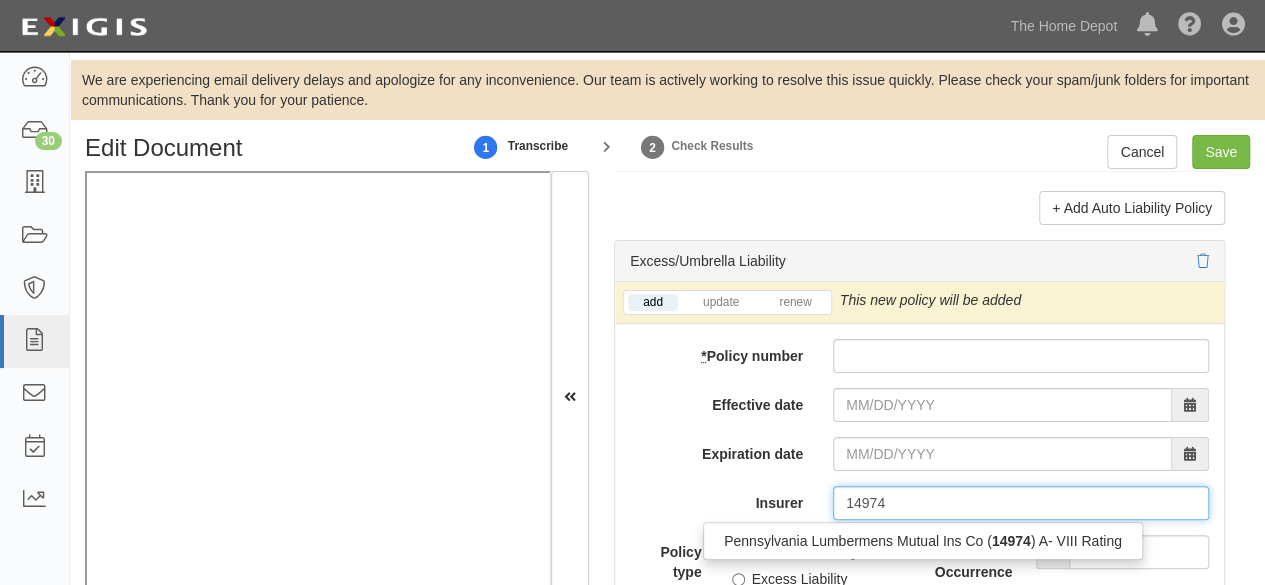 drag, startPoint x: 878, startPoint y: 505, endPoint x: 670, endPoint y: 509, distance: 208.03845 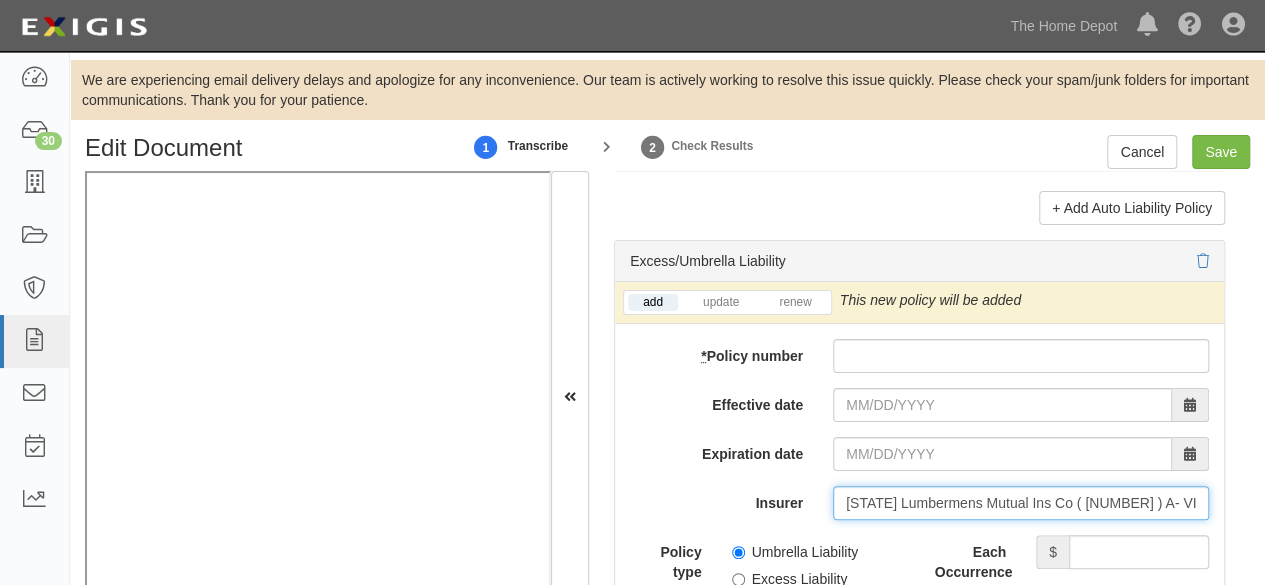 type on "Pennsylvania Lumbermens Mutual Ins Co (14974) A- VIII Rating" 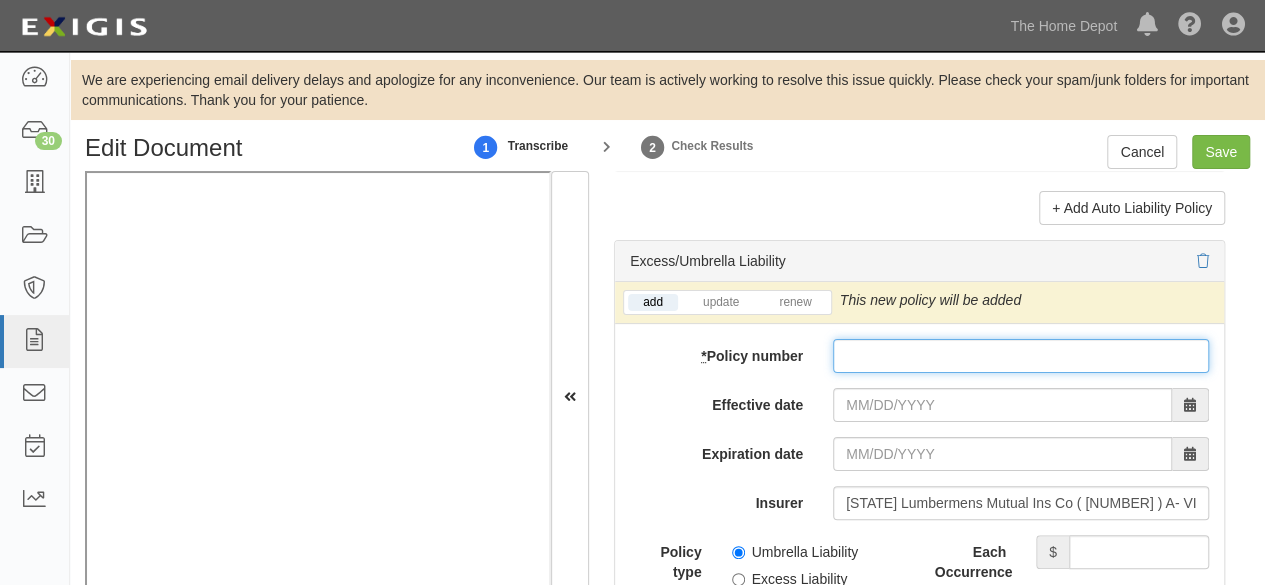 drag, startPoint x: 853, startPoint y: 319, endPoint x: 863, endPoint y: 337, distance: 20.59126 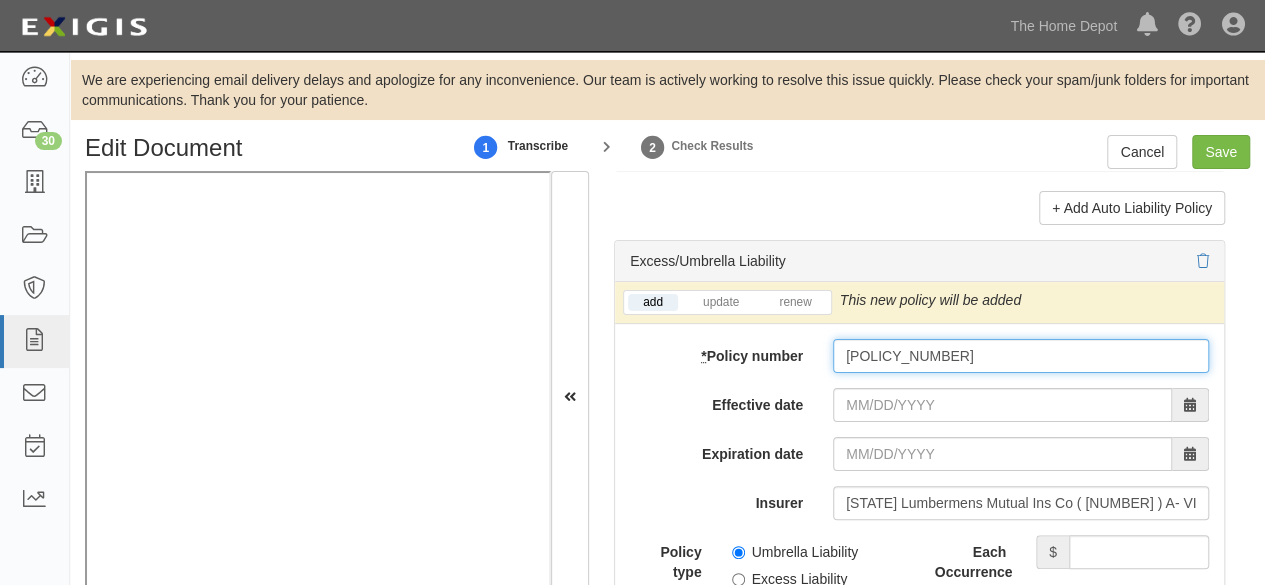 type on "31A5060725" 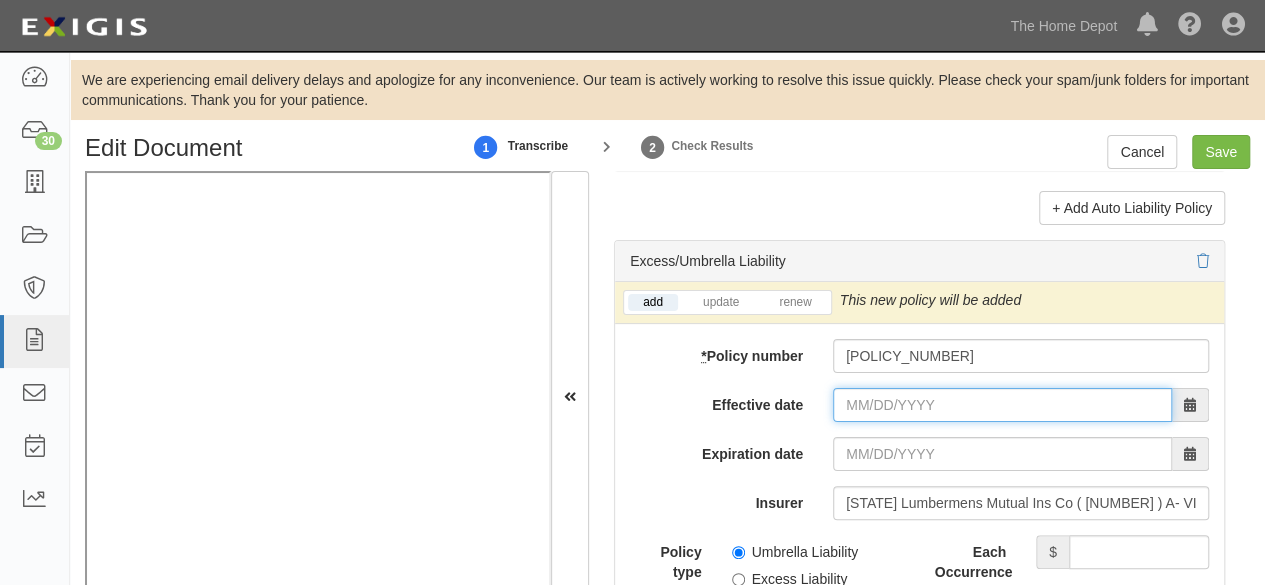 click on "Effective date" at bounding box center [1002, 405] 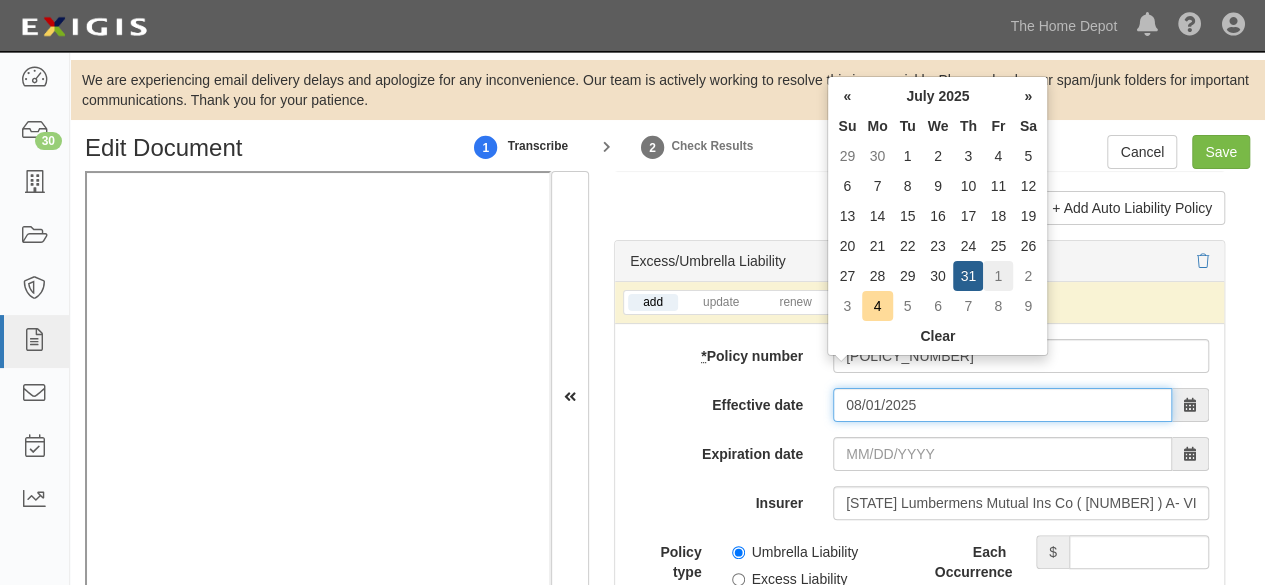 type on "08/01/2025" 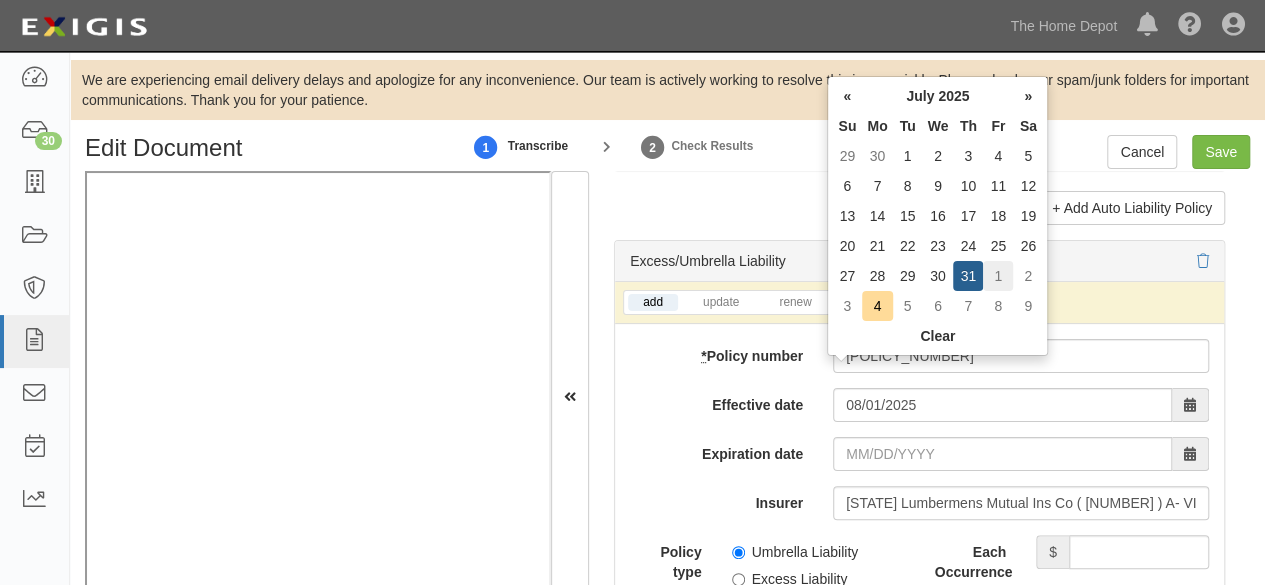 drag, startPoint x: 996, startPoint y: 275, endPoint x: 804, endPoint y: 308, distance: 194.81529 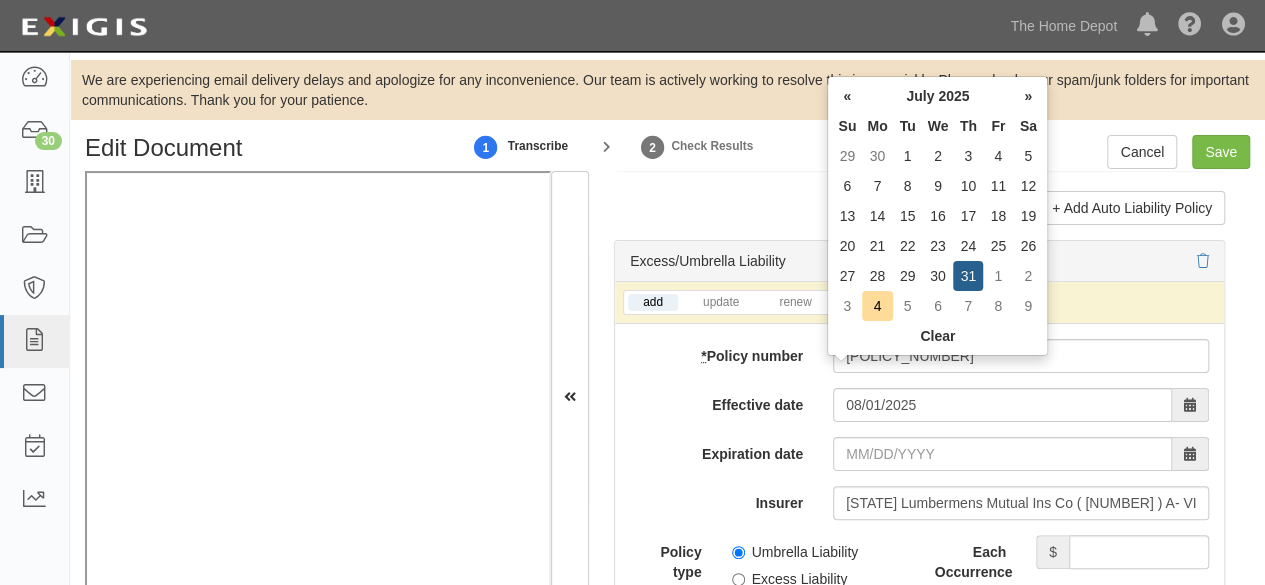 click on "1" at bounding box center (998, 276) 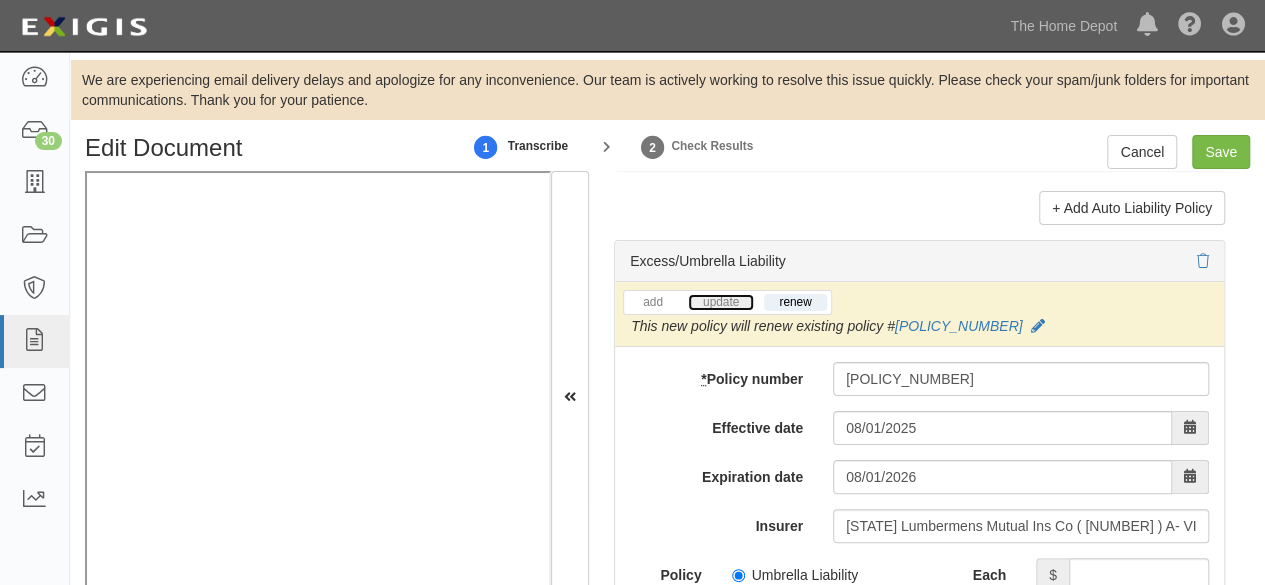 click on "update" at bounding box center [721, 302] 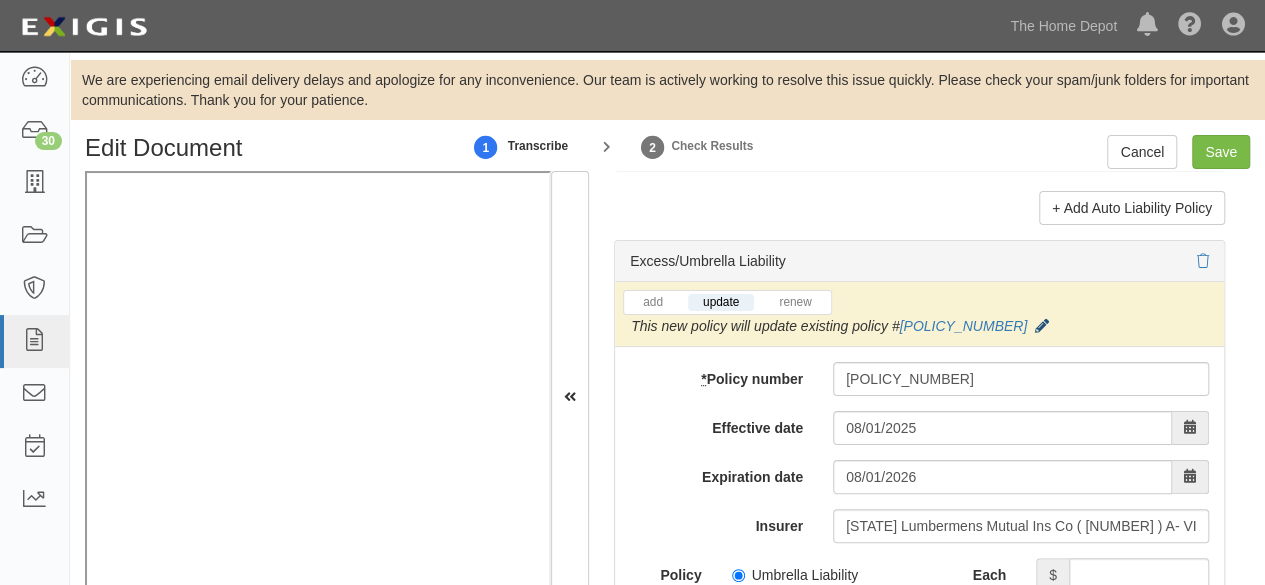 click at bounding box center (1042, 327) 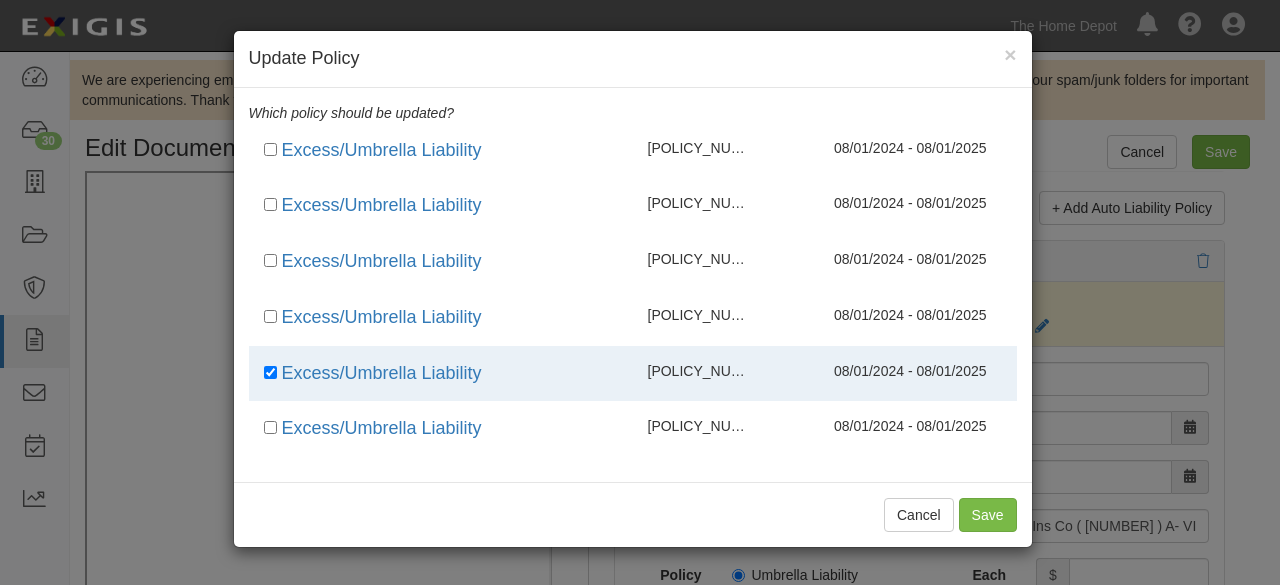 click on "× Update Policy Renew Policy Which policy should be updated? Which policy should be renewed?
Excess/Umbrella Liability
#31A5060724
08/01/2024 - 08/01/2025
Excess/Umbrella Liability
#31A5060724
08/01/2024 - 08/01/2025
Excess/Umbrella Liability
#LHA601990
08/01/2024 - 08/01/2025
Excess/Umbrella Liability
#31A5060724
08/01/2024 - 08/01/2025
Excess/Umbrella Liability
#LHA601990" at bounding box center [640, 292] 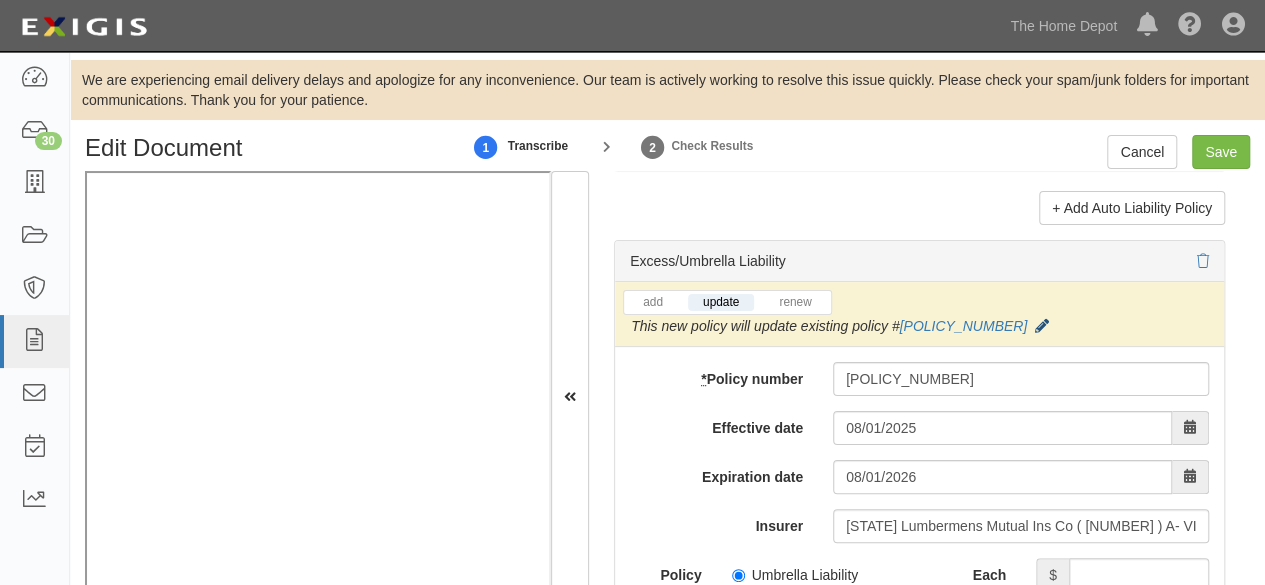 click at bounding box center (1042, 327) 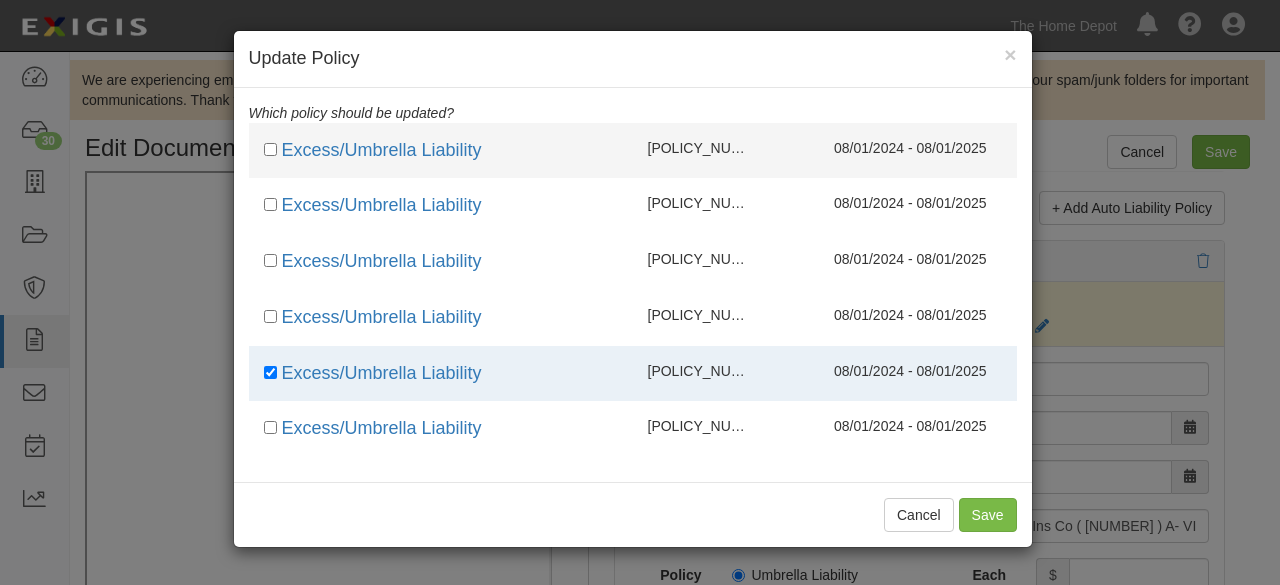 drag, startPoint x: 689, startPoint y: 151, endPoint x: 684, endPoint y: 163, distance: 13 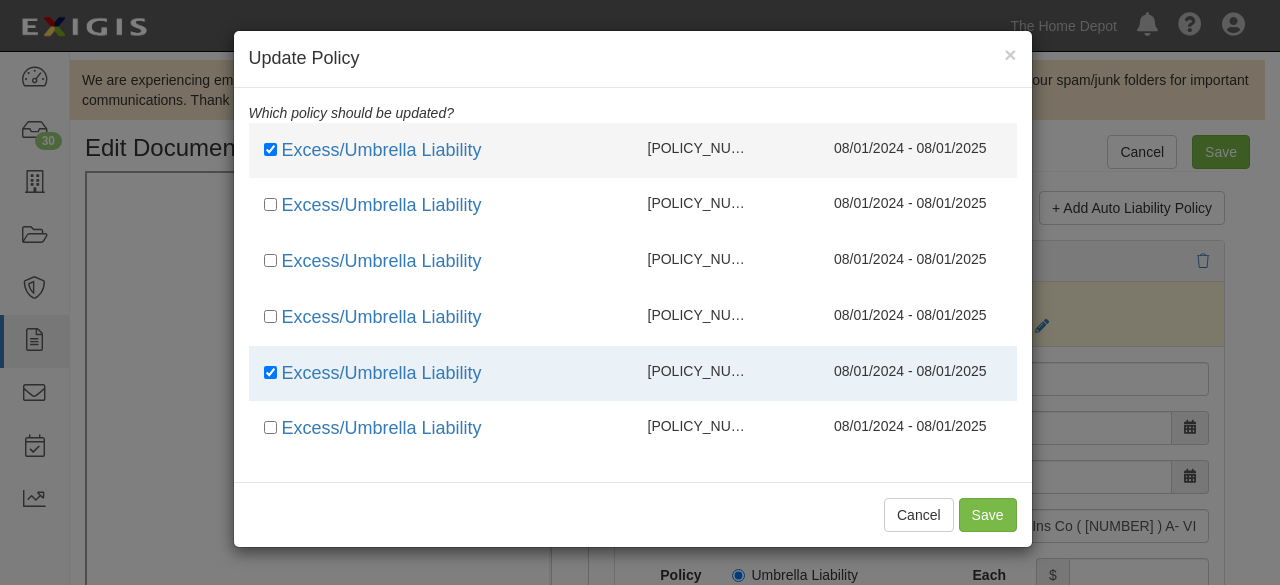 checkbox on "true" 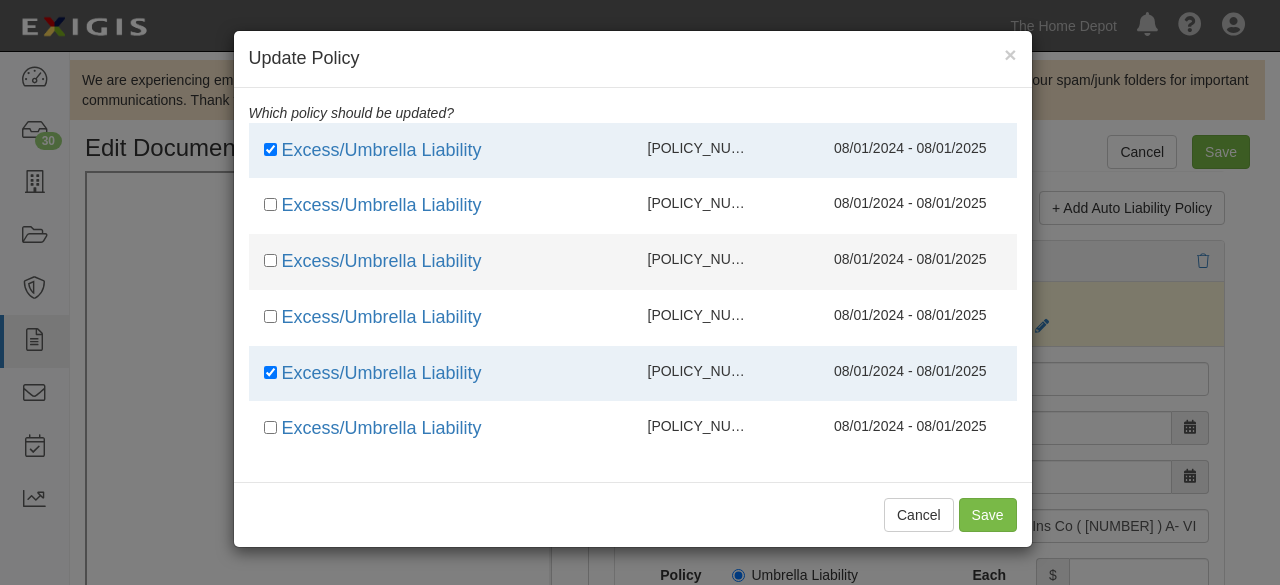 drag, startPoint x: 684, startPoint y: 197, endPoint x: 696, endPoint y: 243, distance: 47.539455 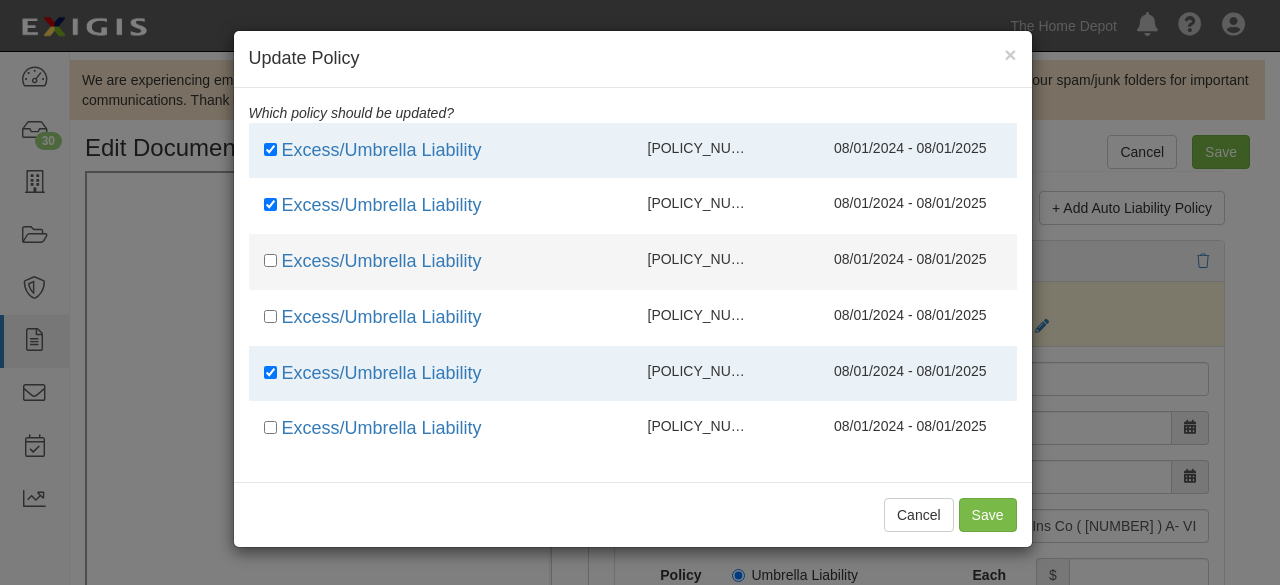 checkbox on "true" 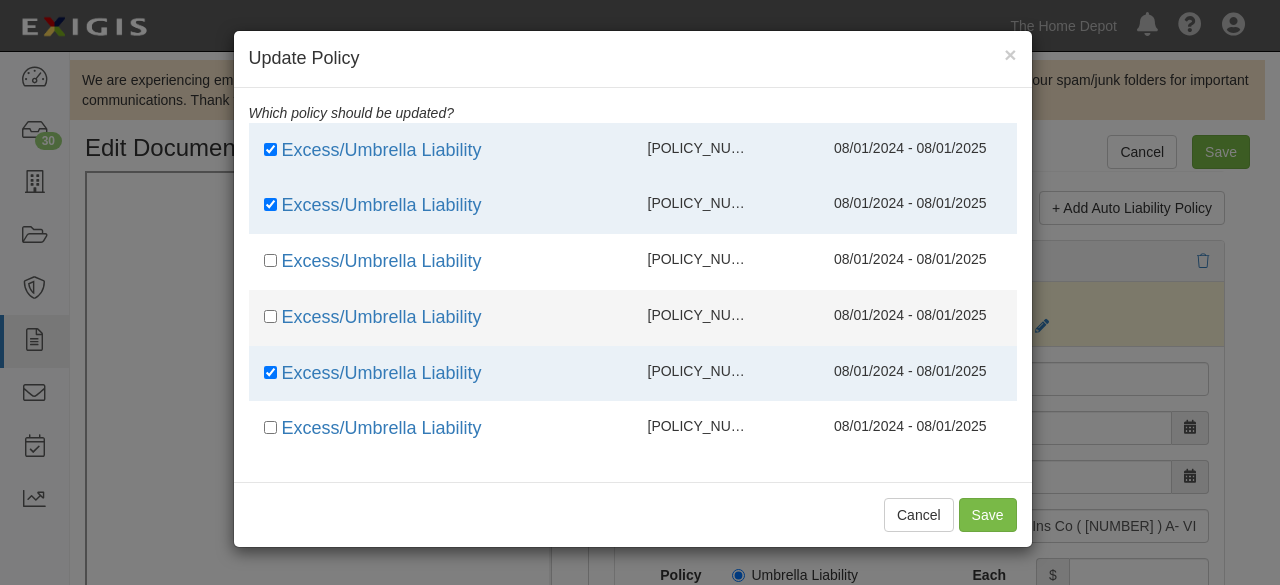 click on "#31A5060724" at bounding box center (712, 315) 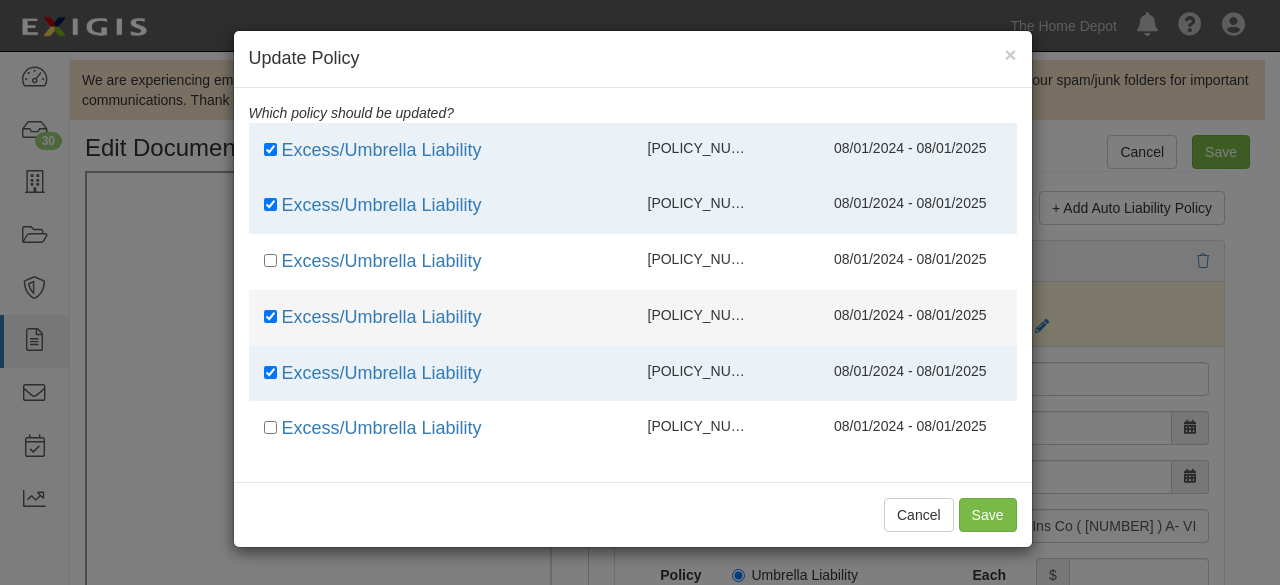 checkbox on "true" 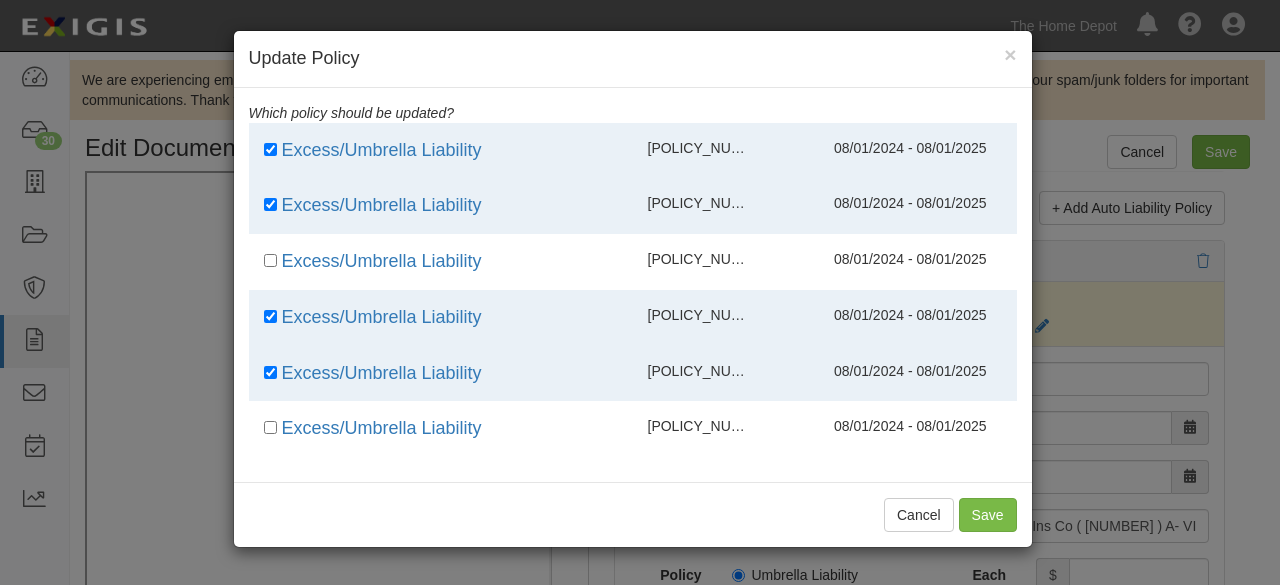 click on "Excess/Umbrella Liability" at bounding box center (441, 374) 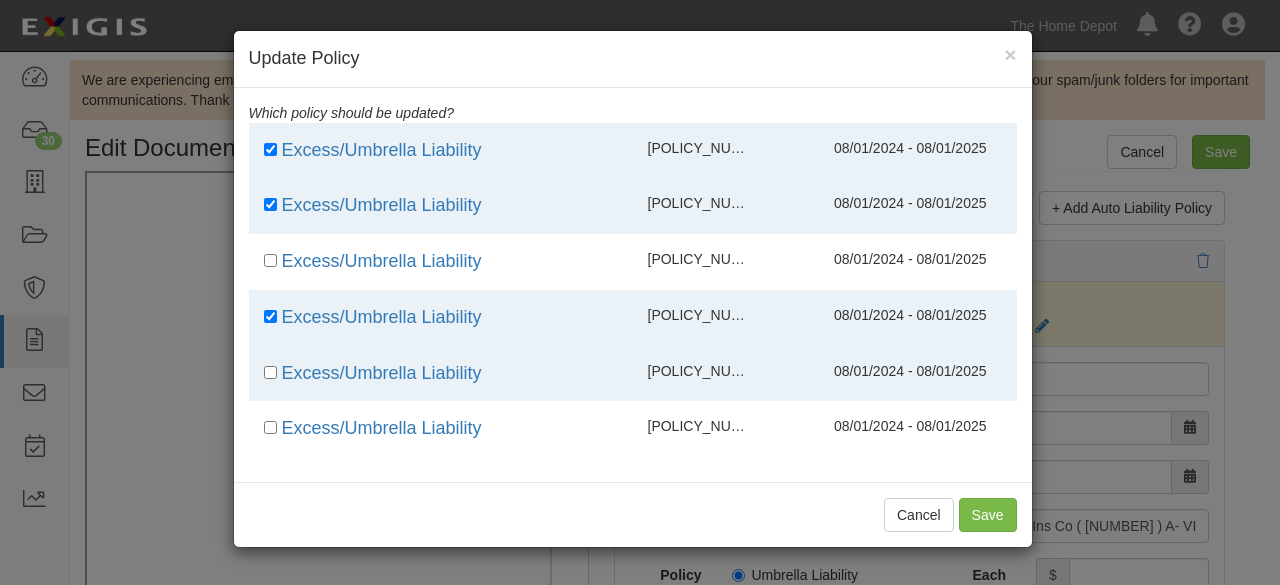 checkbox on "false" 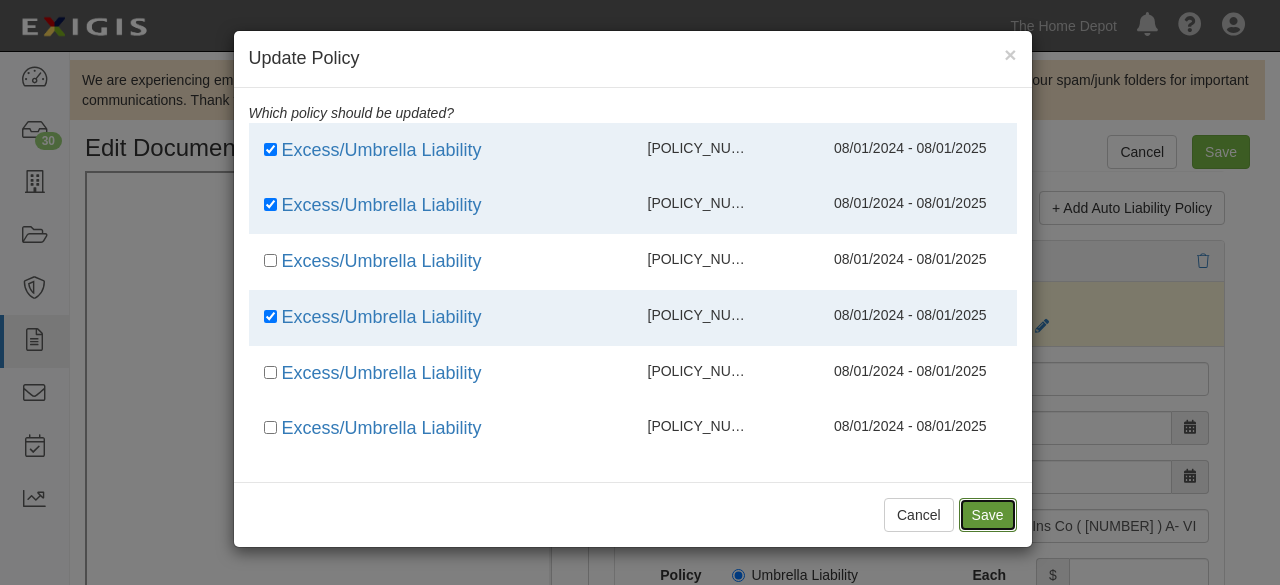 click on "Save" at bounding box center [988, 515] 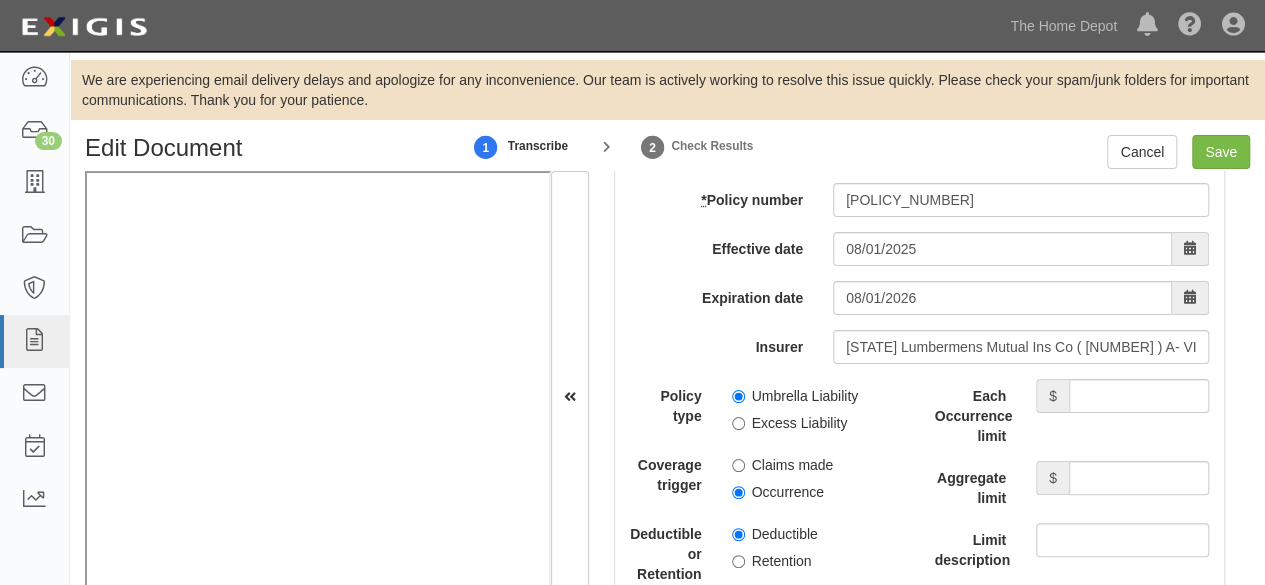 scroll, scrollTop: 4519, scrollLeft: 0, axis: vertical 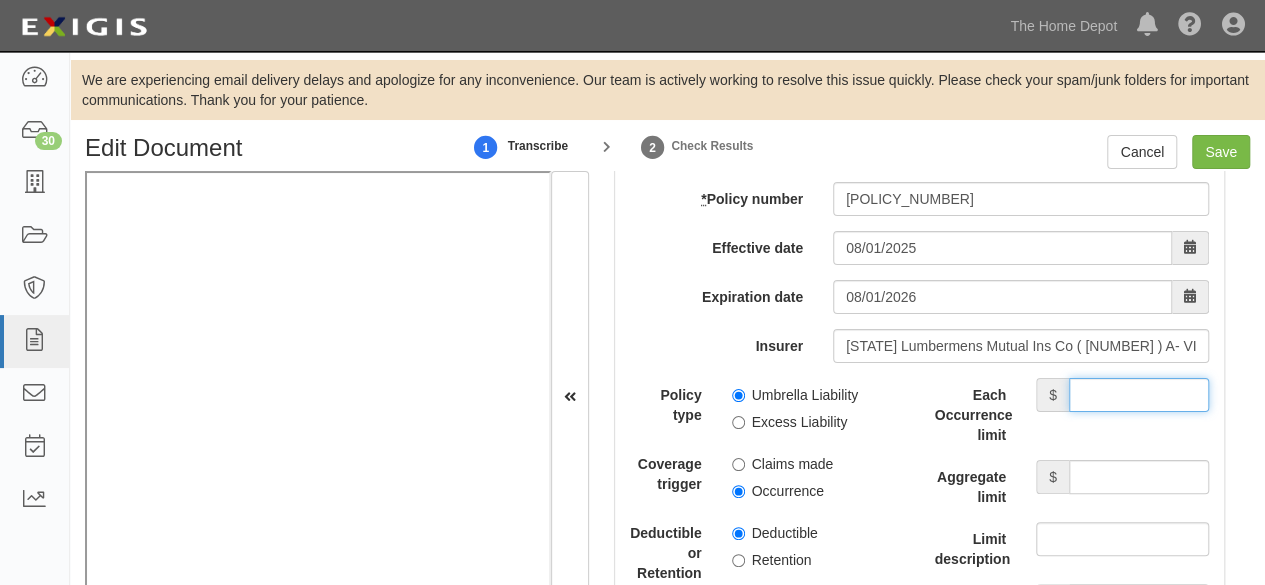 click on "Each Occurrence limit" at bounding box center (1139, 395) 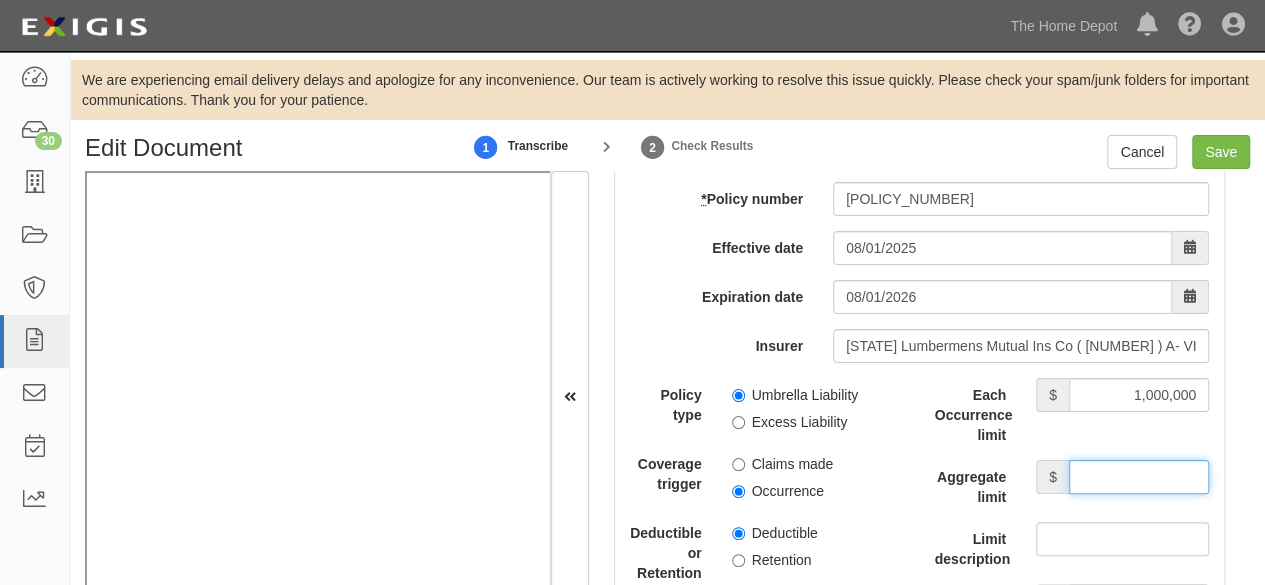 drag, startPoint x: 1111, startPoint y: 419, endPoint x: 1098, endPoint y: 409, distance: 16.40122 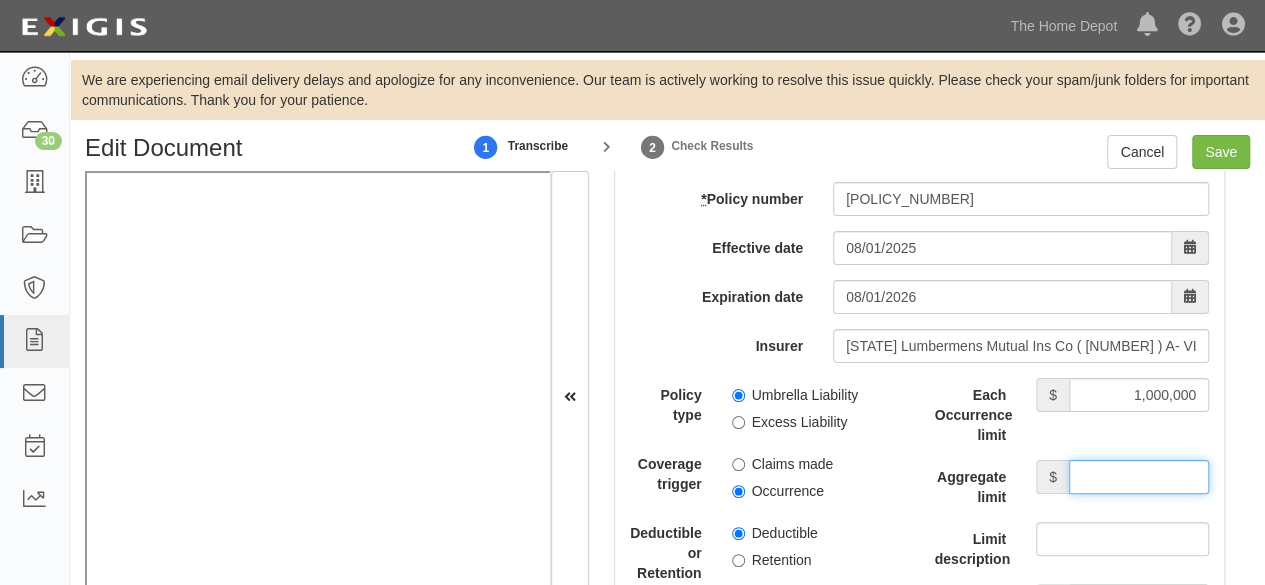 type on "1,000,000" 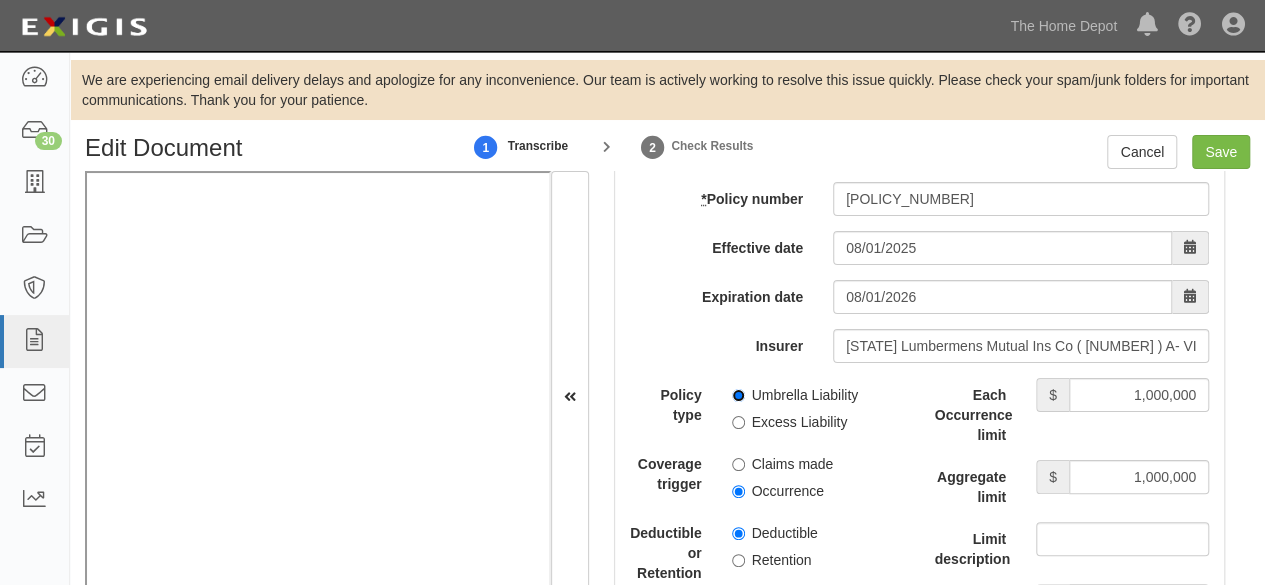 click on "Umbrella Liability" at bounding box center (738, 395) 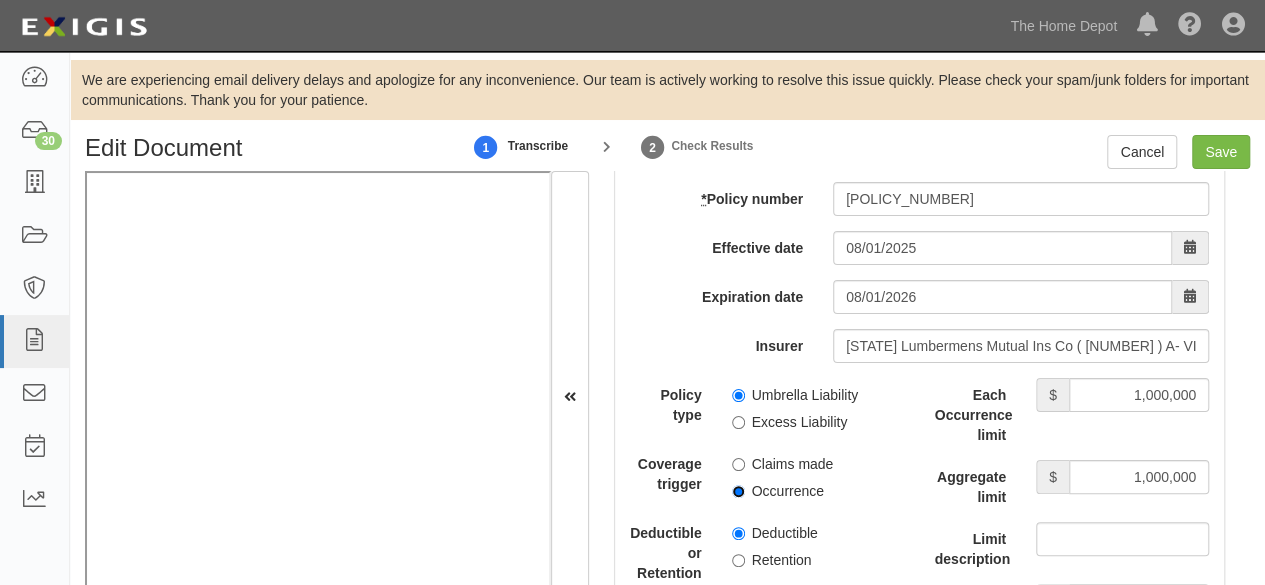 click on "Occurrence" at bounding box center (738, 491) 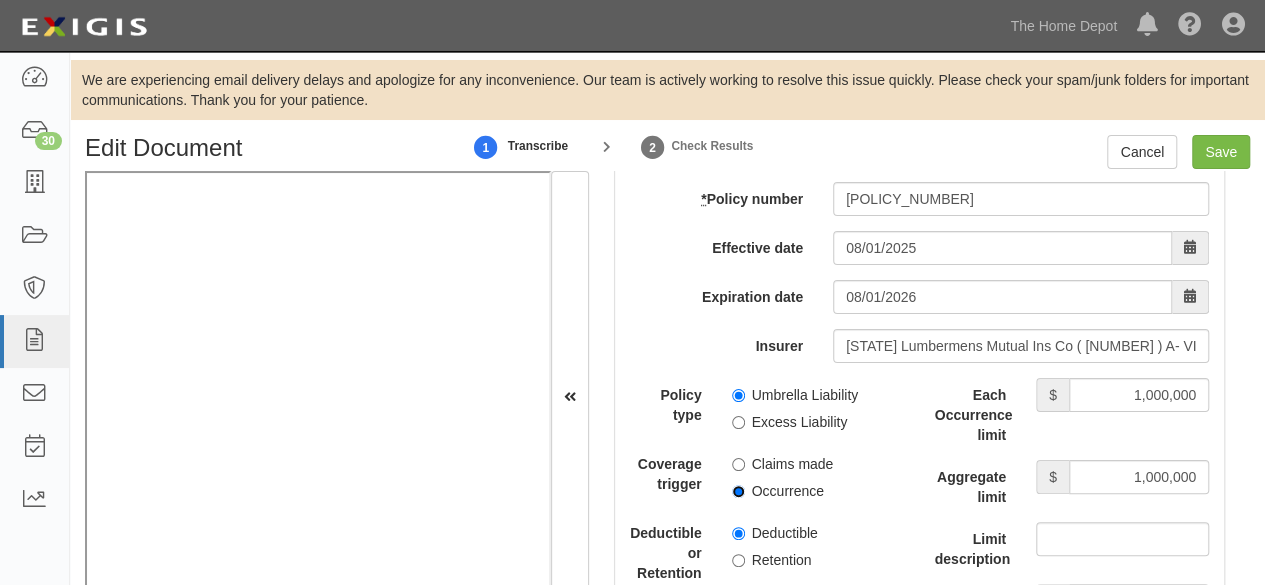 radio on "true" 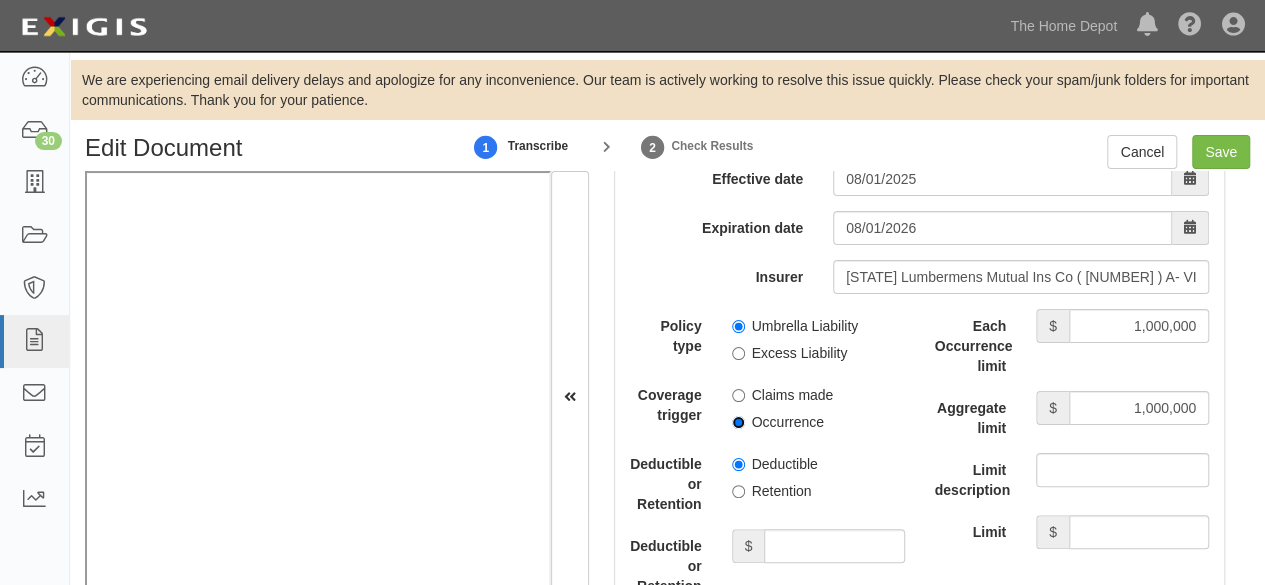 scroll, scrollTop: 4619, scrollLeft: 0, axis: vertical 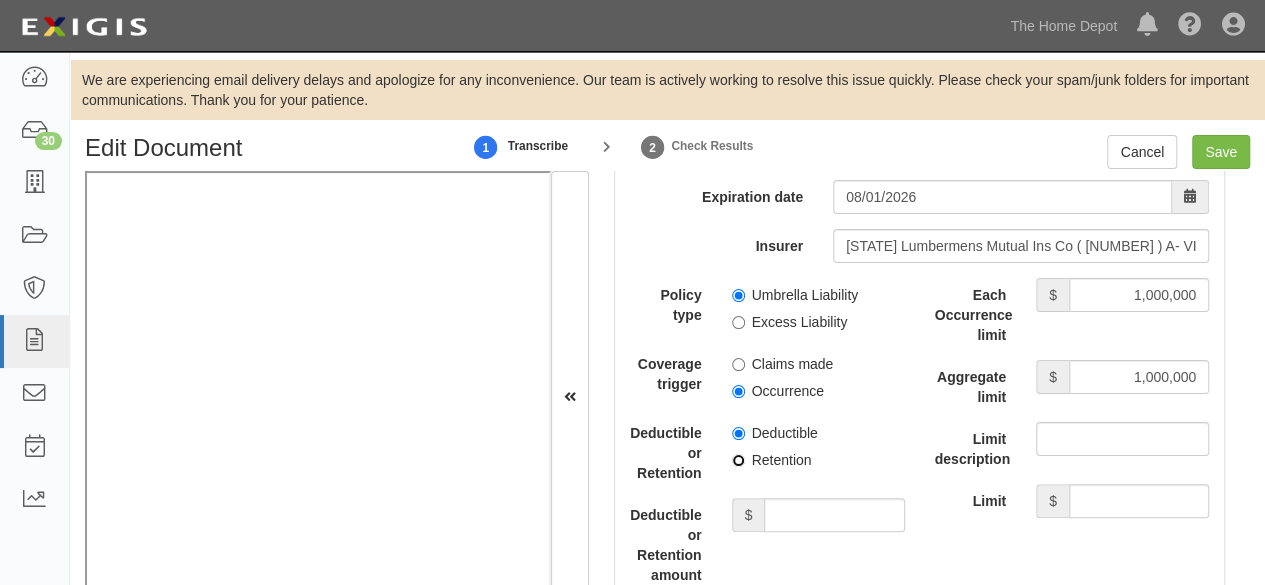 click on "Retention" at bounding box center [738, 460] 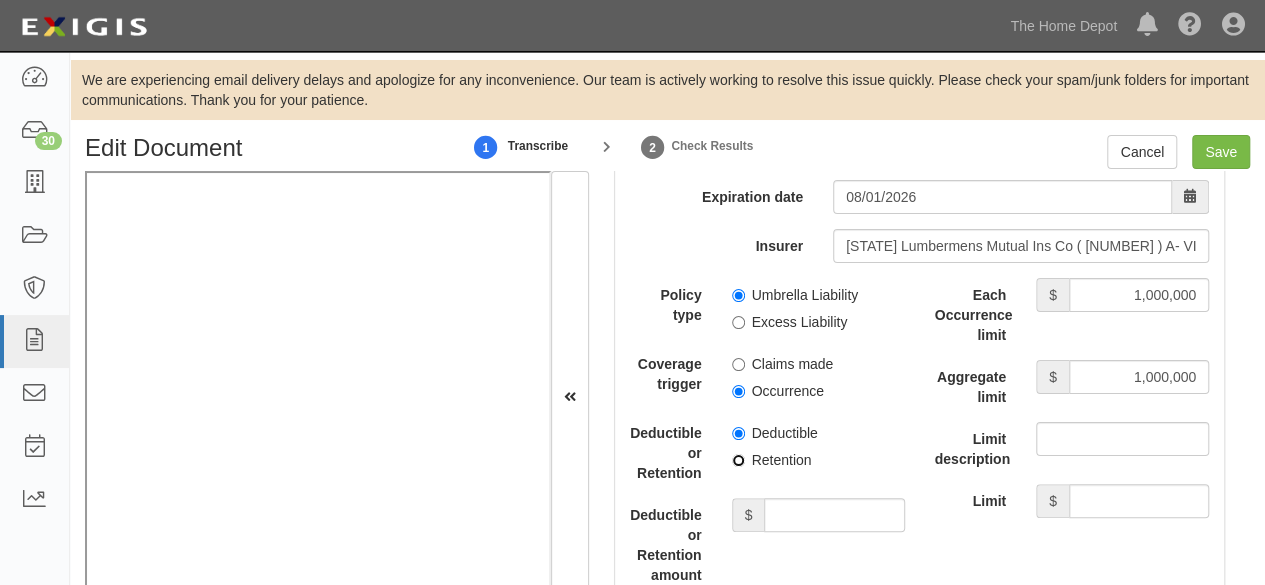 radio on "true" 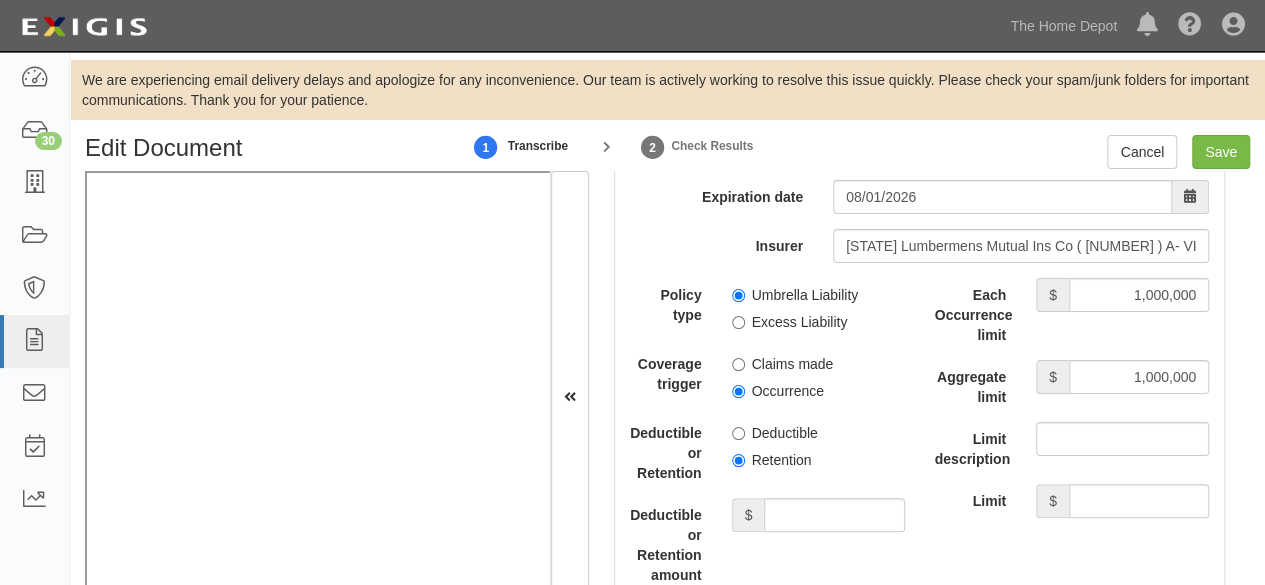 drag, startPoint x: 836, startPoint y: 484, endPoint x: 806, endPoint y: 431, distance: 60.90156 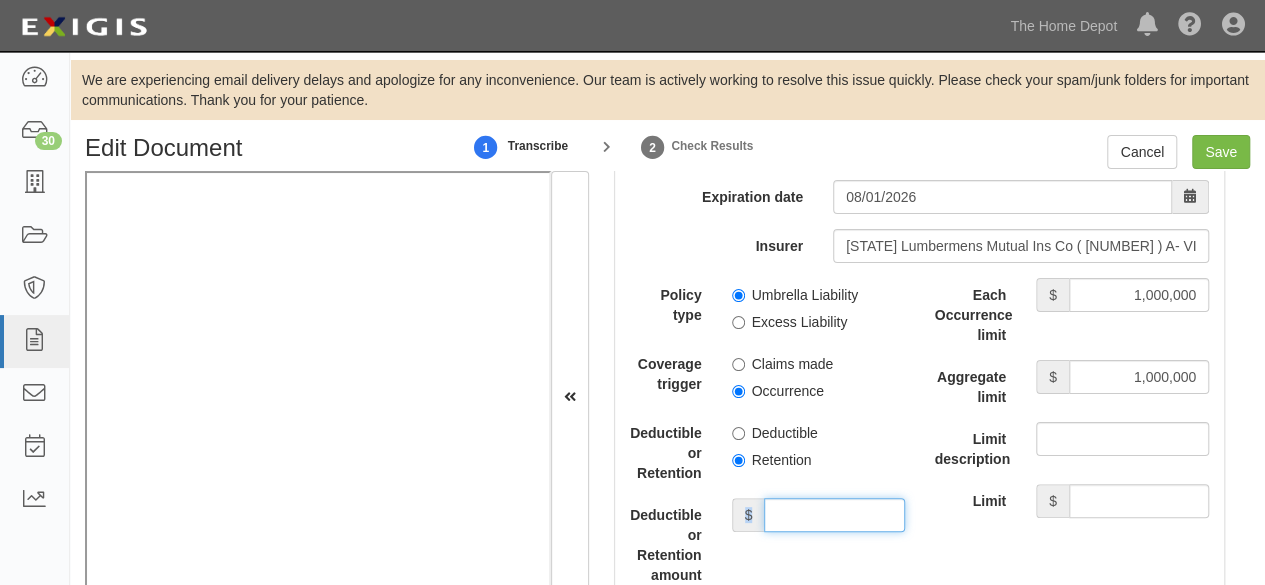 type on "10,000" 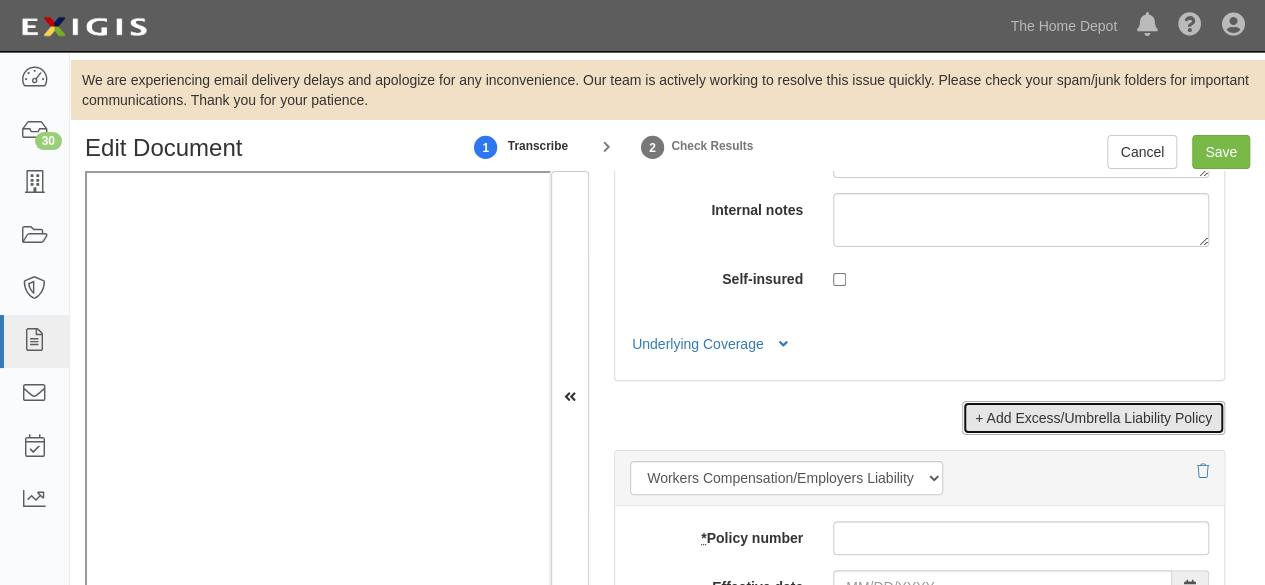 click on "+ Add Excess/Umbrella Liability Policy" at bounding box center [1093, 418] 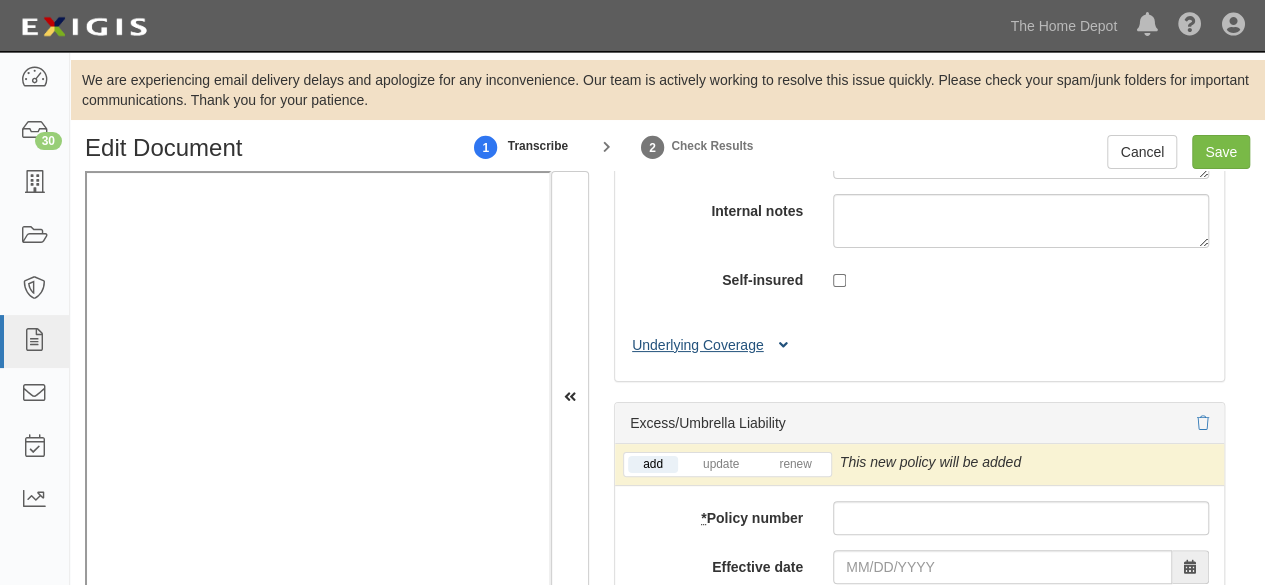 click on "Underlying Coverage" at bounding box center (713, 345) 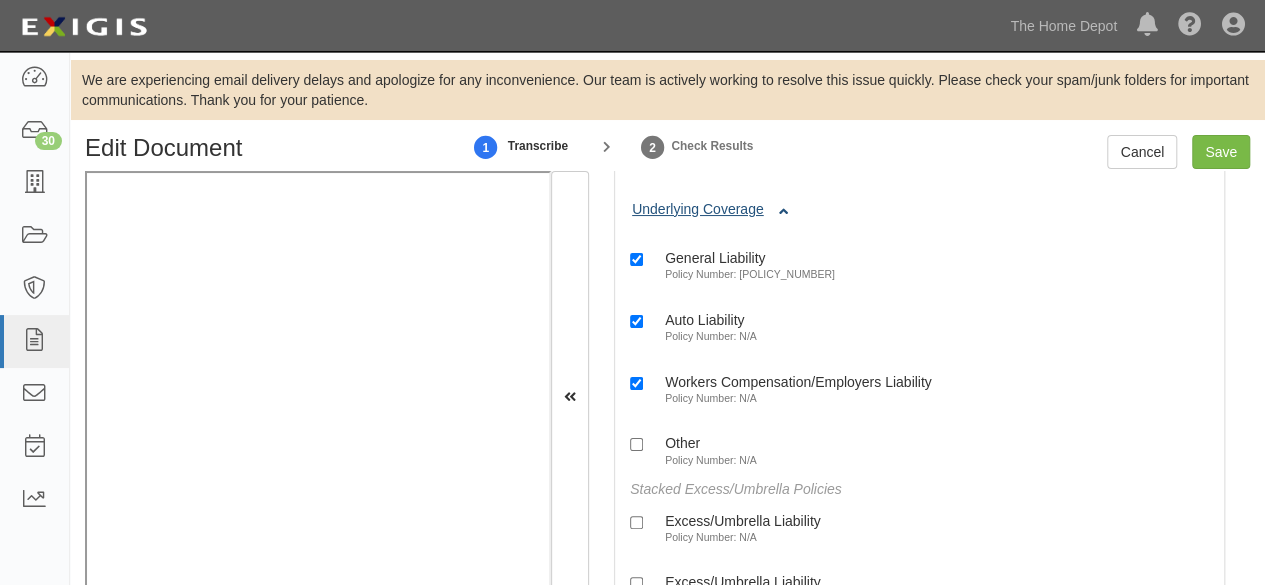 scroll, scrollTop: 5398, scrollLeft: 0, axis: vertical 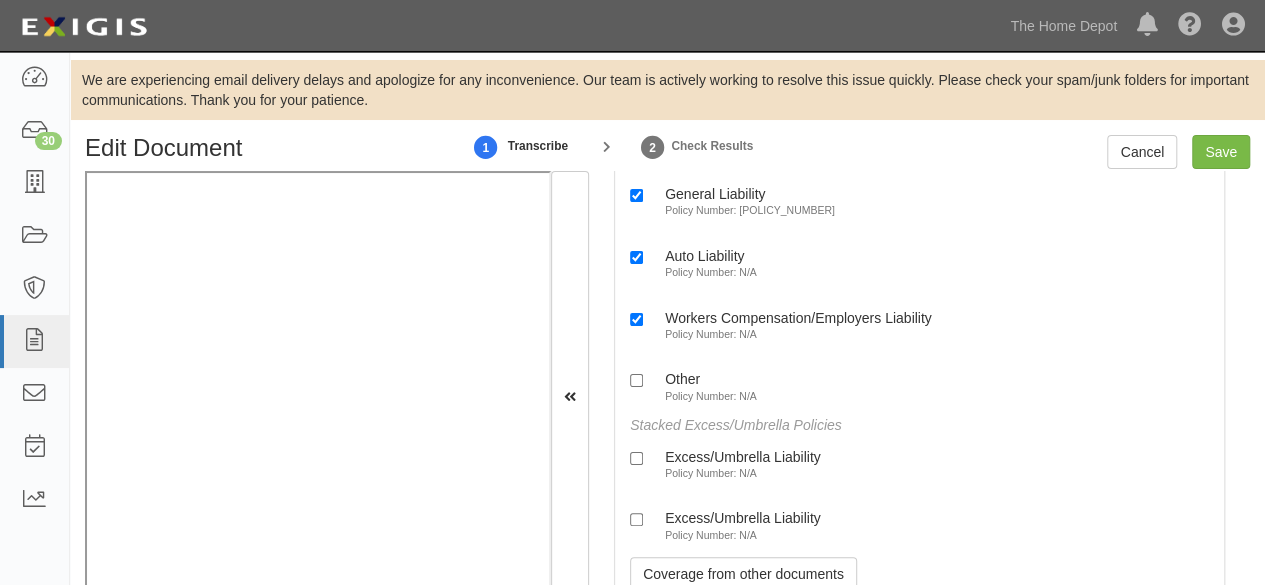 click on "Excess/Umbrella Liability" at bounding box center (743, 456) 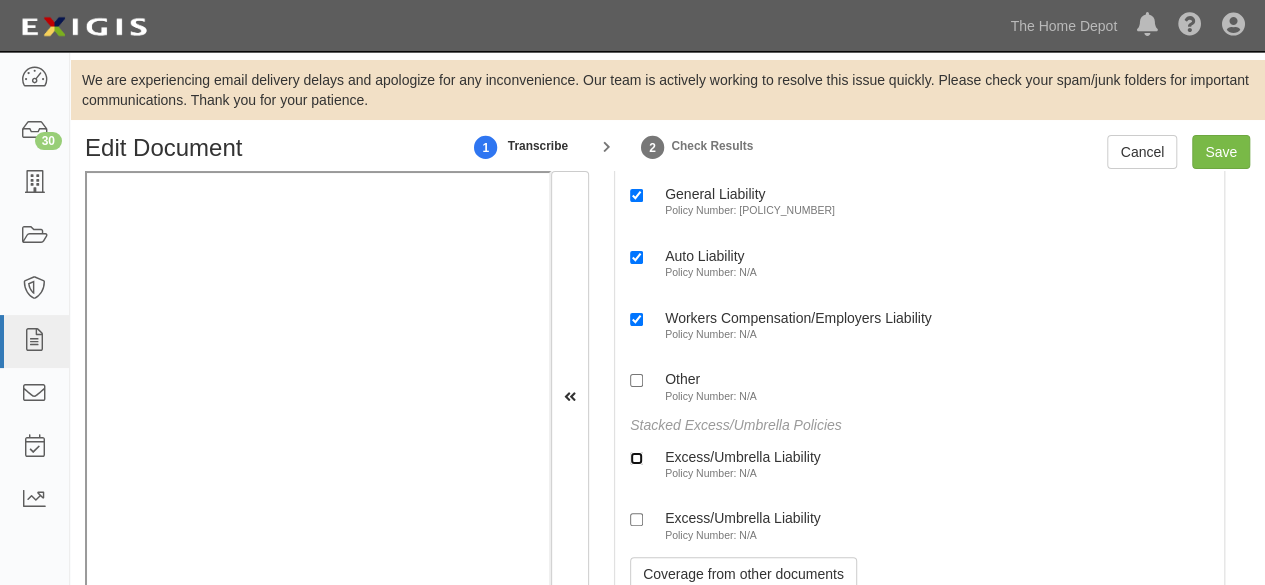 click on "Excess/Umbrella Liability
Policy Number: N/A" at bounding box center [636, 458] 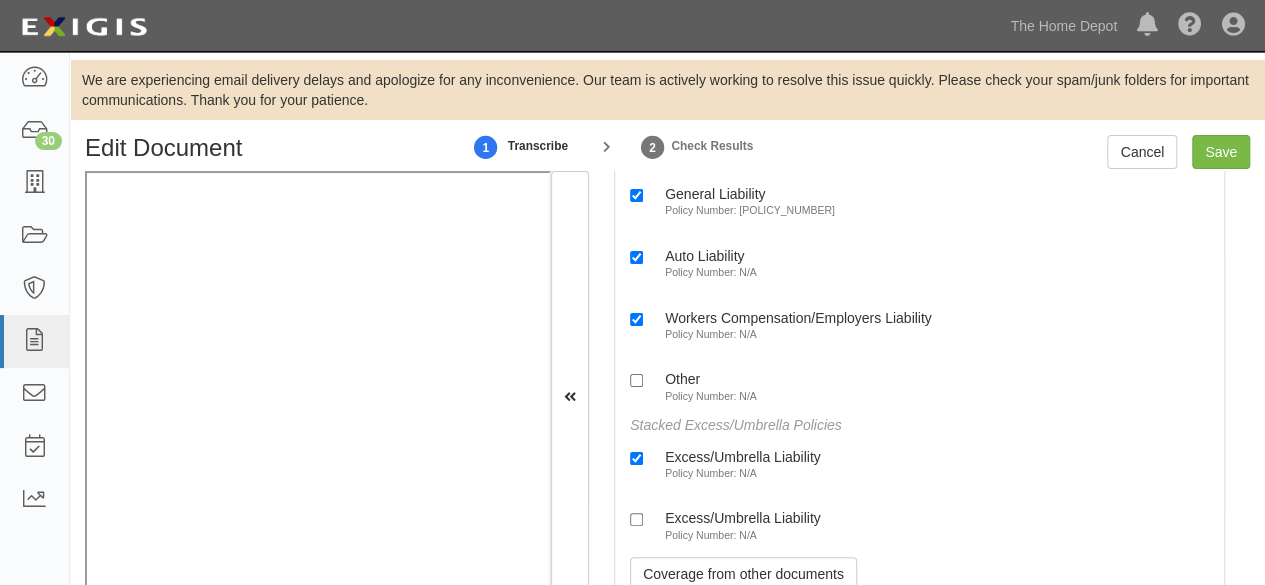 click on "Policy Number: N/A" at bounding box center [711, 535] 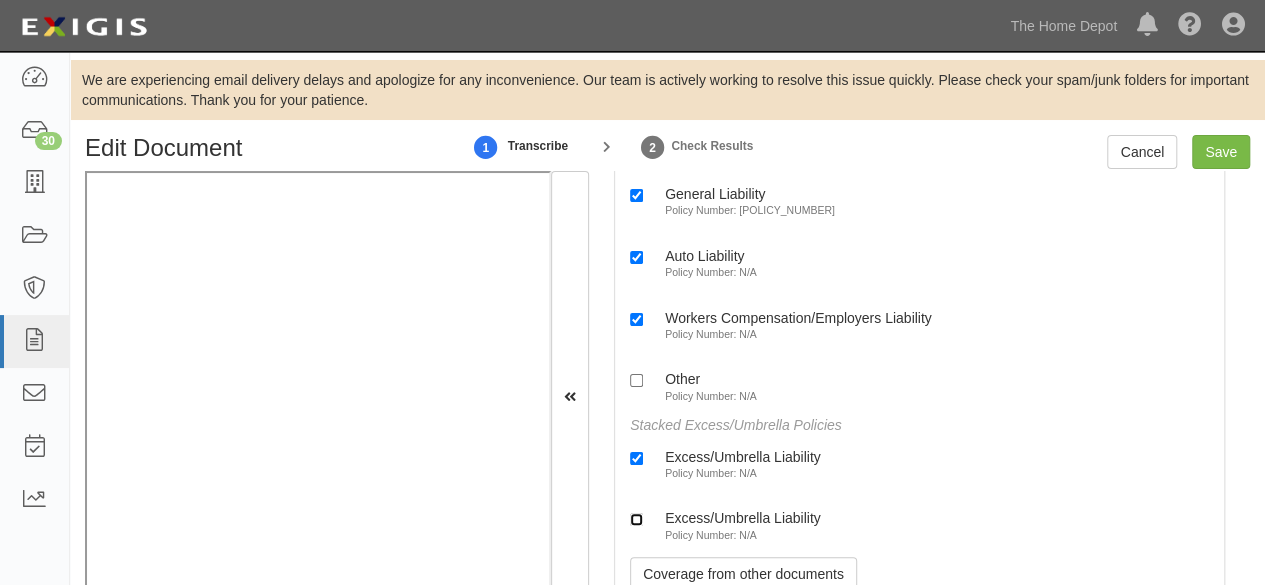 click on "Excess/Umbrella Liability
Policy Number: N/A" at bounding box center (636, 519) 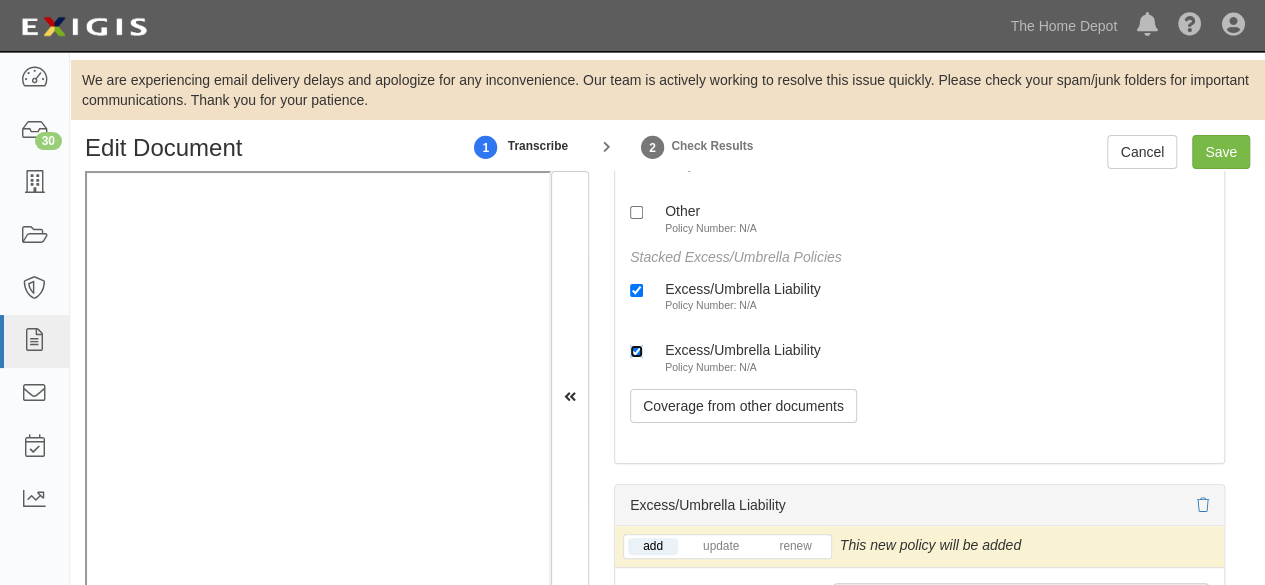 scroll, scrollTop: 5698, scrollLeft: 0, axis: vertical 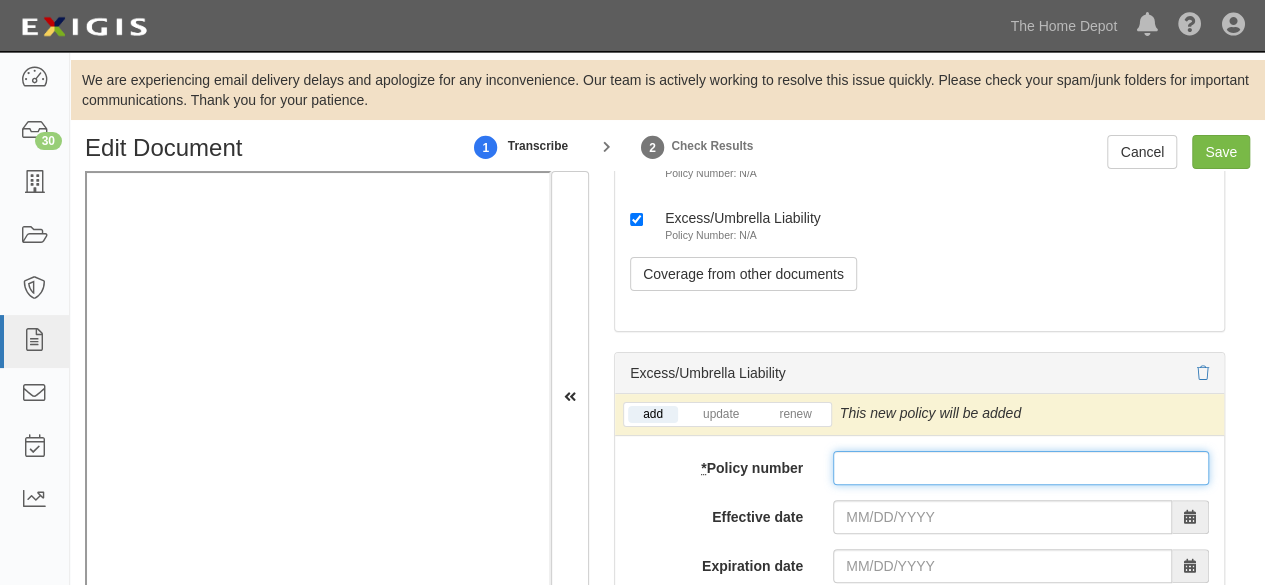 click on "*  Policy number" at bounding box center [1021, 468] 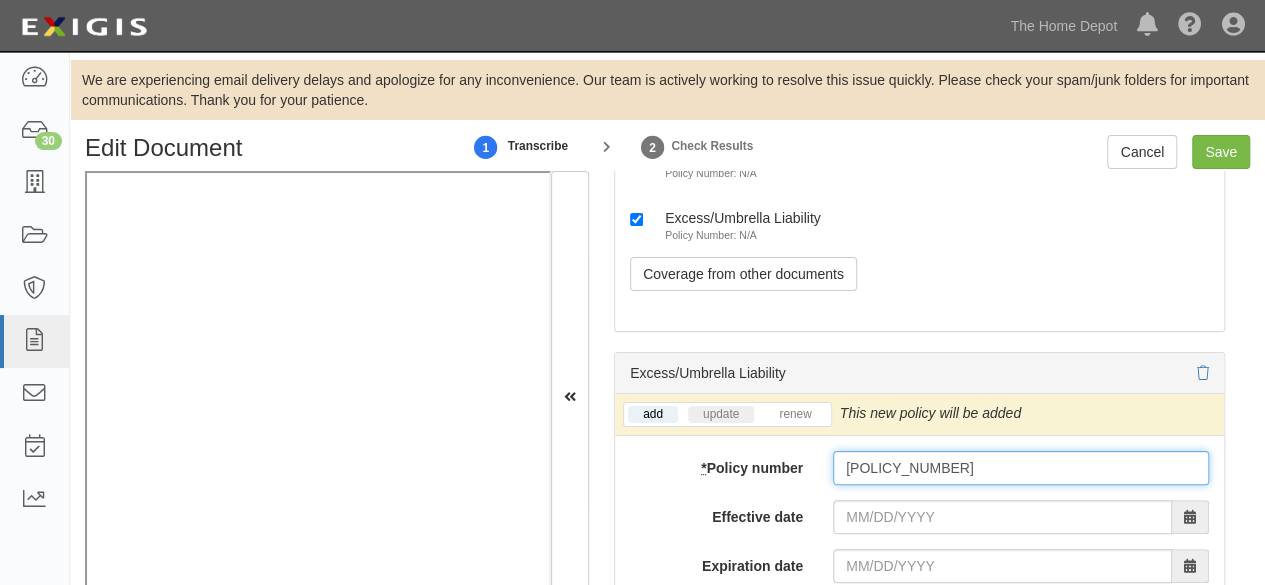 type on "LHA608161" 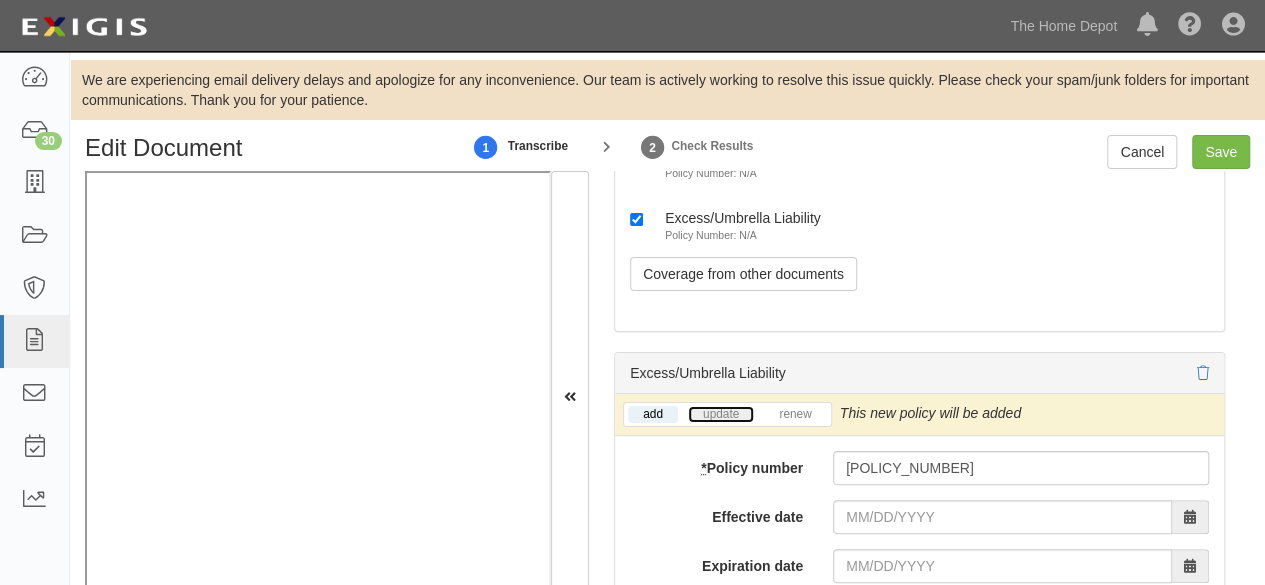 click on "update" at bounding box center [721, 414] 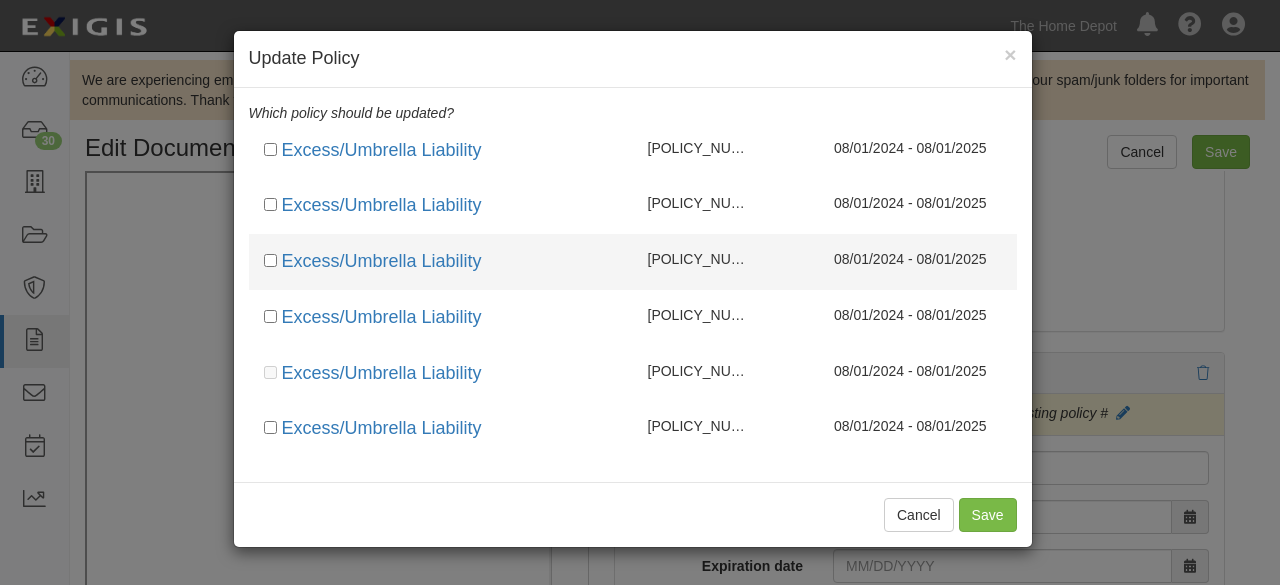drag, startPoint x: 718, startPoint y: 259, endPoint x: 722, endPoint y: 288, distance: 29.274563 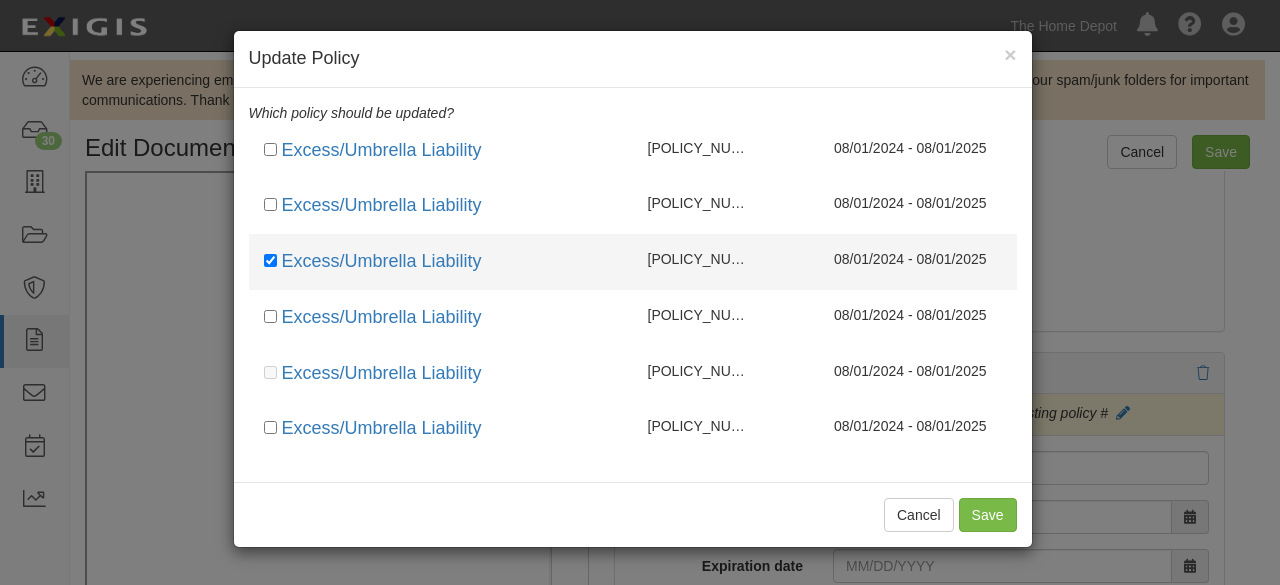 checkbox on "true" 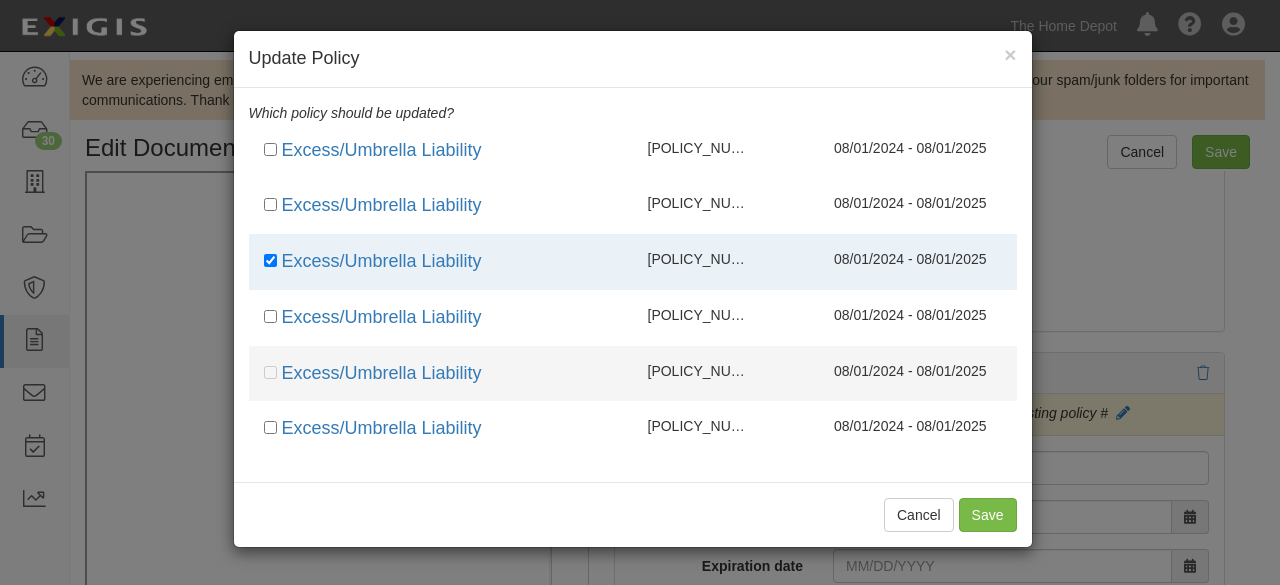 click on "#LHA601990" at bounding box center (712, 371) 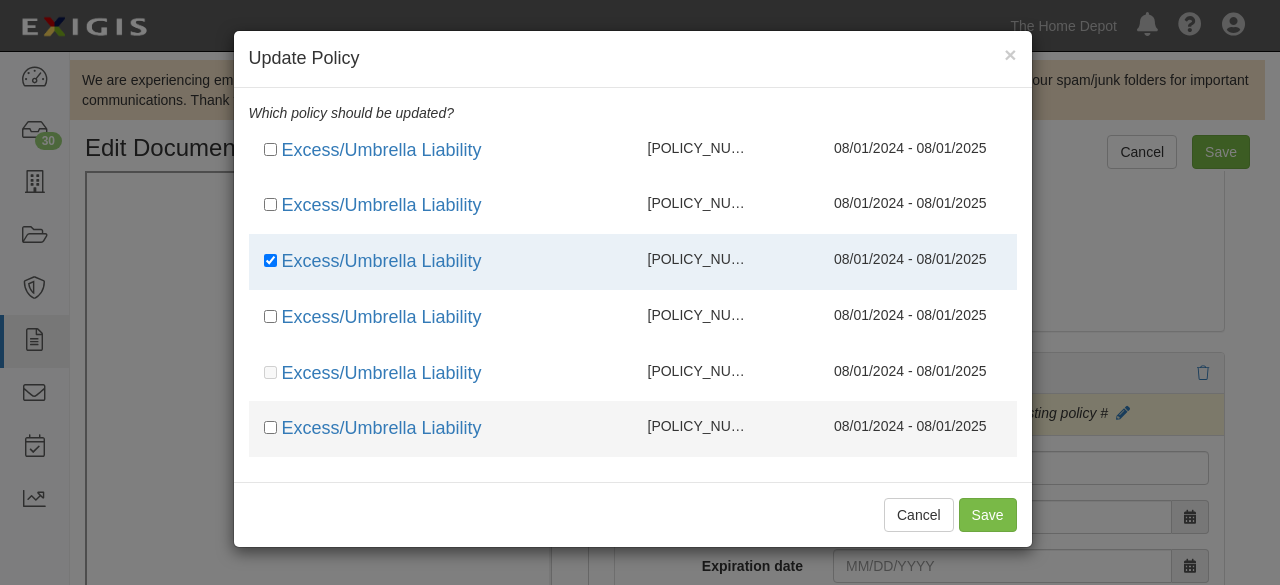 click on "#LHA601990" at bounding box center (712, 426) 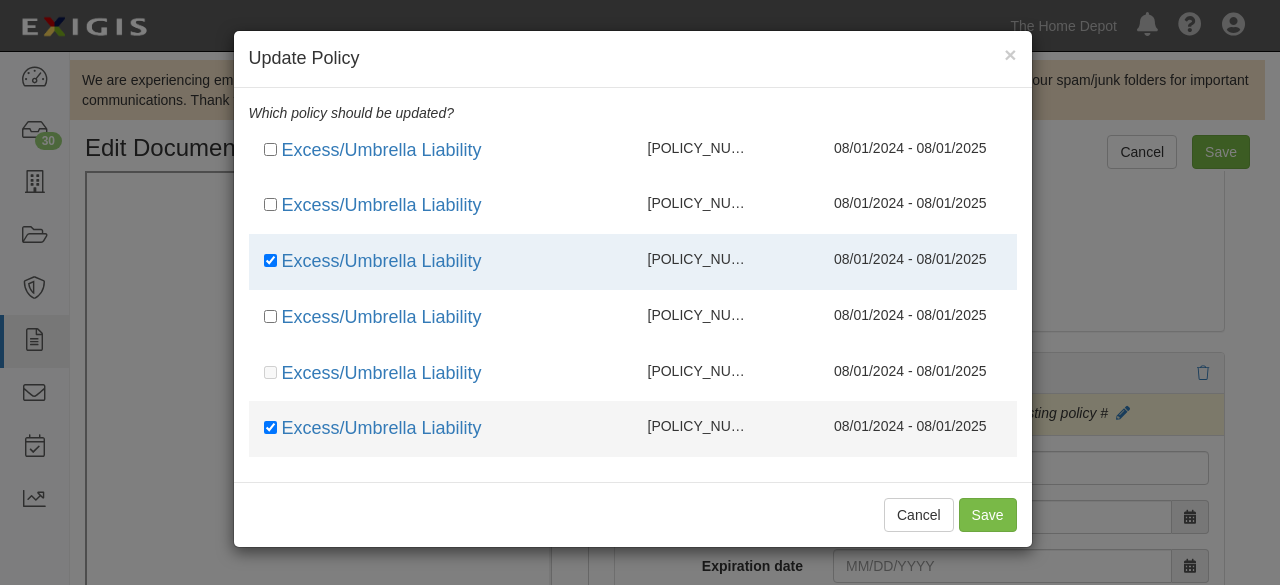 checkbox on "true" 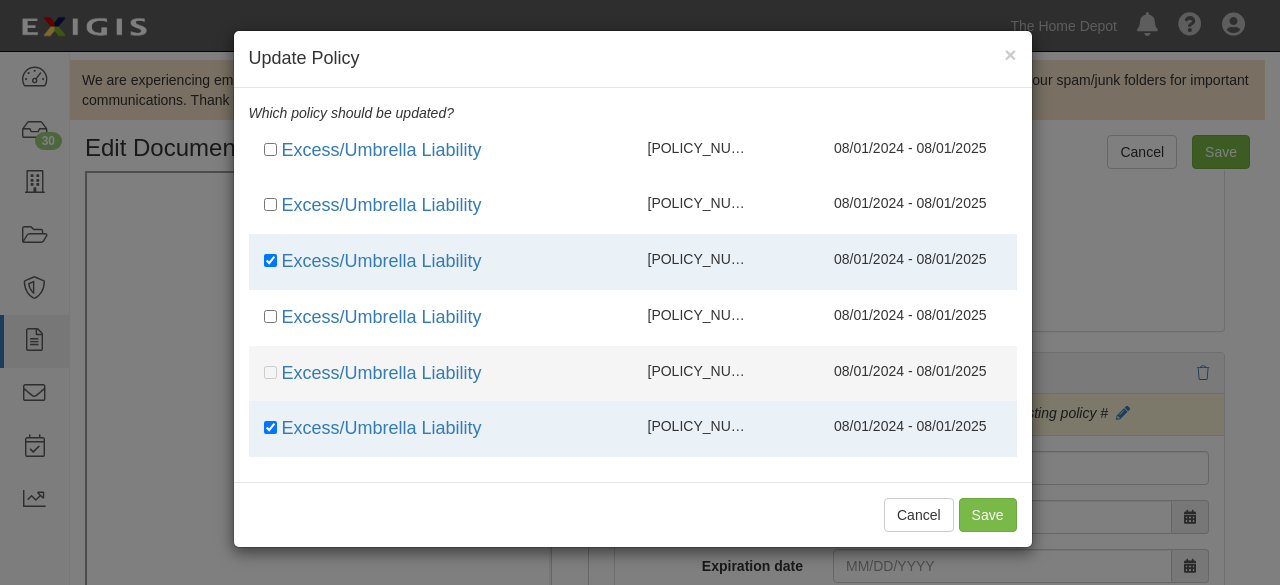 click on "#LHA601990" at bounding box center [712, 371] 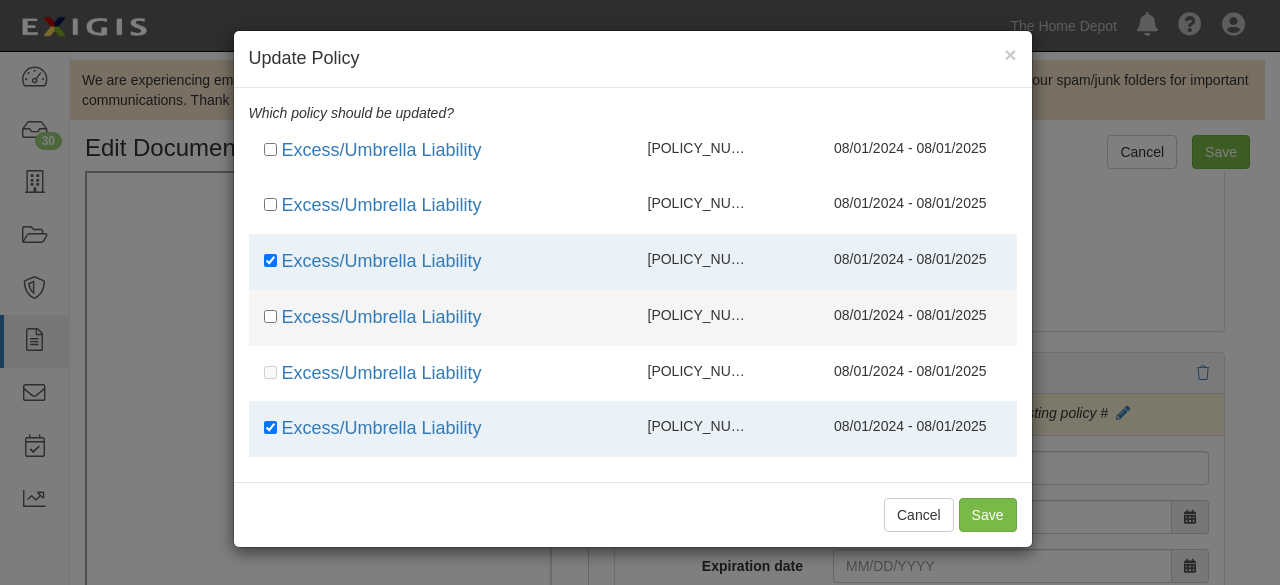 click on "#31A5060724" at bounding box center [712, 315] 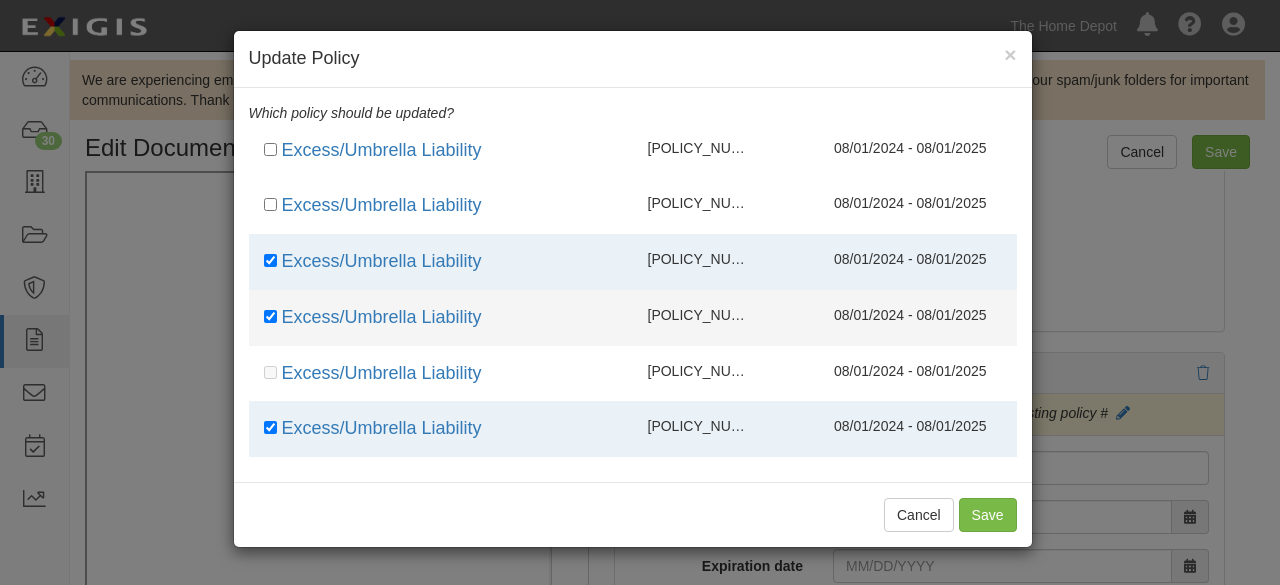 checkbox on "true" 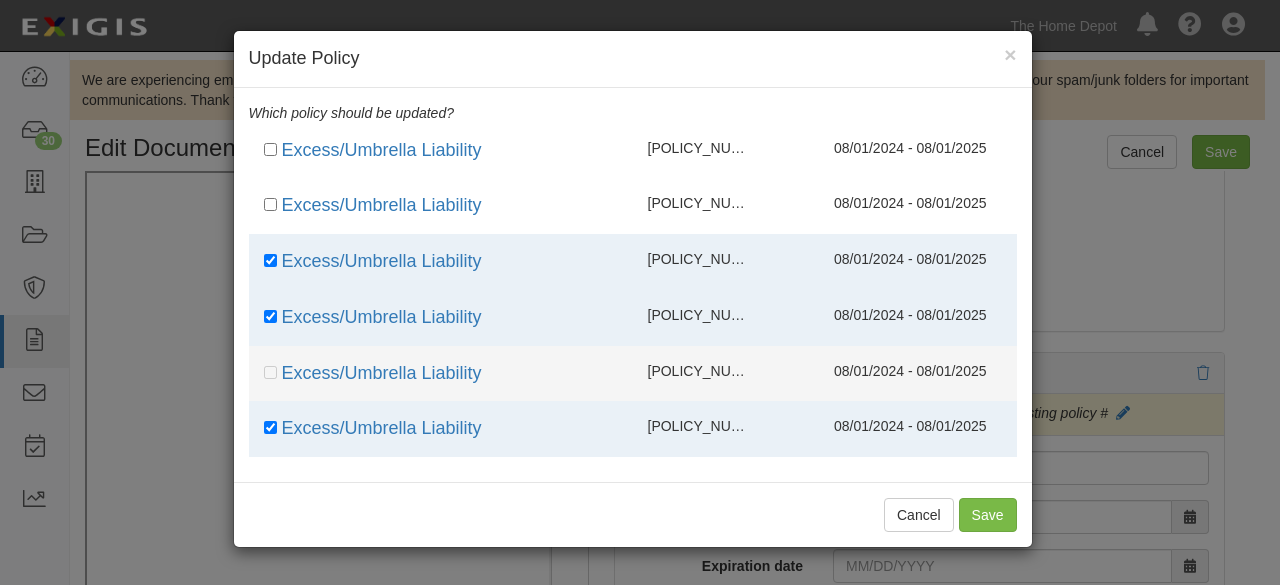 click on "#LHA601990" at bounding box center [697, 371] 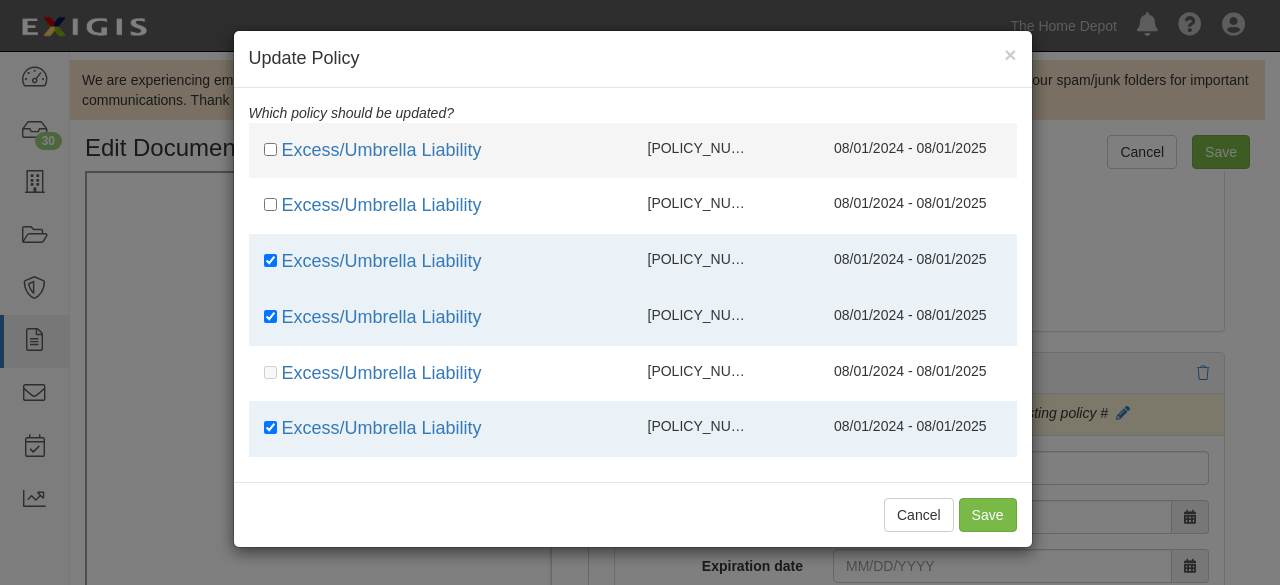 drag, startPoint x: 690, startPoint y: 207, endPoint x: 698, endPoint y: 171, distance: 36.878178 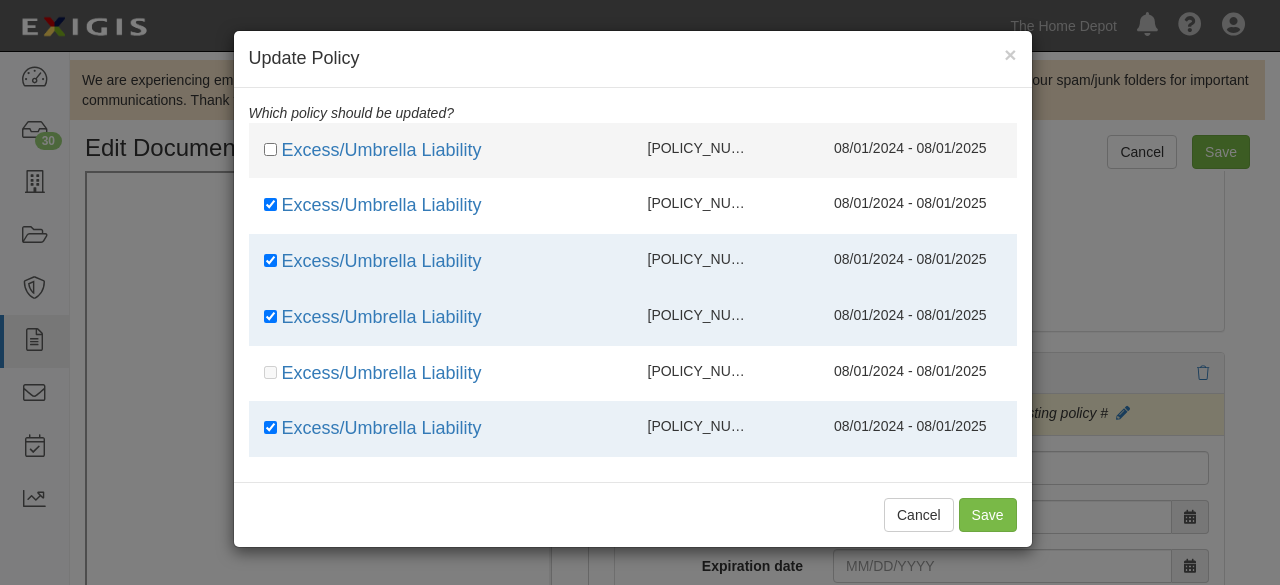 checkbox on "true" 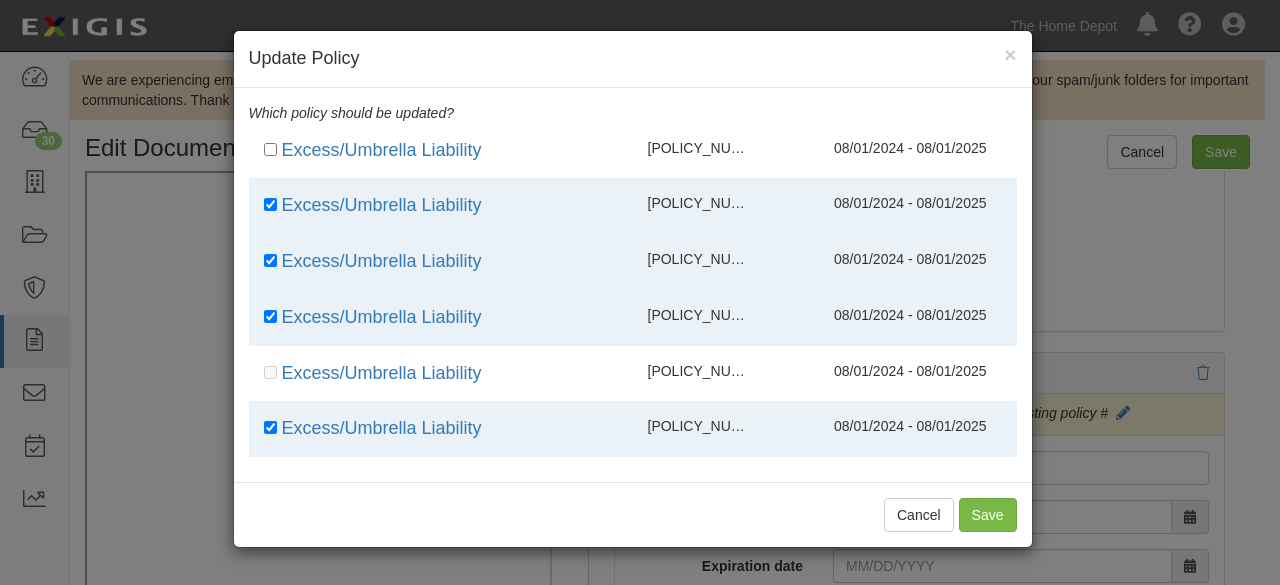 drag, startPoint x: 702, startPoint y: 160, endPoint x: 722, endPoint y: 187, distance: 33.600594 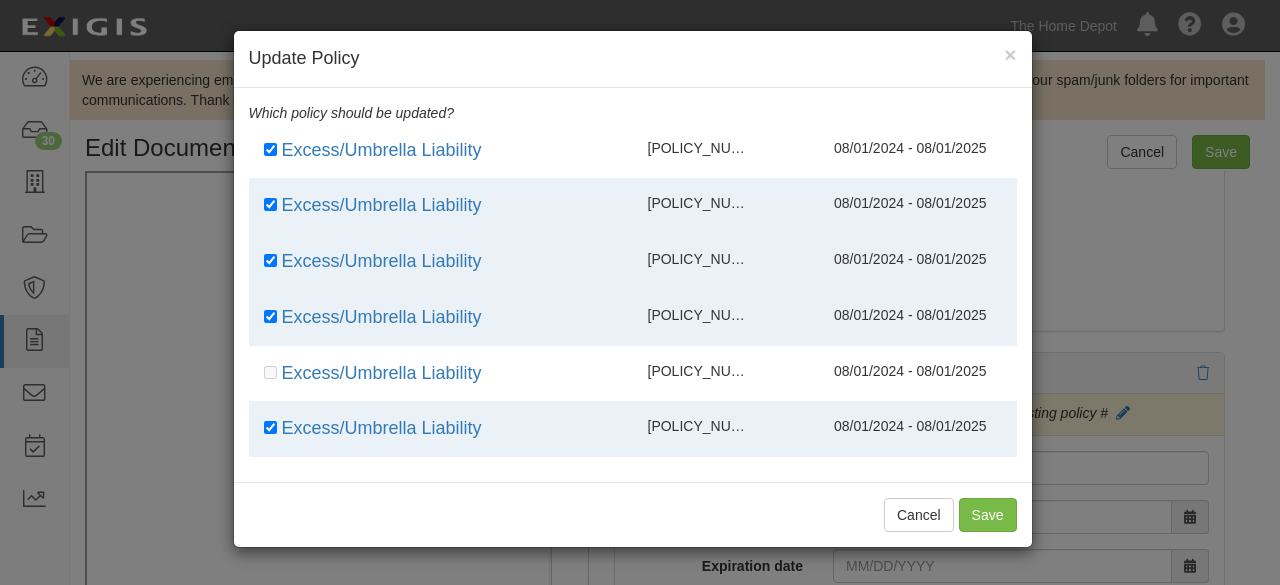 checkbox on "true" 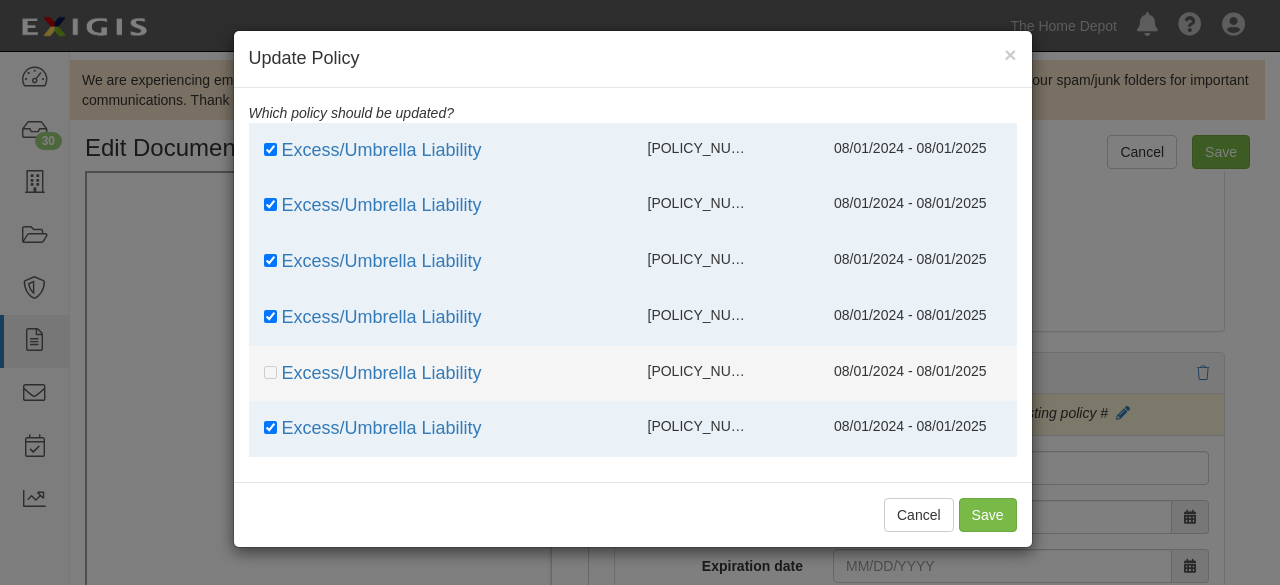 click on "#LHA601990" at bounding box center [697, 371] 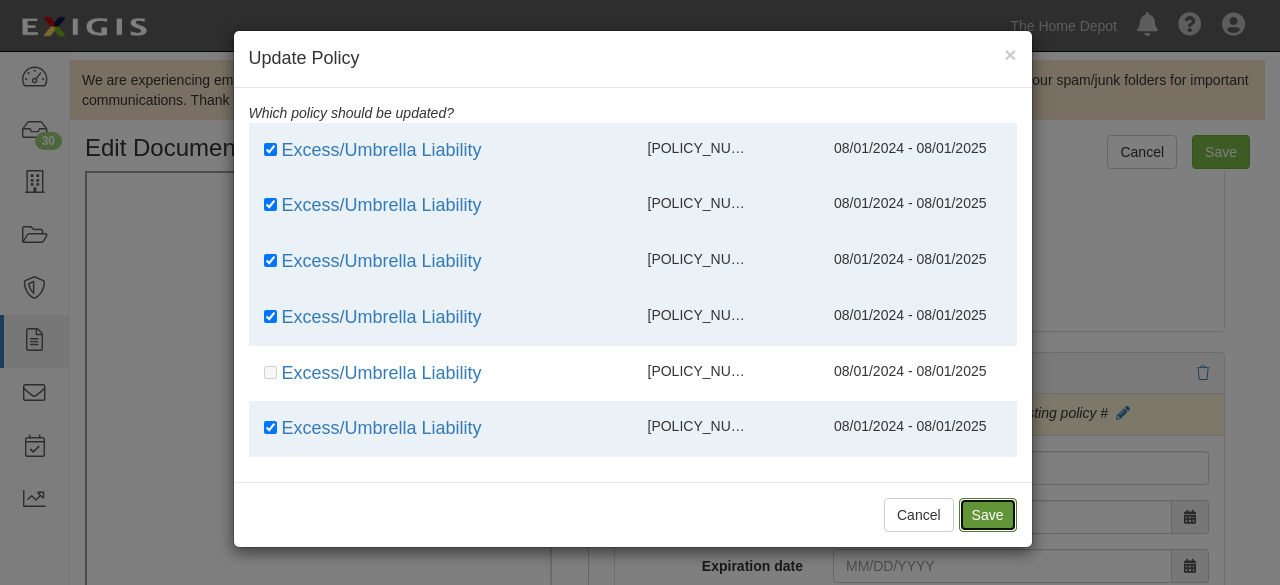 click on "Save" at bounding box center (988, 515) 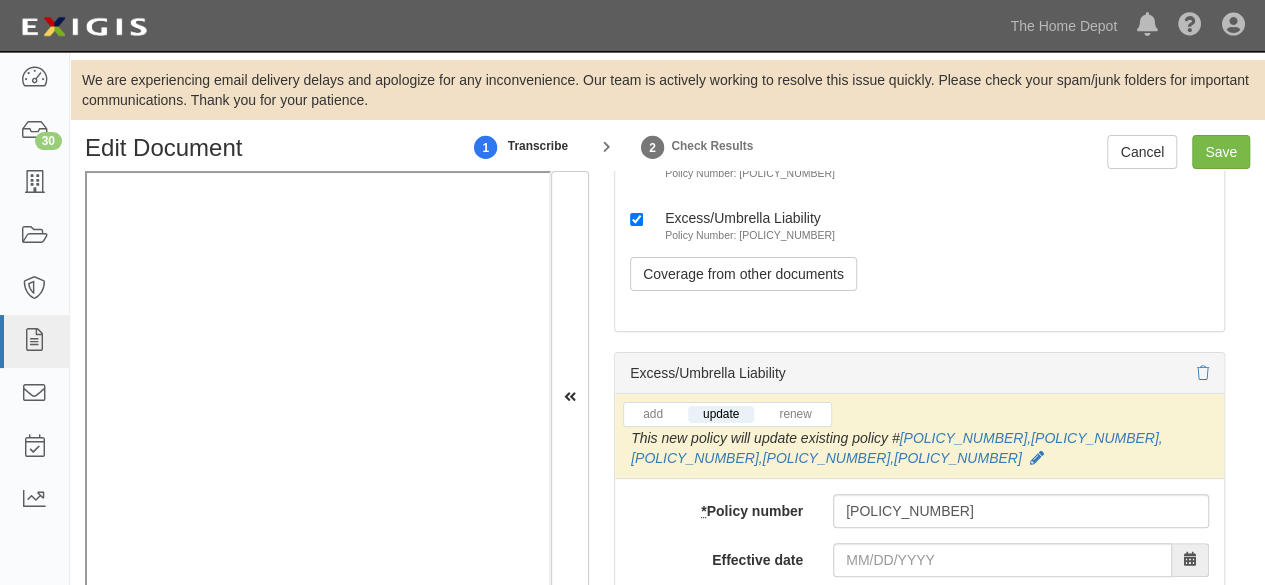 click on "add update renew This new policy will be added This new policy will update existing policy # 31A5060724 ,  31A5060724 ,  LHA601990 ,  31A5060724  ,  LHA601990 This new policy will renew existing policy # 31A5060724 ,  31A5060724 ,  LHA601990 ,  31A5060724  ,  LHA601990 *  Policy number LHA608161 Effective date Expiration date Insurer Policy type Umbrella Liability Excess Liability Coverage trigger Claims made Occurrence Deductible or Retention Deductible Retention Deductible or Retention amount $ Additional Insured Selected on certificate Waiver of Subrogation Selected on certificate Each Occurrence limit $ Aggregate limit $ Limit description Limit $ Description Internal notes Self-insured Underlying Coverage
General Liability
Policy Number: 31A5060525
Auto Liability
Policy Number: N/A" at bounding box center (919, 893) 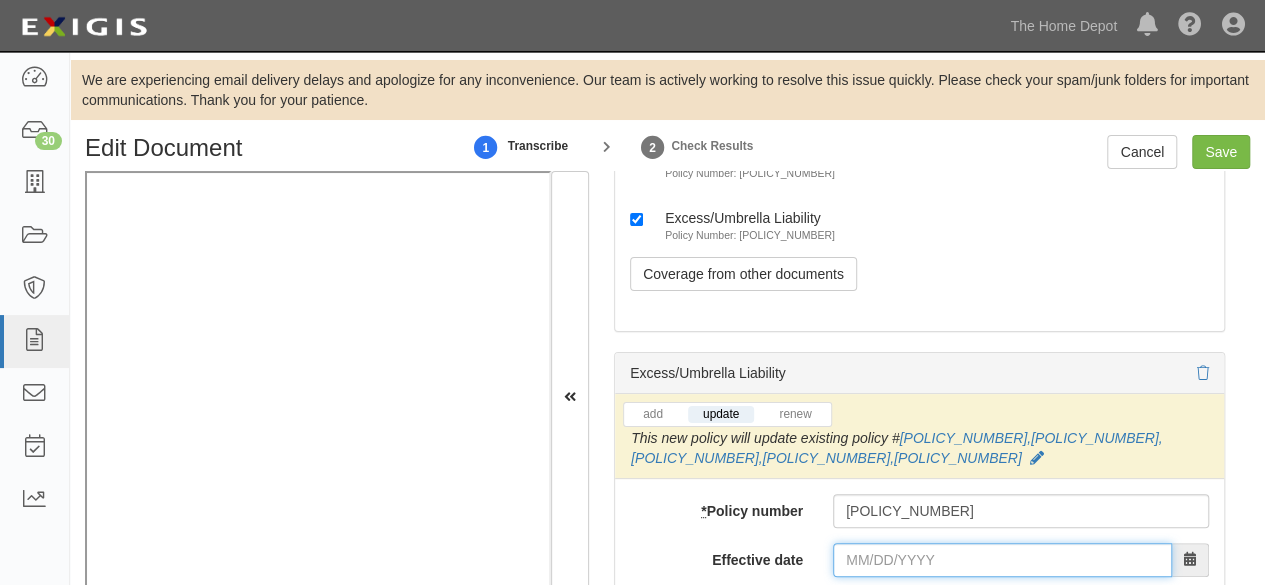 click on "Effective date" at bounding box center (1002, 560) 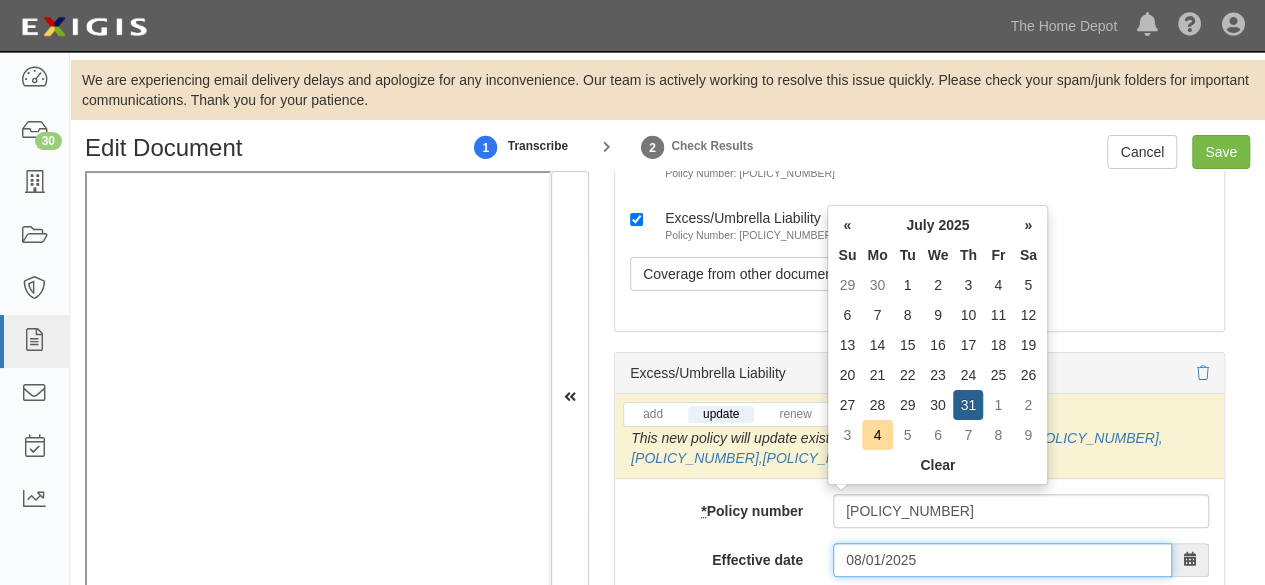 type on "08/01/2025" 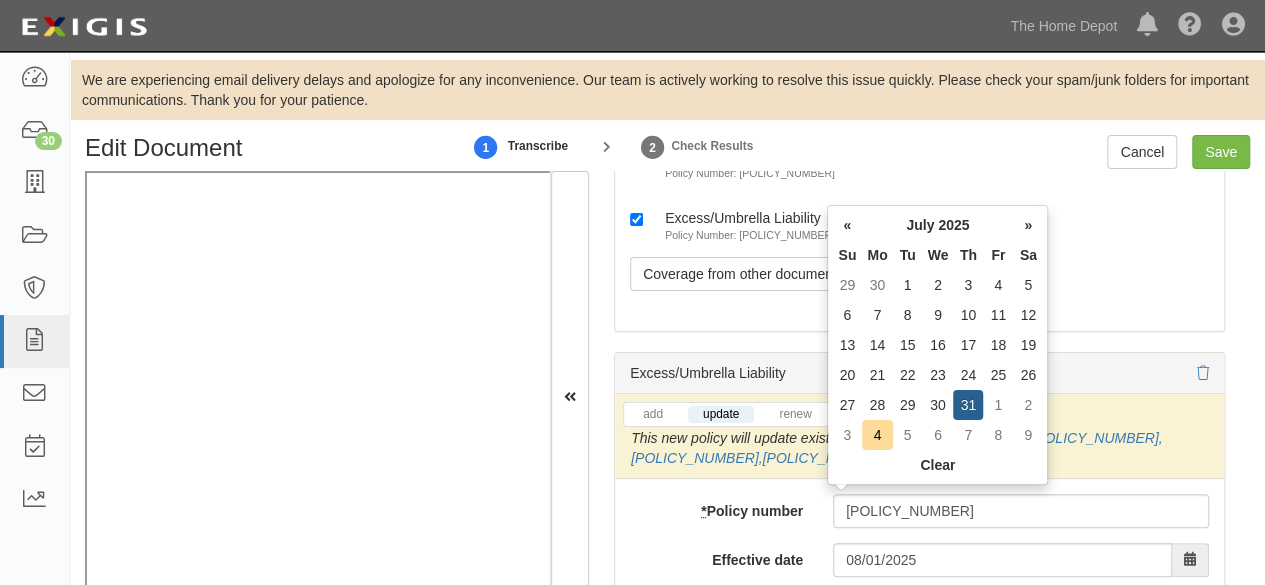 click on "1" at bounding box center [998, 405] 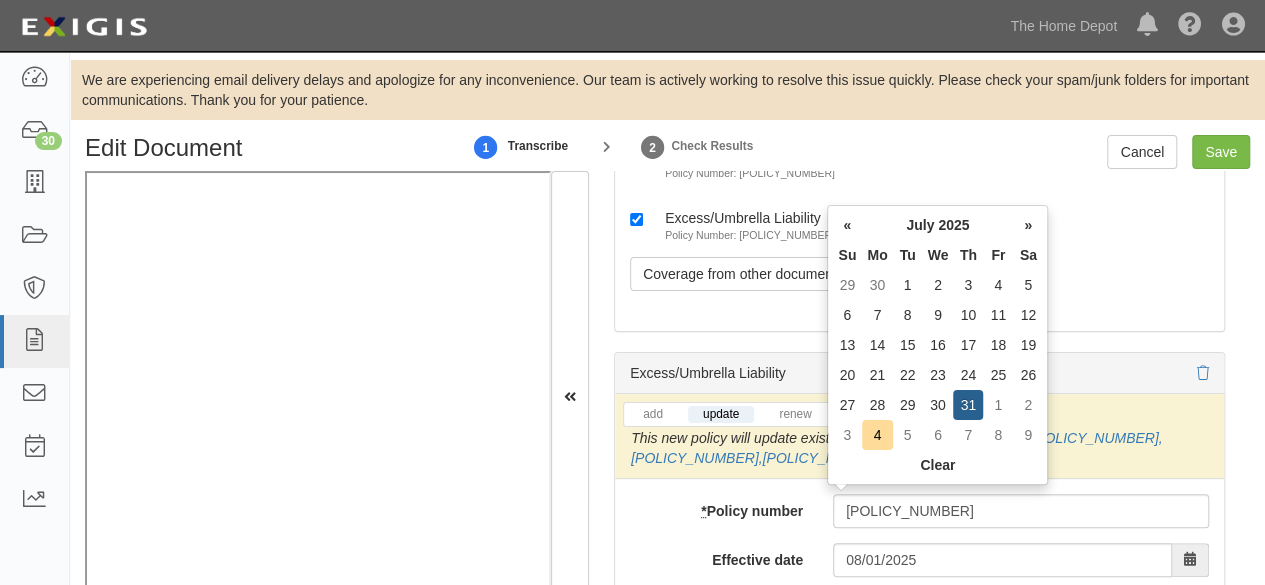 type on "08/01/2026" 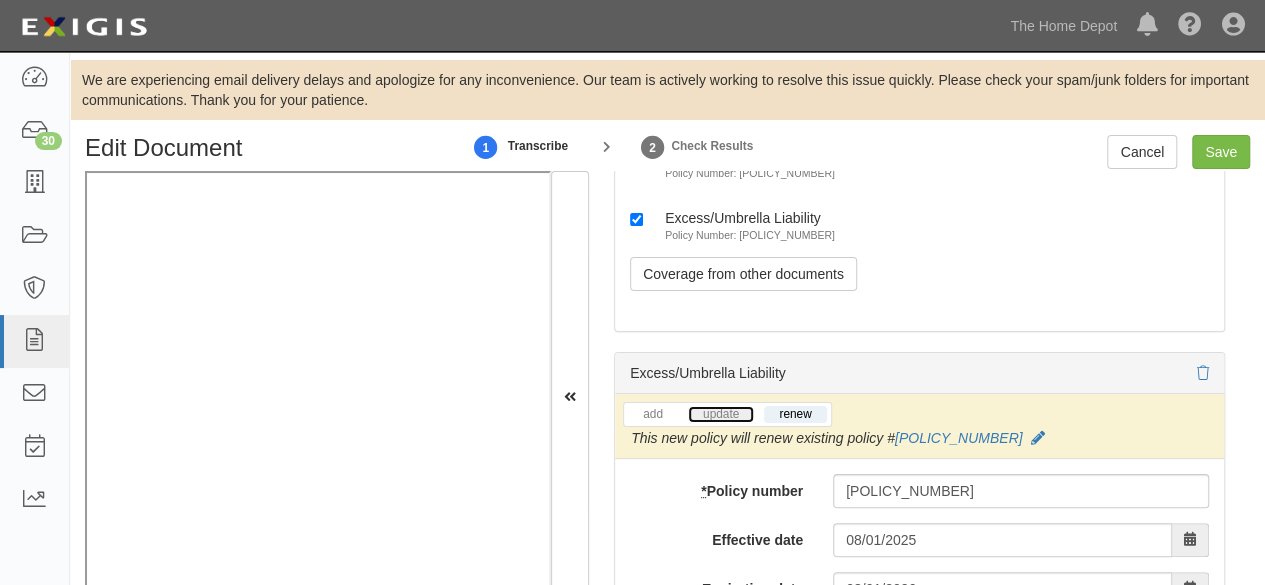 click on "update" at bounding box center [721, 414] 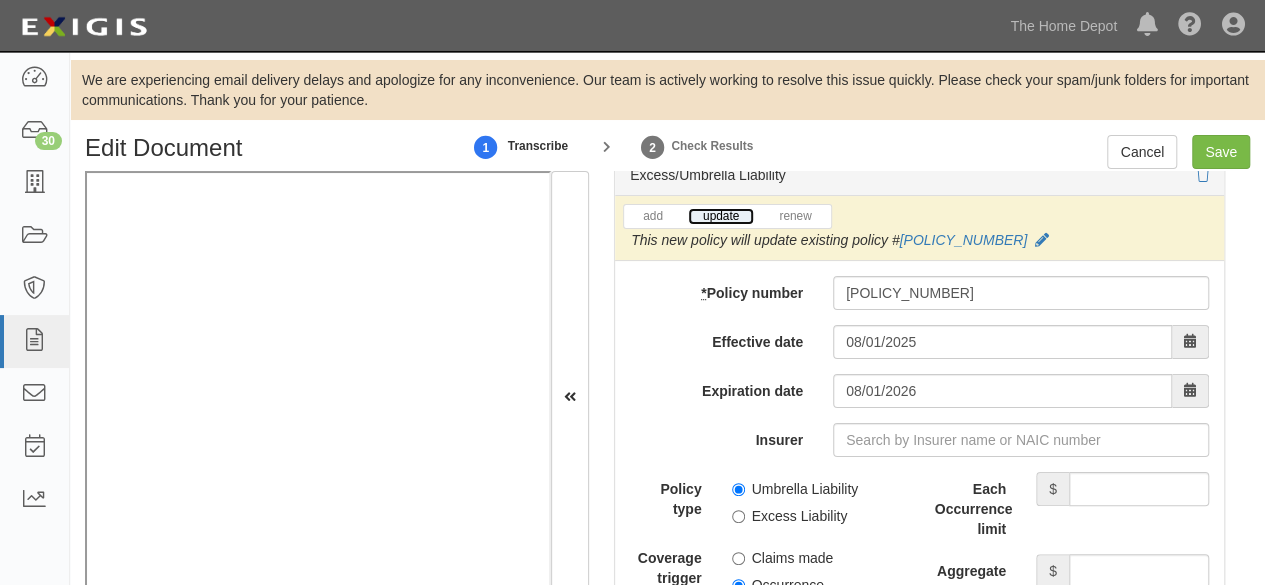 scroll, scrollTop: 5898, scrollLeft: 0, axis: vertical 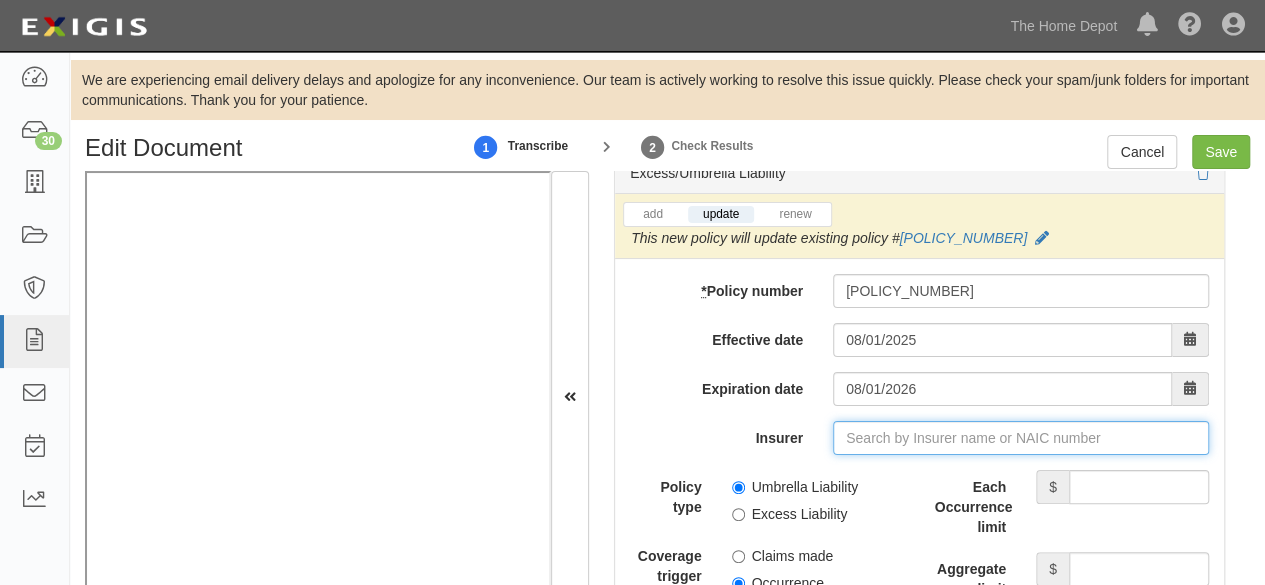 click on "Insurer" at bounding box center [1021, 438] 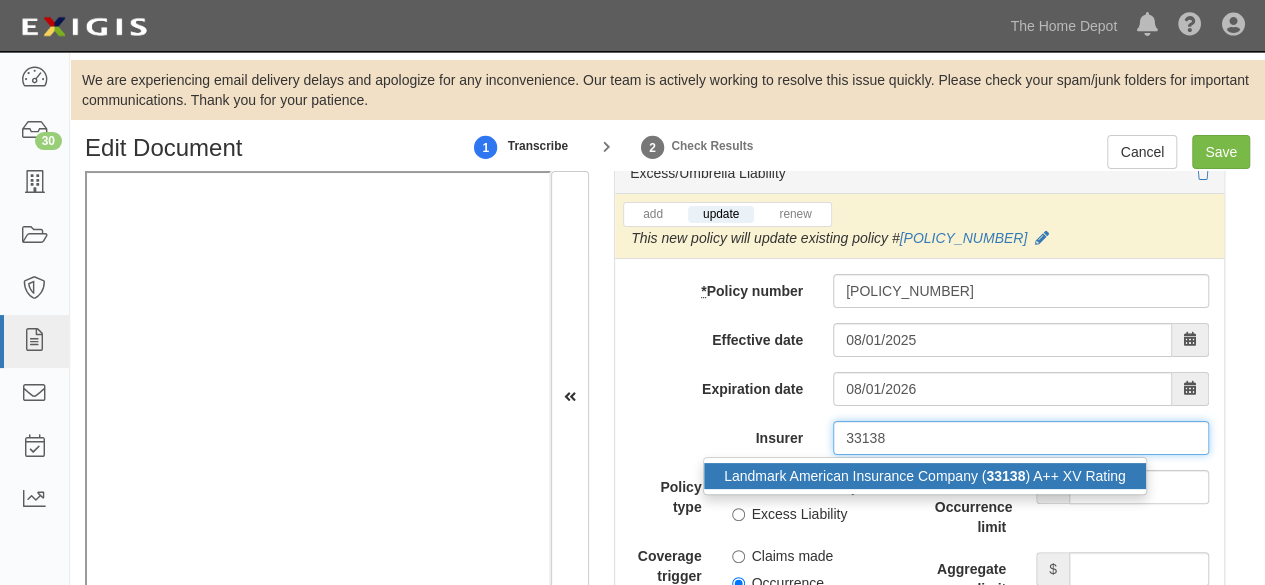 click on "Landmark American Insurance Company ( 33138 ) A++ XV Rating" at bounding box center (925, 476) 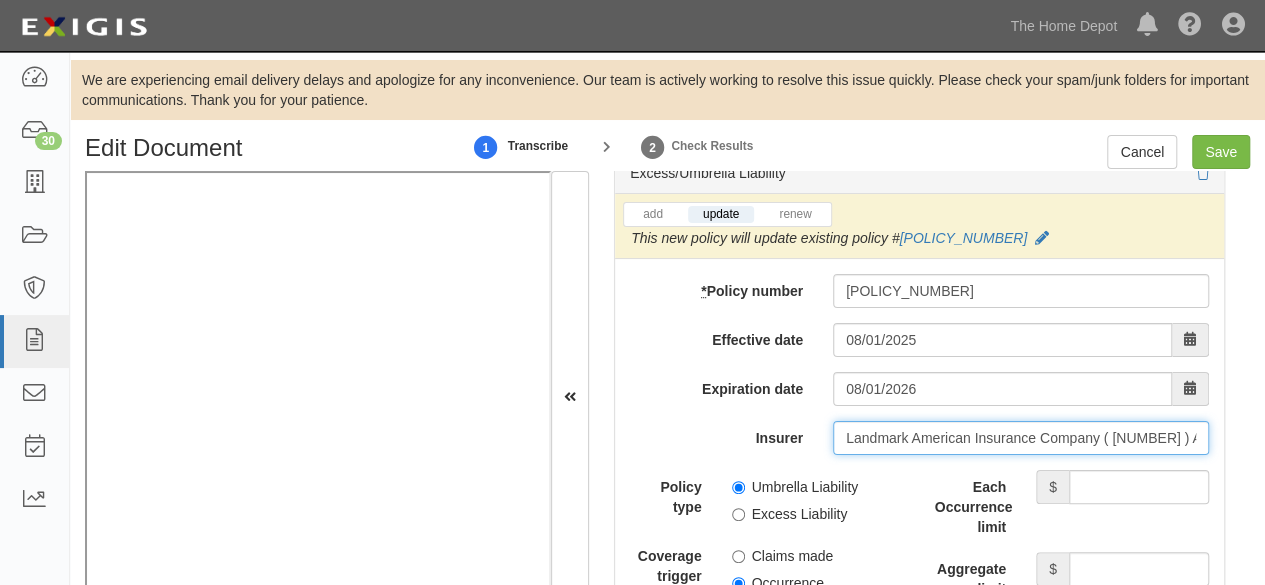 type on "Landmark American Insurance Company (33138) A++ XV Rating" 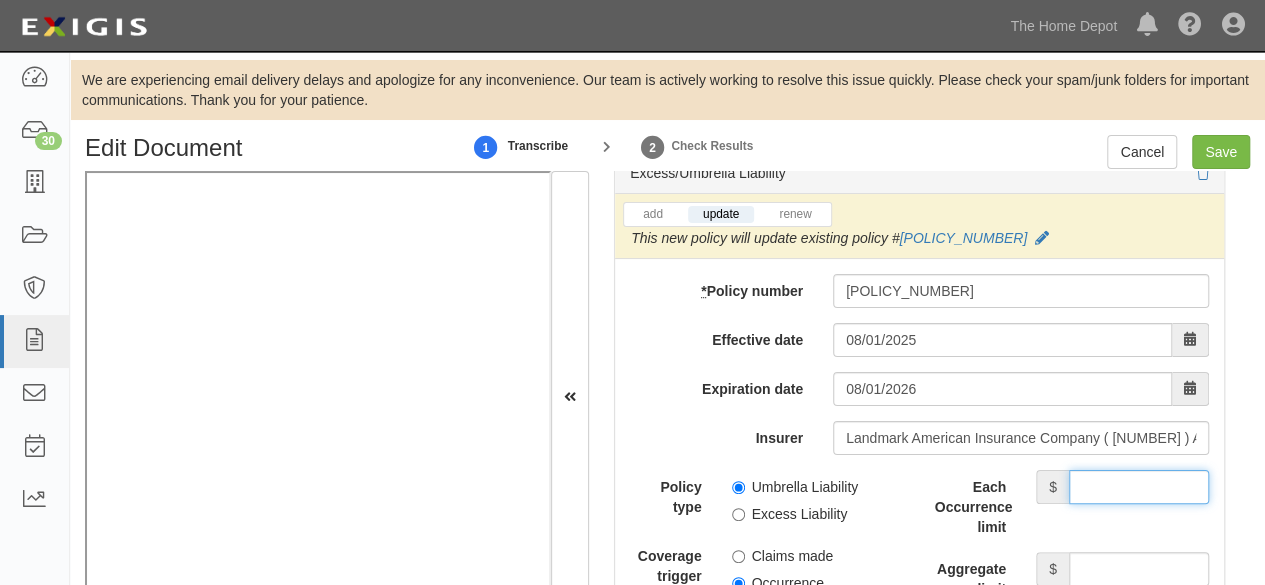 click on "Each Occurrence limit" at bounding box center [1139, 487] 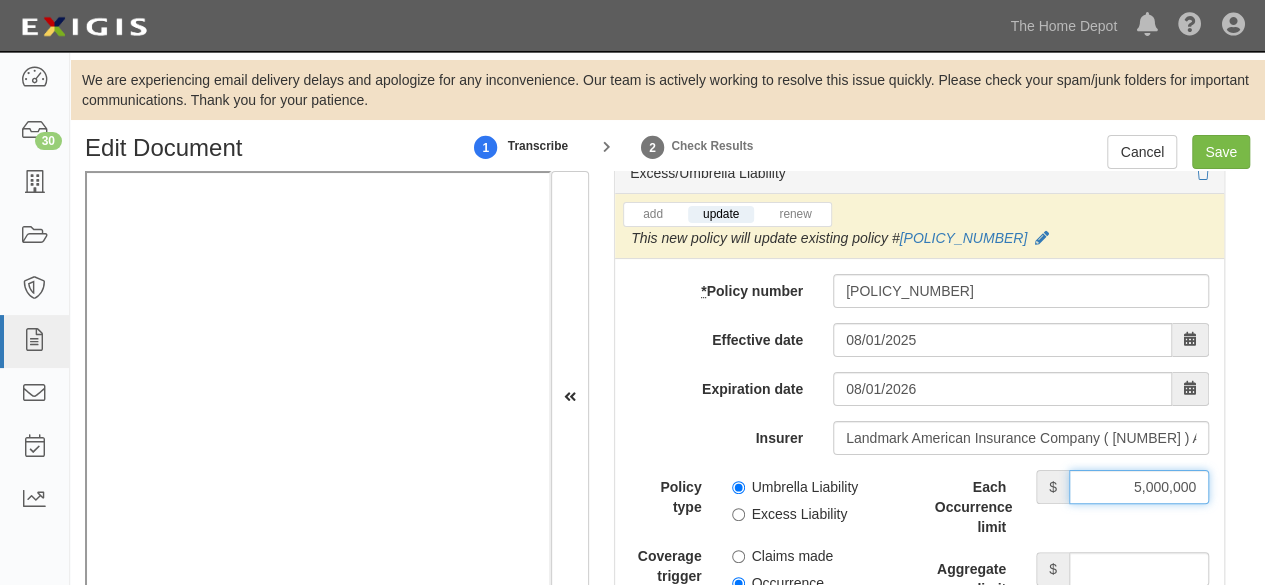 type on "5,000,000" 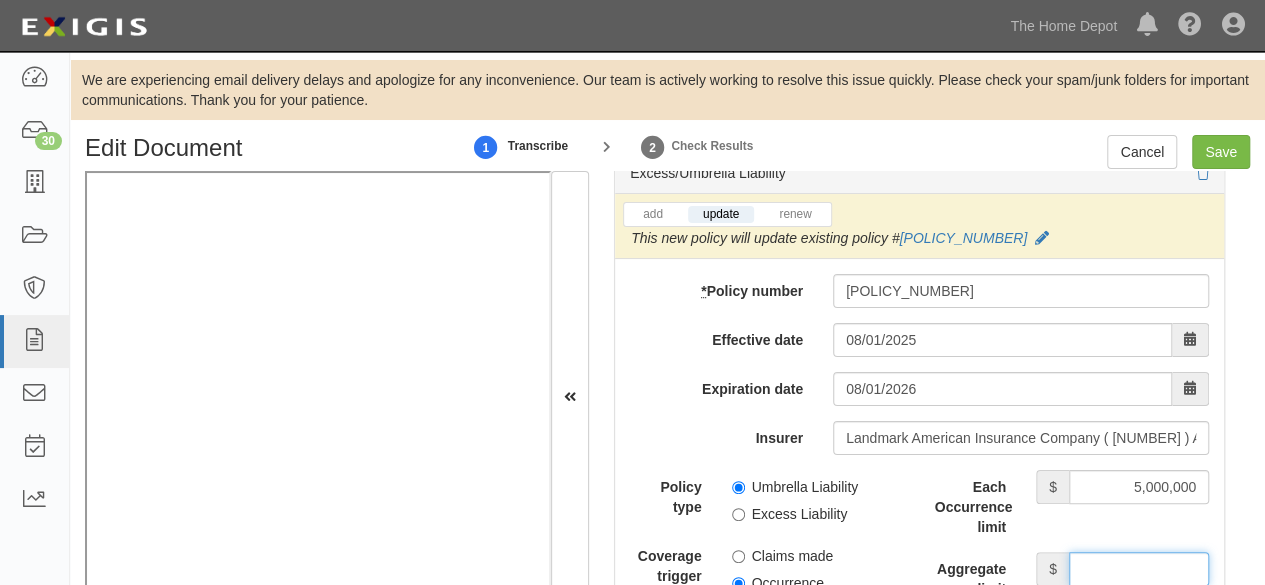 click on "Aggregate limit" at bounding box center [1139, 569] 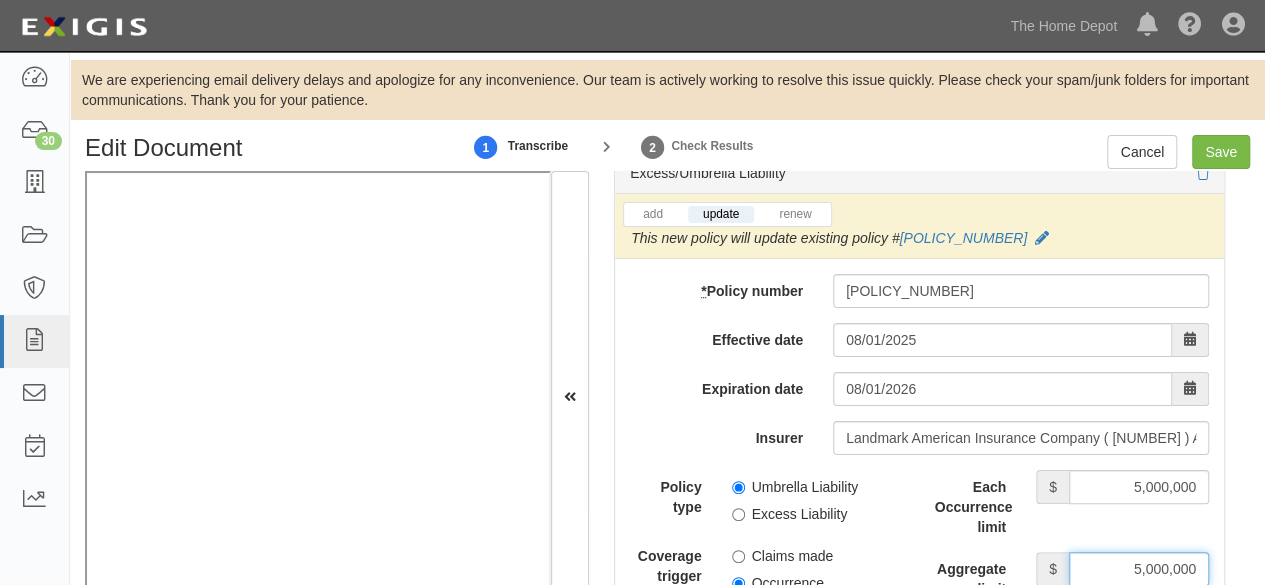 type on "5,000,000" 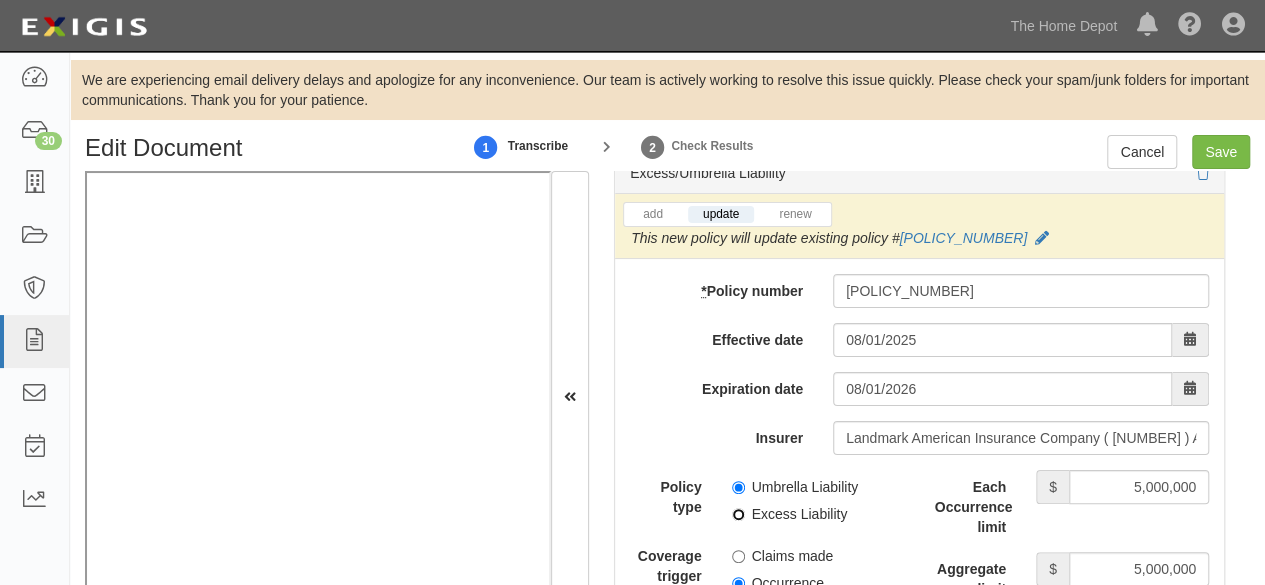 click on "Excess Liability" at bounding box center [738, 514] 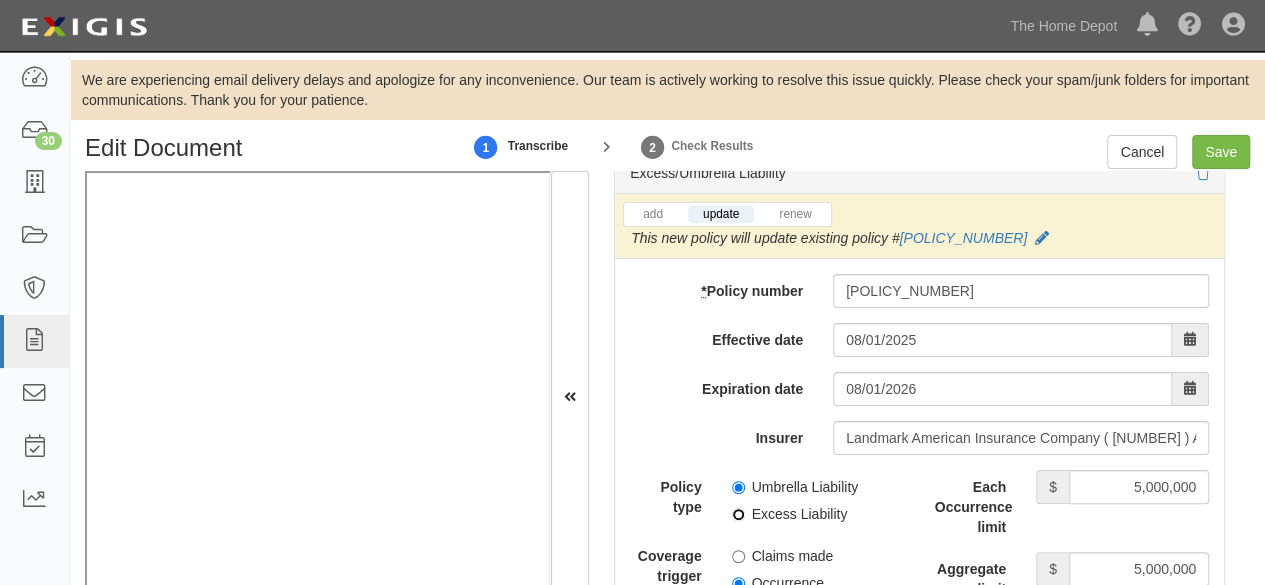 radio on "true" 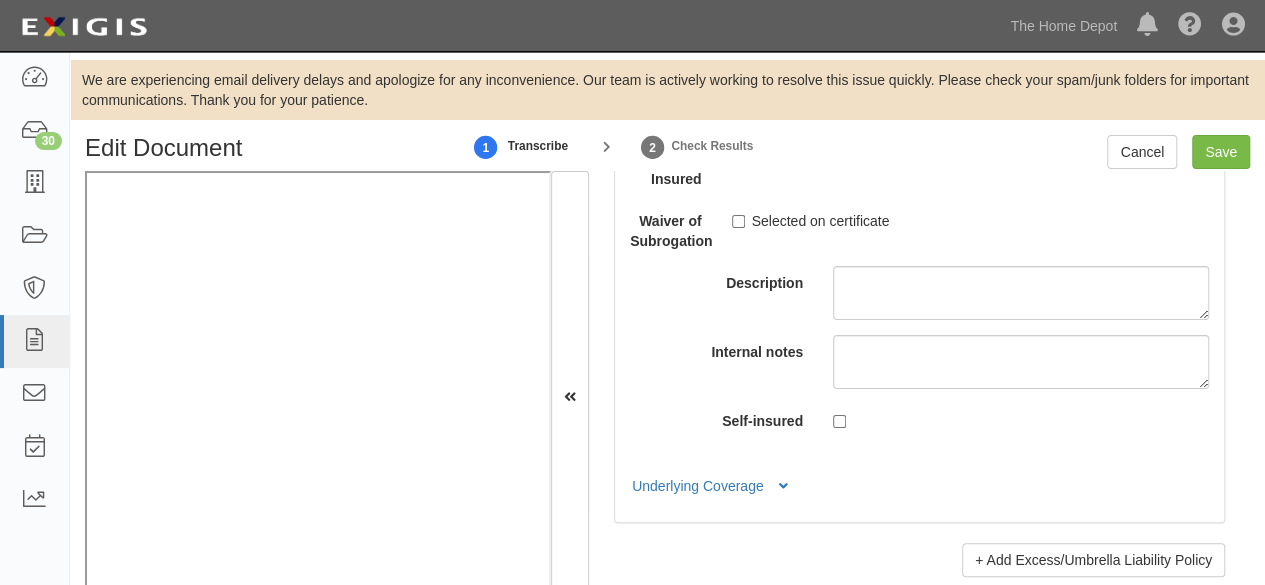 scroll, scrollTop: 6598, scrollLeft: 0, axis: vertical 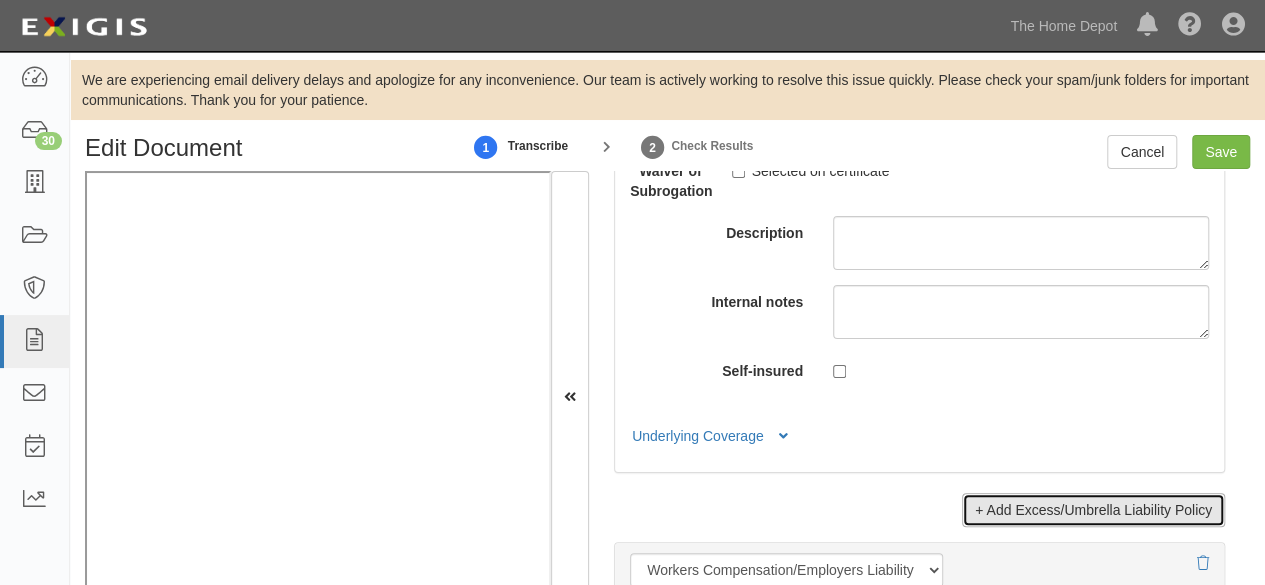 click on "+ Add Excess/Umbrella Liability Policy" at bounding box center (1093, 510) 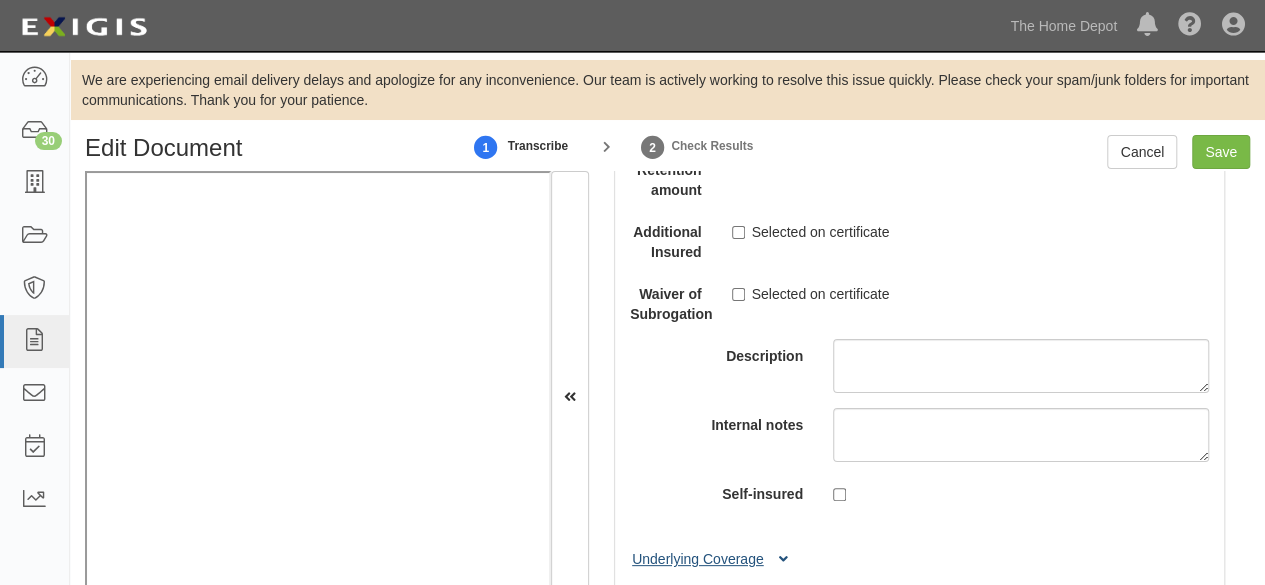 scroll, scrollTop: 6722, scrollLeft: 0, axis: vertical 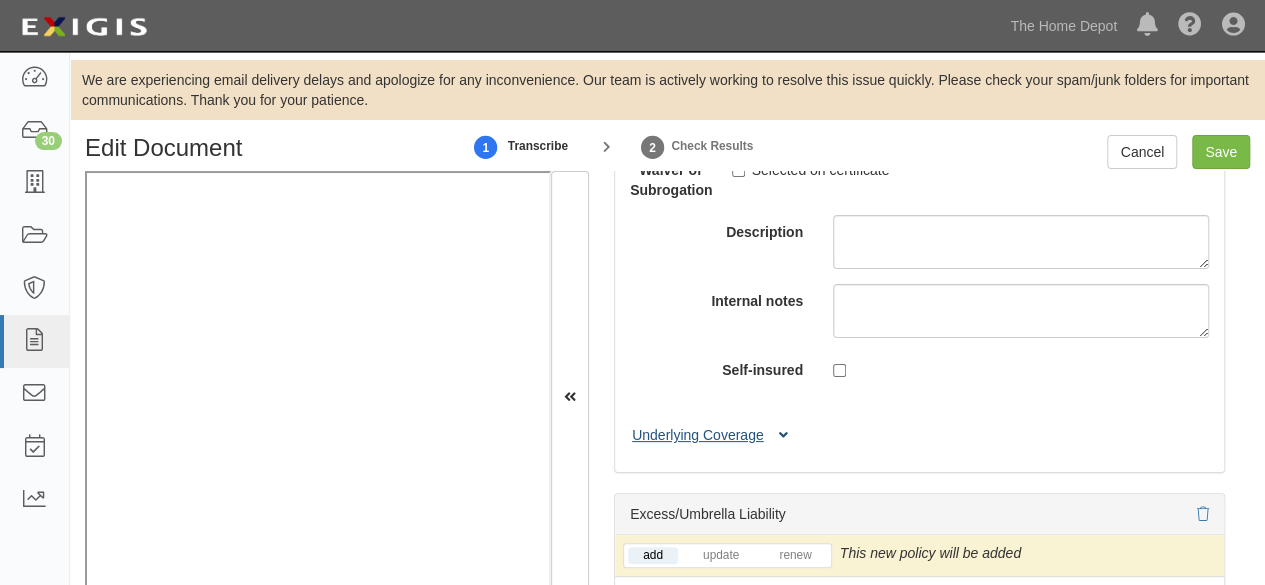 click on "Underlying Coverage" at bounding box center (713, 435) 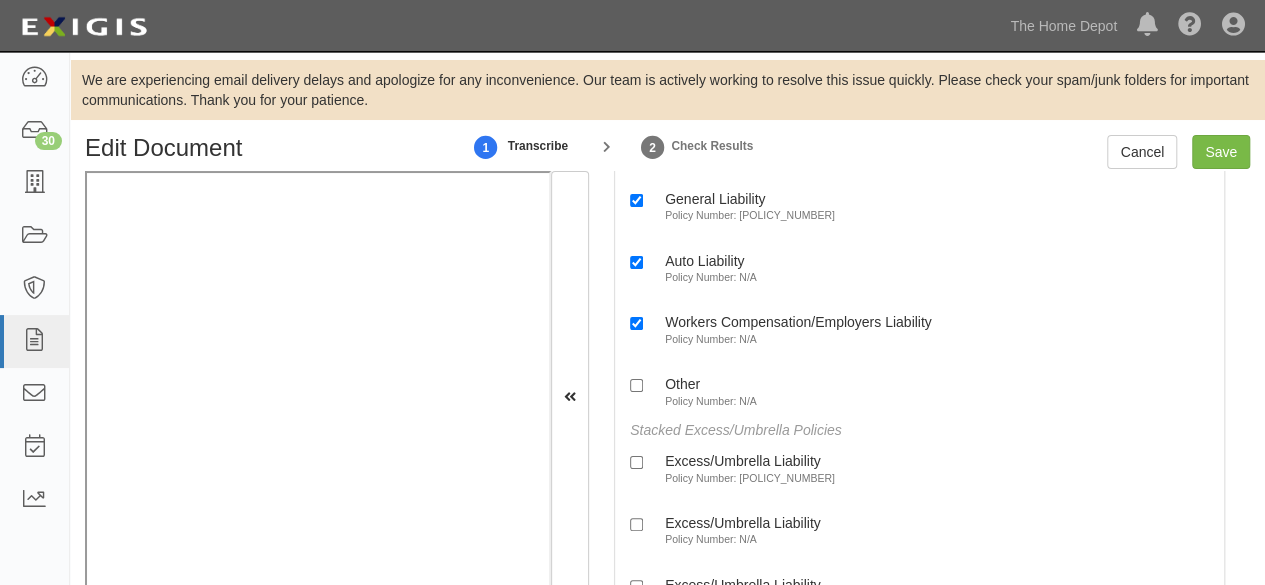 scroll, scrollTop: 7022, scrollLeft: 0, axis: vertical 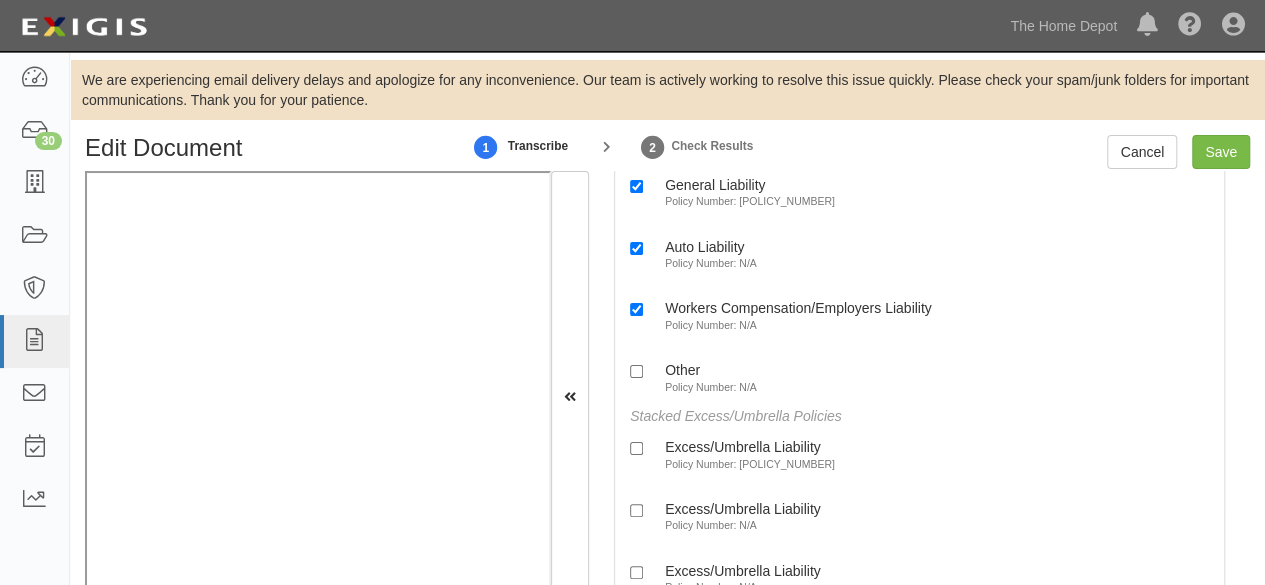 click on "Excess/Umbrella Liability" at bounding box center [750, 446] 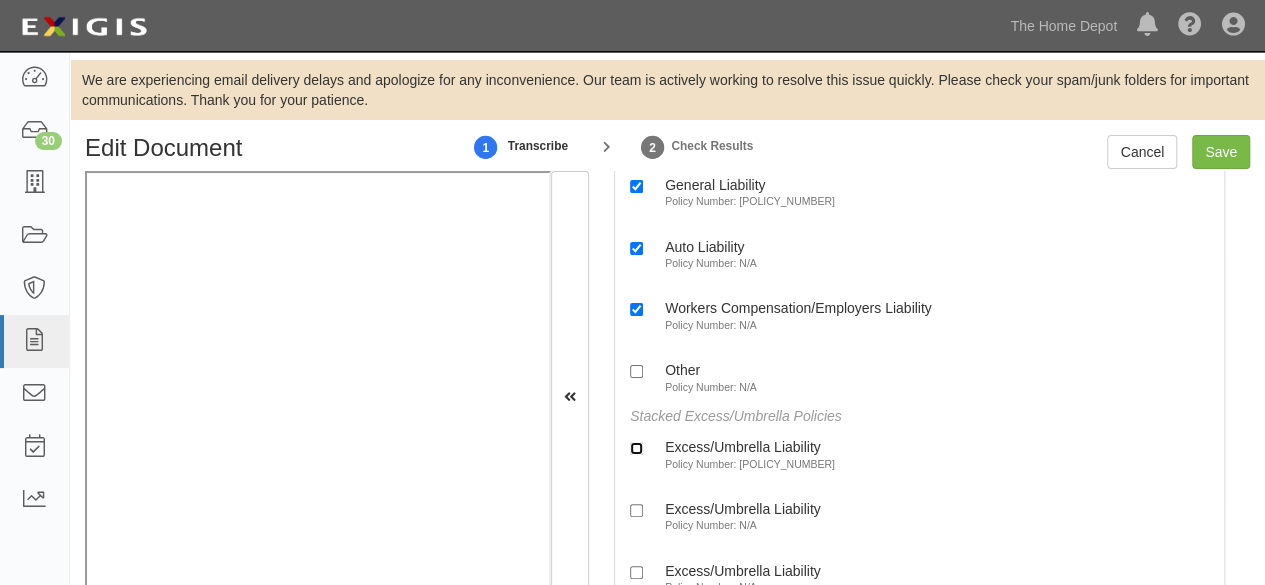 click on "Excess/Umbrella Liability
Policy Number: 31A5060725" at bounding box center (636, 448) 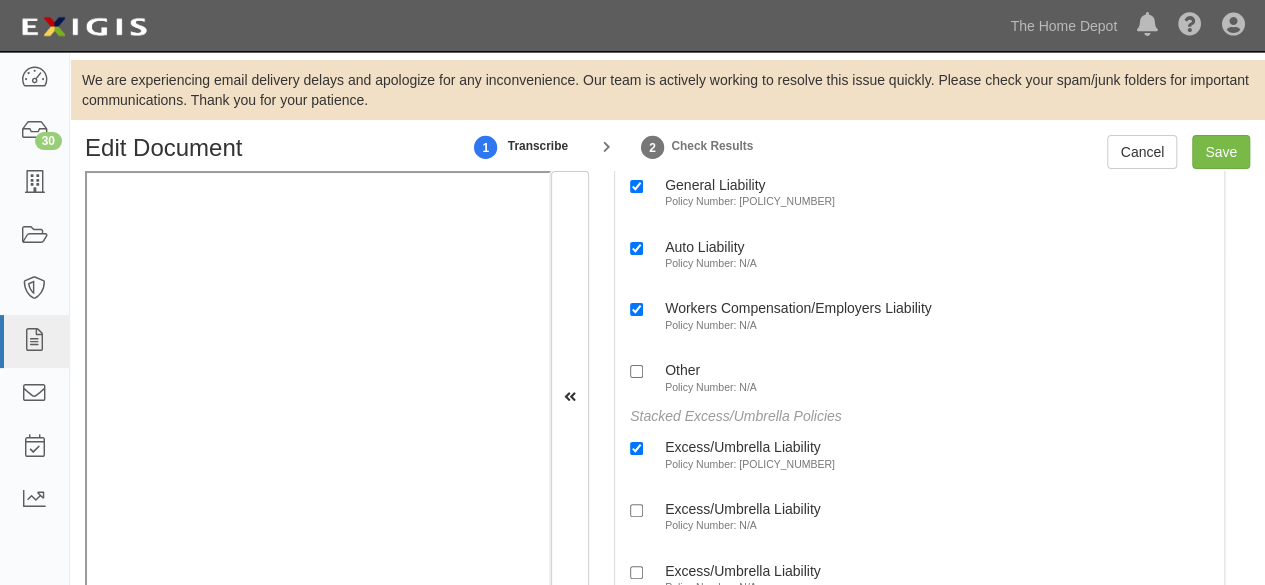 click on "Policy Number: N/A" at bounding box center (711, 525) 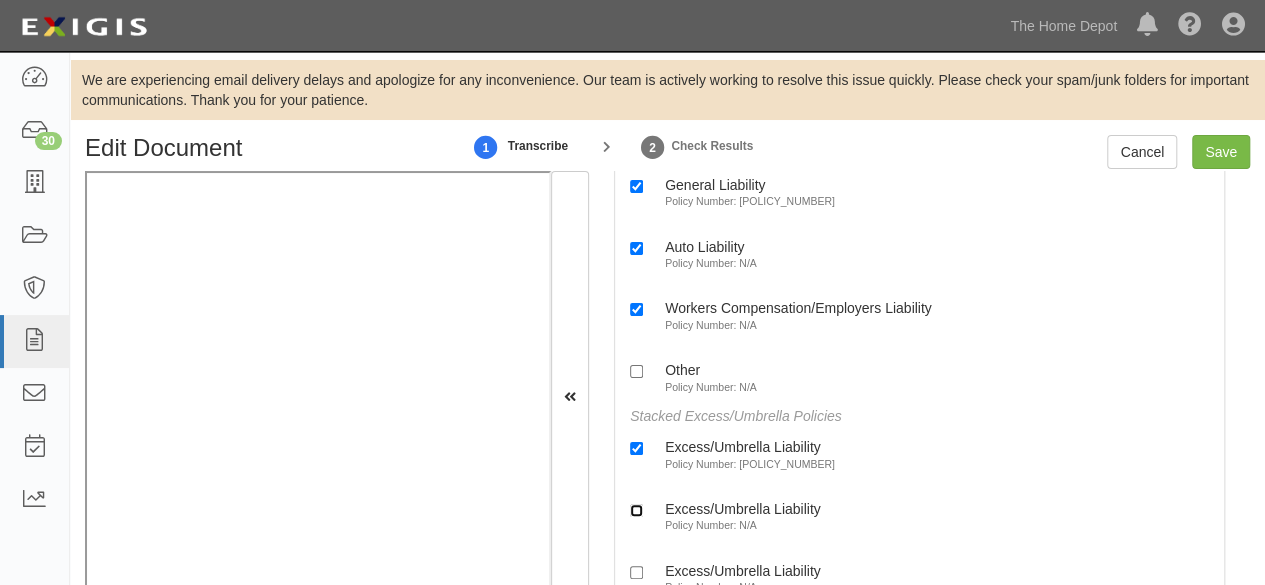 click on "Excess/Umbrella Liability
Policy Number: N/A" at bounding box center (636, 510) 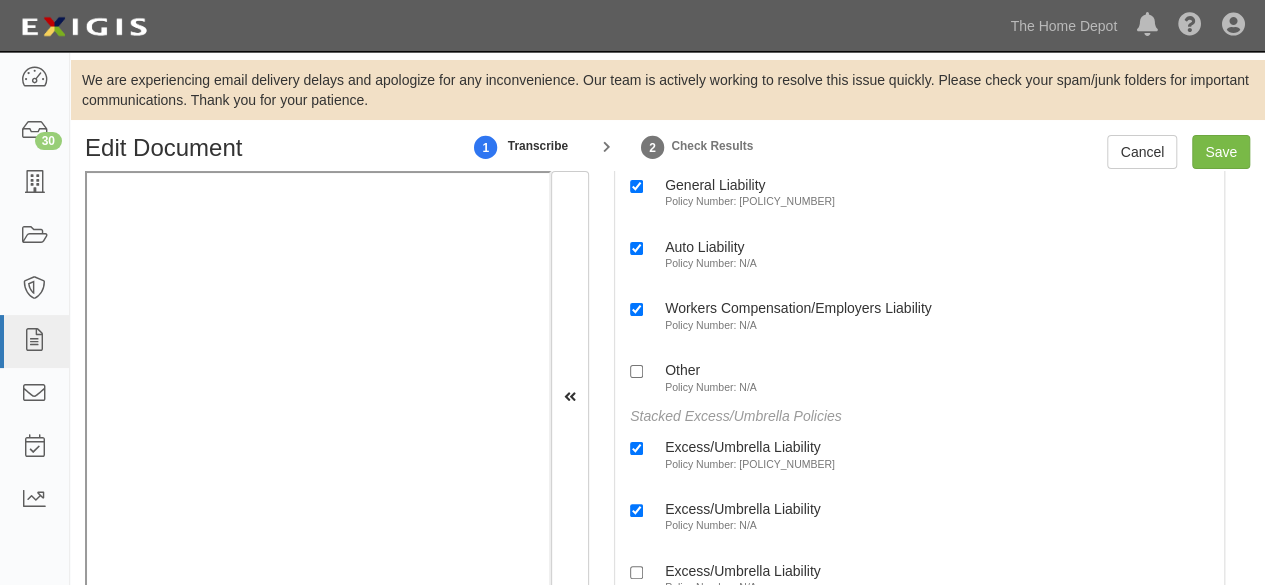click on "Policy Number: N/A" at bounding box center [711, 587] 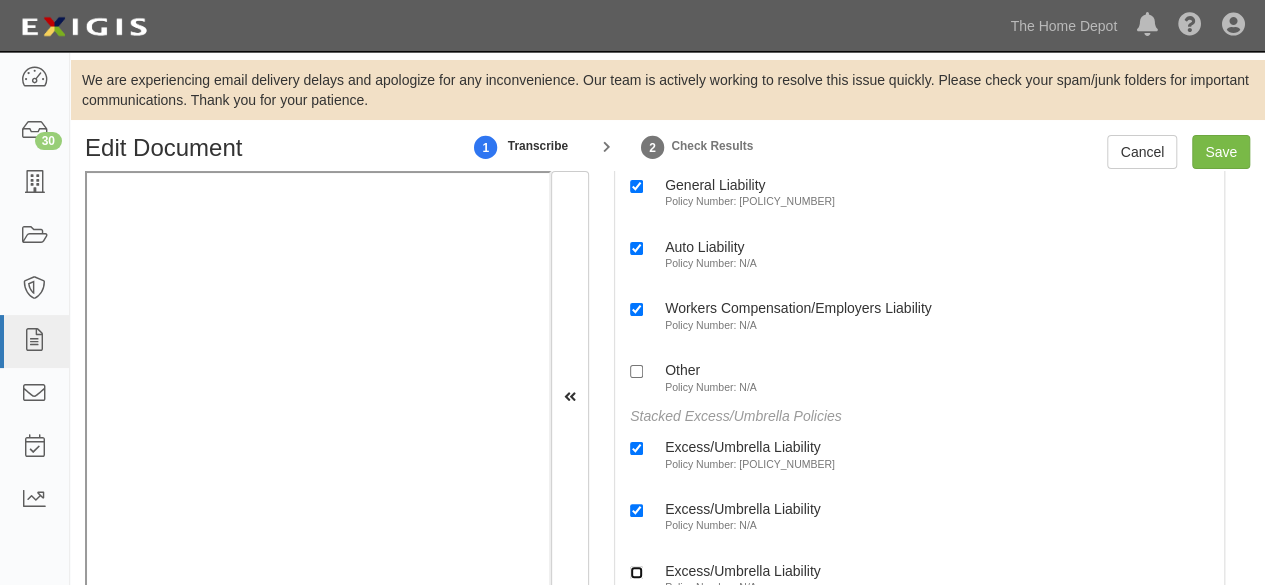 click on "Excess/Umbrella Liability
Policy Number: N/A" at bounding box center [636, 572] 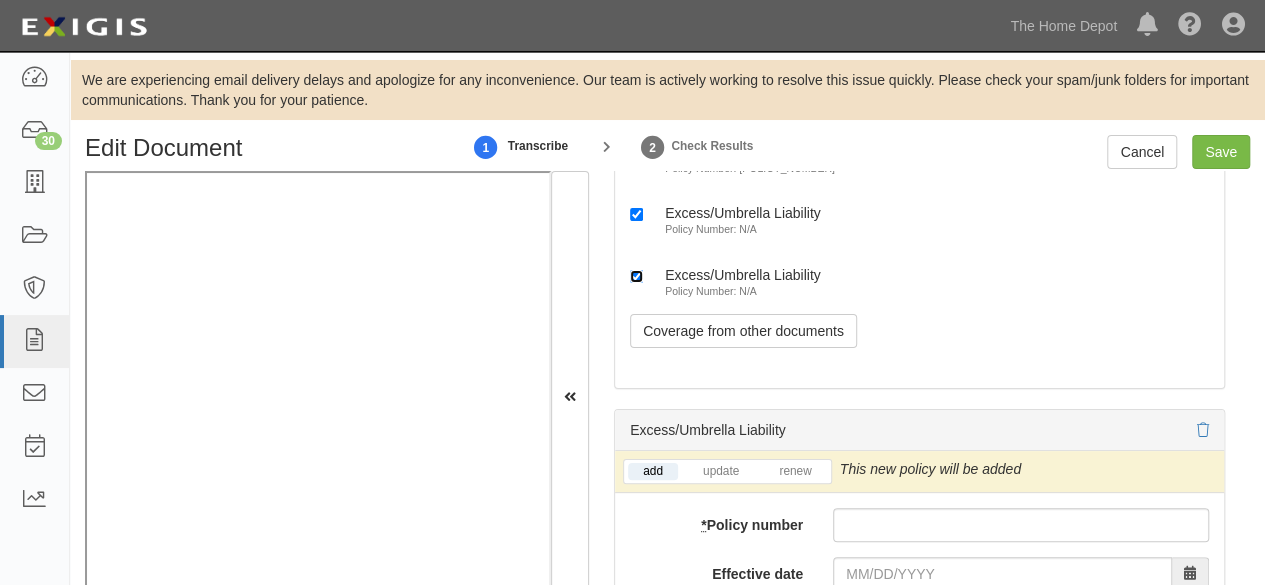 scroll, scrollTop: 7322, scrollLeft: 0, axis: vertical 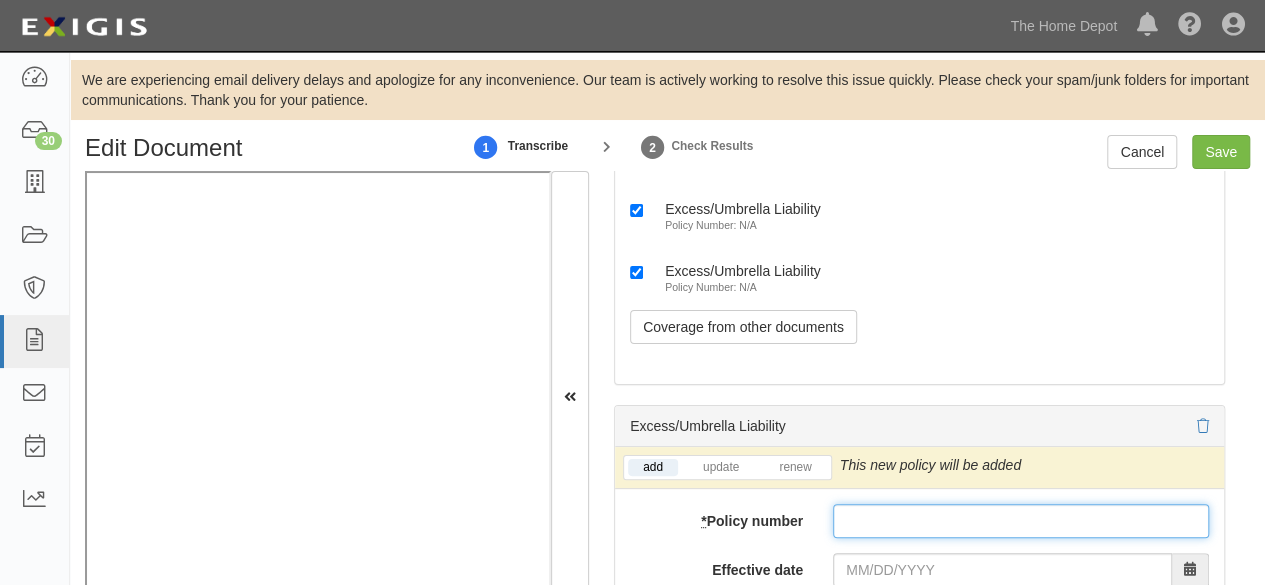 click on "*  Policy number" at bounding box center [1021, 521] 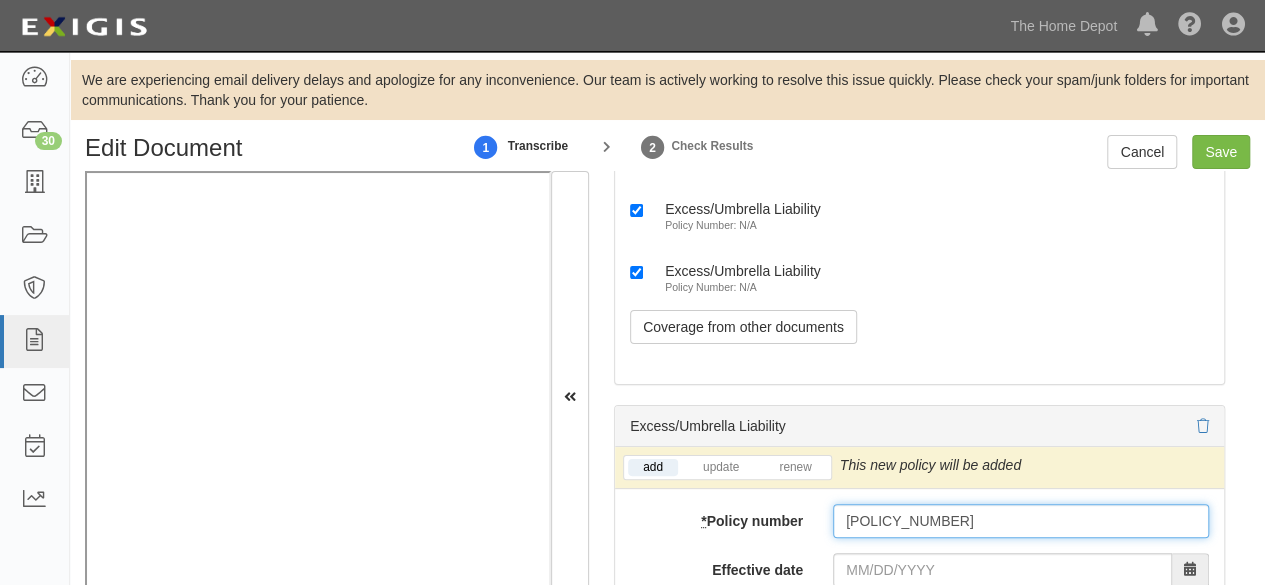 type on "MKLV3EUE102194" 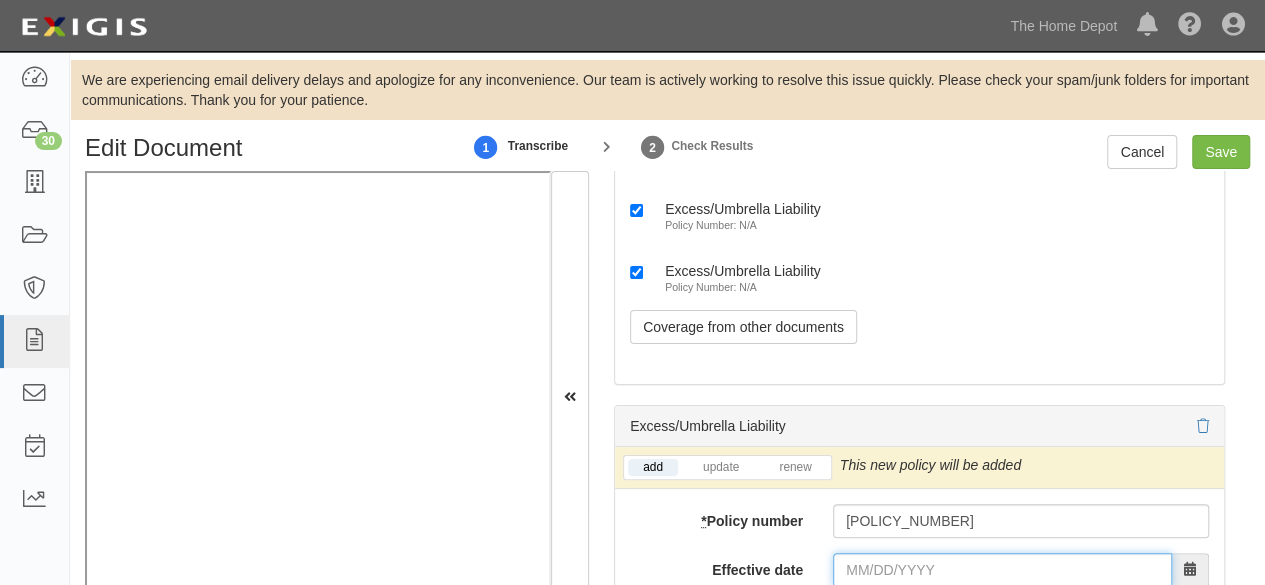 click on "Effective date" at bounding box center [1002, 570] 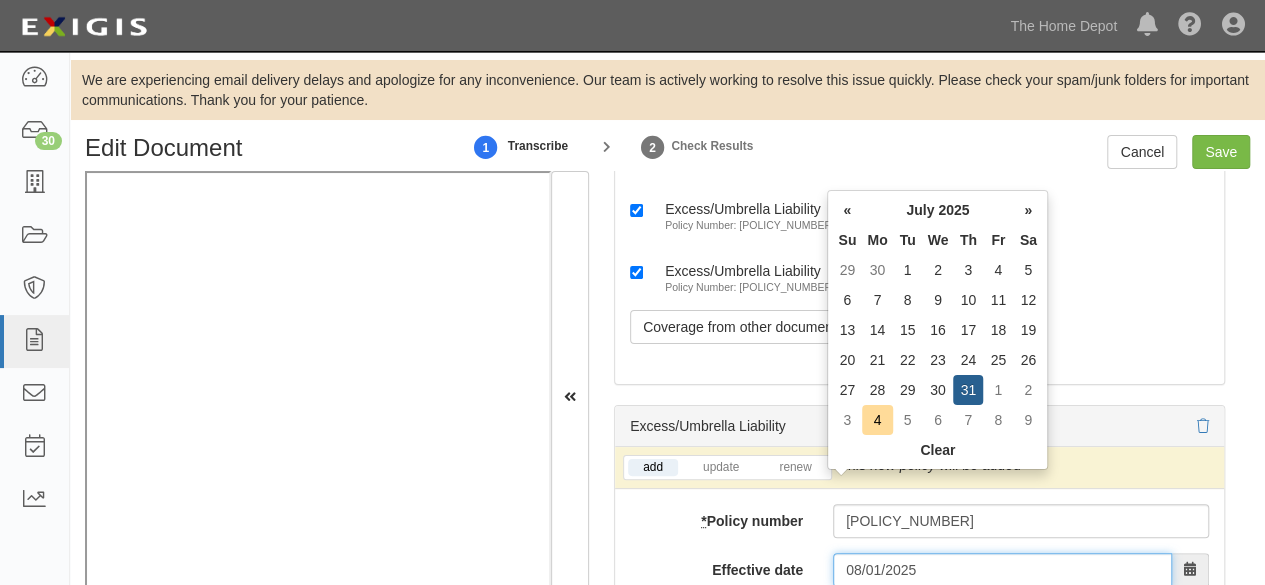 type on "08/01/2025" 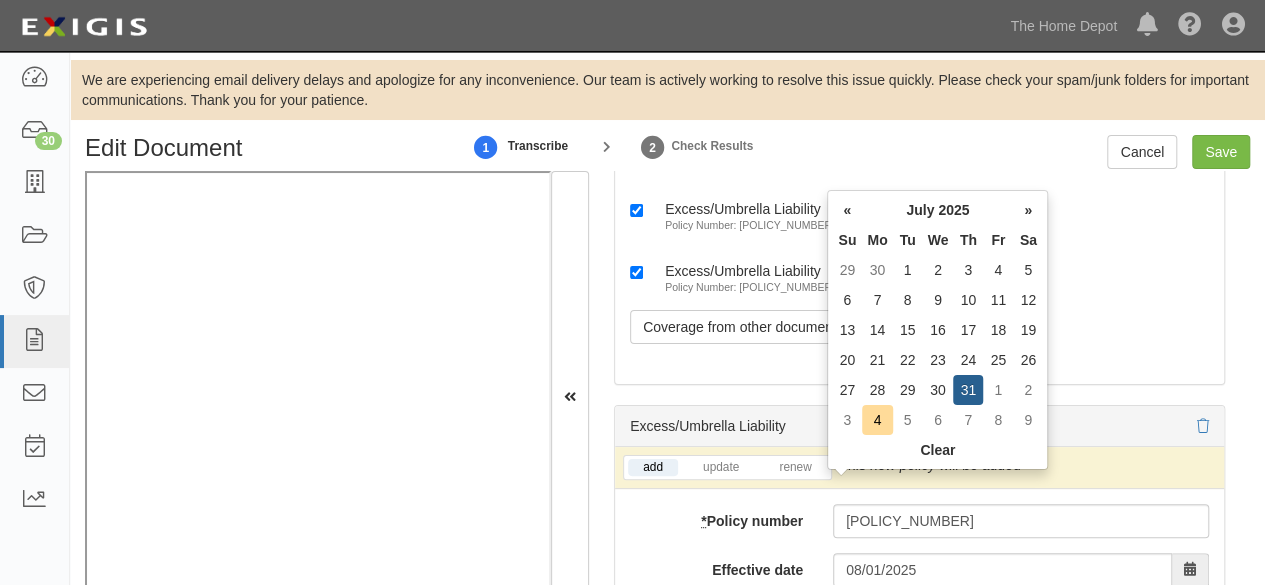click on "1" at bounding box center (998, 390) 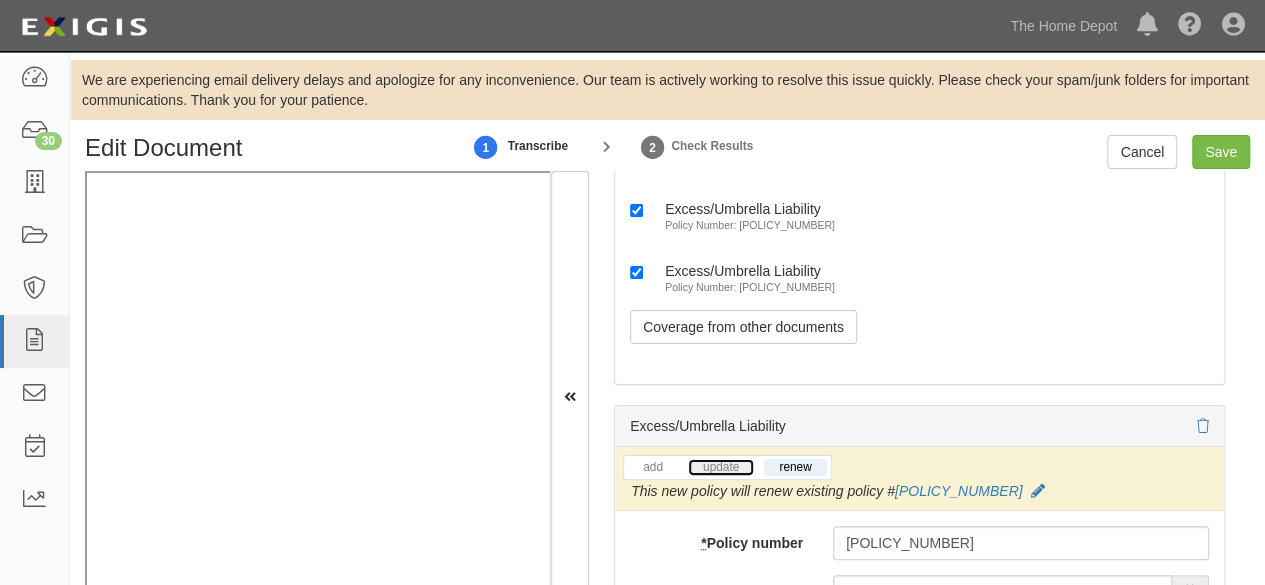 drag, startPoint x: 706, startPoint y: 382, endPoint x: 869, endPoint y: 483, distance: 191.75505 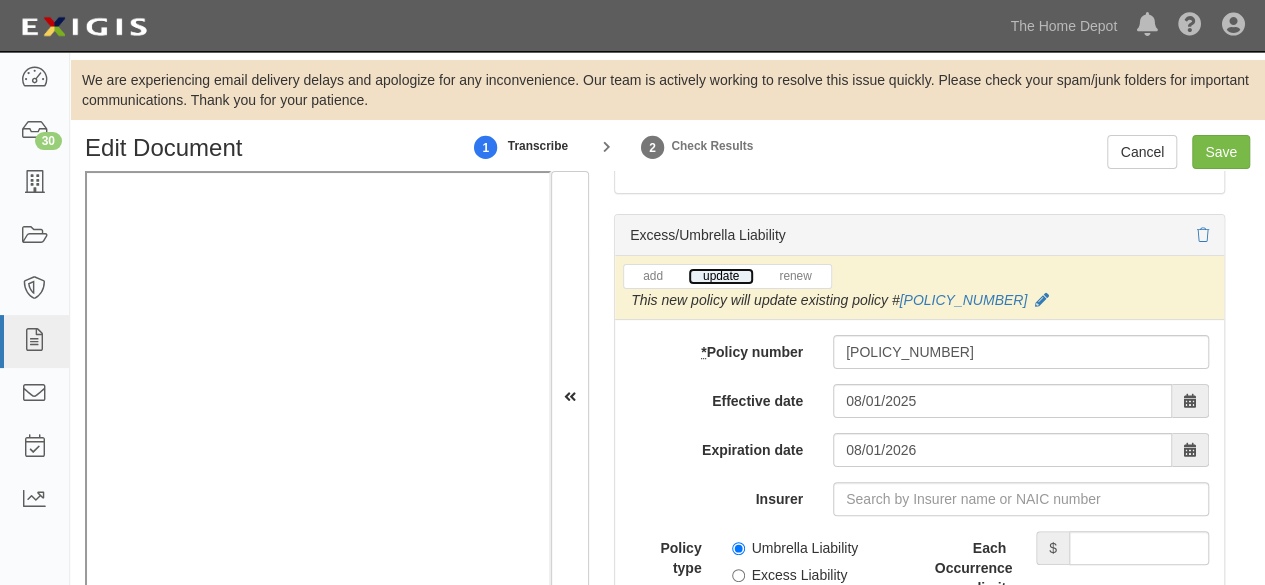 scroll, scrollTop: 7522, scrollLeft: 0, axis: vertical 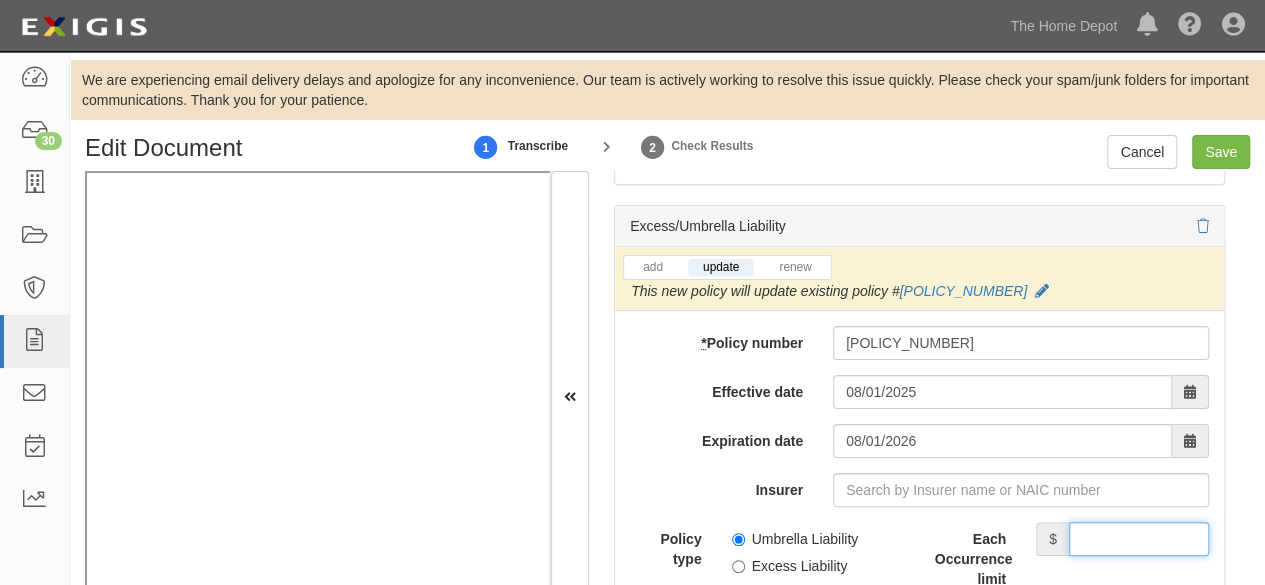click on "Each Occurrence limit" at bounding box center (1139, 539) 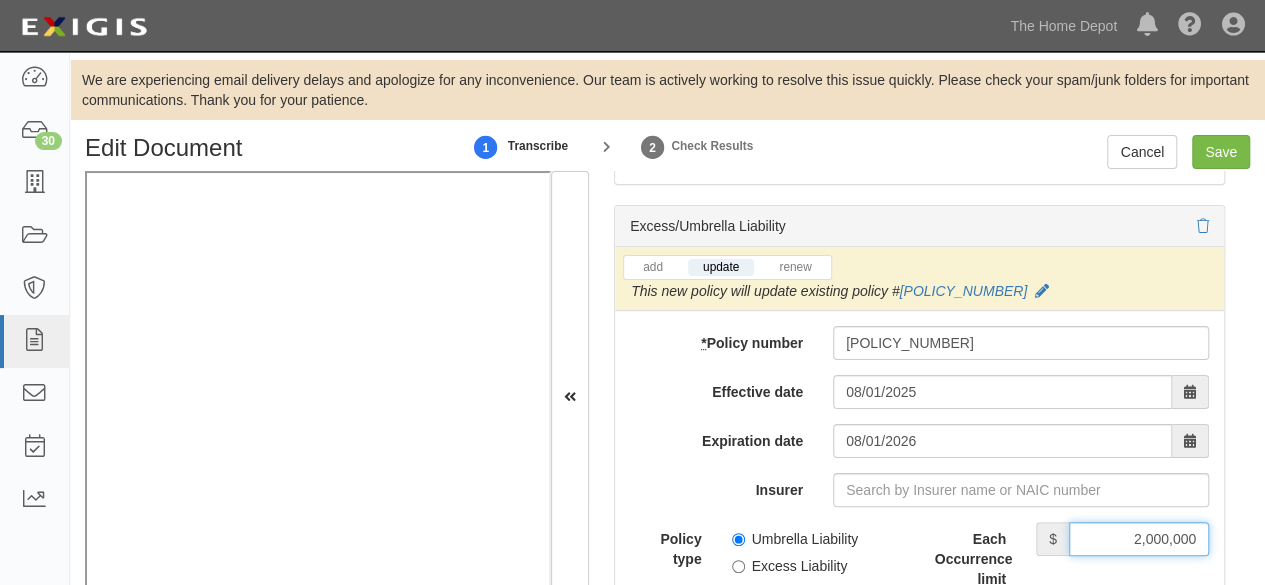 type on "2,000,000" 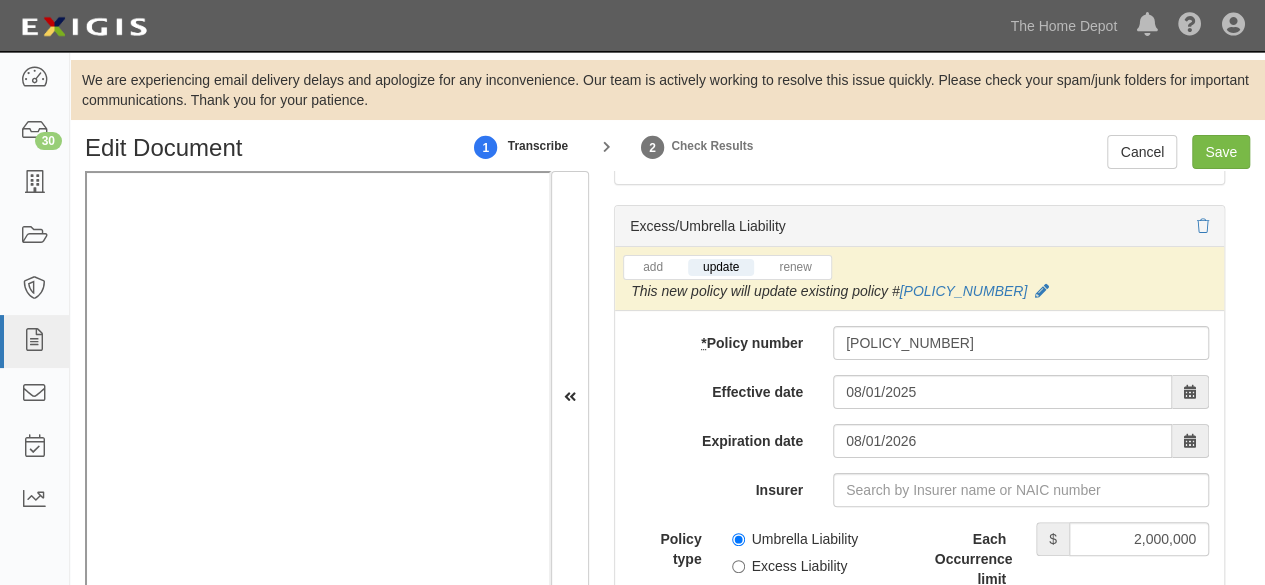 click on "Aggregate limit" at bounding box center [1139, 621] 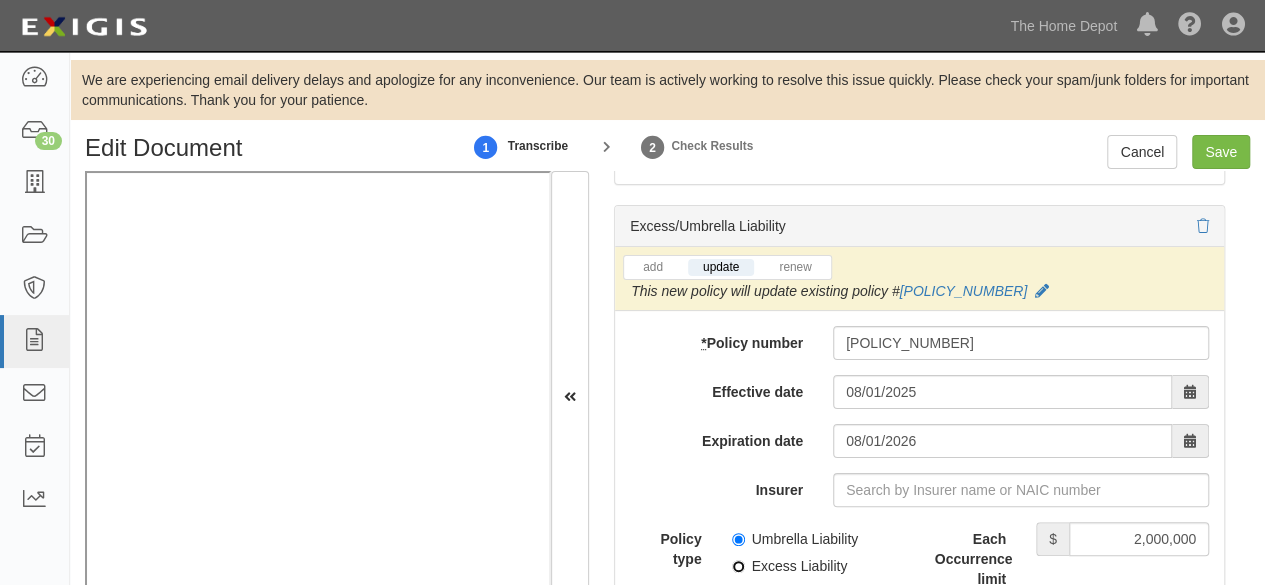 click on "Excess Liability" at bounding box center (738, 566) 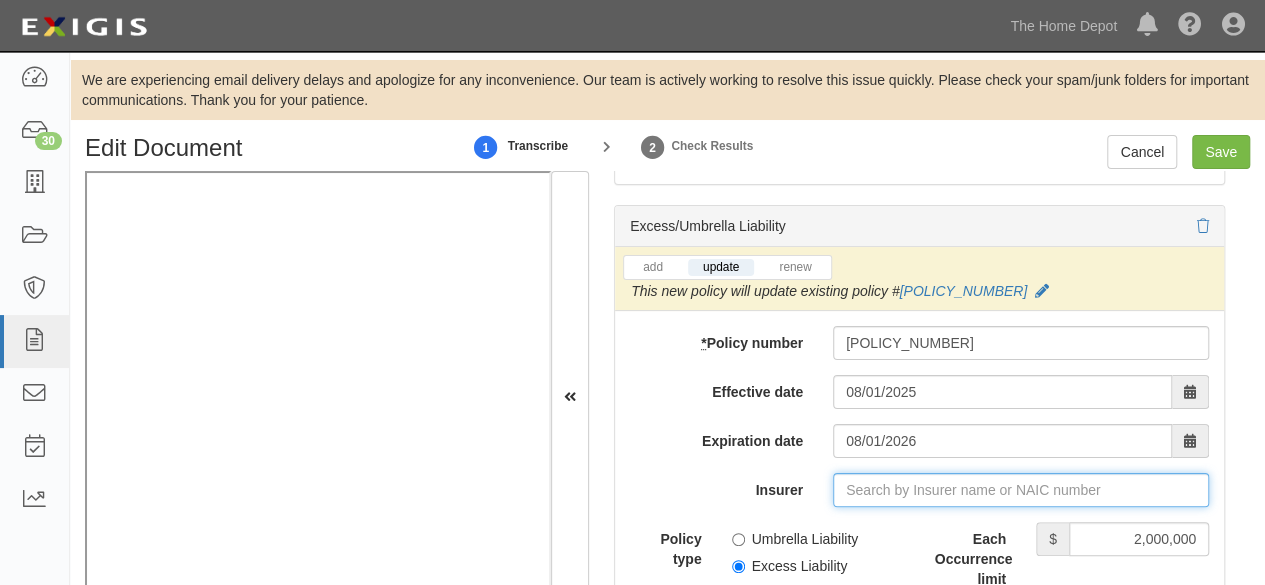 click on "Insurer" at bounding box center (1021, 490) 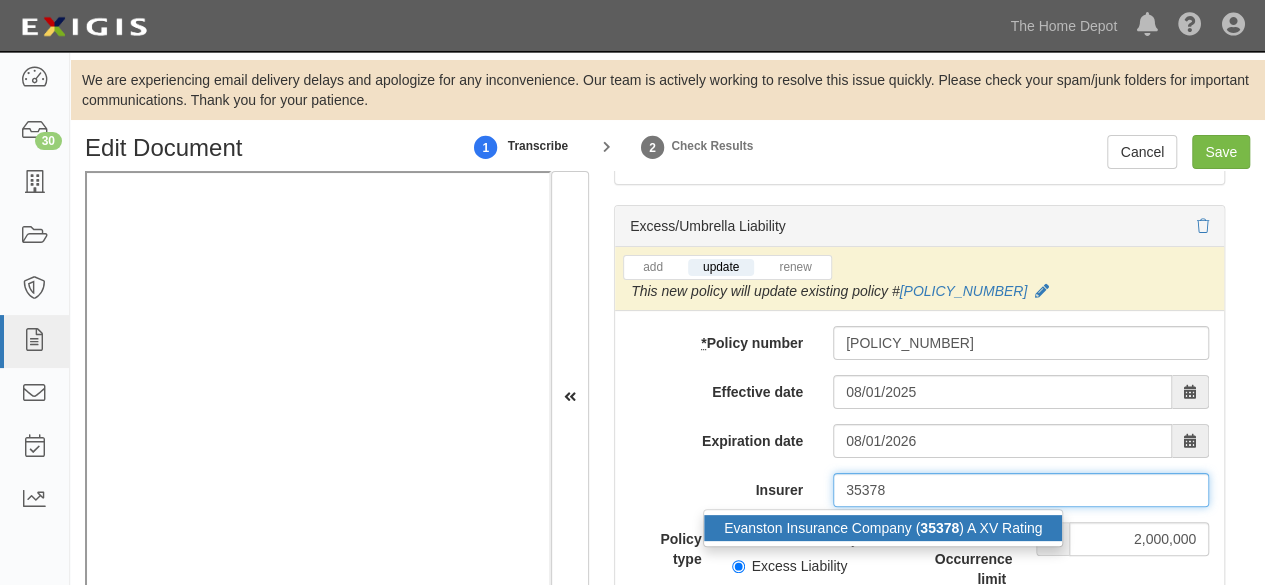drag, startPoint x: 889, startPoint y: 429, endPoint x: 845, endPoint y: 375, distance: 69.656296 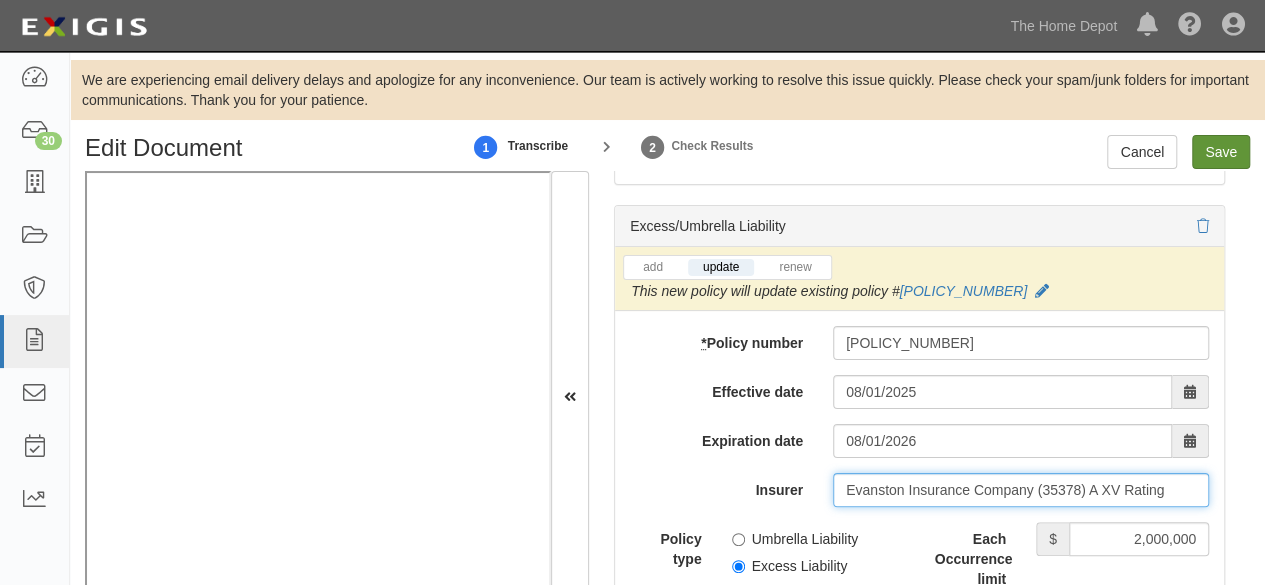 type on "Evanston Insurance Company (35378) A XV Rating" 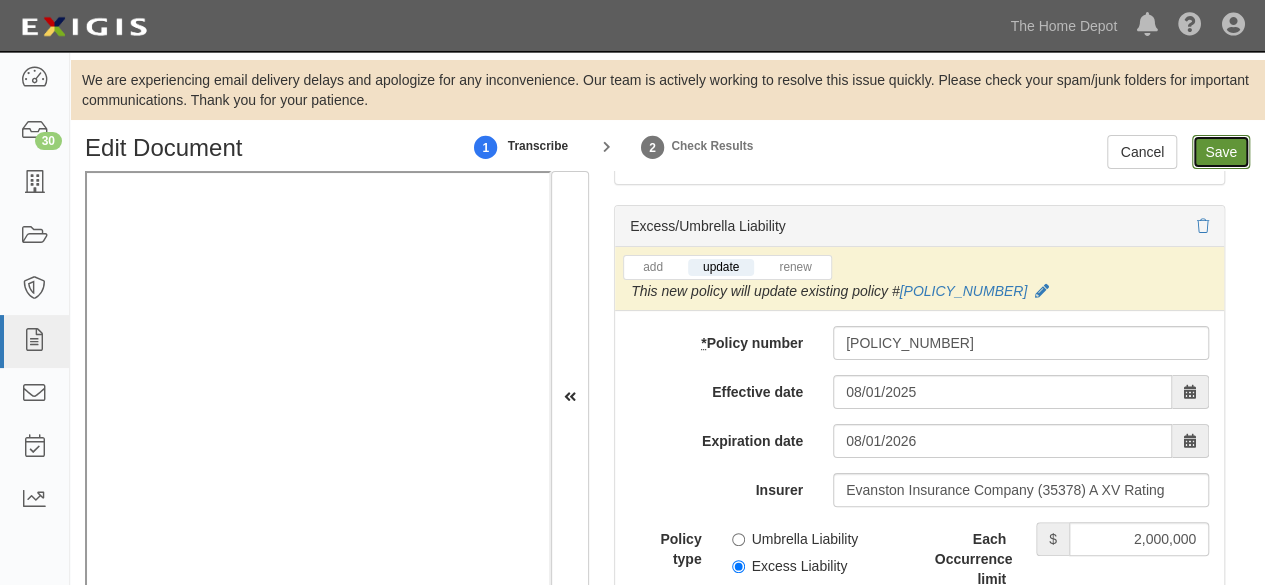 click on "Save" at bounding box center [1221, 152] 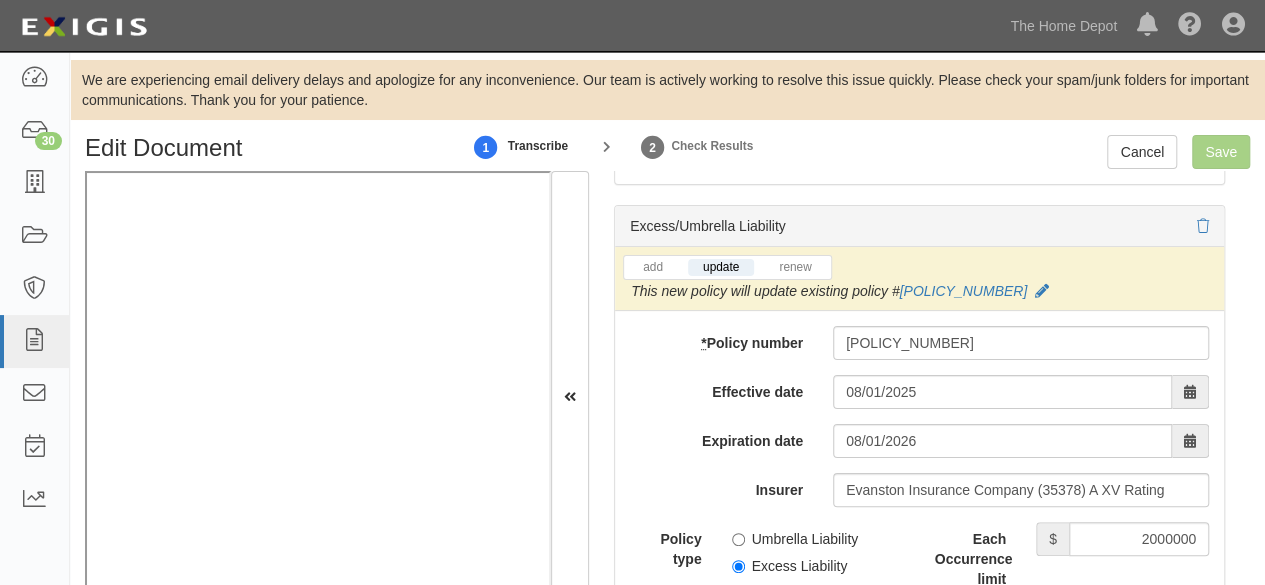 scroll, scrollTop: 7561, scrollLeft: 0, axis: vertical 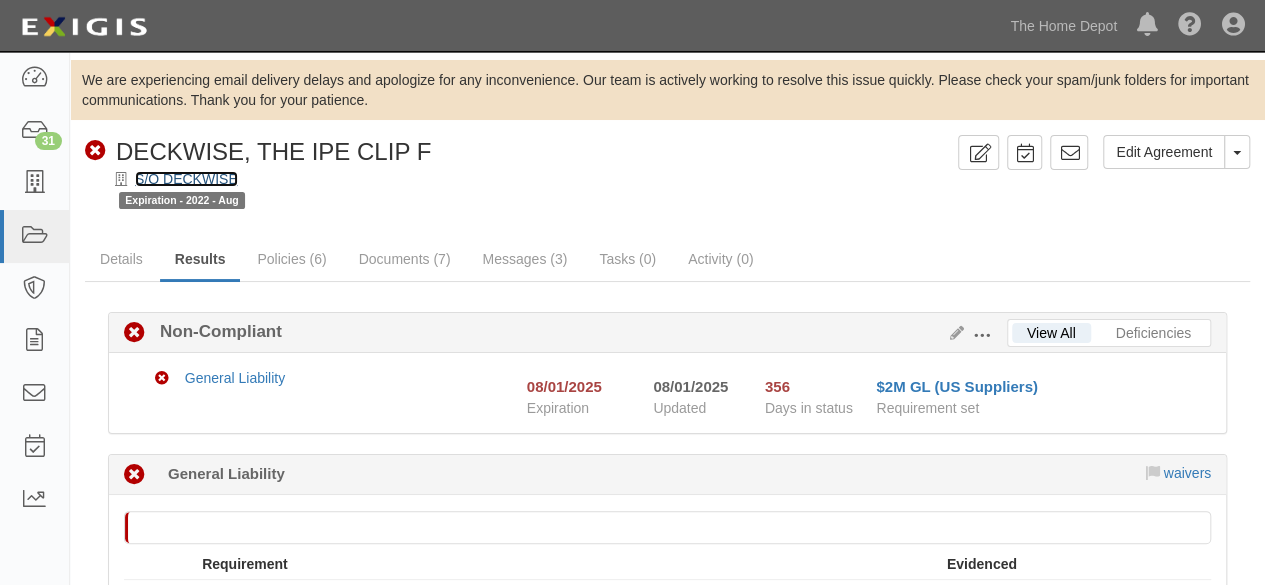 click on "S/O DECKWISE" at bounding box center (186, 179) 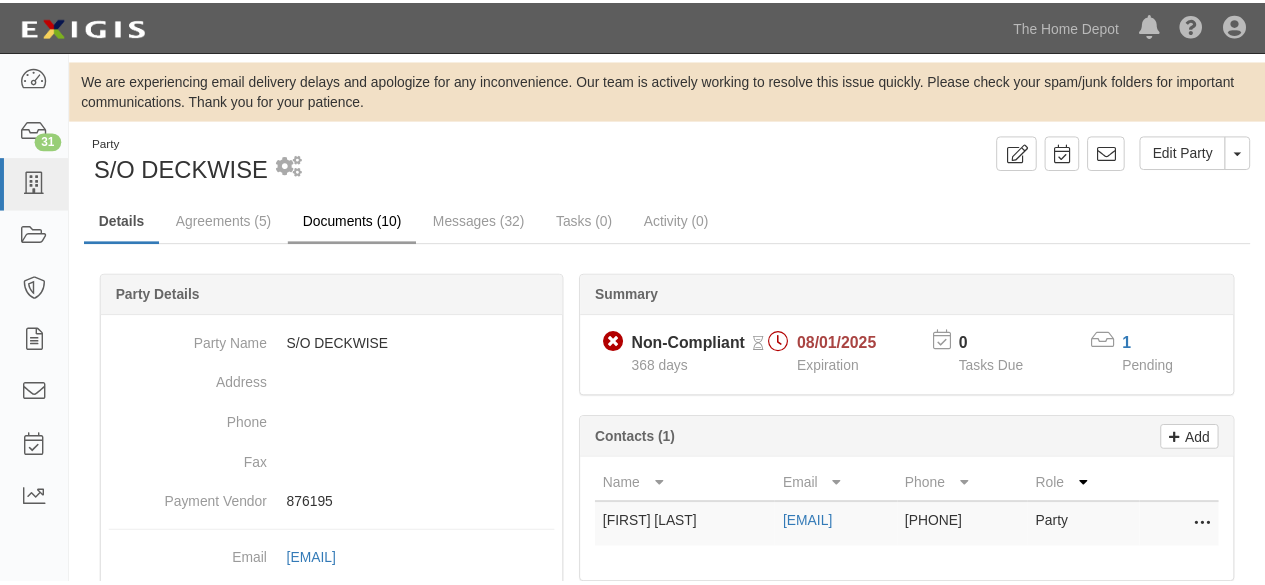 scroll, scrollTop: 0, scrollLeft: 0, axis: both 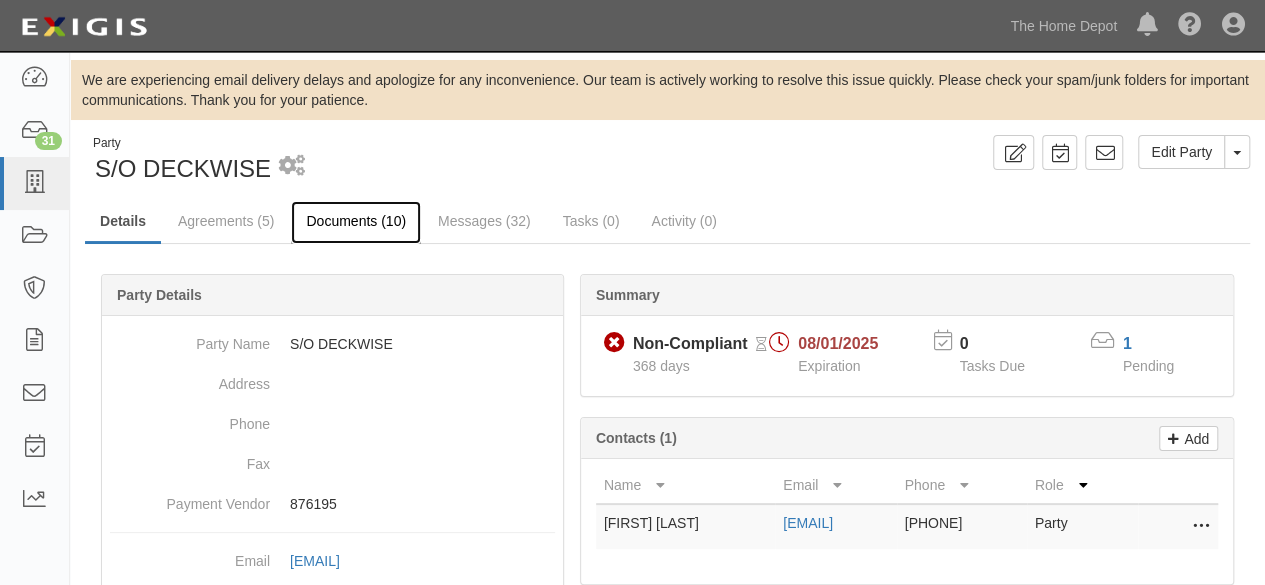 click on "Documents (10)" at bounding box center (356, 222) 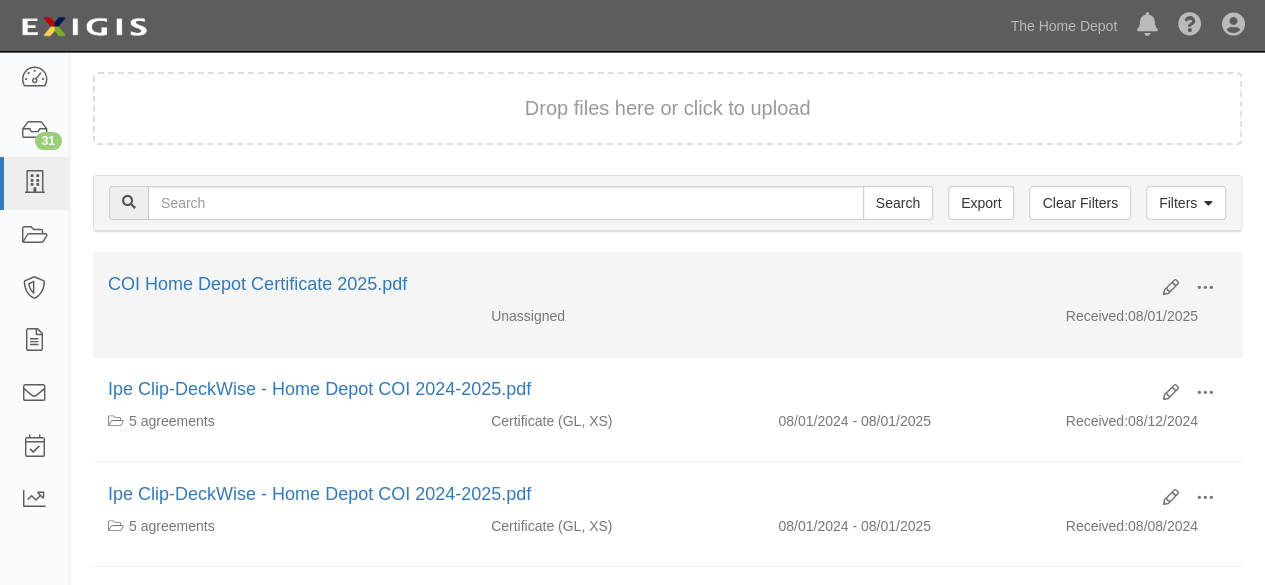 scroll, scrollTop: 300, scrollLeft: 0, axis: vertical 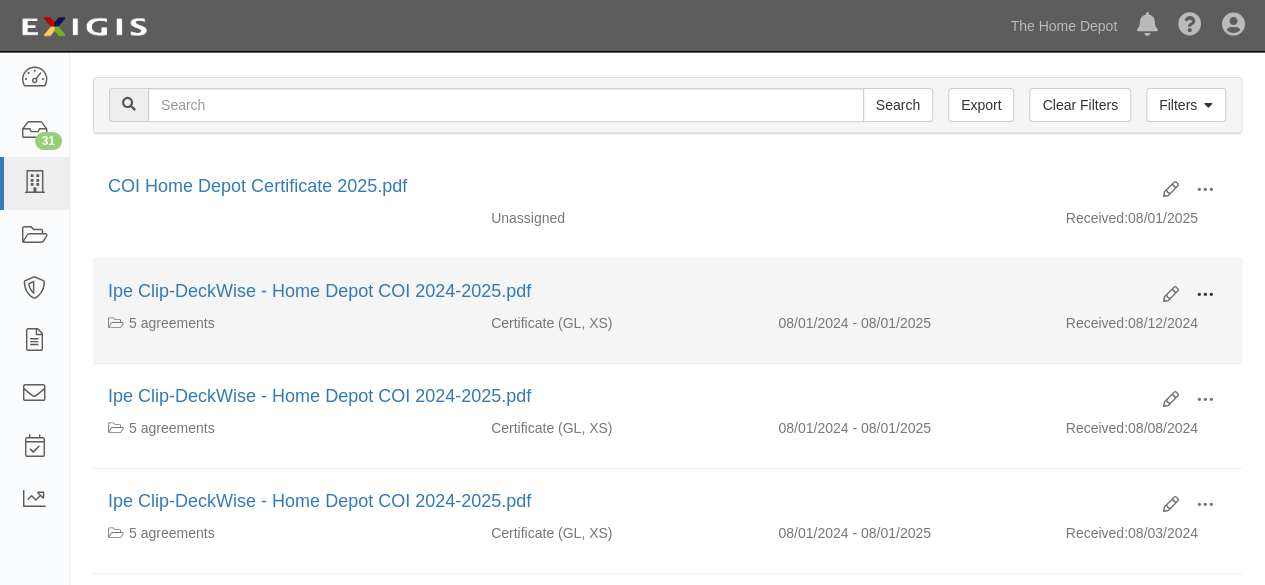 drag, startPoint x: 1204, startPoint y: 288, endPoint x: 1165, endPoint y: 310, distance: 44.777225 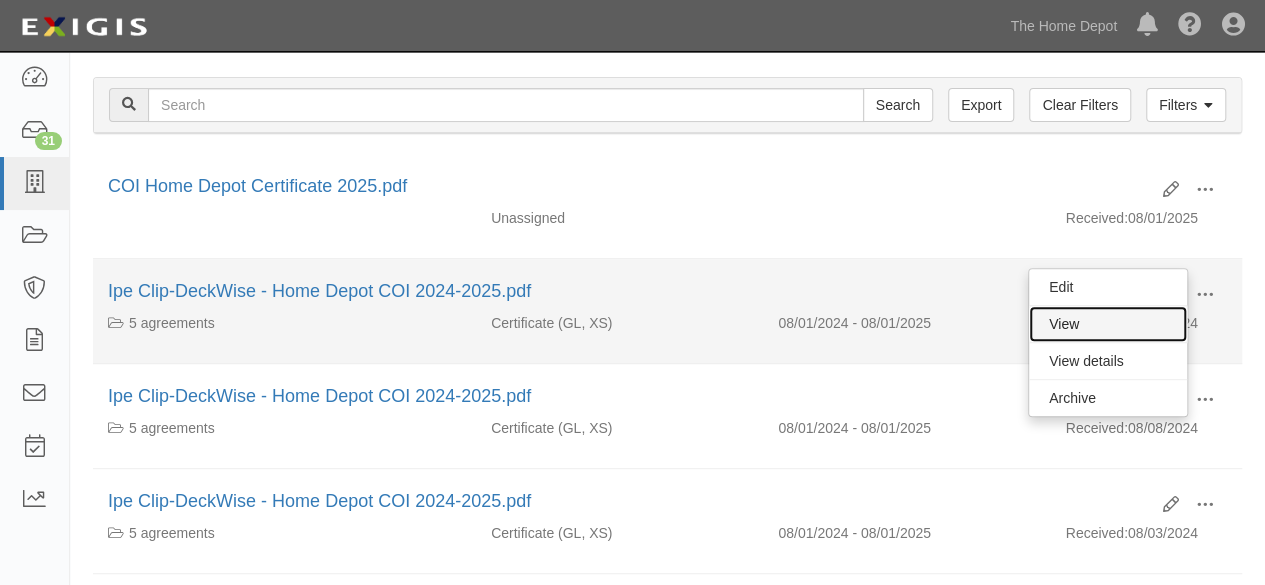 click on "View" at bounding box center [1108, 324] 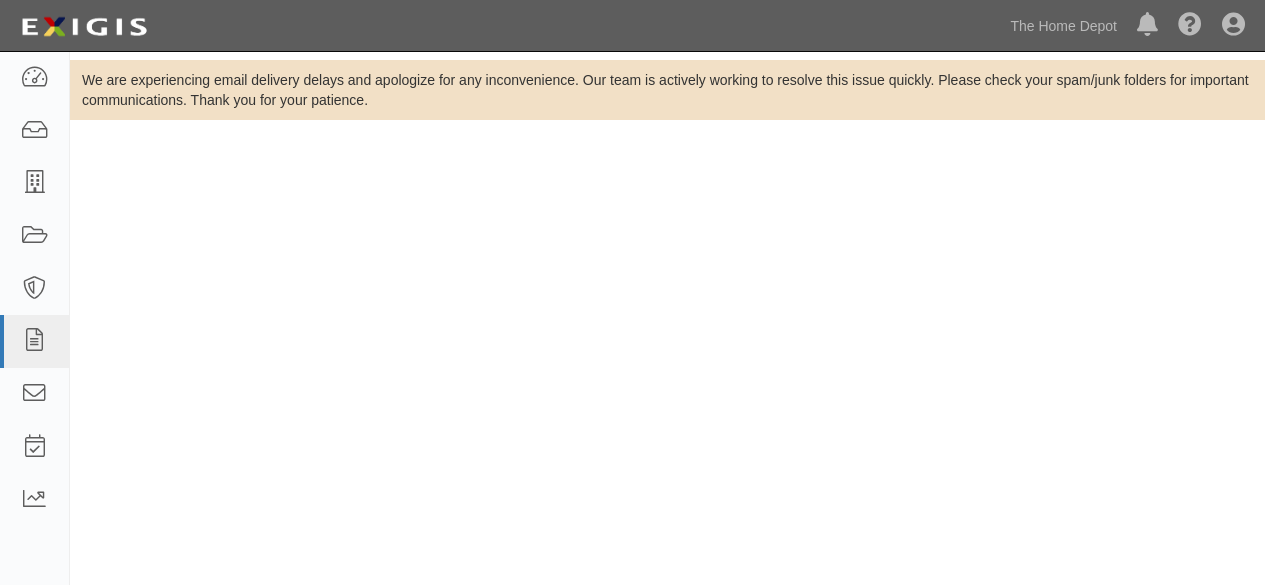 scroll, scrollTop: 0, scrollLeft: 0, axis: both 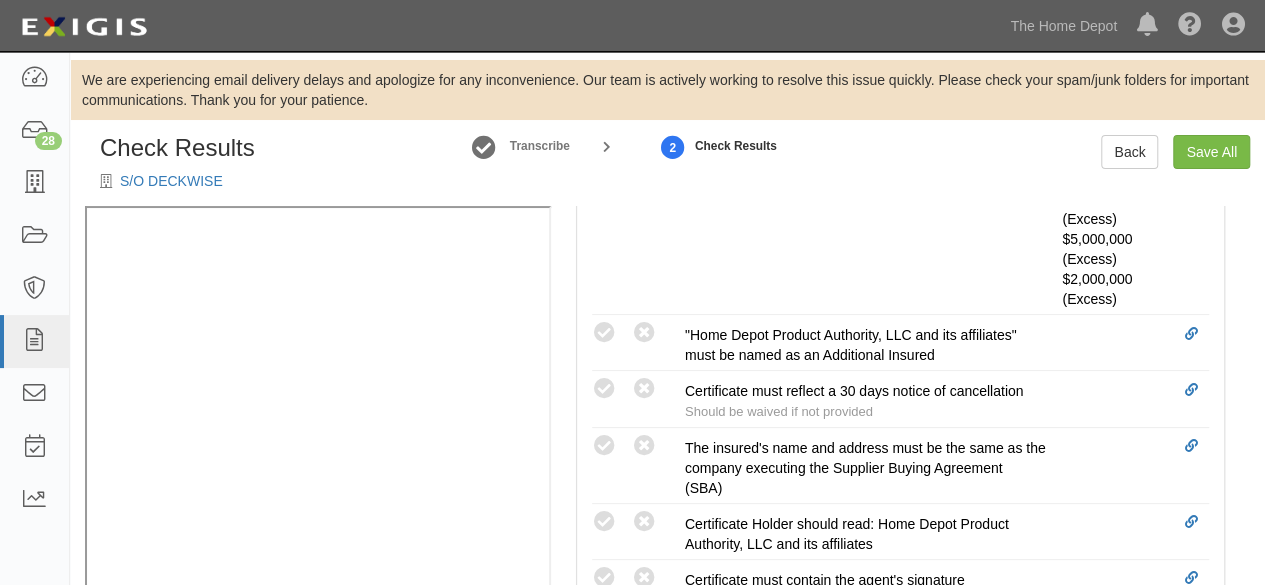 drag, startPoint x: 605, startPoint y: 438, endPoint x: 539, endPoint y: 443, distance: 66.189125 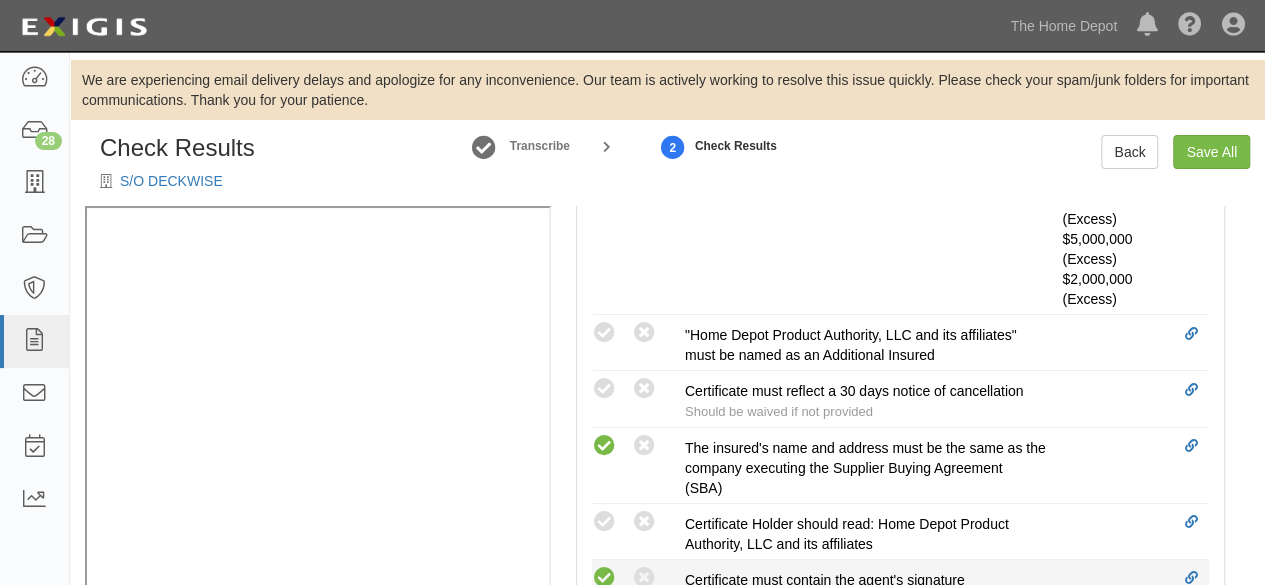 click at bounding box center (604, 578) 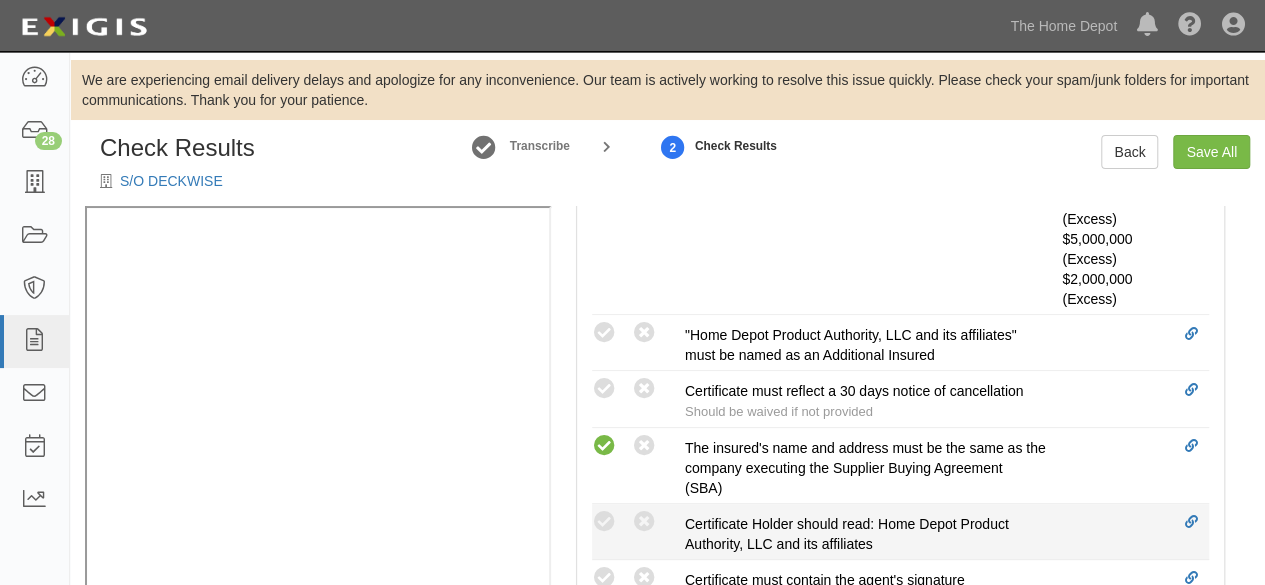 radio on "true" 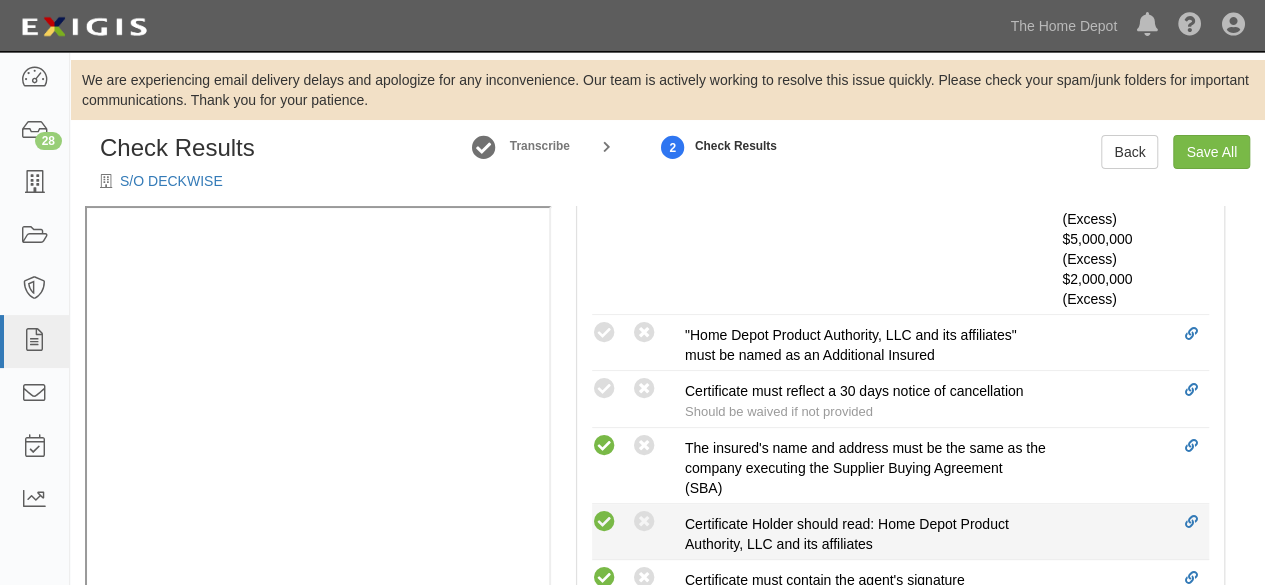 click at bounding box center [604, 522] 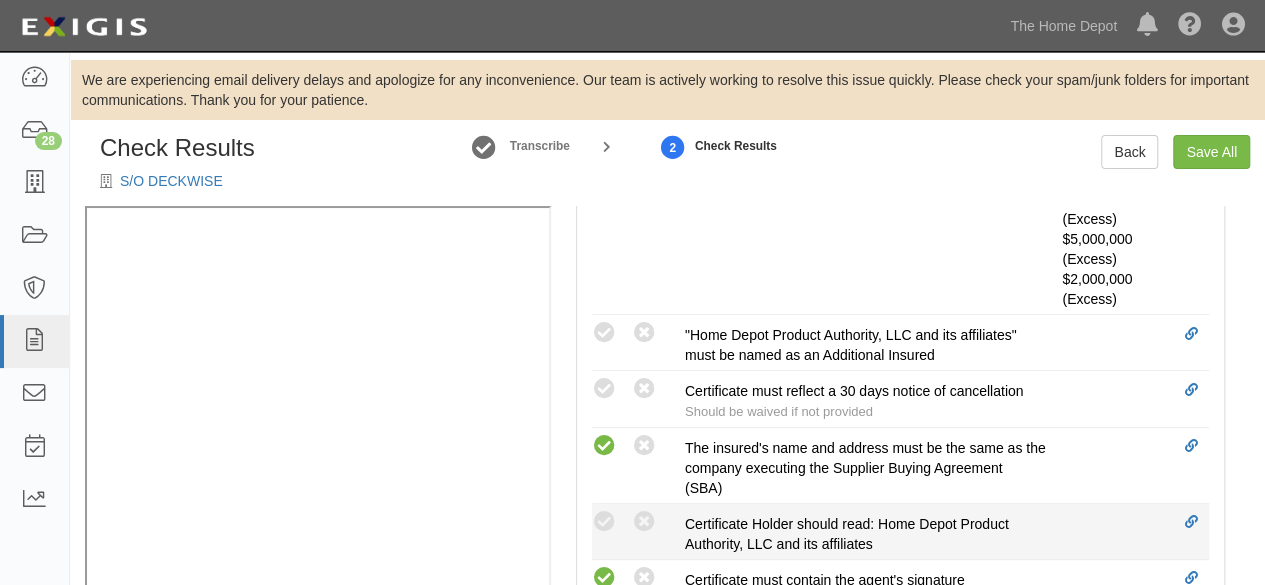 radio on "true" 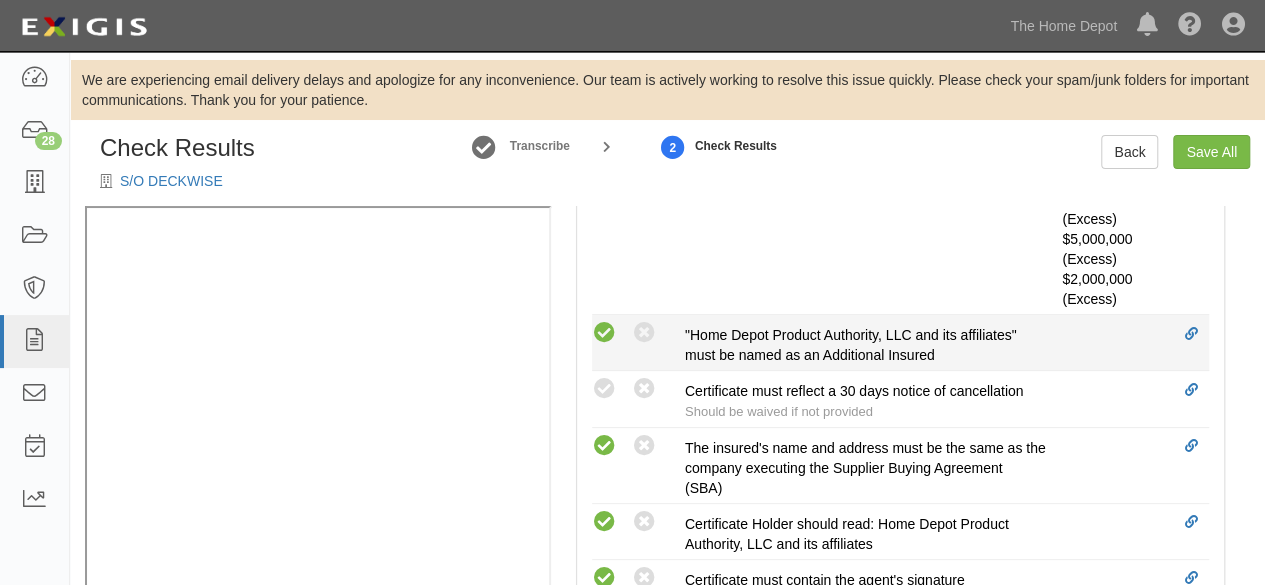 click at bounding box center [604, 333] 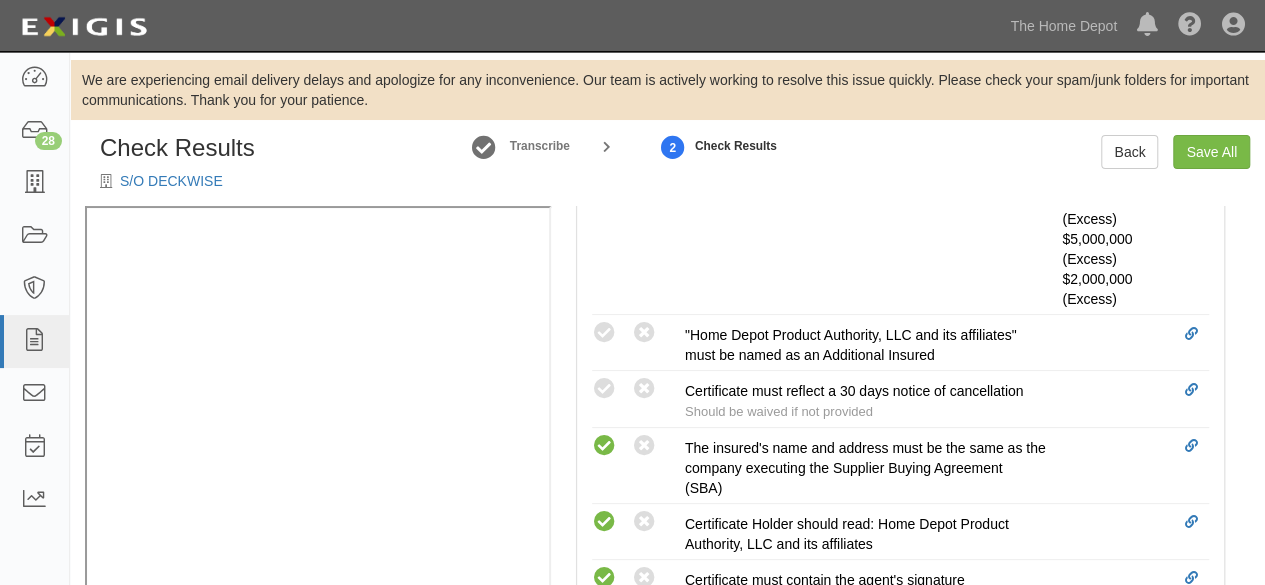 radio on "true" 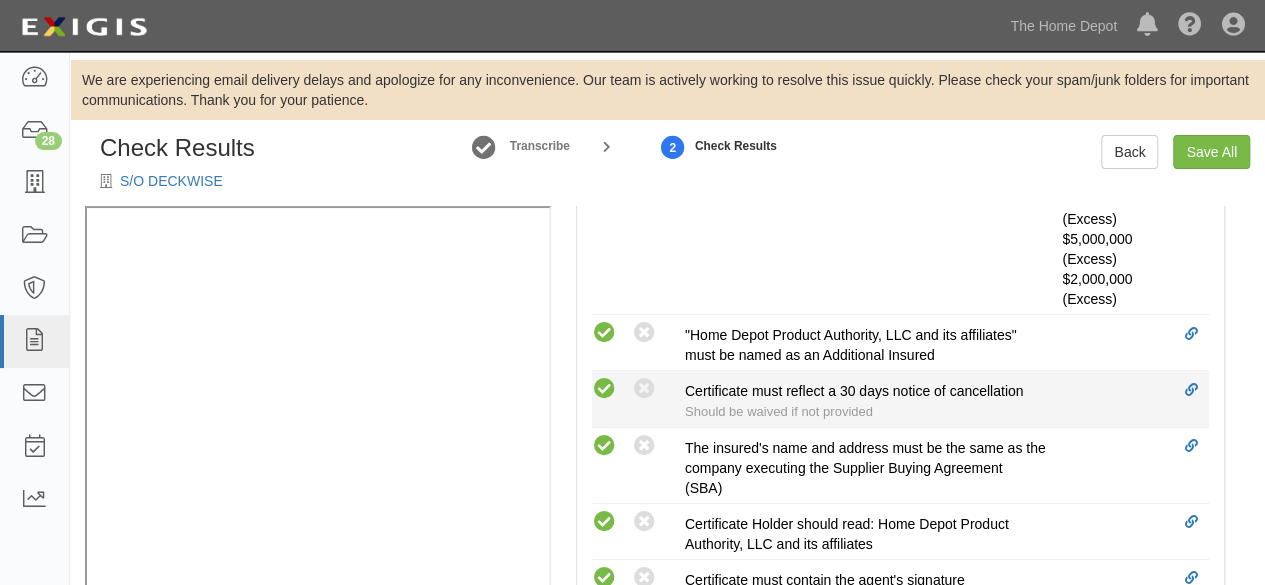 click at bounding box center (604, 389) 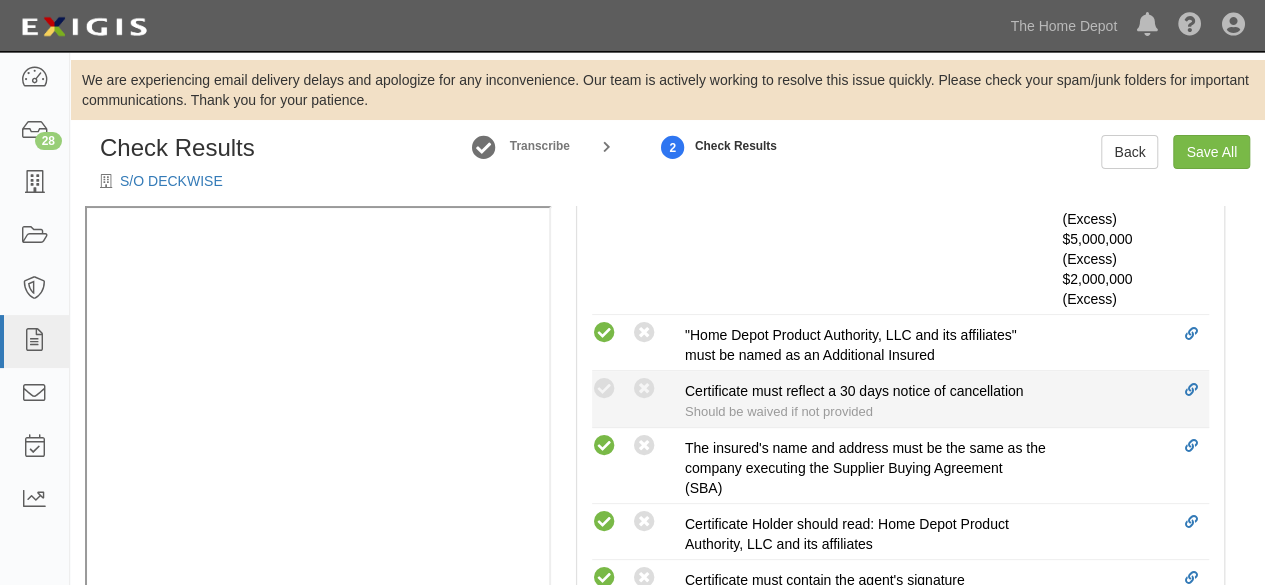 radio on "true" 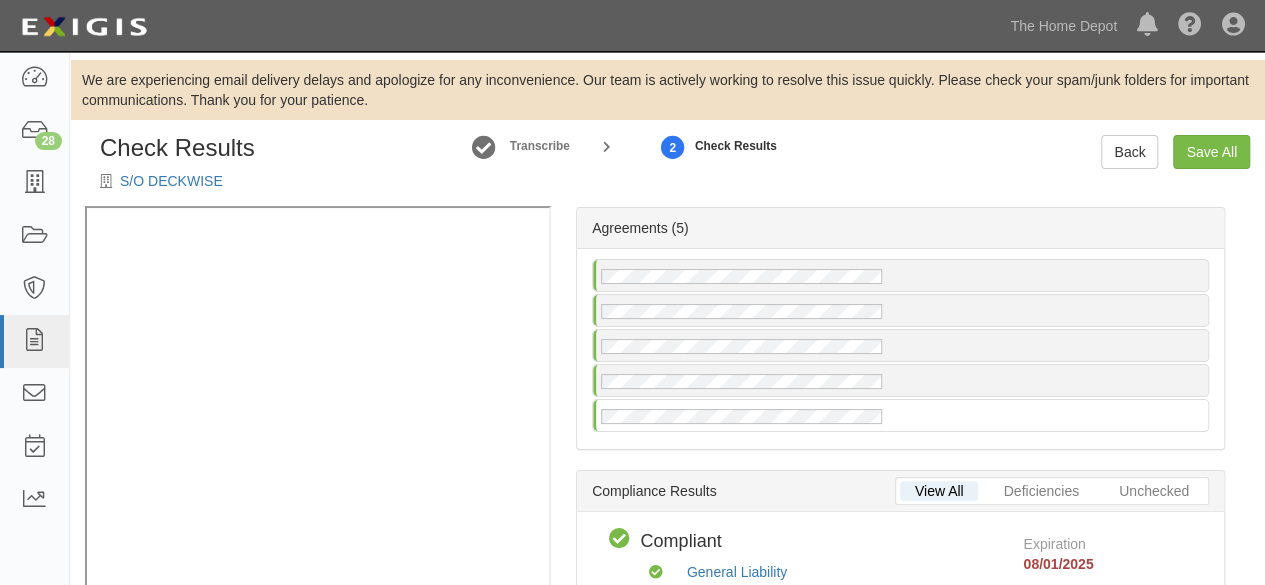 scroll, scrollTop: 0, scrollLeft: 0, axis: both 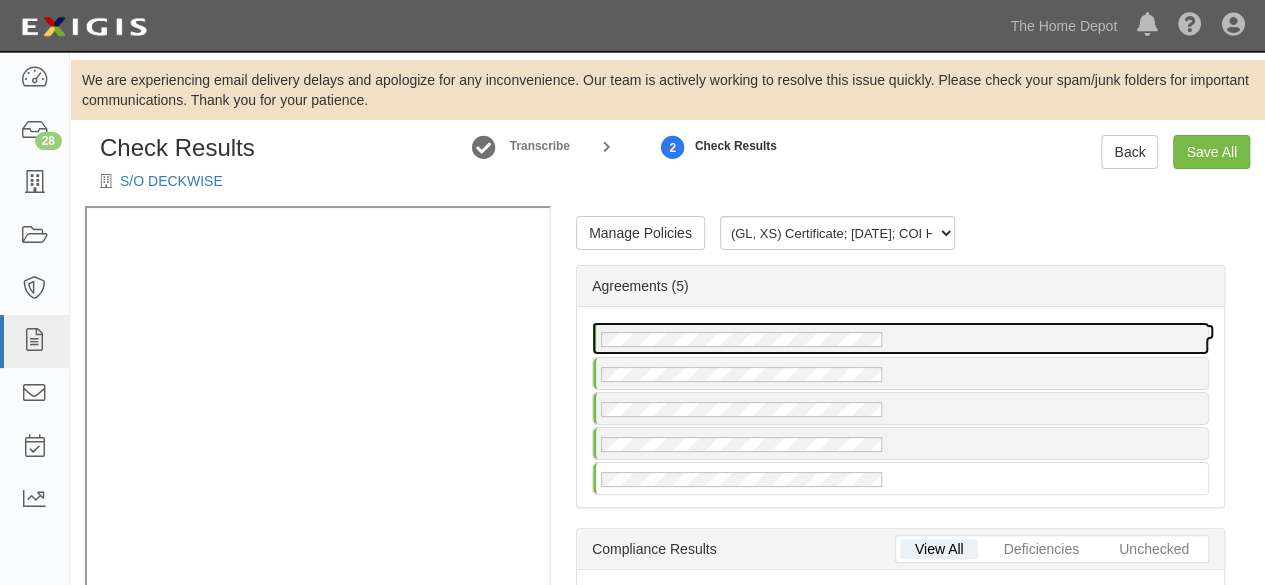 click at bounding box center (900, 338) 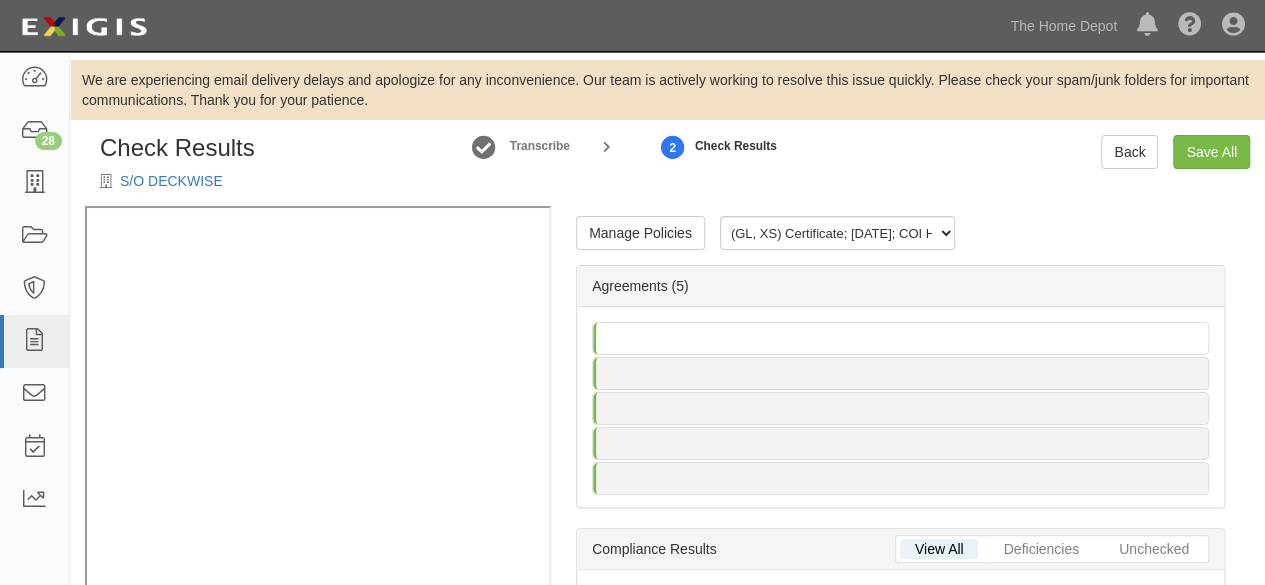 scroll, scrollTop: 60, scrollLeft: 0, axis: vertical 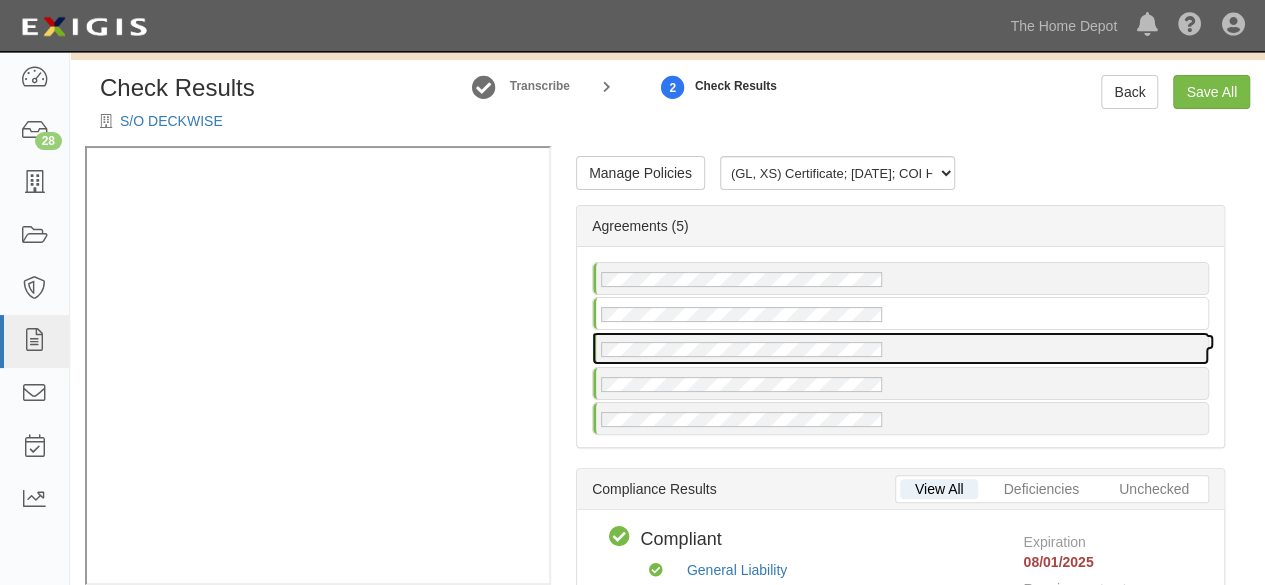 click at bounding box center [900, 348] 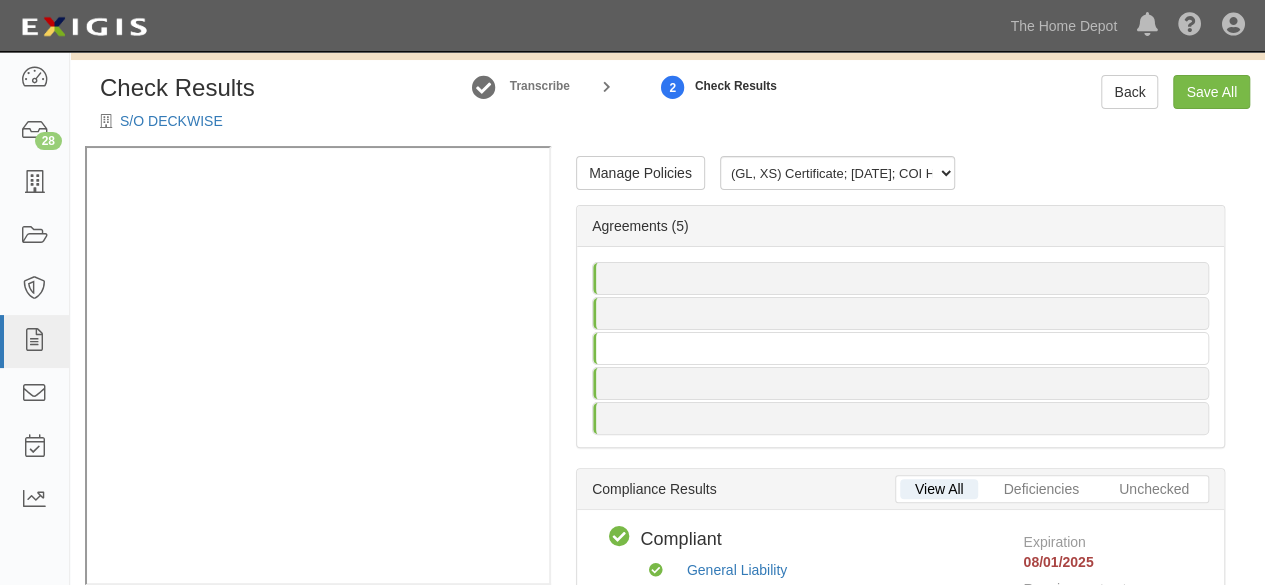 scroll, scrollTop: 0, scrollLeft: 0, axis: both 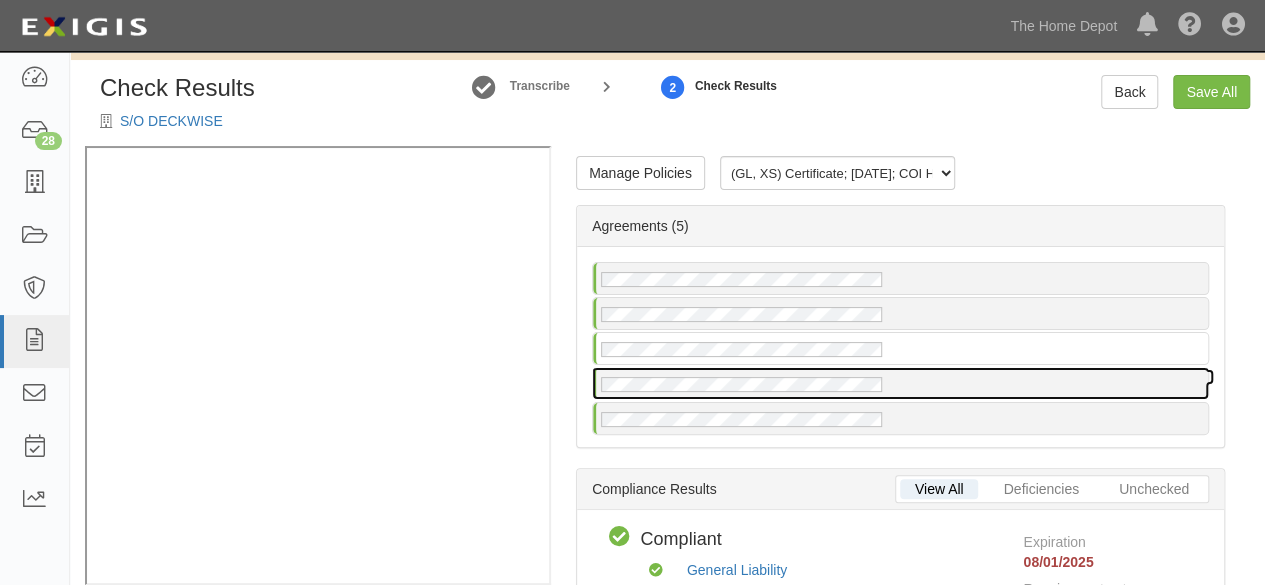 click at bounding box center [900, 383] 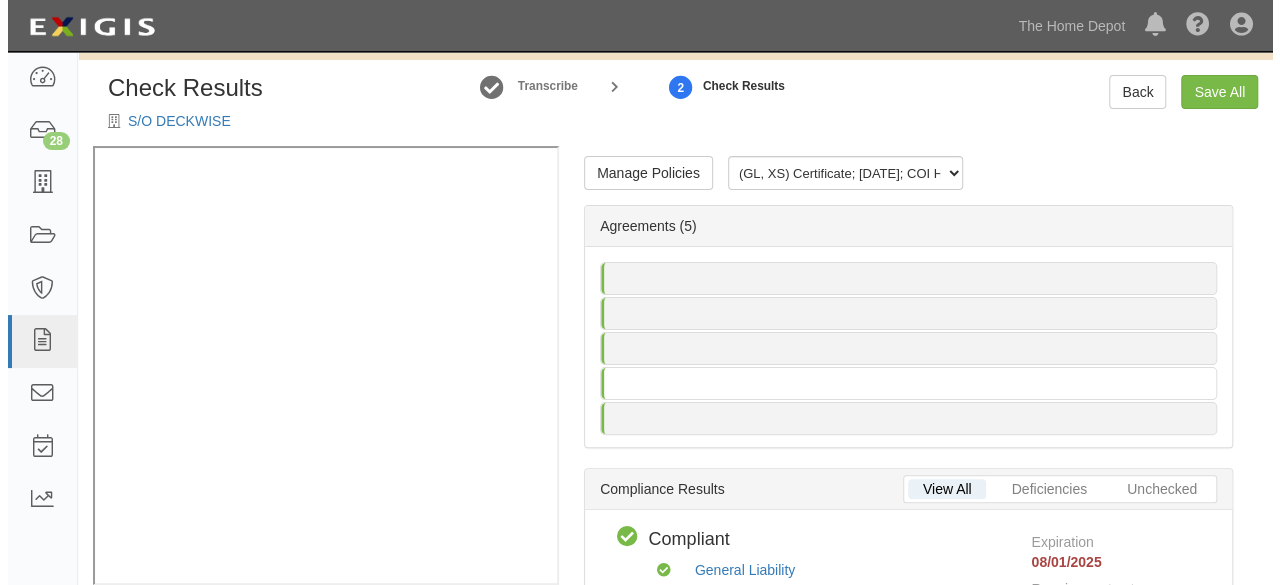 scroll, scrollTop: 0, scrollLeft: 0, axis: both 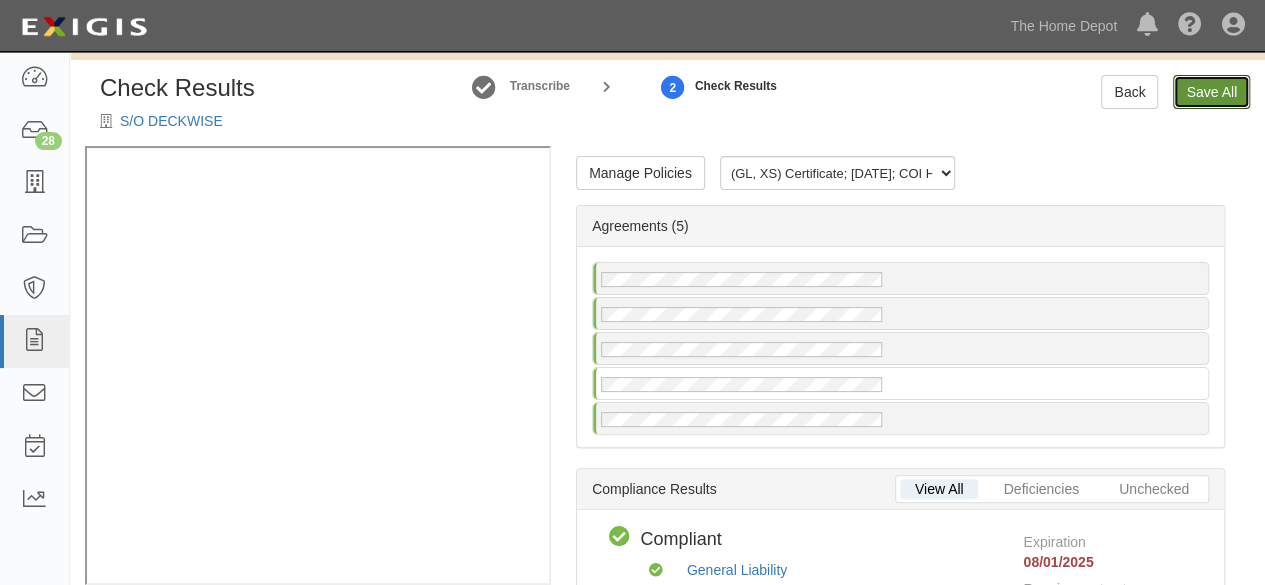 drag, startPoint x: 1202, startPoint y: 89, endPoint x: 1017, endPoint y: 365, distance: 332.26645 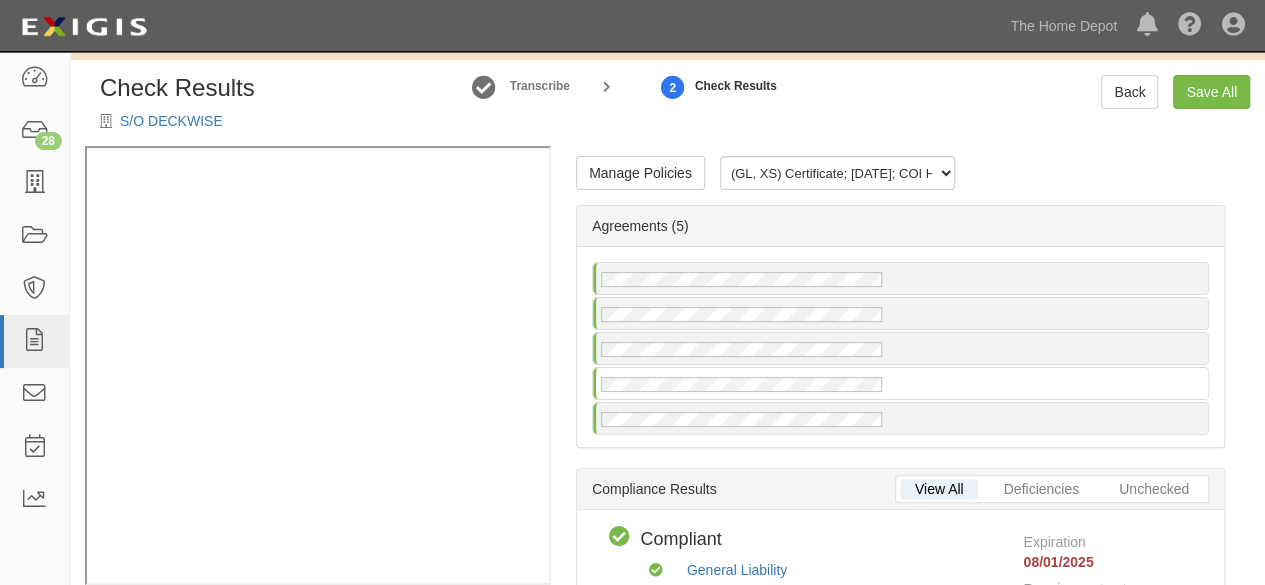 radio on "false" 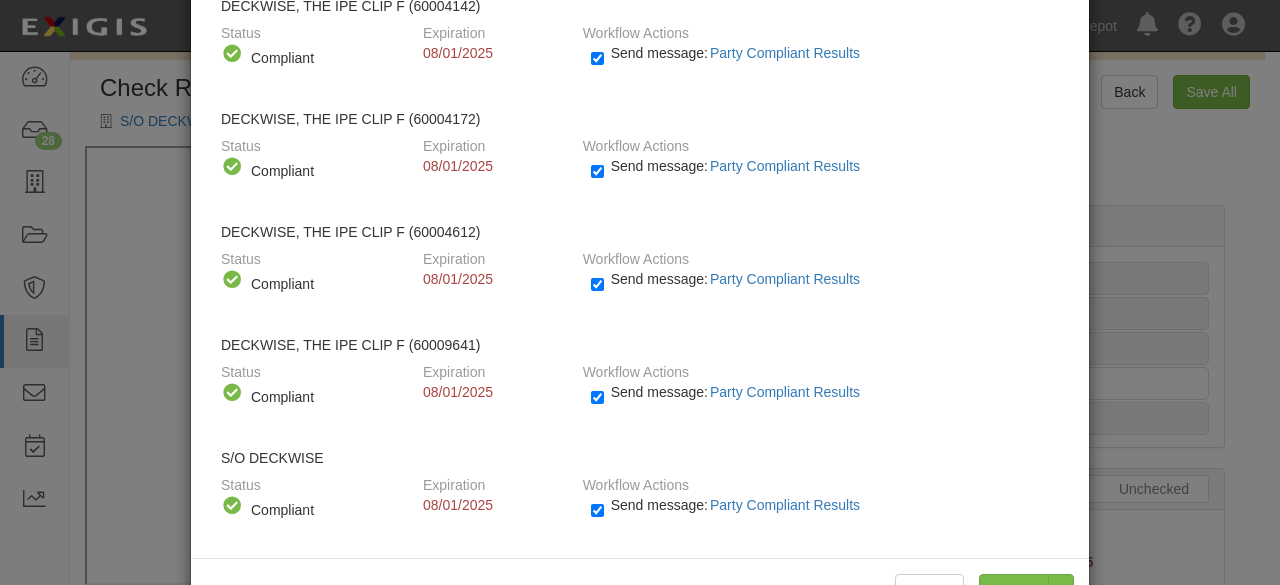 scroll, scrollTop: 223, scrollLeft: 0, axis: vertical 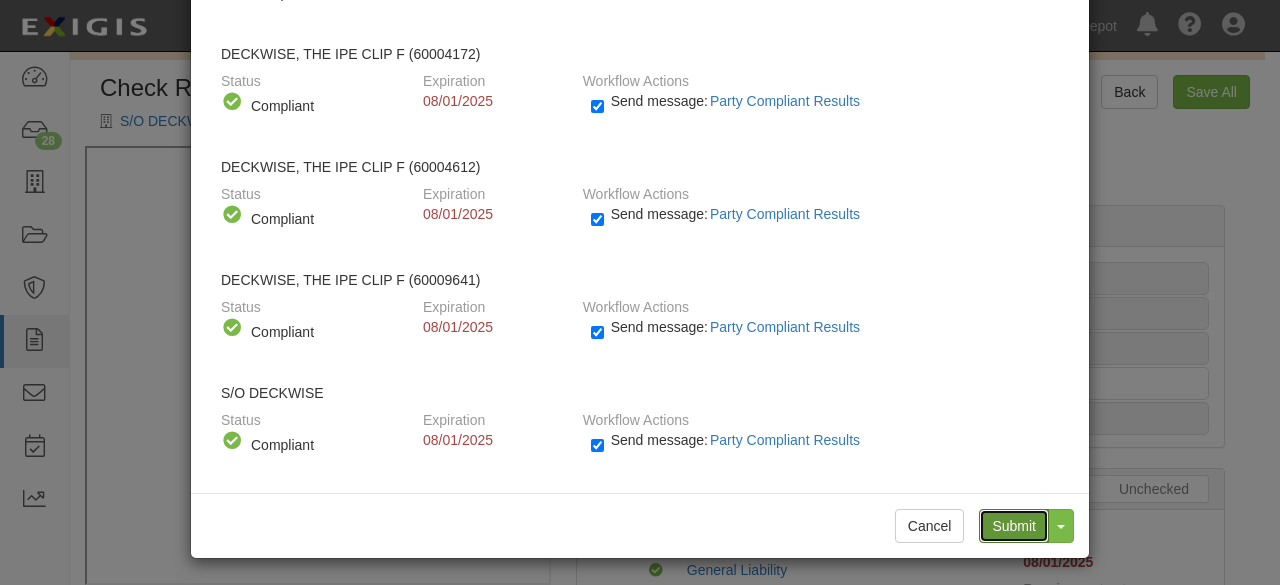 click on "Submit" at bounding box center (1014, 526) 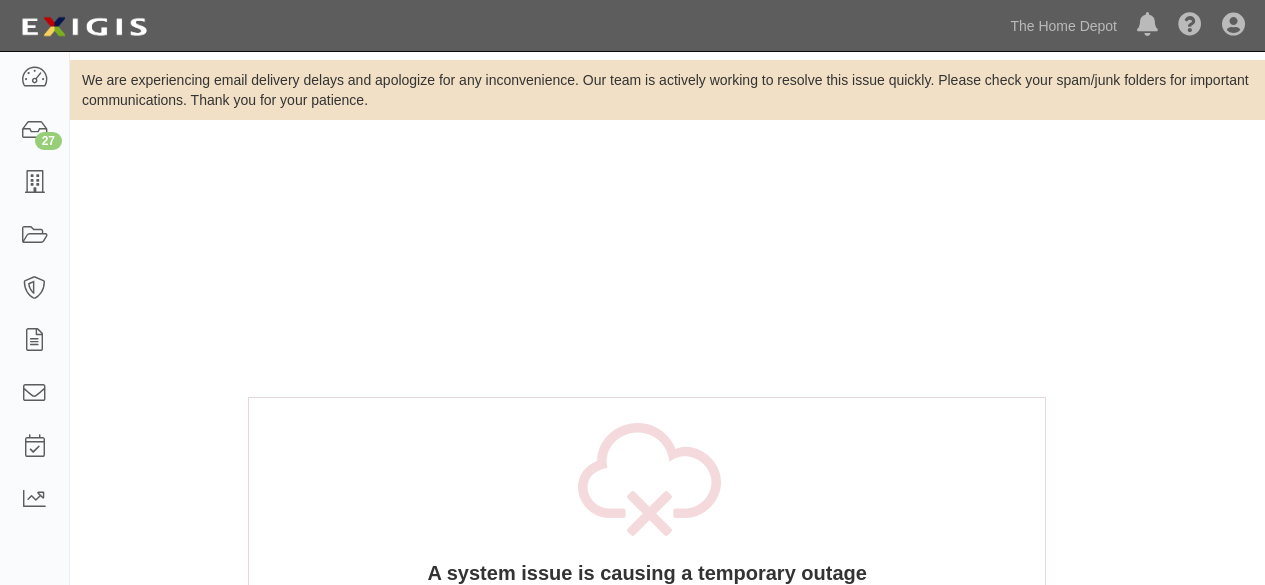 scroll, scrollTop: 0, scrollLeft: 0, axis: both 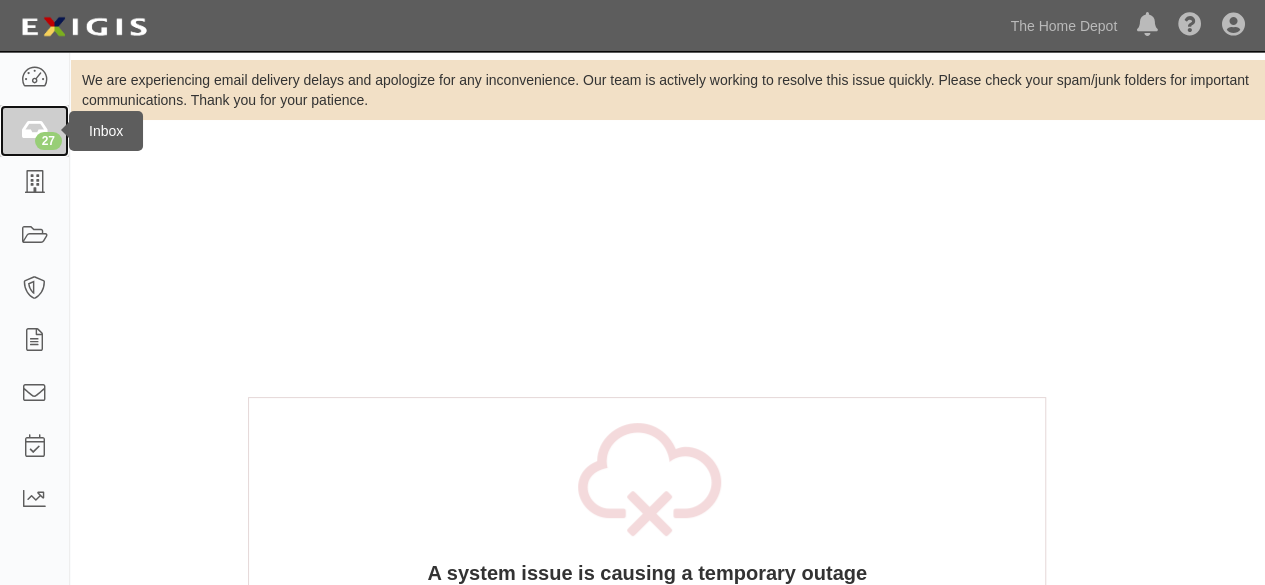 click at bounding box center (34, 131) 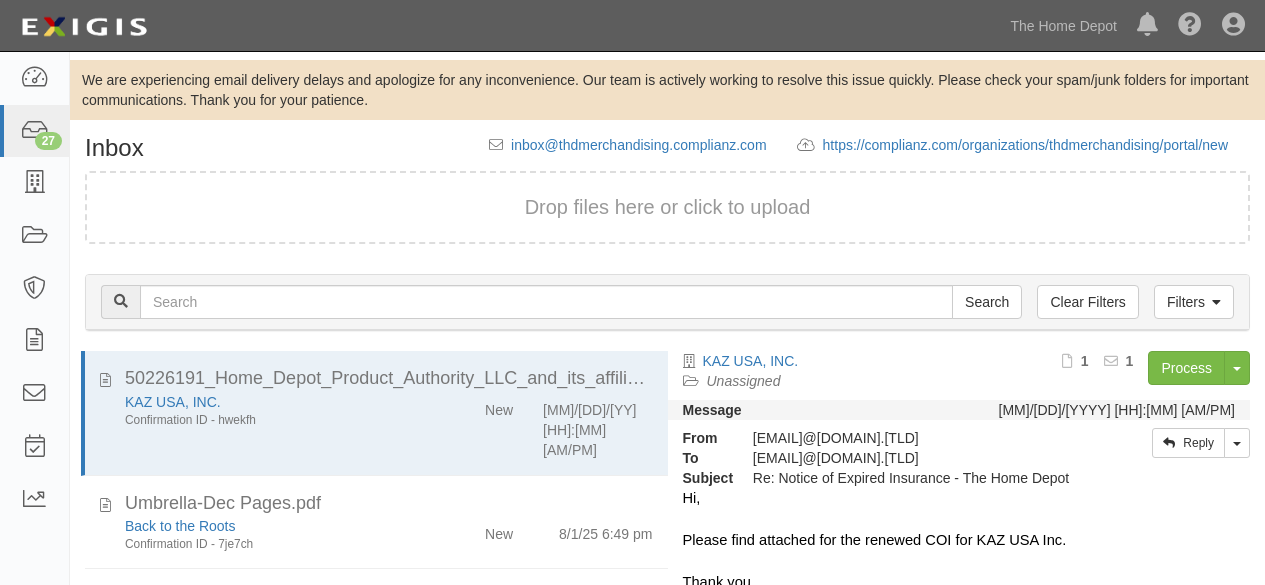 scroll, scrollTop: 0, scrollLeft: 0, axis: both 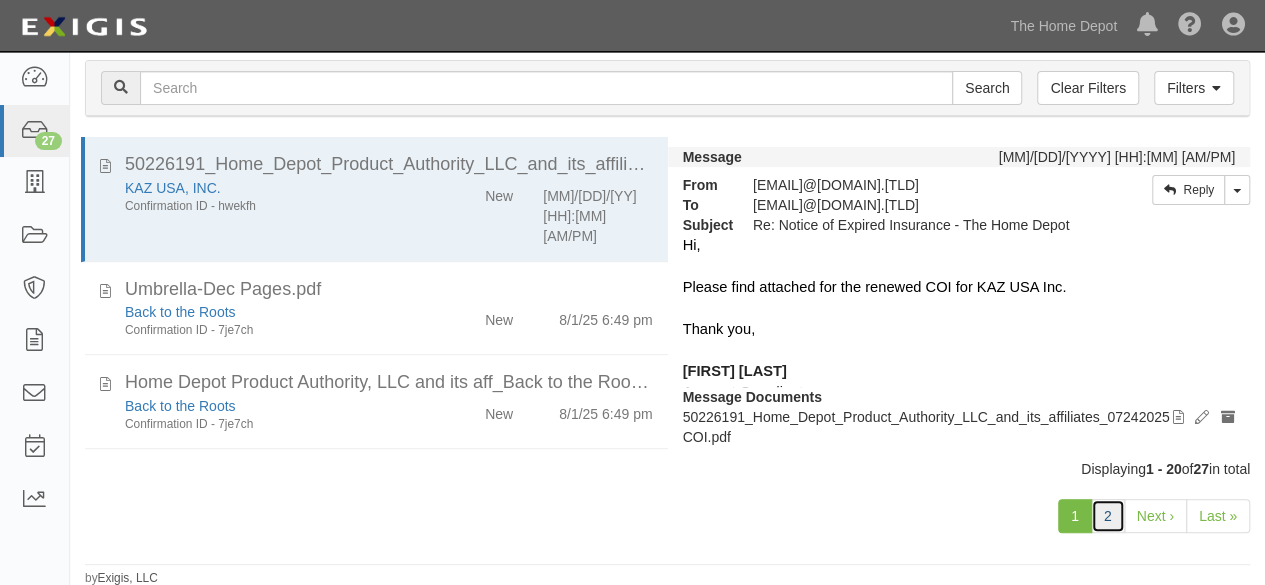 drag, startPoint x: 1108, startPoint y: 511, endPoint x: 630, endPoint y: 456, distance: 481.1538 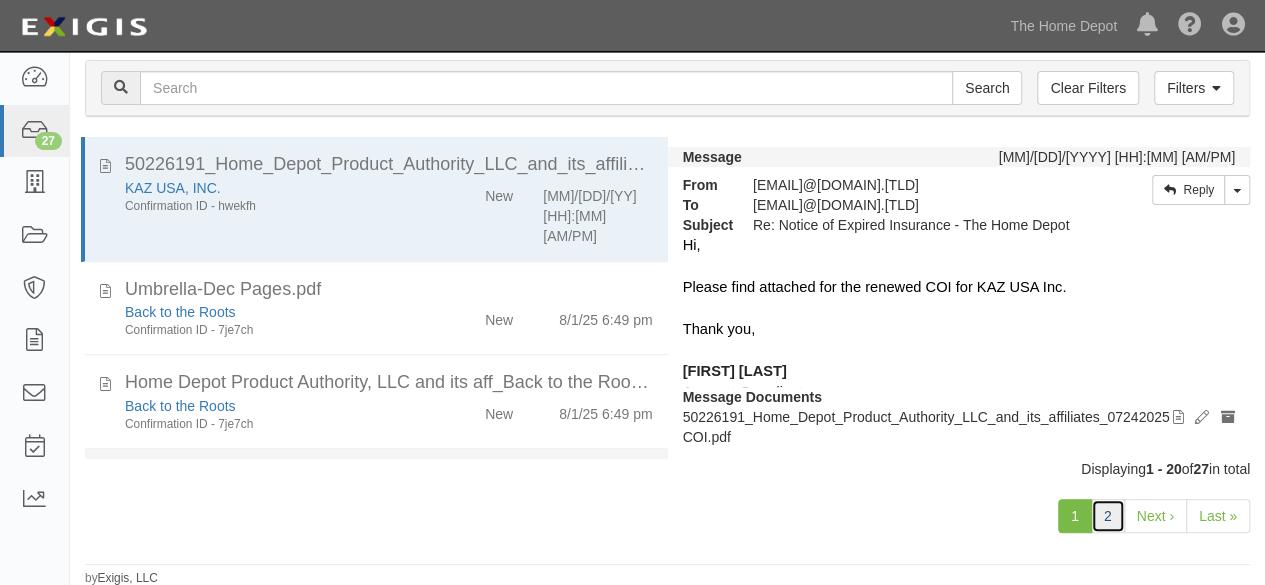 click on "2" at bounding box center [1108, 516] 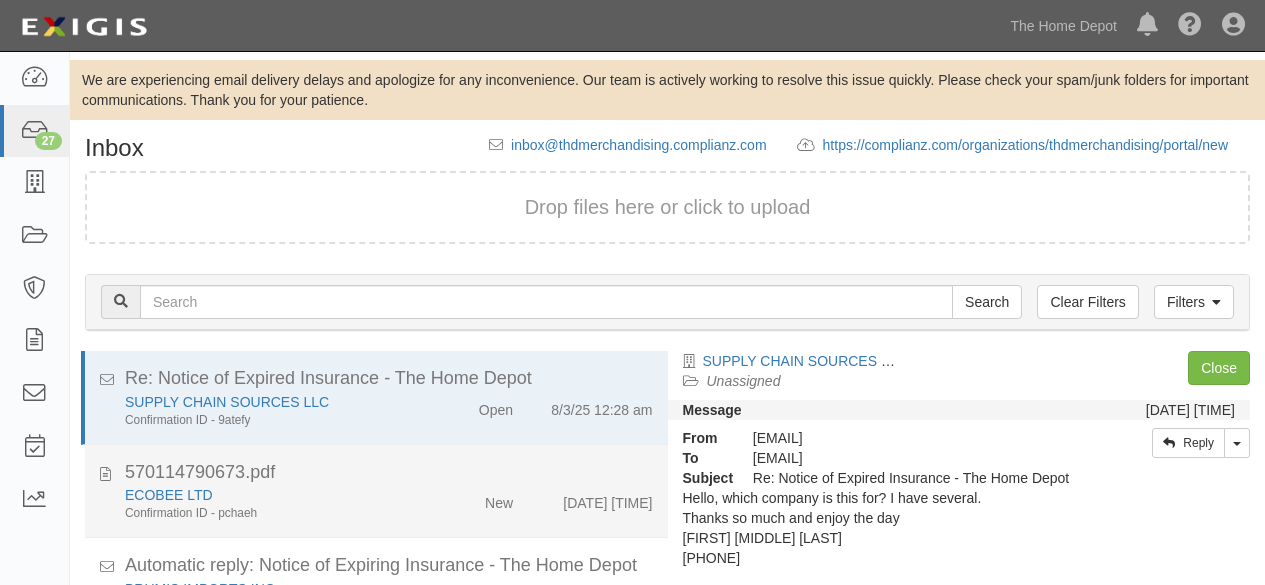 scroll, scrollTop: 0, scrollLeft: 0, axis: both 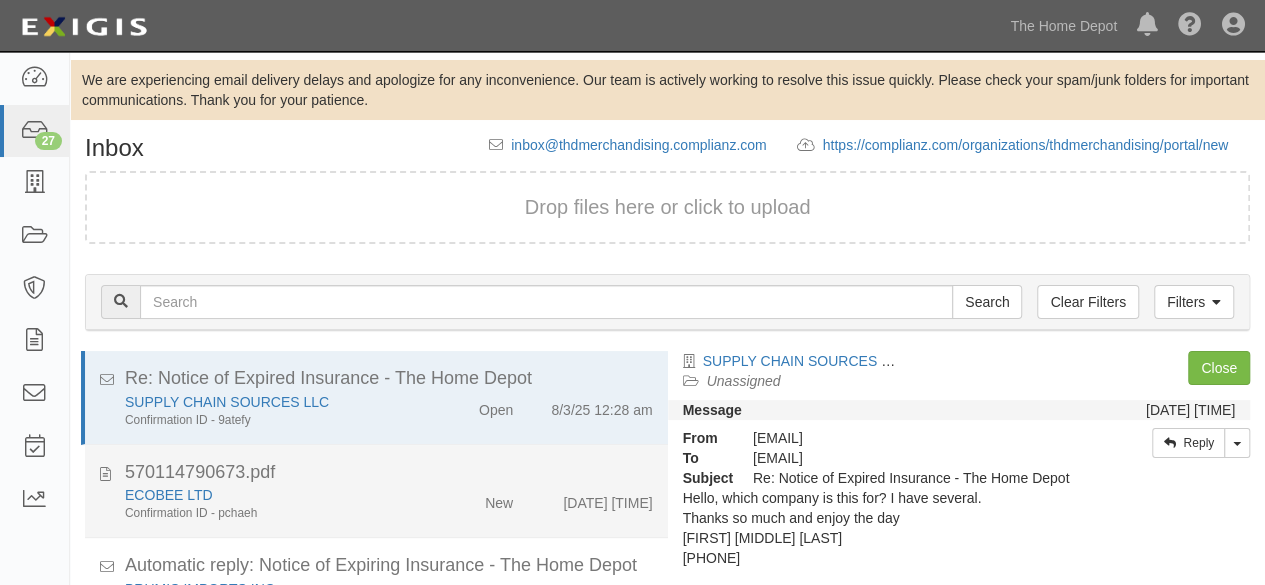 click on "ECOBEE LTD" 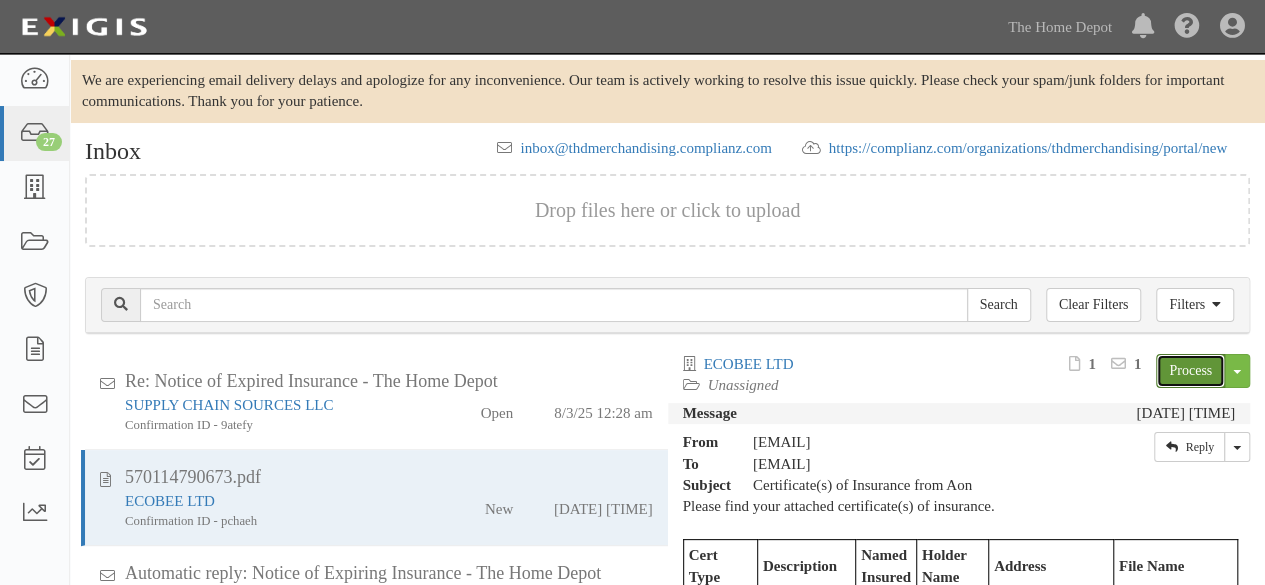click on "Process" at bounding box center [1190, 371] 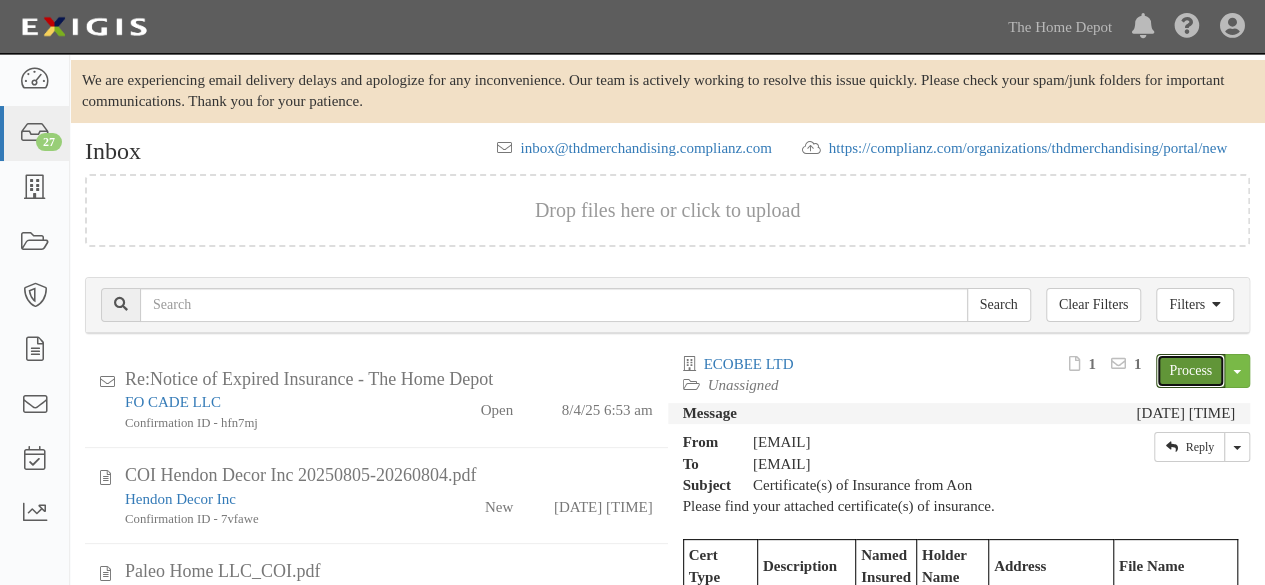 scroll, scrollTop: 380, scrollLeft: 0, axis: vertical 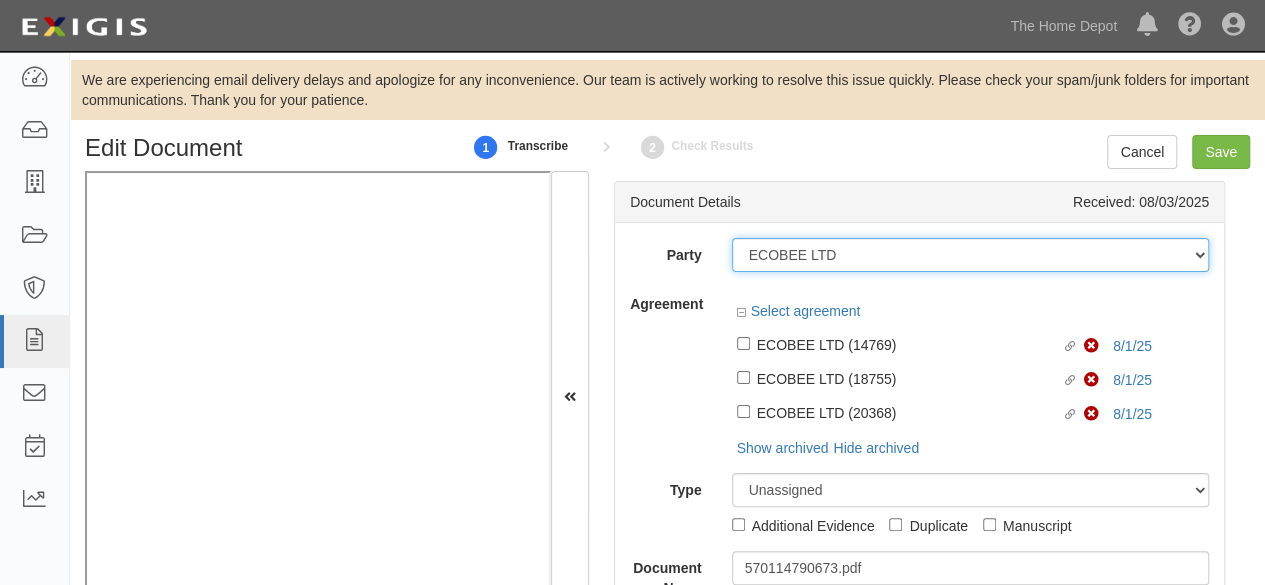 click on "1000576868 Ontario Inc.
10 STRAWBERRY STREET
115282 CANADA LTEE
11947907 Canada Inc. (MOD LIGHTING)
1200144519218
1234BUY.COM INC
1291 FURNITURES INC
16 GAUGE SINKS
1729897 ONTARIO INC. O/A
1791 Outdoor Lifestyle Group LLC
1837, LLC.
1888 MILLS LLC
1896424 ONTARIO INC
1JAY CAPITAL INC
1PERFECTCHOICE INC
1ST CHOICE FERTILIZER, I
2033784 ONTARIO INC.
21 ROCKS CORPORATION DBA
2614072 ONTARIO INC. (O/
2964-3277 QUEBEC INC
2B Poultry, LLC
2FUNGUYS
34 DECOR LLC
360 ELECTRICAL LLC
3B INTERNATIONAL LLC
3B TECH, INC.
3DROSE LLC
3H TWINKLELEAF INC
3I PRODUCTS, INC.
3M
3M
3M COMPANY
3Wood Wholesale, LLC
4077814 DELAWARE INC
4D CONCEPTS, INC
4dock LLC.
4KEEPS ROSES INC.
4 LIFE OUTDOOR INC
4MODERNHOME.COM LLC
4Q BRANDS LLC
5 HORIZONS GROUP LLC" at bounding box center (971, 255) 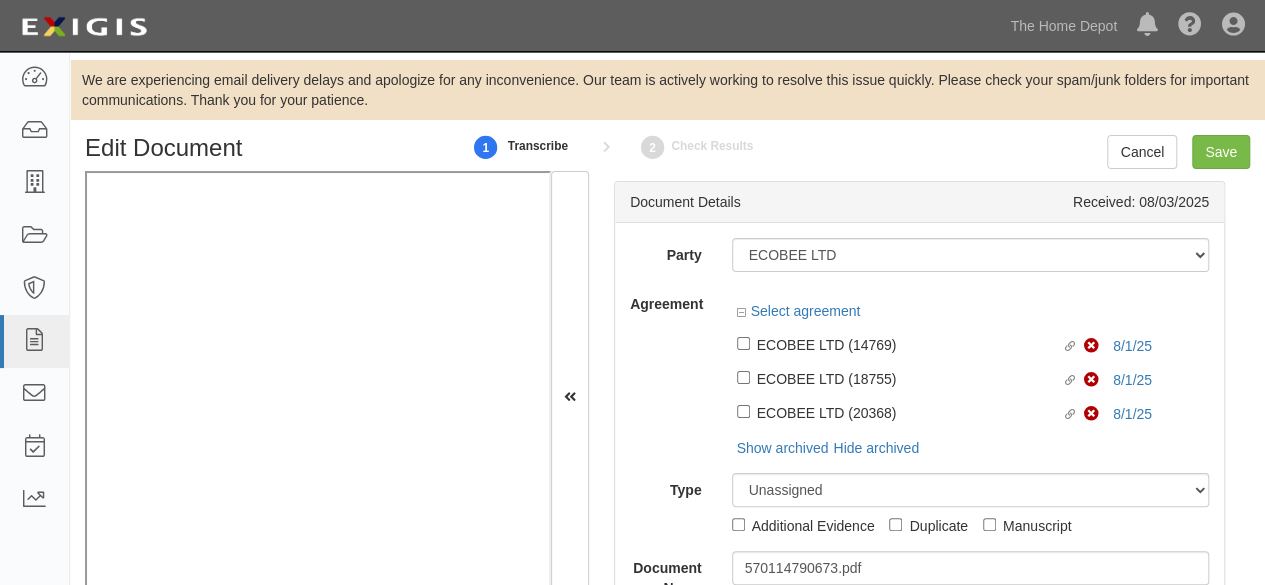 click on "Party
1000576868 Ontario Inc.
10 STRAWBERRY STREET
115282 CANADA LTEE
11947907 Canada Inc. (MOD LIGHTING)
1200144519218
1234BUY.COM INC
1291 FURNITURES INC
16 GAUGE SINKS
1729897 ONTARIO INC. O/A
1791 Outdoor Lifestyle Group LLC
1837, LLC.
1888 MILLS LLC
1896424 ONTARIO INC
1JAY CAPITAL INC
1PERFECTCHOICE INC
1ST CHOICE FERTILIZER, I
2033784 ONTARIO INC.
21 ROCKS CORPORATION DBA
2614072 ONTARIO INC. (O/
2964-3277 QUEBEC INC
2B Poultry, LLC
2FUNGUYS
34 DECOR LLC
360 ELECTRICAL LLC
3B INTERNATIONAL LLC
3B TECH, INC.
3DROSE LLC
3H TWINKLELEAF INC
3I PRODUCTS, INC.
3M
3M
3M COMPANY
3Wood Wholesale, LLC
4077814 DELAWARE INC
4D CONCEPTS, INC
4dock LLC.
4KEEPS ROSES INC.
4 LIFE OUTDOOR INC
4MODERNHOME.COM LLC
4Q BRANDS LLC
5 SEASONS" at bounding box center [919, 418] 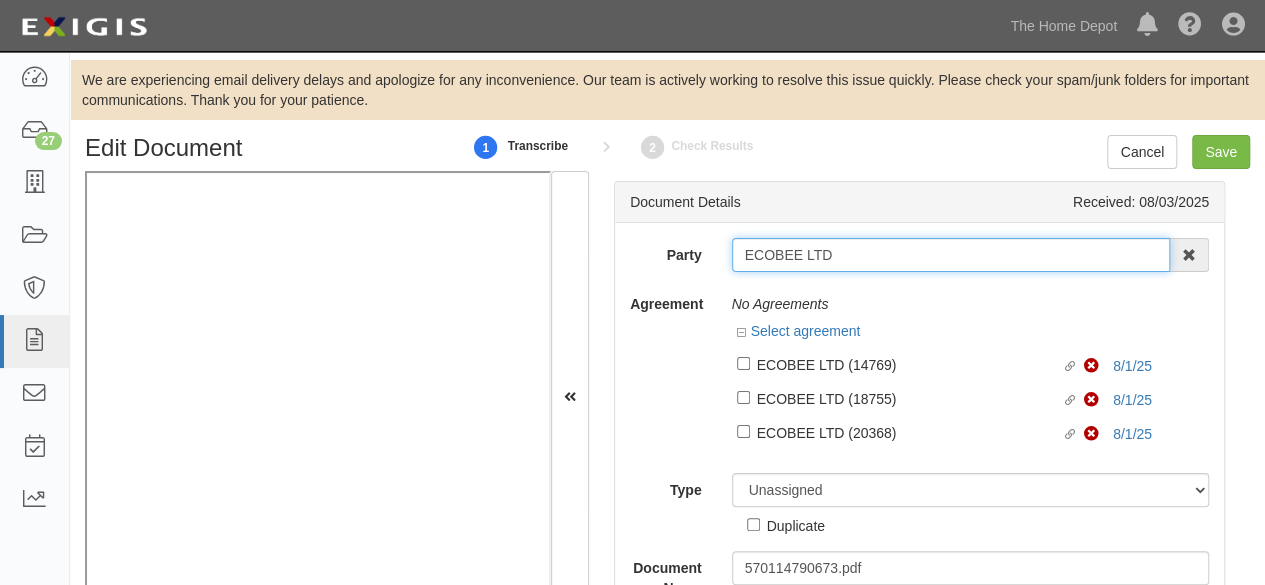 click on "ECOBEE LTD" at bounding box center (951, 255) 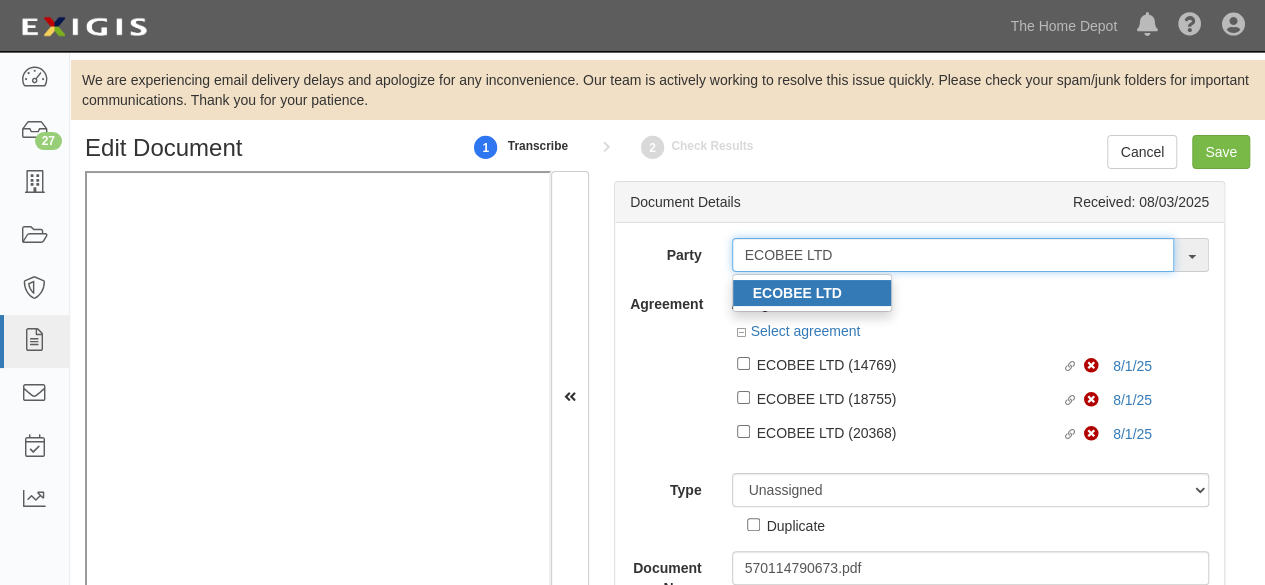 type on "ECOBEE LTD" 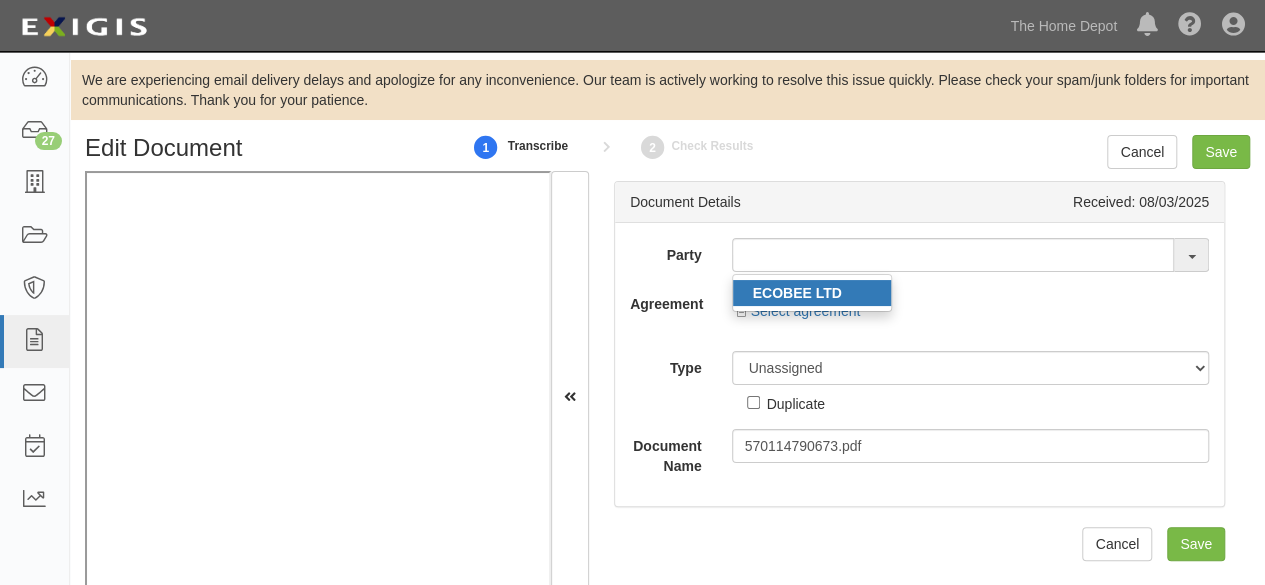 click on "ECOBEE LTD" at bounding box center (797, 293) 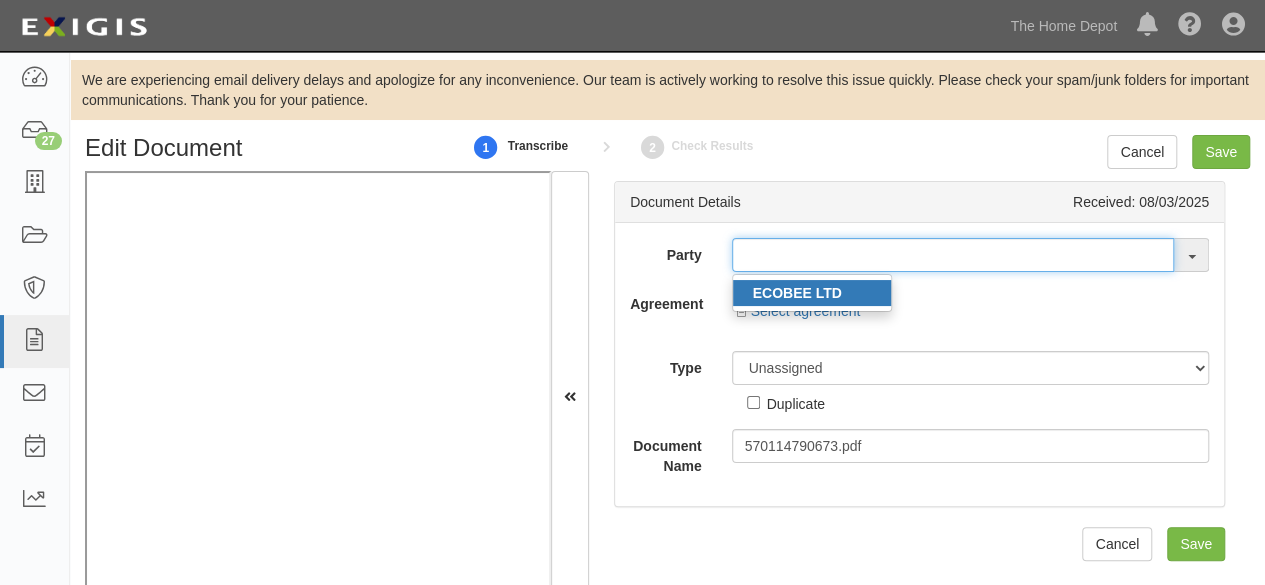 type on "ECOBEE LTD" 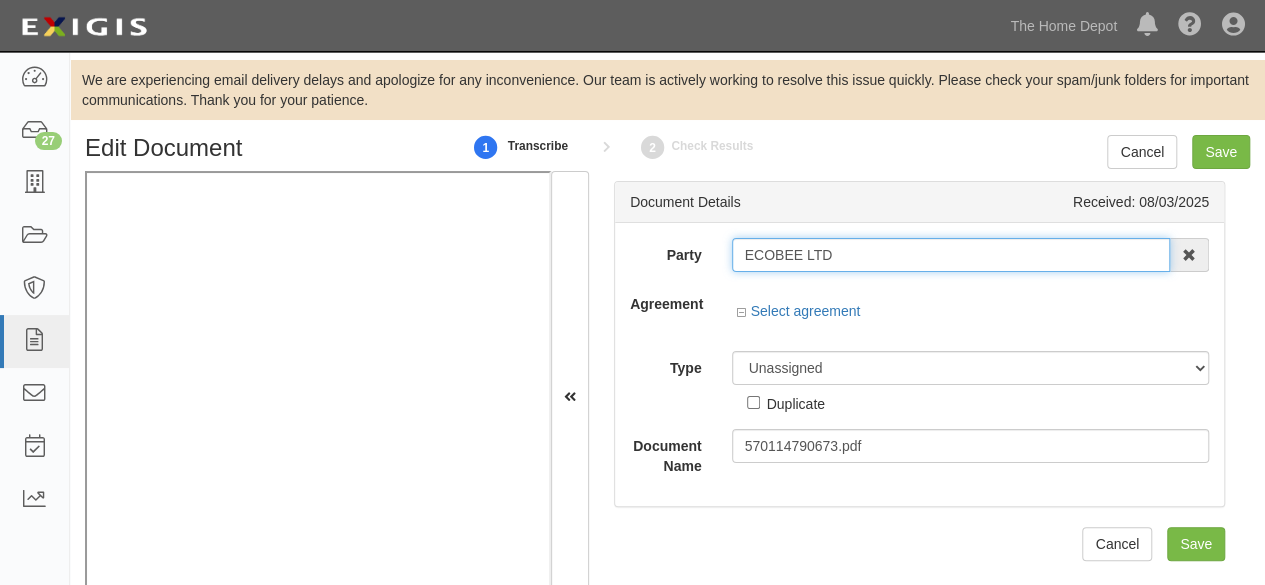 click on "ECOBEE LTD" at bounding box center [951, 255] 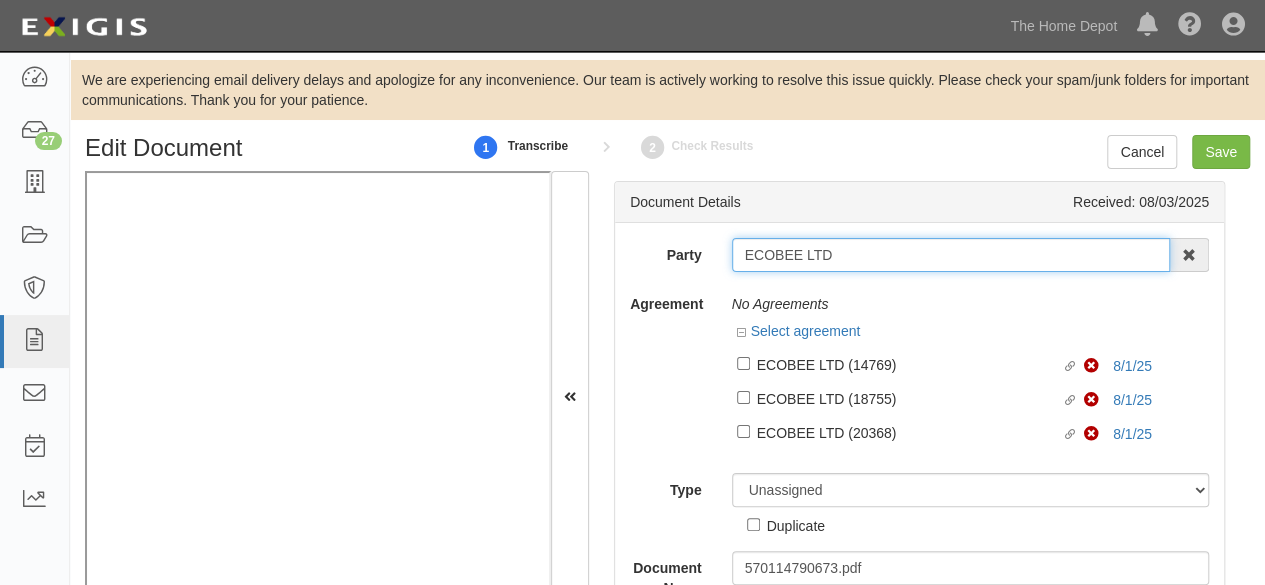 click on "ECOBEE LTD" at bounding box center (951, 255) 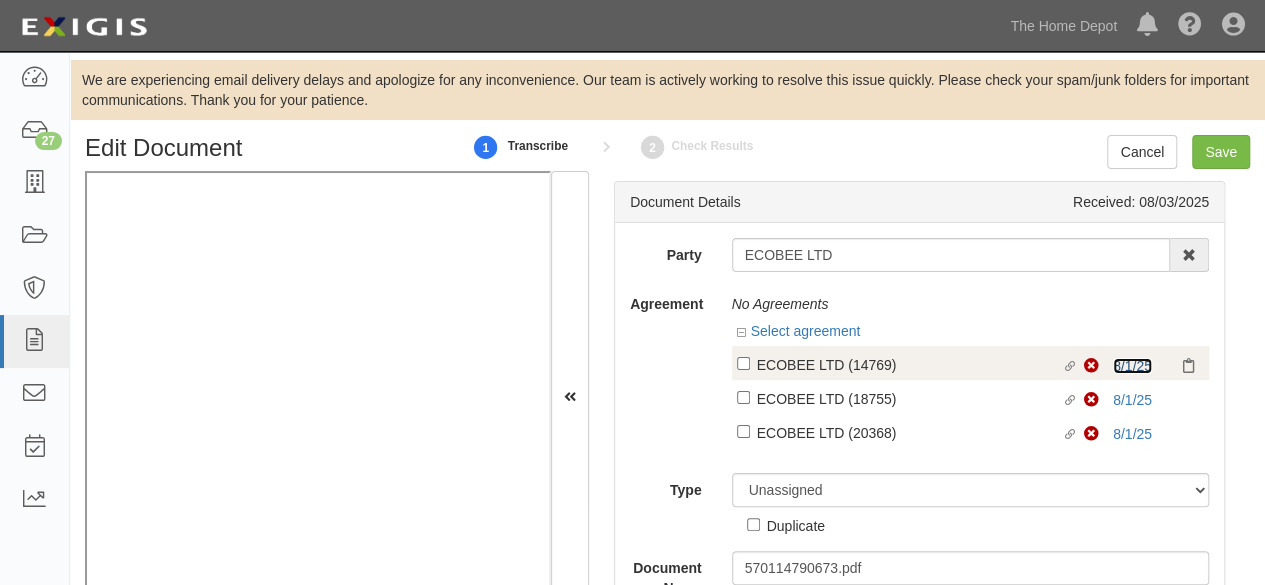 click on "8/1/25" at bounding box center (1132, 366) 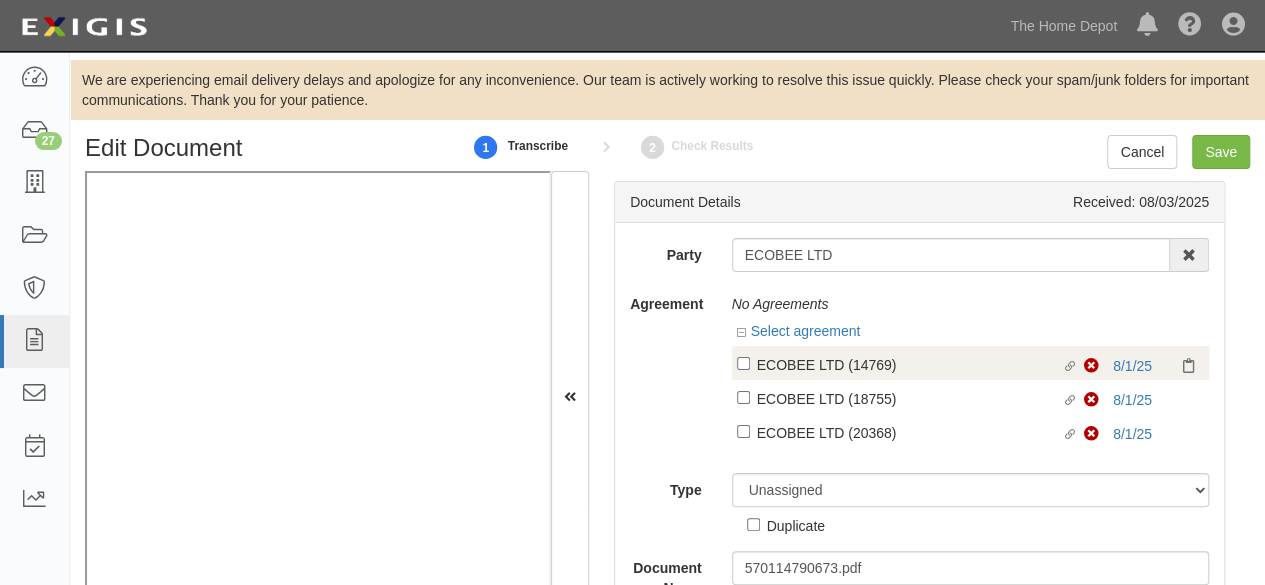 click on "ECOBEE LTD               (14769)" at bounding box center (909, 364) 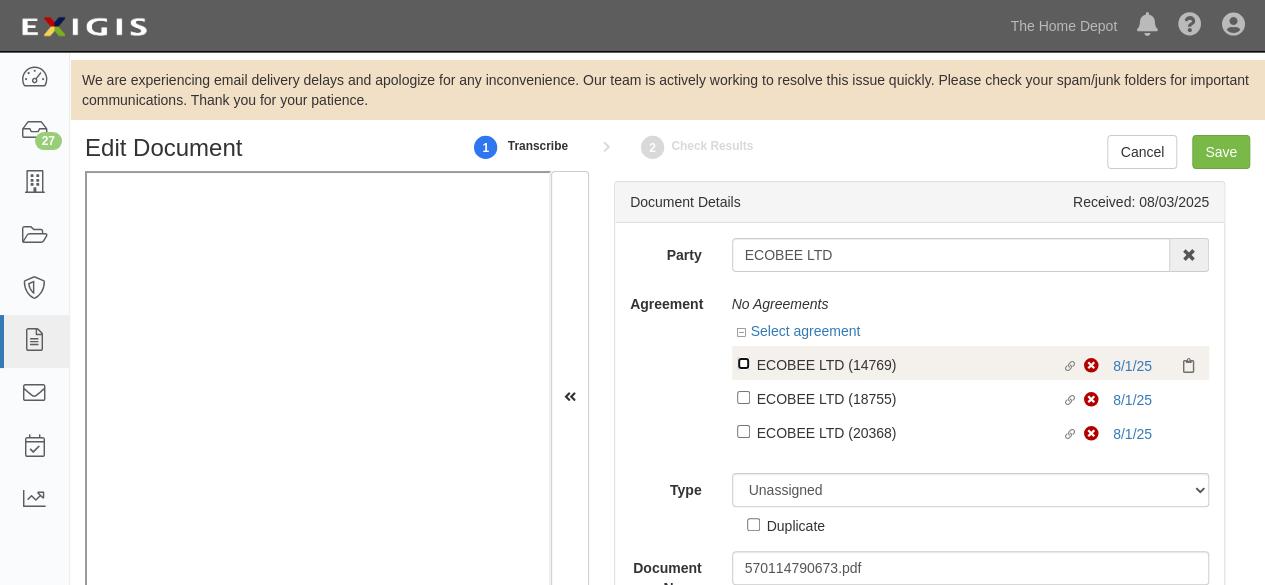 click on "Linked agreement
ECOBEE LTD               ([NUMBER])
Linked agreement" at bounding box center (743, 363) 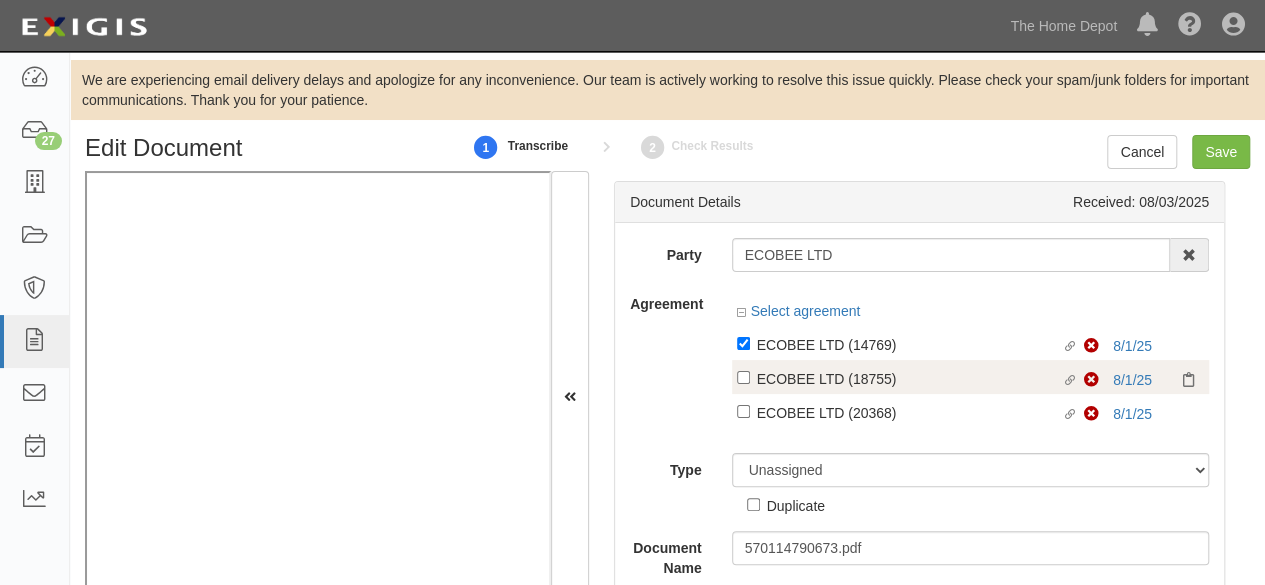 click on "ECOBEE LTD               (18755)" at bounding box center (909, 344) 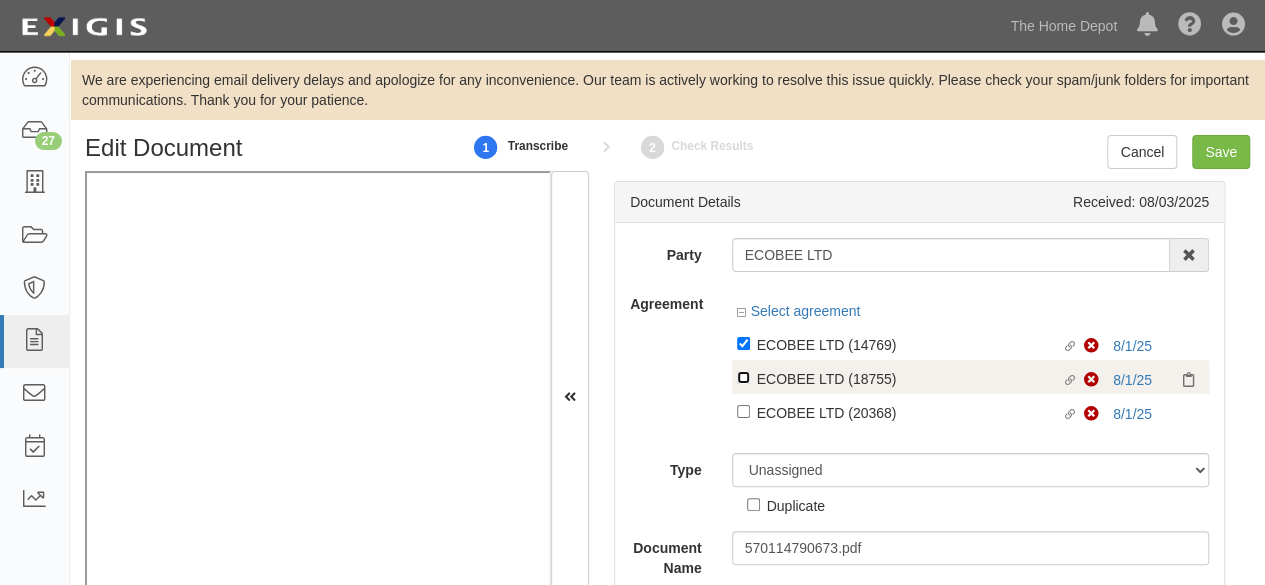 click on "Linked agreement
ECOBEE LTD               ([NUMBER])
Linked agreement" at bounding box center [743, 343] 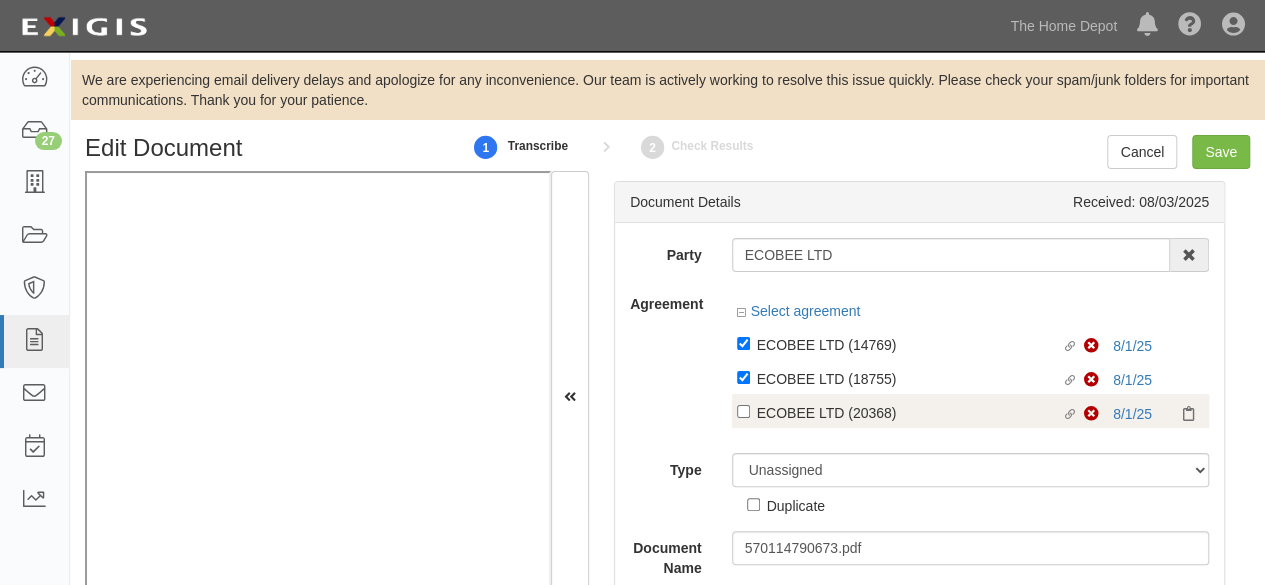 click on "ECOBEE LTD               (20368)" at bounding box center [909, 344] 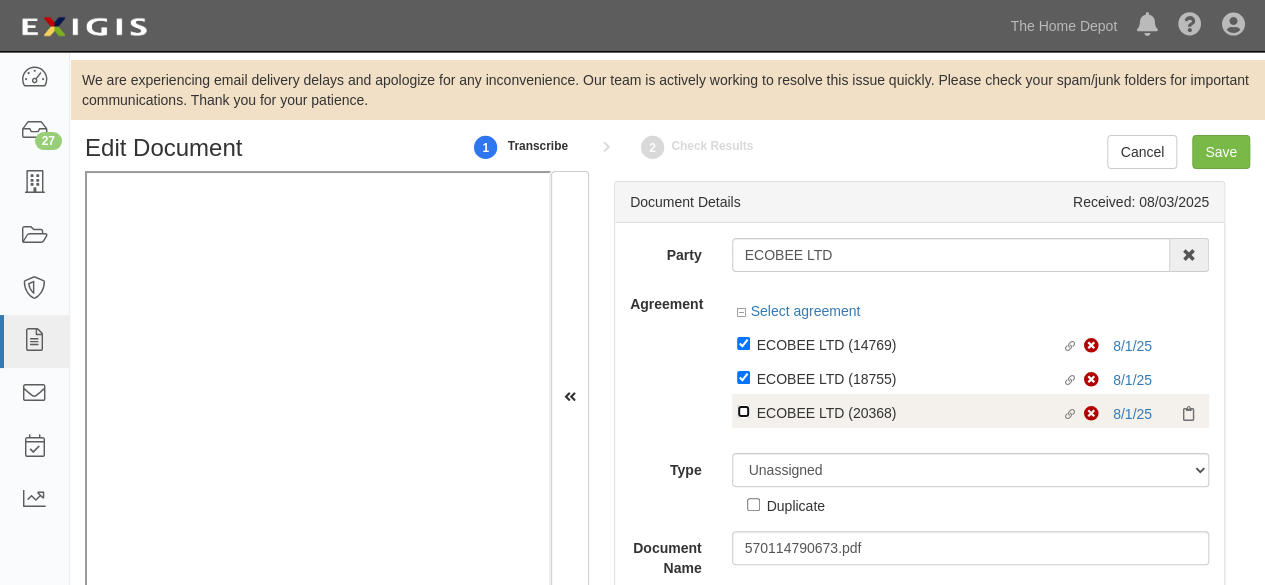 click on "Linked agreement
ECOBEE LTD               ([NUMBER])
Linked agreement" at bounding box center (743, 343) 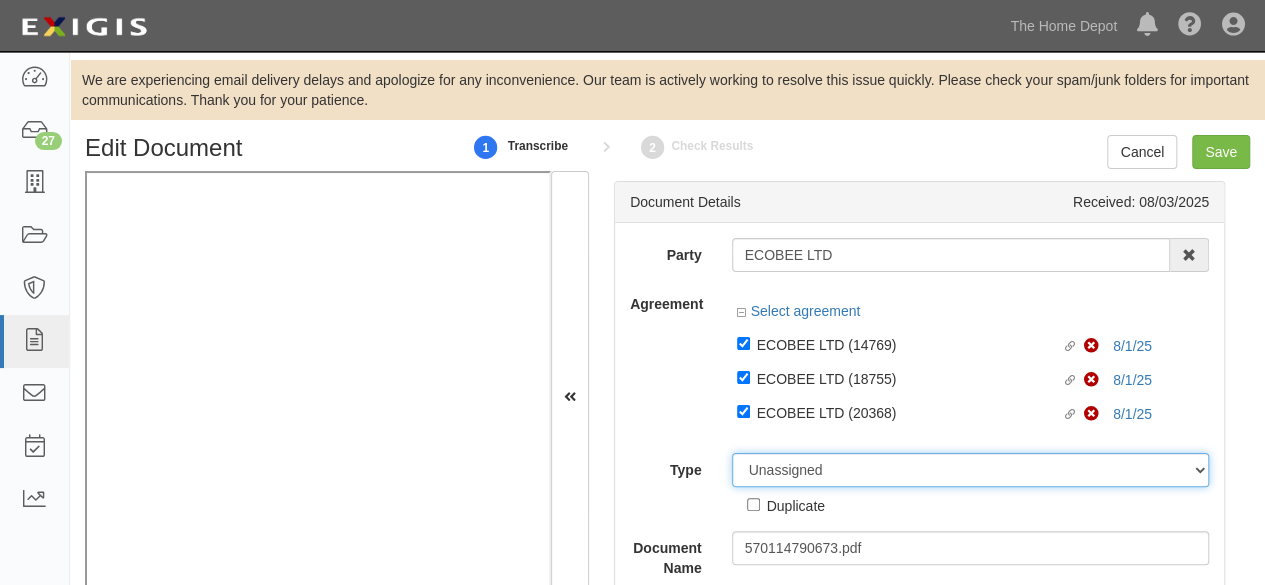 click on "Unassigned
Binder
Cancellation Notice
Certificate
Contract
Endorsement
Insurance Policy
Junk
Other Document
Policy Declarations
Reinstatement Notice
Requirements
Waiver Request" at bounding box center (971, 470) 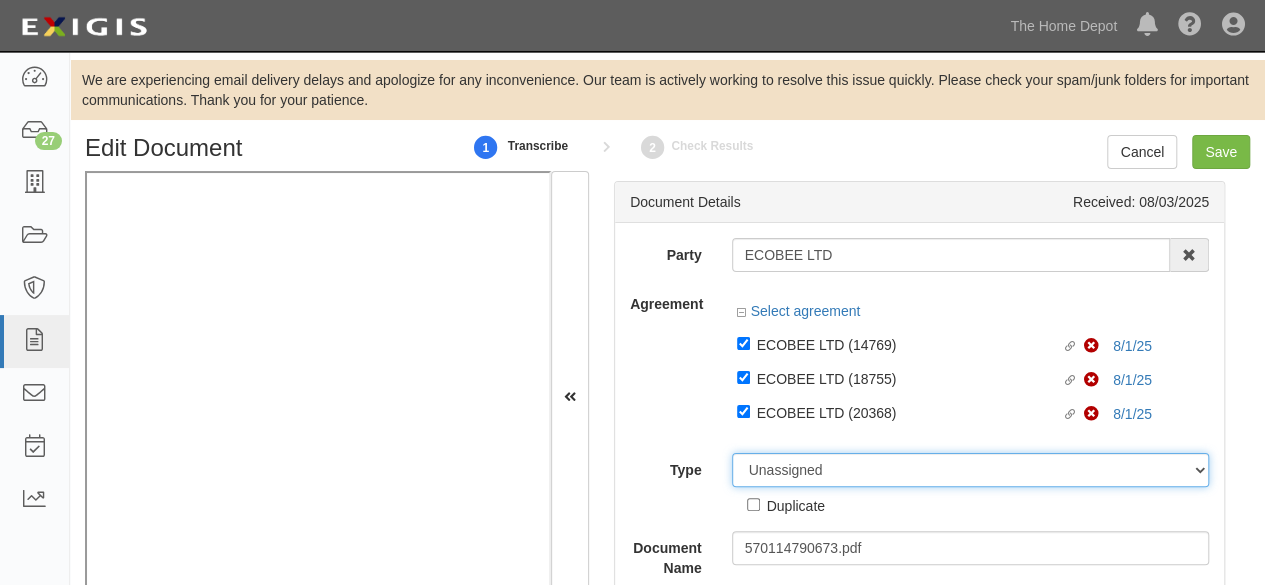 select on "CertificateDetail" 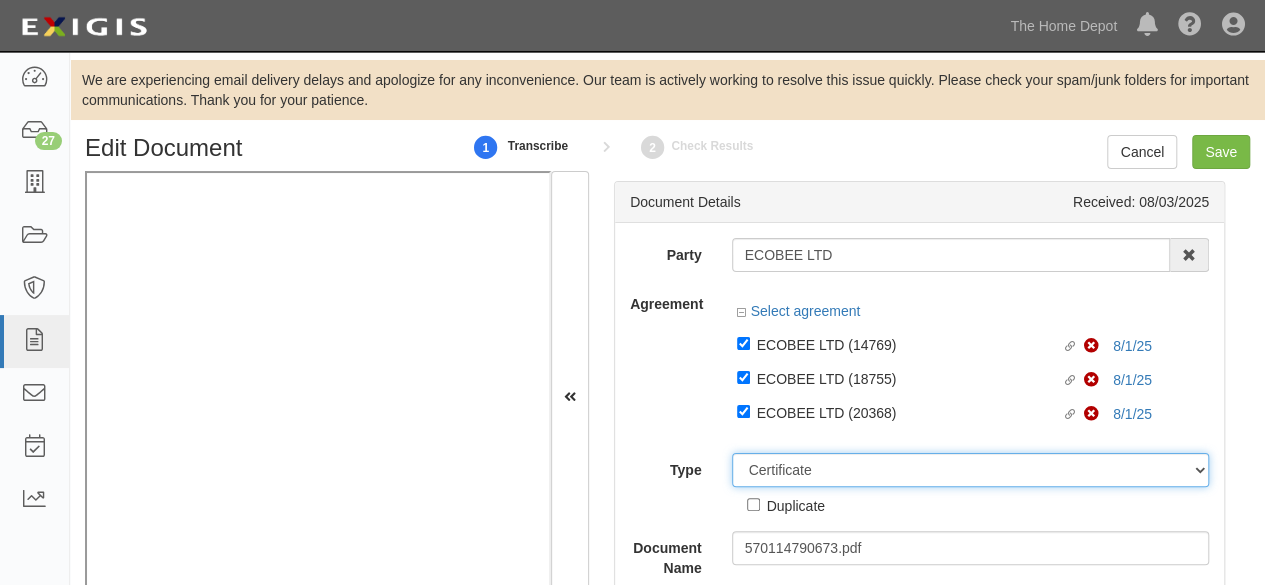click on "Unassigned
Binder
Cancellation Notice
Certificate
Contract
Endorsement
Insurance Policy
Junk
Other Document
Policy Declarations
Reinstatement Notice
Requirements
Waiver Request" at bounding box center [971, 470] 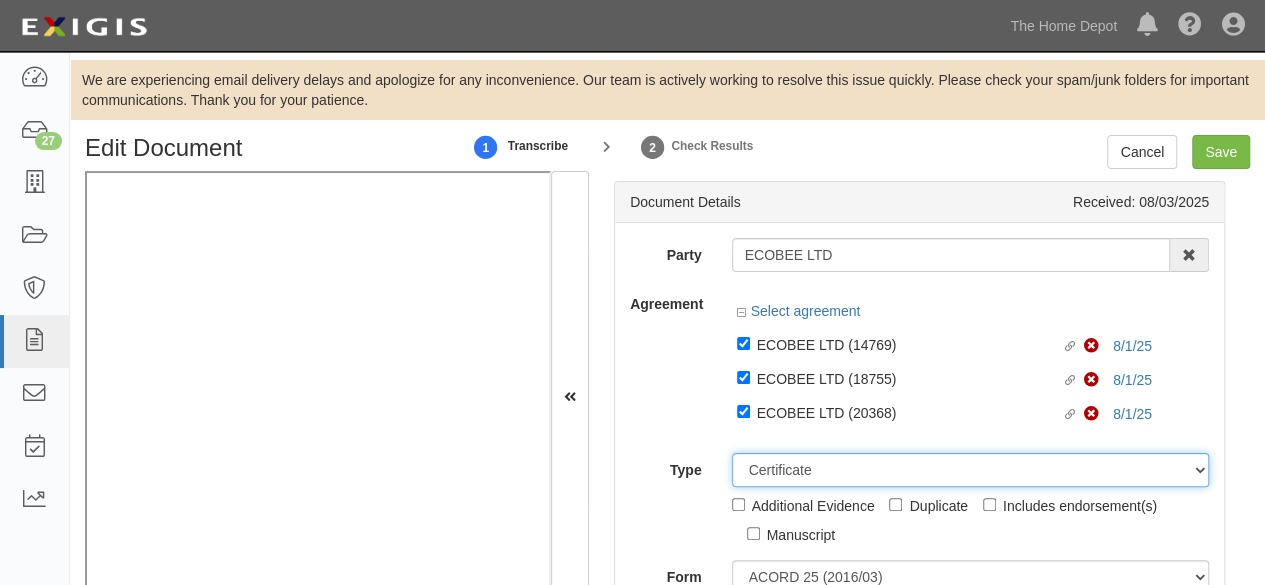 scroll, scrollTop: 150, scrollLeft: 0, axis: vertical 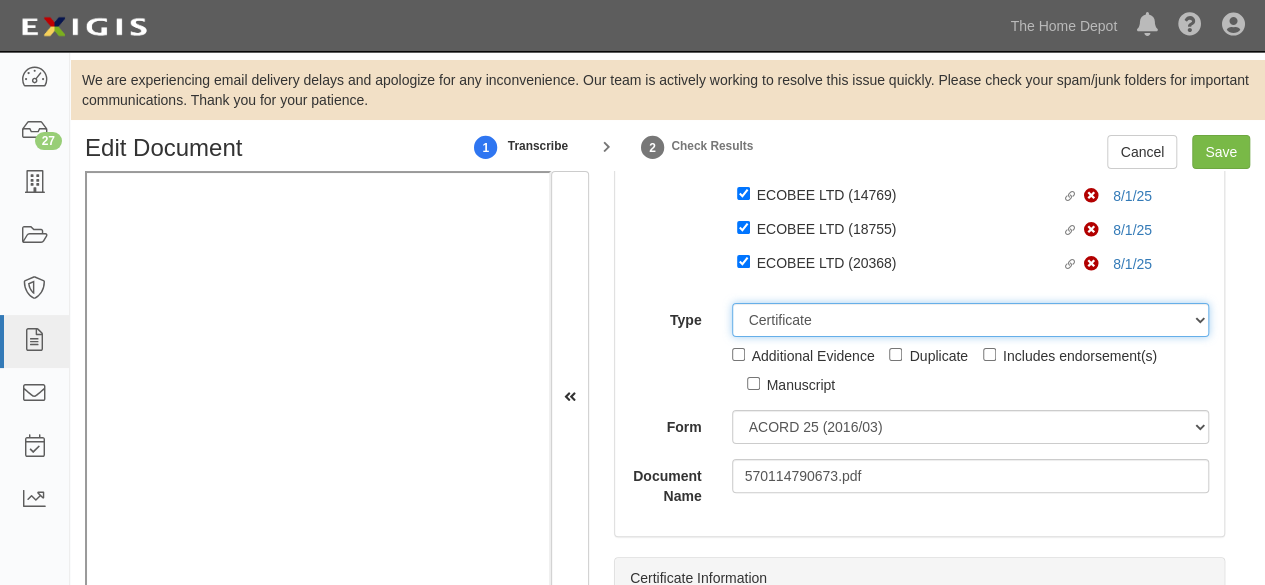 click on "Party
ECOBEE LTD ECOBEE LTD
[NUMBER] Ontario Inc.
[NUMBER] [STREET]
[NUMBER] Canada Inc. (MOD LIGHTING)
[NUMBER] Canada Inc. (MOD LIGHTING)
[NUMBER]
1234BUY.COM INC
[NUMBER] INC
[NUMBER] SINKS
[NUMBER] ONTARIO INC. O/A
[NUMBER] Lifestyle Group LLC
[NUMBER], LLC.
[NUMBER] LLC
[NUMBER] ONTARIO INC
[NUMBER] CAPITAL INC
[NUMBER] INC
[NUMBER] FERTILIZER, I
[NUMBER] ONTARIO INC.
[NUMBER] CORPORATION DBA
[NUMBER] ONTARIO INC. (O/
[NUMBER]-[NUMBER] QUEBEC INC
[NUMBER] Poultry, LLC
[NUMBER]
[NUMBER] LLC
[NUMBER] LLC
[NUMBER] INTERNATIONAL LLC
[NUMBER] TECH, INC.
[NUMBER] LLC
[NUMBER] TWINKLELEAF INC
[NUMBER] PRODUCTS, INC.
3M
3M
3M COMPANY
3Wood Wholesale, LLC
[NUMBER] DELAWARE INC
[NUMBER] LLC." at bounding box center [919, 297] 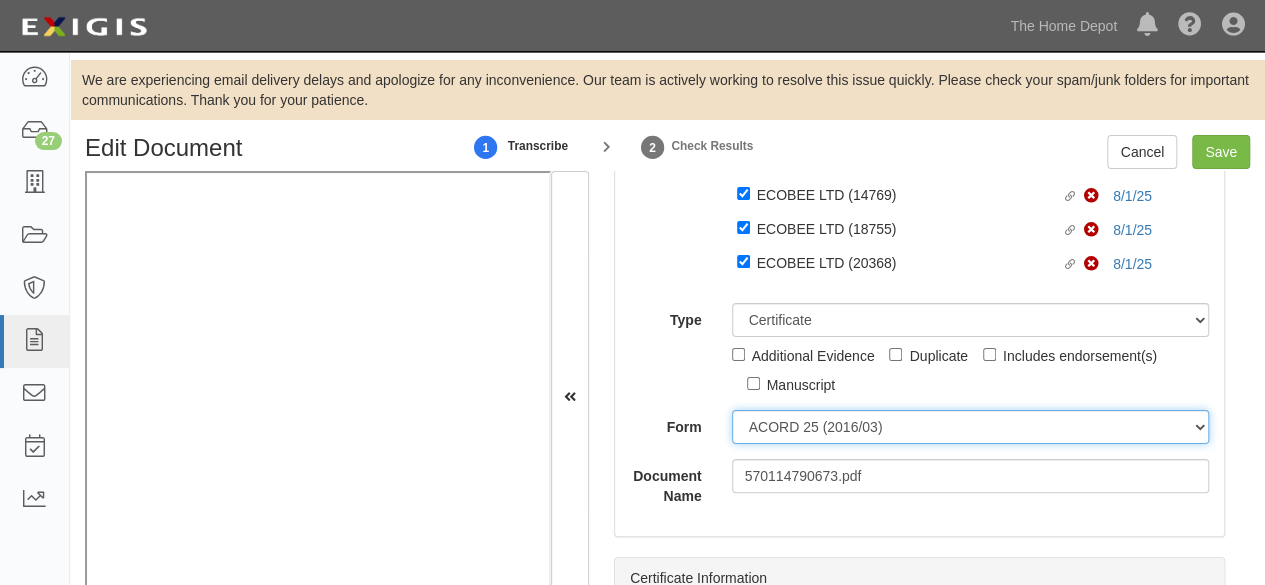 click on "ACORD 25 (2016/03)
ACORD 101
ACORD 855 NY (2014/05)
General" at bounding box center (971, 427) 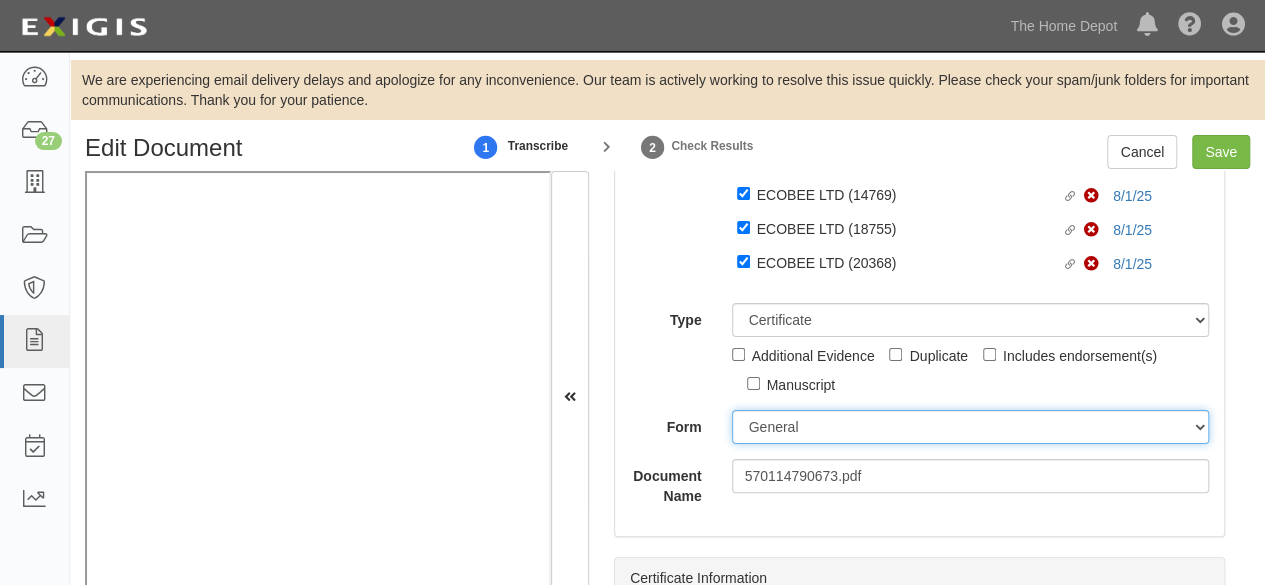click on "ACORD 25 (2016/03)
ACORD 101
ACORD 855 NY (2014/05)
General" at bounding box center (971, 427) 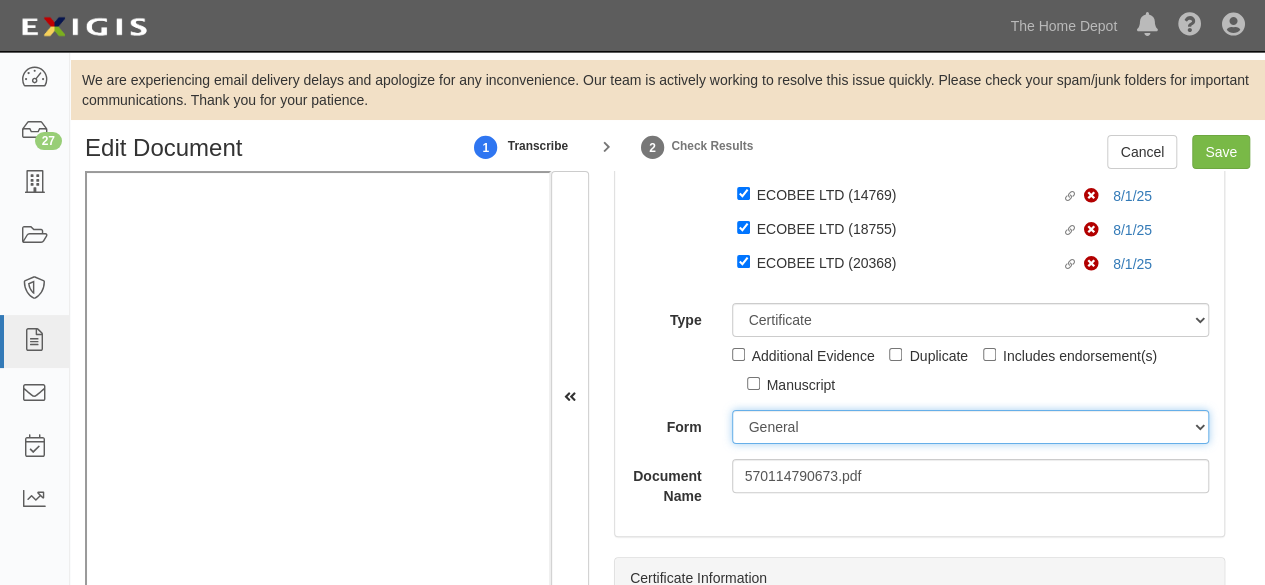 scroll, scrollTop: 350, scrollLeft: 0, axis: vertical 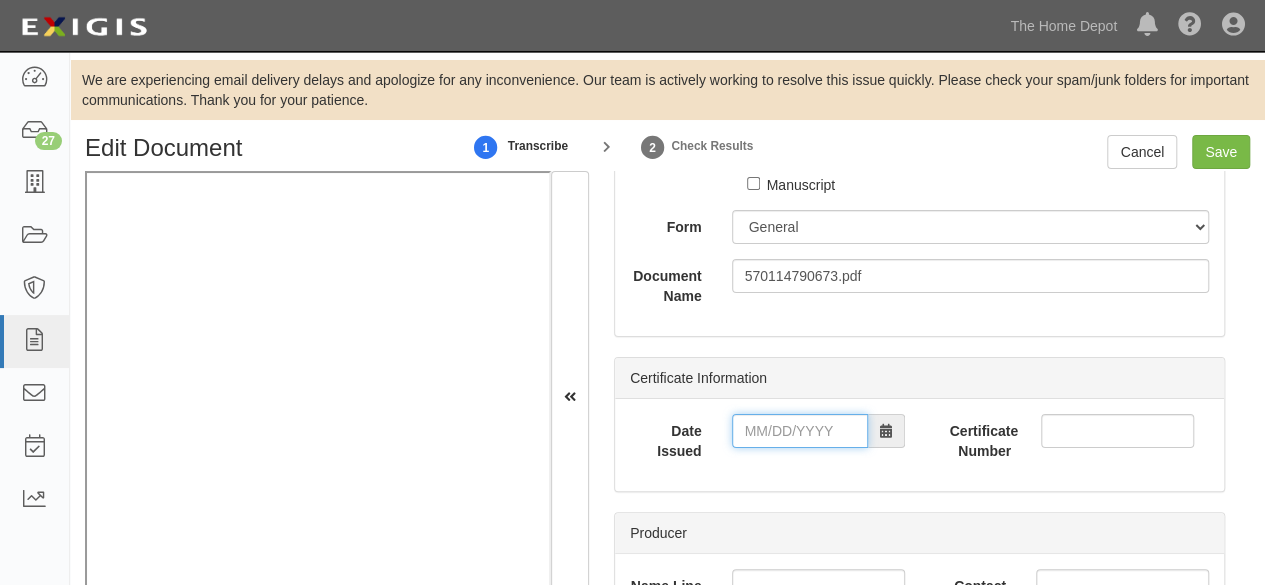 click on "Date Issued" at bounding box center [800, 431] 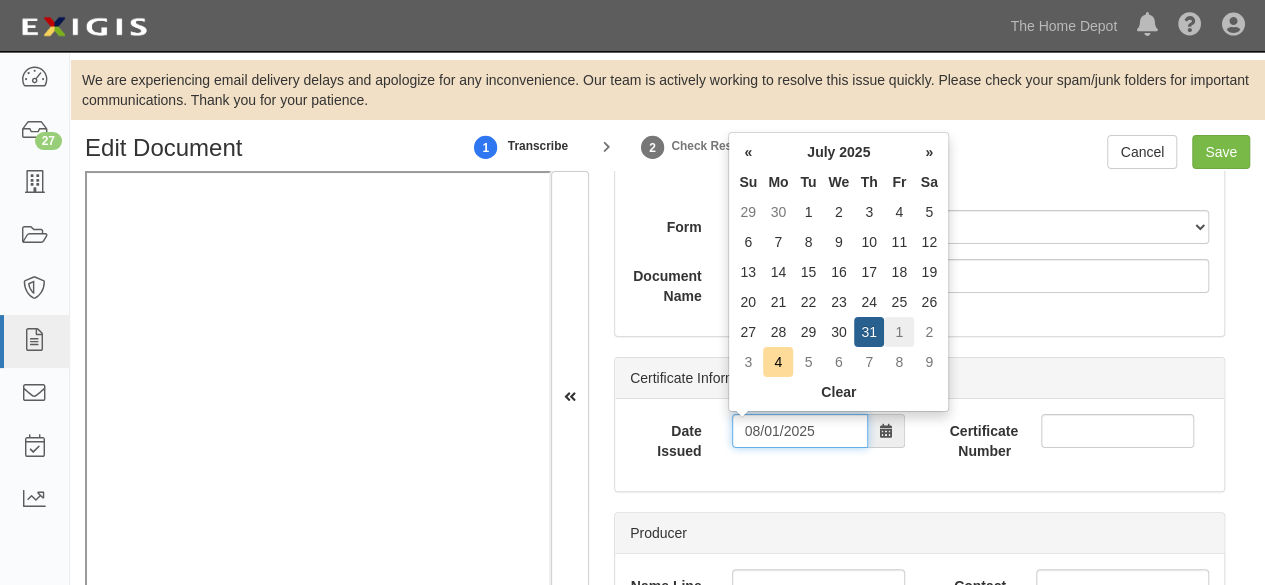 type on "08/01/2025" 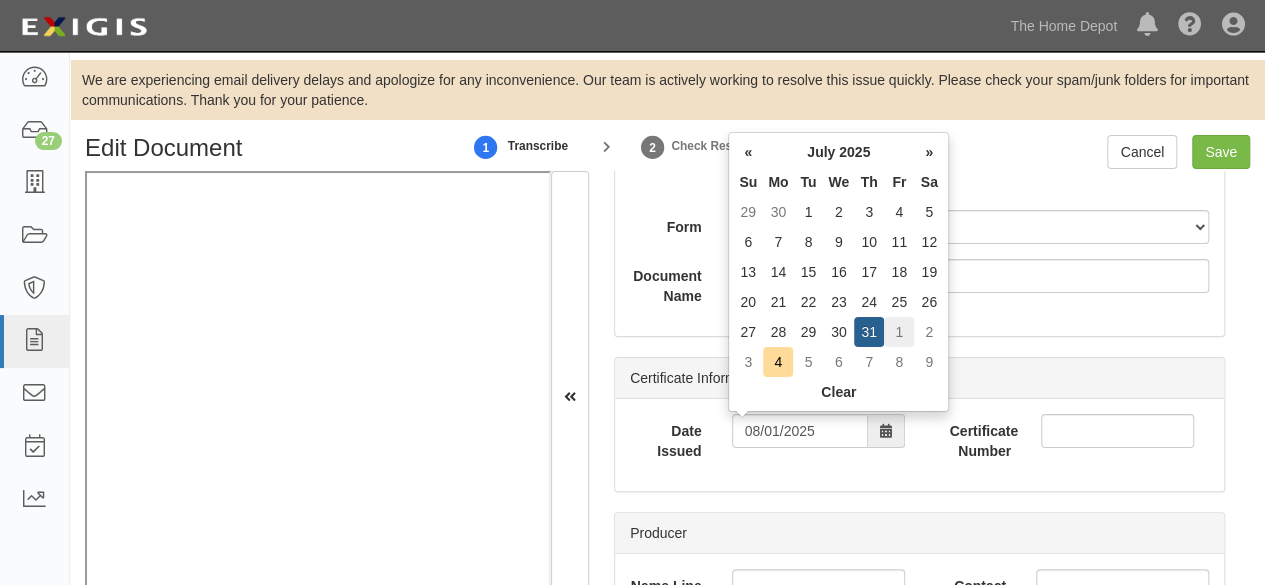 click on "1" at bounding box center [899, 332] 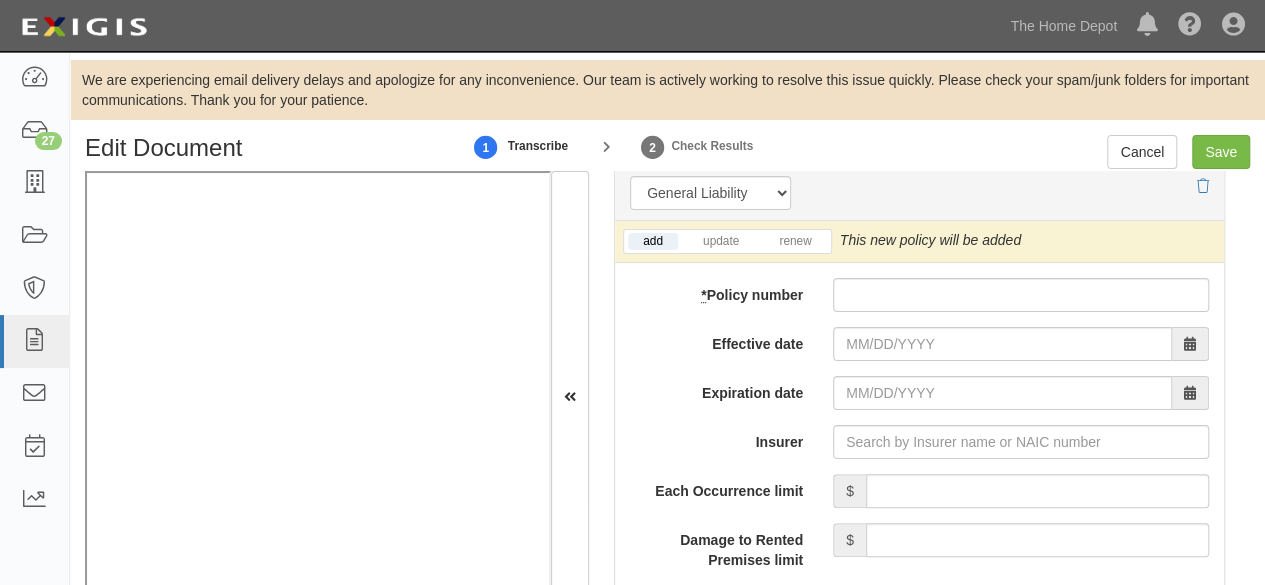 scroll, scrollTop: 1750, scrollLeft: 0, axis: vertical 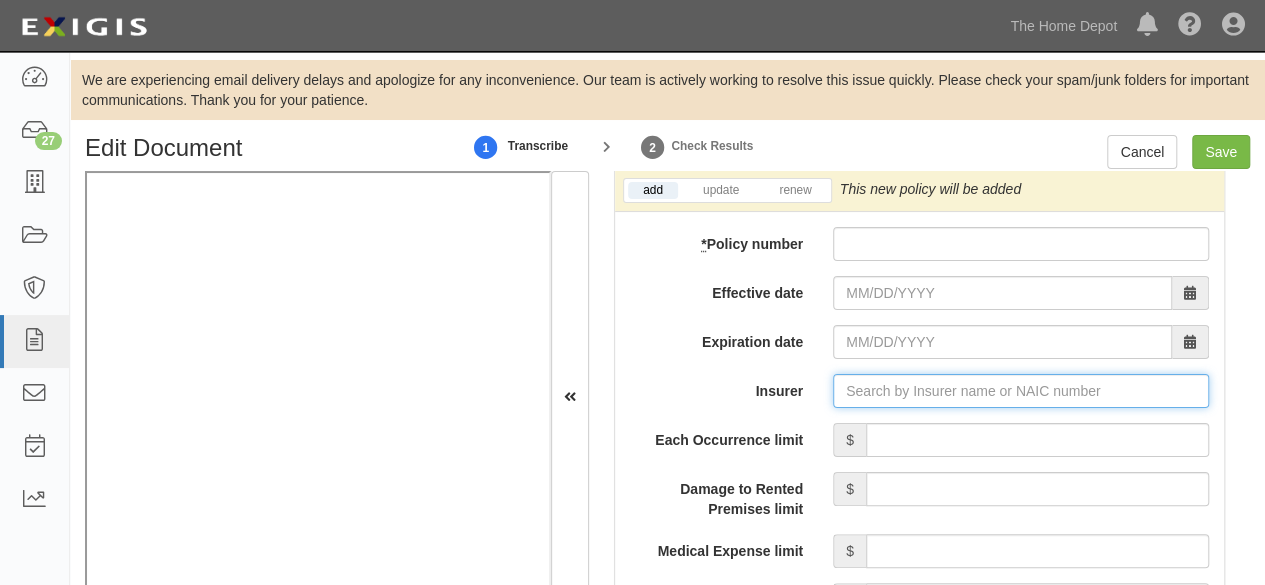 click on "Insurer" at bounding box center (1021, 391) 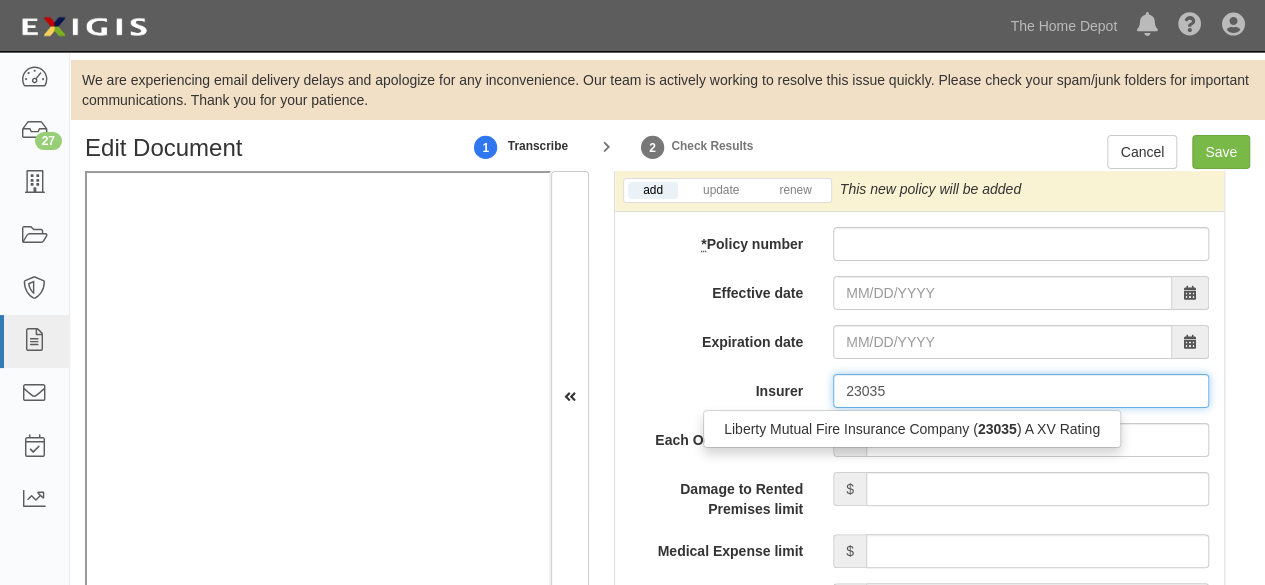 drag, startPoint x: 846, startPoint y: 427, endPoint x: 881, endPoint y: 417, distance: 36.40055 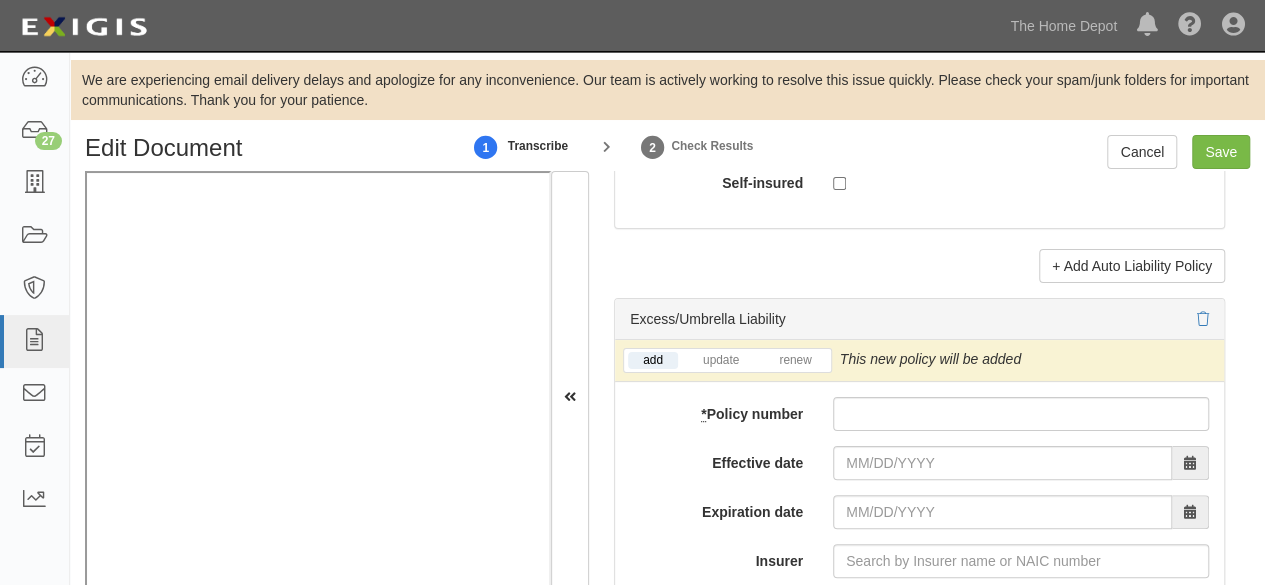 scroll, scrollTop: 4350, scrollLeft: 0, axis: vertical 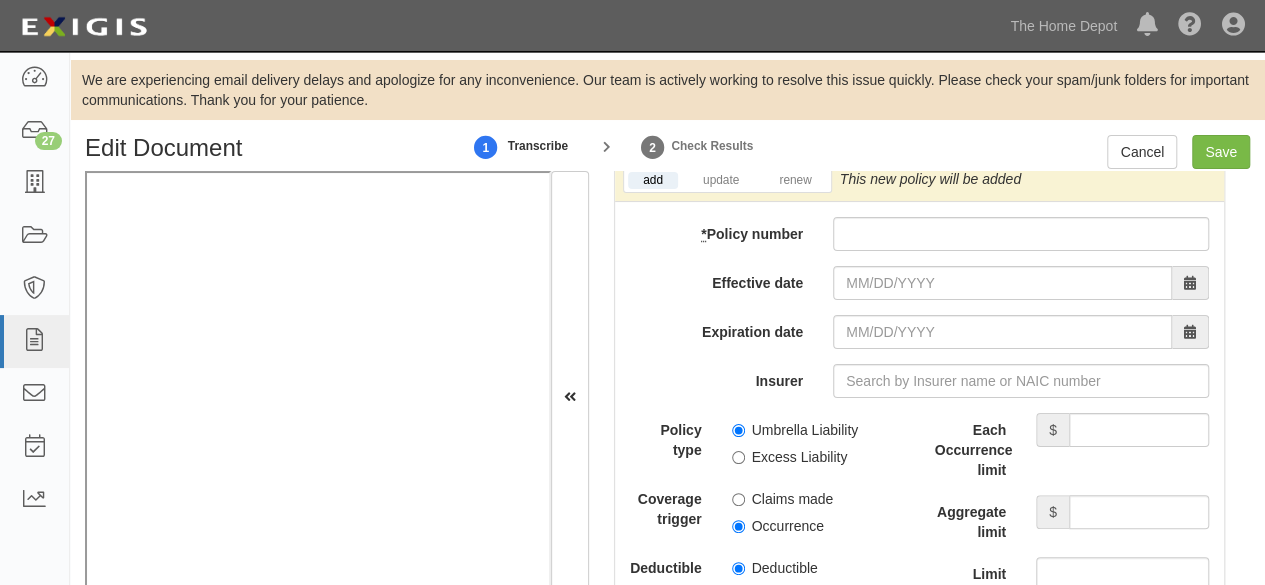 type on "Liberty Mutual Fire Insurance Company (23035) A XV Rating" 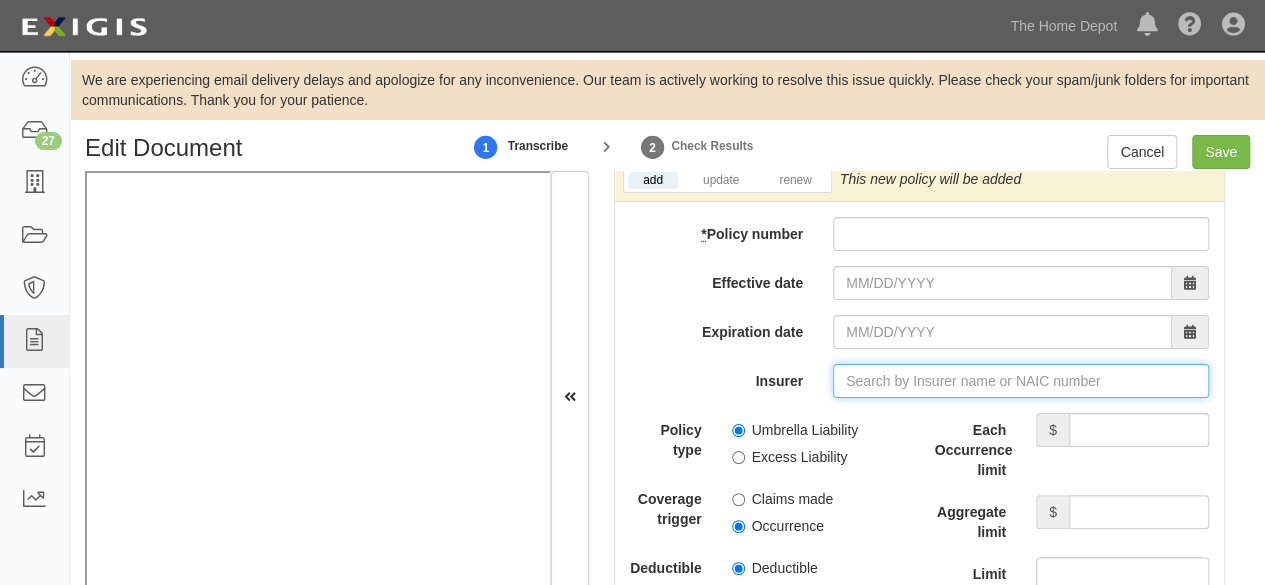 click on "Insurer" at bounding box center (1021, 381) 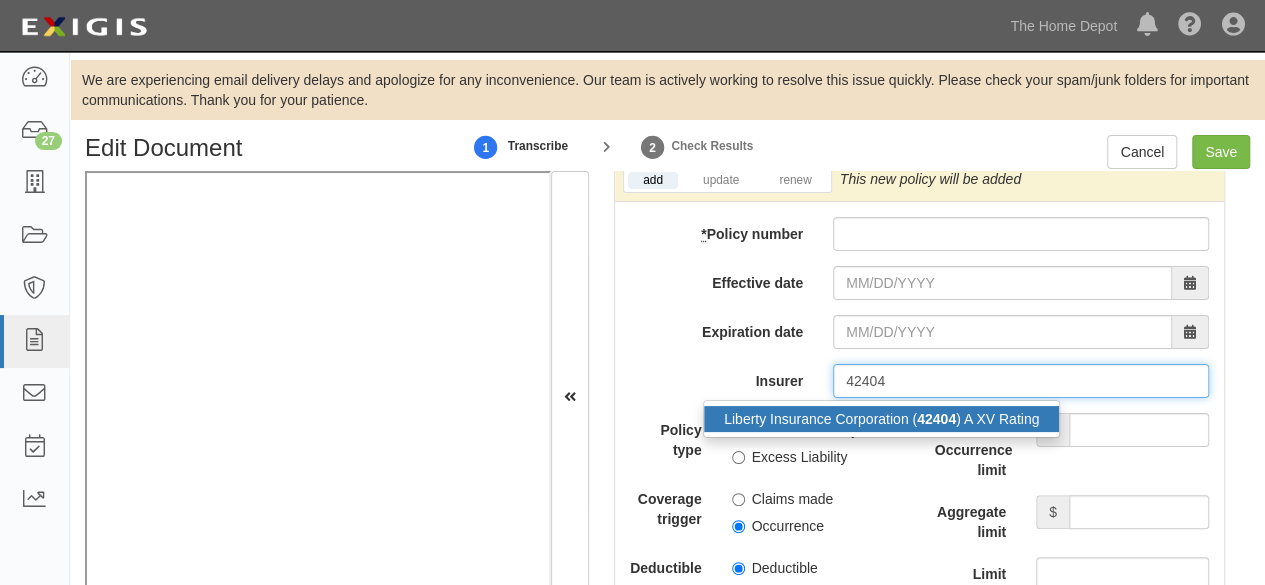 click on "Liberty Insurance Corporation ( 42404 ) A XV Rating" at bounding box center [881, 419] 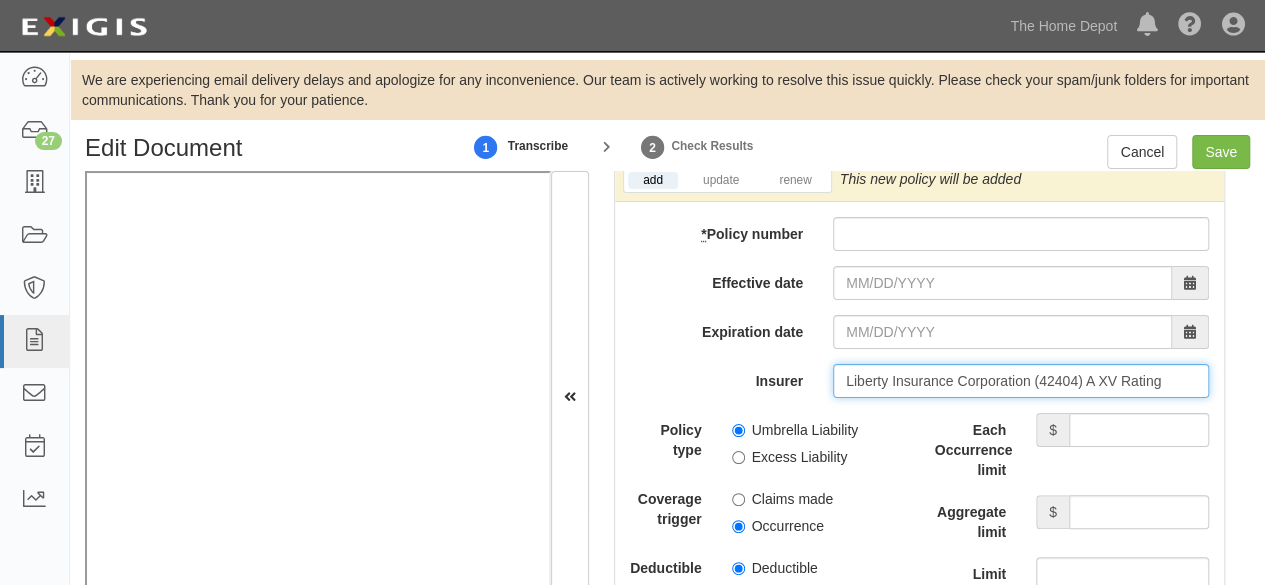 type on "Liberty Insurance Corporation (42404) A XV Rating" 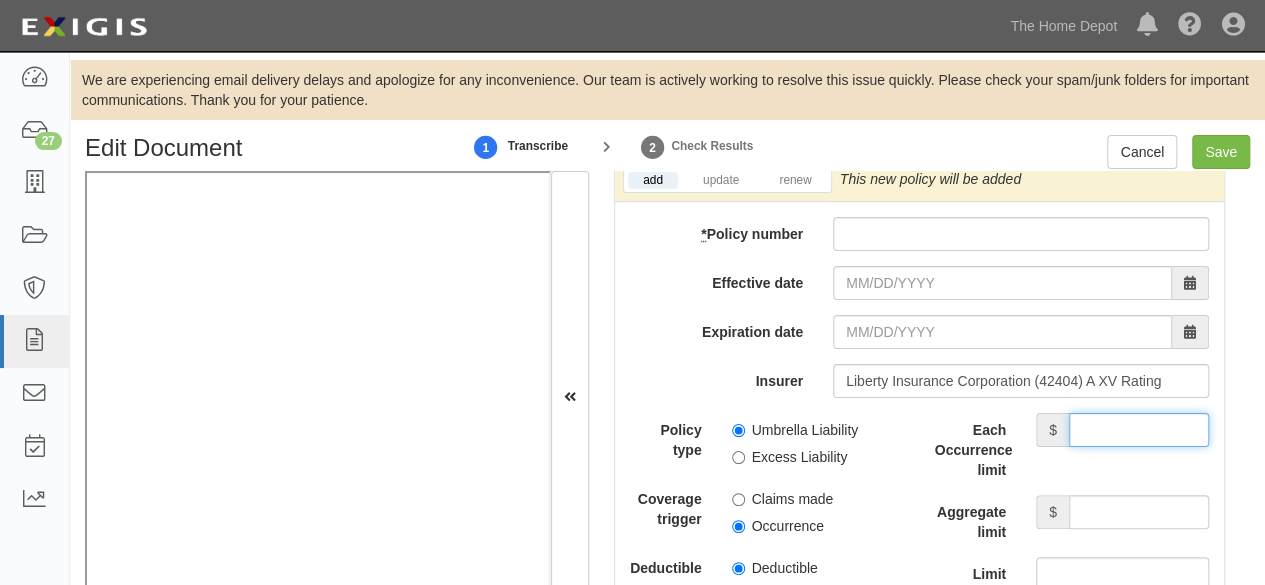 click on "Each Occurrence limit" at bounding box center (1139, 430) 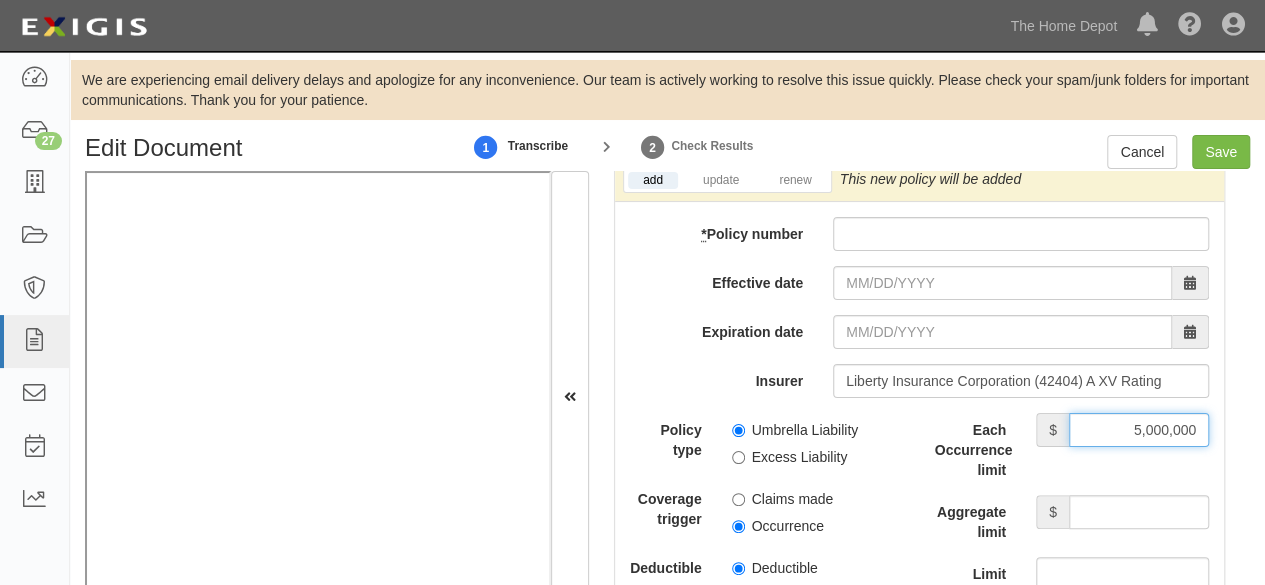 type on "5,000,000" 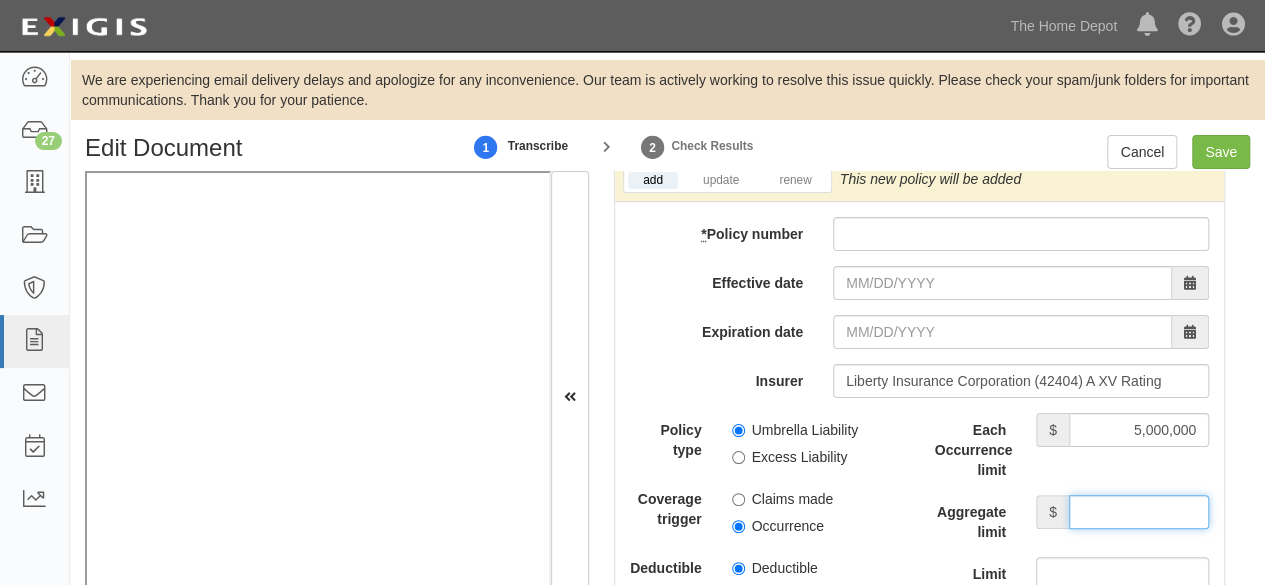 click on "Aggregate limit" at bounding box center [1139, 512] 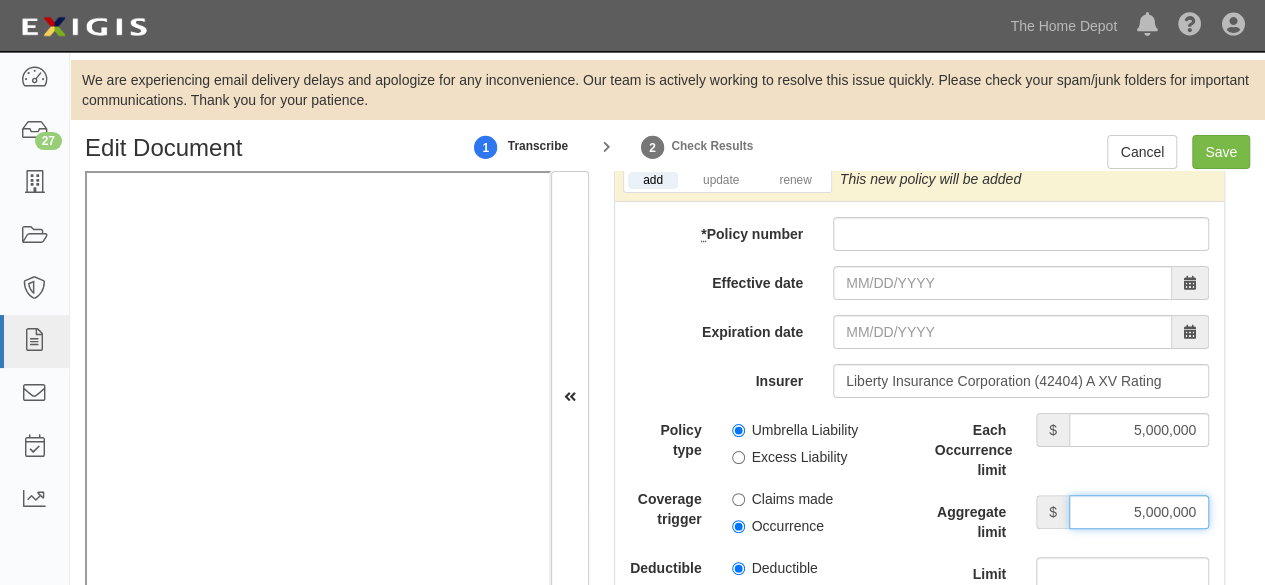 type on "5,000,000" 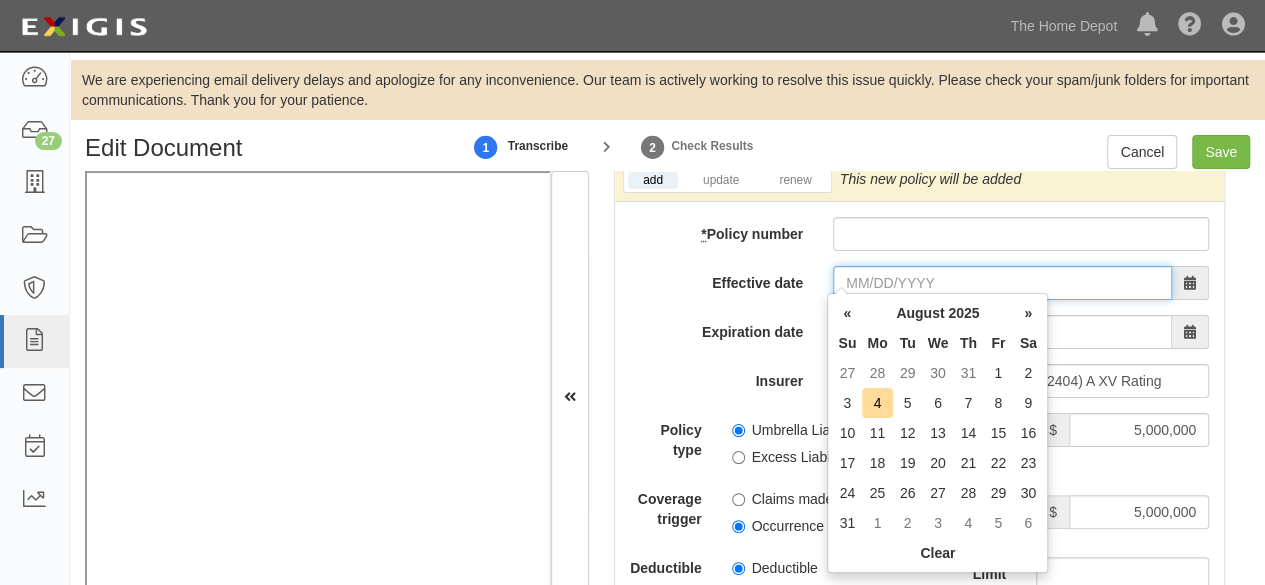 drag, startPoint x: 862, startPoint y: 271, endPoint x: 735, endPoint y: 273, distance: 127.01575 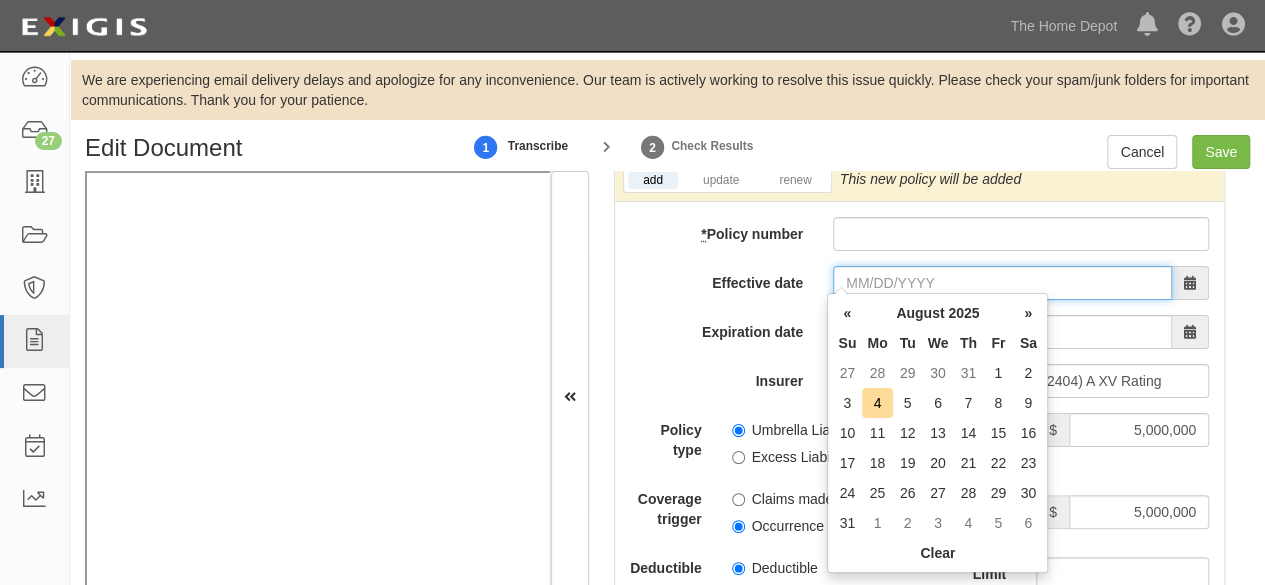 click on "Effective date" at bounding box center [1002, 283] 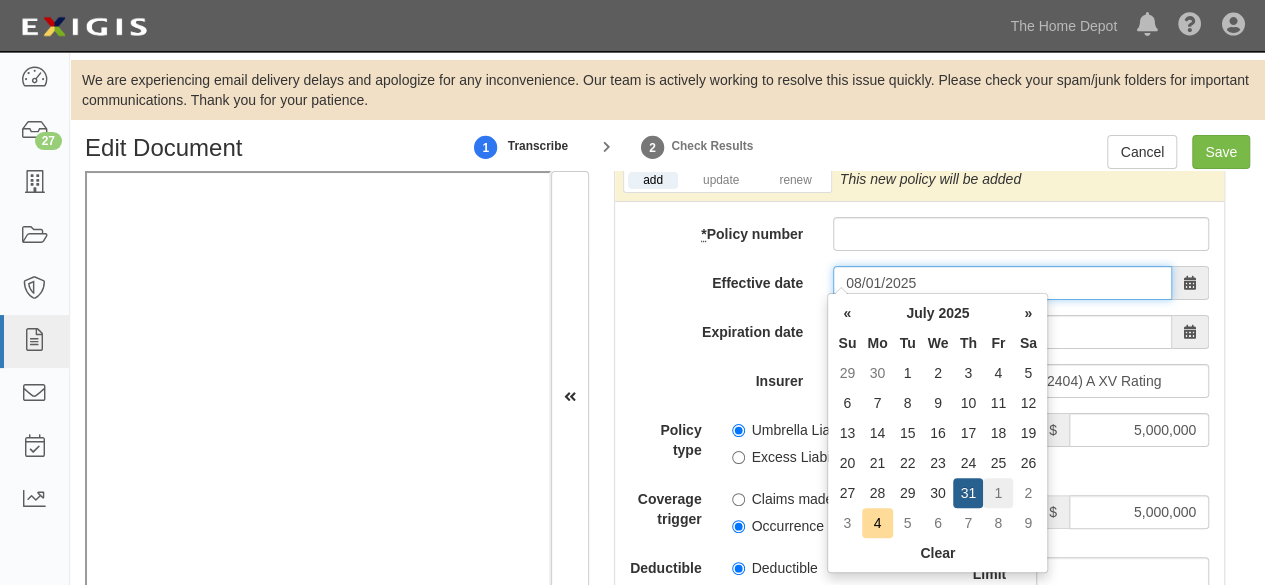 type on "08/01/2025" 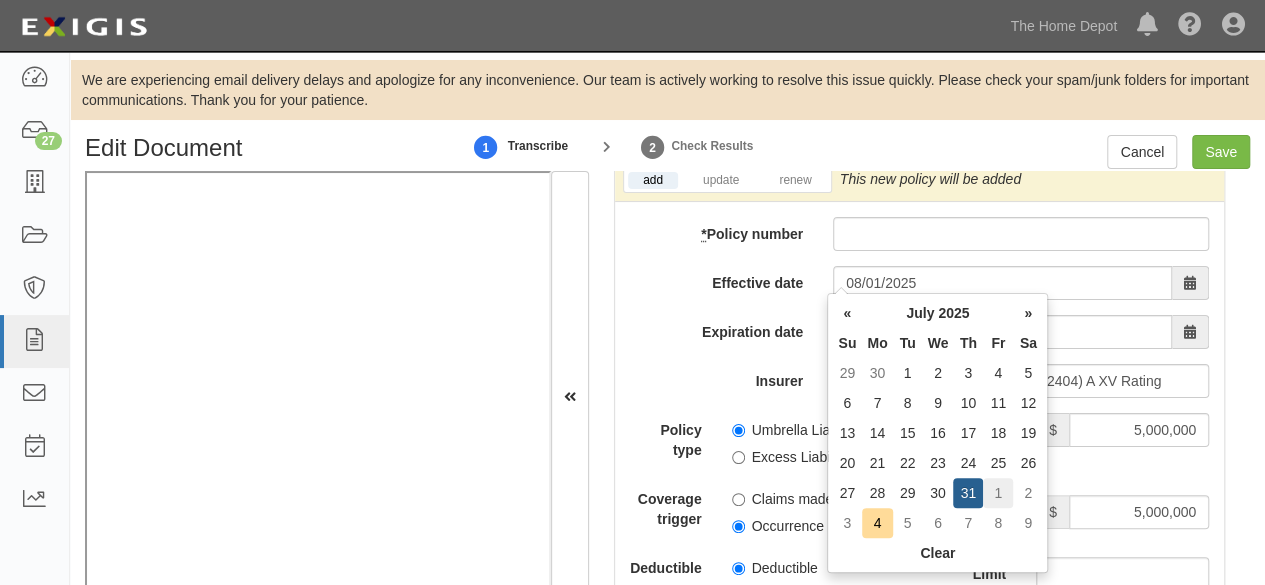 type on "08/01/2026" 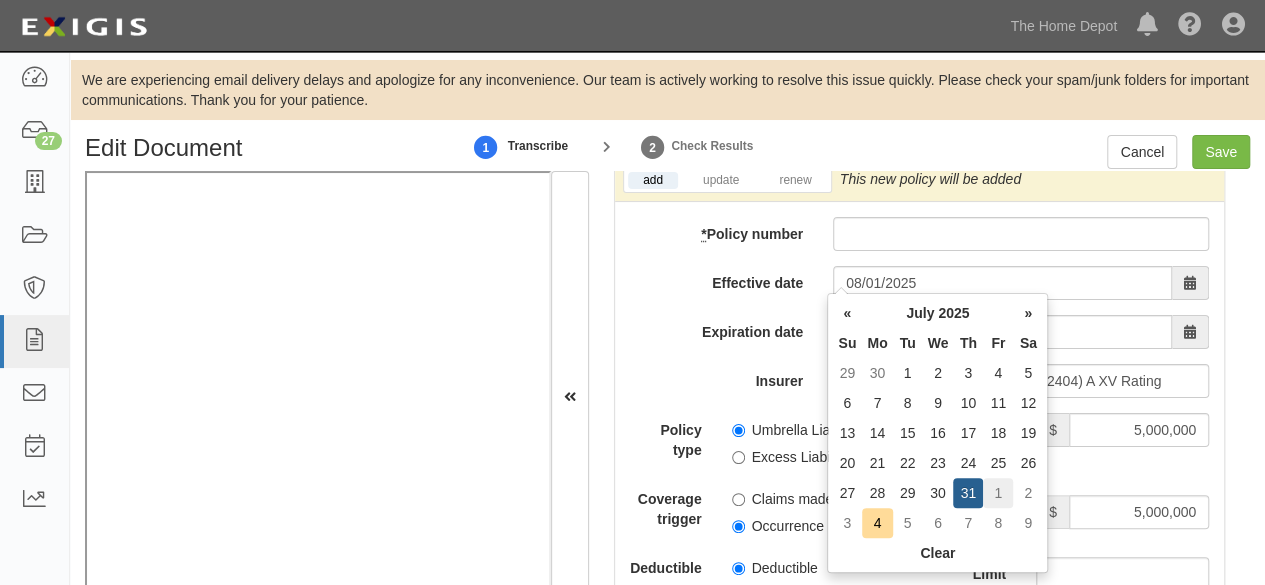 click on "1" at bounding box center [998, 493] 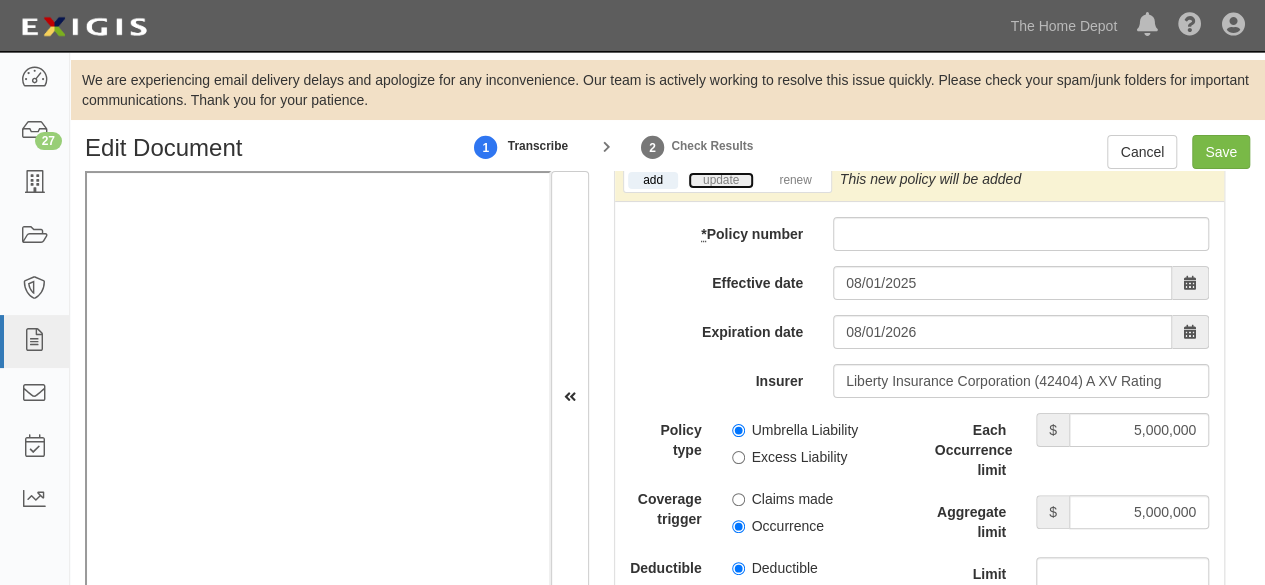 click on "update" at bounding box center (721, 180) 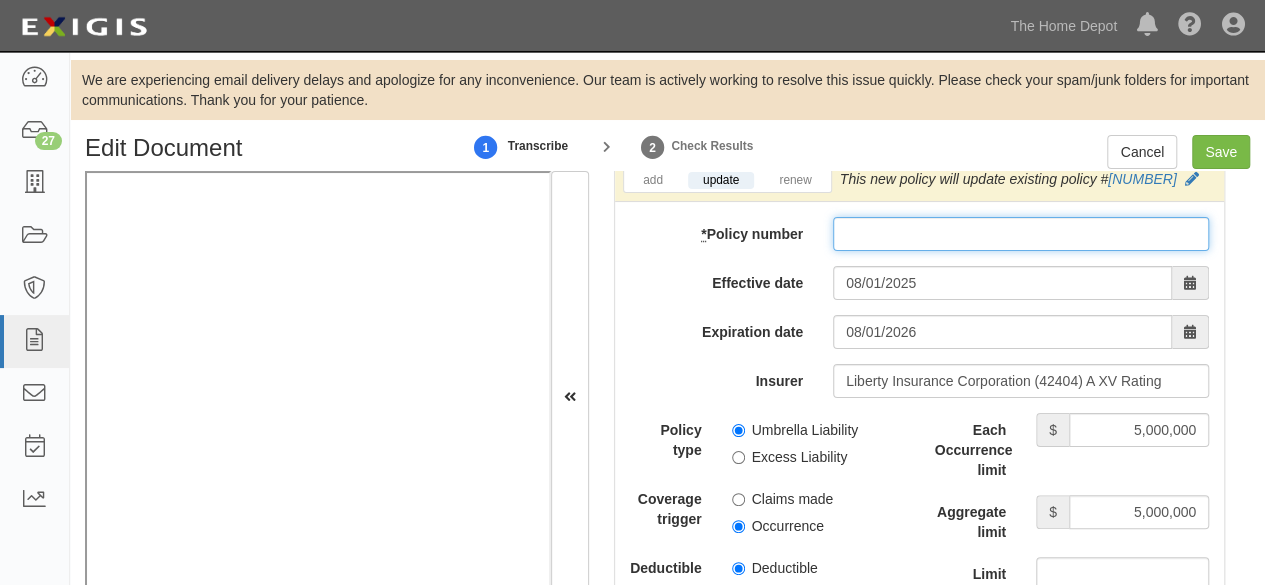 click on "*  Policy number" at bounding box center [1021, 234] 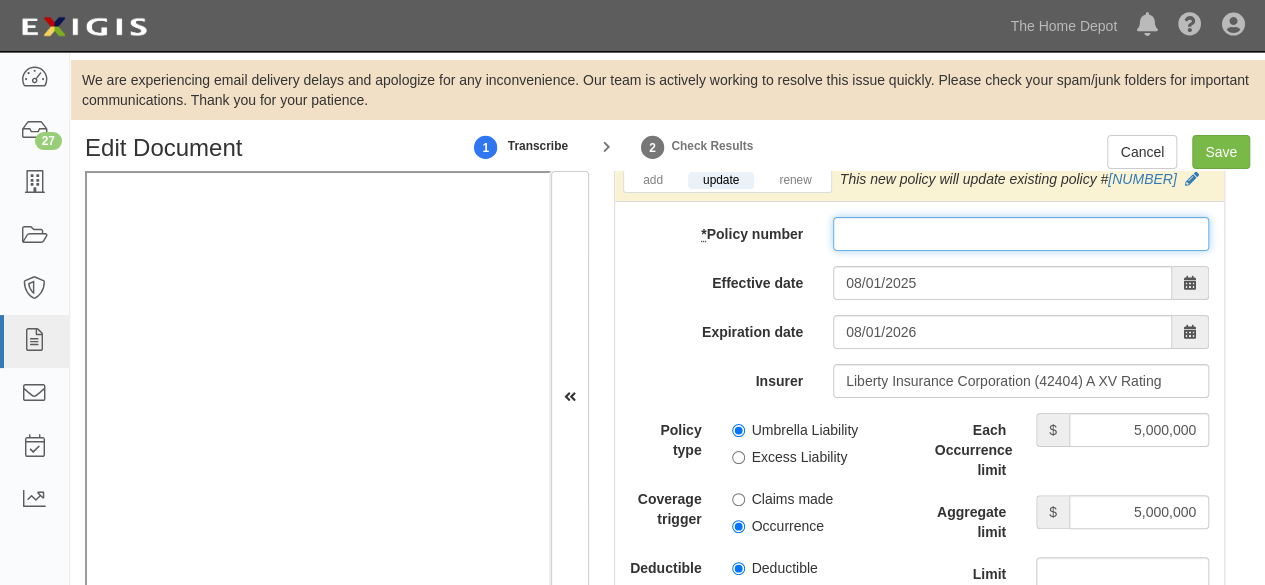 paste on "[NUMBER]" 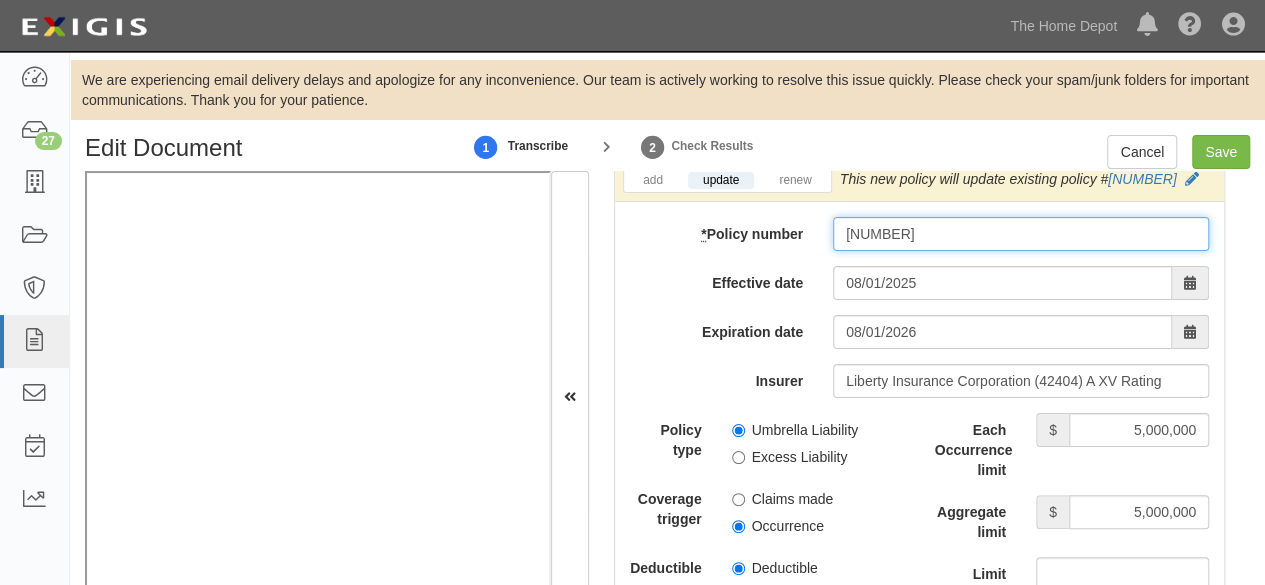 type on "[NUMBER]" 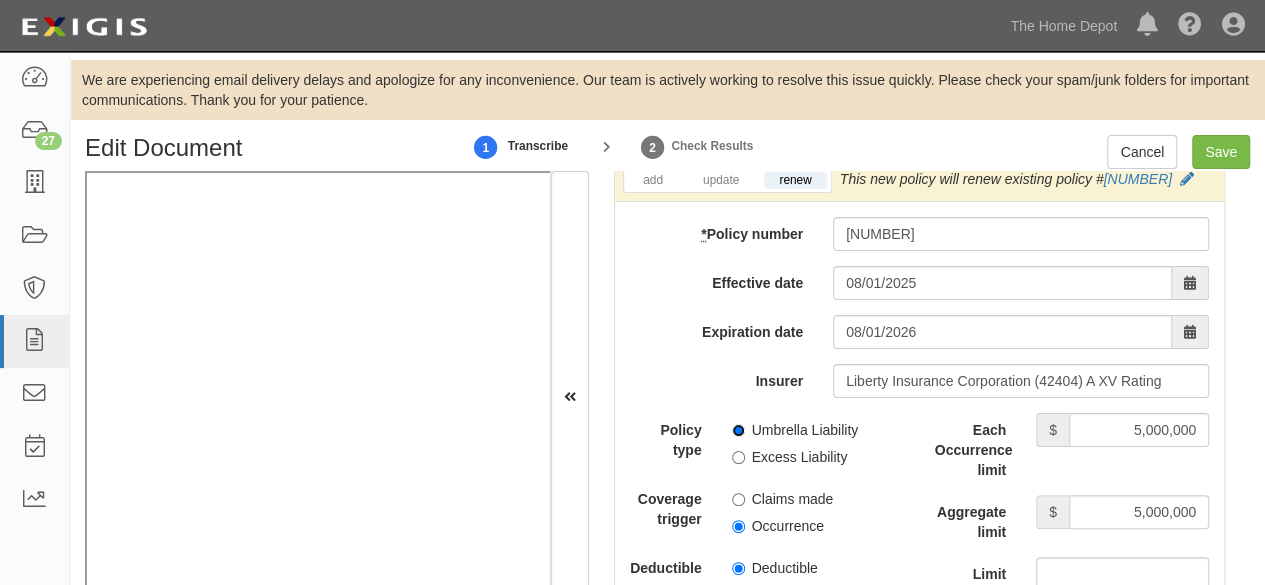 drag, startPoint x: 738, startPoint y: 445, endPoint x: 738, endPoint y: 457, distance: 12 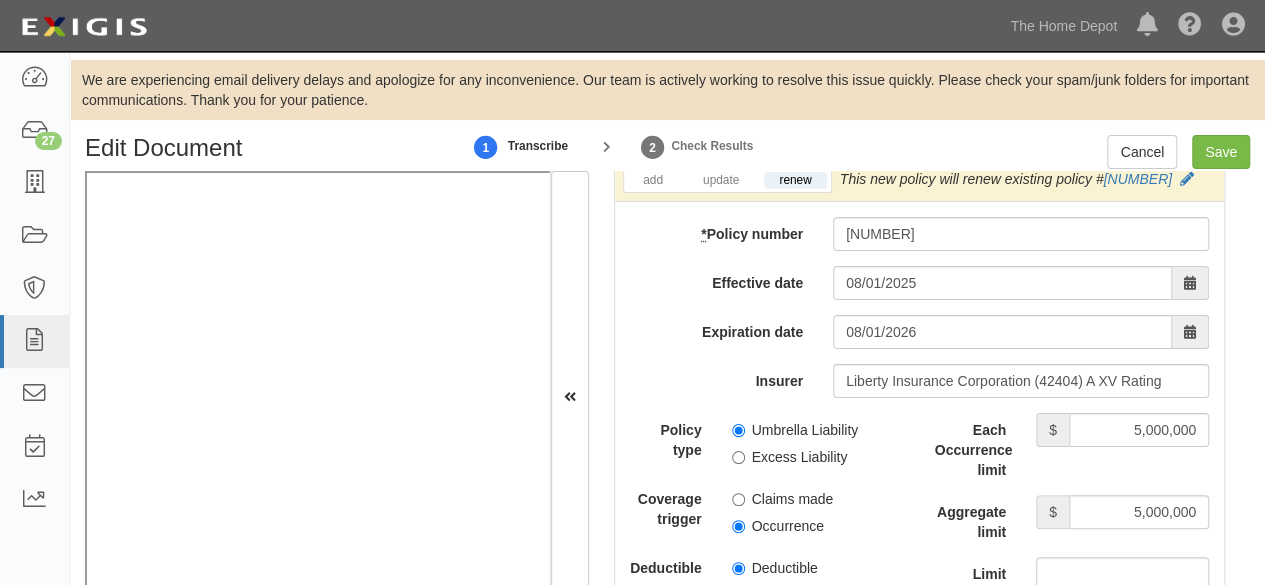 click on "Occurrence" at bounding box center (778, 526) 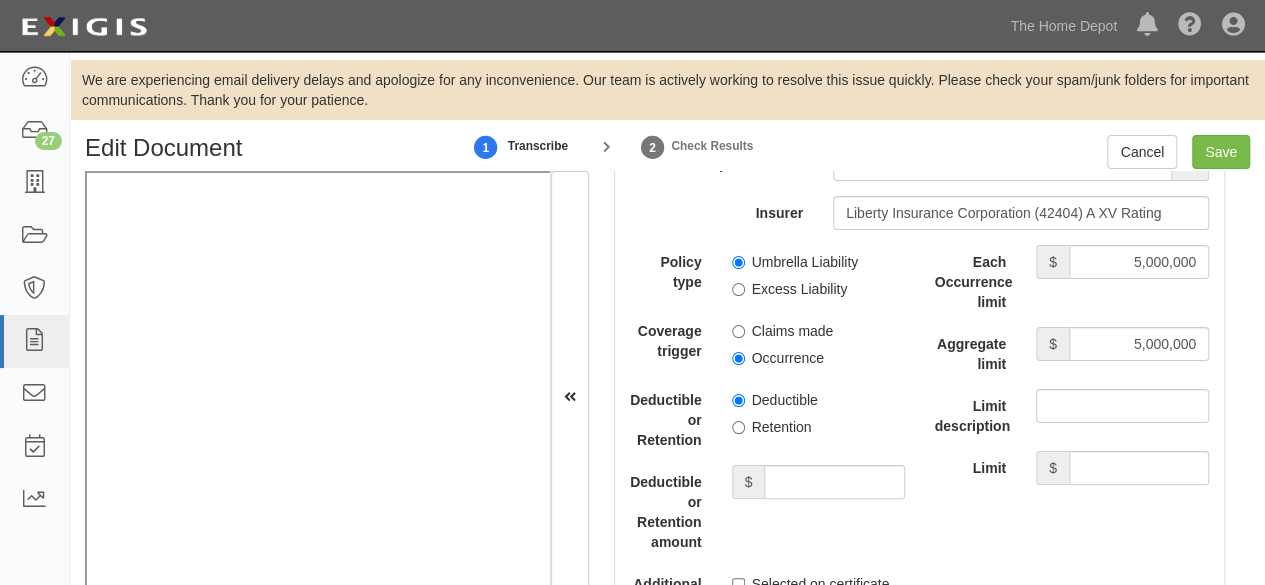 scroll, scrollTop: 4550, scrollLeft: 0, axis: vertical 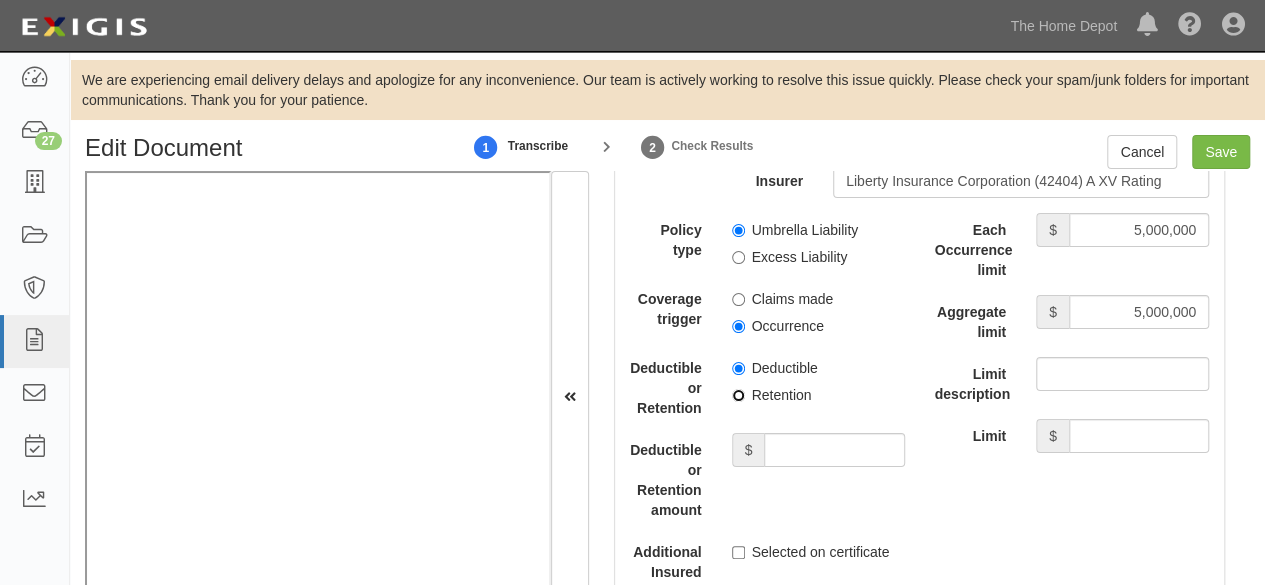 click on "Retention" at bounding box center (738, 395) 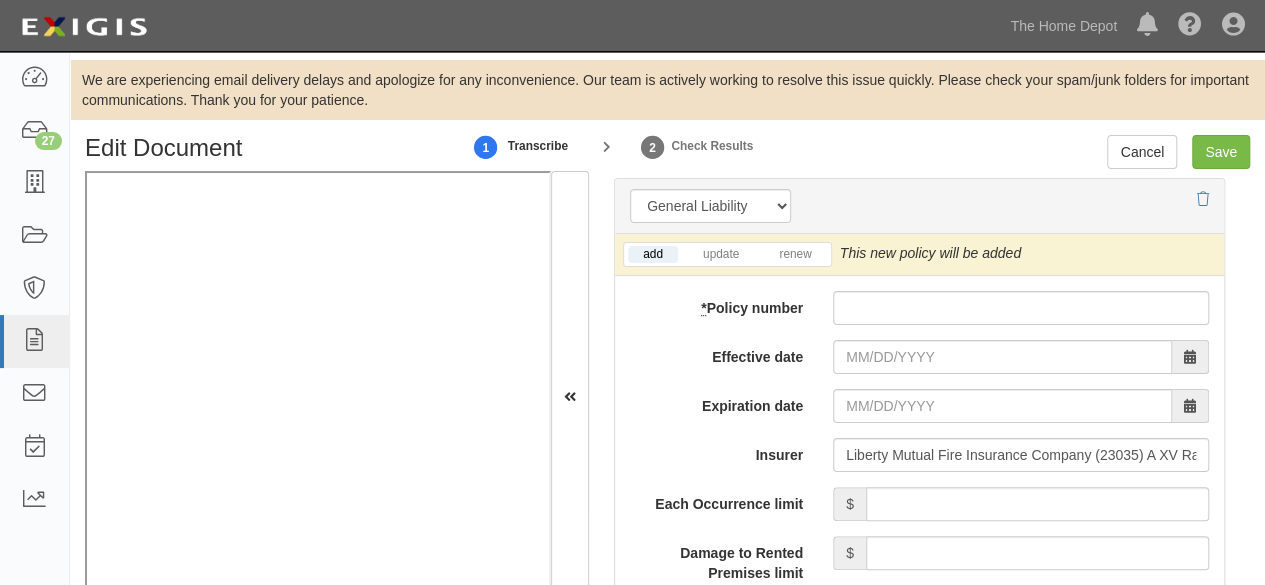 scroll, scrollTop: 1650, scrollLeft: 0, axis: vertical 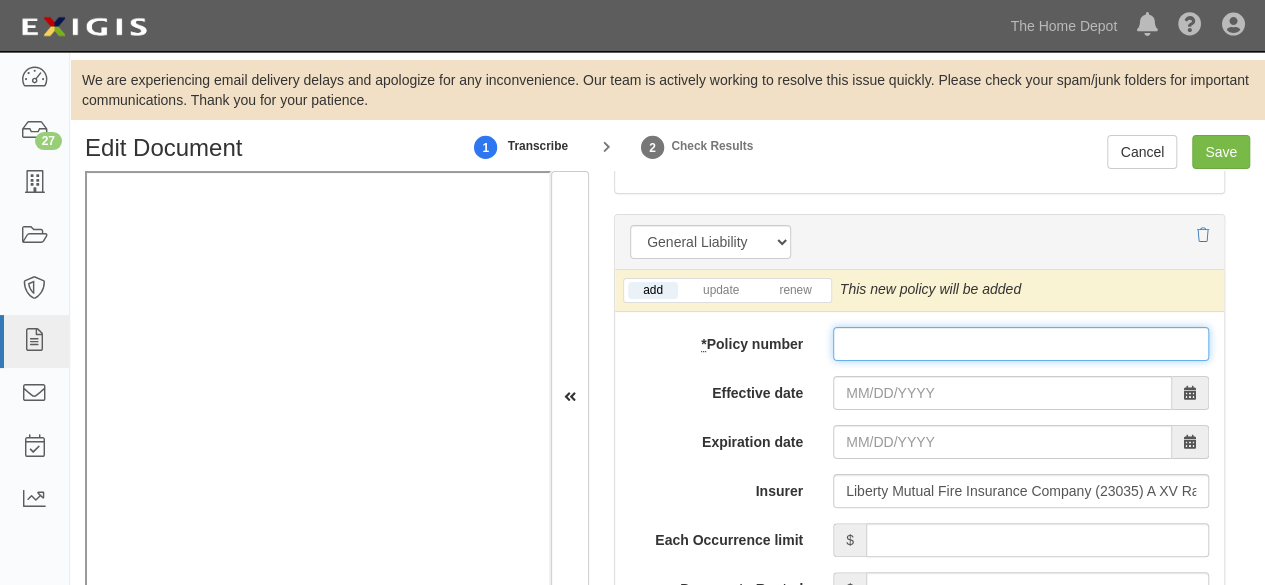 click on "*  Policy number" at bounding box center (1021, 344) 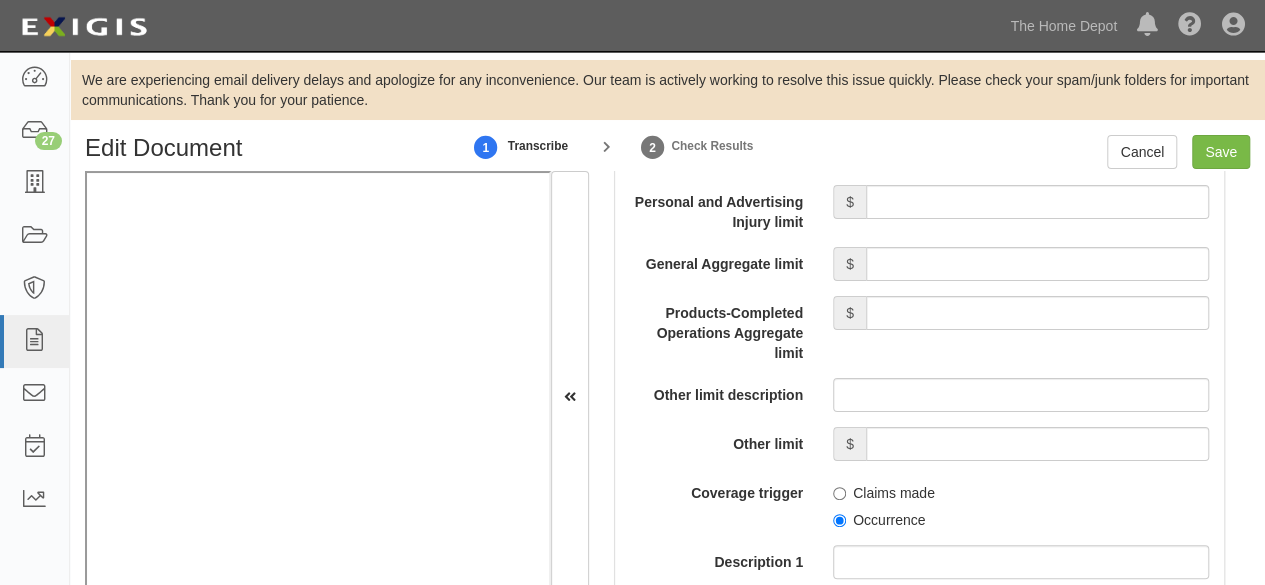 scroll, scrollTop: 2150, scrollLeft: 0, axis: vertical 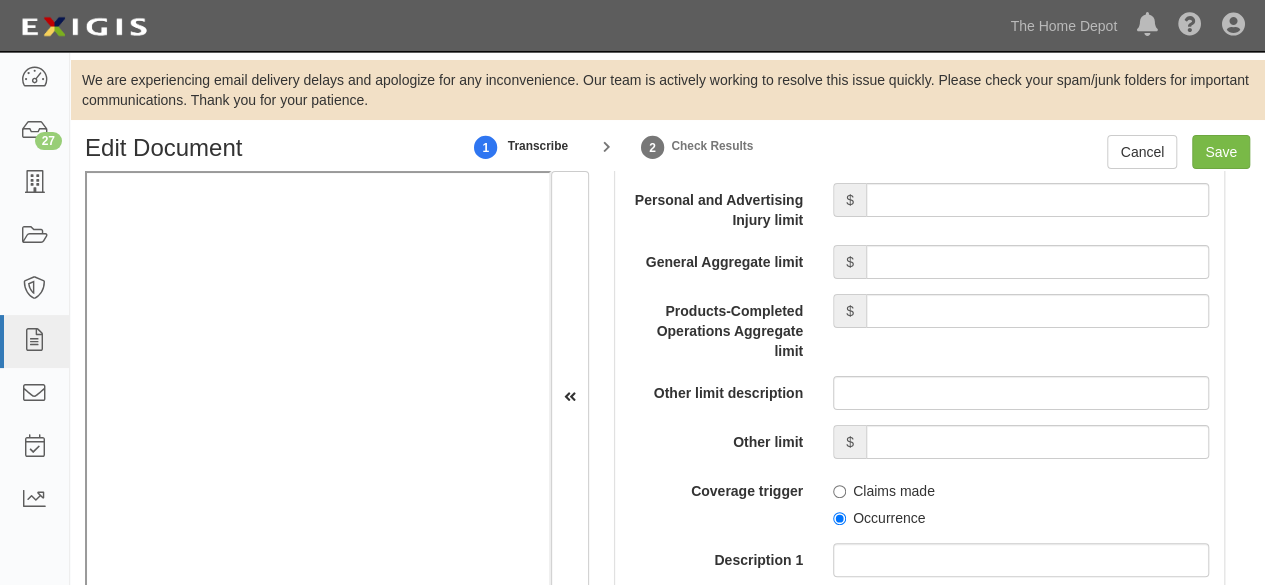 type on "EB2641441676055" 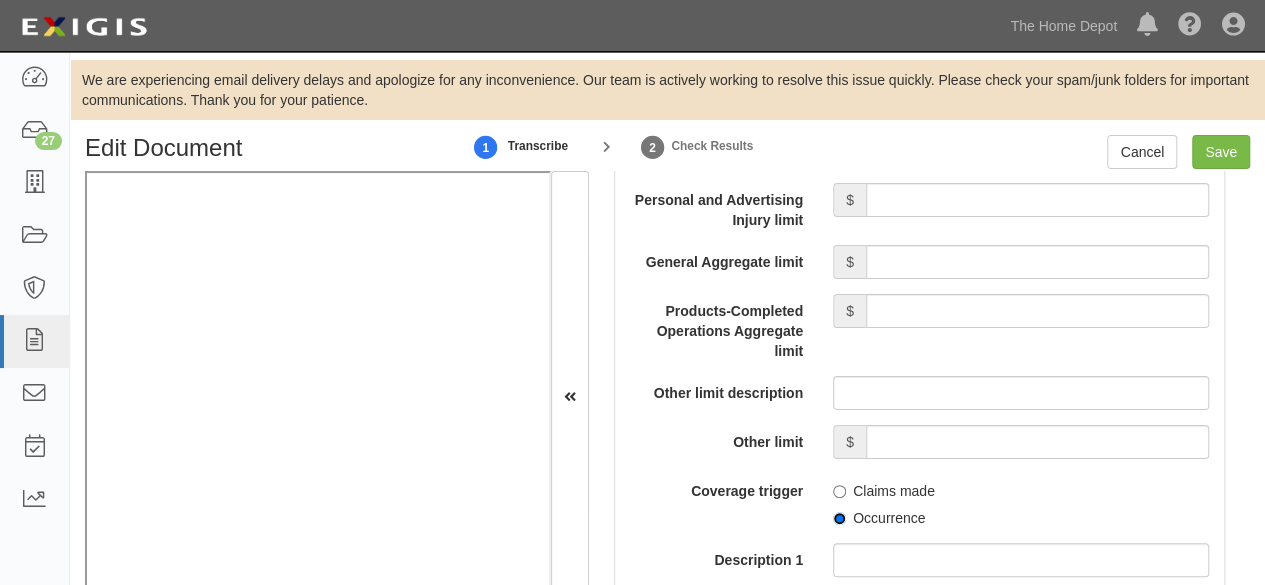 click on "Occurrence" at bounding box center [839, 518] 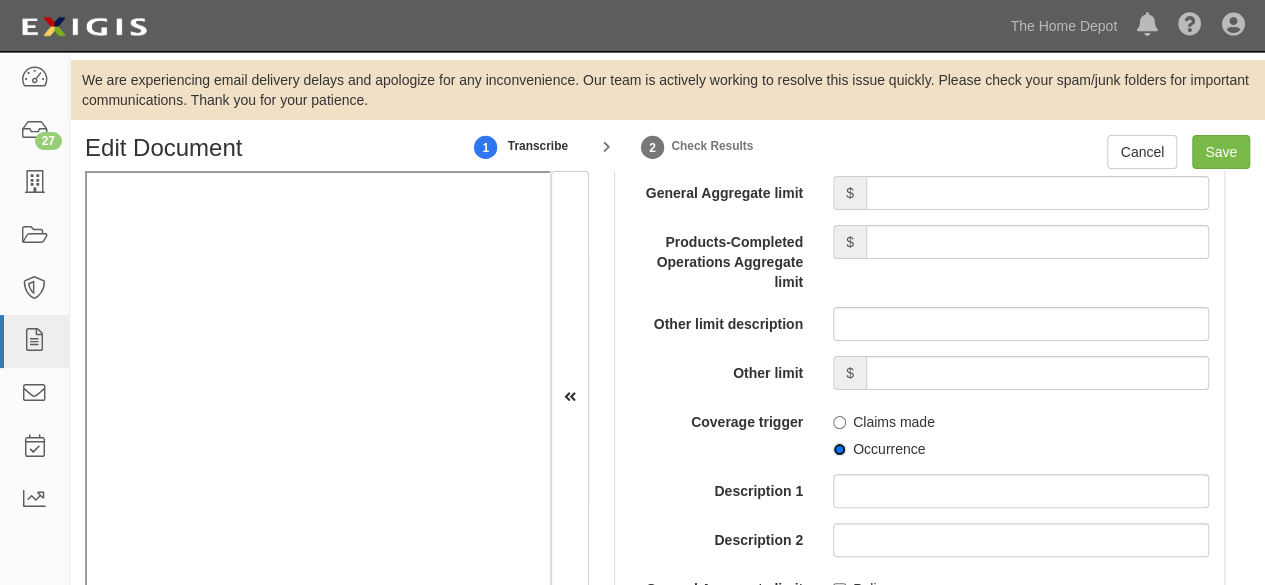 scroll, scrollTop: 2250, scrollLeft: 0, axis: vertical 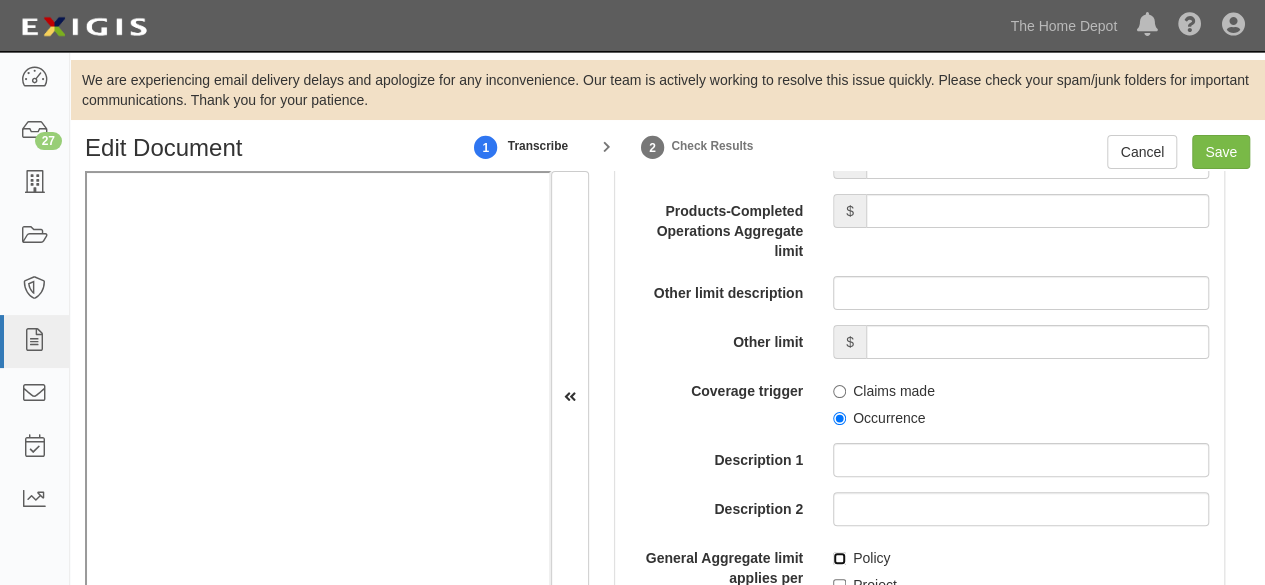 click on "Policy" at bounding box center [839, 558] 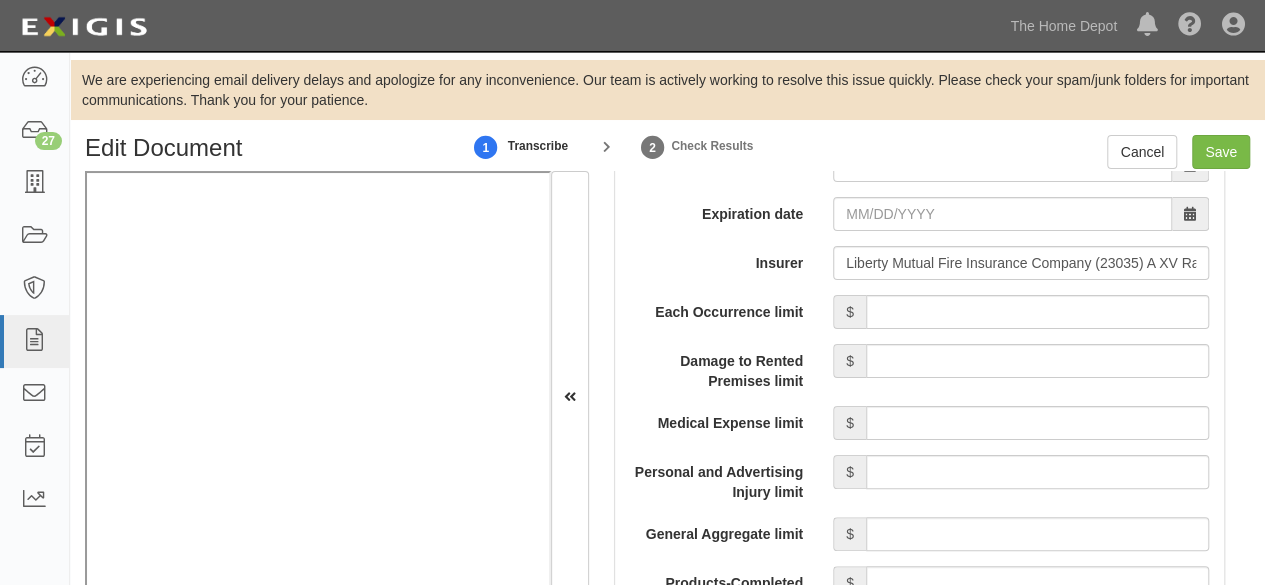 scroll, scrollTop: 1650, scrollLeft: 0, axis: vertical 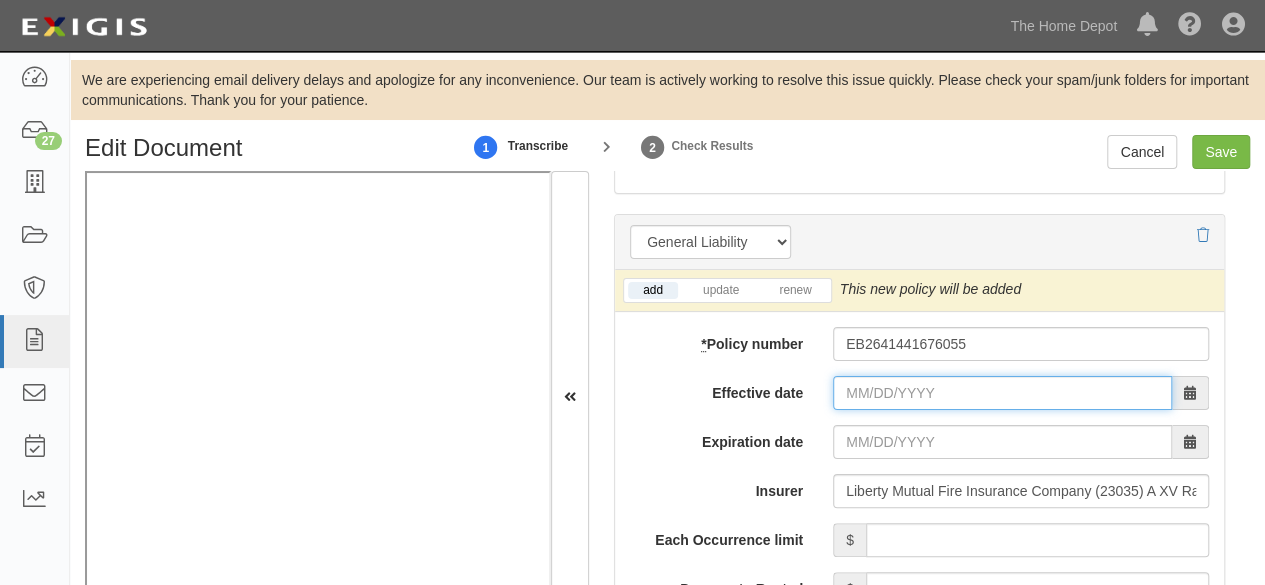 click on "Effective date" at bounding box center (1002, 393) 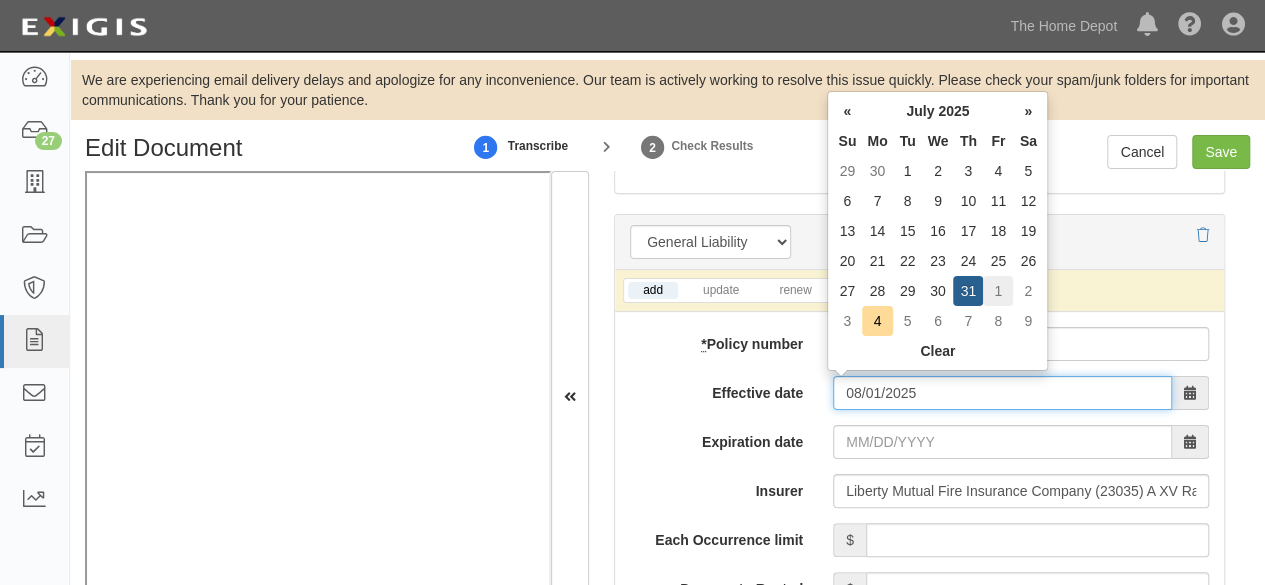 type on "08/01/2025" 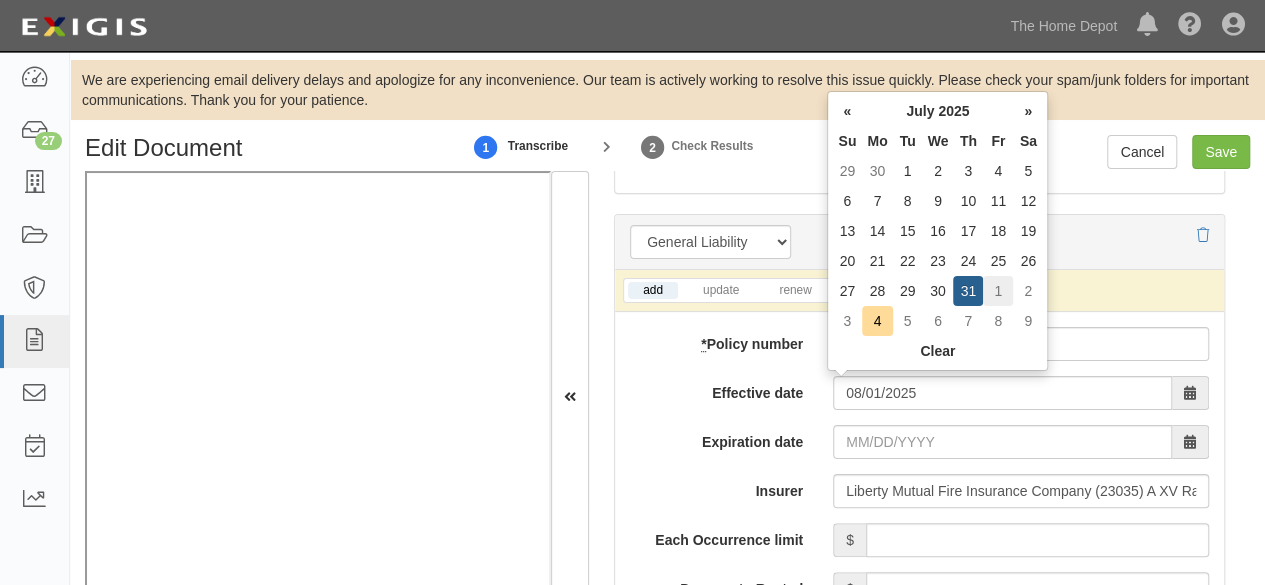 type on "08/01/2026" 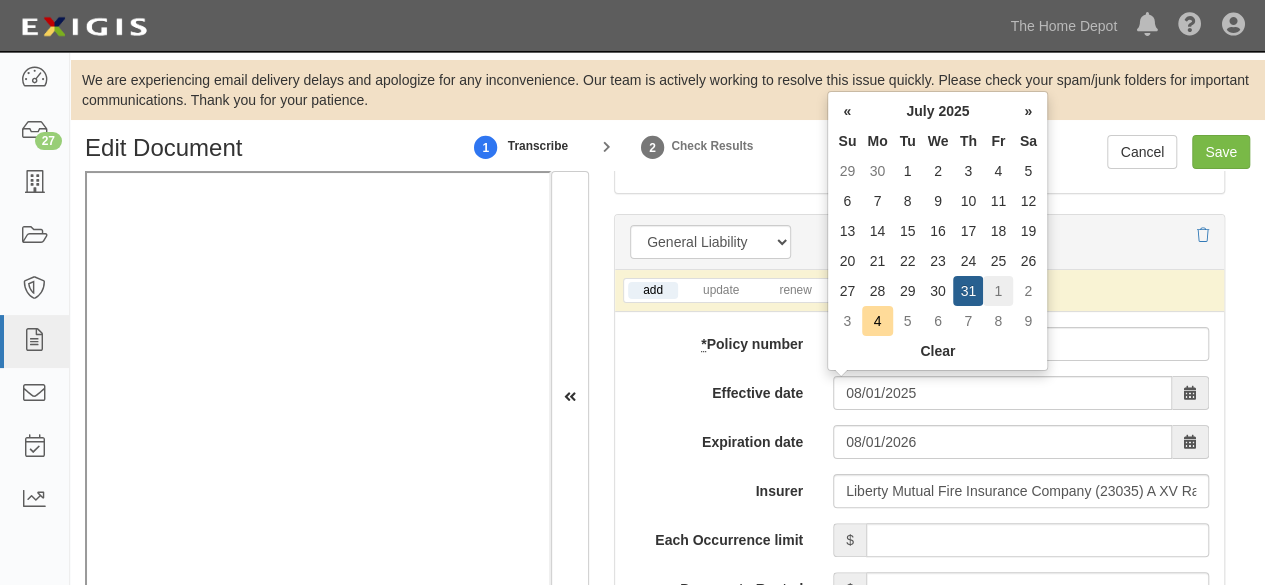 click on "1" at bounding box center (998, 291) 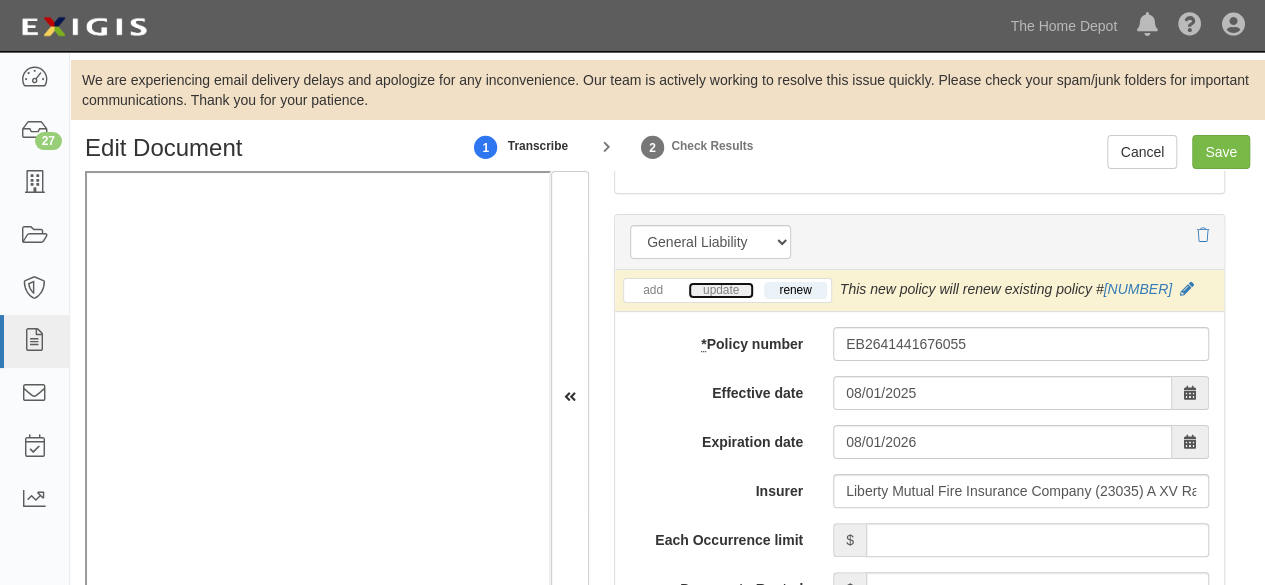 click on "update" at bounding box center [721, 290] 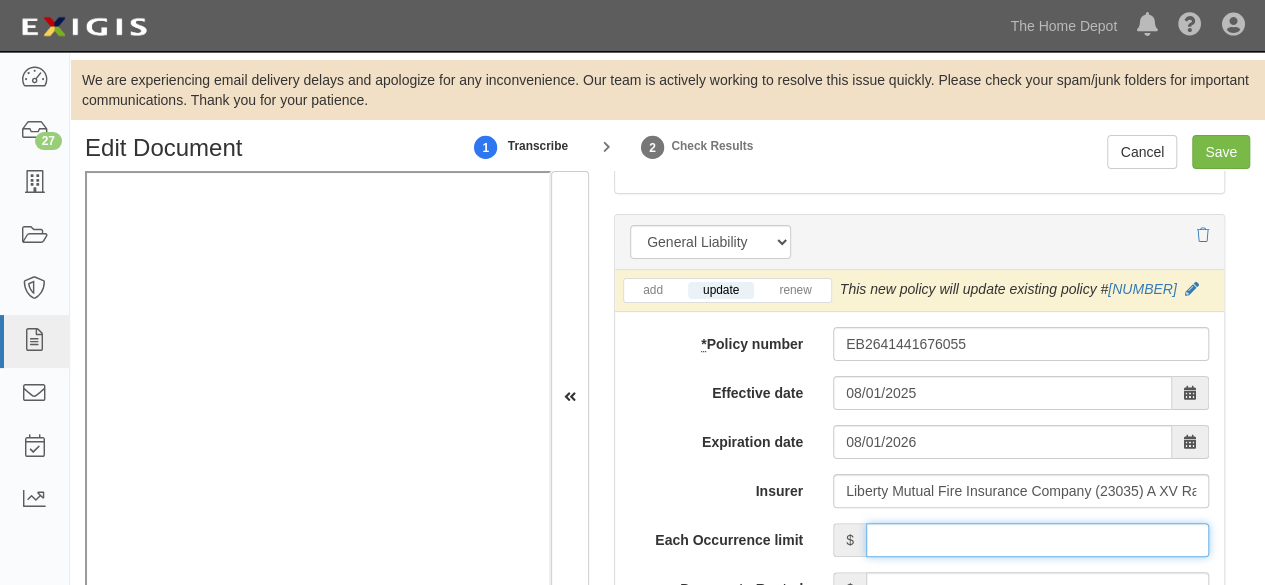 drag, startPoint x: 984, startPoint y: 561, endPoint x: 988, endPoint y: 541, distance: 20.396078 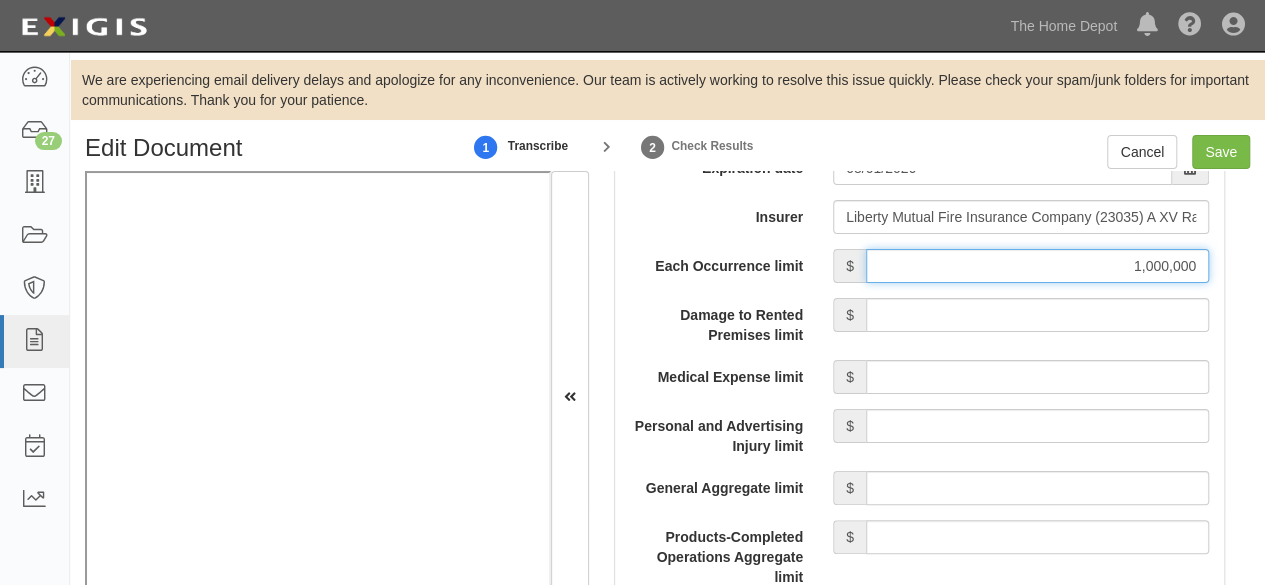 scroll, scrollTop: 1950, scrollLeft: 0, axis: vertical 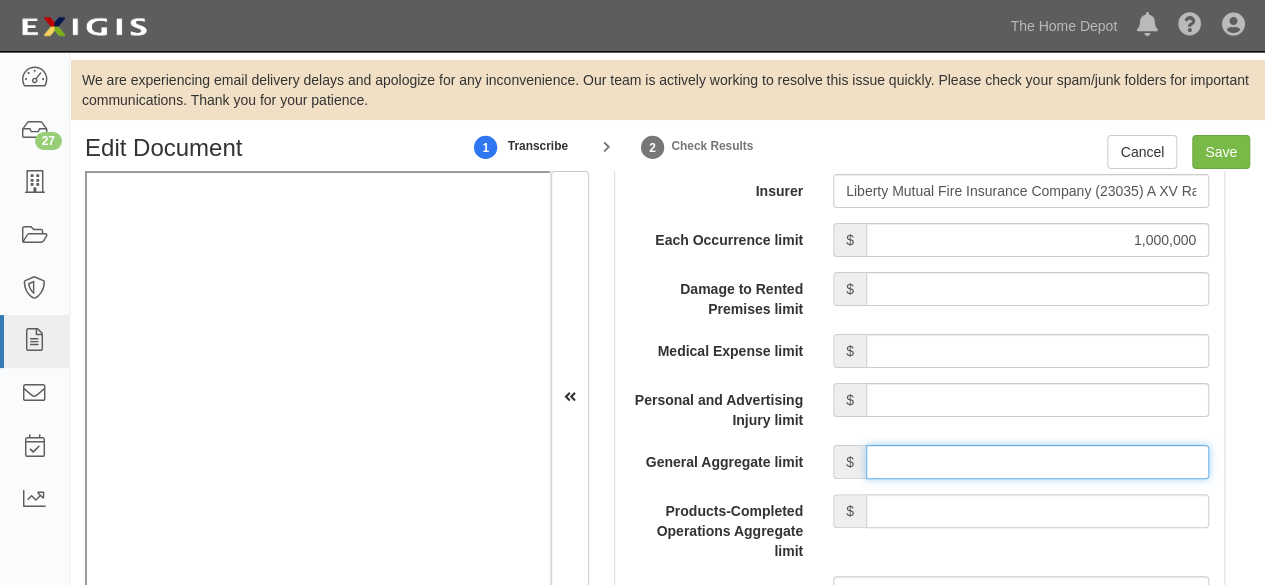 click on "General Aggregate limit" at bounding box center [1037, 462] 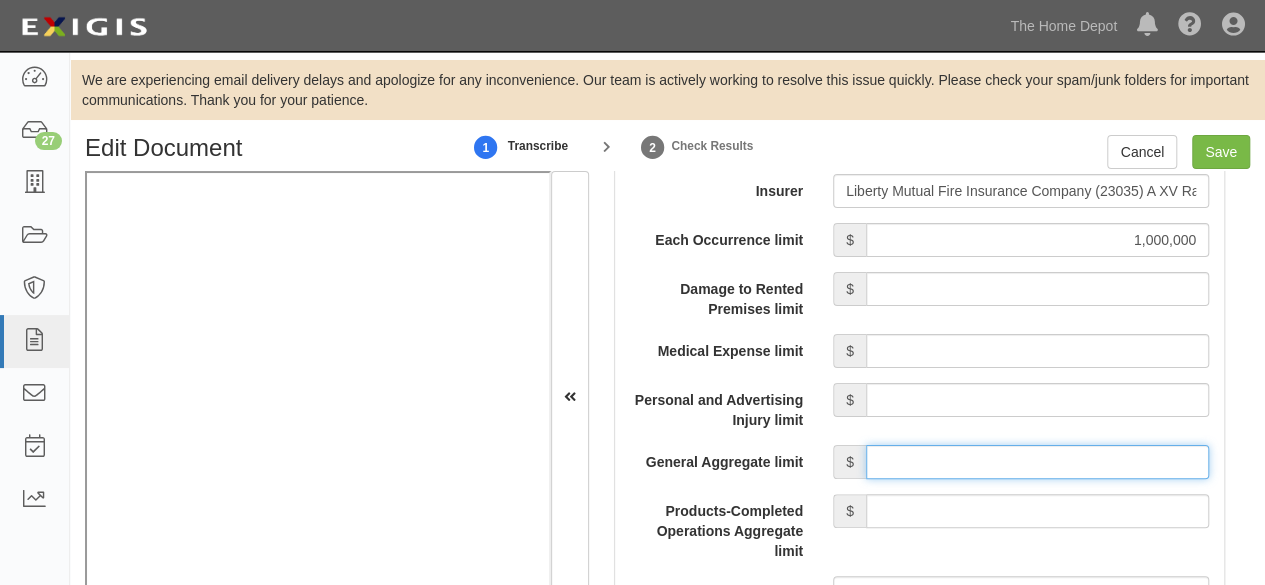 type on "10,000,000" 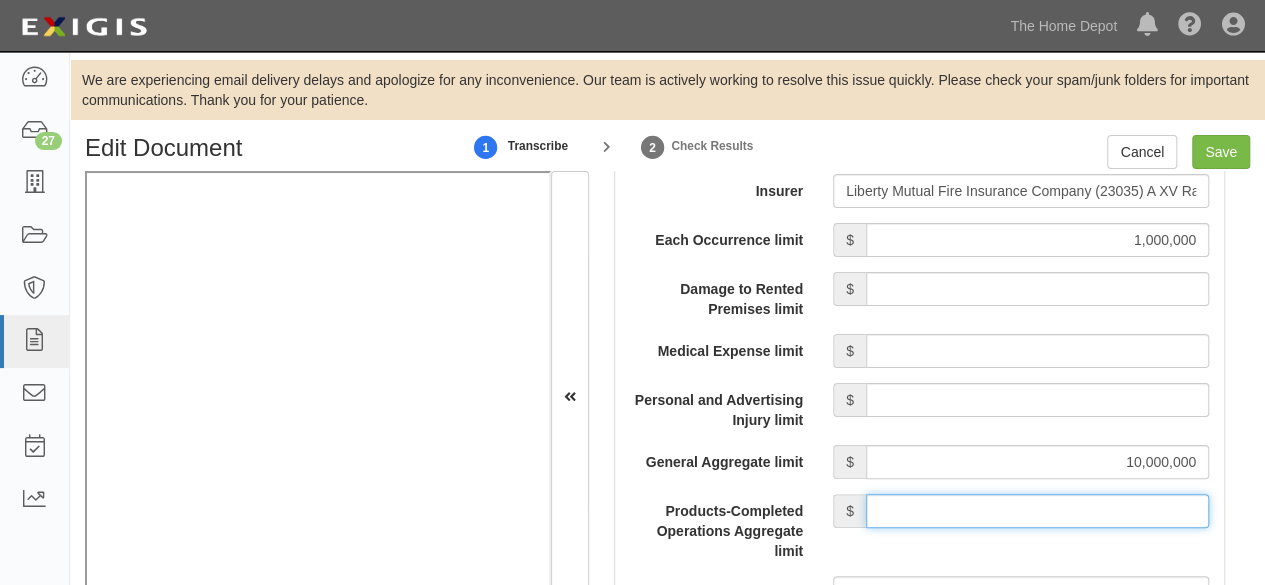 click on "Products-Completed Operations Aggregate limit" at bounding box center (1037, 511) 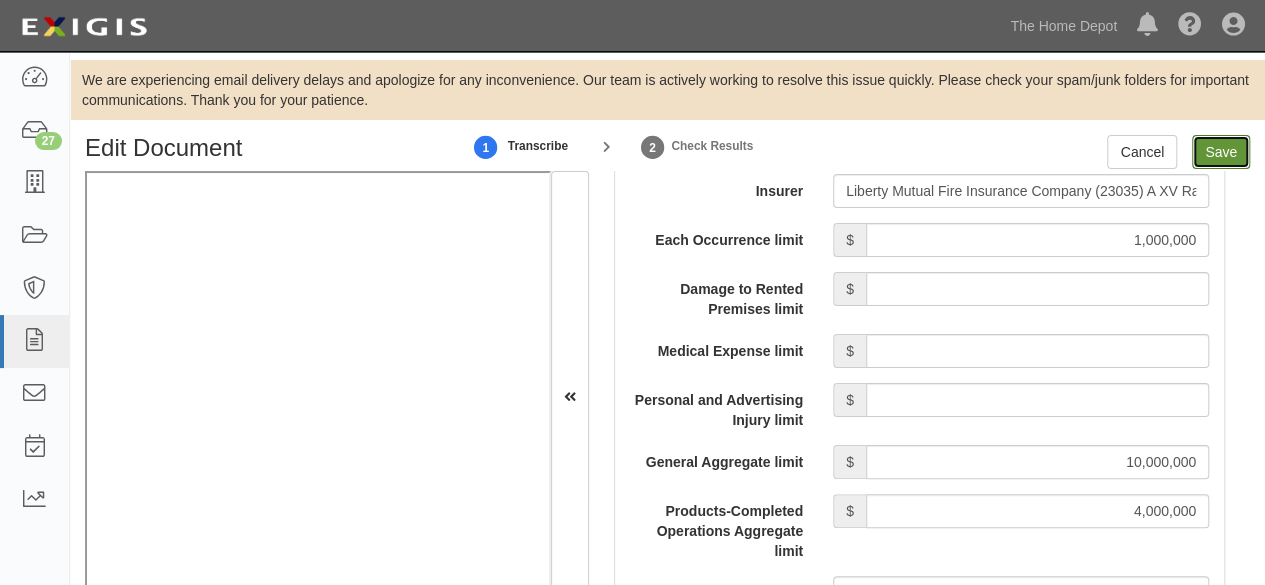 click on "Save" at bounding box center (1221, 152) 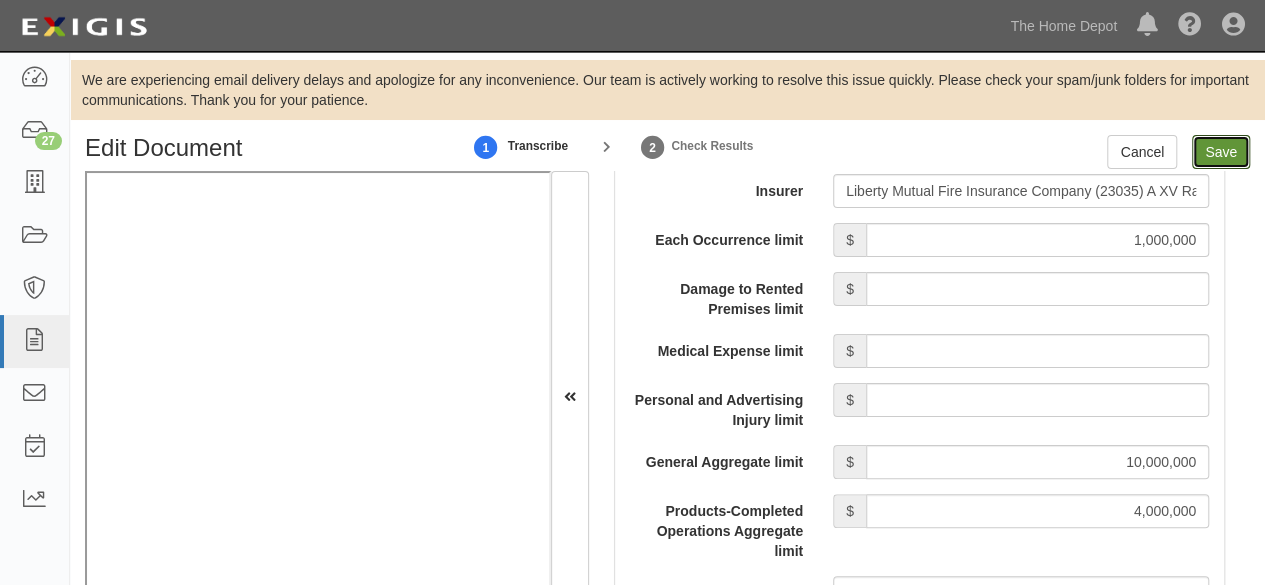 type on "1000000" 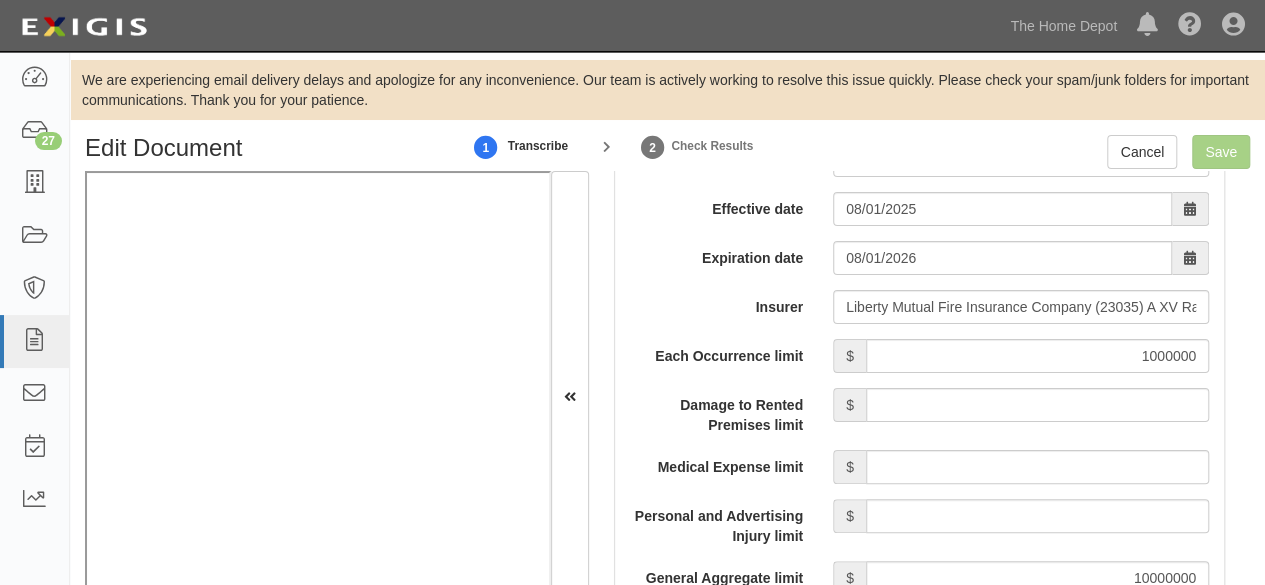 scroll, scrollTop: 1650, scrollLeft: 0, axis: vertical 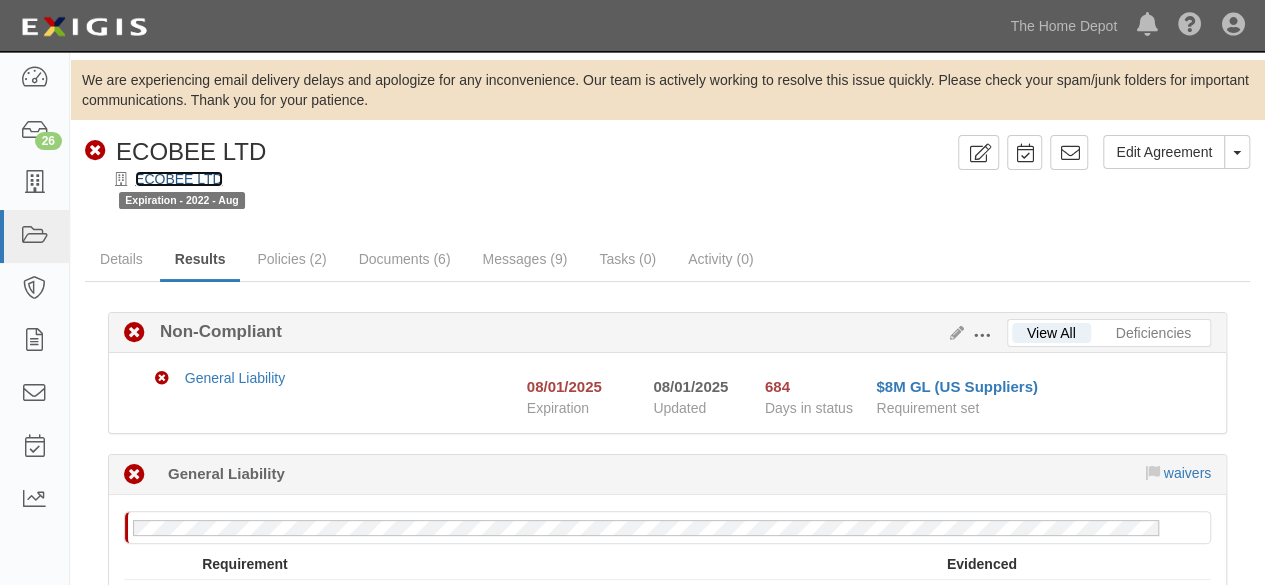 click on "ECOBEE LTD" at bounding box center (179, 179) 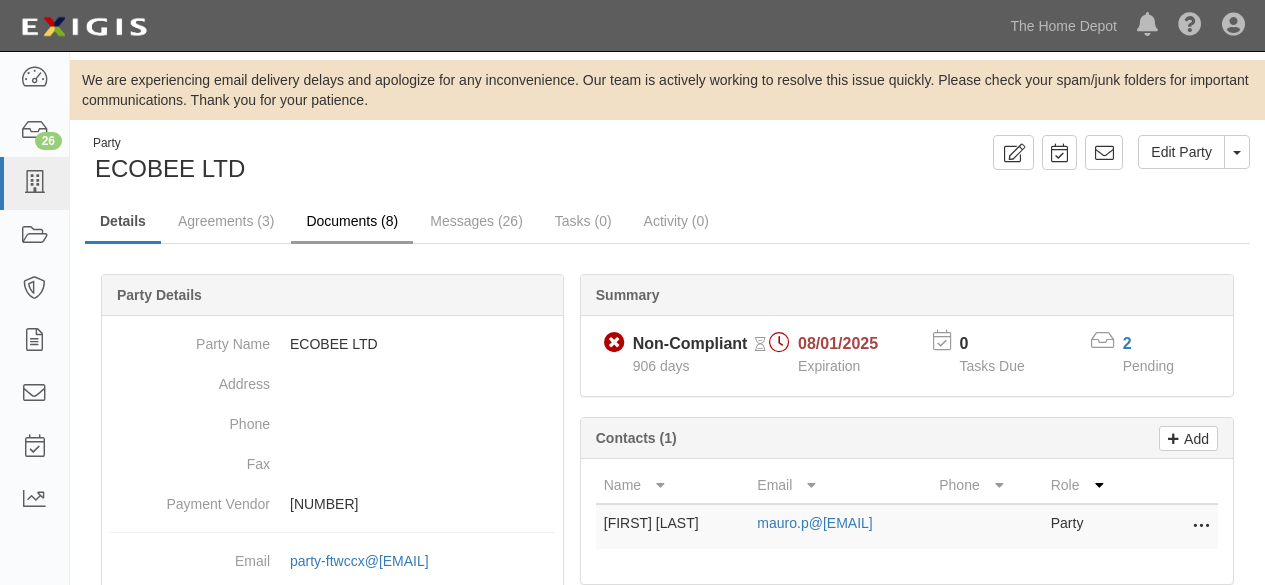 scroll, scrollTop: 0, scrollLeft: 0, axis: both 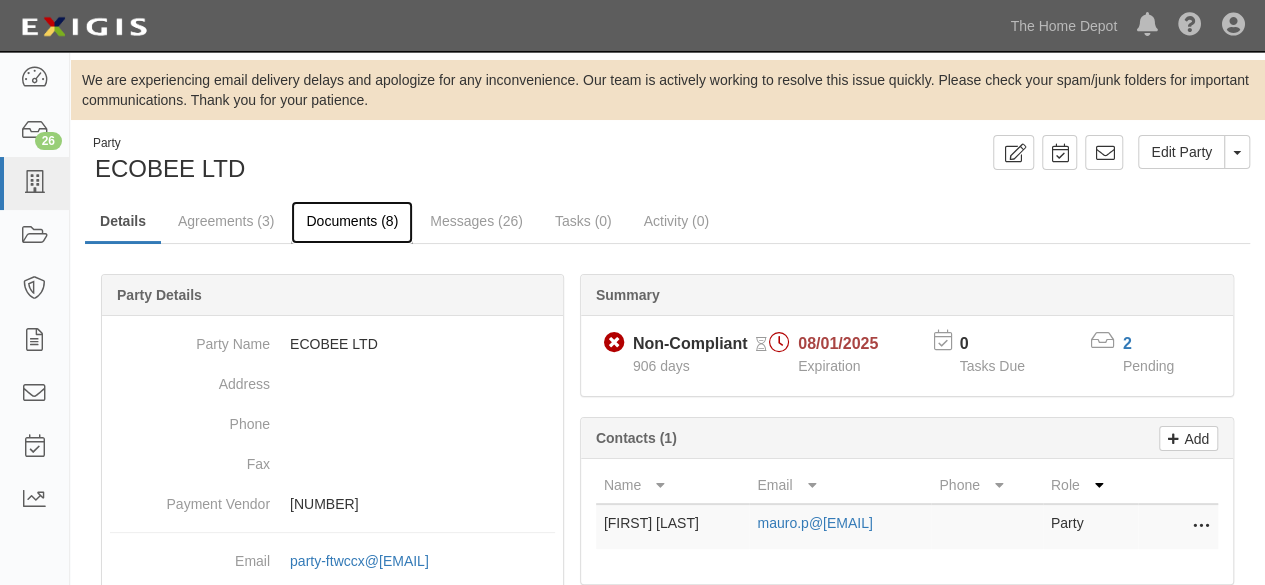 click on "Documents (8)" at bounding box center (352, 222) 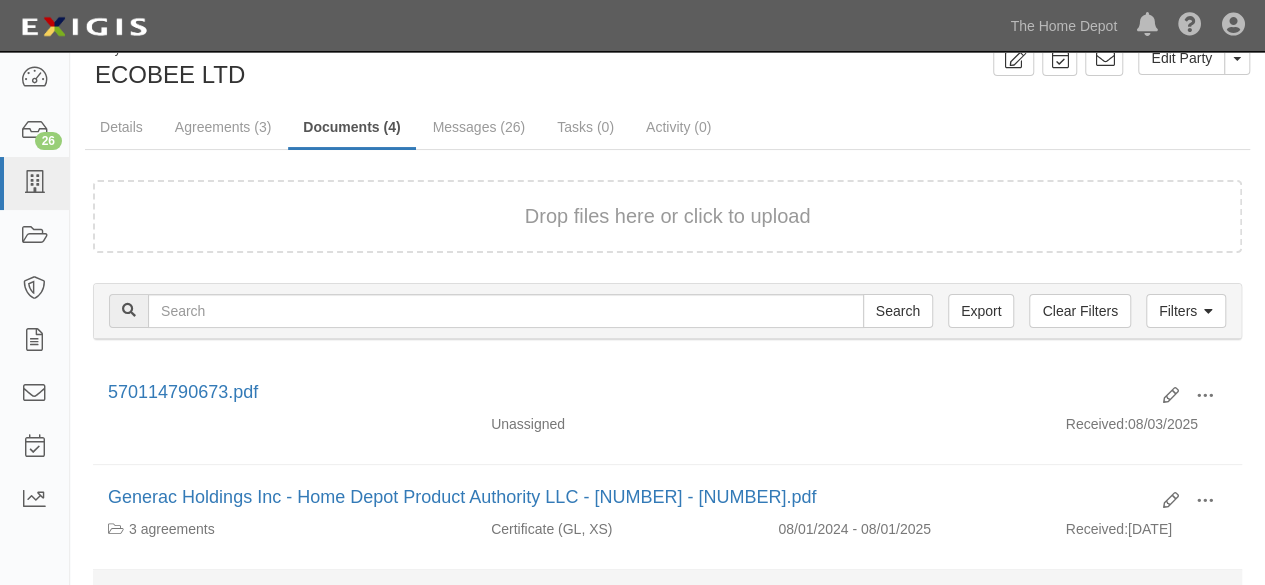scroll, scrollTop: 200, scrollLeft: 0, axis: vertical 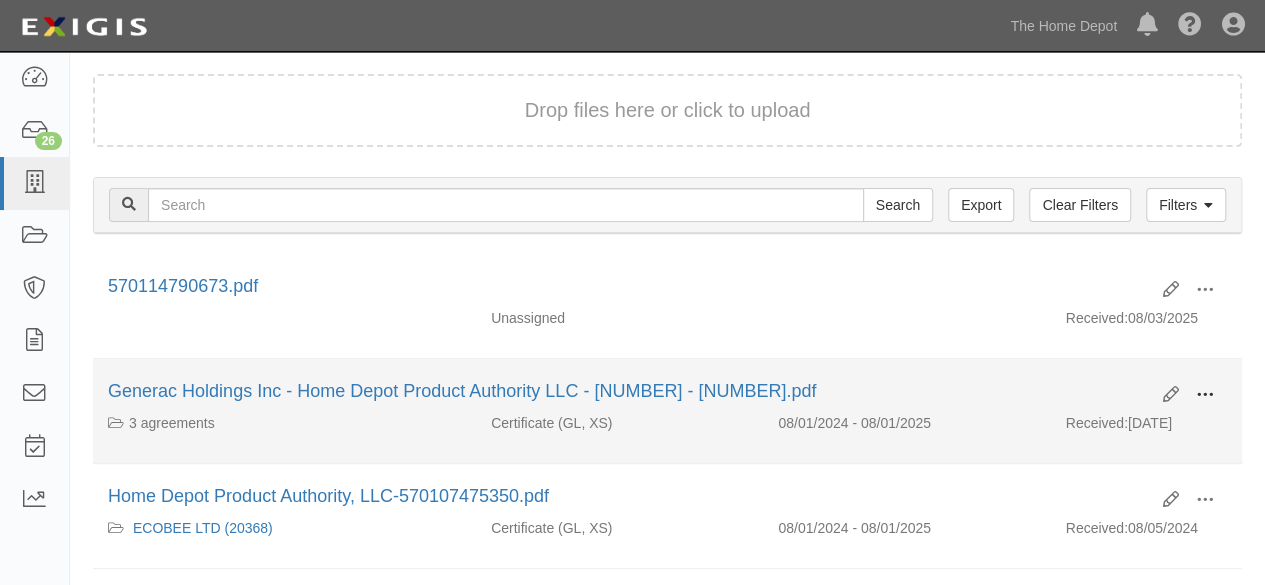 click at bounding box center [1205, 395] 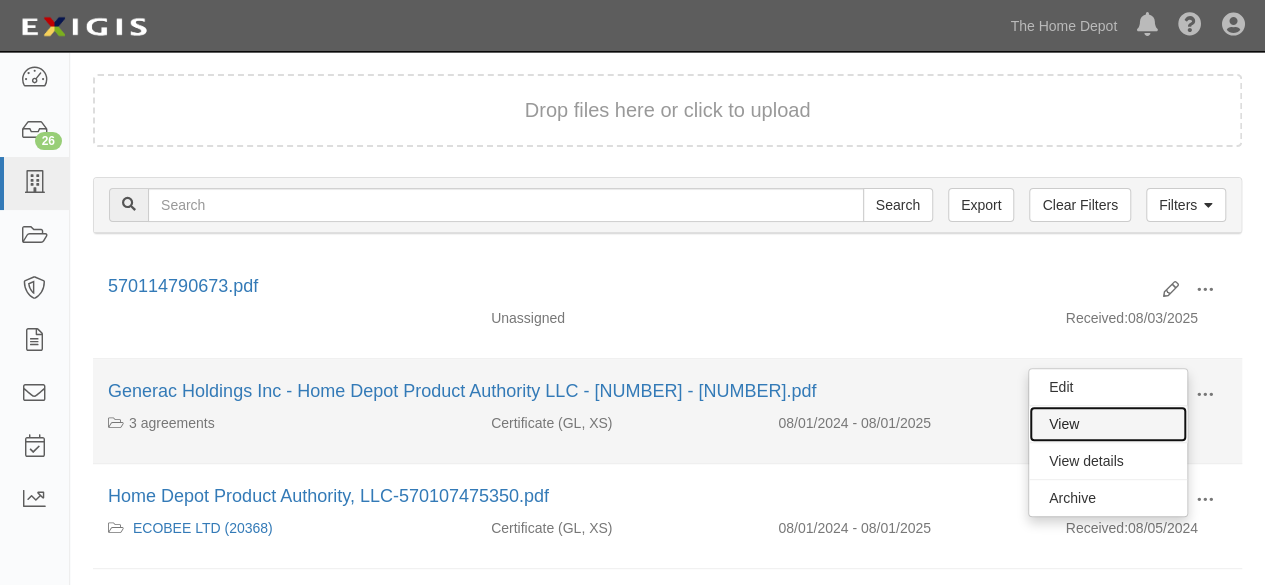 click on "View" at bounding box center [1108, 424] 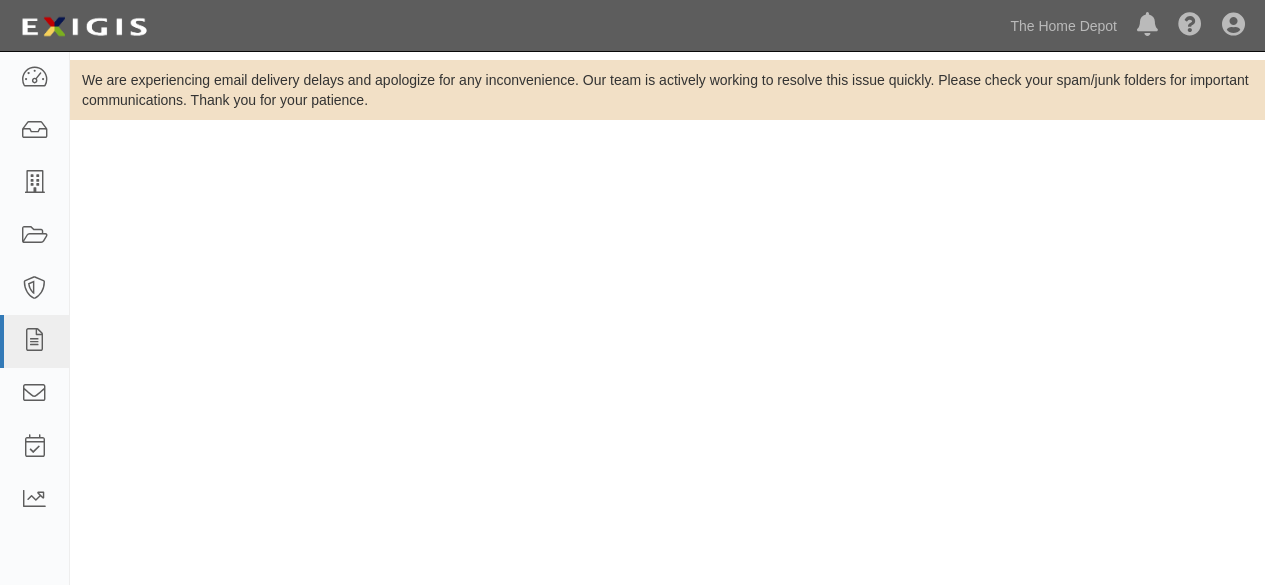 scroll, scrollTop: 0, scrollLeft: 0, axis: both 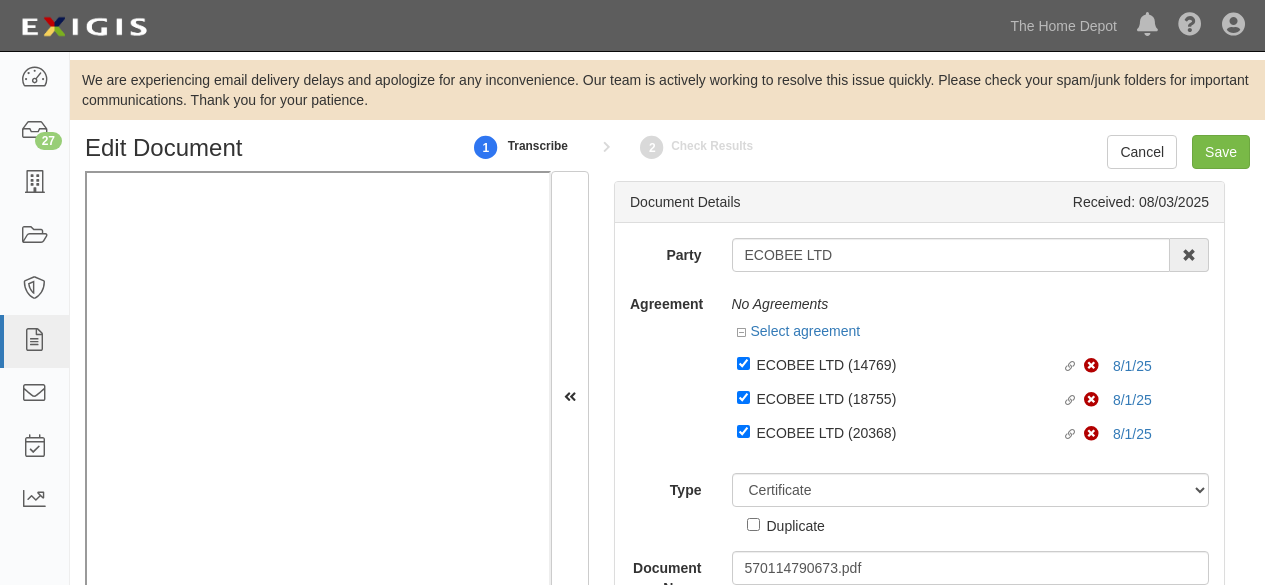 select on "CertificateDetail" 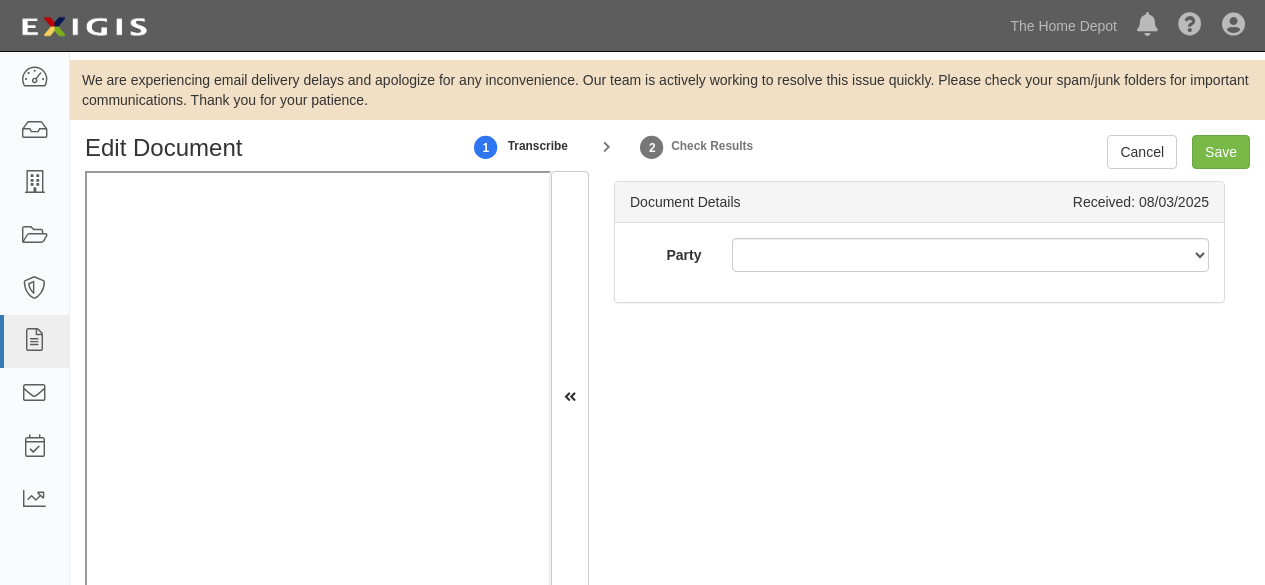 scroll, scrollTop: 0, scrollLeft: 0, axis: both 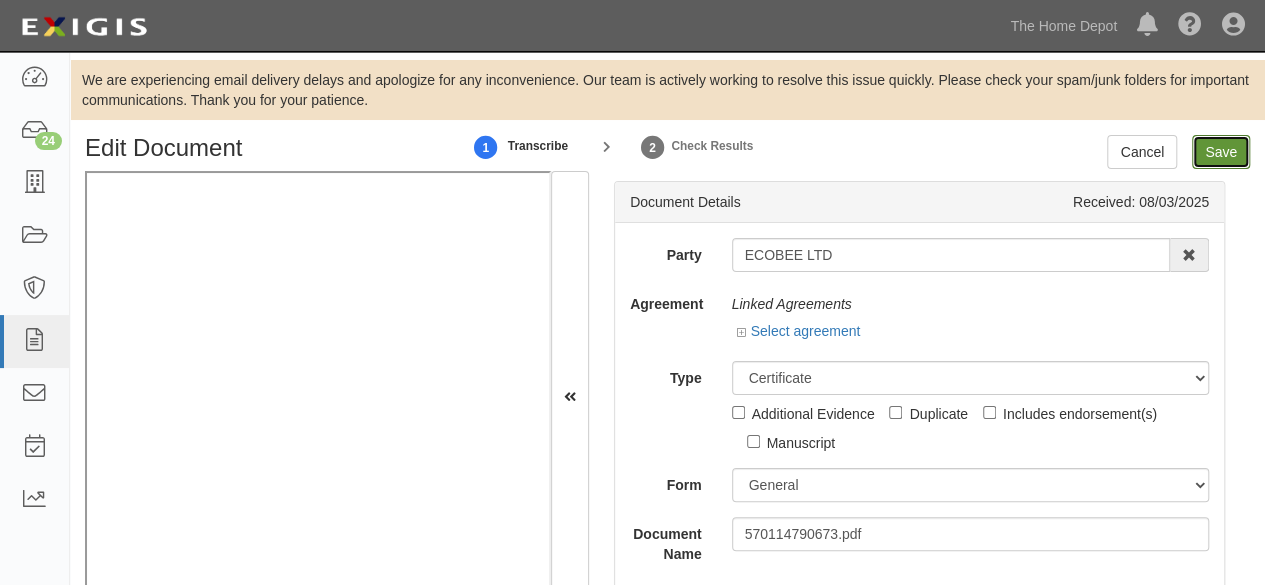 click on "Save" at bounding box center [1221, 152] 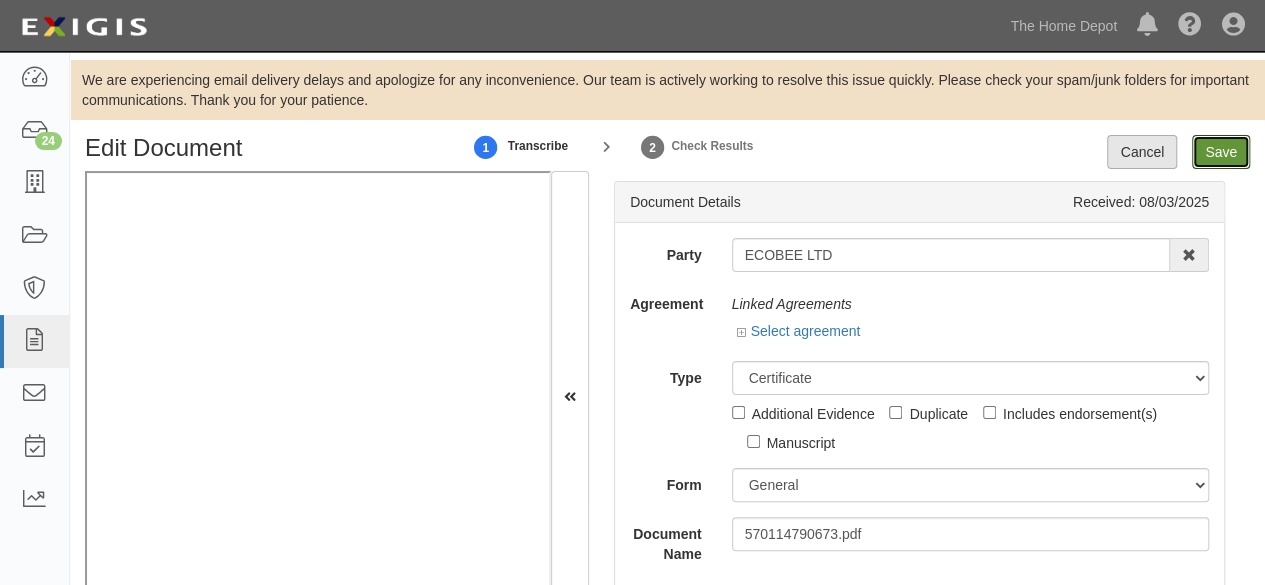 type on "1000000" 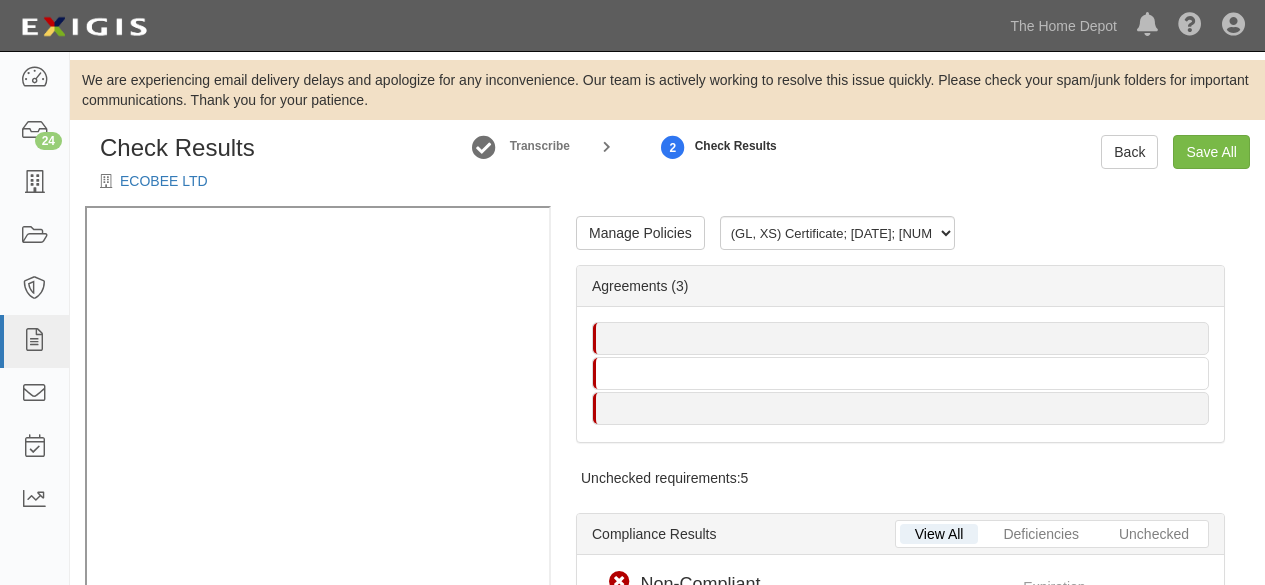 scroll, scrollTop: 0, scrollLeft: 0, axis: both 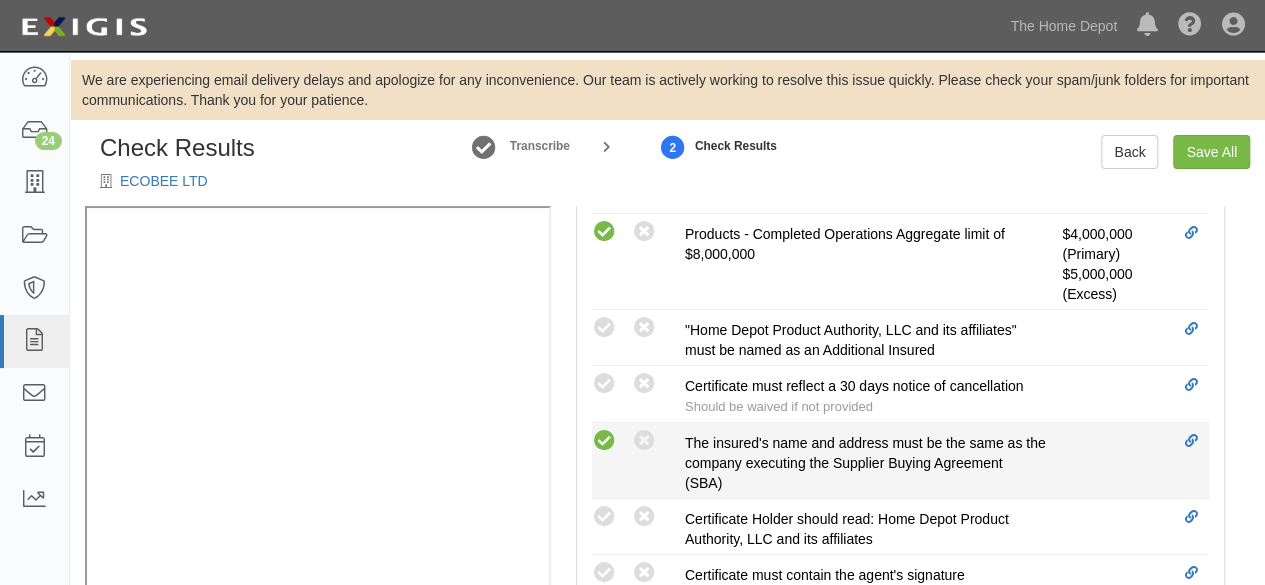 click at bounding box center [604, 441] 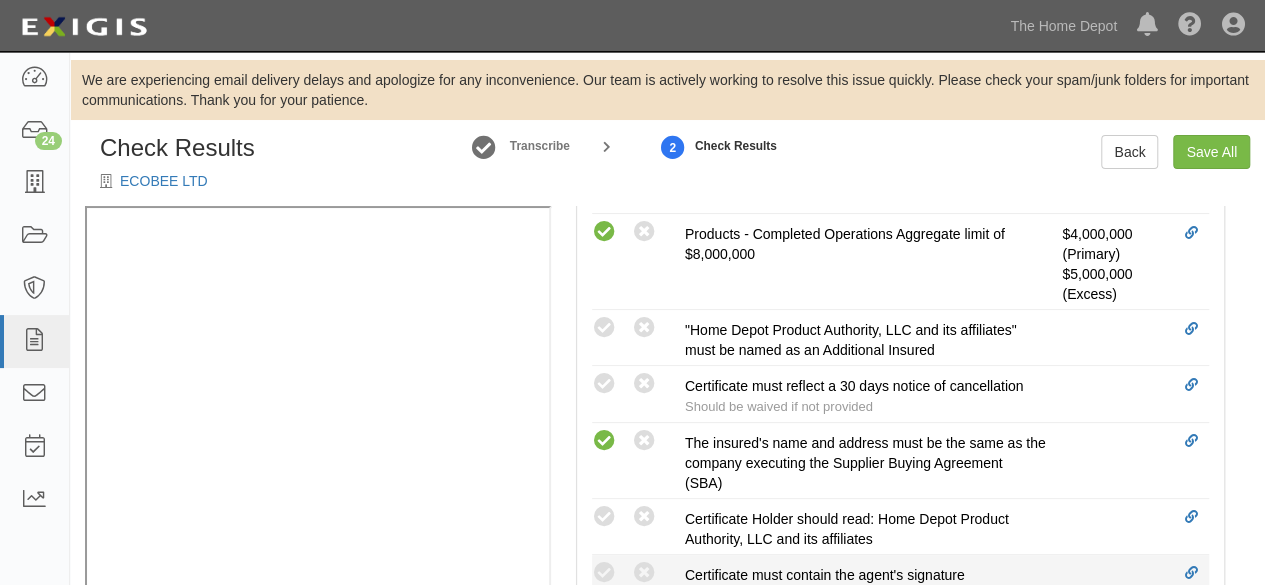 drag, startPoint x: 608, startPoint y: 565, endPoint x: 616, endPoint y: 553, distance: 14.422205 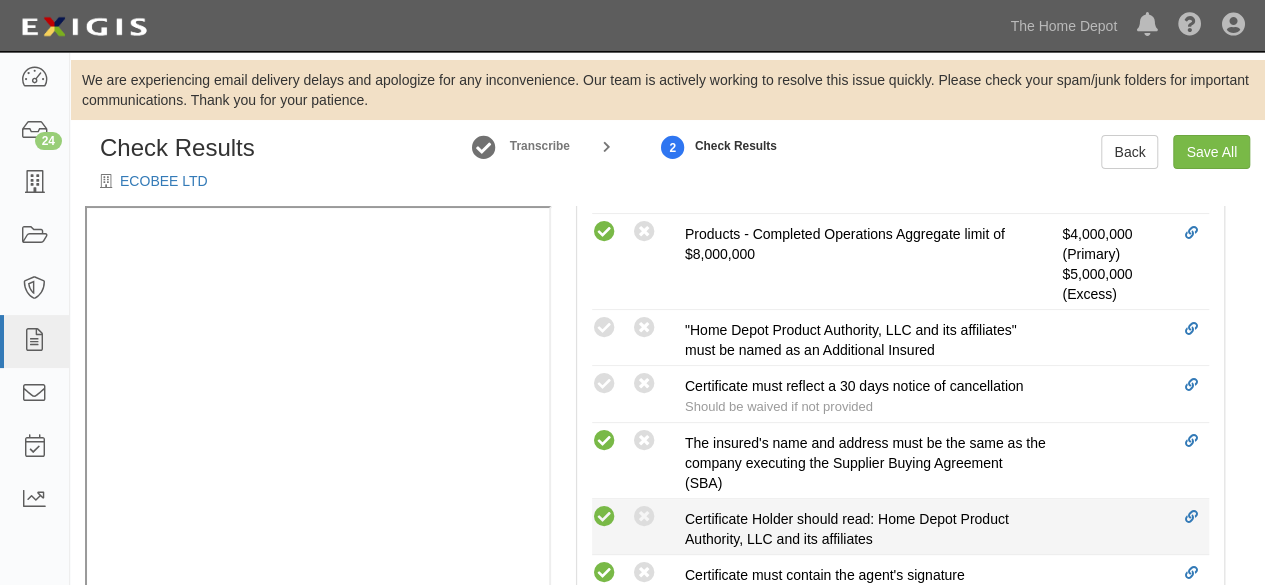 click at bounding box center [604, 517] 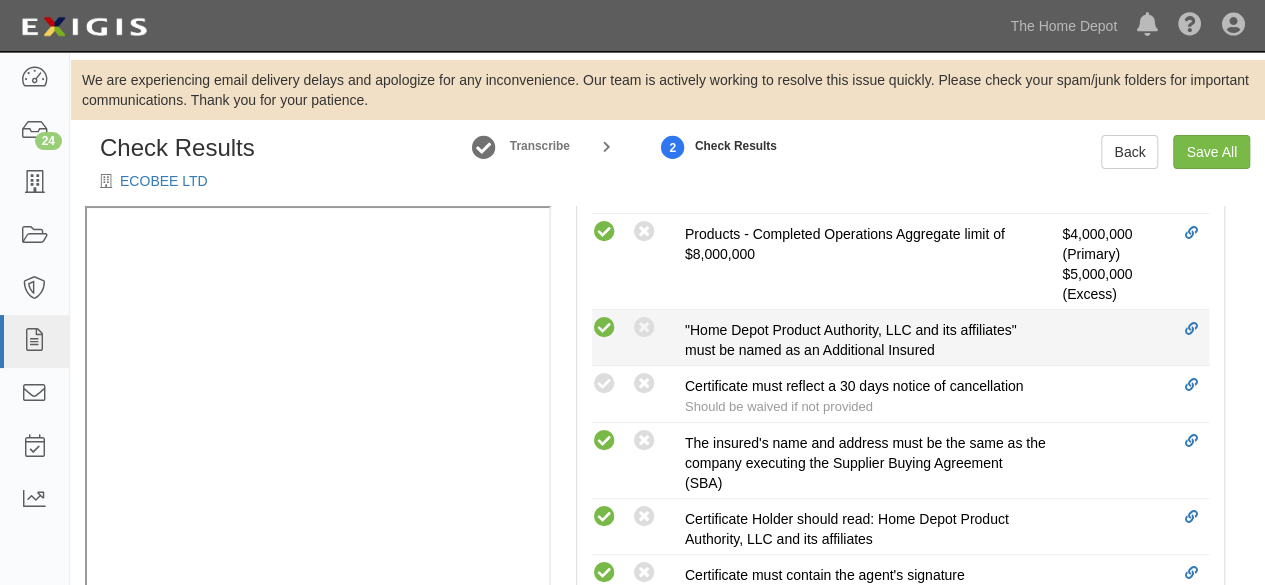 click at bounding box center (604, 328) 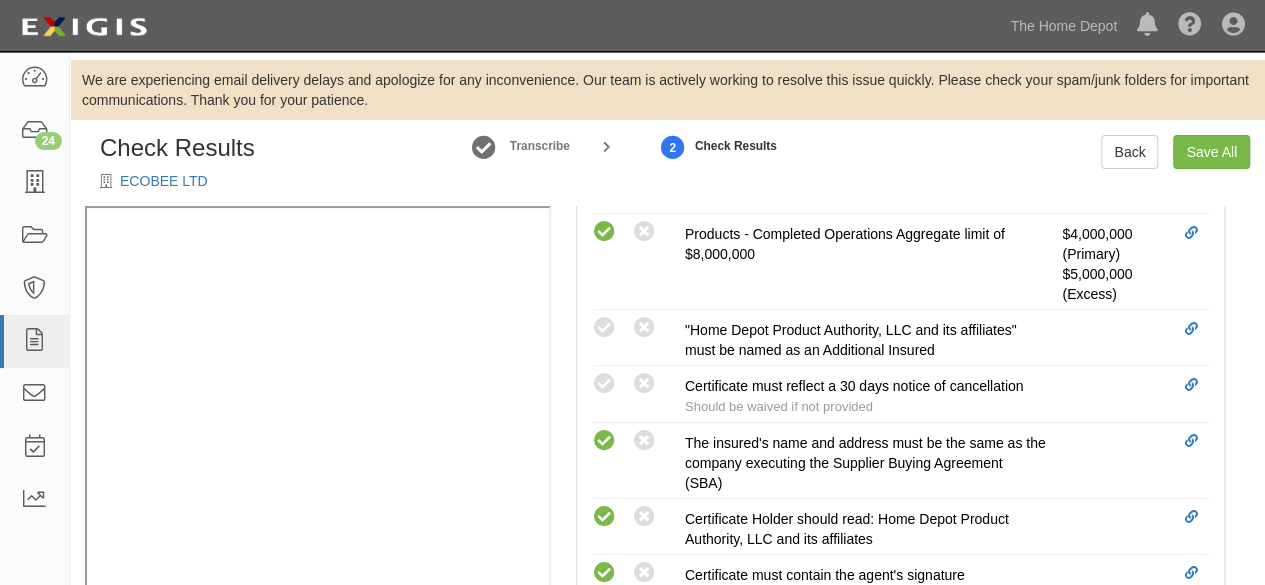 radio on "true" 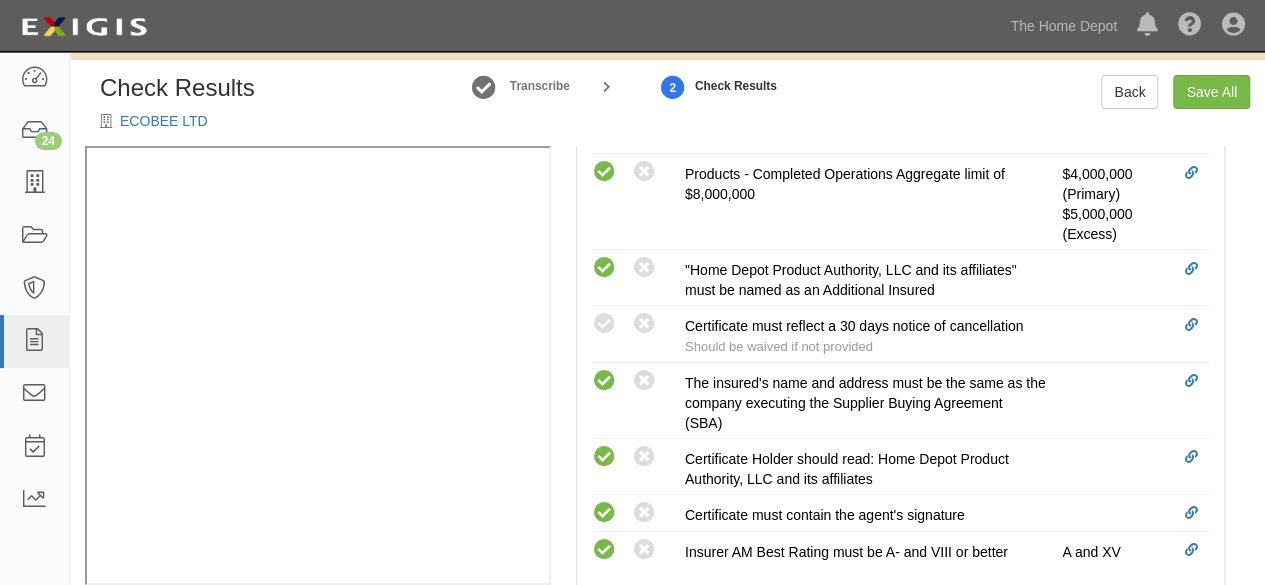 scroll, scrollTop: 88, scrollLeft: 0, axis: vertical 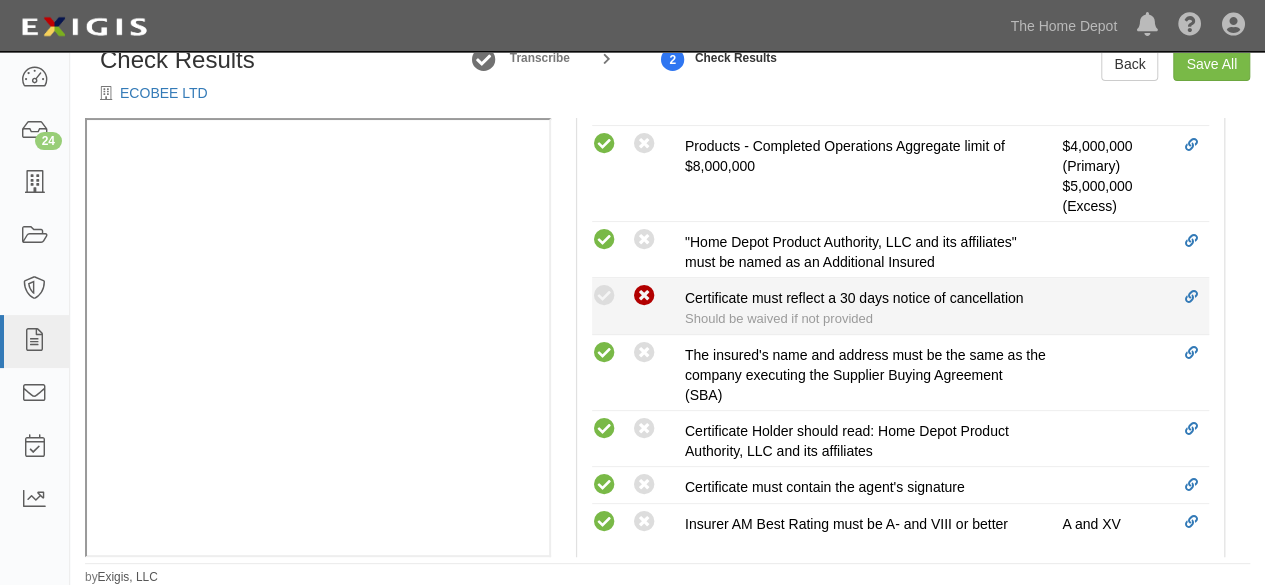 drag, startPoint x: 652, startPoint y: 288, endPoint x: 885, endPoint y: 339, distance: 238.51625 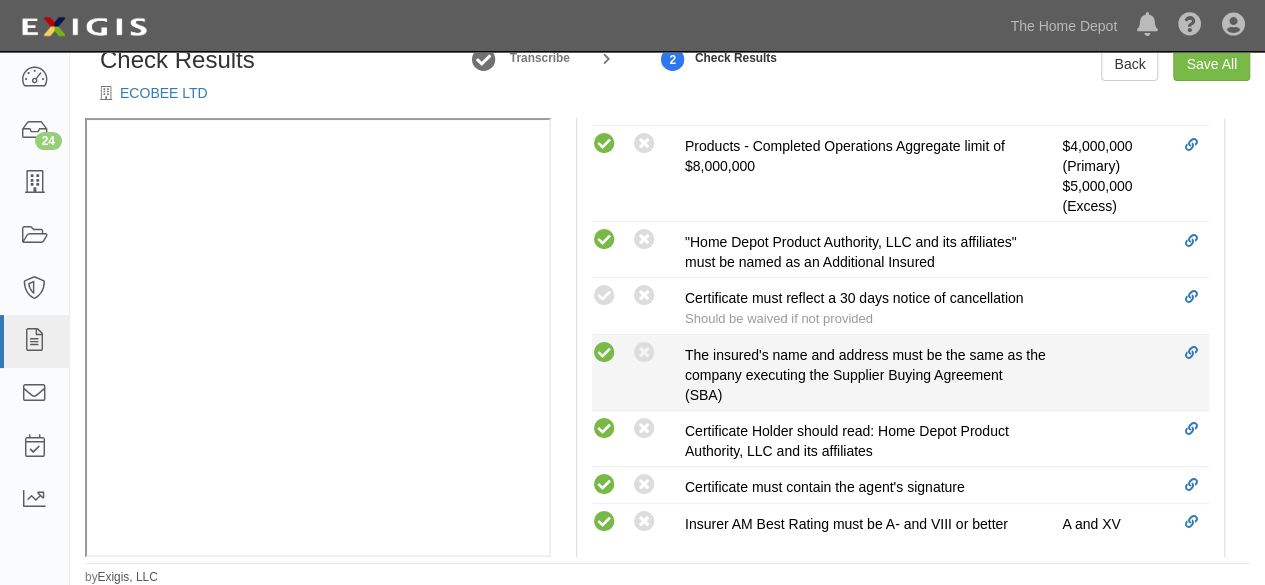 click at bounding box center (644, 296) 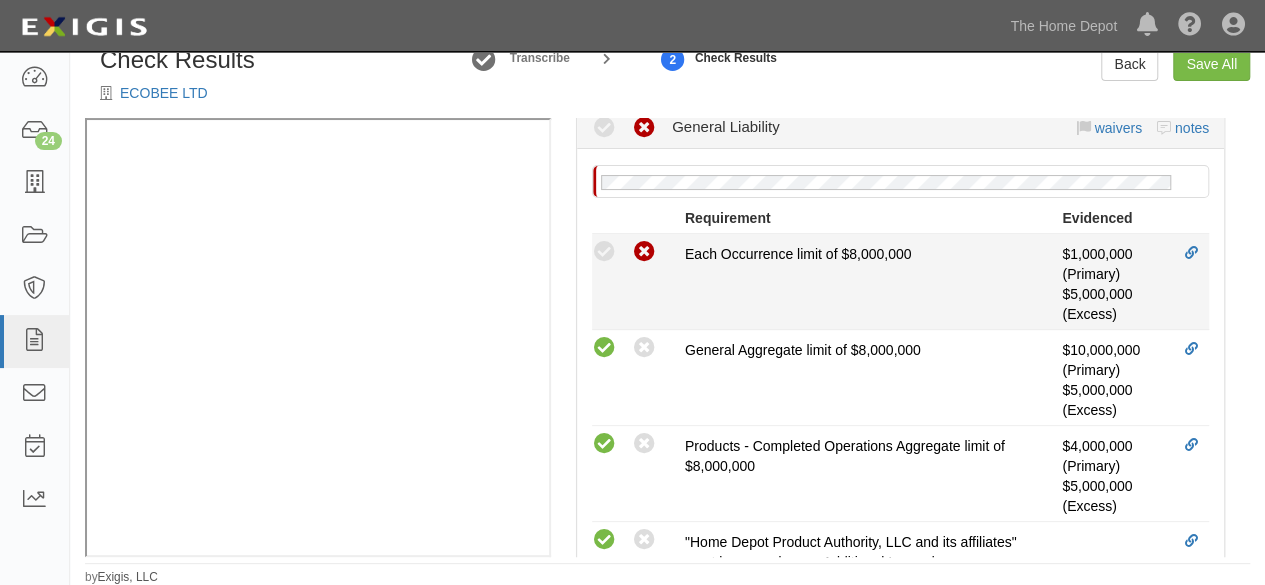 scroll, scrollTop: 450, scrollLeft: 0, axis: vertical 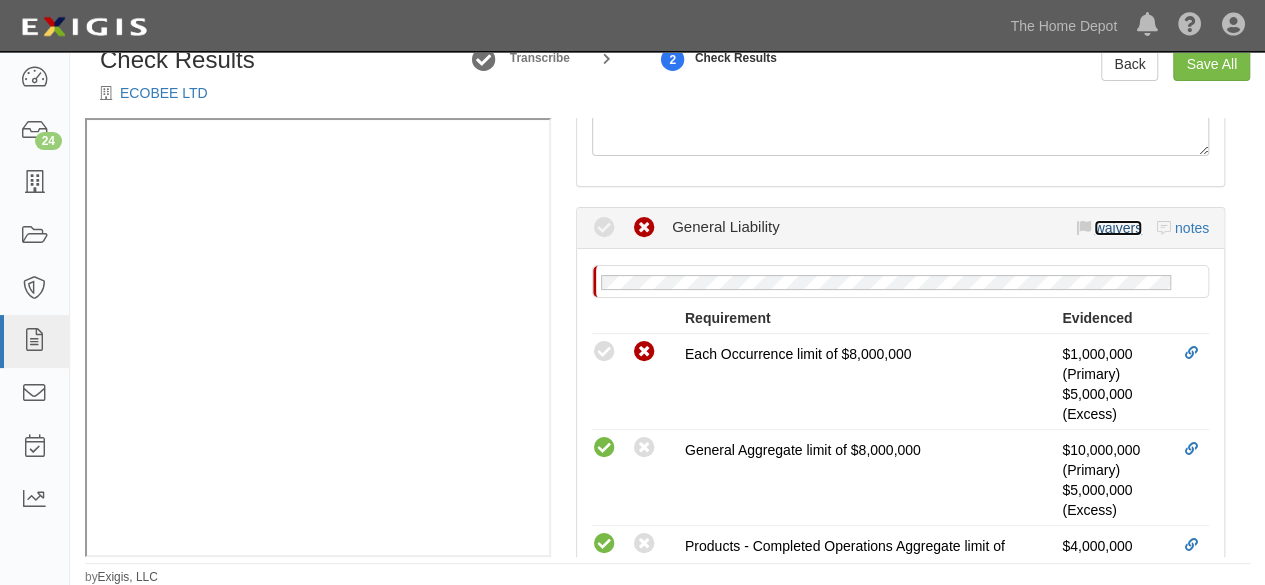 click on "waivers" at bounding box center (1117, 228) 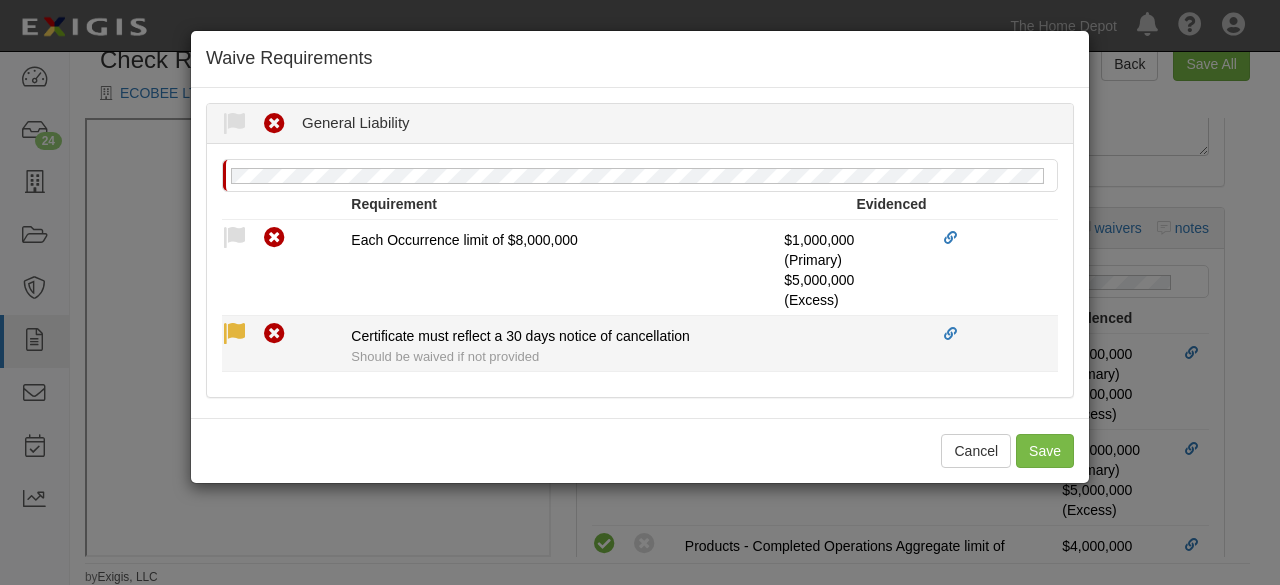 click at bounding box center [234, 334] 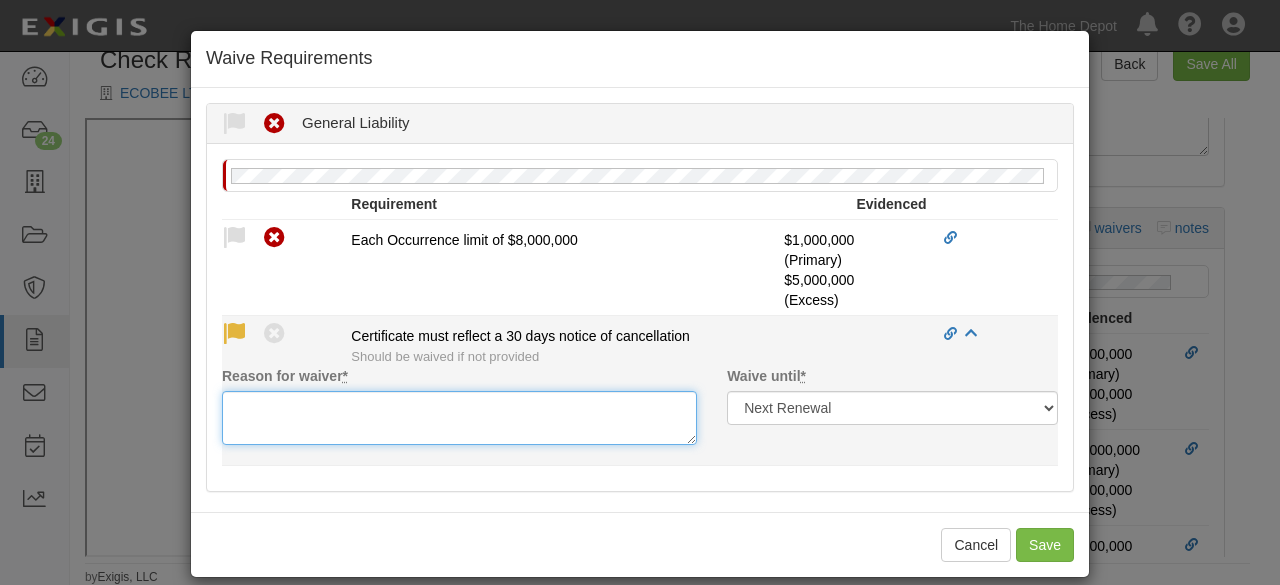 click on "Reason for waiver  *" at bounding box center (459, 418) 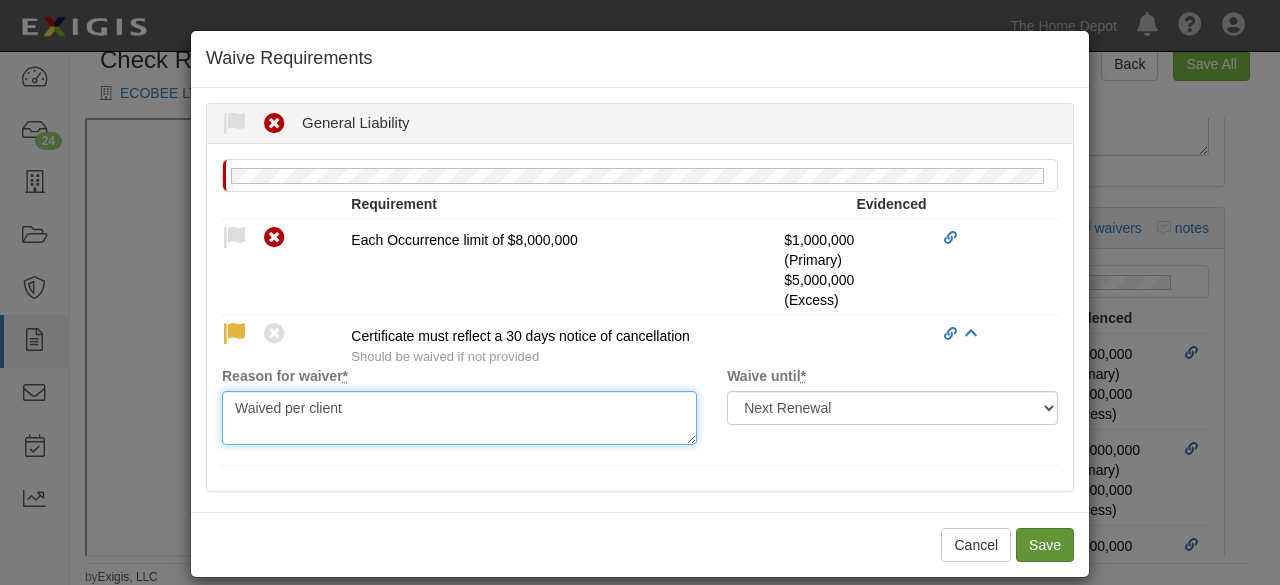 type on "Waived per client" 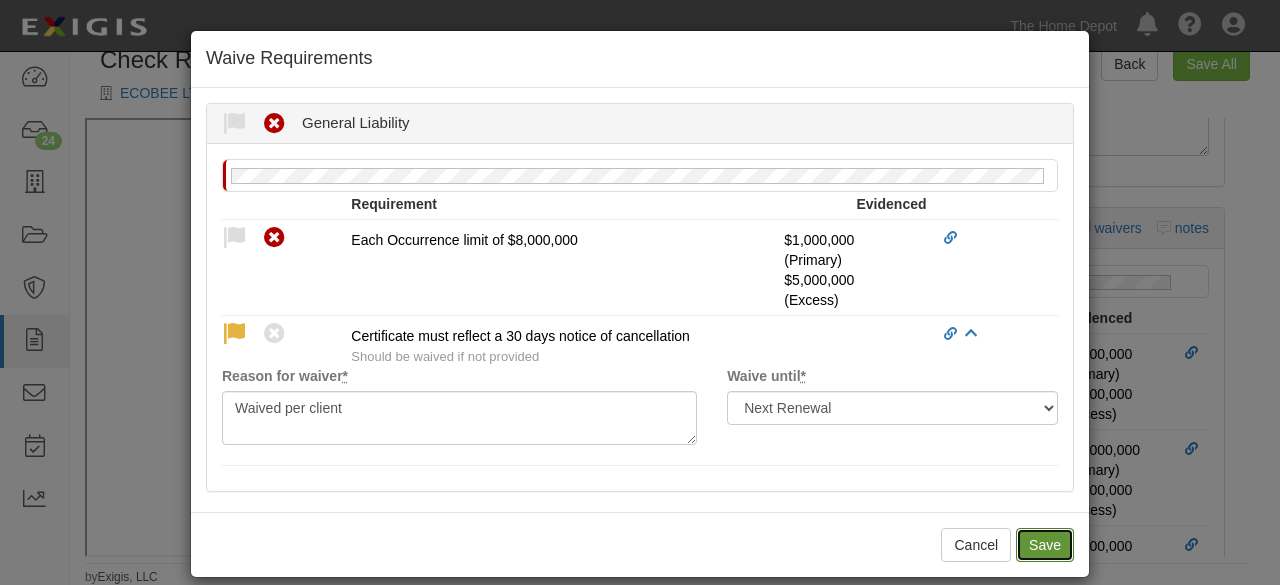 click on "Save" at bounding box center (1045, 545) 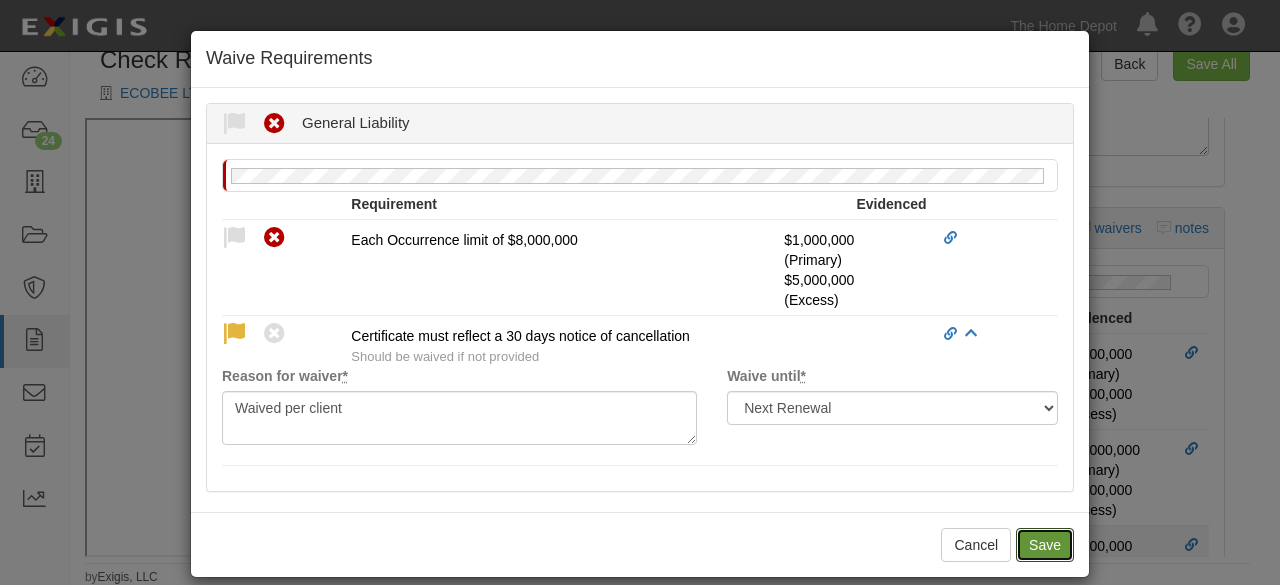 radio on "true" 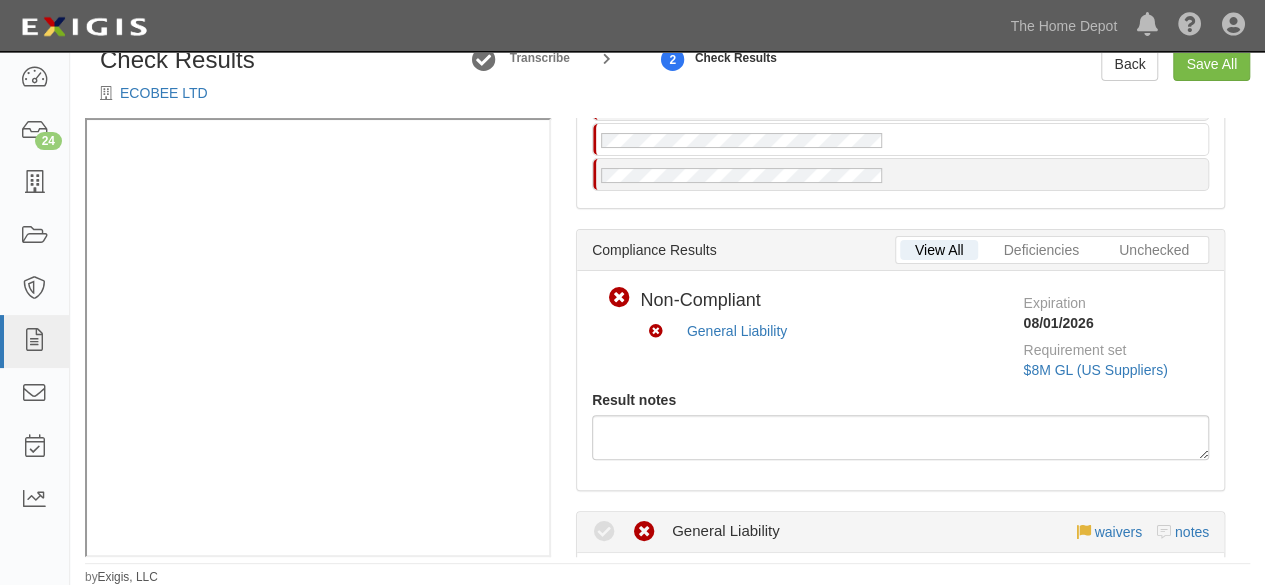 scroll, scrollTop: 0, scrollLeft: 0, axis: both 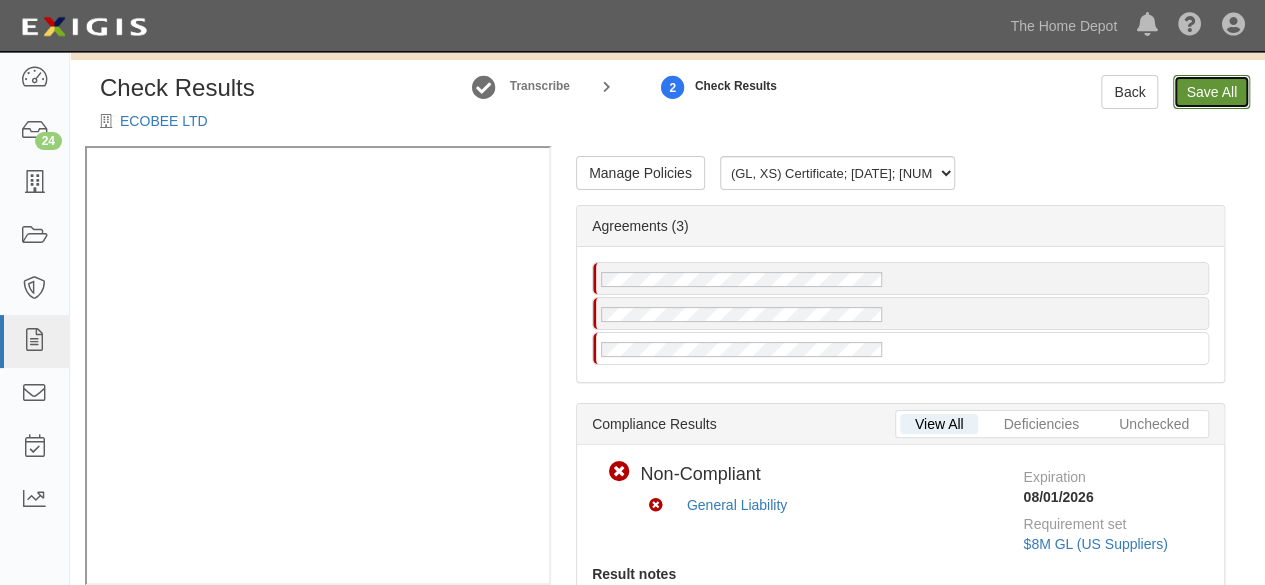 click on "Save All" at bounding box center (1211, 92) 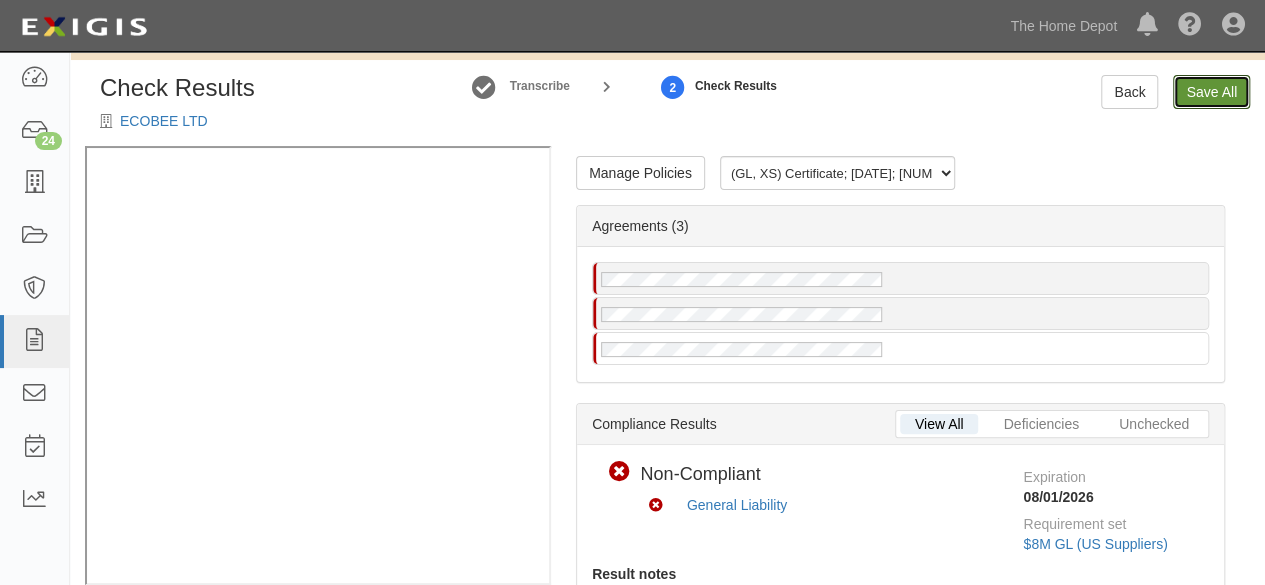 radio on "false" 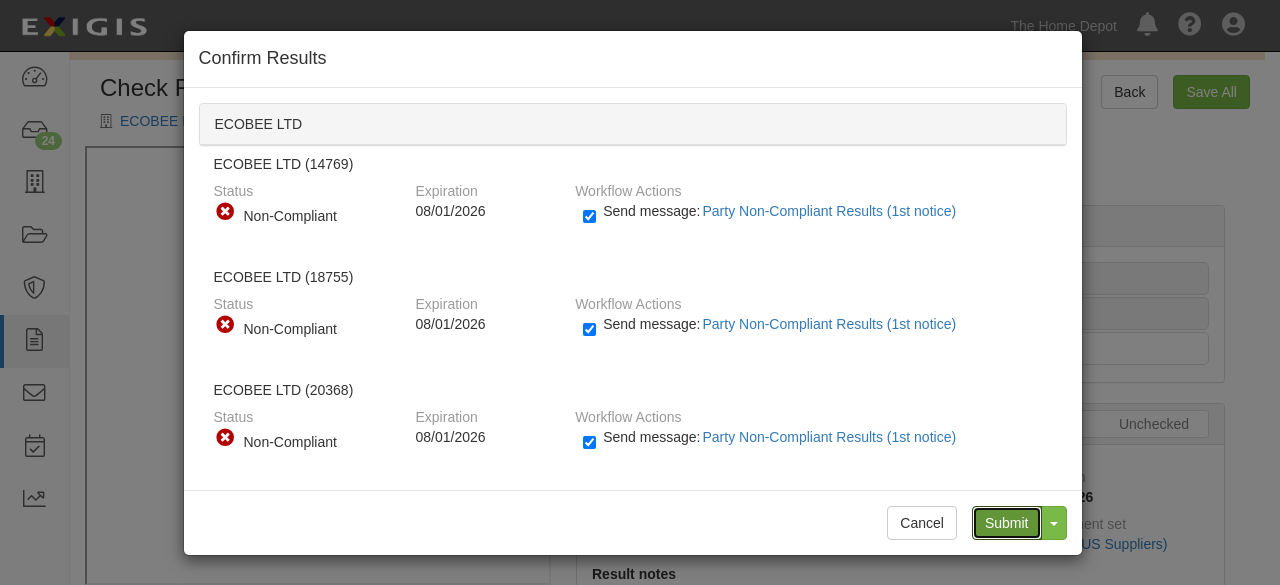 drag, startPoint x: 996, startPoint y: 517, endPoint x: 797, endPoint y: 380, distance: 241.59885 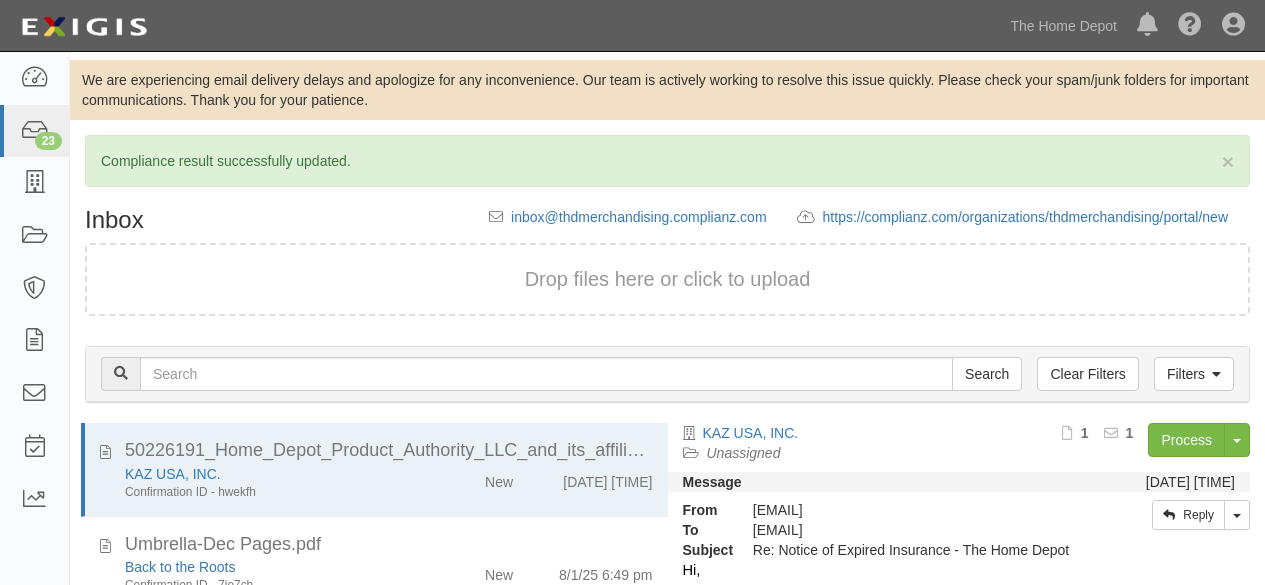 scroll, scrollTop: 0, scrollLeft: 0, axis: both 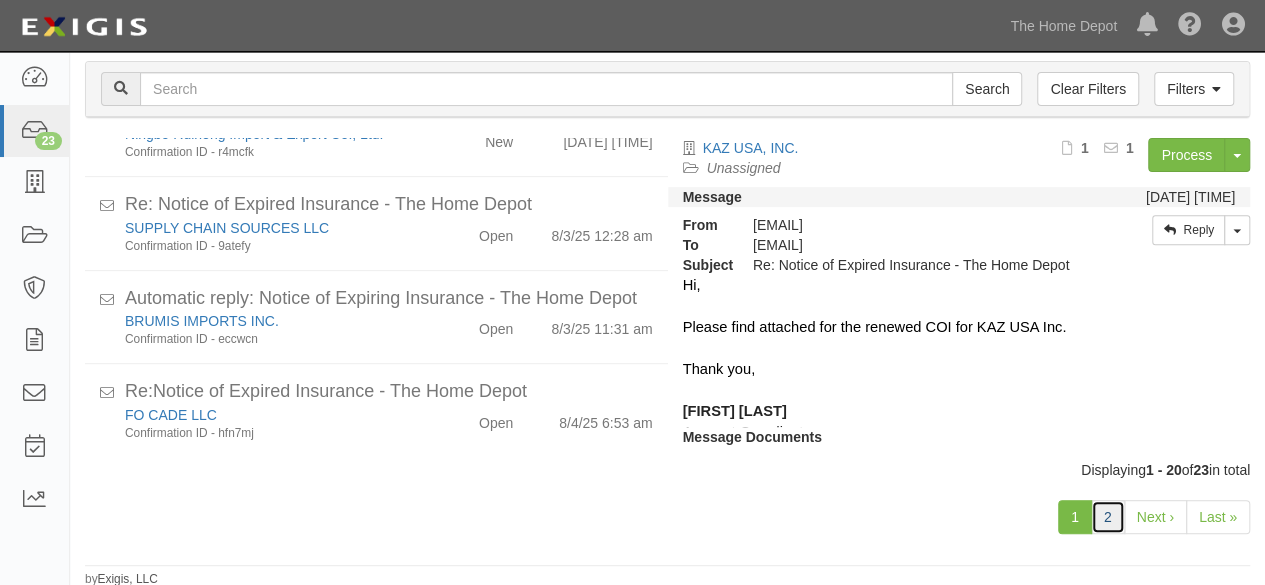 click on "2" at bounding box center (1108, 517) 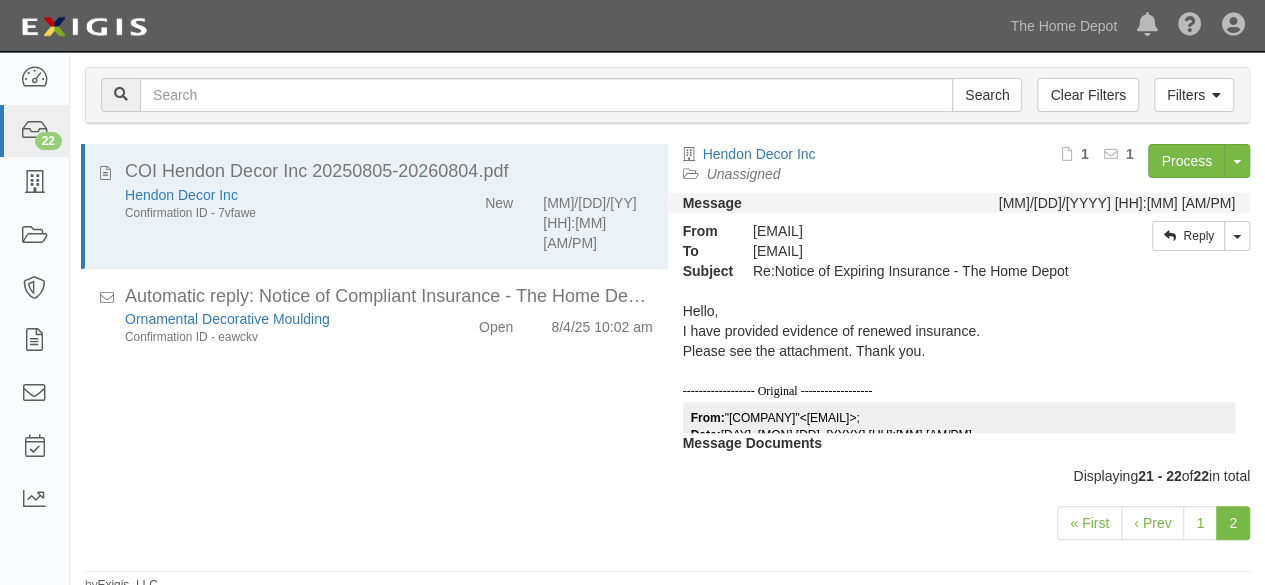 scroll, scrollTop: 214, scrollLeft: 0, axis: vertical 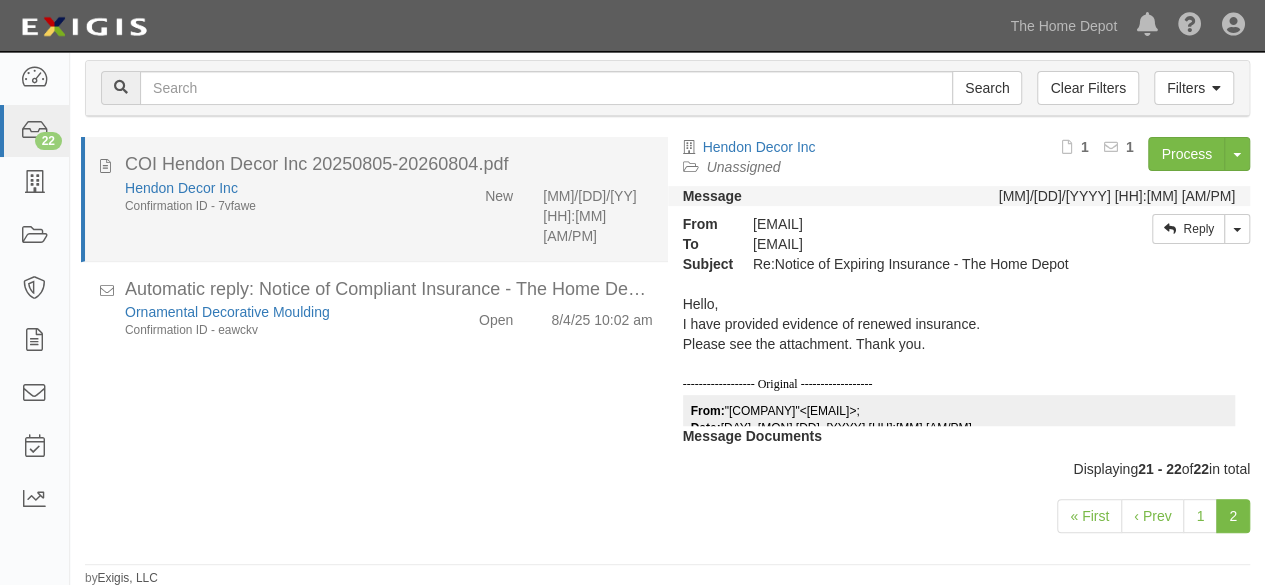 drag, startPoint x: 399, startPoint y: 205, endPoint x: 391, endPoint y: 153, distance: 52.611786 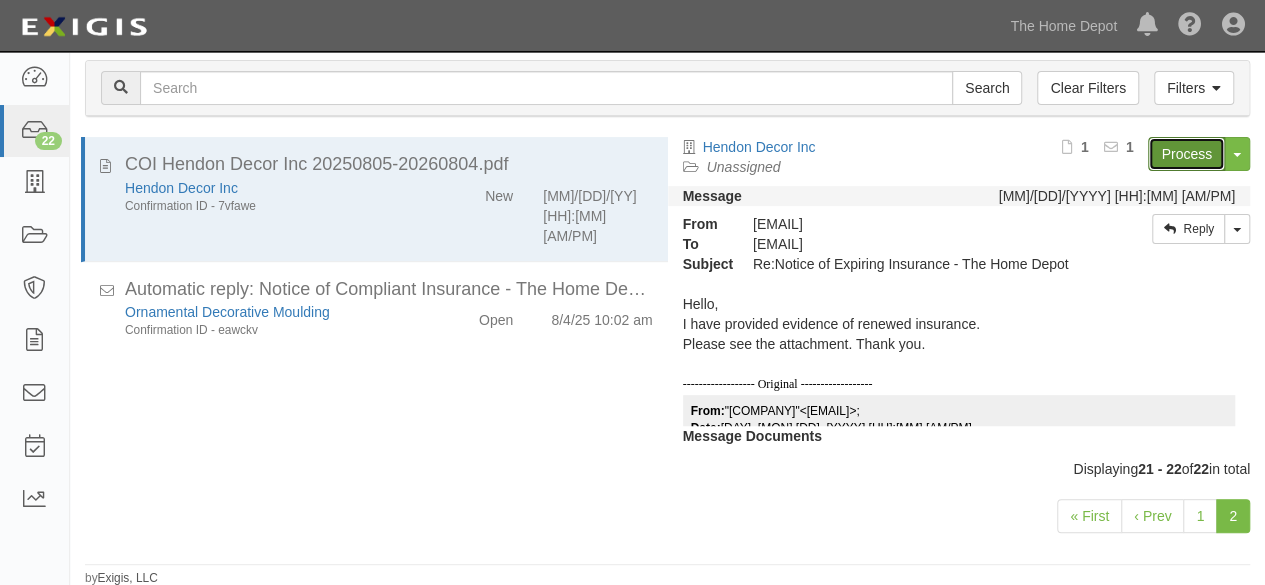 click on "Process" at bounding box center [1186, 154] 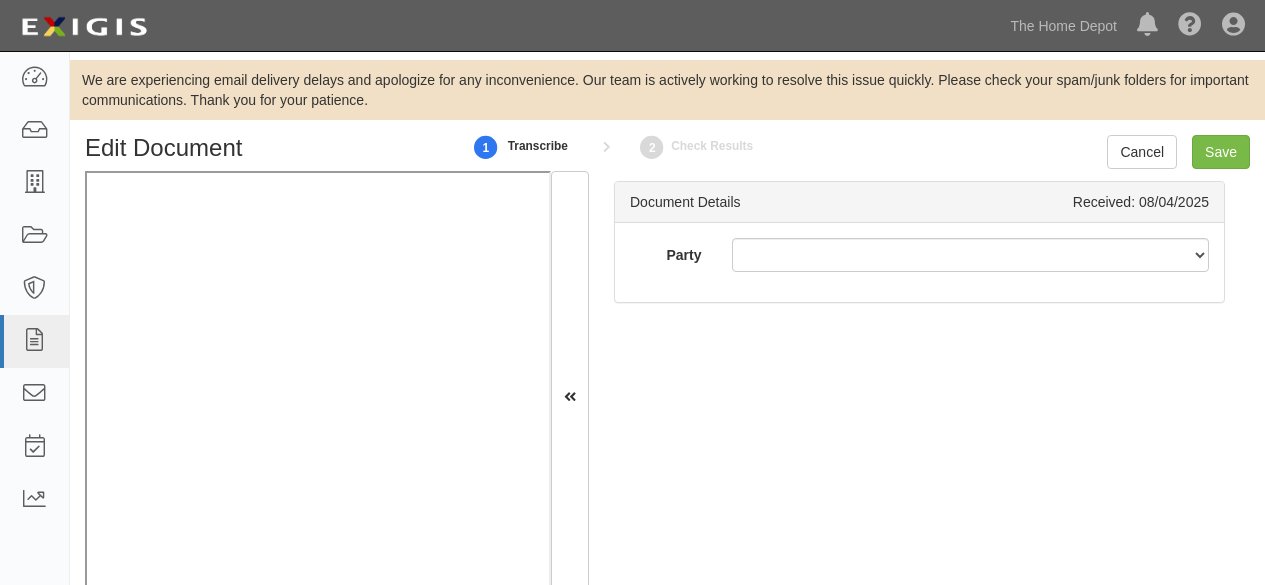 scroll, scrollTop: 0, scrollLeft: 0, axis: both 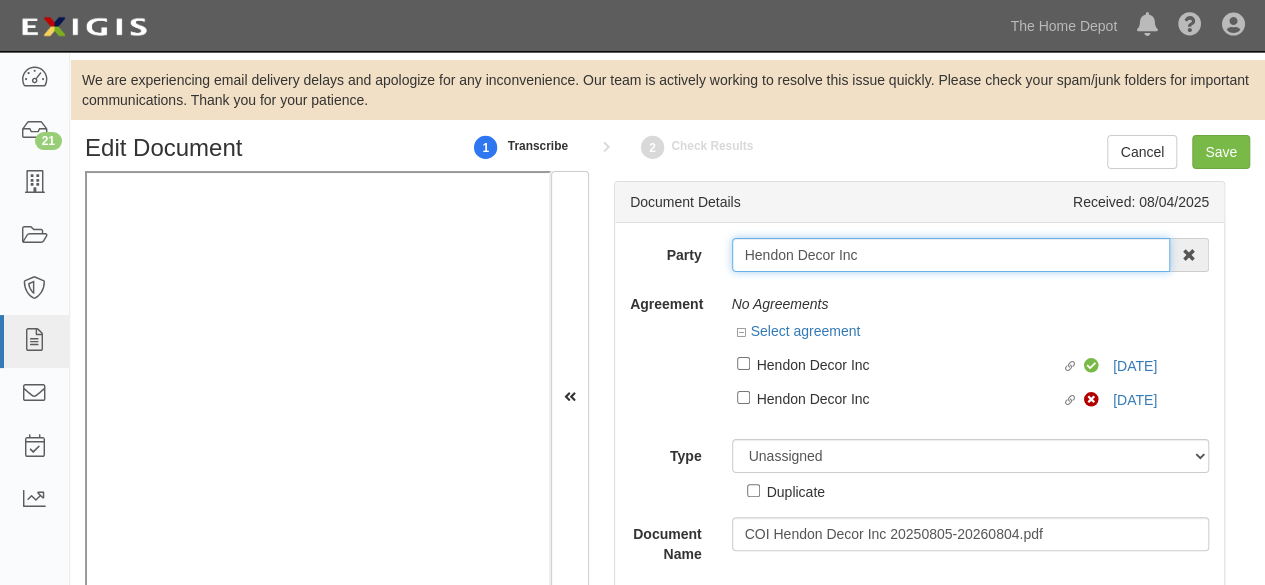click on "Hendon Decor Inc" at bounding box center (951, 255) 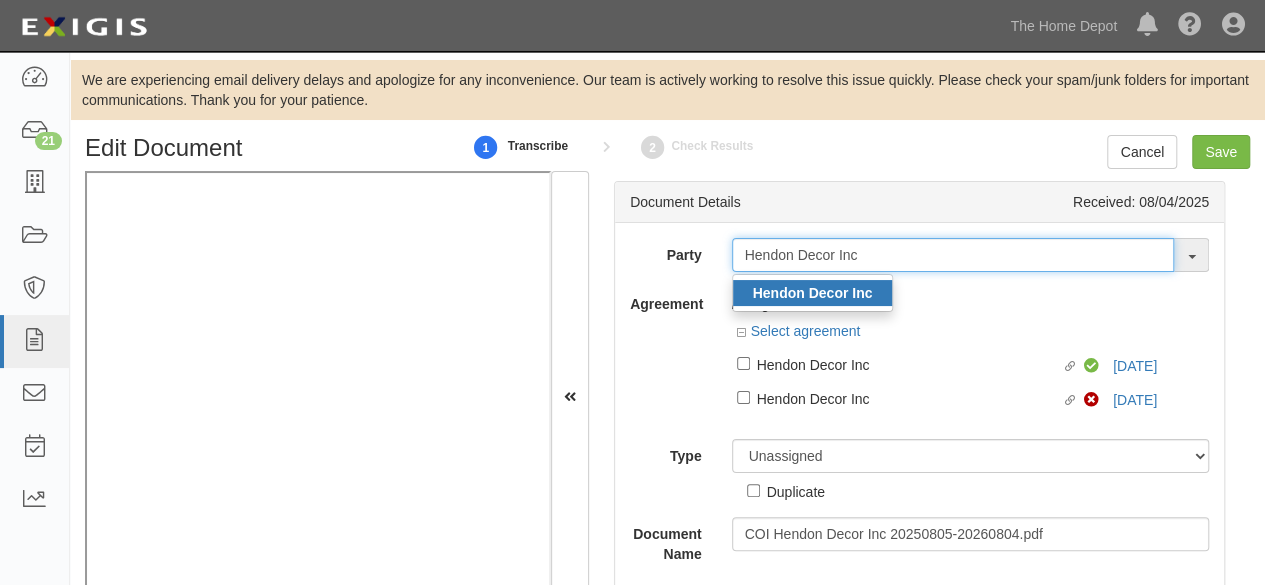 type on "Hendon Decor Inc" 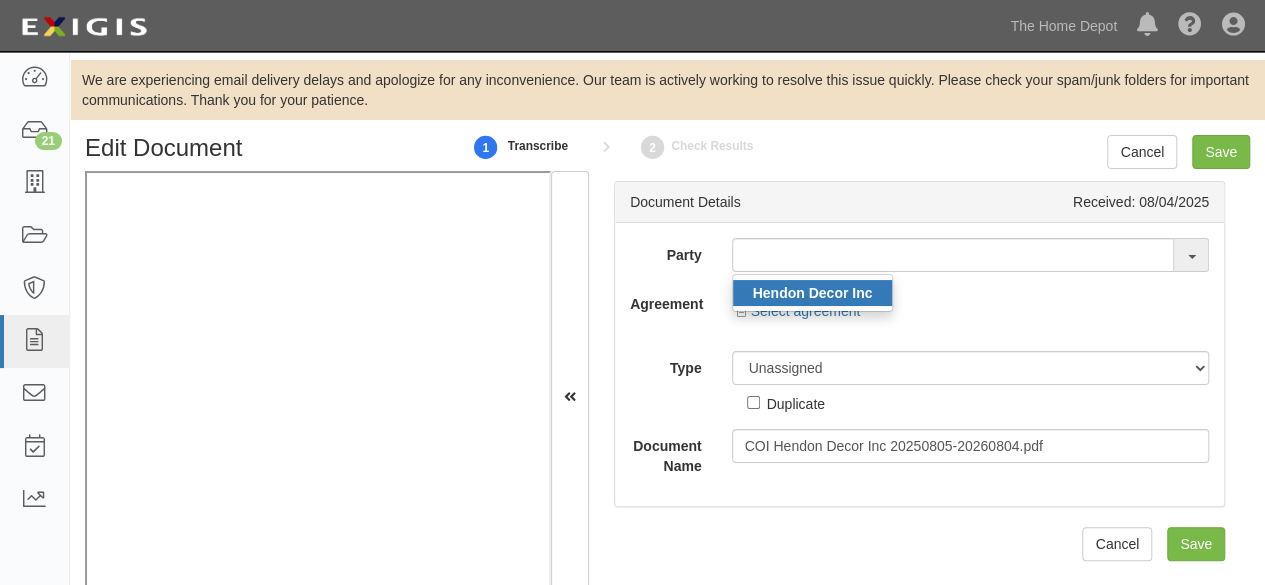 click on "Hendon Decor Inc" at bounding box center [813, 293] 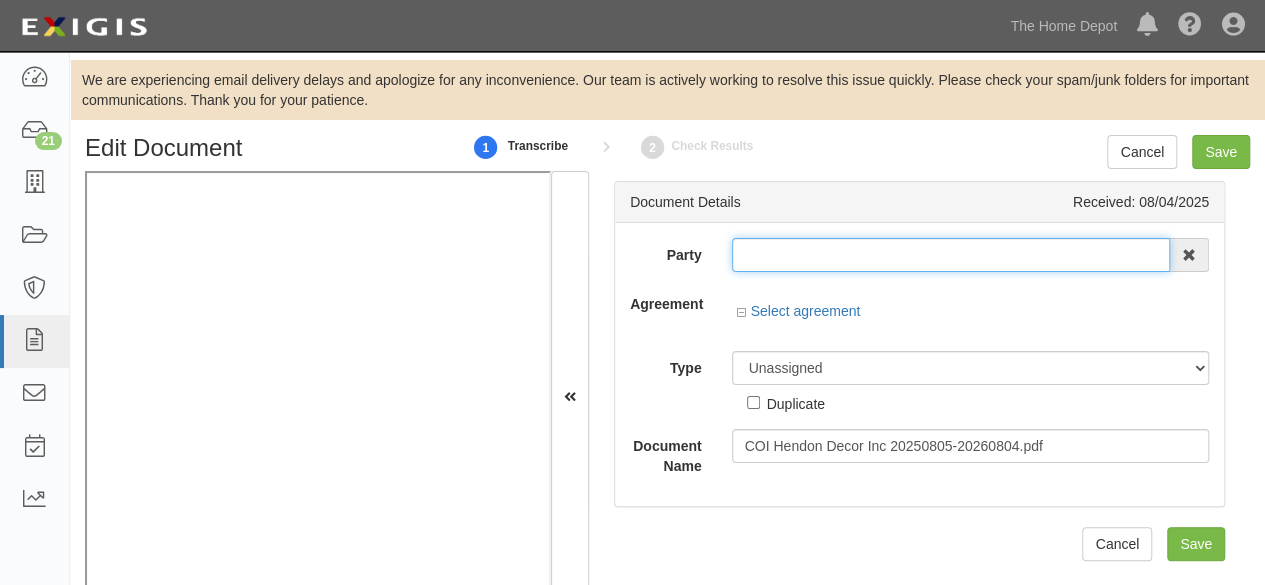type on "Hendon Decor Inc" 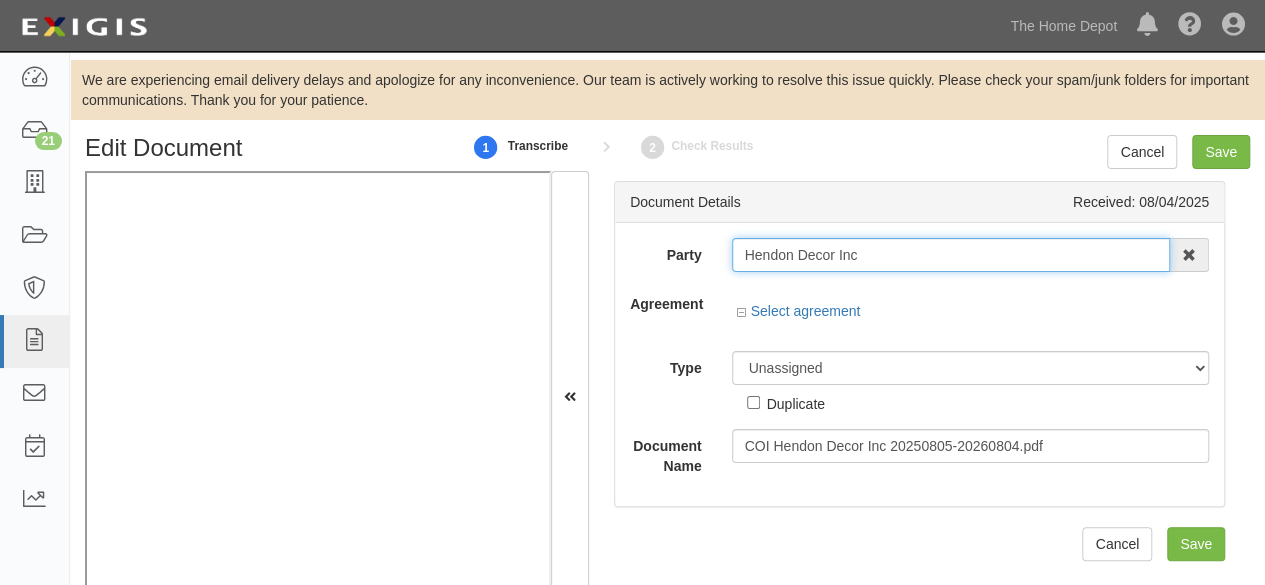 click on "Hendon Decor Inc" at bounding box center [951, 255] 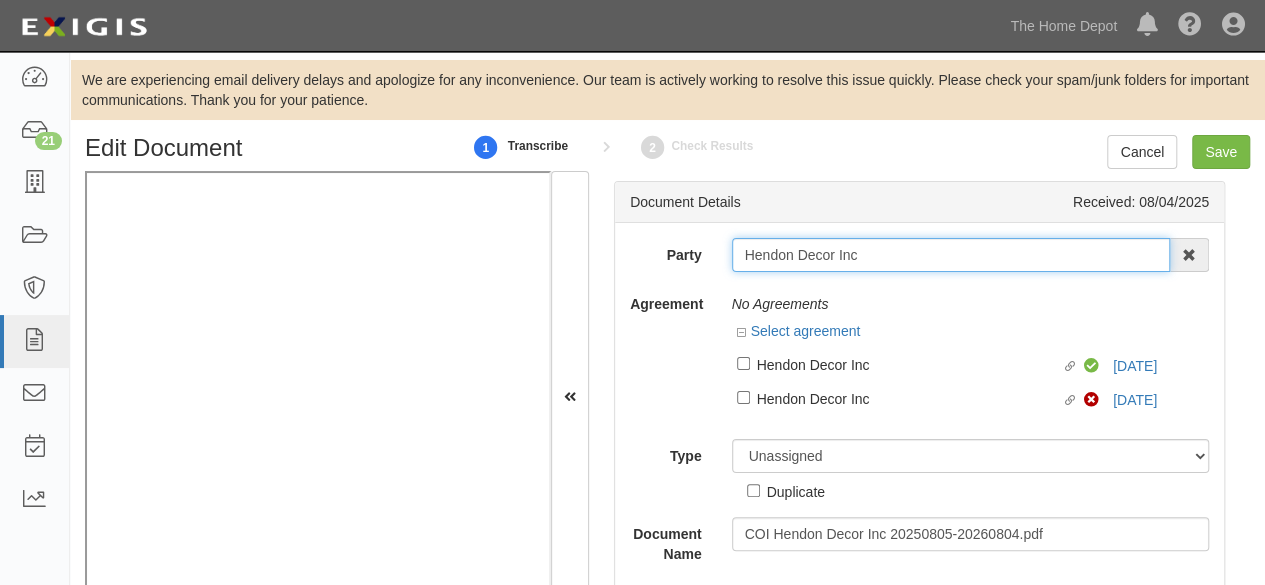 click on "Hendon Decor Inc" at bounding box center (951, 255) 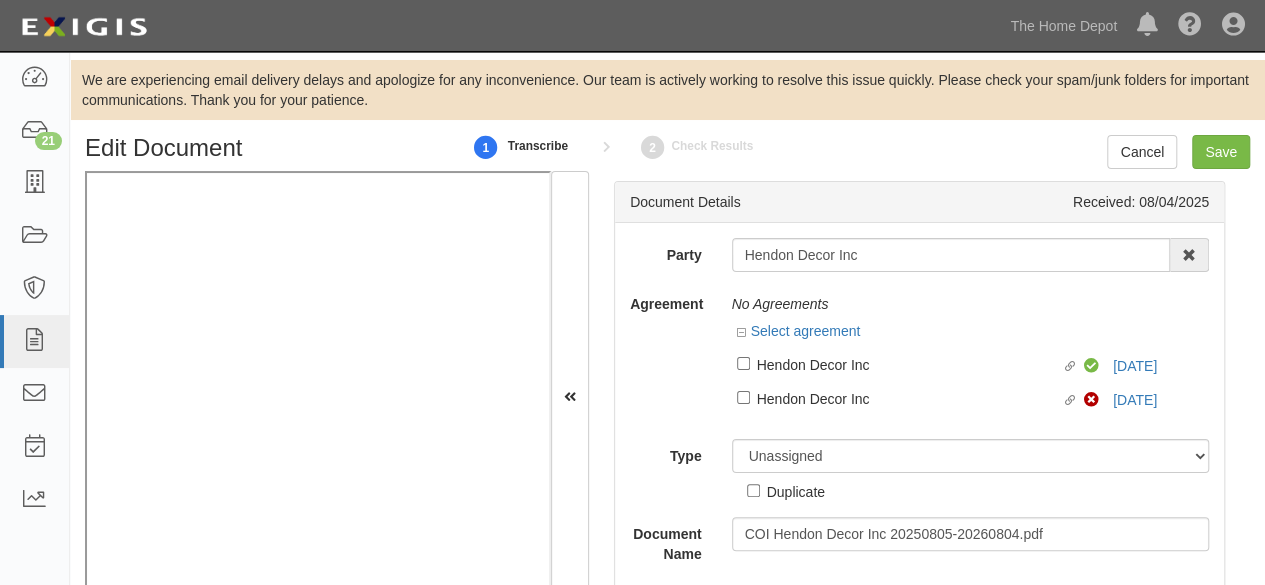 drag, startPoint x: 496, startPoint y: 13, endPoint x: 507, endPoint y: 1, distance: 16.27882 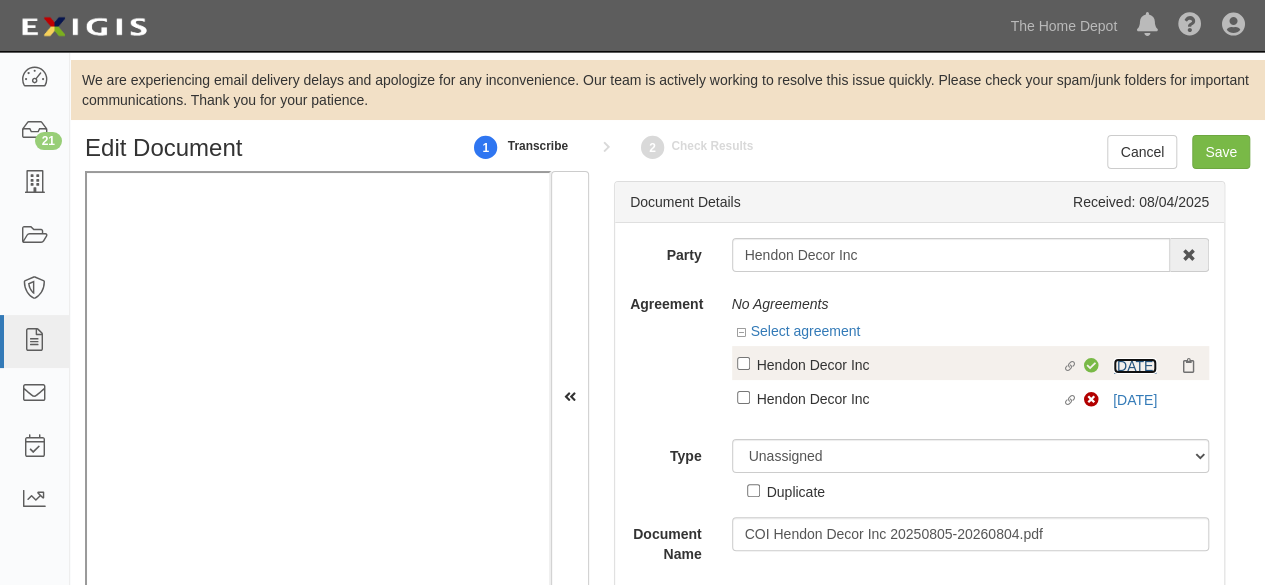 click on "8/4/25" at bounding box center (1135, 366) 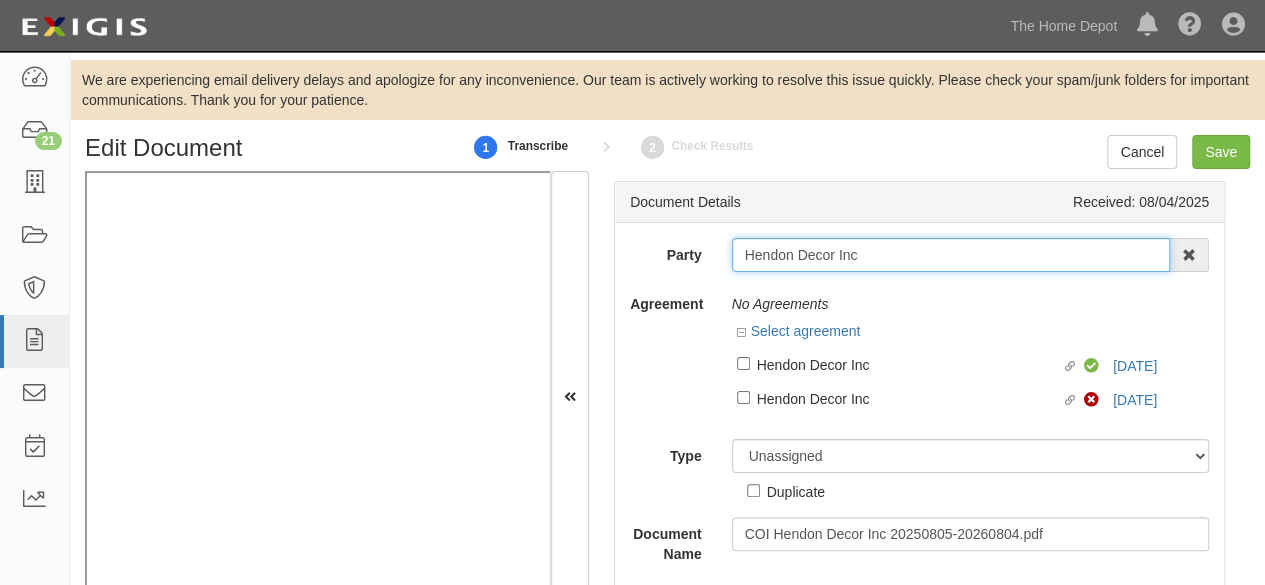 click on "Hendon Decor Inc" at bounding box center [951, 255] 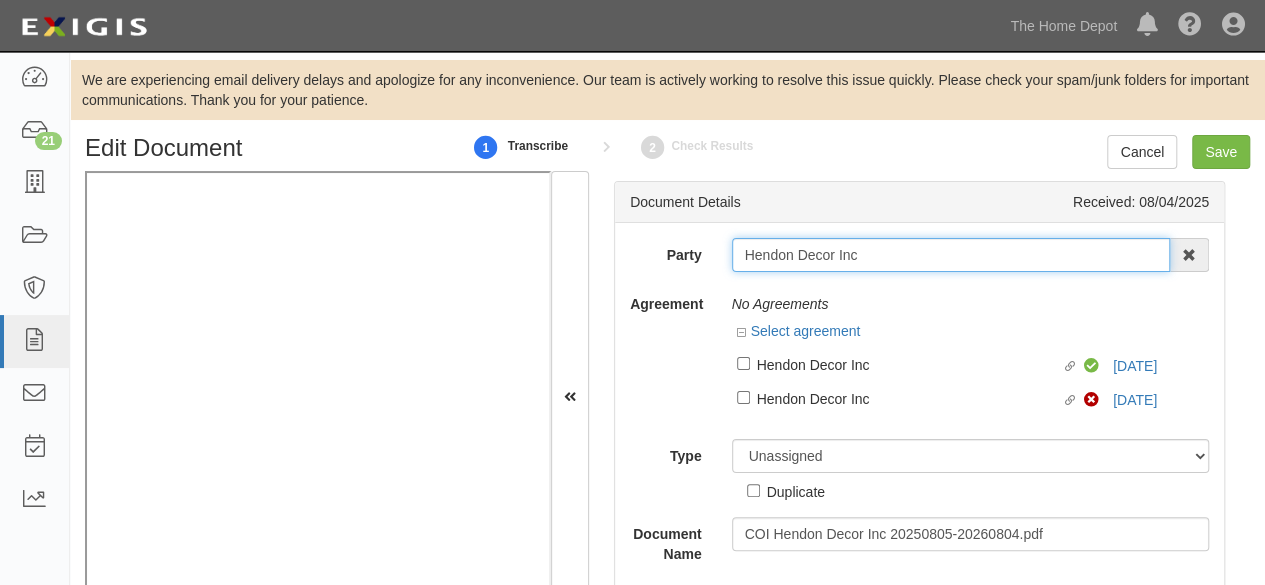 click on "Hendon Decor Inc" at bounding box center (951, 255) 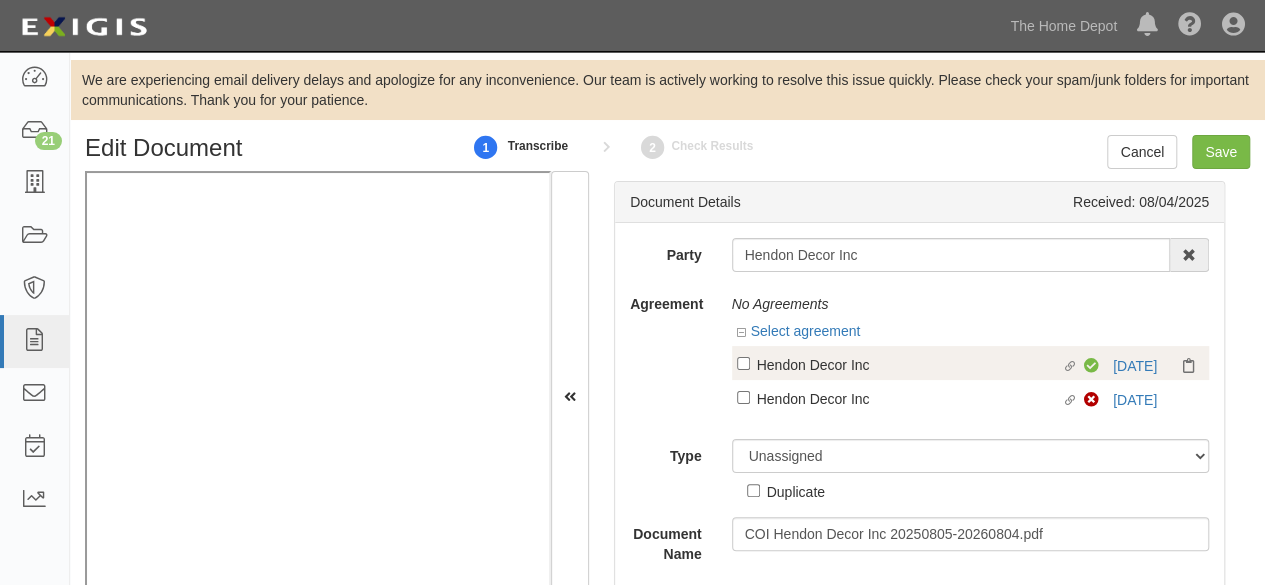 click on "Hendon Decor Inc" at bounding box center [909, 364] 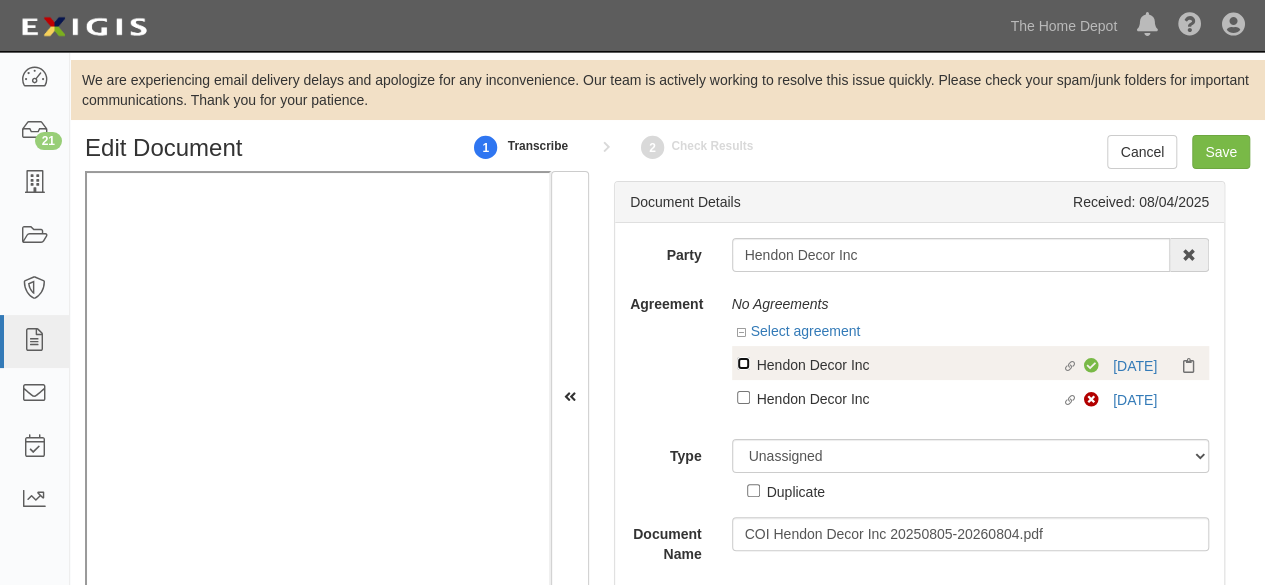 click on "Linked agreement
Hendon Decor Inc
Linked agreement" at bounding box center (743, 363) 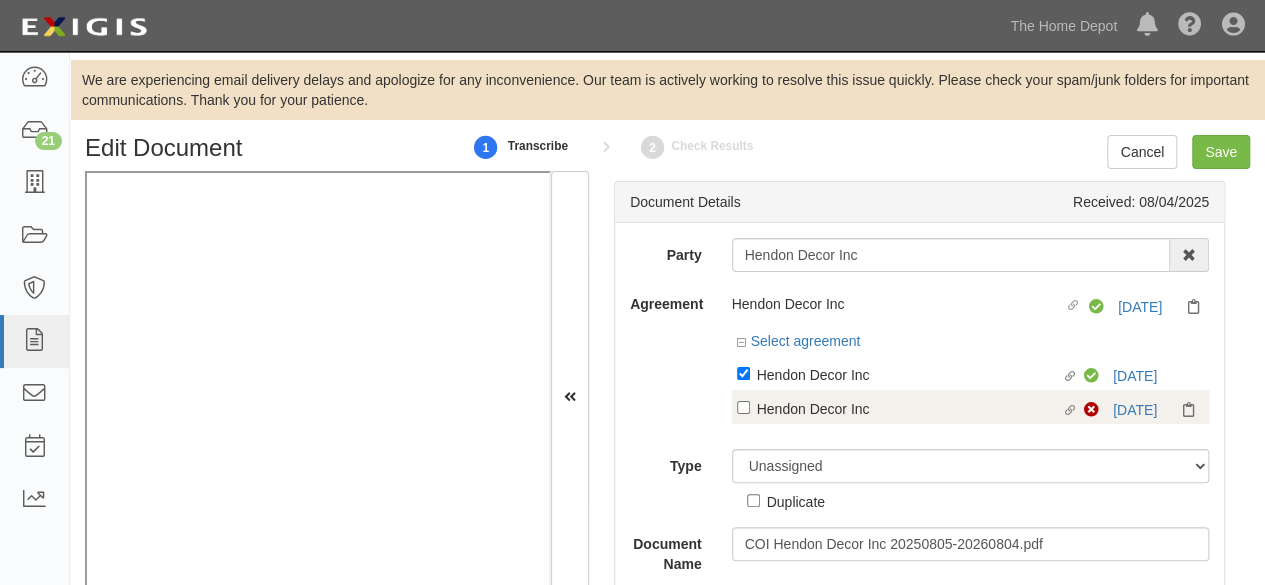 click on "Hendon Decor Inc" at bounding box center (909, 374) 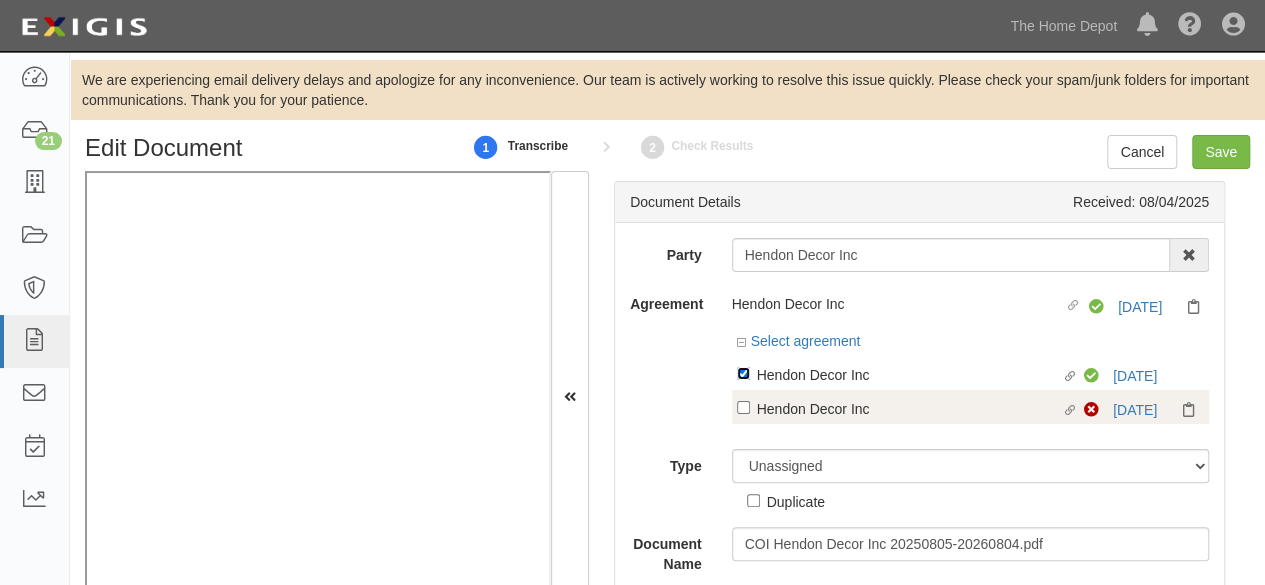 click on "Linked agreement
Hendon Decor Inc
Linked agreement" at bounding box center [743, 373] 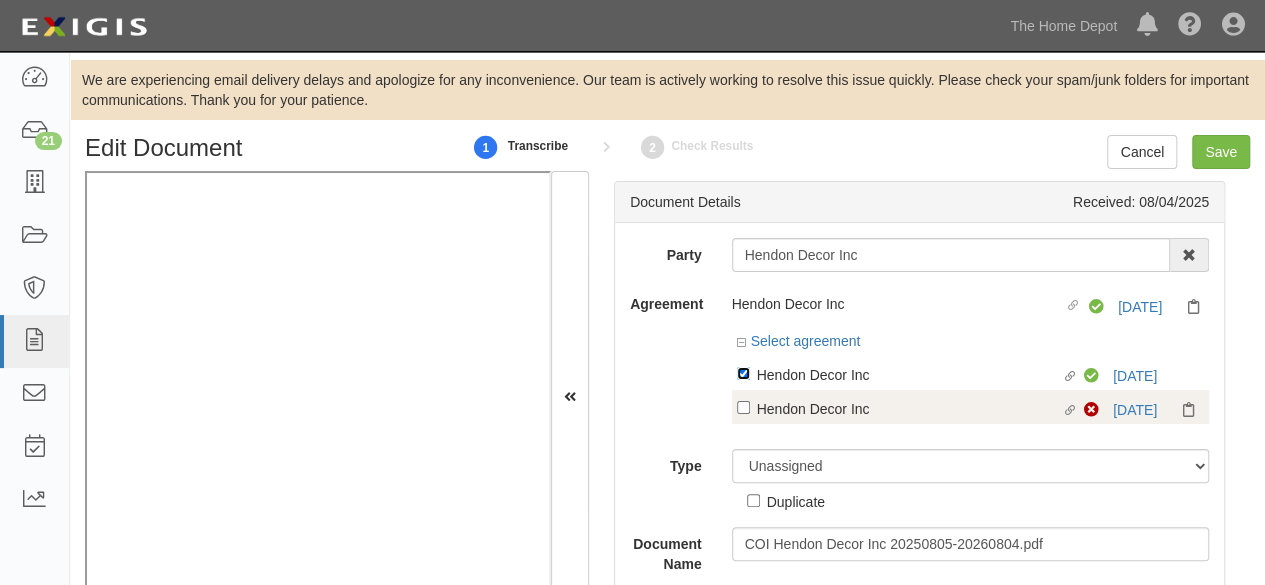 checkbox on "false" 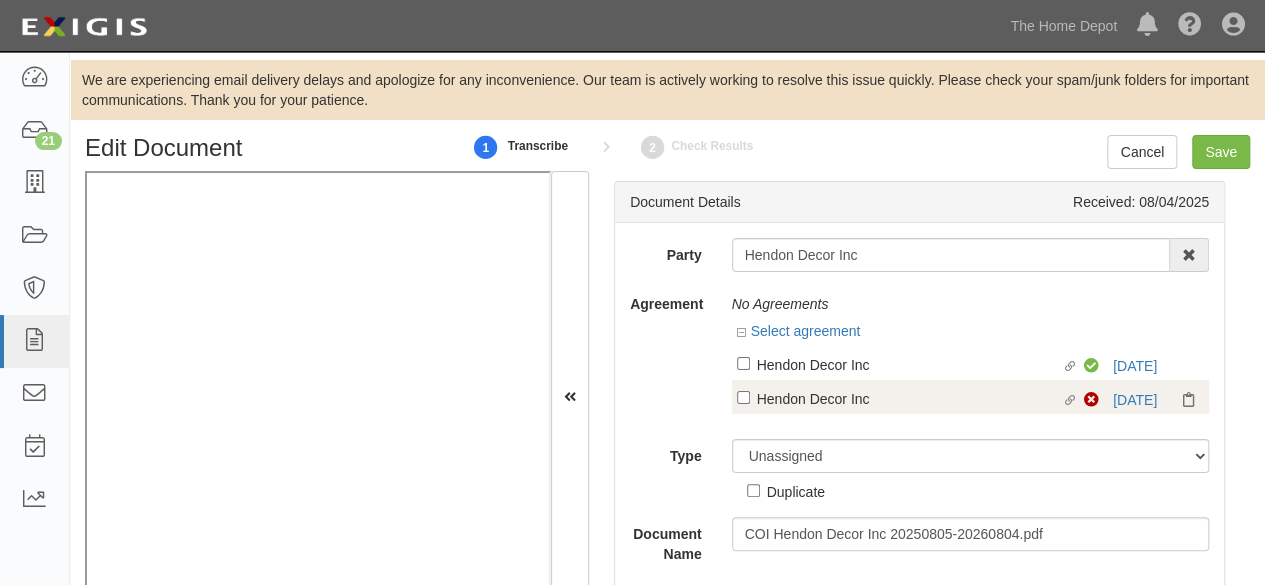 click on "Hendon Decor Inc" at bounding box center [909, 364] 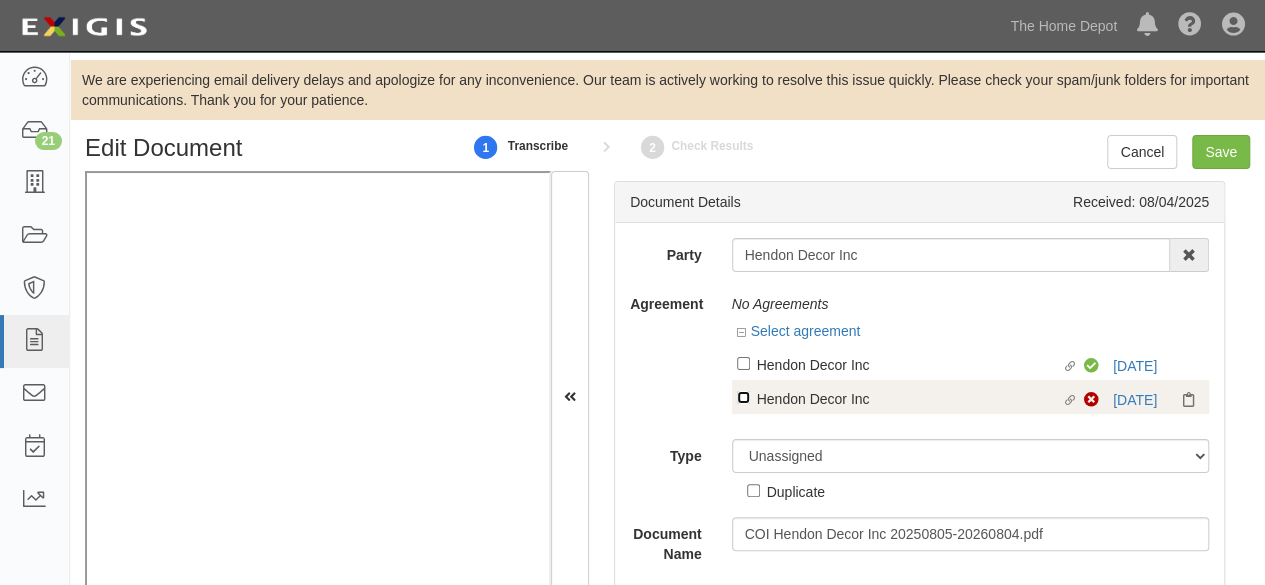 click on "Linked agreement
Hendon Decor Inc
Linked agreement" at bounding box center [743, 363] 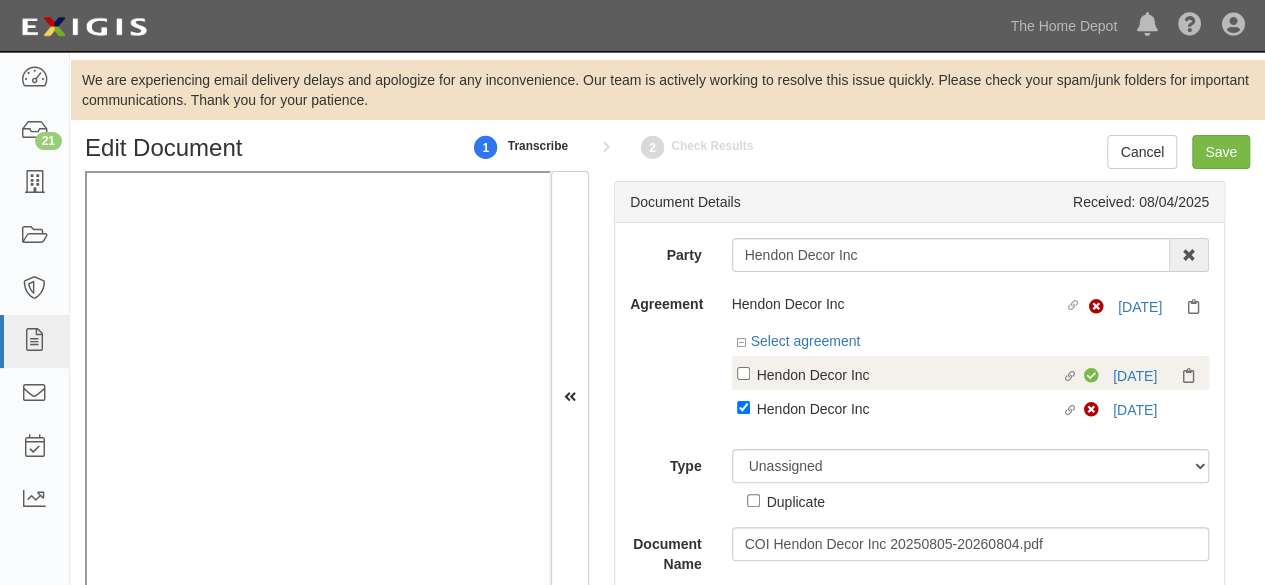 click on "Hendon Decor Inc" at bounding box center [909, 374] 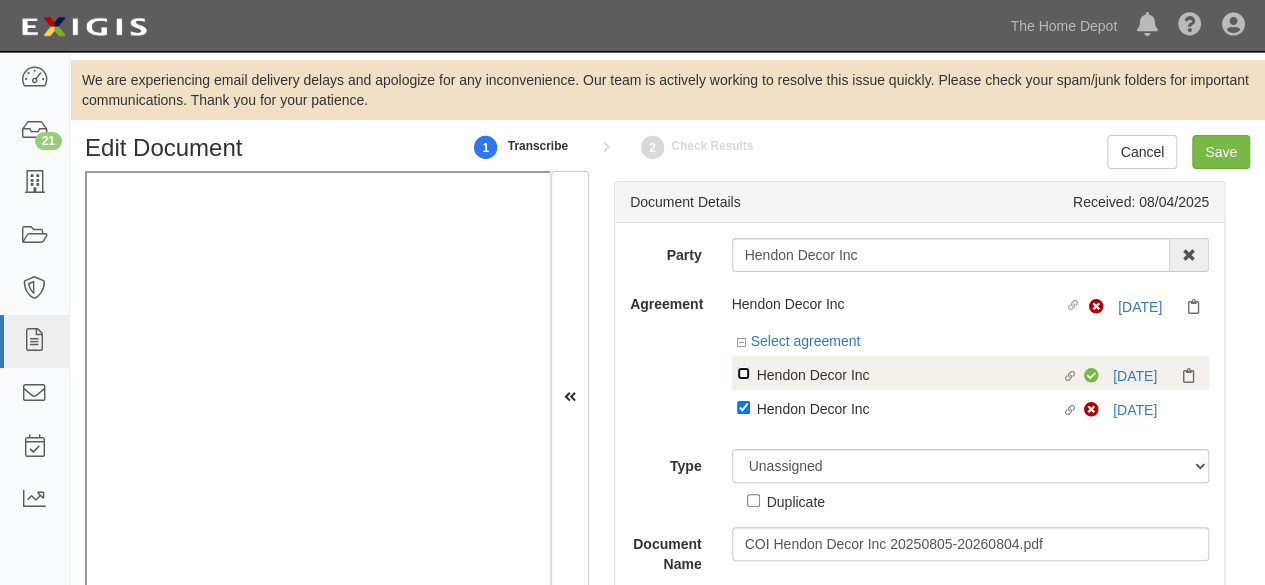 click on "Linked agreement
Hendon Decor Inc
Linked agreement" at bounding box center [743, 373] 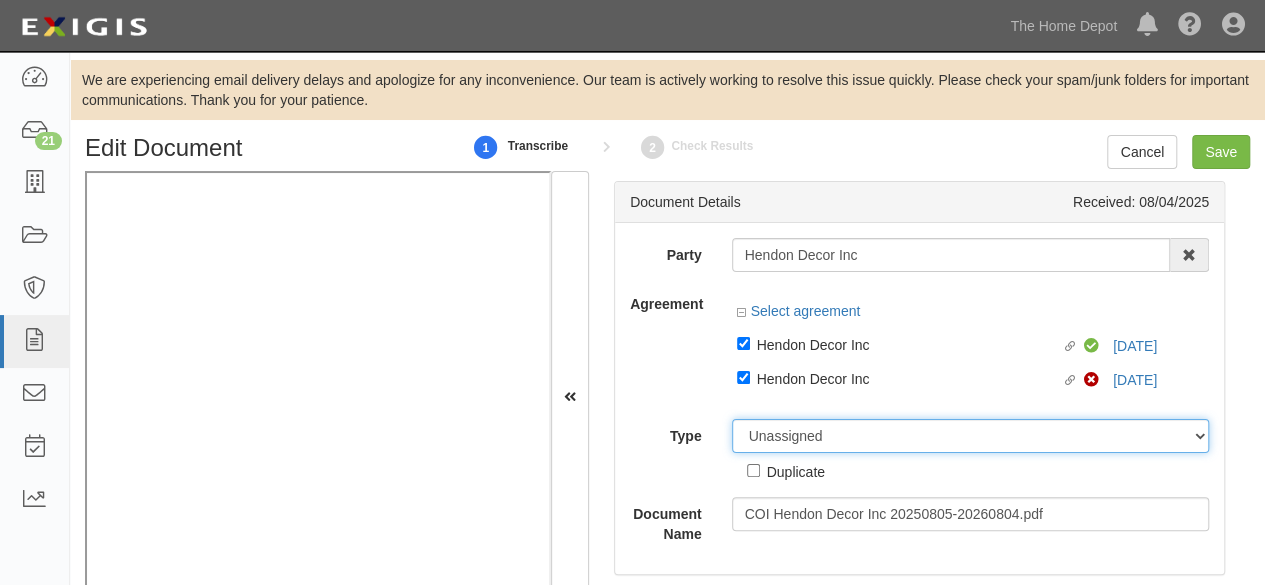 drag, startPoint x: 796, startPoint y: 438, endPoint x: 800, endPoint y: 422, distance: 16.492422 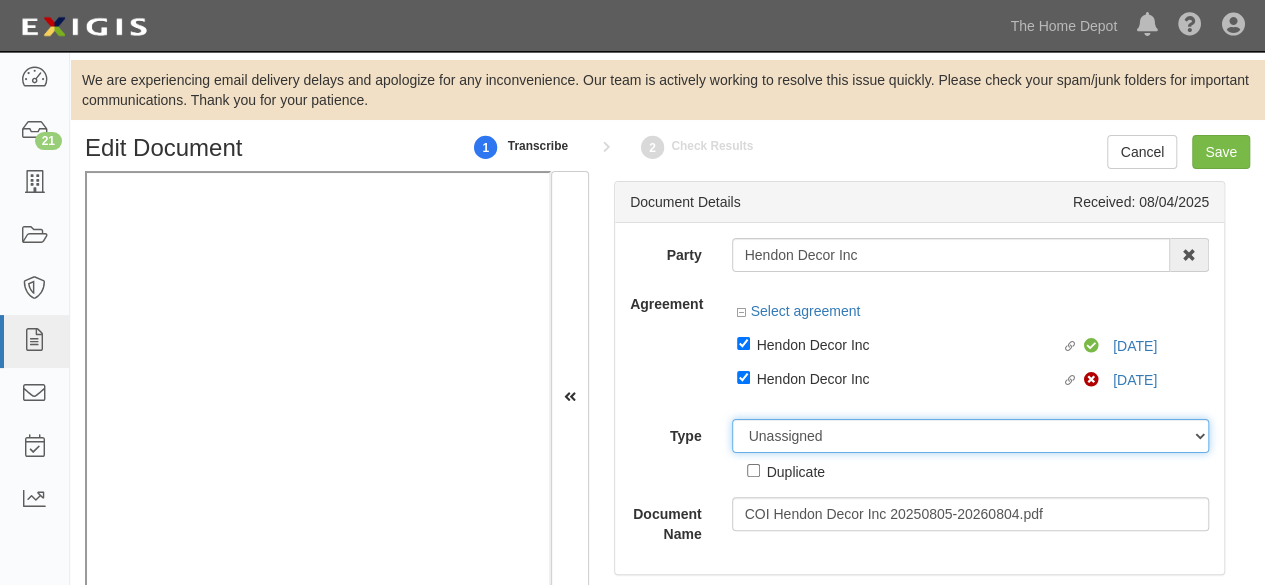 click on "Unassigned
Binder
Cancellation Notice
Certificate
Contract
Endorsement
Insurance Policy
Junk
Other Document
Policy Declarations
Reinstatement Notice
Requirements
Waiver Request" at bounding box center [971, 436] 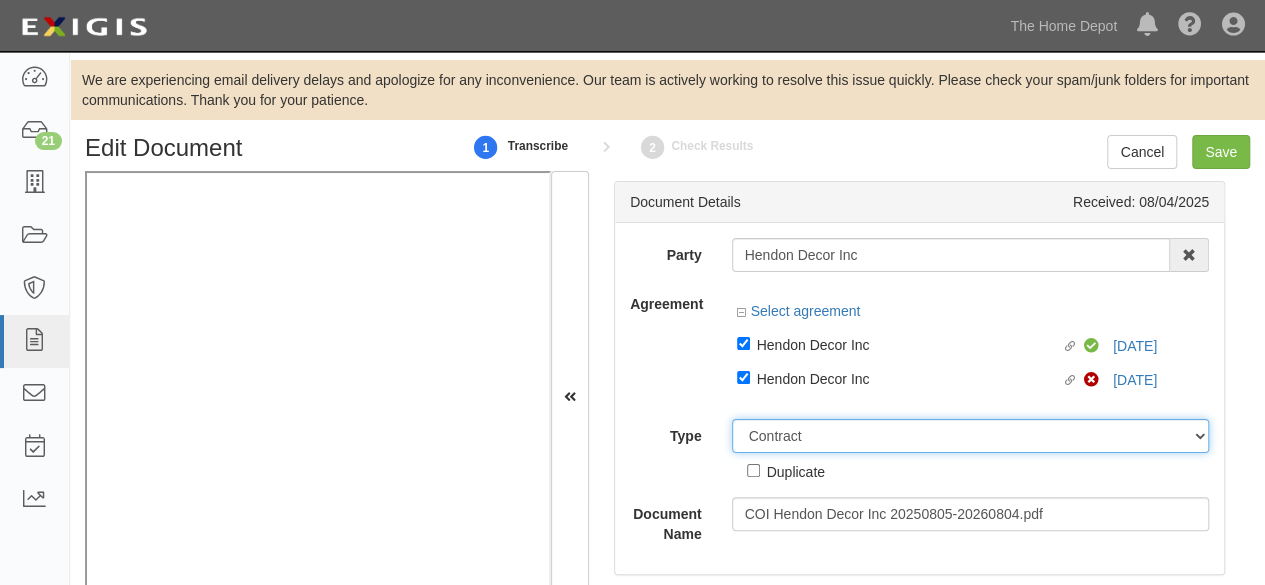 click on "Unassigned
Binder
Cancellation Notice
Certificate
Contract
Endorsement
Insurance Policy
Junk
Other Document
Policy Declarations
Reinstatement Notice
Requirements
Waiver Request" at bounding box center [971, 436] 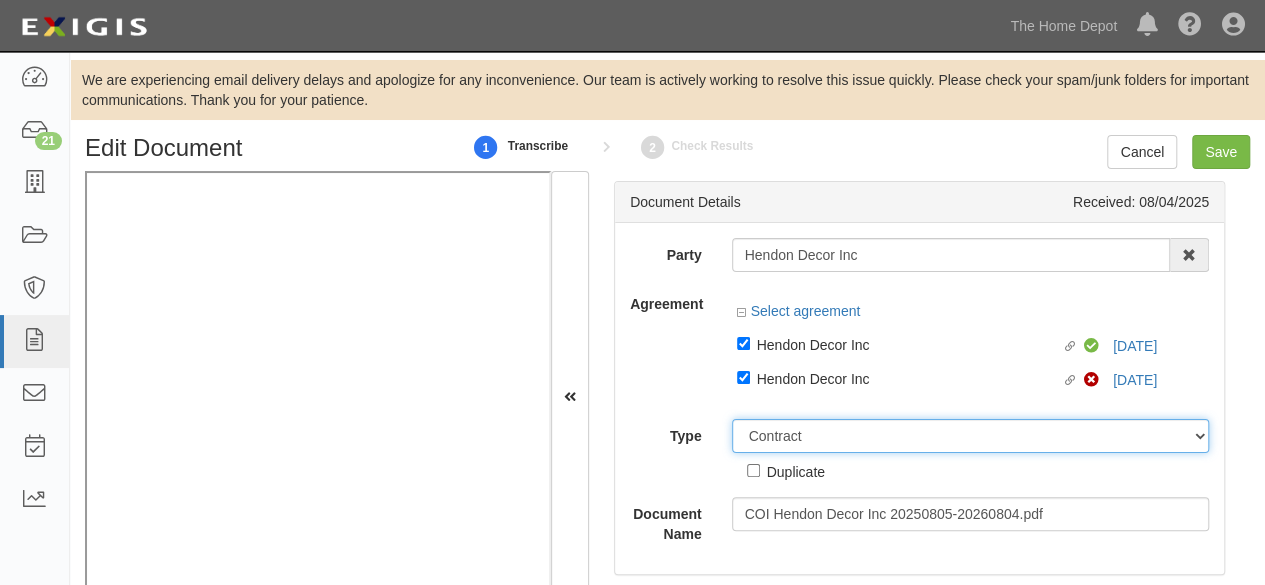 click on "Unassigned
Binder
Cancellation Notice
Certificate
Contract
Endorsement
Insurance Policy
Junk
Other Document
Policy Declarations
Reinstatement Notice
Requirements
Waiver Request" at bounding box center (971, 436) 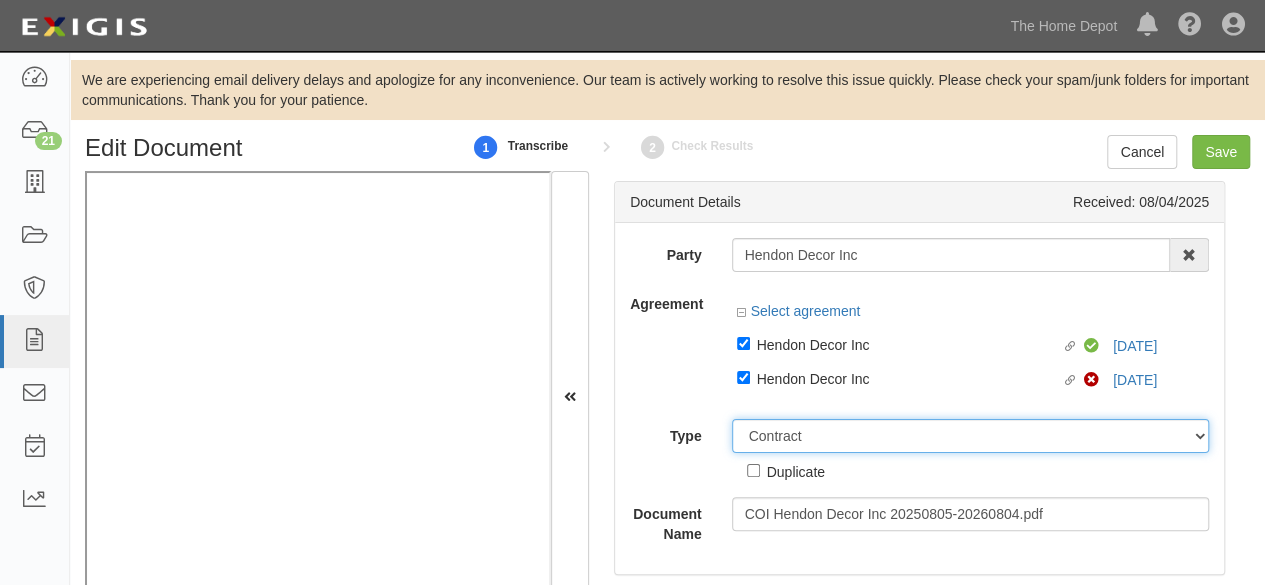 select on "CertificateDetail" 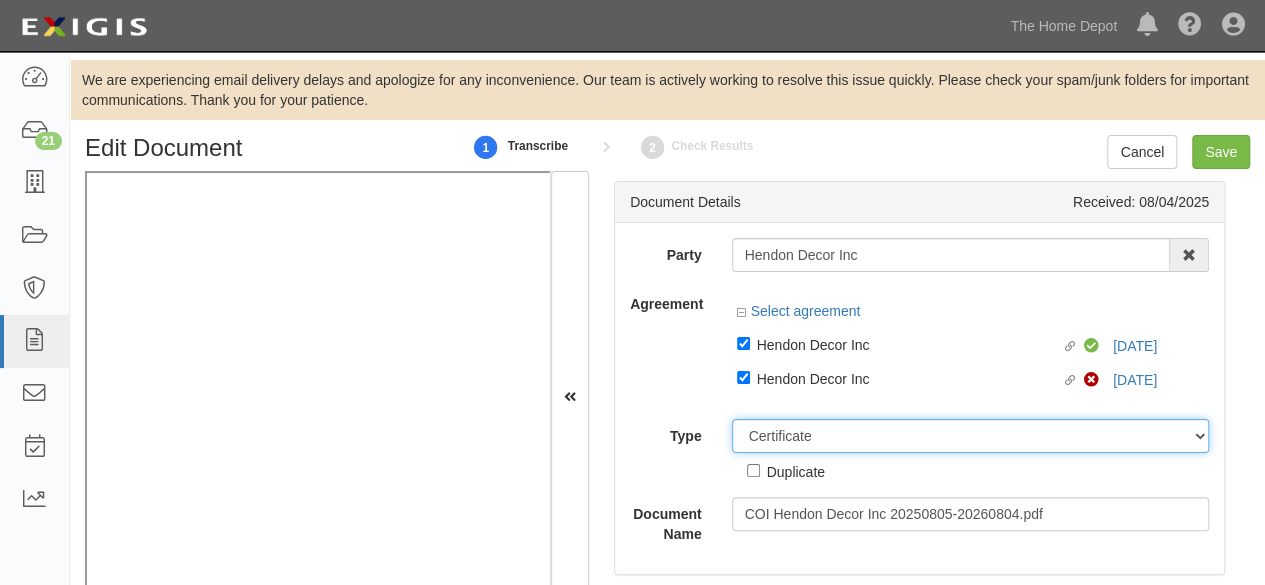 click on "Unassigned
Binder
Cancellation Notice
Certificate
Contract
Endorsement
Insurance Policy
Junk
Other Document
Policy Declarations
Reinstatement Notice
Requirements
Waiver Request" at bounding box center [971, 436] 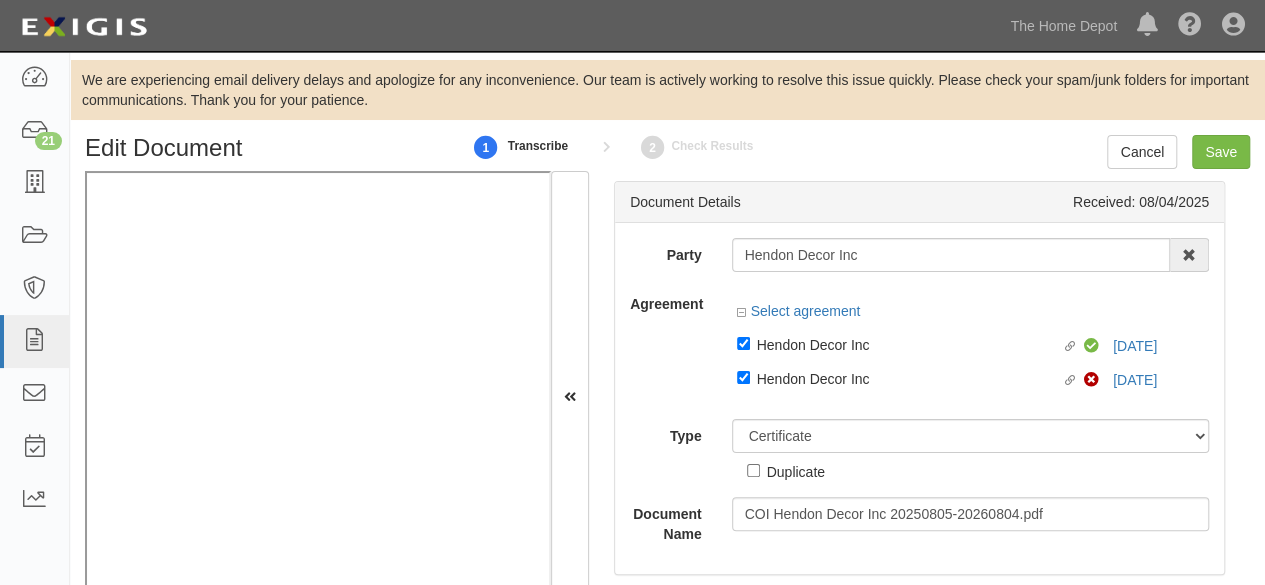 click on "ACORD 25 (2016/03)
ACORD 101
ACORD 855 NY (2014/05)
General" at bounding box center [0, 0] 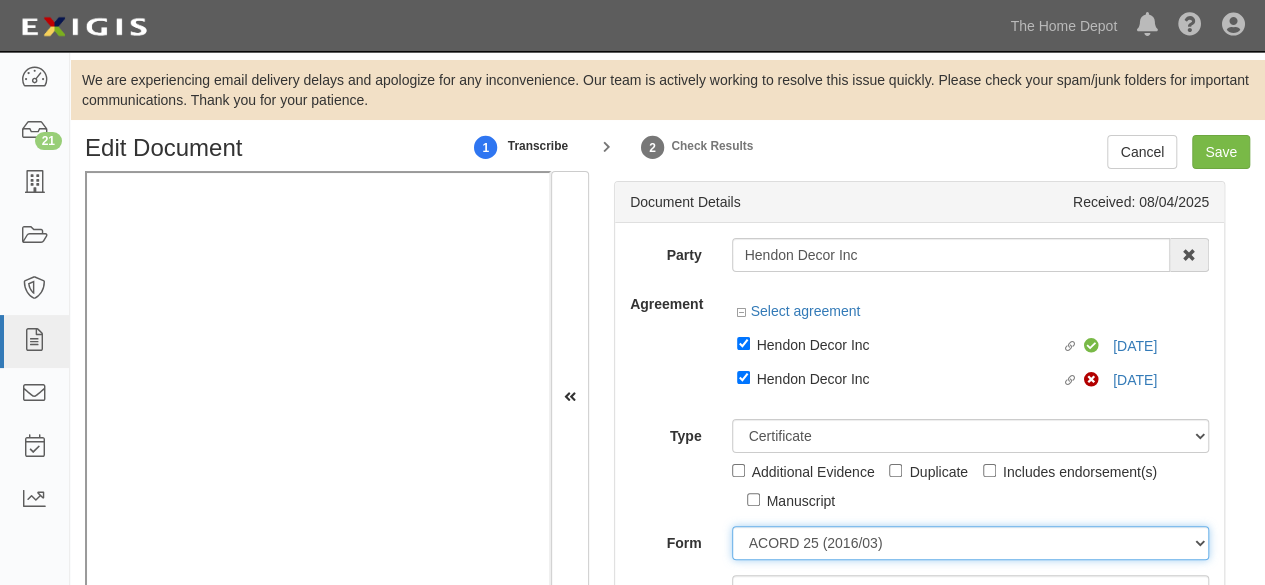 select on "GeneralFormDetail" 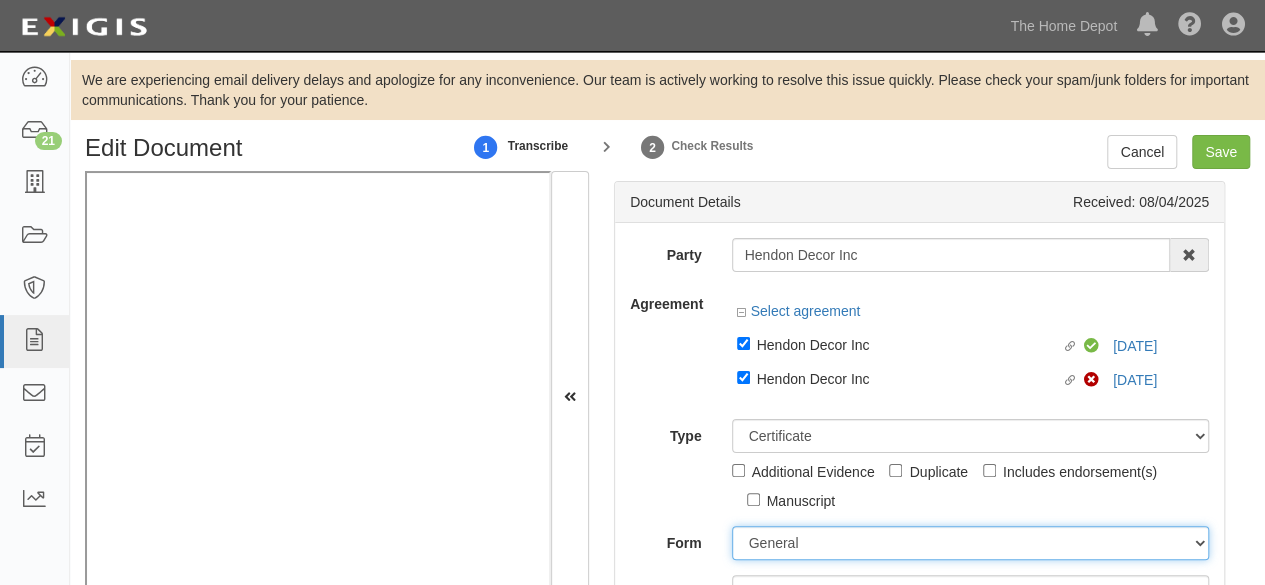 click on "ACORD 25 (2016/03)
ACORD 101
ACORD 855 NY (2014/05)
General" at bounding box center [971, 543] 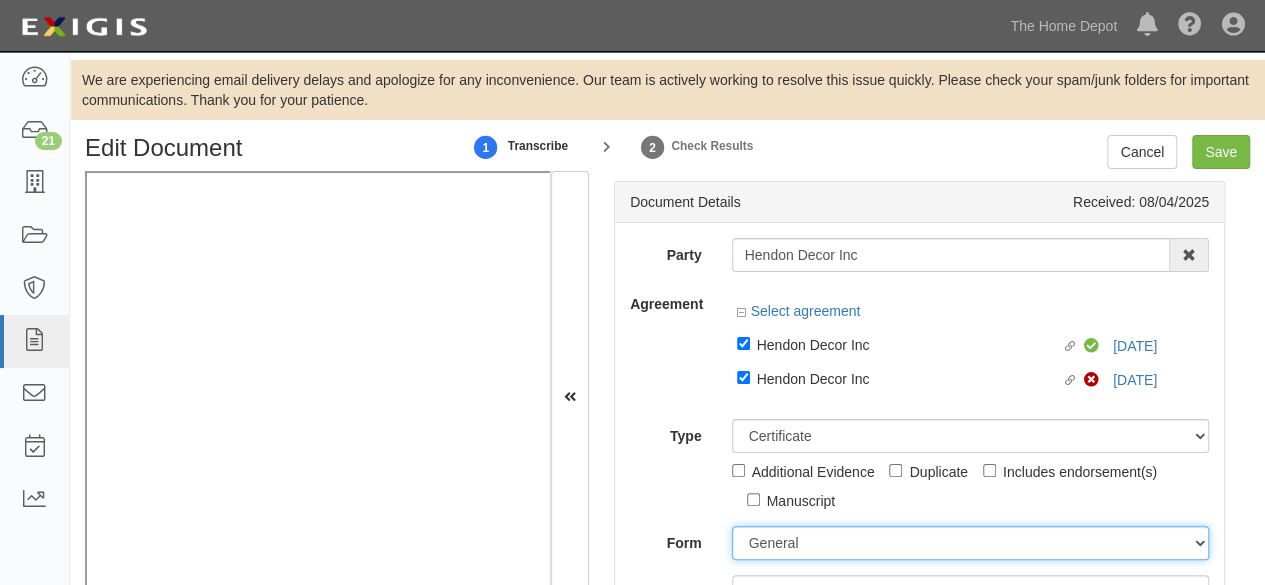 scroll, scrollTop: 300, scrollLeft: 0, axis: vertical 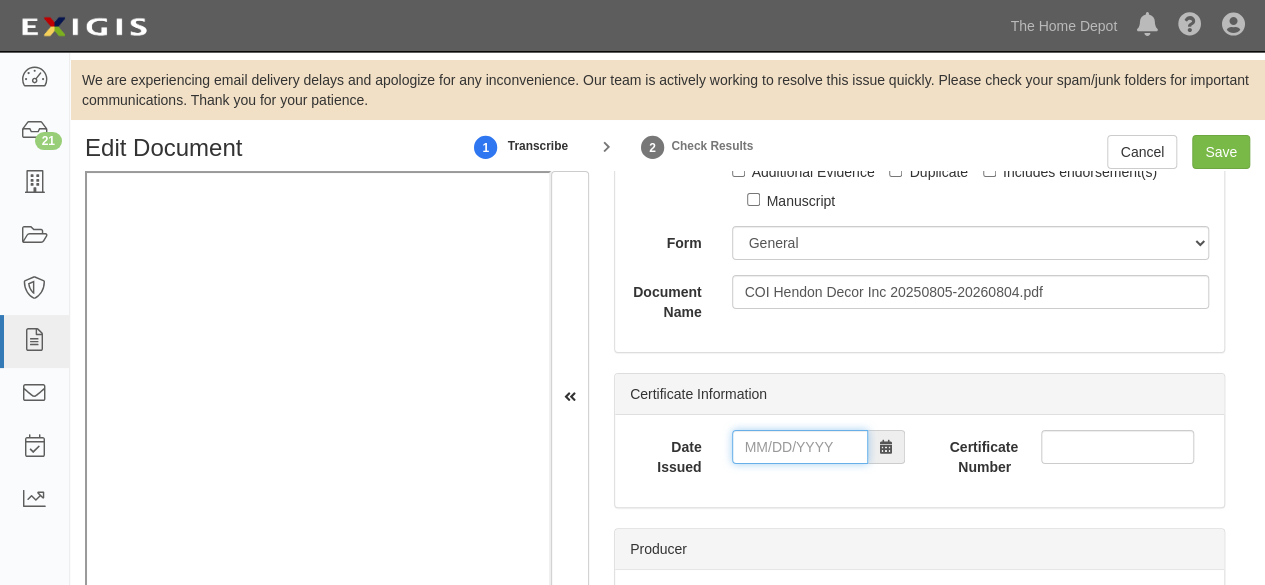 click on "Date Issued" at bounding box center (800, 447) 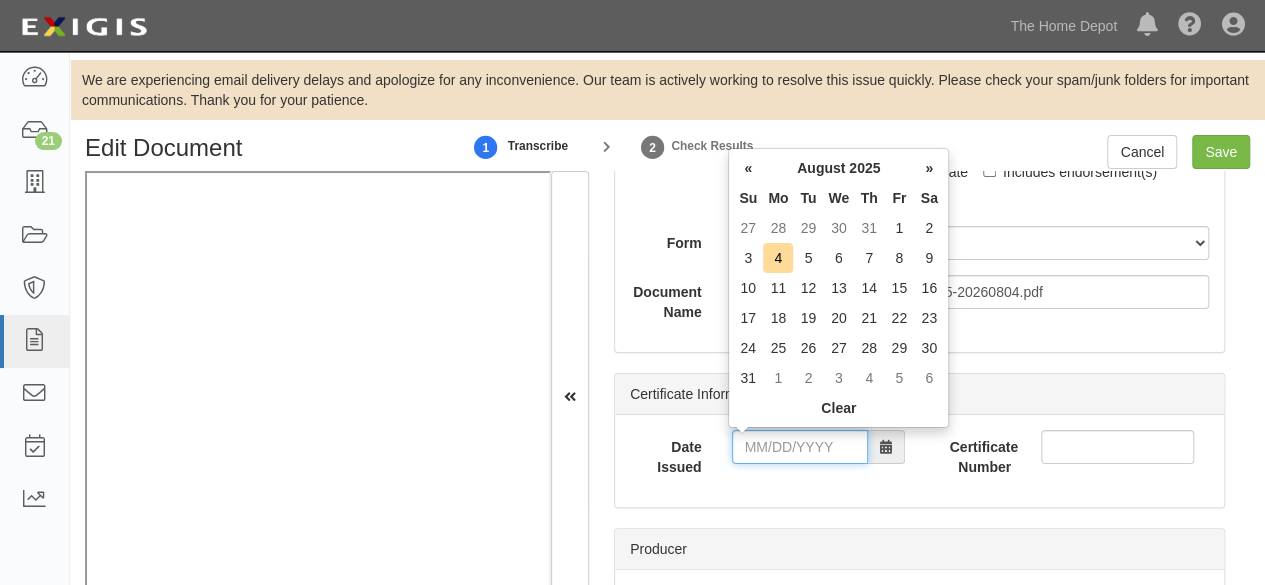 click on "Date Issued" at bounding box center (800, 447) 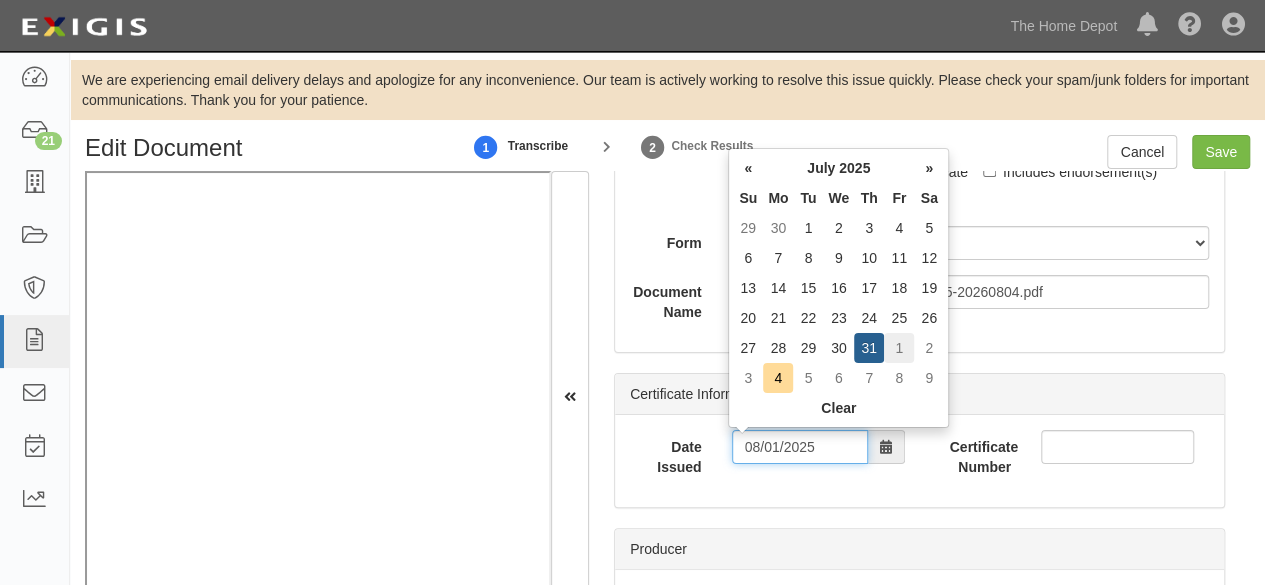 type on "08/01/2025" 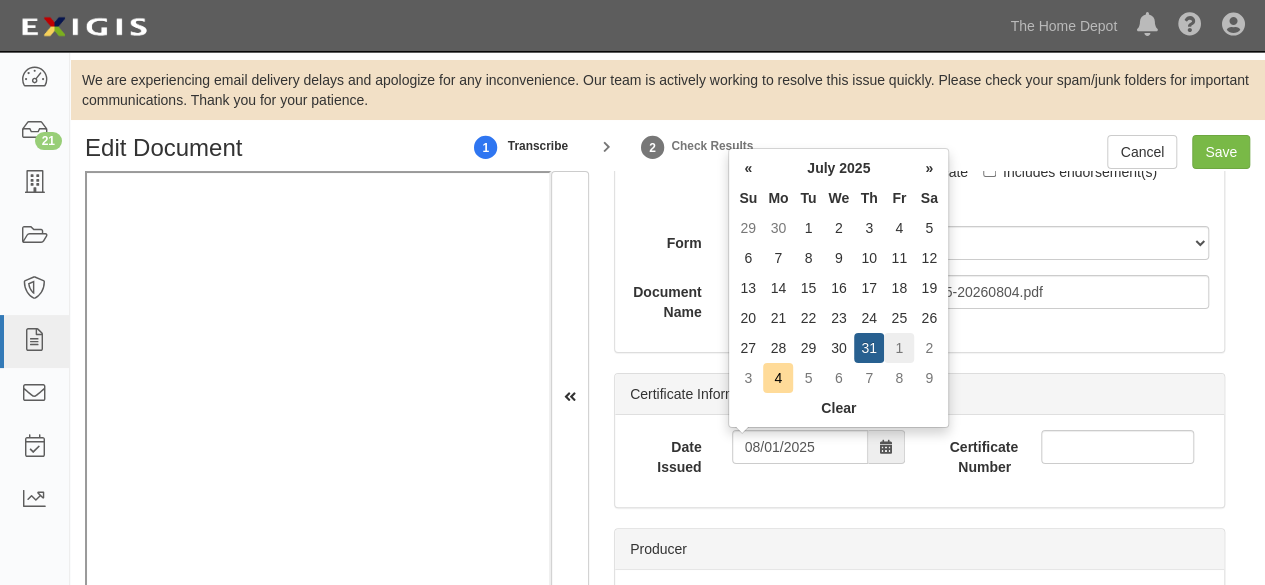click on "1" at bounding box center [899, 348] 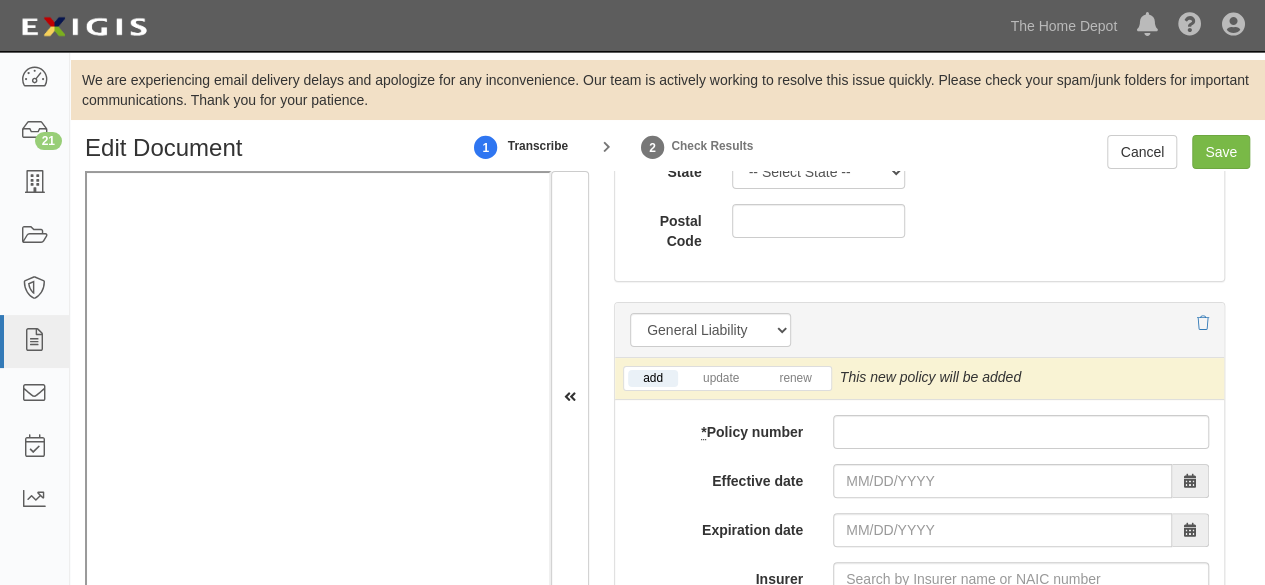scroll, scrollTop: 1600, scrollLeft: 0, axis: vertical 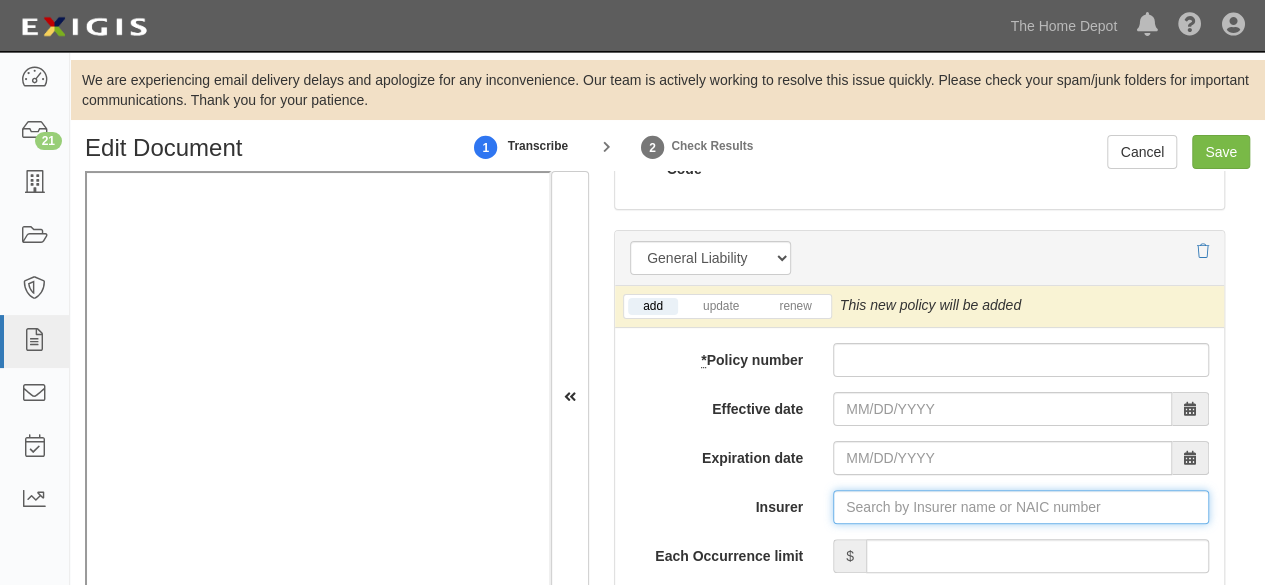 click on "Insurer" at bounding box center (1021, 507) 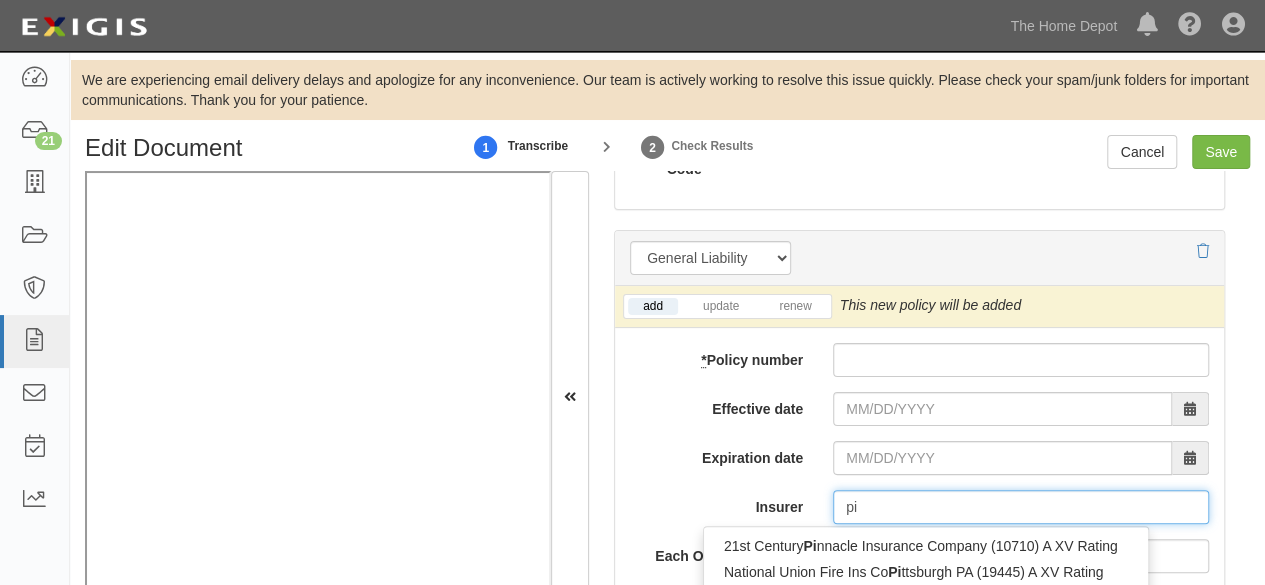 type on "pin" 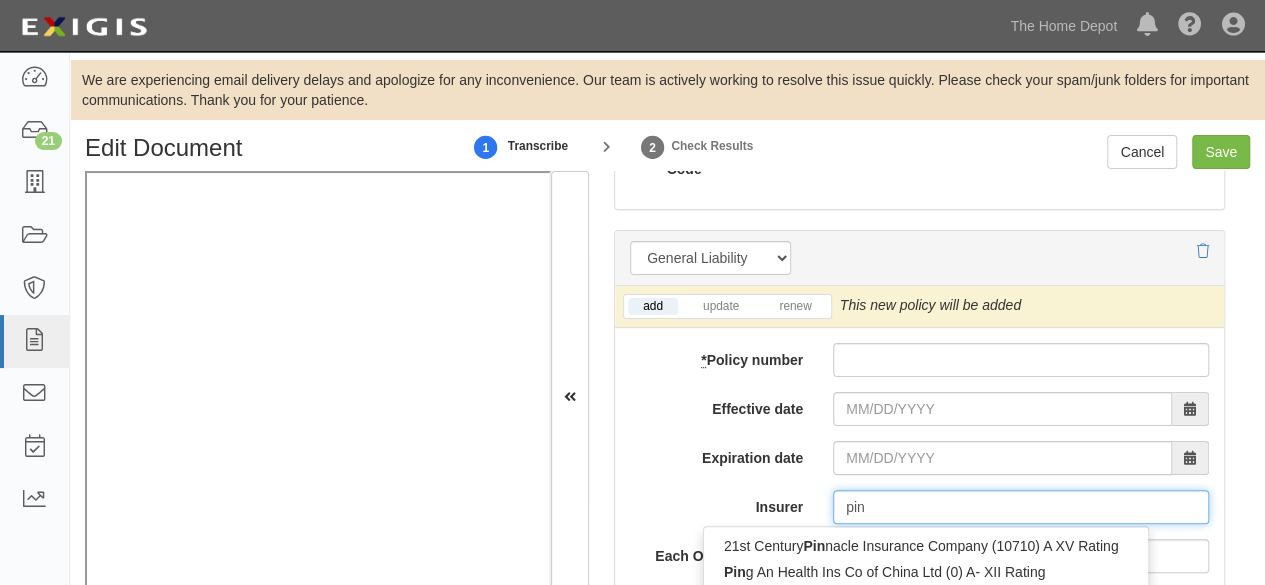 type on "ping An Health Ins Co of China Ltd (0) A- XII Rating" 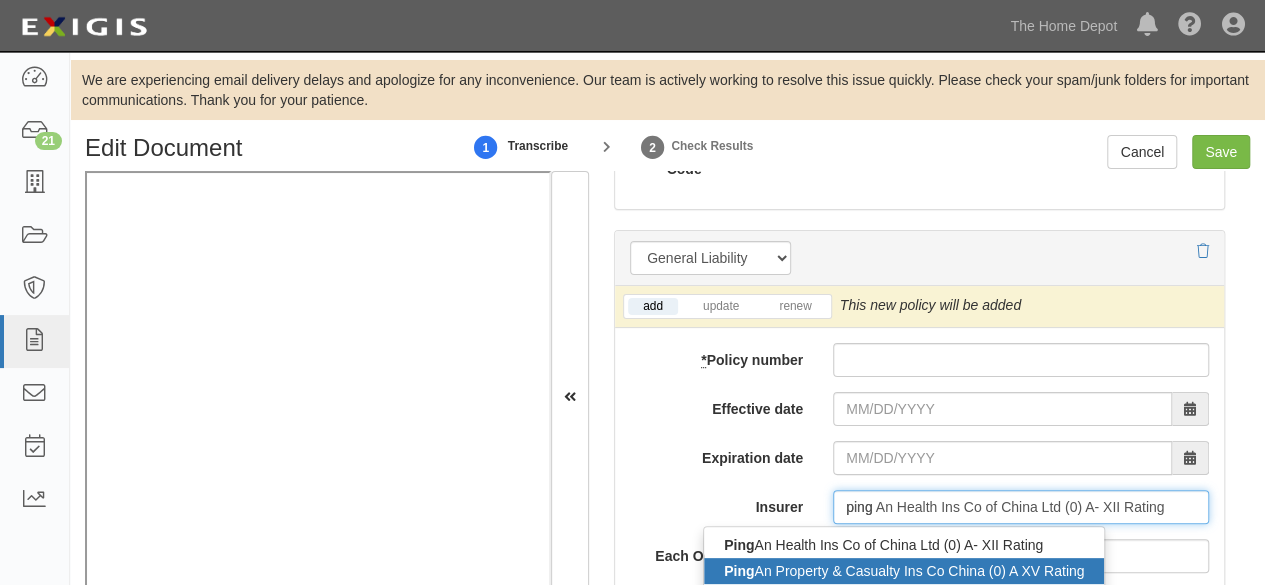 click on "Ping  An Property & Casualty Ins Co China (0) A XV Rating" at bounding box center [904, 571] 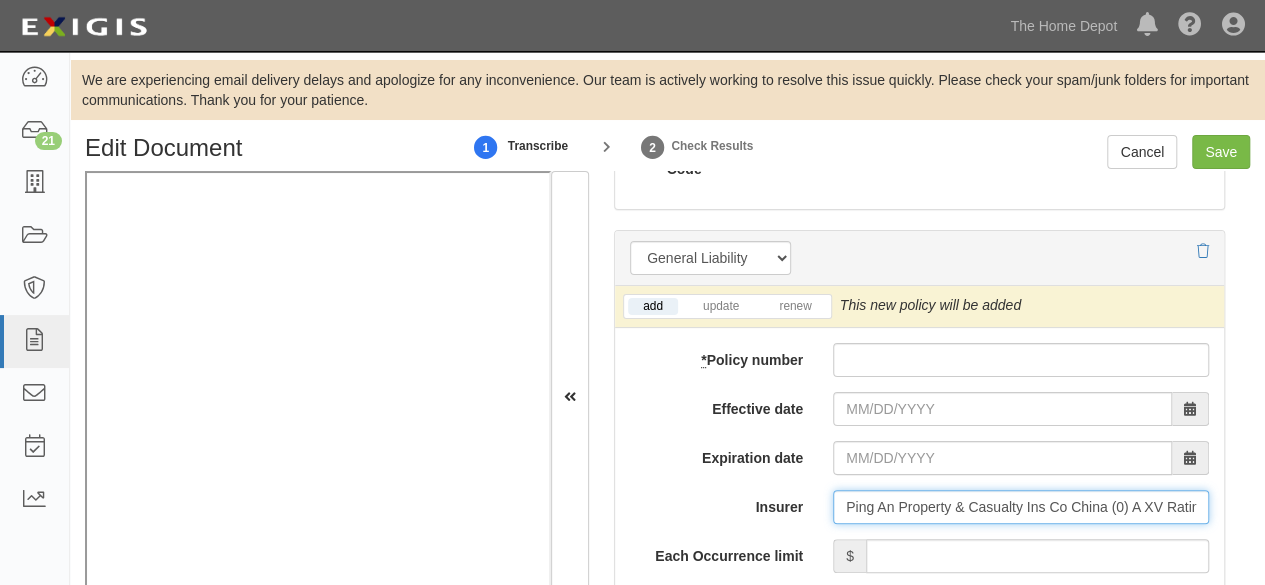 type on "Ping An Property & Casualty Ins Co China (0) A XV Rating" 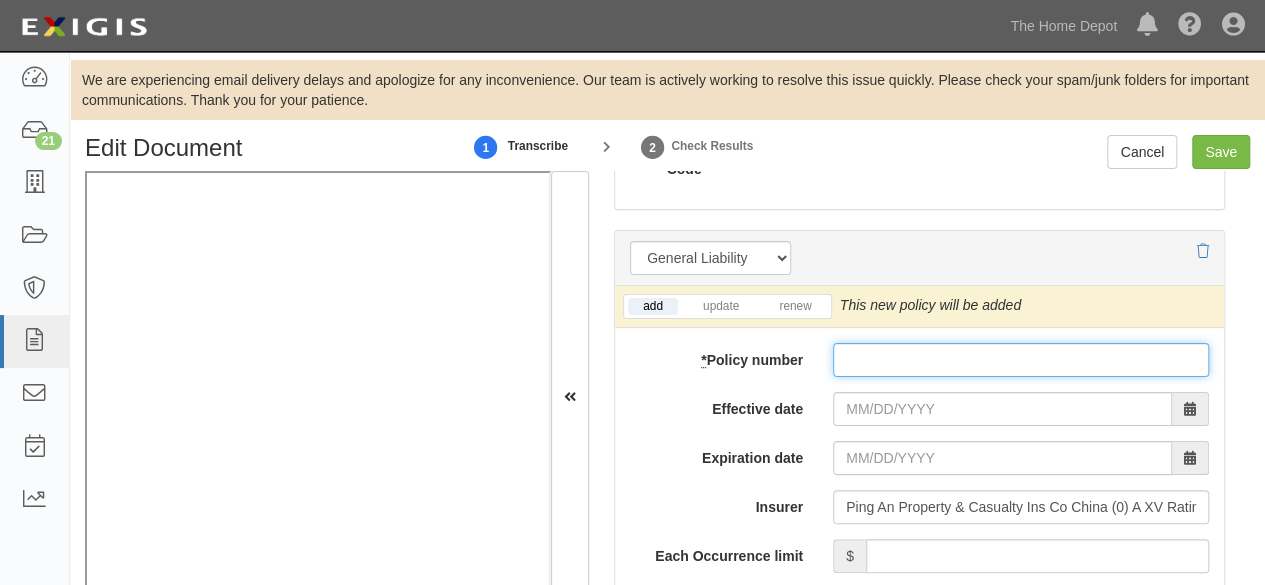 drag, startPoint x: 856, startPoint y: 359, endPoint x: 864, endPoint y: 367, distance: 11.313708 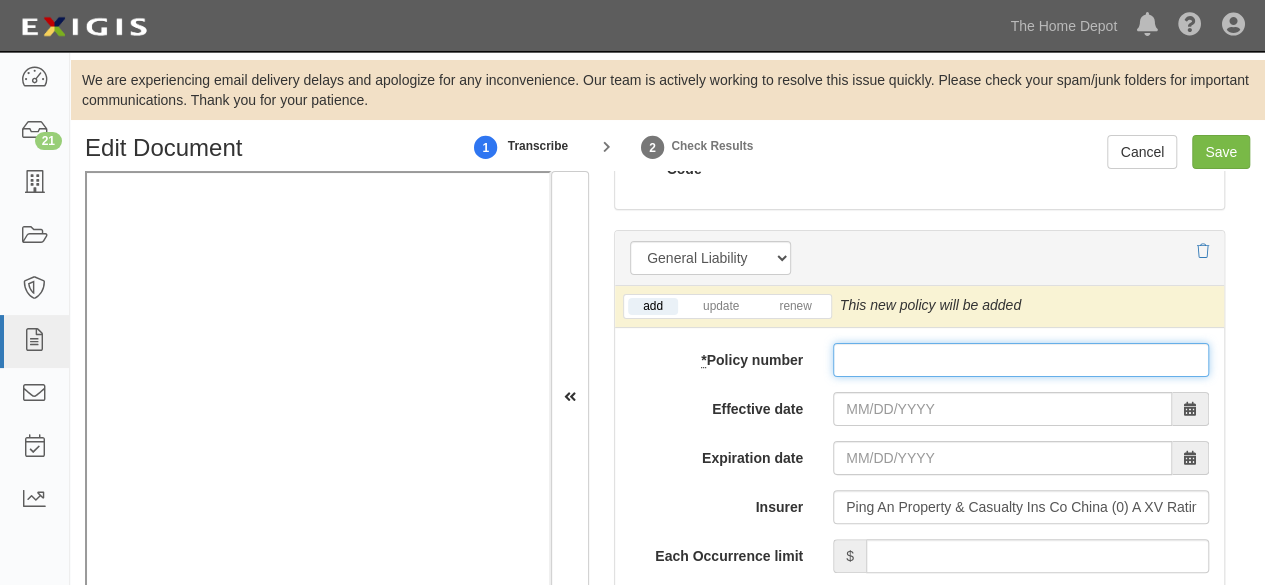 click on "*  Policy number" at bounding box center [1021, 360] 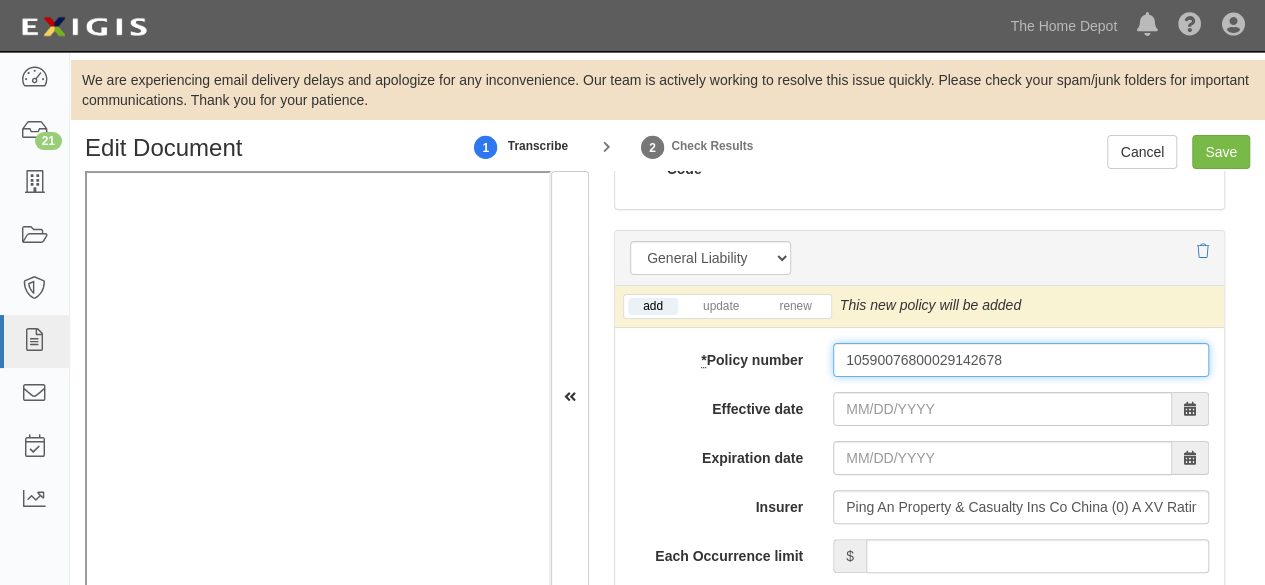 type on "10590076800029142678" 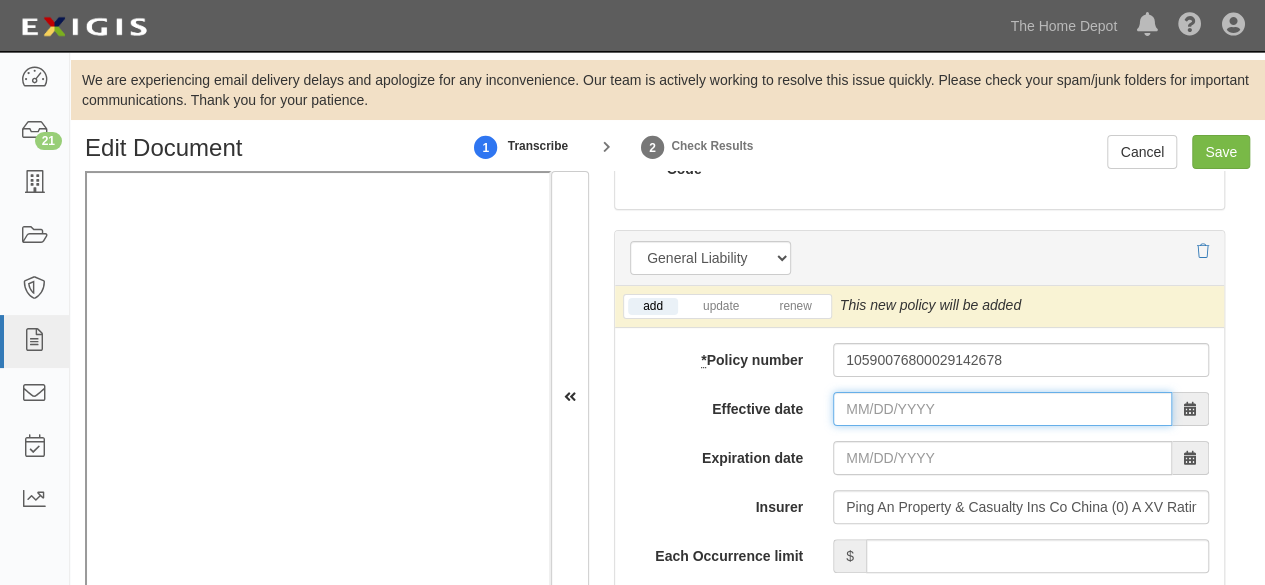 click on "Effective date" at bounding box center (1002, 409) 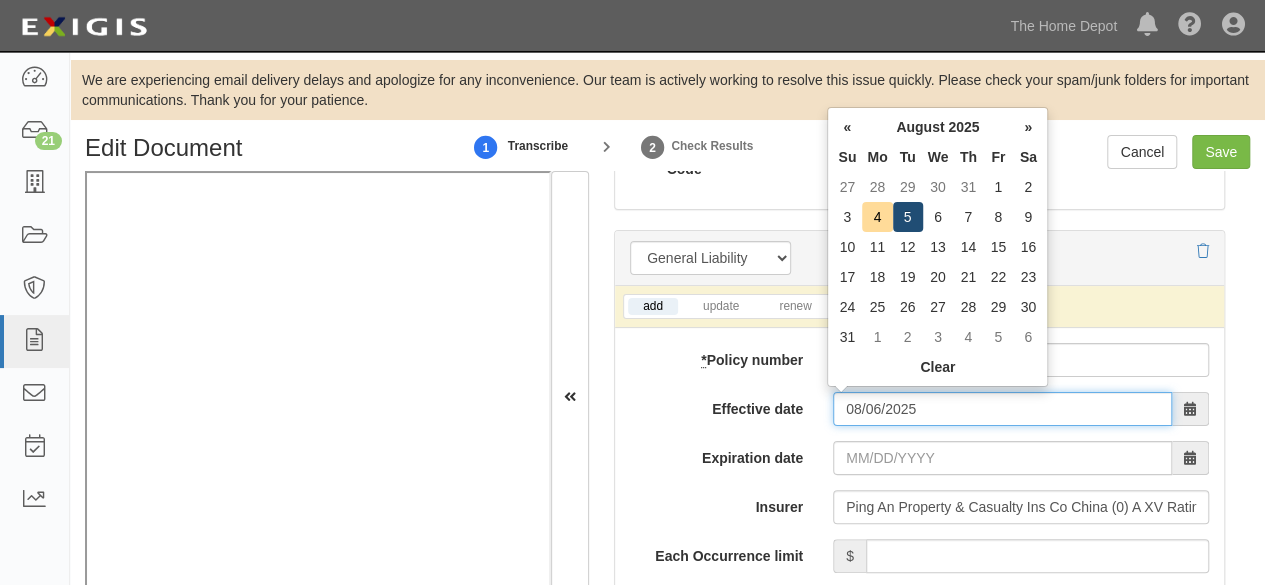 type on "08/06/2025" 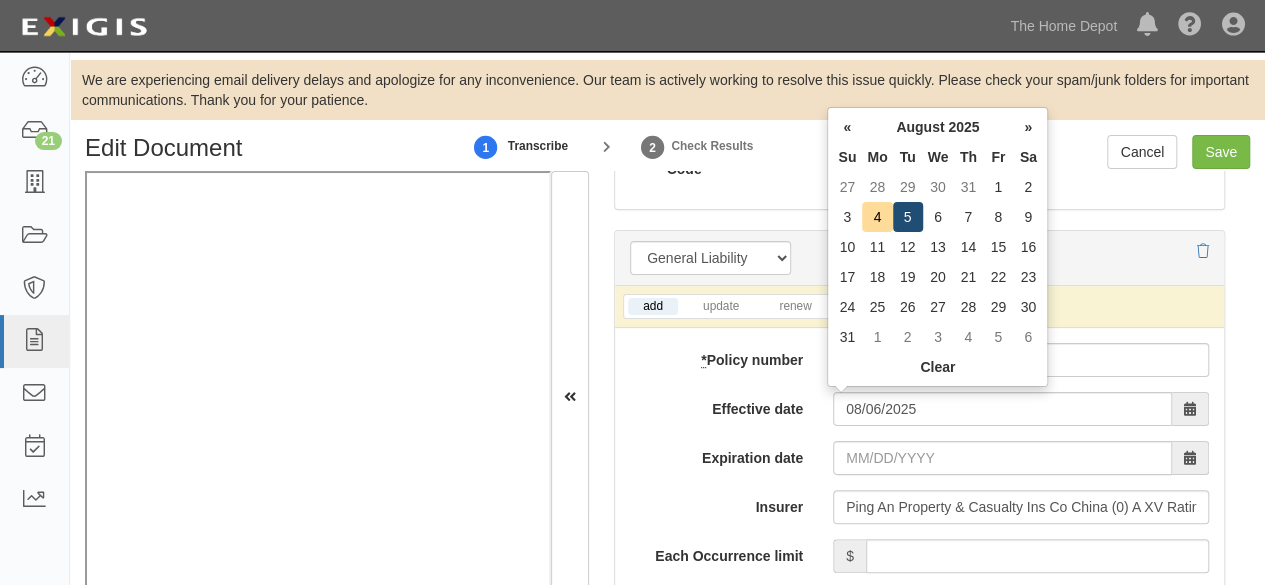 type on "08/06/2026" 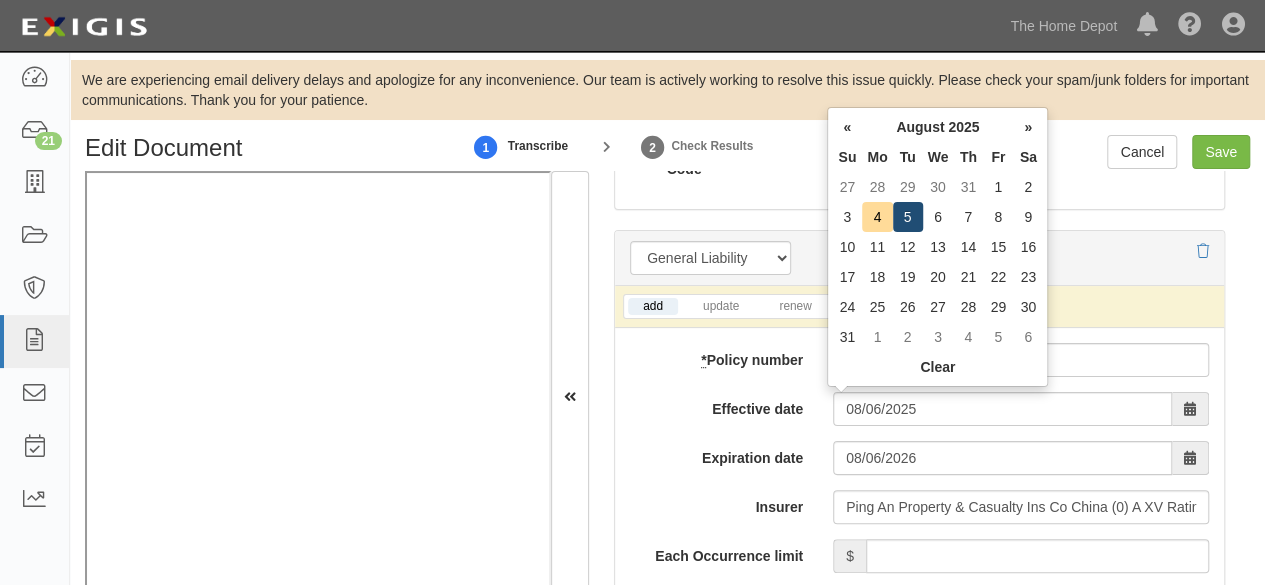 click on "5" at bounding box center [908, 217] 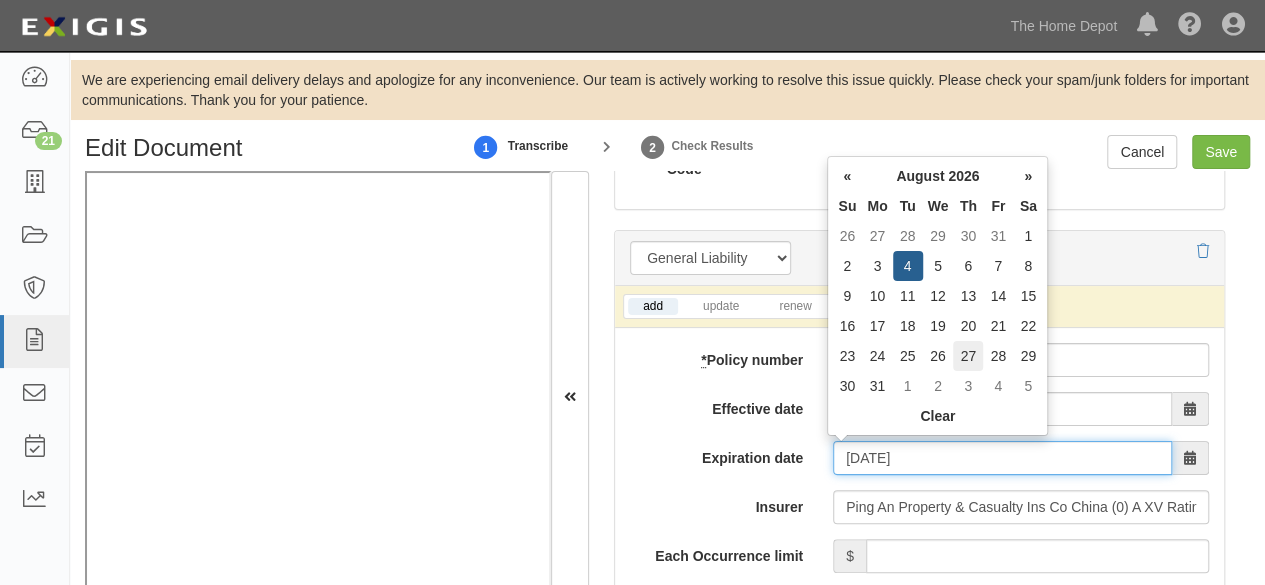 drag, startPoint x: 912, startPoint y: 448, endPoint x: 964, endPoint y: 356, distance: 105.67876 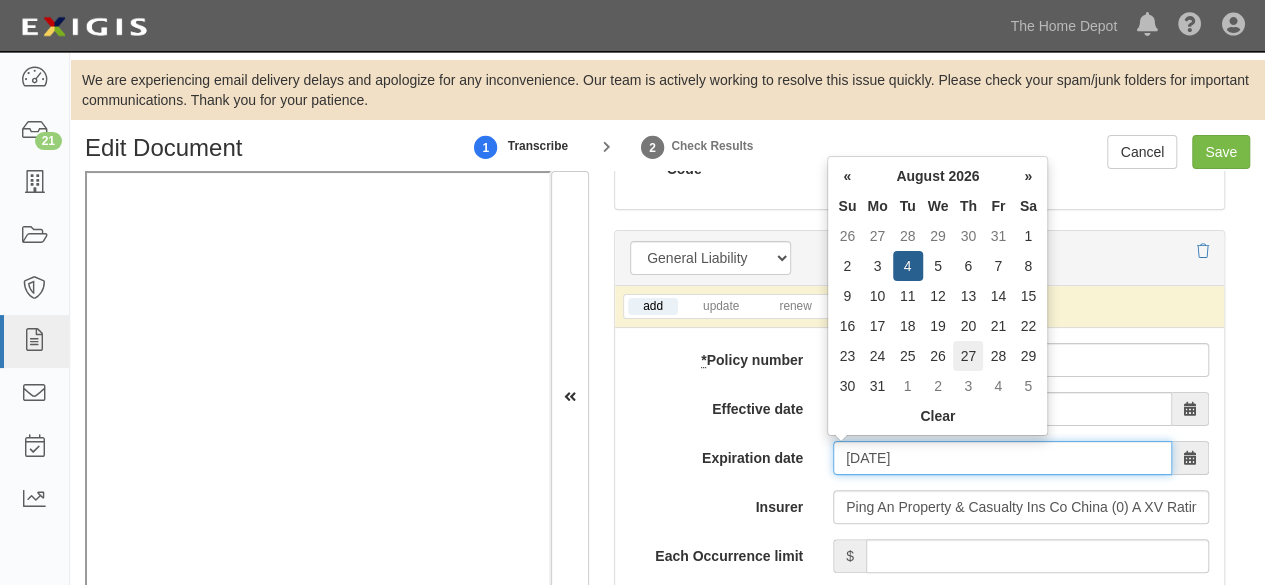 click on "08/05/2026" at bounding box center [1002, 458] 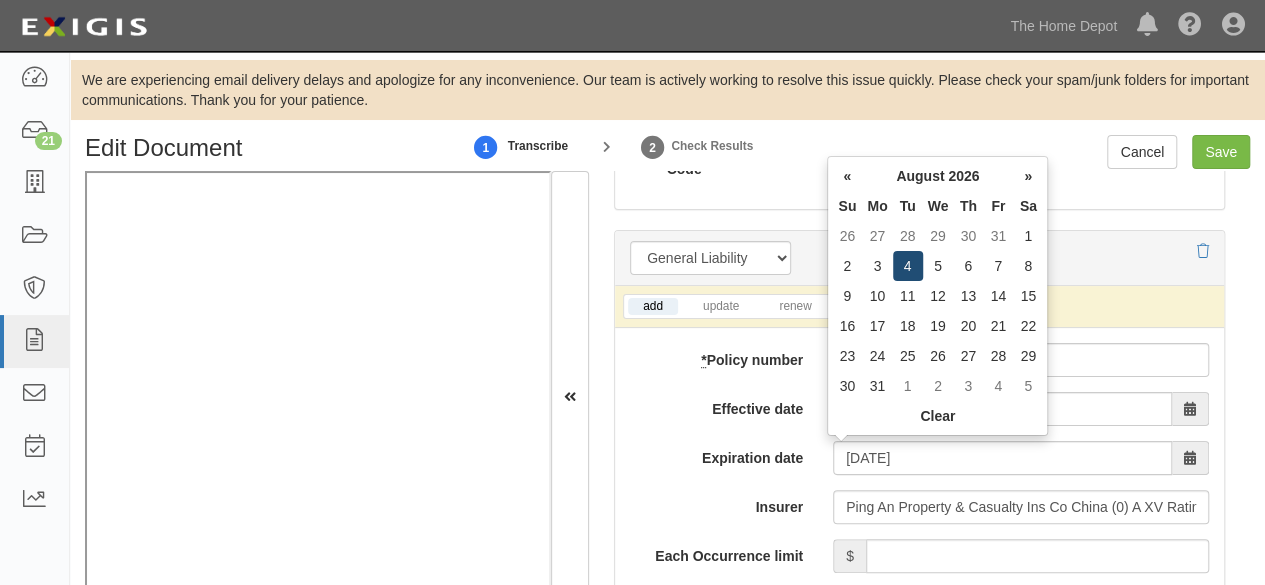 click on "4" at bounding box center (908, 266) 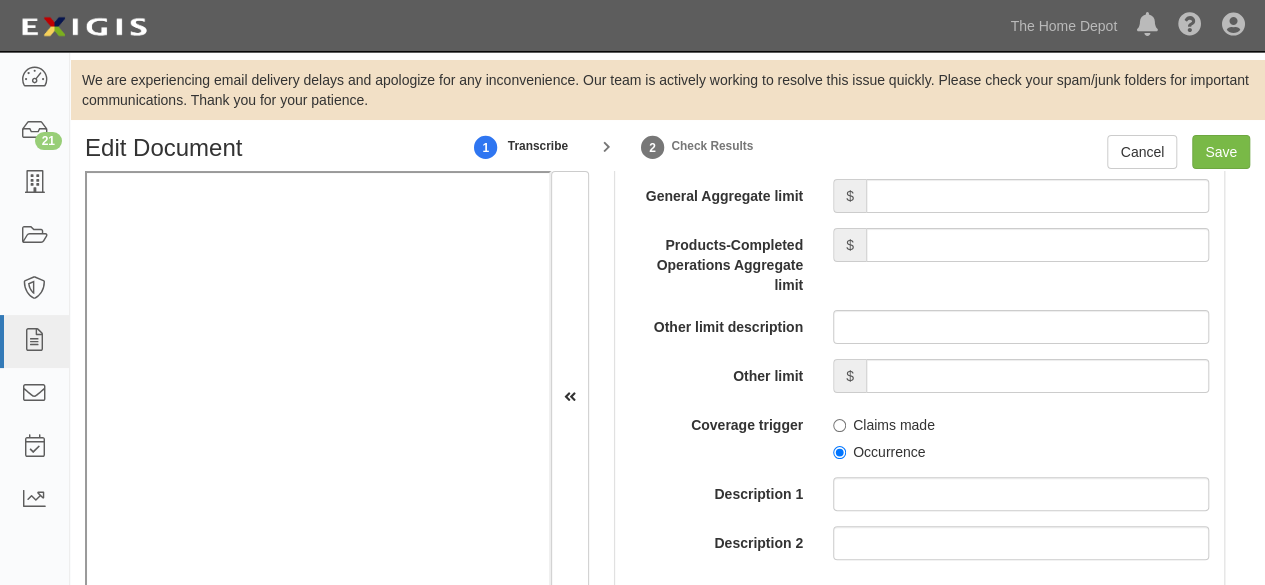 scroll, scrollTop: 2200, scrollLeft: 0, axis: vertical 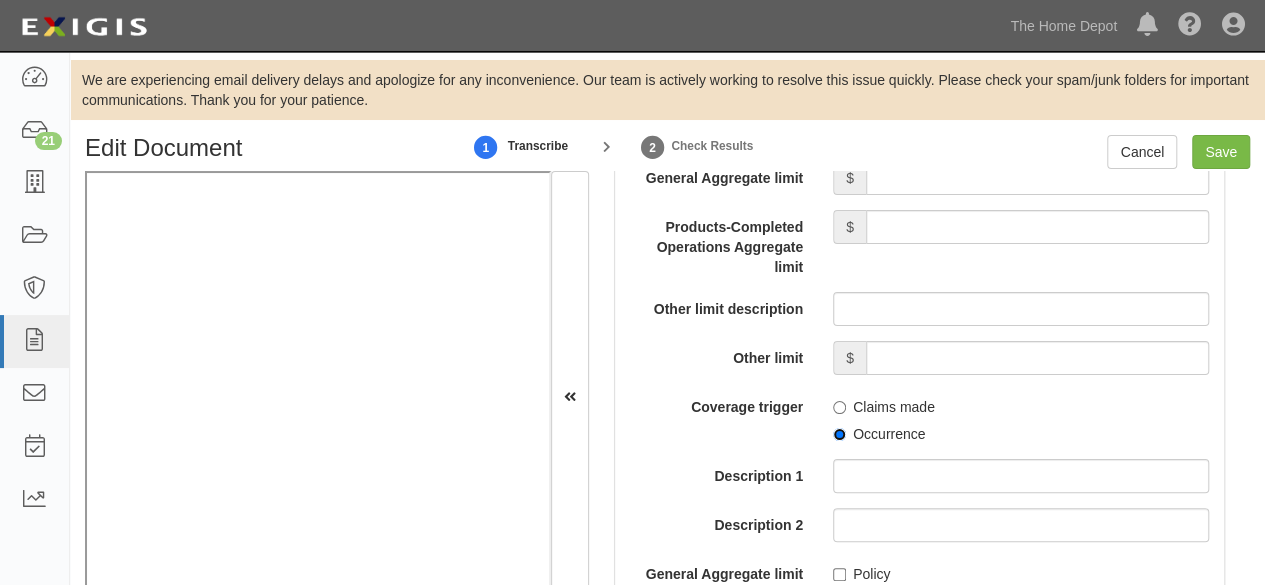 click on "Occurrence" at bounding box center [839, 434] 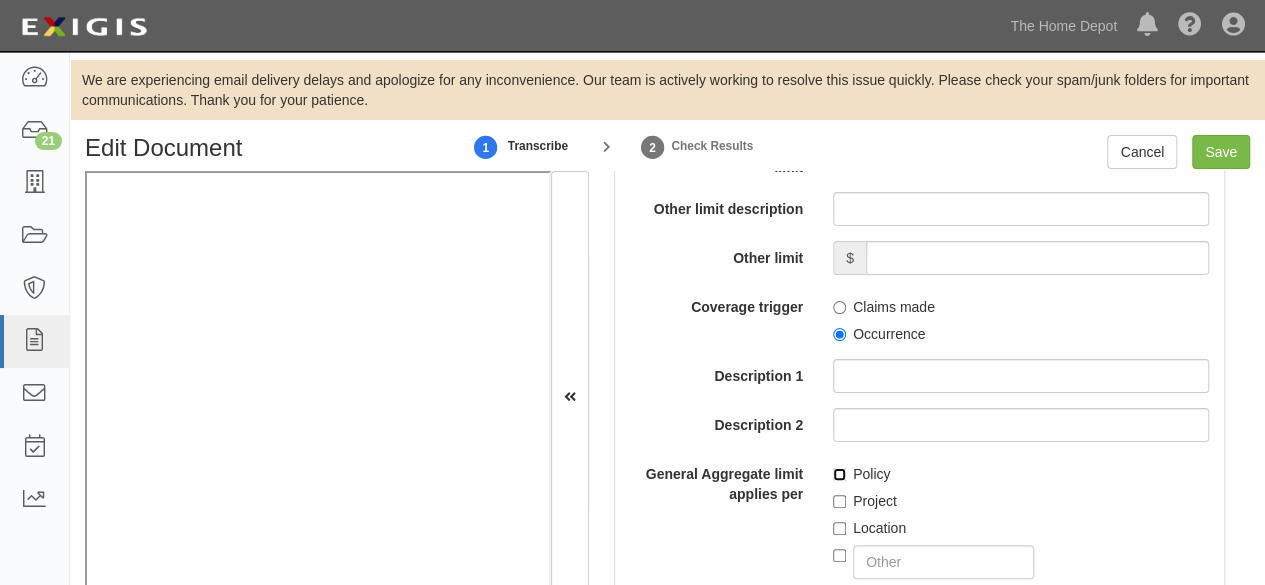 click on "Policy" at bounding box center (839, 474) 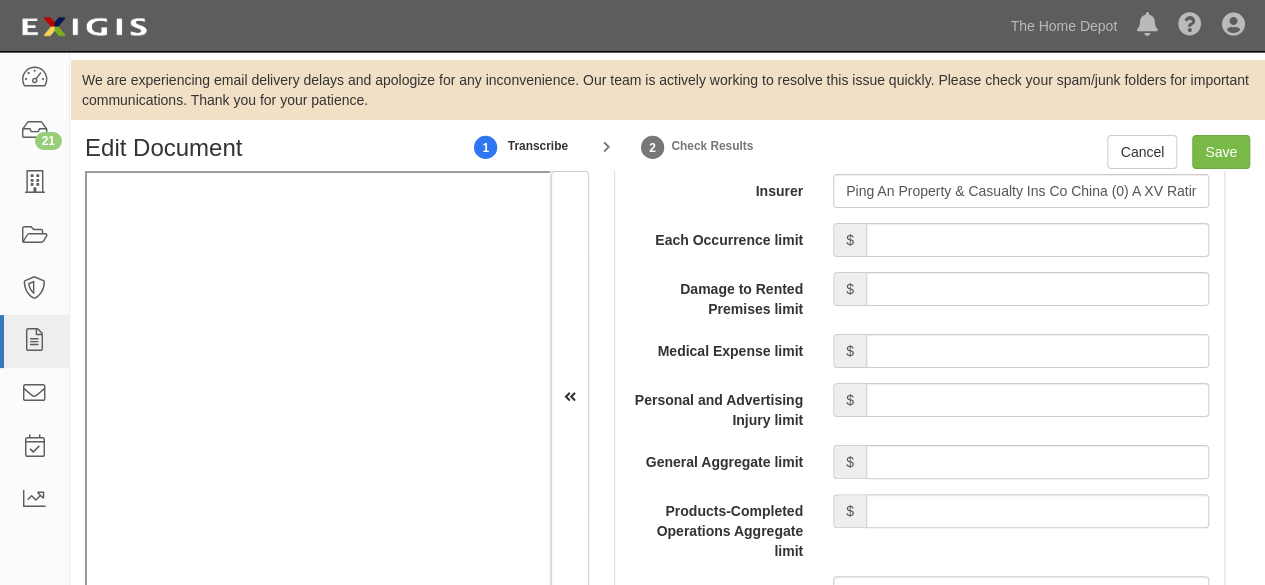 scroll, scrollTop: 1900, scrollLeft: 0, axis: vertical 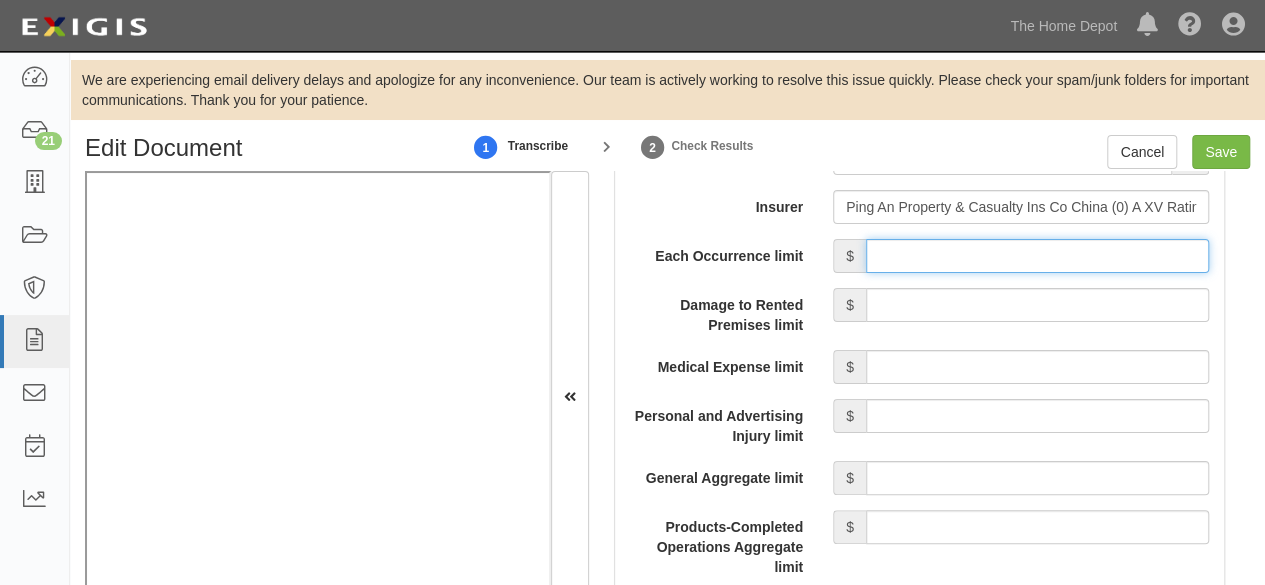 click on "Each Occurrence limit" at bounding box center [1037, 256] 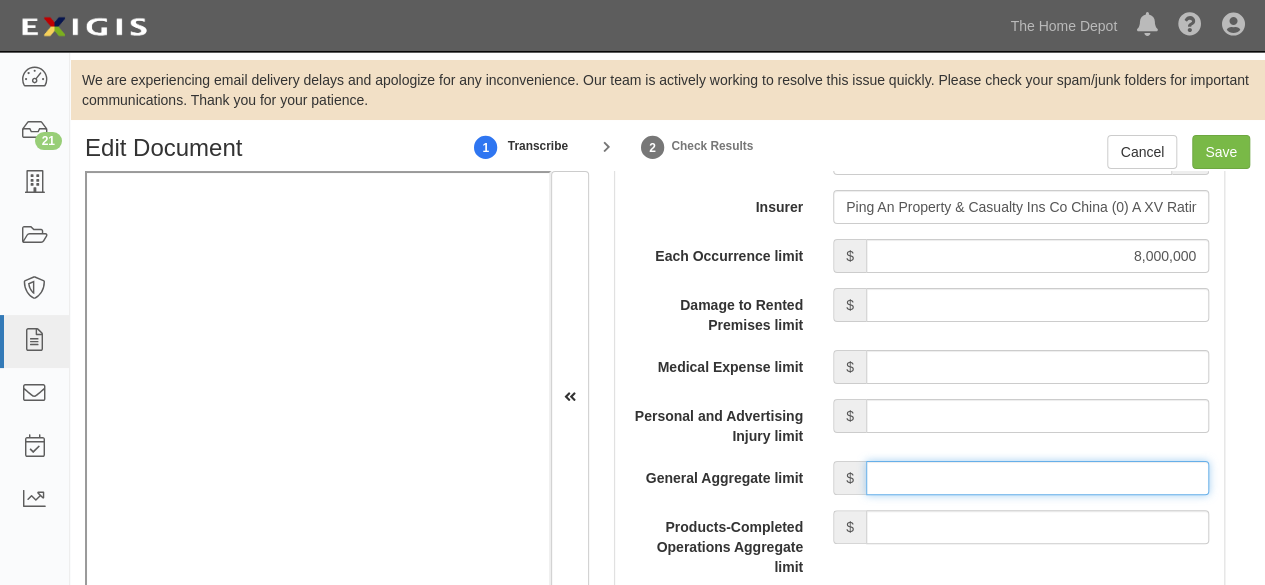click on "General Aggregate limit" at bounding box center [1037, 478] 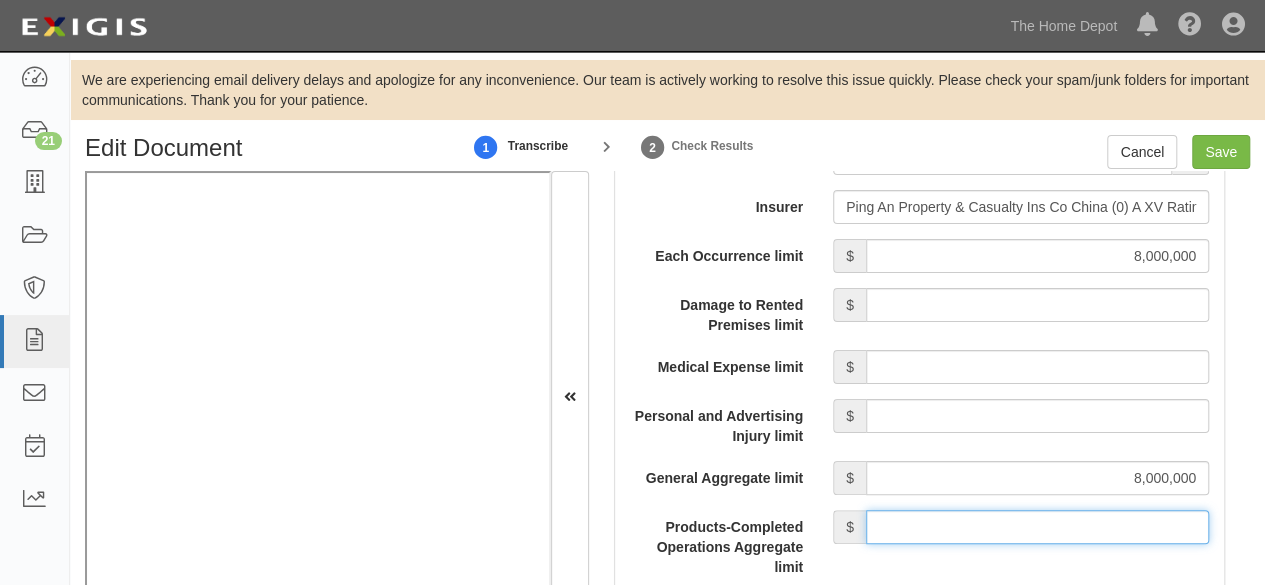 drag, startPoint x: 1010, startPoint y: 530, endPoint x: 1008, endPoint y: 510, distance: 20.09975 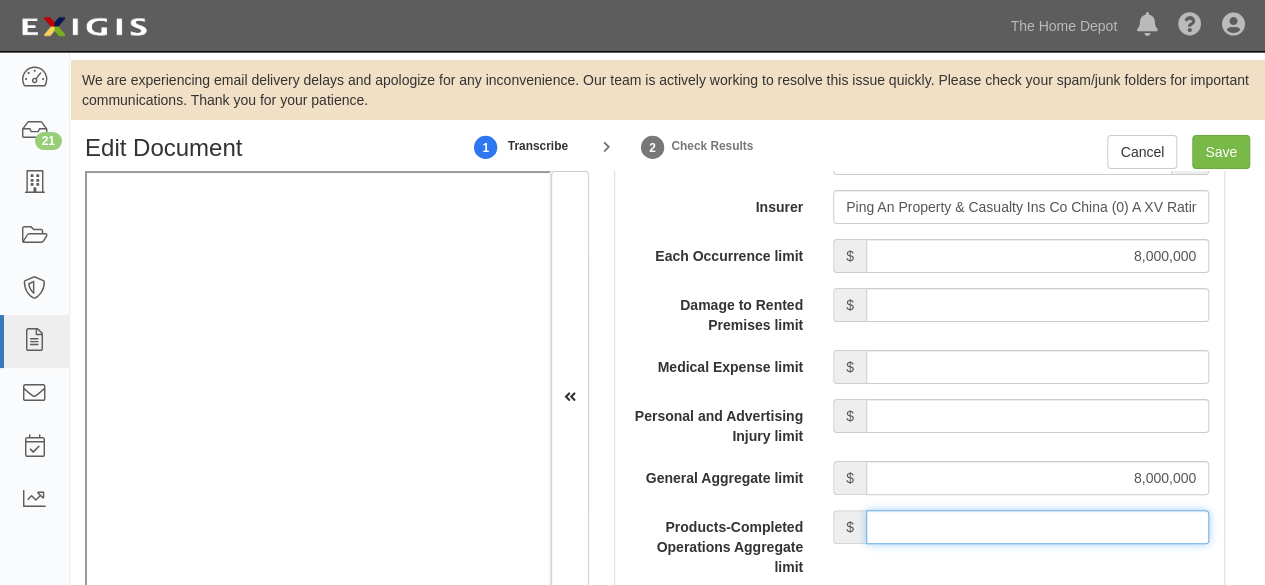 click on "Products-Completed Operations Aggregate limit" at bounding box center (1037, 527) 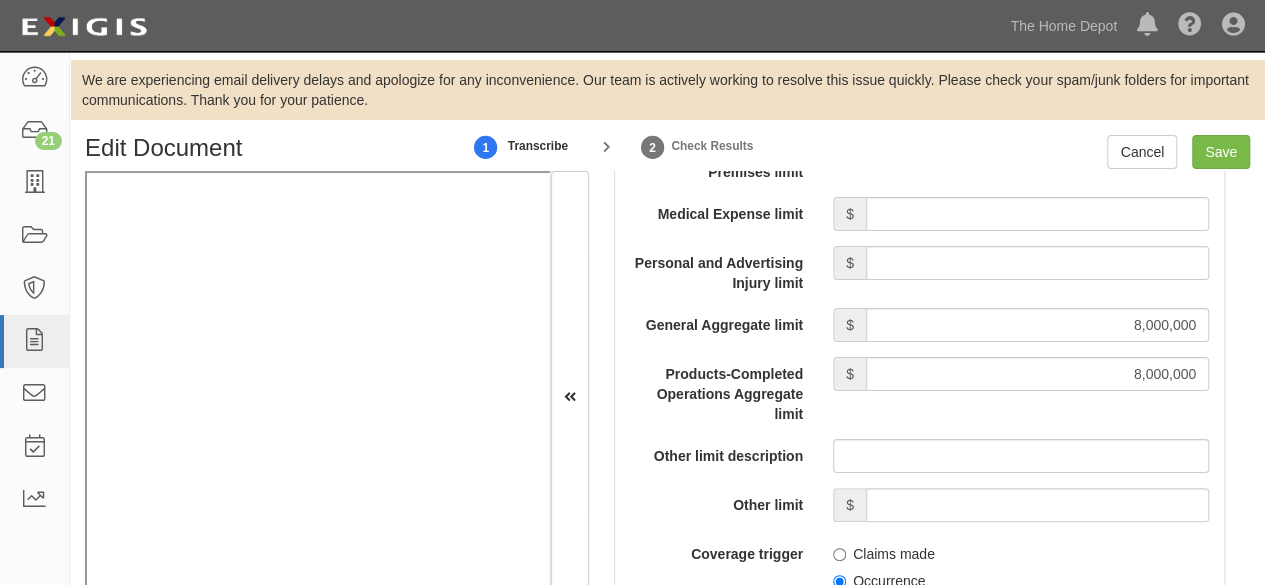 scroll, scrollTop: 2100, scrollLeft: 0, axis: vertical 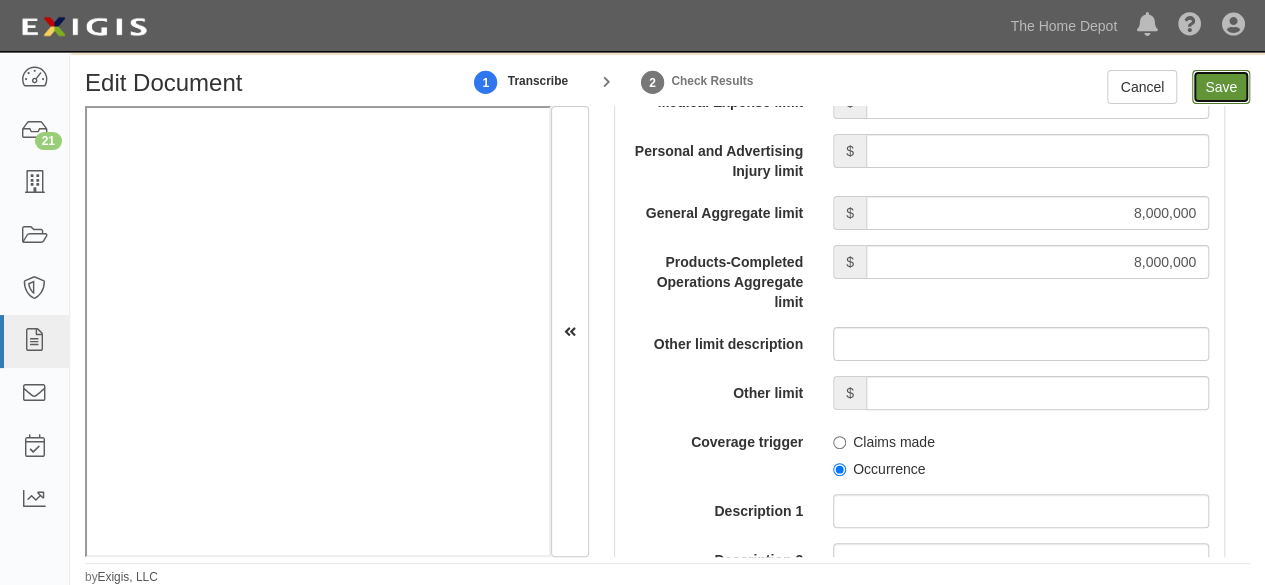 click on "Save" at bounding box center [1221, 87] 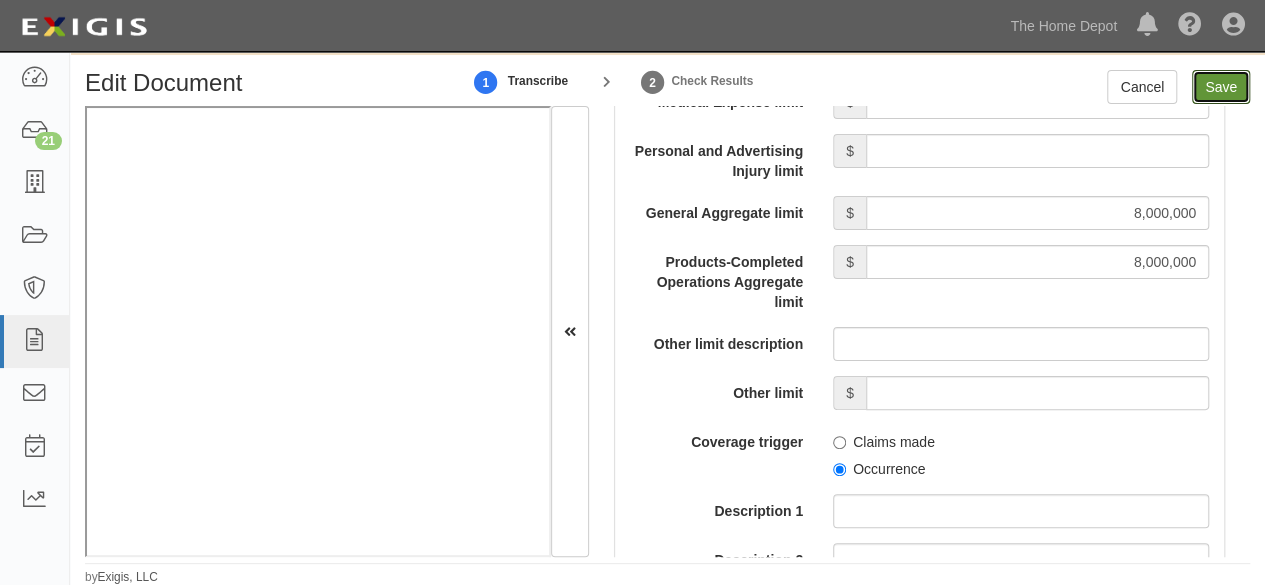 type on "8000000" 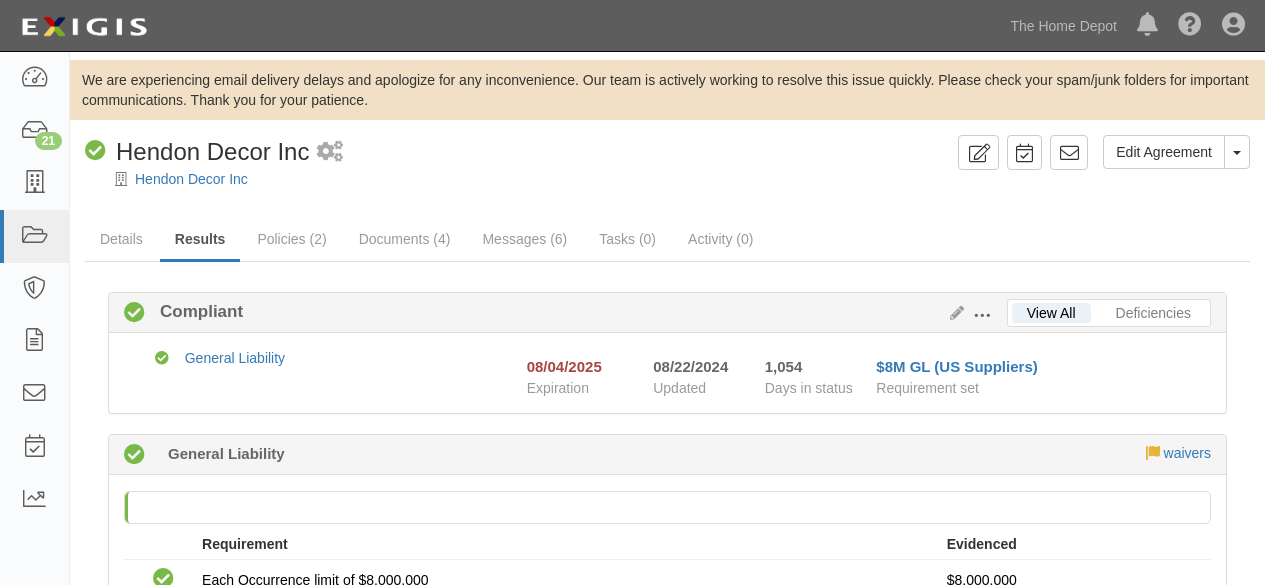 scroll, scrollTop: 0, scrollLeft: 0, axis: both 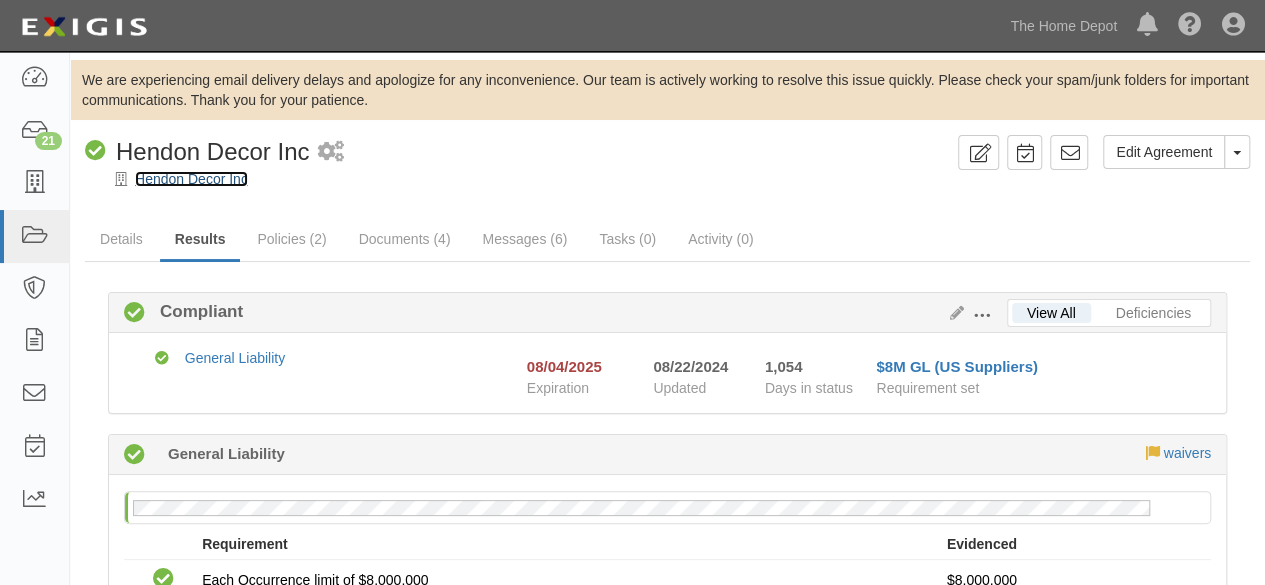 click on "Hendon Decor Inc" at bounding box center [191, 179] 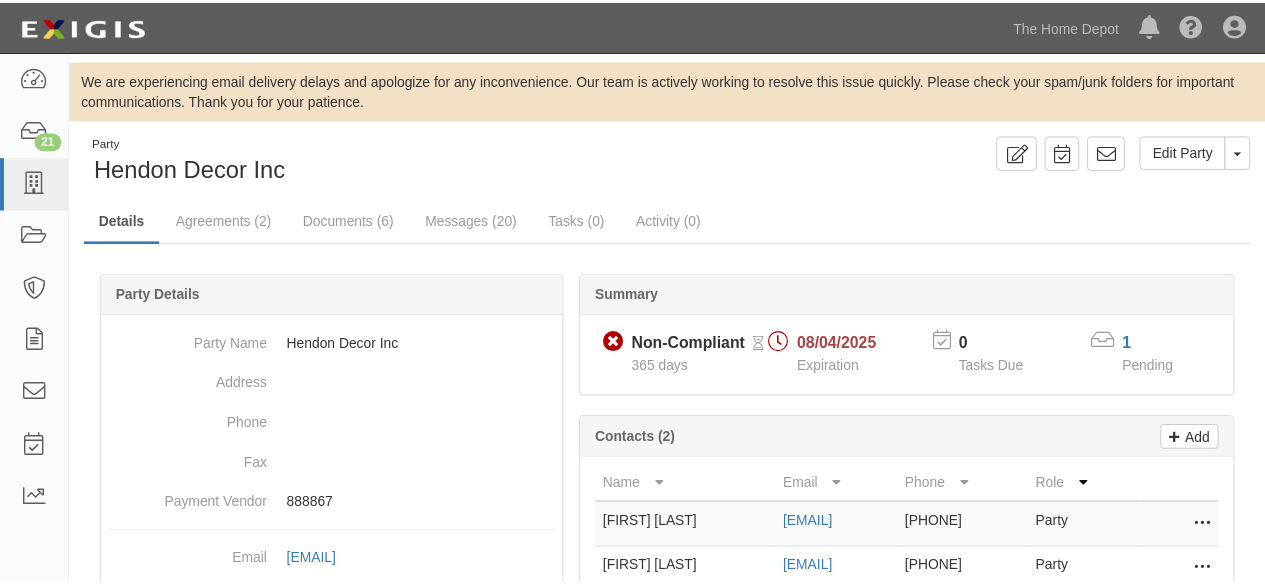 scroll, scrollTop: 0, scrollLeft: 0, axis: both 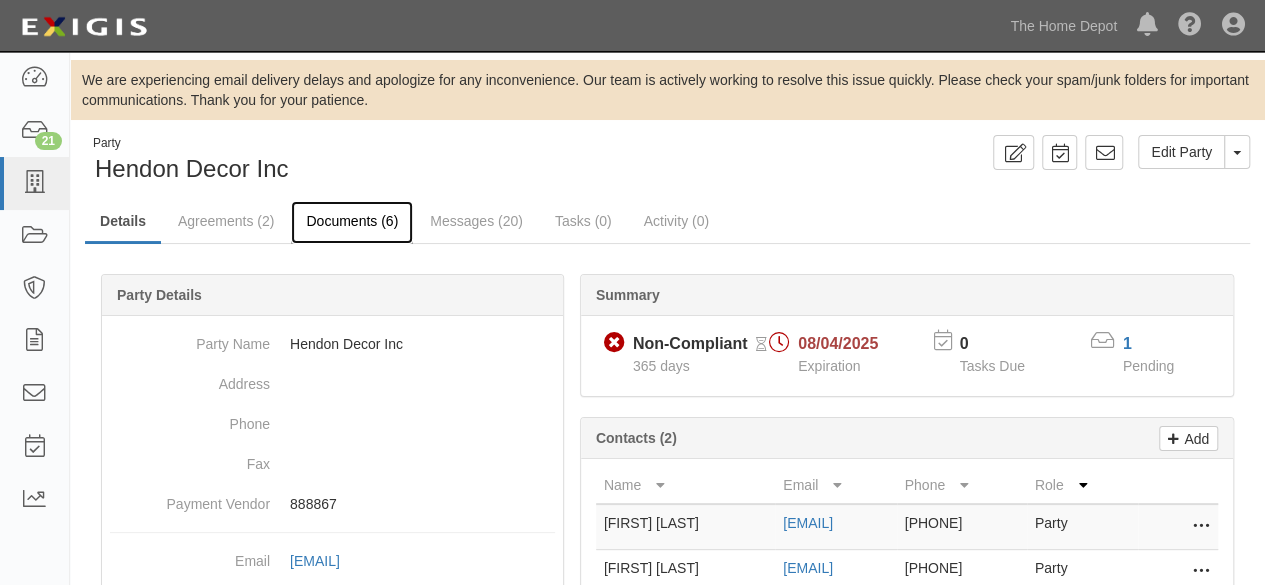 click on "Documents (6)" at bounding box center [352, 222] 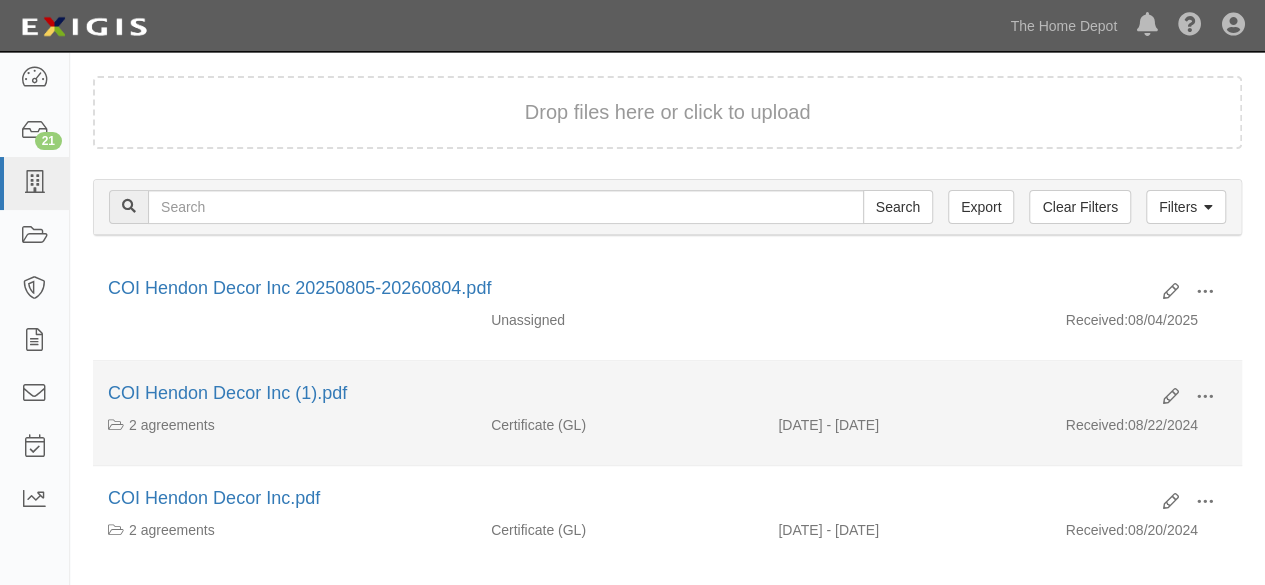 scroll, scrollTop: 200, scrollLeft: 0, axis: vertical 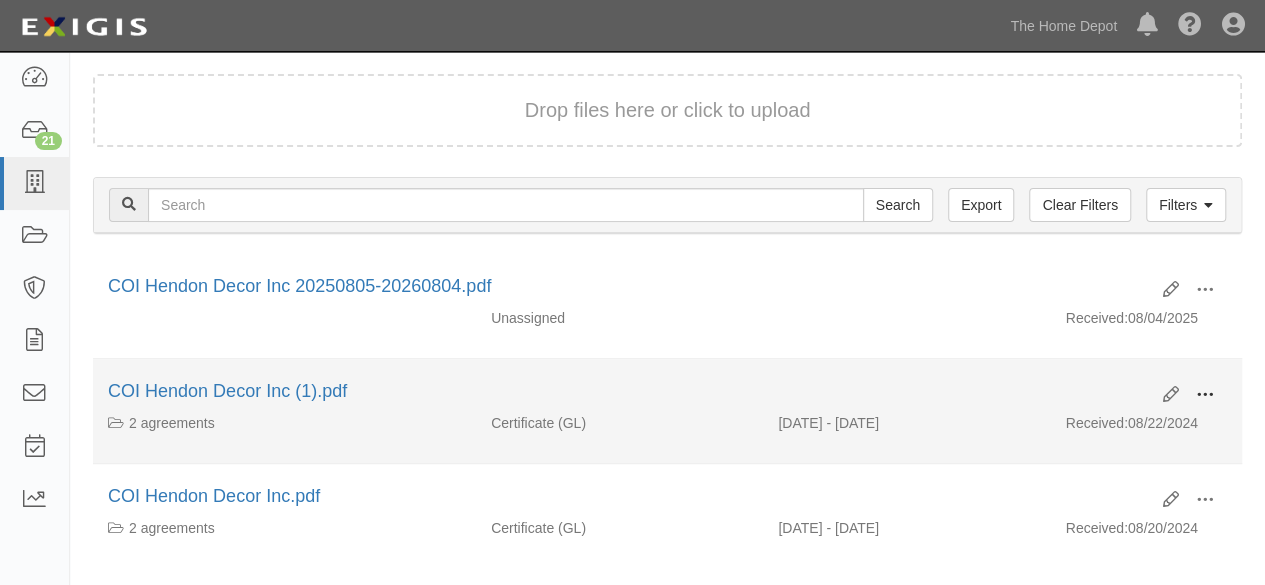 click at bounding box center [1205, 395] 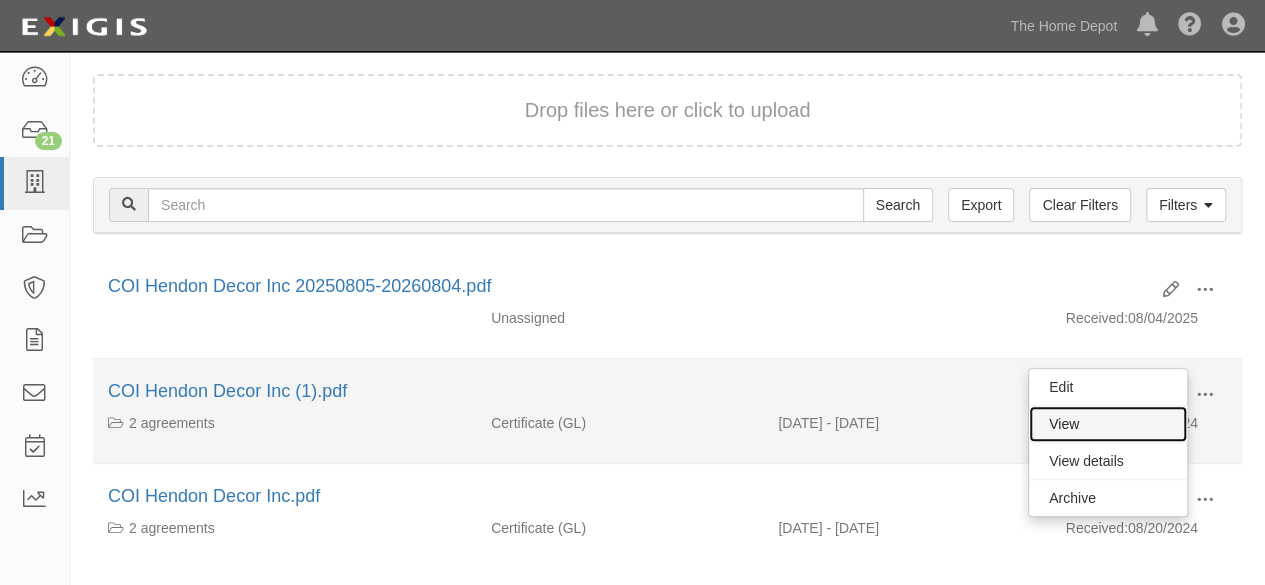 click on "View" at bounding box center (1108, 424) 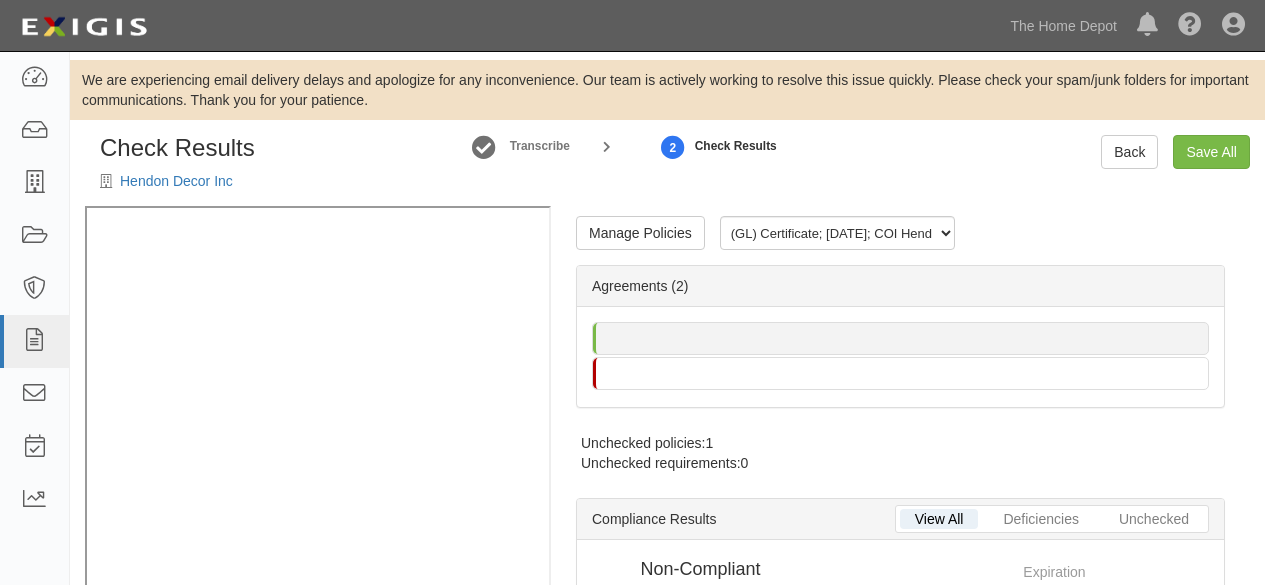 scroll, scrollTop: 0, scrollLeft: 0, axis: both 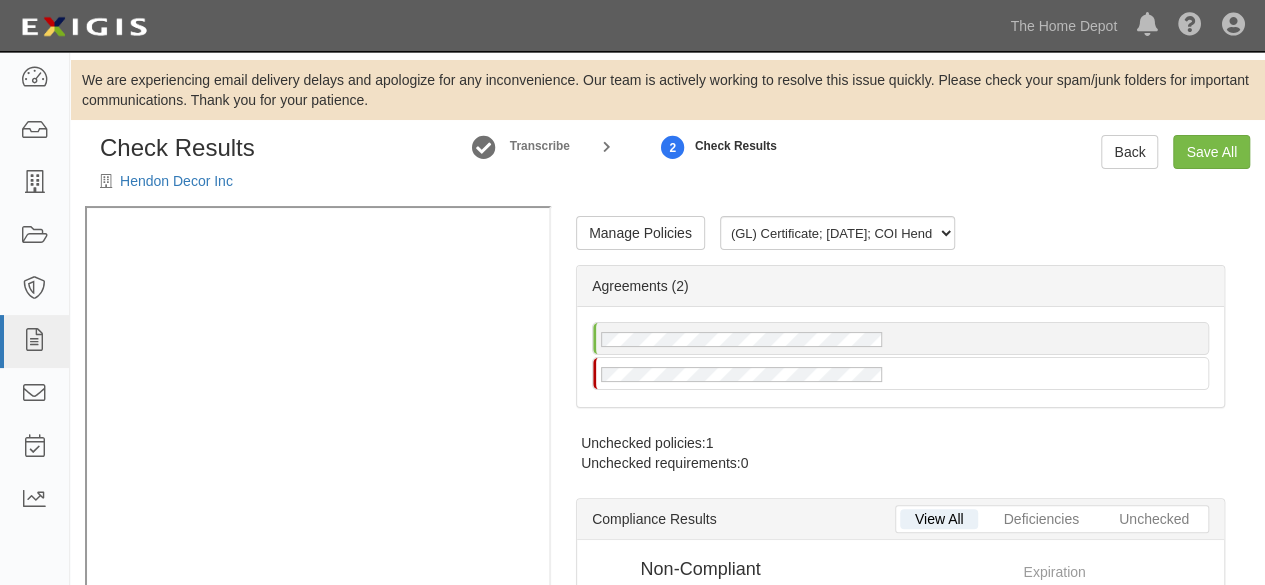 radio on "true" 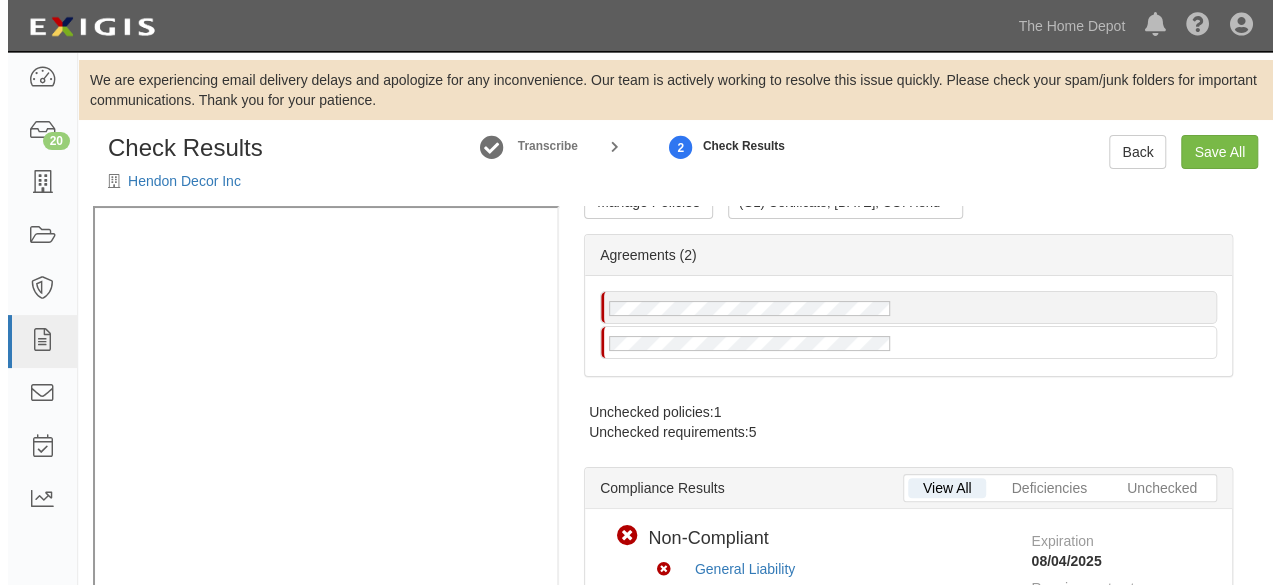 scroll, scrollTop: 0, scrollLeft: 0, axis: both 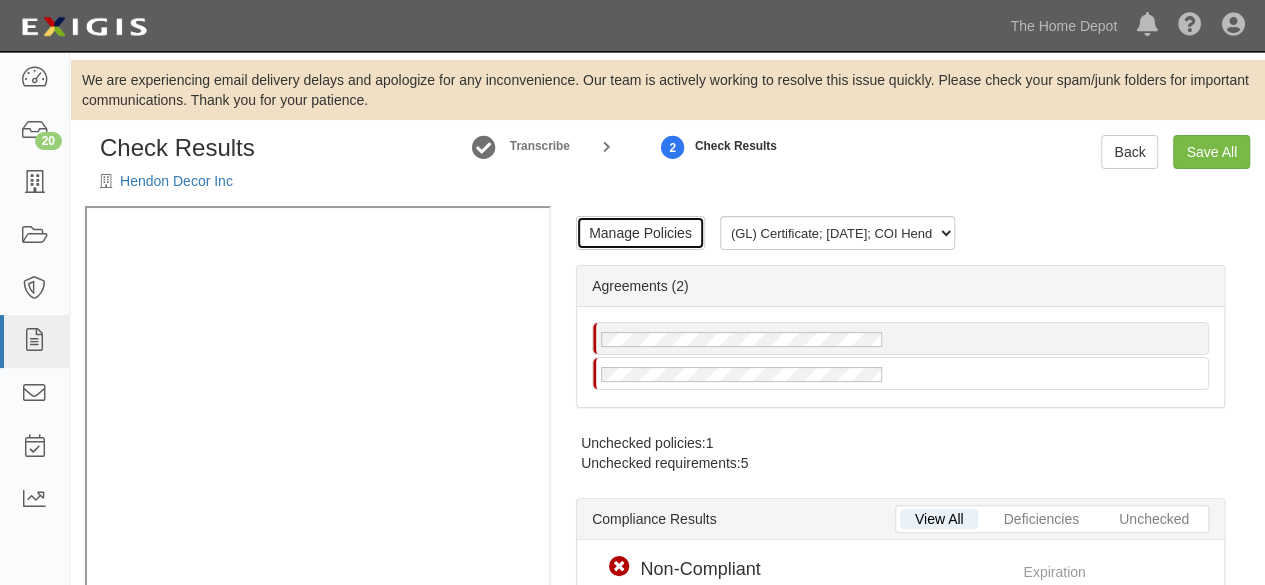 click on "Manage Policies" at bounding box center (640, 233) 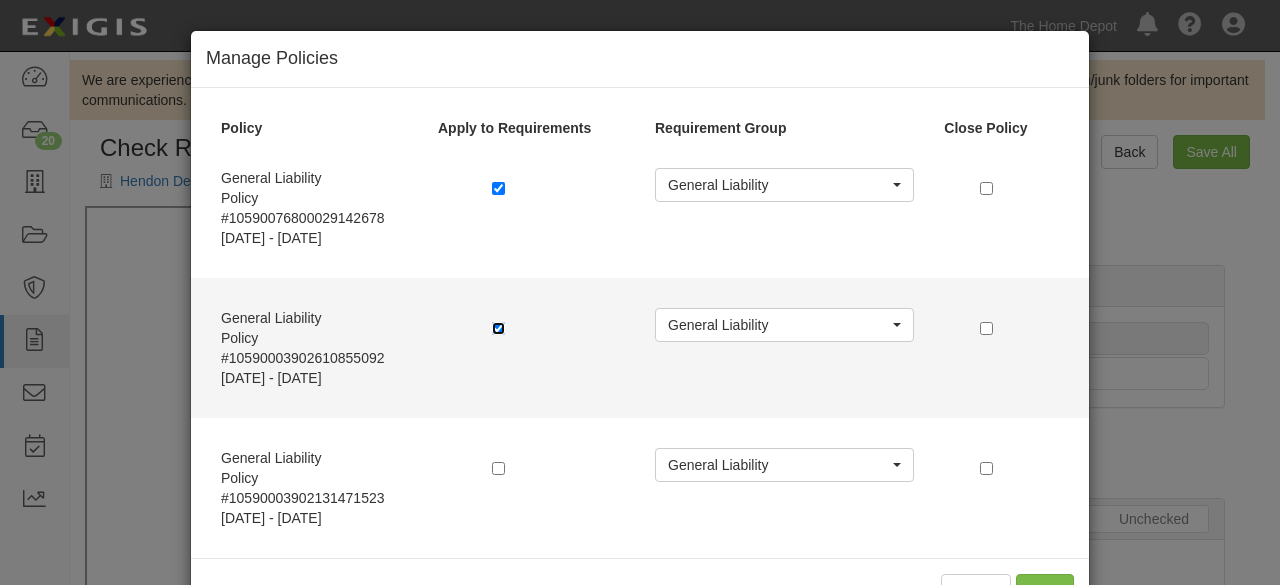 click at bounding box center (498, 328) 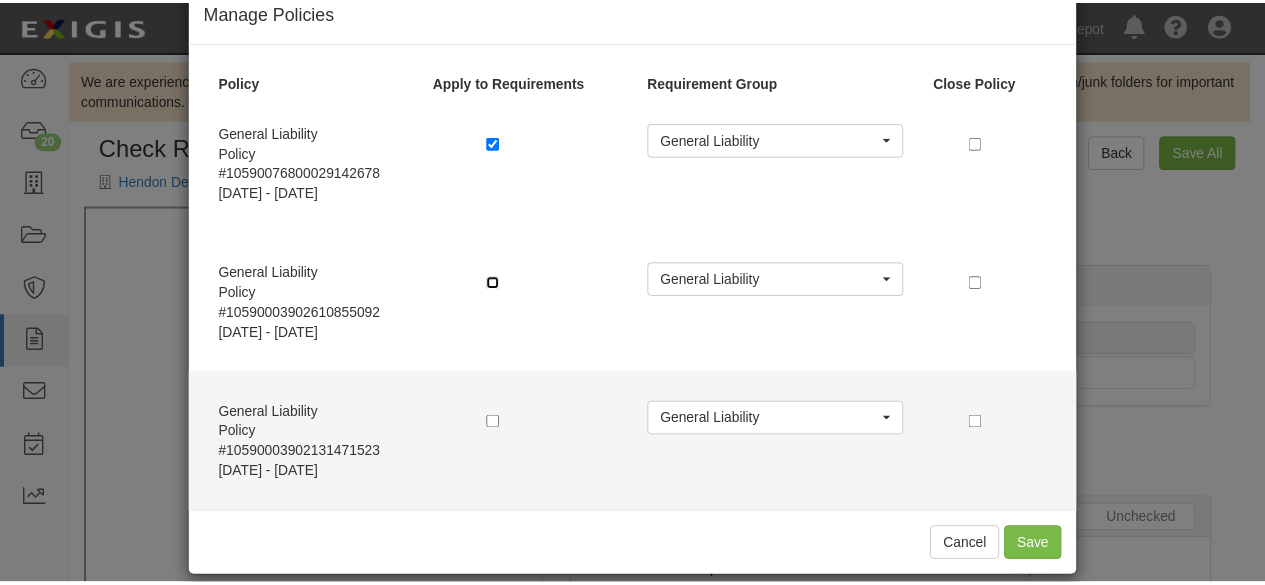 scroll, scrollTop: 66, scrollLeft: 0, axis: vertical 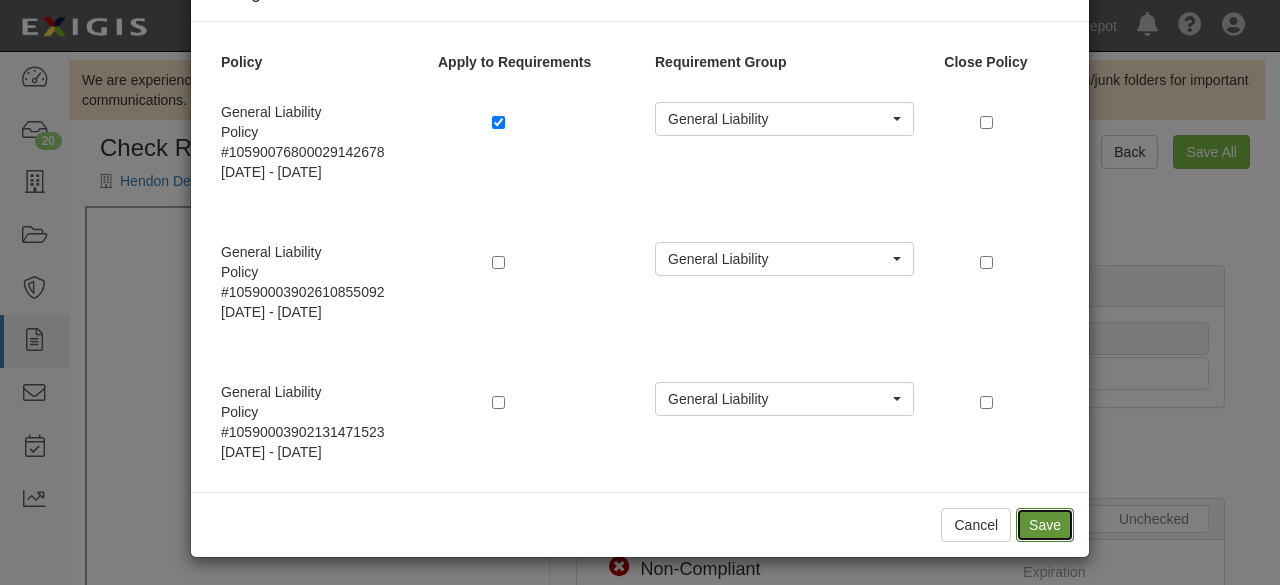 click on "Save" at bounding box center [1045, 525] 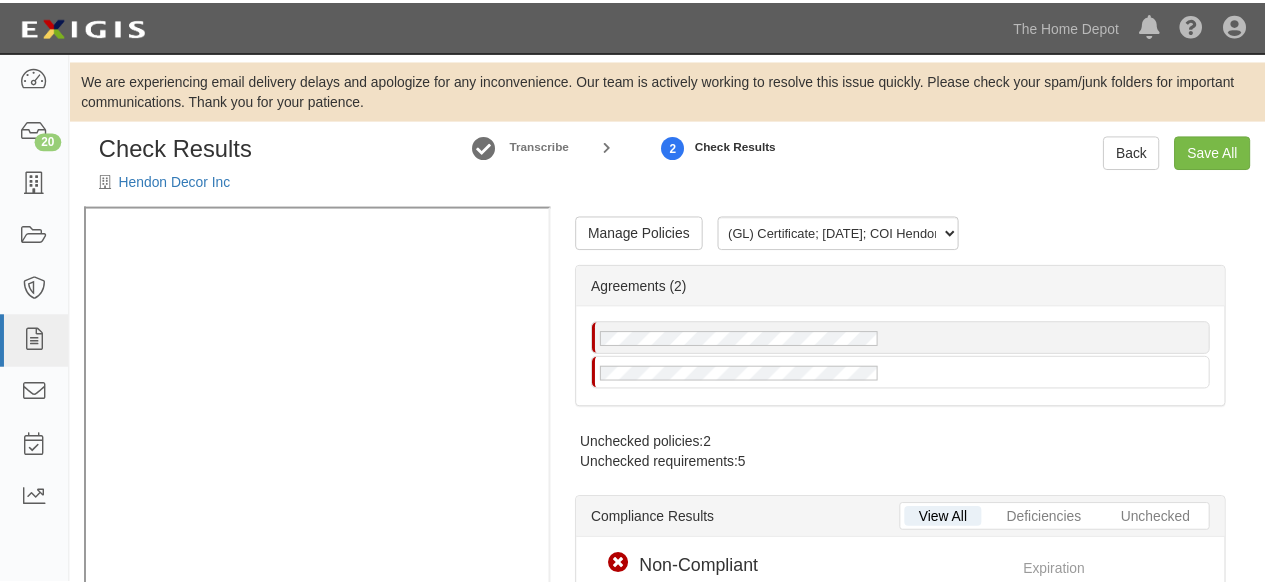 scroll, scrollTop: 0, scrollLeft: 0, axis: both 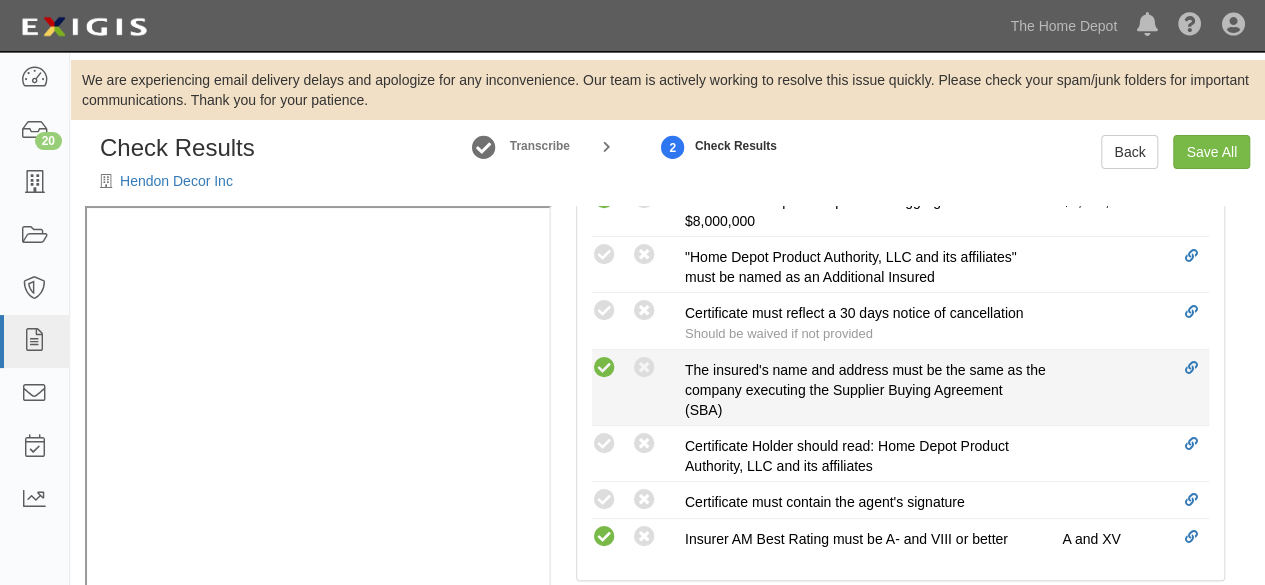click at bounding box center [604, 368] 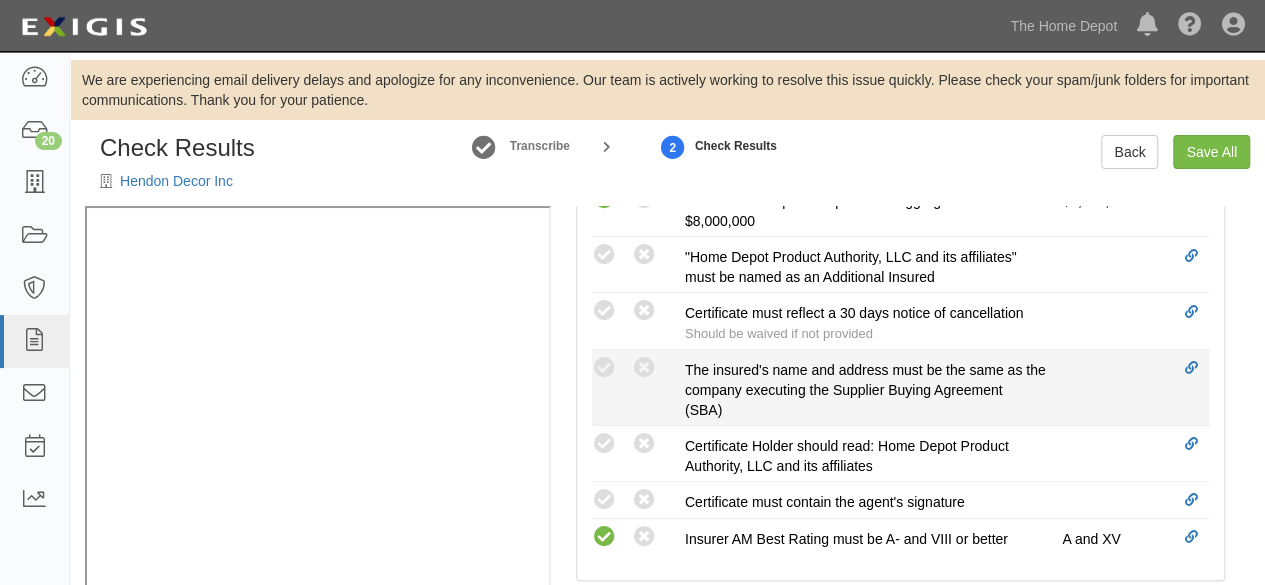 radio on "true" 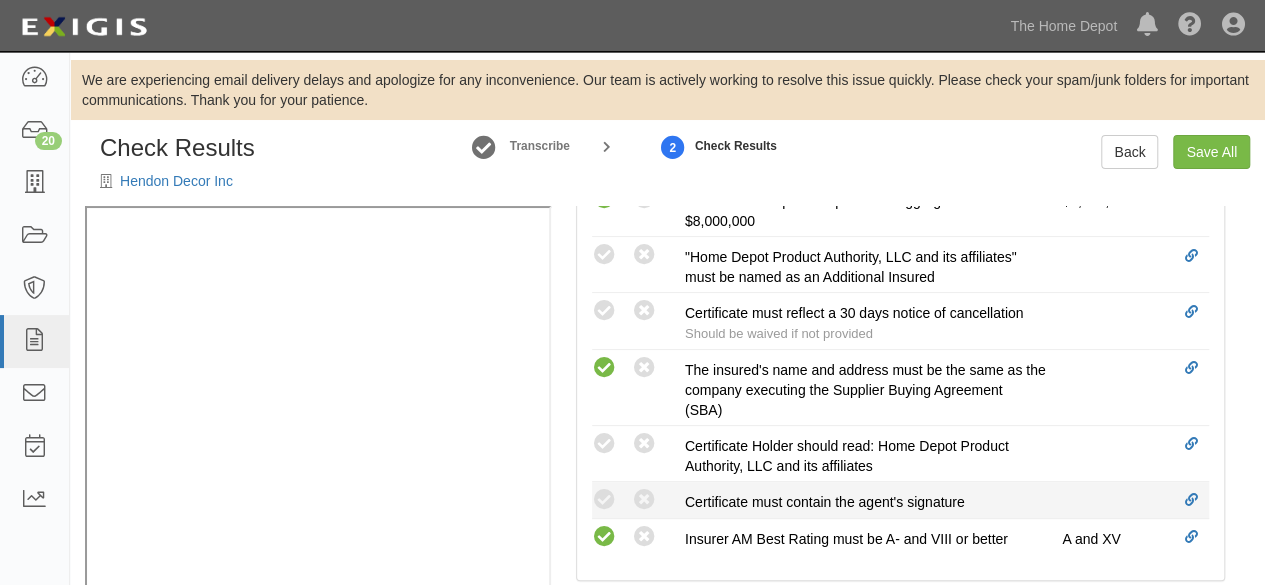 drag, startPoint x: 605, startPoint y: 500, endPoint x: 614, endPoint y: 480, distance: 21.931713 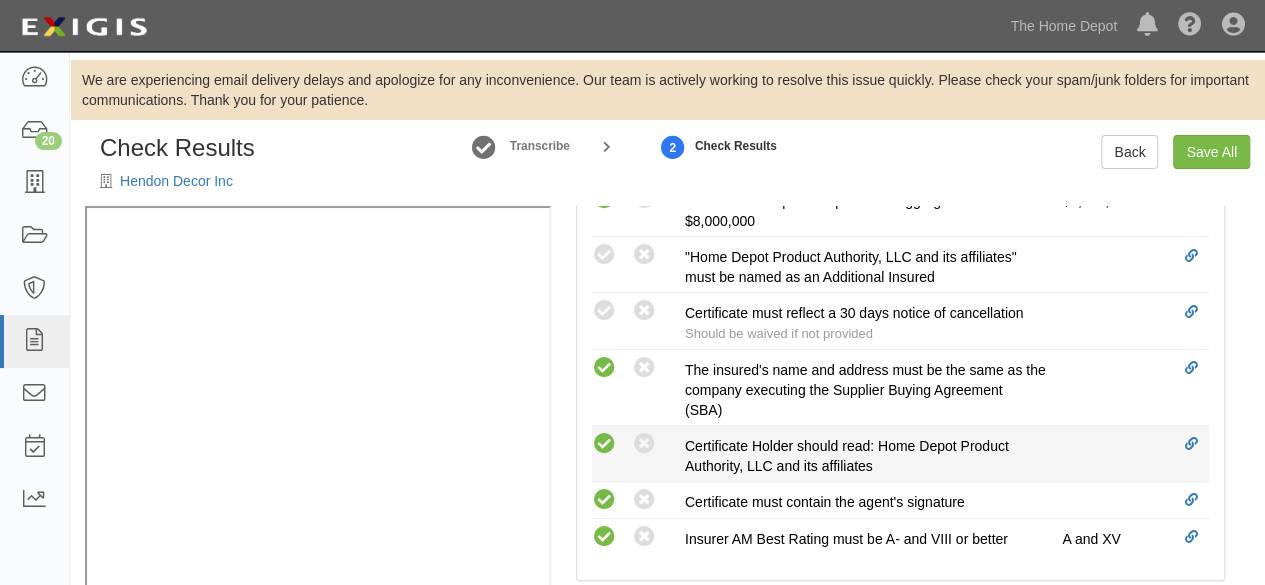 click at bounding box center [604, 444] 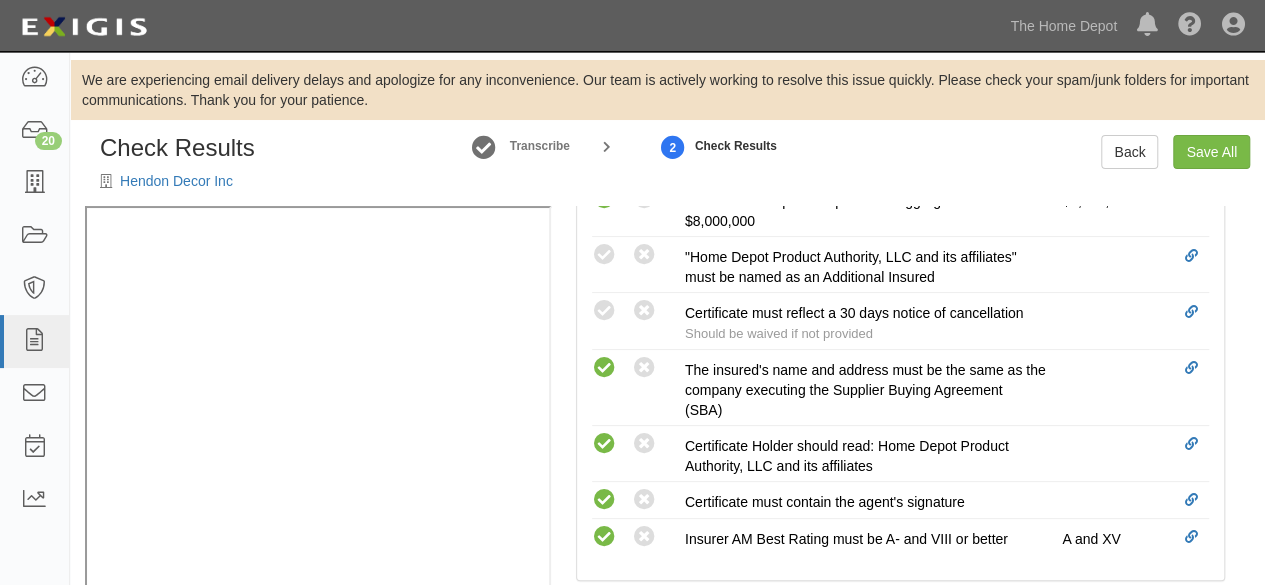 drag, startPoint x: 604, startPoint y: 296, endPoint x: 590, endPoint y: 229, distance: 68.44706 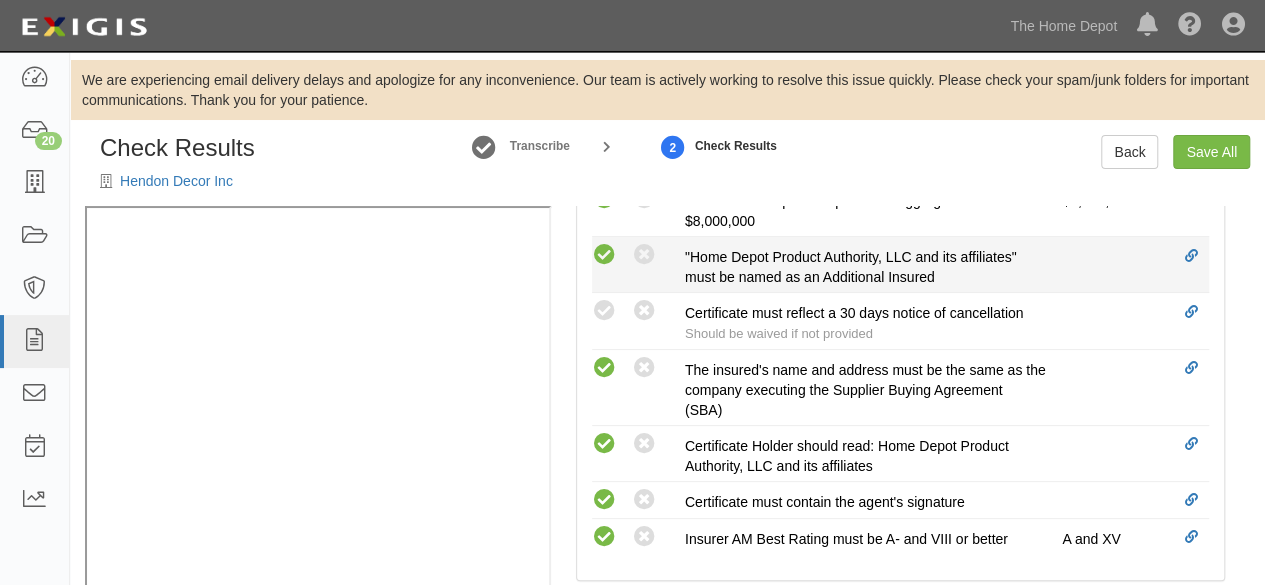drag, startPoint x: 590, startPoint y: 229, endPoint x: 597, endPoint y: 243, distance: 15.652476 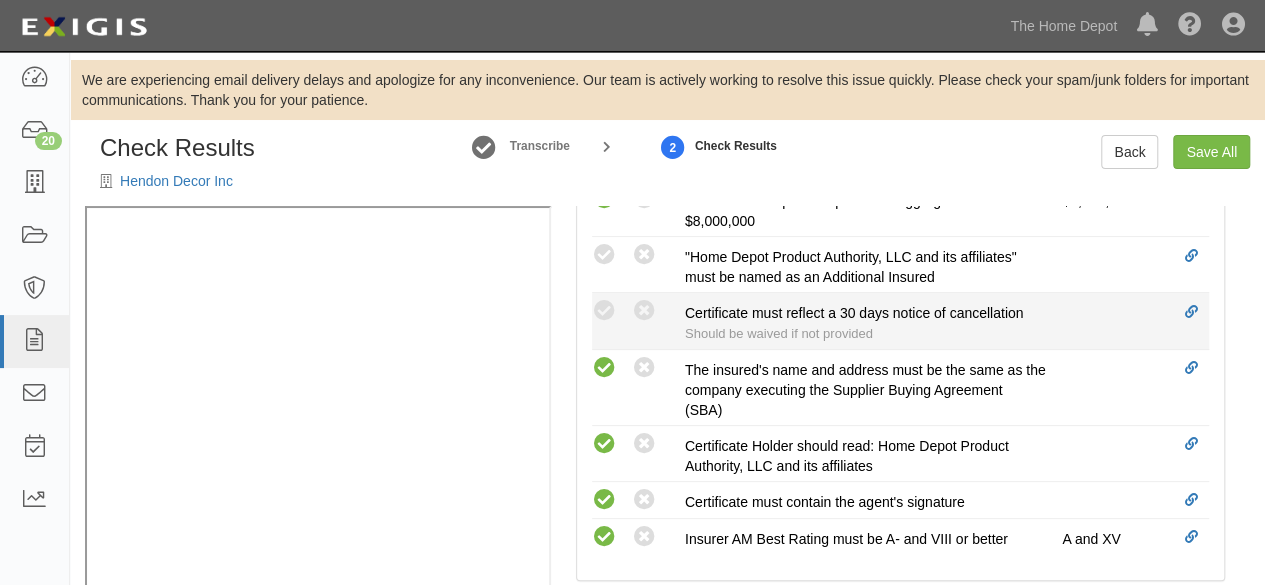 radio on "true" 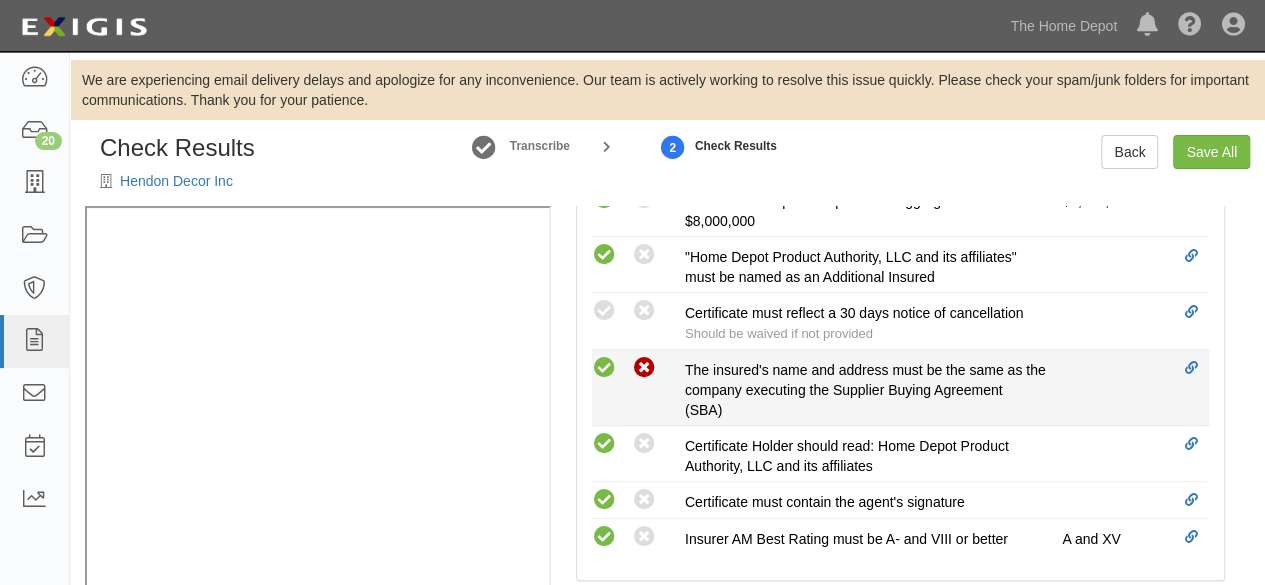 drag, startPoint x: 608, startPoint y: 317, endPoint x: 635, endPoint y: 351, distance: 43.416588 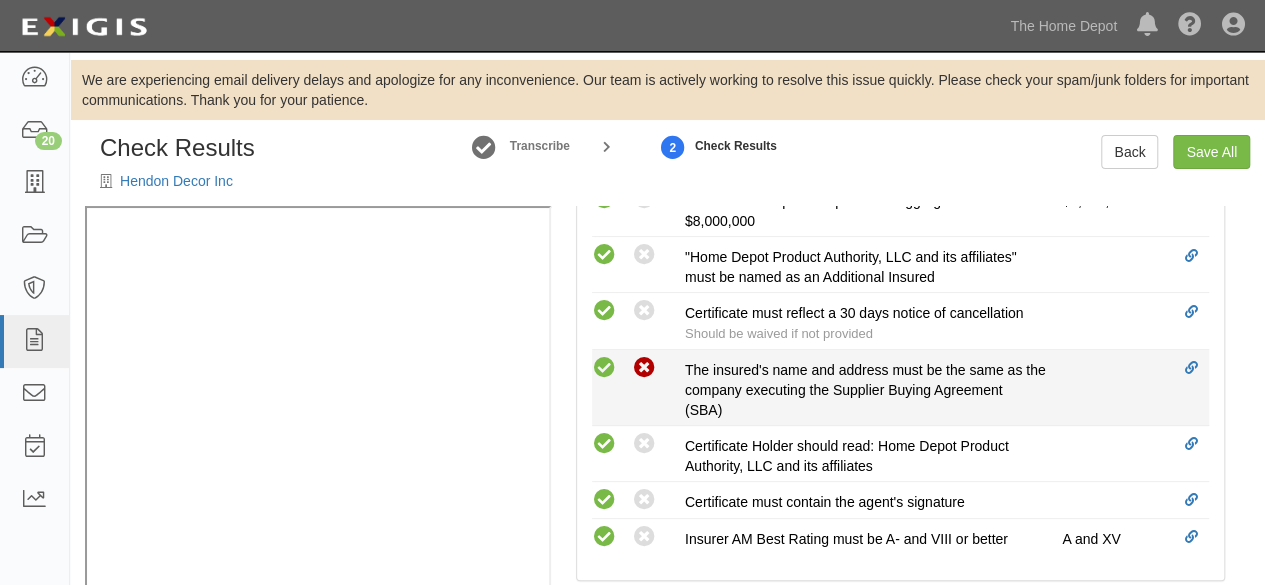 scroll, scrollTop: 780, scrollLeft: 0, axis: vertical 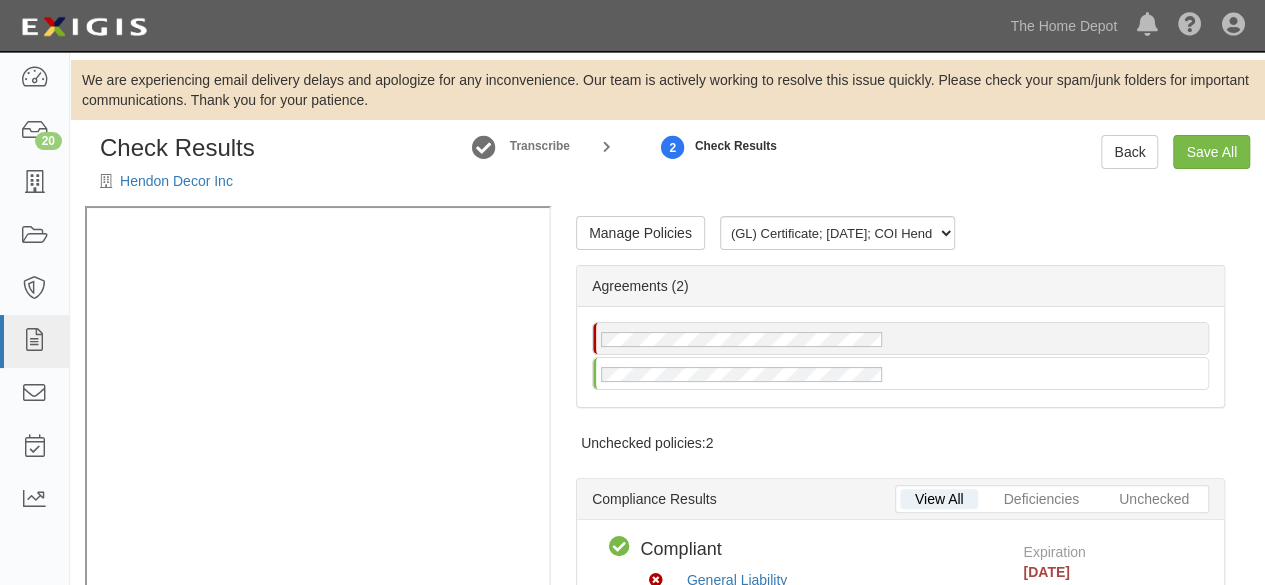 radio on "true" 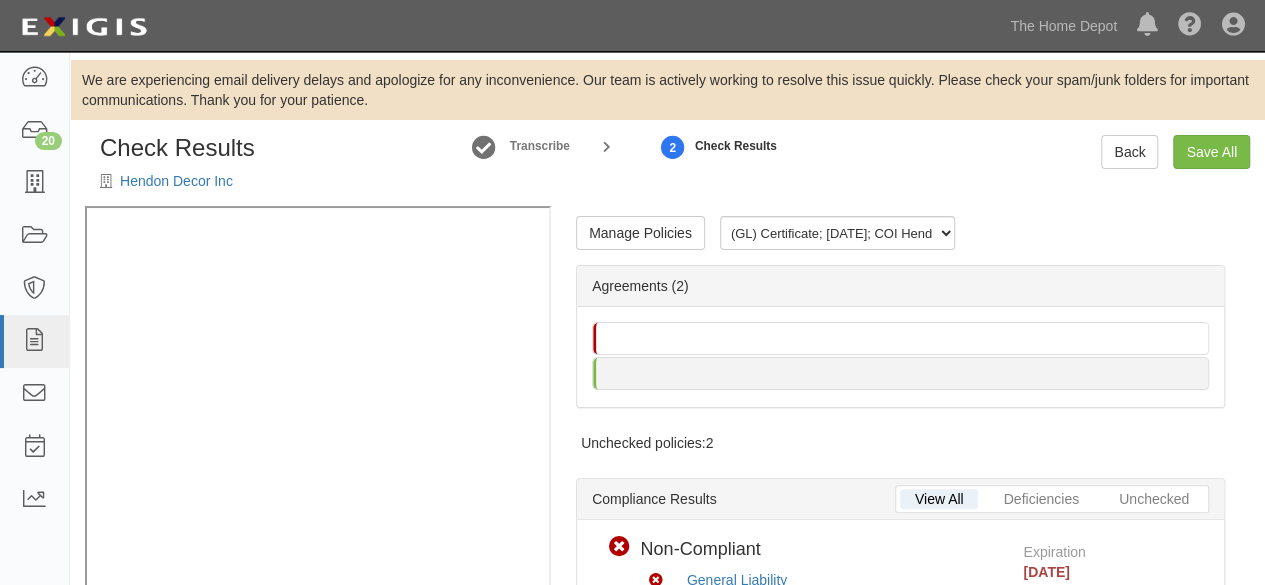 scroll, scrollTop: 60, scrollLeft: 0, axis: vertical 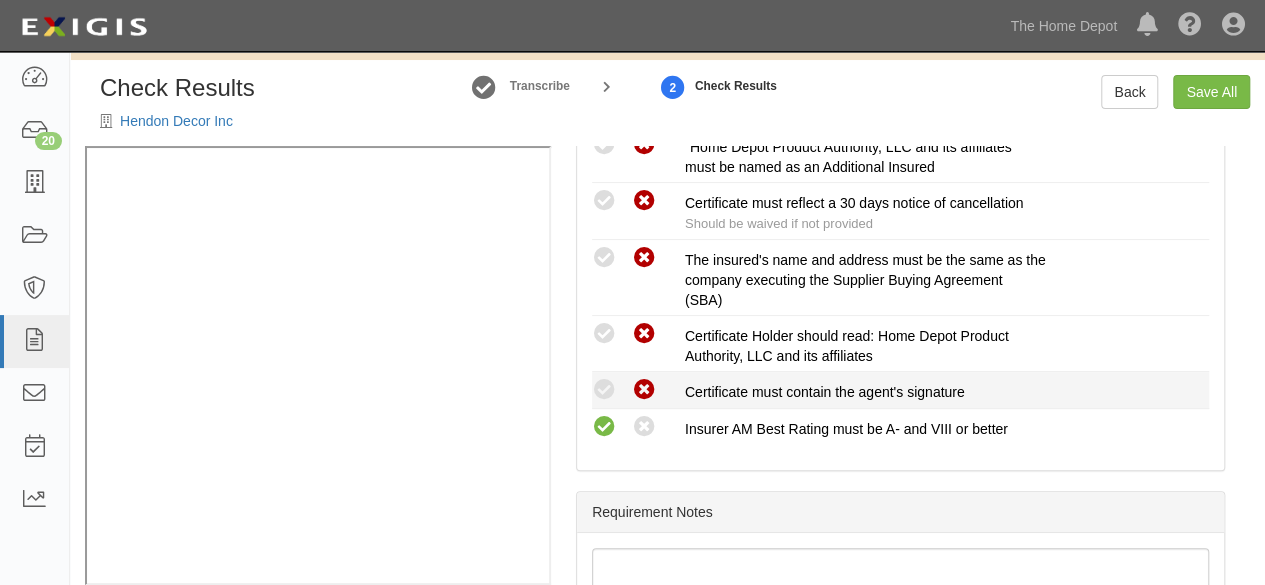 click at bounding box center (604, 390) 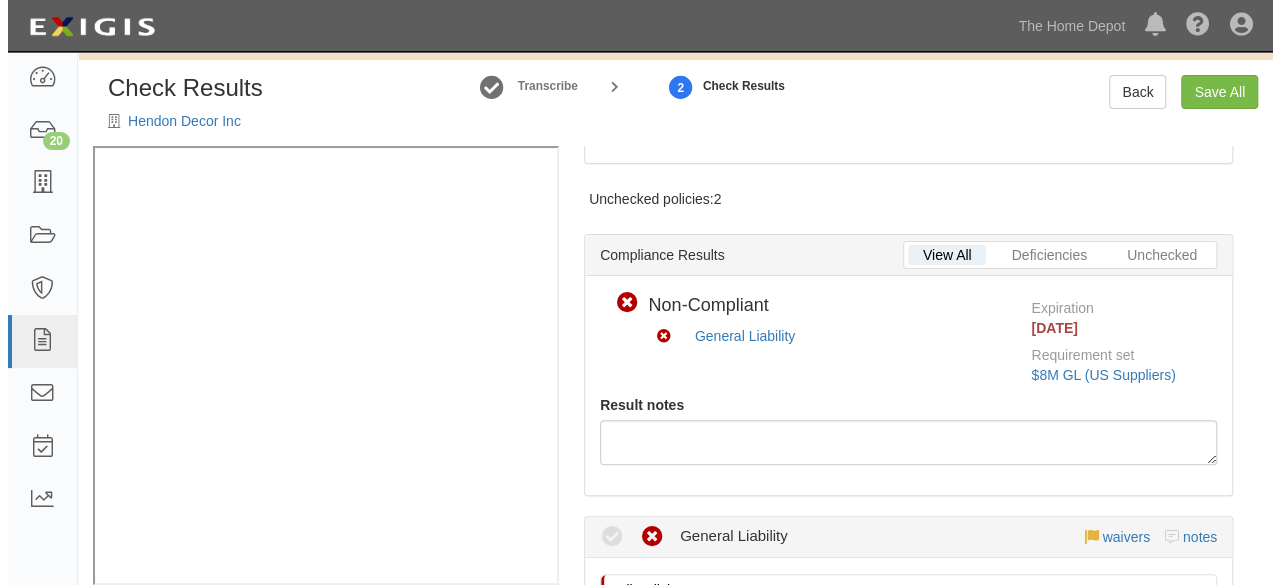 scroll, scrollTop: 0, scrollLeft: 0, axis: both 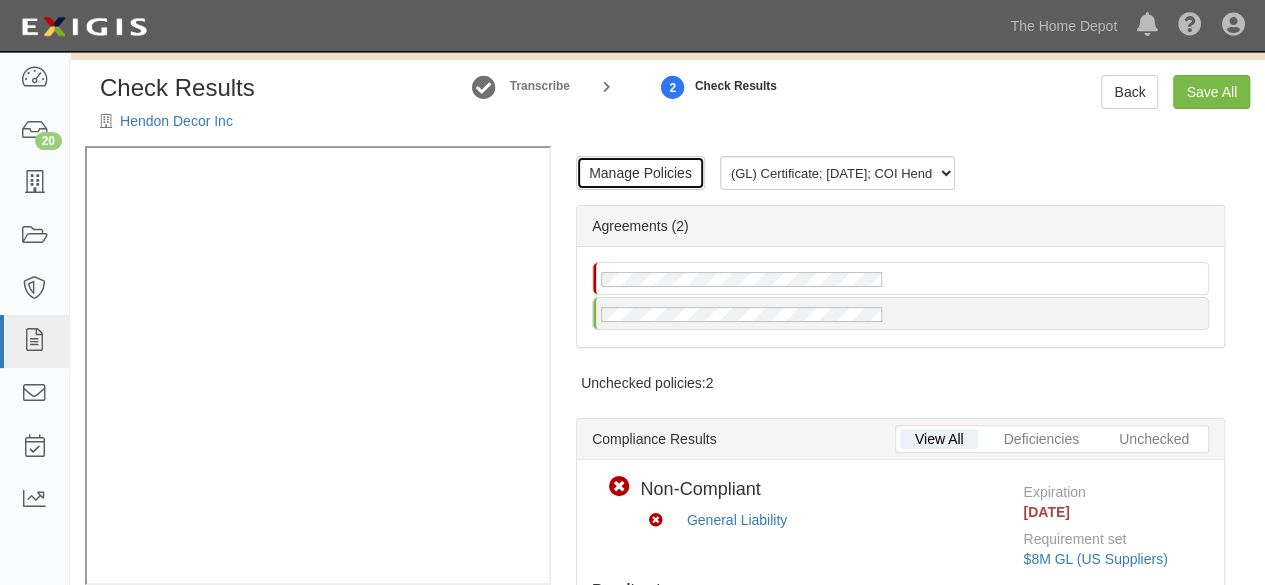 click on "Manage Policies" at bounding box center [640, 173] 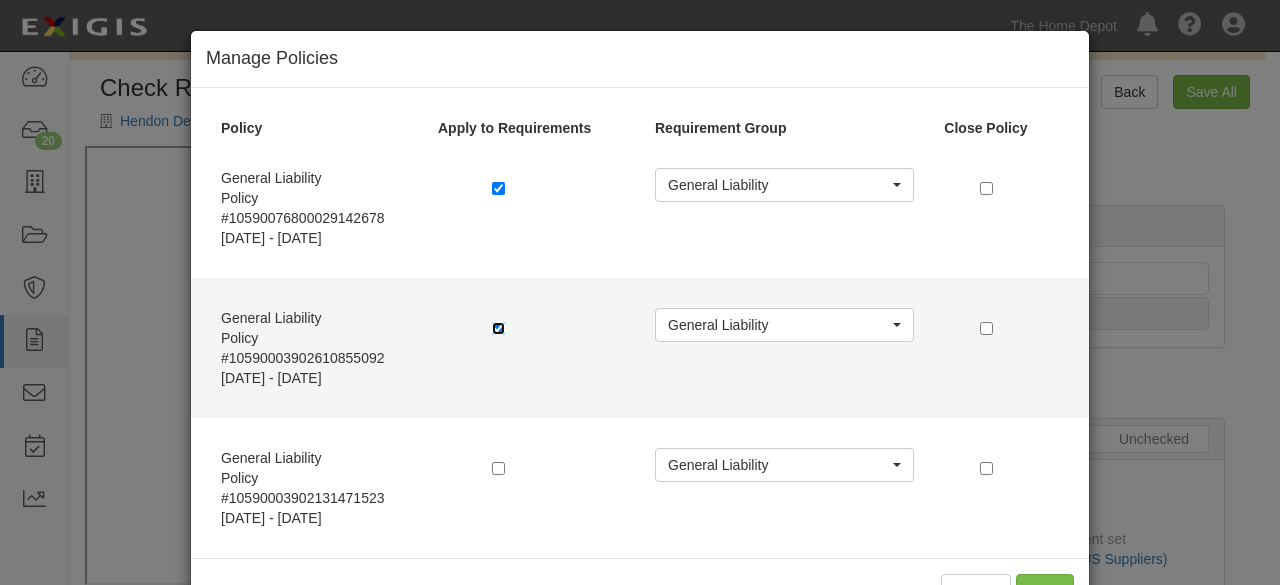 click at bounding box center (498, 328) 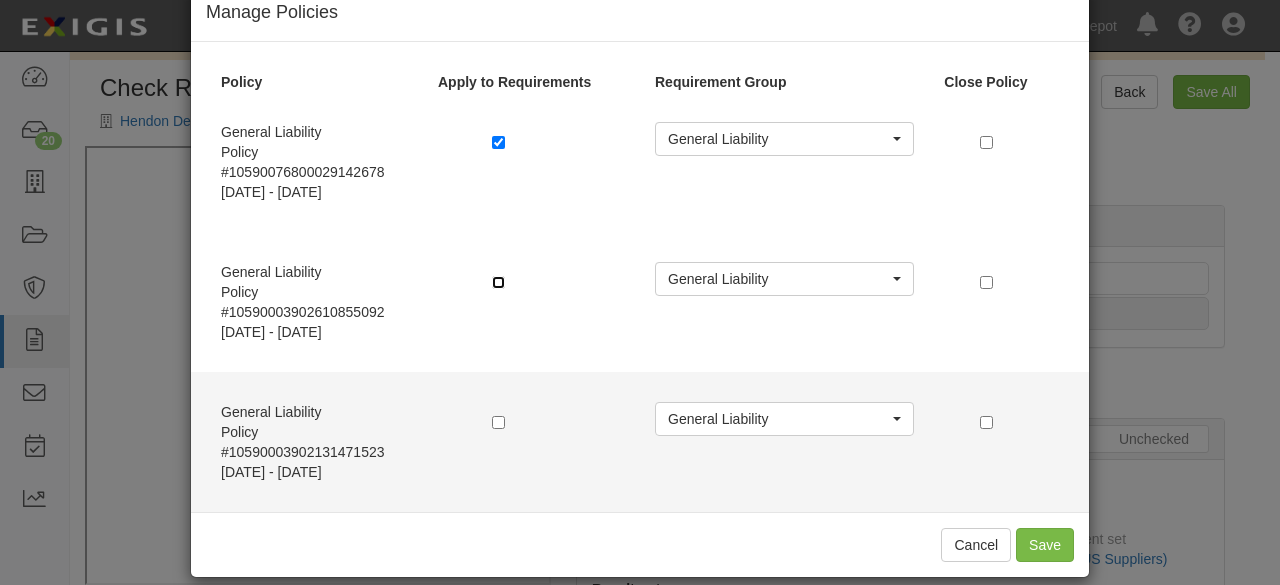 scroll, scrollTop: 66, scrollLeft: 0, axis: vertical 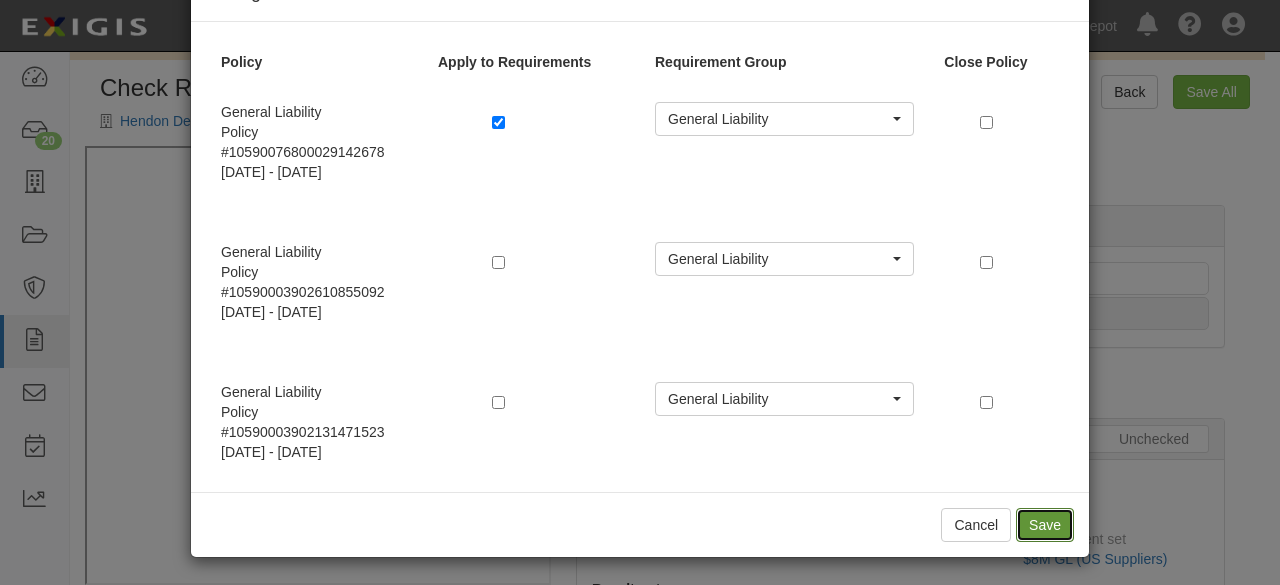 click on "Save" at bounding box center [1045, 525] 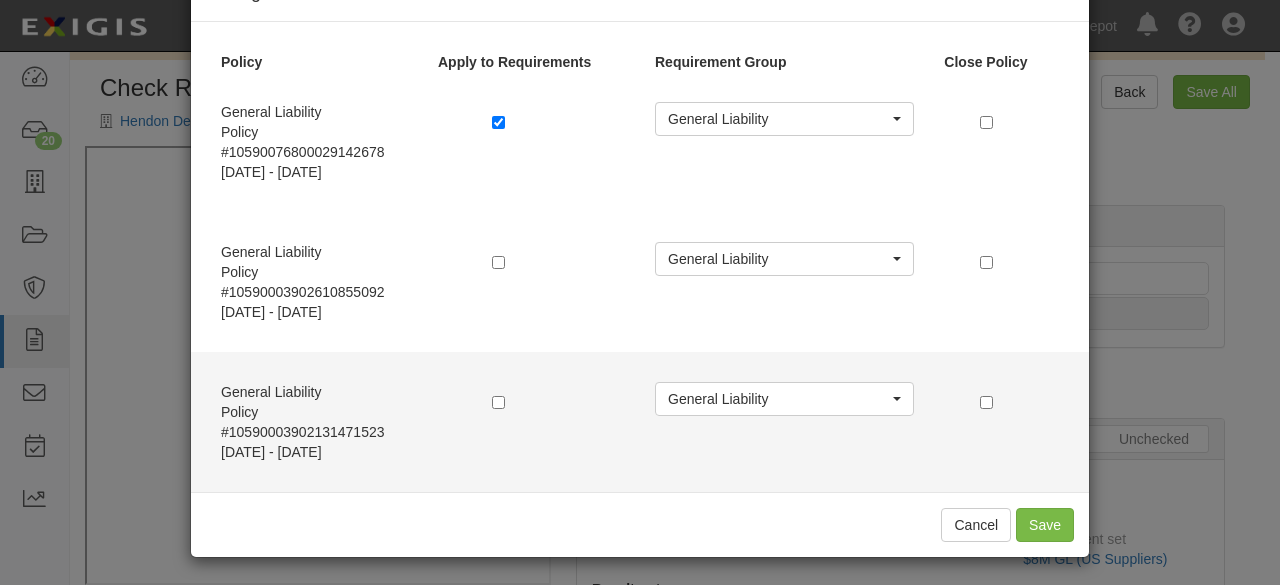 radio on "true" 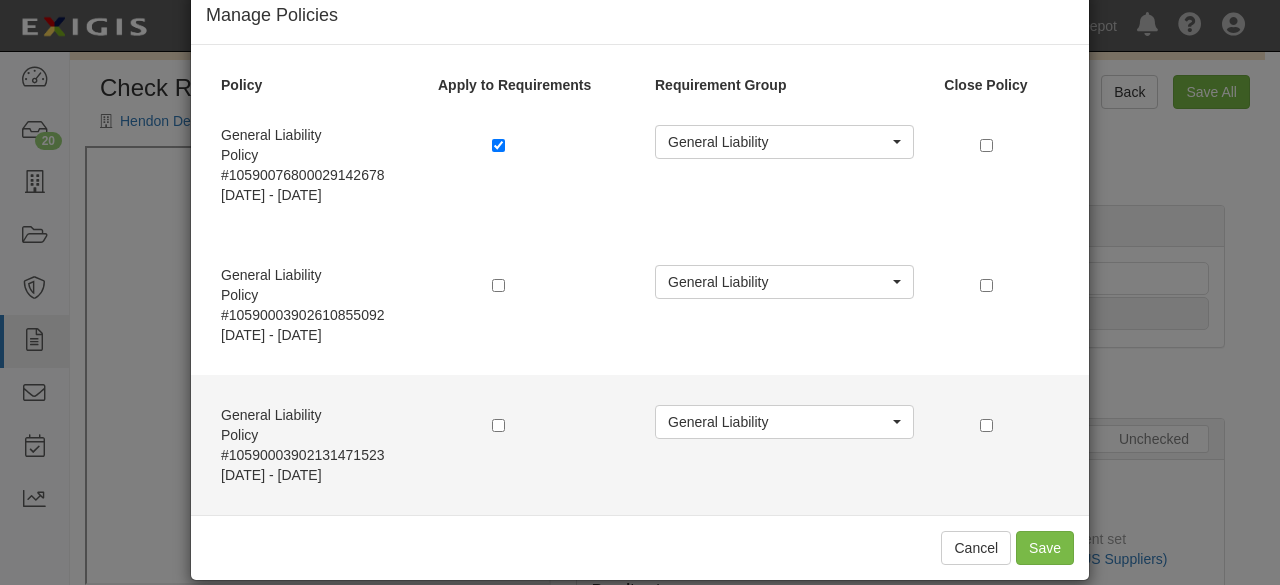 scroll, scrollTop: 66, scrollLeft: 0, axis: vertical 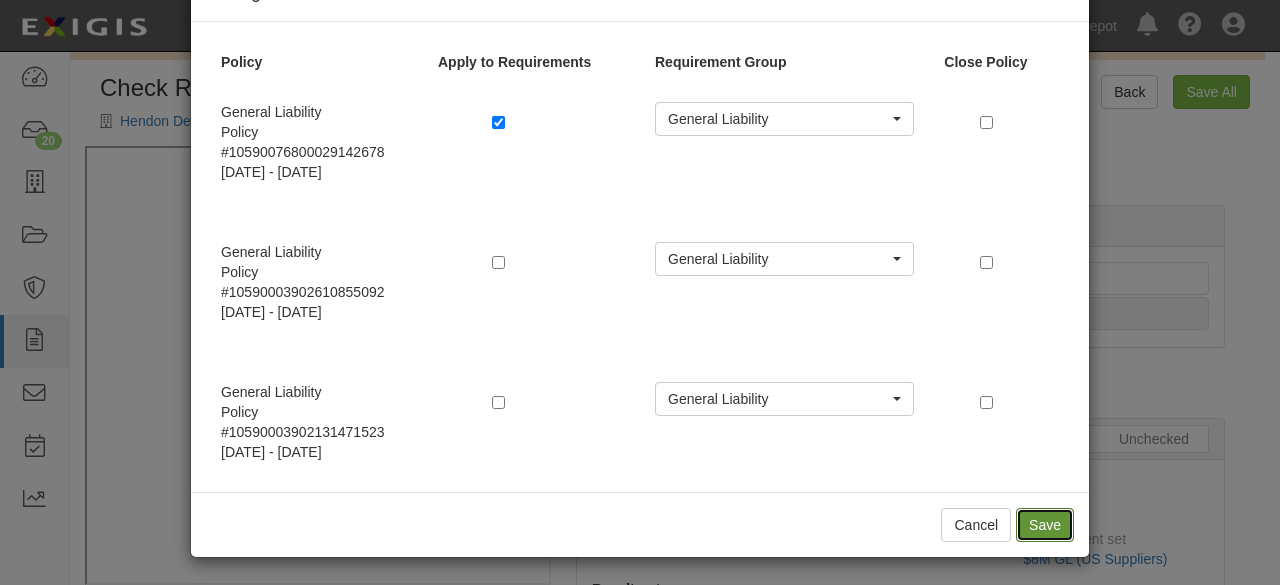 click on "Save" at bounding box center [1045, 525] 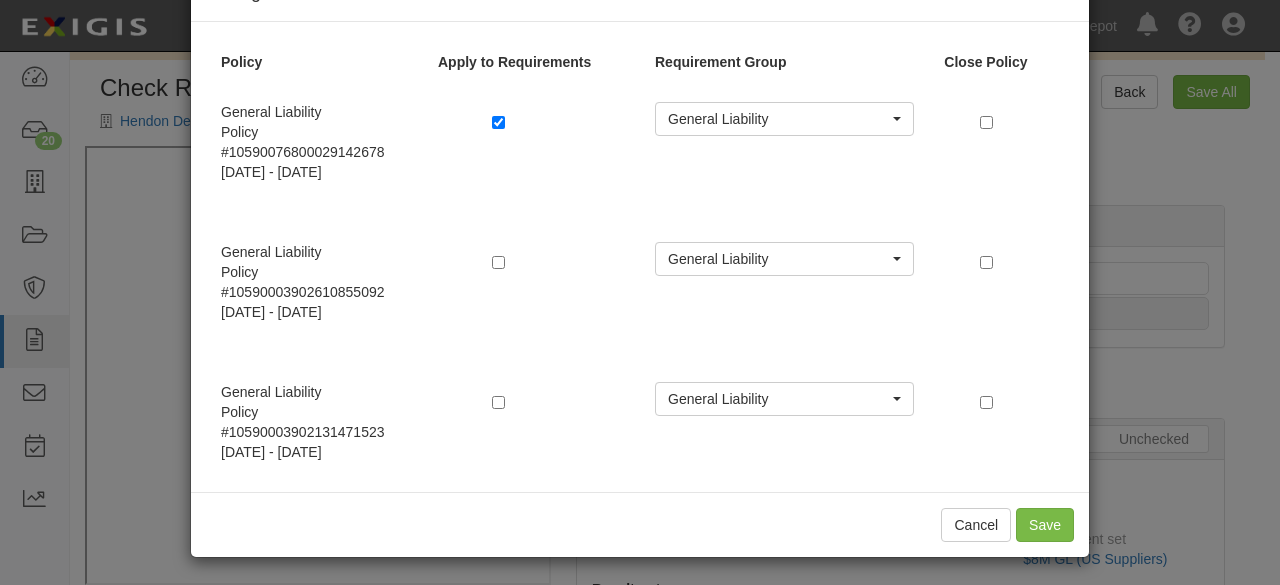 scroll, scrollTop: 0, scrollLeft: 0, axis: both 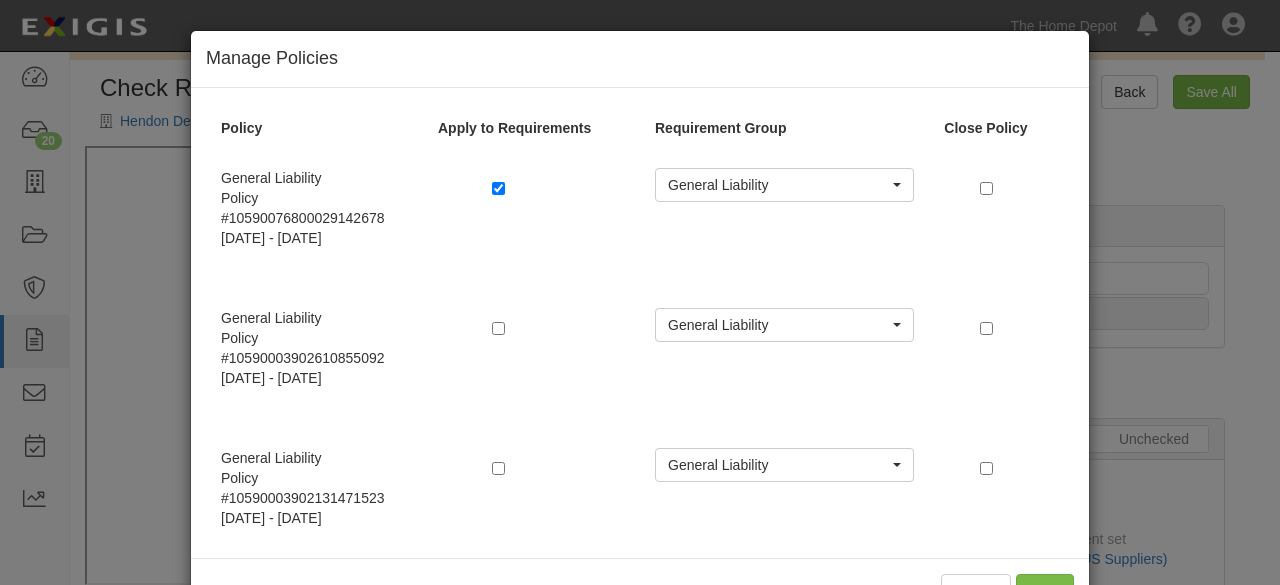 click on "Manage Policies Policy Apply to Requirements Requirement Group Close Policy General Liability Policy #10590076800029142678   8/5/2025 - 8/4/2026 General Liability   General Liability General Liability General Liability Policy #10590003902610855092   8/5/2024 - 8/4/2025 General Liability   General Liability General Liability General Liability Policy #10590003902131471523   8/5/2023 - 8/4/2024 General Liability   General Liability General Liability Cancel Save" at bounding box center [640, 292] 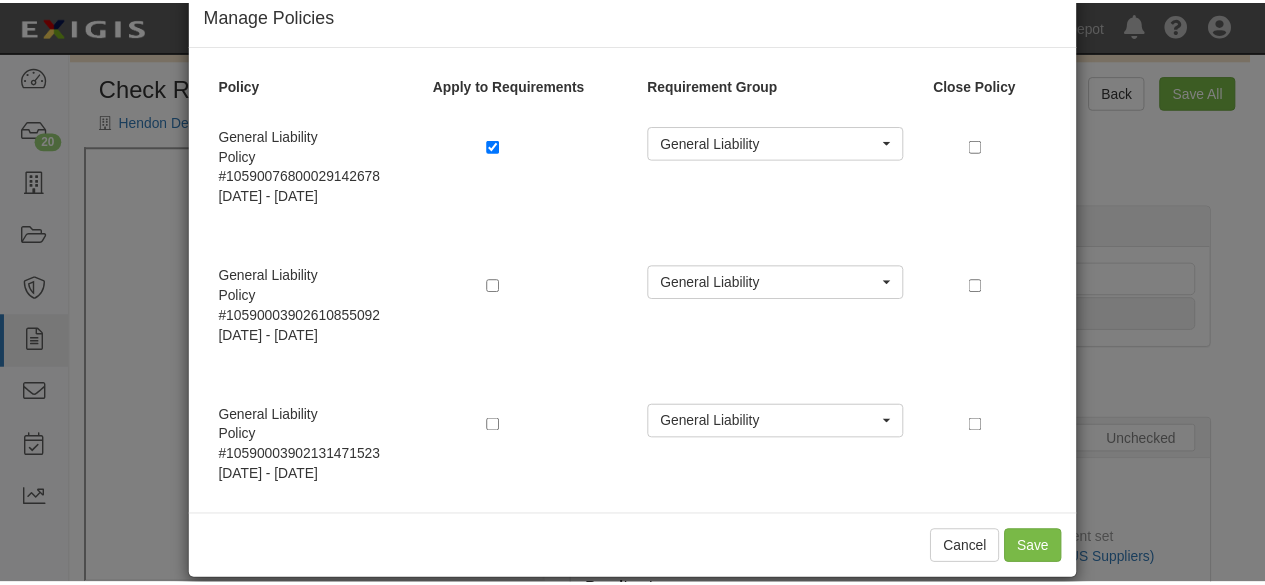 scroll, scrollTop: 66, scrollLeft: 0, axis: vertical 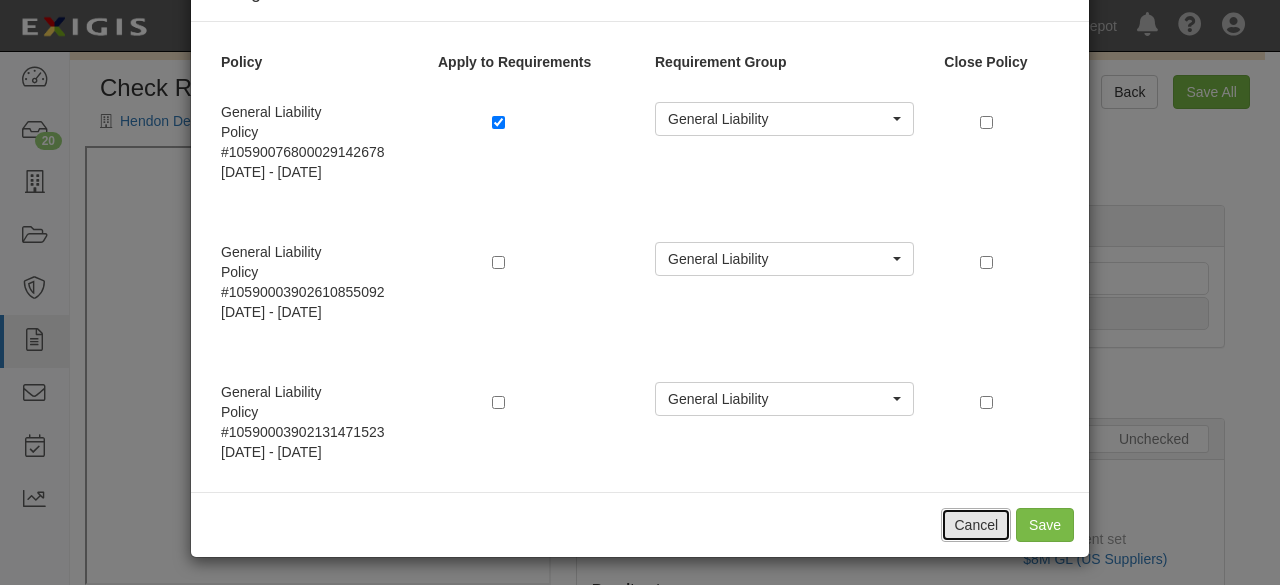 click on "Cancel" at bounding box center (976, 525) 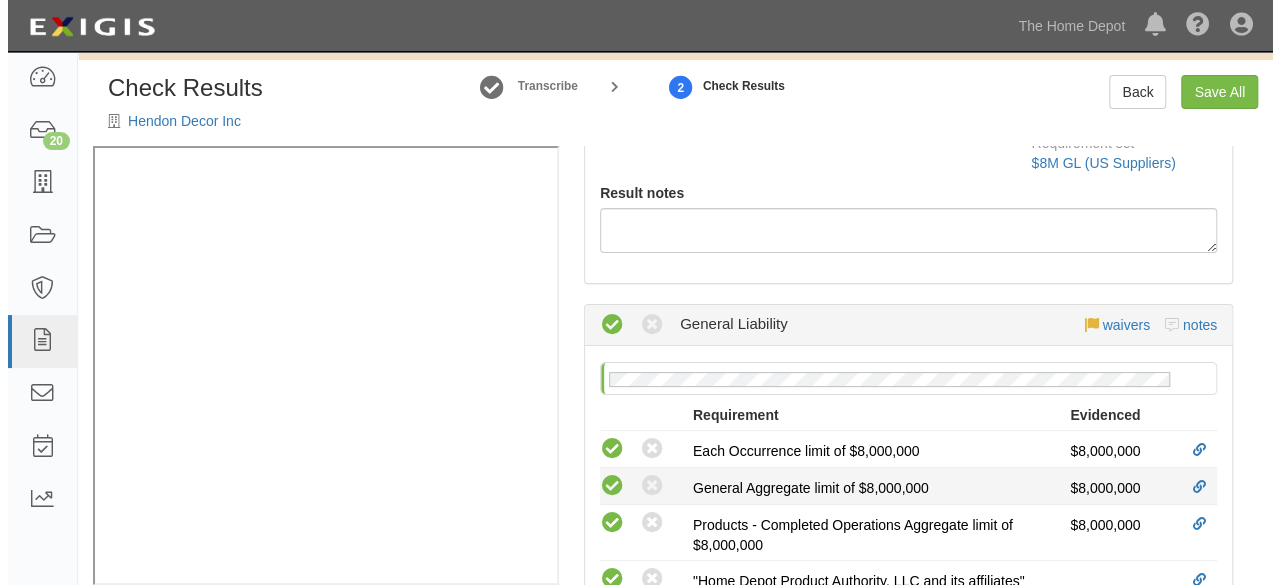 scroll, scrollTop: 0, scrollLeft: 0, axis: both 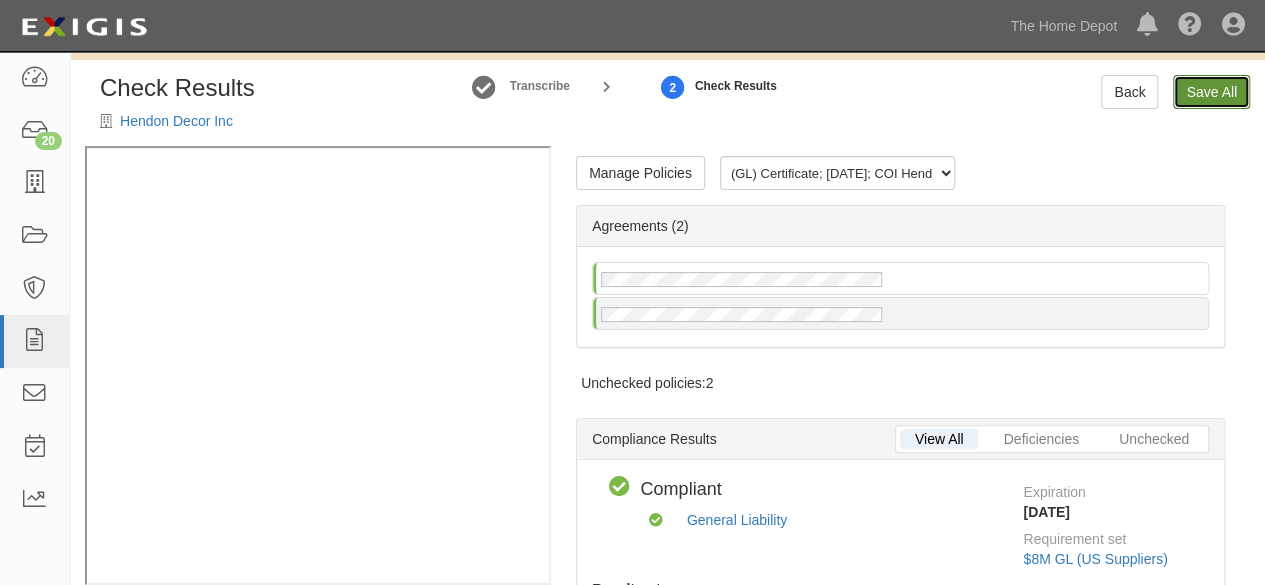 click on "Save All" at bounding box center [1211, 92] 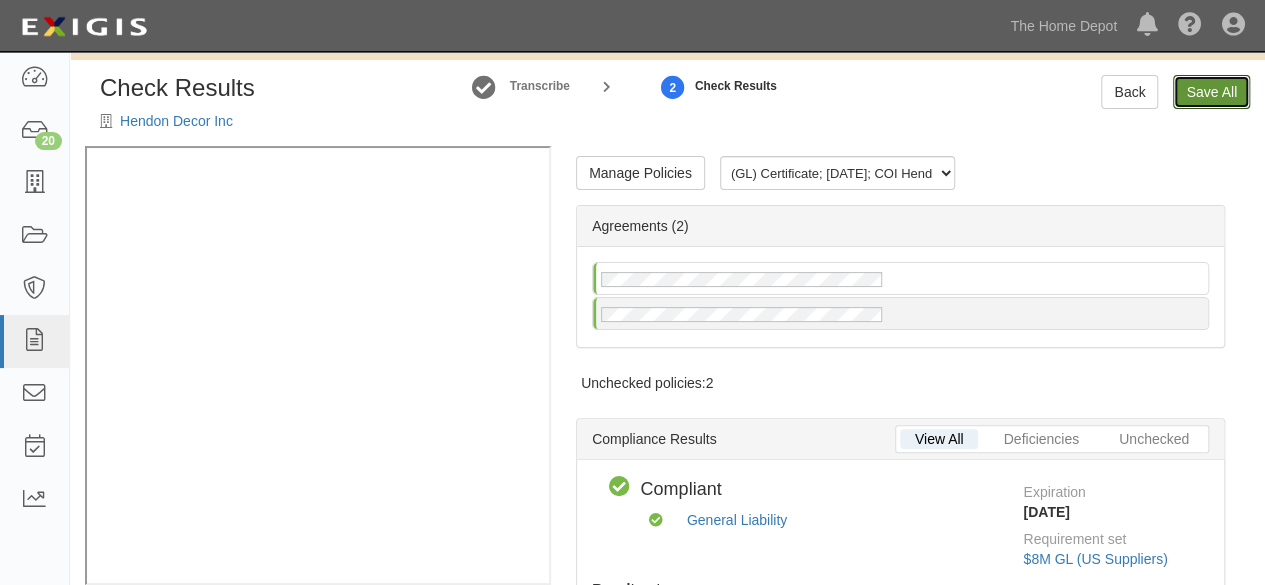 radio on "false" 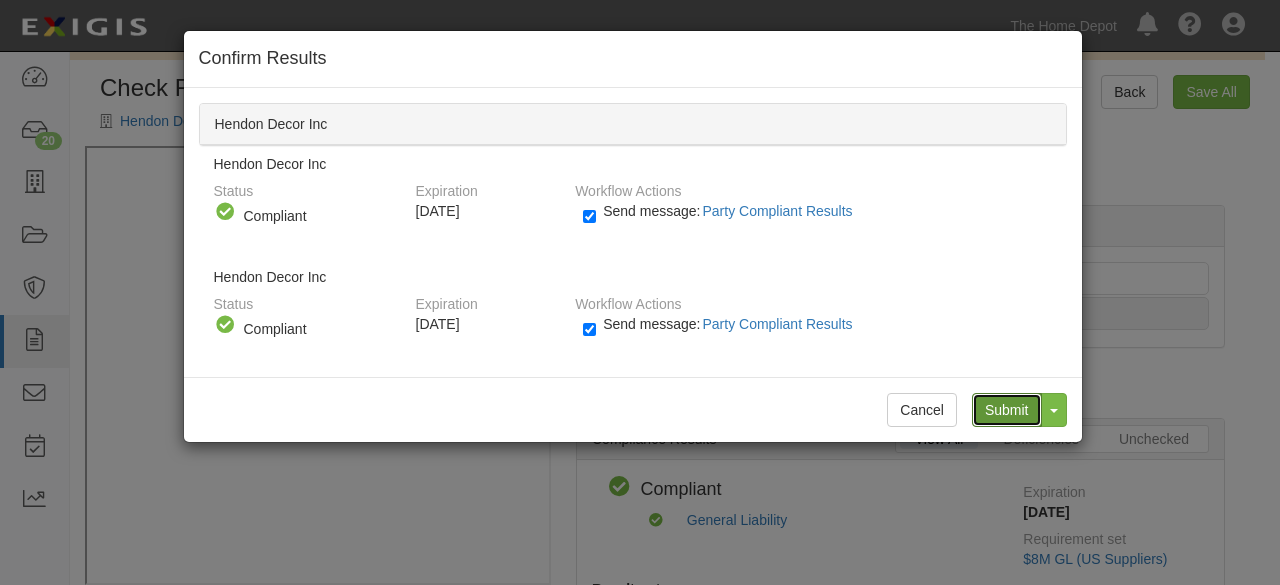 click on "Submit" at bounding box center [1007, 410] 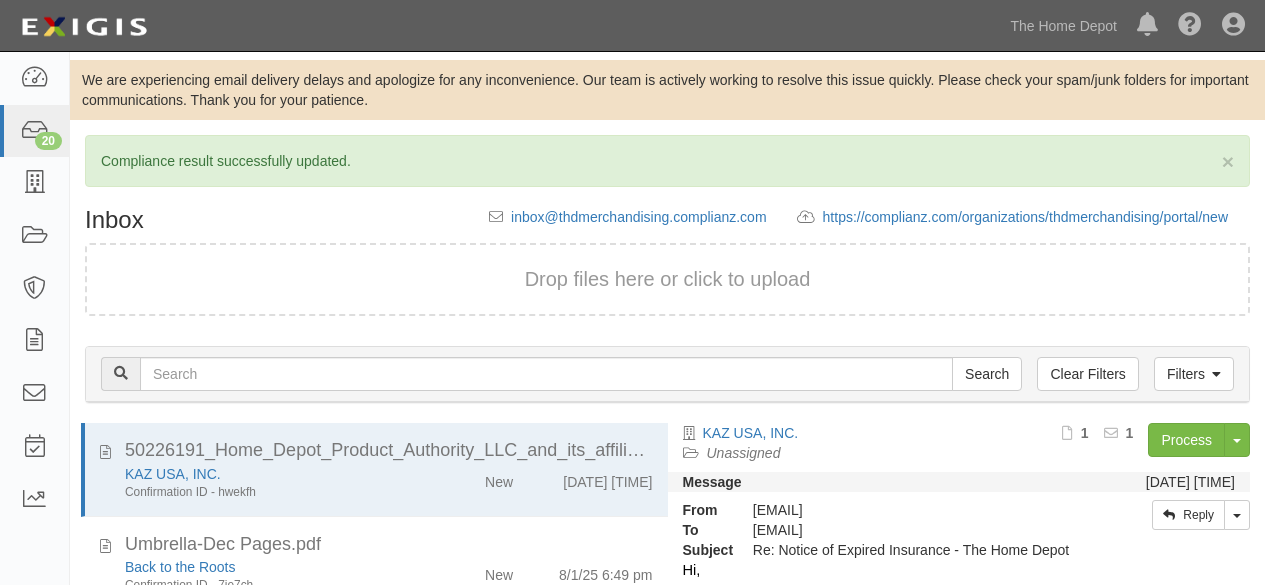 scroll, scrollTop: 0, scrollLeft: 0, axis: both 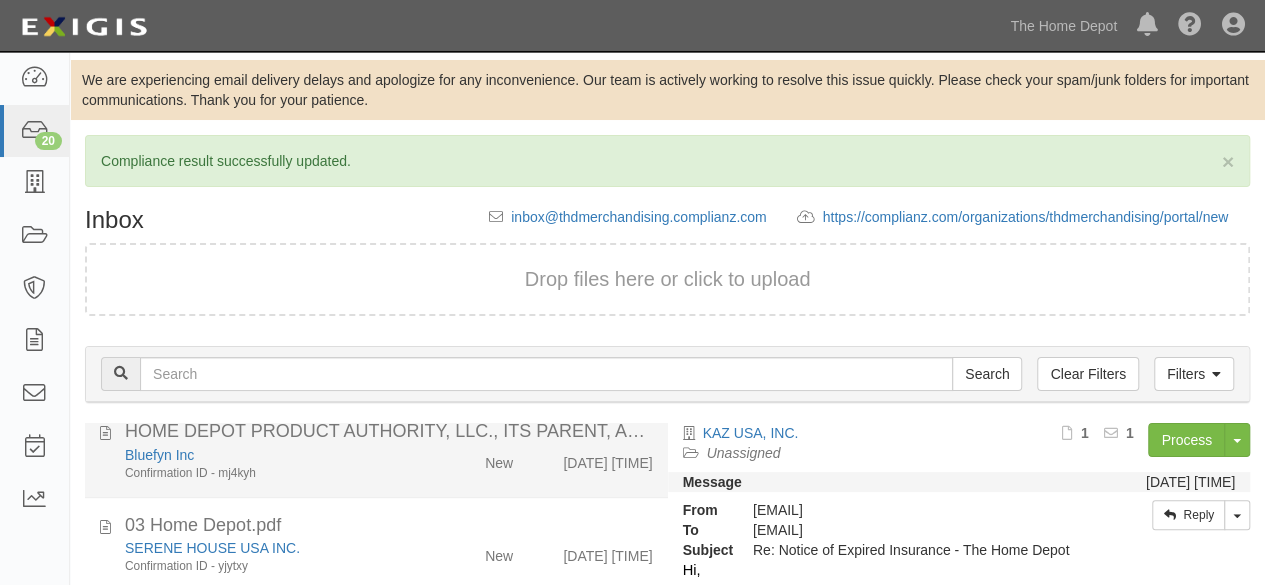 drag, startPoint x: 396, startPoint y: 470, endPoint x: 552, endPoint y: 455, distance: 156.7195 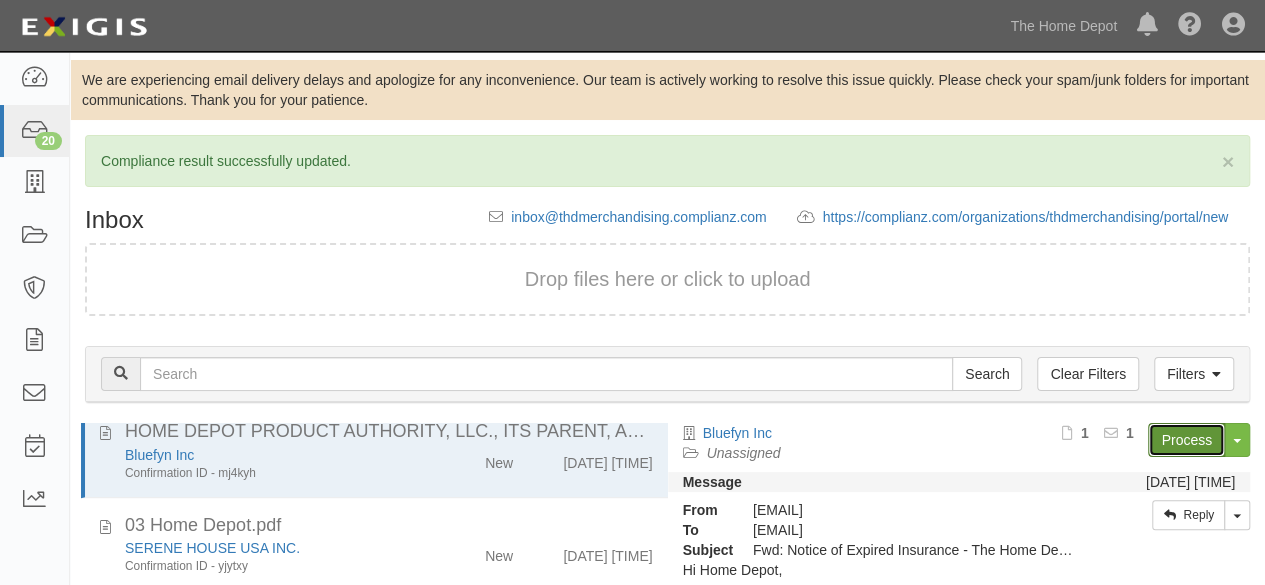 click on "Process" at bounding box center (1186, 440) 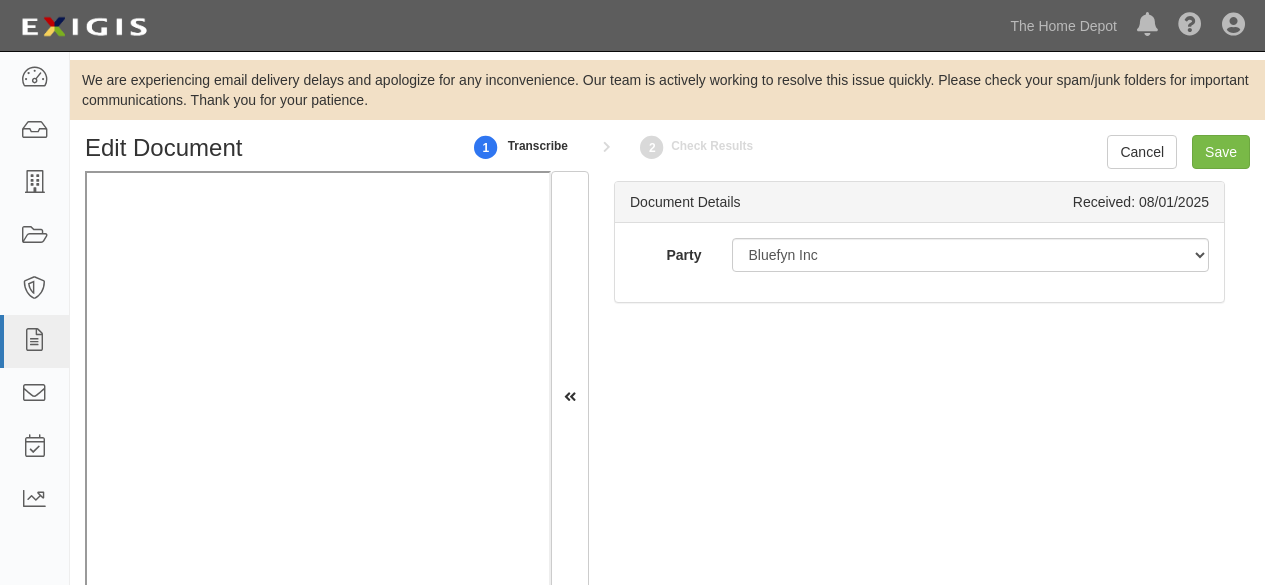scroll, scrollTop: 0, scrollLeft: 0, axis: both 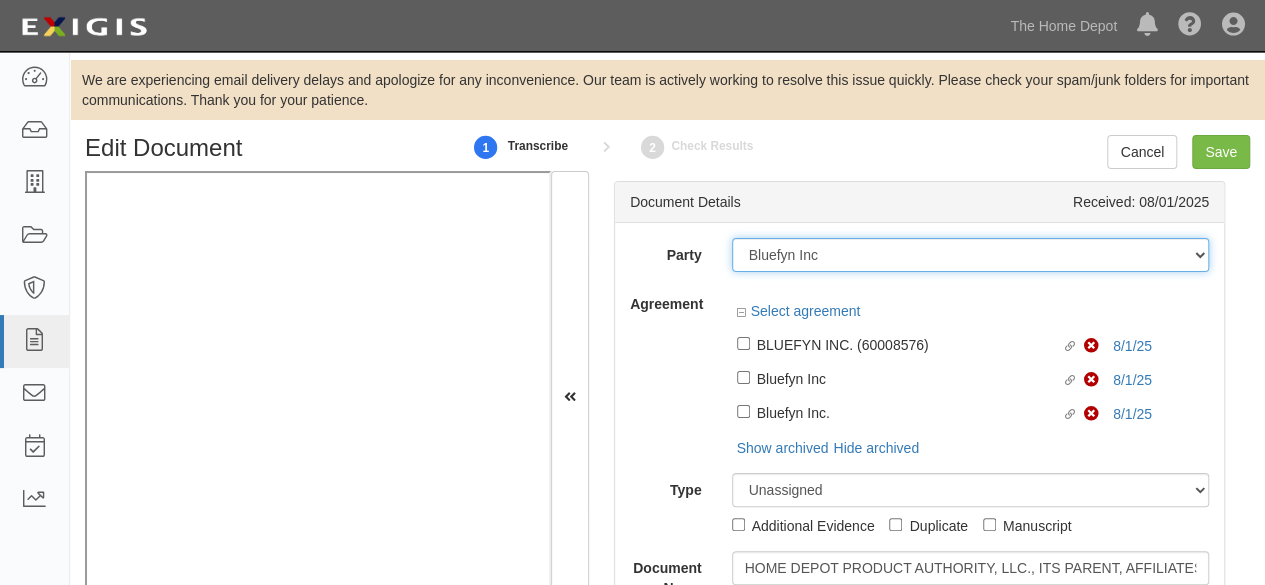 click on "1000576868 Ontario Inc.
10 STRAWBERRY STREET
115282 CANADA LTEE
11947907 Canada Inc. (MOD LIGHTING)
1200144519218
1234BUY.COM INC
1291 FURNITURES INC
16 GAUGE SINKS
1729897 ONTARIO INC. O/A
1791 Outdoor Lifestyle Group LLC
1837, LLC.
1888 MILLS LLC
1896424 ONTARIO INC
1JAY CAPITAL INC
1PERFECTCHOICE INC
1ST CHOICE FERTILIZER, I
2033784 ONTARIO INC.
21 ROCKS CORPORATION DBA
2614072 ONTARIO INC. (O/
2964-3277 QUEBEC INC
2B Poultry, LLC
2FUNGUYS
34 DECOR LLC
360 ELECTRICAL LLC
3B INTERNATIONAL LLC
3B TECH, INC.
3DROSE LLC
3H TWINKLELEAF INC
3I PRODUCTS, INC.
3M
3M
3M COMPANY
3Wood Wholesale, LLC
4077814 DELAWARE INC
4D CONCEPTS, INC
4dock LLC.
4KEEPS ROSES INC.
4 LIFE OUTDOOR INC
4MODERNHOME.COM LLC
4Q BRANDS LLC
5 HORIZONS GROUP LLC" at bounding box center (971, 255) 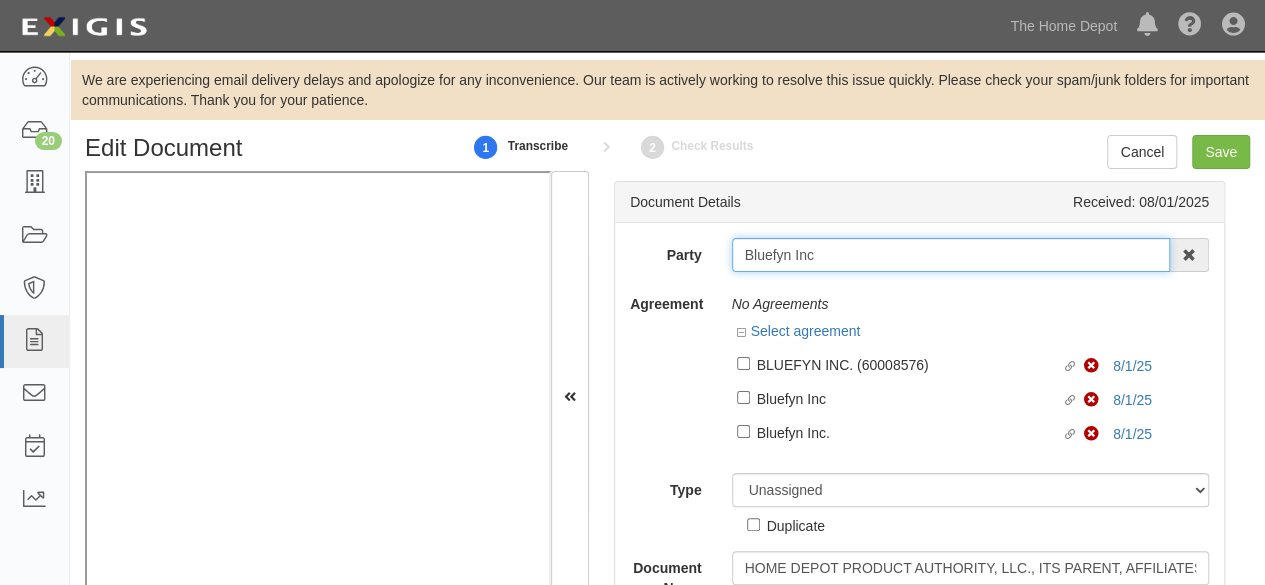 click on "Bluefyn Inc" at bounding box center [951, 255] 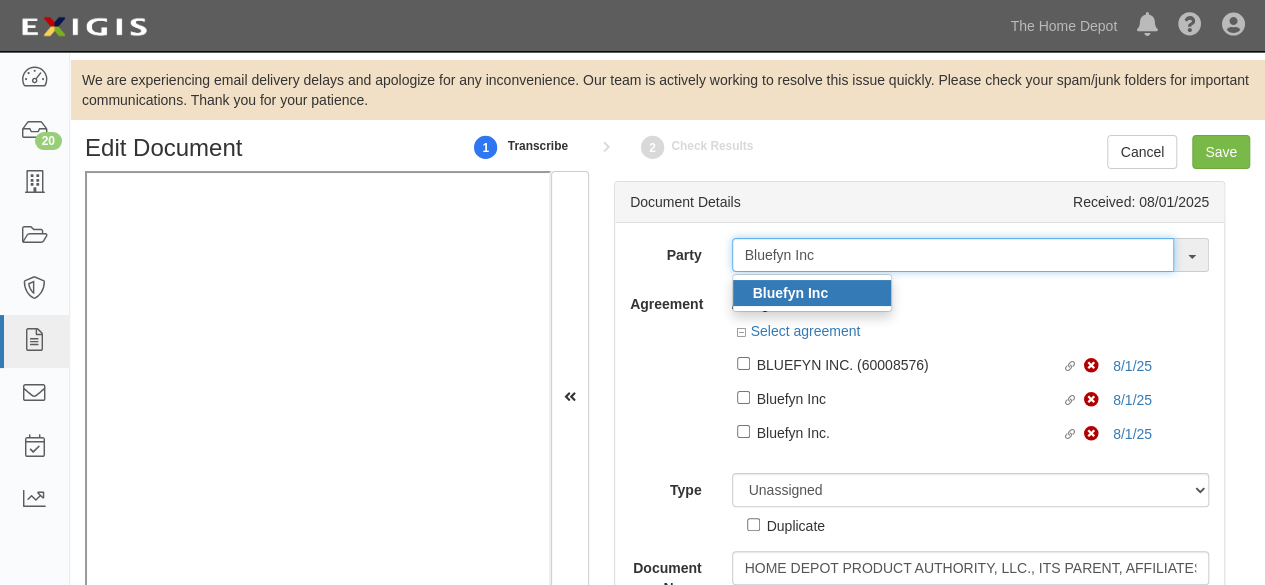 type on "Bluefyn Inc" 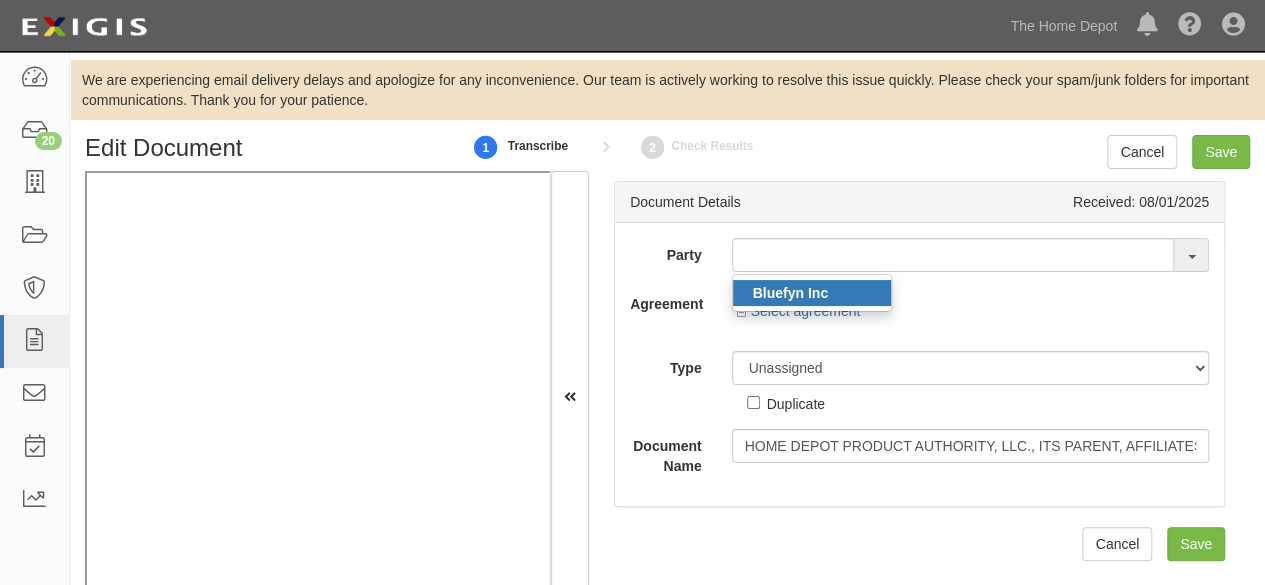 click on "Bluefyn Inc" at bounding box center (790, 293) 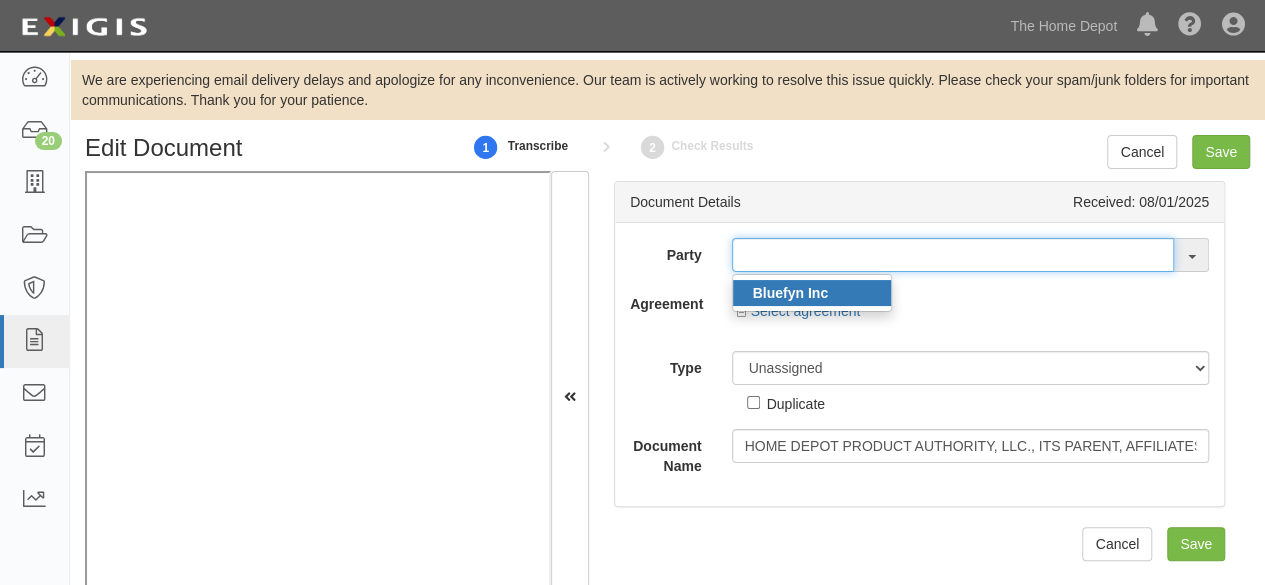 type on "Bluefyn Inc" 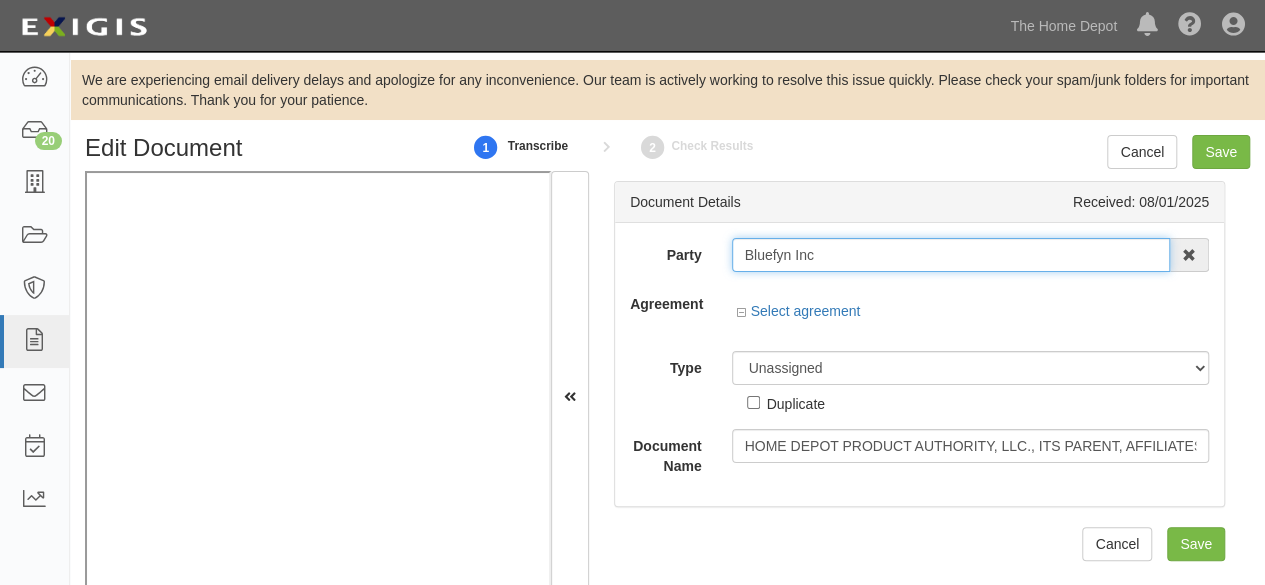 click on "Bluefyn Inc" at bounding box center (951, 255) 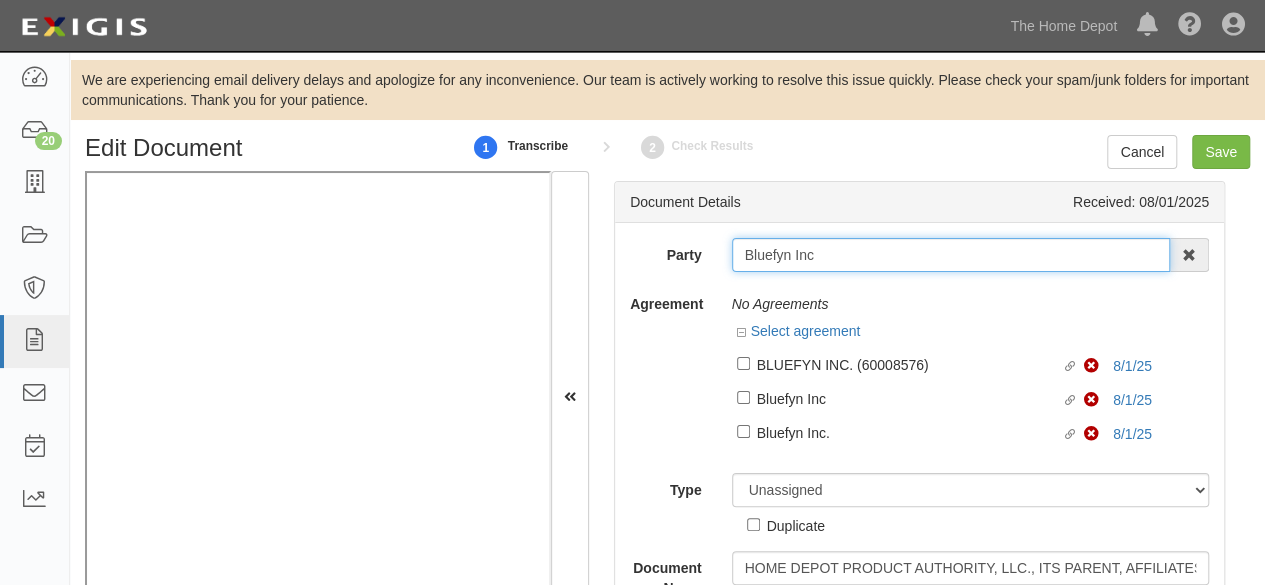 click on "Bluefyn Inc" at bounding box center (951, 255) 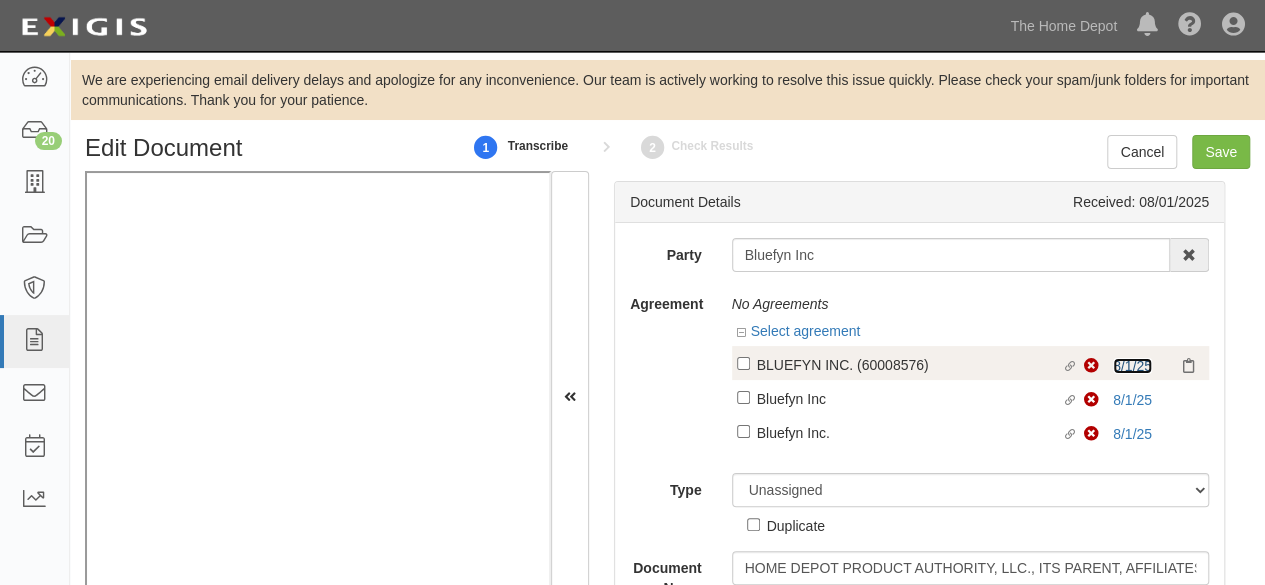 click on "8/1/25" at bounding box center [1132, 366] 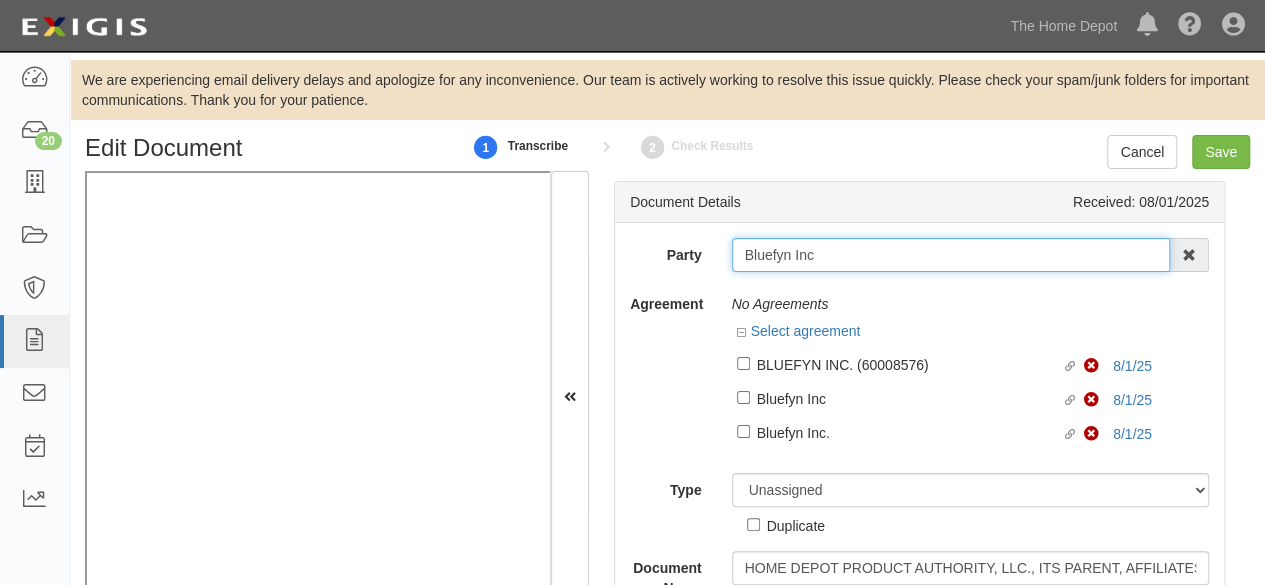 click on "Bluefyn Inc" at bounding box center [951, 255] 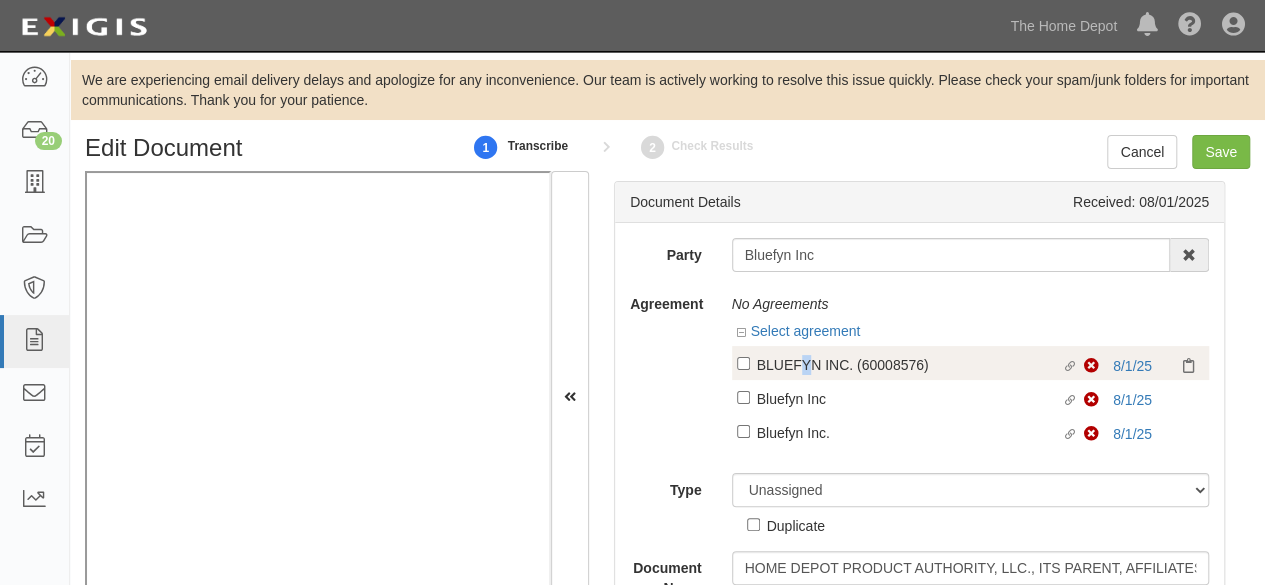 click on "BLUEFYN INC.             (60008576)" at bounding box center [909, 364] 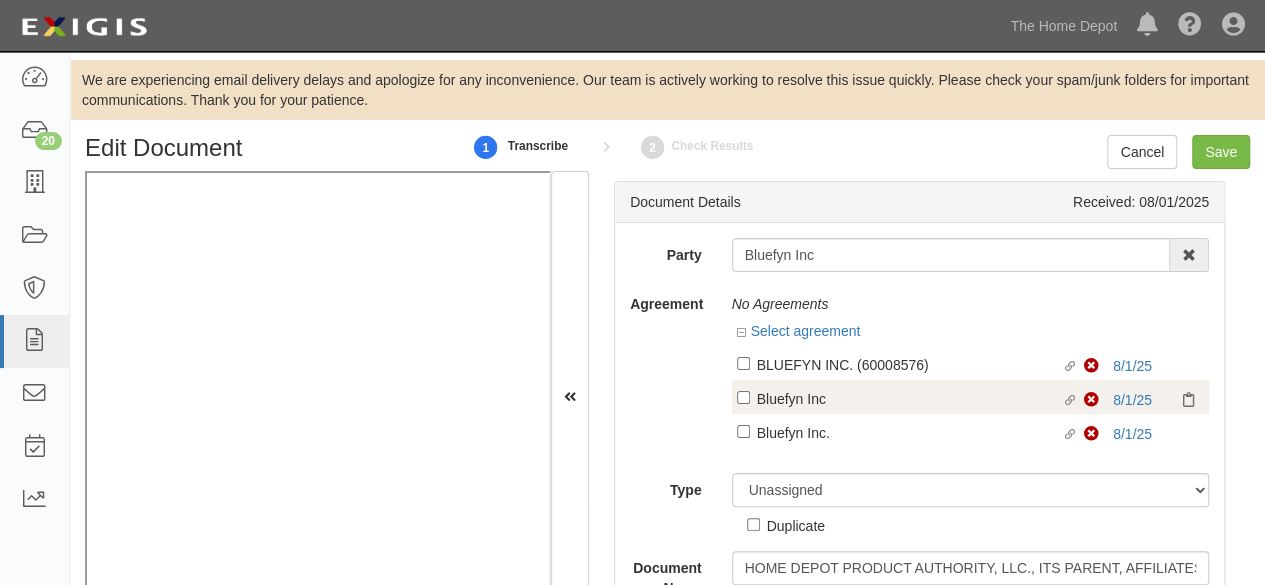 click on "Bluefyn Inc" at bounding box center [909, 364] 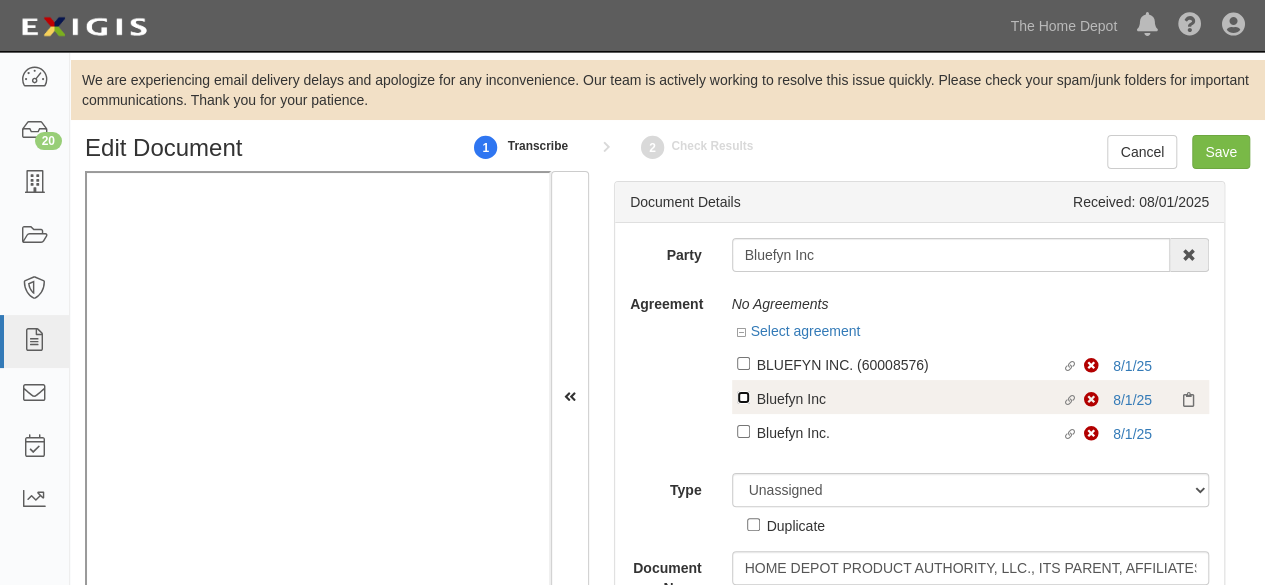 click on "Linked agreement
Bluefyn Inc
Linked agreement" at bounding box center (743, 363) 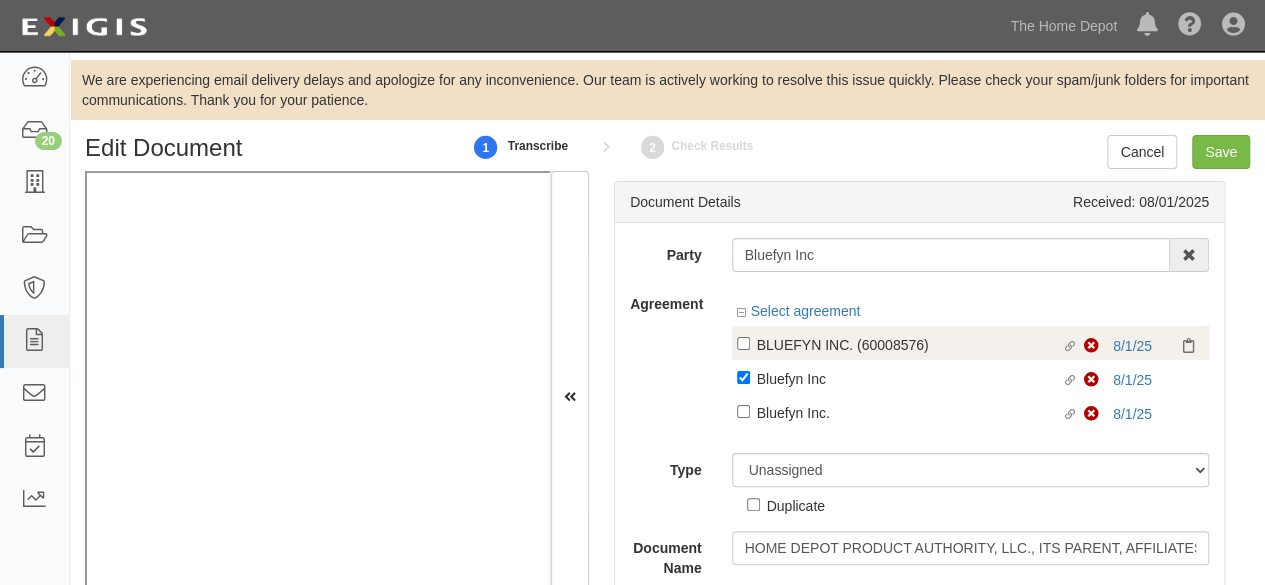 click on "BLUEFYN INC.             (60008576)" at bounding box center [909, 344] 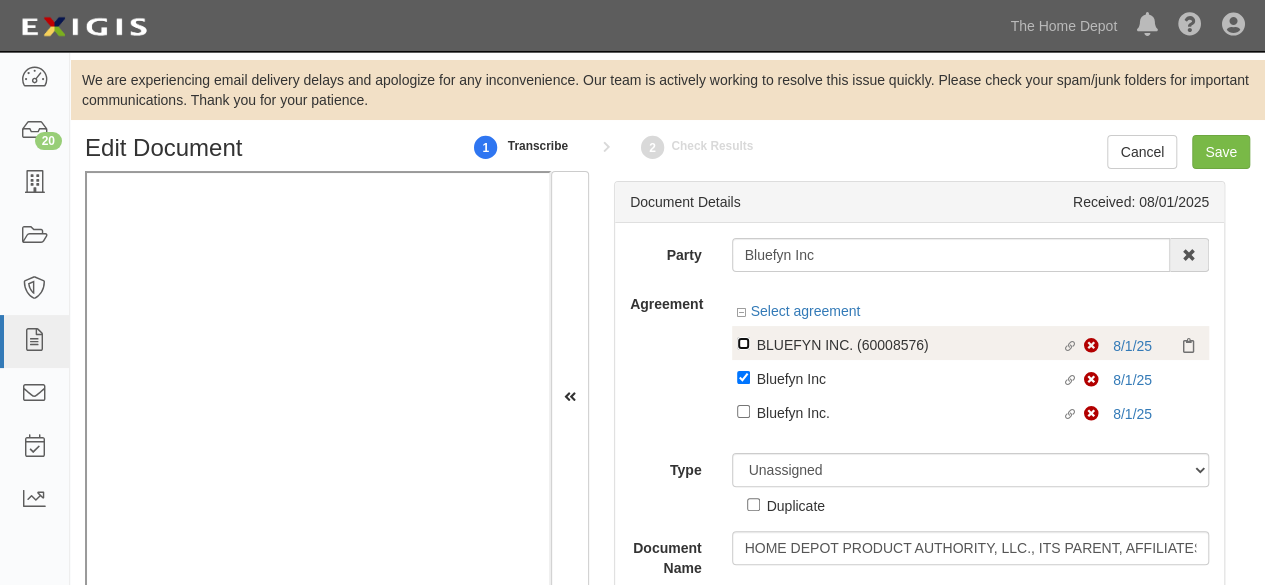 click on "Linked agreement
BLUEFYN INC.             (60008576)
Linked agreement" at bounding box center [743, 343] 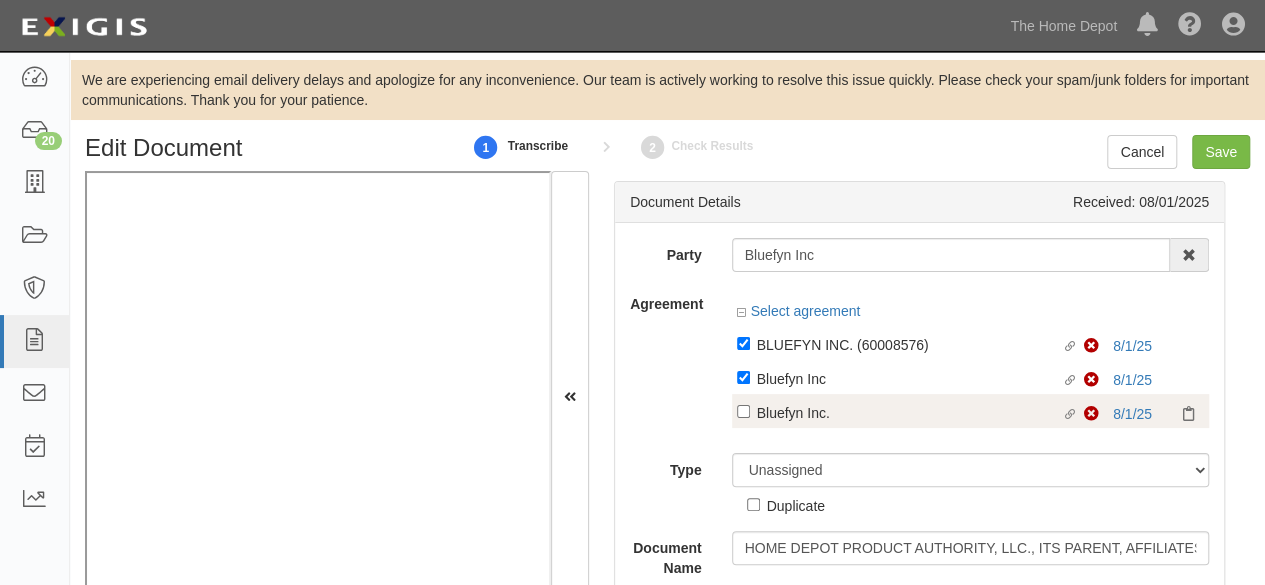 click on "Bluefyn Inc." at bounding box center [909, 344] 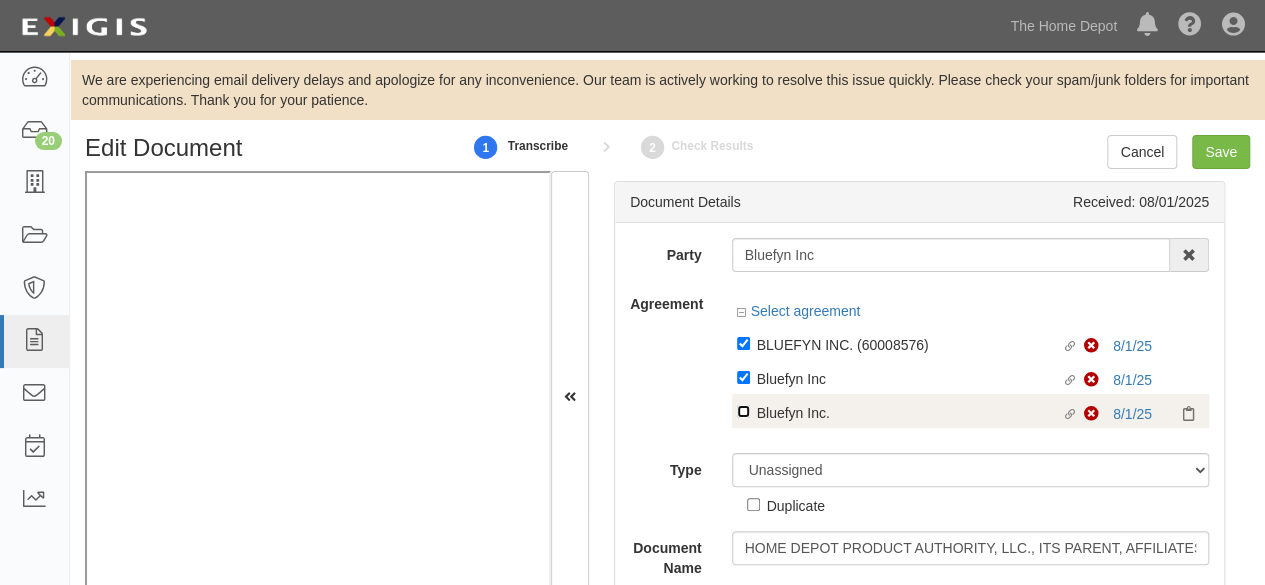 click on "Linked agreement
Bluefyn Inc.
Linked agreement" at bounding box center (743, 343) 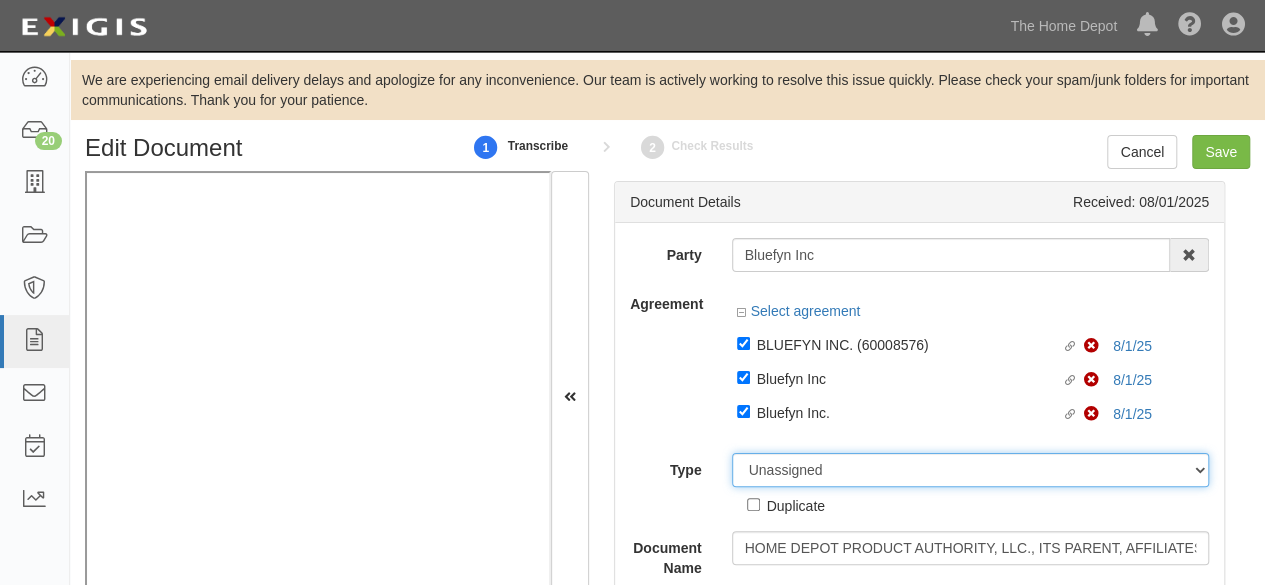 drag, startPoint x: 781, startPoint y: 476, endPoint x: 780, endPoint y: 464, distance: 12.0415945 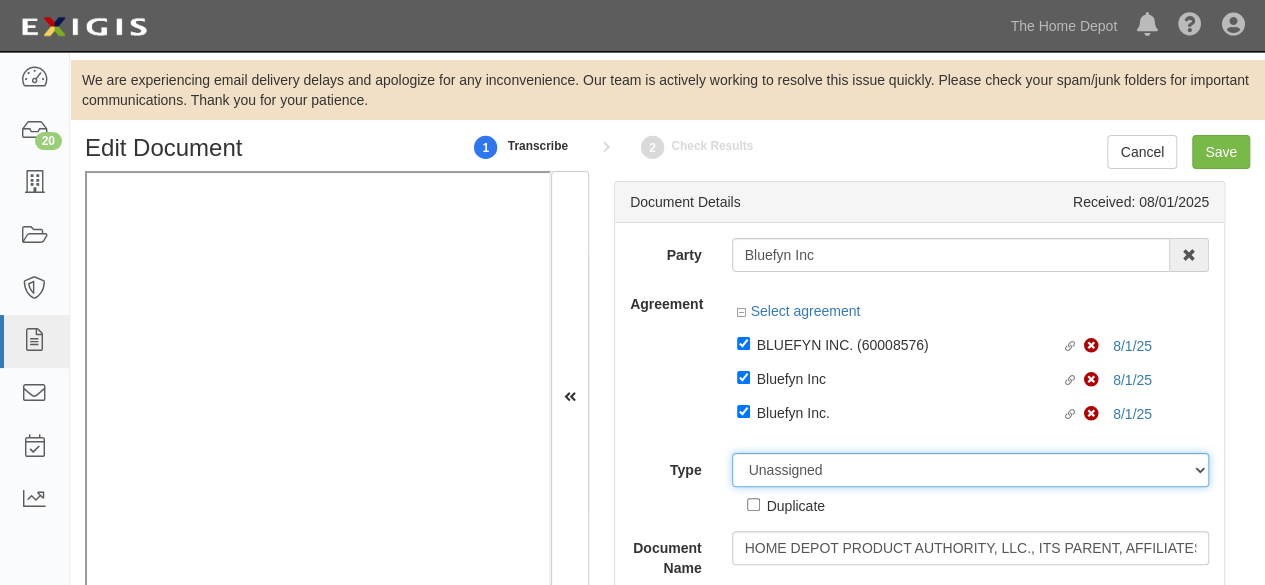 select on "CertificateDetail" 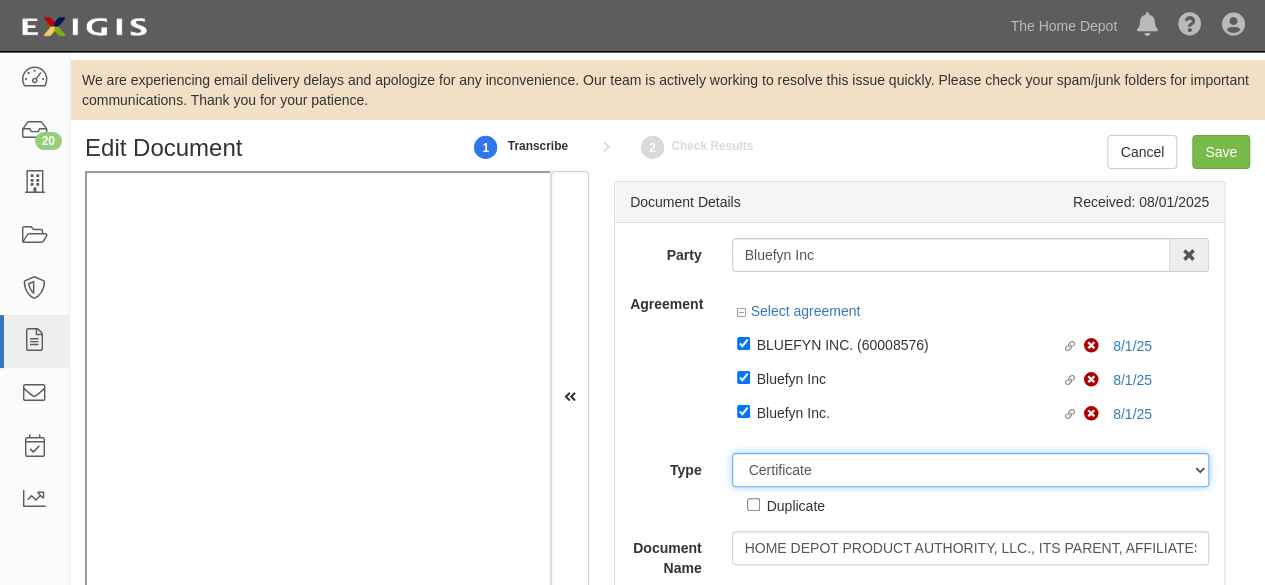 click on "Unassigned
Binder
Cancellation Notice
Certificate
Contract
Endorsement
Insurance Policy
Junk
Other Document
Policy Declarations
Reinstatement Notice
Requirements
Waiver Request" at bounding box center [971, 470] 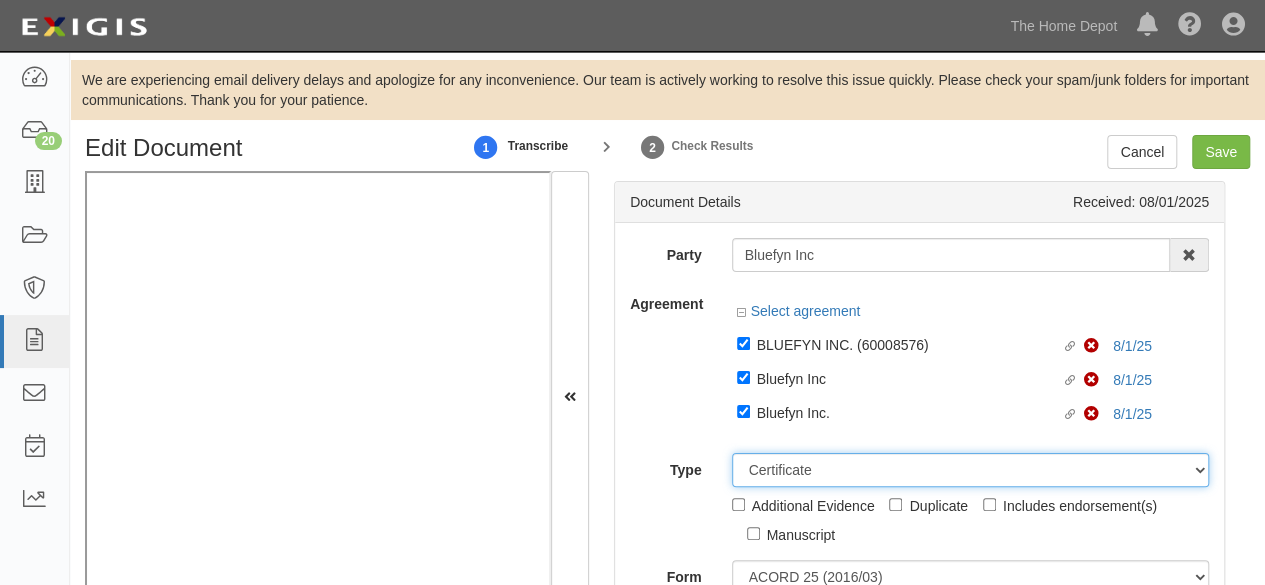 scroll, scrollTop: 150, scrollLeft: 0, axis: vertical 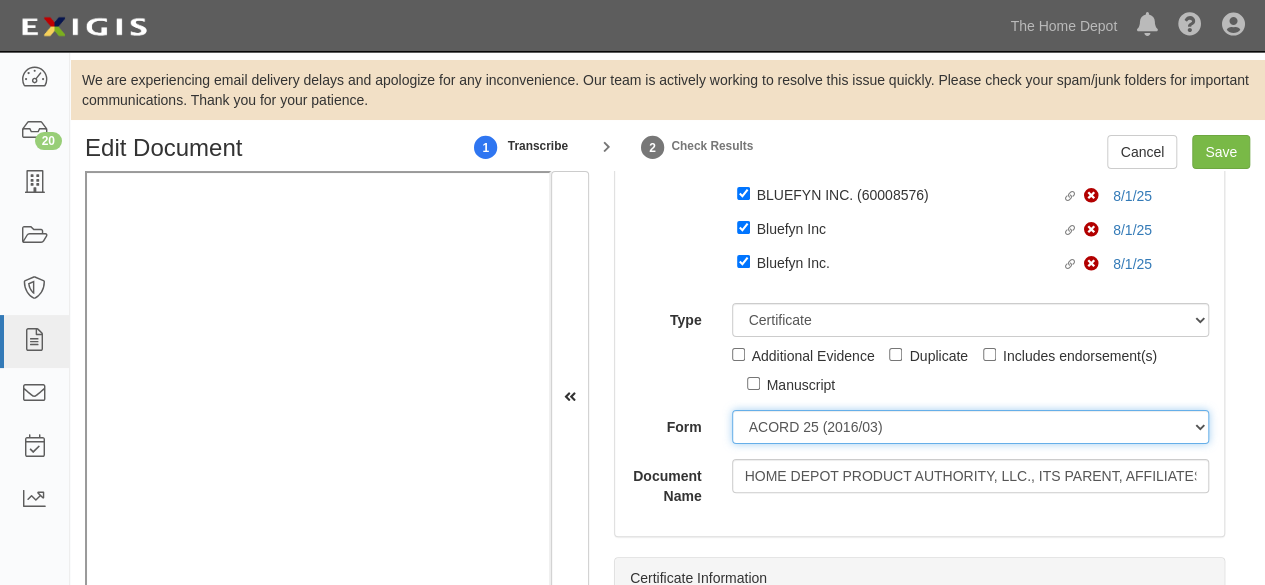 drag, startPoint x: 793, startPoint y: 432, endPoint x: 791, endPoint y: 443, distance: 11.18034 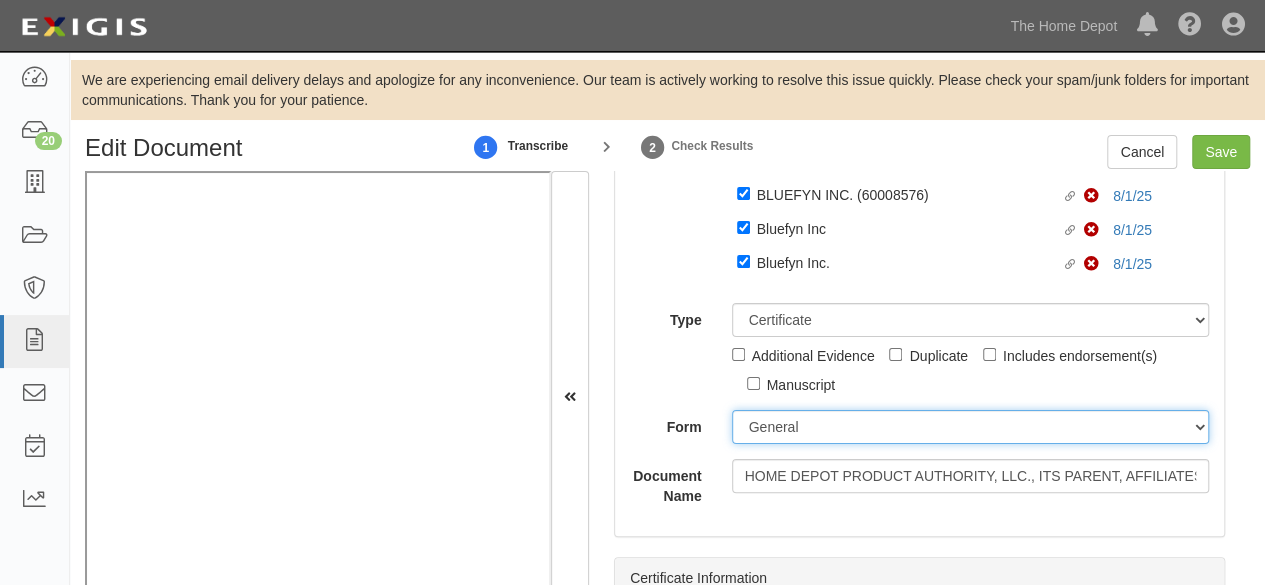 click on "ACORD 25 (2016/03)
ACORD 101
ACORD 855 NY (2014/05)
General" at bounding box center [971, 427] 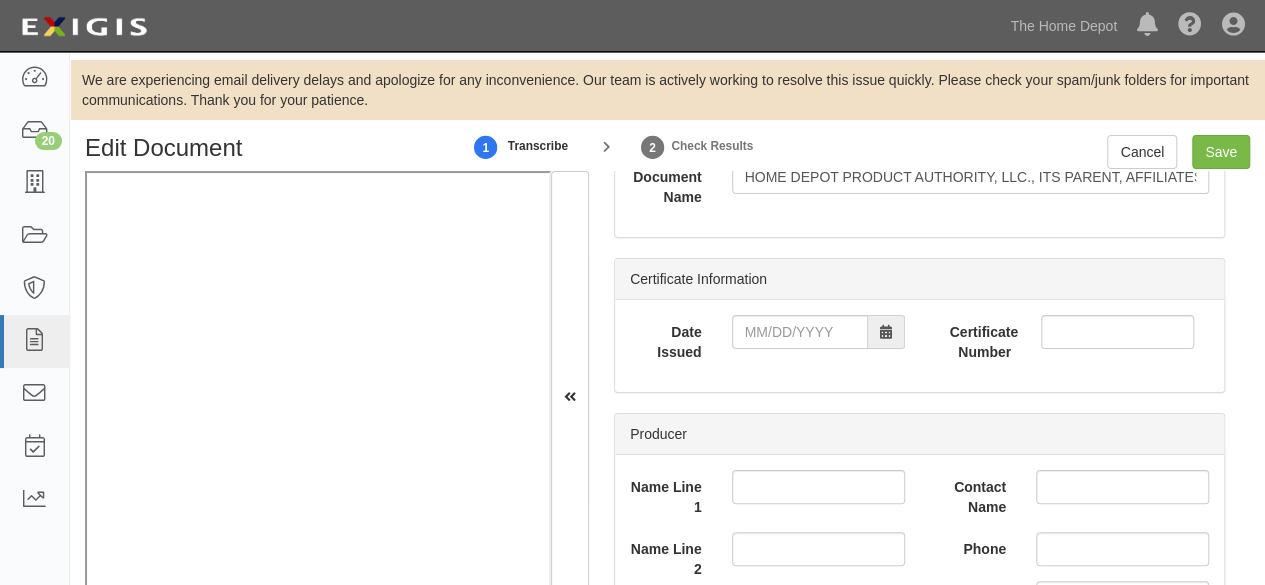 scroll, scrollTop: 450, scrollLeft: 0, axis: vertical 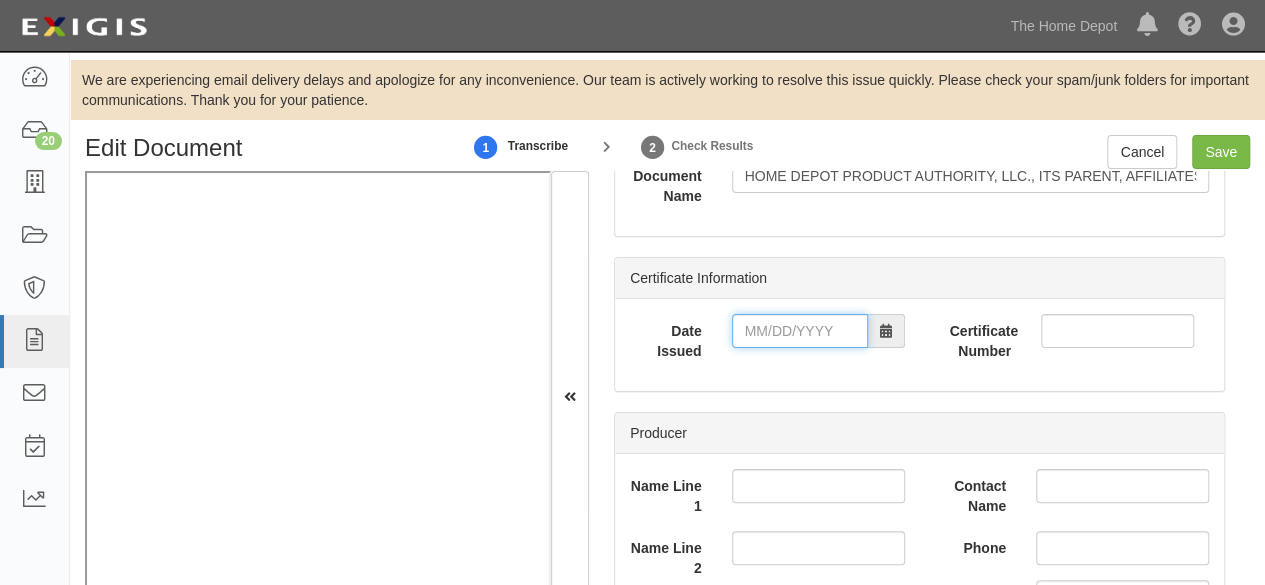 click on "Date Issued" at bounding box center [800, 331] 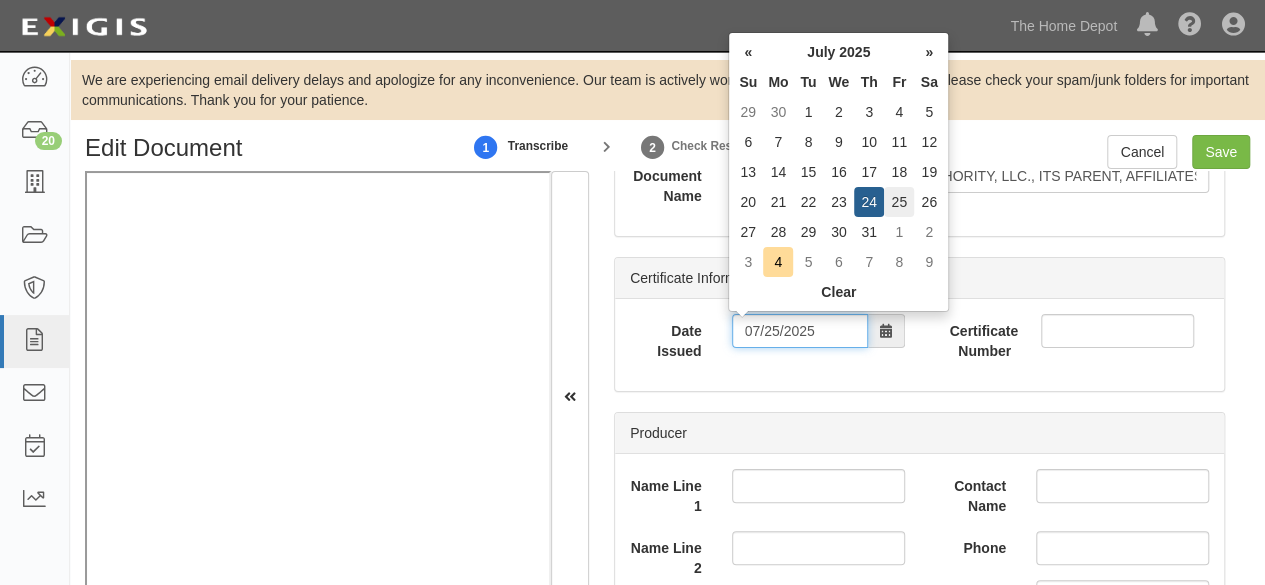 type on "07/25/2025" 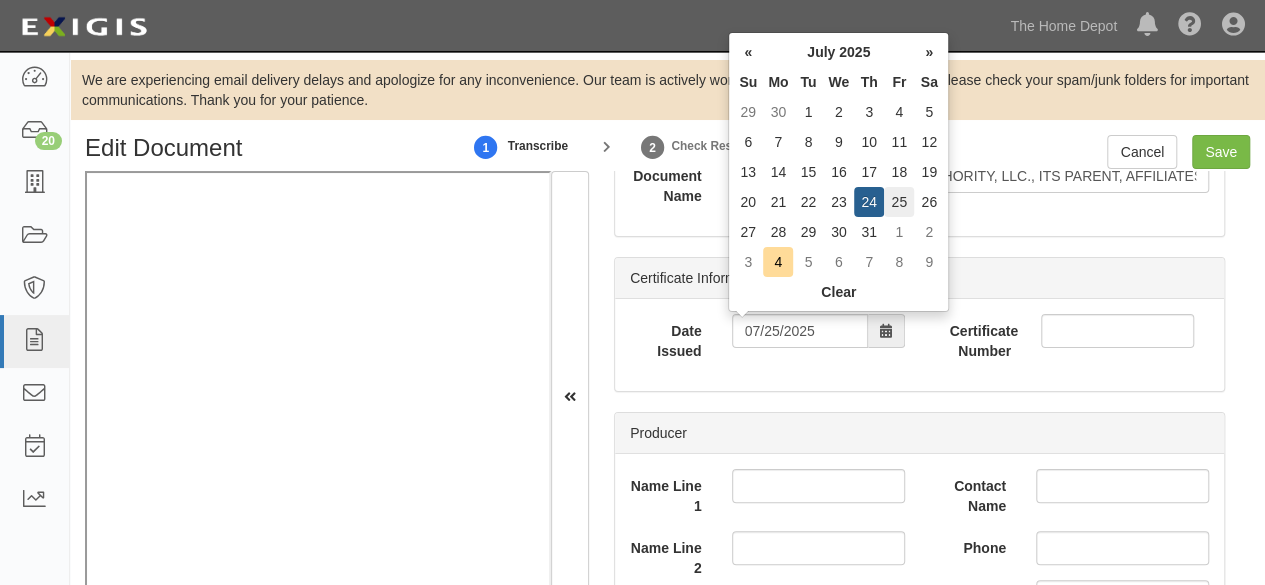 click on "25" at bounding box center [899, 202] 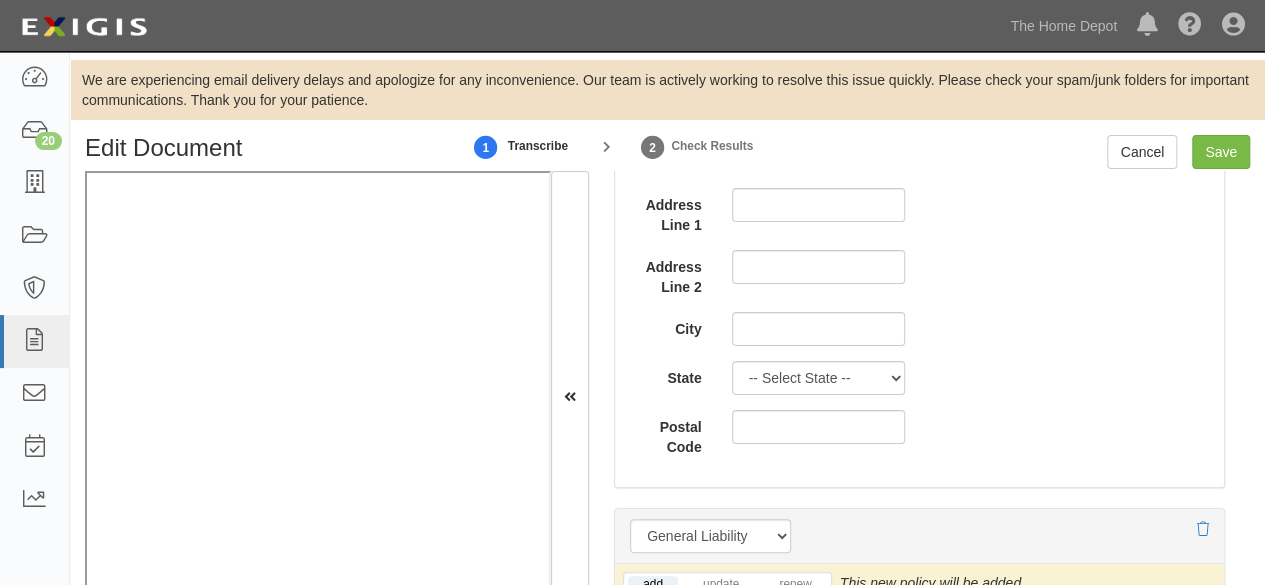 scroll, scrollTop: 1650, scrollLeft: 0, axis: vertical 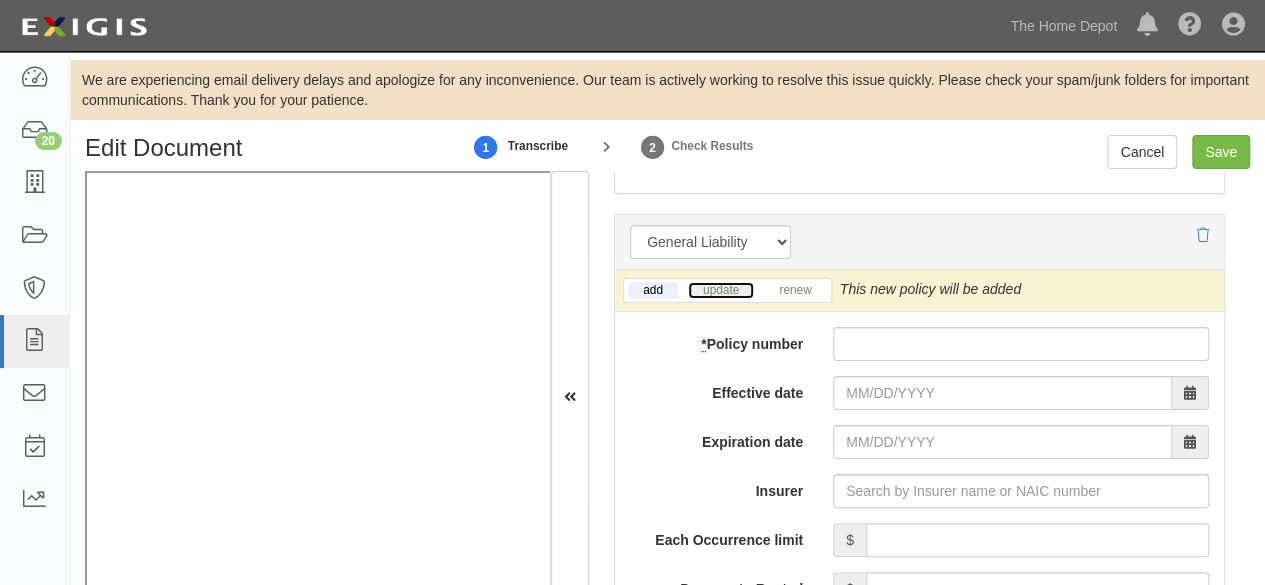 click on "update" at bounding box center (721, 290) 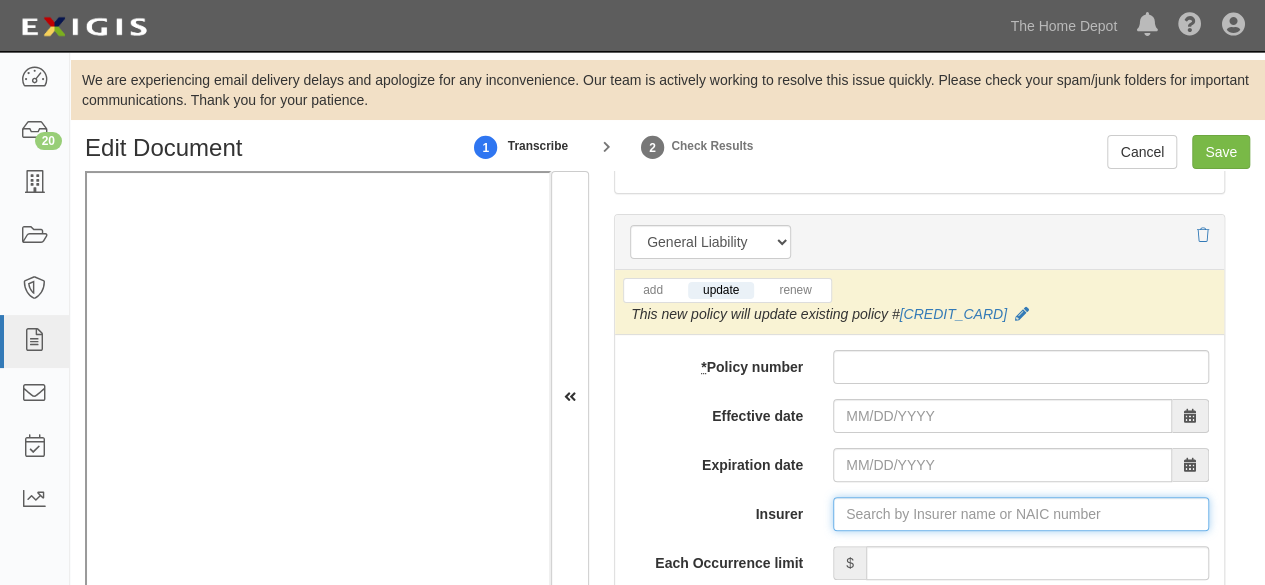 click on "Insurer" at bounding box center [1021, 514] 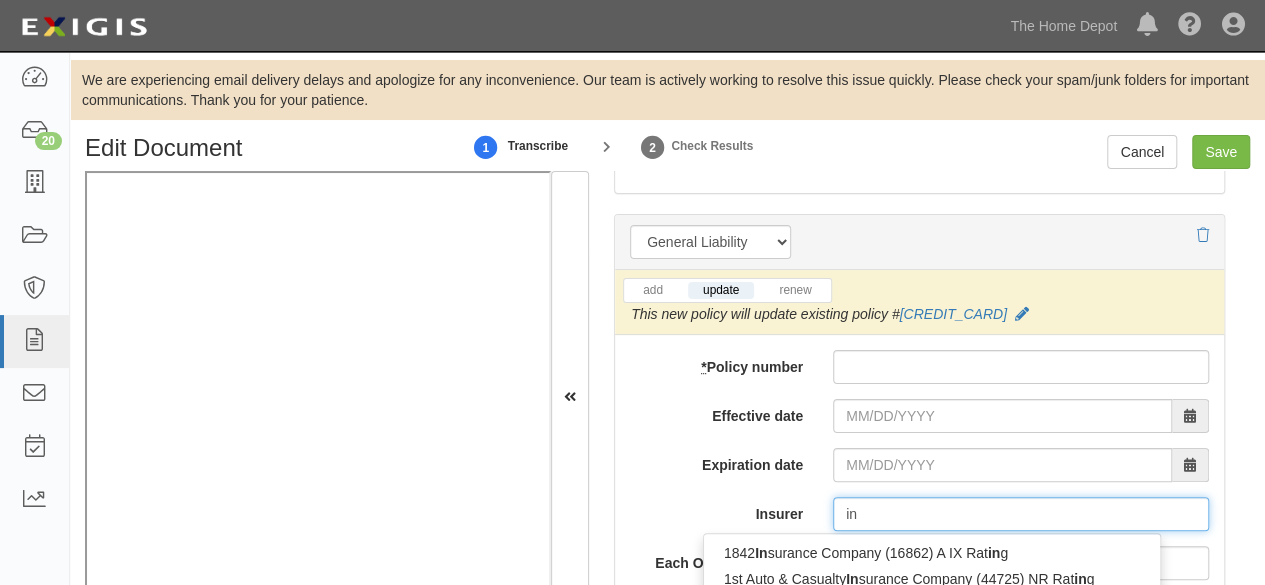 type on "int" 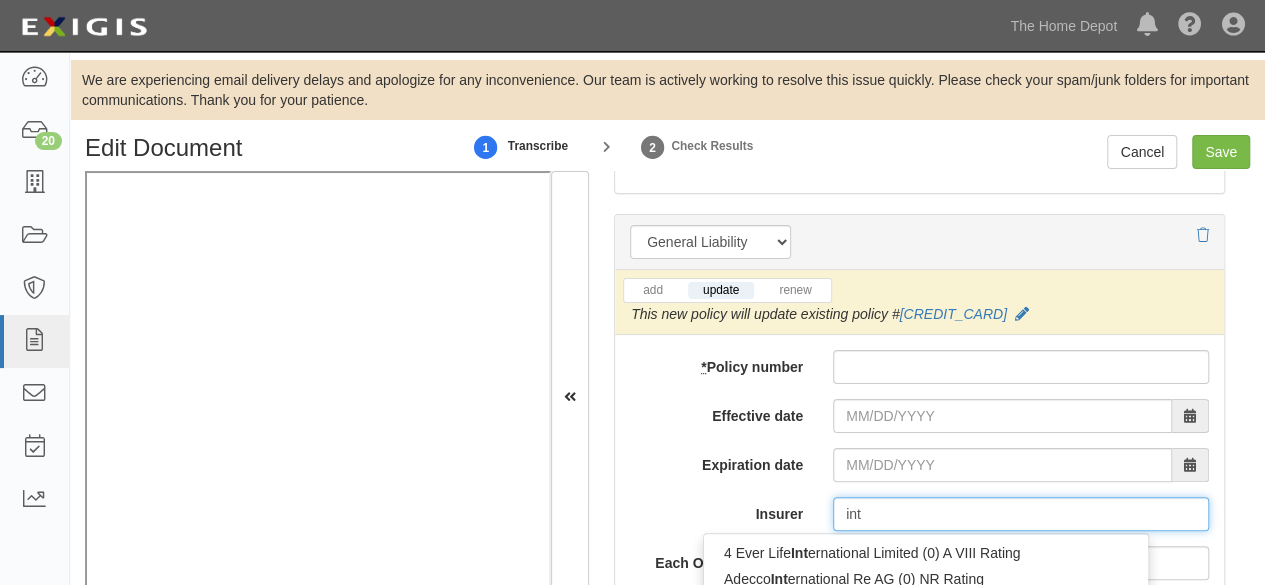type on "intact Assurance agricole inc. (0) NR Rating" 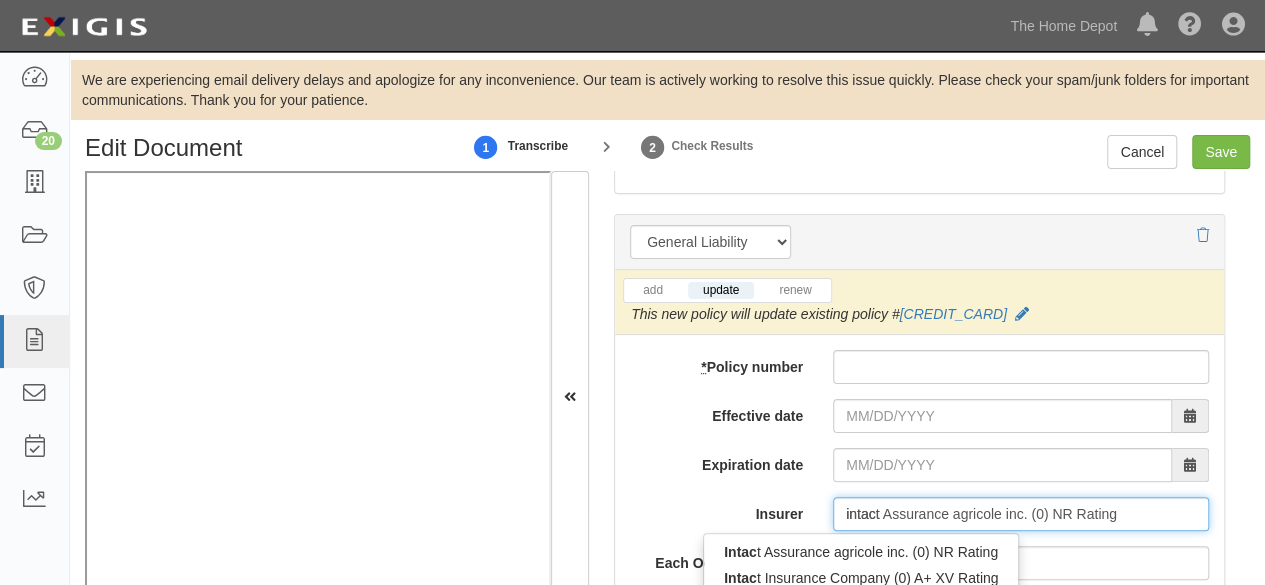 type on "intact" 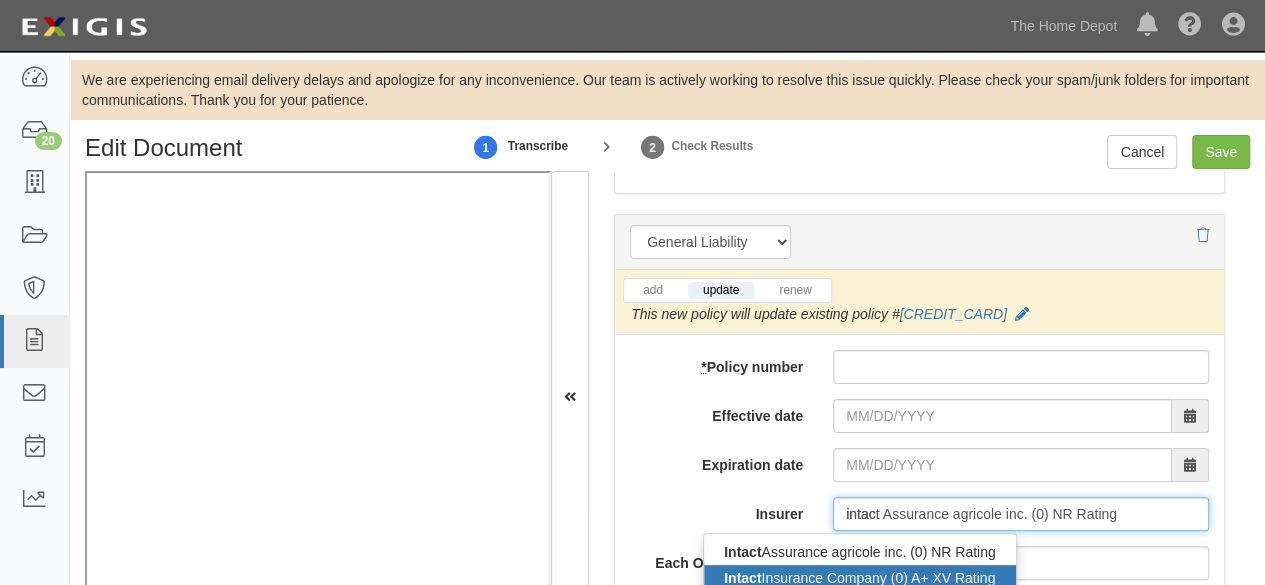 click on "Intact  Insurance Company (0) A+ XV Rating" at bounding box center [860, 578] 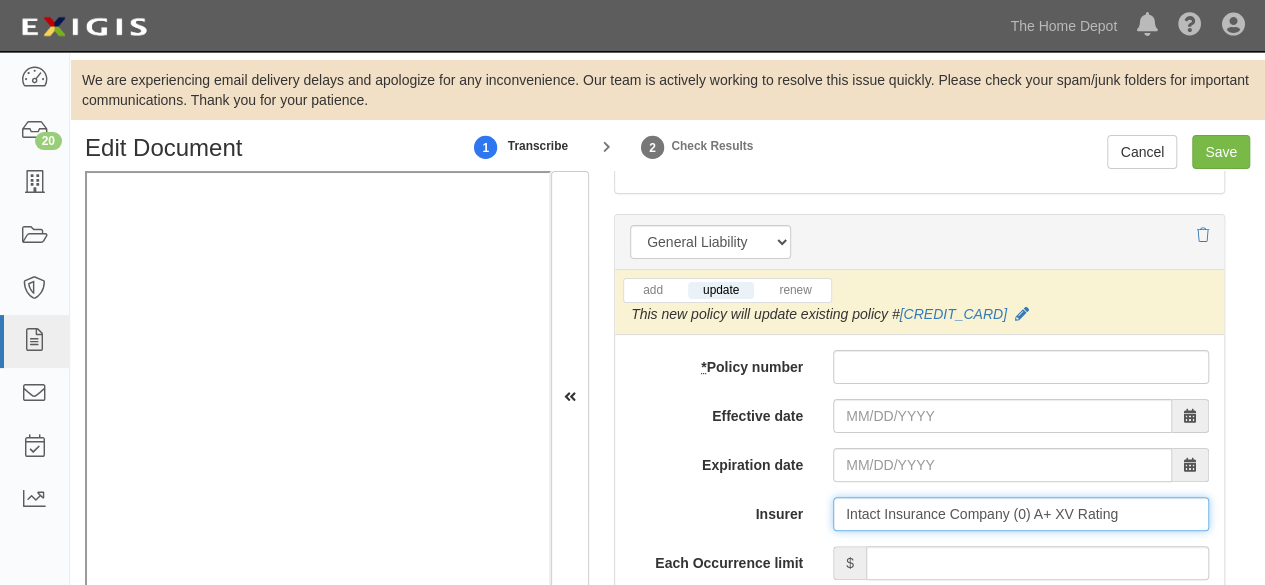 type on "Intact Insurance Company (0) A+ XV Rating" 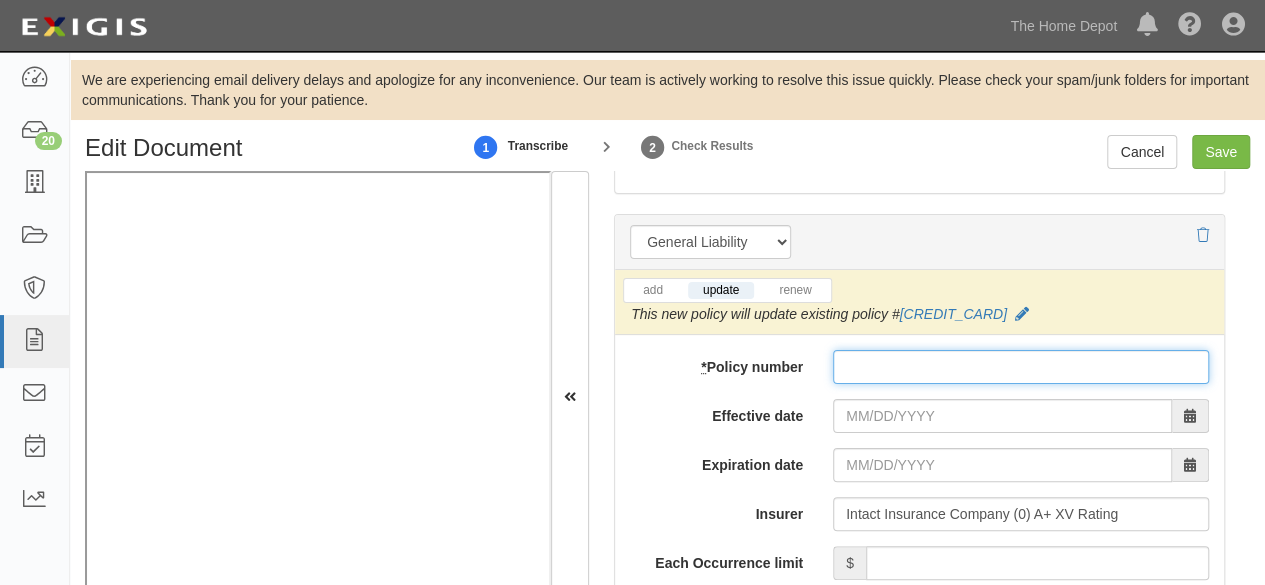 paste on "380-7541" 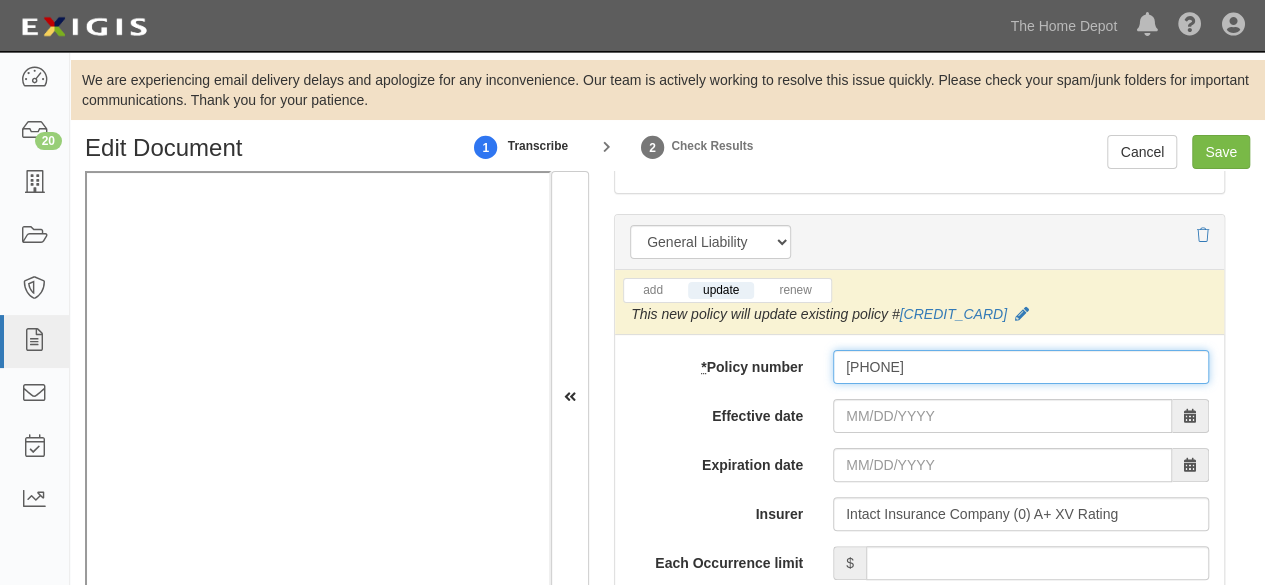 click on "380-7541" at bounding box center (1021, 367) 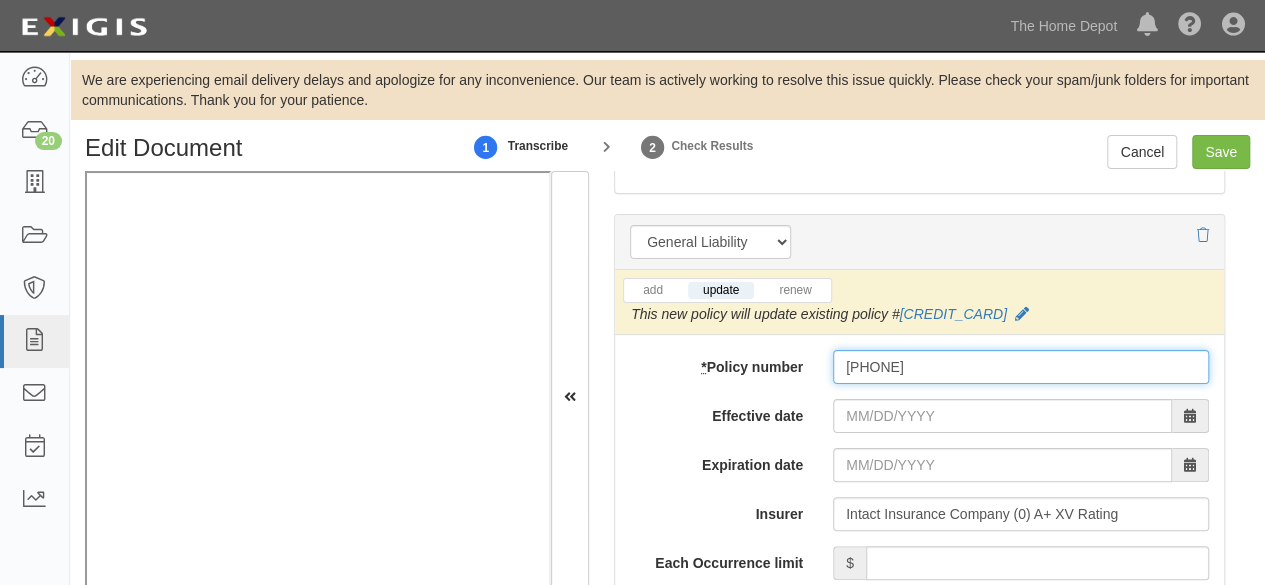 type on "380-7541" 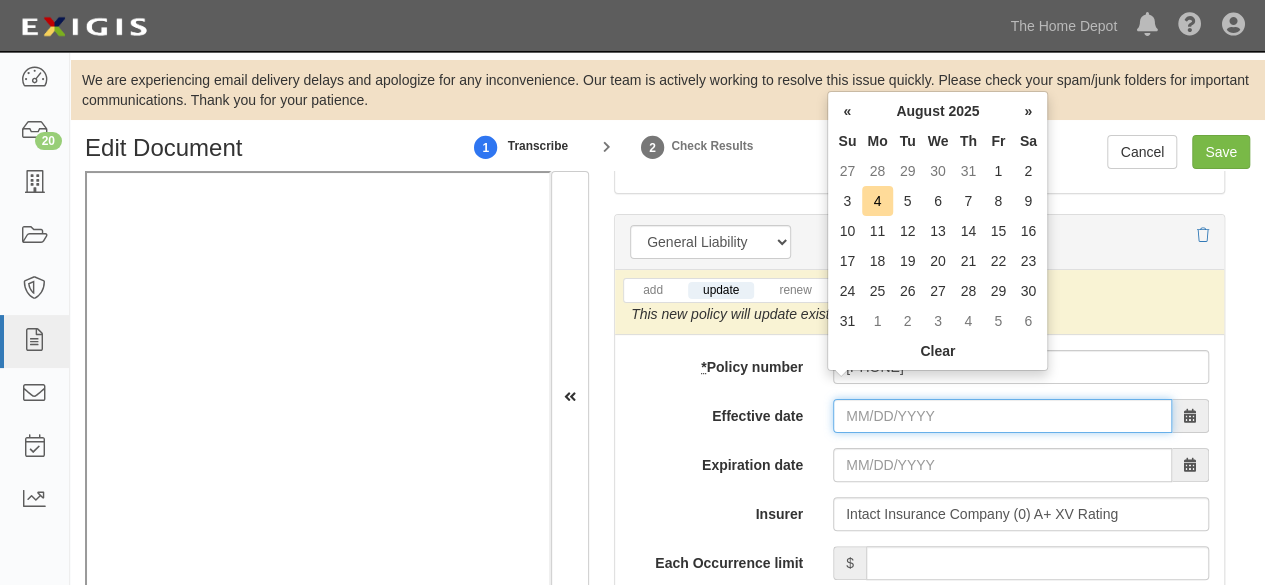 drag, startPoint x: 862, startPoint y: 391, endPoint x: 824, endPoint y: 378, distance: 40.16217 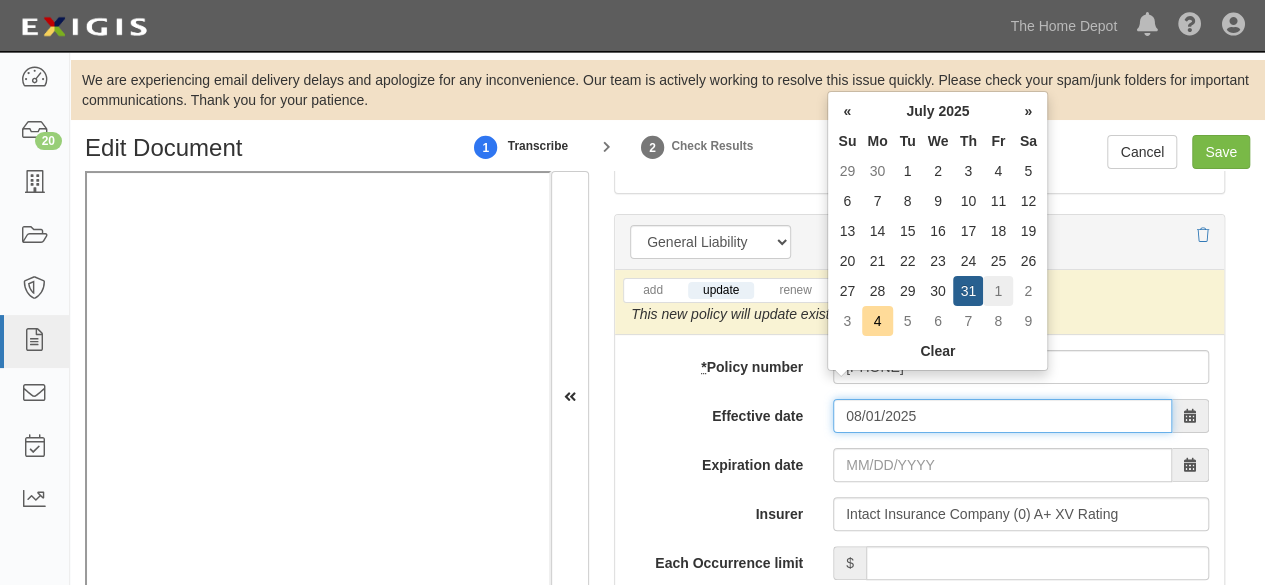 type on "08/01/2025" 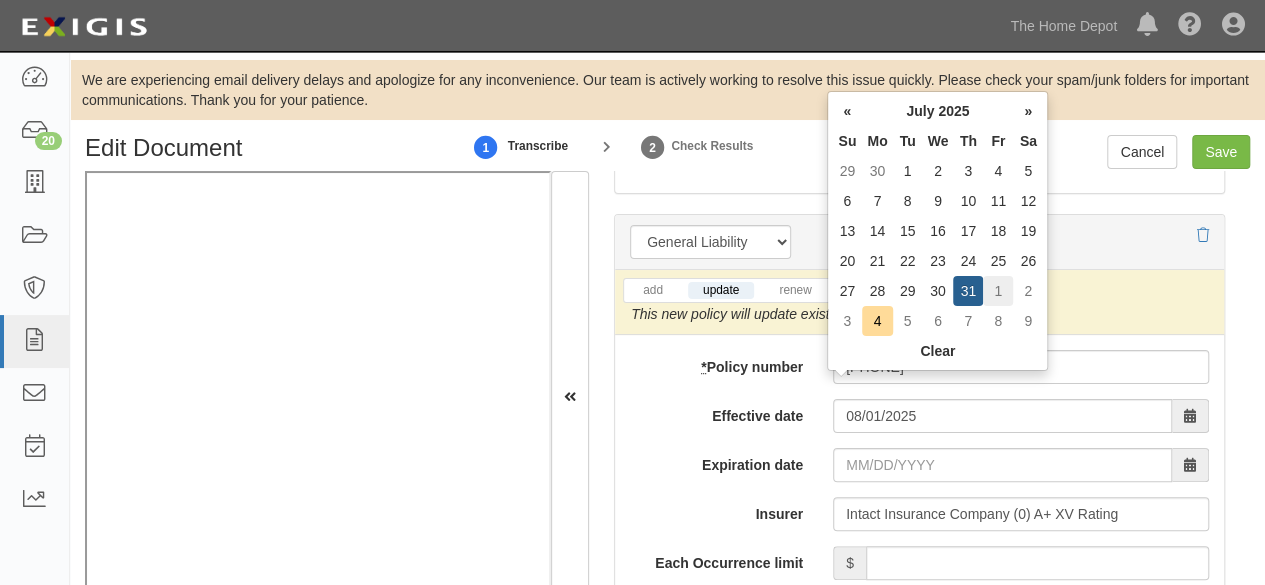 type on "08/01/2026" 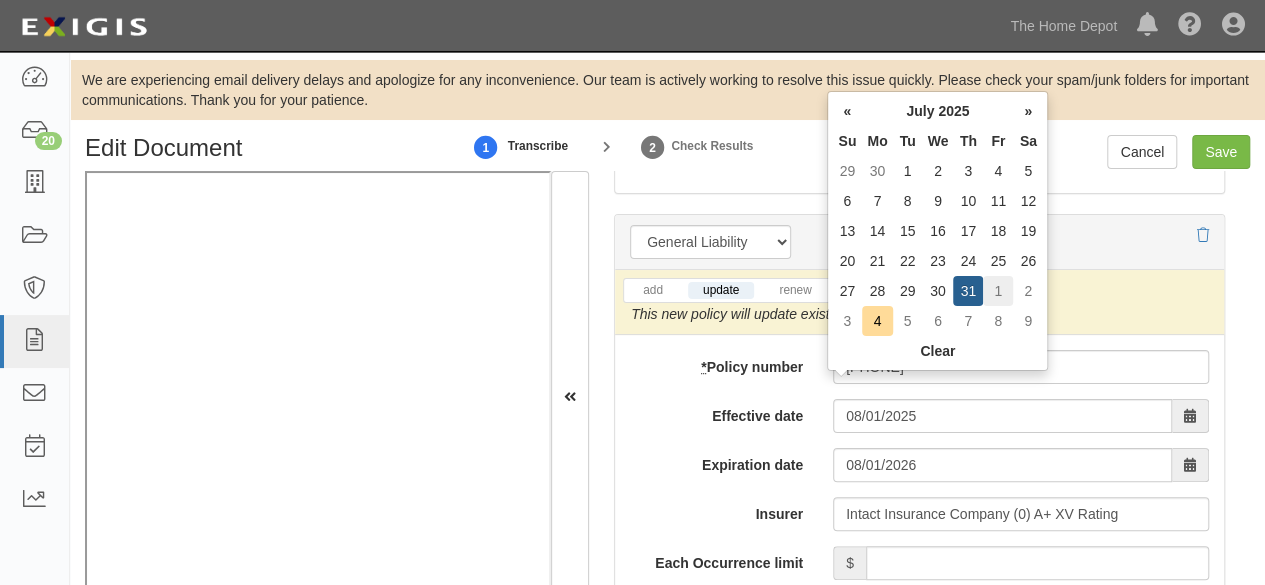 click on "1" at bounding box center [998, 291] 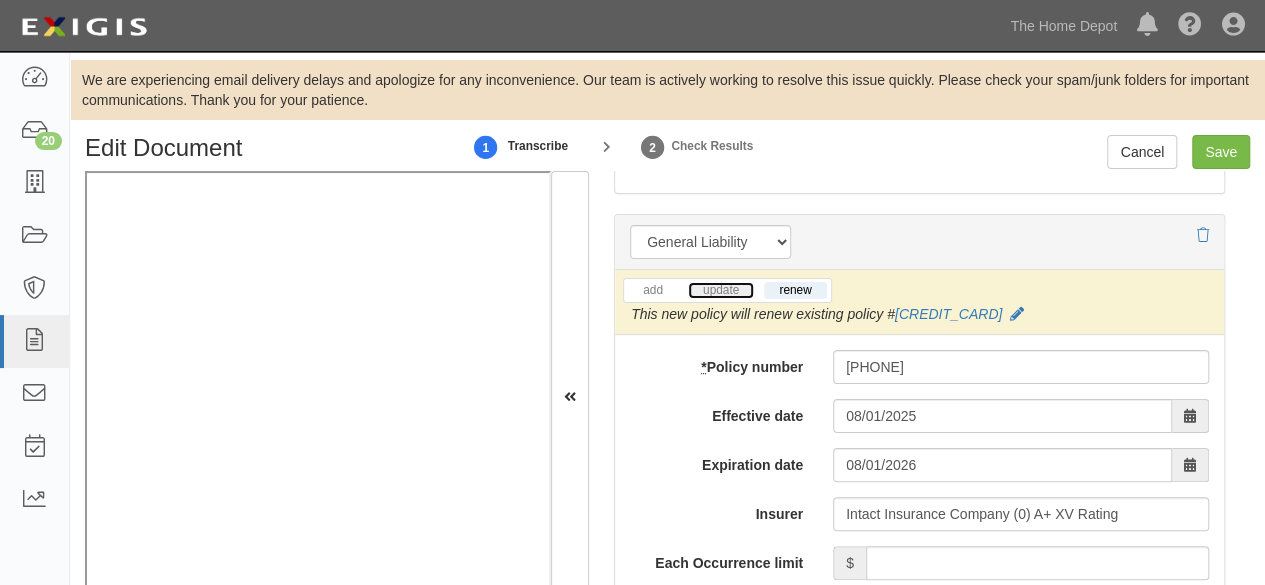 click on "update" at bounding box center [721, 290] 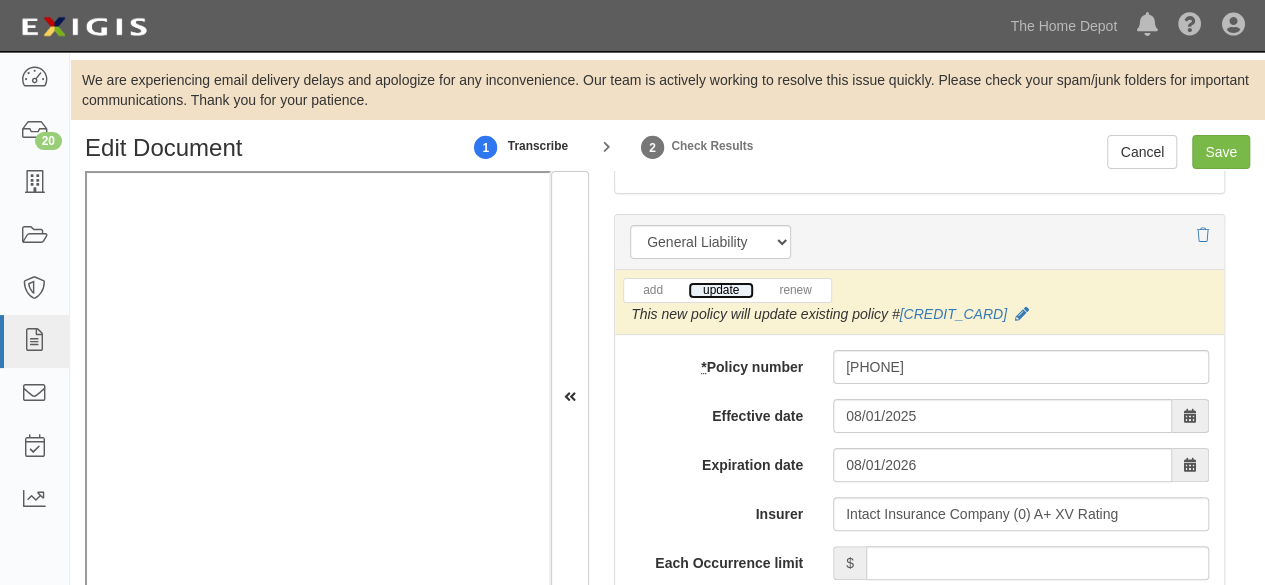 scroll, scrollTop: 1750, scrollLeft: 0, axis: vertical 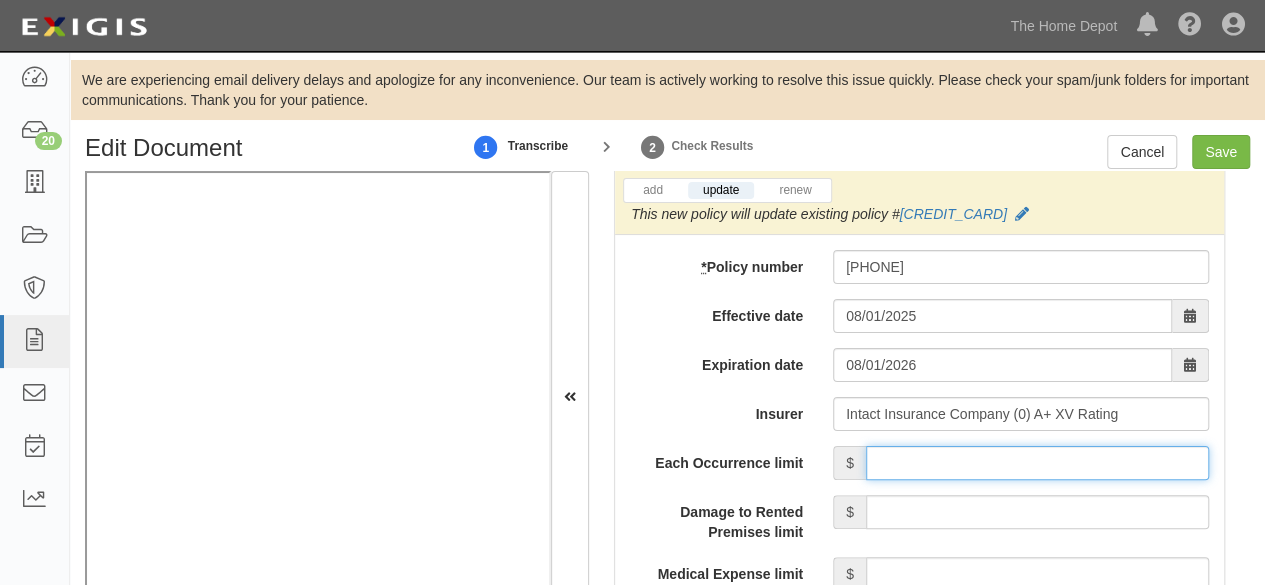 drag, startPoint x: 929, startPoint y: 431, endPoint x: 936, endPoint y: 421, distance: 12.206555 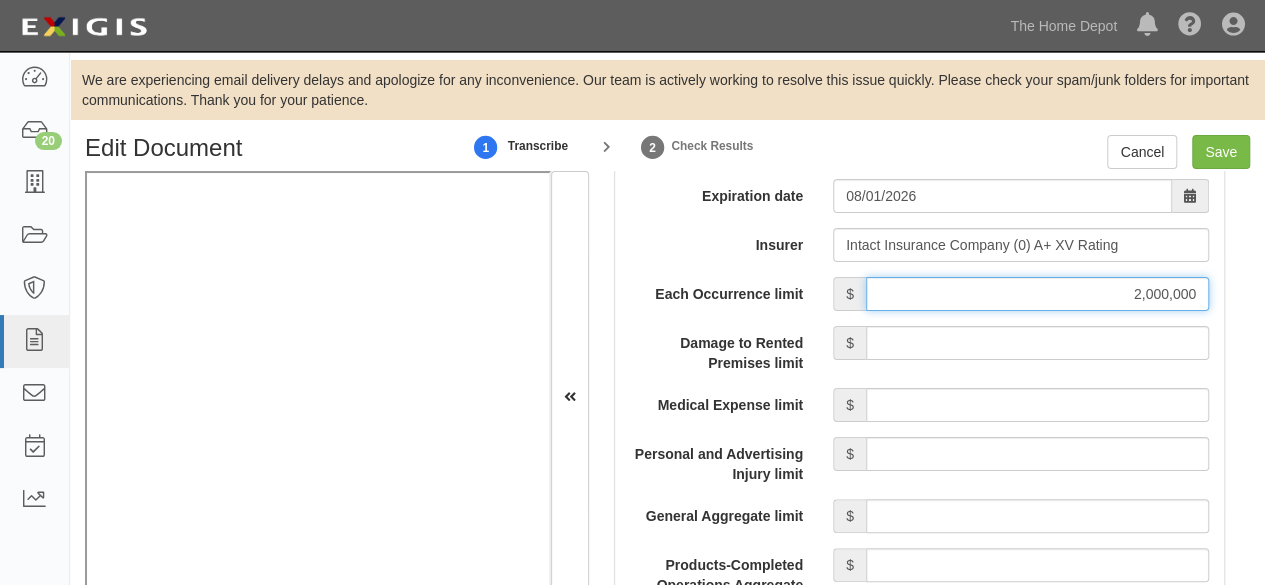 scroll, scrollTop: 1950, scrollLeft: 0, axis: vertical 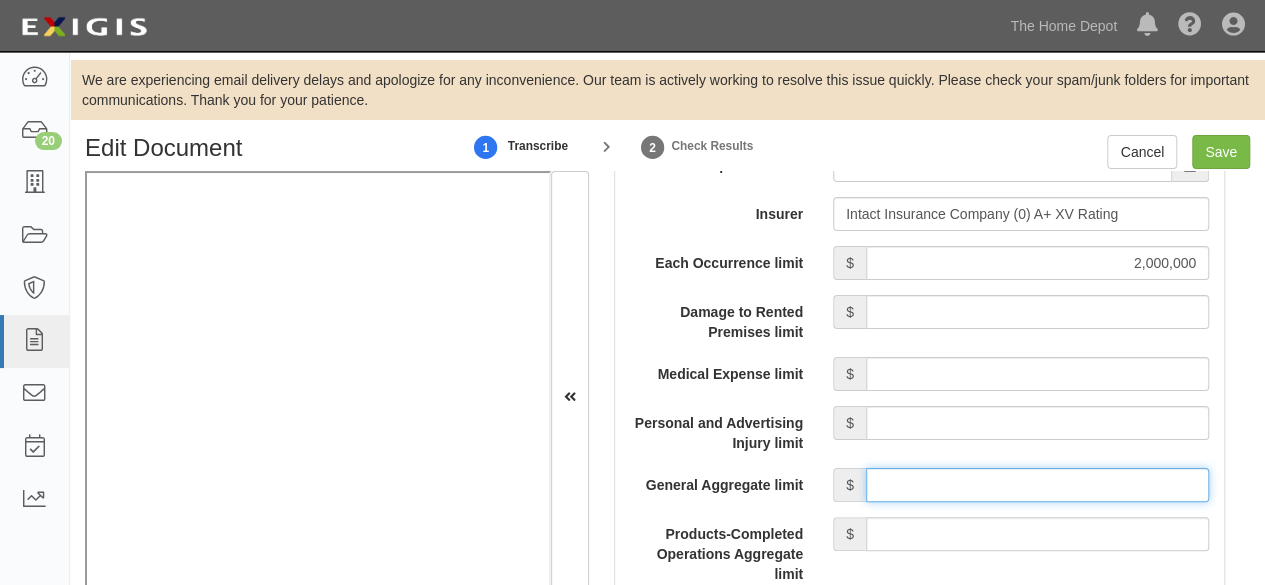 drag, startPoint x: 946, startPoint y: 455, endPoint x: 950, endPoint y: 440, distance: 15.524175 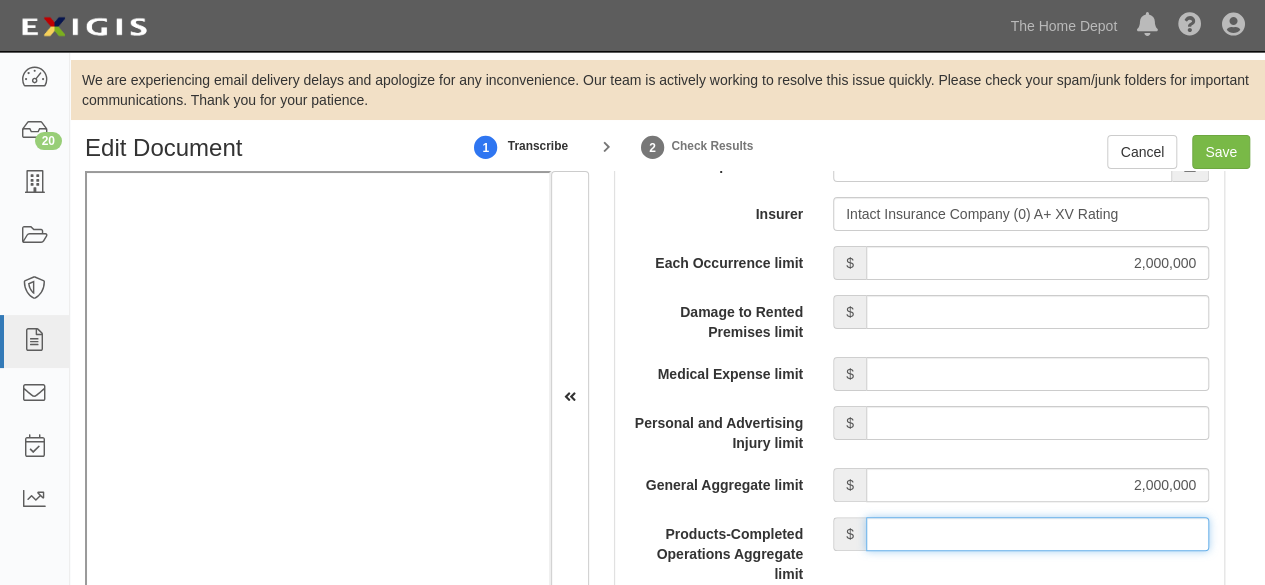 drag, startPoint x: 965, startPoint y: 508, endPoint x: 956, endPoint y: 483, distance: 26.57066 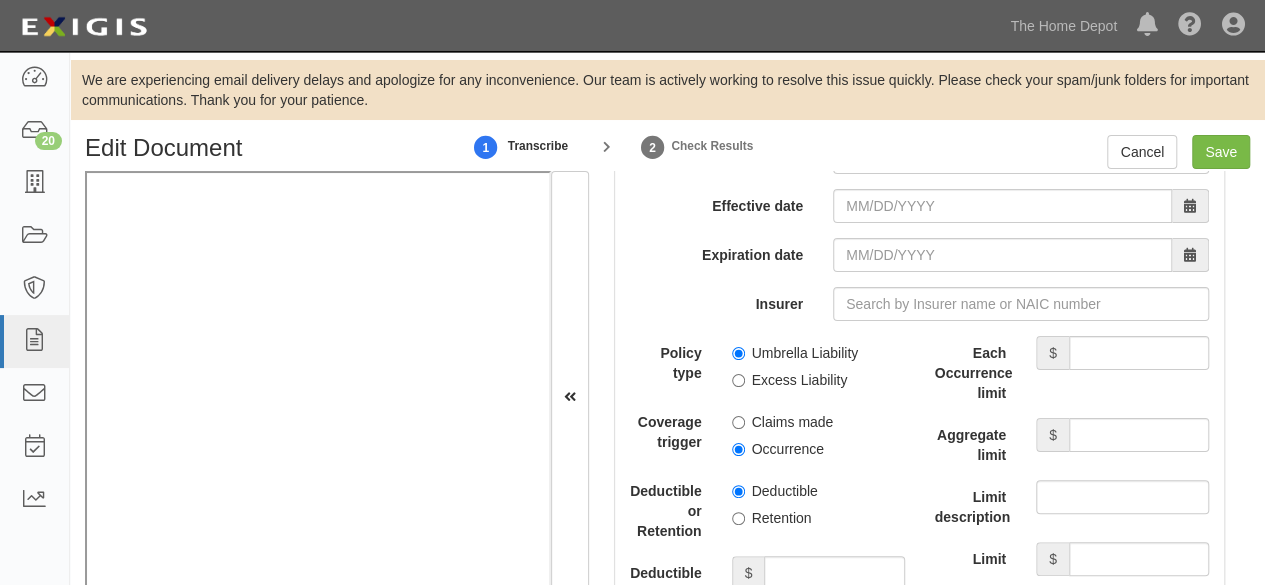 scroll, scrollTop: 4450, scrollLeft: 0, axis: vertical 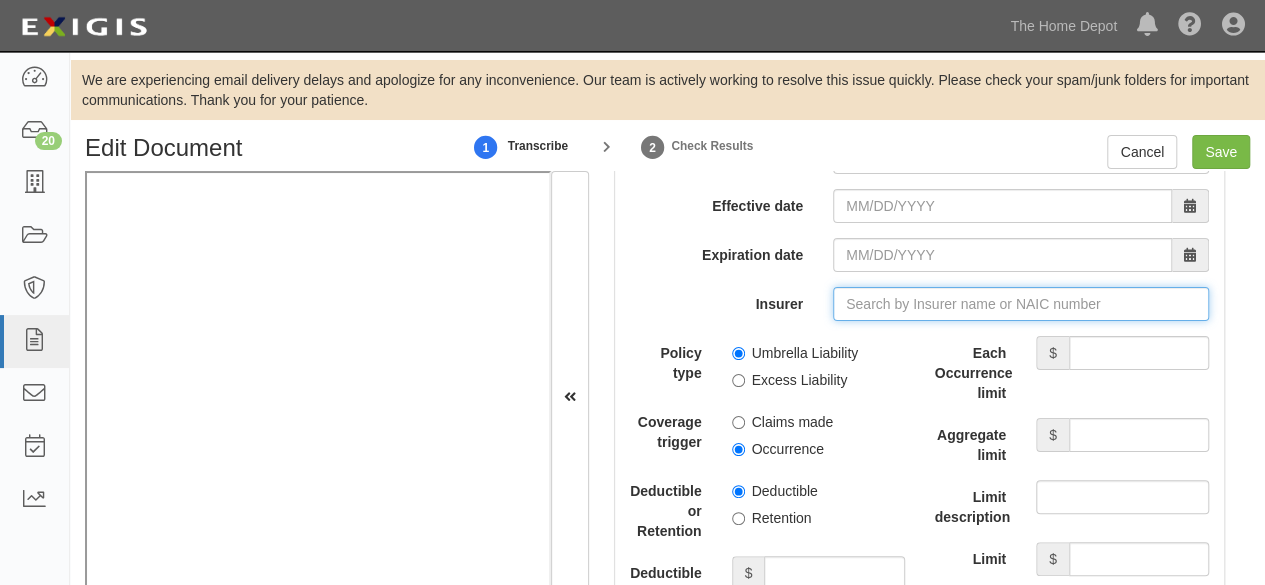 click on "Insurer" at bounding box center (1021, 304) 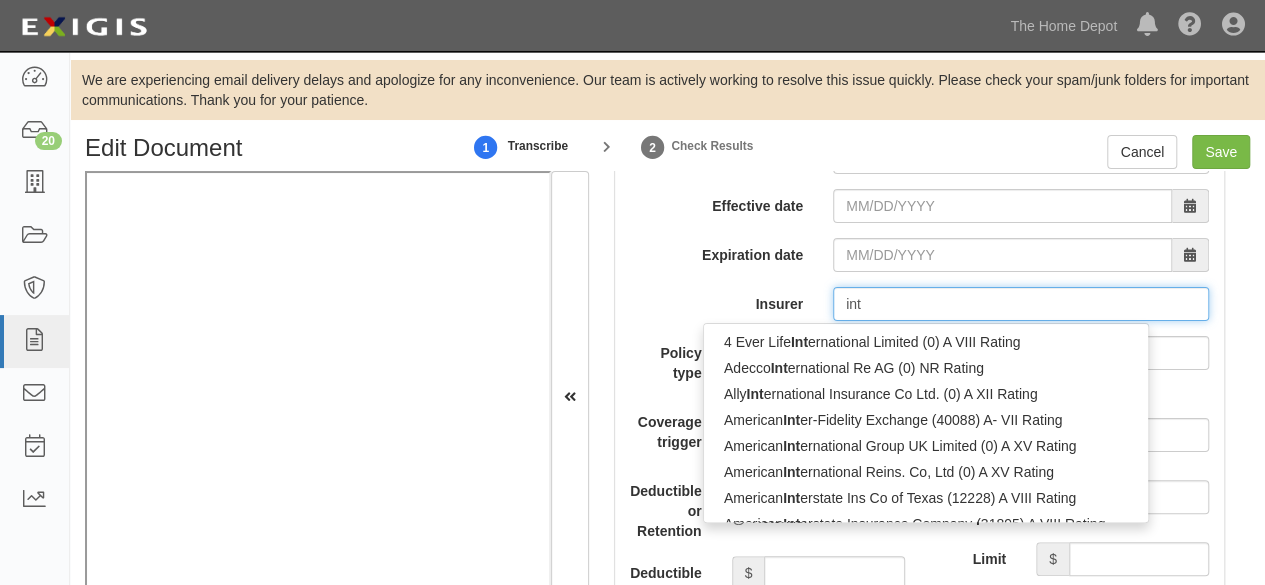 type on "inta" 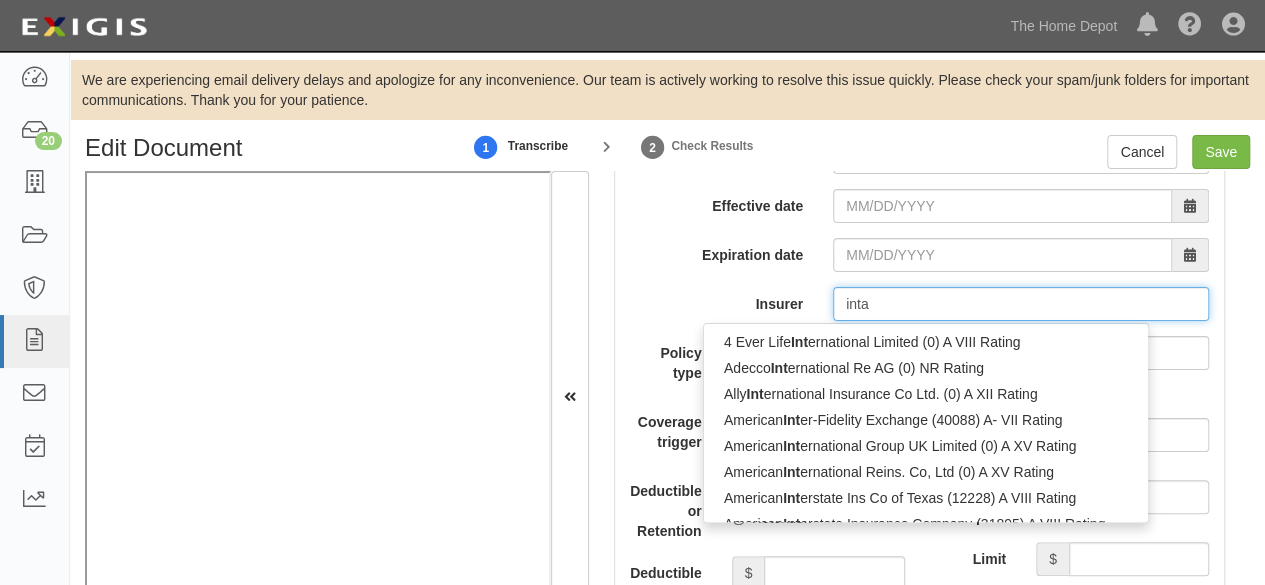 type on "intact Assurance agricole inc. (0) NR Rating" 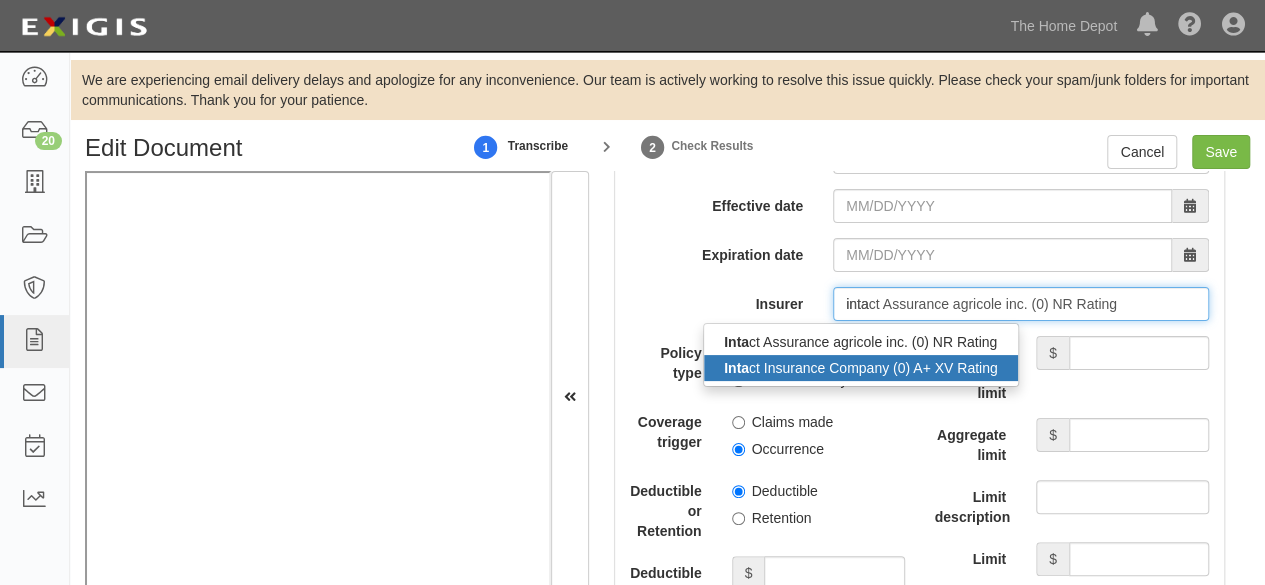click on "Inta ct Insurance Company (0) A+ XV Rating" at bounding box center (861, 368) 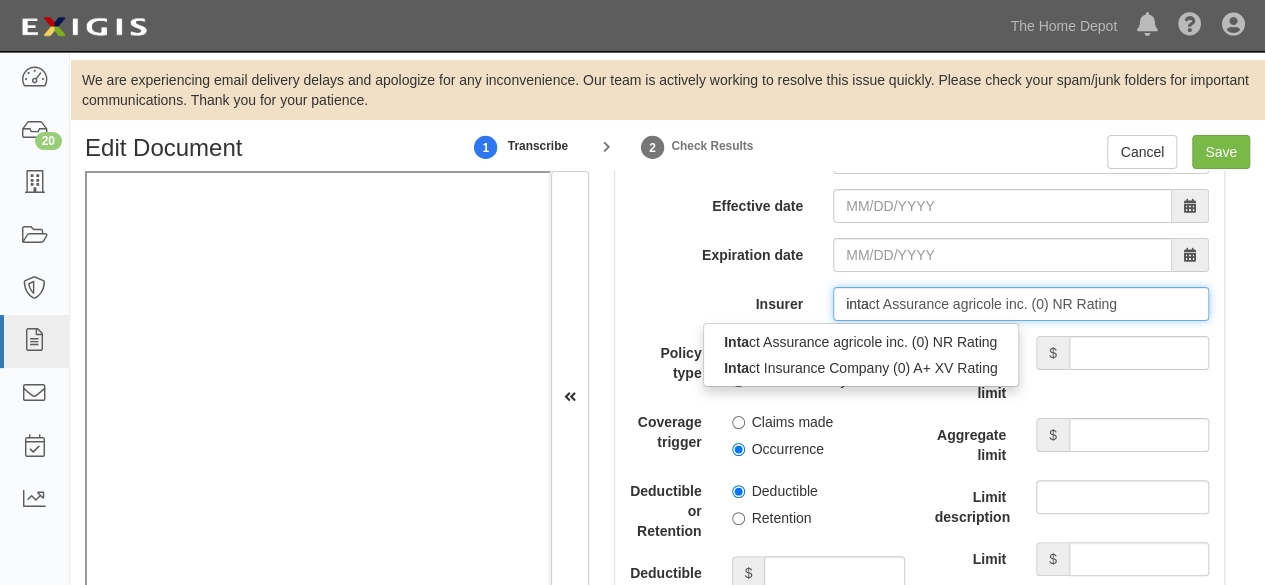 type 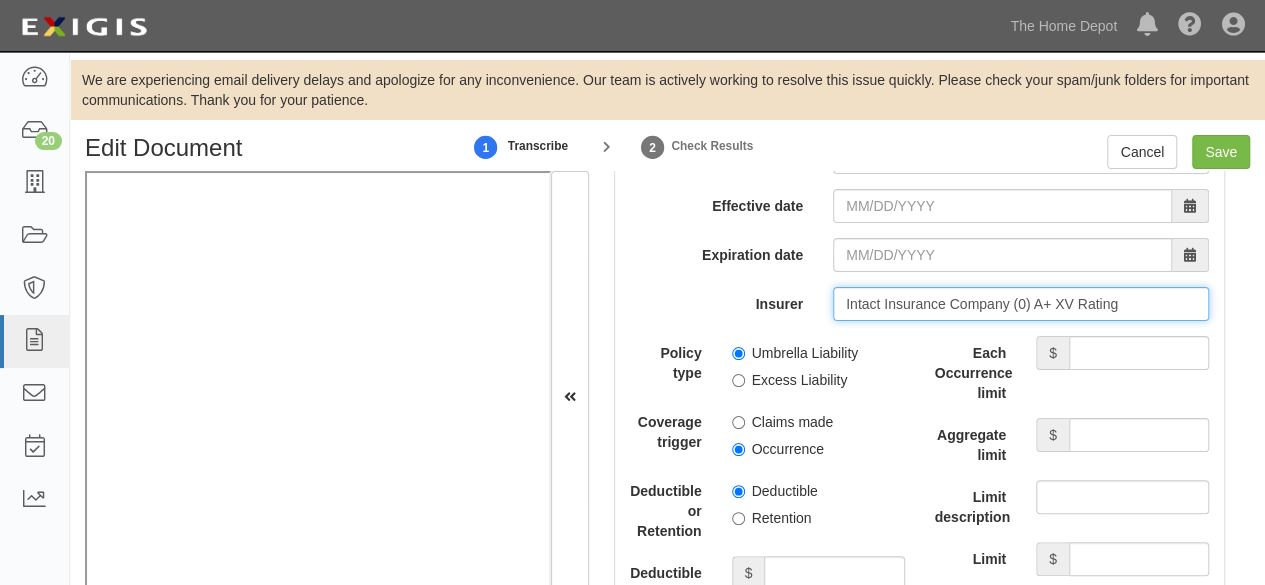type on "Intact Insurance Company (0) A+ XV Rating" 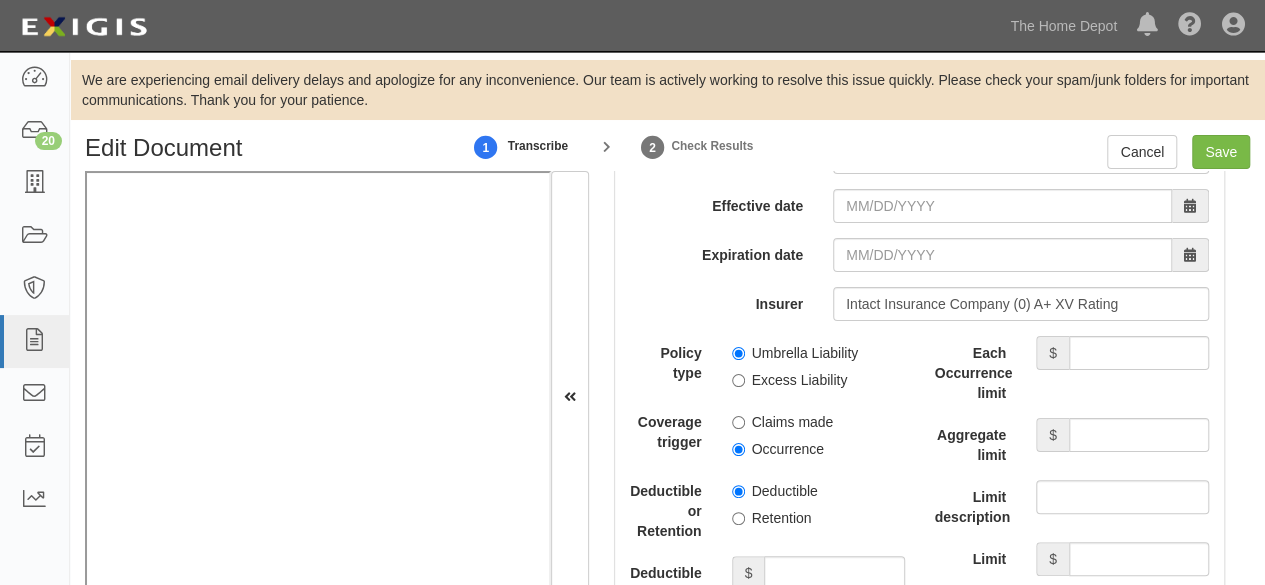 scroll, scrollTop: 4350, scrollLeft: 0, axis: vertical 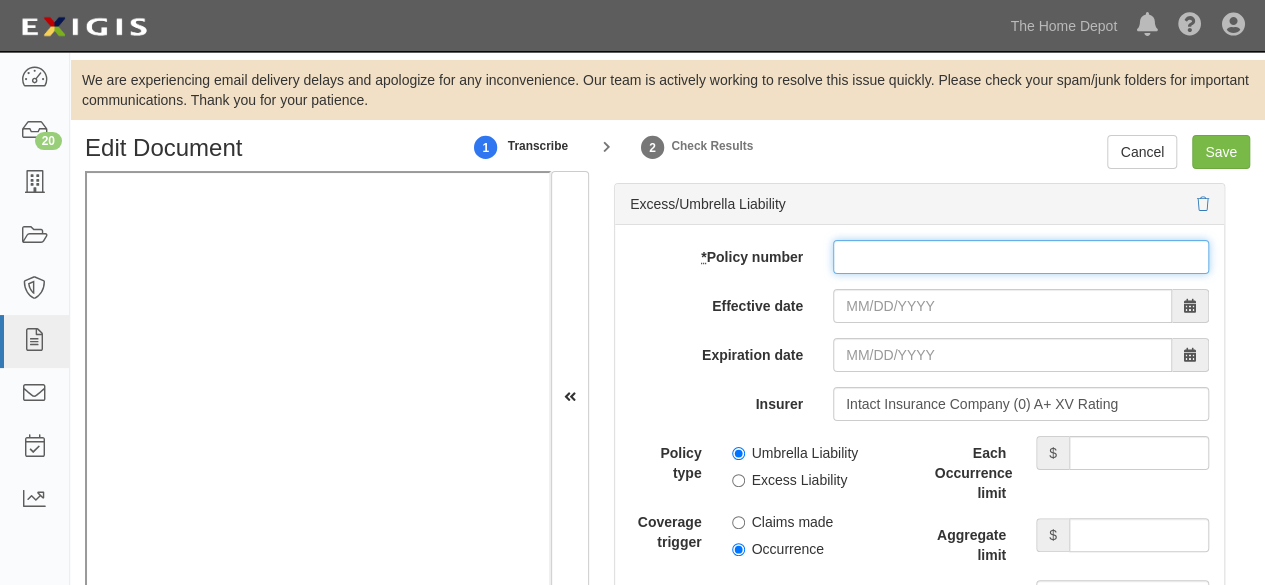 click on "*  Policy number" at bounding box center [1021, 257] 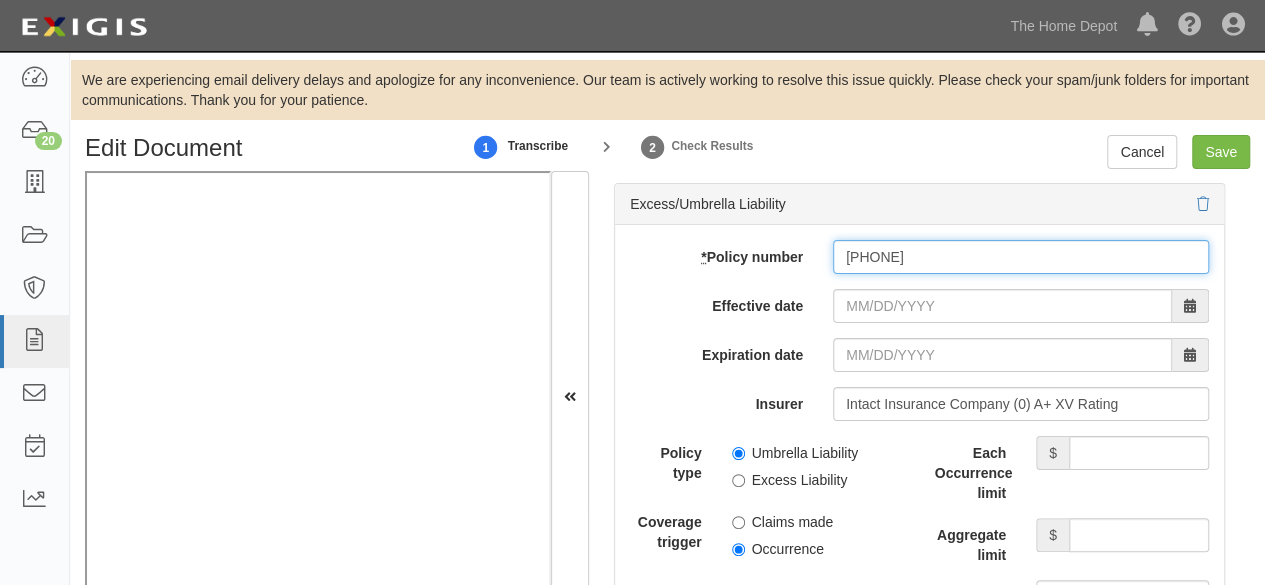 type on "380-7544" 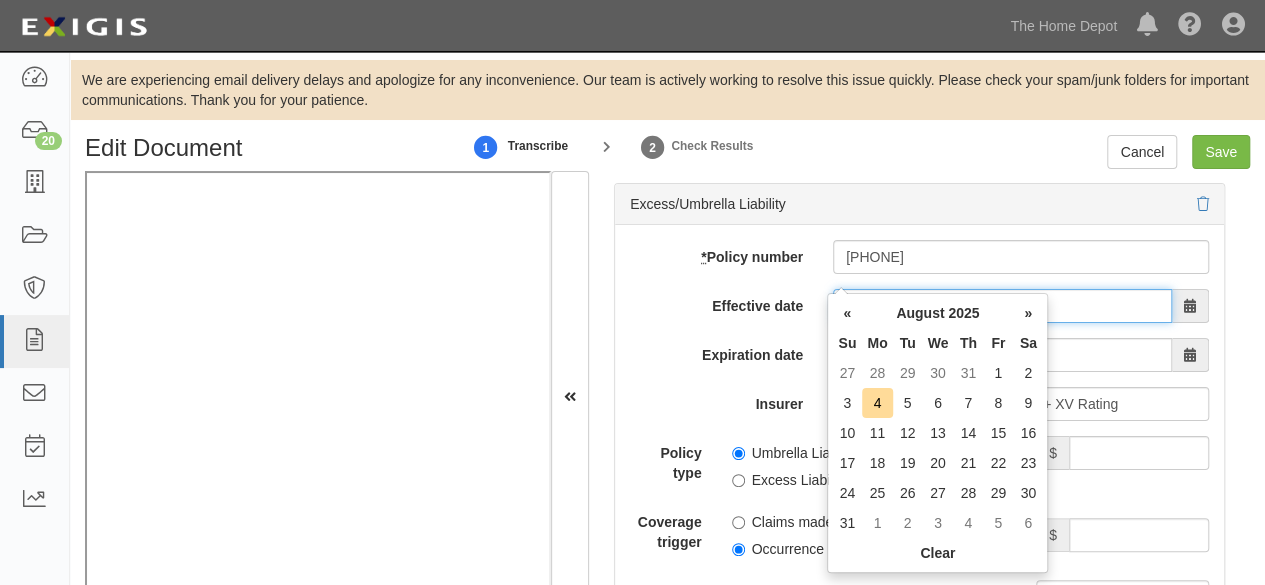 click on "Effective date" at bounding box center [1002, 306] 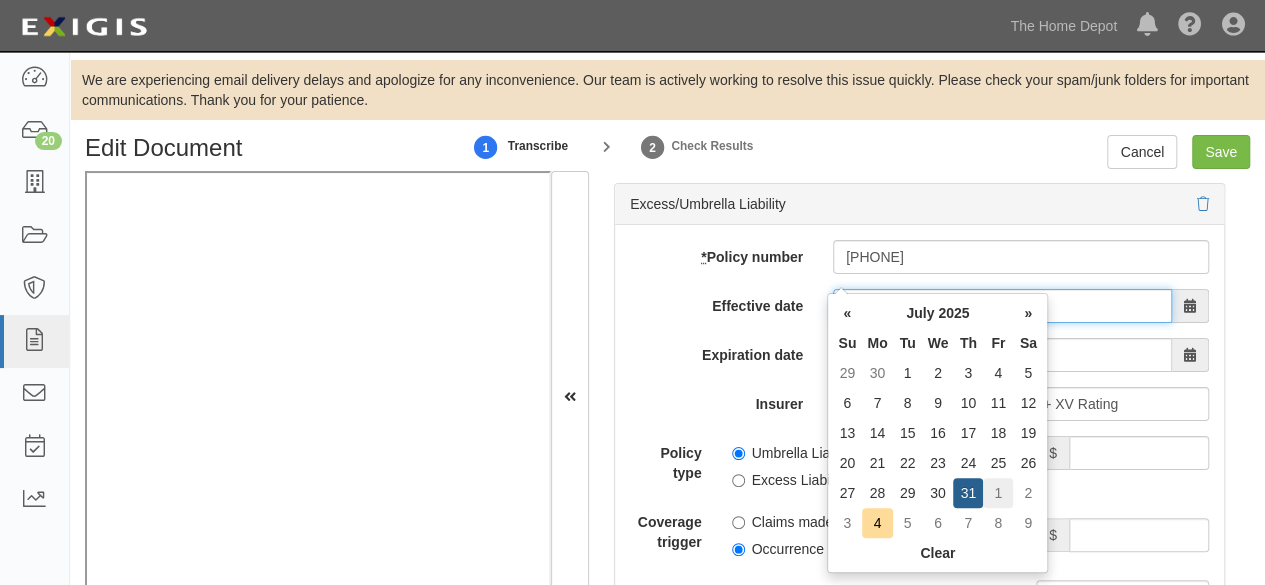 type on "08/01/2025" 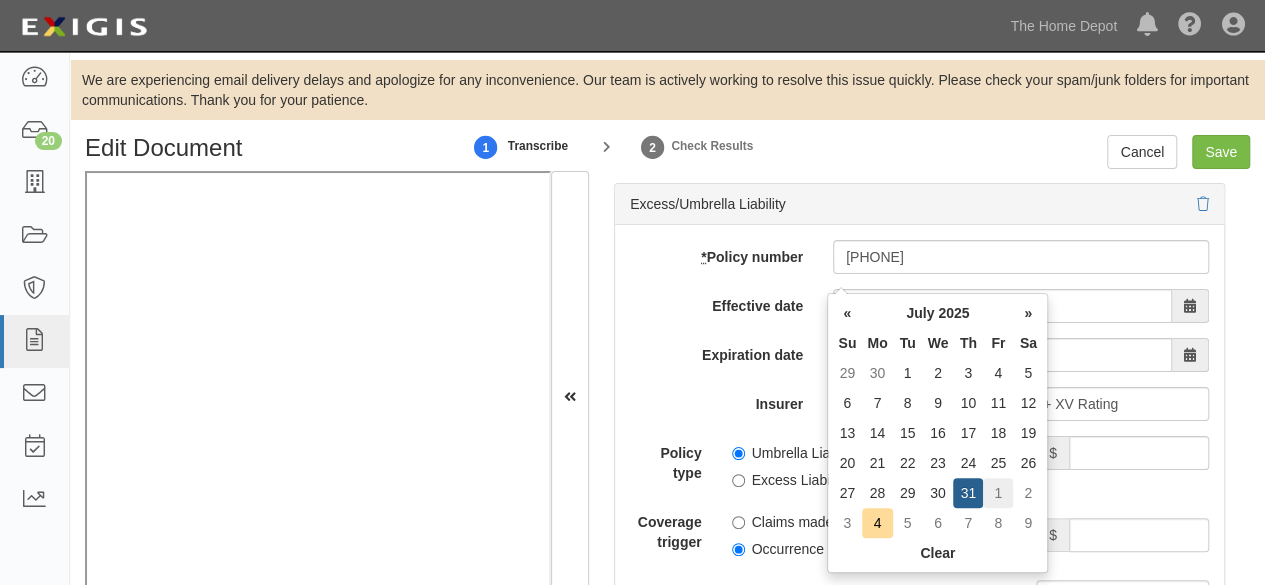 type on "08/01/2026" 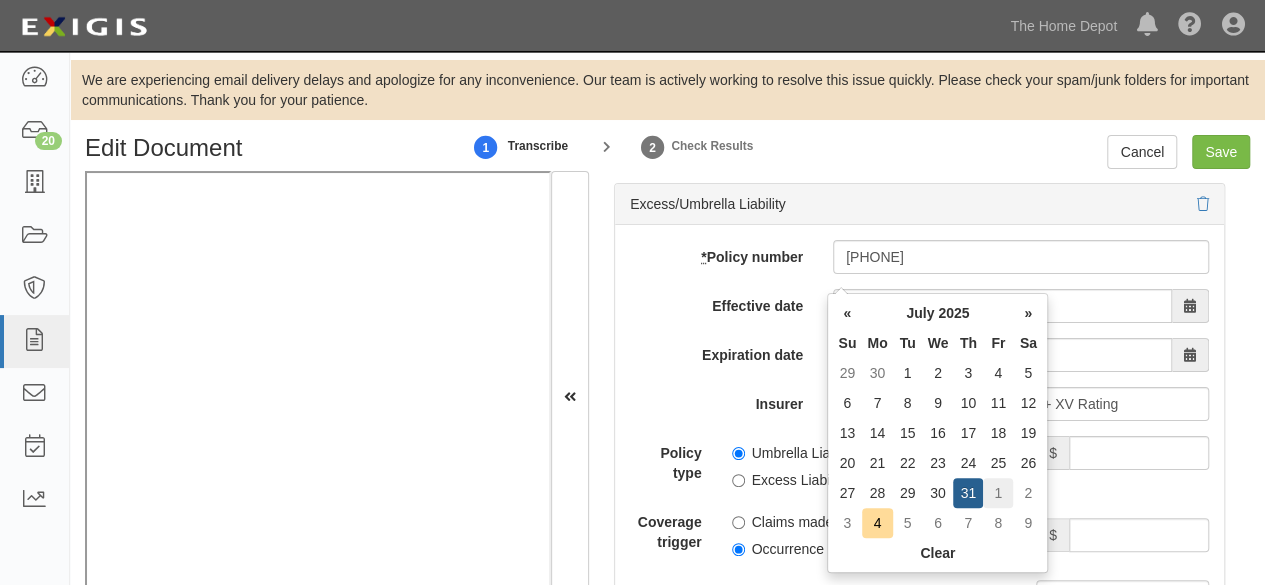 click on "1" at bounding box center (998, 493) 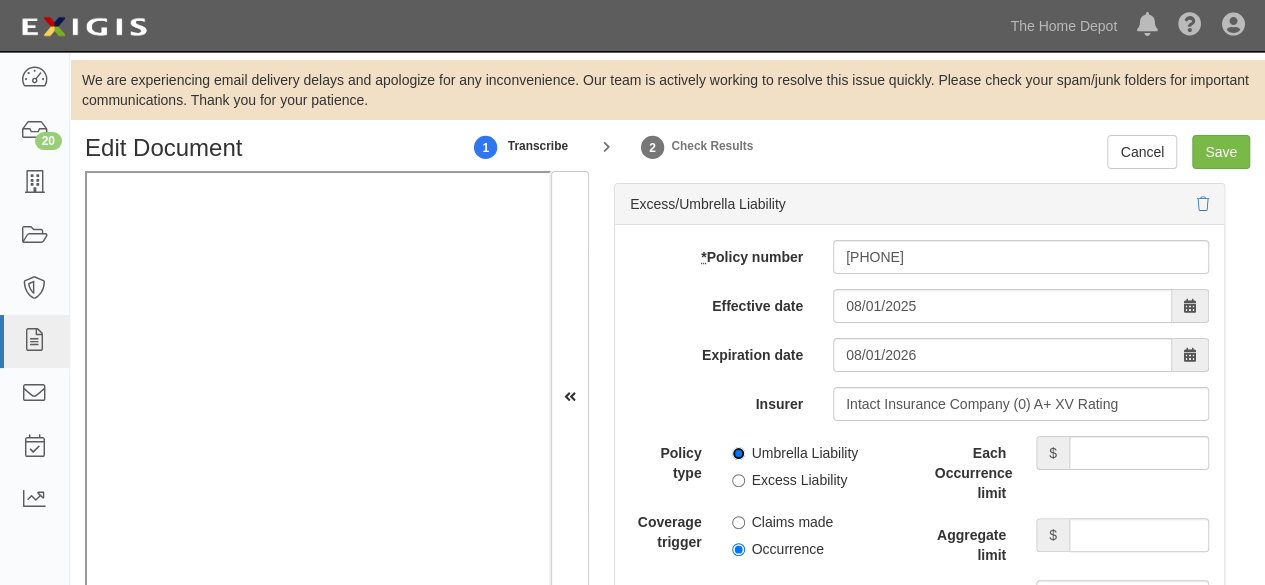 click on "Umbrella Liability" at bounding box center (738, 453) 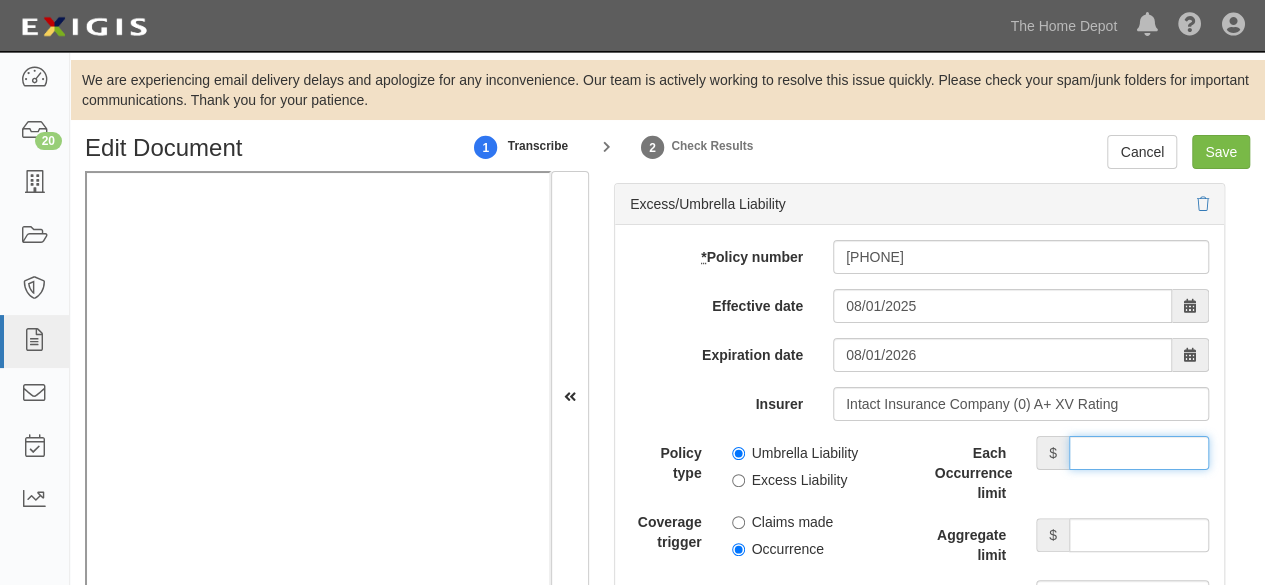 drag, startPoint x: 1112, startPoint y: 425, endPoint x: 1100, endPoint y: 414, distance: 16.27882 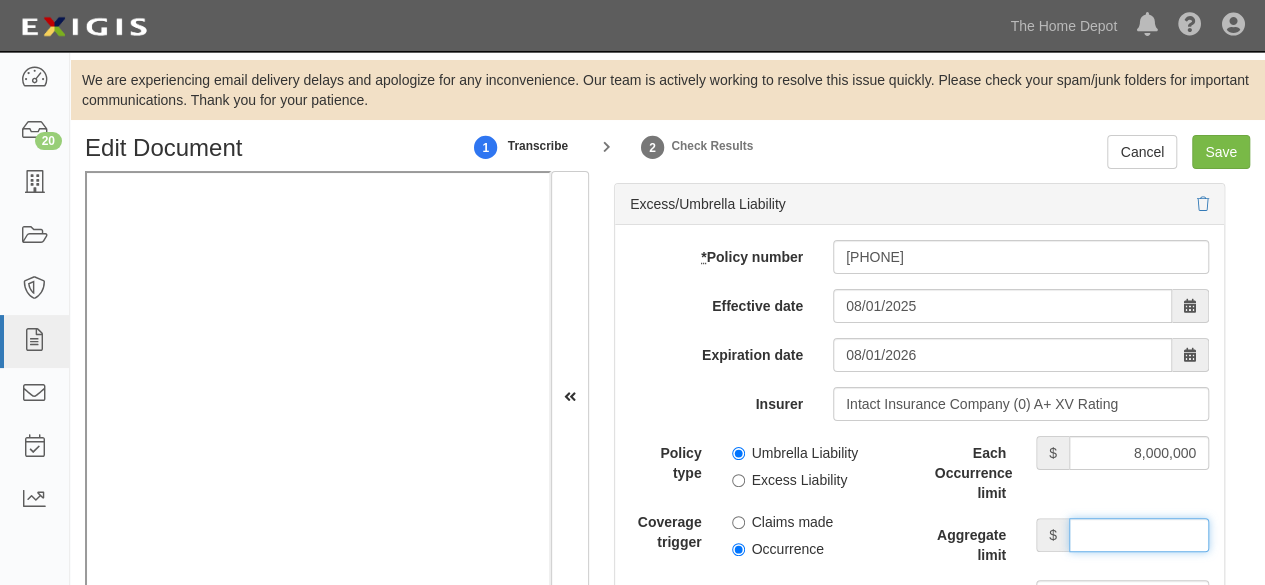 drag, startPoint x: 1070, startPoint y: 505, endPoint x: 1066, endPoint y: 487, distance: 18.439089 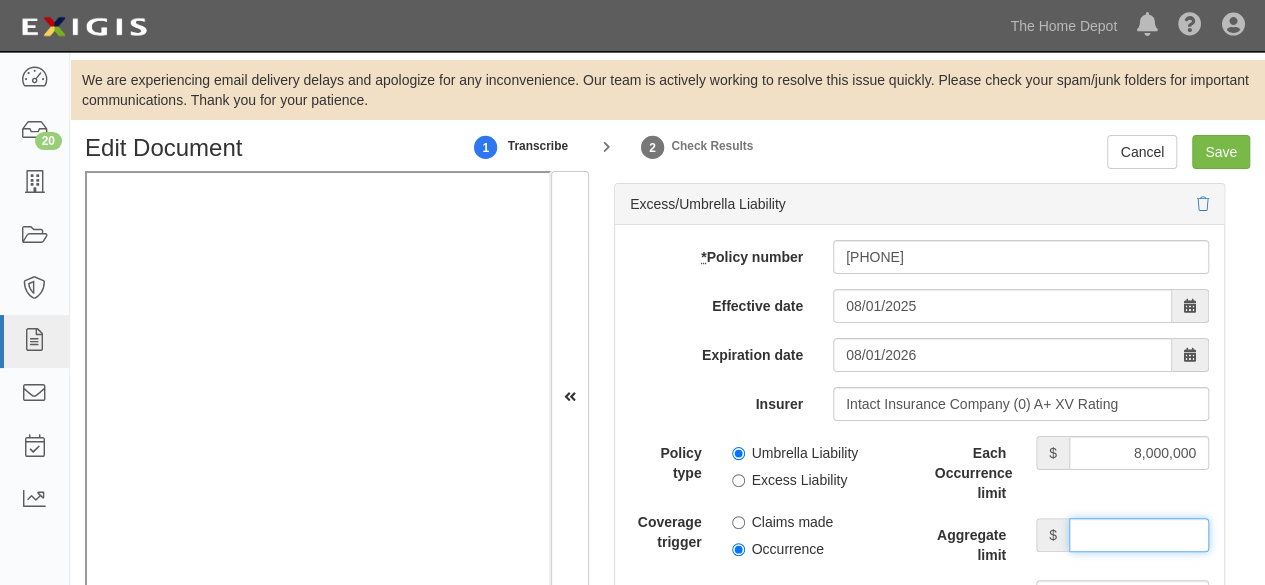 click on "Aggregate limit" at bounding box center (1139, 535) 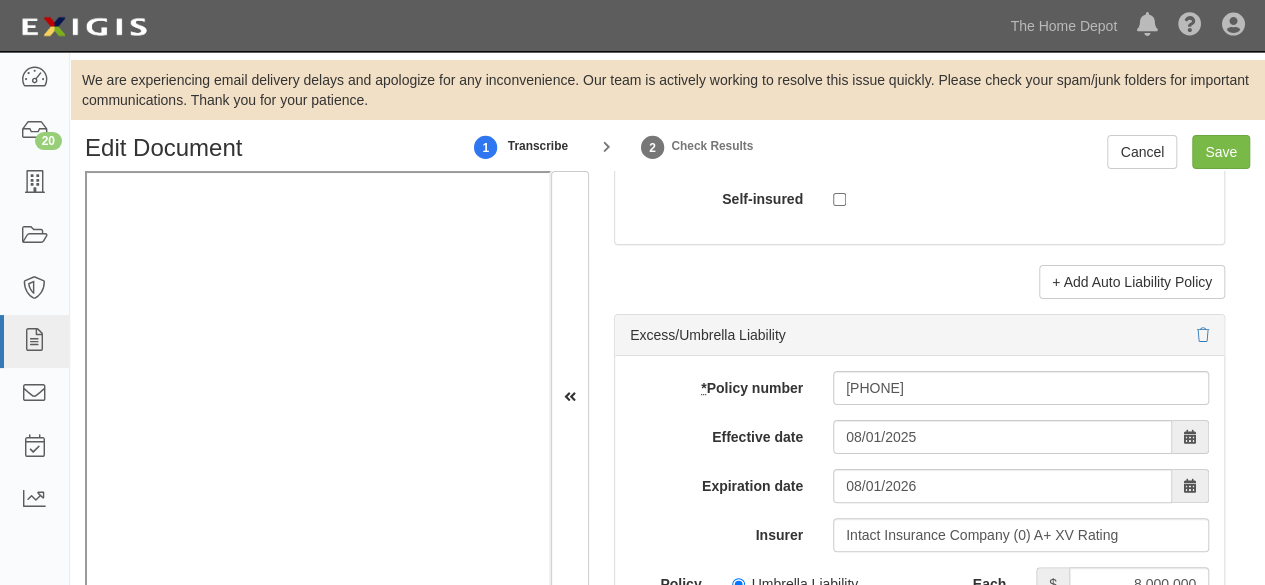 scroll, scrollTop: 4250, scrollLeft: 0, axis: vertical 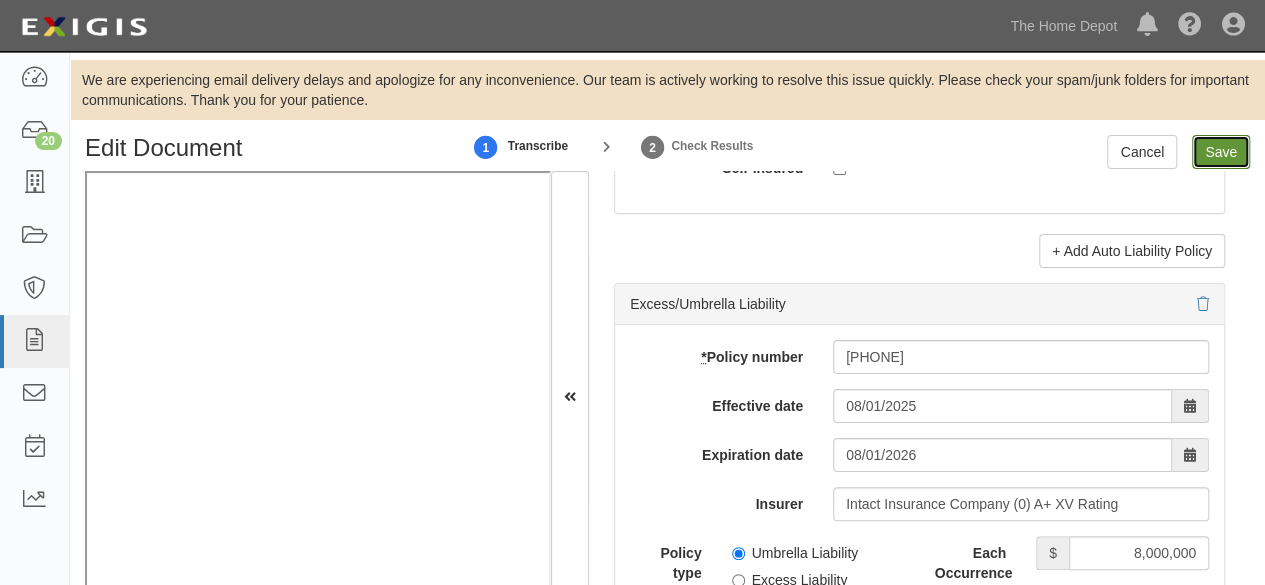 click on "Save" at bounding box center [1221, 152] 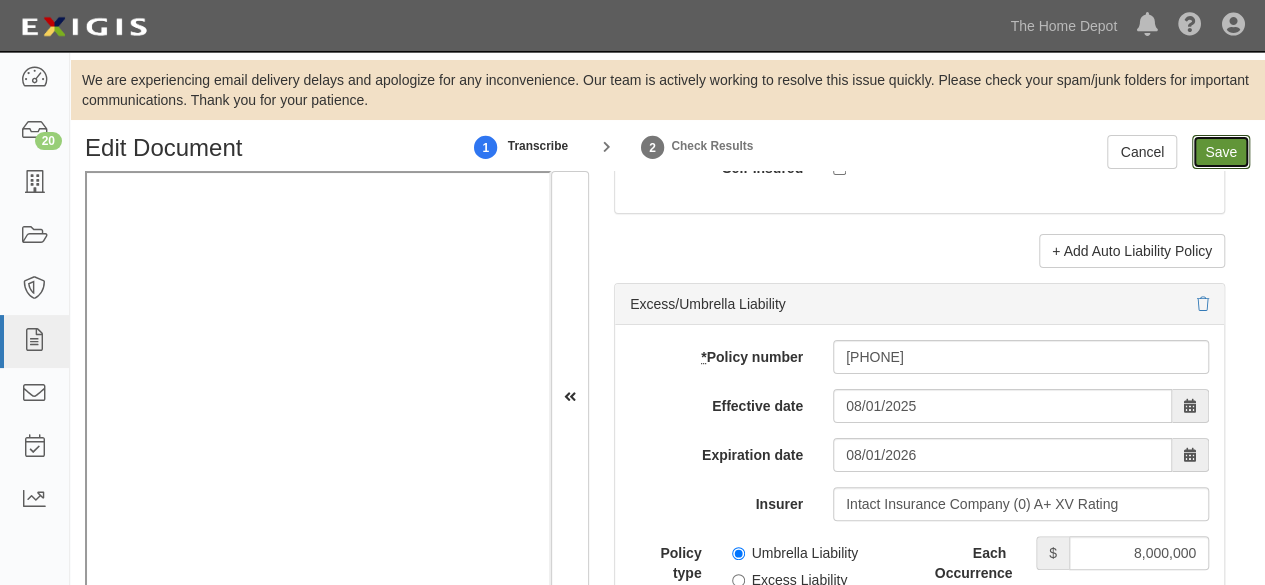 type on "2000000" 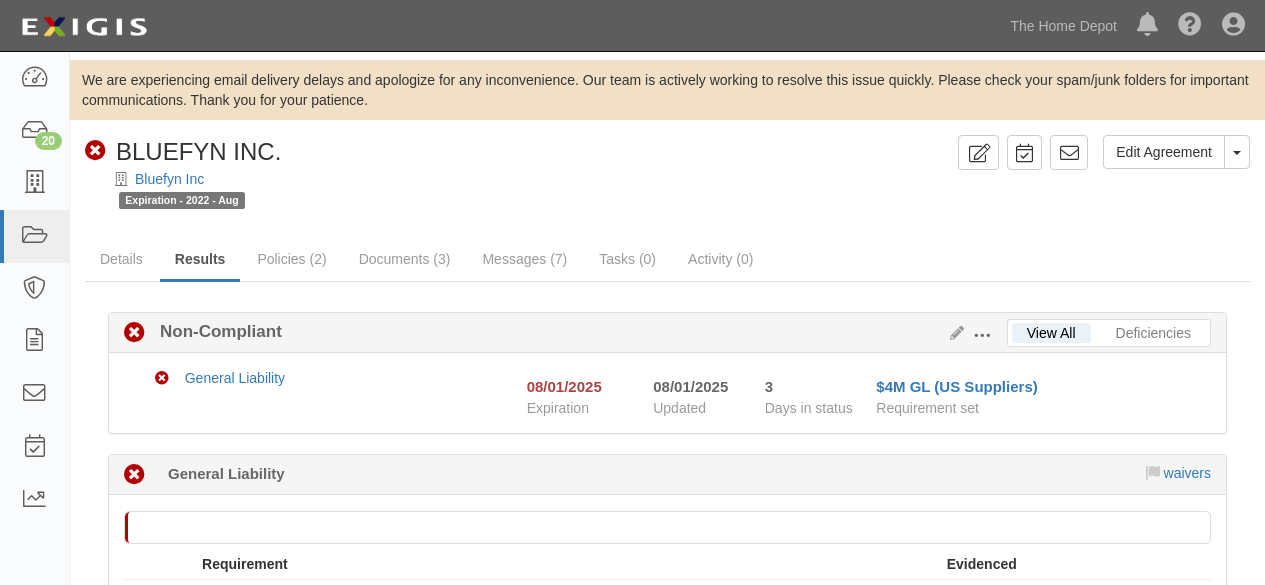 scroll, scrollTop: 0, scrollLeft: 0, axis: both 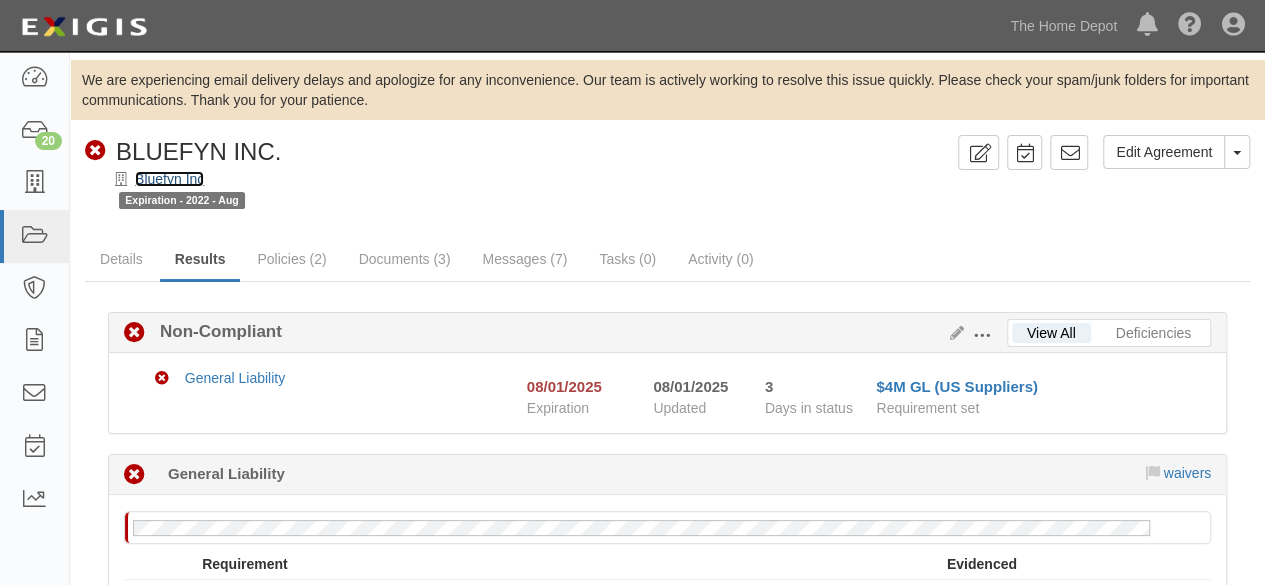 drag, startPoint x: 176, startPoint y: 179, endPoint x: 235, endPoint y: 193, distance: 60.63827 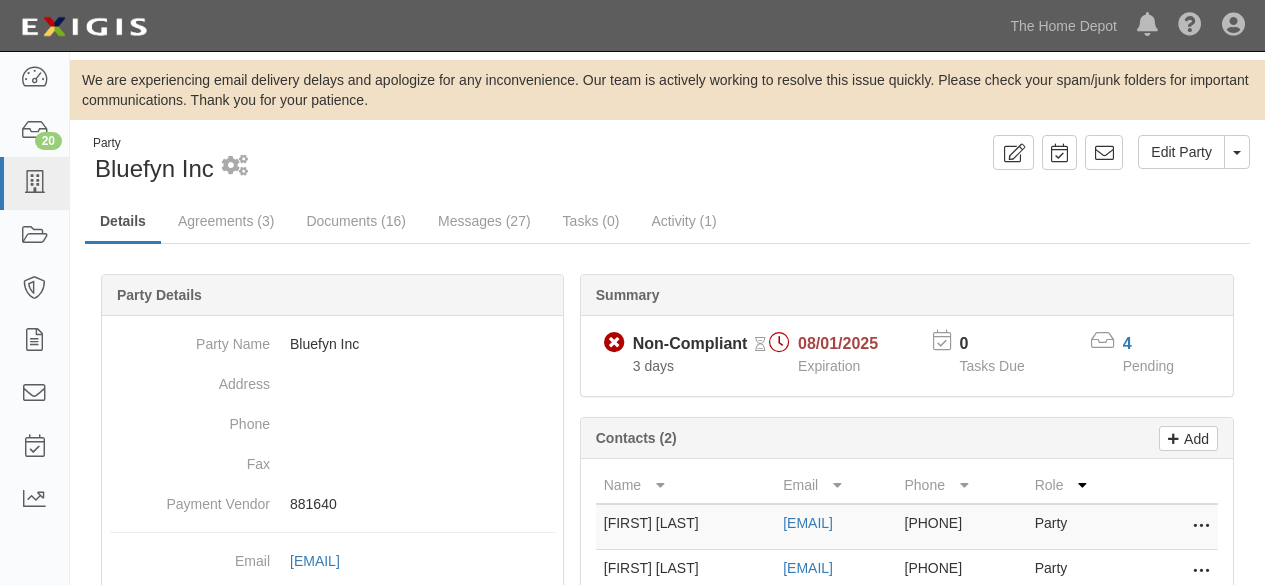 scroll, scrollTop: 0, scrollLeft: 0, axis: both 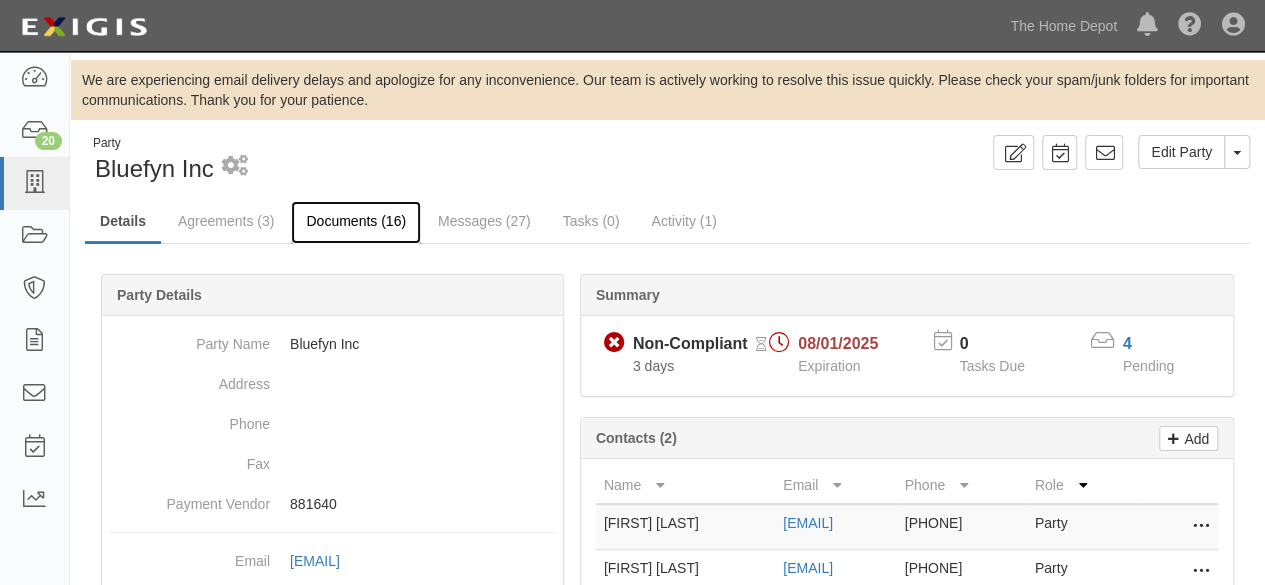 drag, startPoint x: 350, startPoint y: 226, endPoint x: 363, endPoint y: 228, distance: 13.152946 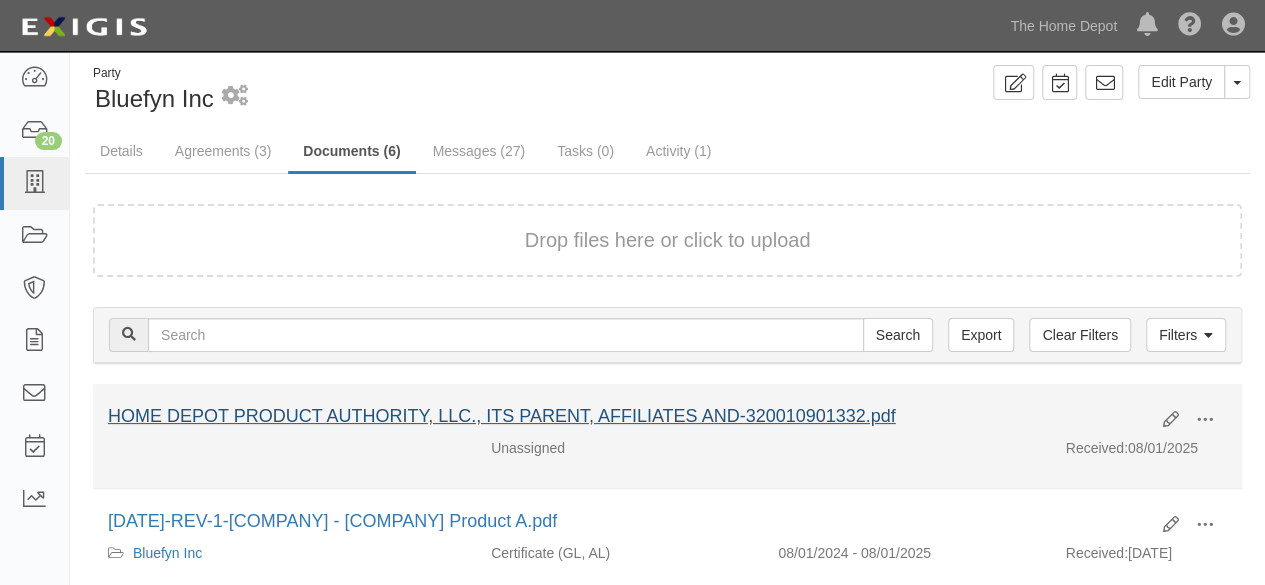 scroll, scrollTop: 200, scrollLeft: 0, axis: vertical 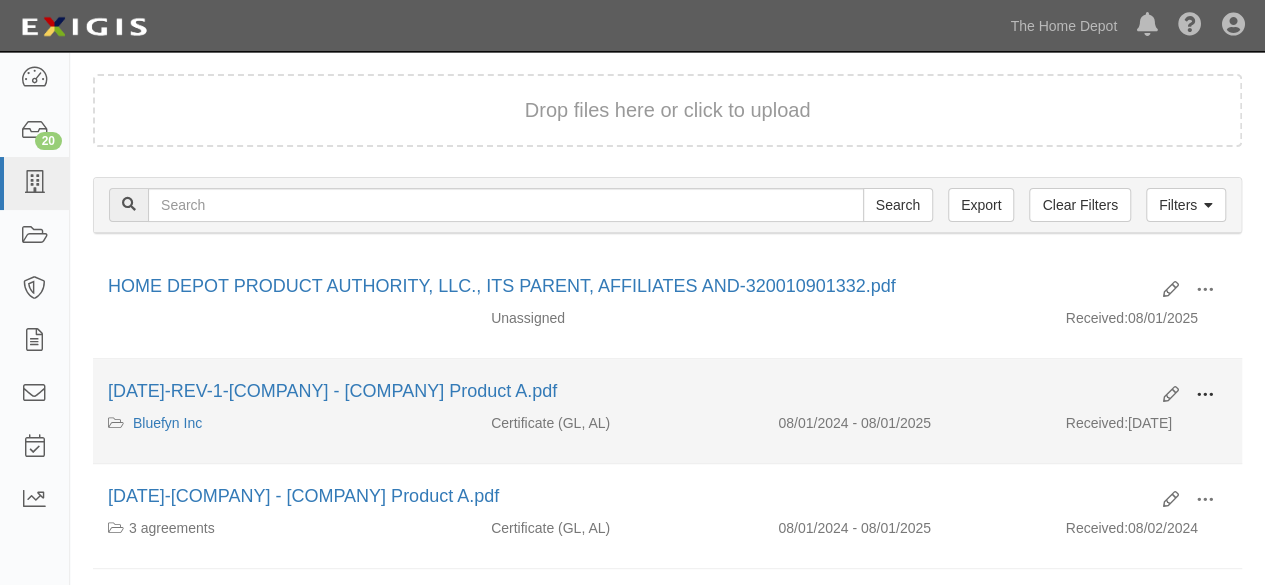 click at bounding box center (1205, 395) 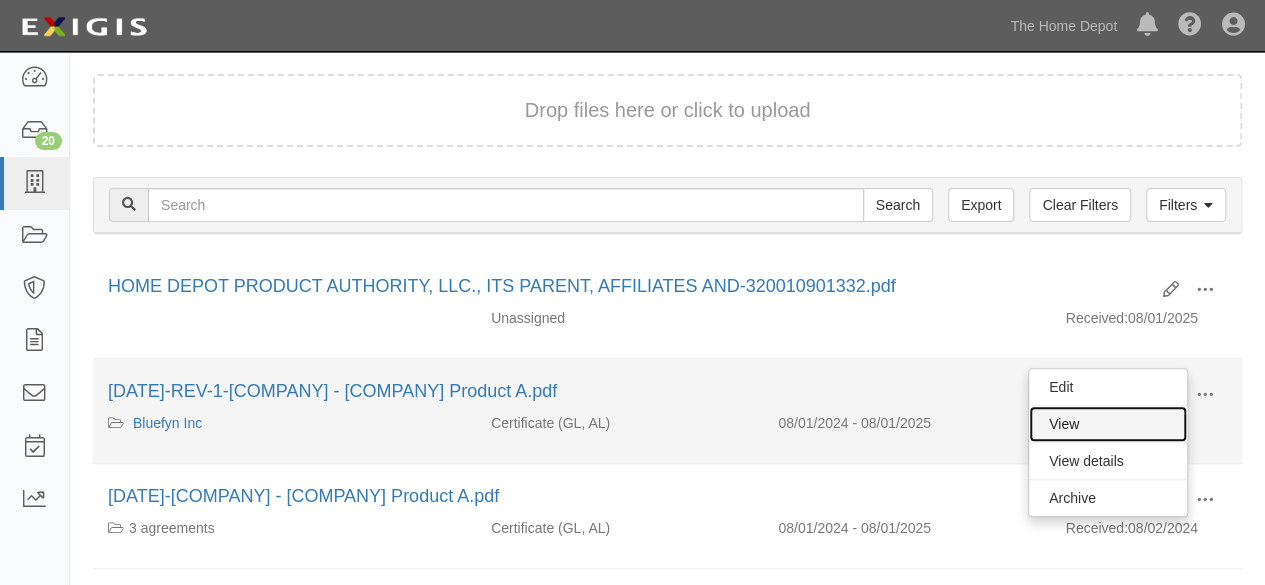 click on "View" at bounding box center (1108, 424) 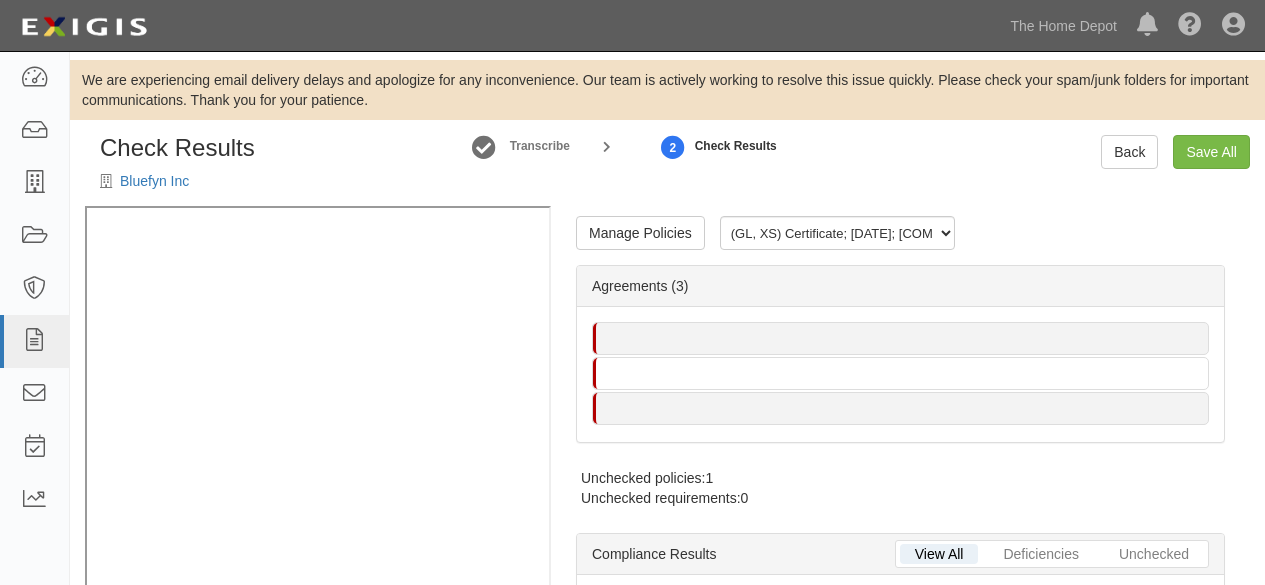scroll, scrollTop: 0, scrollLeft: 0, axis: both 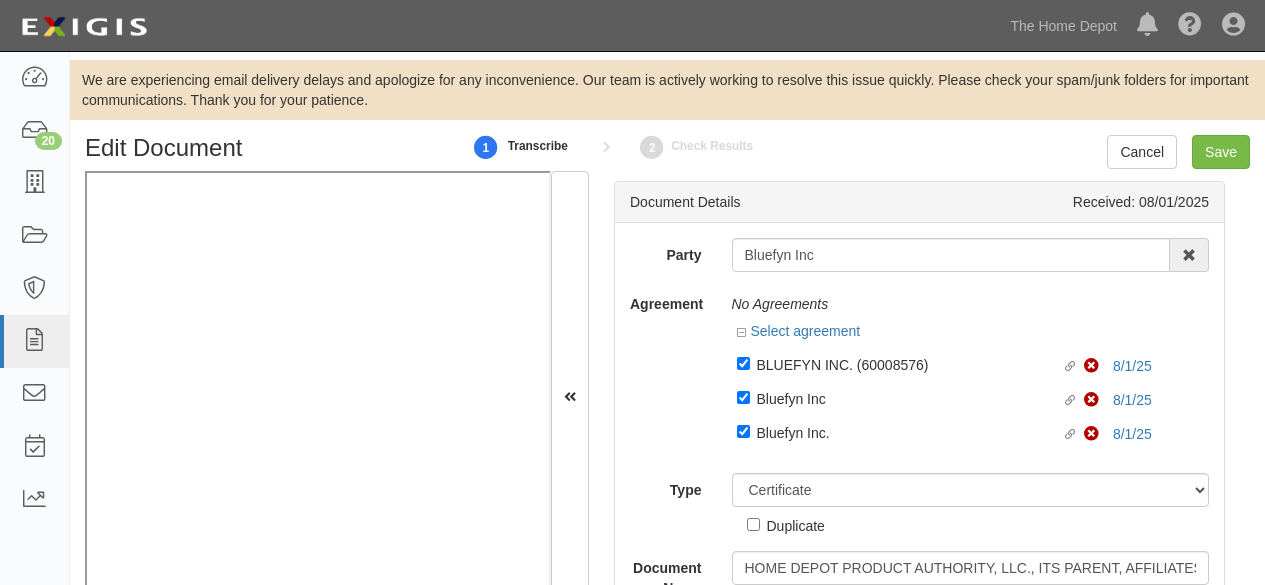 select on "CertificateDetail" 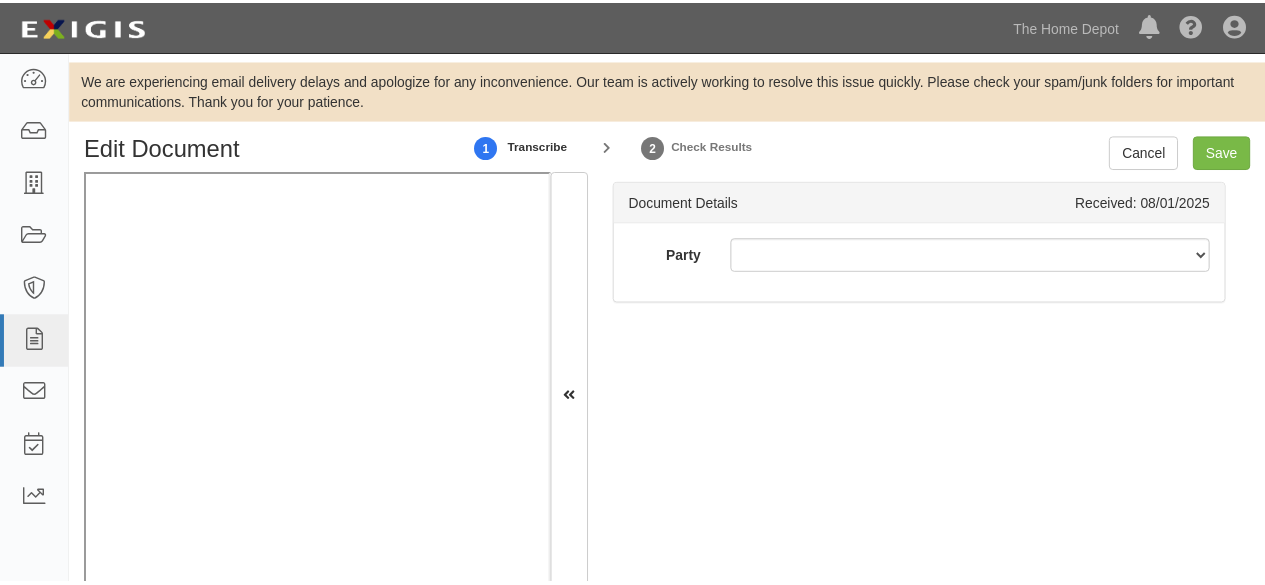 scroll, scrollTop: 0, scrollLeft: 0, axis: both 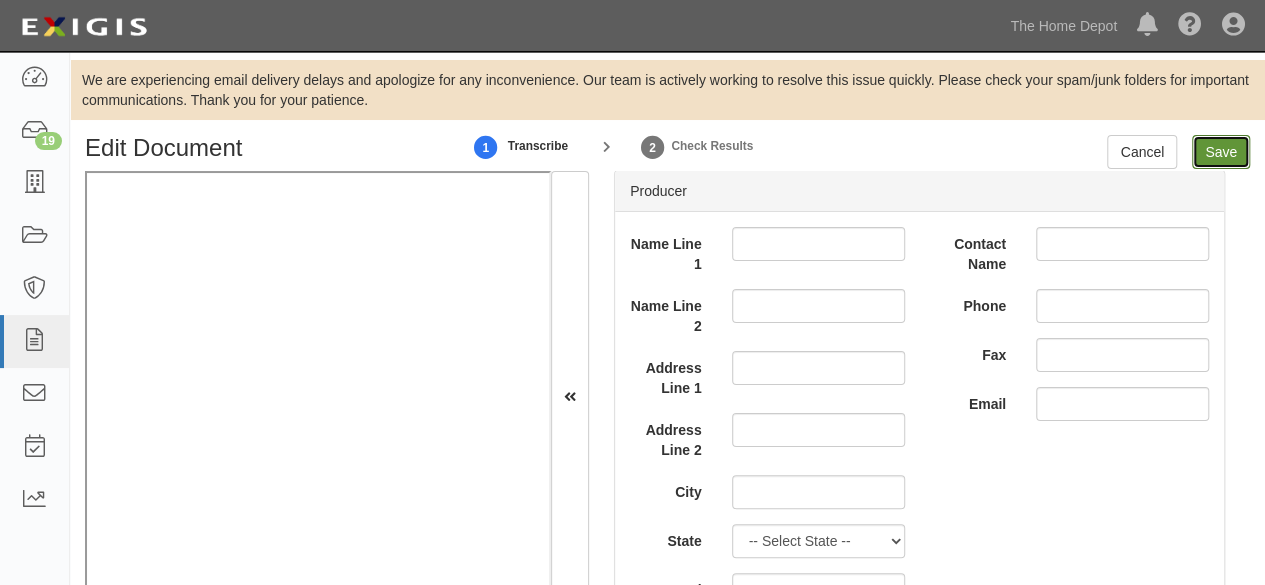 click on "Save" at bounding box center [1221, 152] 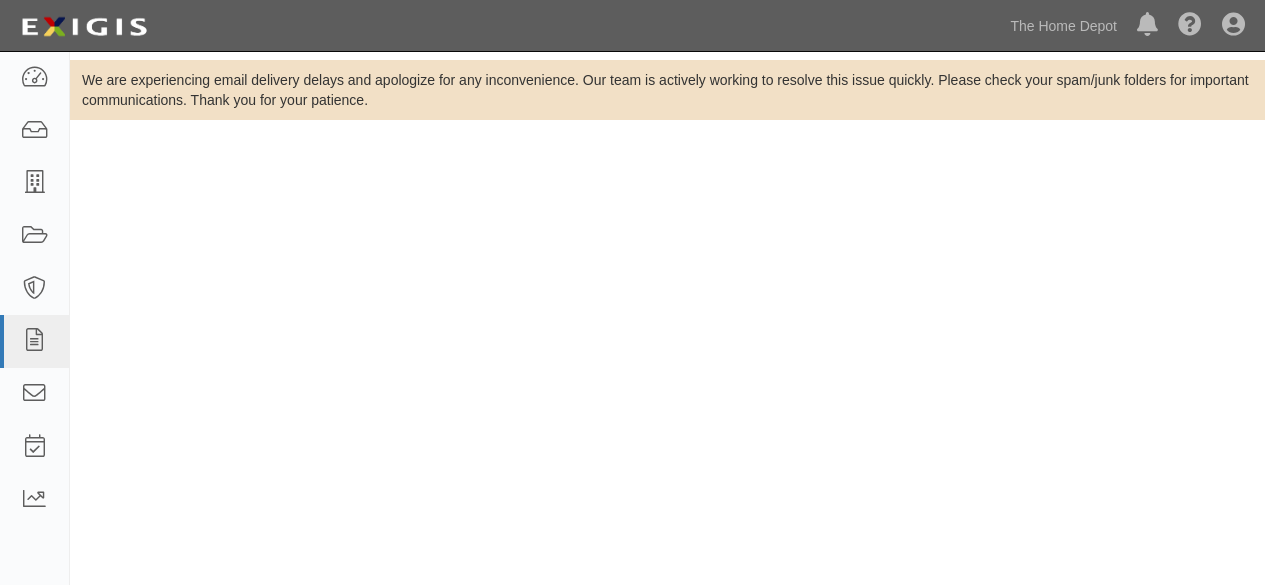 scroll, scrollTop: 0, scrollLeft: 0, axis: both 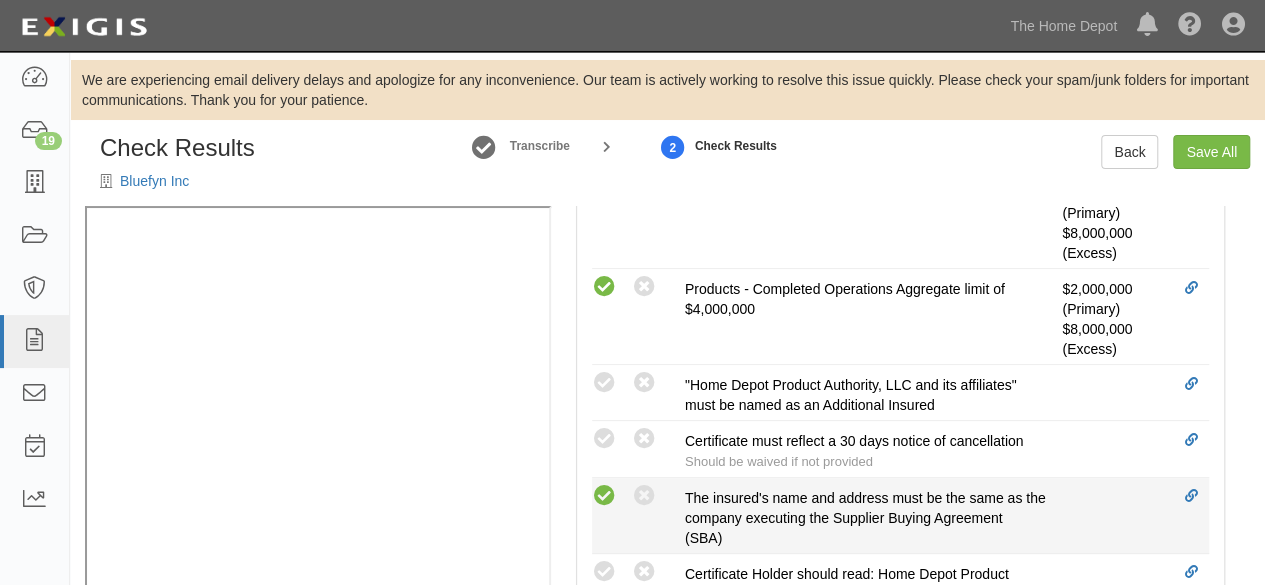 click at bounding box center [604, 496] 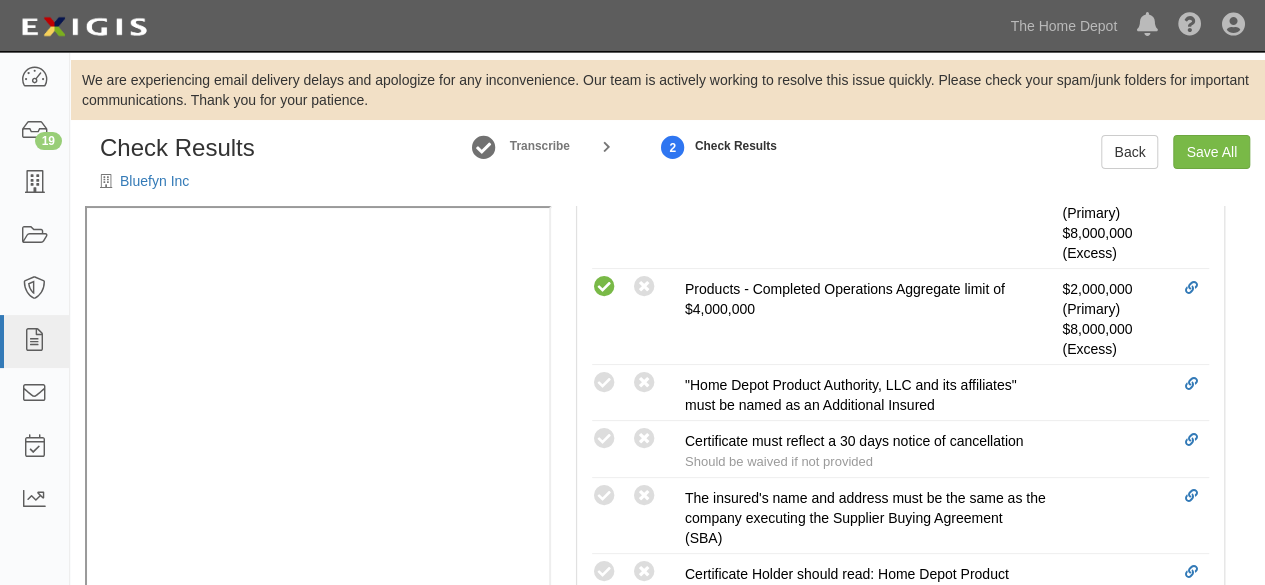 radio on "true" 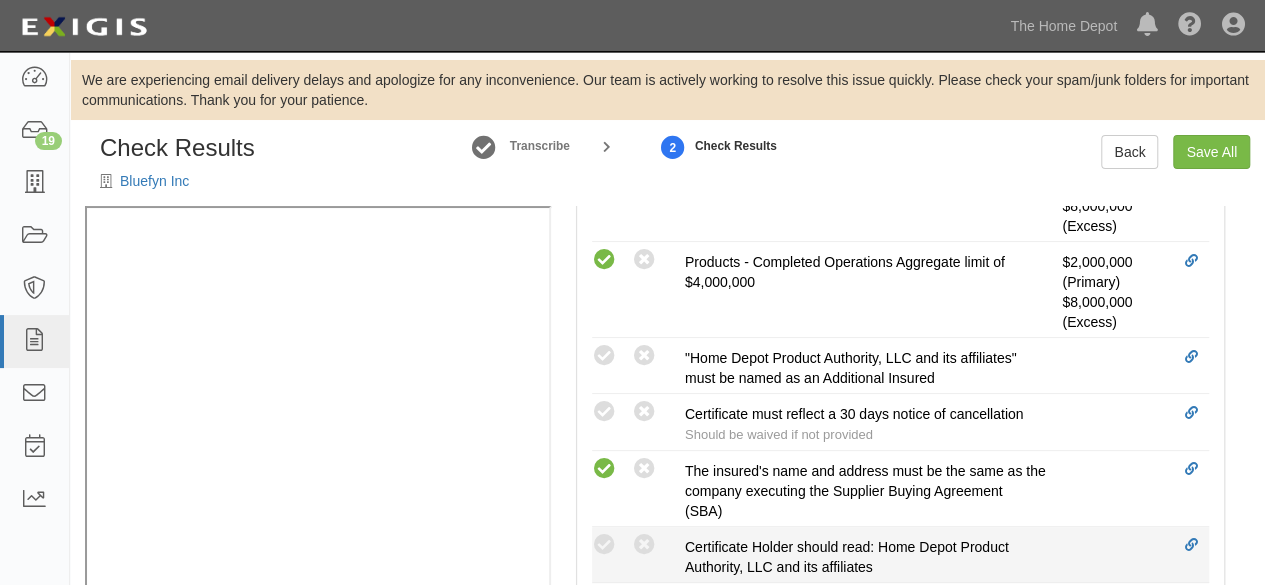 scroll, scrollTop: 965, scrollLeft: 0, axis: vertical 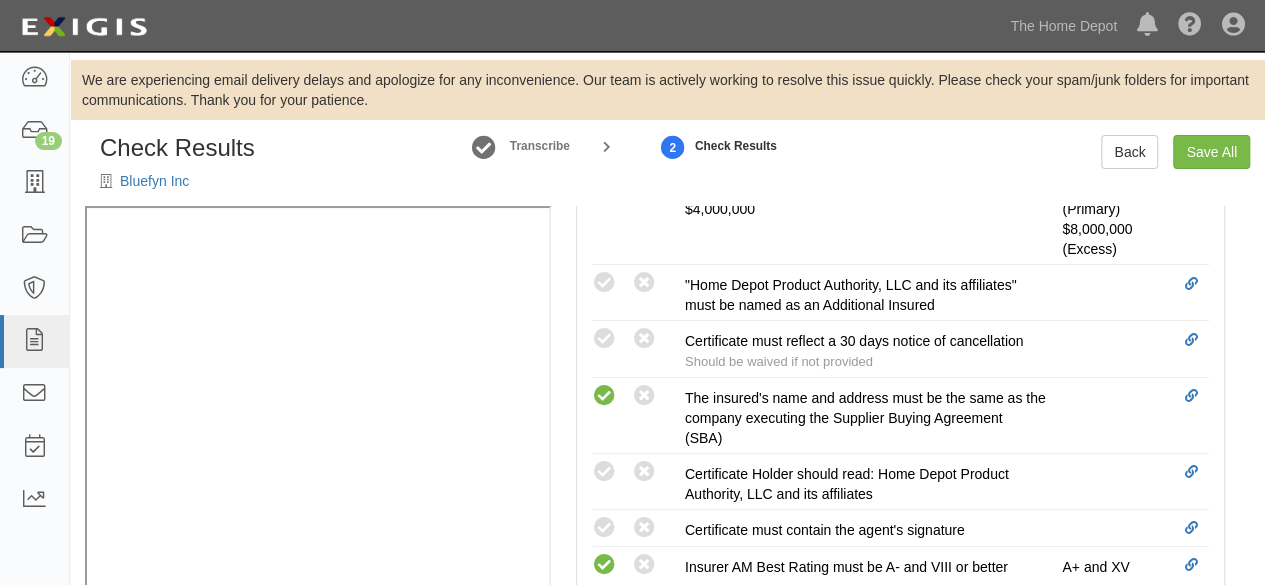 click at bounding box center [604, 528] 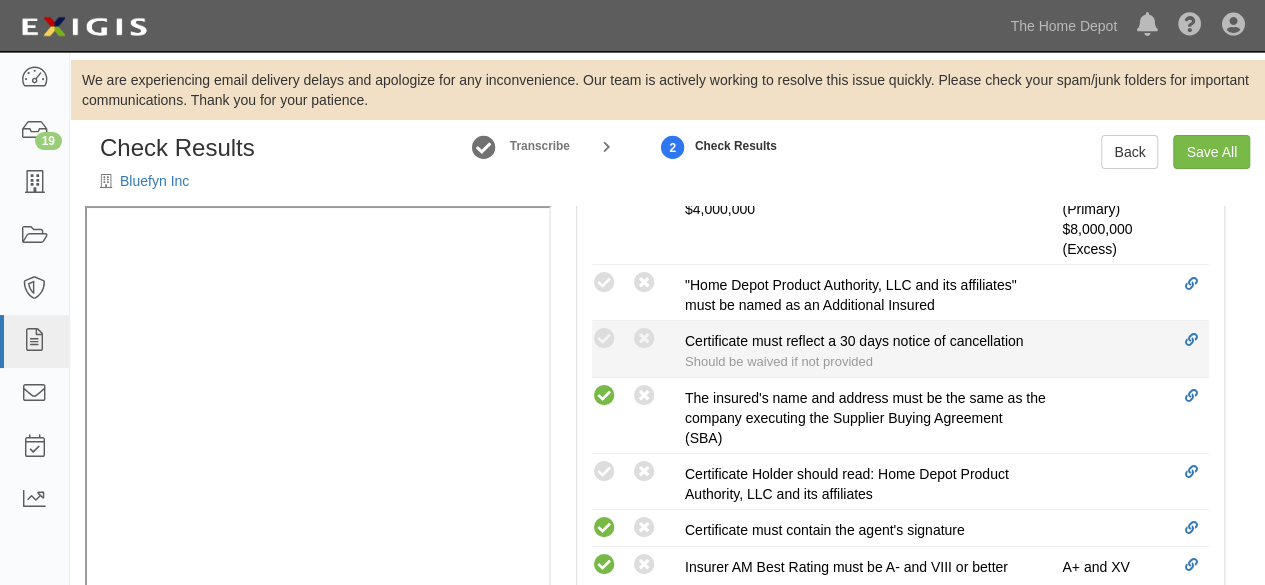 drag, startPoint x: 612, startPoint y: 328, endPoint x: 586, endPoint y: 338, distance: 27.856777 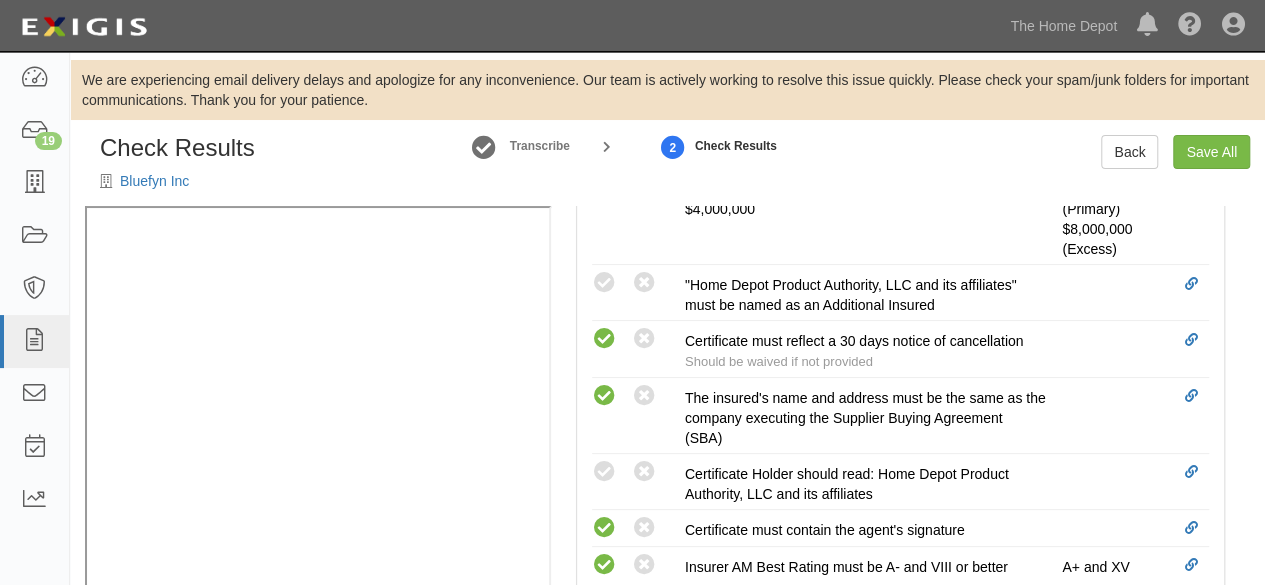 drag, startPoint x: 600, startPoint y: 466, endPoint x: 540, endPoint y: 471, distance: 60.207973 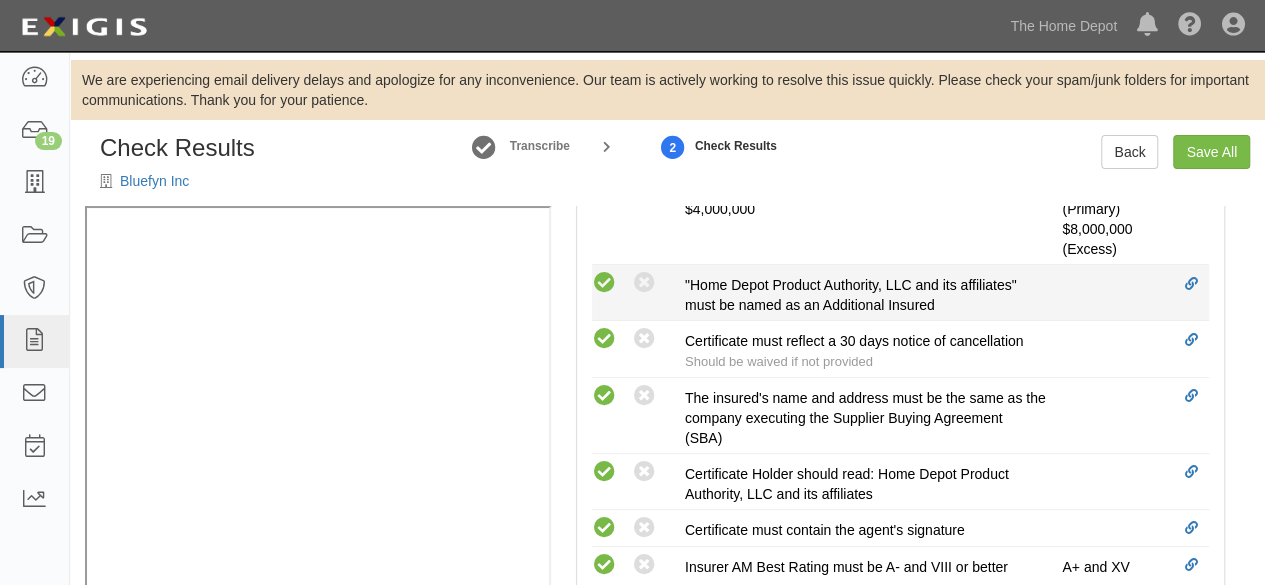 click at bounding box center (604, 283) 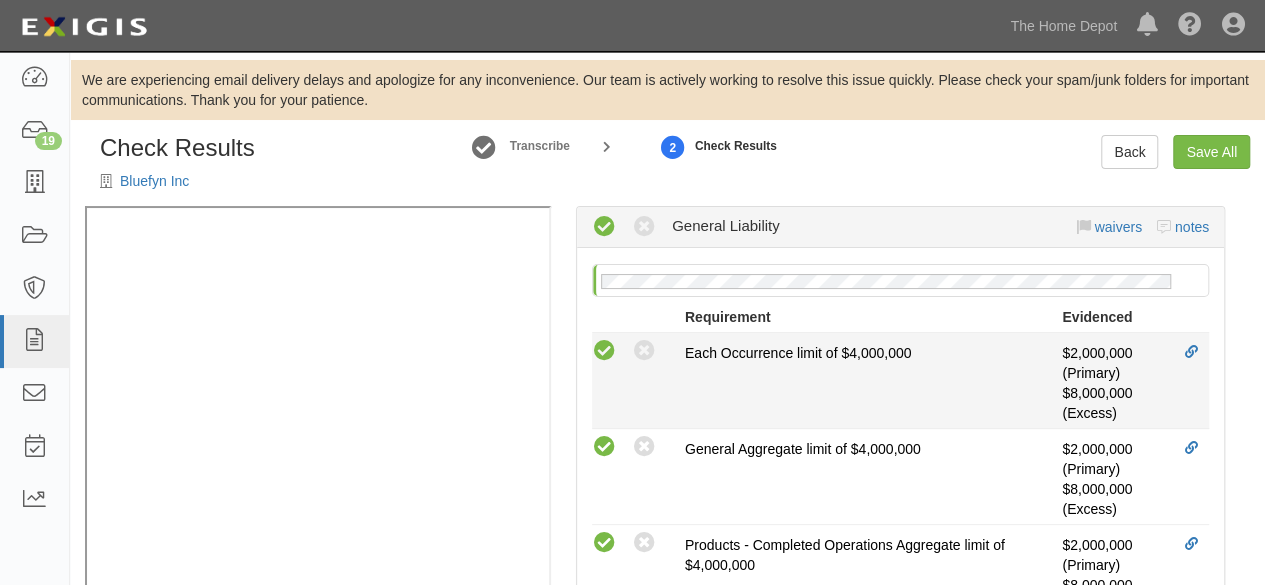 scroll, scrollTop: 0, scrollLeft: 0, axis: both 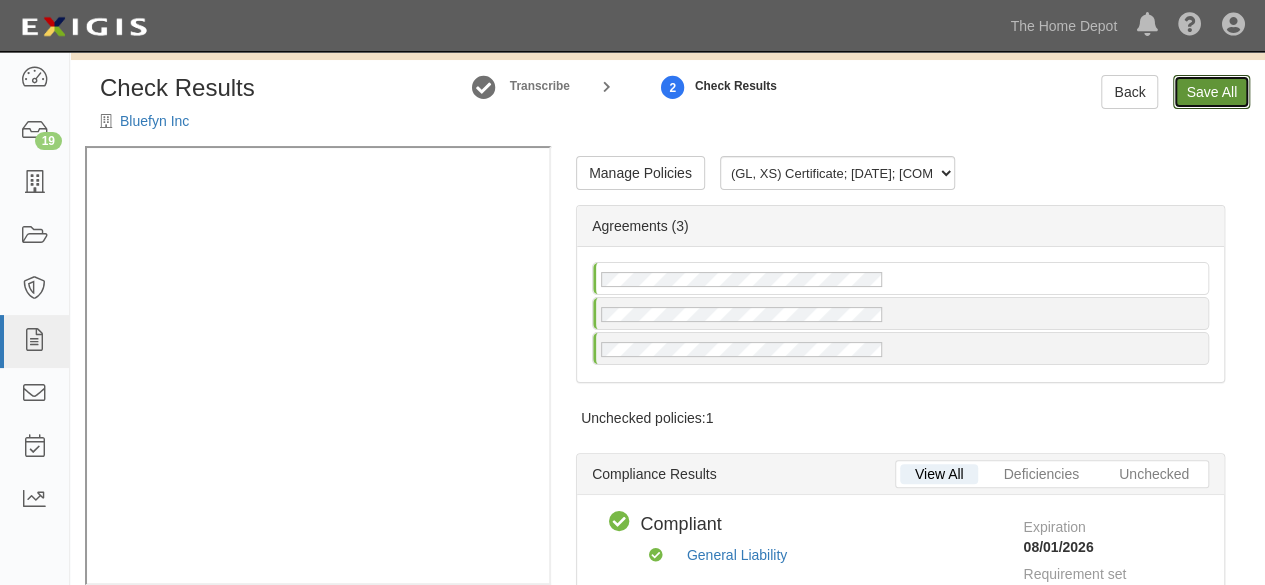 drag, startPoint x: 1206, startPoint y: 92, endPoint x: 1109, endPoint y: 225, distance: 164.6147 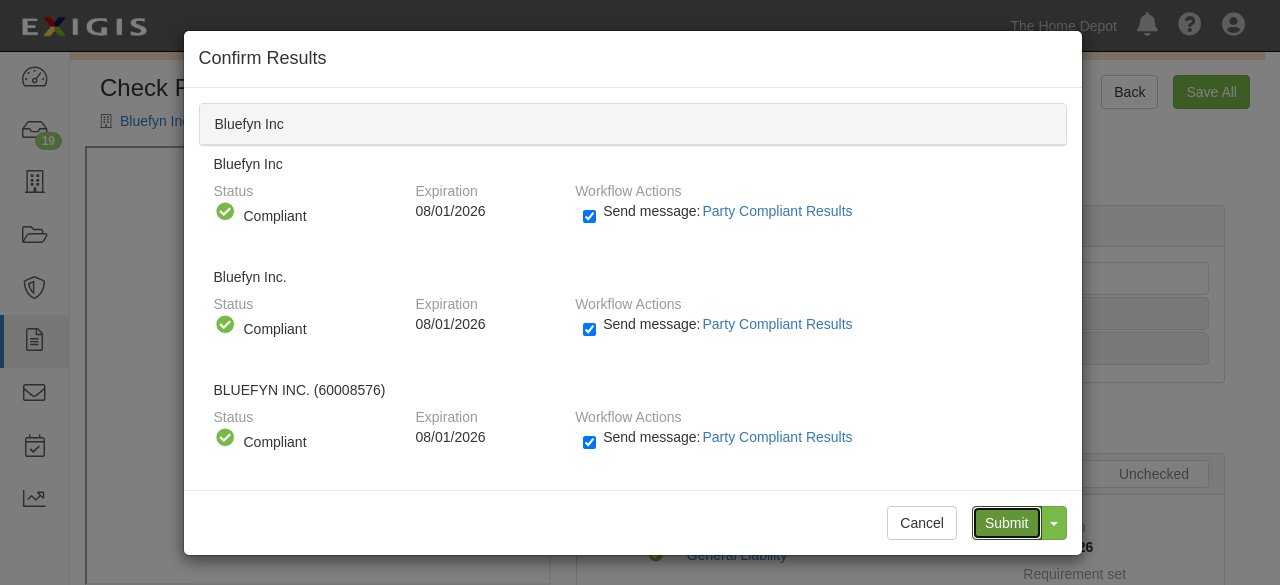 click on "Submit" at bounding box center (1007, 523) 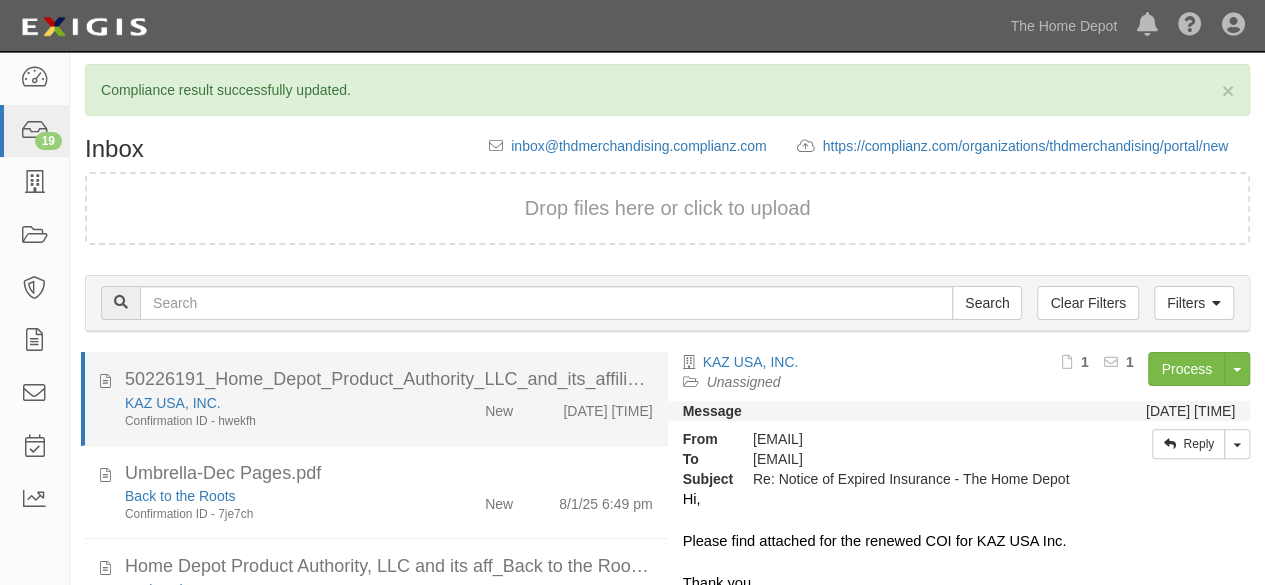 scroll, scrollTop: 100, scrollLeft: 0, axis: vertical 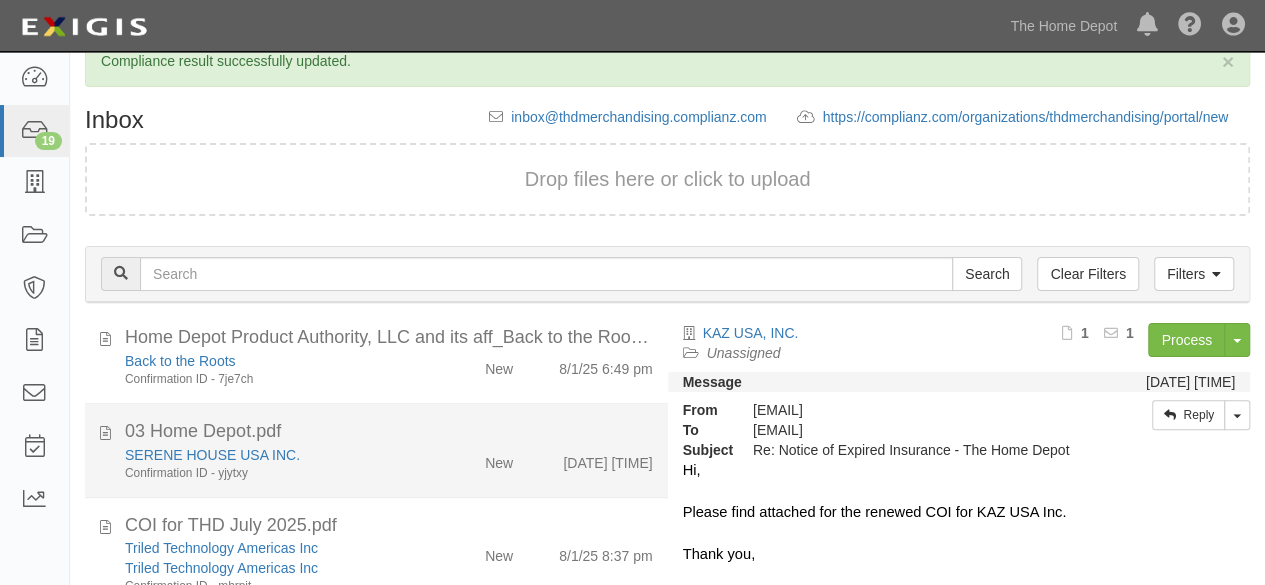 click on "Confirmation ID - yjytxy" 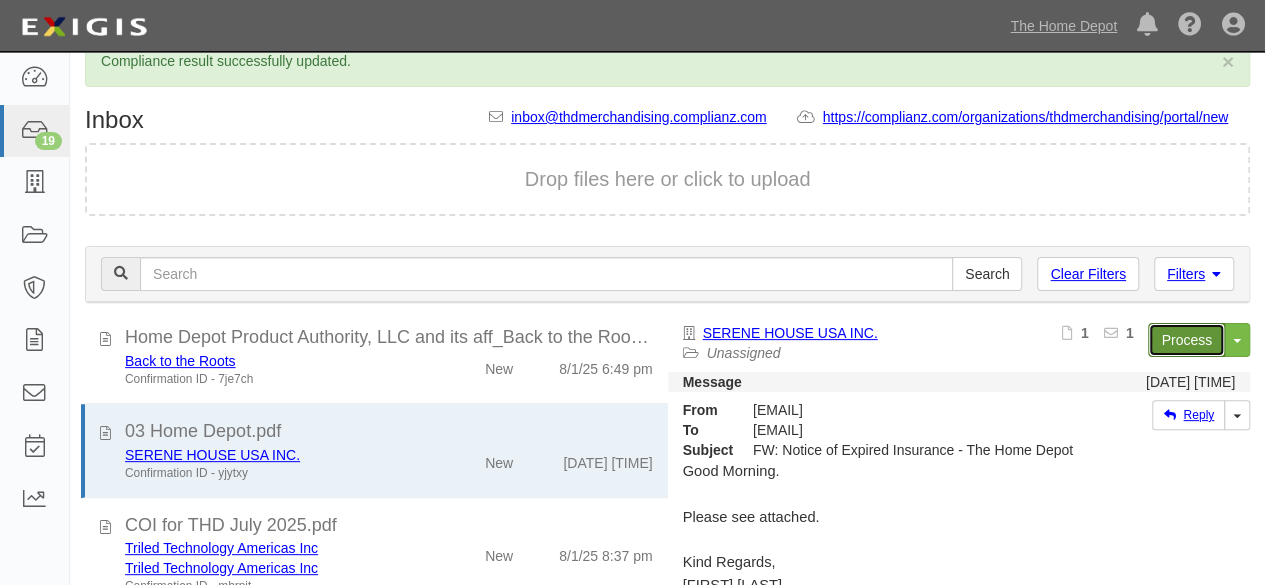 click on "Process" at bounding box center (1186, 340) 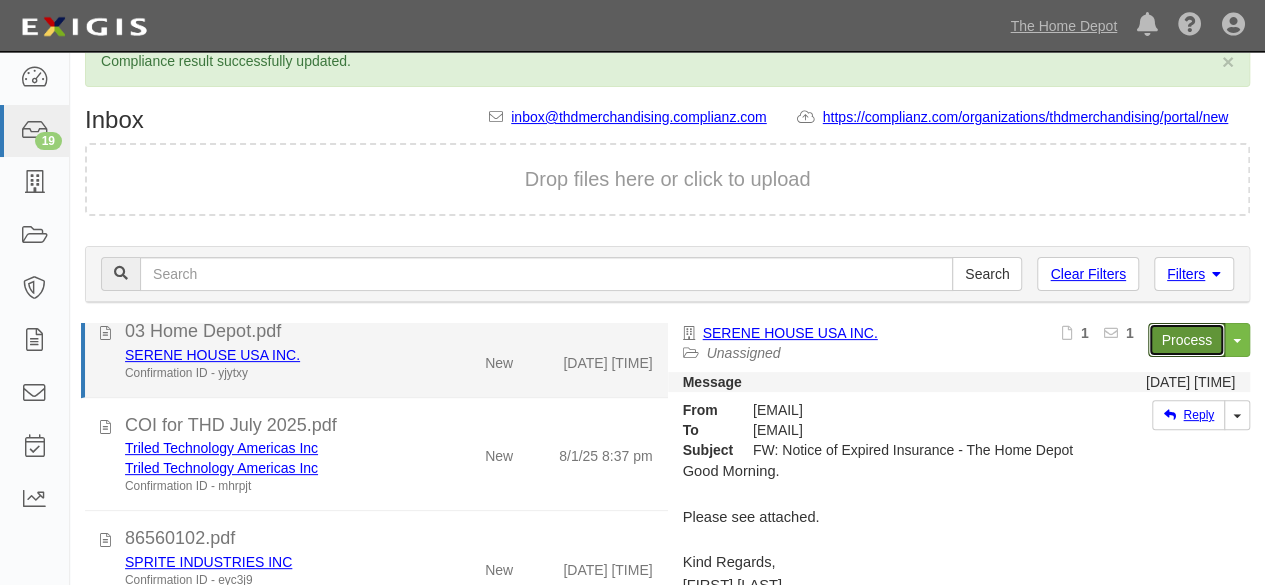 scroll, scrollTop: 400, scrollLeft: 0, axis: vertical 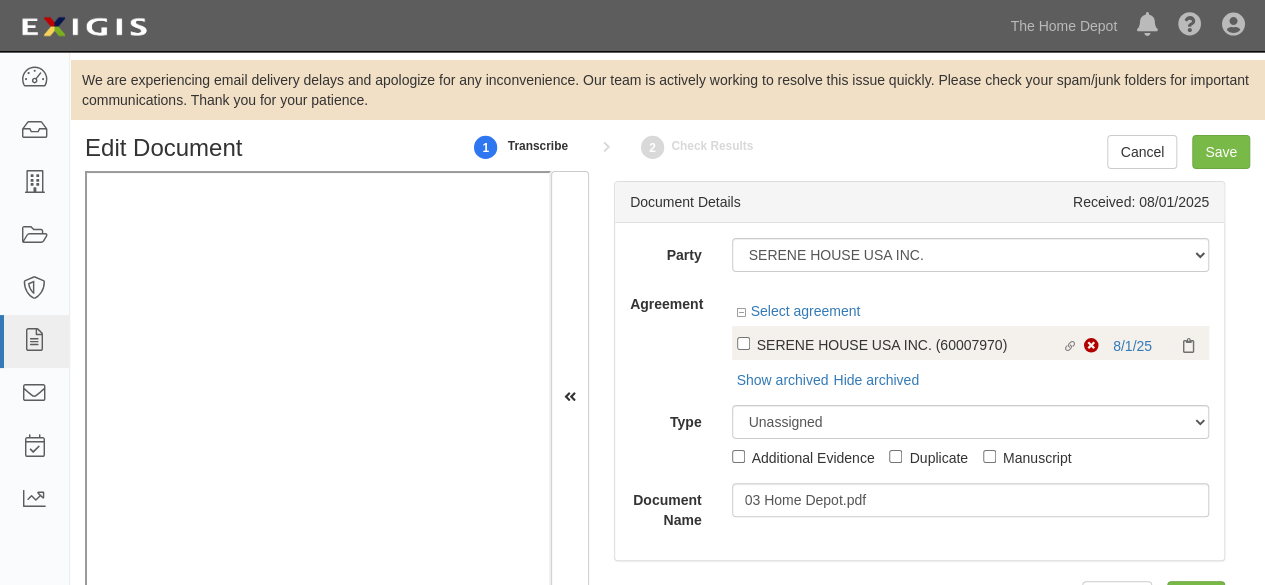 click on "Linked agreement
SERENE HOUSE USA INC.    (60007970)
Linked agreement
Non-Compliant
8/1/25" at bounding box center [971, 343] 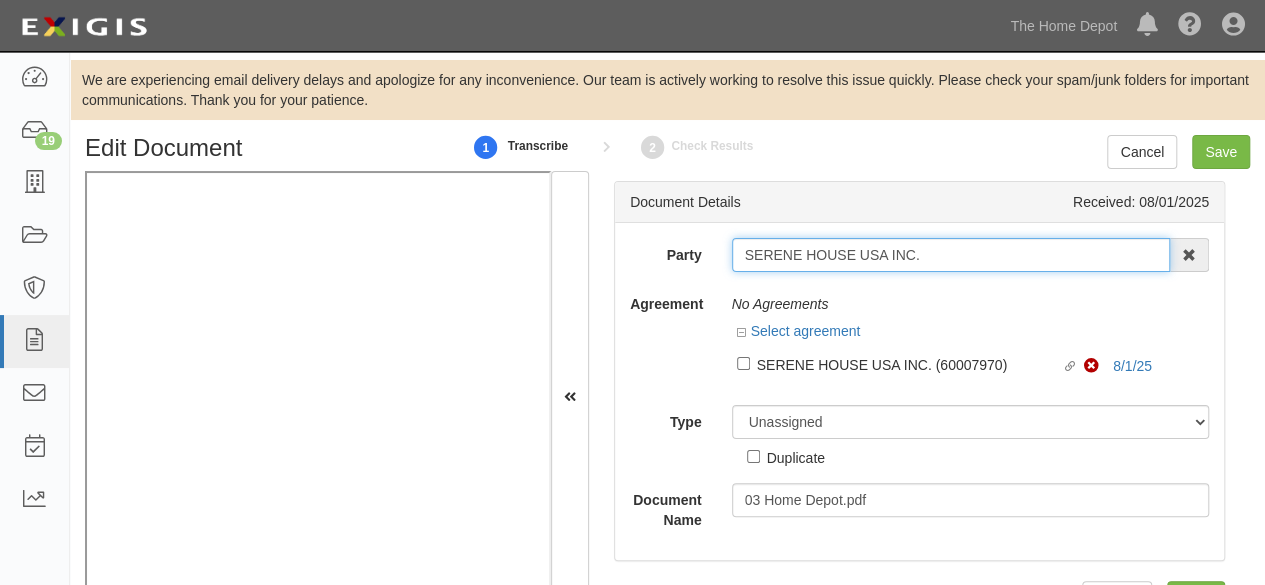 click on "SERENE HOUSE USA INC." at bounding box center (951, 255) 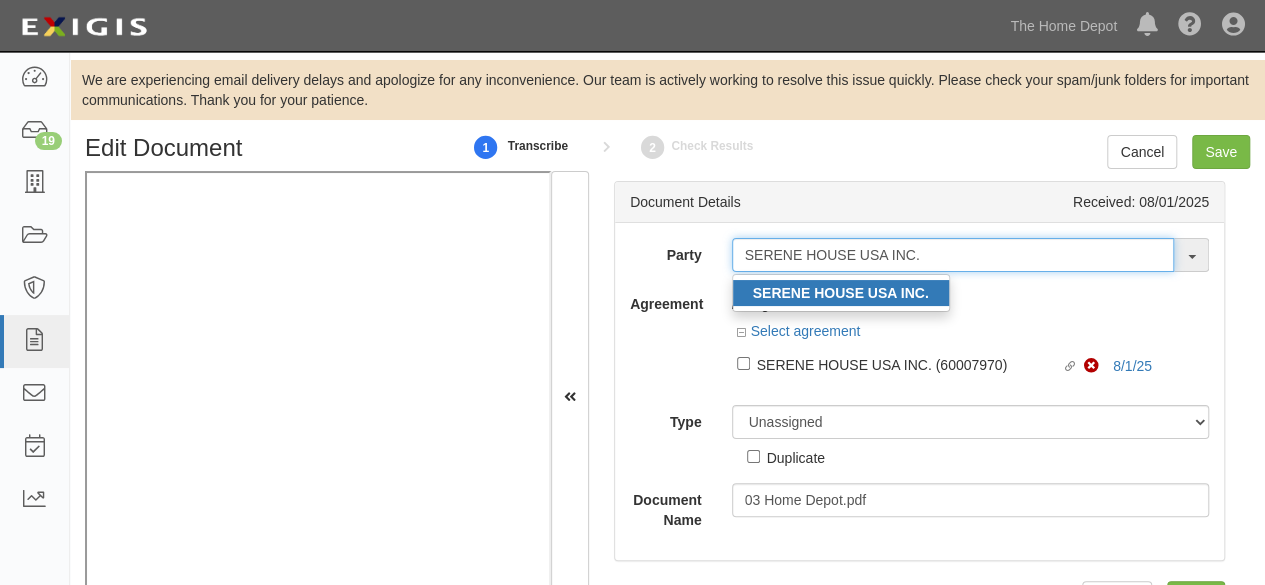 type on "SERENE HOUSE USA INC." 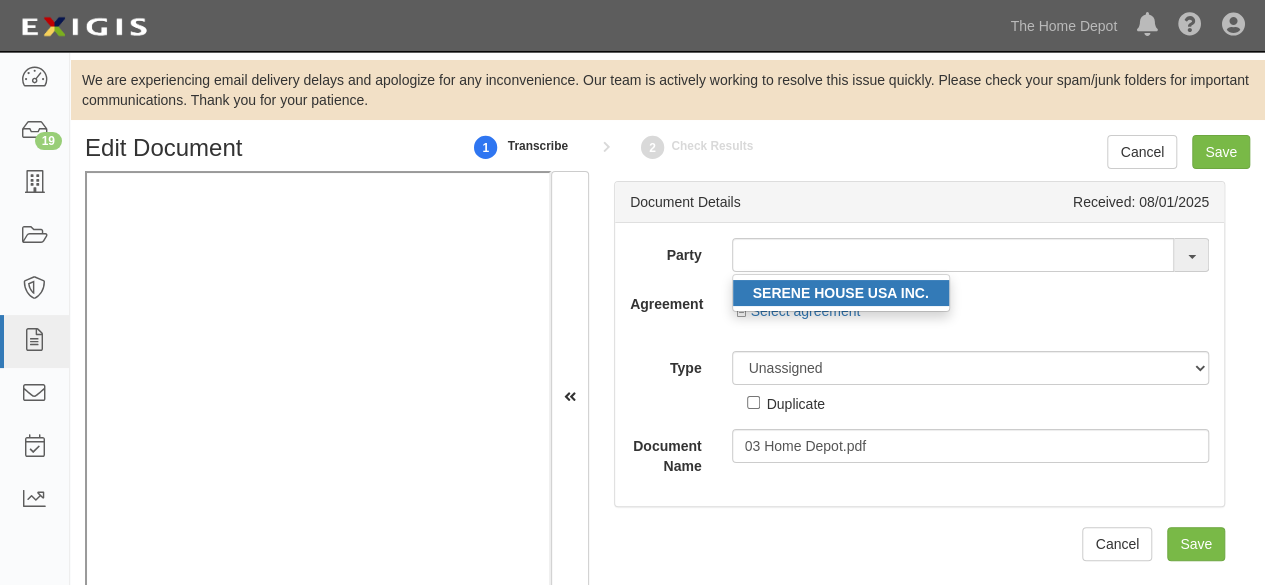 click on "SERENE HOUSE USA INC." at bounding box center [841, 293] 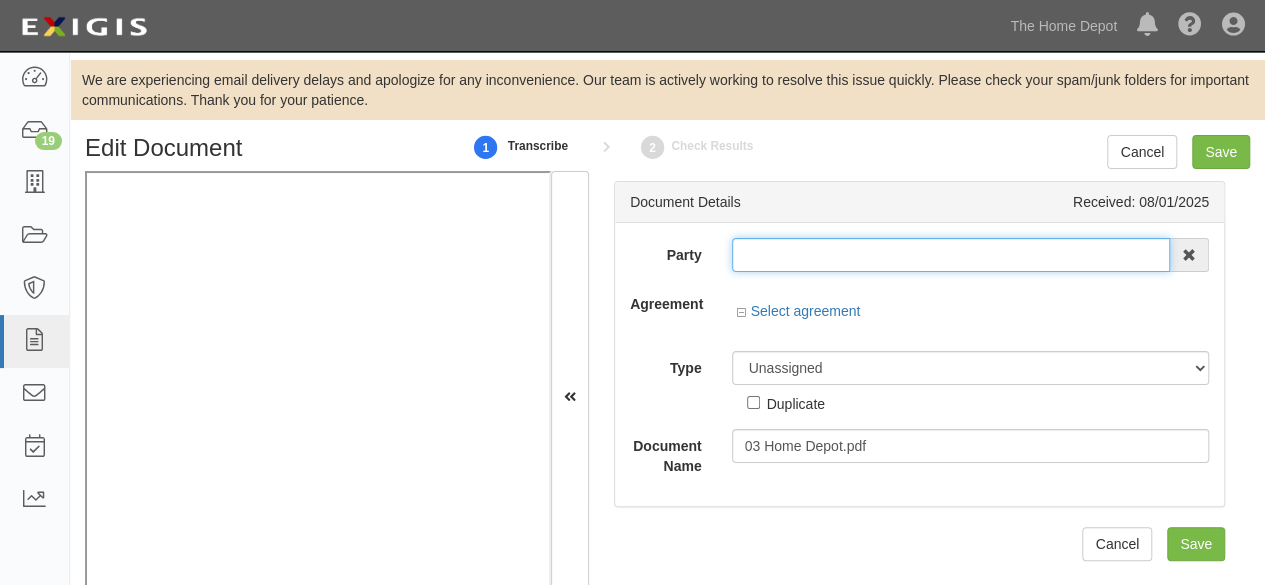 type on "SERENE HOUSE USA INC." 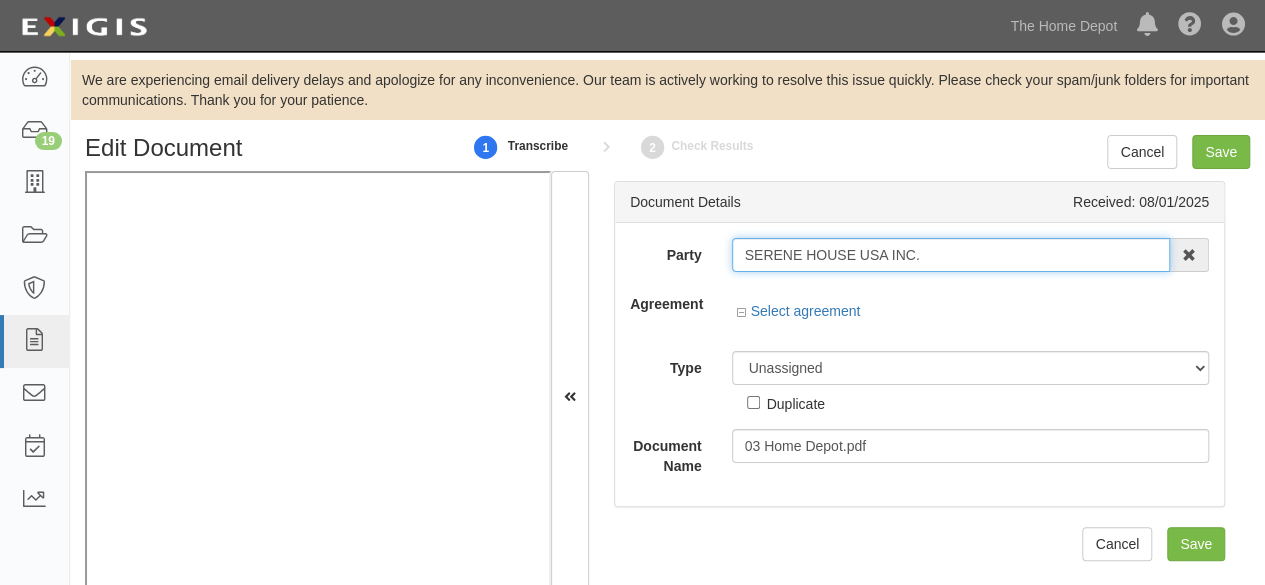 click on "SERENE HOUSE USA INC." at bounding box center (951, 255) 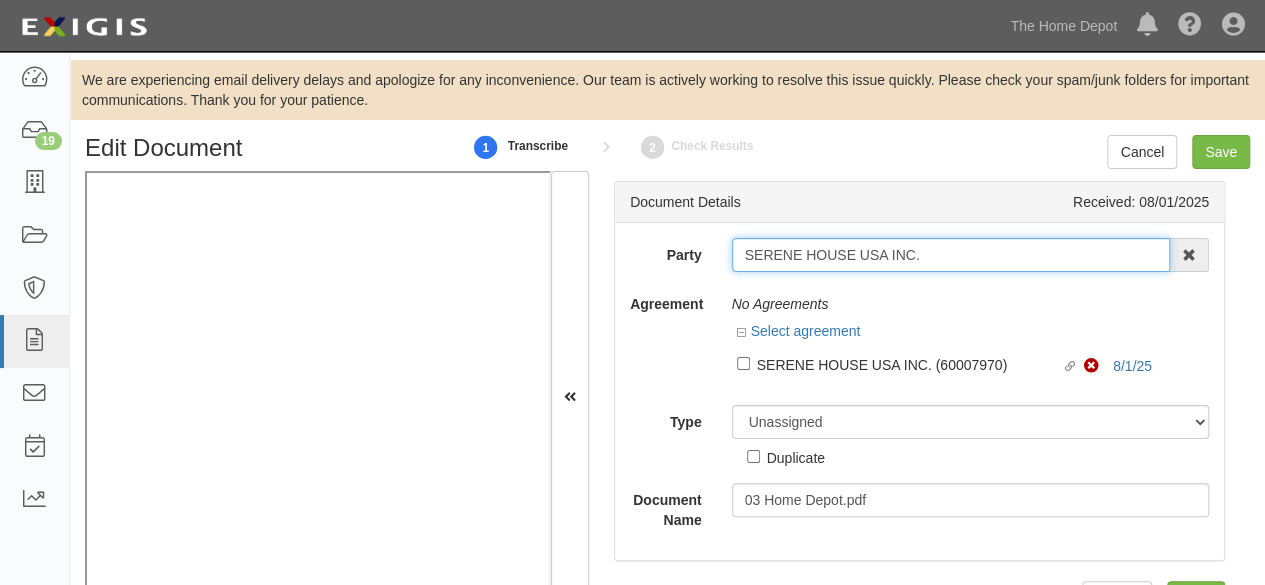 click on "SERENE HOUSE USA INC." at bounding box center (951, 255) 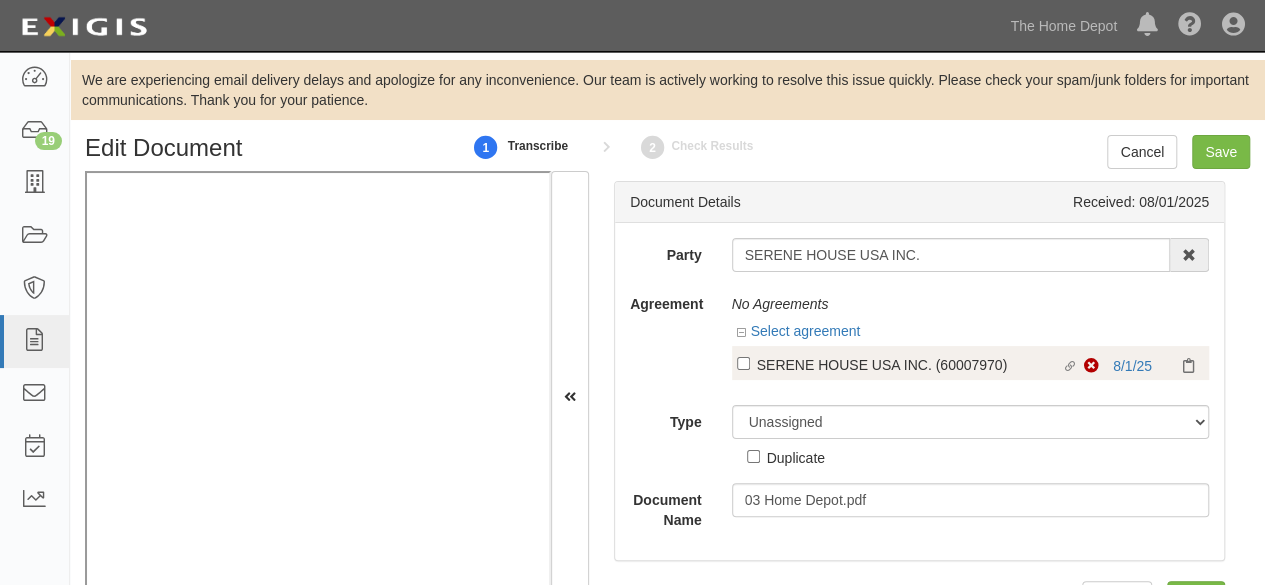 click on "SERENE HOUSE USA INC.    (60007970)" at bounding box center (909, 364) 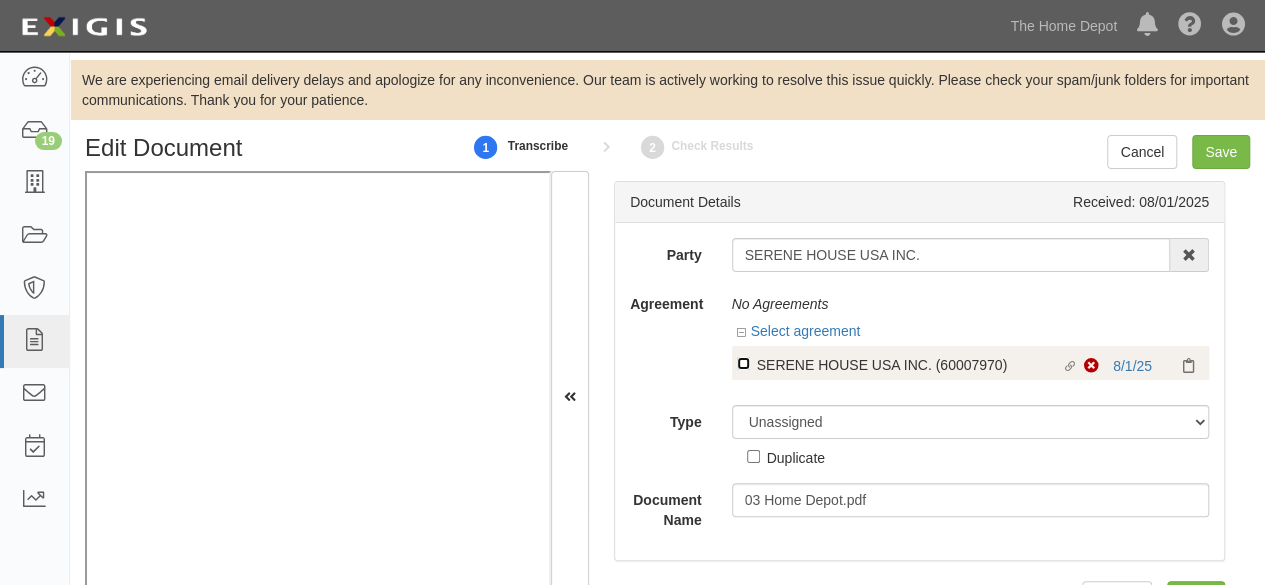 click on "Linked agreement
SERENE HOUSE USA INC.    (60007970)
Linked agreement" at bounding box center [743, 363] 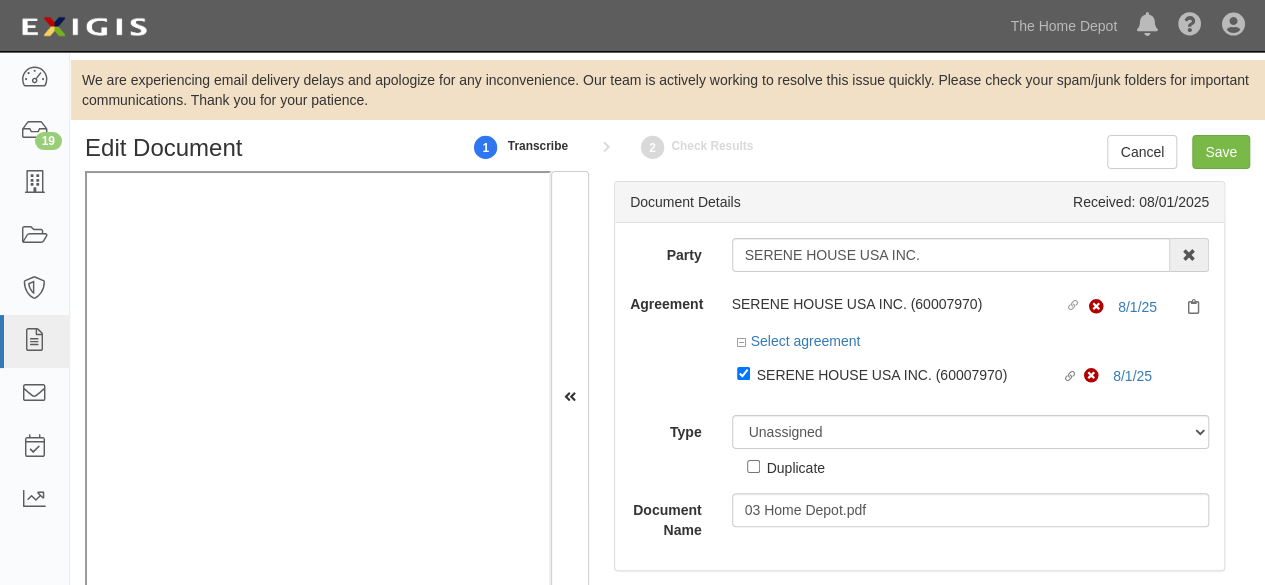 click on "Select agreement" 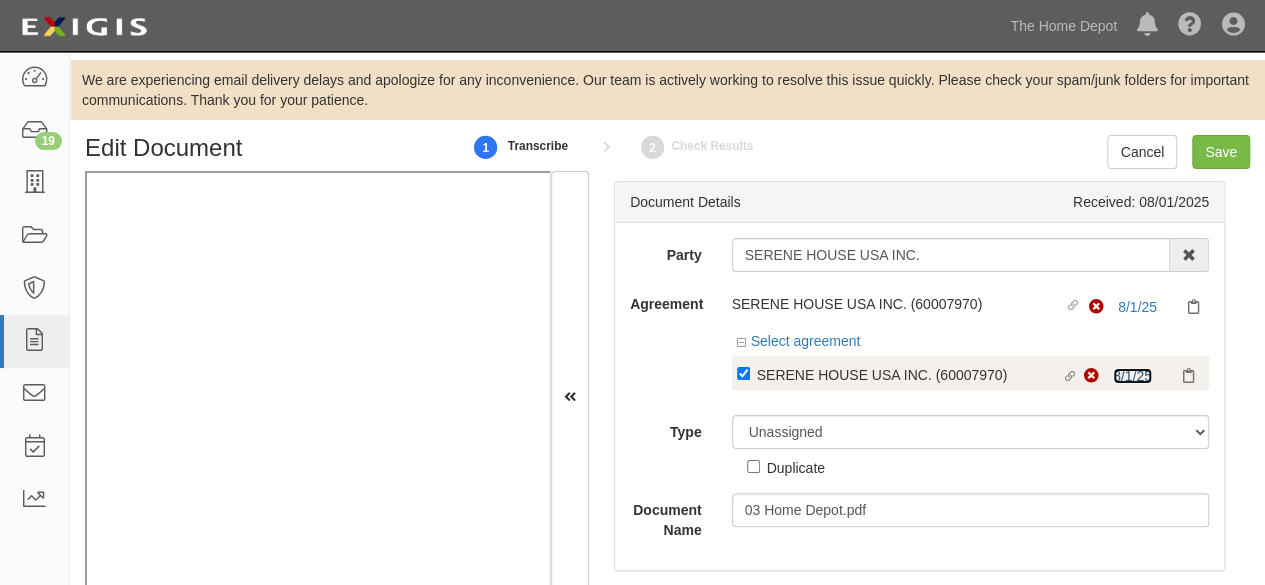 click on "8/1/25" 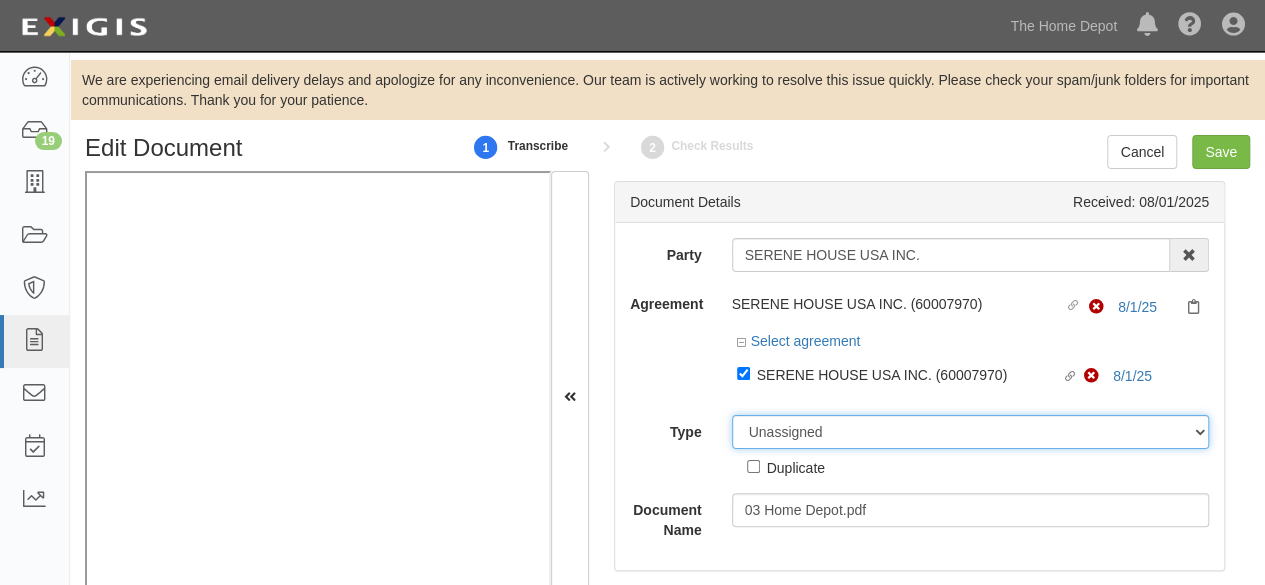 drag, startPoint x: 816, startPoint y: 433, endPoint x: 814, endPoint y: 419, distance: 14.142136 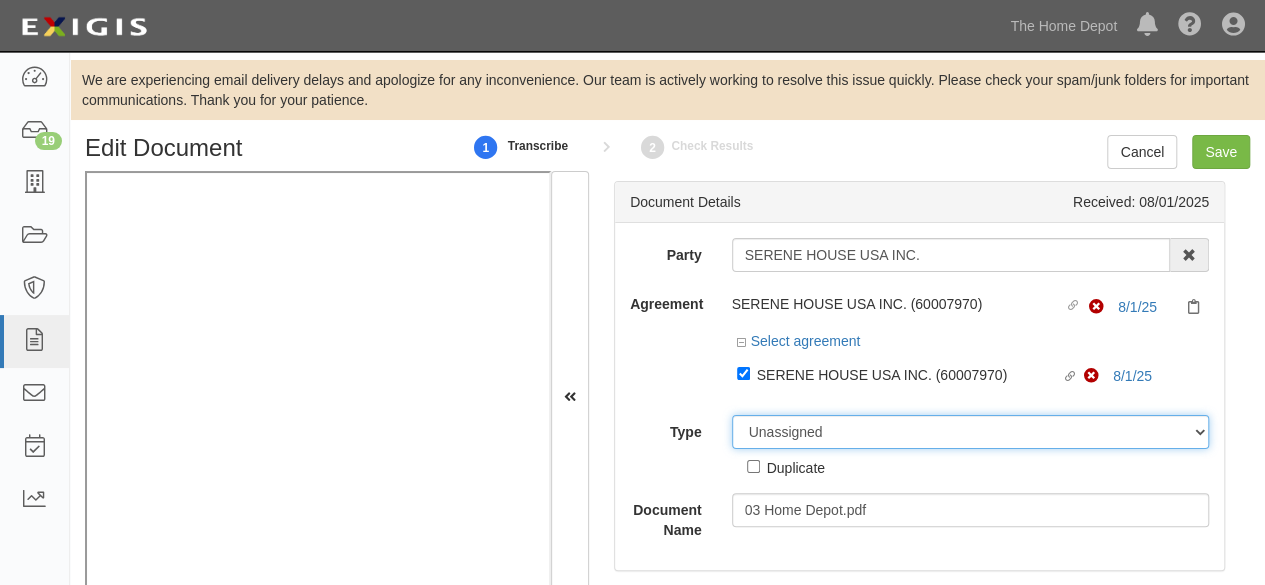 click on "Unassigned
Binder
Cancellation Notice
Certificate
Contract
Endorsement
Insurance Policy
Junk
Other Document
Policy Declarations
Reinstatement Notice
Requirements
Waiver Request" 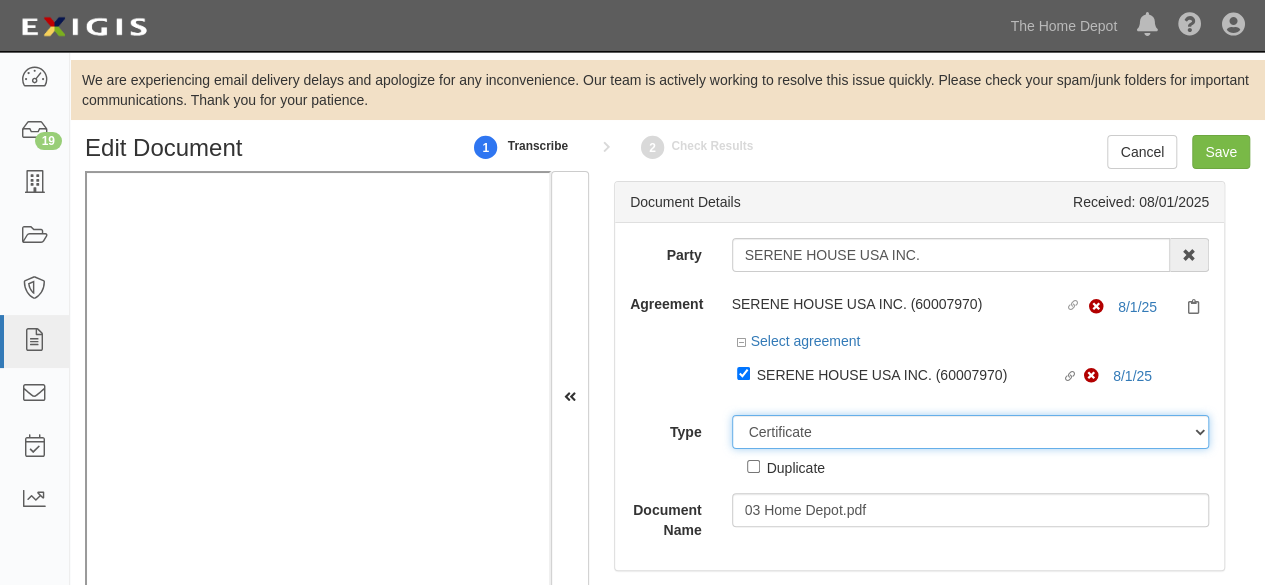 click on "Unassigned
Binder
Cancellation Notice
Certificate
Contract
Endorsement
Insurance Policy
Junk
Other Document
Policy Declarations
Reinstatement Notice
Requirements
Waiver Request" 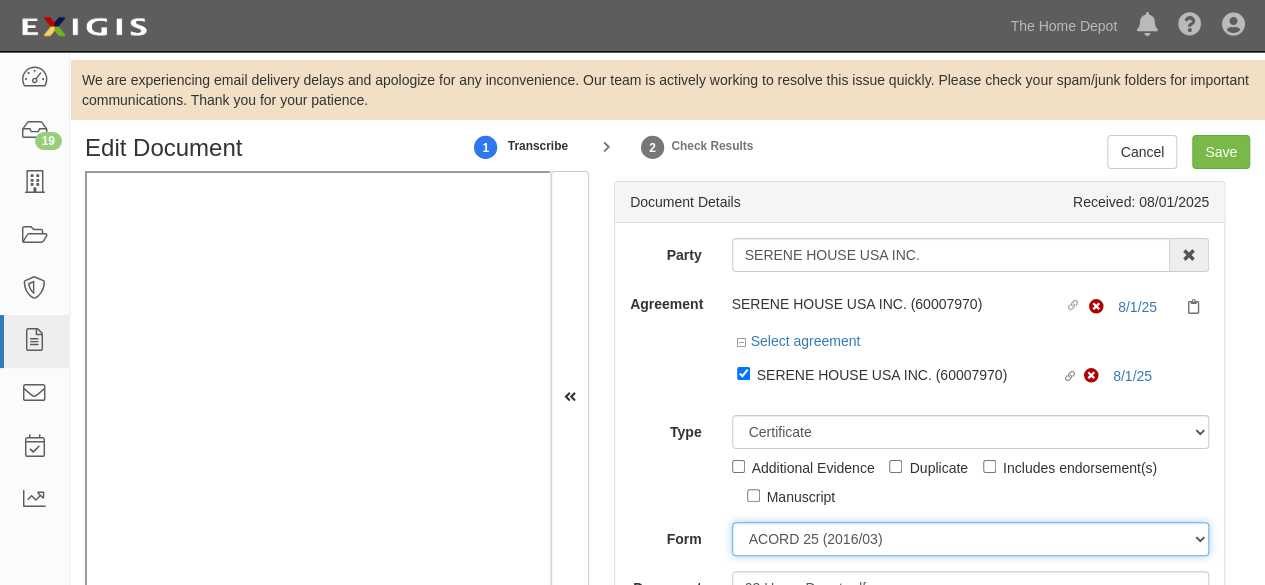 drag, startPoint x: 778, startPoint y: 542, endPoint x: 784, endPoint y: 521, distance: 21.84033 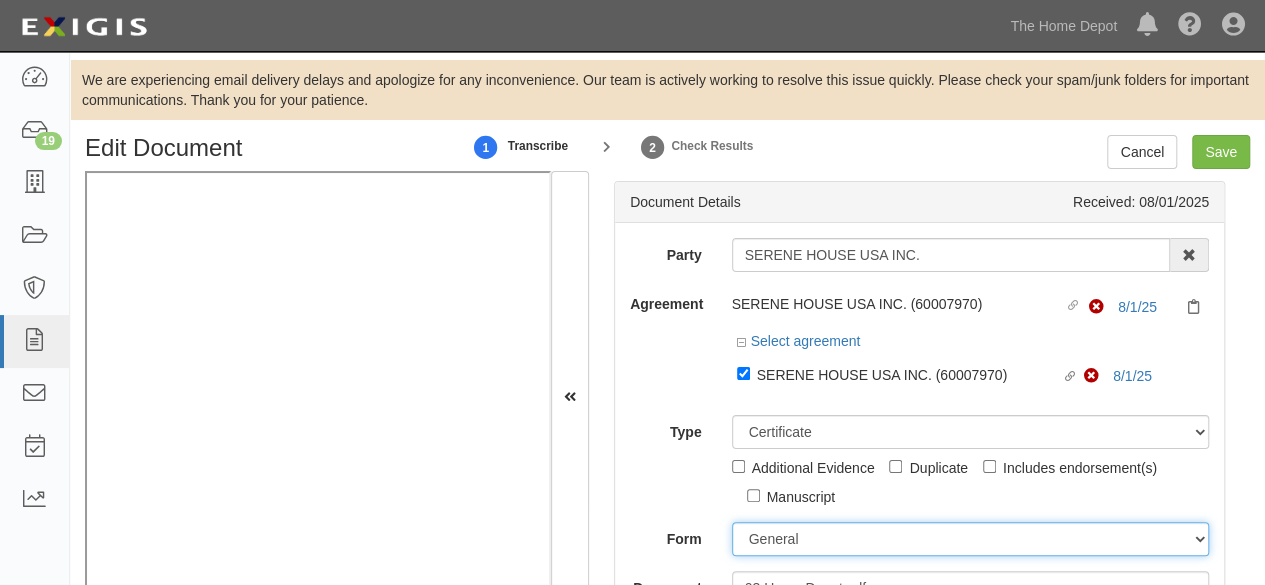 click on "ACORD 25 (2016/03)
ACORD 101
ACORD 855 NY (2014/05)
General" 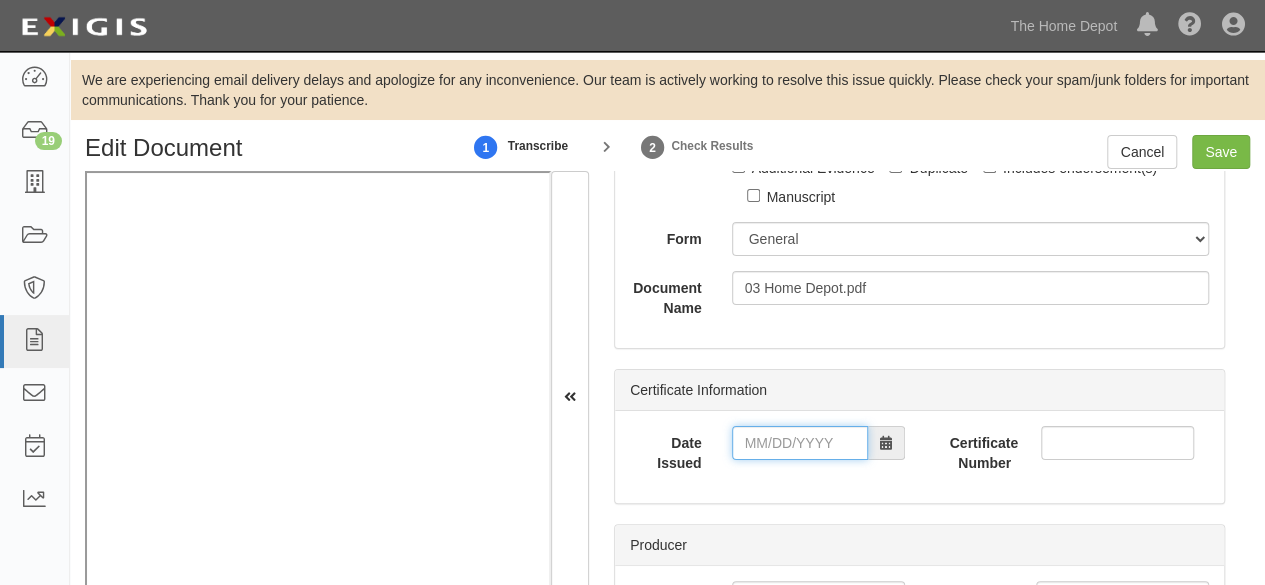 click on "Date Issued" 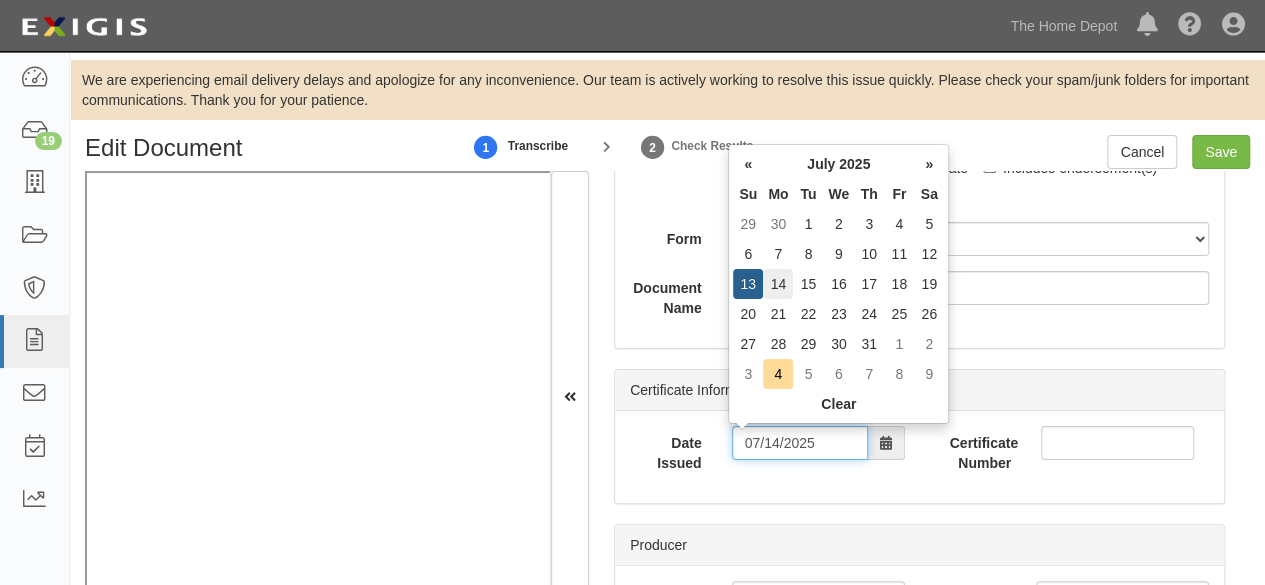 type on "07/14/2025" 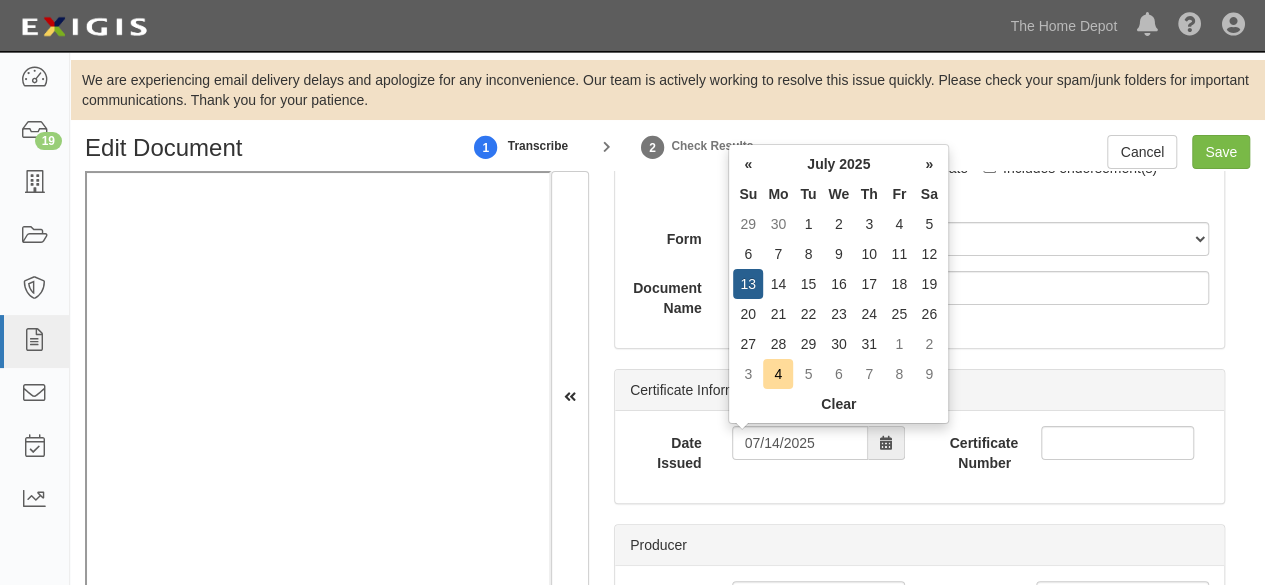 click on "14" 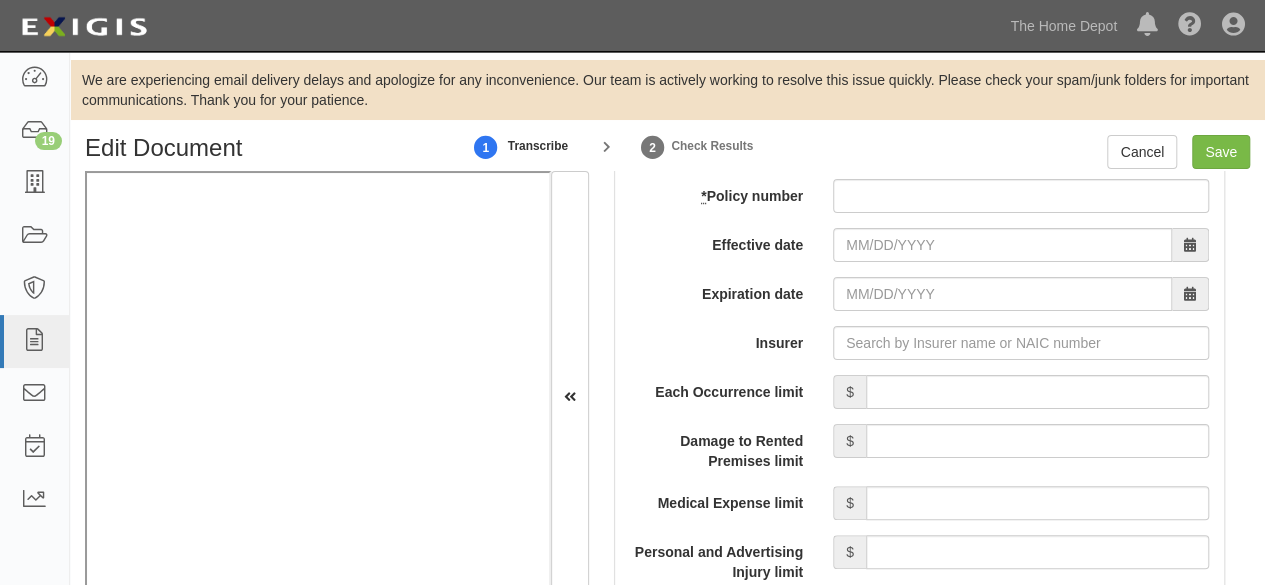 scroll, scrollTop: 1800, scrollLeft: 0, axis: vertical 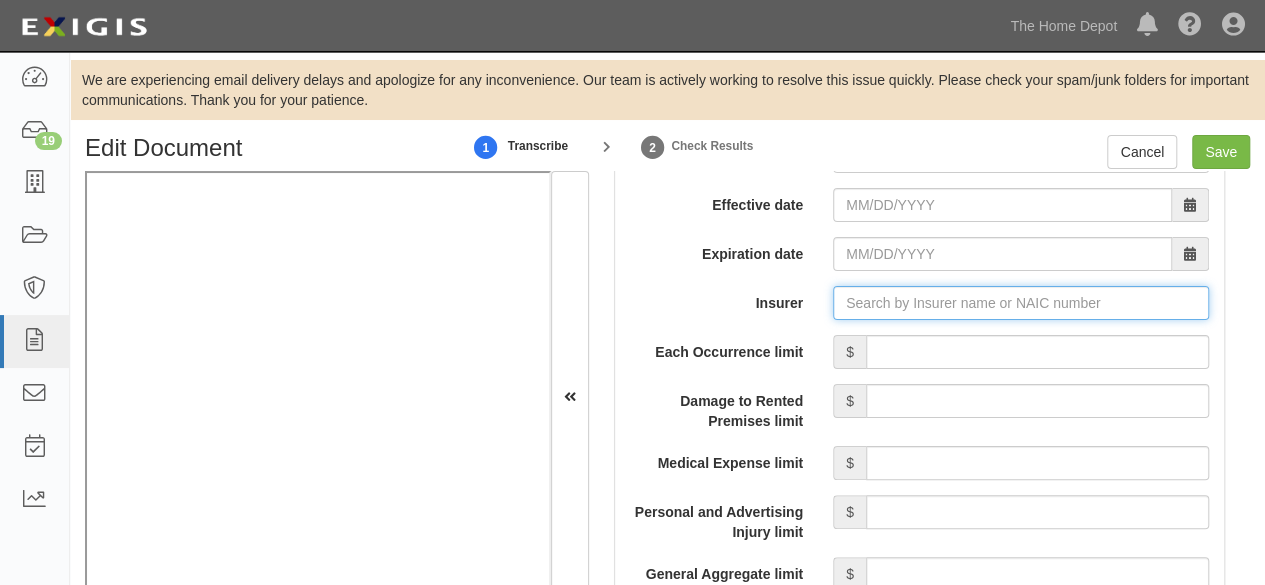 click on "Insurer" 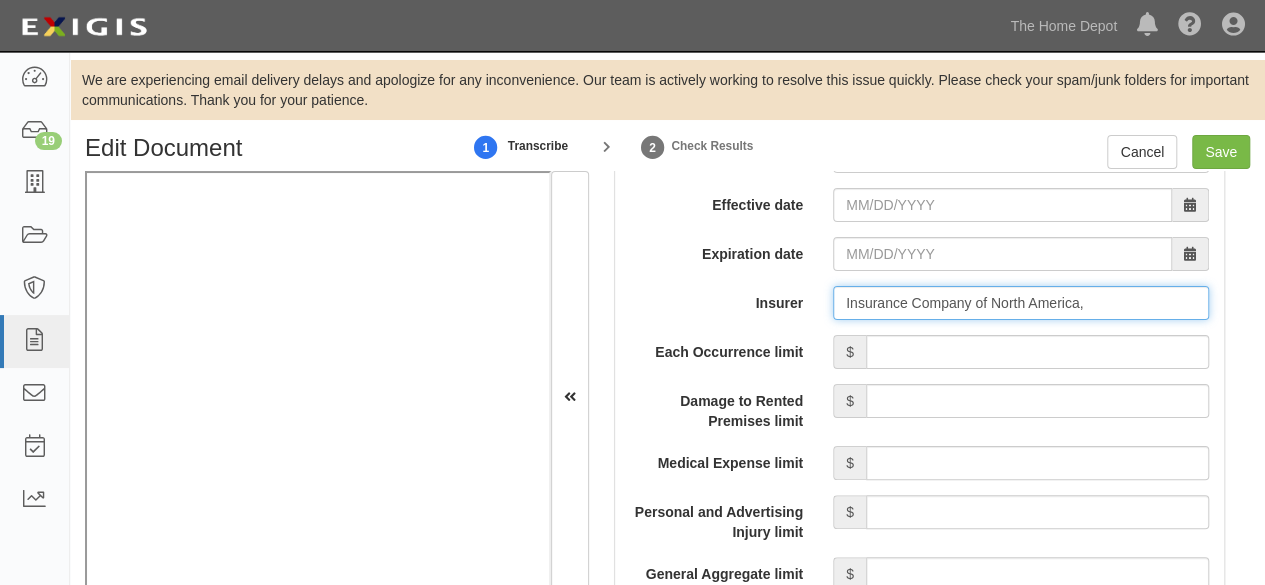 type on "Insurance Company of North America," 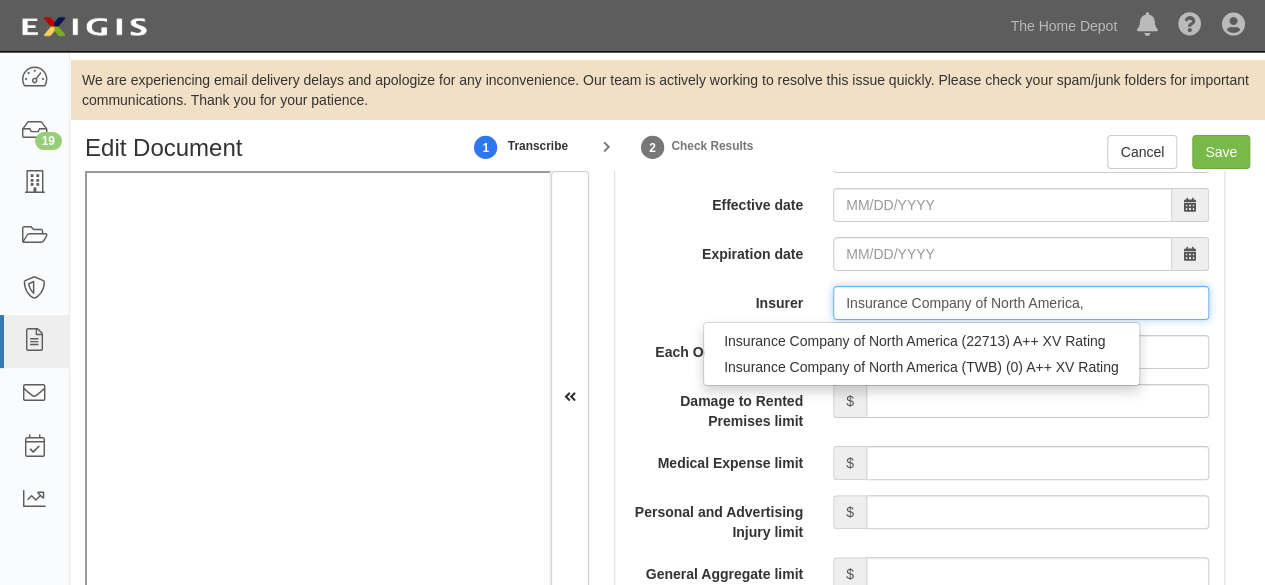type on "Insurance Company of North America (22713) A++ XV Rating" 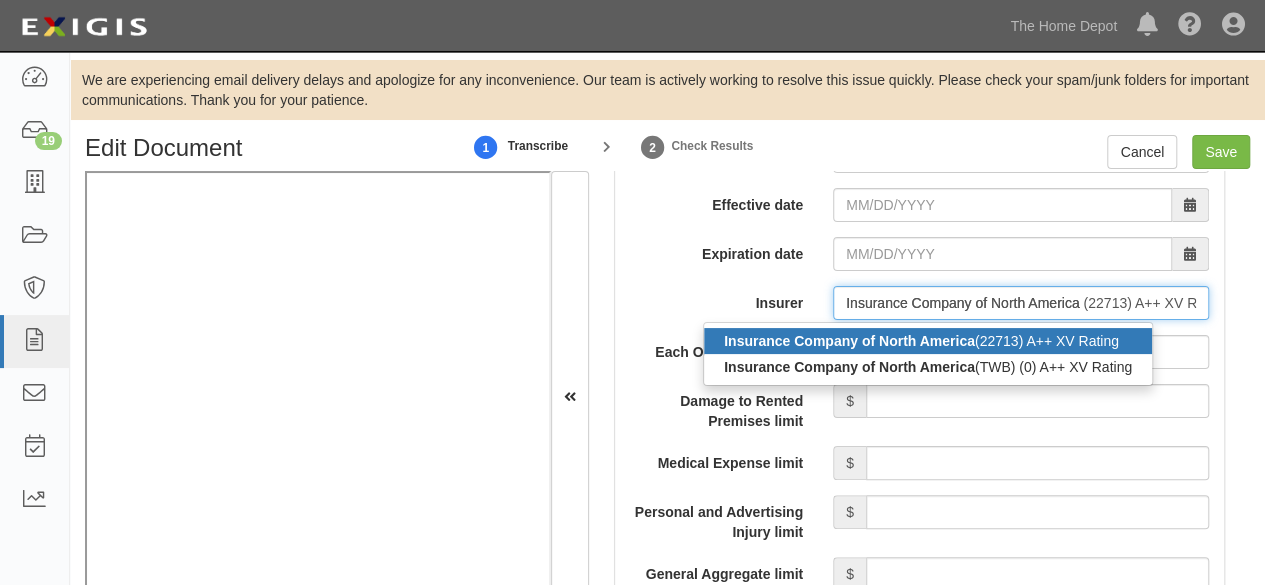 click on "Insurance Company of North America" 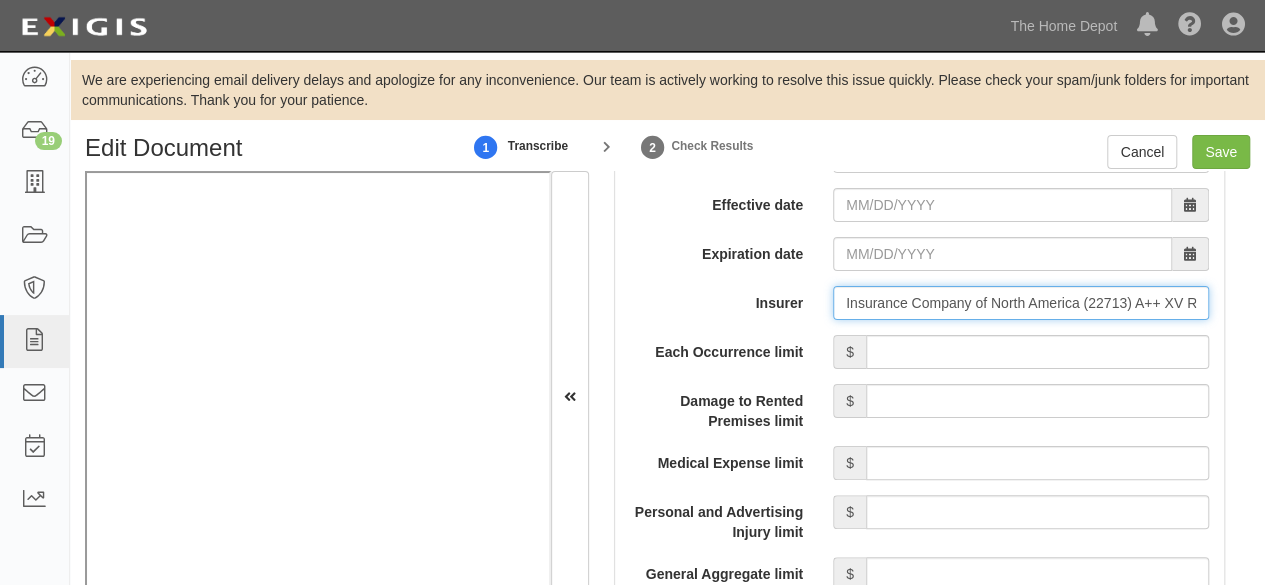type on "Insurance Company of North America (22713) A++ XV Rating" 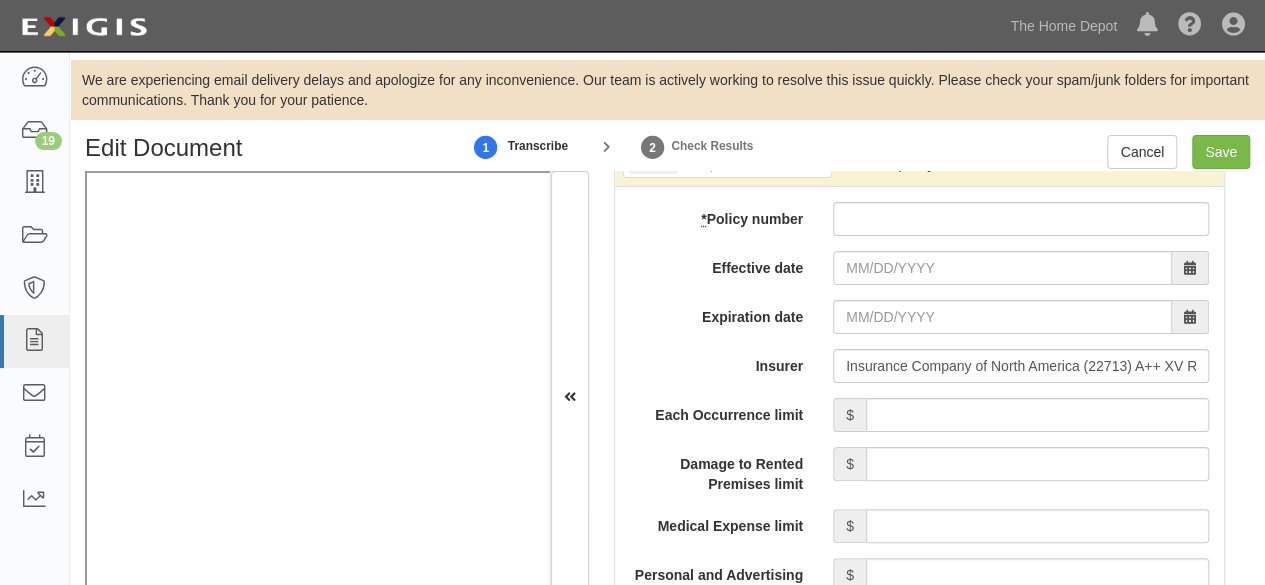 scroll, scrollTop: 1700, scrollLeft: 0, axis: vertical 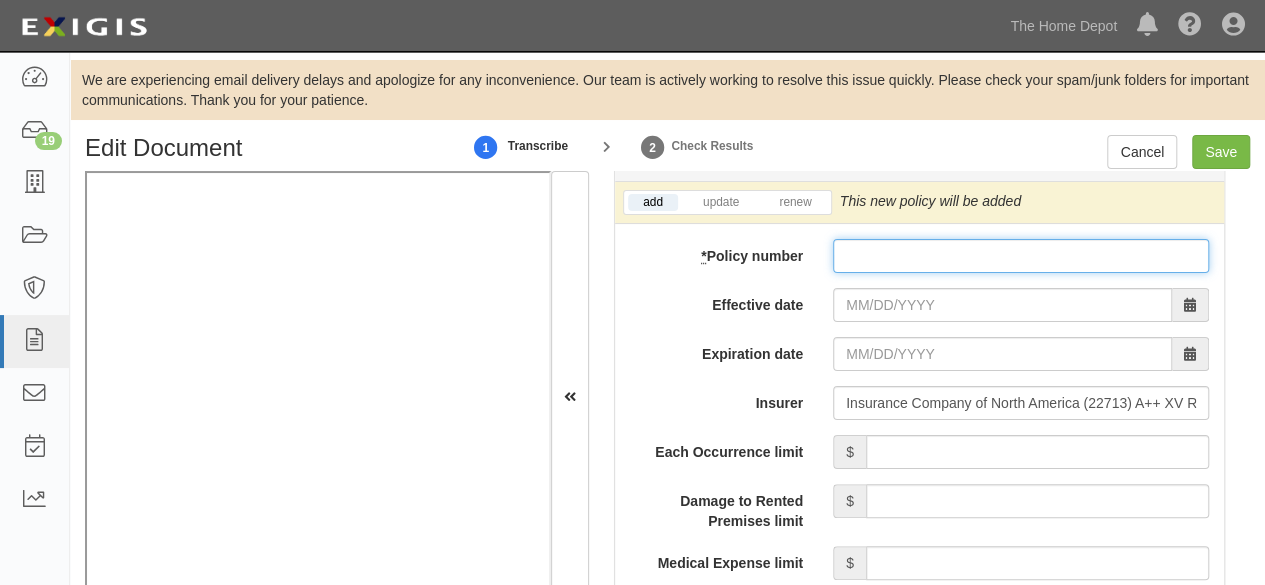 click on "*  Policy number" 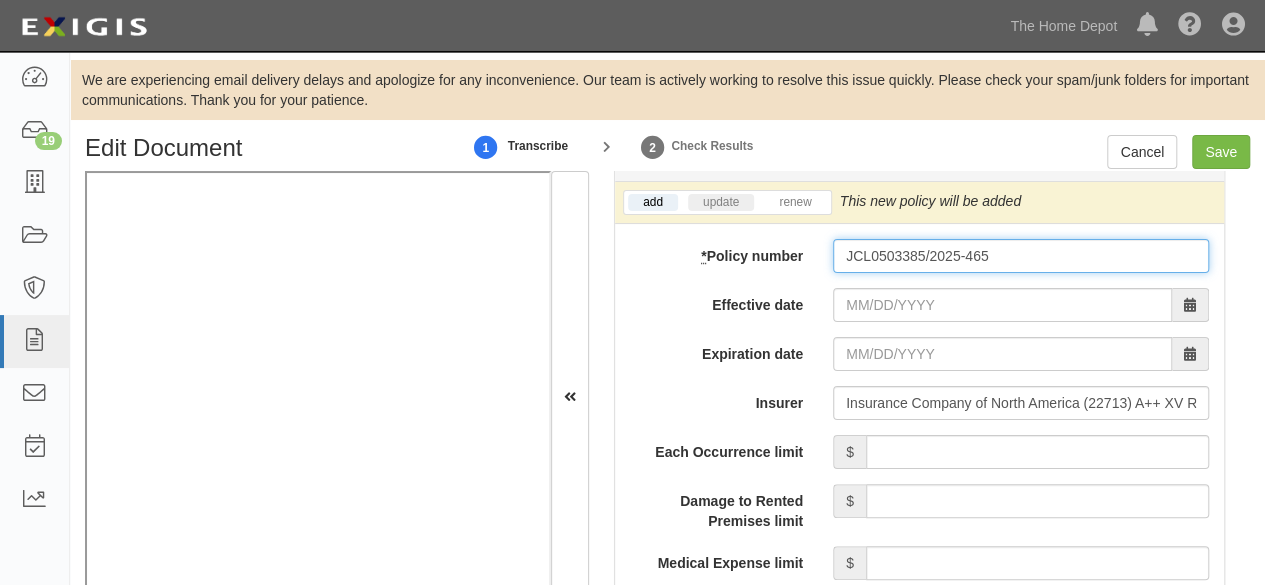 type on "JCL0503385/2025-465" 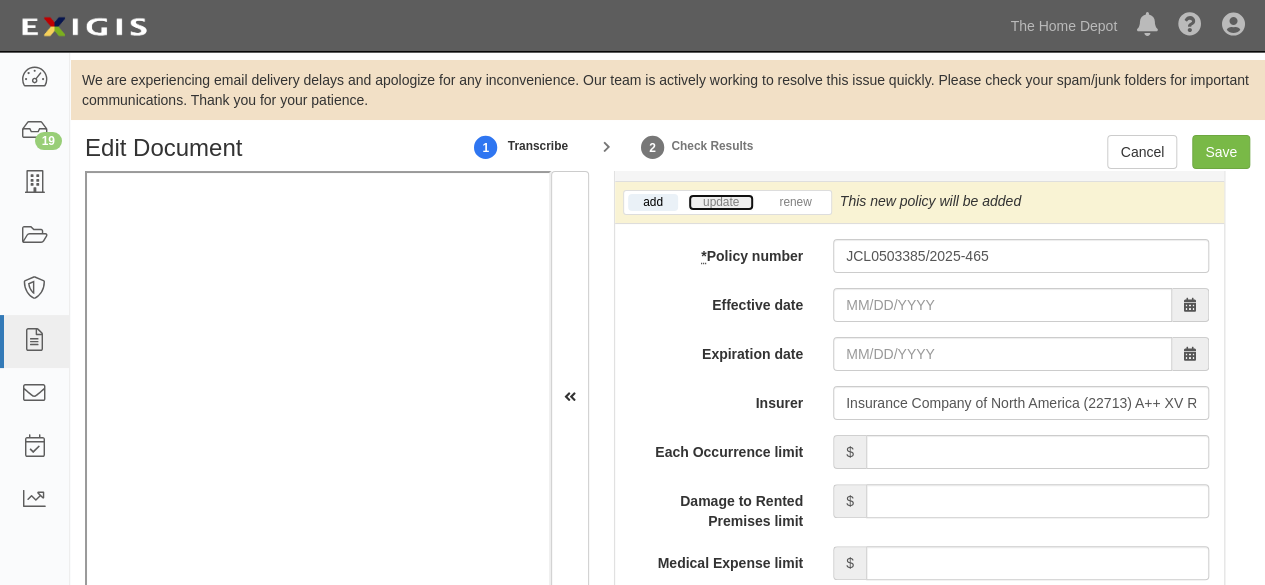 click on "update" 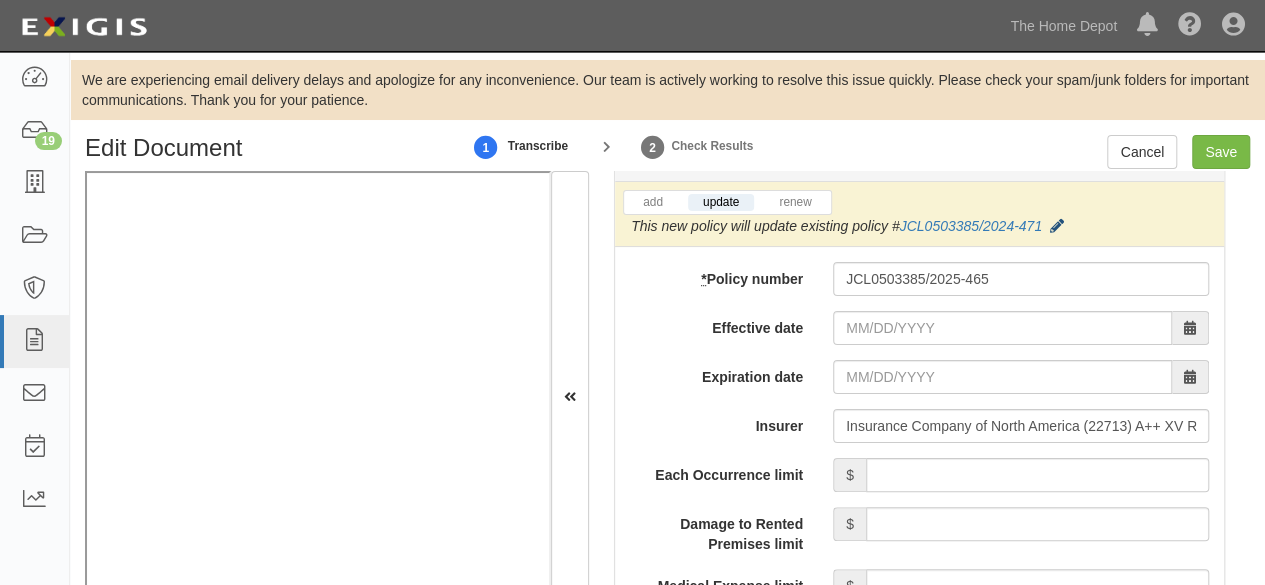 click 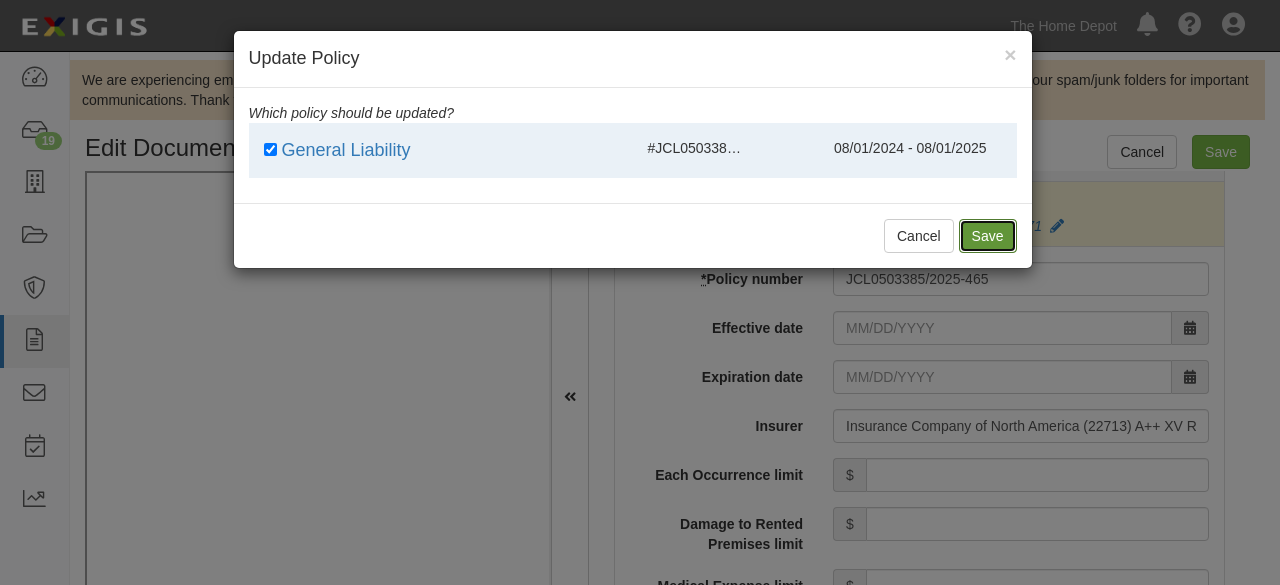 click on "Save" 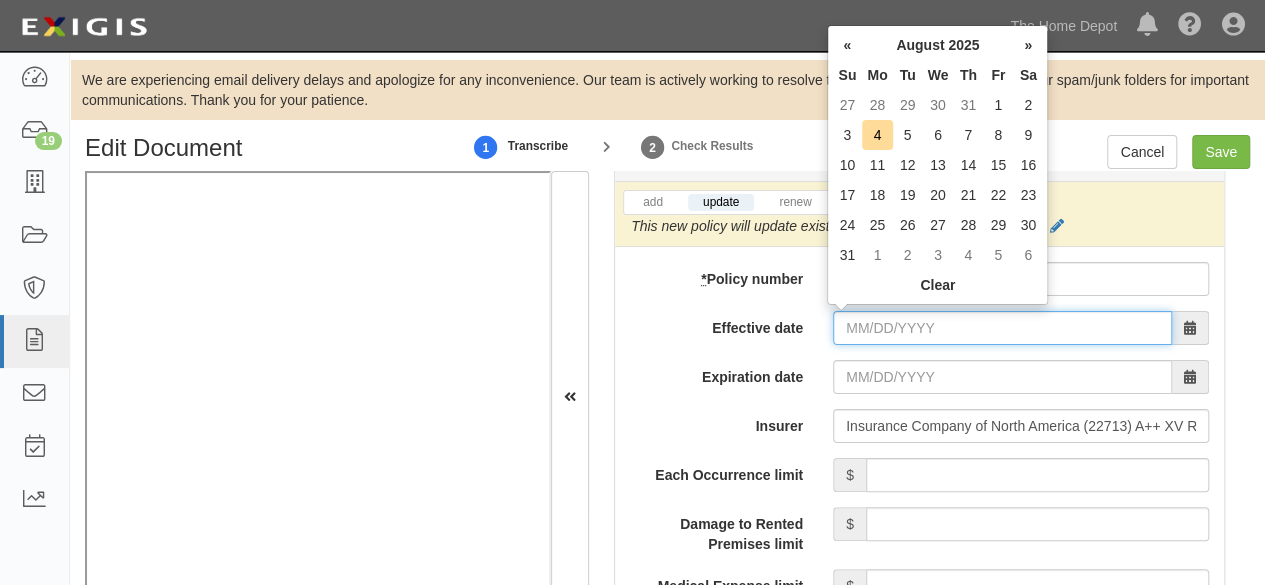 click on "Effective date" 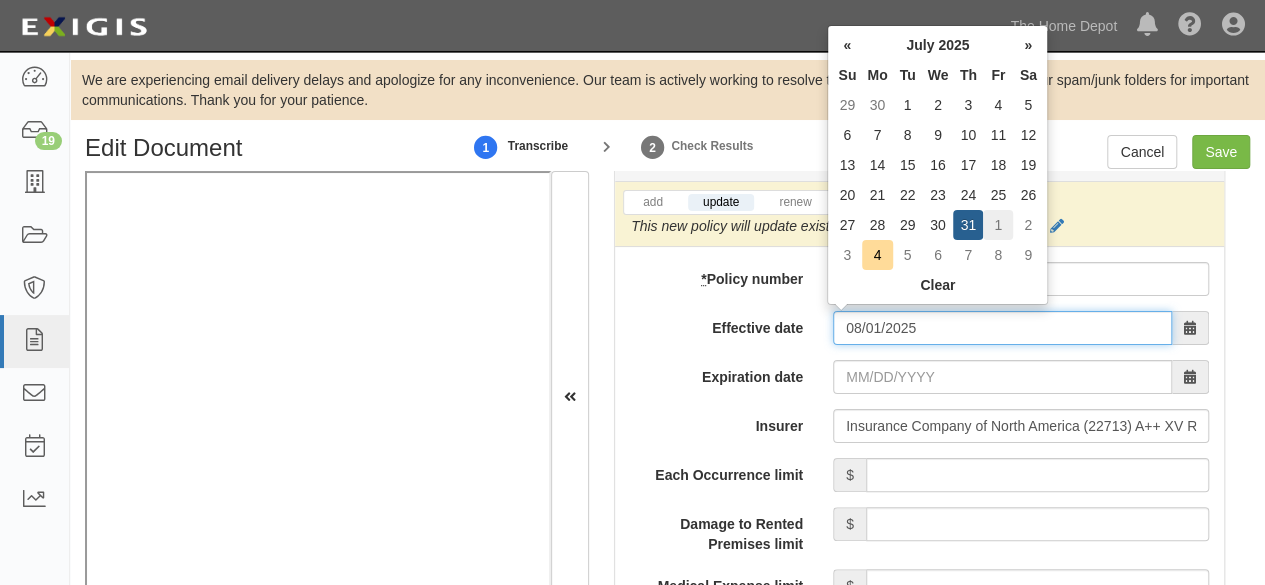 type on "08/01/2025" 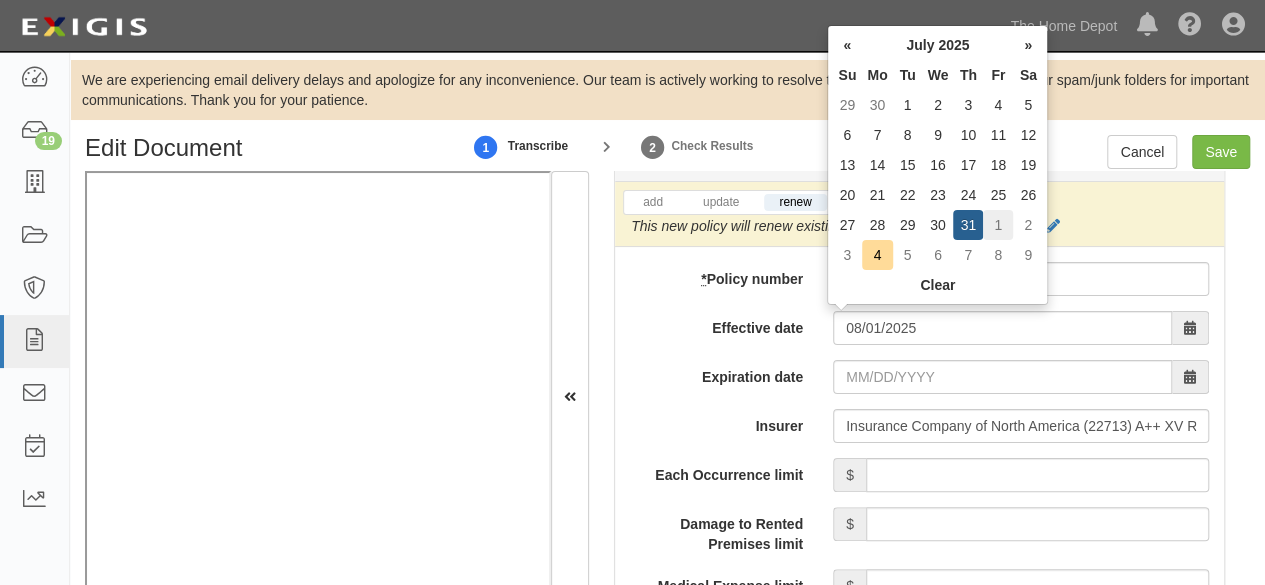 type on "08/01/2026" 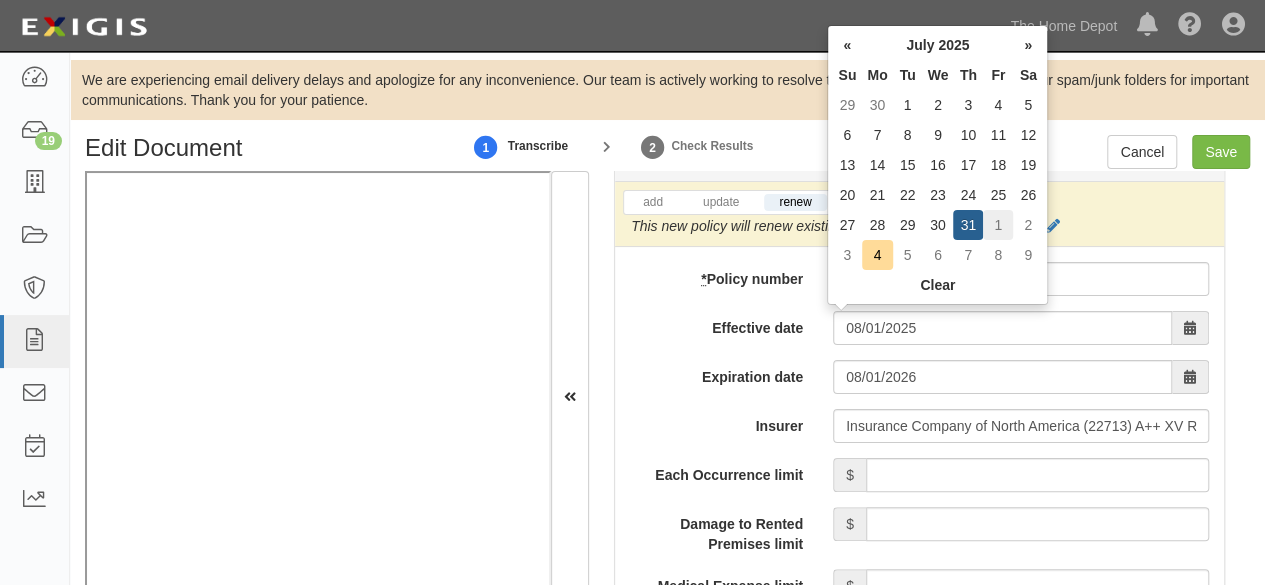 click on "1" 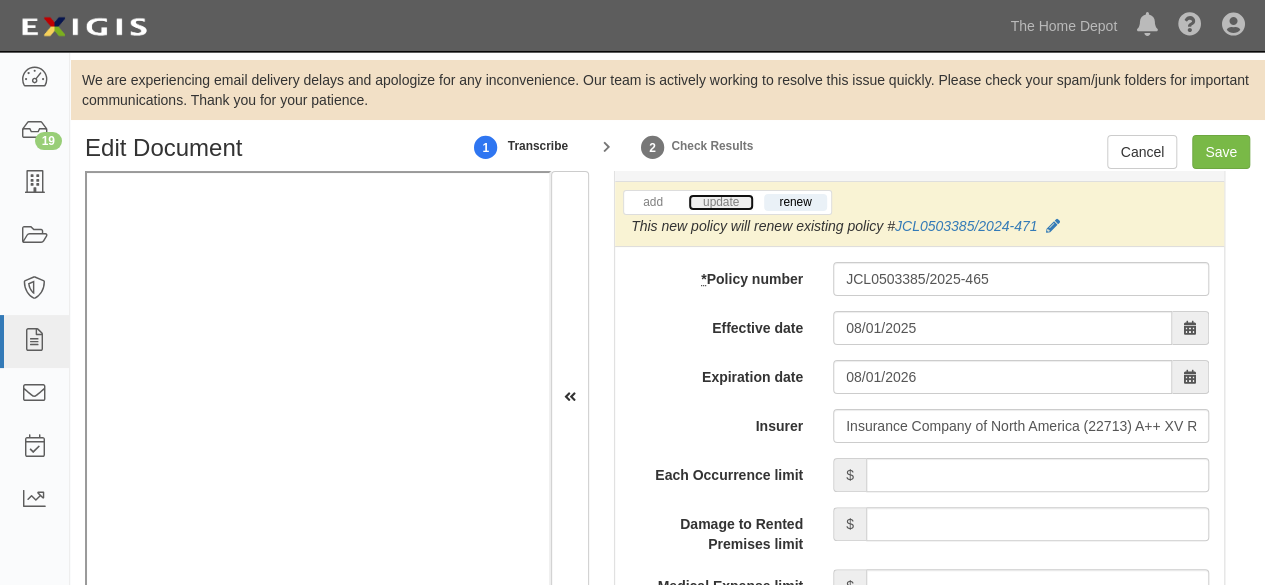 click on "update" 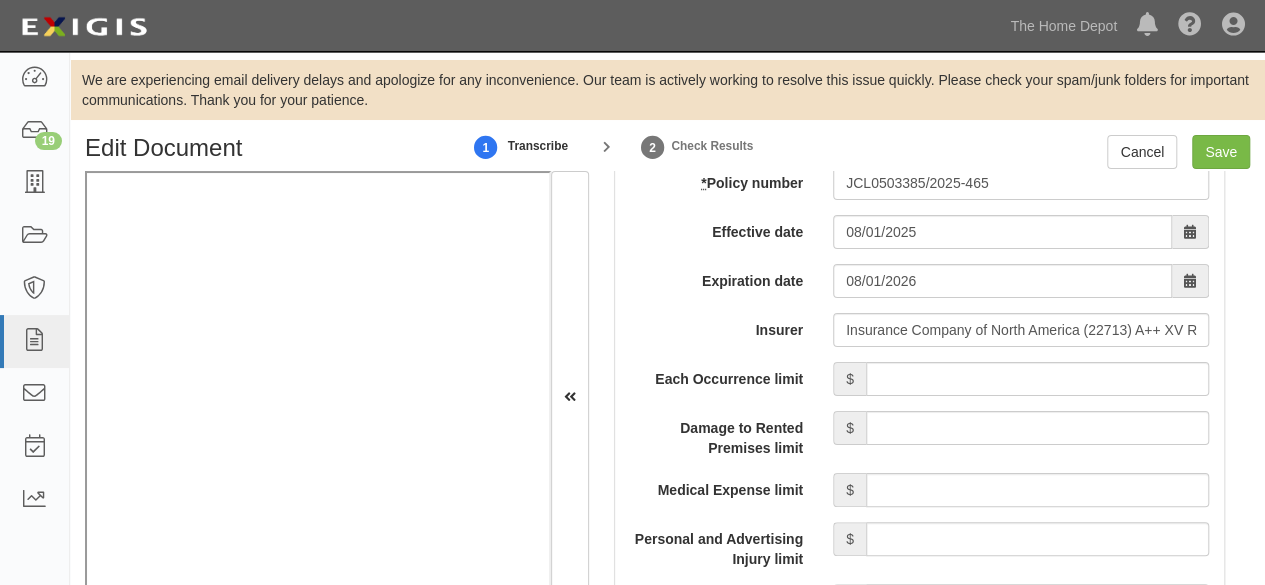 scroll, scrollTop: 1900, scrollLeft: 0, axis: vertical 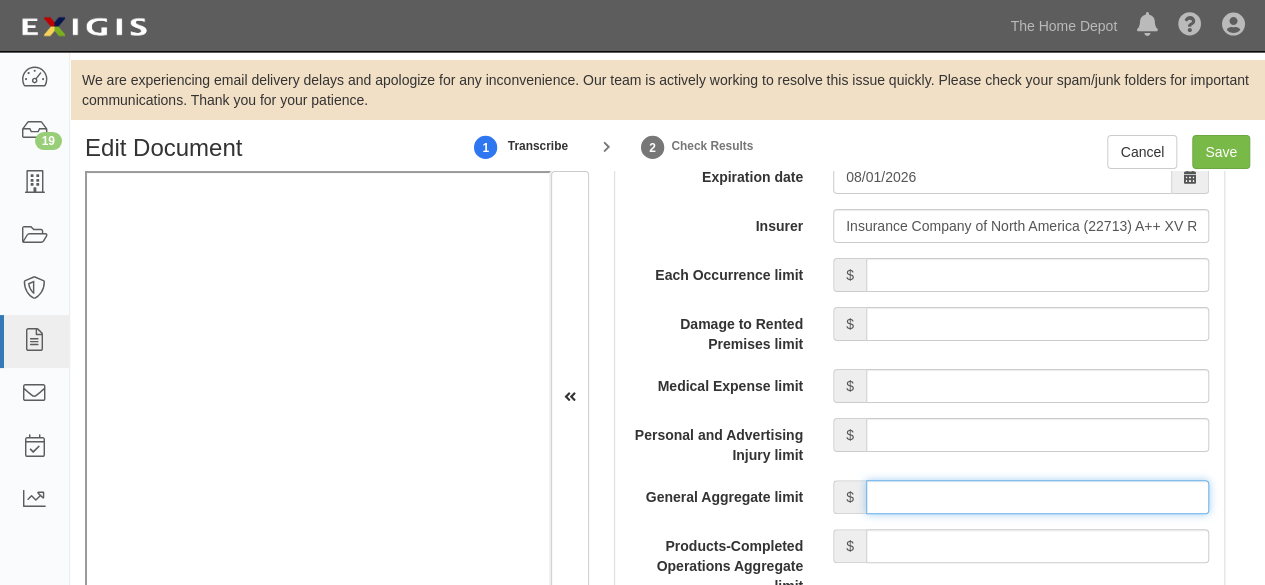 click on "General Aggregate limit" 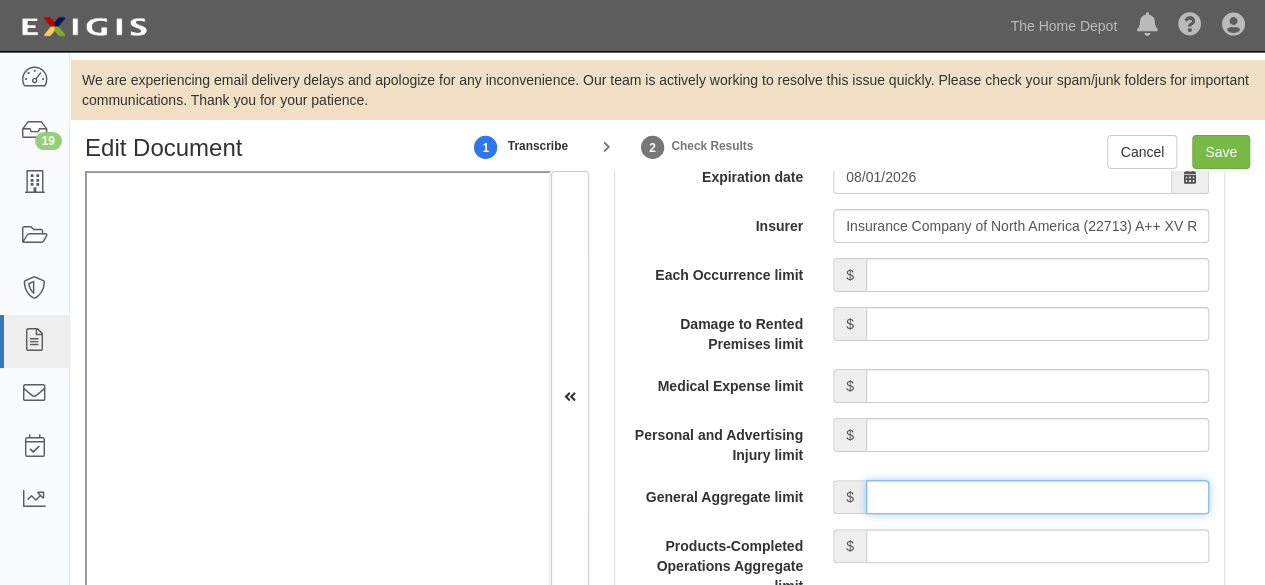 type on "5,000,000" 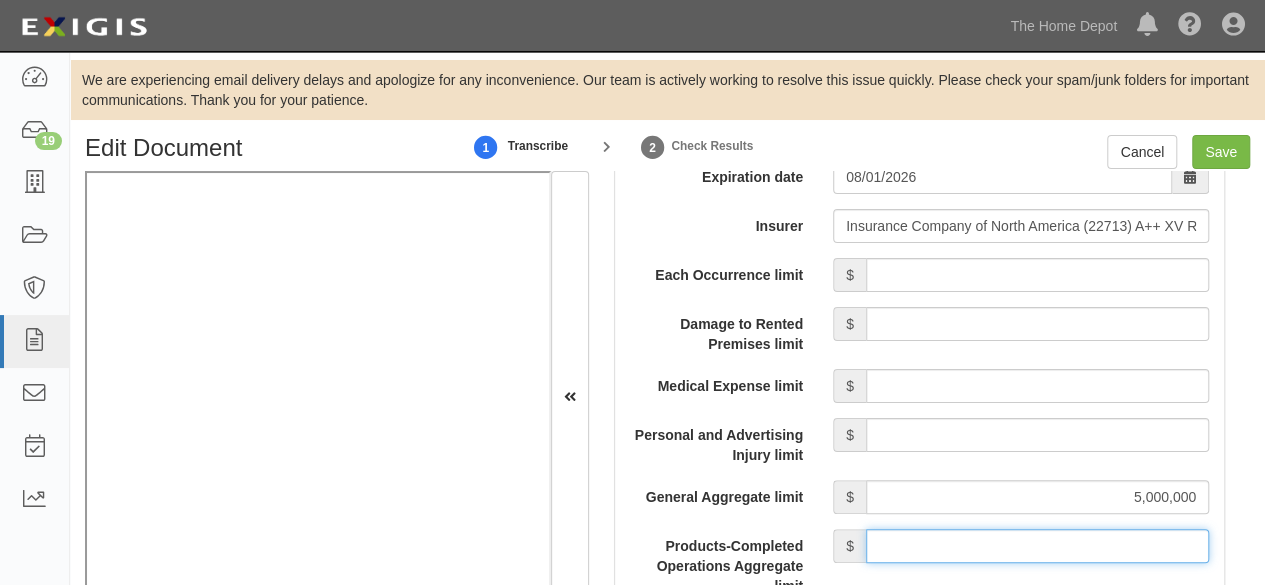 click on "Products-Completed Operations Aggregate limit" 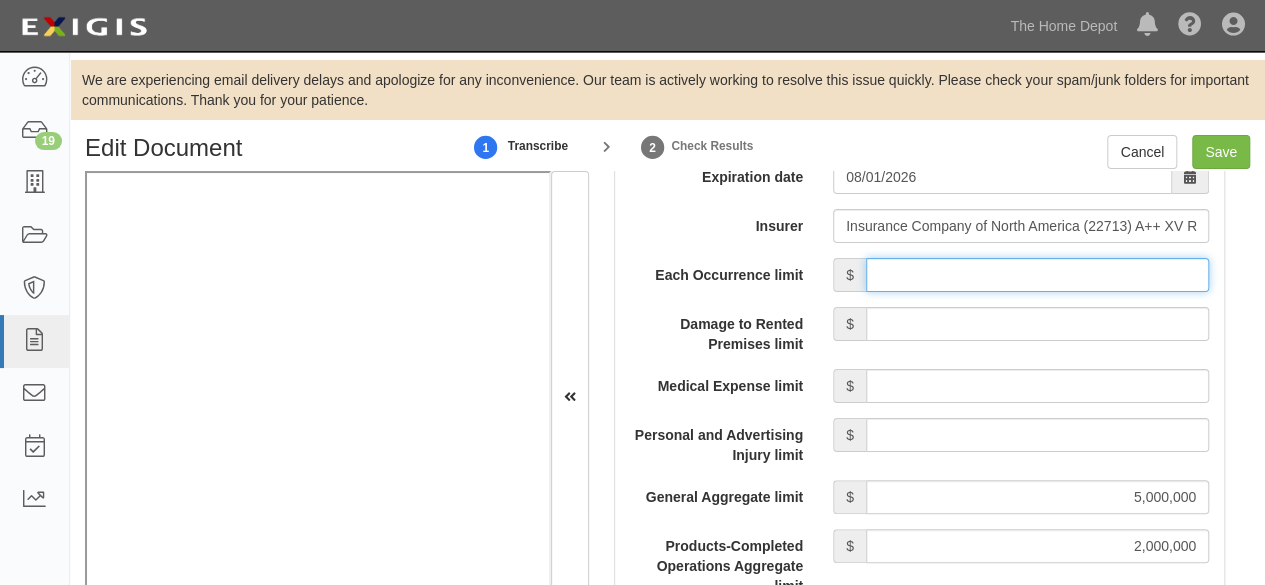 drag, startPoint x: 944, startPoint y: 273, endPoint x: 940, endPoint y: 285, distance: 12.649111 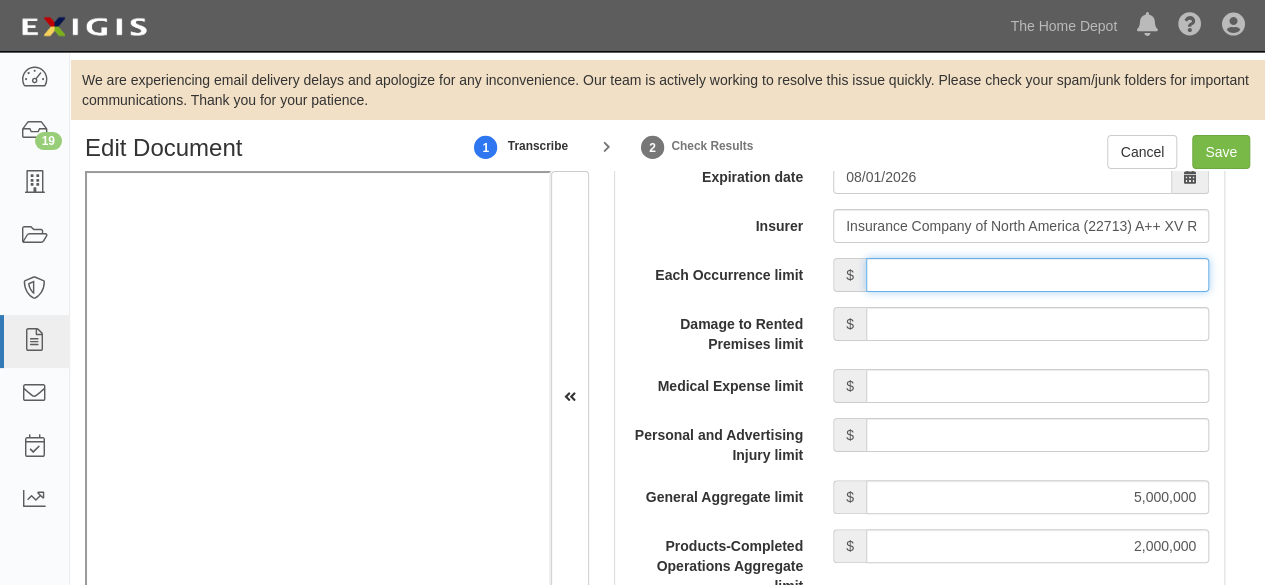 click on "Each Occurrence limit" 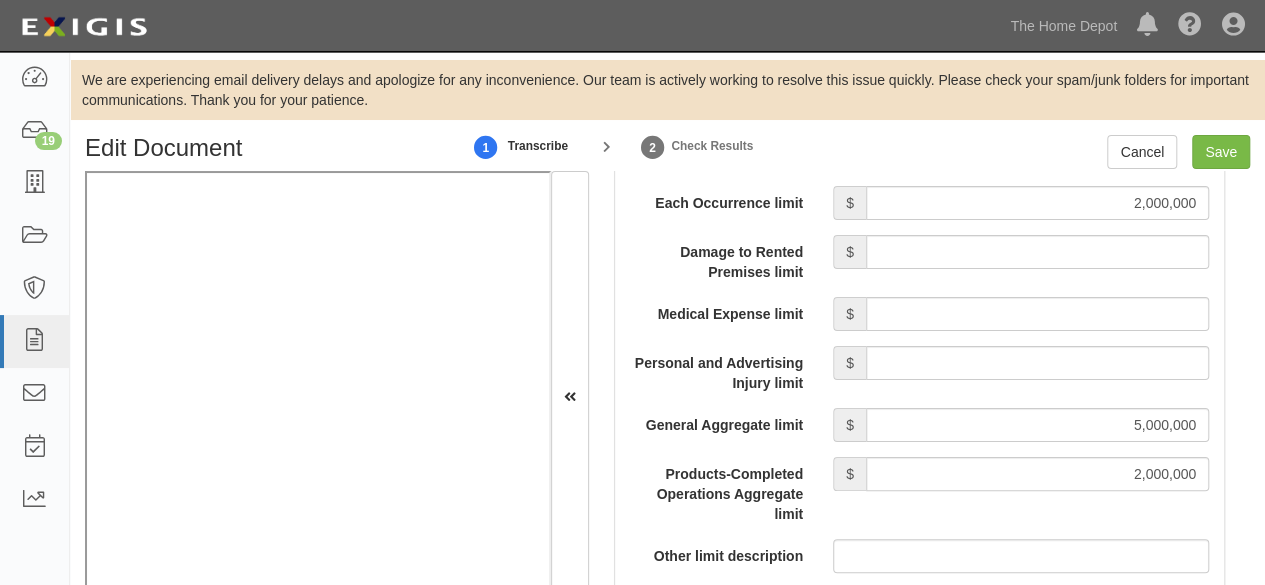 scroll, scrollTop: 2100, scrollLeft: 0, axis: vertical 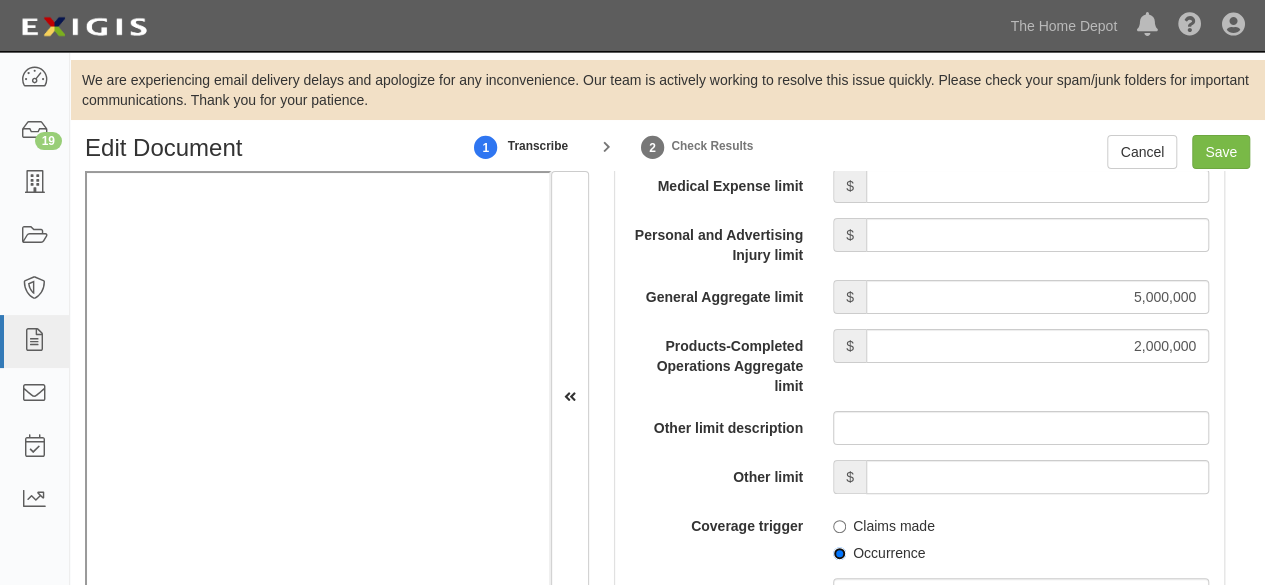 click on "Occurrence" 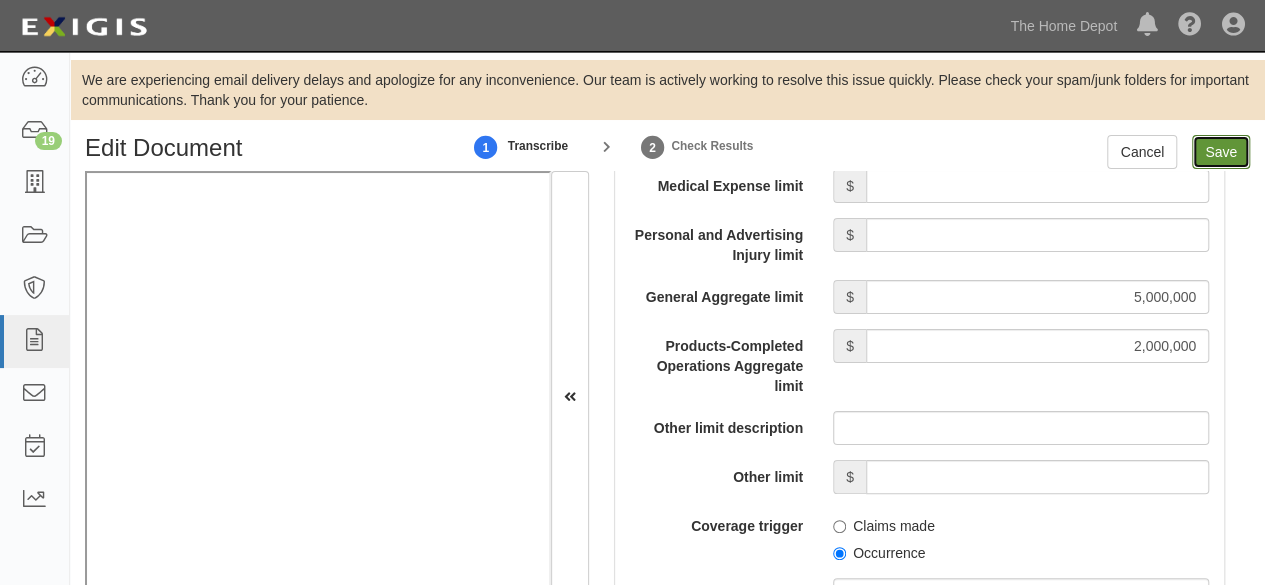 click on "Save" 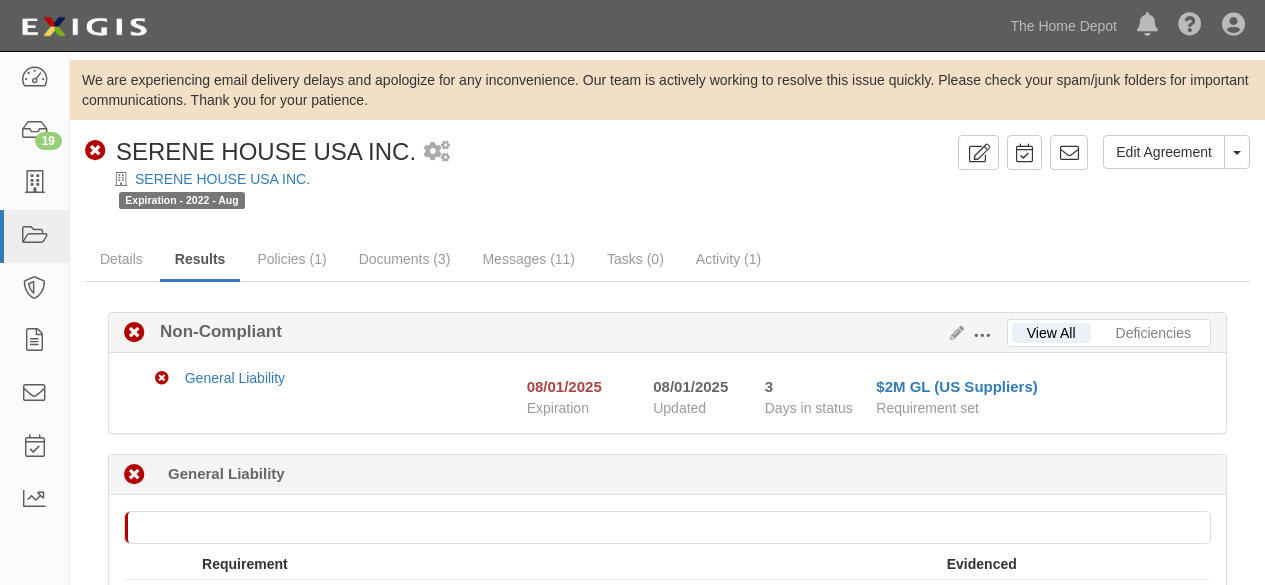 scroll, scrollTop: 0, scrollLeft: 0, axis: both 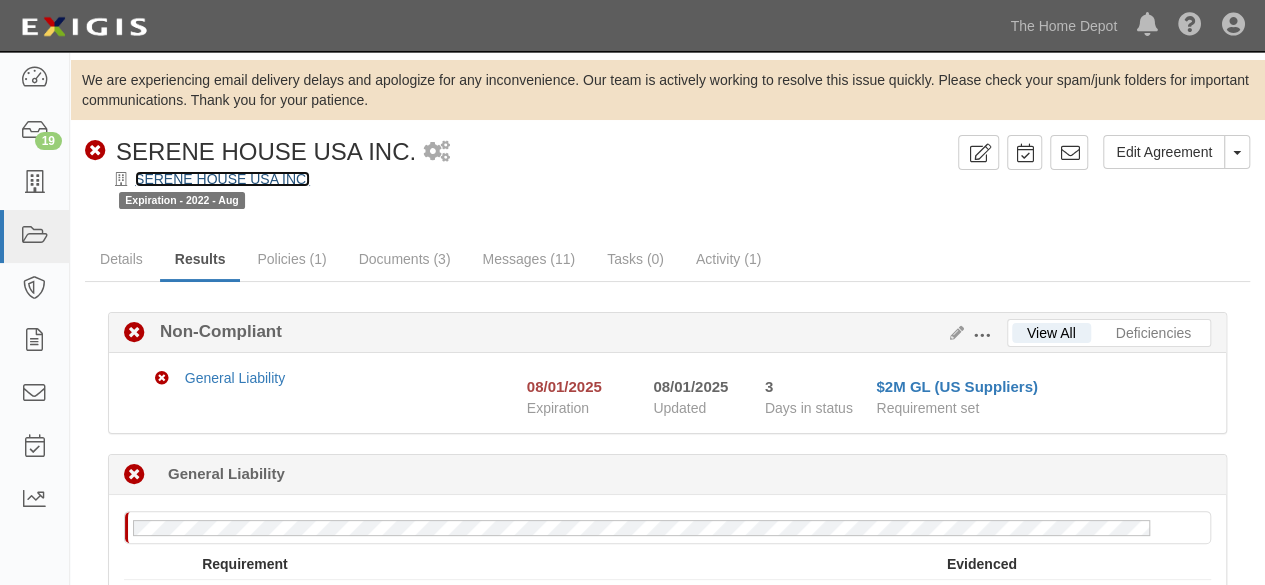 click on "SERENE HOUSE USA INC." at bounding box center (222, 179) 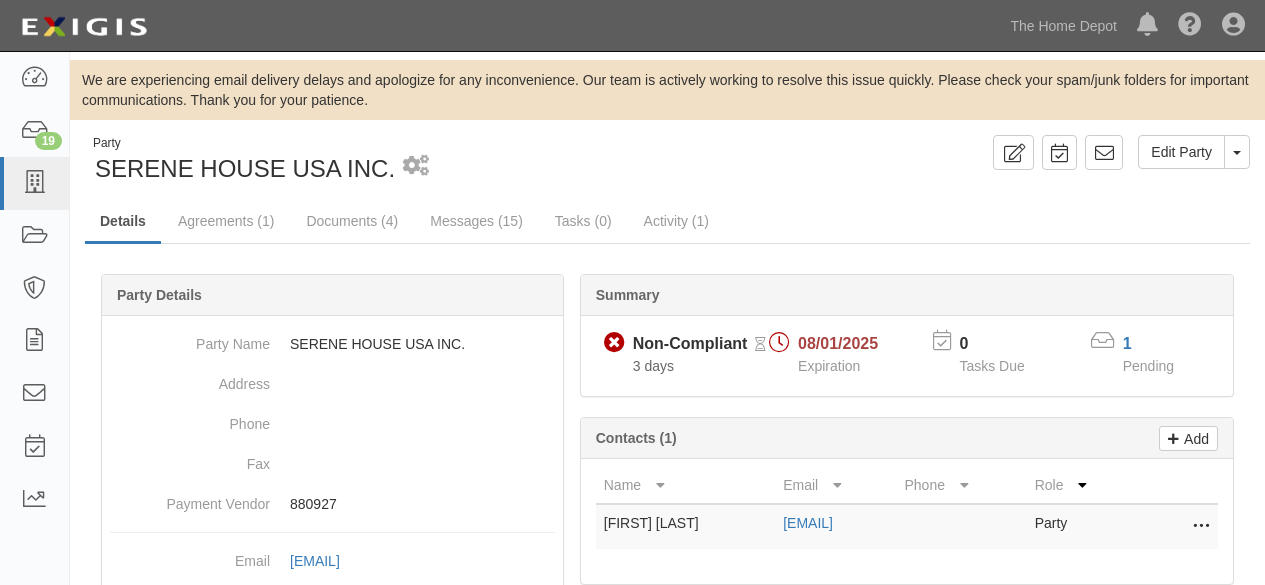 scroll, scrollTop: 0, scrollLeft: 0, axis: both 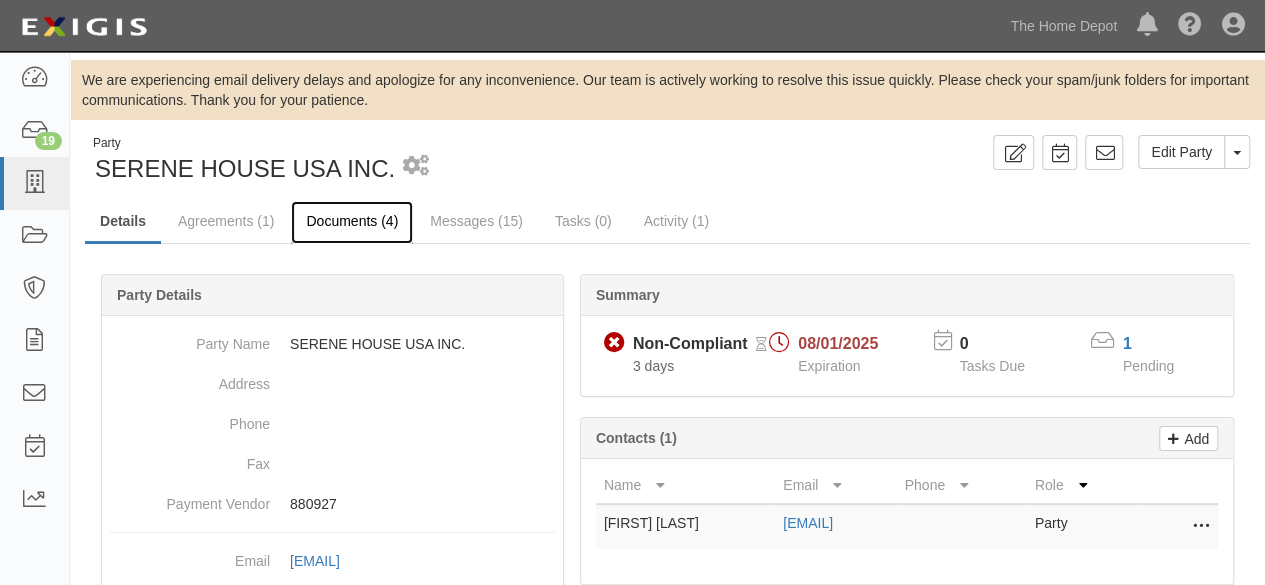 click on "Documents (4)" at bounding box center (352, 222) 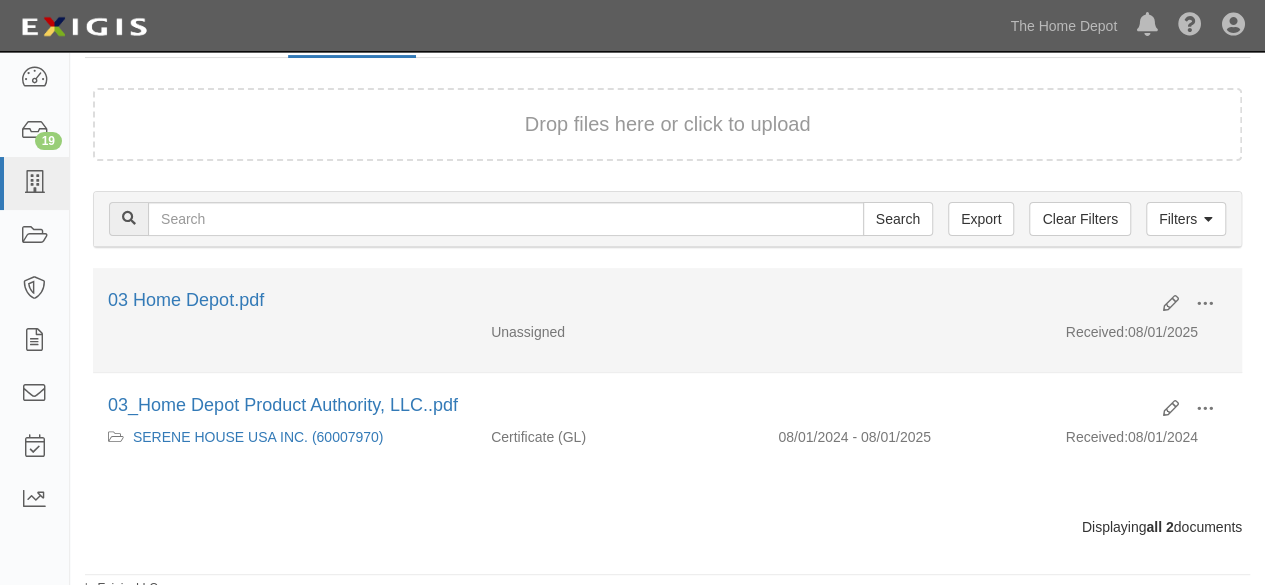 scroll, scrollTop: 194, scrollLeft: 0, axis: vertical 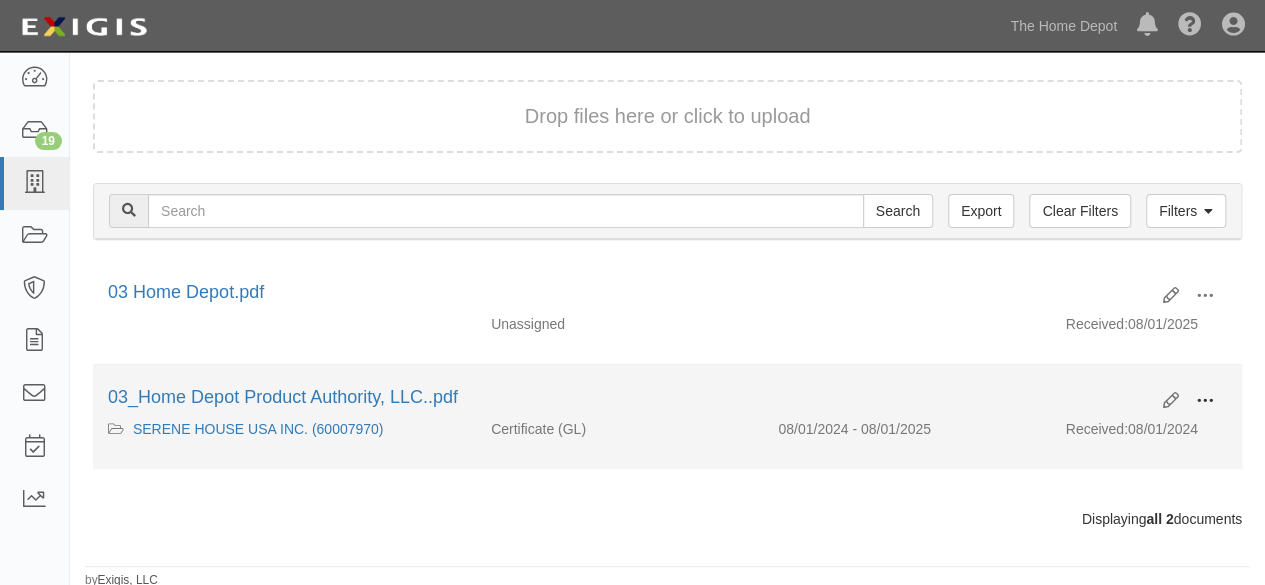 click at bounding box center (1205, 401) 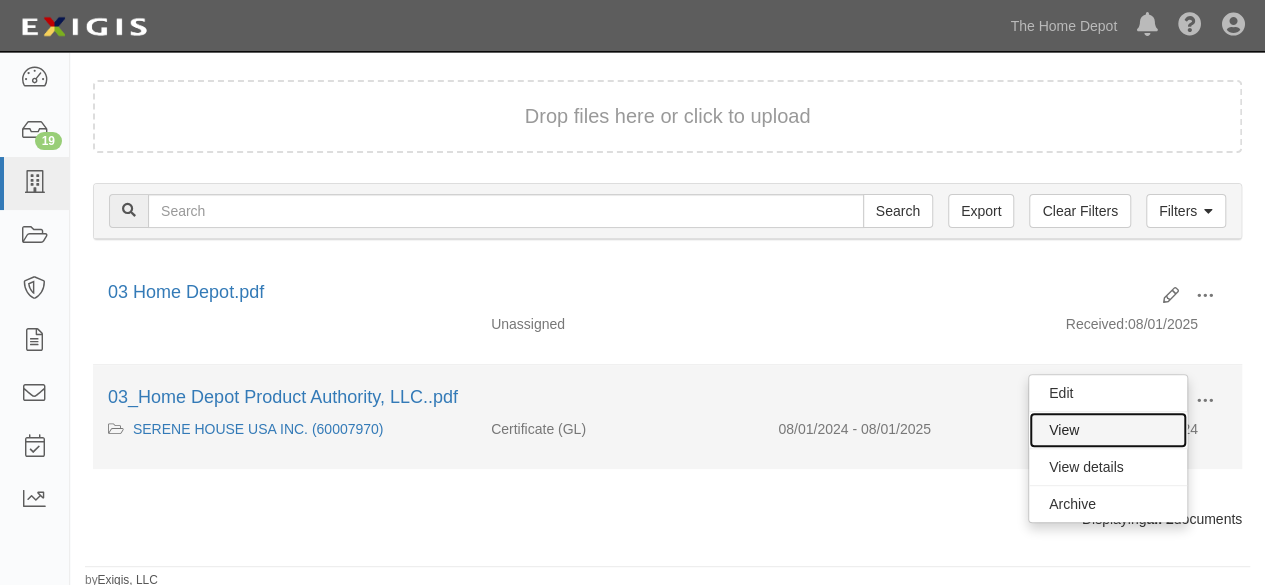 click on "View" at bounding box center [1108, 430] 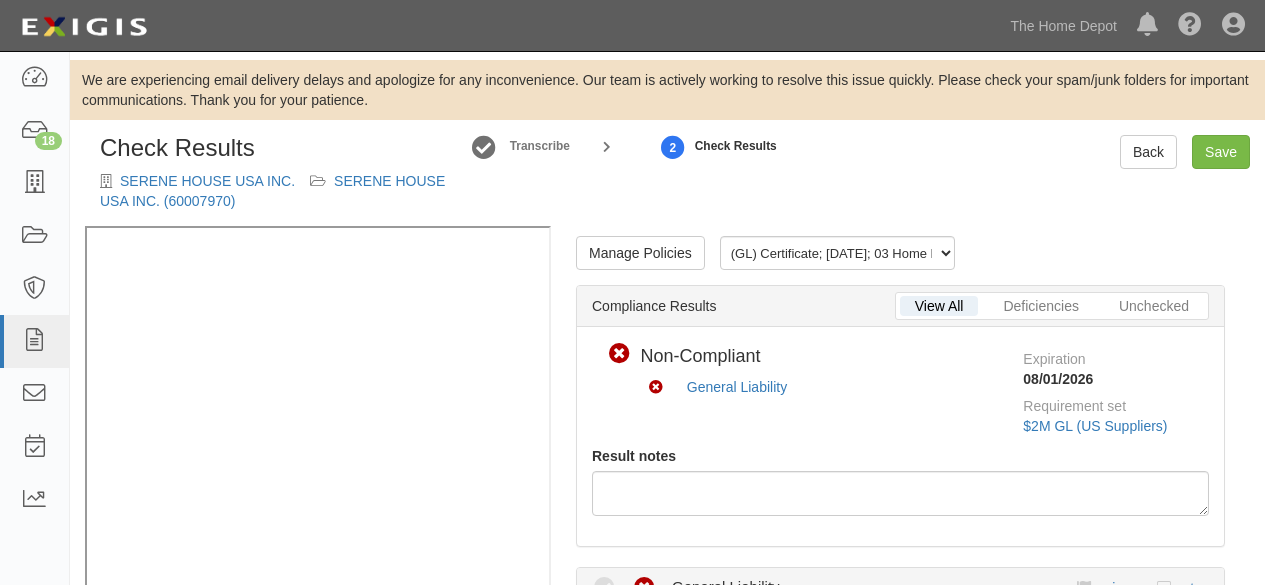 scroll, scrollTop: 0, scrollLeft: 0, axis: both 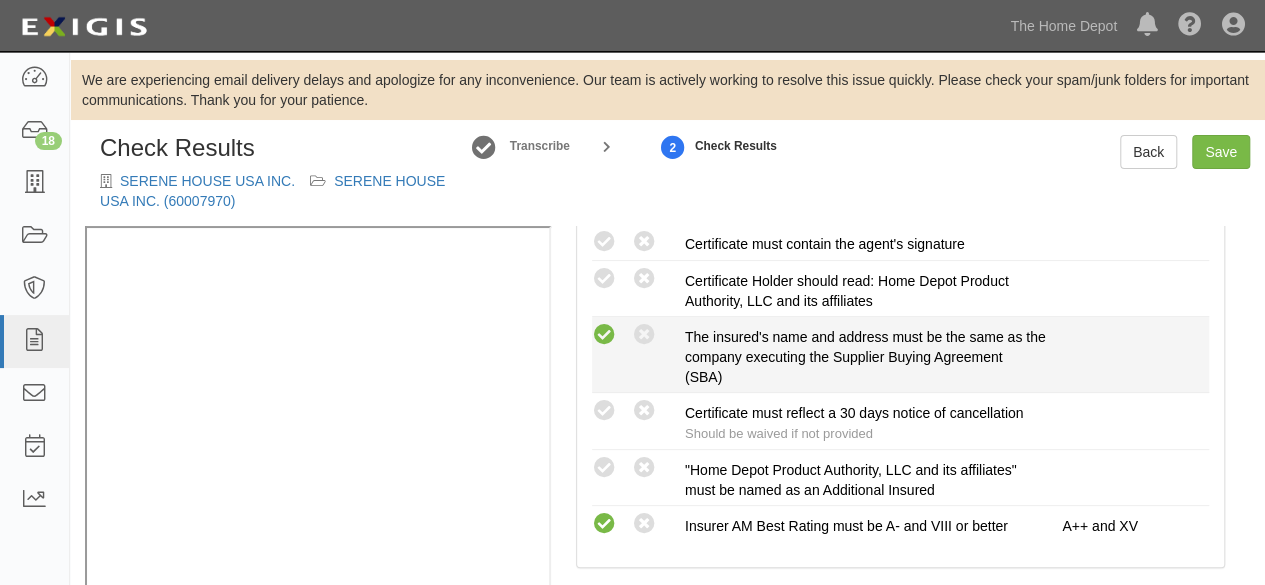 click at bounding box center [604, 335] 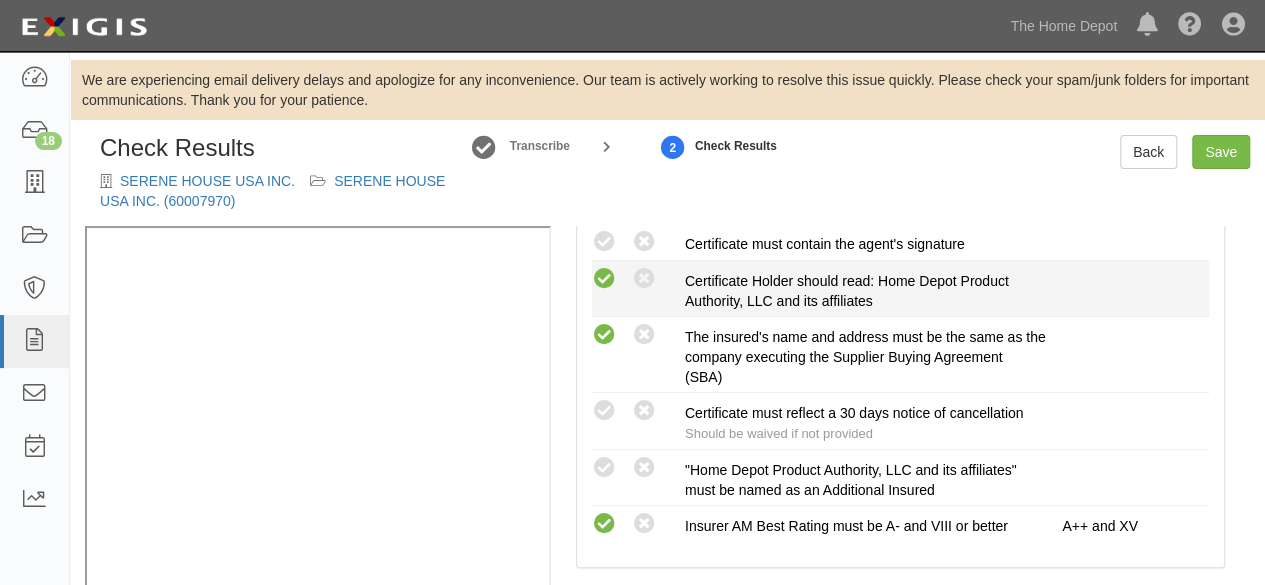 drag, startPoint x: 605, startPoint y: 239, endPoint x: 614, endPoint y: 270, distance: 32.280025 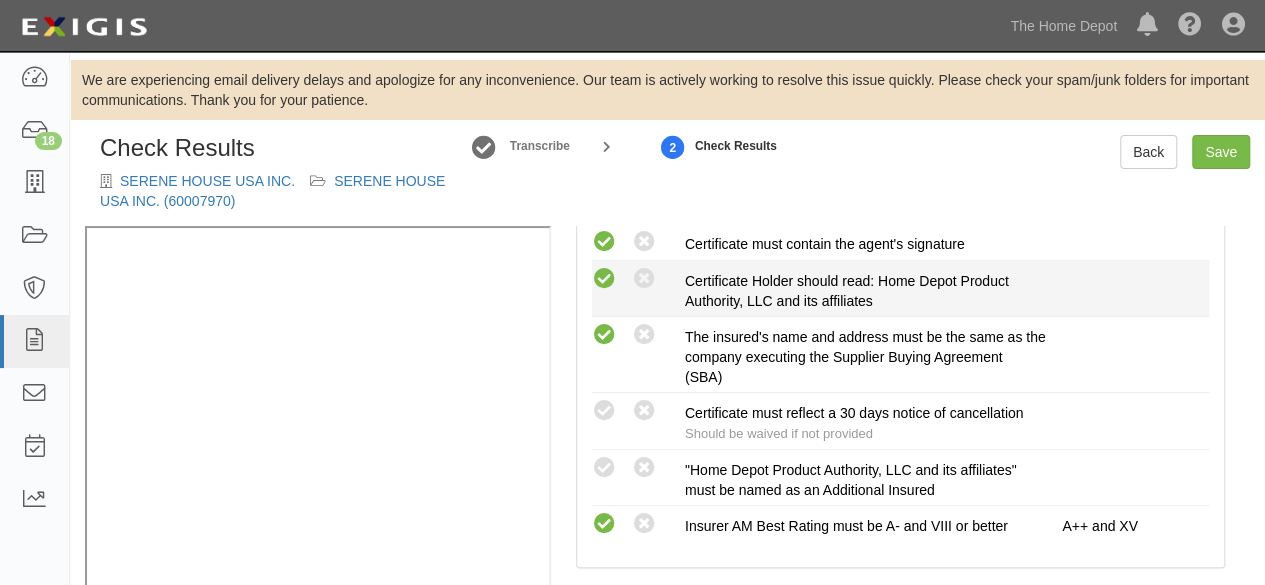 click at bounding box center [604, 279] 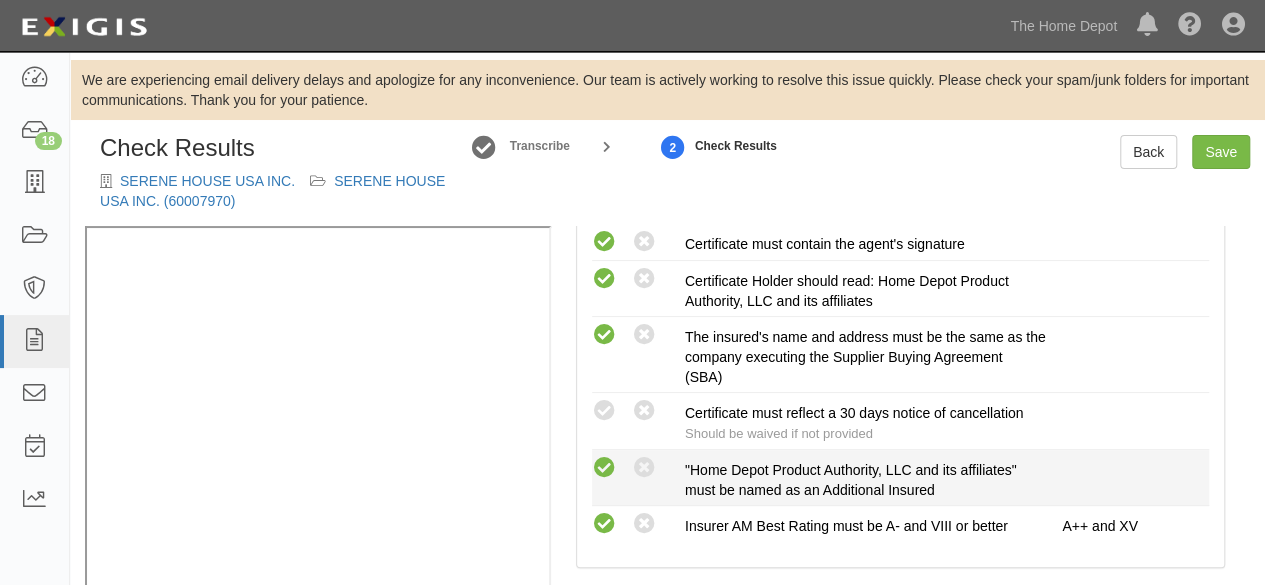 click at bounding box center (604, 468) 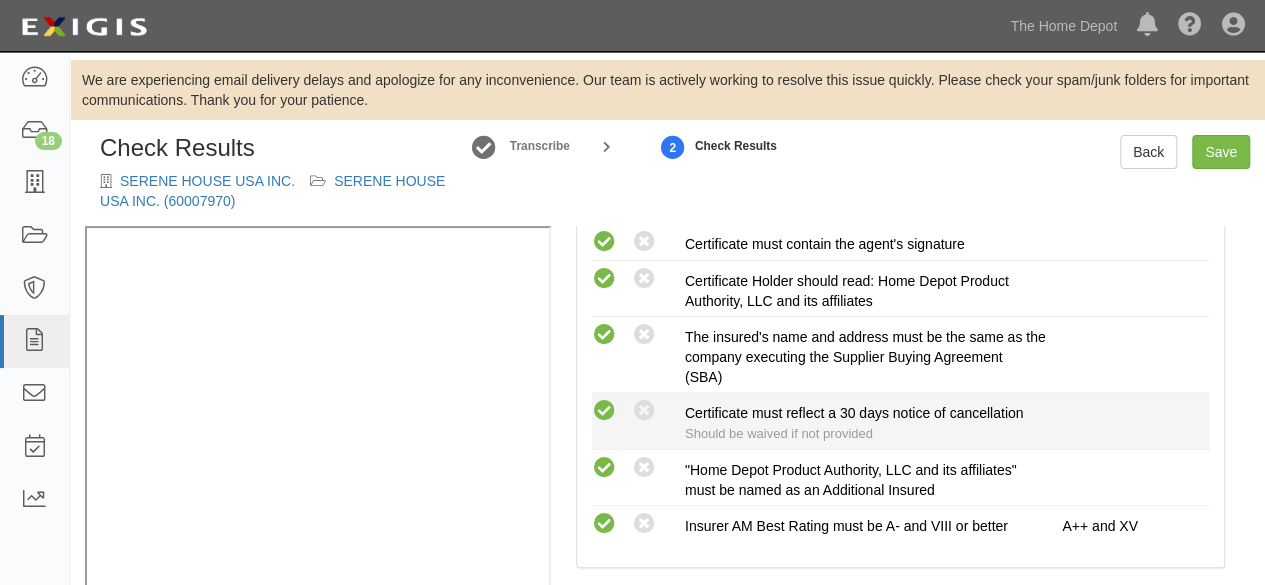 click at bounding box center [604, 411] 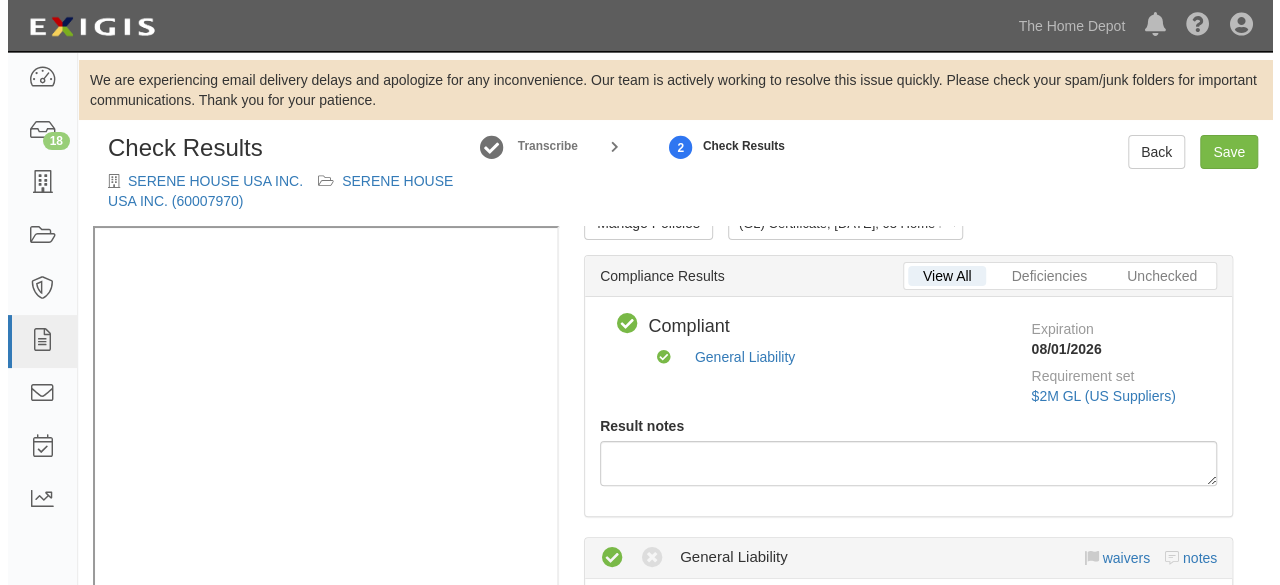scroll, scrollTop: 0, scrollLeft: 0, axis: both 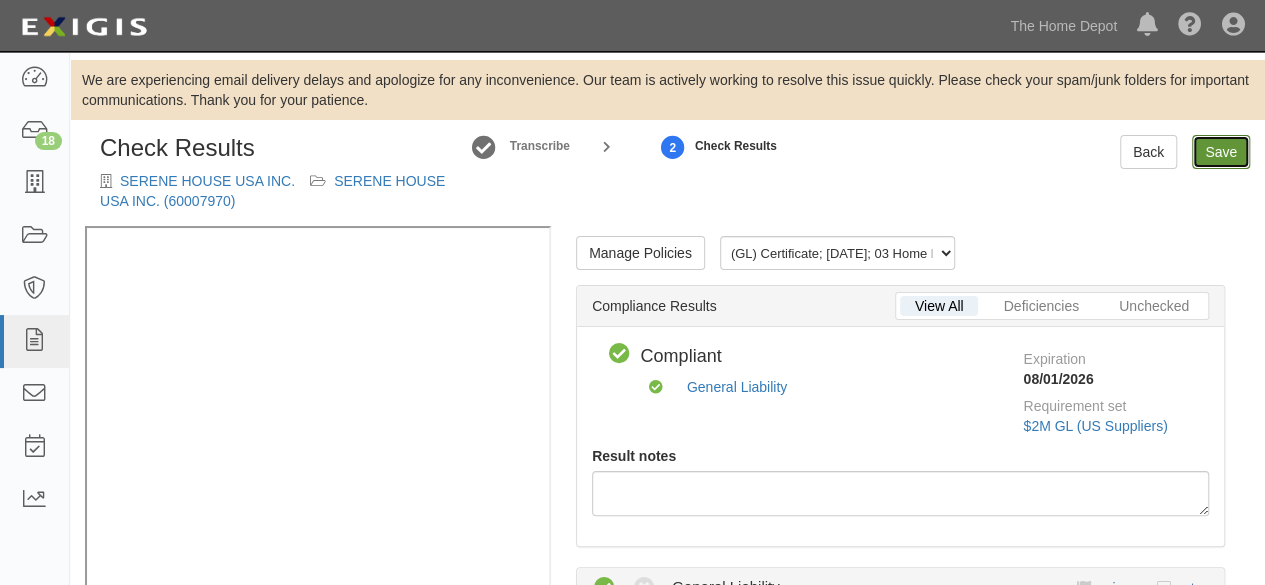 click on "Save" at bounding box center [1221, 152] 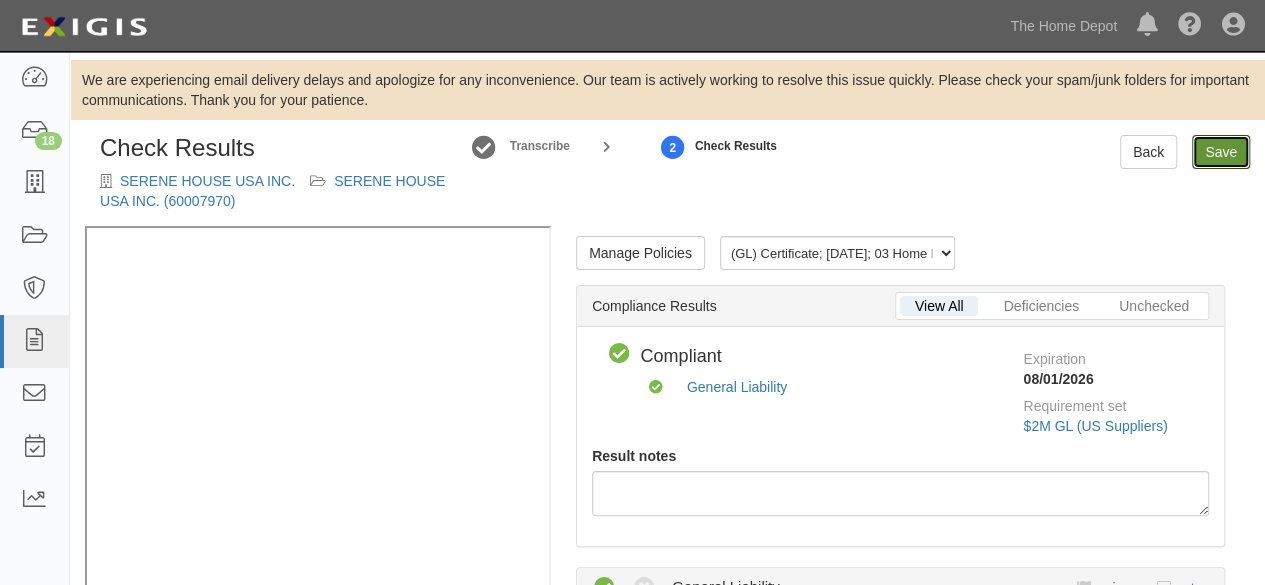 radio on "true" 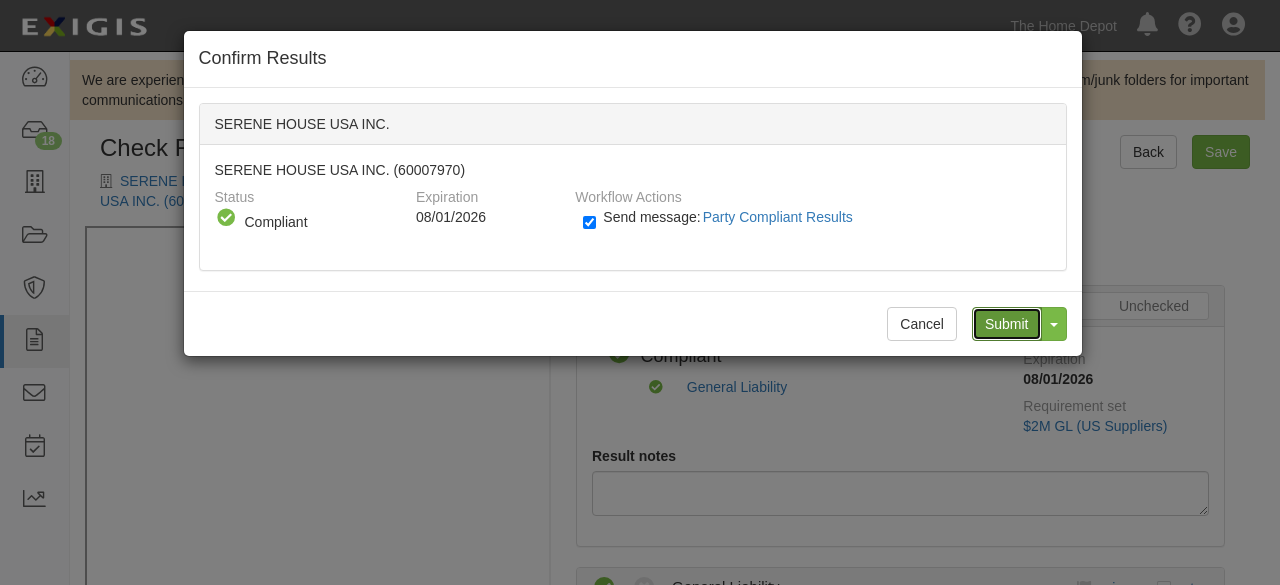 click on "Submit" at bounding box center [1007, 324] 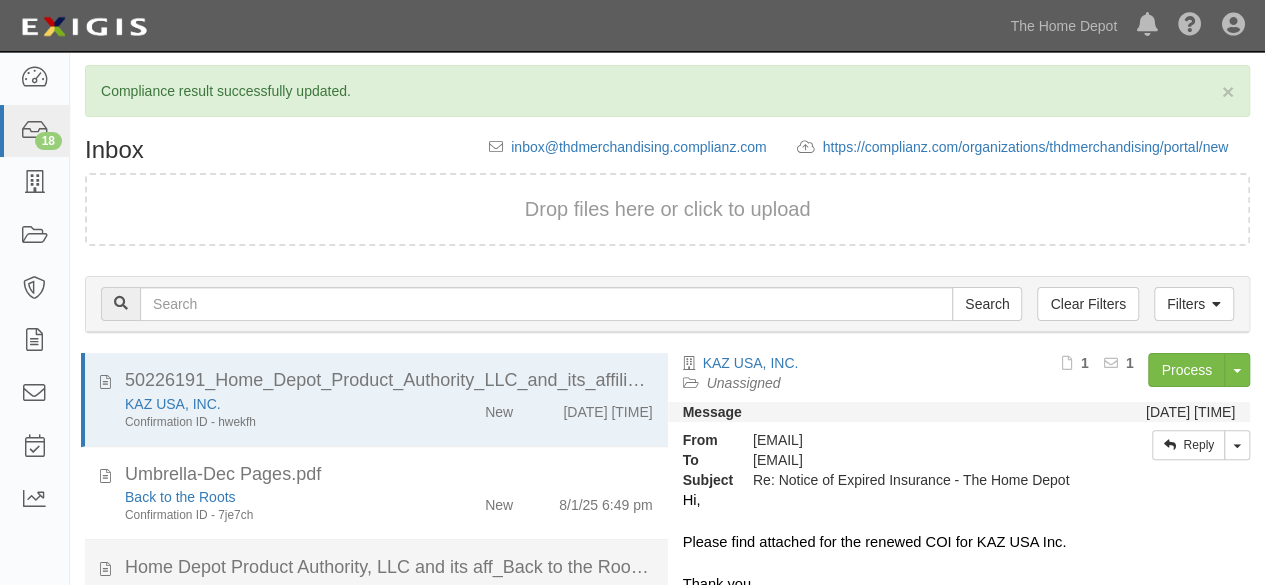 scroll, scrollTop: 200, scrollLeft: 0, axis: vertical 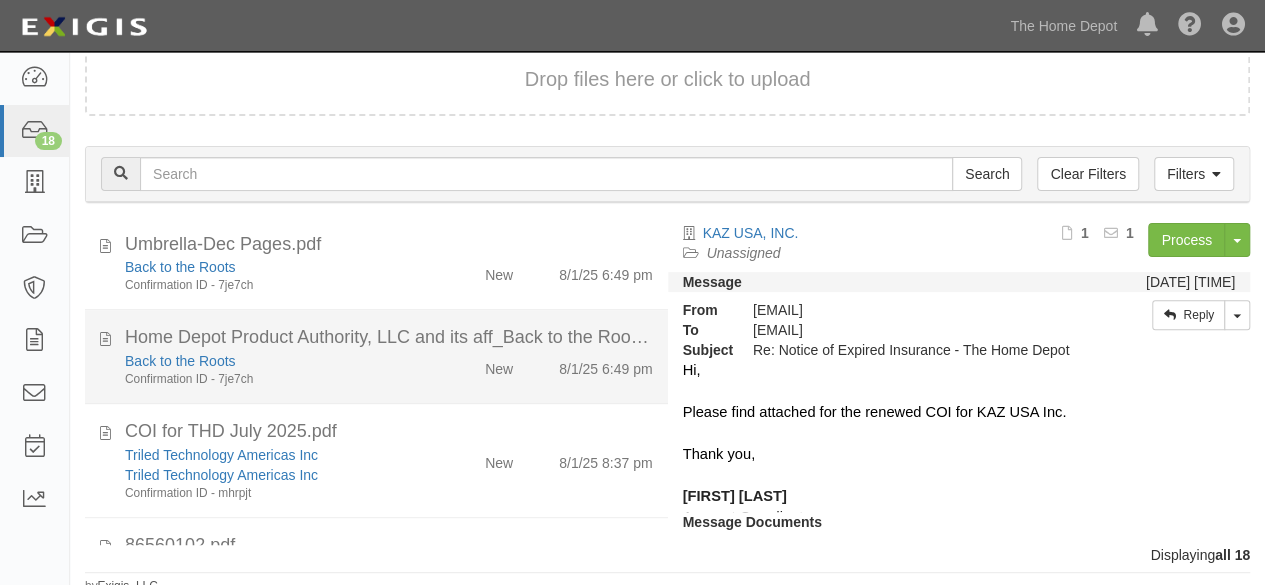 drag, startPoint x: 408, startPoint y: 461, endPoint x: 523, endPoint y: 399, distance: 130.64838 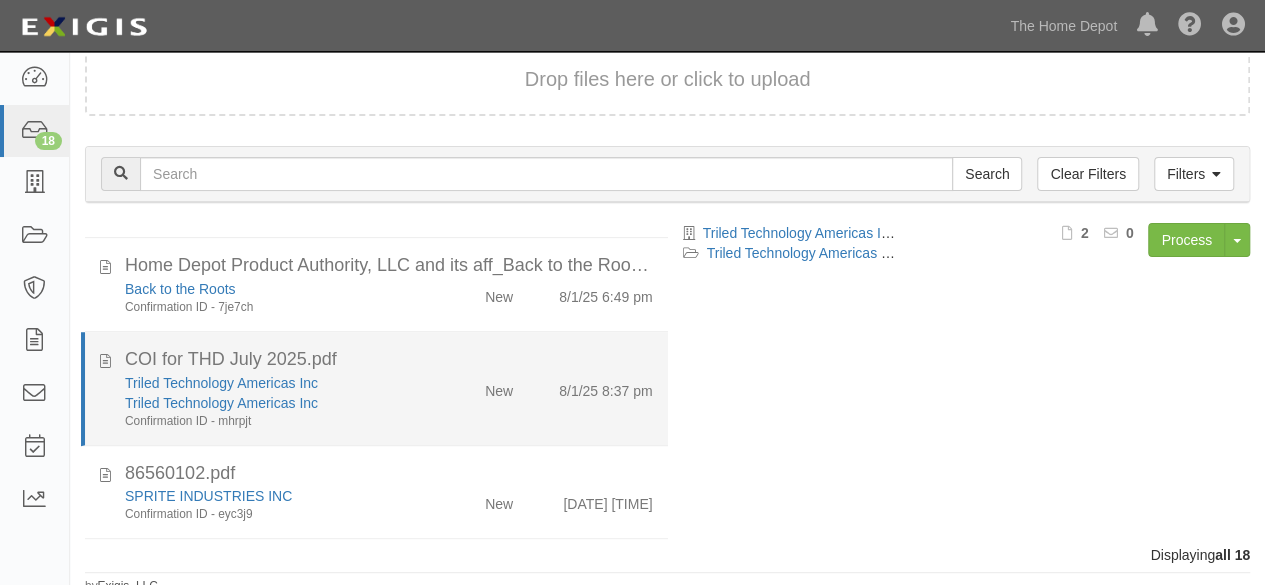 scroll, scrollTop: 200, scrollLeft: 0, axis: vertical 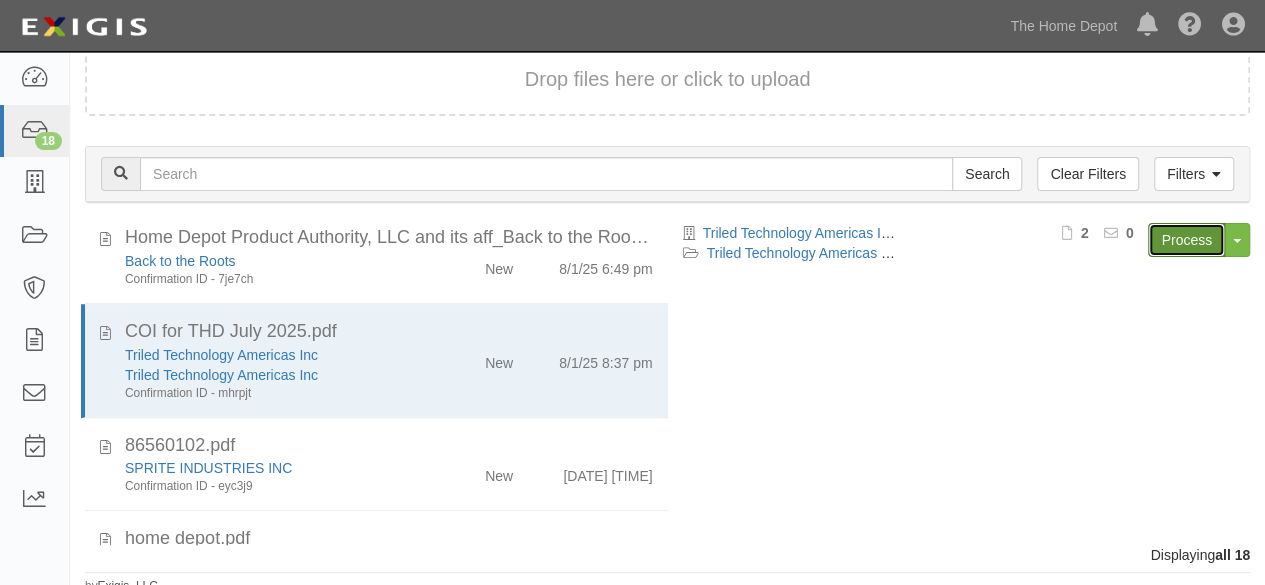 drag, startPoint x: 1192, startPoint y: 233, endPoint x: 1174, endPoint y: 237, distance: 18.439089 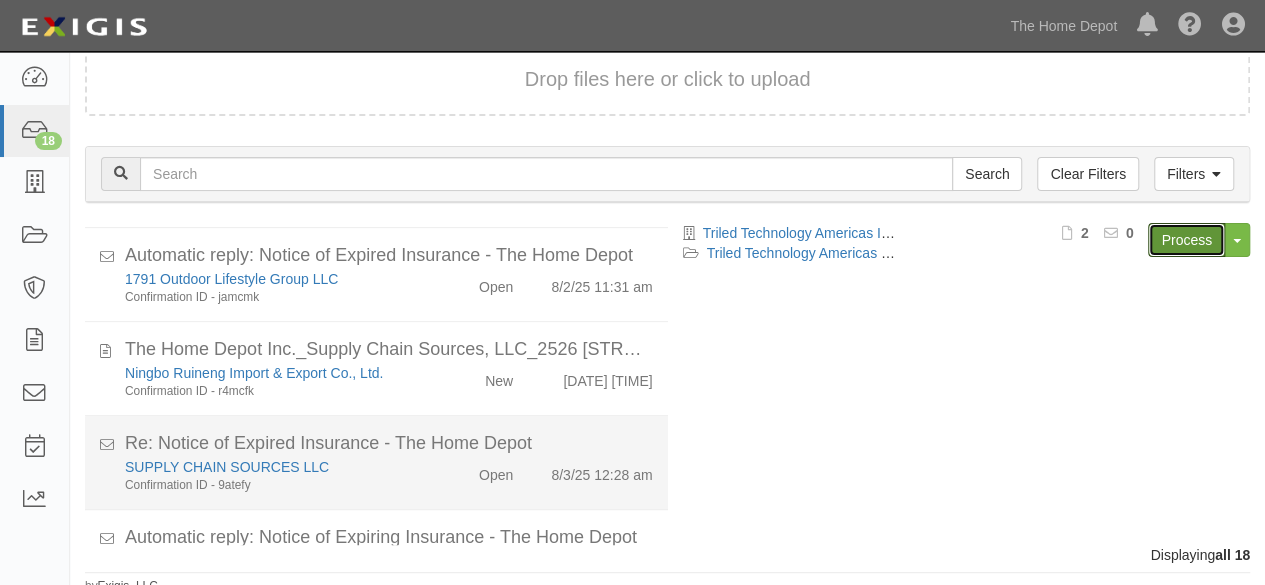 scroll, scrollTop: 1428, scrollLeft: 0, axis: vertical 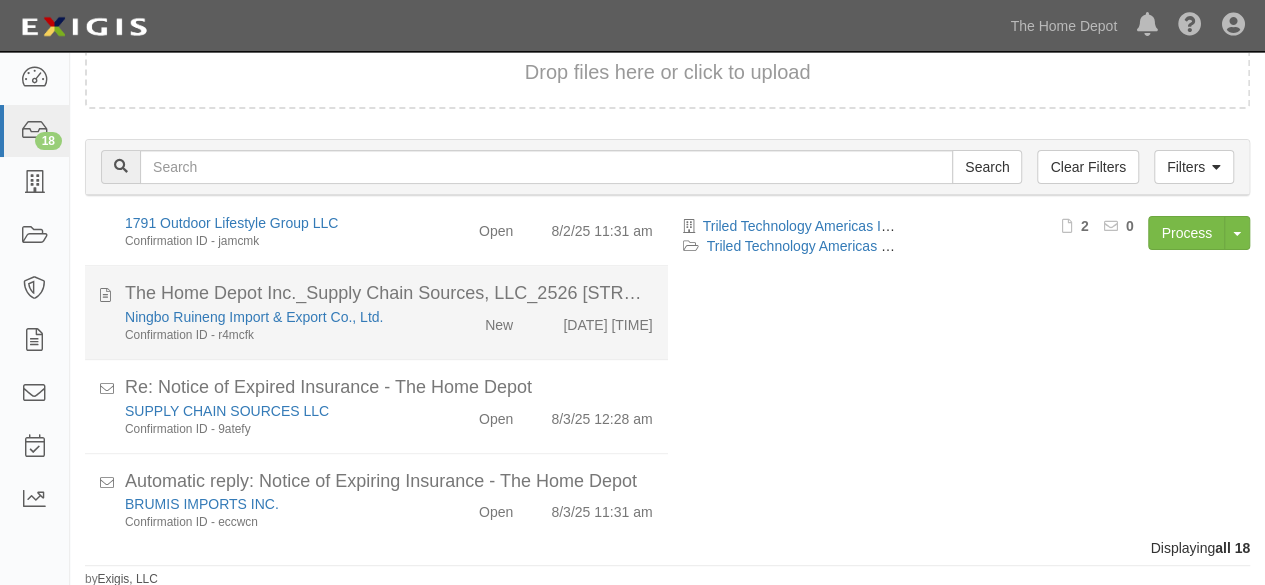 click on "Ningbo Ruineng Import & Export Co., Ltd.
Confirmation ID - r4mcfk" 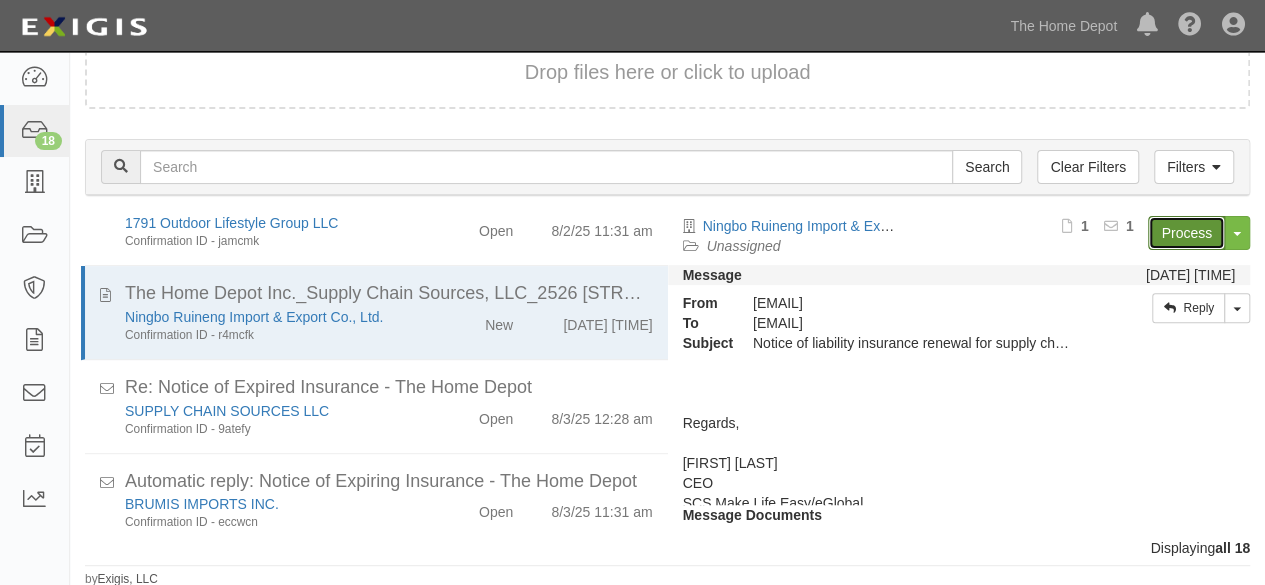 click on "Process" at bounding box center (1186, 233) 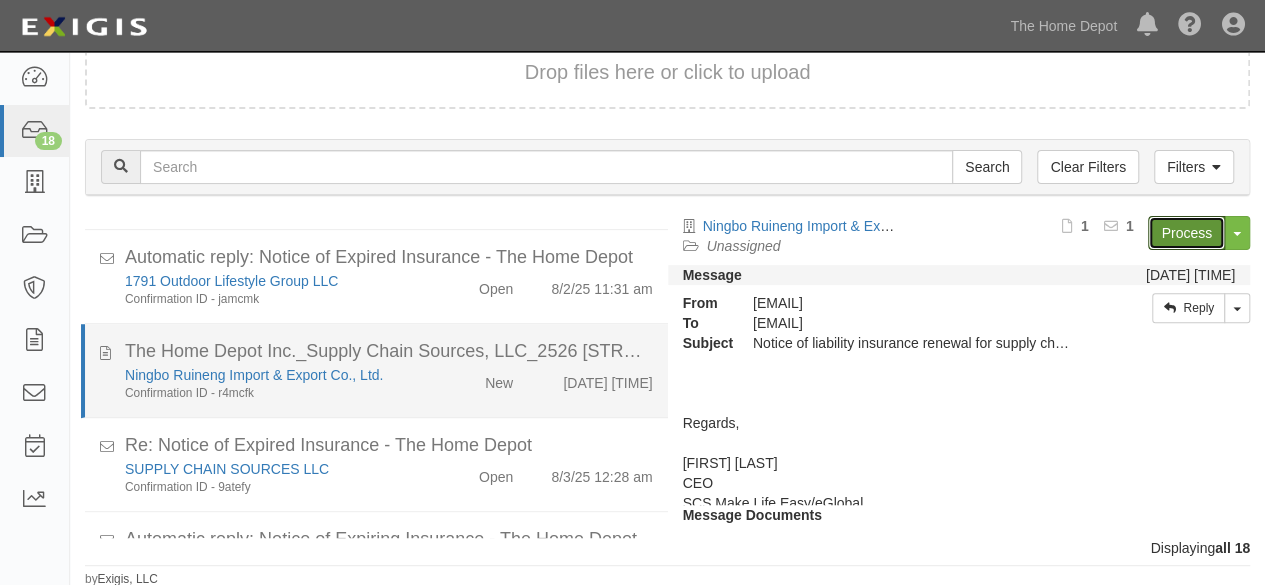 scroll, scrollTop: 1128, scrollLeft: 0, axis: vertical 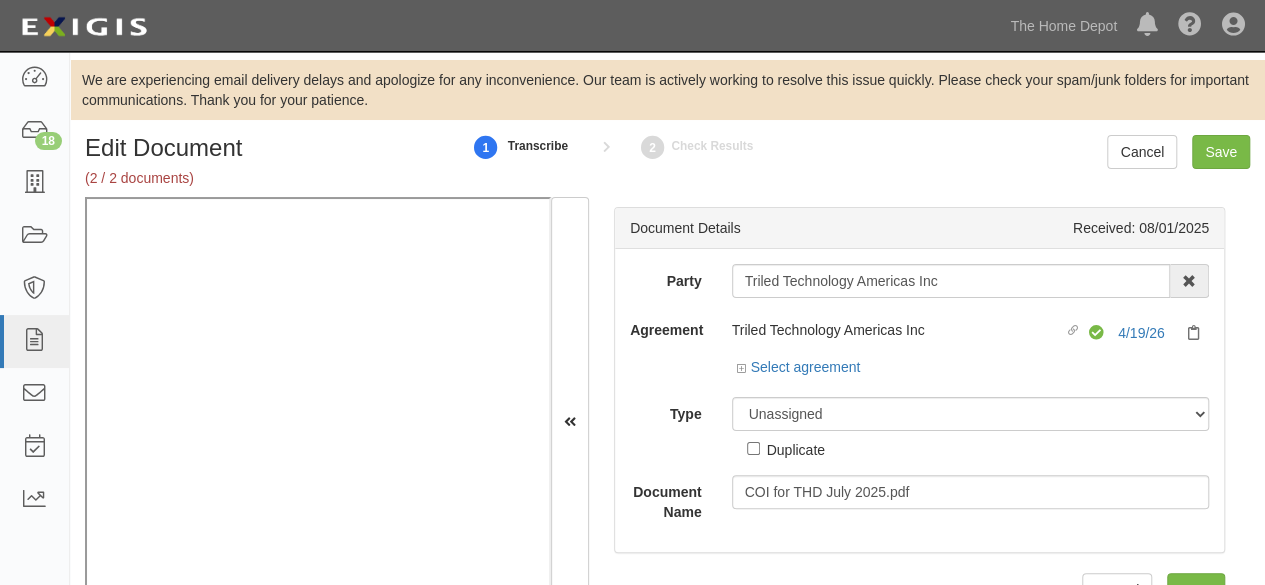 click on "Triled Technology Americas Inc" at bounding box center [951, 281] 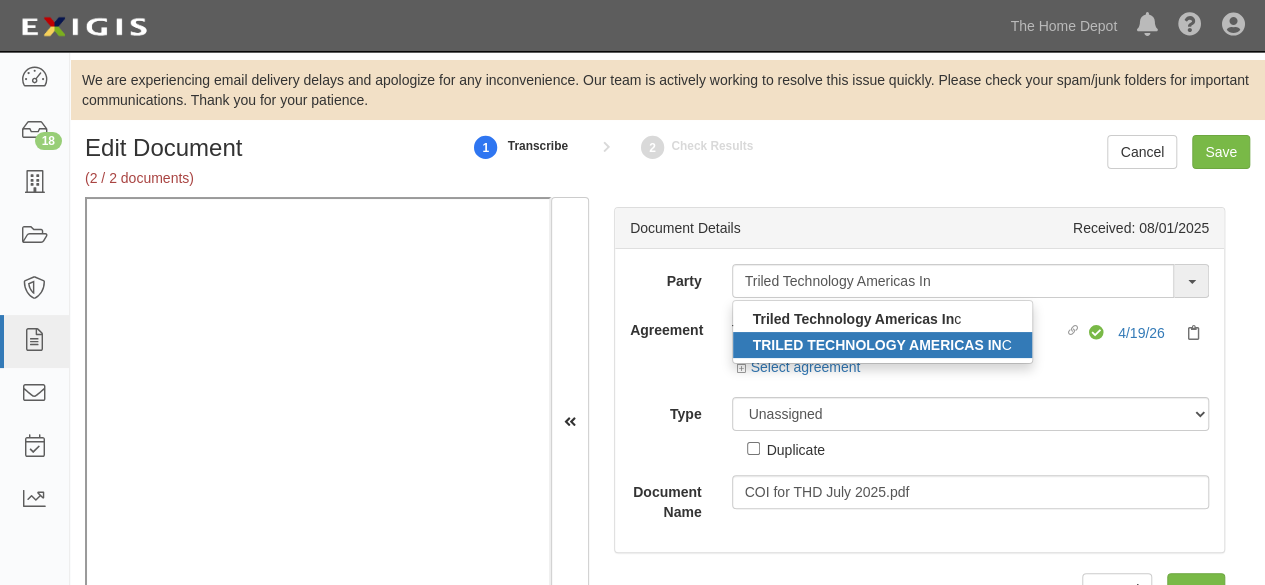 type on "Triled Technology Americas In" 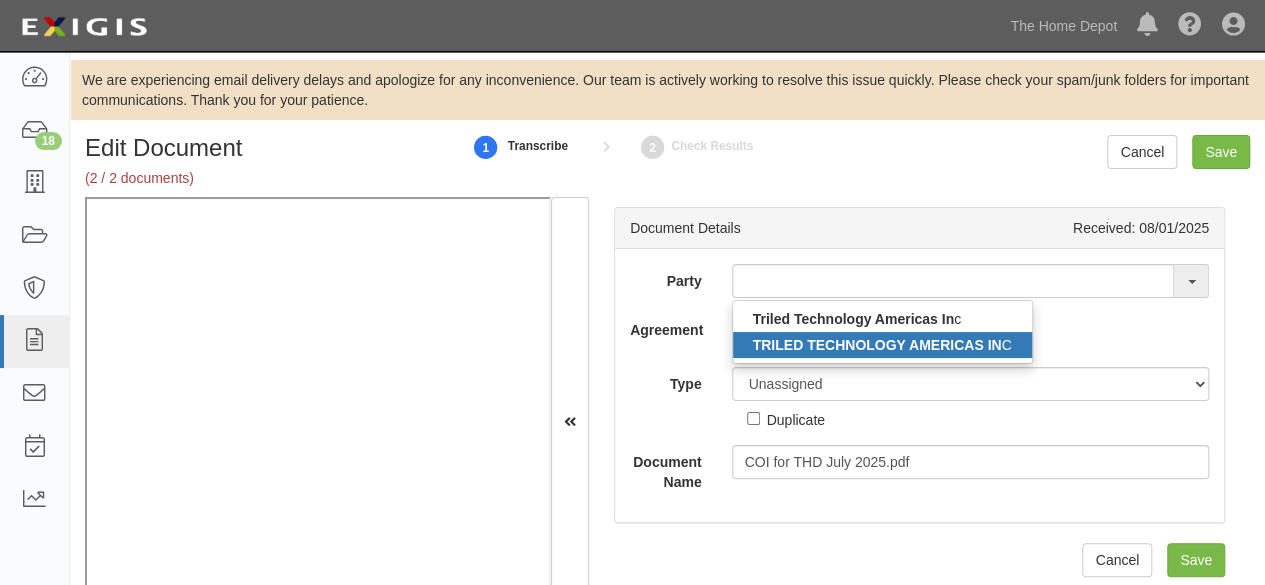 click on "TRILED TECHNOLOGY AMERICAS IN" at bounding box center [877, 345] 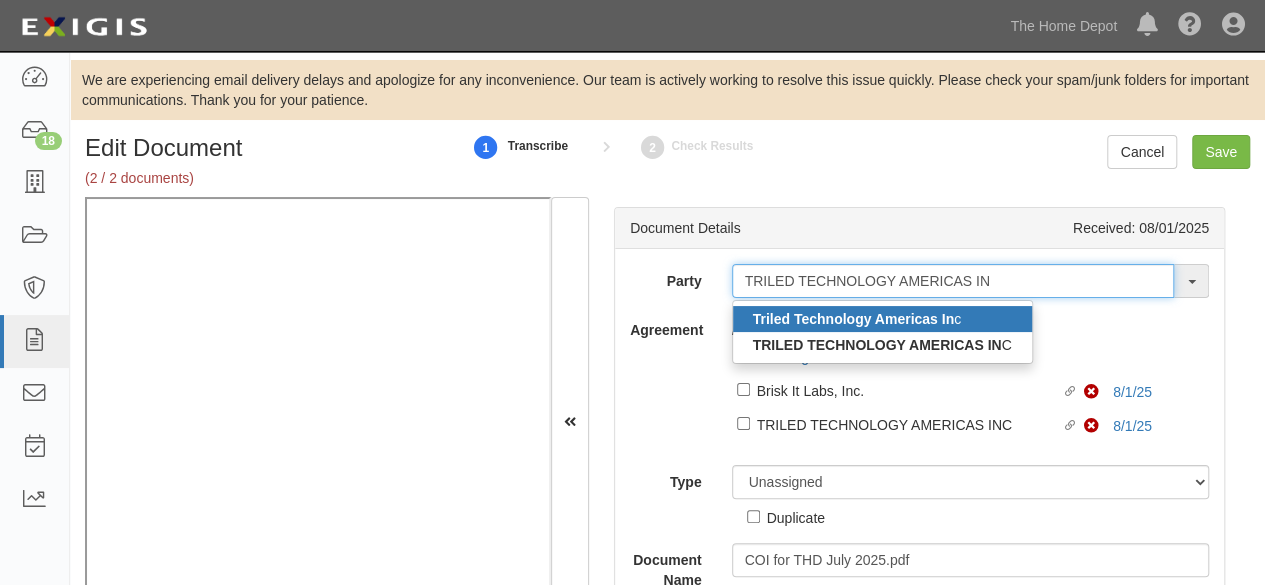 type on "TRILED TECHNOLOGY AMERICAS IN" 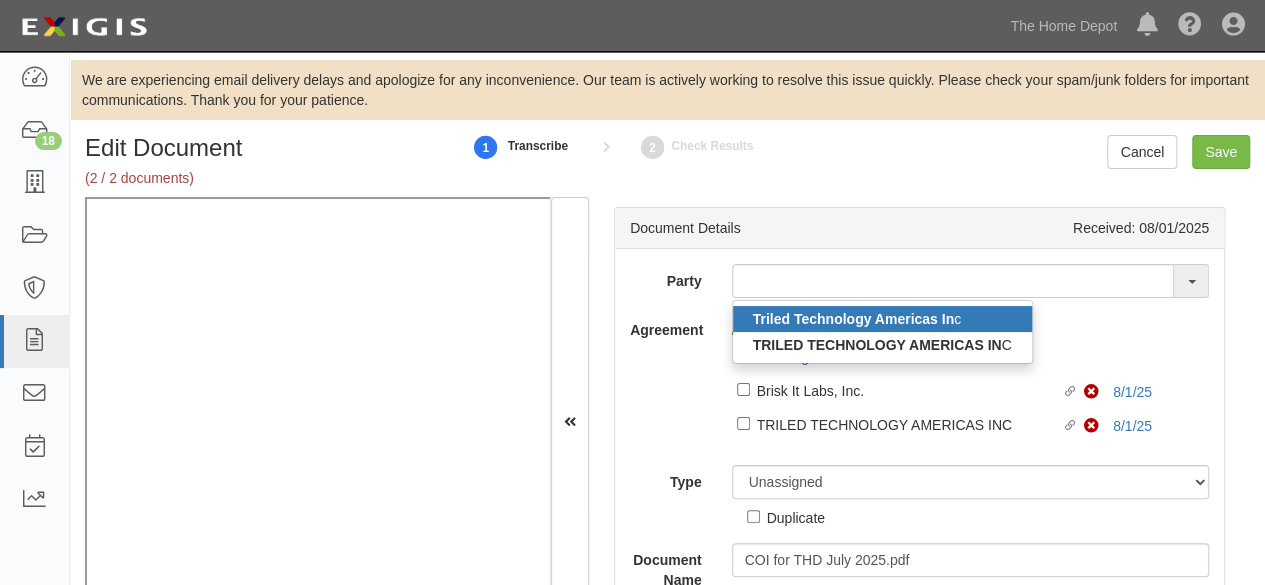 click on "Triled Technology Americas In" at bounding box center [854, 319] 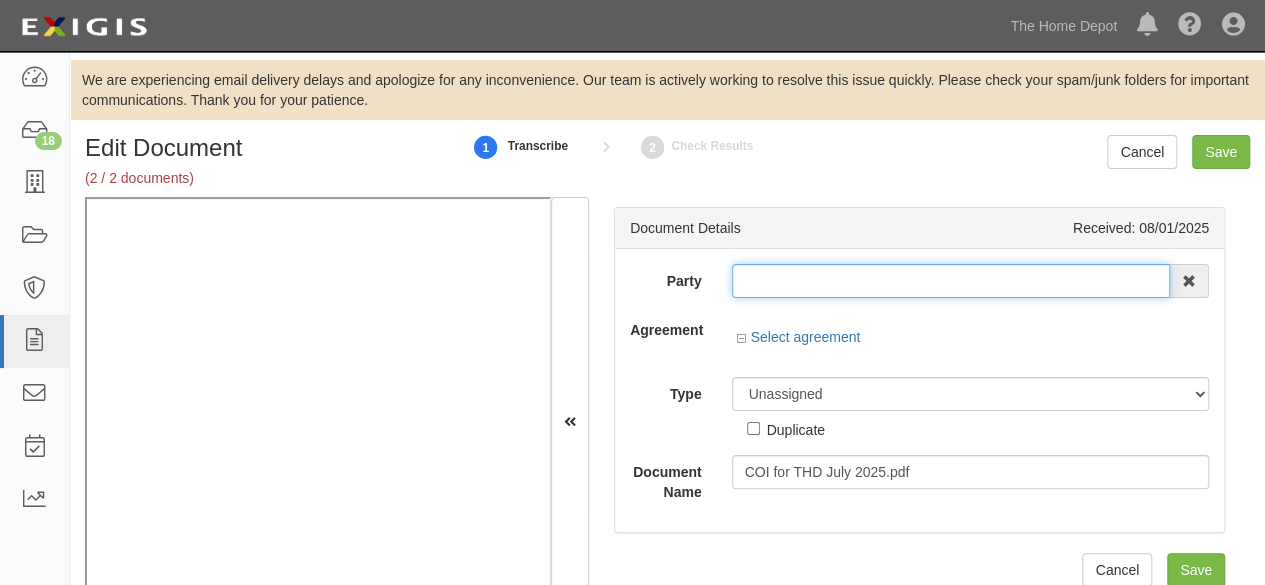 type on "Triled Technology Americas Inc" 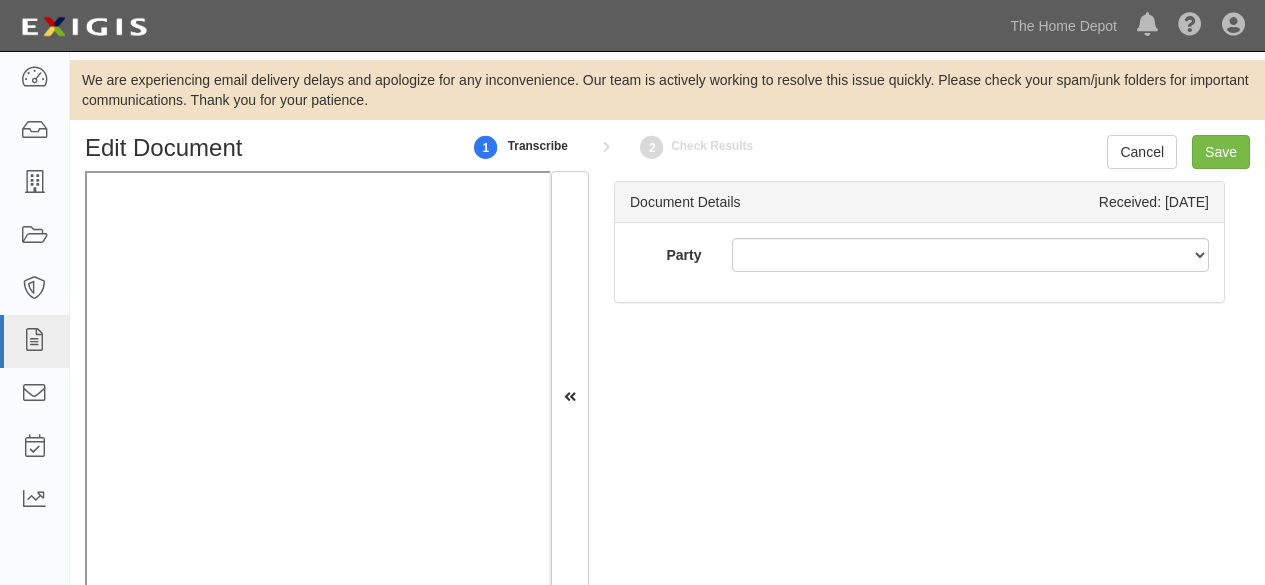 scroll, scrollTop: 0, scrollLeft: 0, axis: both 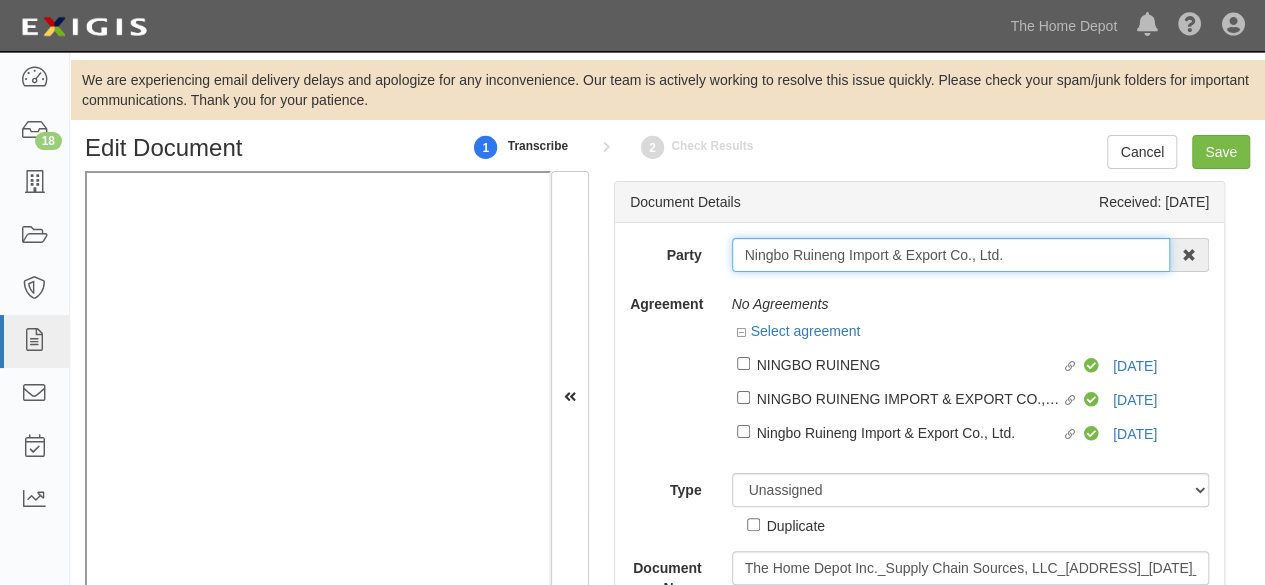 click on "Ningbo Ruineng Import & Export Co., Ltd." at bounding box center [951, 255] 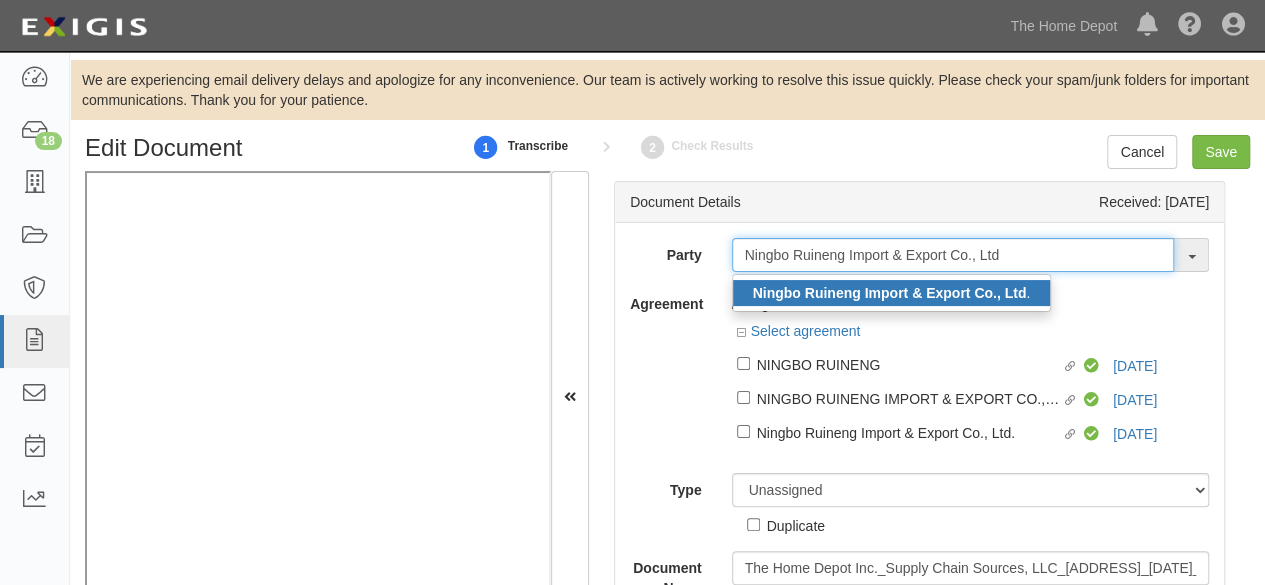 type on "Ningbo Ruineng Import & Export Co., Ltd" 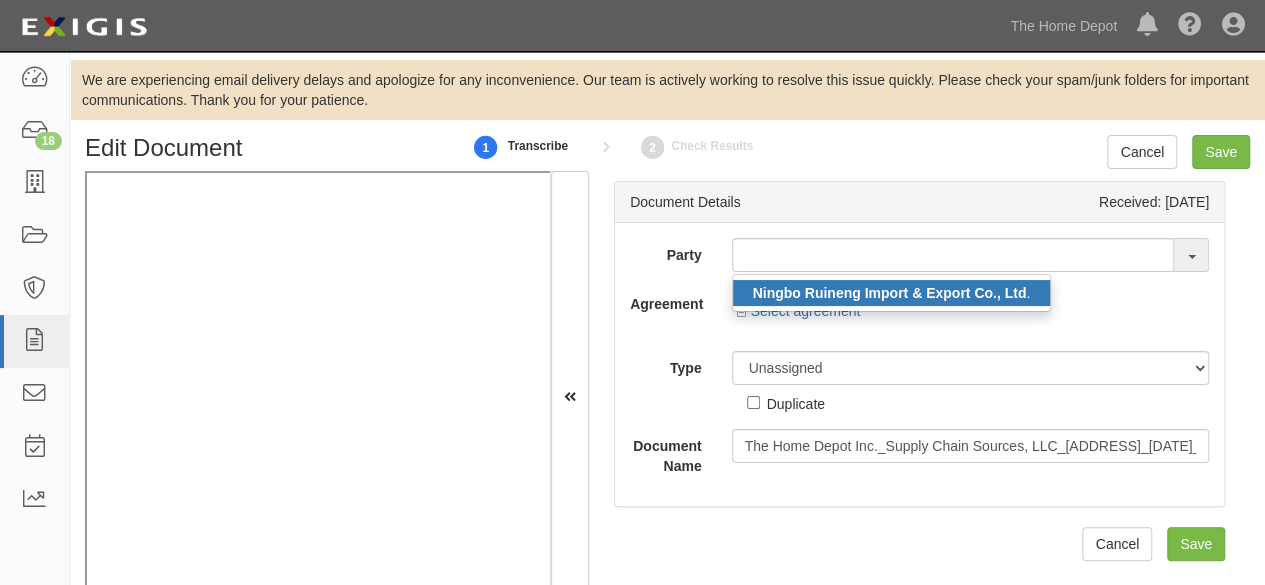 click on "Ningbo Ruineng Import & Export Co., Ltd" at bounding box center [890, 293] 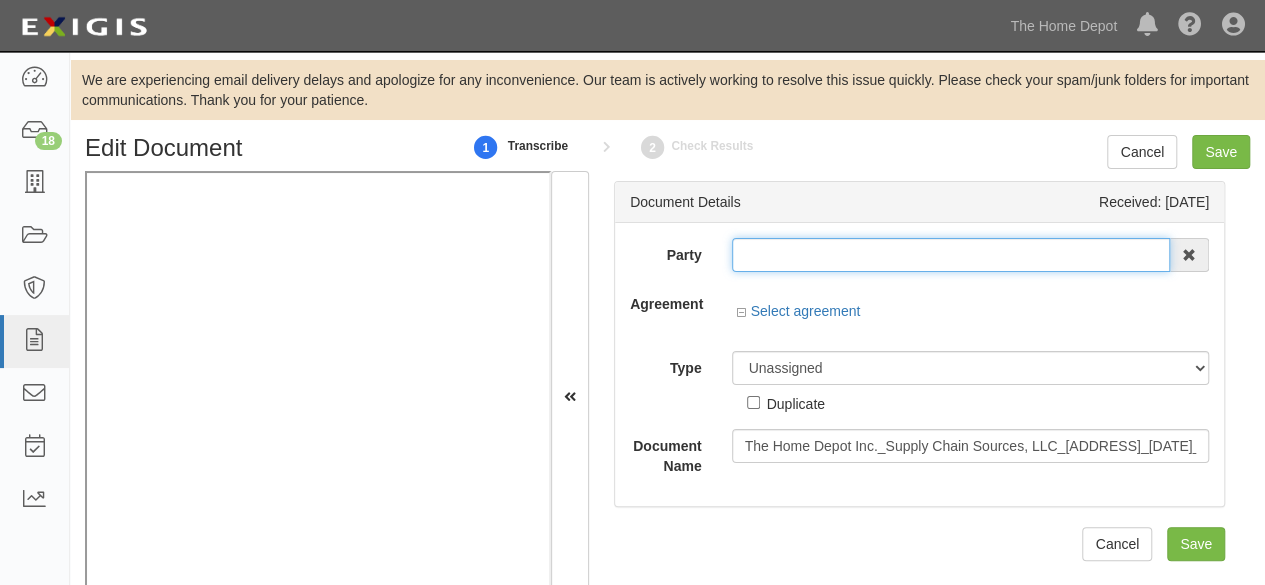 type on "Ningbo Ruineng Import & Export Co., Ltd." 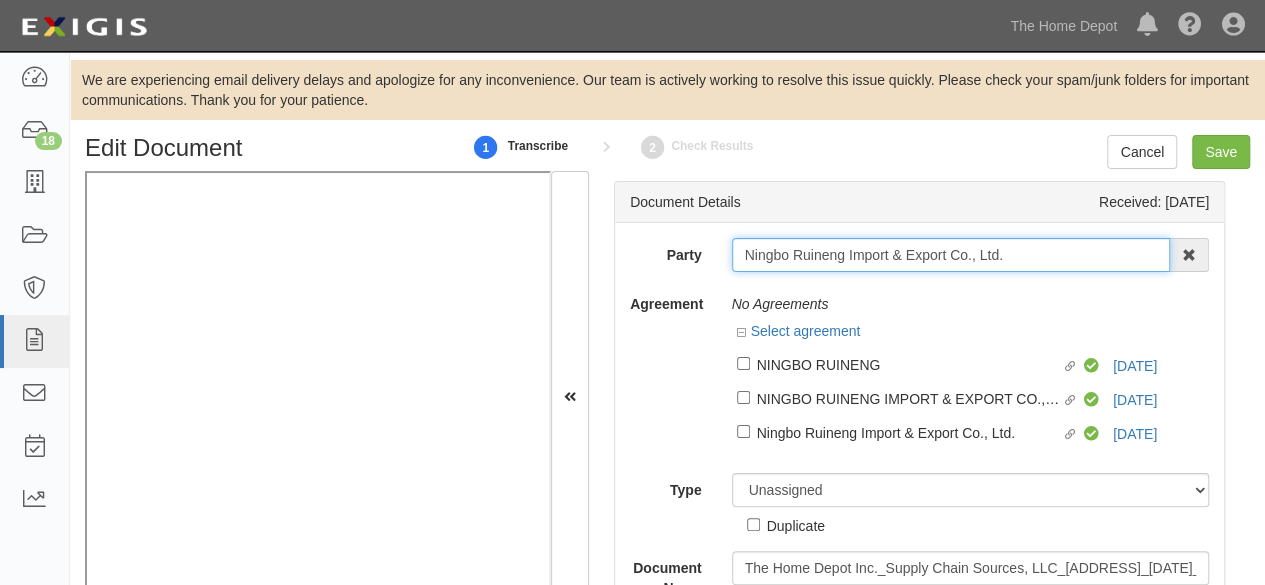 click on "Ningbo Ruineng Import & Export Co., Ltd." at bounding box center [951, 255] 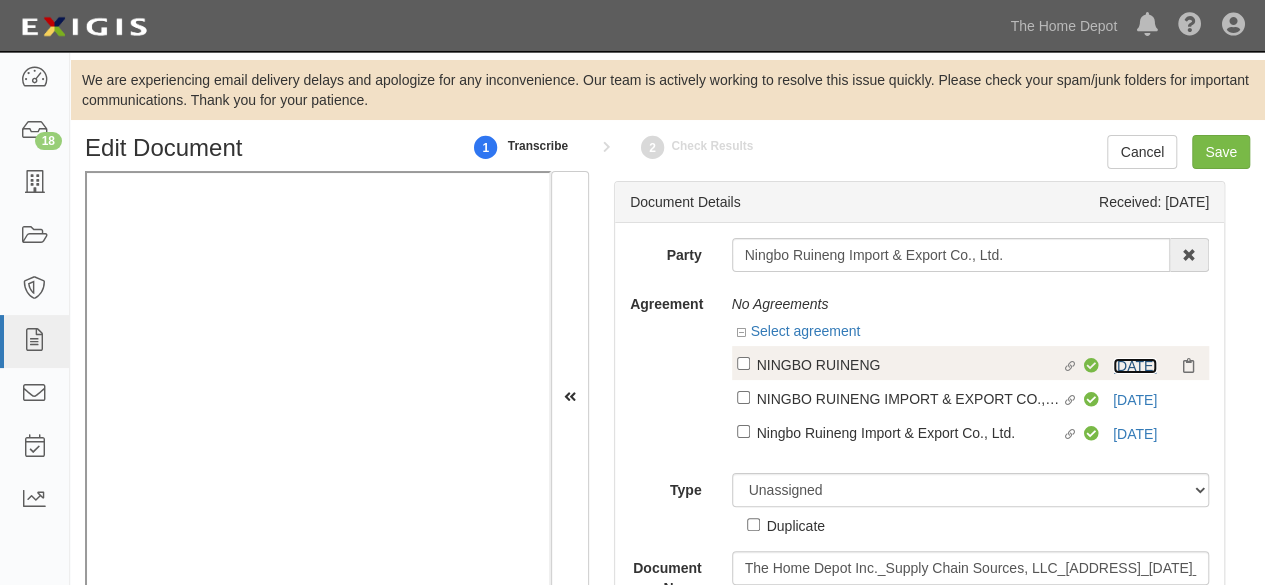 click on "4/9/26" at bounding box center [1135, 366] 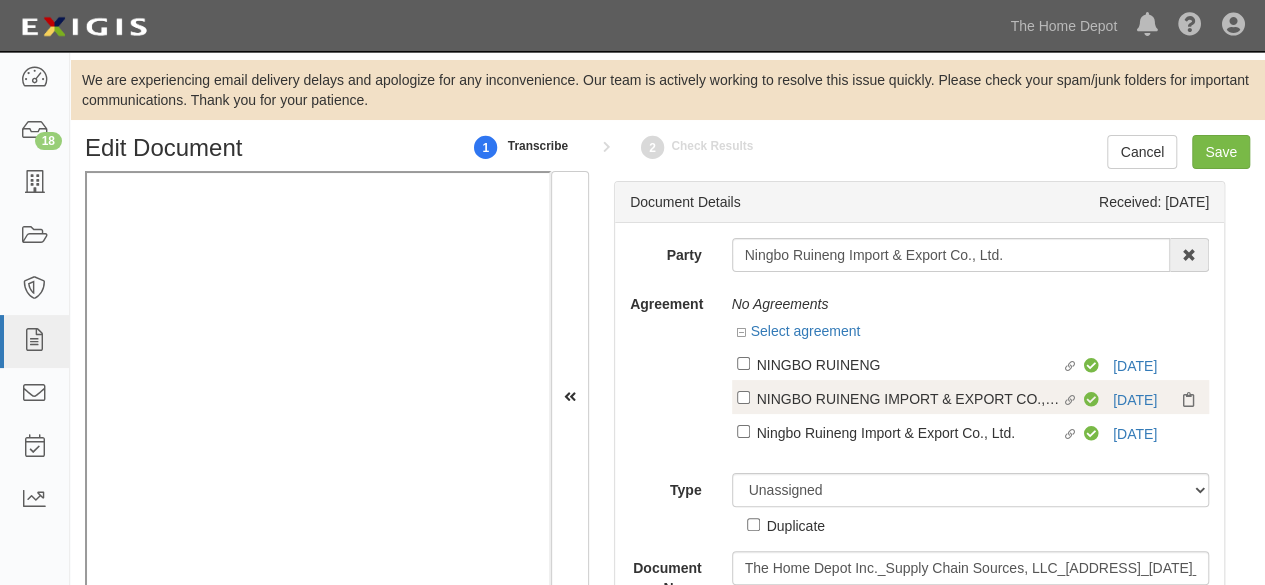click on "NINGBO RUINENG" at bounding box center (909, 364) 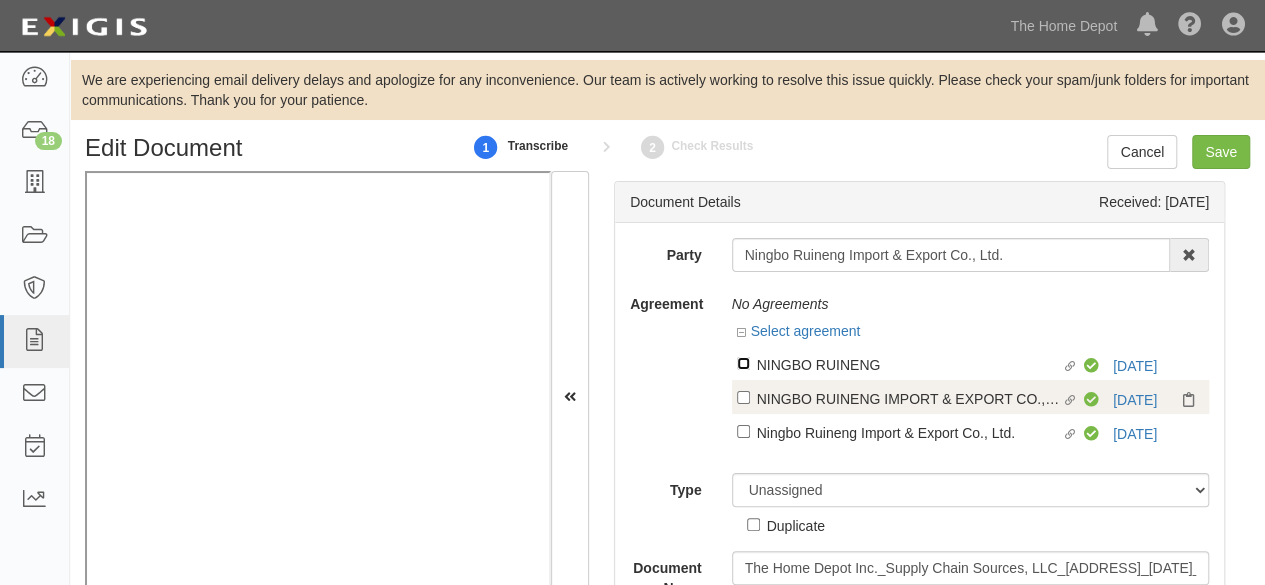 click on "Linked agreement
NINGBO RUINENG
Linked agreement" at bounding box center (743, 363) 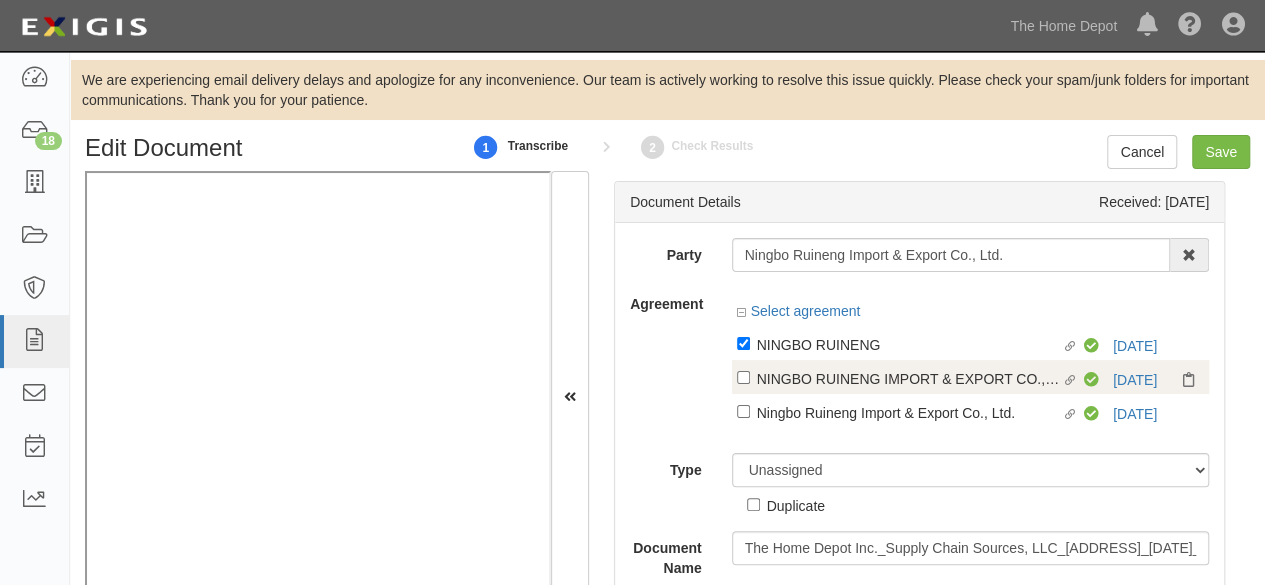 drag, startPoint x: 784, startPoint y: 376, endPoint x: 788, endPoint y: 387, distance: 11.7046995 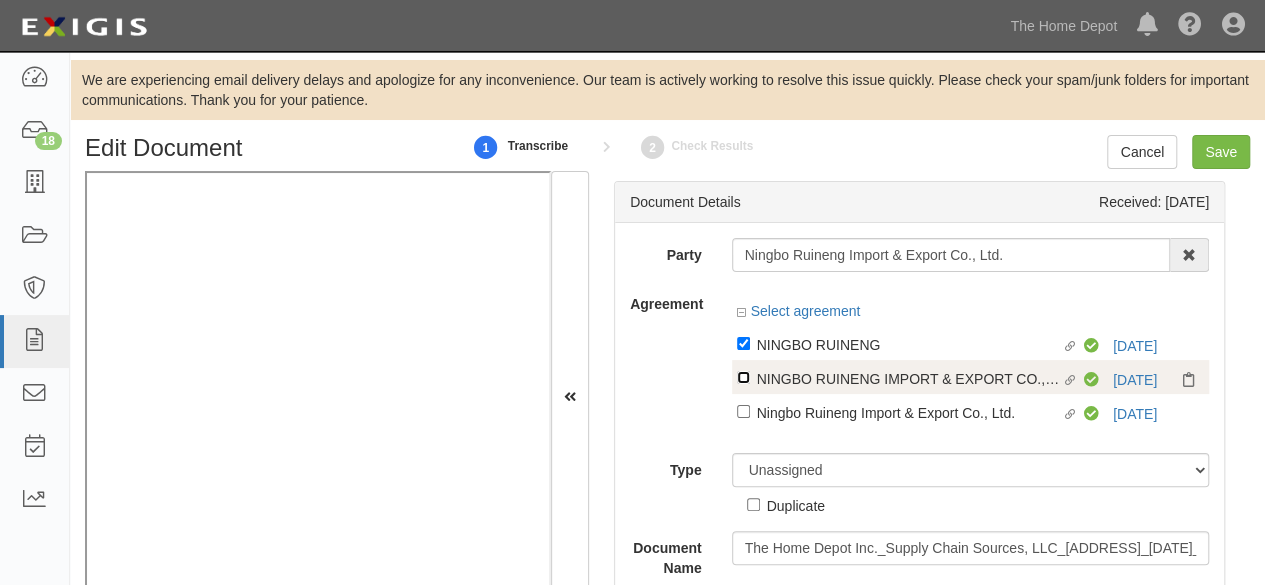 click on "Linked agreement
NINGBO RUINENG IMPORT & EXPORT CO., LTD
Linked agreement" at bounding box center (743, 343) 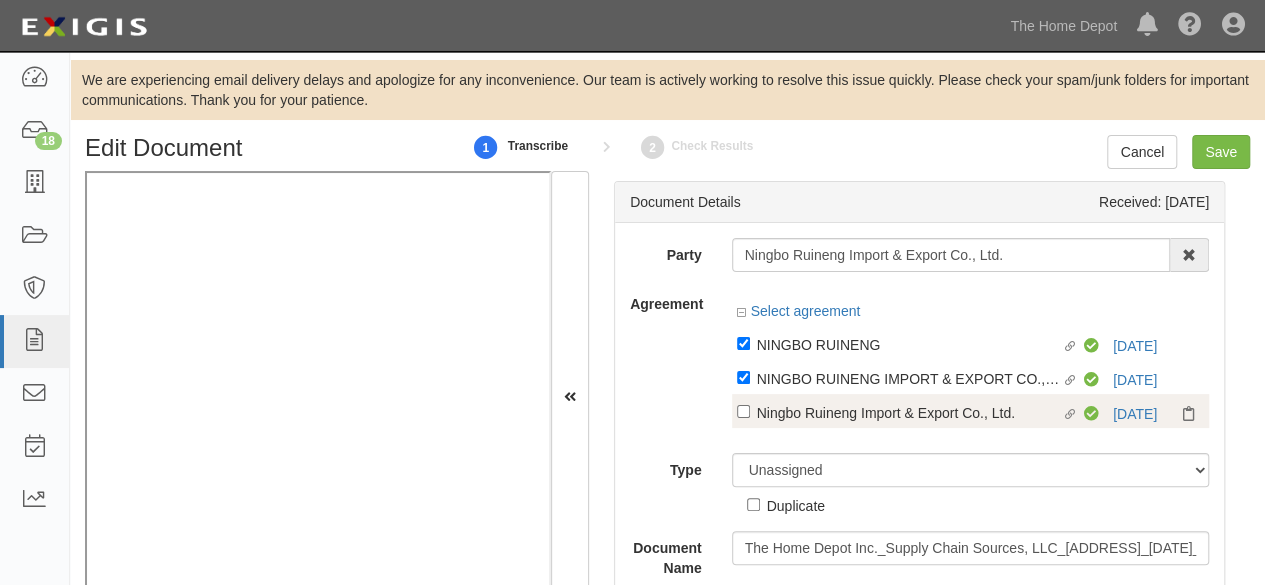 click at bounding box center [971, 433] 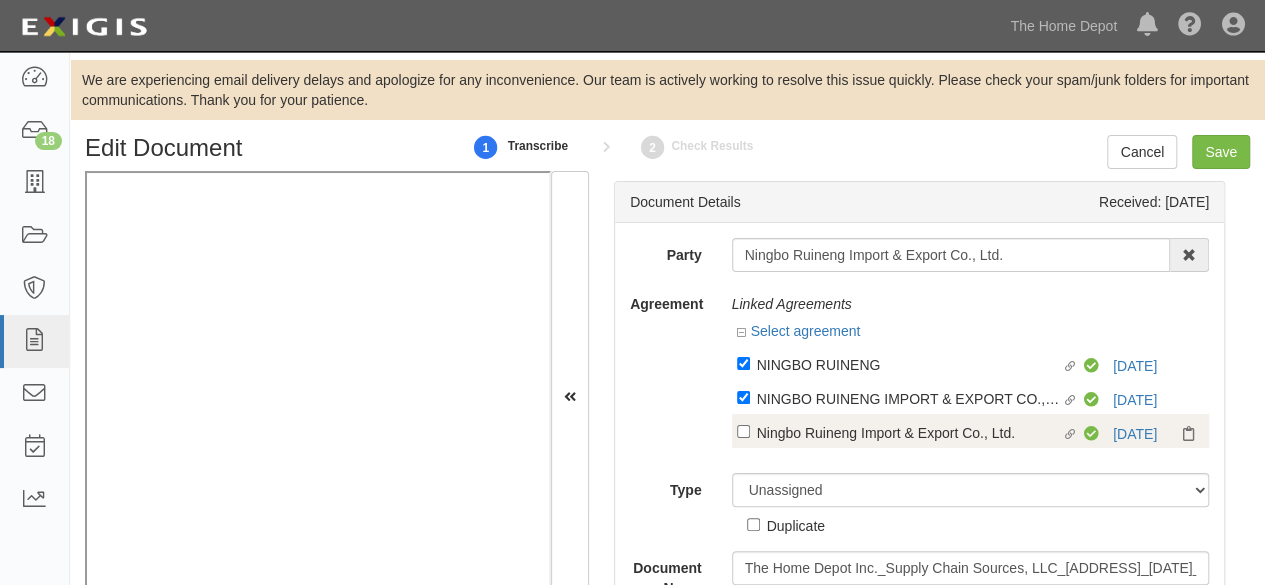 click on "Linked agreement
NINGBO RUINENG
Linked agreement
Compliant
4/9/26
Linked agreement
NINGBO RUINENG IMPORT & EXPORT CO., LTD
Linked agreement
Compliant
4/9/26
Linked agreement
Ningbo Ruineng Import & Export Co., Ltd." at bounding box center (971, 402) 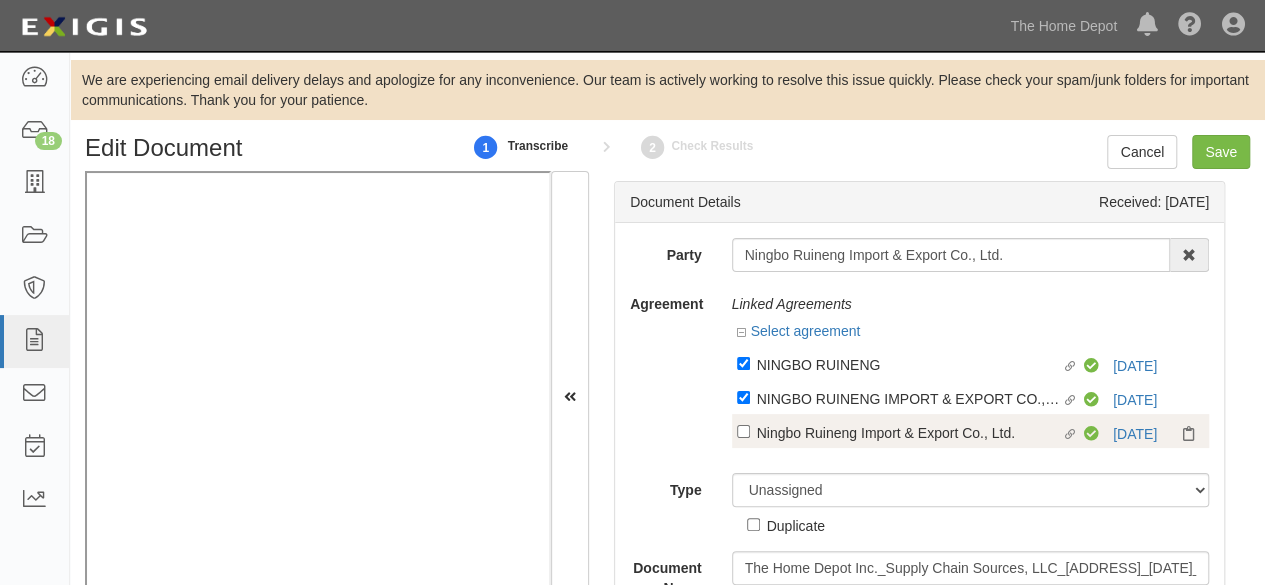 click on "Ningbo Ruineng Import & Export Co., Ltd." at bounding box center (909, 364) 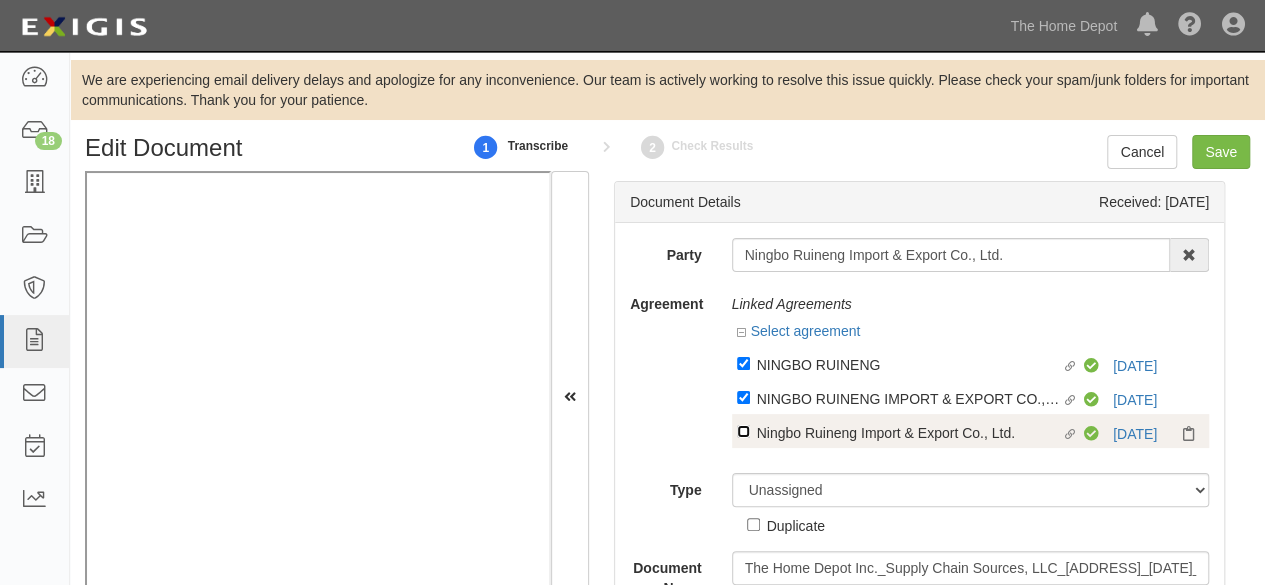click on "Linked agreement
Ningbo Ruineng Import & Export Co., Ltd.
Linked agreement" at bounding box center [743, 363] 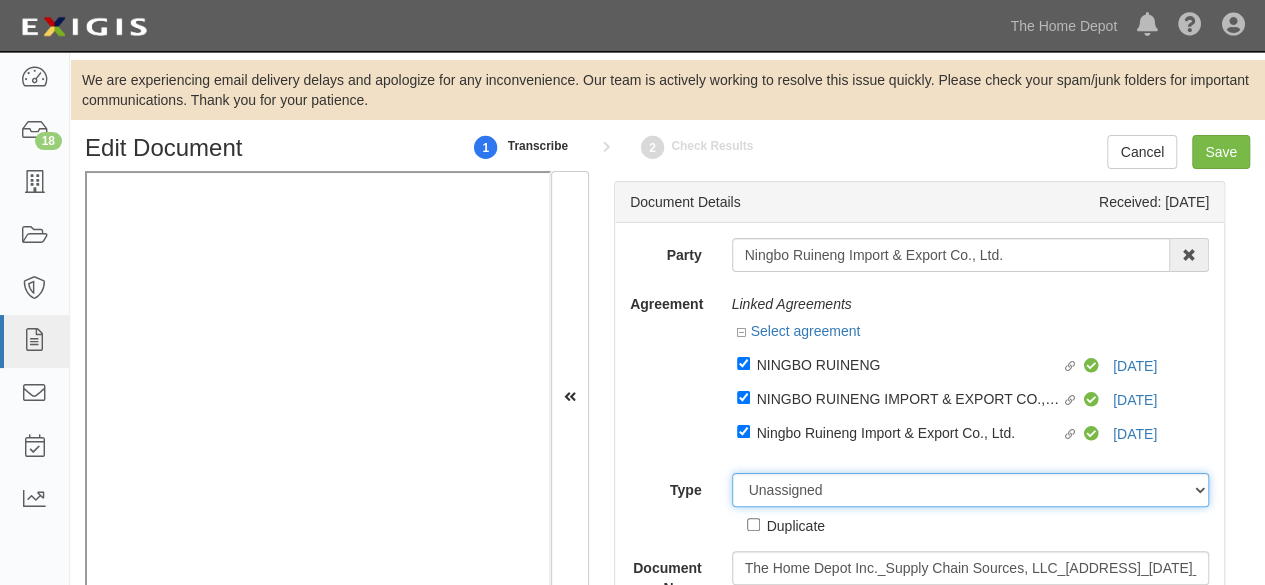 drag, startPoint x: 771, startPoint y: 485, endPoint x: 766, endPoint y: 476, distance: 10.29563 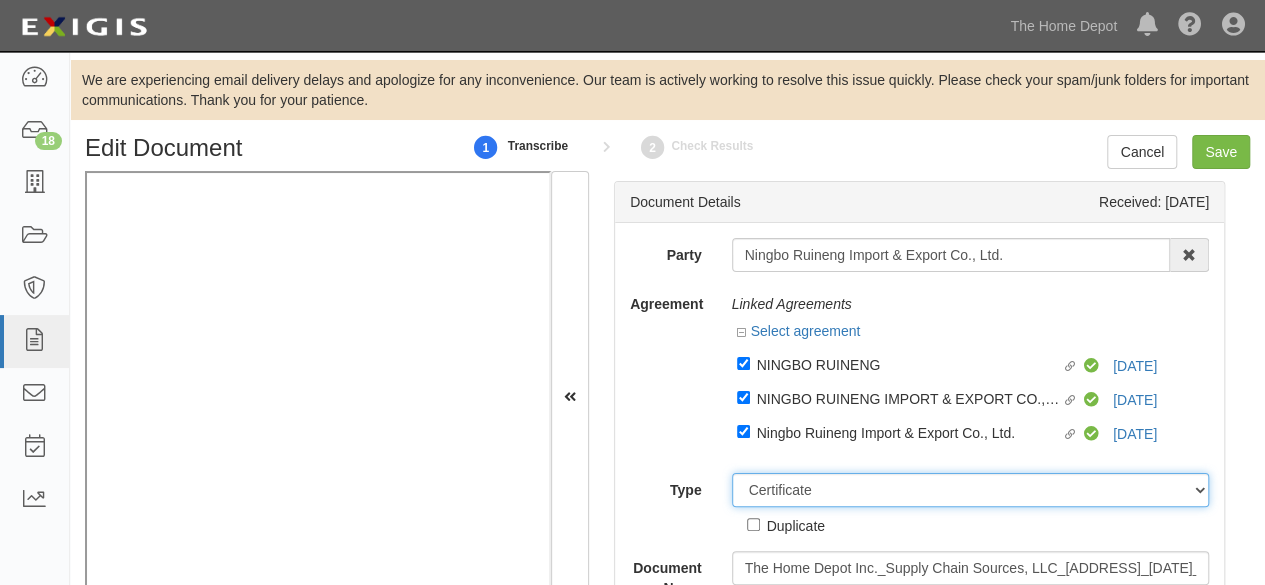 click on "Unassigned
Binder
Cancellation Notice
Certificate
Contract
Endorsement
Insurance Policy
Junk
Other Document
Policy Declarations
Reinstatement Notice
Requirements
Waiver Request" at bounding box center (971, 490) 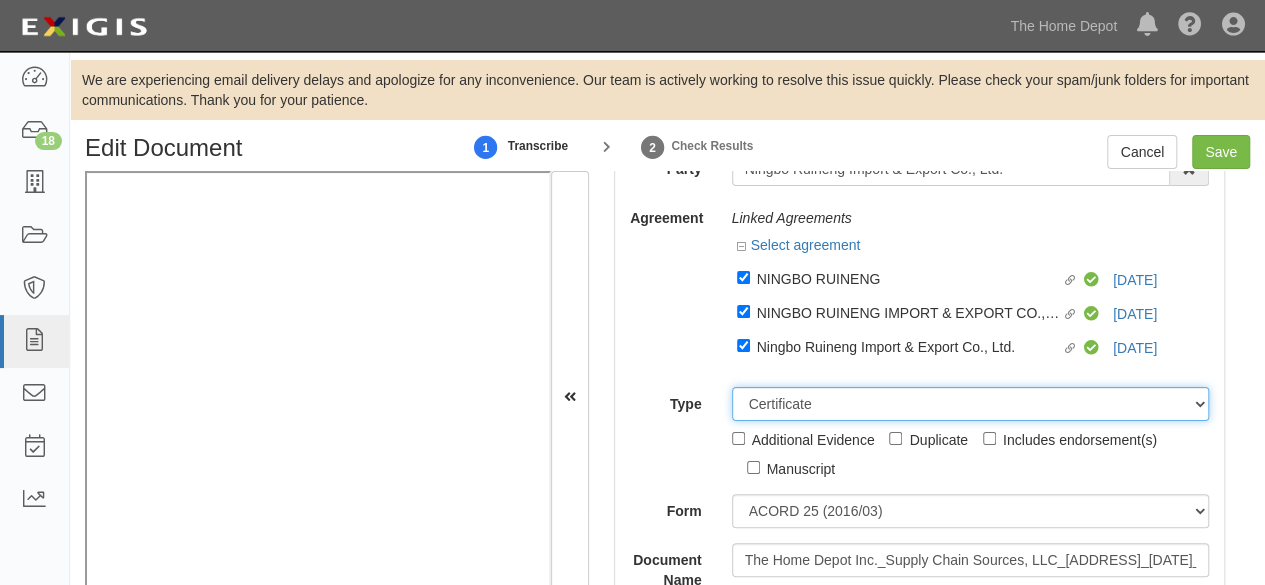scroll, scrollTop: 100, scrollLeft: 0, axis: vertical 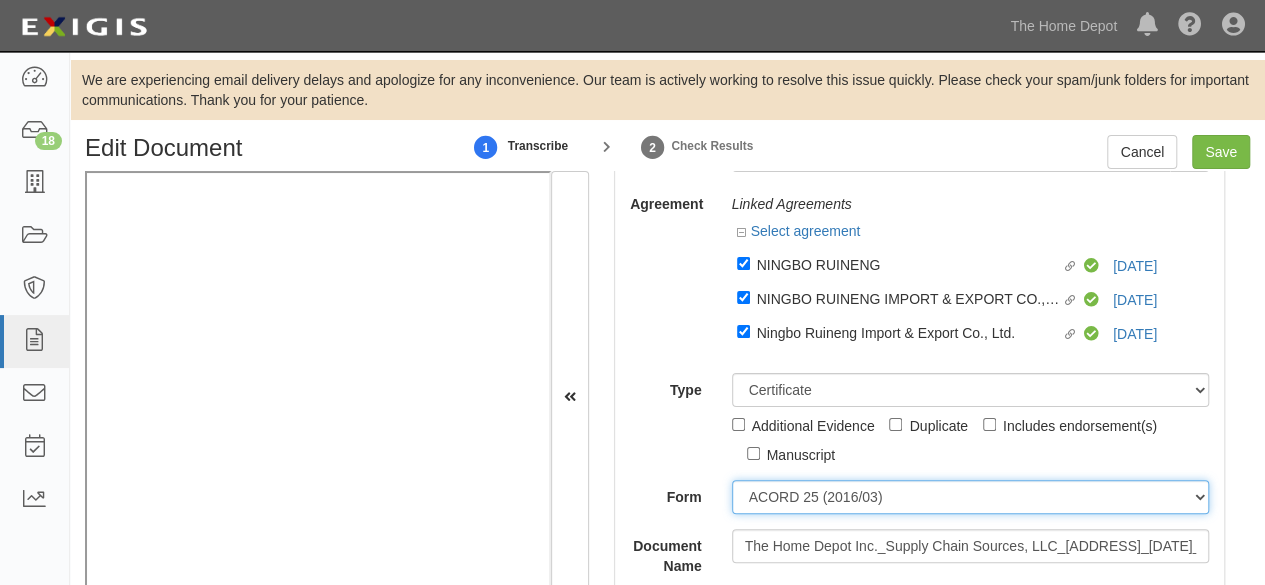 click on "ACORD 25 (2016/03)
ACORD 101
ACORD 855 NY (2014/05)
General" at bounding box center (971, 497) 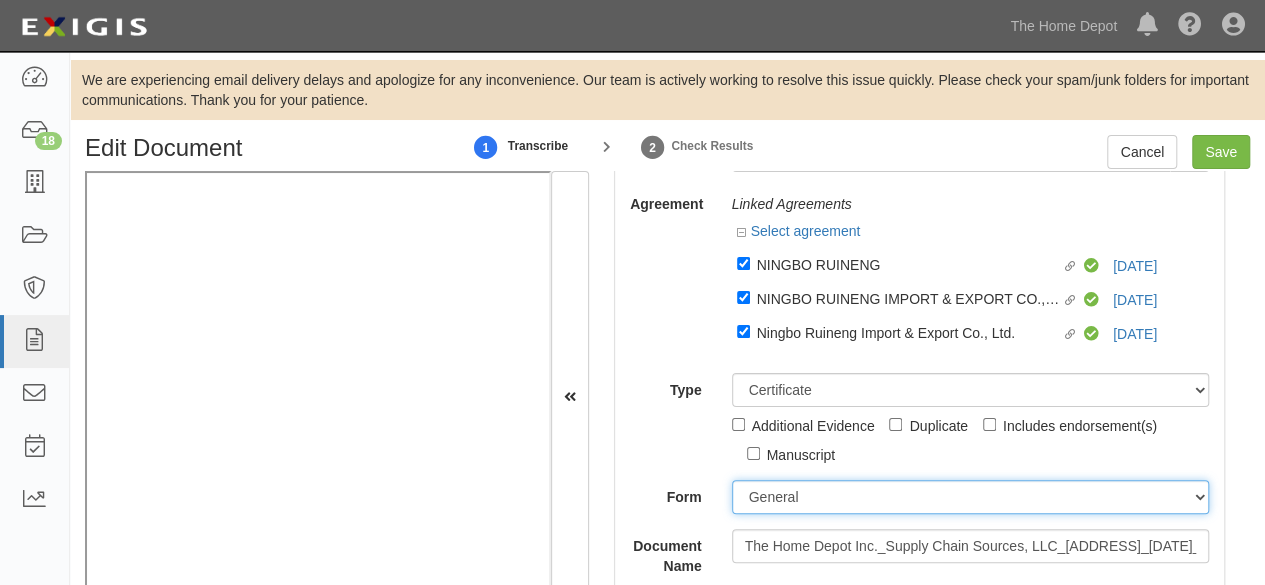 click on "ACORD 25 (2016/03)
ACORD 101
ACORD 855 NY (2014/05)
General" at bounding box center (971, 497) 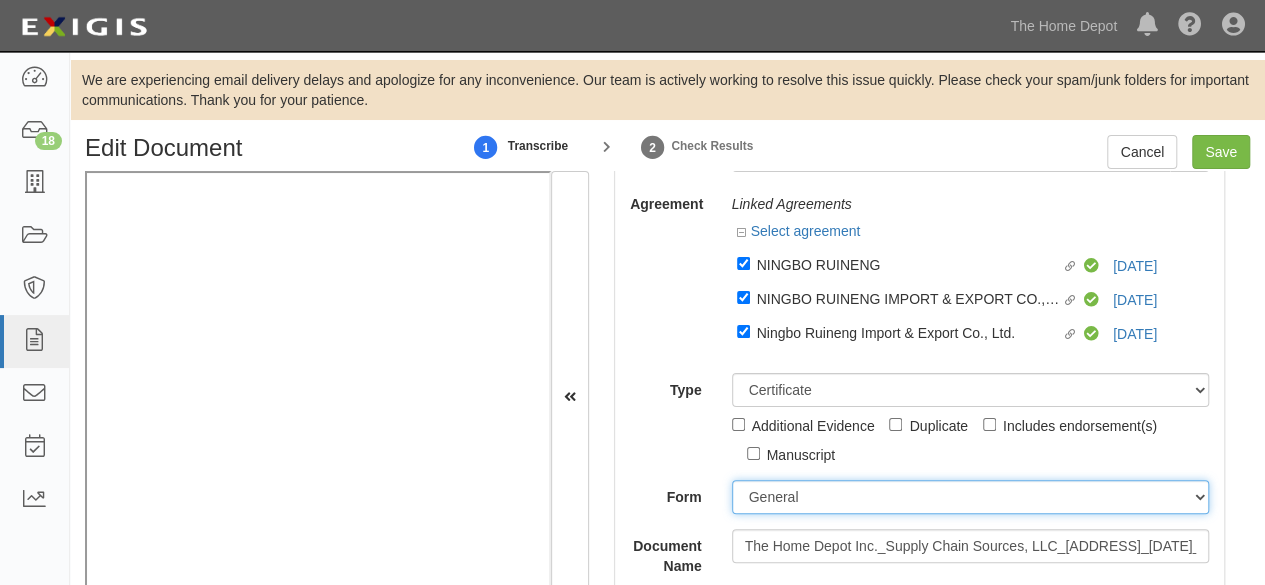 scroll, scrollTop: 400, scrollLeft: 0, axis: vertical 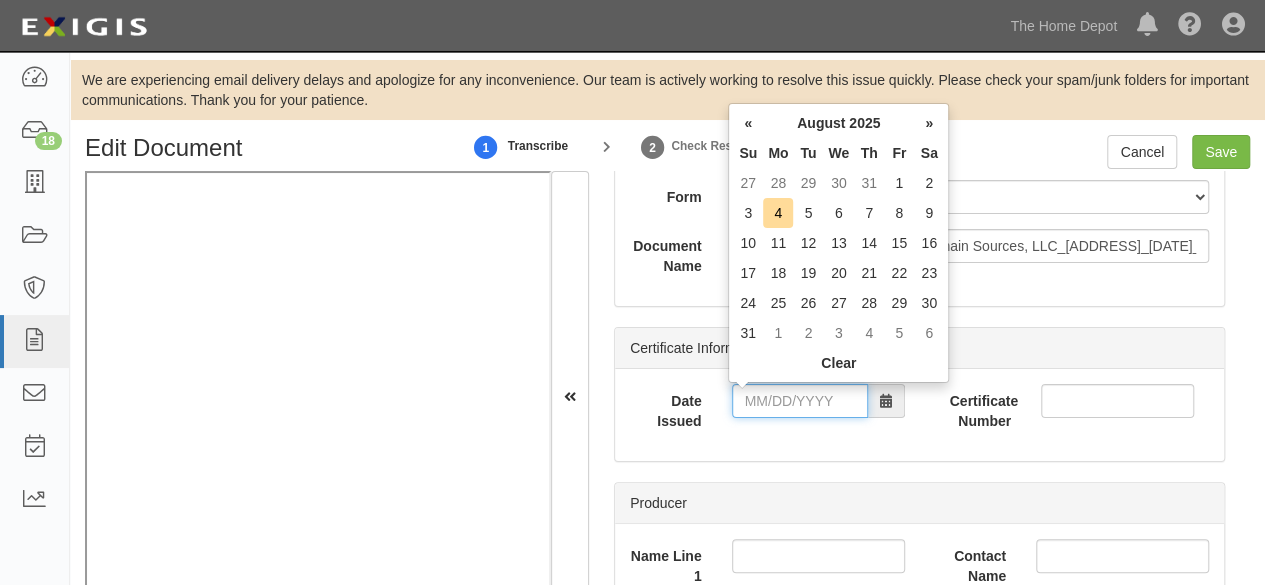 click on "Date Issued" at bounding box center [800, 401] 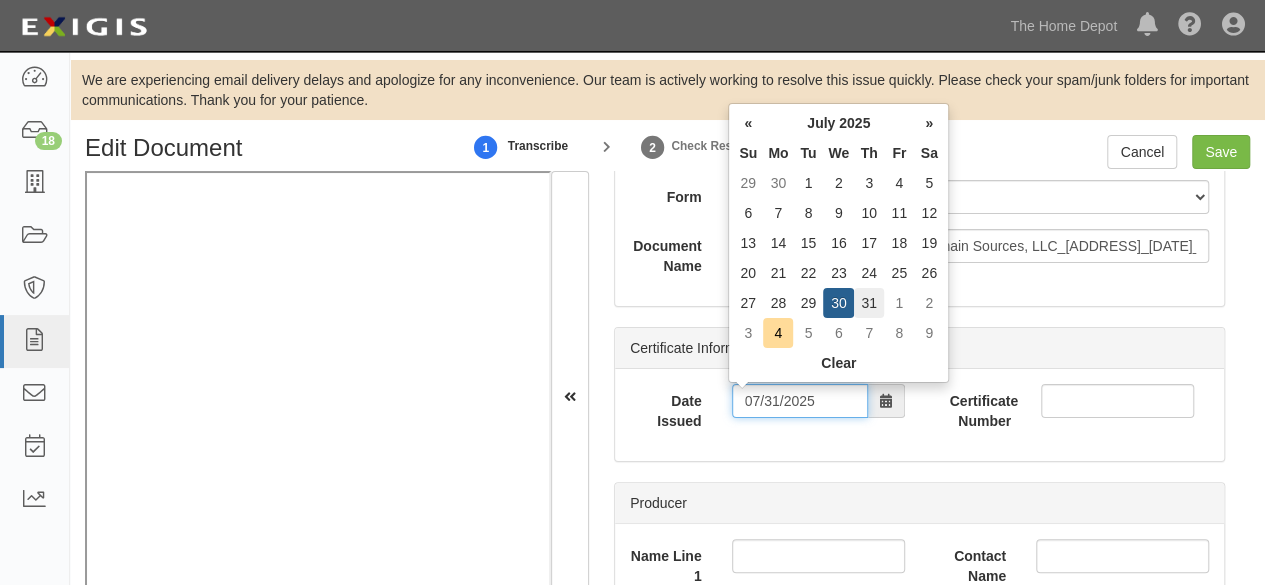 type on "07/31/2025" 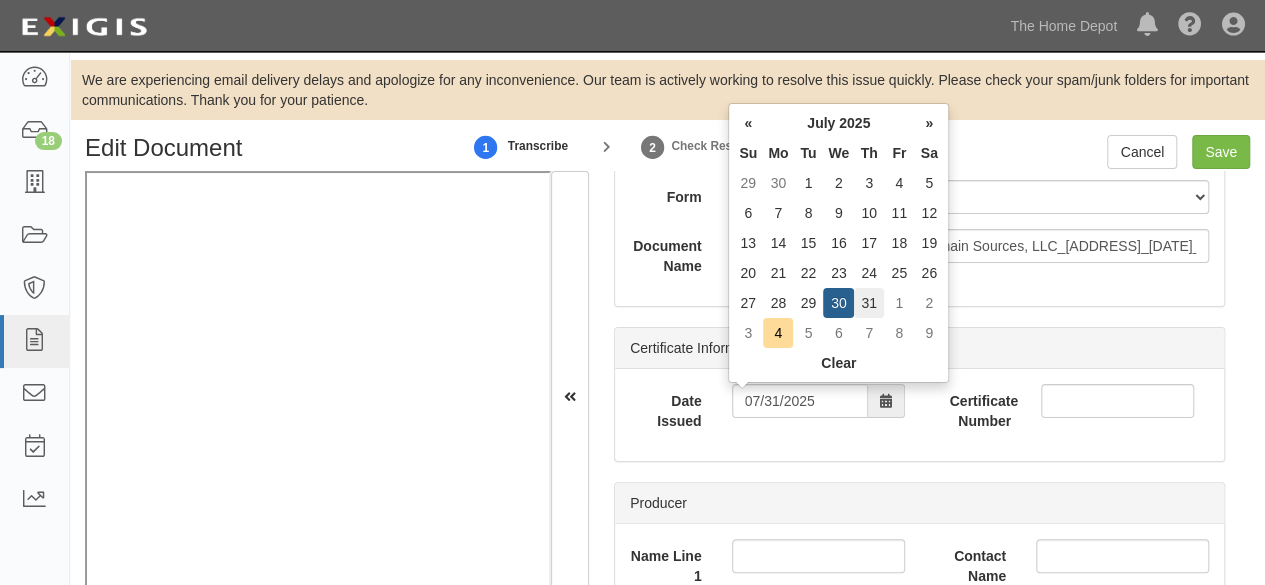 click on "31" at bounding box center [869, 303] 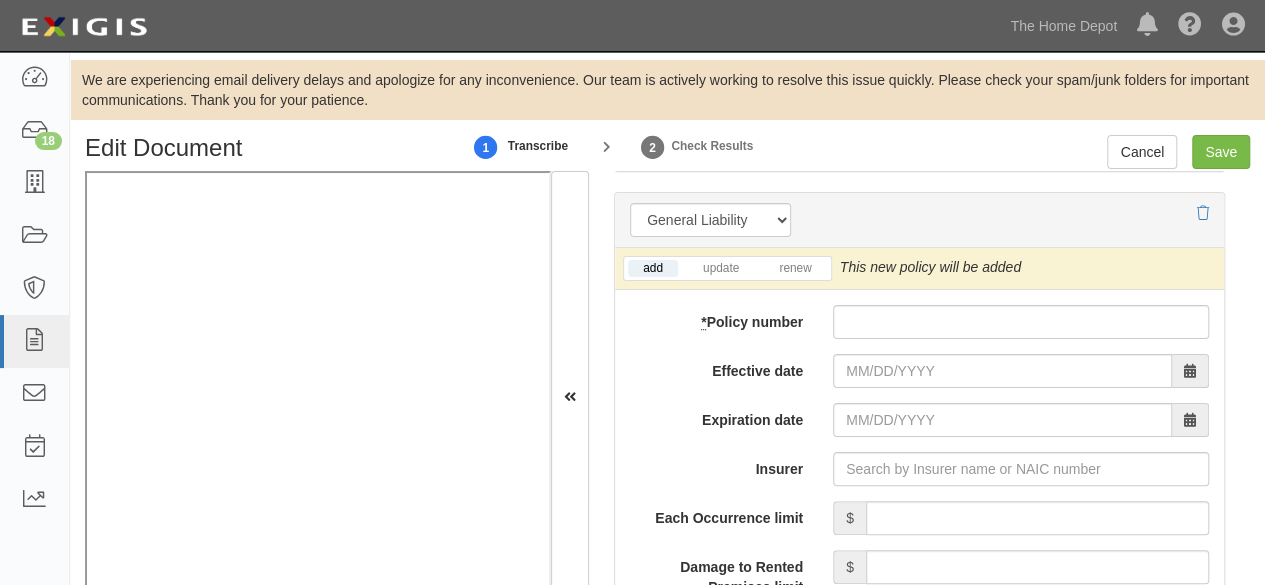 scroll, scrollTop: 1700, scrollLeft: 0, axis: vertical 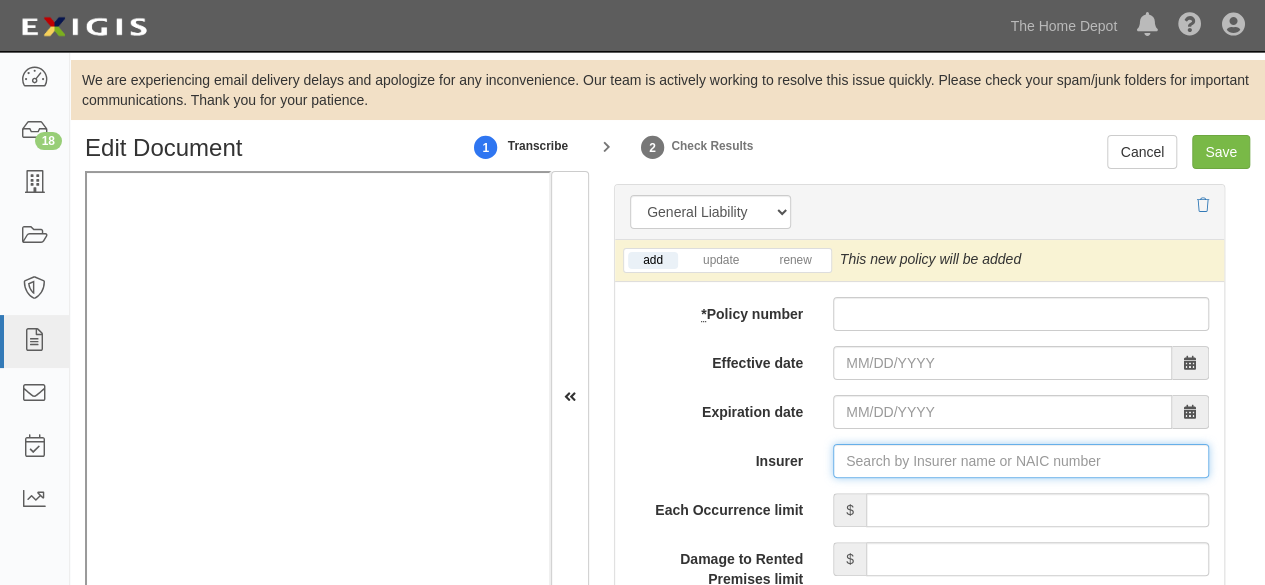 click on "Insurer" at bounding box center [1021, 461] 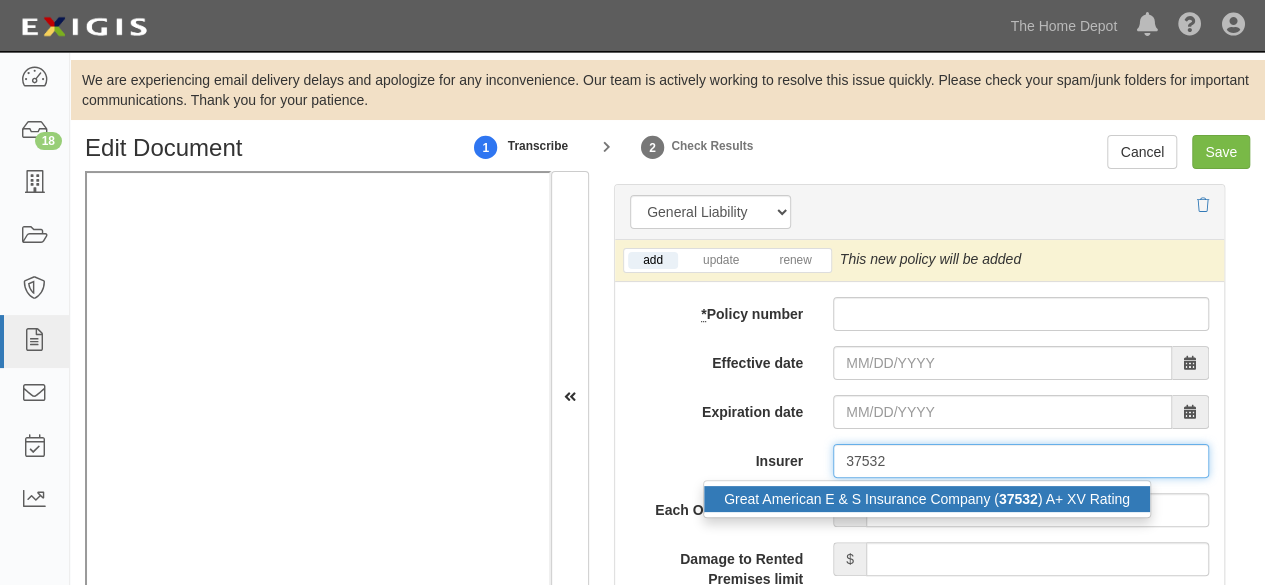 click on "Great American E & S Insurance Company ( 37532 ) A+ XV Rating" at bounding box center [927, 499] 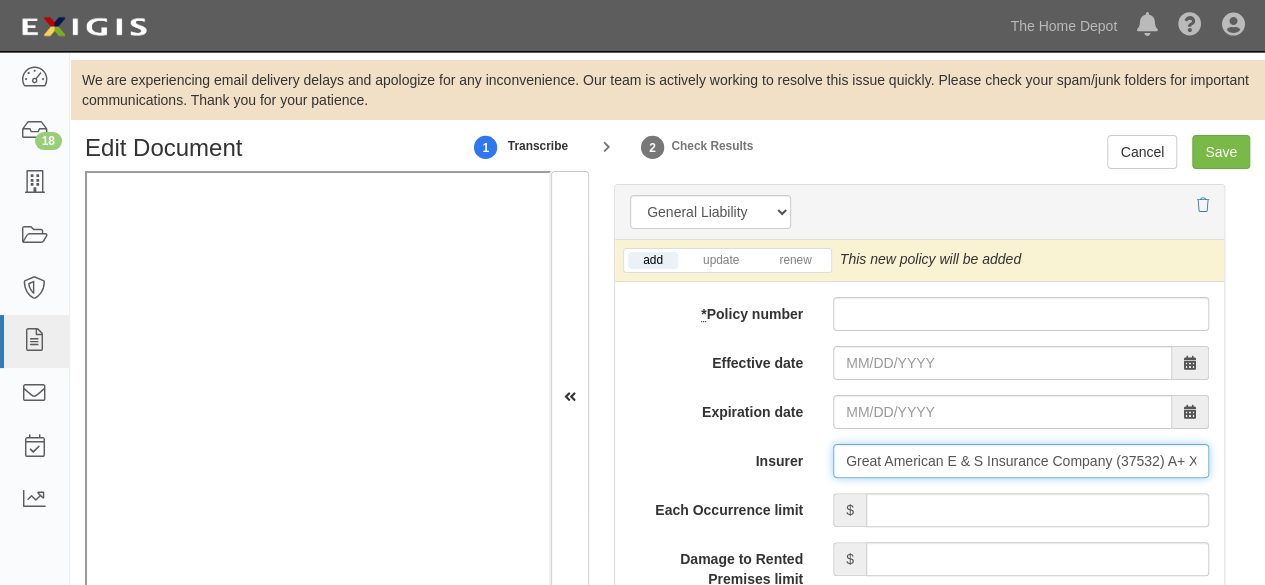 type on "Great American E & S Insurance Company (37532) A+ XV Rating" 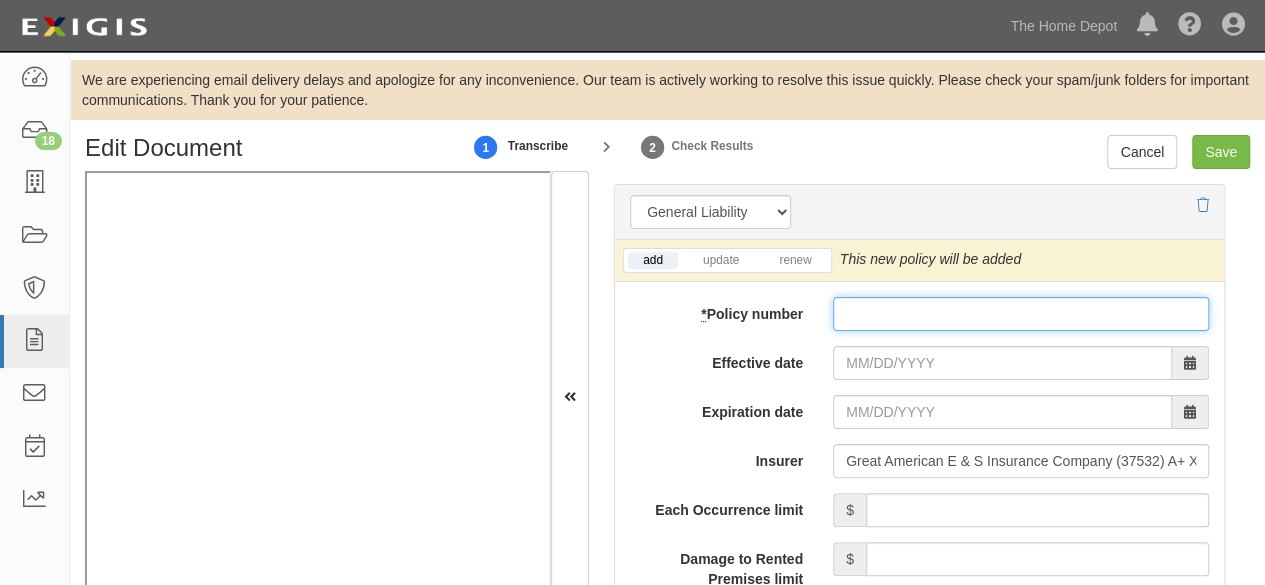 paste on "PL1744123-08" 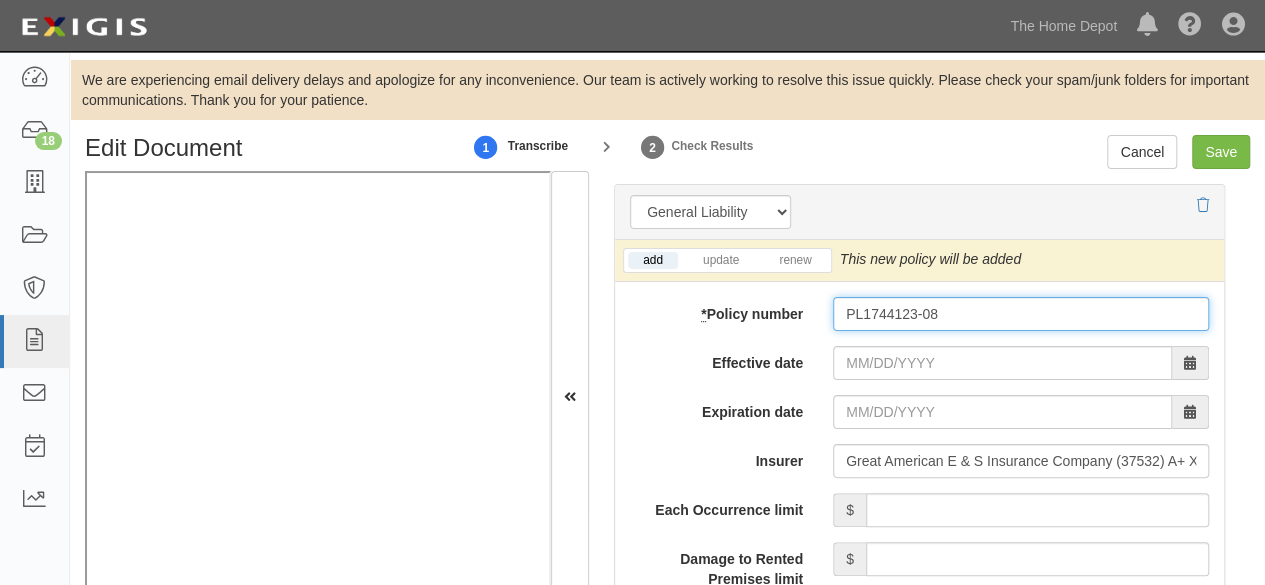 drag, startPoint x: 890, startPoint y: 313, endPoint x: 900, endPoint y: 341, distance: 29.732138 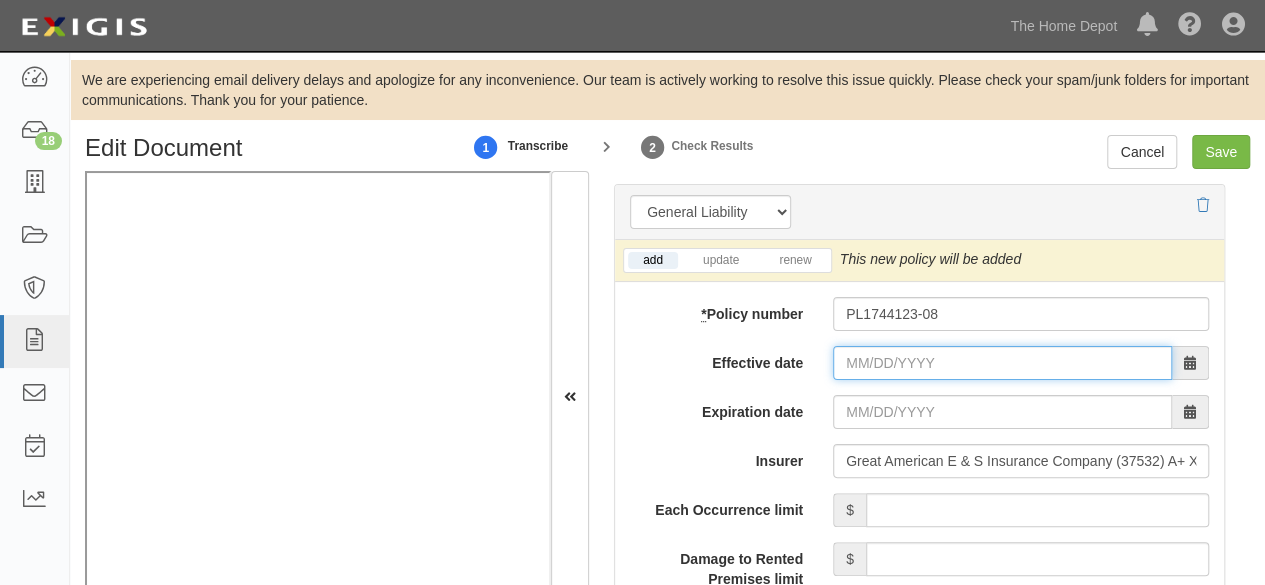 click on "Effective date" at bounding box center (1002, 363) 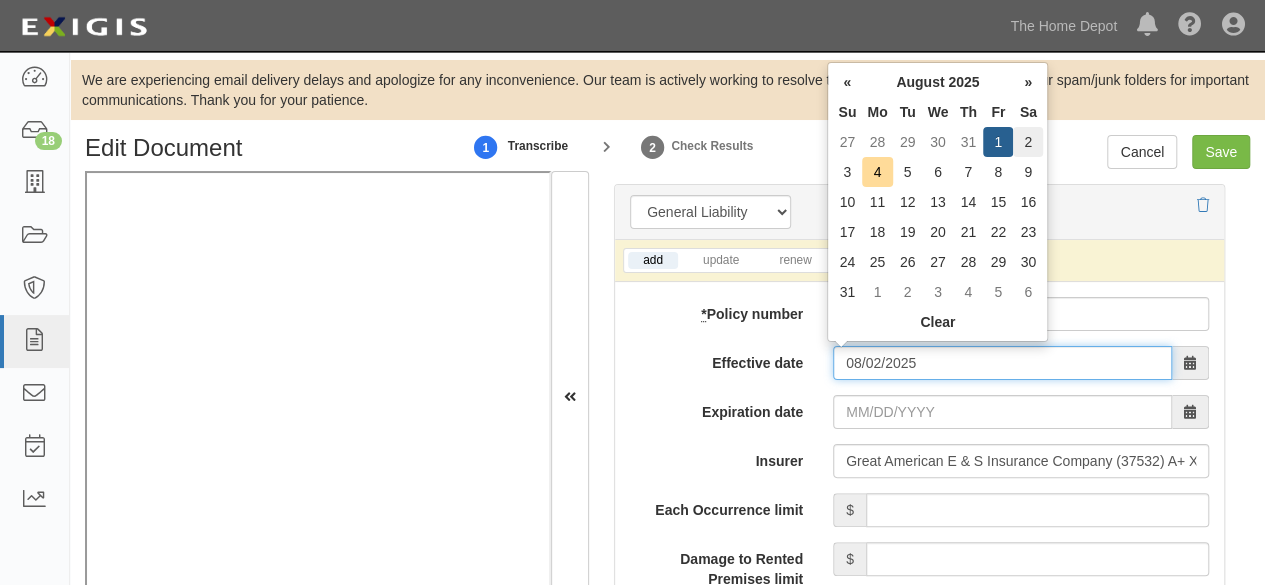 type on "08/02/2025" 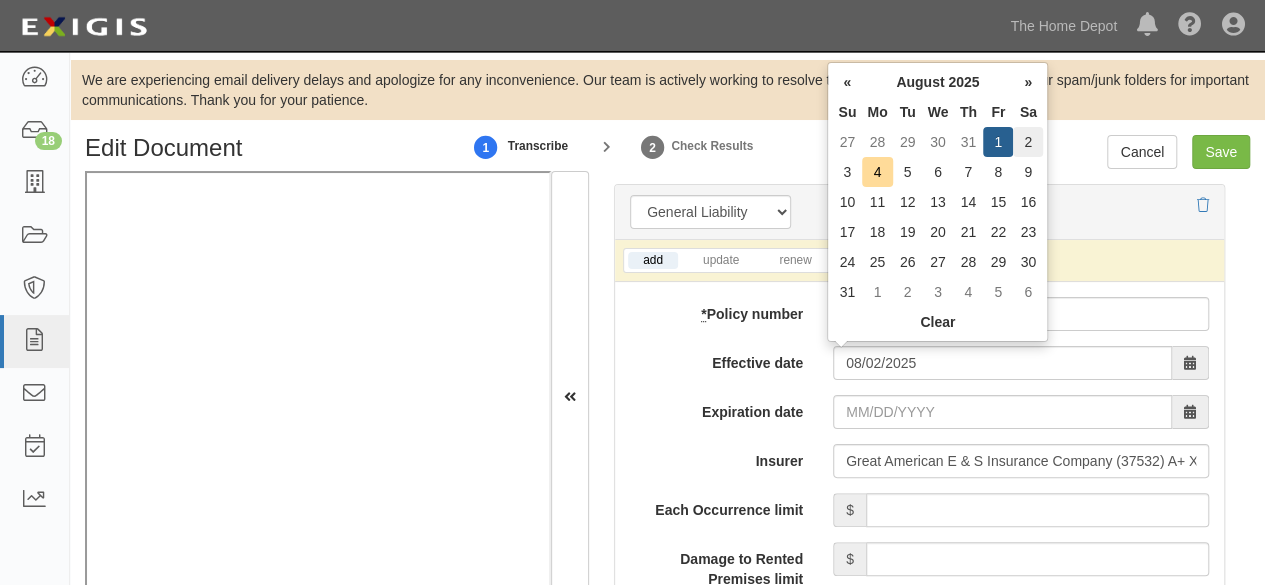 type on "08/02/2026" 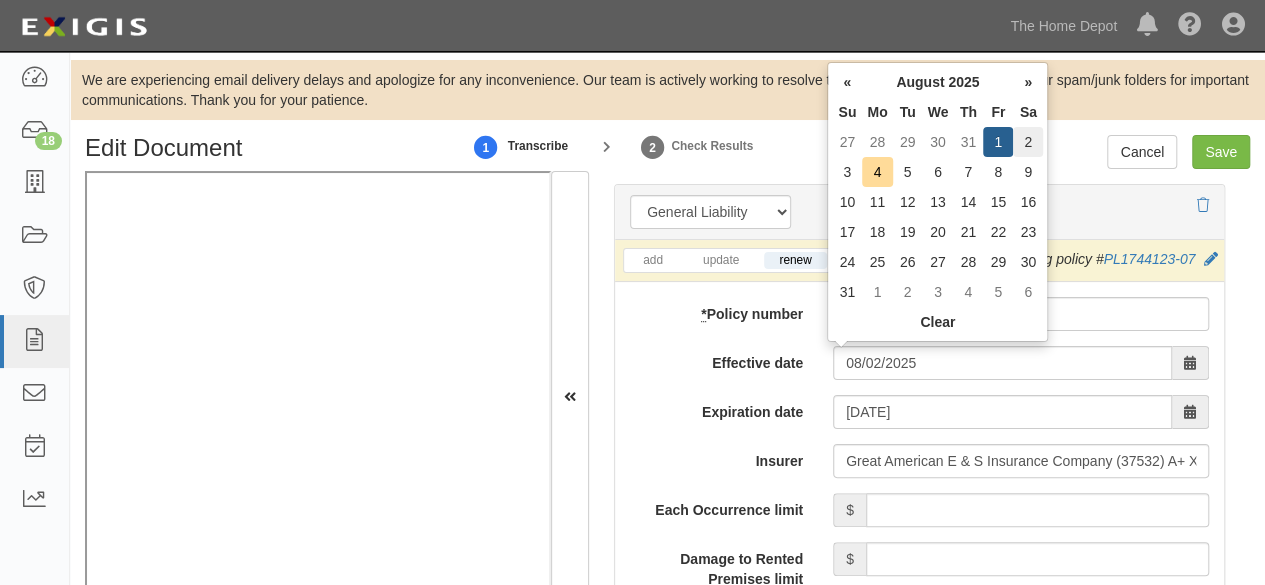 click on "2" at bounding box center [1028, 142] 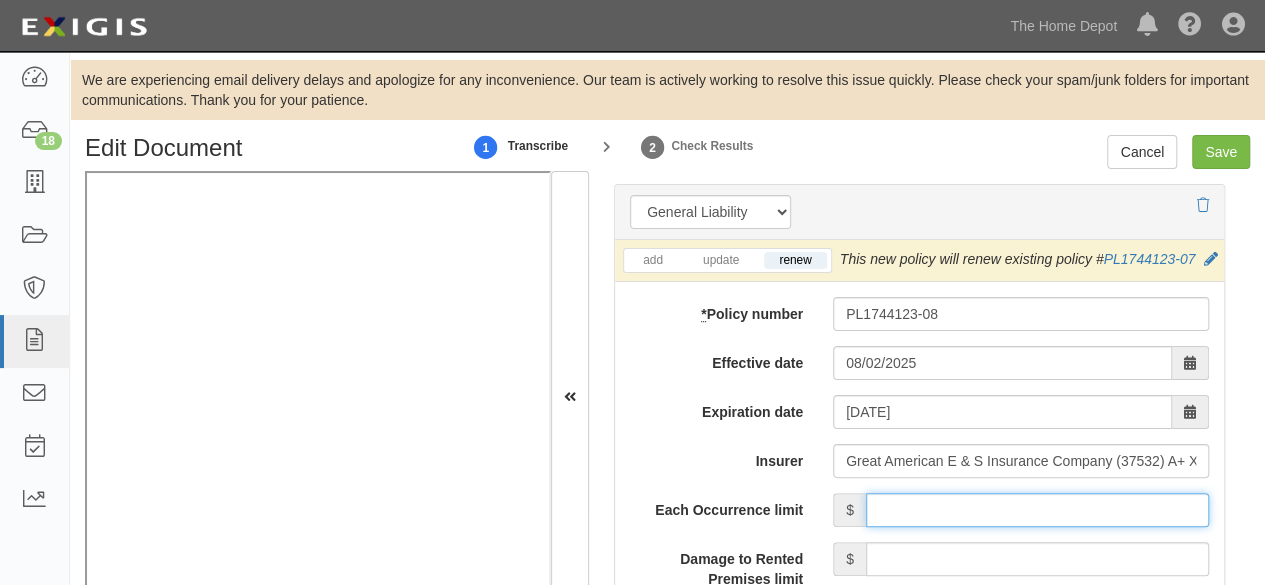 drag, startPoint x: 919, startPoint y: 527, endPoint x: 925, endPoint y: 469, distance: 58.30952 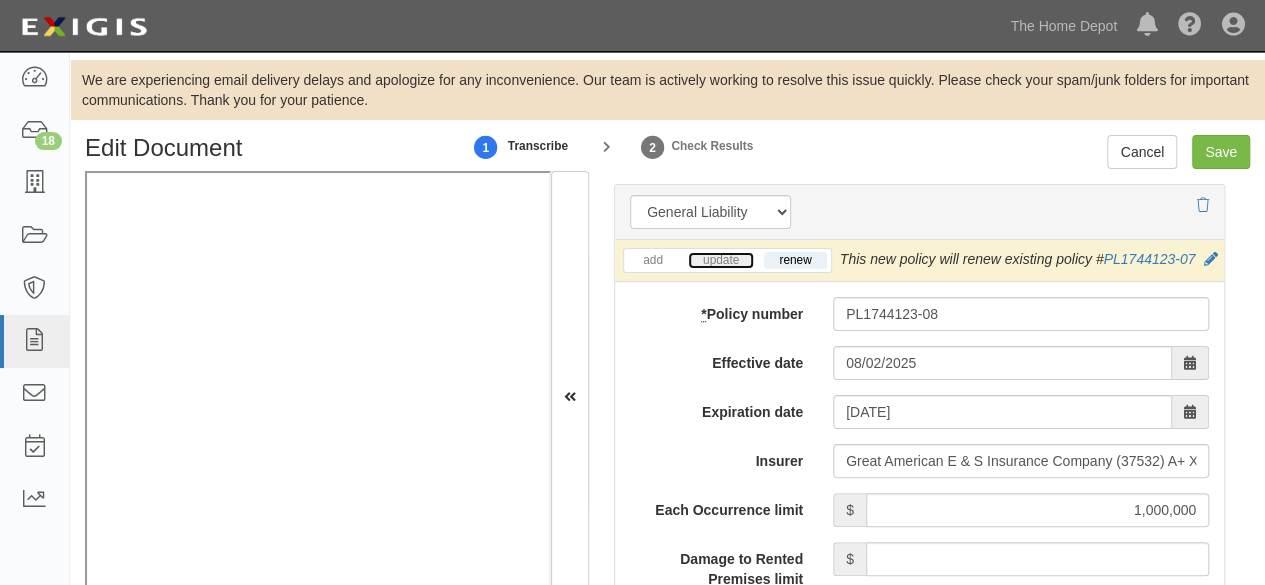 click on "update" at bounding box center (721, 260) 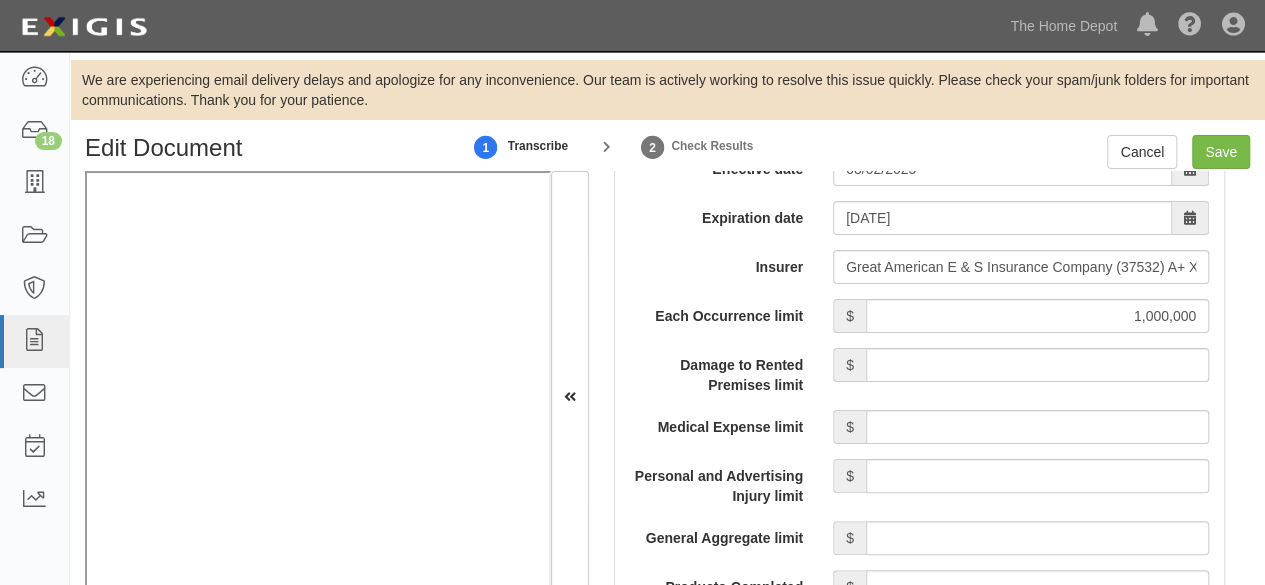 scroll, scrollTop: 1900, scrollLeft: 0, axis: vertical 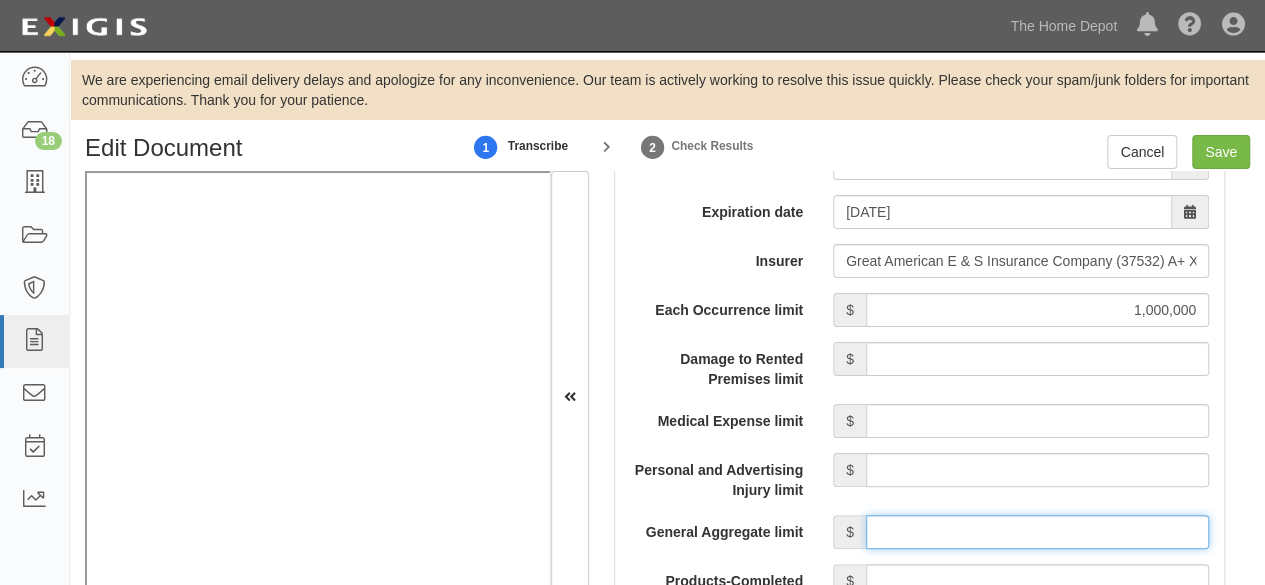 drag, startPoint x: 944, startPoint y: 556, endPoint x: 956, endPoint y: 533, distance: 25.942244 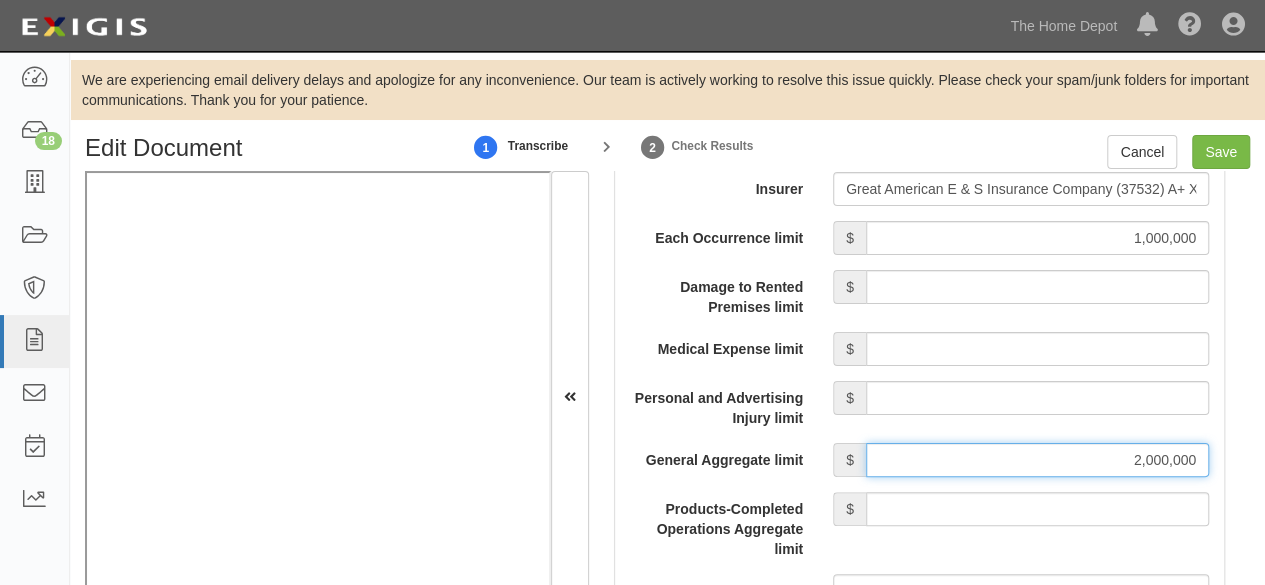scroll, scrollTop: 2000, scrollLeft: 0, axis: vertical 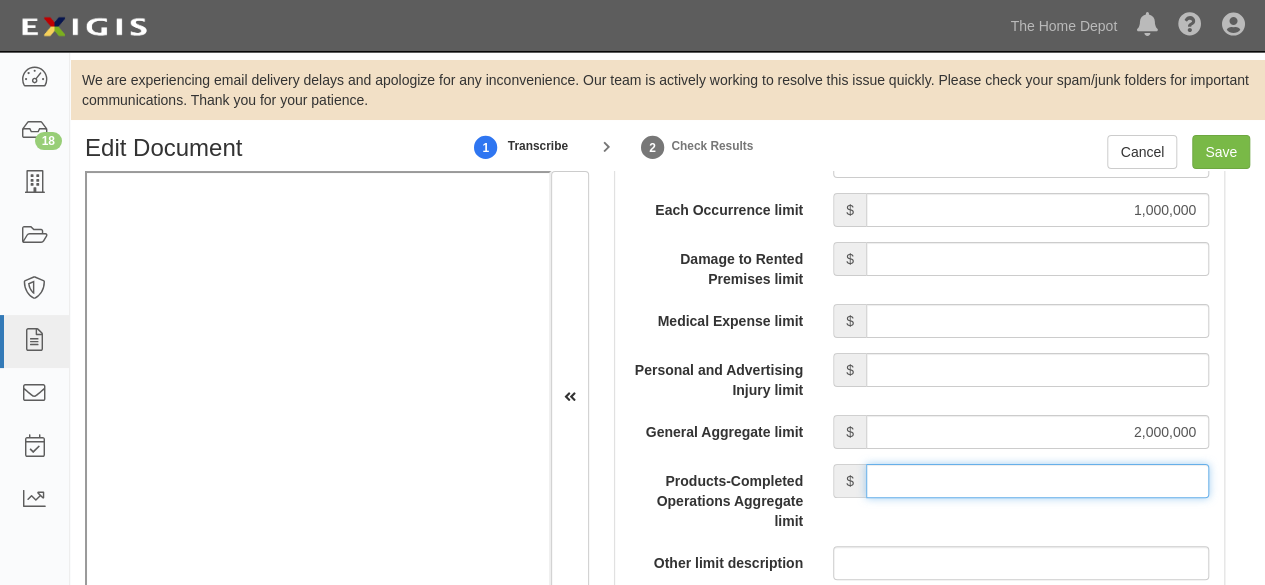 click on "Products-Completed Operations Aggregate limit" at bounding box center [1037, 481] 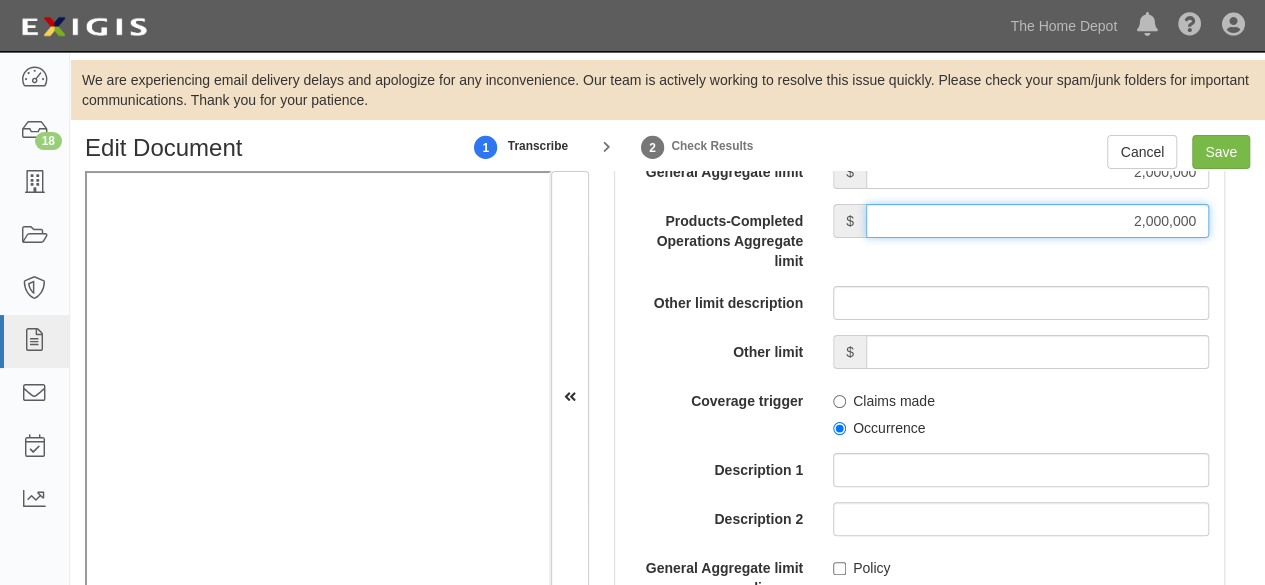 scroll, scrollTop: 2300, scrollLeft: 0, axis: vertical 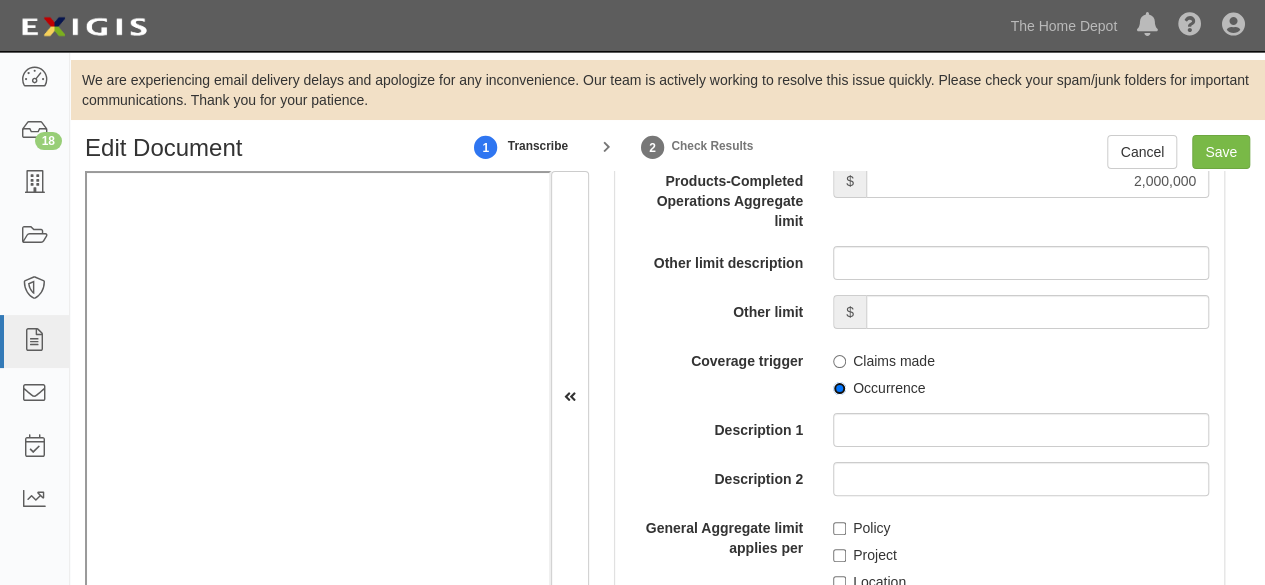 click on "Occurrence" at bounding box center (839, 388) 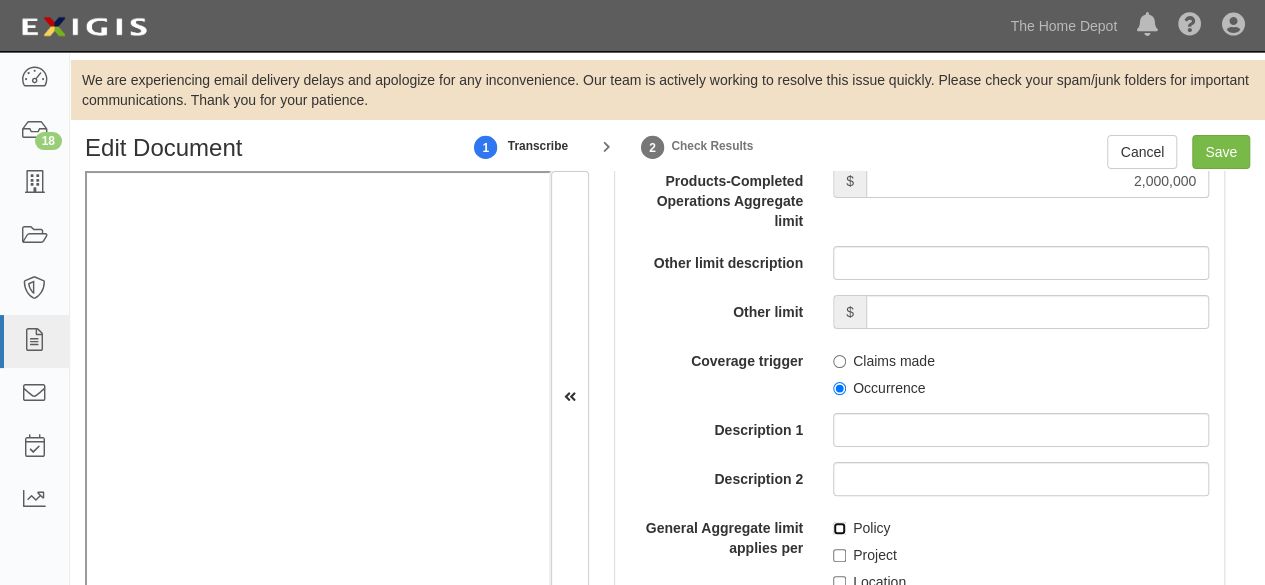 click on "Policy" at bounding box center [839, 528] 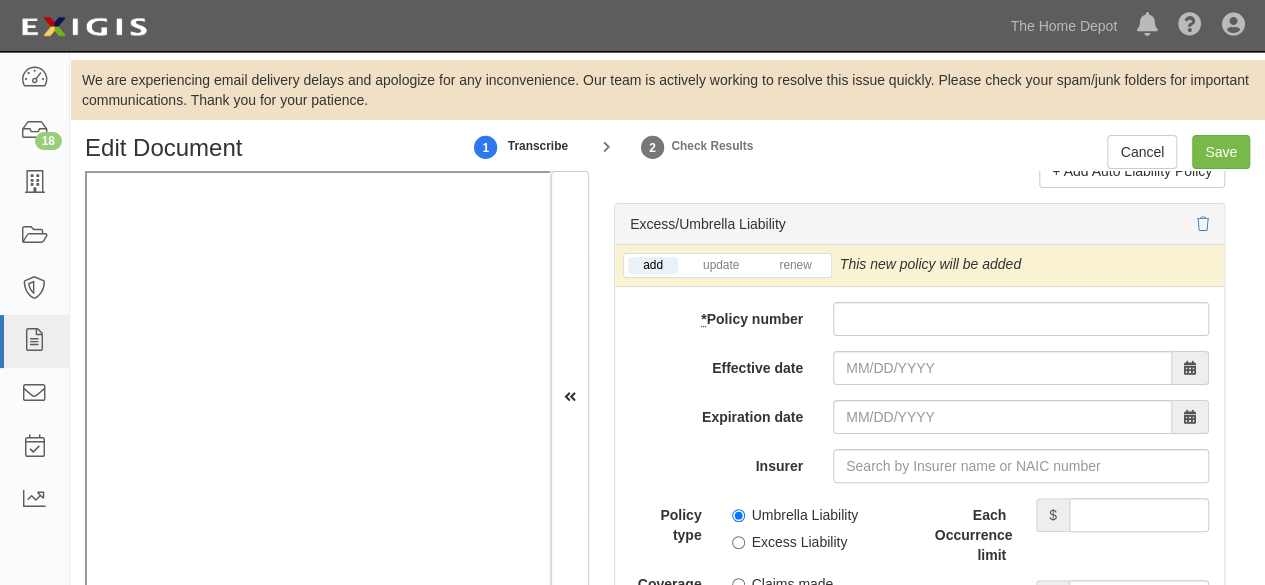 scroll, scrollTop: 4300, scrollLeft: 0, axis: vertical 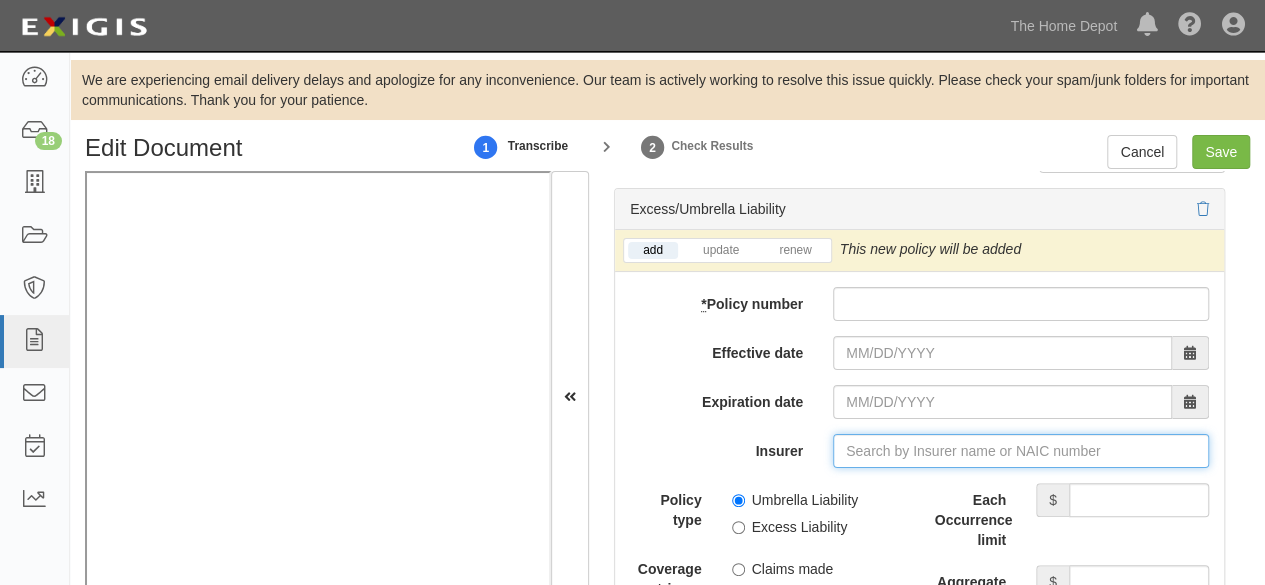 click on "Insurer" at bounding box center [1021, 451] 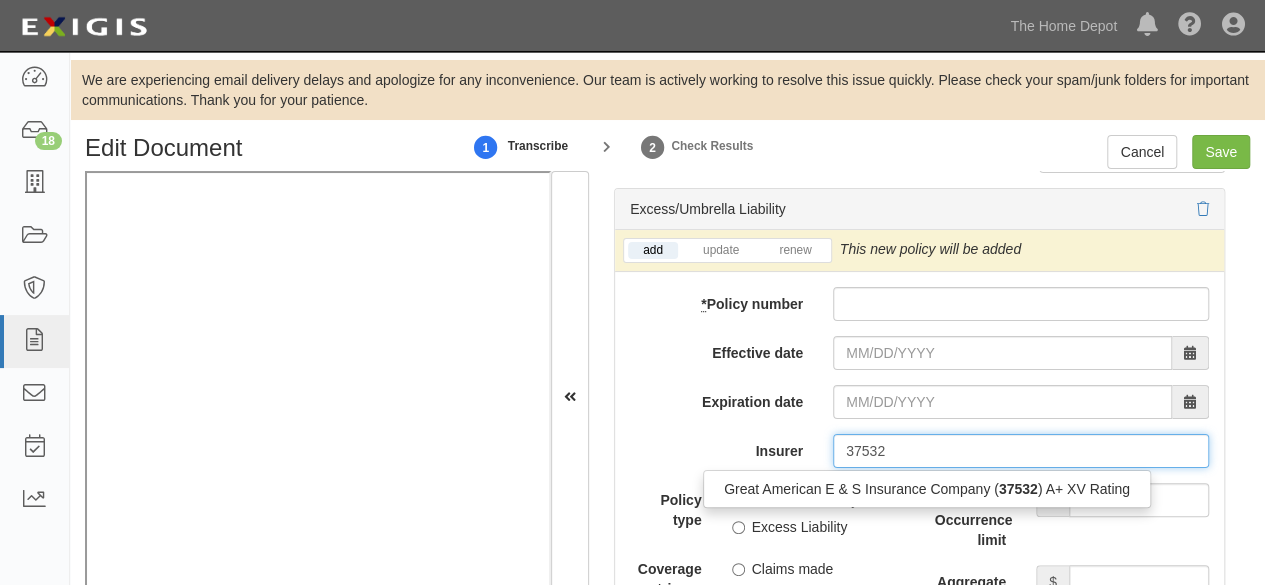 click on "Great American E & S Insurance Company ( 37532 ) A+ XV Rating" at bounding box center [927, 489] 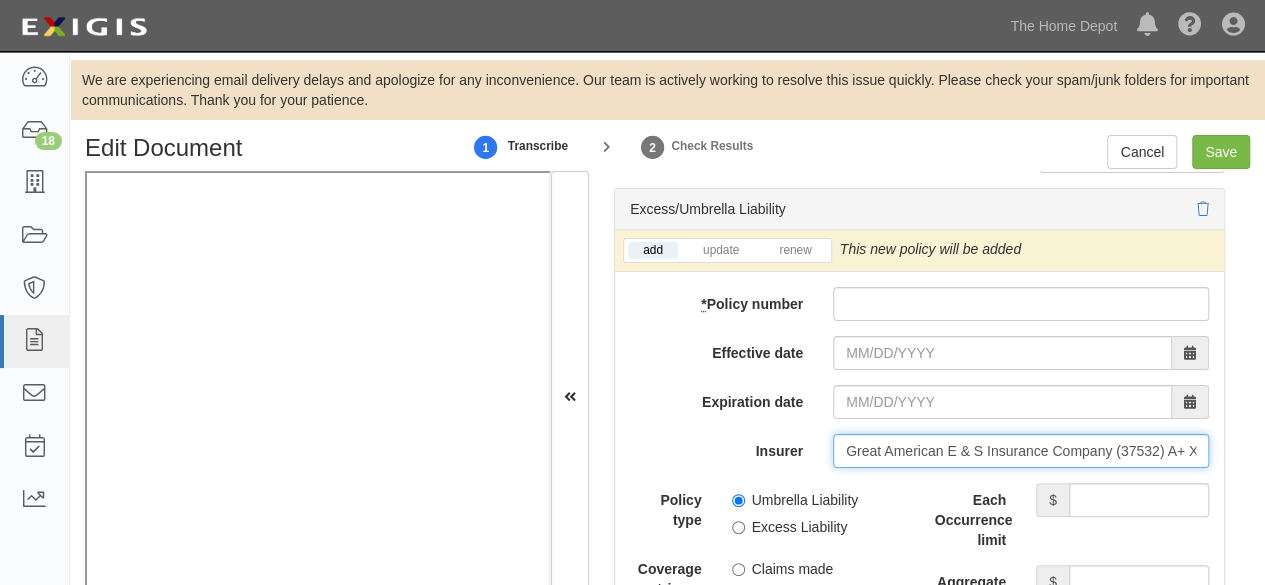 type on "Great American E & S Insurance Company (37532) A+ XV Rating" 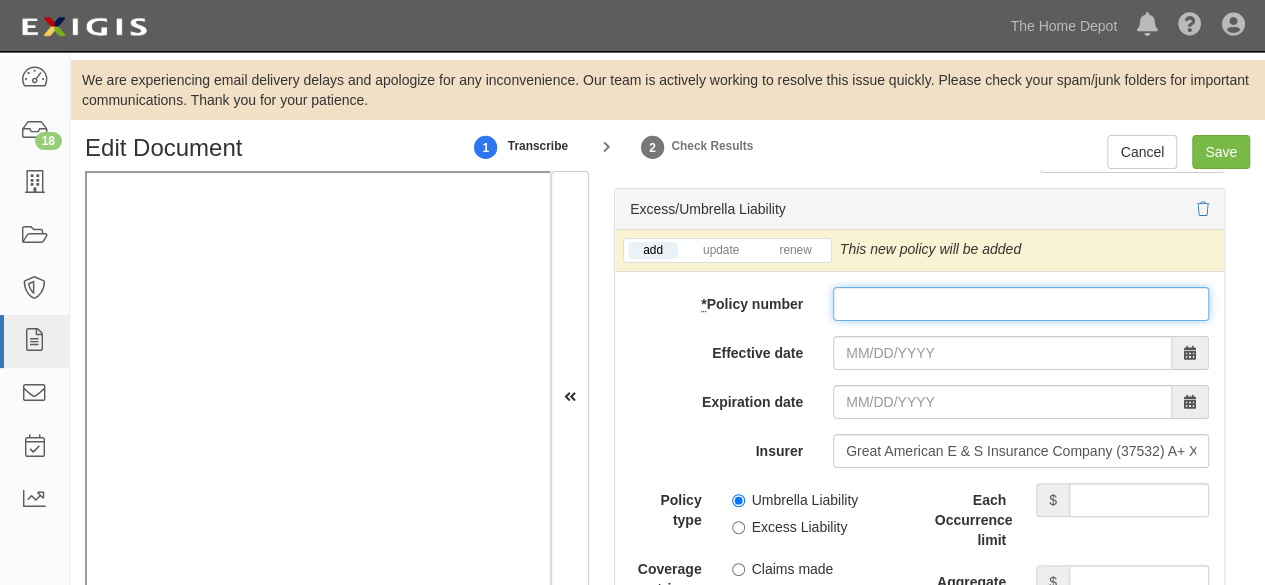 click on "*  Policy number" at bounding box center (1021, 304) 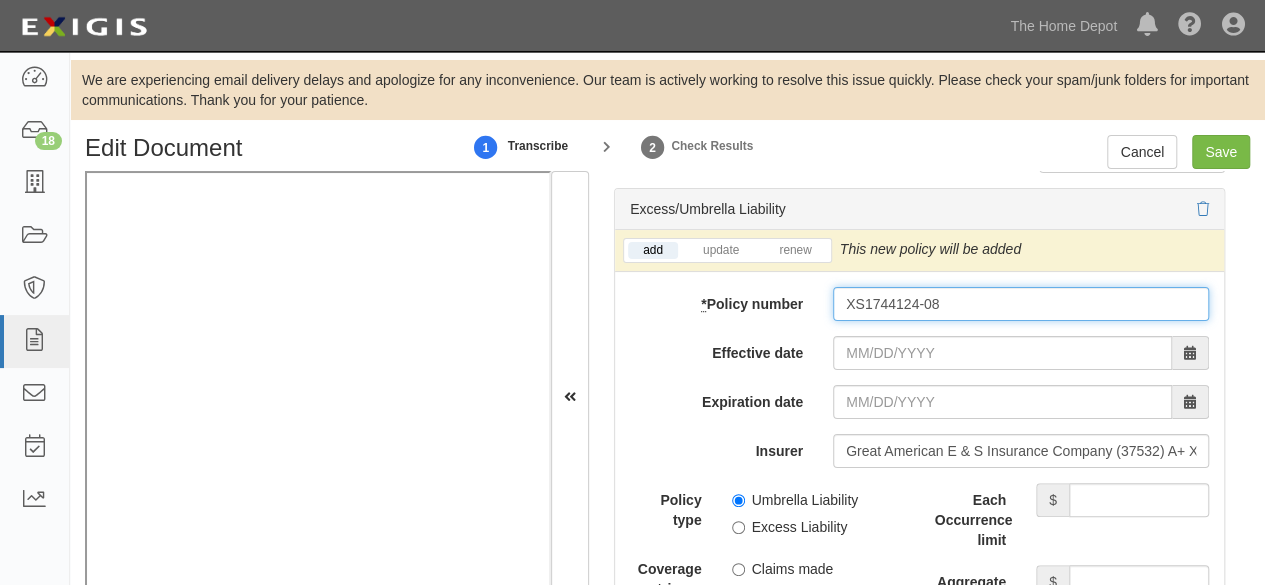 type on "XS1744124-08" 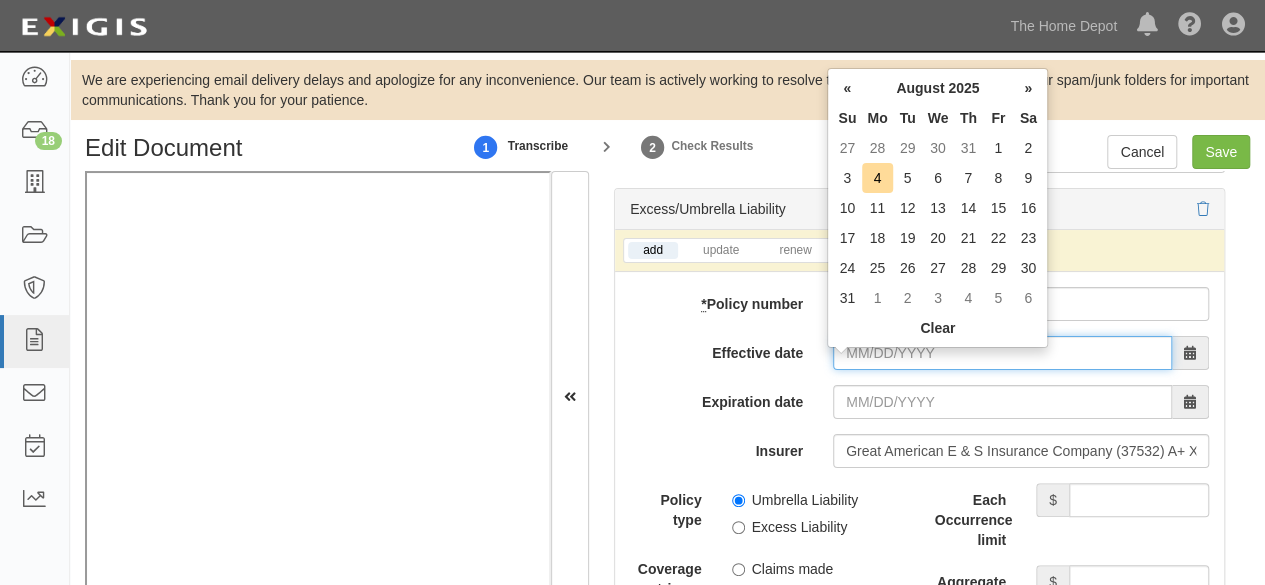click on "Effective date" at bounding box center (1002, 353) 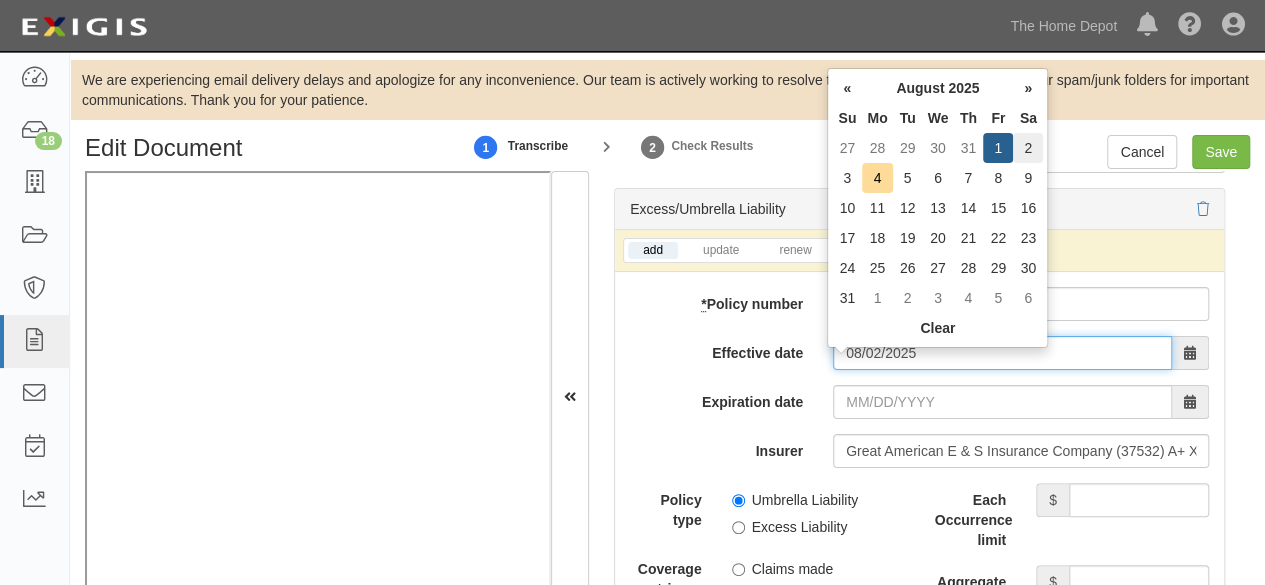 type on "08/02/2025" 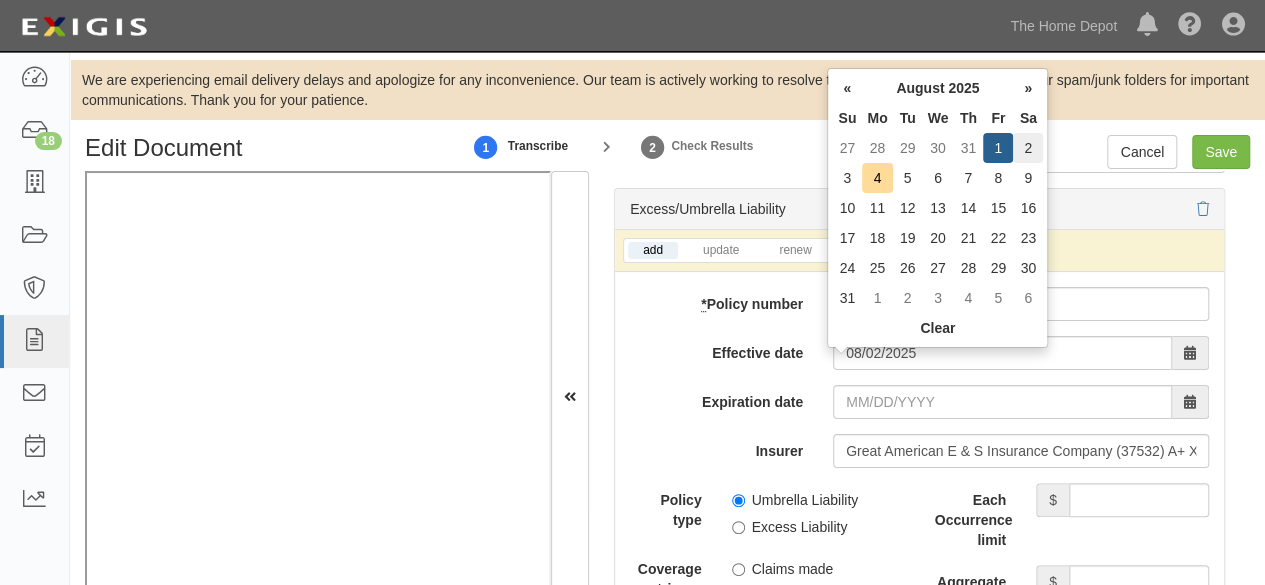 type on "08/02/2026" 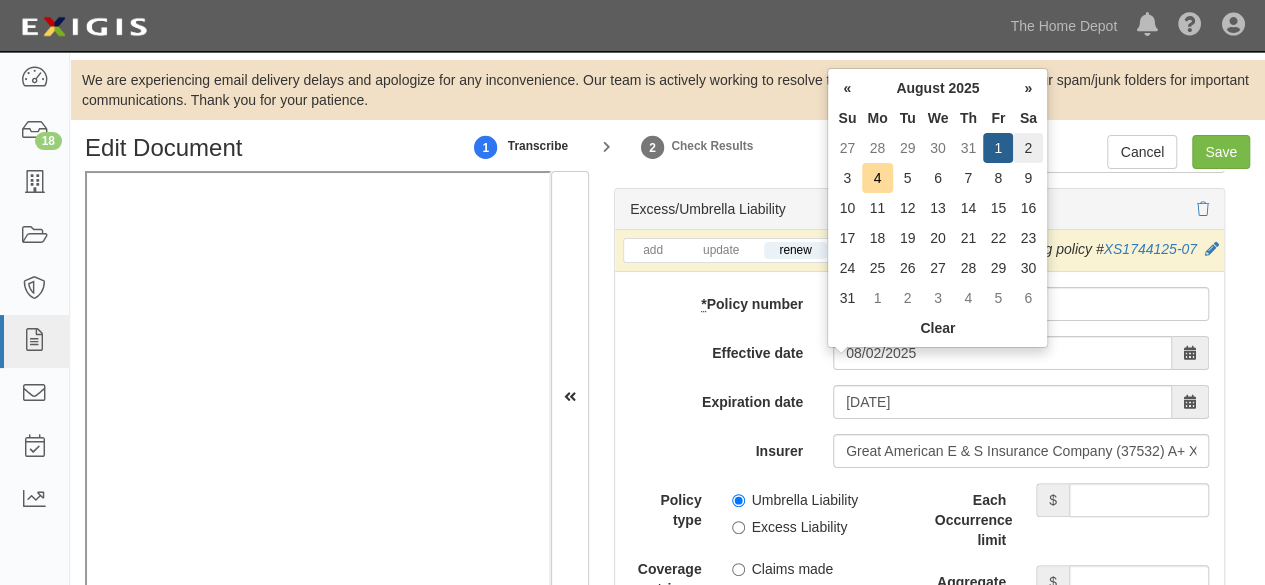 click on "2" at bounding box center (1028, 148) 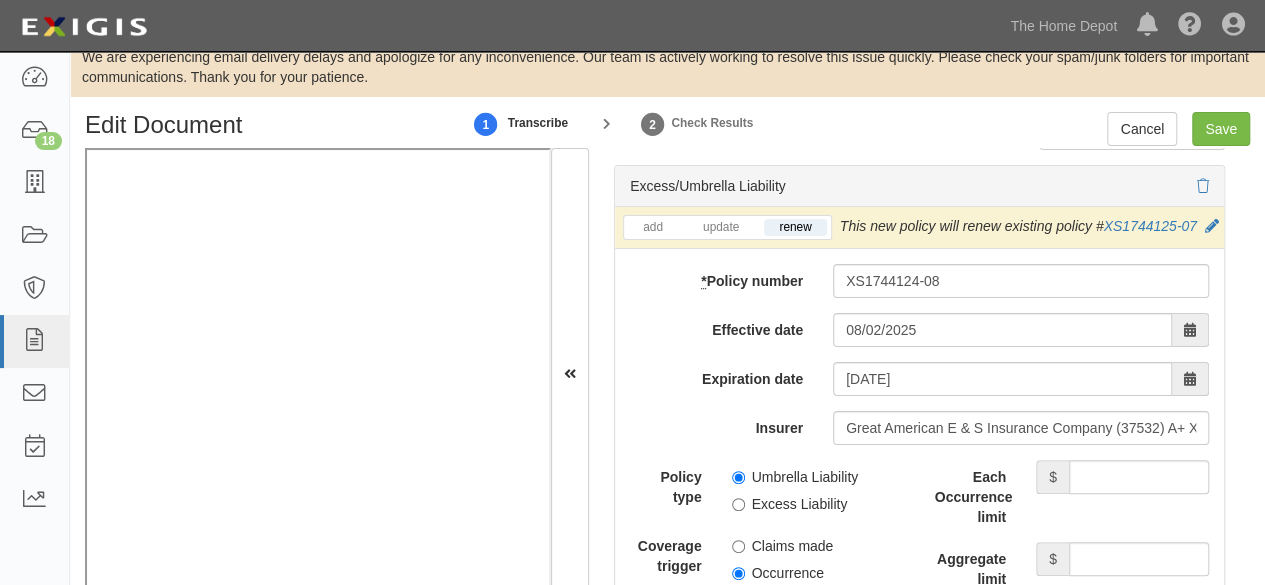 scroll, scrollTop: 65, scrollLeft: 0, axis: vertical 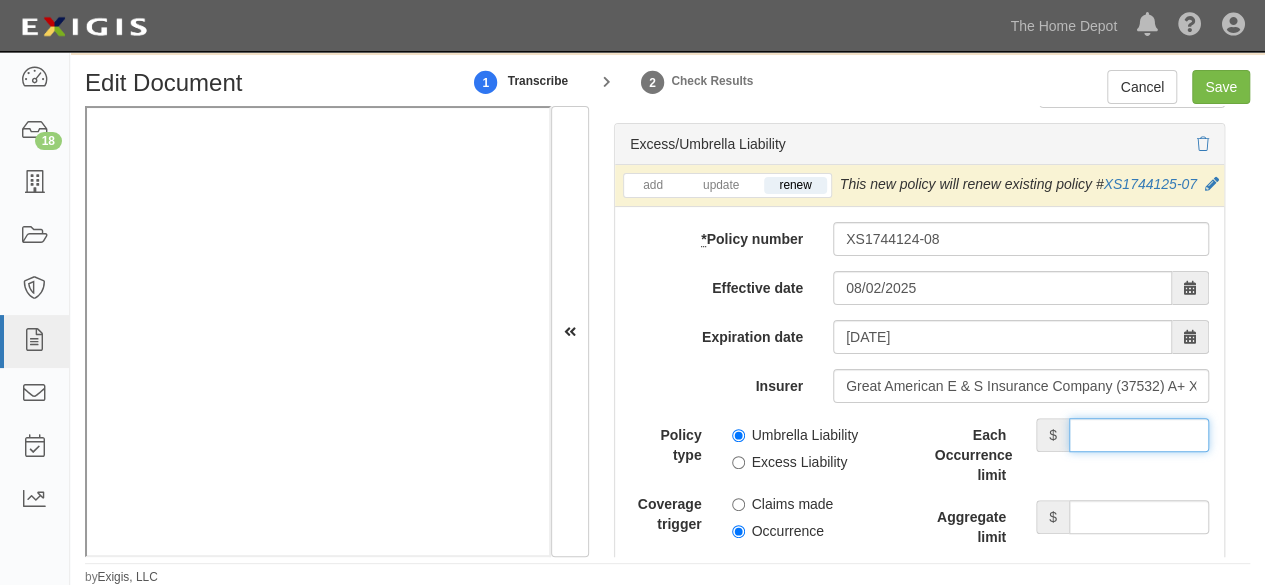 drag, startPoint x: 1106, startPoint y: 483, endPoint x: 1088, endPoint y: 452, distance: 35.846897 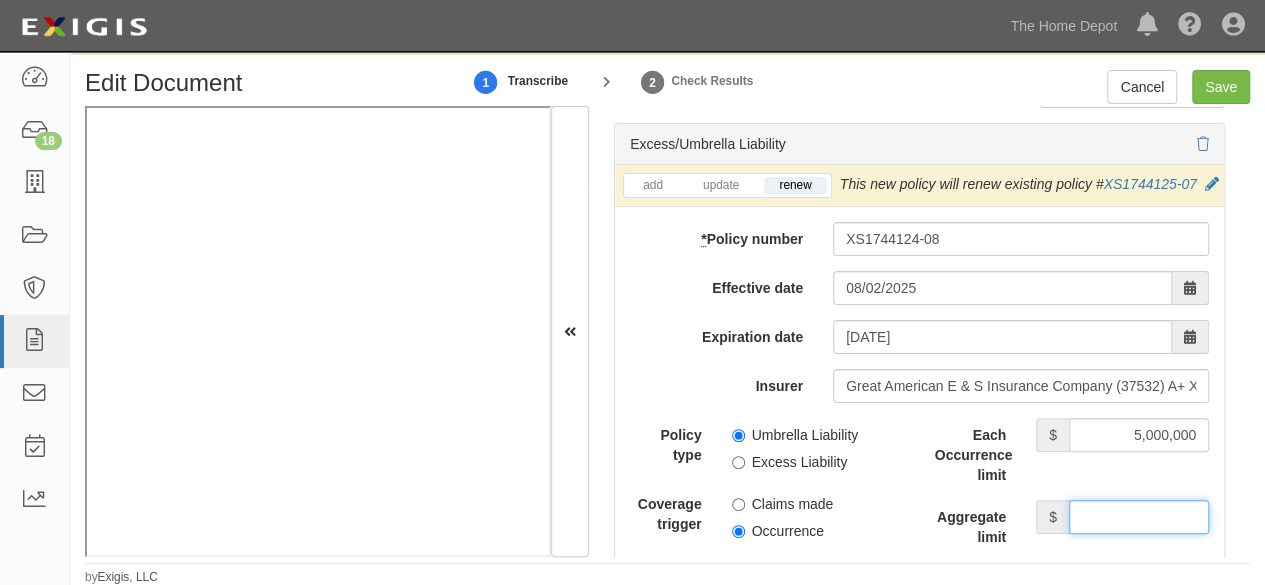 drag, startPoint x: 1126, startPoint y: 557, endPoint x: 1116, endPoint y: 538, distance: 21.470911 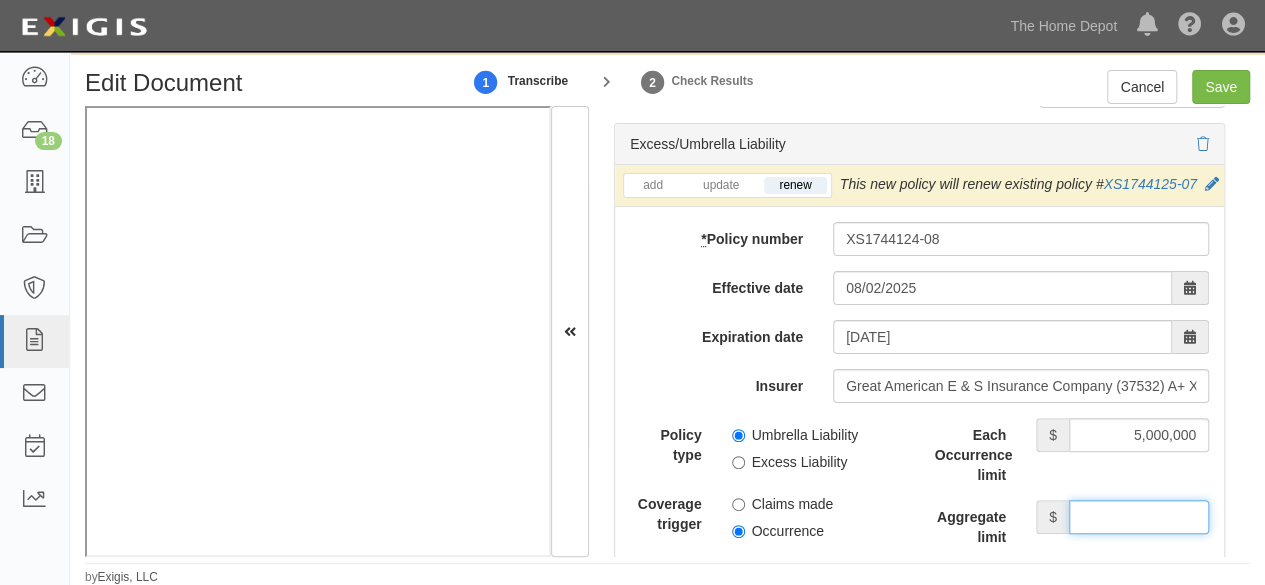 click on "Edit Document 1 Transcribe 2
Check Results
Cancel Save Document Details Received: 08/02/2025 Party
Ningbo Ruineng Import & Export Co., Ltd. Ningbo Ruineng Import & Export Co., Ltd .
1000576868 Ontario Inc.
10 STRAWBERRY STREET
115282 CANADA LTEE
11947907 Canada Inc. (MOD LIGHTING)
1200144519218
1234BUY.COM INC
1291 FURNITURES INC
16 GAUGE SINKS
1729897 ONTARIO INC. O/A
1791 Outdoor Lifestyle Group LLC
1837, LLC.
1888 MILLS LLC
1896424 ONTARIO INC
1JAY CAPITAL INC
1PERFECTCHOICE INC
1ST CHOICE FERTILIZER, I
2033784 ONTARIO INC.
21 ROCKS CORPORATION DBA
2614072 ONTARIO INC. (O/
2964-3277 QUEBEC INC
2B Poultry, LLC
2FUNGUYS
34 DECOR LLC
360 ELECTRICAL LLC
3B INTERNATIONAL LLC
3B TECH, INC.
3DROSE LLC" at bounding box center (667, 328) 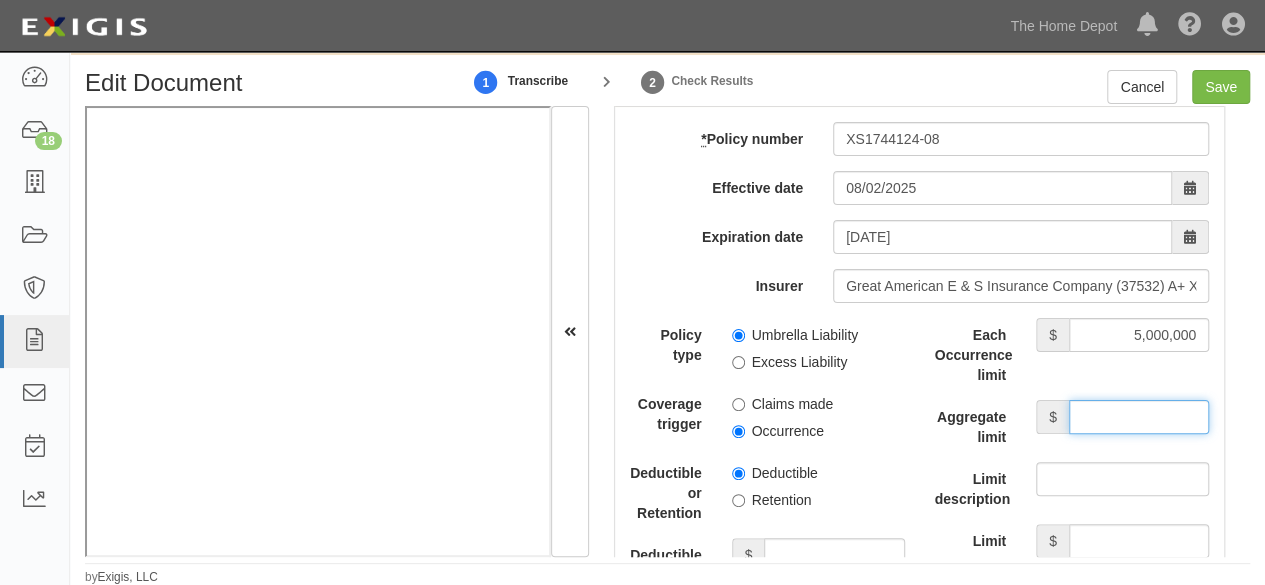 scroll, scrollTop: 4500, scrollLeft: 0, axis: vertical 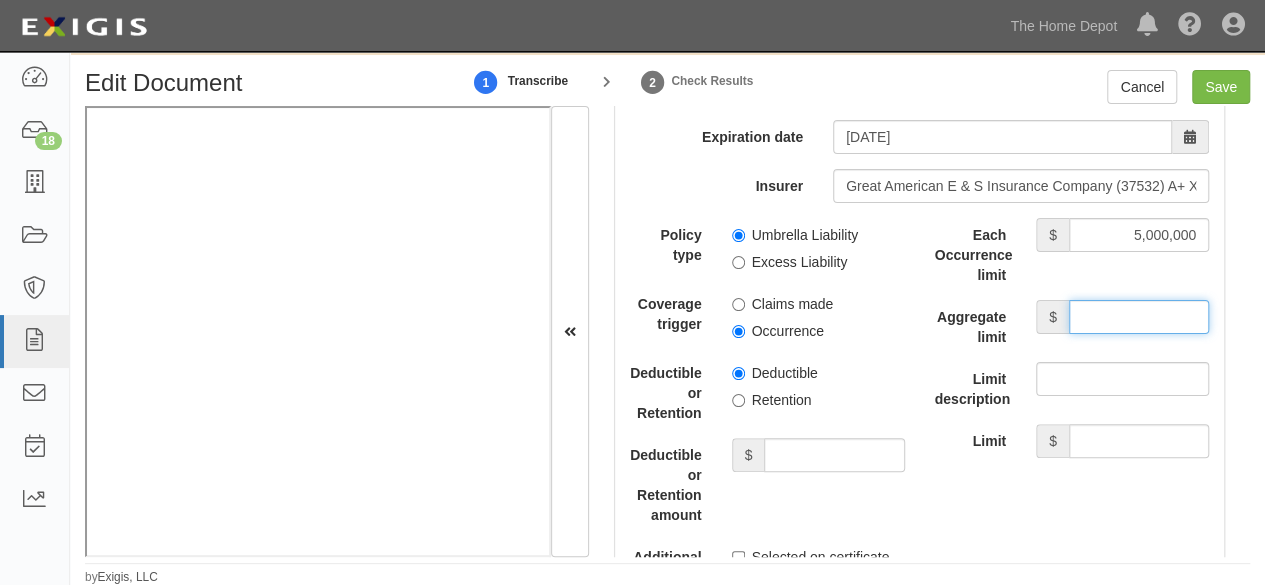 click on "Aggregate limit" at bounding box center [1139, 317] 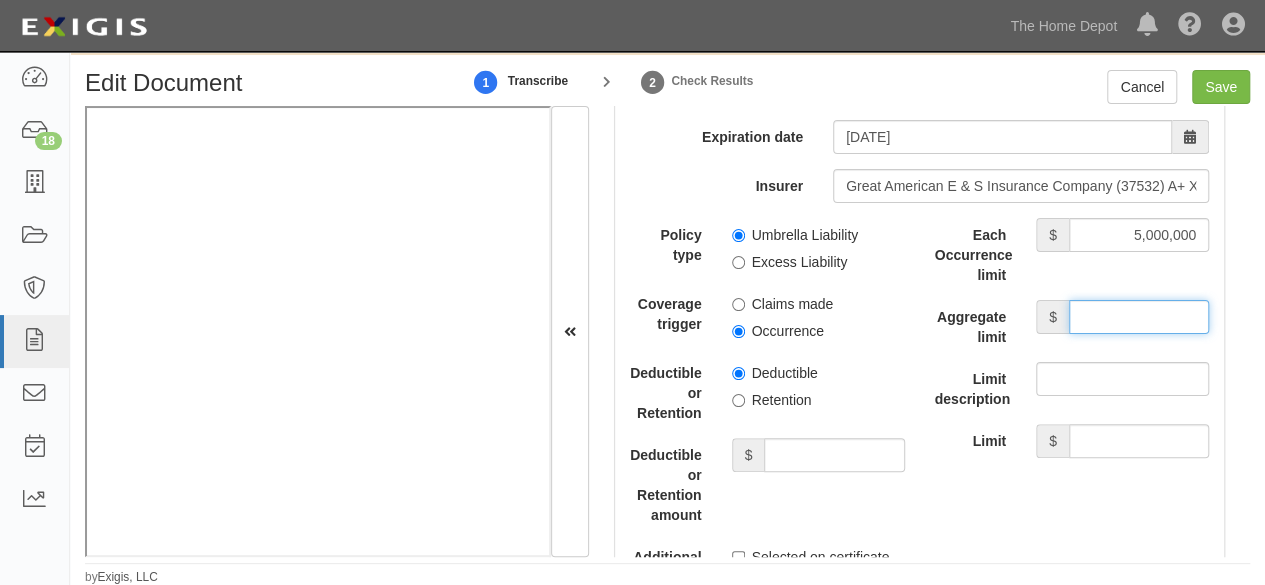 type on "5,000,000" 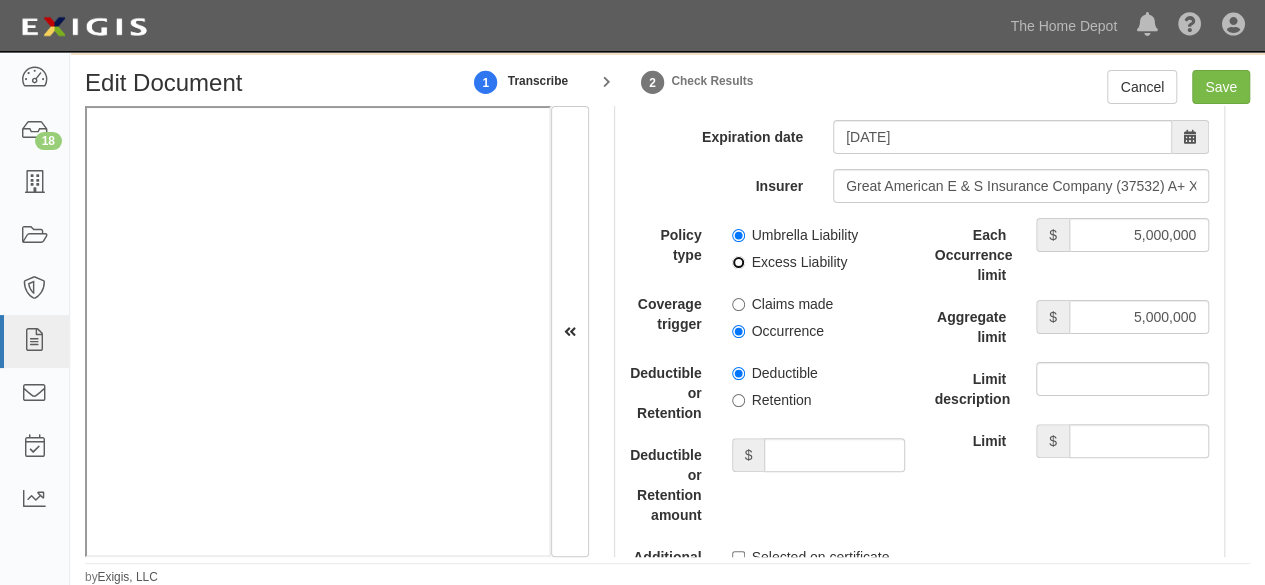 drag, startPoint x: 733, startPoint y: 301, endPoint x: 748, endPoint y: 341, distance: 42.72002 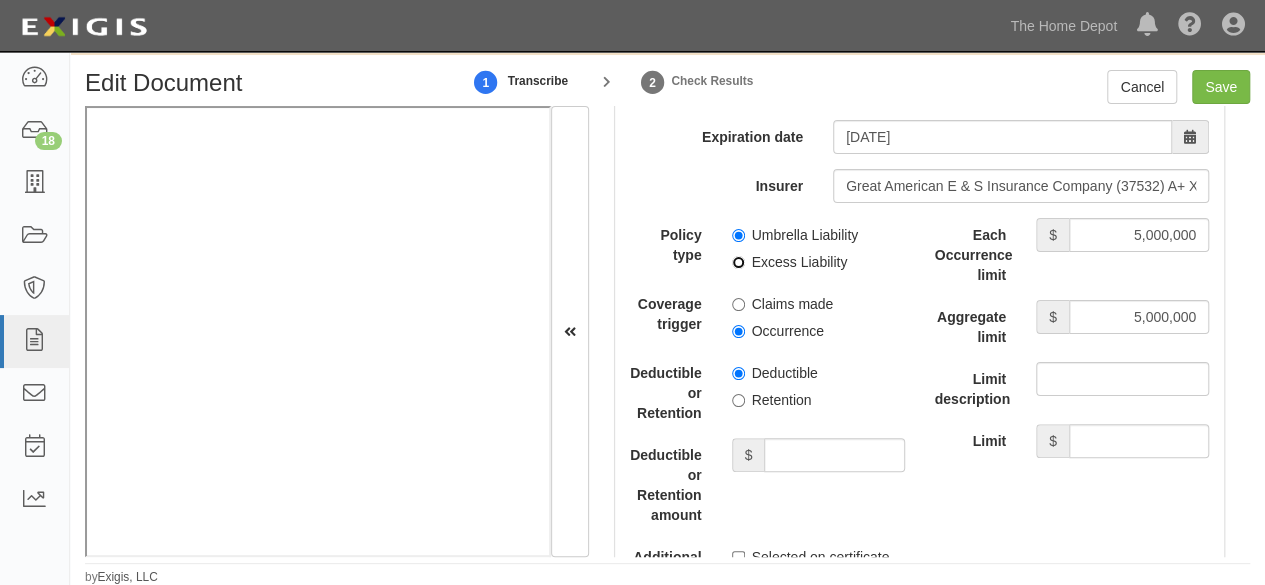 click on "Policy type Umbrella Liability Excess Liability Coverage trigger Claims made Occurrence Deductible or Retention Deductible Retention Deductible or Retention amount $ Additional Insured Selected on certificate Waiver of Subrogation Selected on certificate" at bounding box center [767, 433] 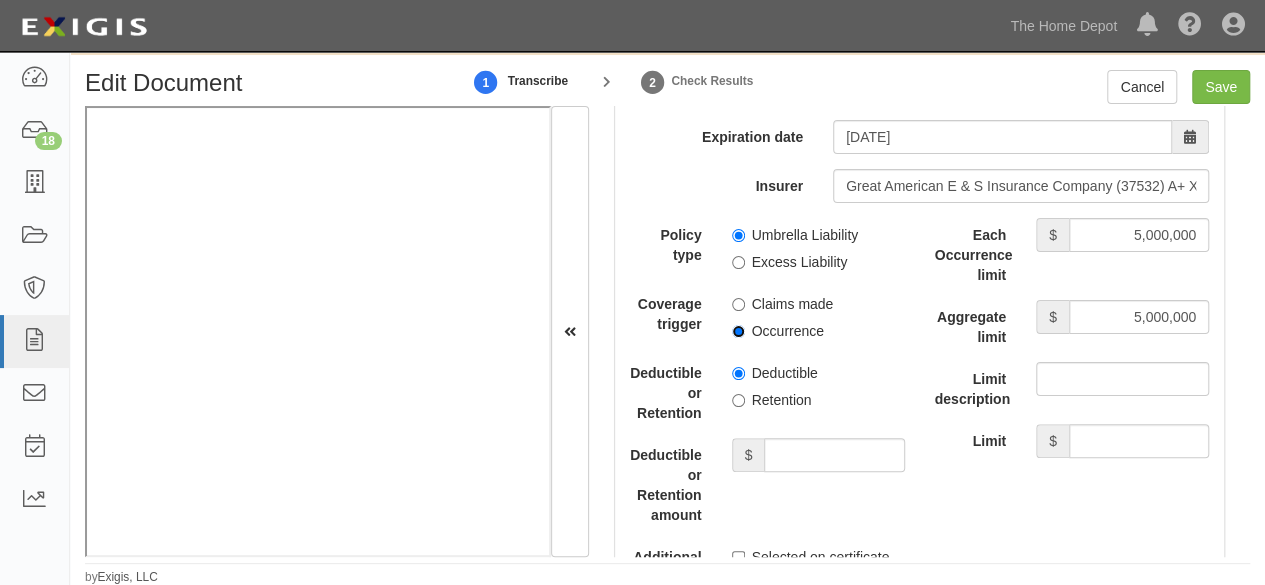 click on "Occurrence" at bounding box center (738, 331) 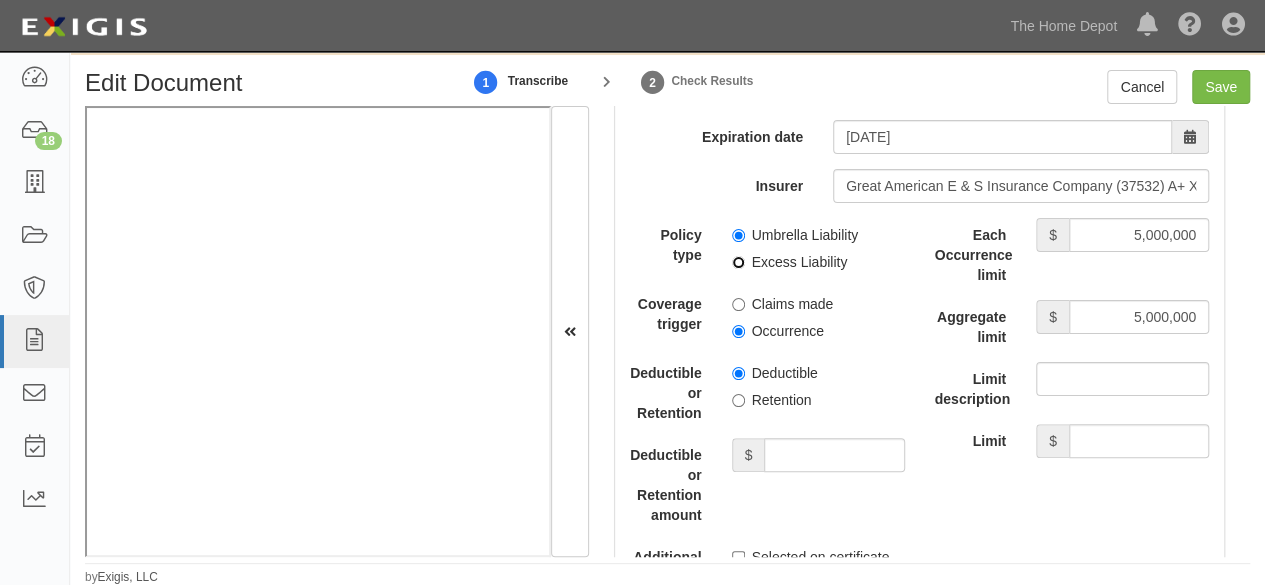 click on "Excess Liability" at bounding box center [738, 262] 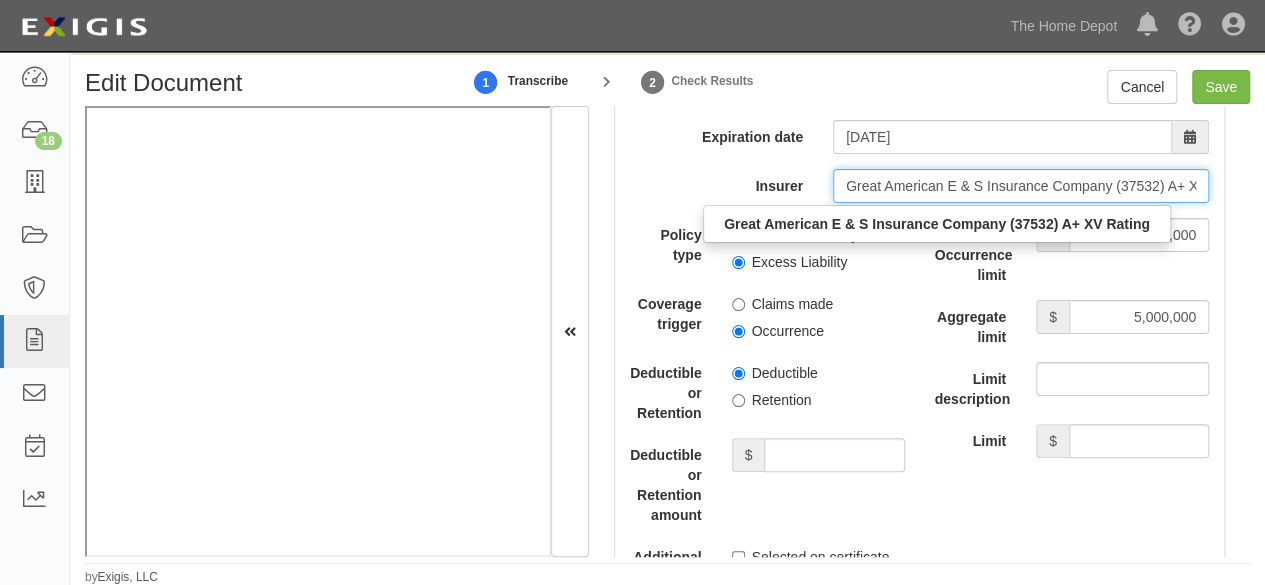 scroll, scrollTop: 0, scrollLeft: 64, axis: horizontal 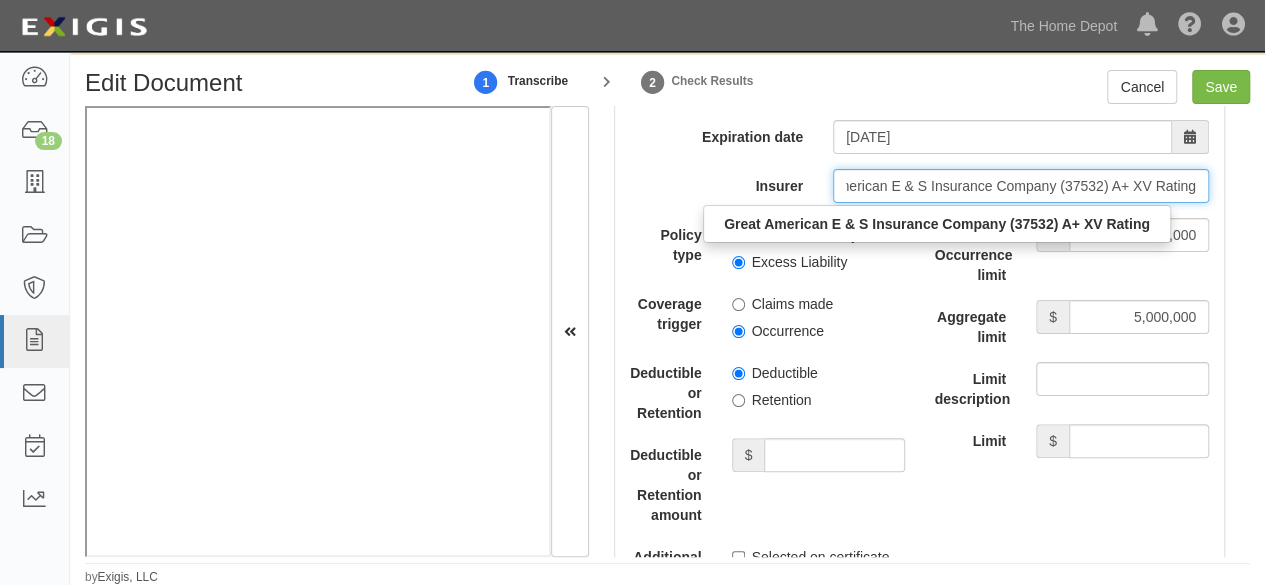 drag, startPoint x: 835, startPoint y: 219, endPoint x: 1222, endPoint y: 281, distance: 391.93494 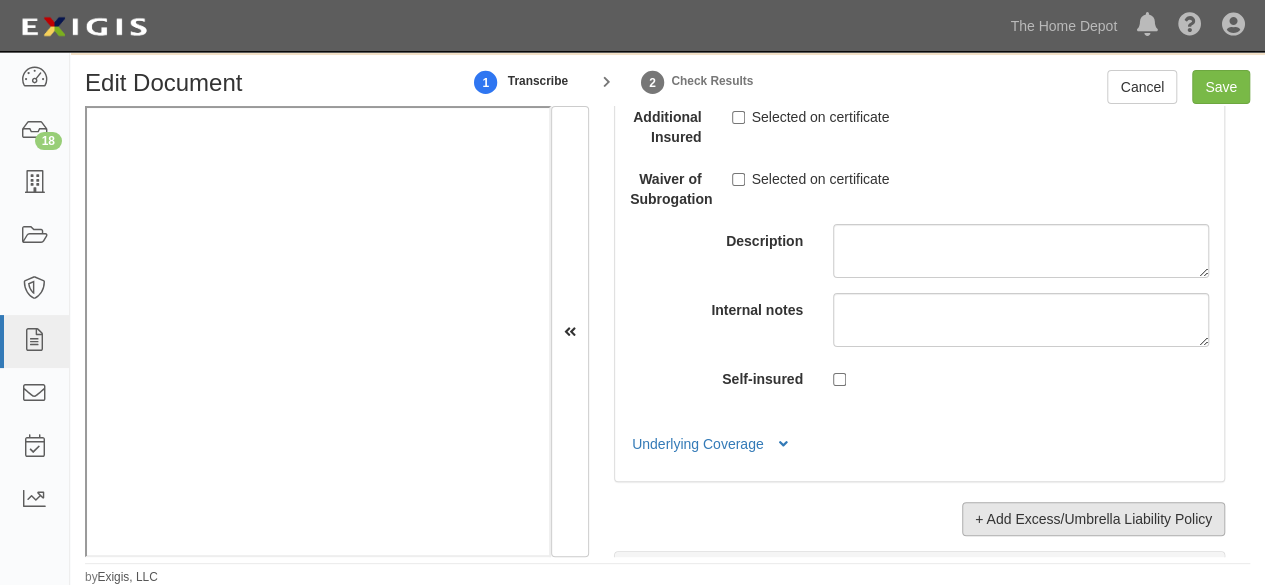 scroll, scrollTop: 5100, scrollLeft: 0, axis: vertical 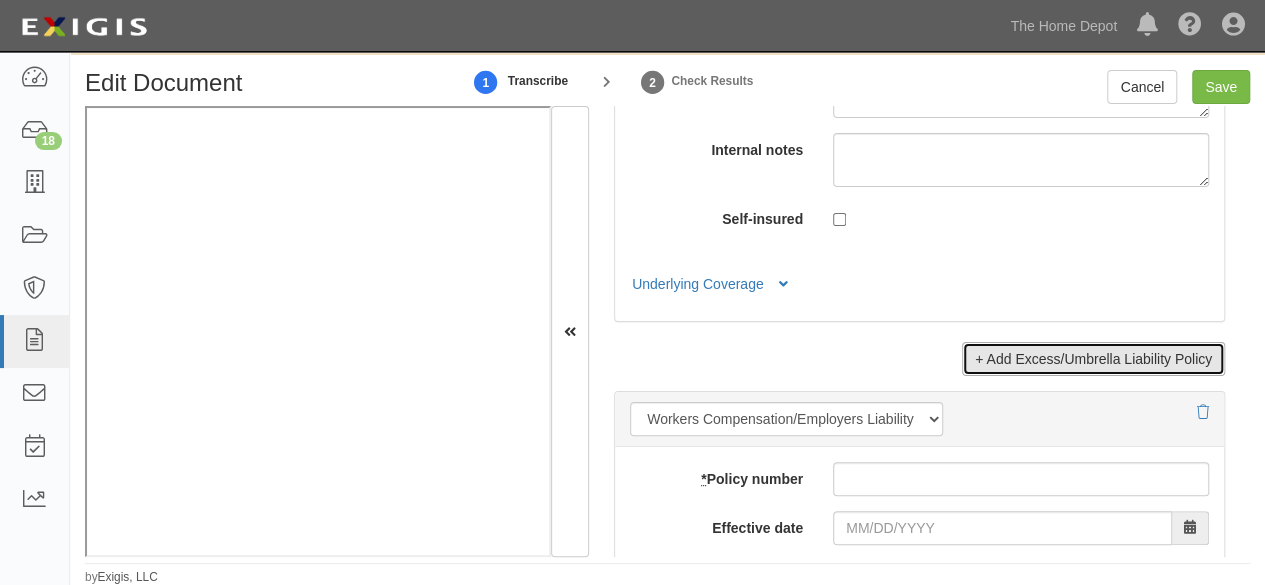 click on "+ Add Excess/Umbrella Liability Policy" at bounding box center (1093, 359) 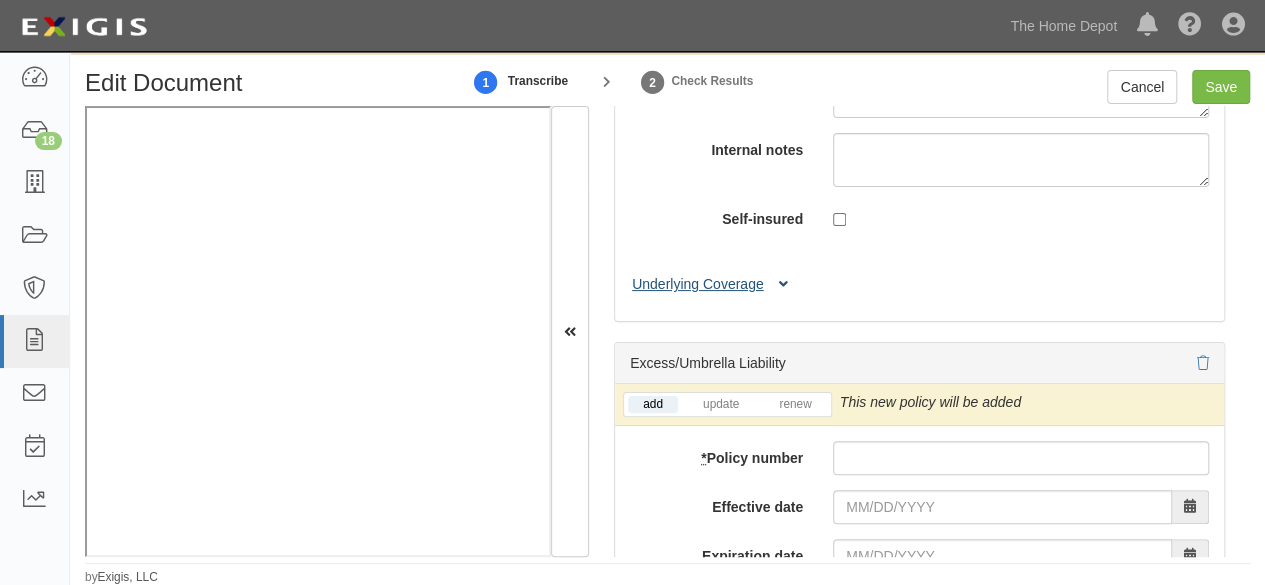 click on "Underlying Coverage" at bounding box center [713, 284] 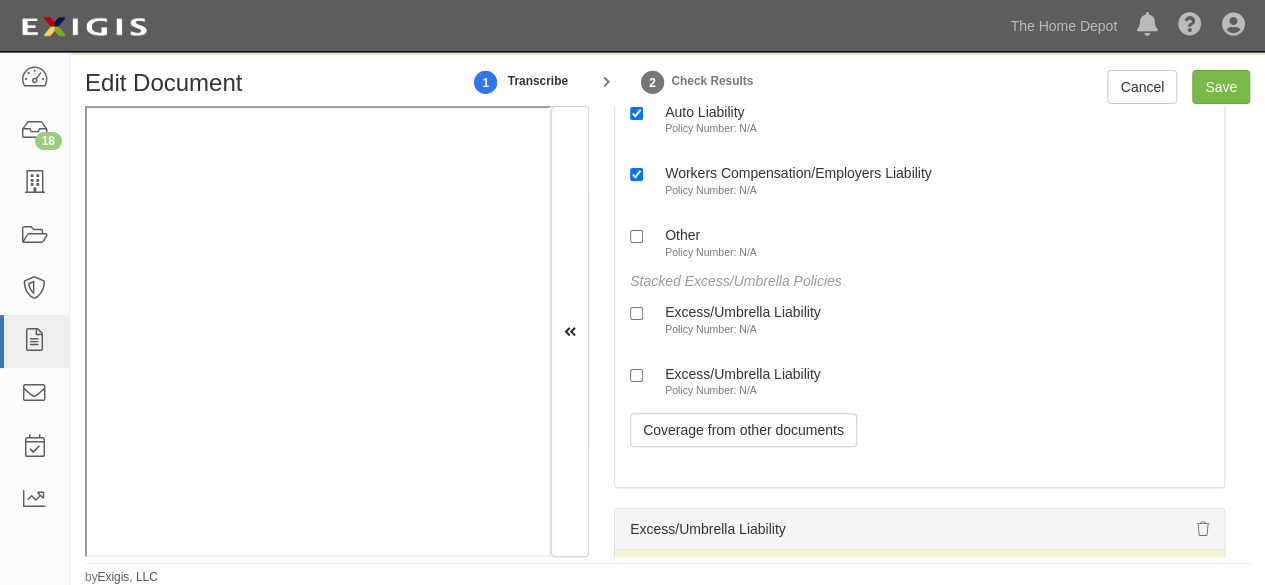 scroll, scrollTop: 5400, scrollLeft: 0, axis: vertical 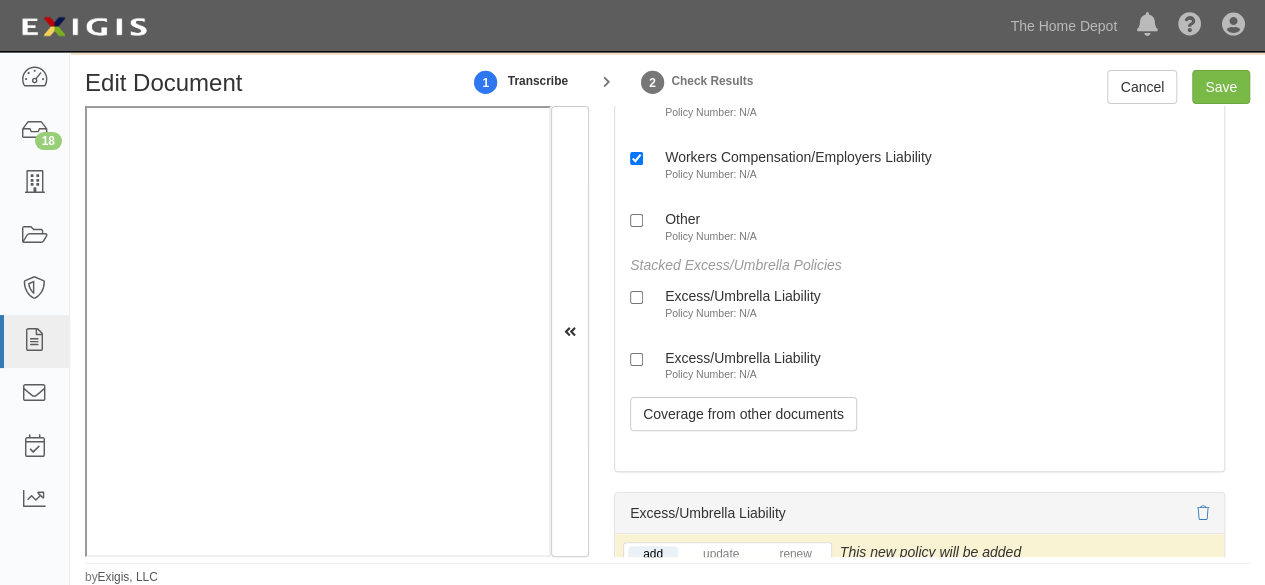 drag, startPoint x: 715, startPoint y: 336, endPoint x: 734, endPoint y: 405, distance: 71.568146 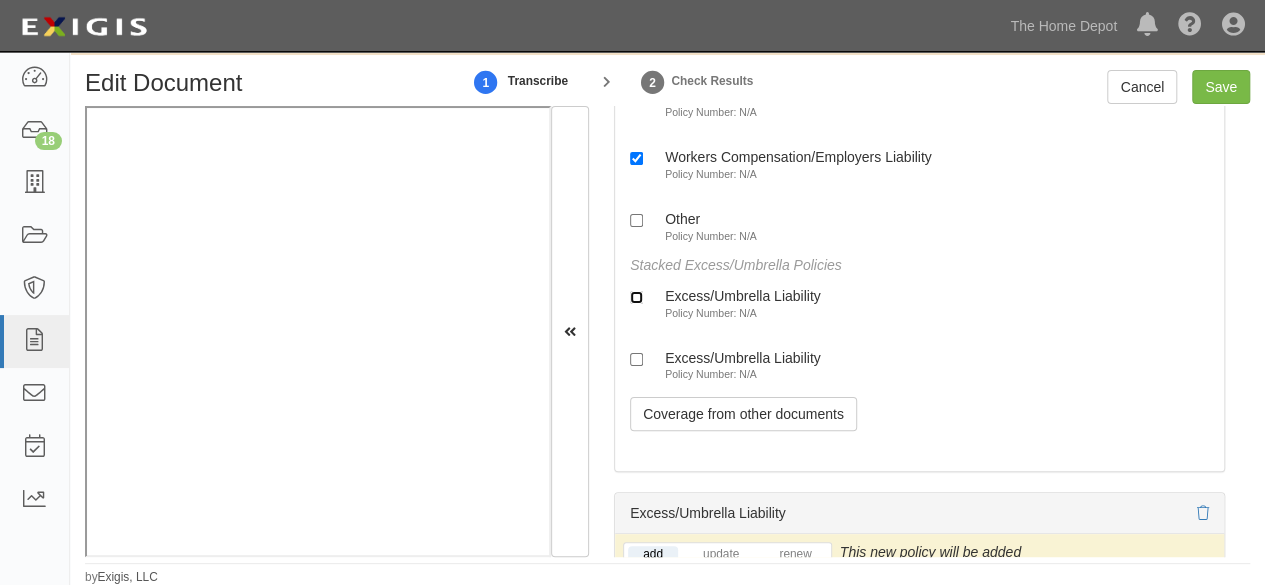 click on "Excess/Umbrella Liability
Policy Number: N/A" at bounding box center [636, 297] 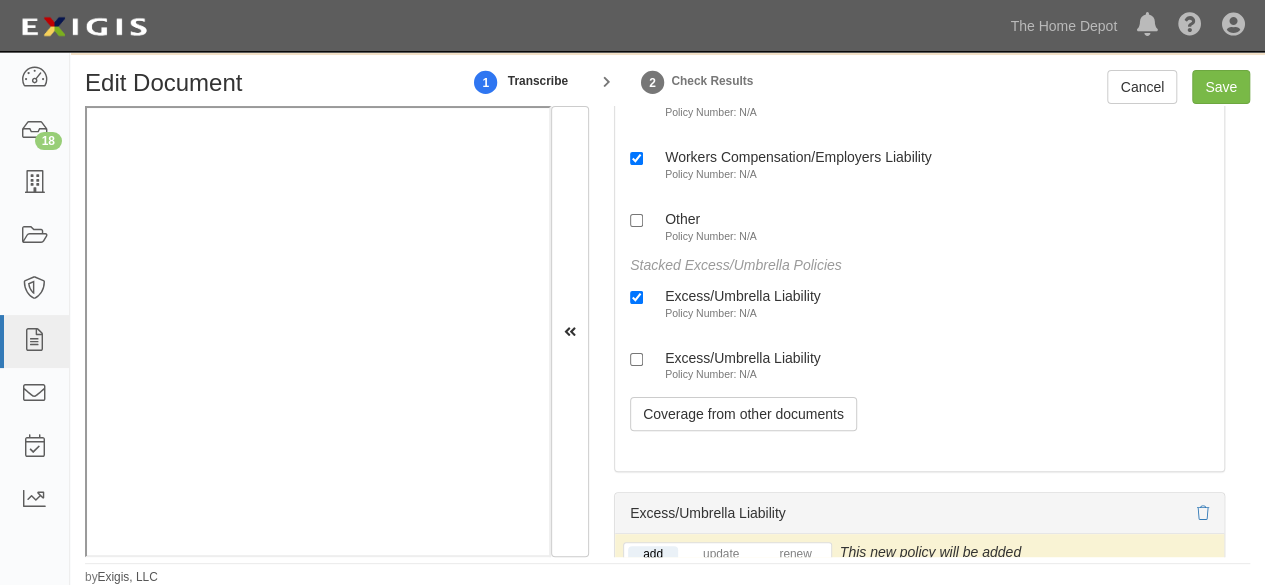 click on "Policy Number: N/A" at bounding box center (711, 374) 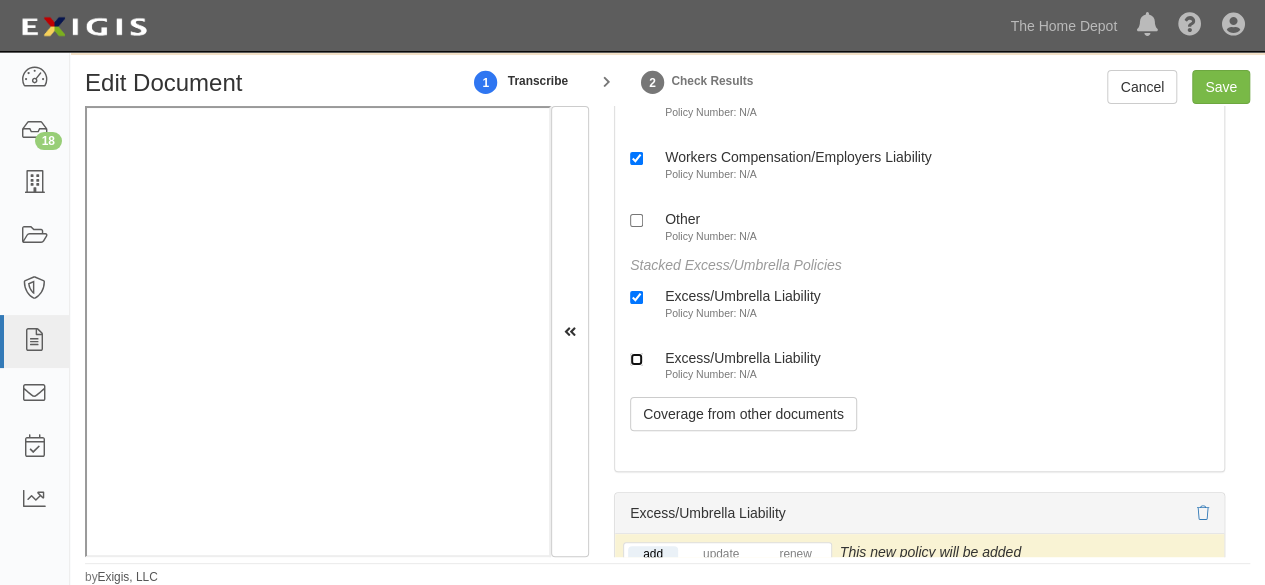 click on "Excess/Umbrella Liability
Policy Number: N/A" at bounding box center (636, 359) 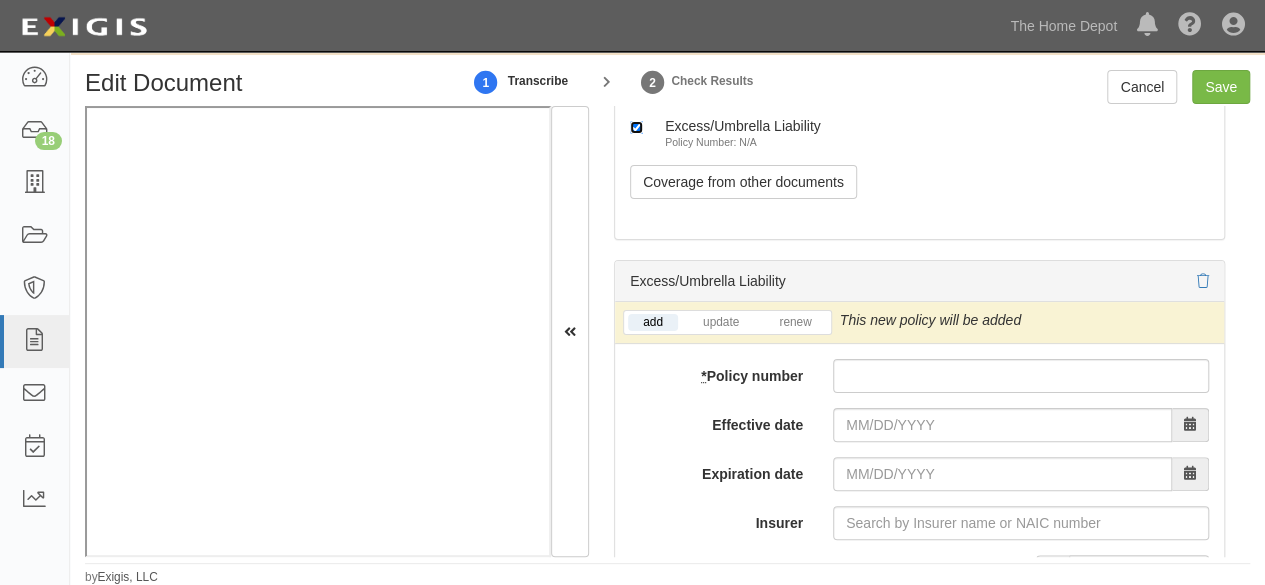 scroll, scrollTop: 5700, scrollLeft: 0, axis: vertical 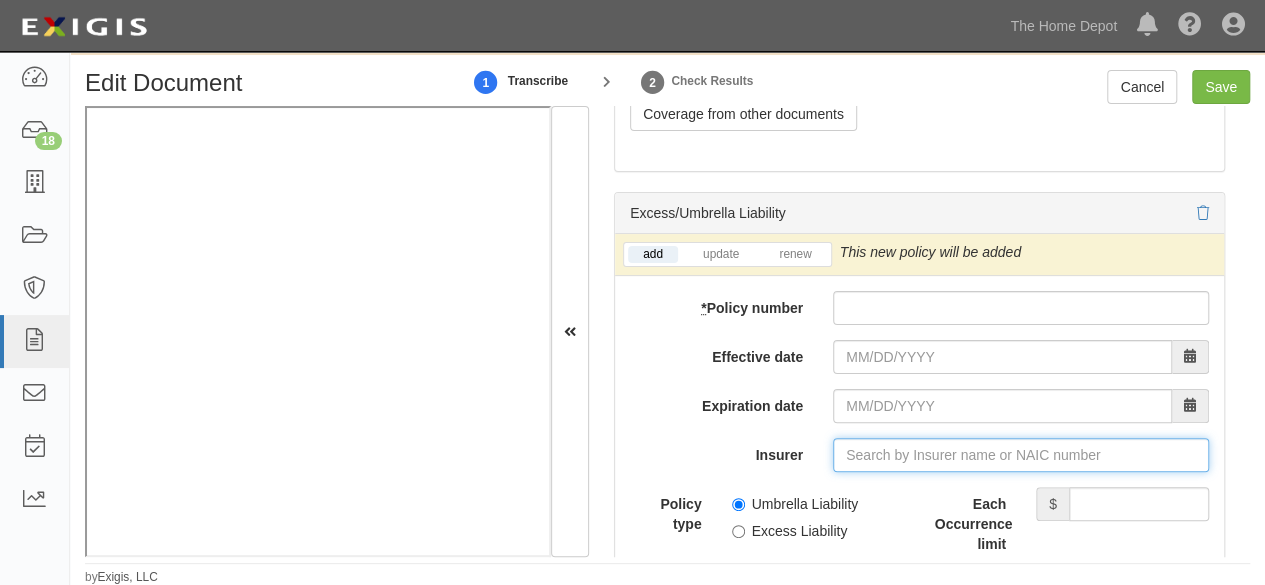 drag, startPoint x: 866, startPoint y: 479, endPoint x: 872, endPoint y: 491, distance: 13.416408 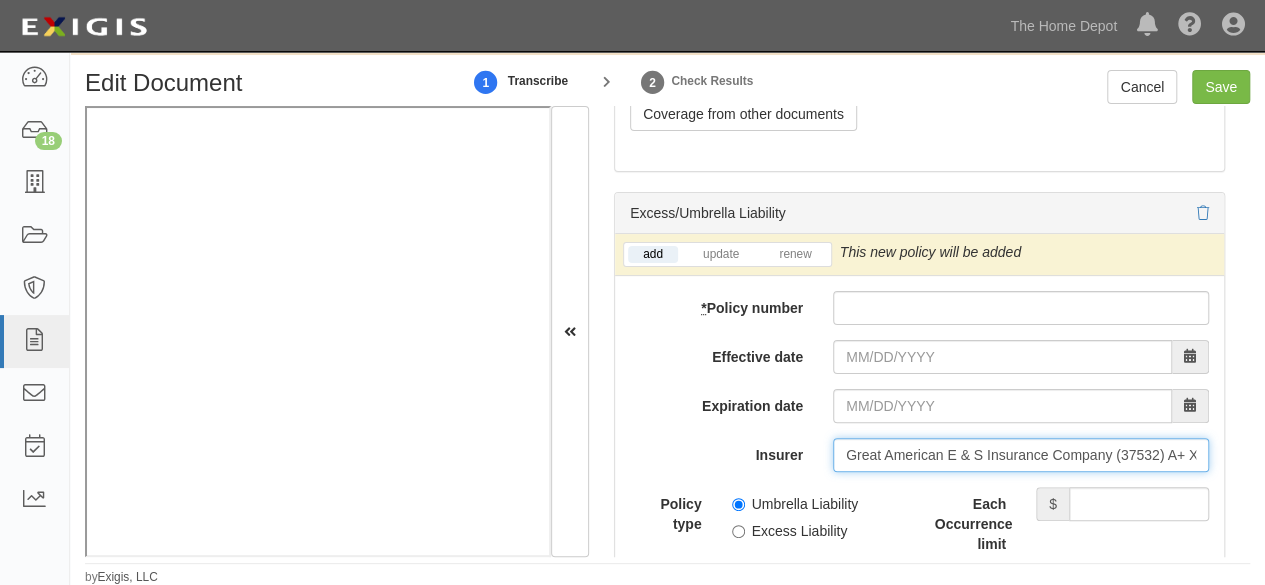 scroll, scrollTop: 0, scrollLeft: 64, axis: horizontal 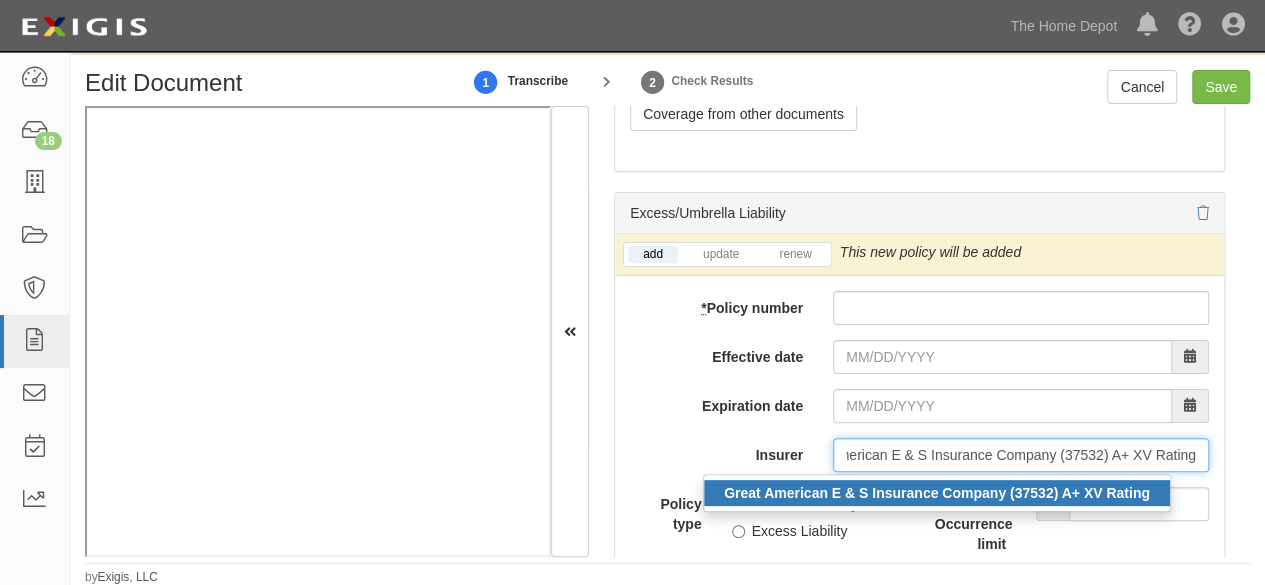 click on "Great American E & S Insurance Company (37532) A+ XV Rating" 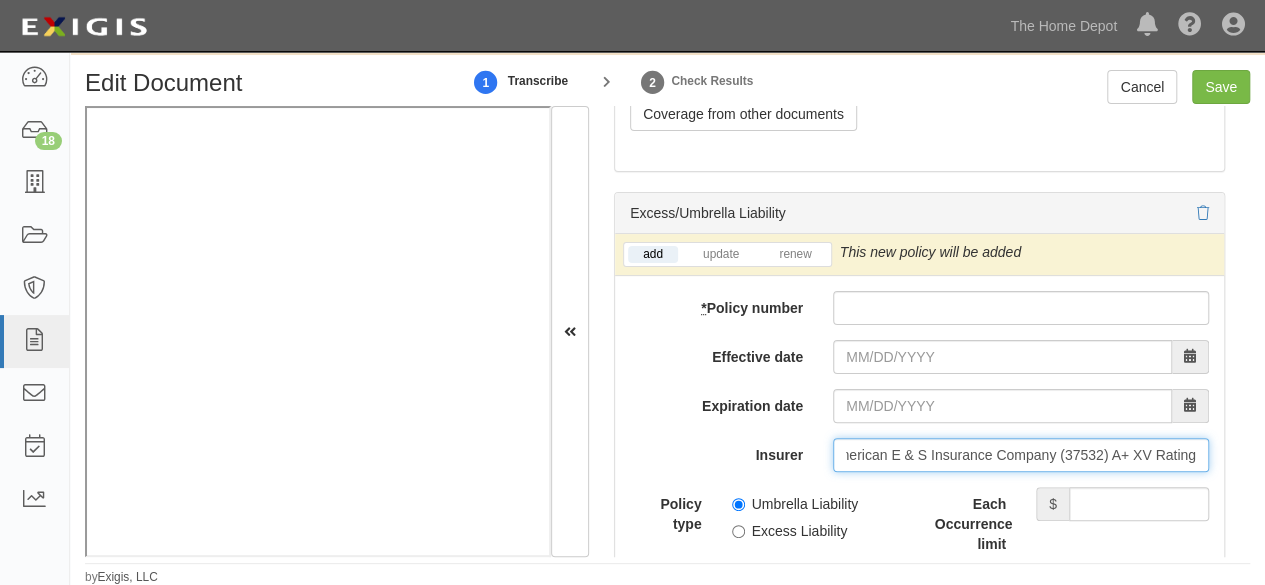 type on "Great American E & S Insurance Company (37532) A+ XV Rating" 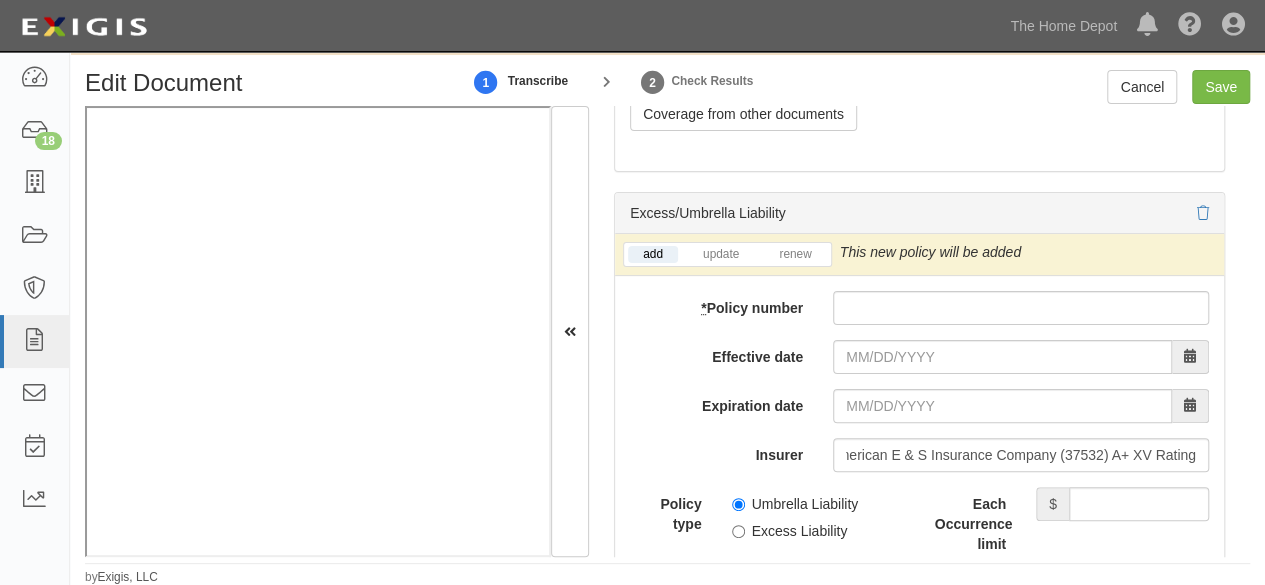 scroll, scrollTop: 0, scrollLeft: 0, axis: both 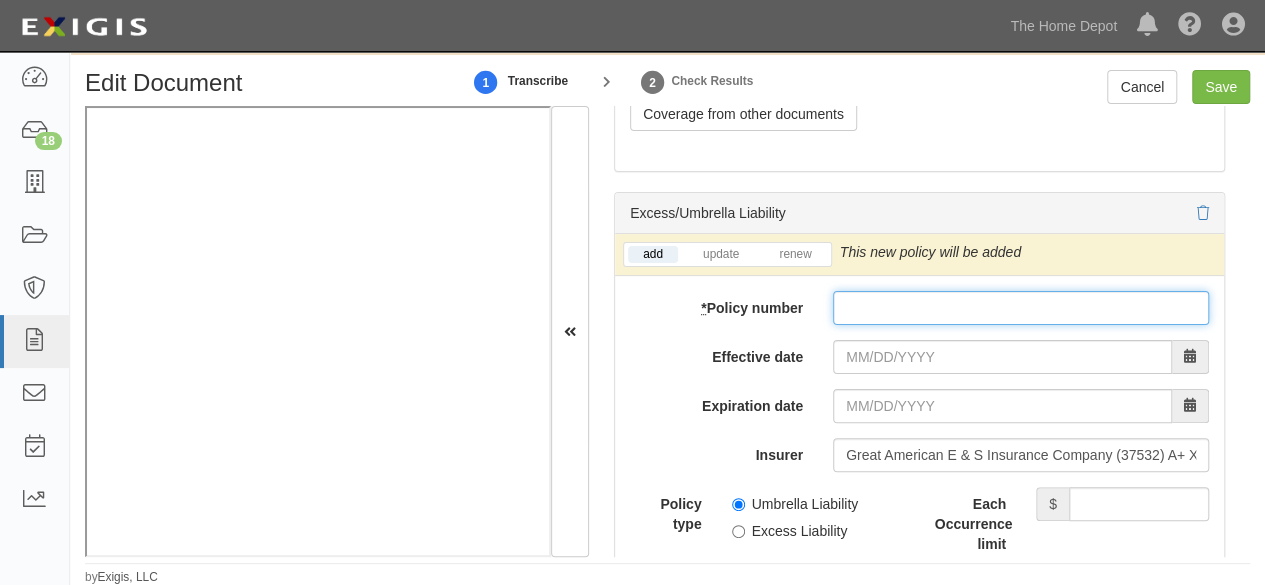 click on "*  Policy number" at bounding box center (1021, 308) 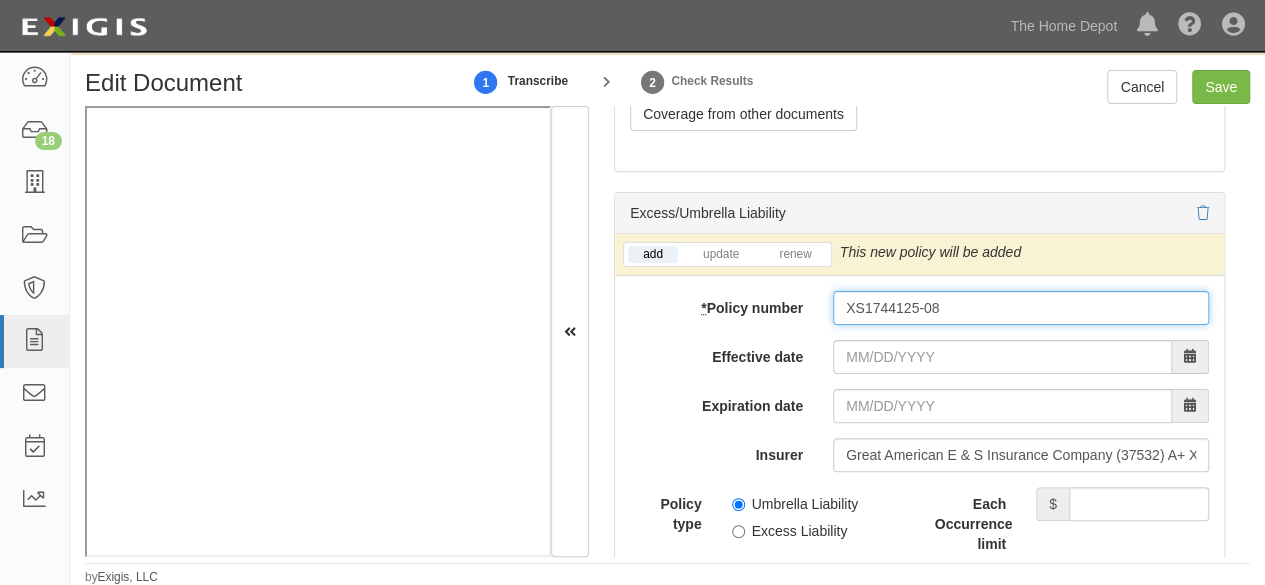 type on "XS1744125-08" 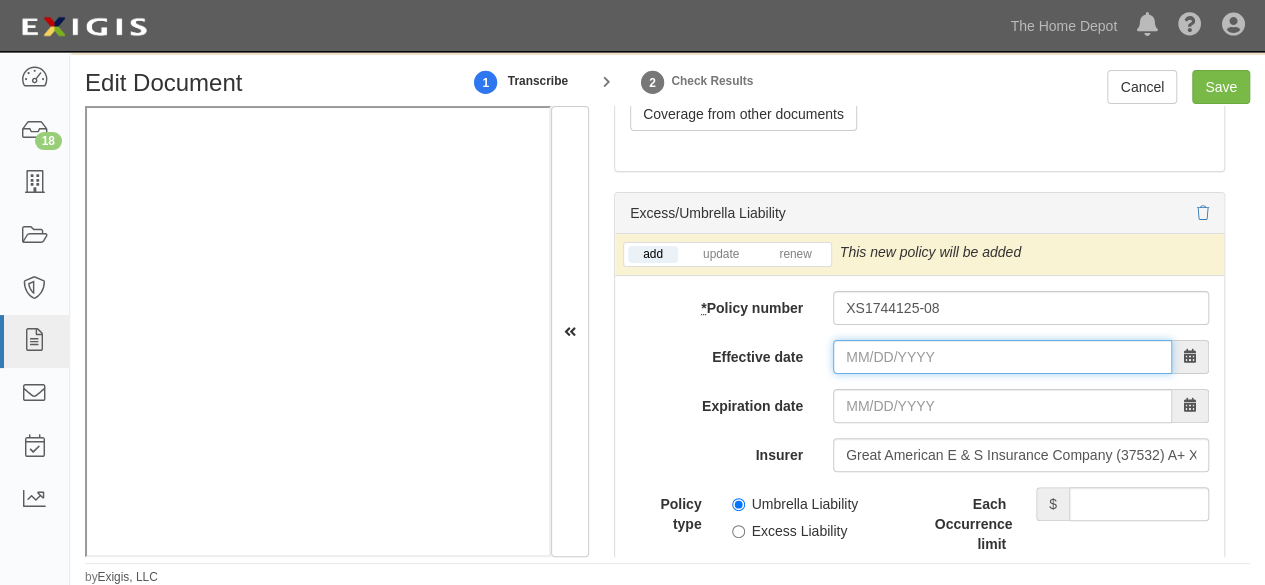click on "Effective date" at bounding box center (1002, 357) 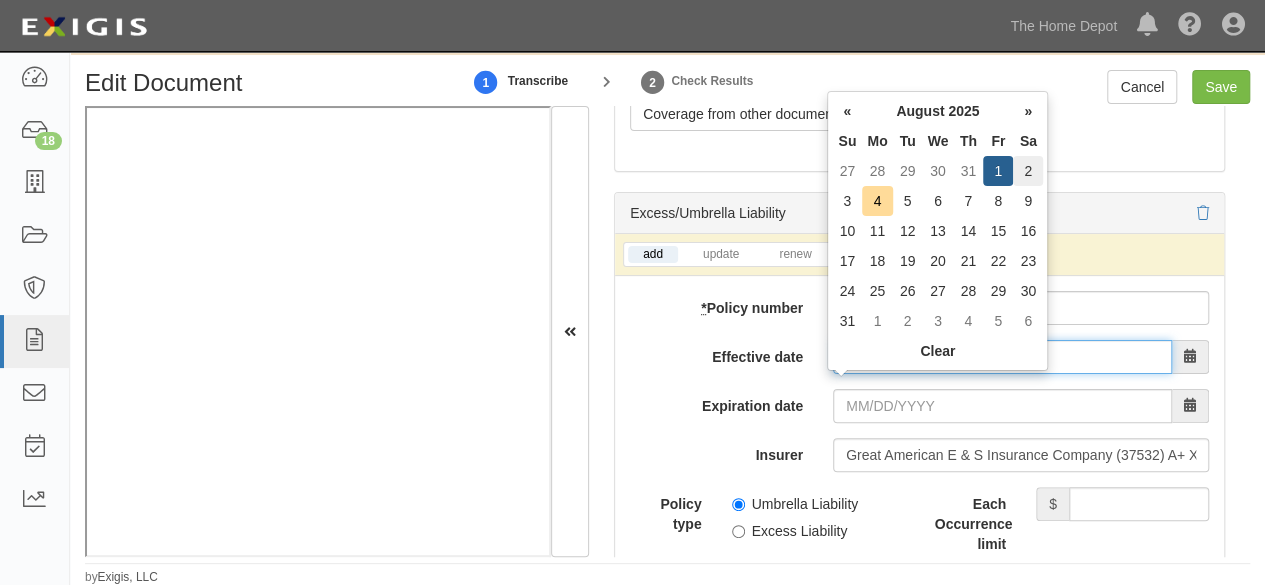 type on "08/02/2025" 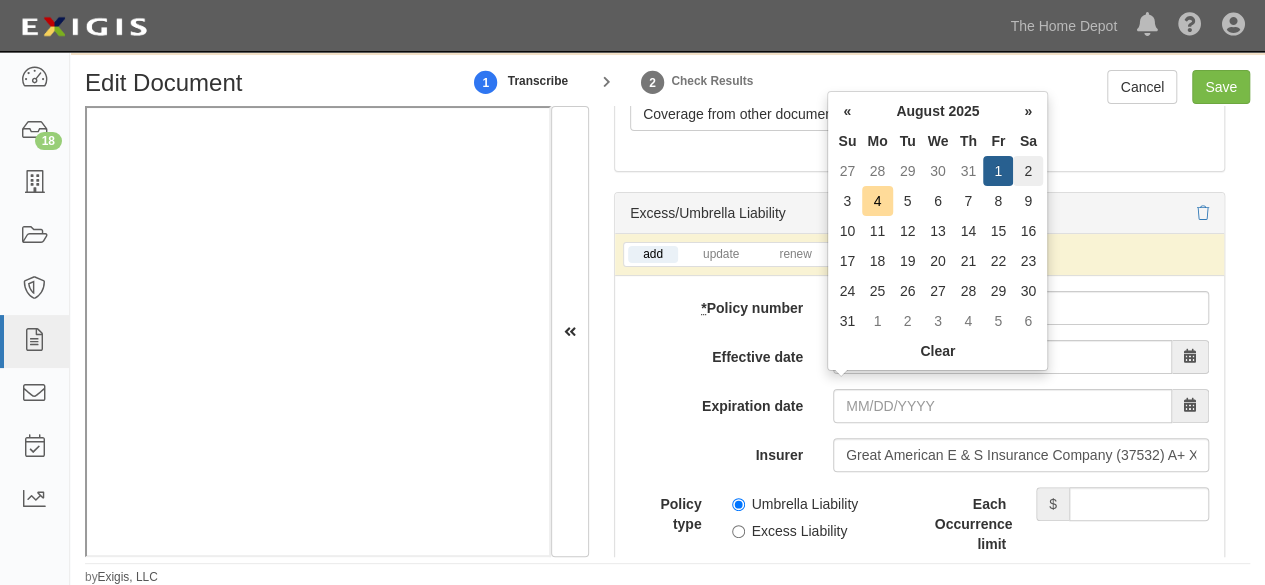 type on "08/02/2026" 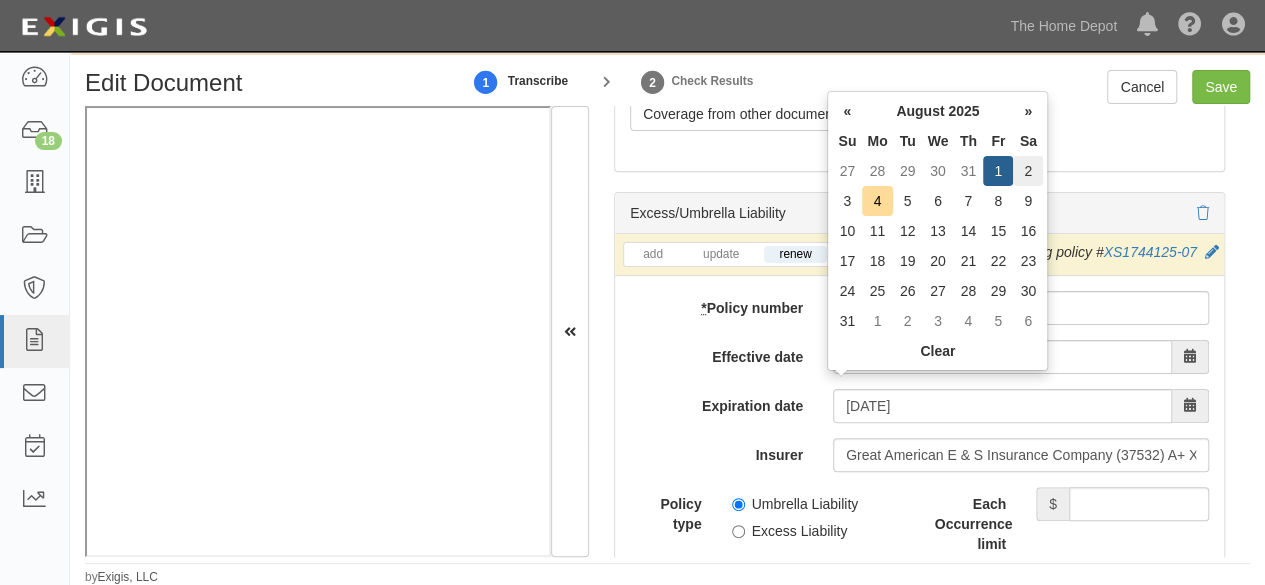 click on "2" at bounding box center (1028, 171) 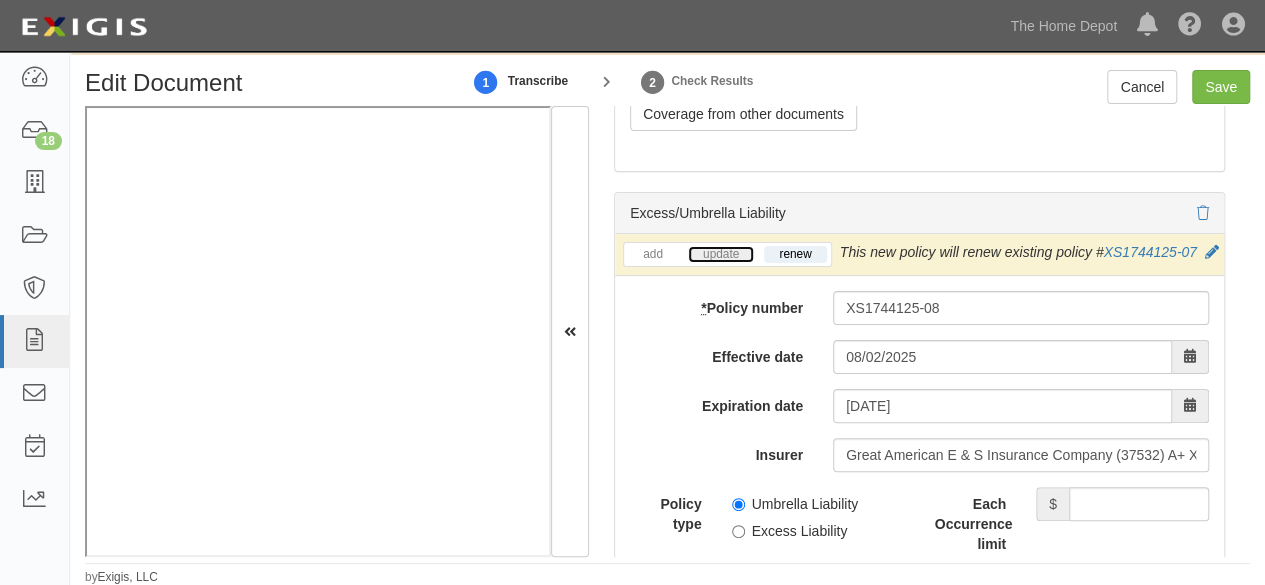 click on "update" at bounding box center (721, 254) 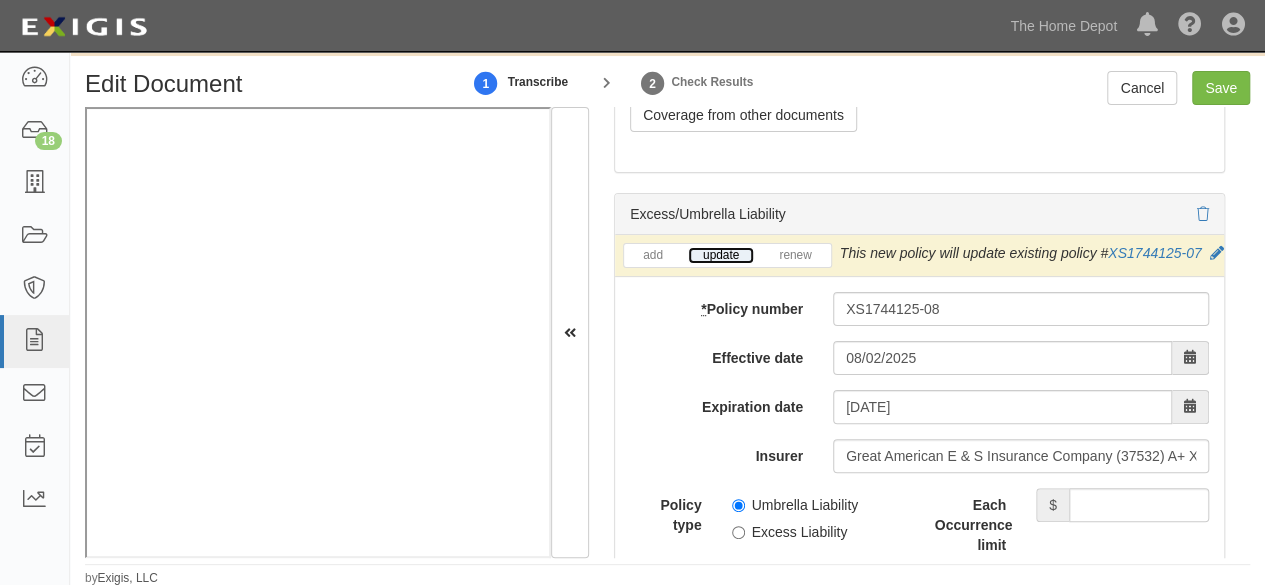 scroll, scrollTop: 65, scrollLeft: 0, axis: vertical 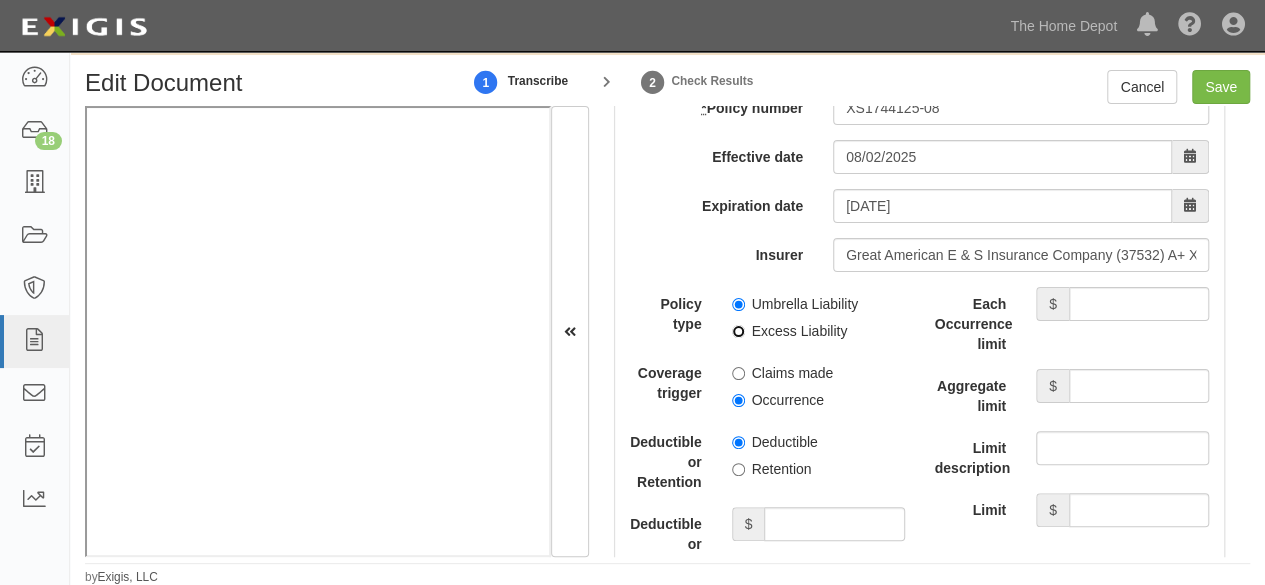 drag, startPoint x: 734, startPoint y: 381, endPoint x: 764, endPoint y: 383, distance: 30.066593 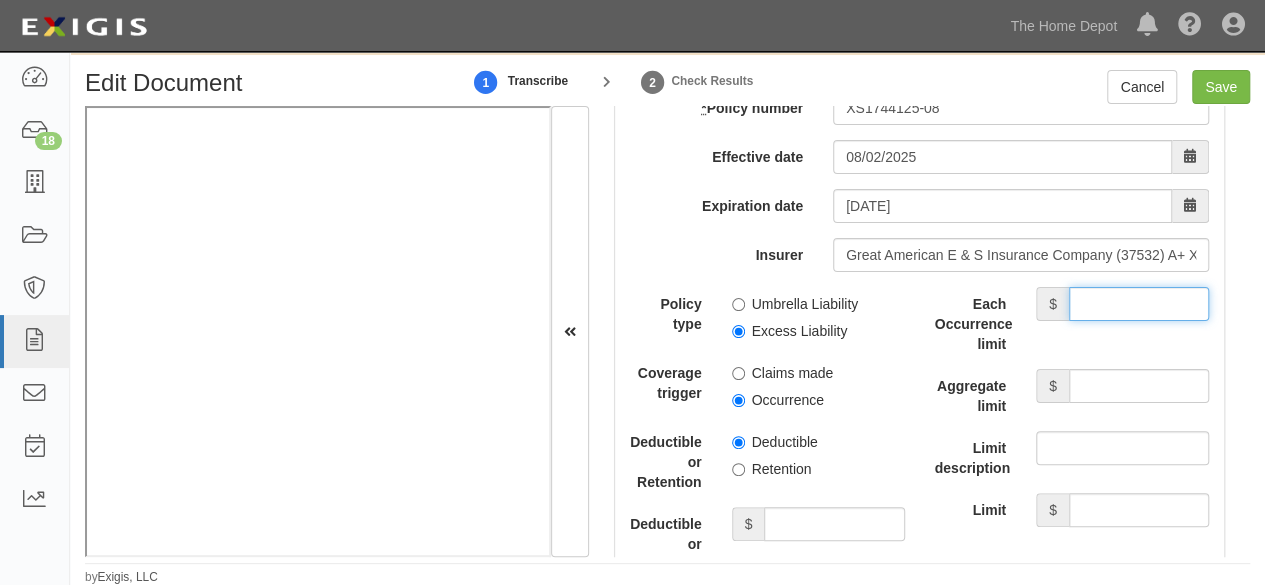 click on "Each Occurrence limit" at bounding box center [1139, 304] 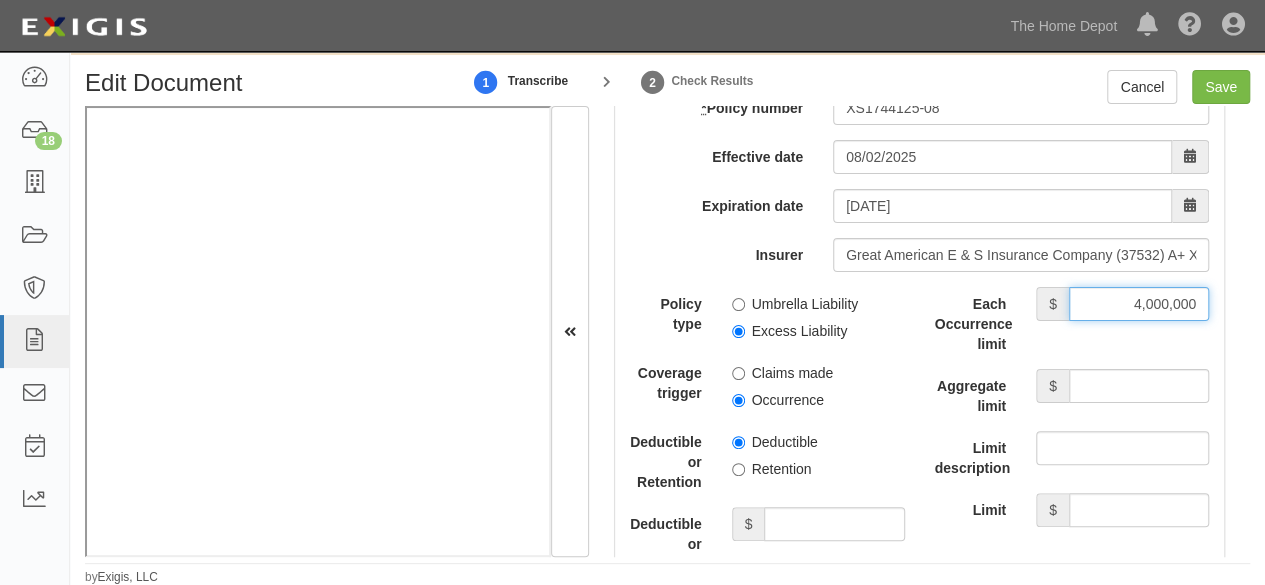 type on "4,000,000" 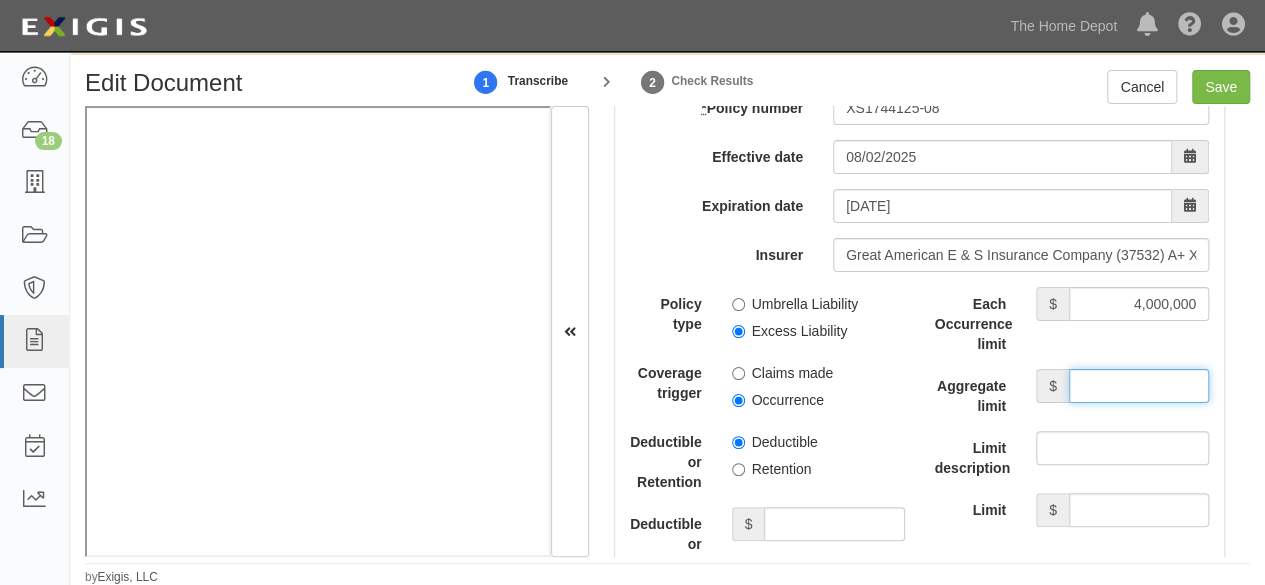 click on "Aggregate limit" at bounding box center (1139, 386) 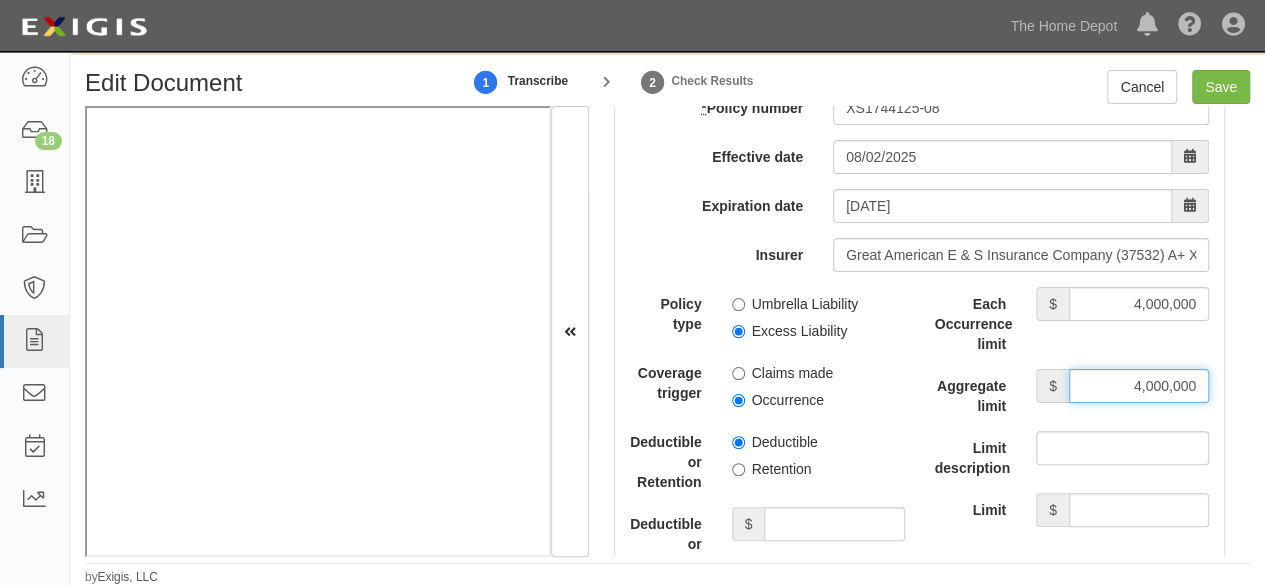type on "4,000,000" 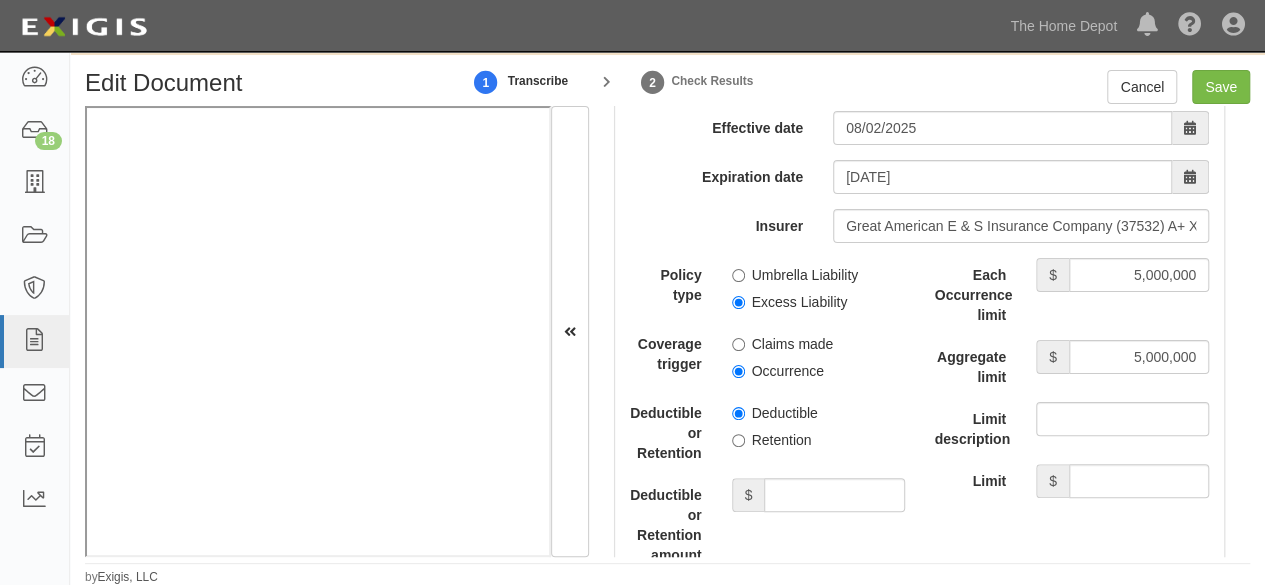 scroll, scrollTop: 4300, scrollLeft: 0, axis: vertical 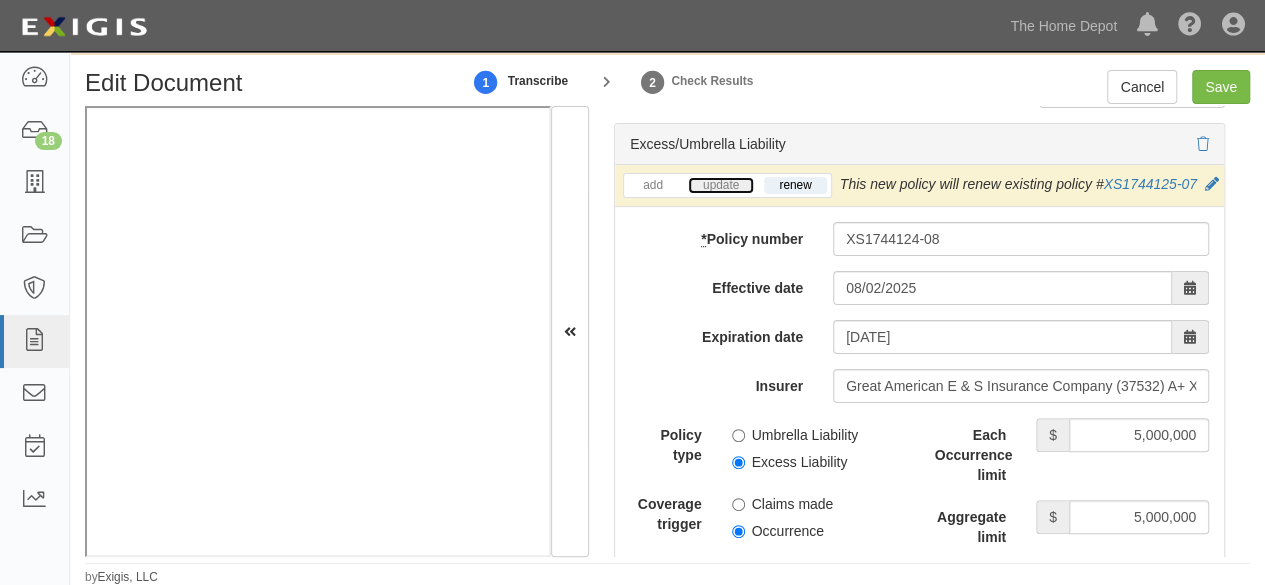 click on "update" at bounding box center (721, 185) 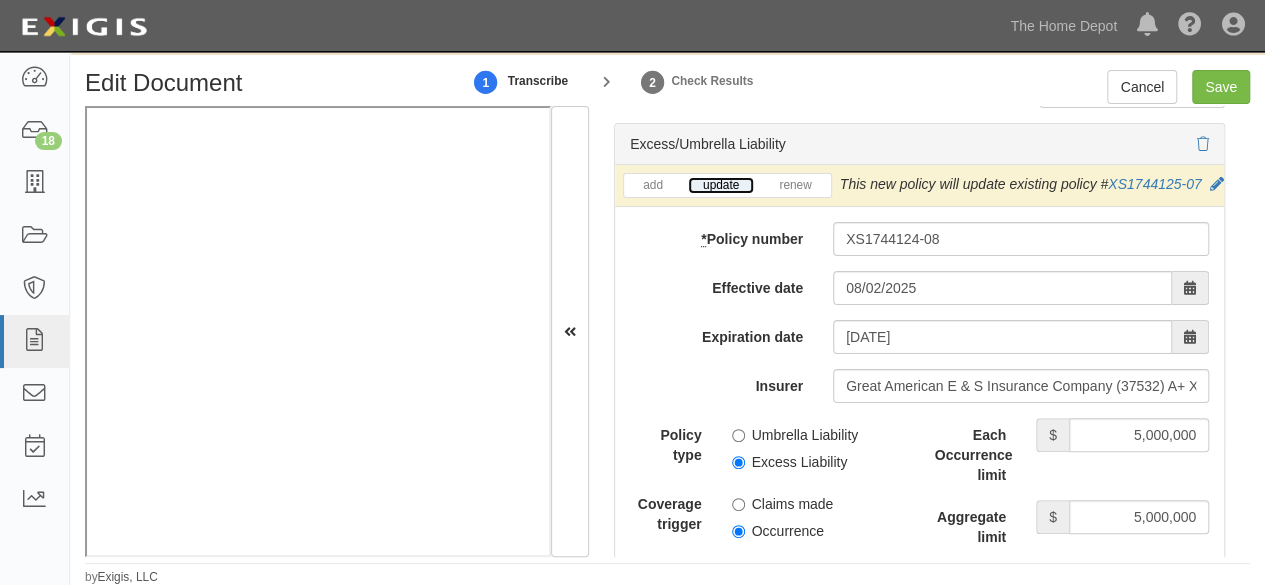 scroll, scrollTop: 0, scrollLeft: 0, axis: both 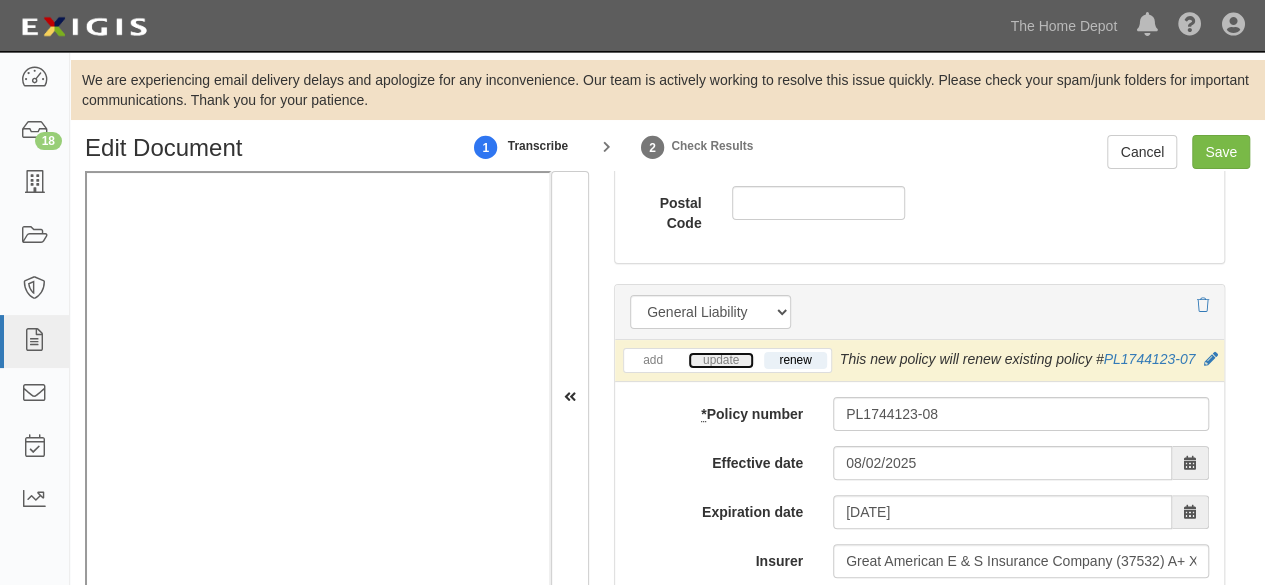 click on "update" at bounding box center [721, 360] 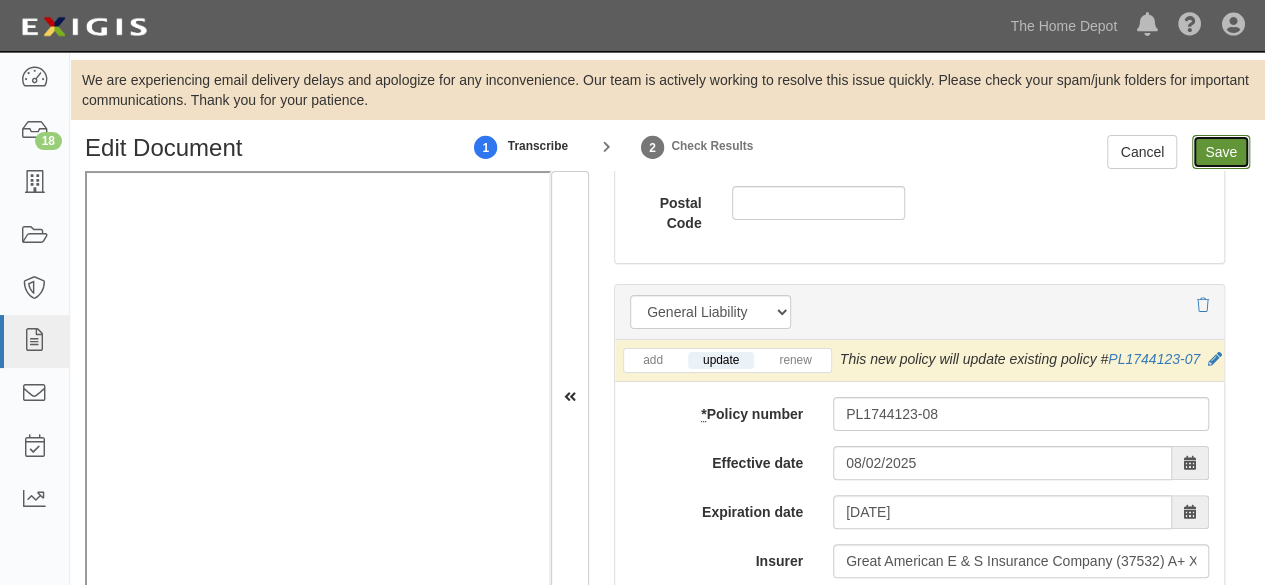 click on "Save" at bounding box center (1221, 152) 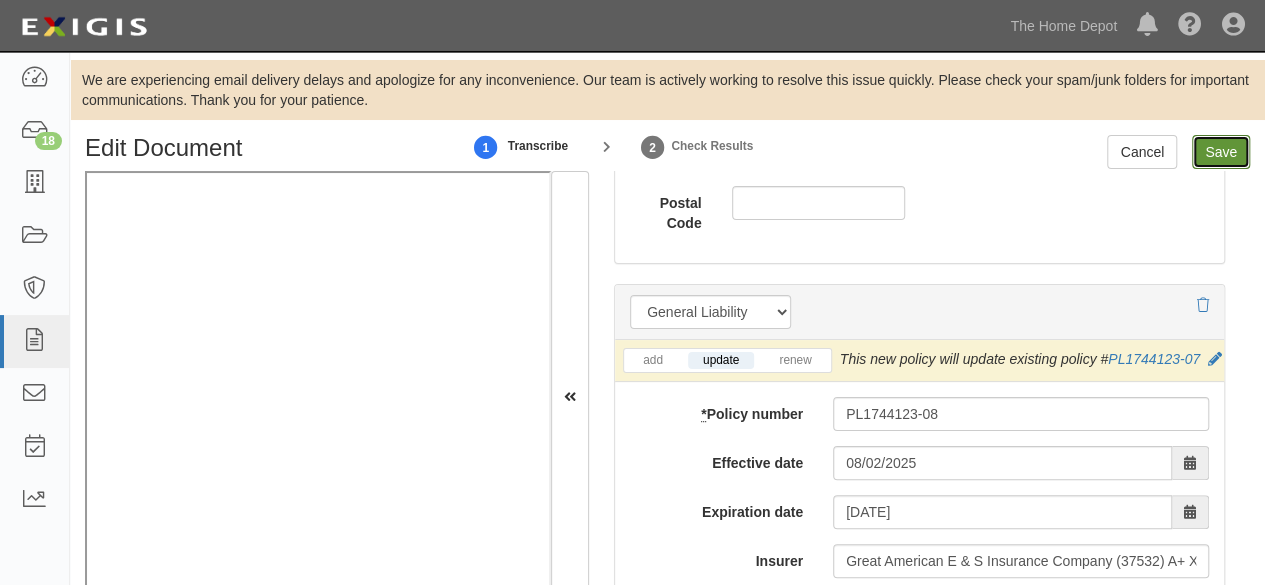type on "5000000" 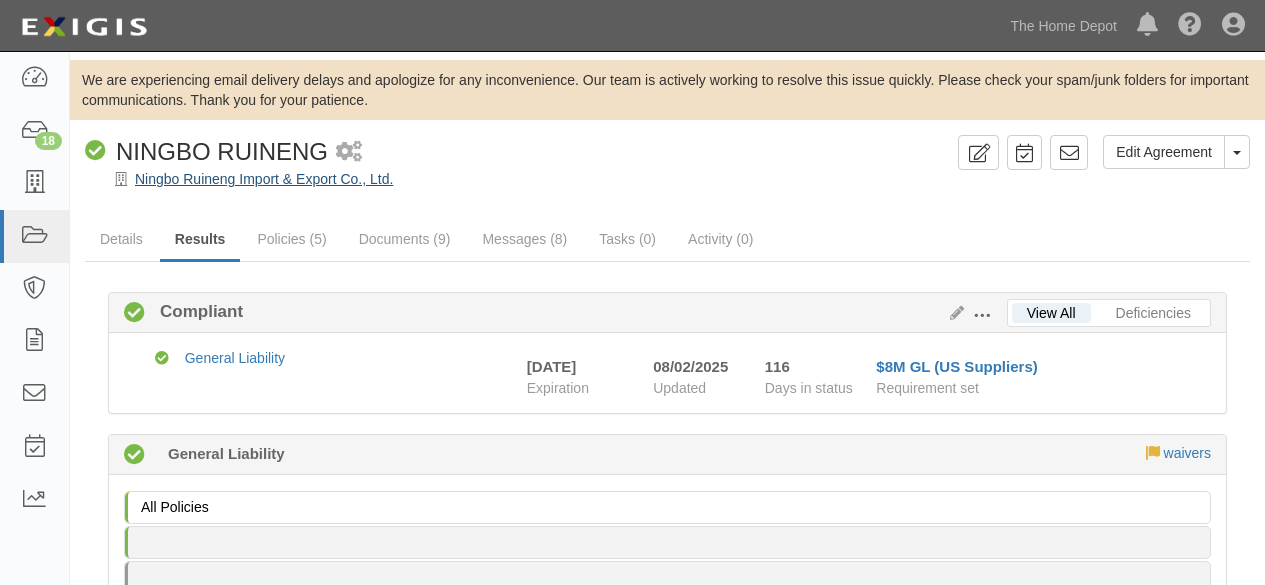scroll, scrollTop: 0, scrollLeft: 0, axis: both 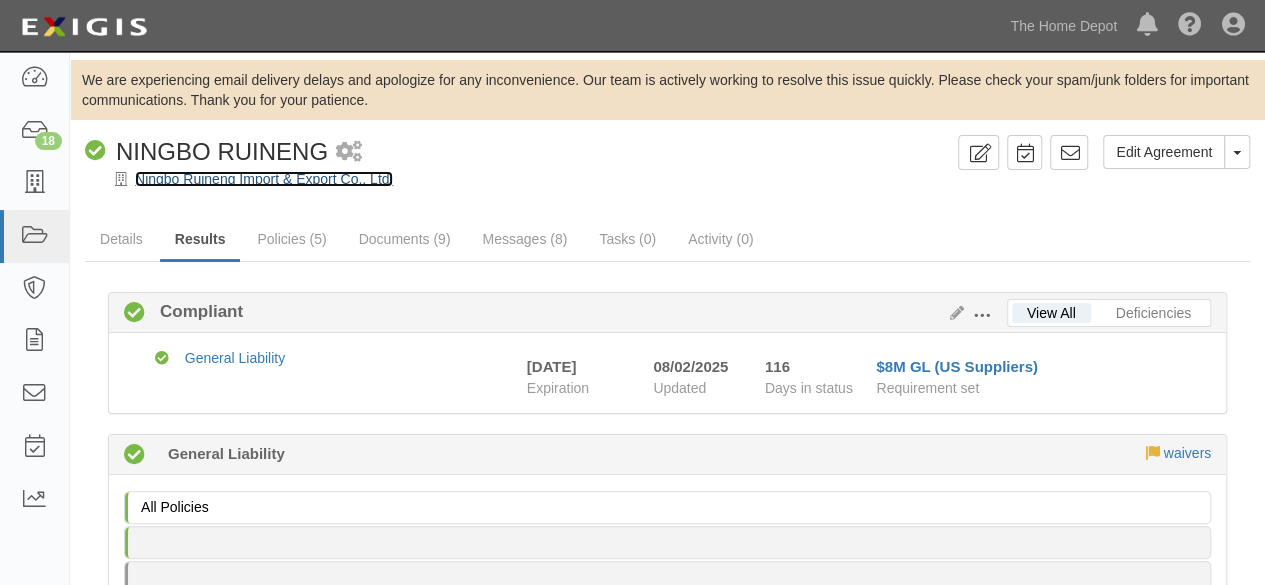 click on "Ningbo Ruineng Import & Export Co., Ltd." at bounding box center (264, 179) 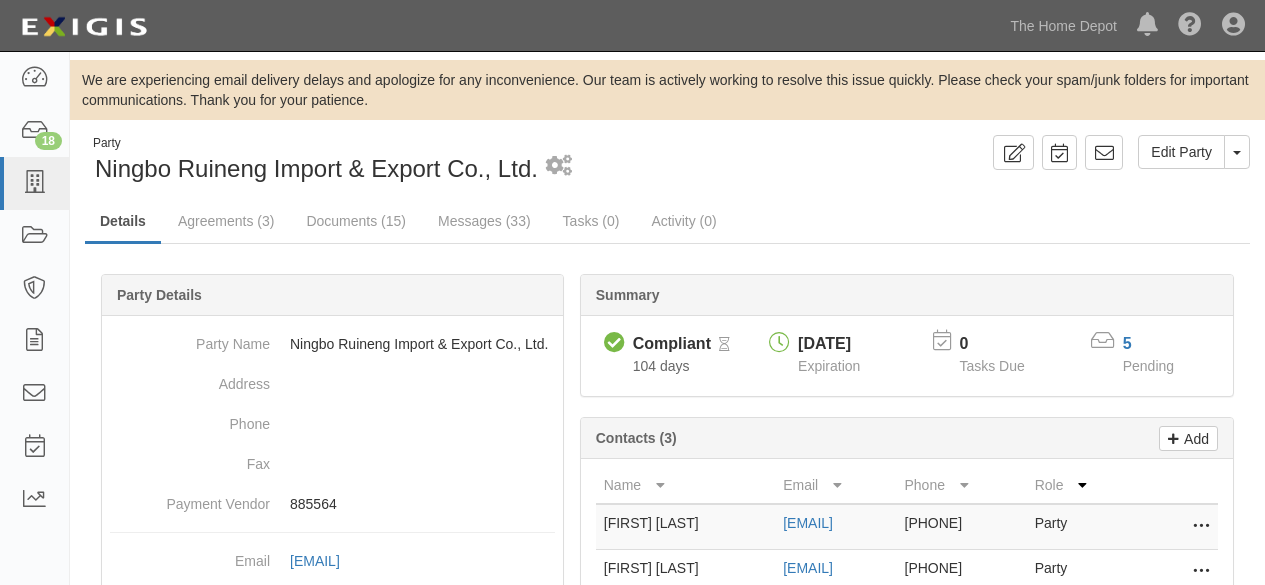 scroll, scrollTop: 0, scrollLeft: 0, axis: both 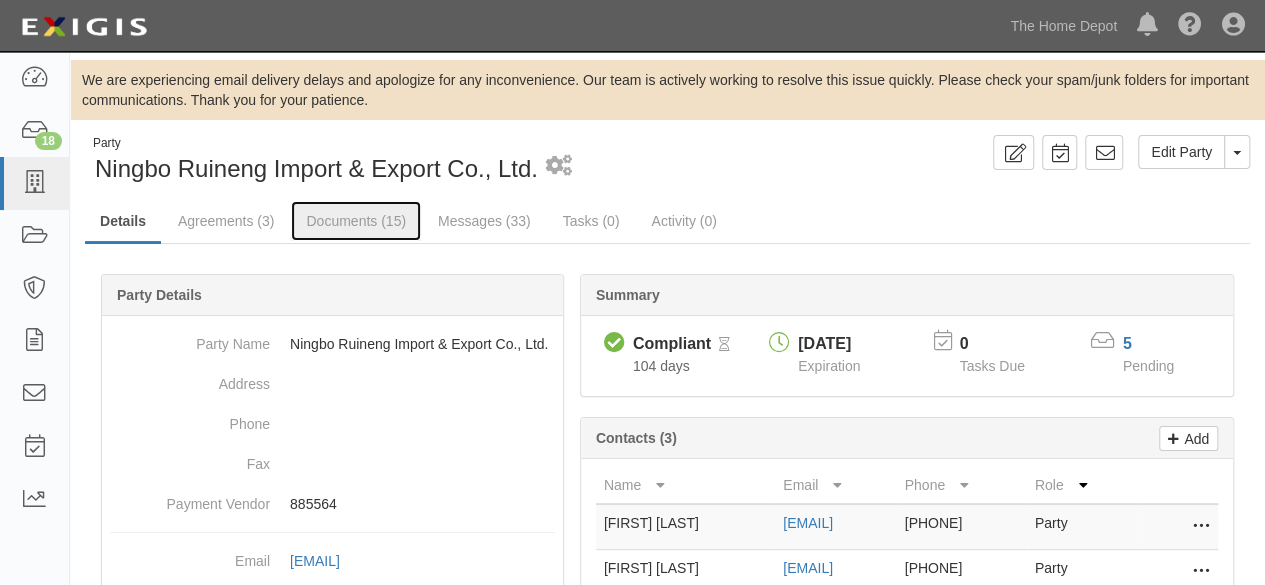 click on "Documents (15)" at bounding box center (356, 221) 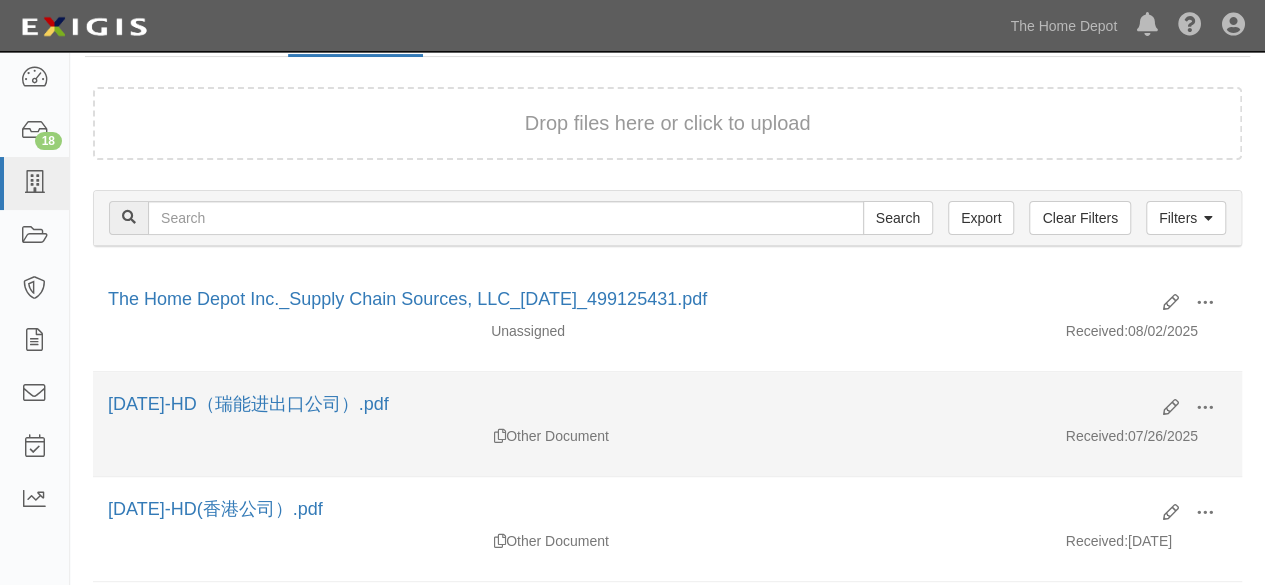 scroll, scrollTop: 200, scrollLeft: 0, axis: vertical 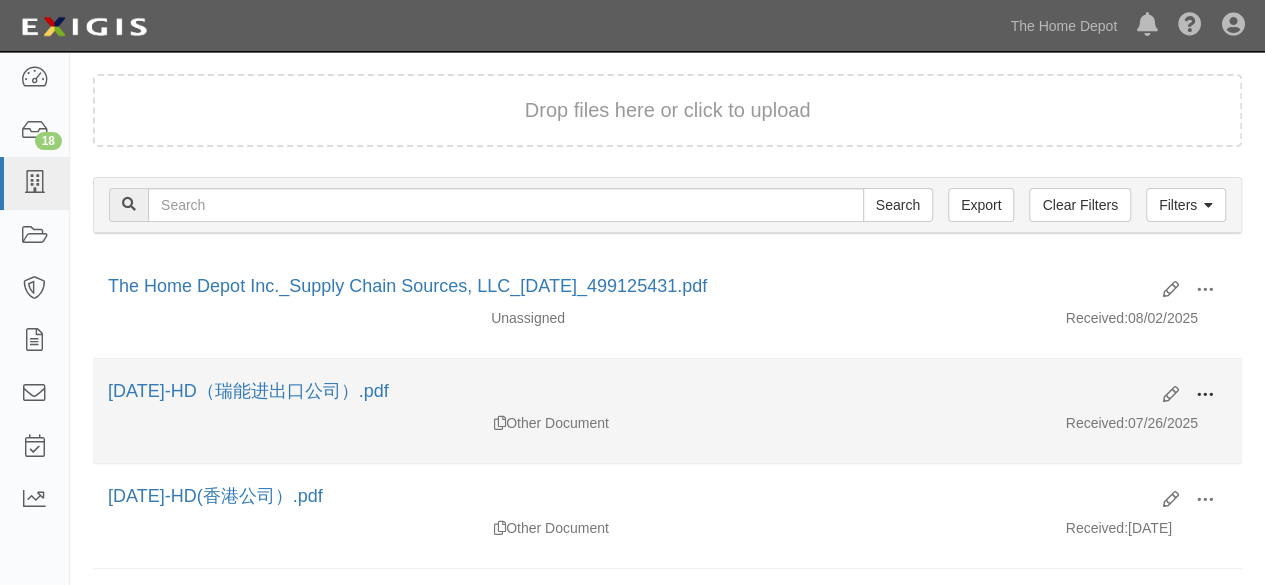 click at bounding box center (1205, 395) 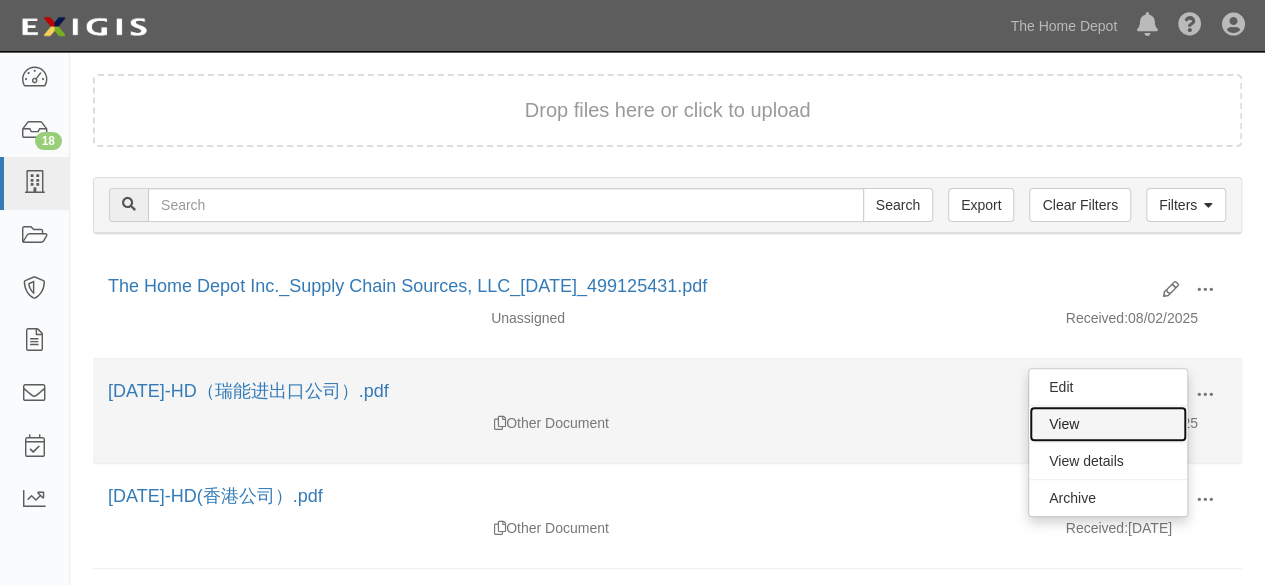 click on "View" at bounding box center (1108, 424) 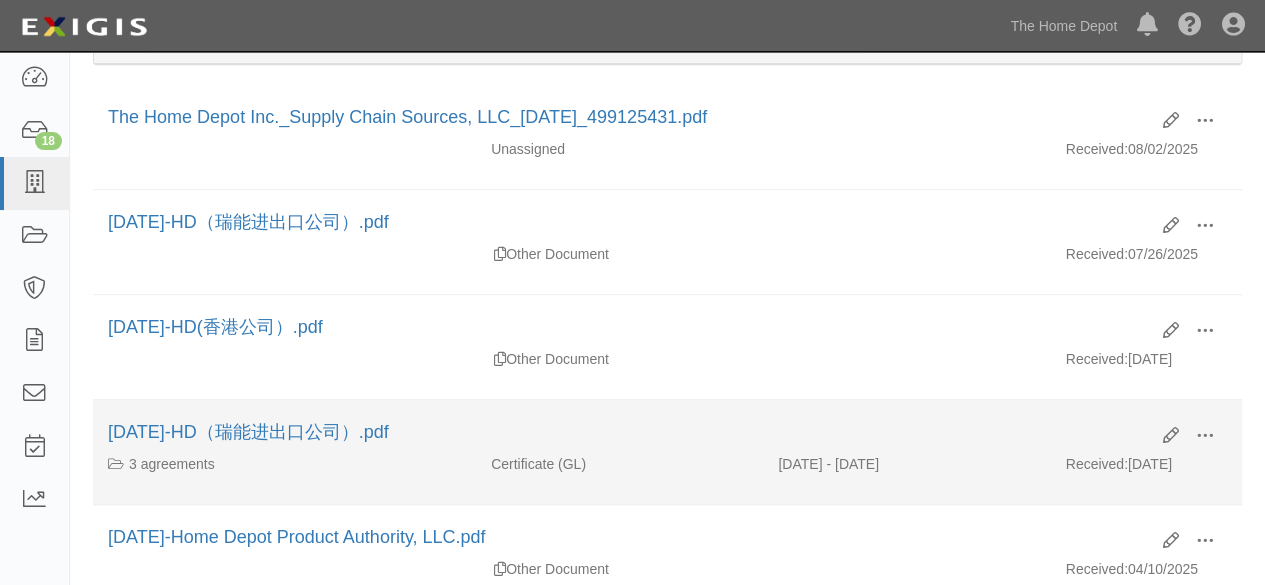 scroll, scrollTop: 400, scrollLeft: 0, axis: vertical 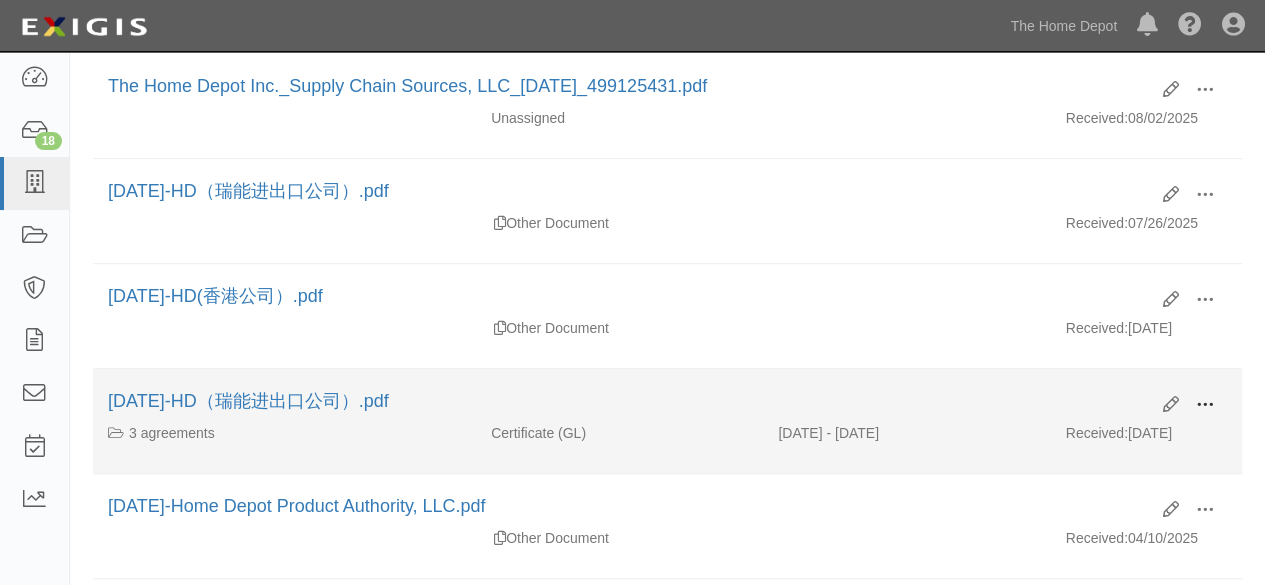 drag, startPoint x: 1210, startPoint y: 398, endPoint x: 1136, endPoint y: 429, distance: 80.23092 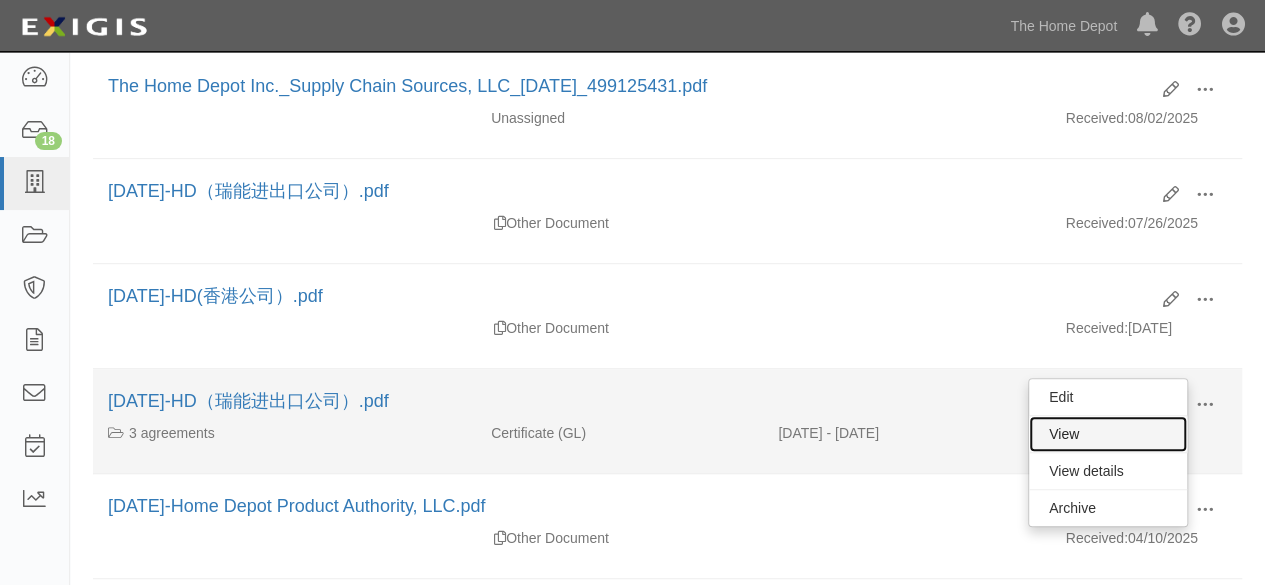 click on "View" at bounding box center [1108, 434] 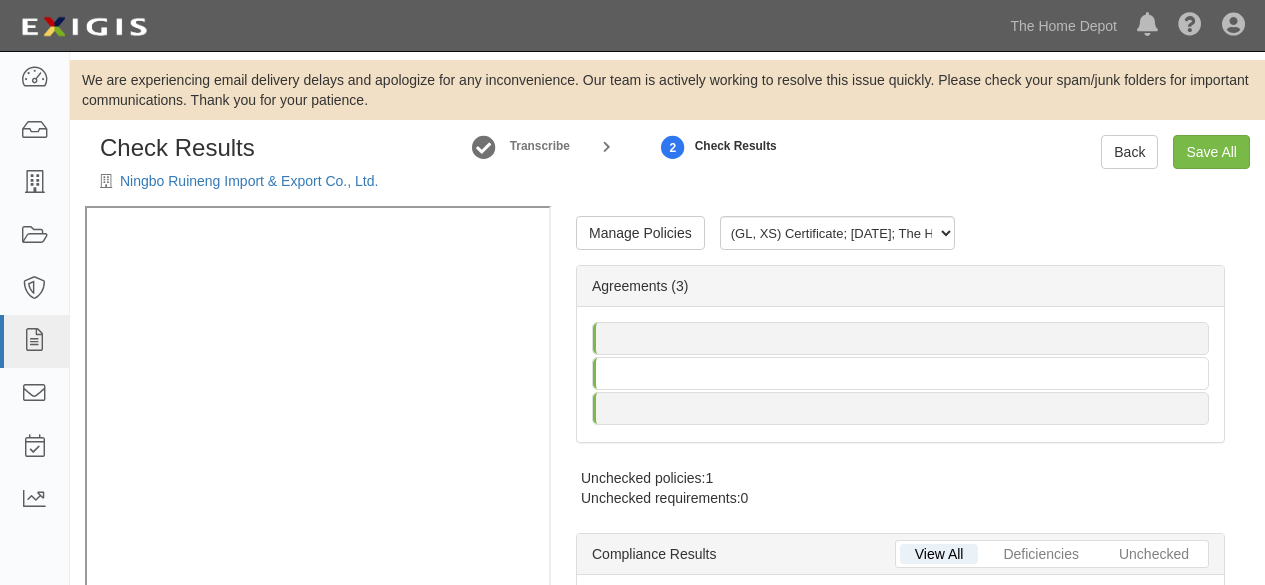 radio on "false" 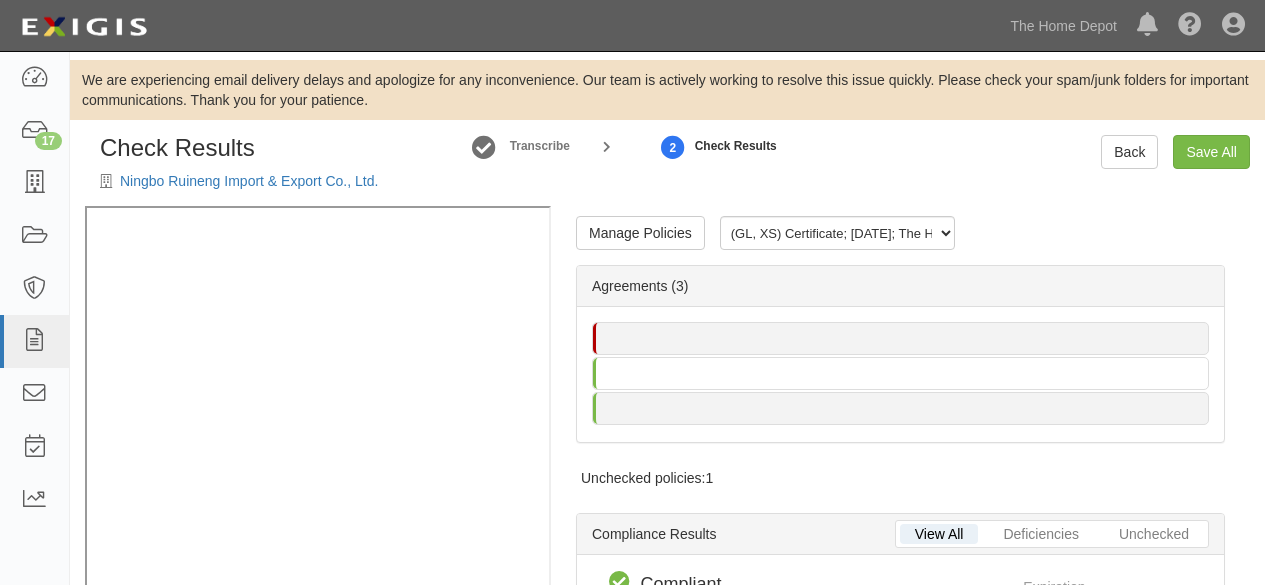 scroll, scrollTop: 0, scrollLeft: 0, axis: both 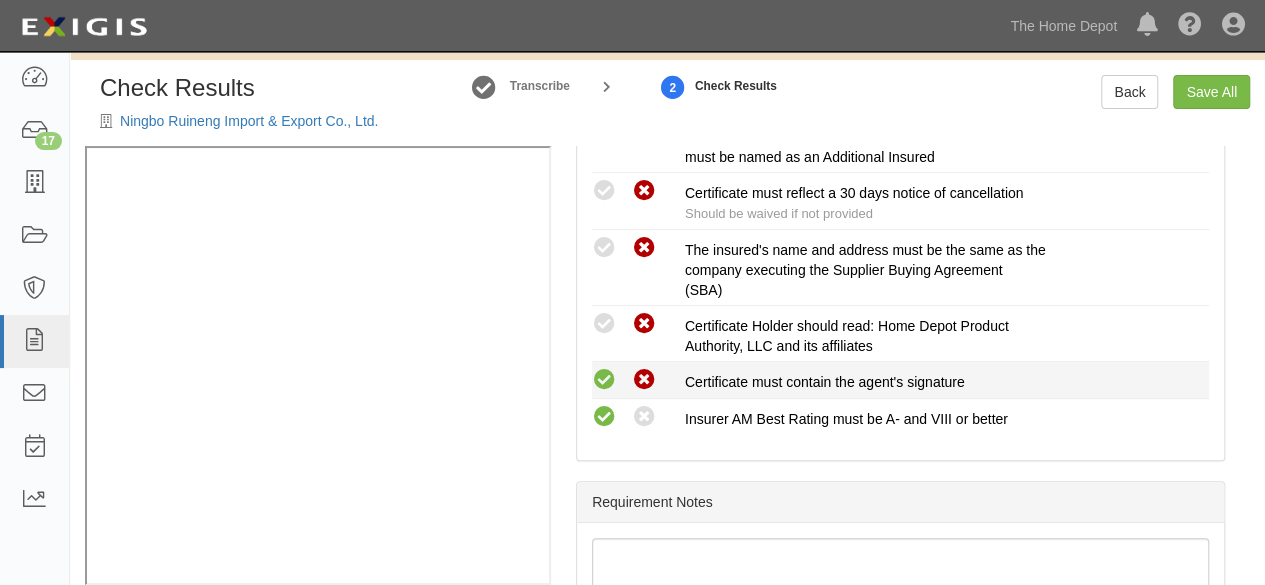 drag, startPoint x: 610, startPoint y: 313, endPoint x: 604, endPoint y: 368, distance: 55.326305 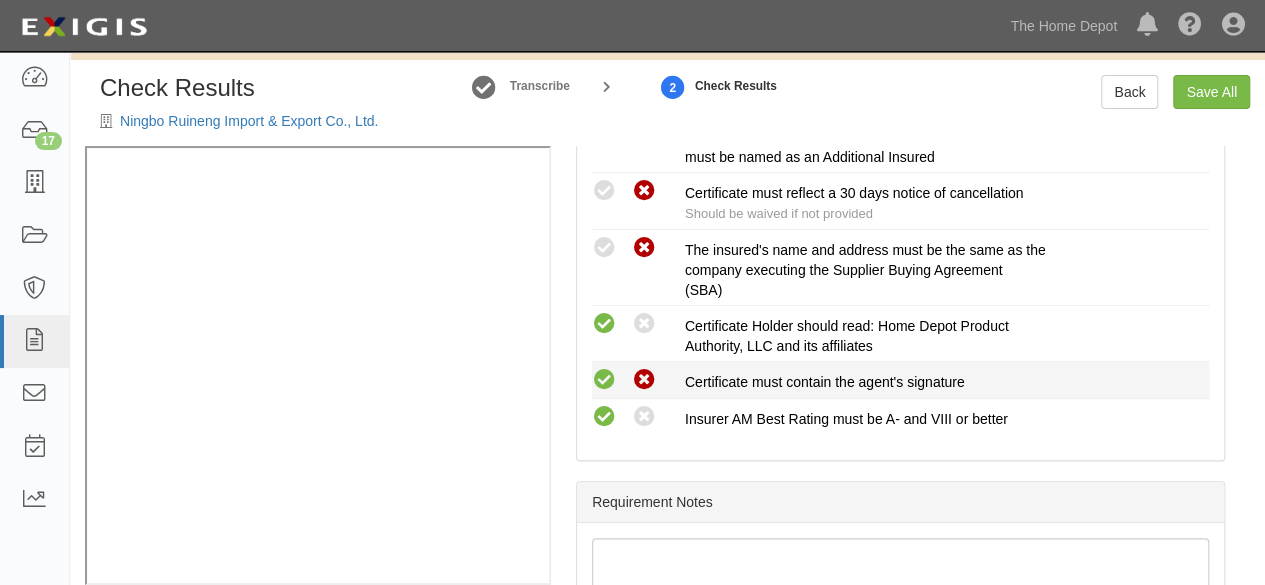 click at bounding box center (604, 380) 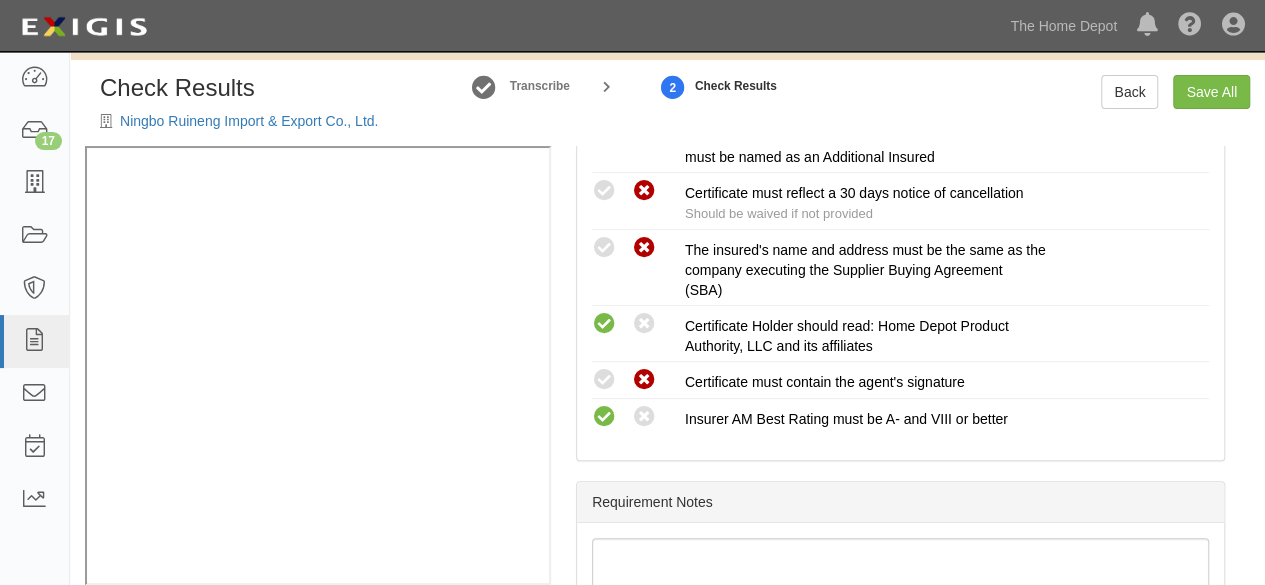 radio on "true" 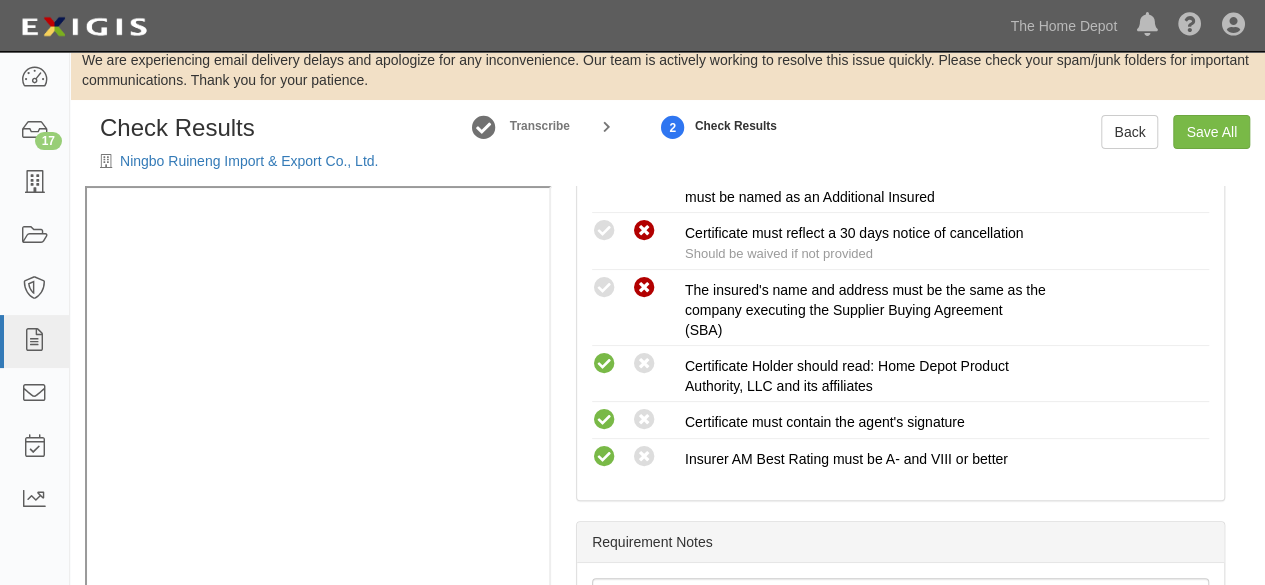 scroll, scrollTop: 0, scrollLeft: 0, axis: both 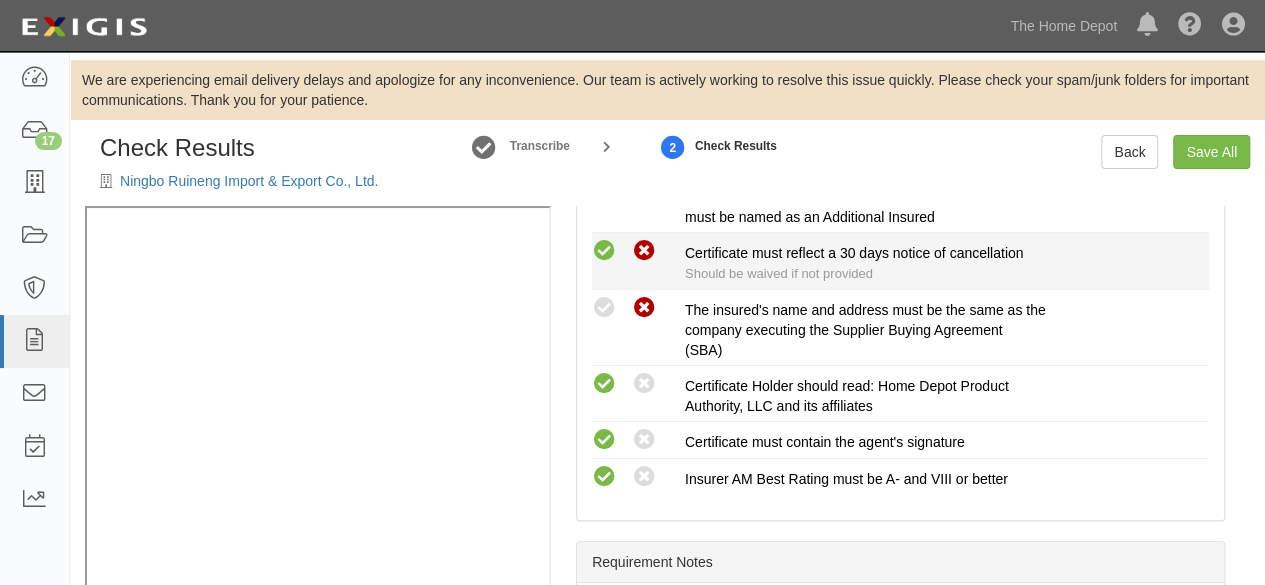 click at bounding box center (604, 251) 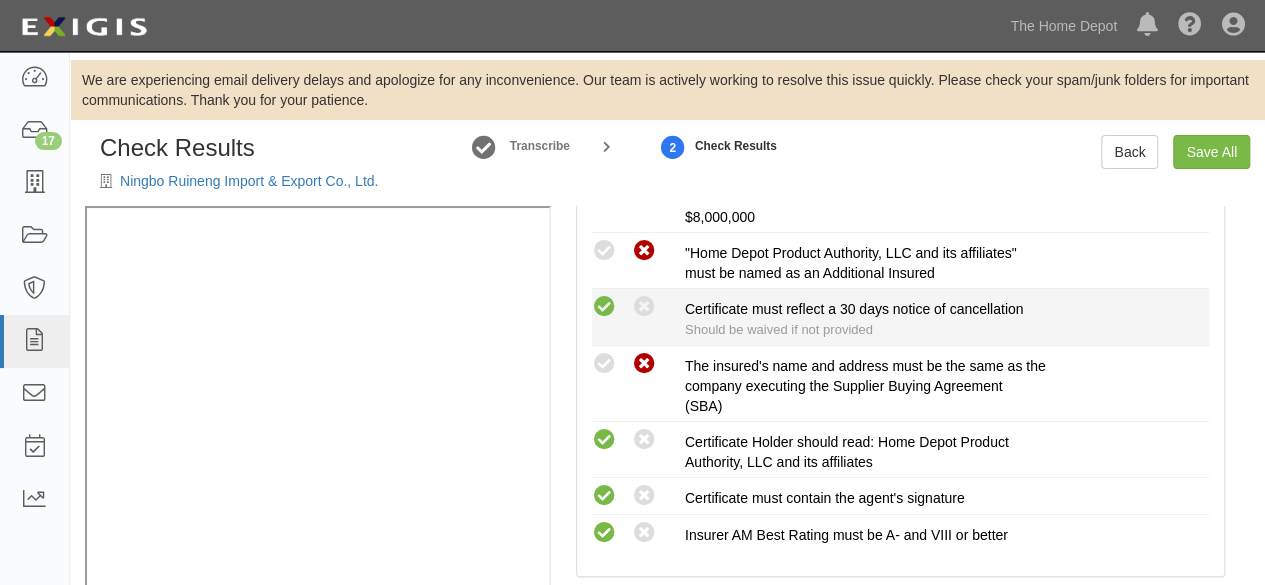 scroll, scrollTop: 900, scrollLeft: 0, axis: vertical 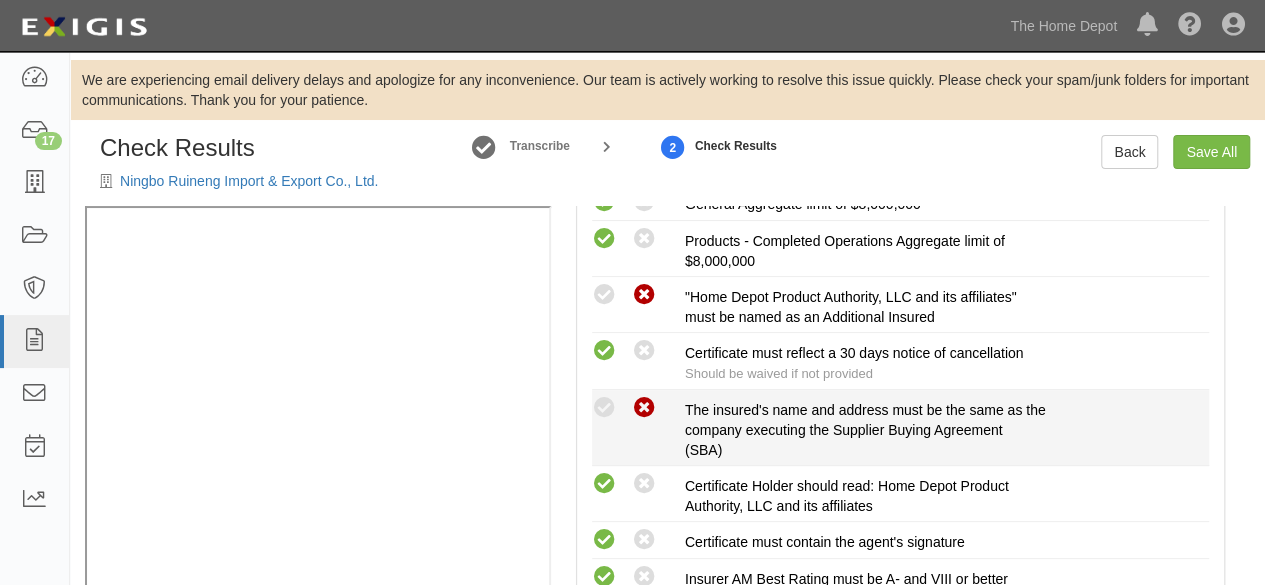 click at bounding box center (604, 295) 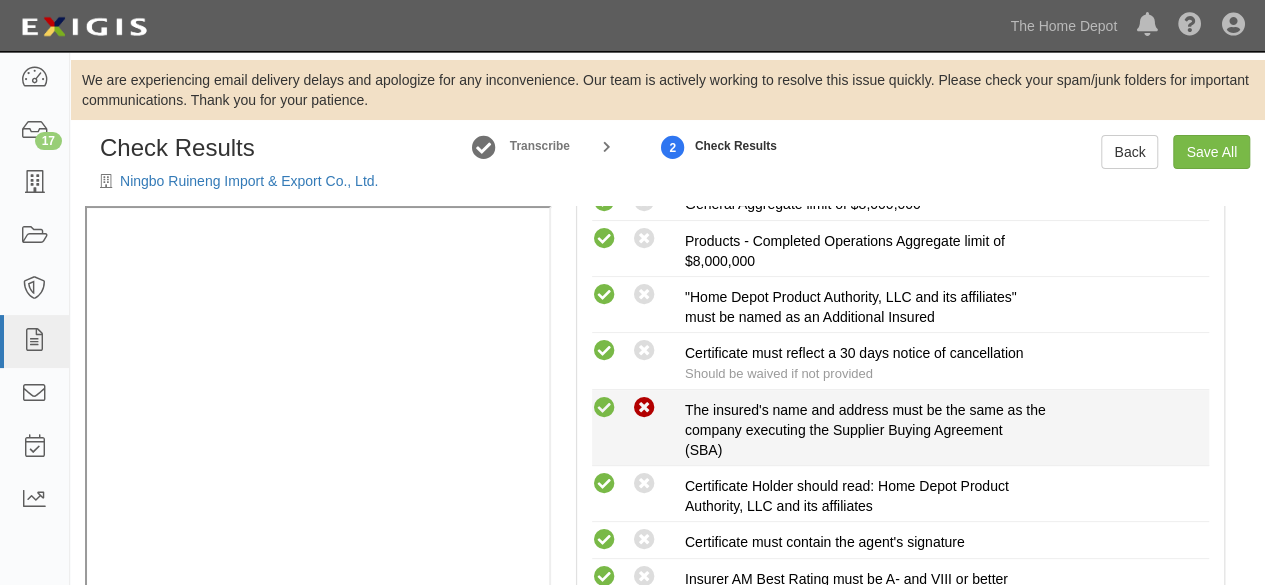 click at bounding box center [604, 408] 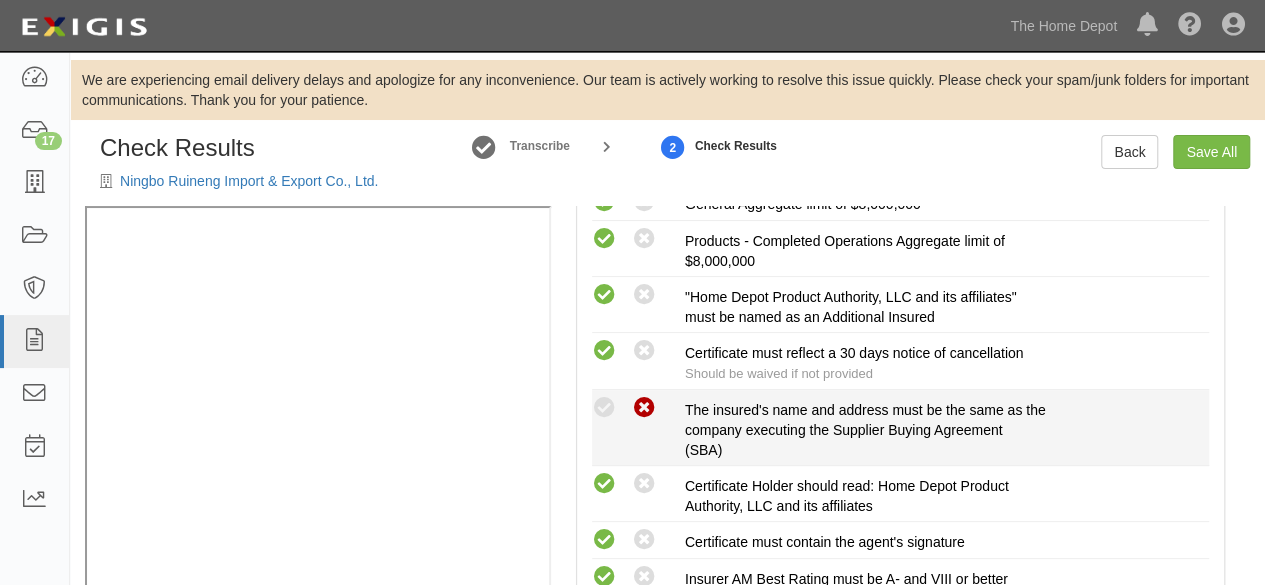 radio on "true" 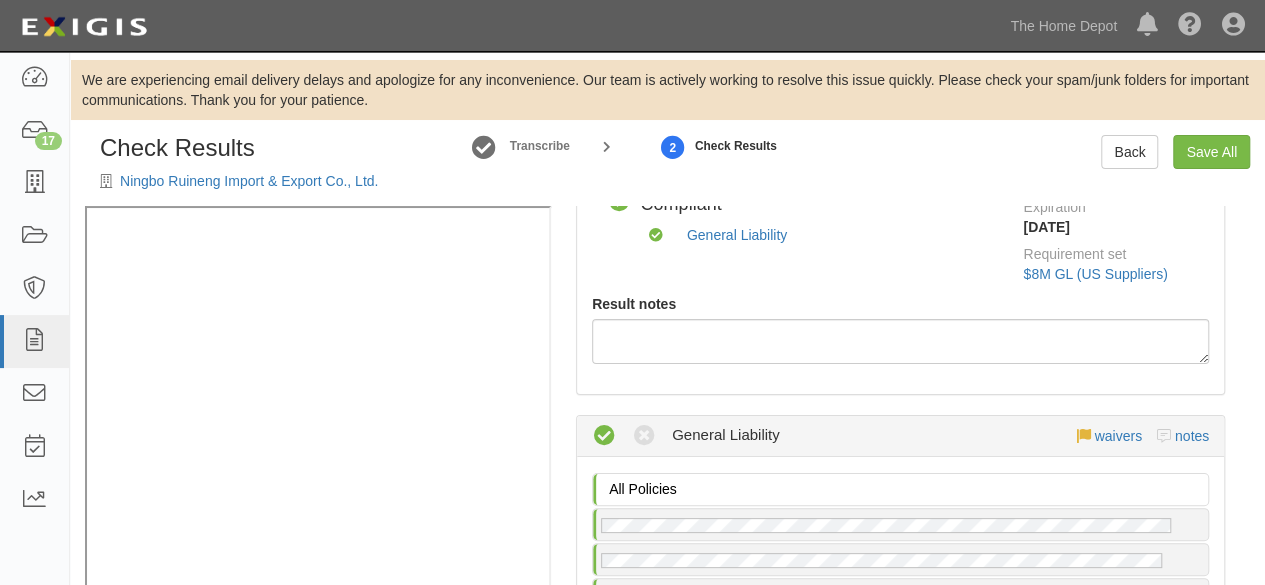 scroll, scrollTop: 0, scrollLeft: 0, axis: both 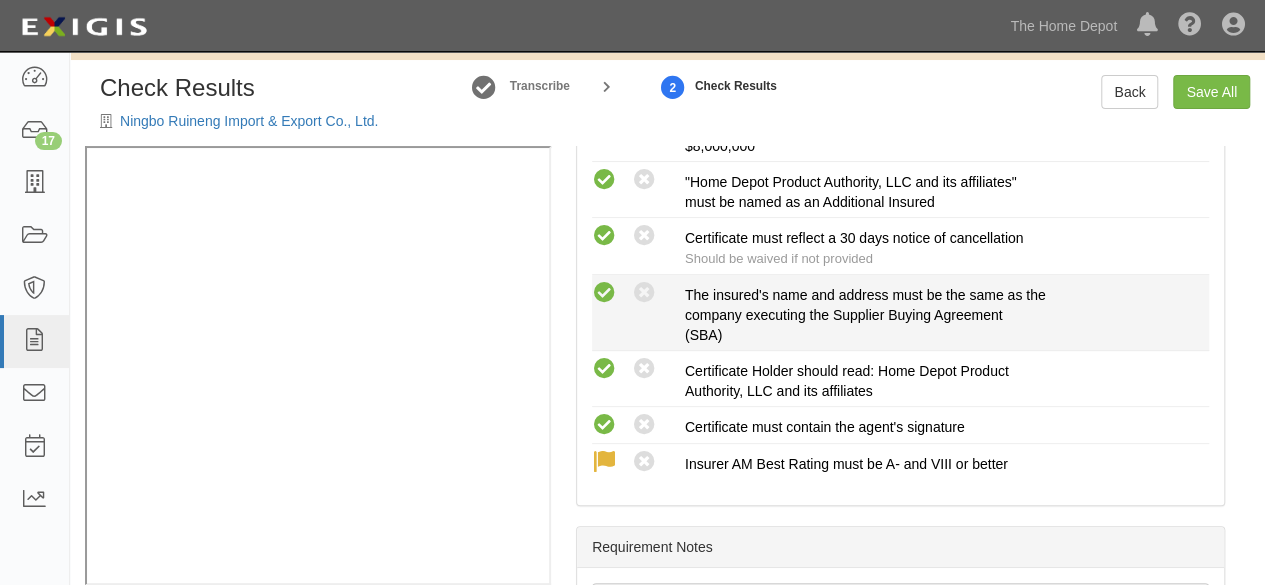 drag, startPoint x: 639, startPoint y: 288, endPoint x: 660, endPoint y: 321, distance: 39.115215 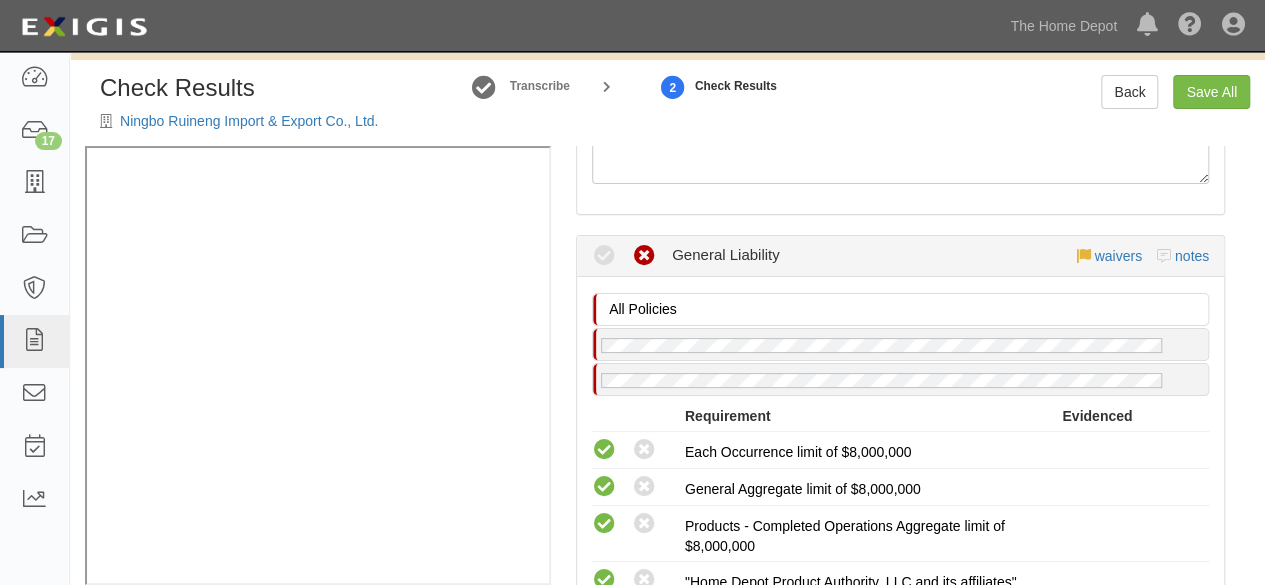 scroll, scrollTop: 0, scrollLeft: 0, axis: both 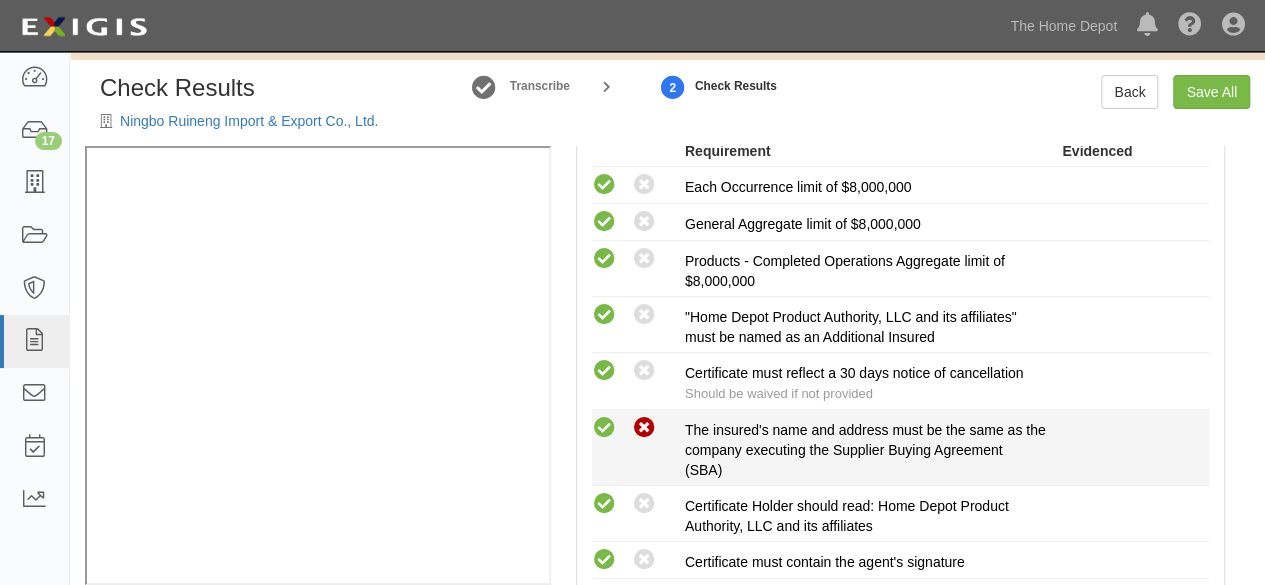 click at bounding box center (644, 428) 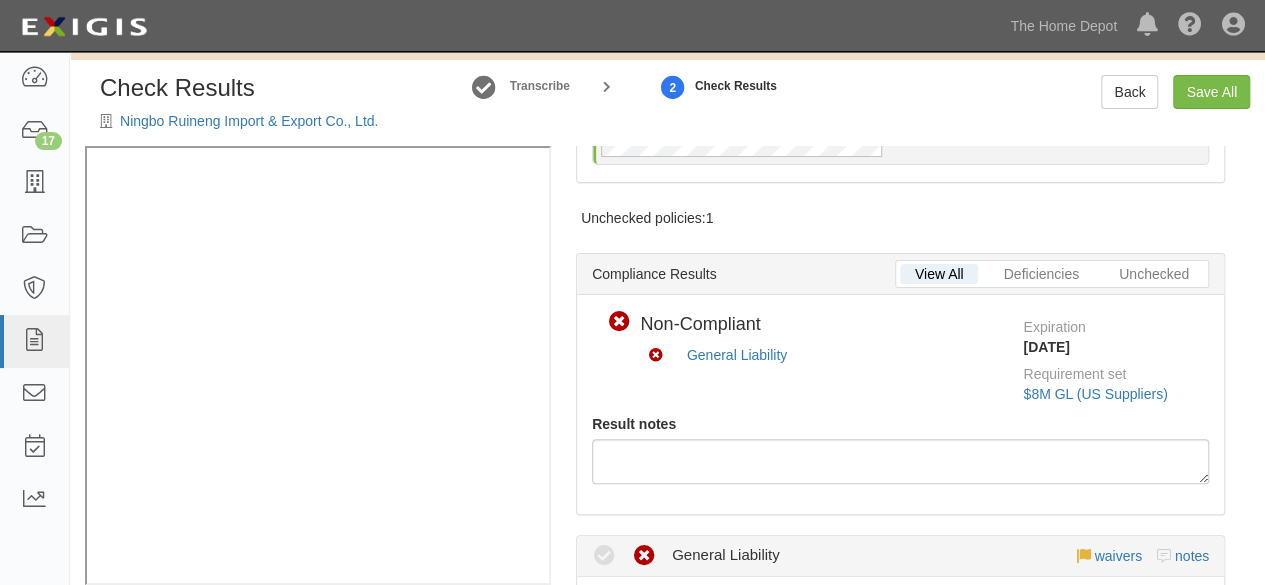 scroll, scrollTop: 0, scrollLeft: 0, axis: both 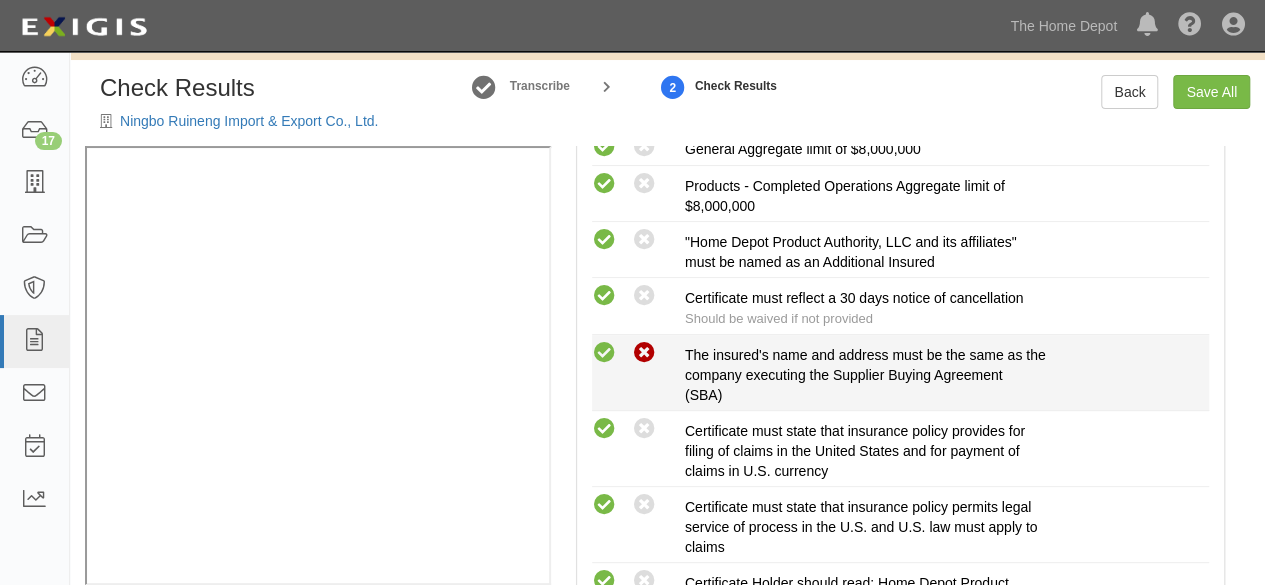 click at bounding box center [644, 353] 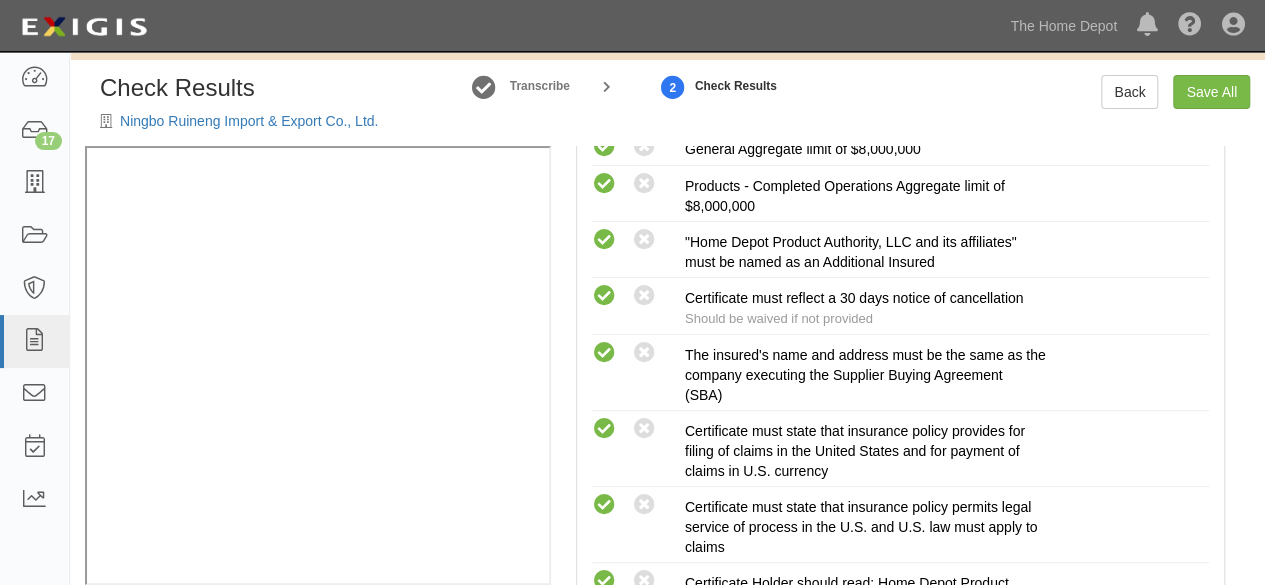 radio on "true" 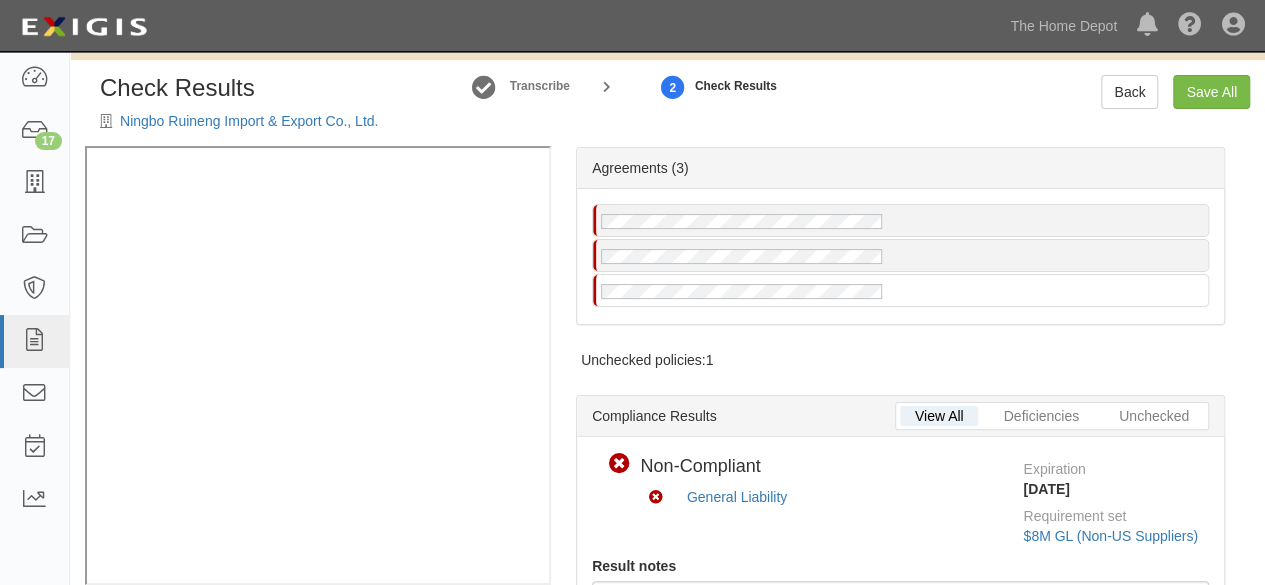 scroll, scrollTop: 0, scrollLeft: 0, axis: both 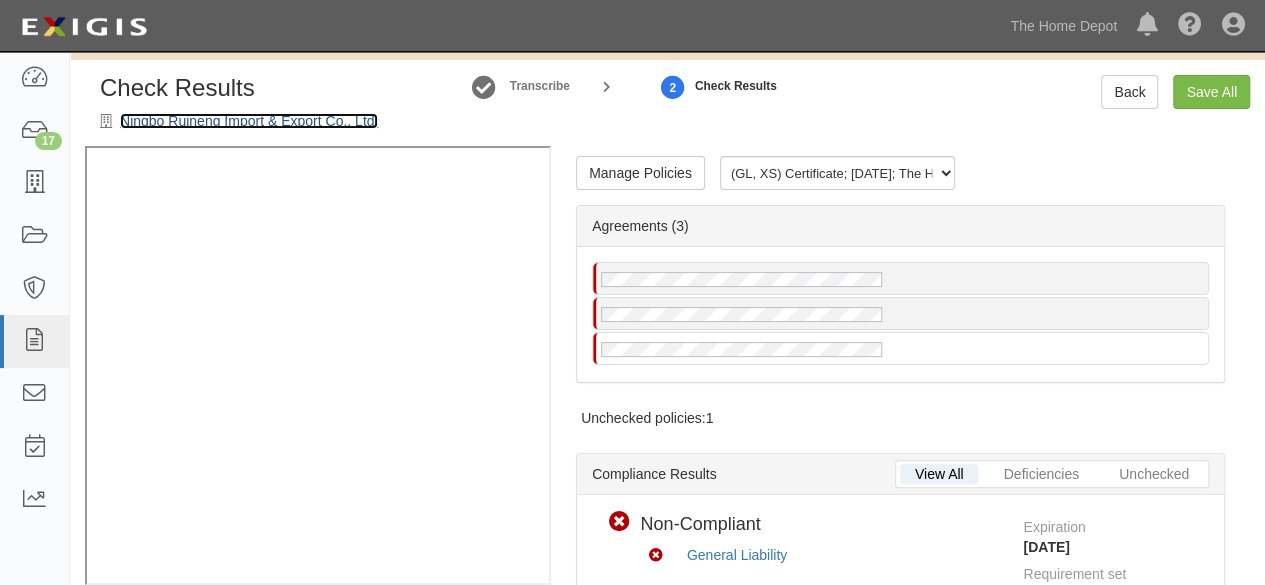 click on "Ningbo Ruineng Import & Export Co., Ltd." at bounding box center [249, 121] 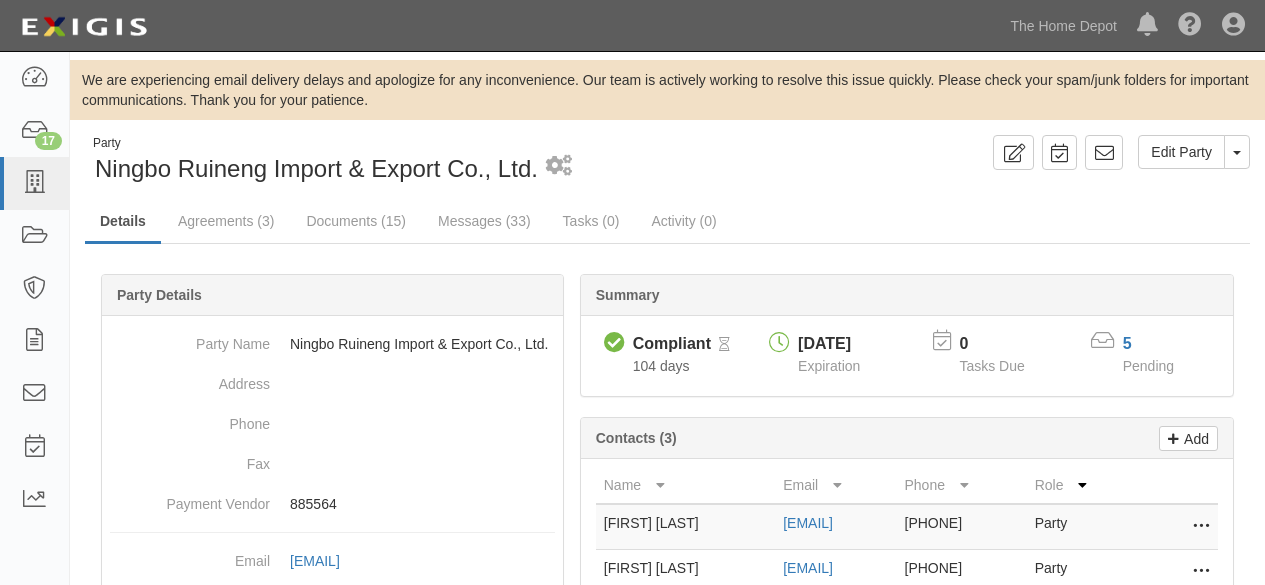 scroll, scrollTop: 0, scrollLeft: 0, axis: both 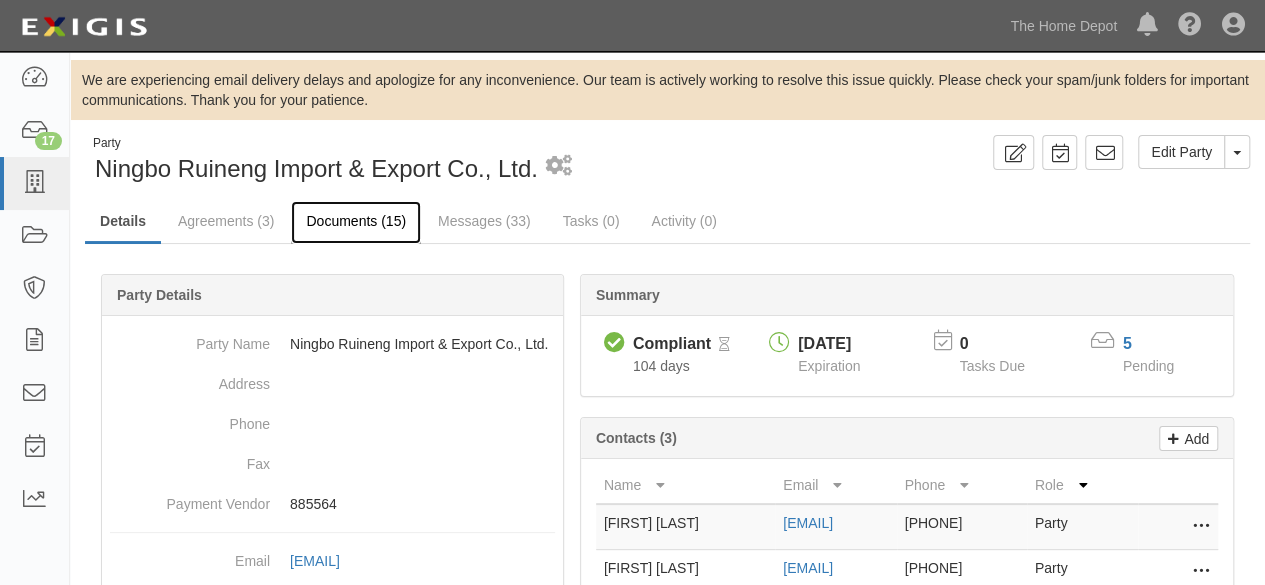 click on "Documents (15)" at bounding box center [356, 222] 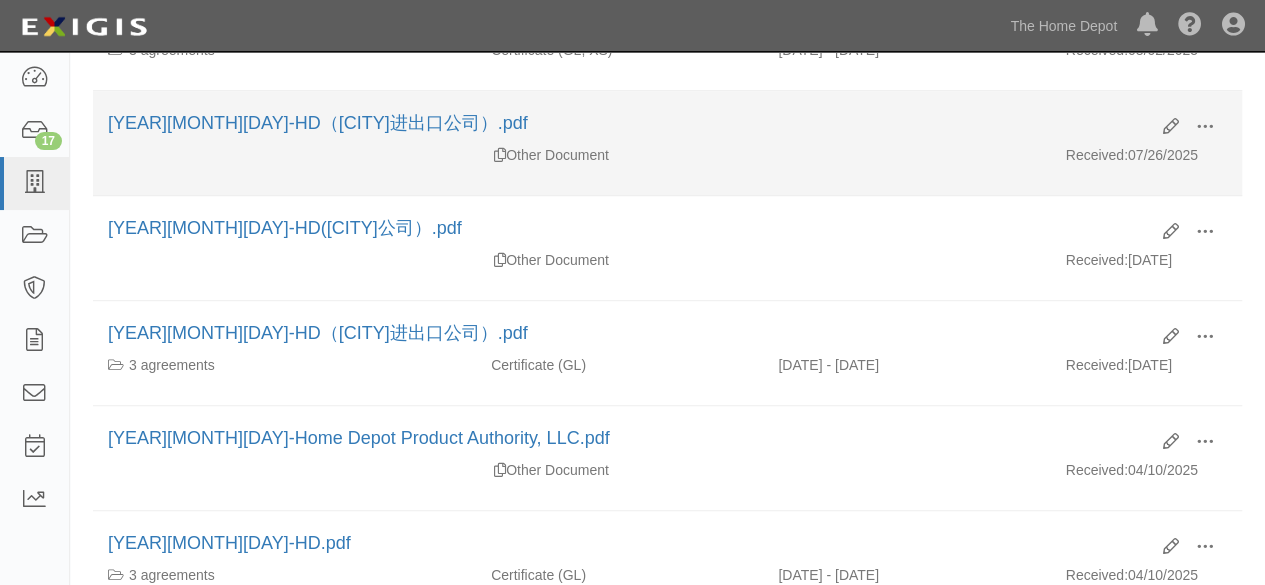 scroll, scrollTop: 500, scrollLeft: 0, axis: vertical 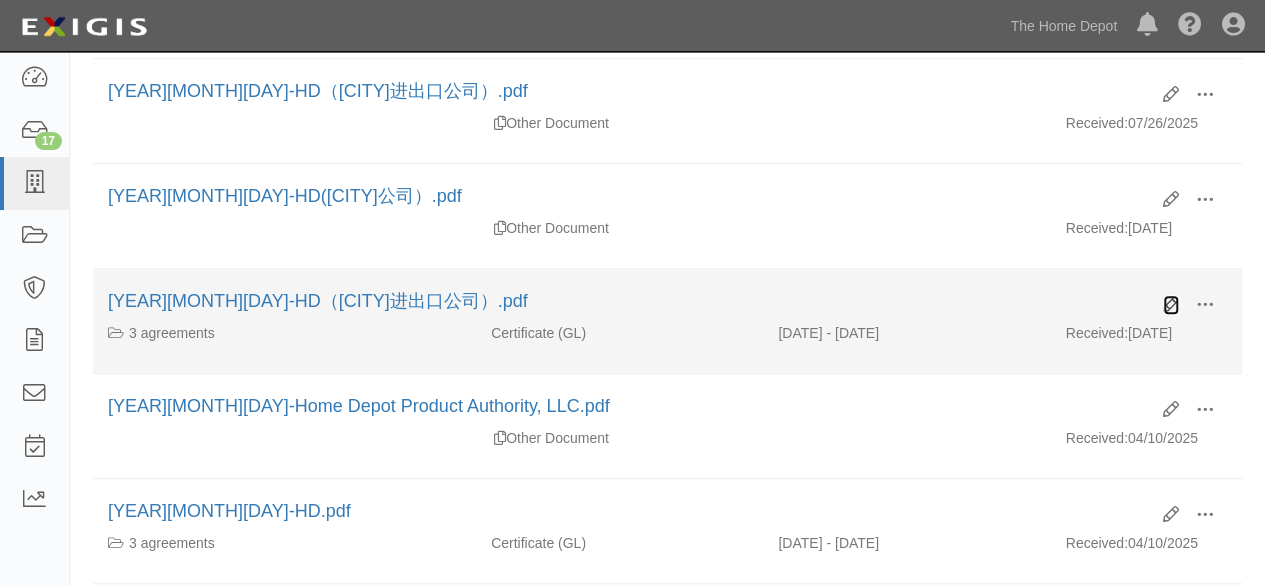 click at bounding box center (1171, 305) 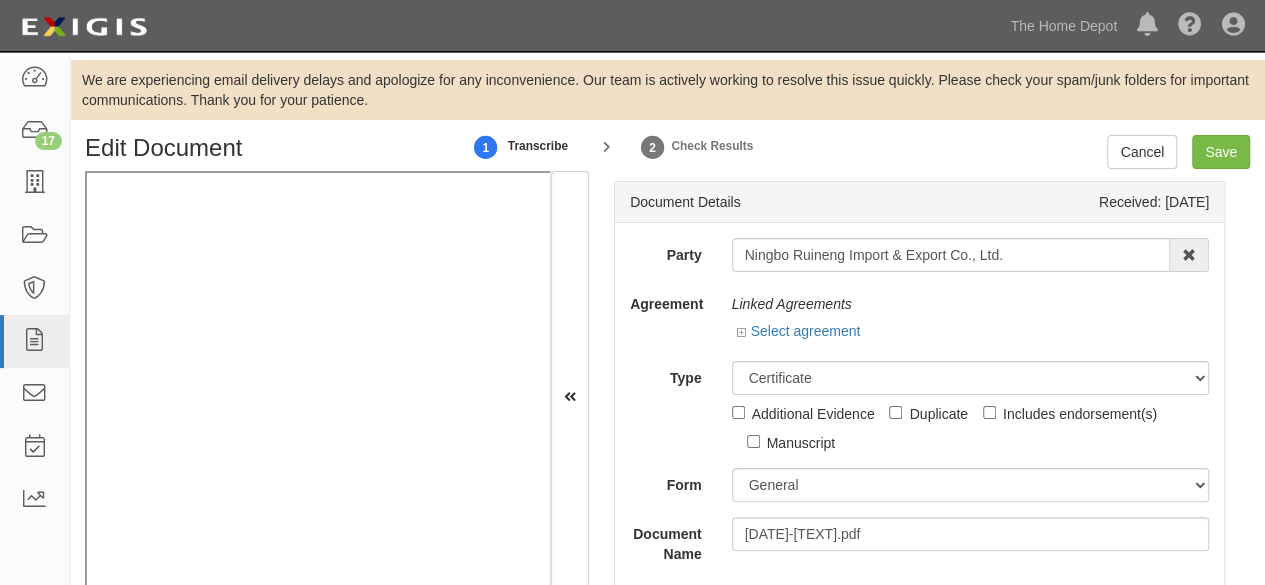 scroll, scrollTop: 36, scrollLeft: 0, axis: vertical 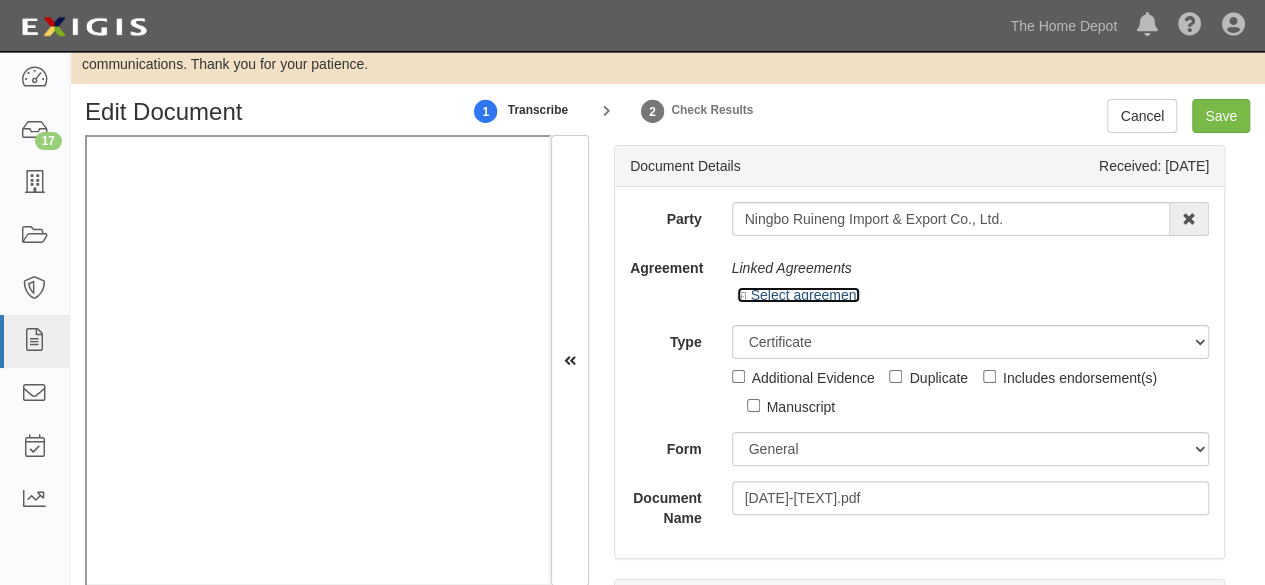 click on "Select agreement" at bounding box center (799, 295) 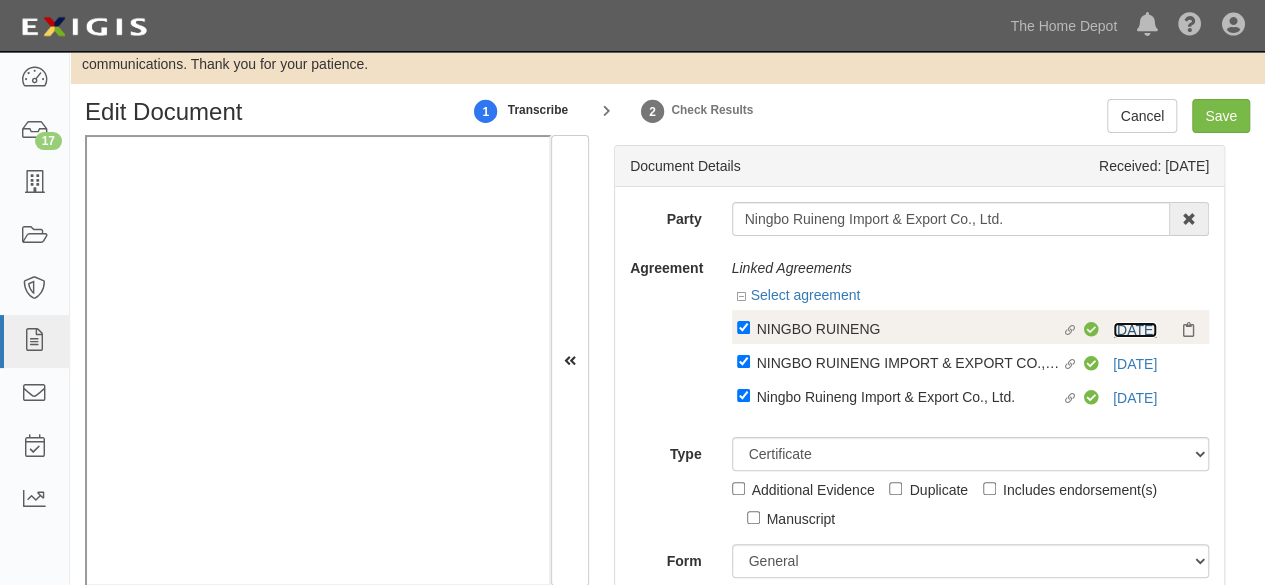 click on "4/9/26" at bounding box center [1135, 330] 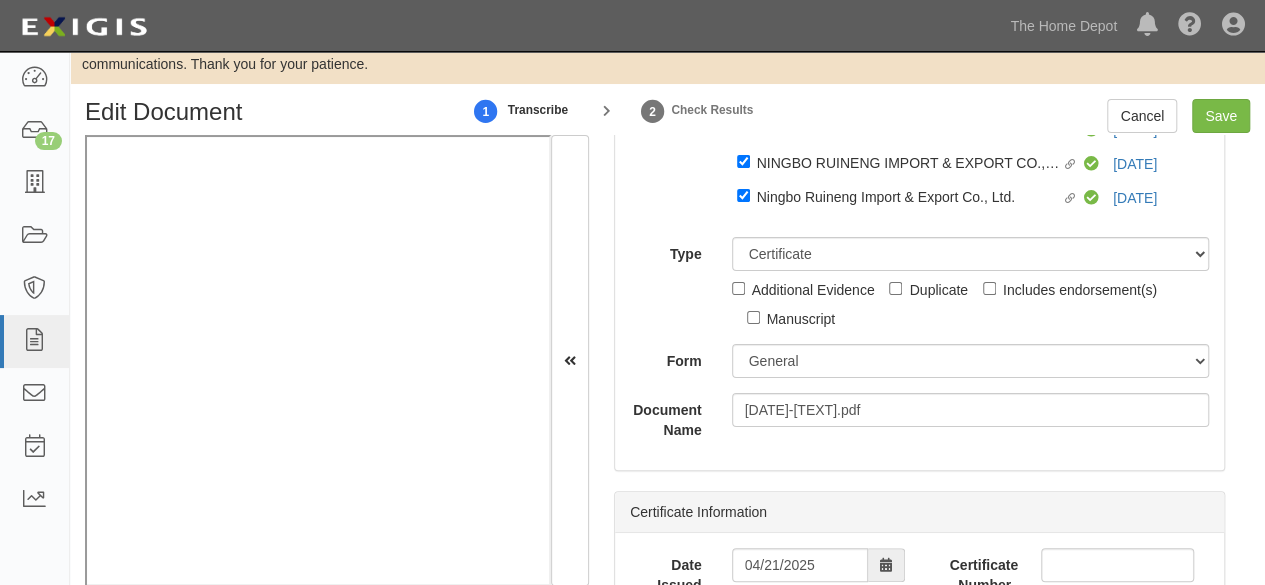 scroll, scrollTop: 0, scrollLeft: 0, axis: both 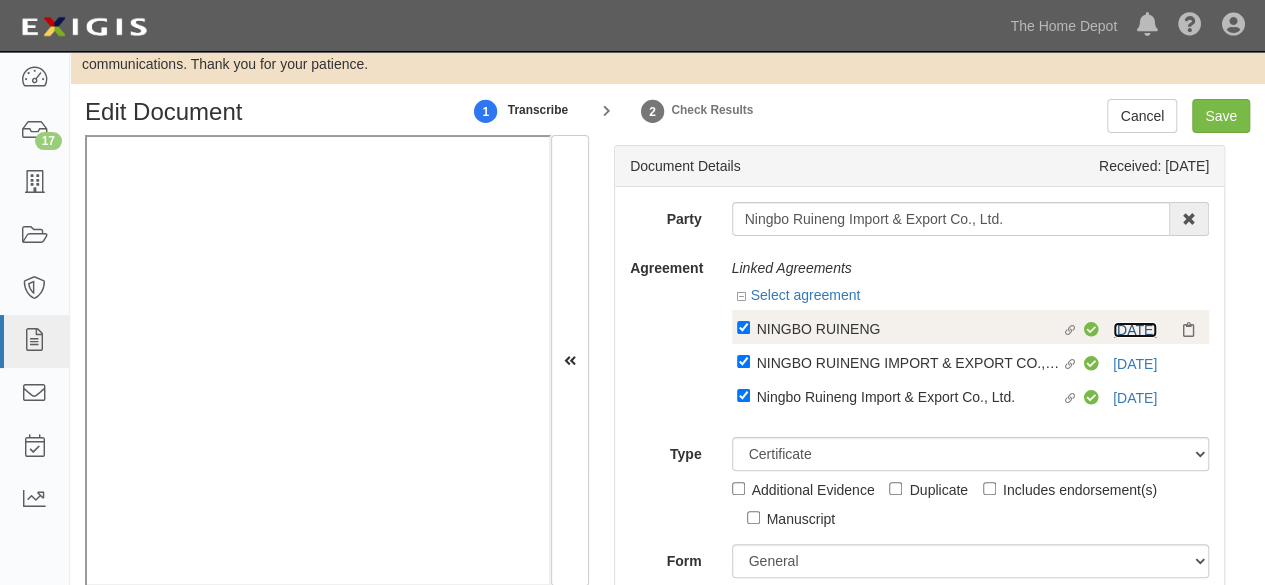 click on "[DATE]" at bounding box center [1135, 330] 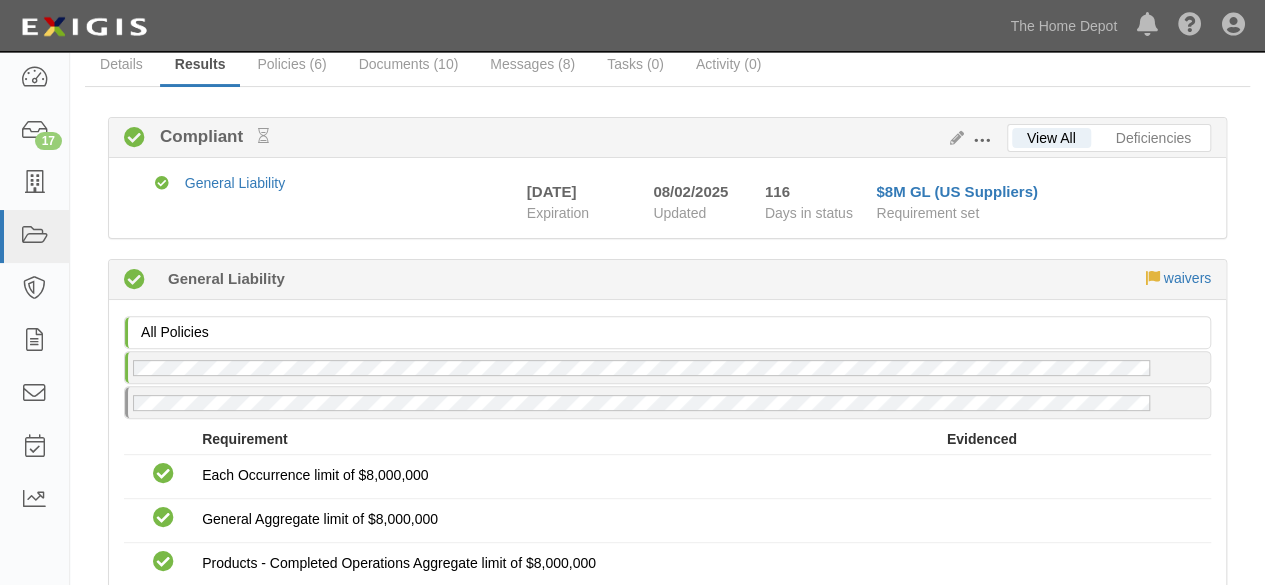 scroll, scrollTop: 0, scrollLeft: 0, axis: both 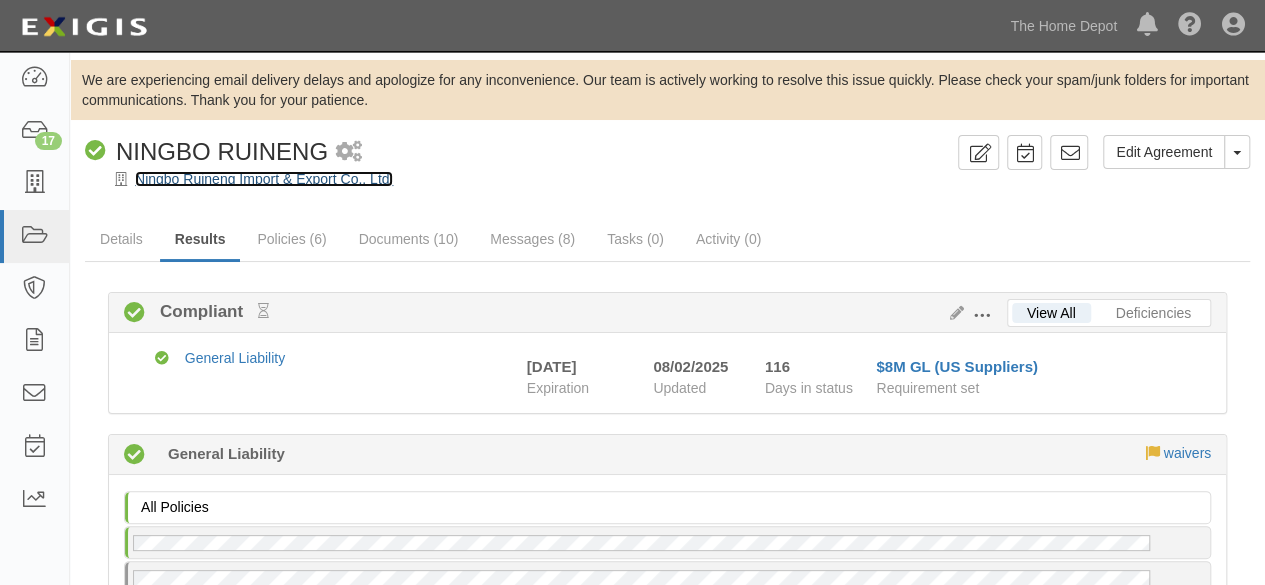click on "Ningbo Ruineng Import & Export Co., Ltd." at bounding box center (264, 179) 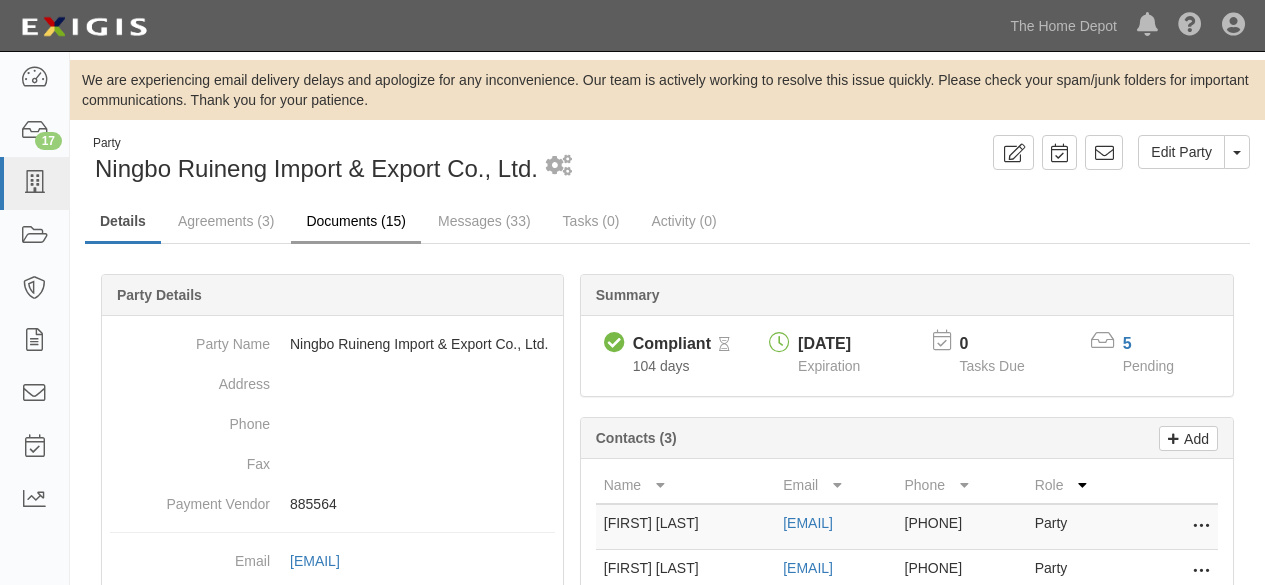 scroll, scrollTop: 0, scrollLeft: 0, axis: both 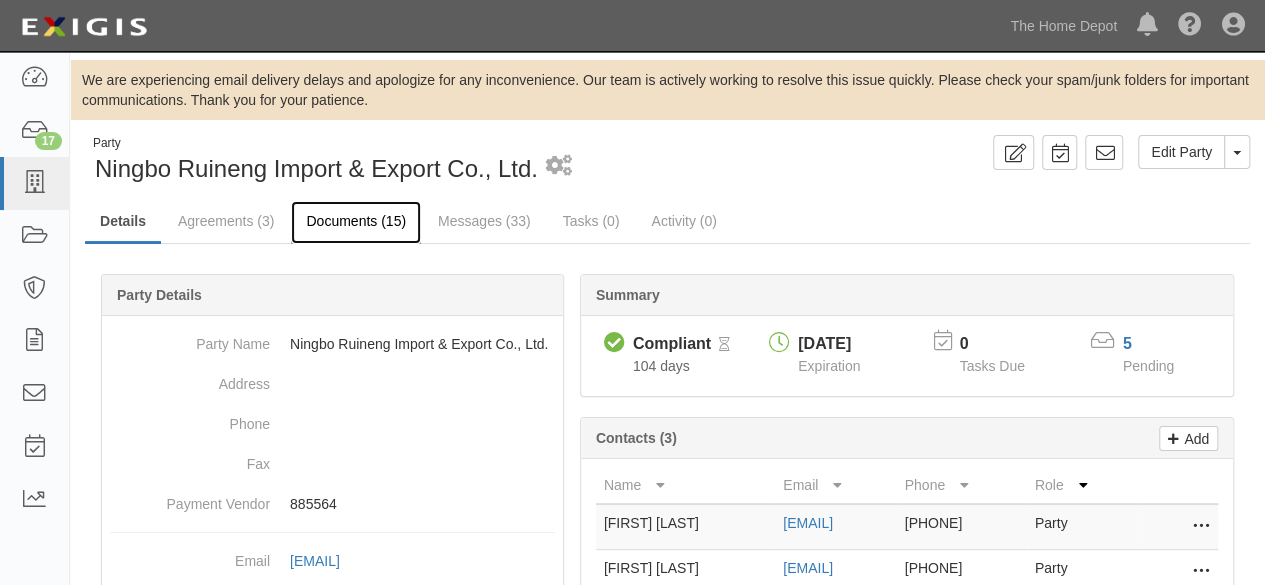 click on "Documents (15)" at bounding box center (356, 222) 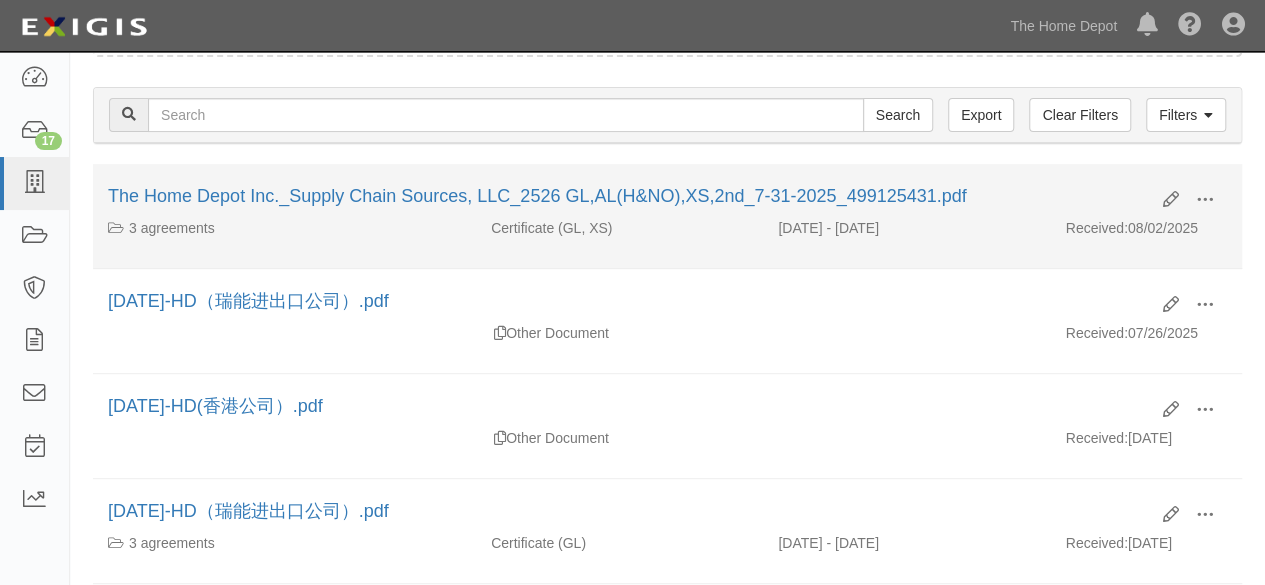 scroll, scrollTop: 300, scrollLeft: 0, axis: vertical 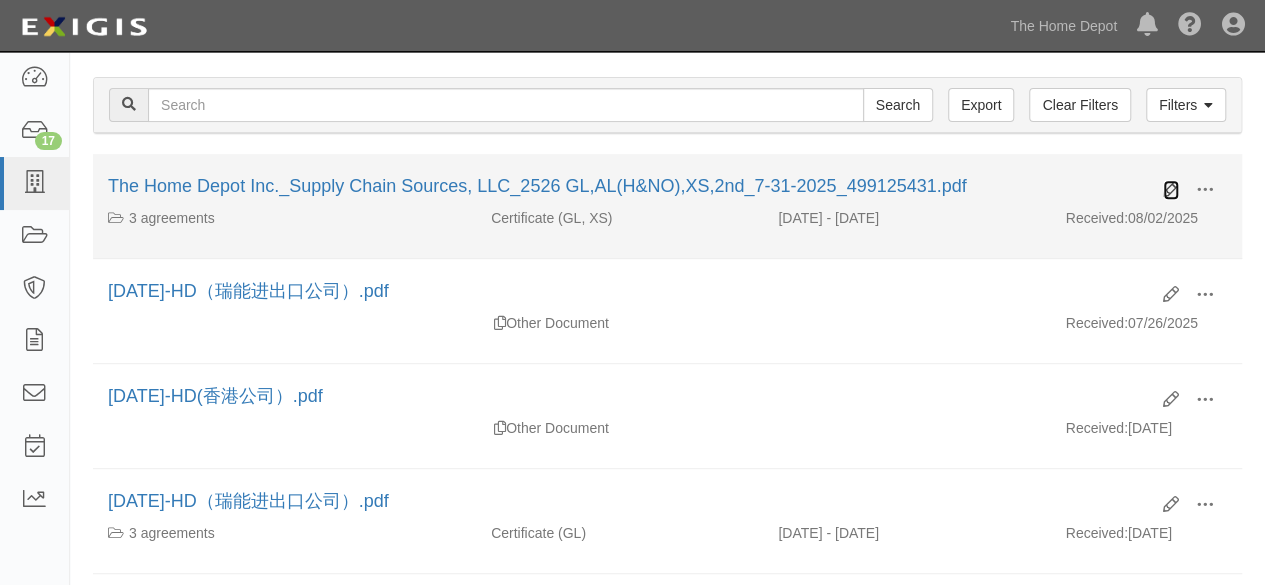 click at bounding box center (1171, 190) 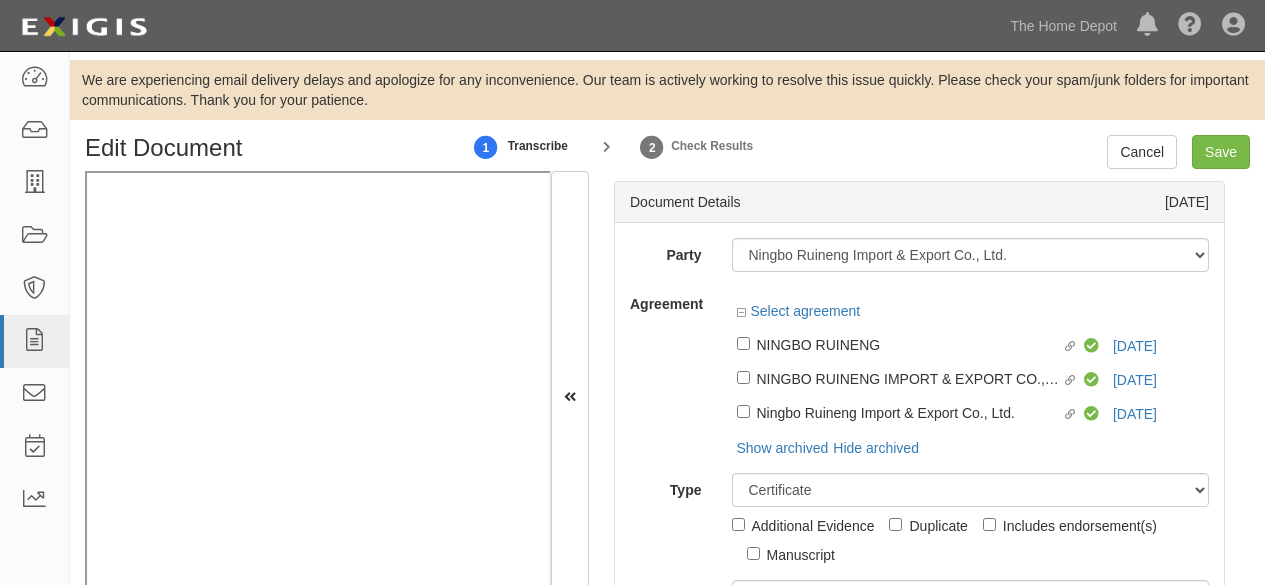 scroll, scrollTop: 0, scrollLeft: 0, axis: both 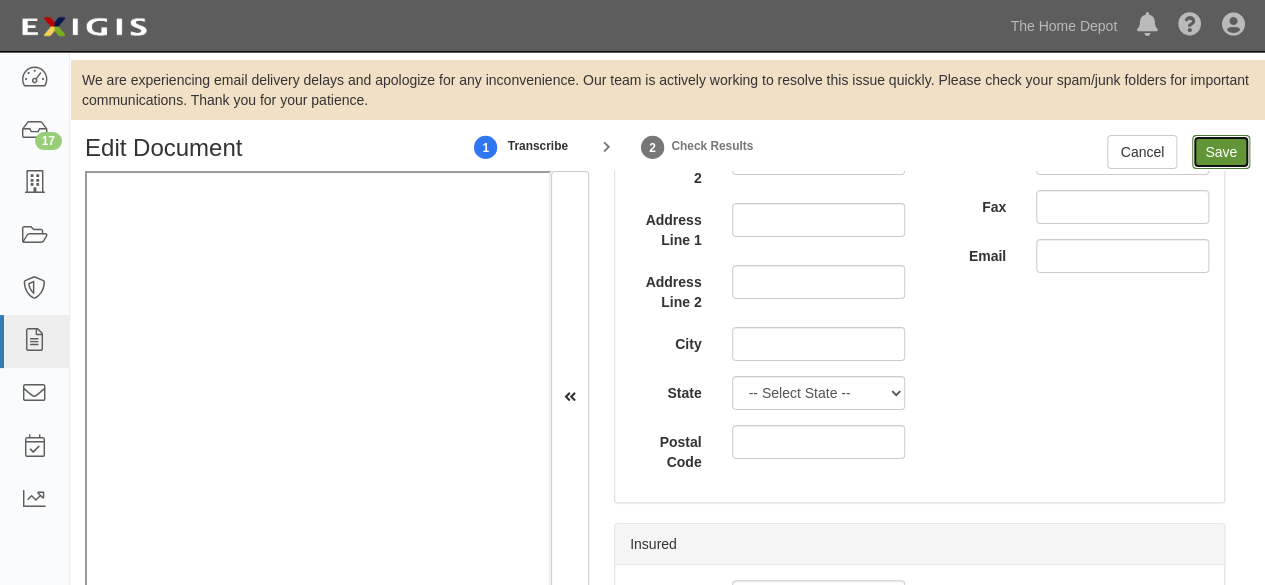 click on "Save" at bounding box center [1221, 152] 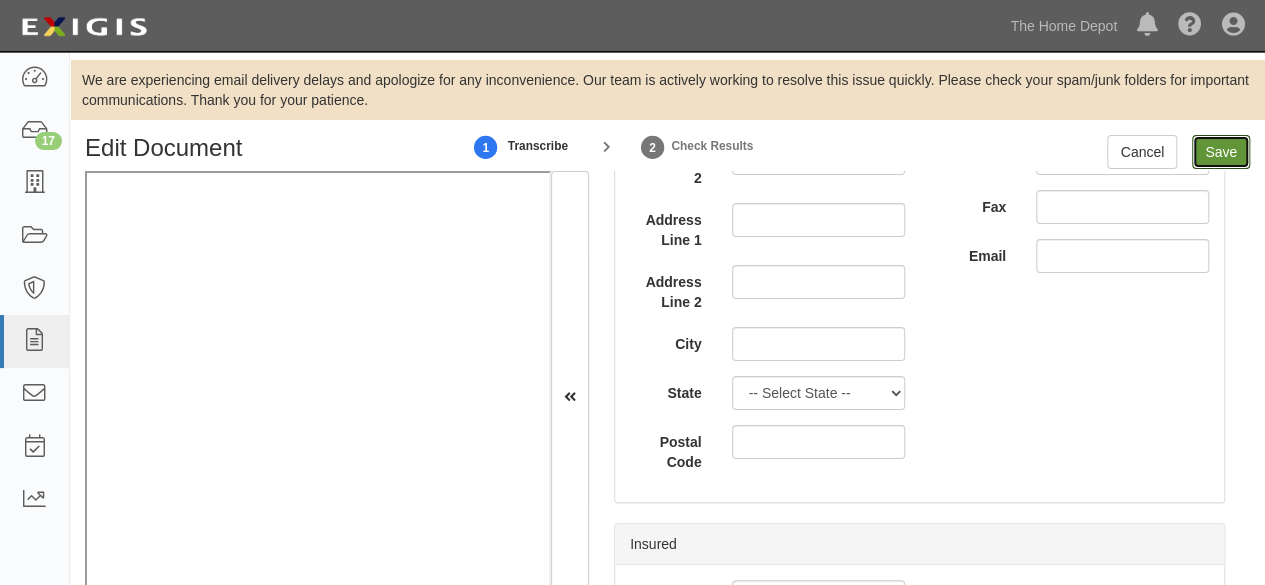type on "1000000" 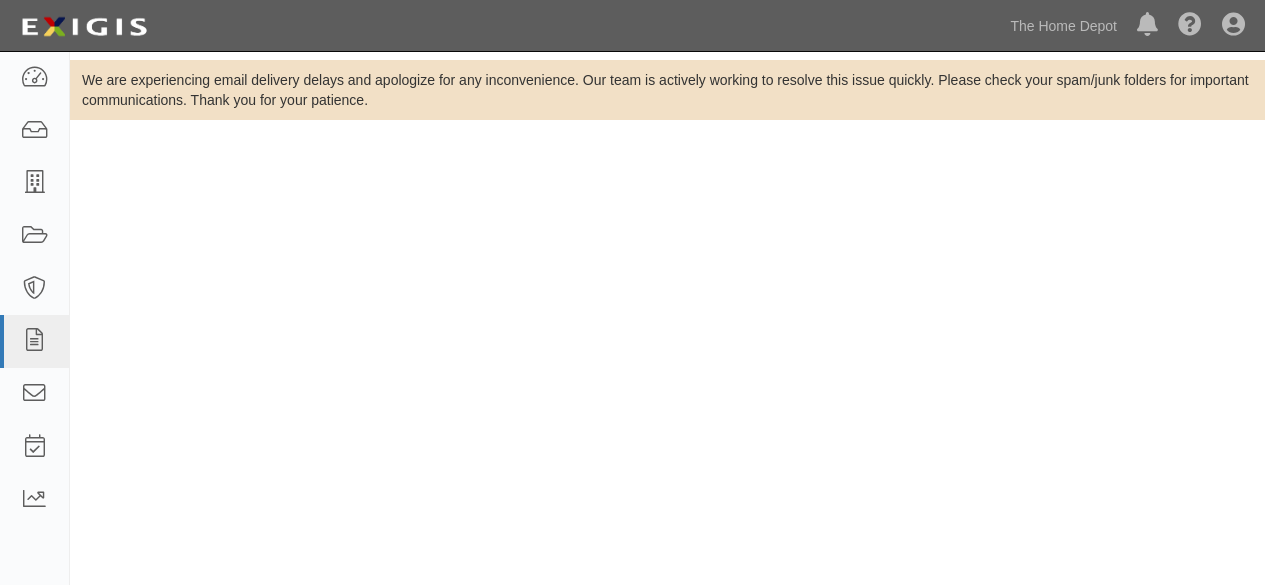 scroll, scrollTop: 0, scrollLeft: 0, axis: both 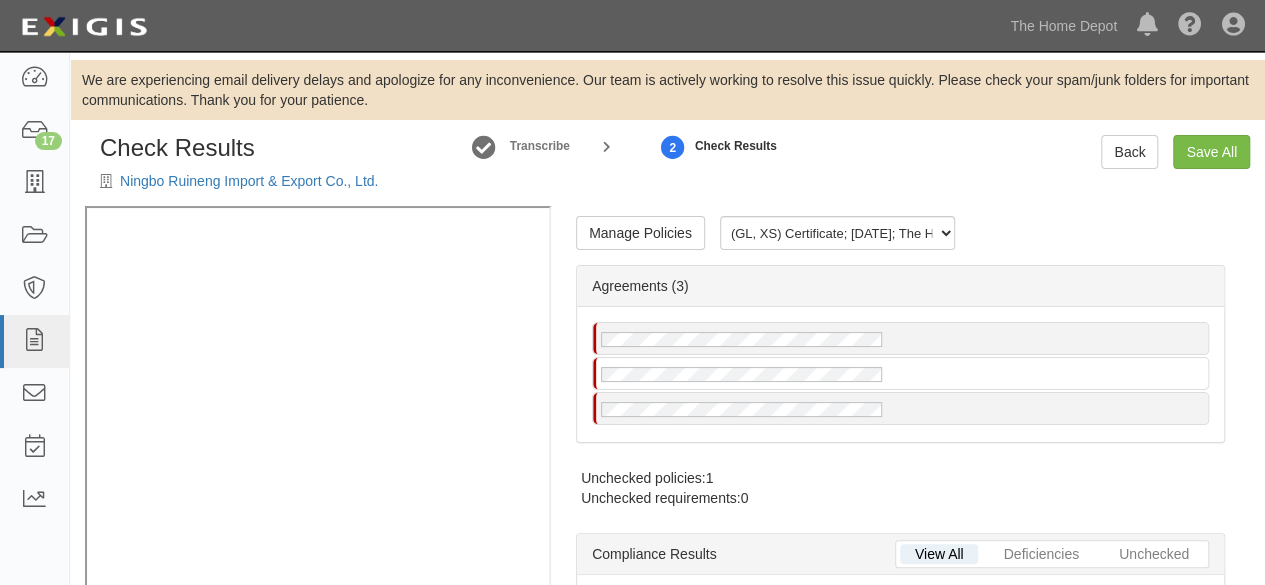 radio on "true" 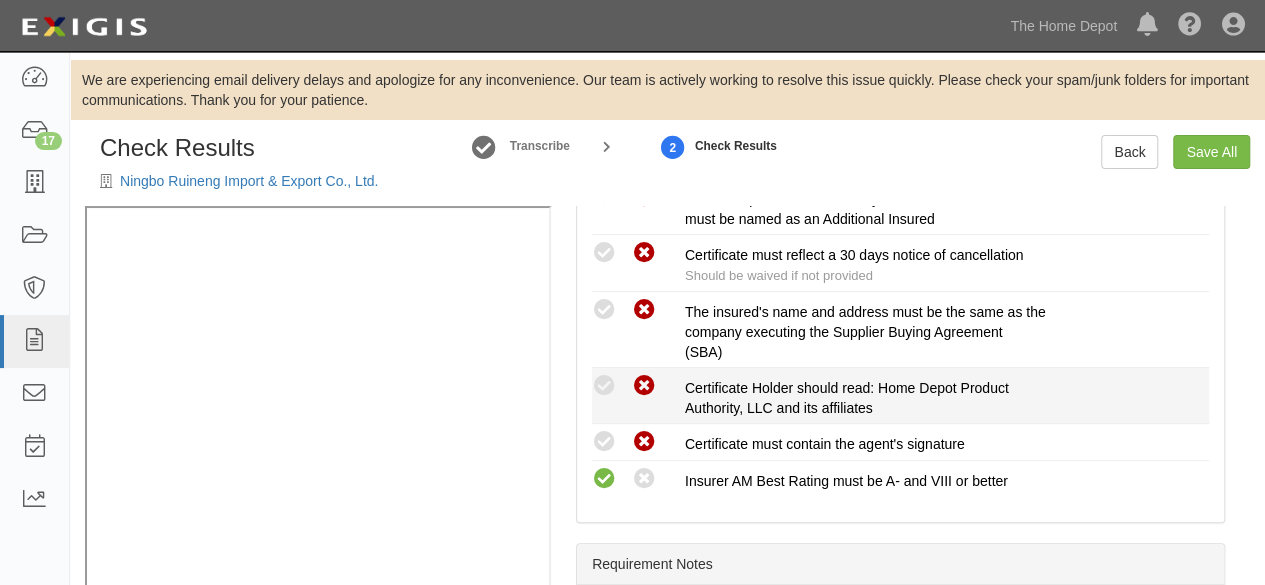 scroll, scrollTop: 1000, scrollLeft: 0, axis: vertical 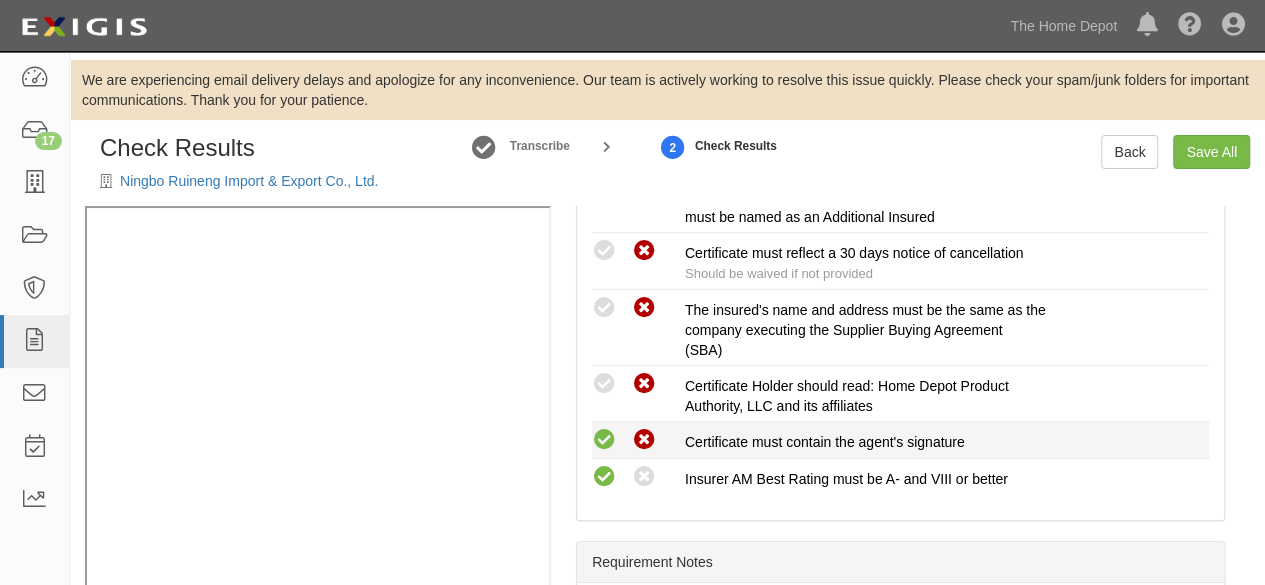 click at bounding box center (604, 440) 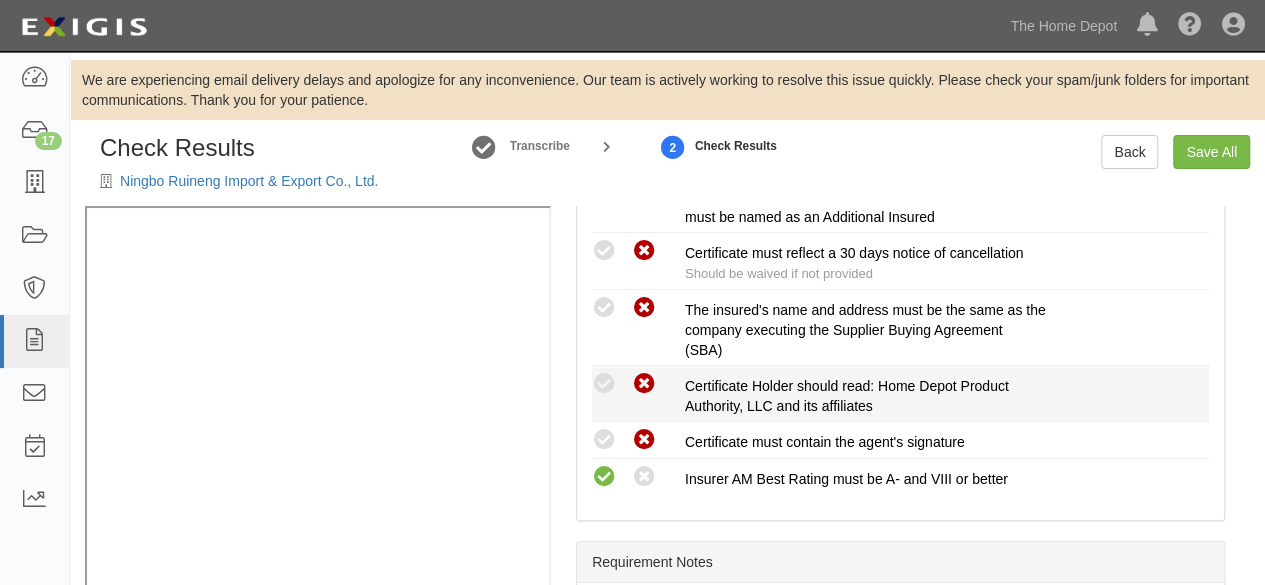 radio on "true" 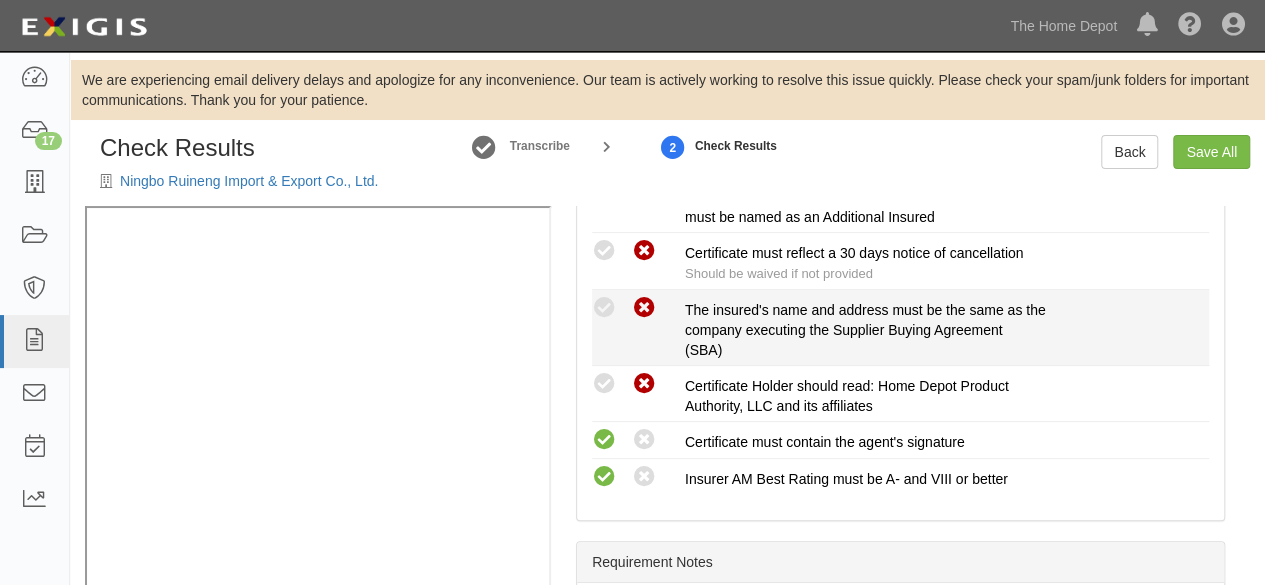 click at bounding box center [604, 384] 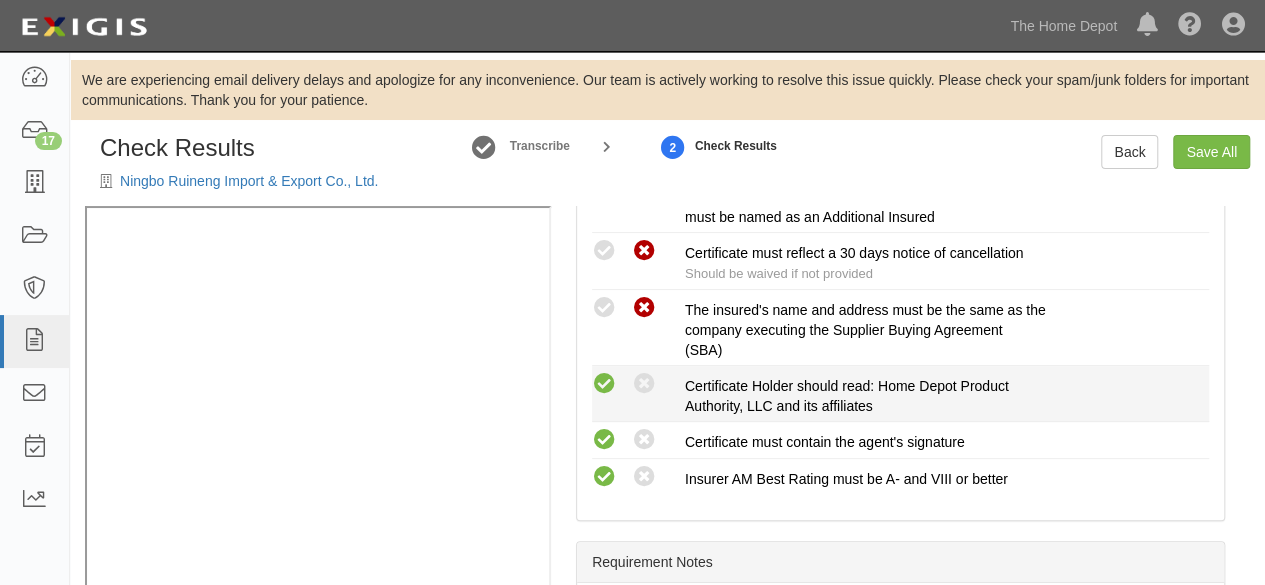 drag, startPoint x: 602, startPoint y: 249, endPoint x: 671, endPoint y: 370, distance: 139.29106 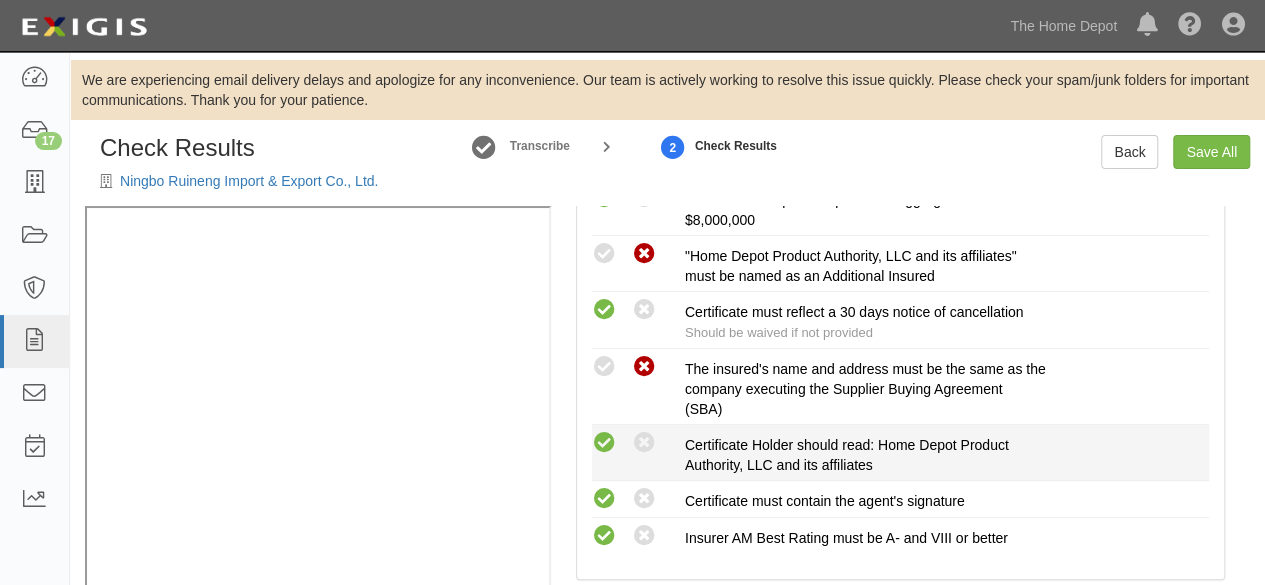 scroll, scrollTop: 800, scrollLeft: 0, axis: vertical 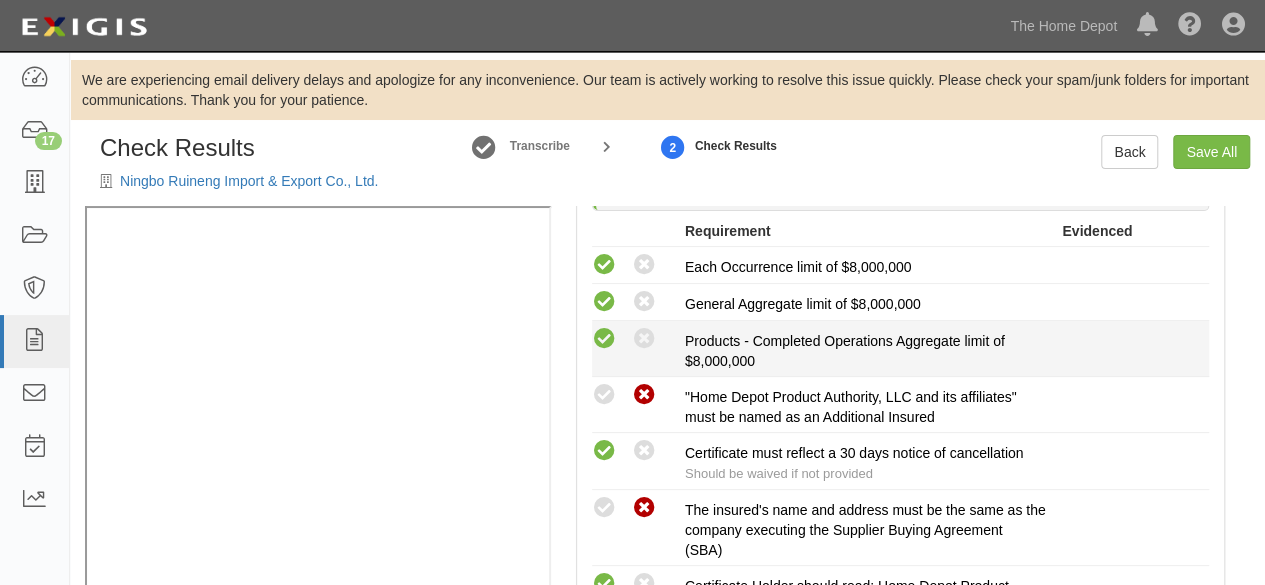drag, startPoint x: 596, startPoint y: 387, endPoint x: 706, endPoint y: 372, distance: 111.01801 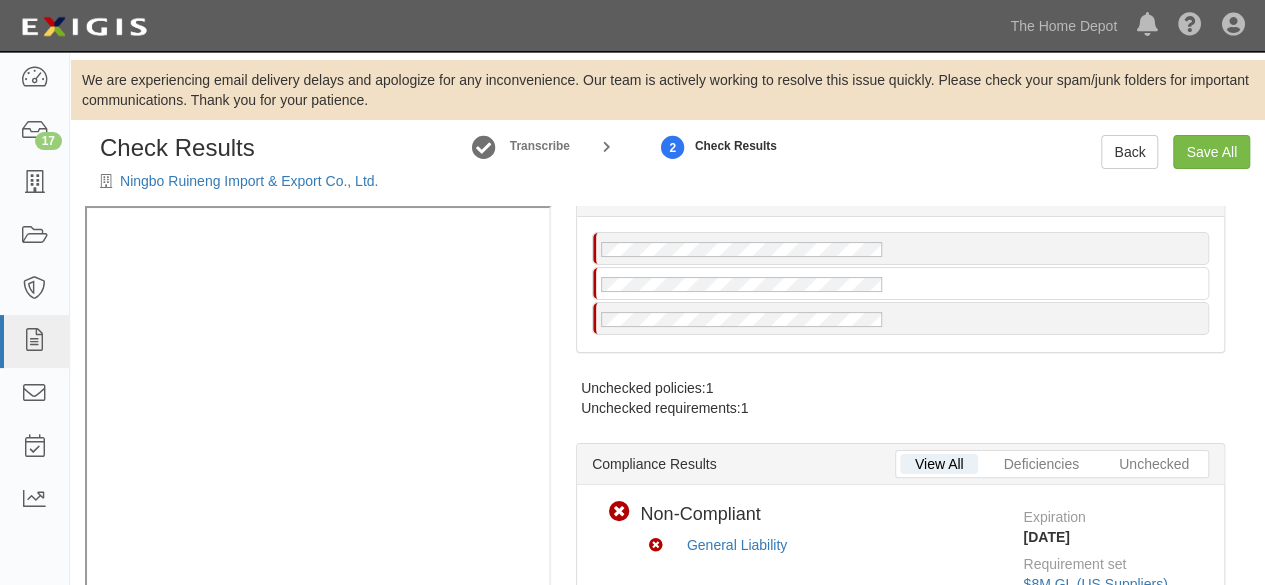 scroll, scrollTop: 0, scrollLeft: 0, axis: both 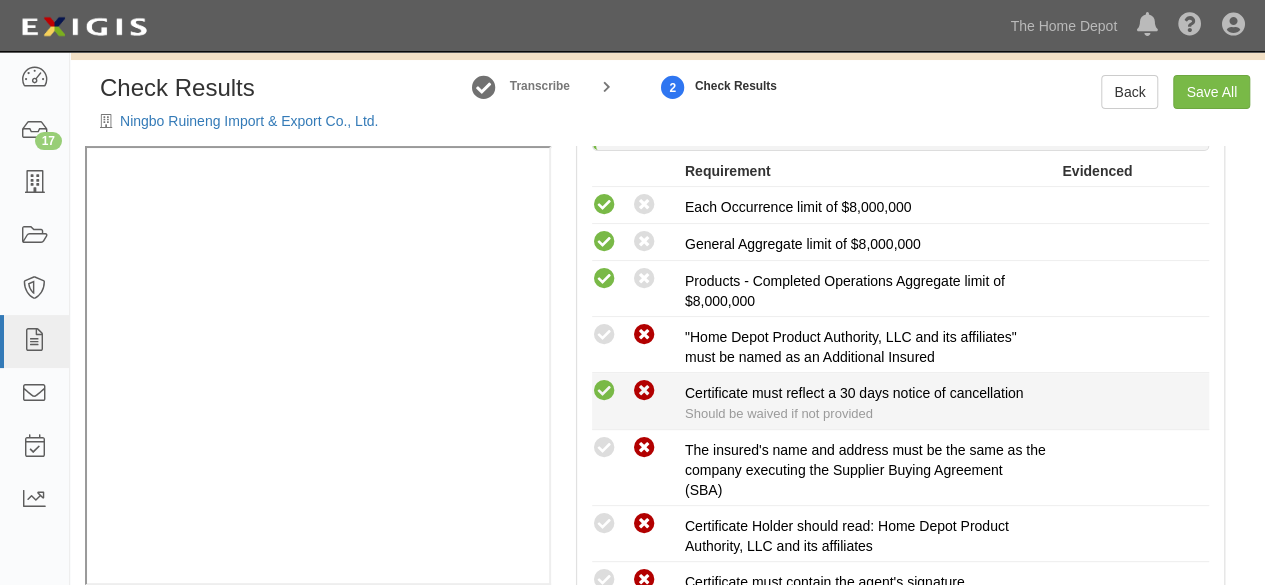 drag, startPoint x: 608, startPoint y: 334, endPoint x: 604, endPoint y: 389, distance: 55.145264 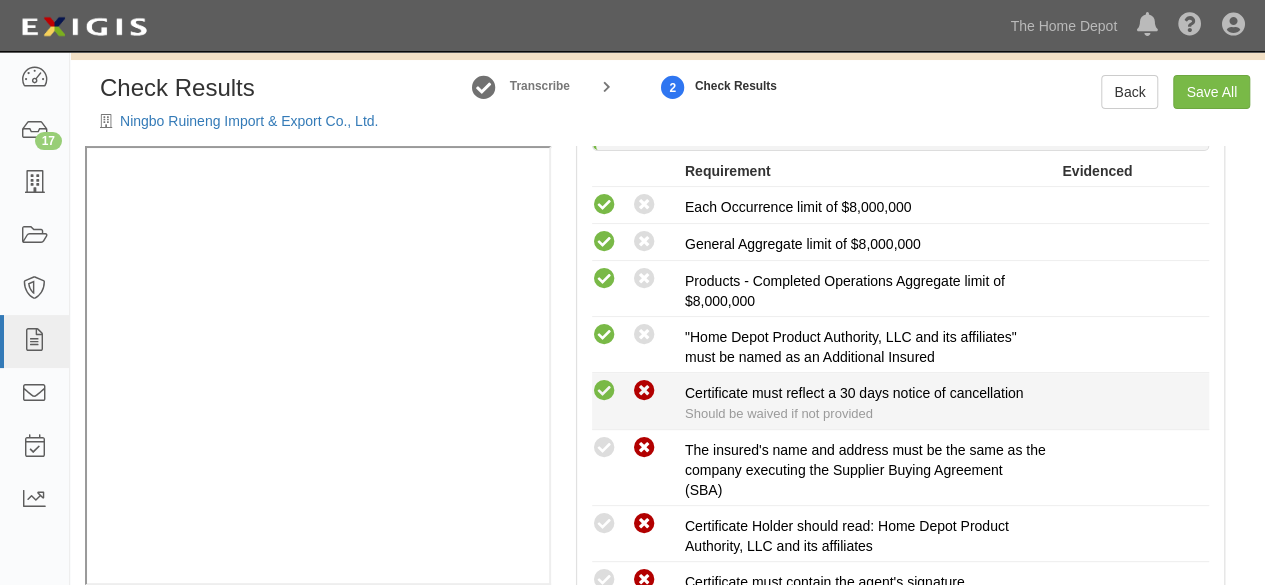 click at bounding box center (604, 391) 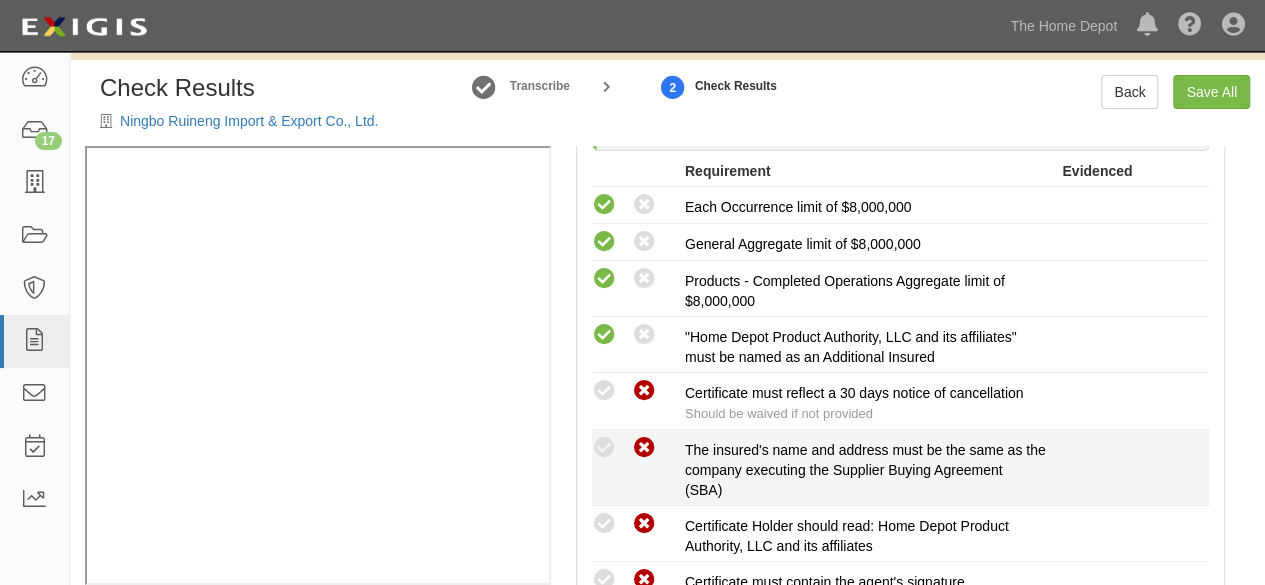 radio on "true" 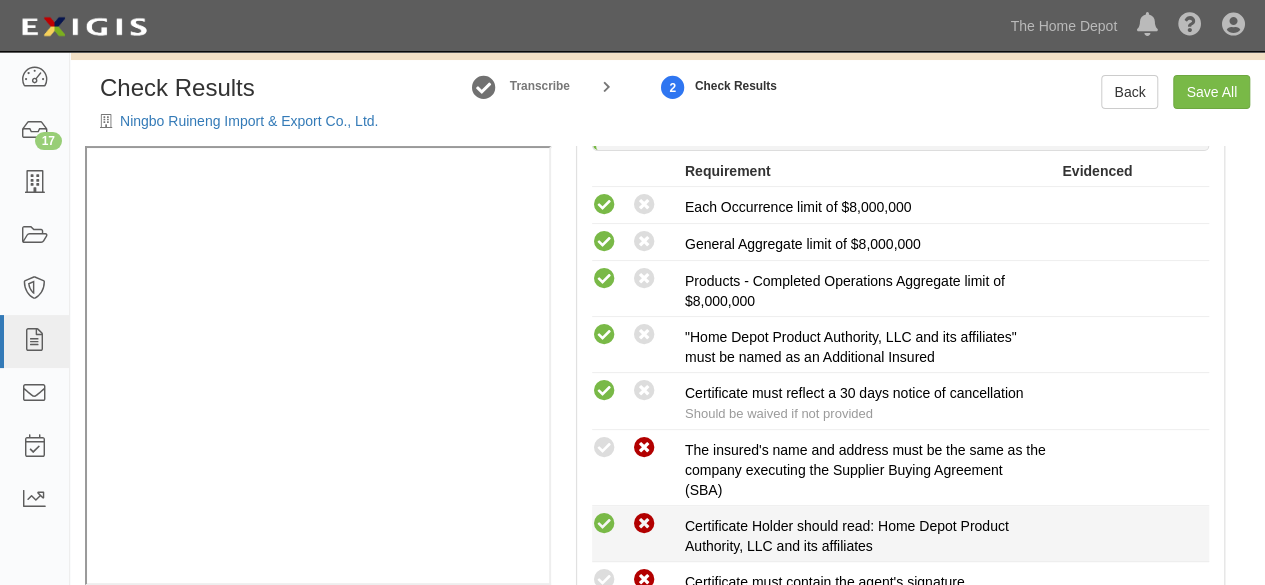 click at bounding box center (604, 524) 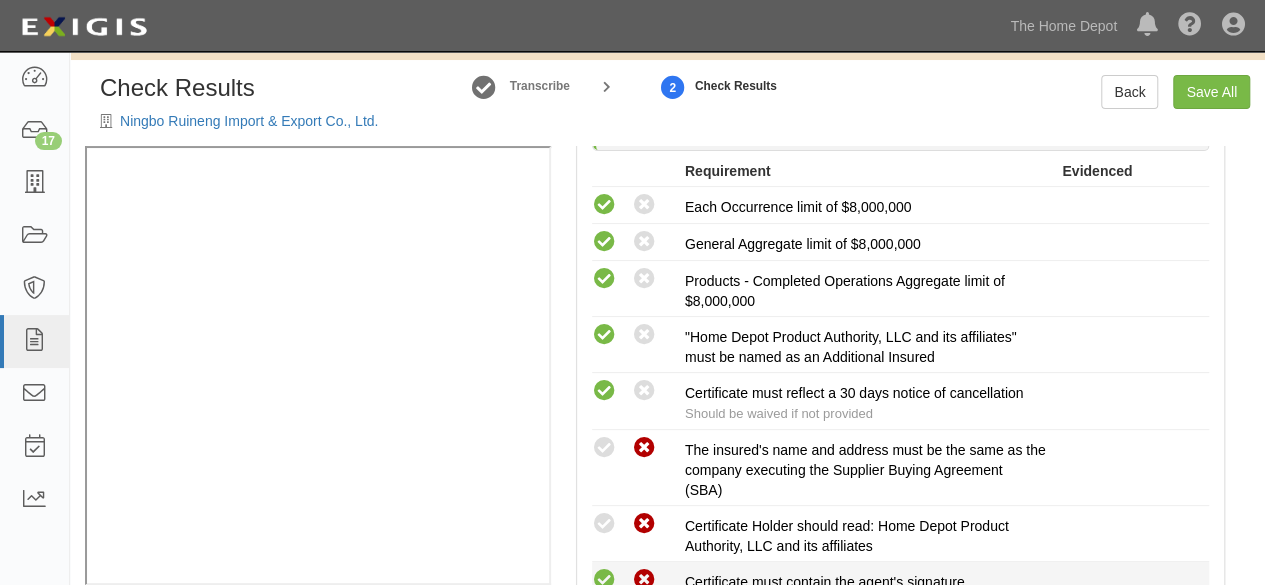 radio on "true" 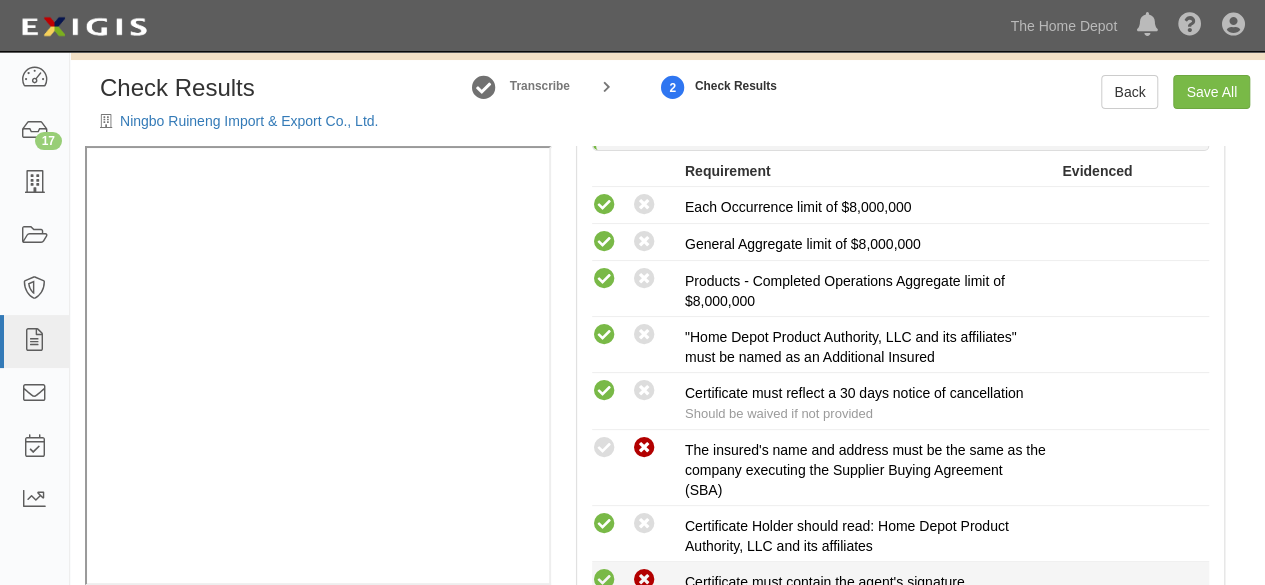 click at bounding box center [604, 580] 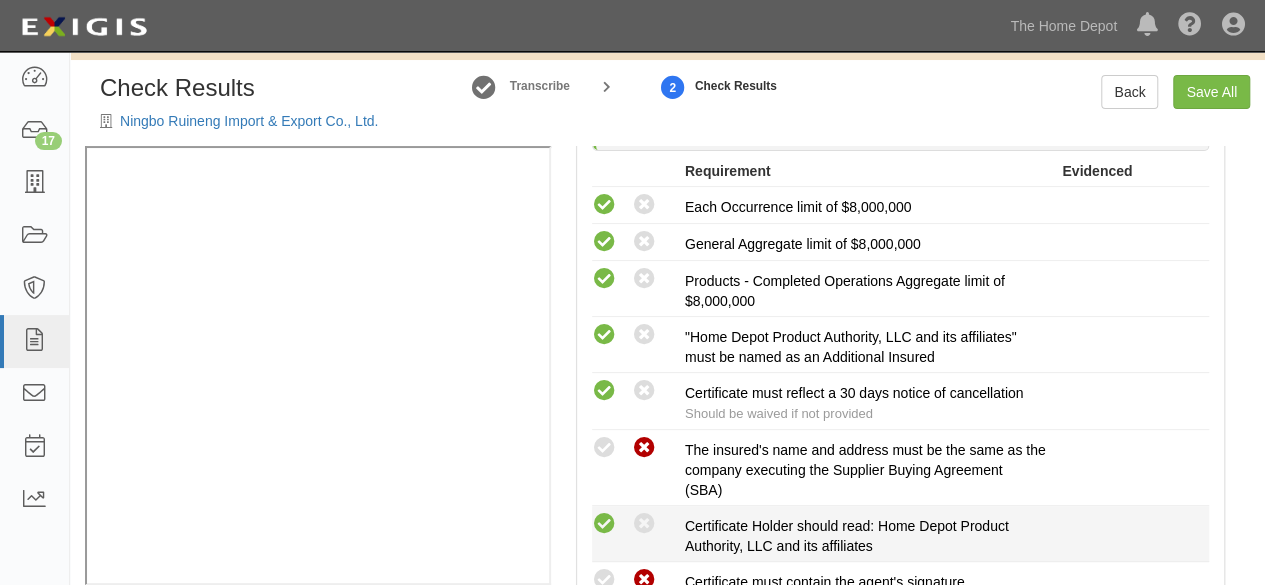 radio on "true" 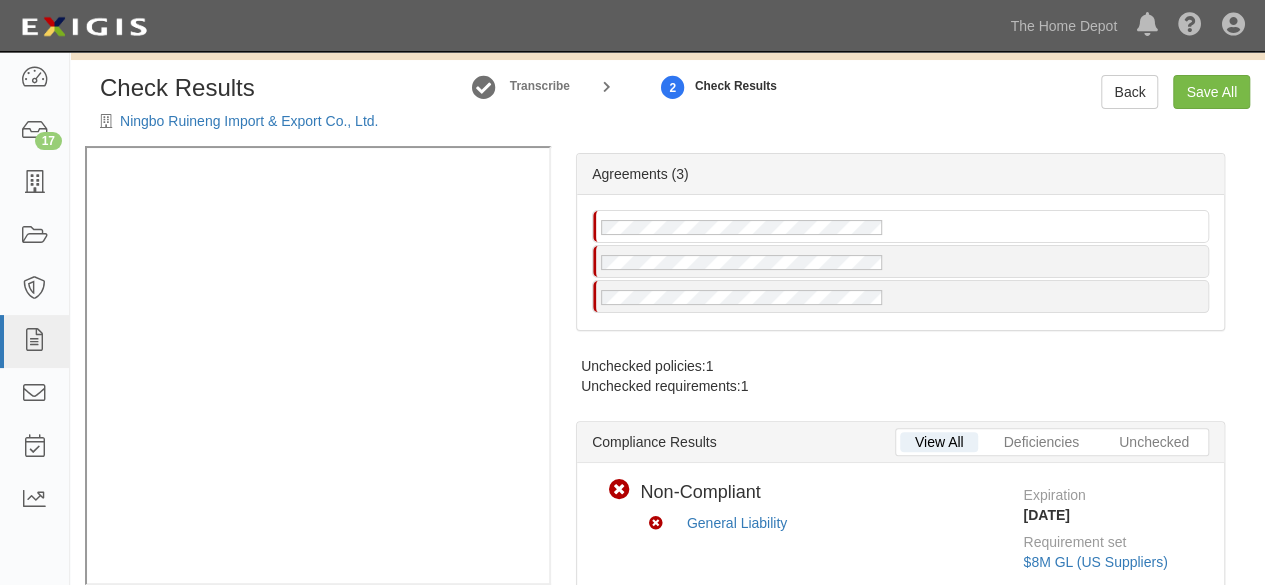 scroll, scrollTop: 0, scrollLeft: 0, axis: both 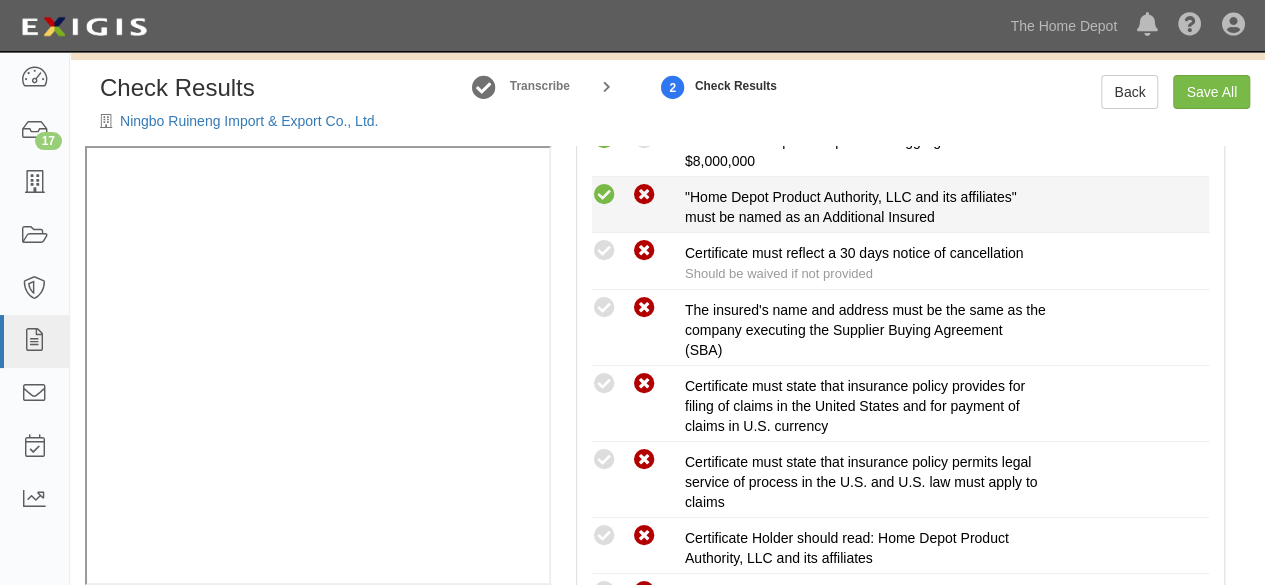 click at bounding box center [604, 195] 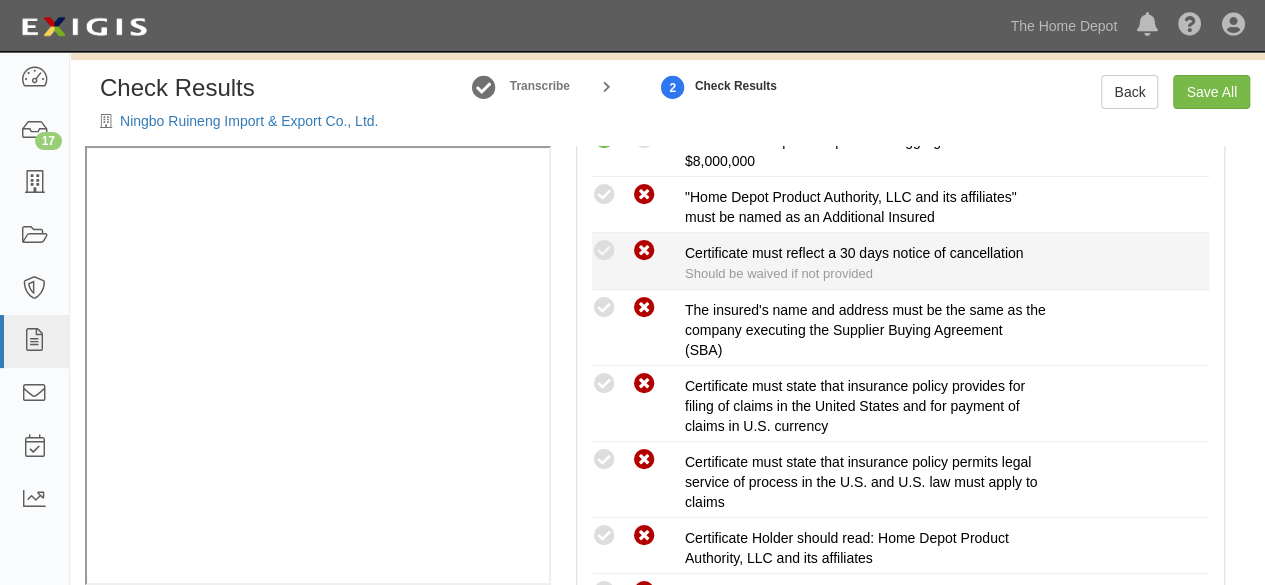 radio on "true" 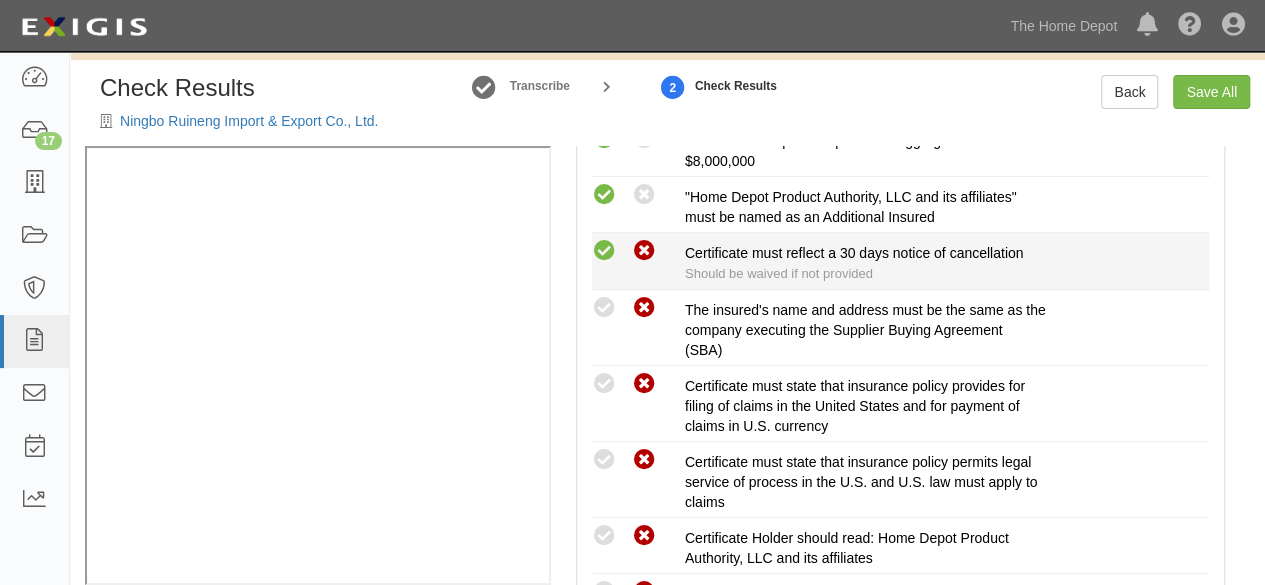 click at bounding box center [604, 251] 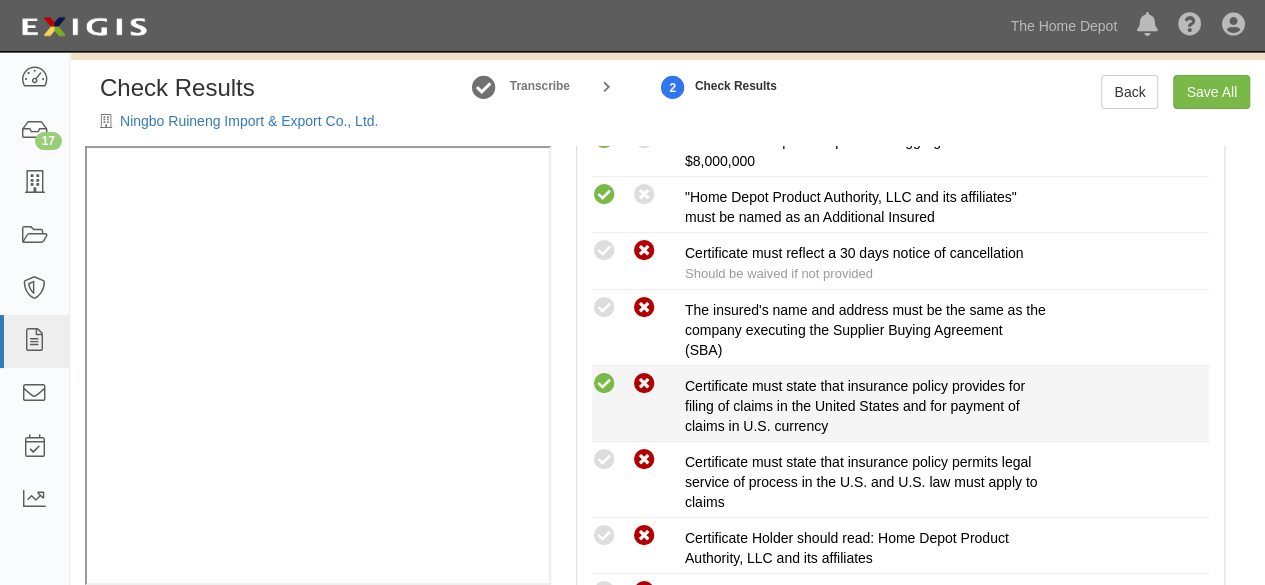 radio on "true" 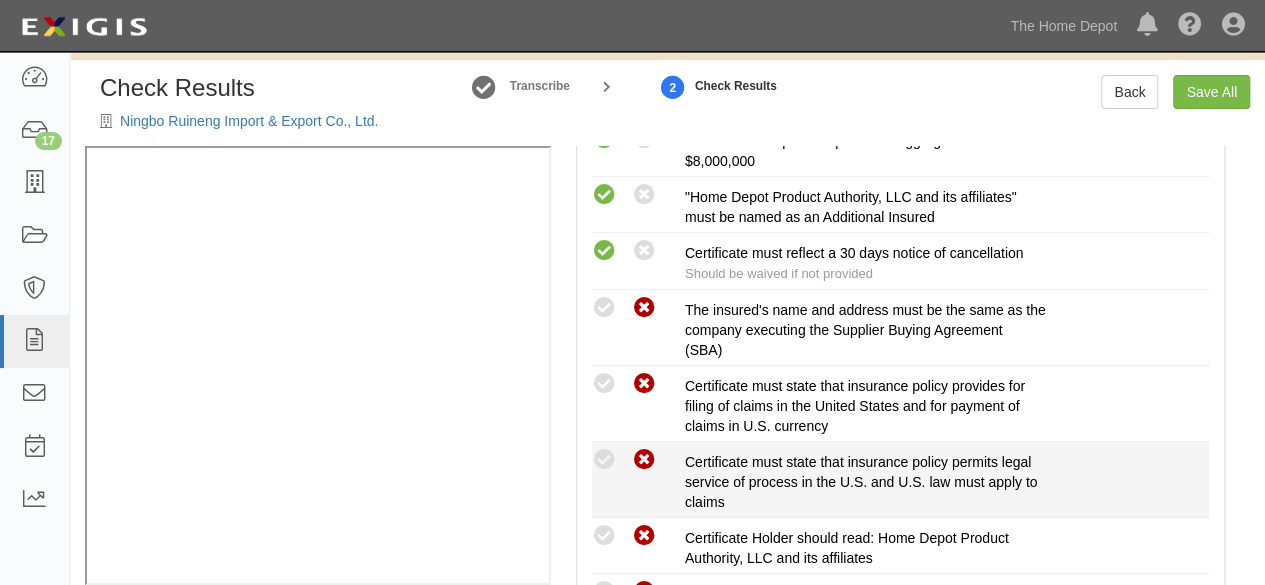 drag, startPoint x: 603, startPoint y: 379, endPoint x: 586, endPoint y: 455, distance: 77.87811 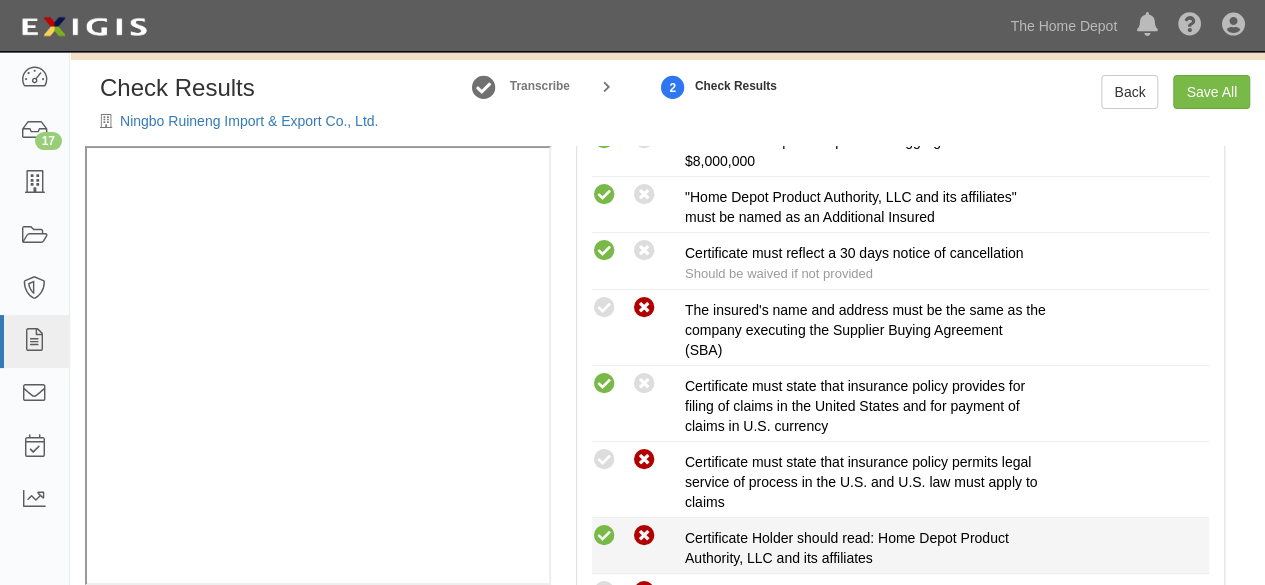 drag, startPoint x: 599, startPoint y: 456, endPoint x: 603, endPoint y: 525, distance: 69.115845 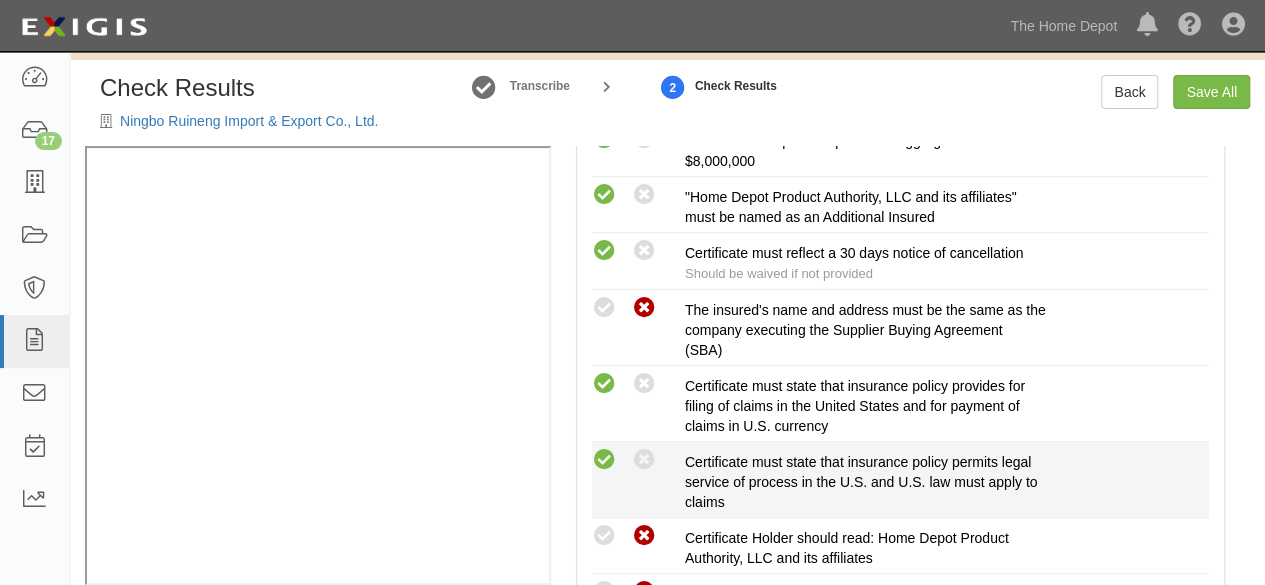 click at bounding box center [604, 536] 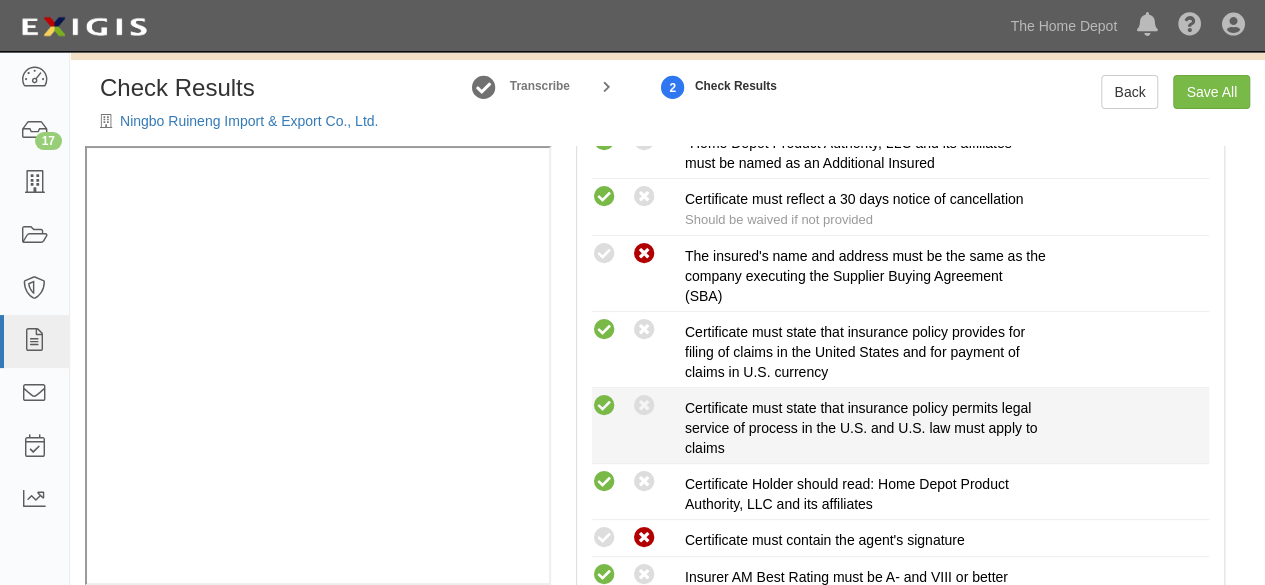 scroll, scrollTop: 1200, scrollLeft: 0, axis: vertical 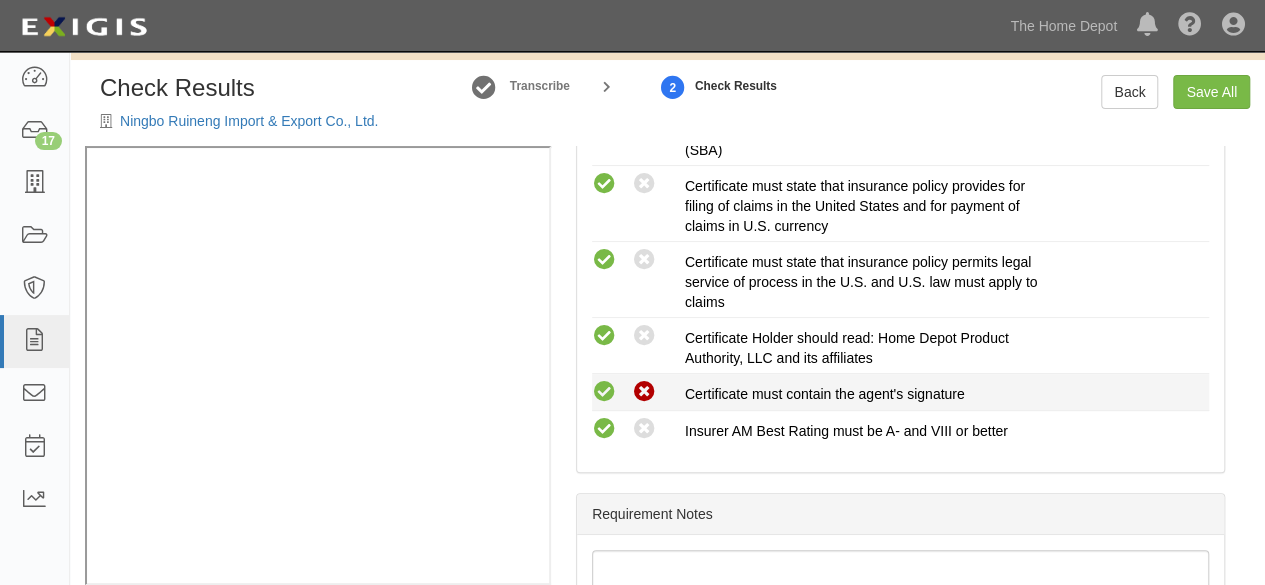 click on "Compliant Waived Non-Compliant" at bounding box center [638, 392] 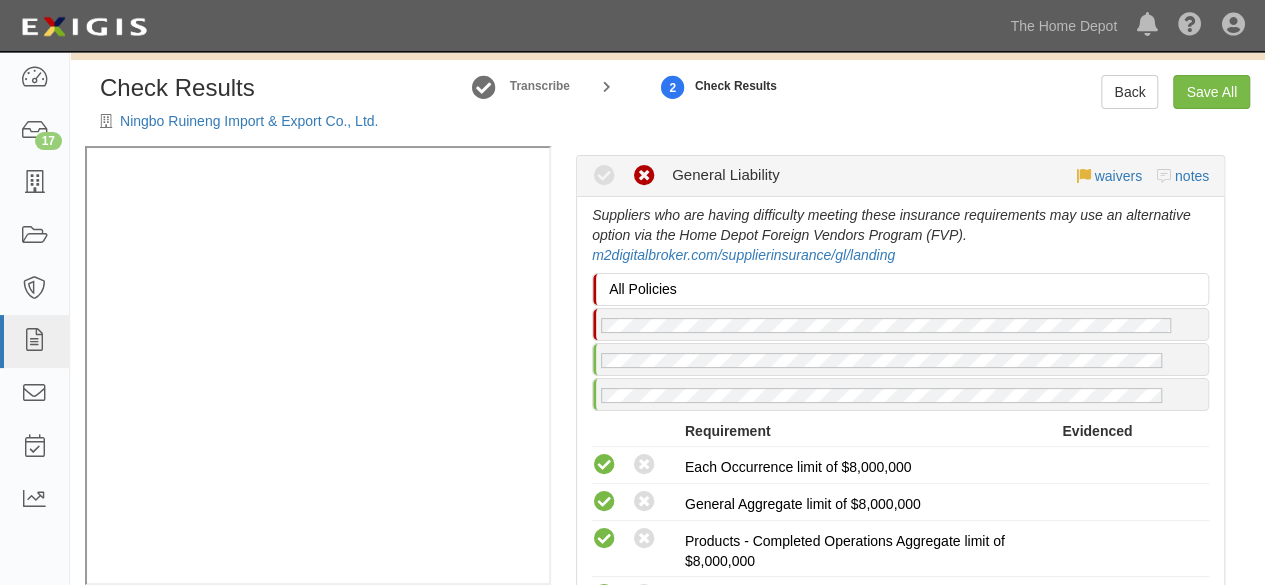 scroll, scrollTop: 1100, scrollLeft: 0, axis: vertical 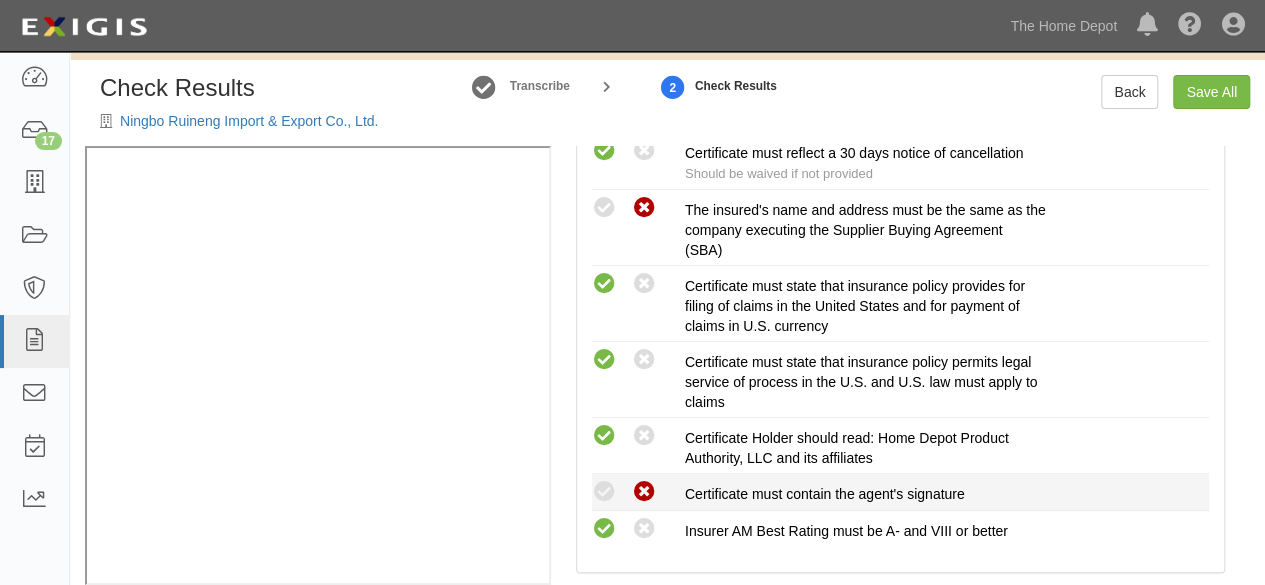 click on "Compliant Waived Non-Compliant" at bounding box center (638, 492) 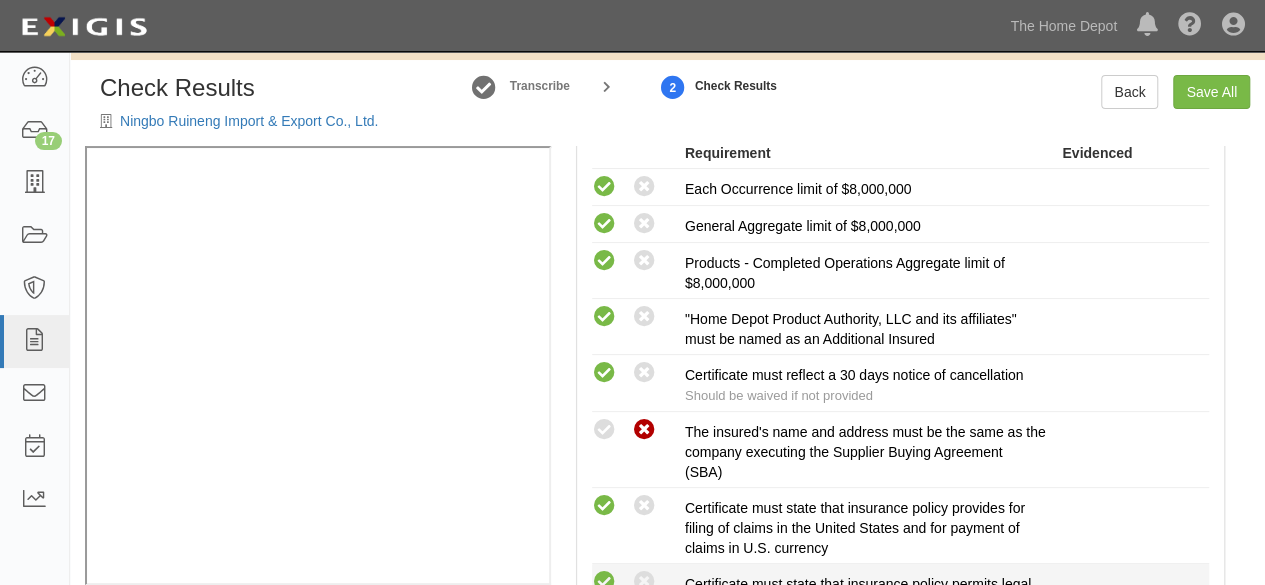 scroll, scrollTop: 1000, scrollLeft: 0, axis: vertical 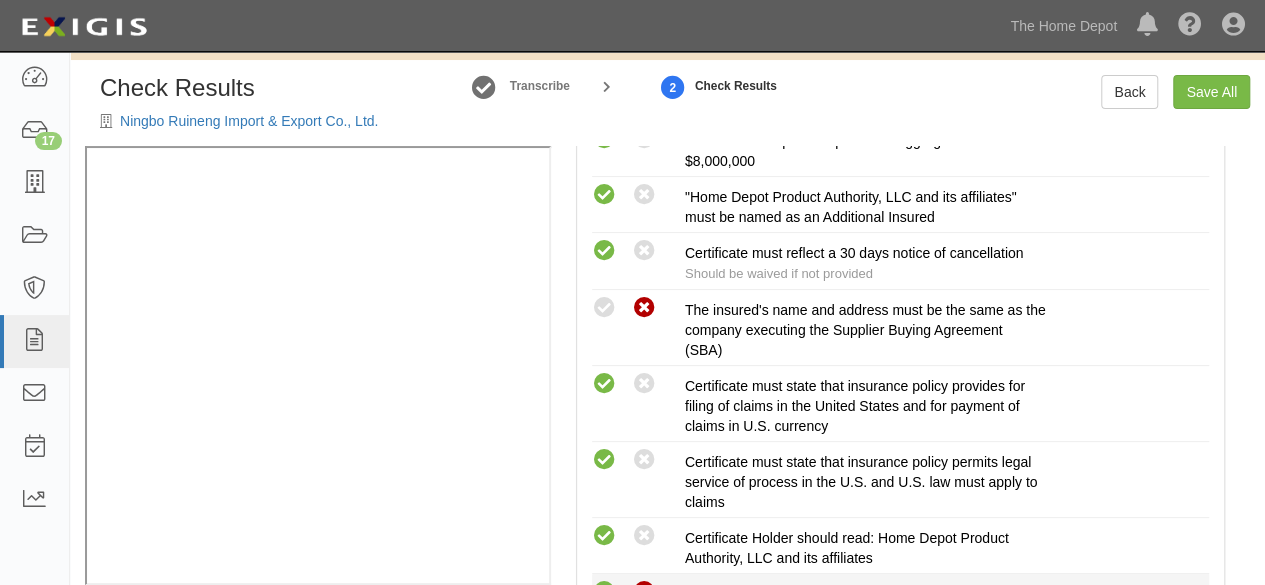 click at bounding box center [604, 592] 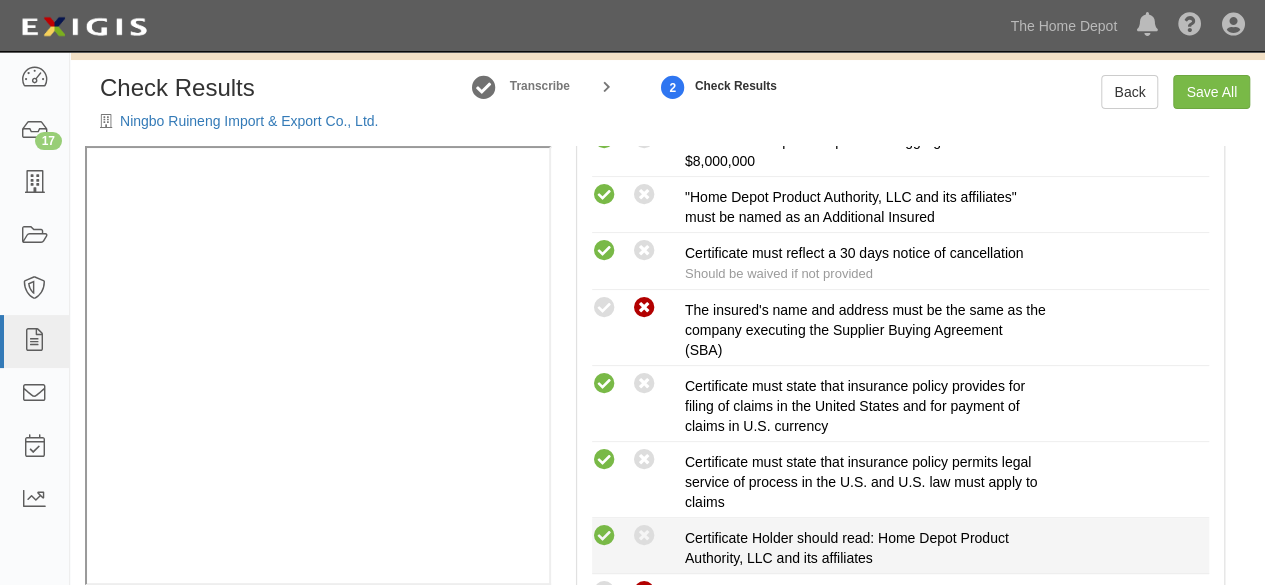 radio on "true" 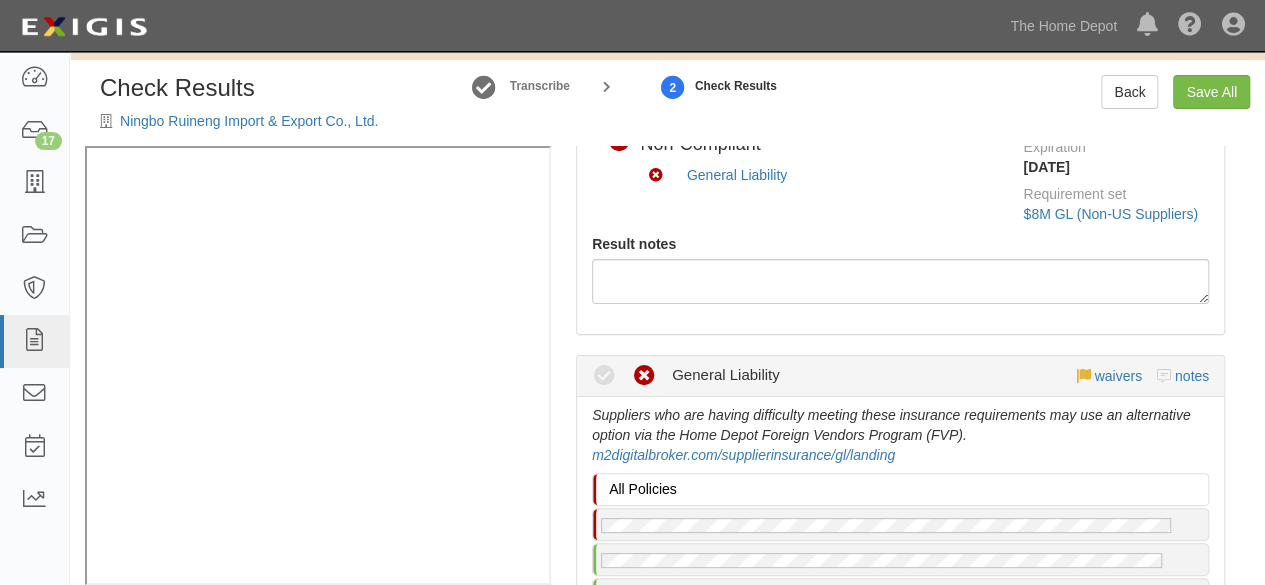 scroll, scrollTop: 0, scrollLeft: 0, axis: both 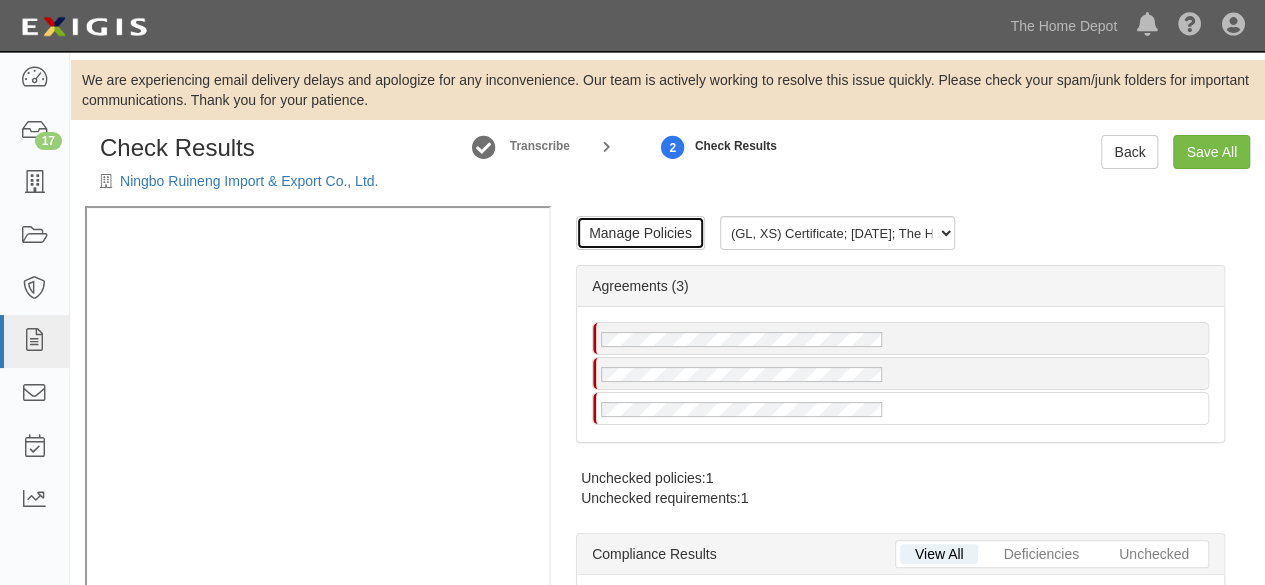 drag, startPoint x: 670, startPoint y: 239, endPoint x: 655, endPoint y: 260, distance: 25.806976 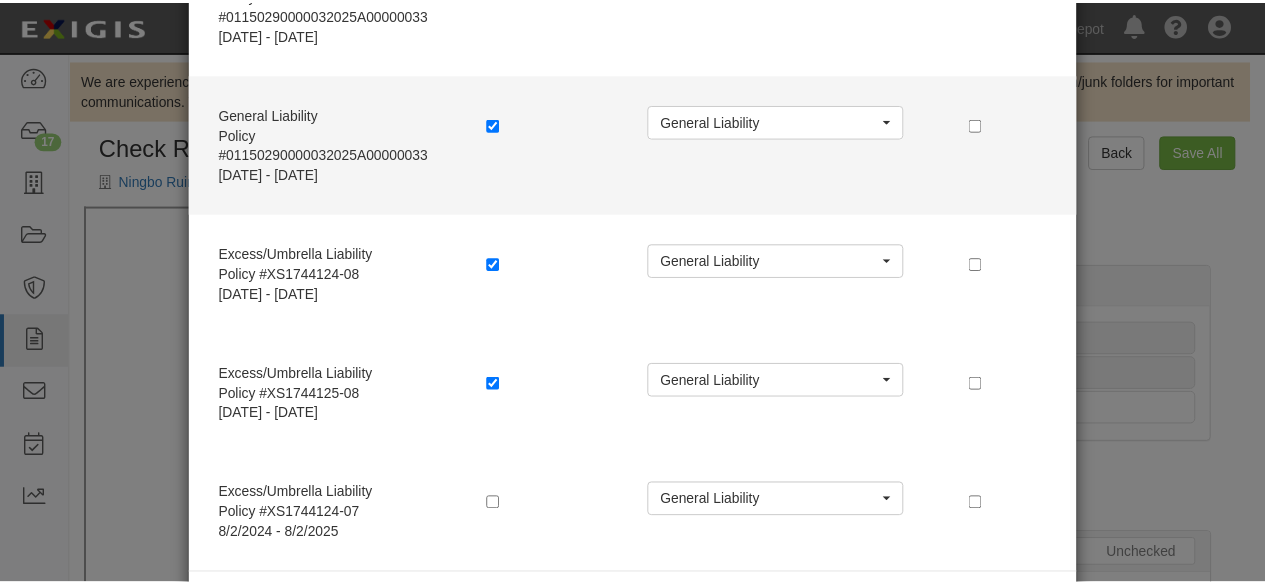 scroll, scrollTop: 406, scrollLeft: 0, axis: vertical 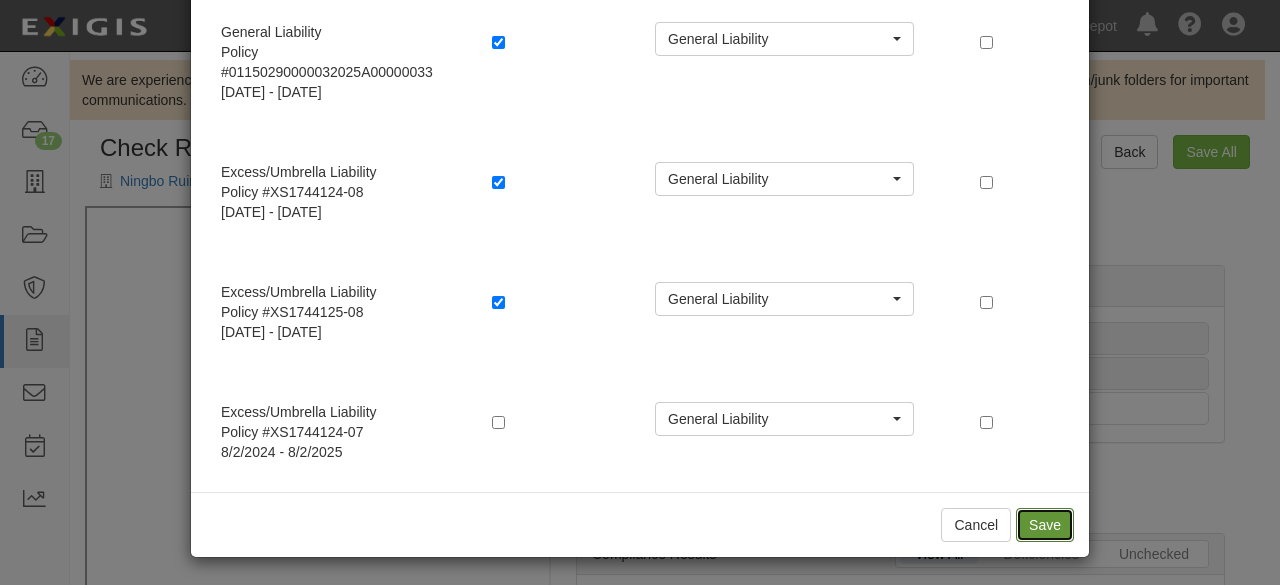 click on "Save" at bounding box center [1045, 525] 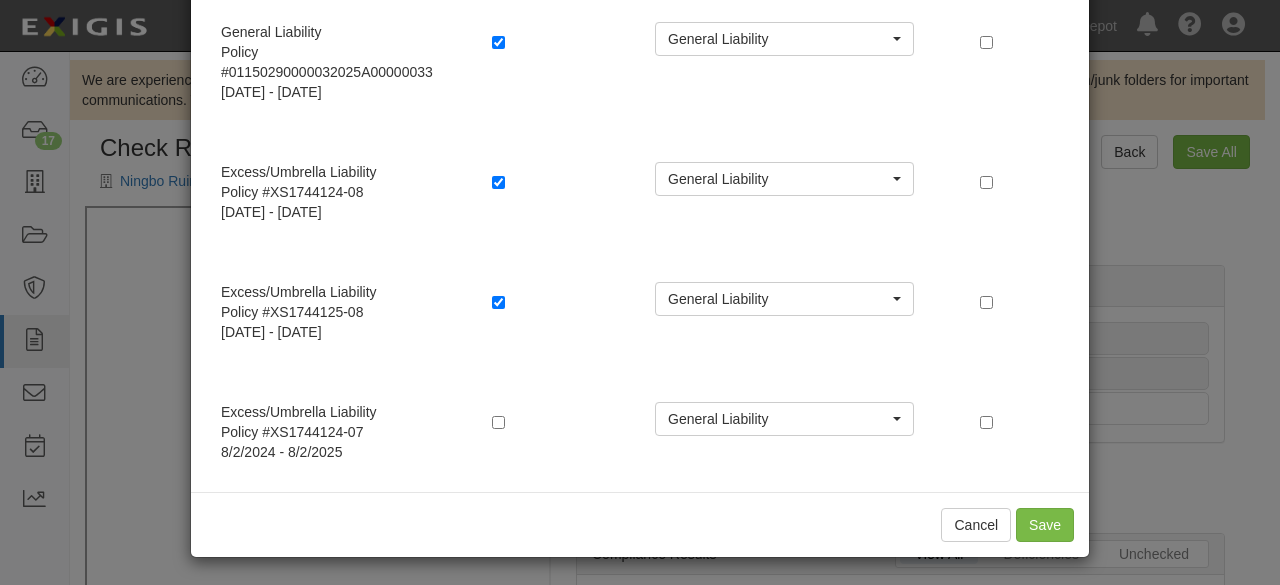 click on "Manage Policies (GL, XS) Certificate; 8/2/2025; The Home Depot Inc._Supply Chain Sources, LLC_2526 GL,AL(H&NO),XS,2nd_7-31-2025_499125431.pdf
(GL) Certificate; 4/22/2025; 20250421-HD（瑞能进出口公司）.pdf
(GL) Certificate; 4/10/2025; 20250410-HD.pdf
(GL, XS) Certificate; 4/10/2025; The-Home-Depot-Inc-_Supply-Chain-So_24-25-GL,AL(H&_7-31-2024_1153086816_1.pdf
(GL) Certificate; 8/6/2024; 20240806 Home Depot.pdf Agreements (3) Unchecked policies:  1 Unchecked requirements:  1 View All Deficiencies Unchecked Compliance Results Compliant Non-Compliant No Coverage Non-Compliant Compliant Non-Compliant Waived No Coverage General Liability Expiration 04/09/2026 Requirement set $8M GL (Non-US Suppliers) Result notes Compliant Waived Non-Compliant General Liability   waivers   notes Suppliers who are having difficulty meeting these insurance requirements may use an alternative option via the Home Depot Foreign Vendors Program (FVP).   m2digitalbroker.com/supplierinsurance/gl/landing" at bounding box center (900, 425) 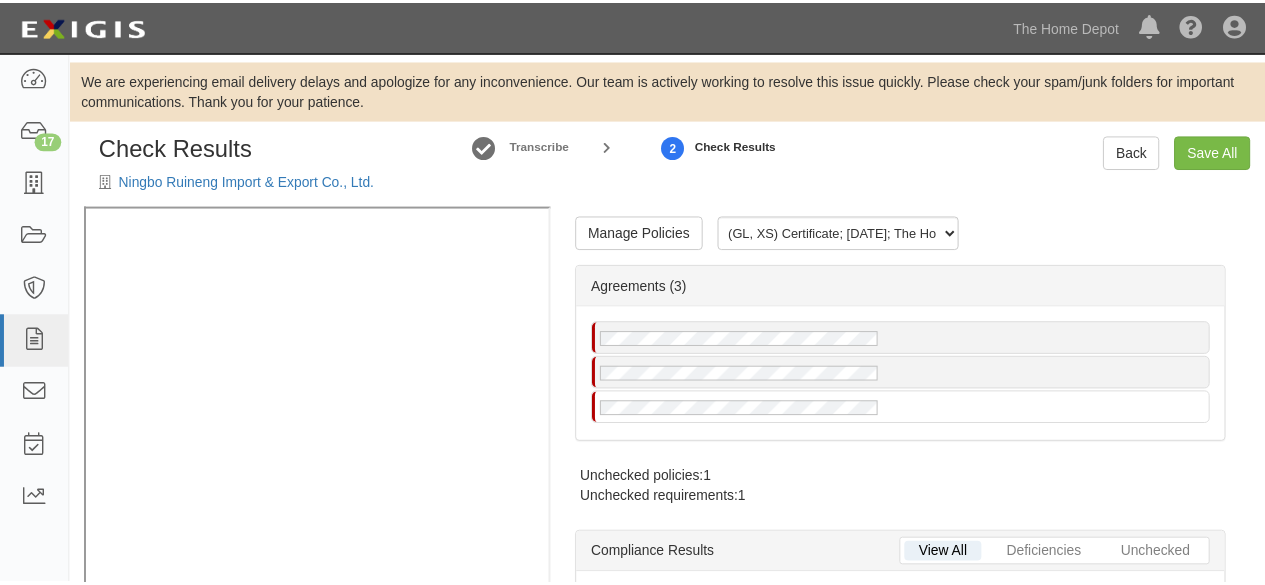 scroll, scrollTop: 0, scrollLeft: 0, axis: both 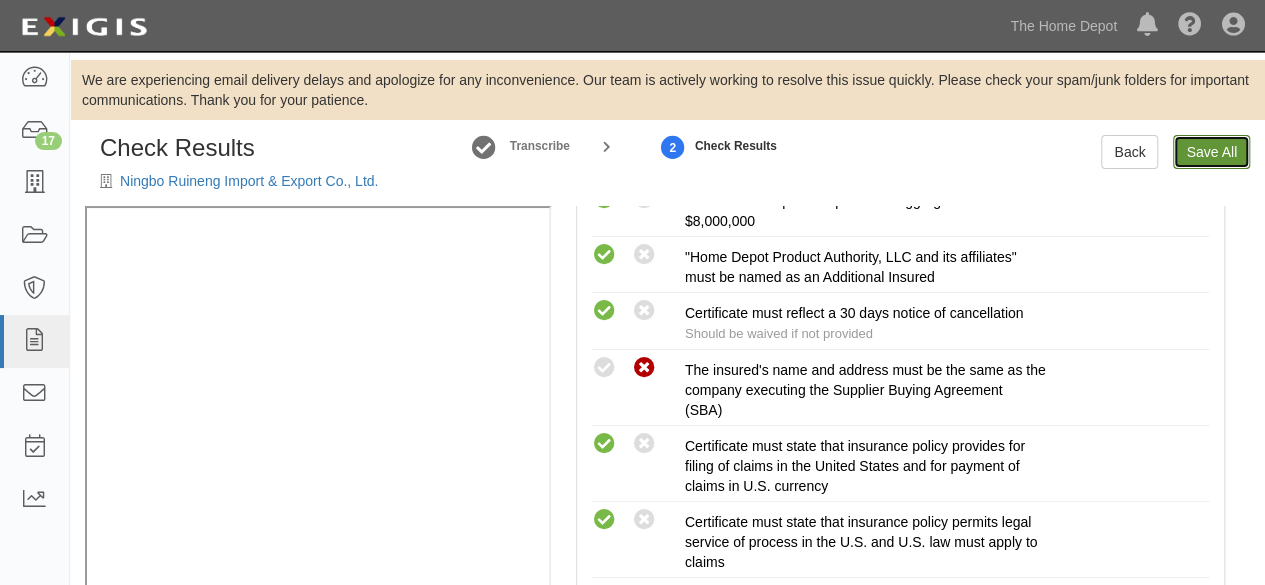 click on "Save All" at bounding box center (1211, 152) 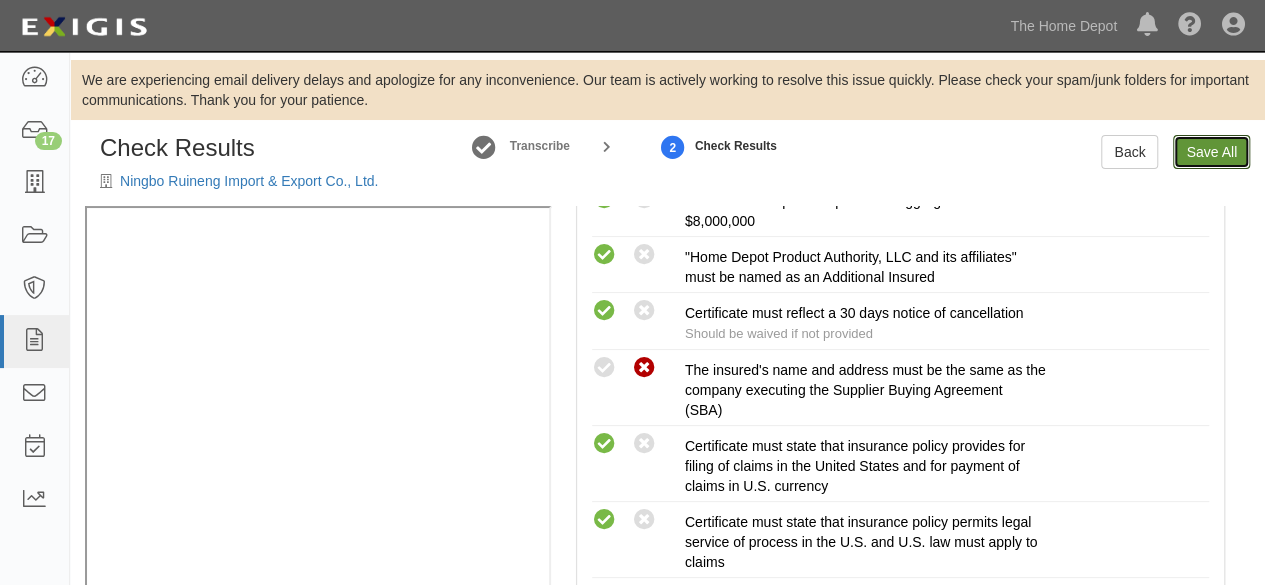 radio on "false" 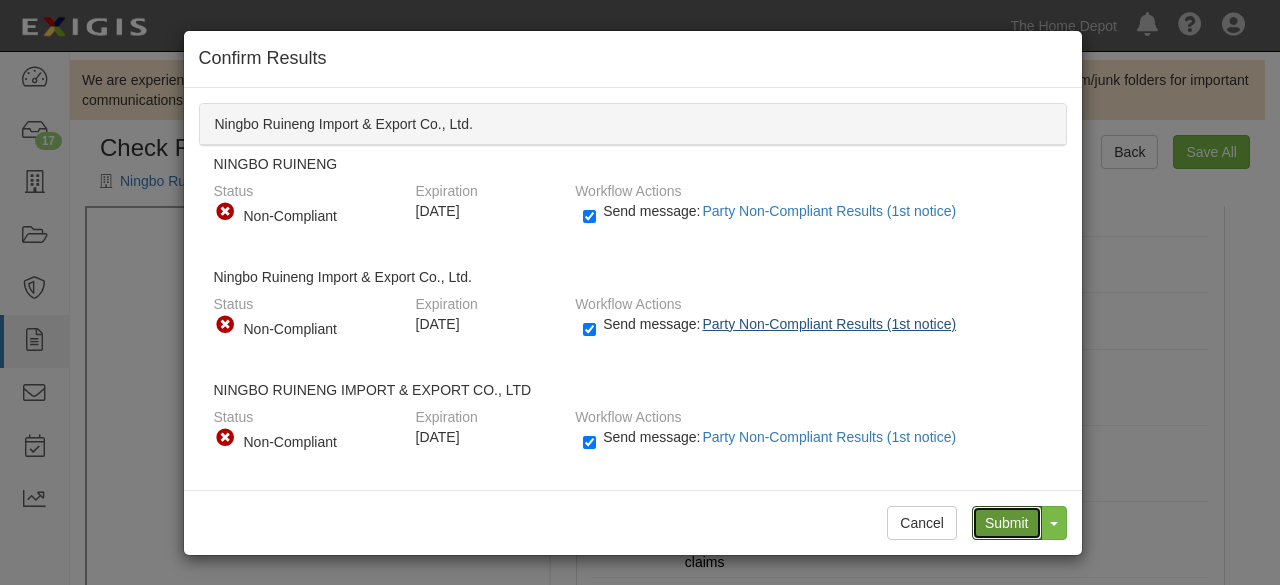 drag, startPoint x: 1012, startPoint y: 526, endPoint x: 729, endPoint y: 321, distance: 349.44815 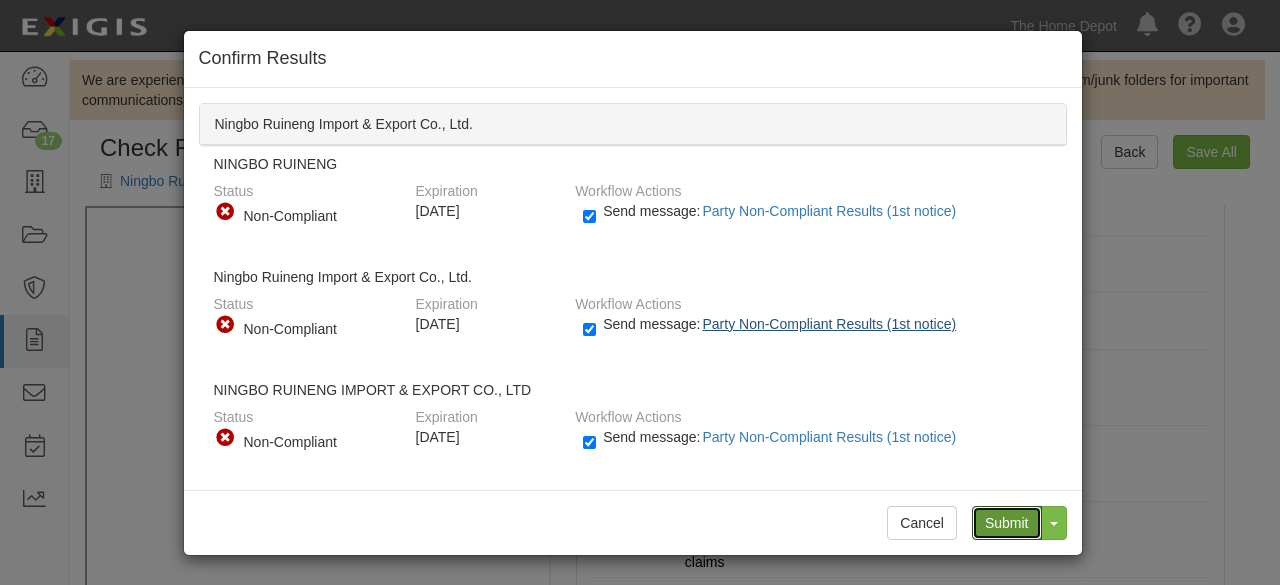 click on "Submit" at bounding box center [1007, 523] 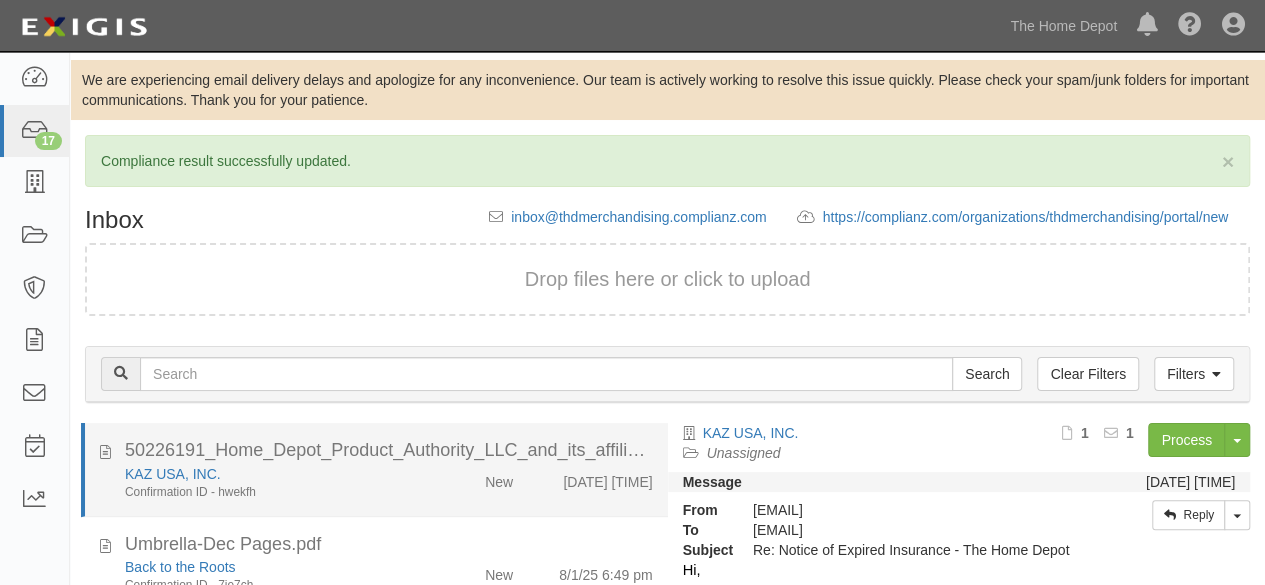 scroll, scrollTop: 100, scrollLeft: 0, axis: vertical 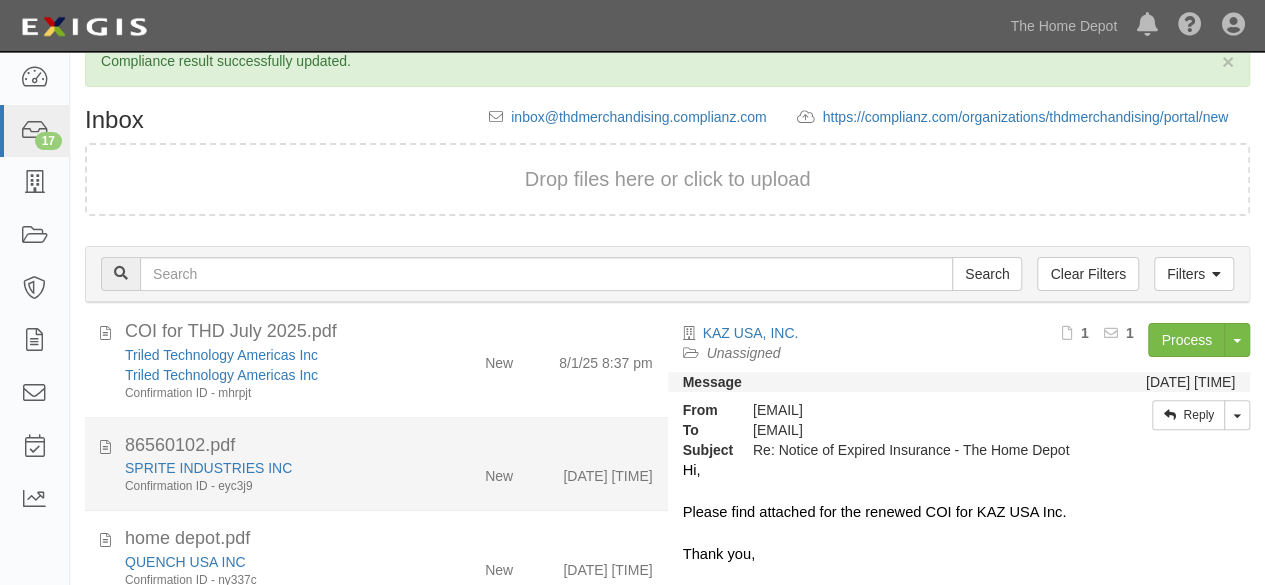 click on "SPRITE INDUSTRIES INC" 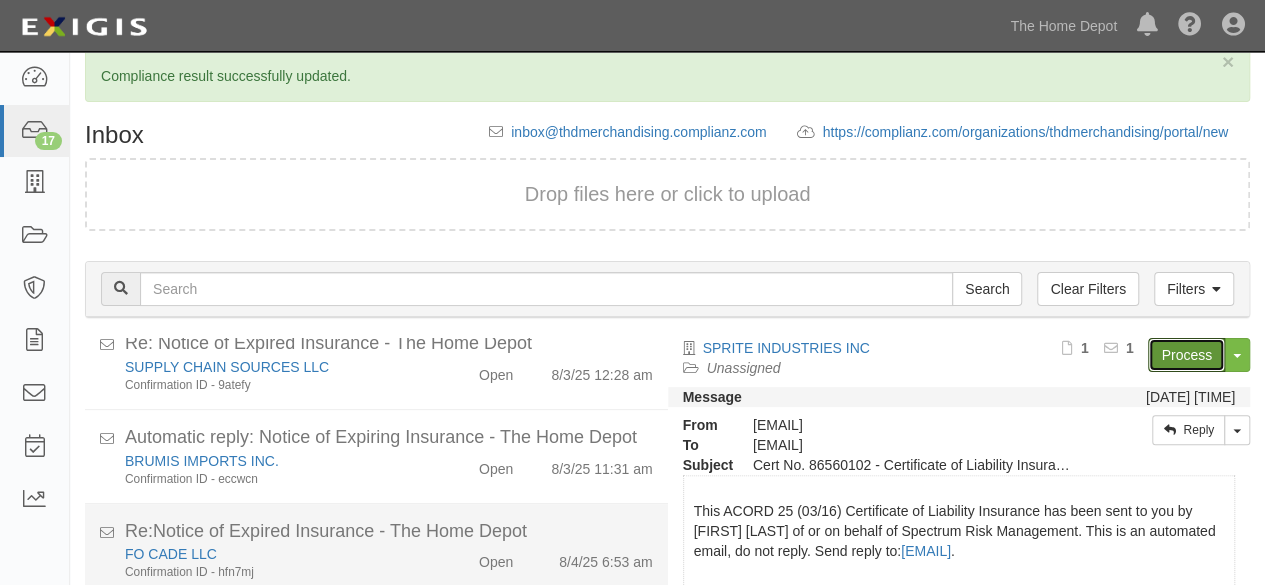 scroll, scrollTop: 1334, scrollLeft: 0, axis: vertical 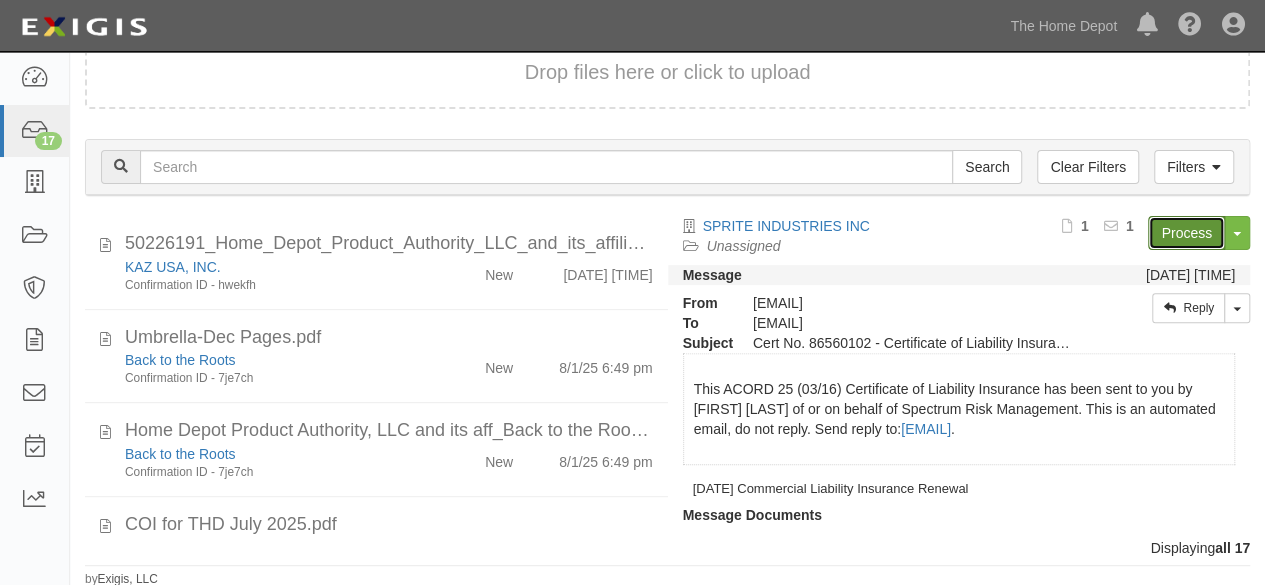 click on "Process" at bounding box center (1186, 233) 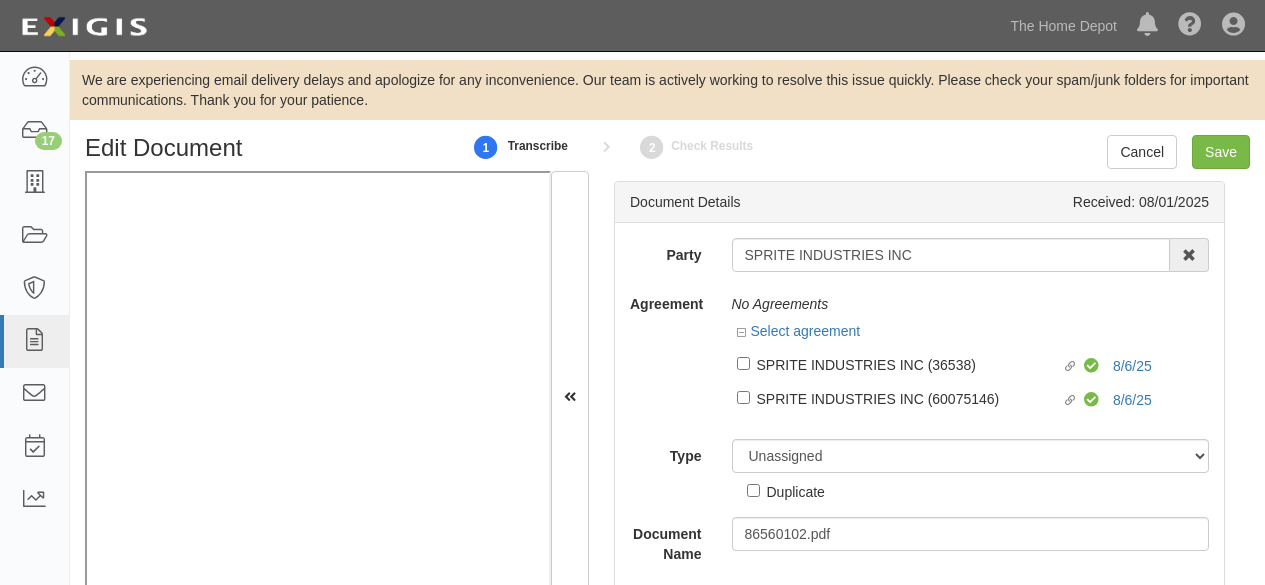 scroll, scrollTop: 0, scrollLeft: 0, axis: both 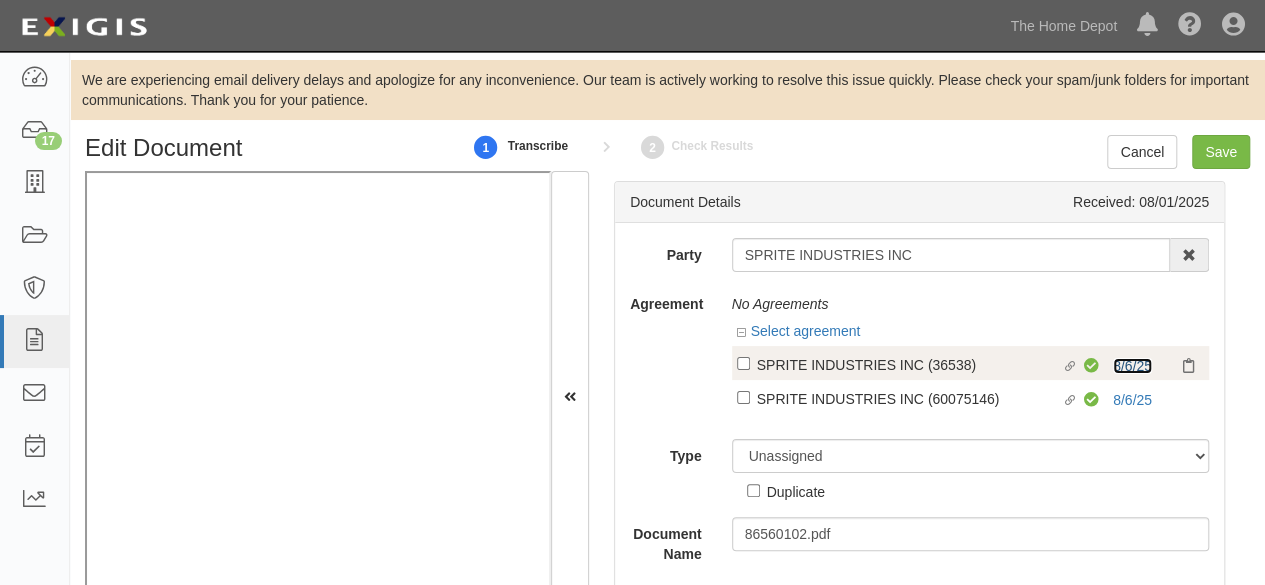 click on "8/6/25" at bounding box center (1132, 366) 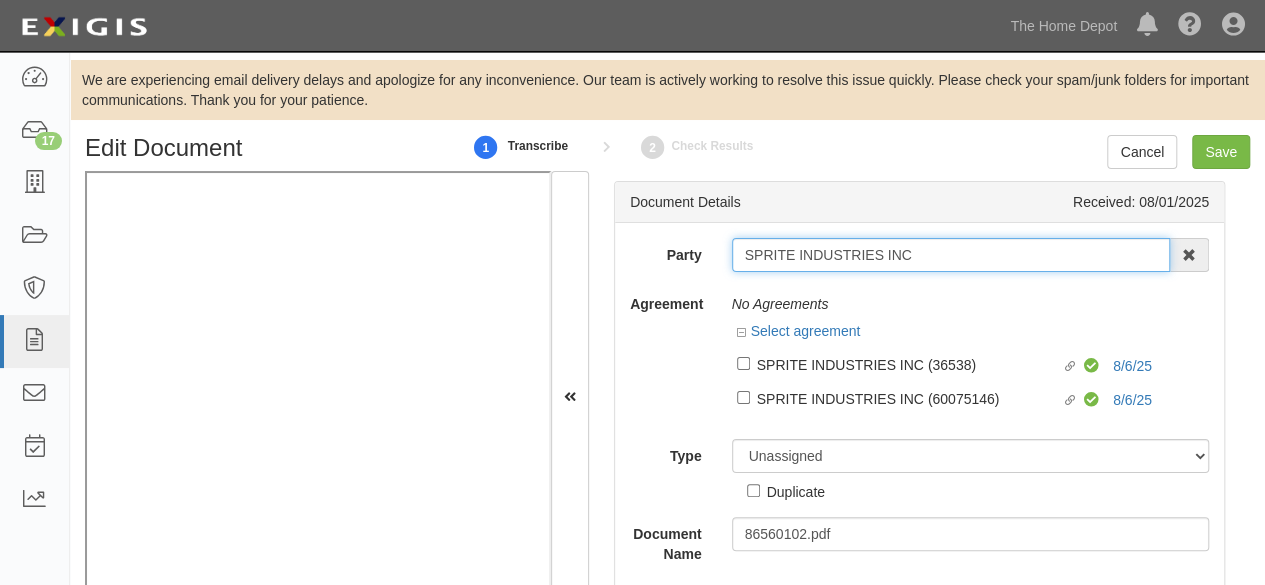 click on "SPRITE INDUSTRIES INC" at bounding box center (951, 255) 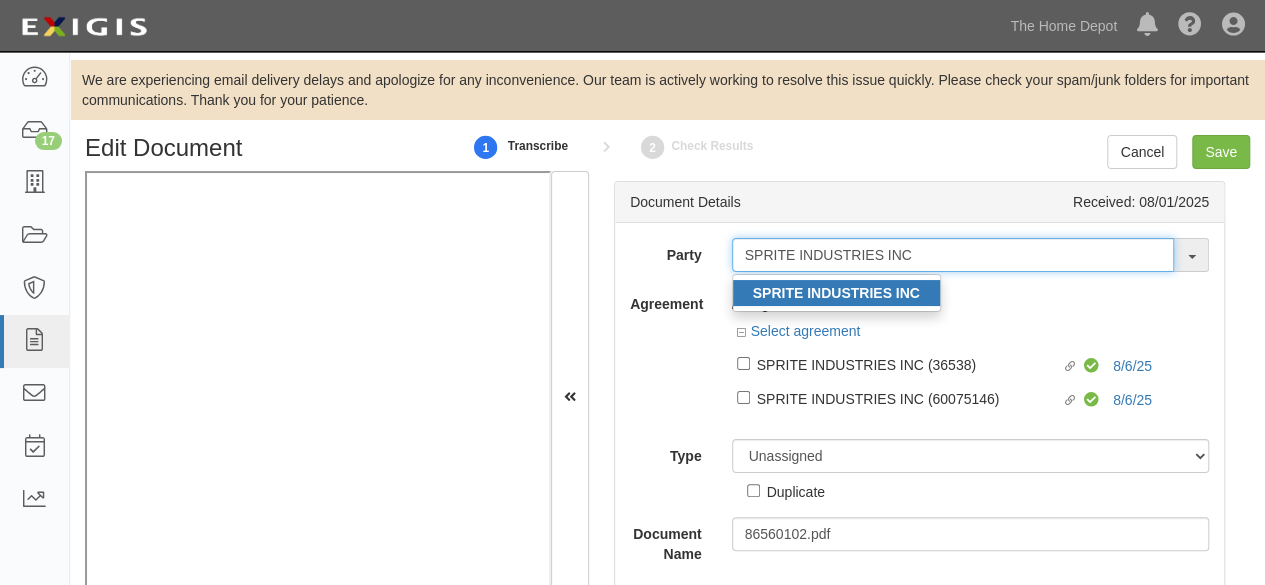 type on "SPRITE INDUSTRIES INC" 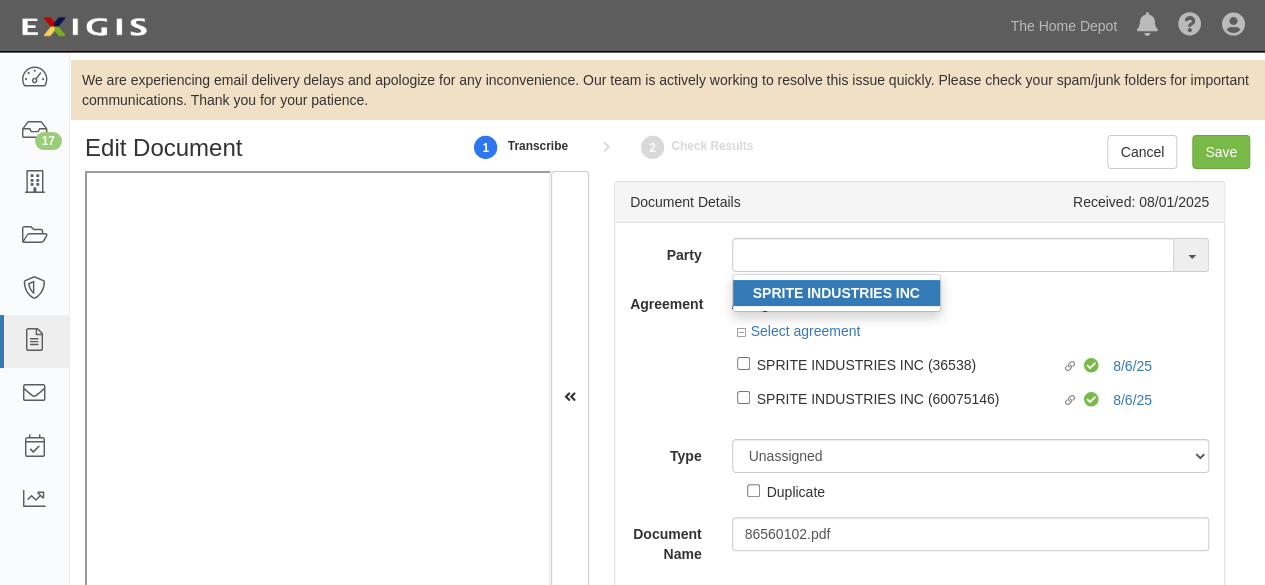 click on "SPRITE INDUSTRIES INC" at bounding box center [836, 293] 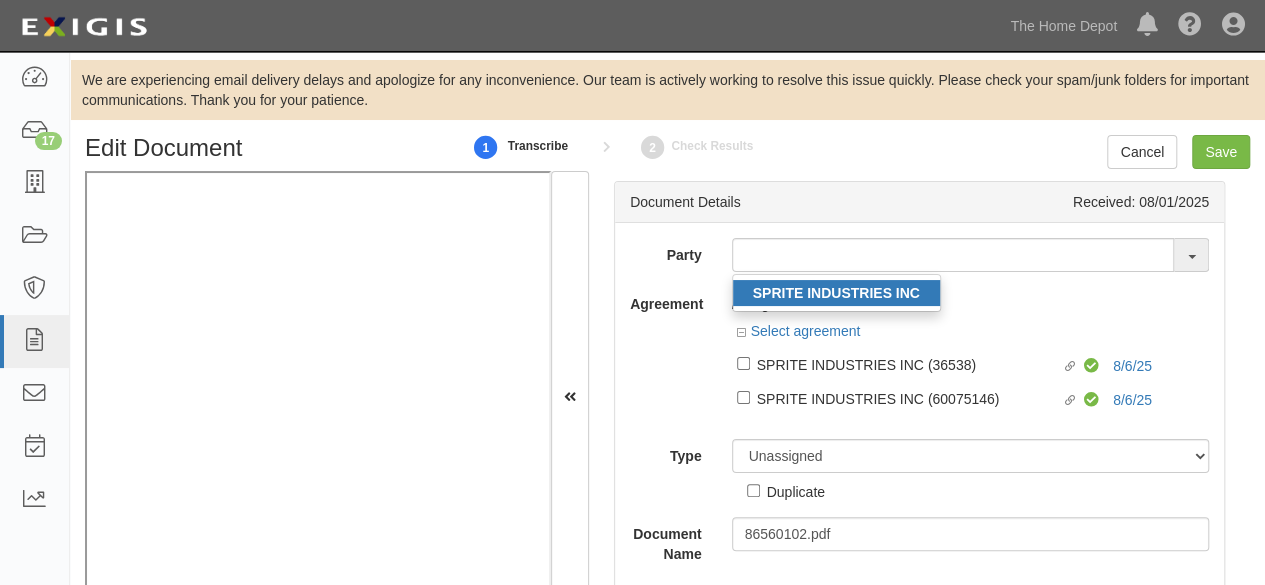 type on "SPRITE INDUSTRIES INC" 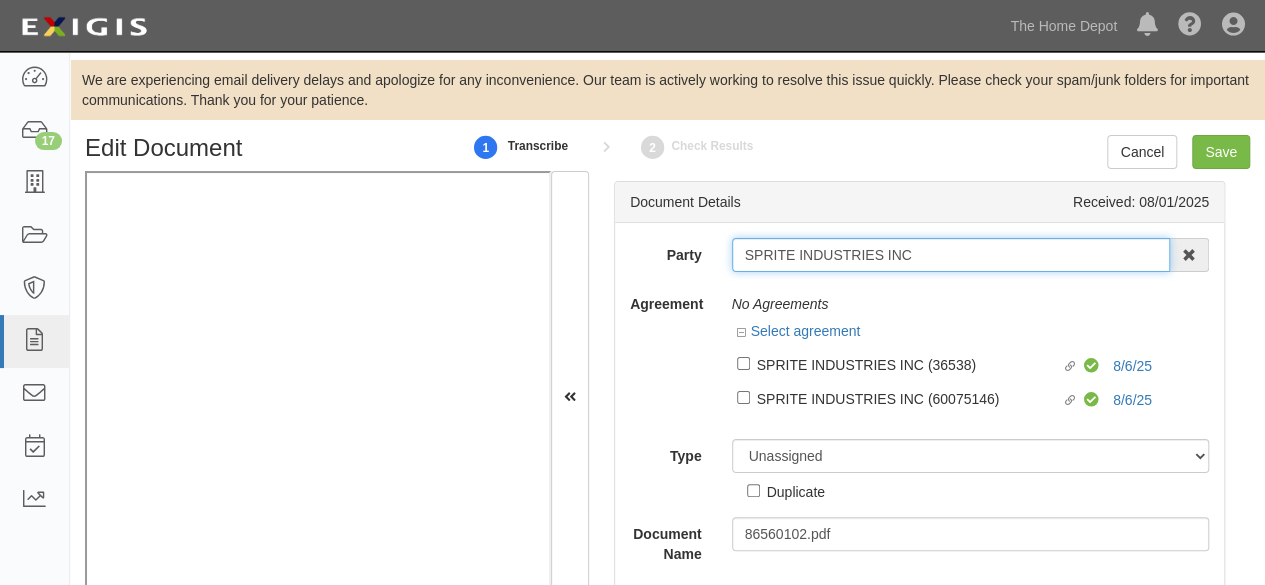 click on "SPRITE INDUSTRIES INC" at bounding box center [951, 255] 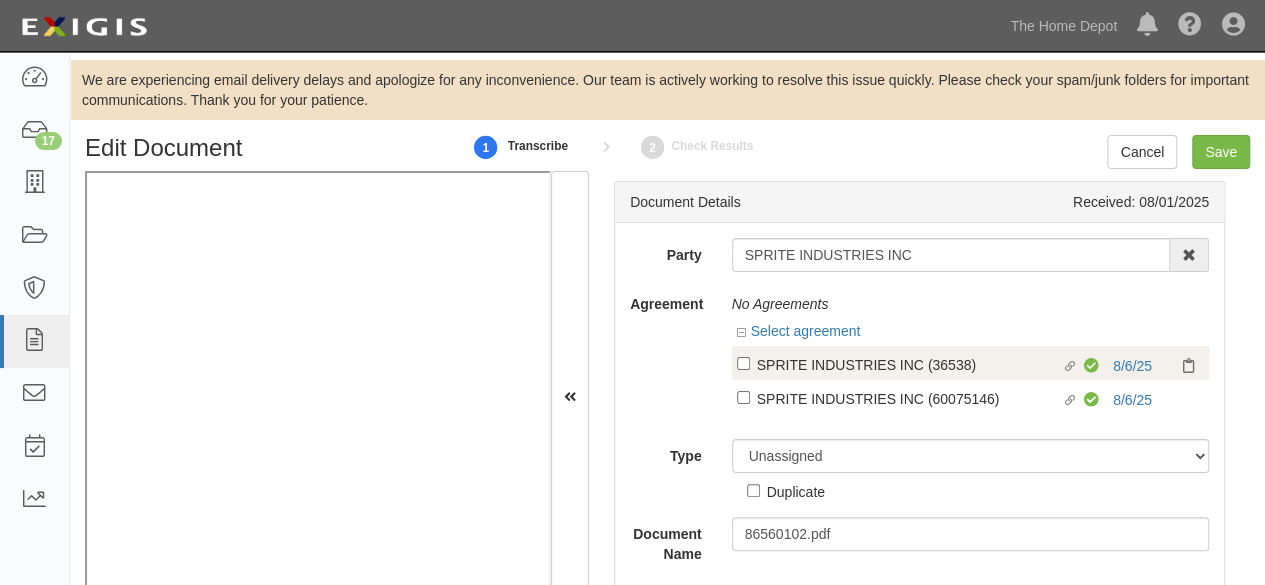 click on "SPRITE INDUSTRIES INC    (36538)" at bounding box center [909, 364] 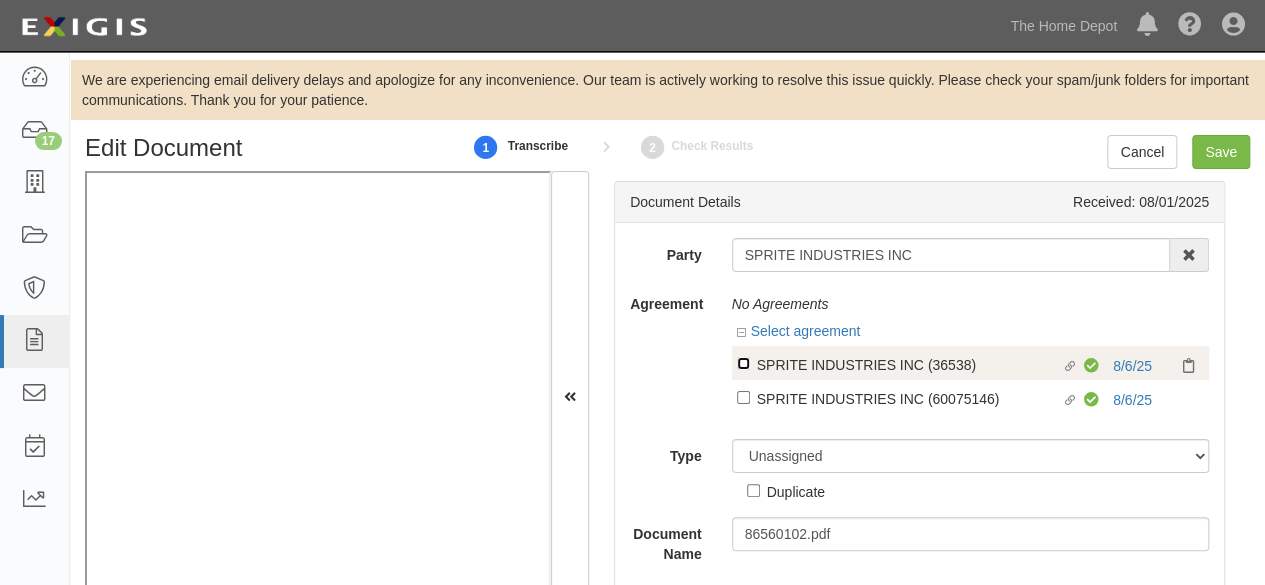 click on "Linked agreement
SPRITE INDUSTRIES INC    (36538)
Linked agreement" at bounding box center [743, 363] 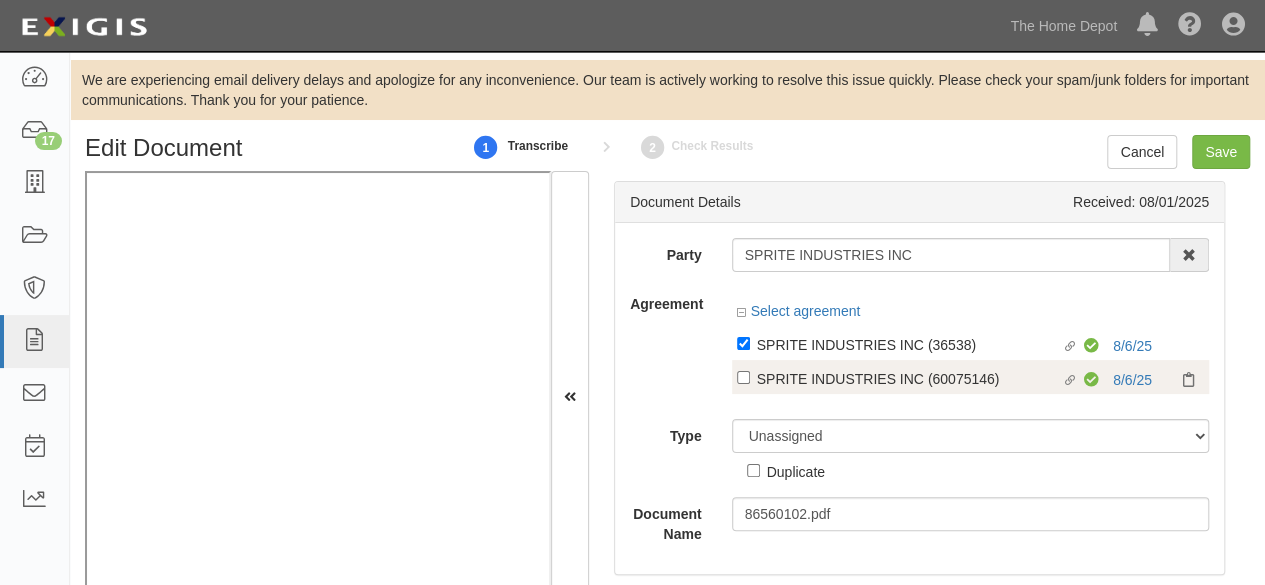 click on "SPRITE INDUSTRIES INC    (60075146)" at bounding box center (909, 344) 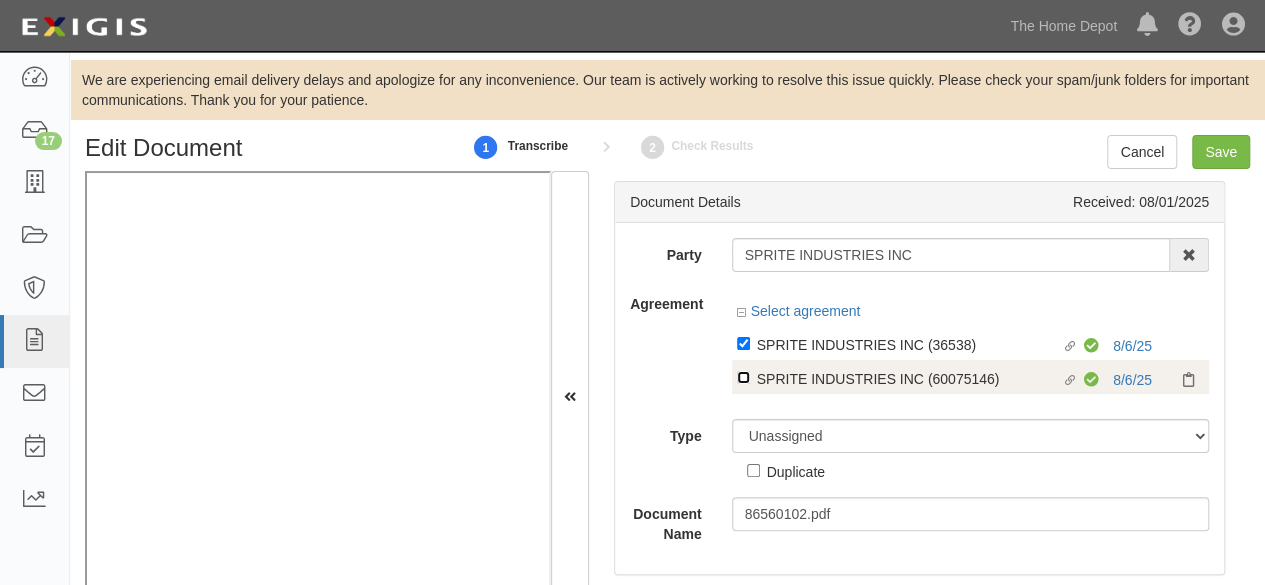 click on "Linked agreement
SPRITE INDUSTRIES INC    (60075146)
Linked agreement" at bounding box center [743, 343] 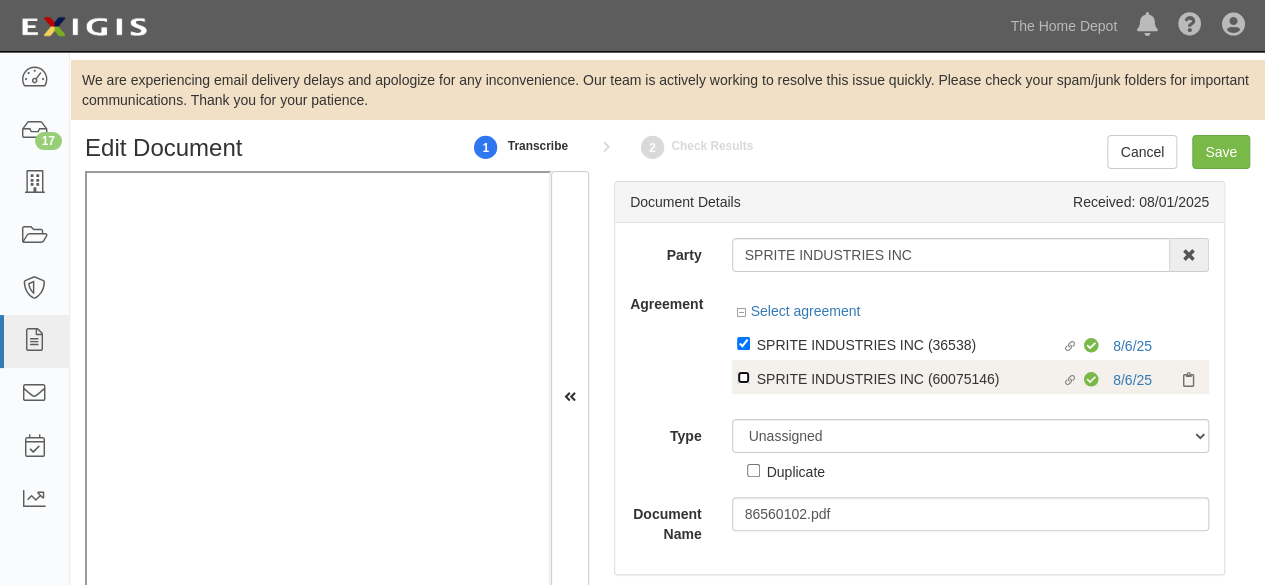 checkbox on "true" 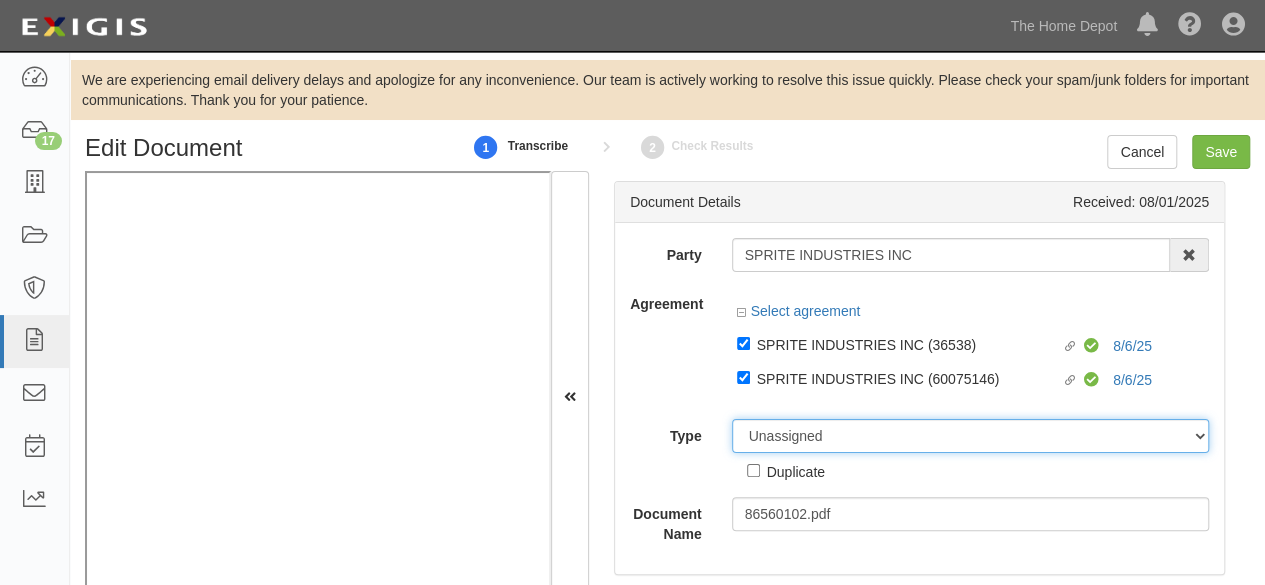 click on "Unassigned
Binder
Cancellation Notice
Certificate
Contract
Endorsement
Insurance Policy
Junk
Other Document
Policy Declarations
Reinstatement Notice
Requirements
Waiver Request" at bounding box center [971, 436] 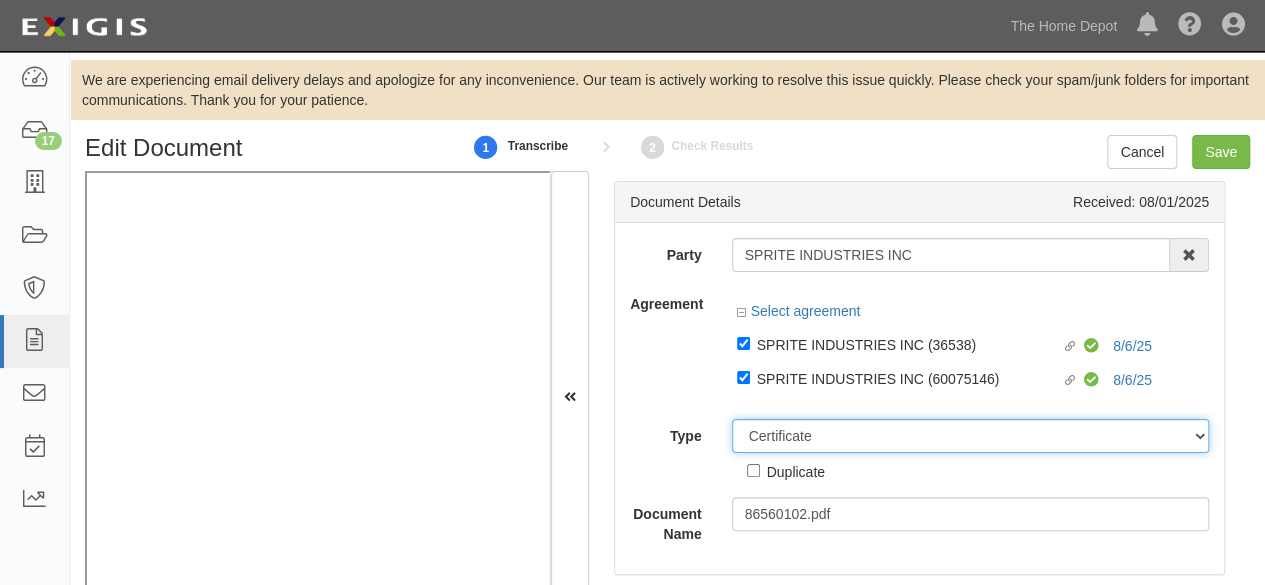 click on "Unassigned
Binder
Cancellation Notice
Certificate
Contract
Endorsement
Insurance Policy
Junk
Other Document
Policy Declarations
Reinstatement Notice
Requirements
Waiver Request" at bounding box center (971, 436) 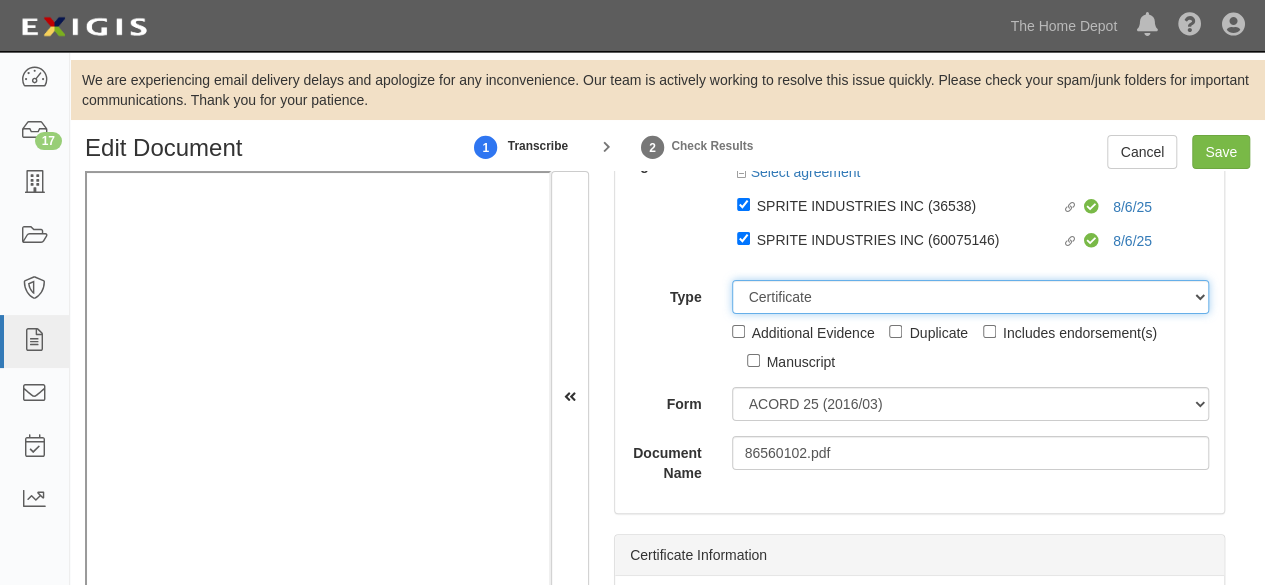 scroll, scrollTop: 200, scrollLeft: 0, axis: vertical 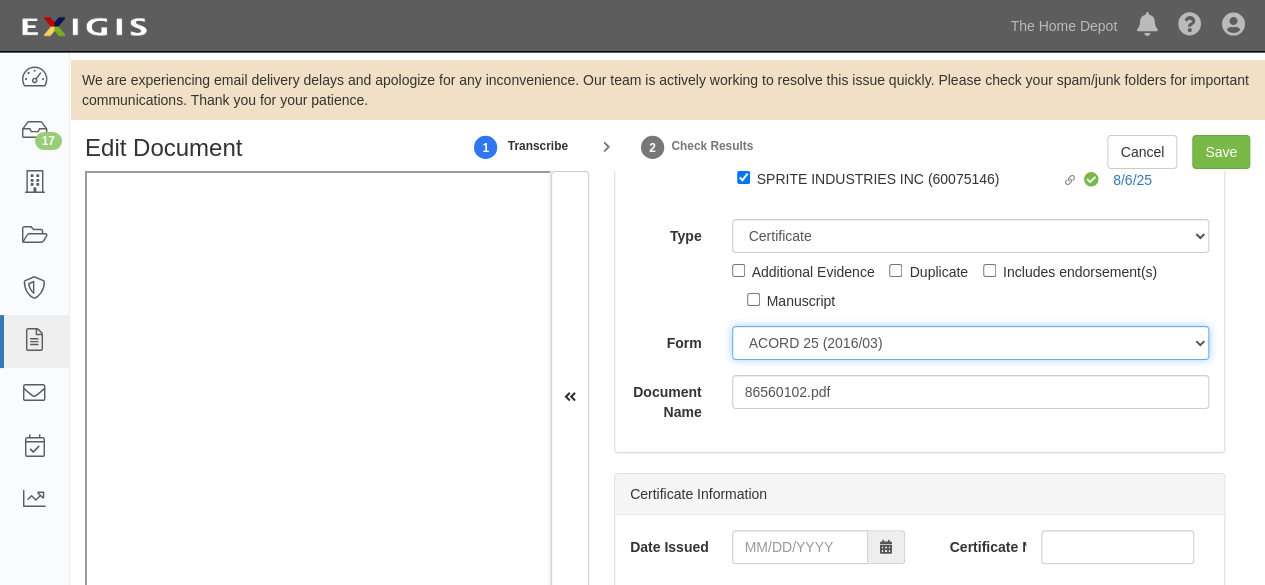 drag, startPoint x: 827, startPoint y: 343, endPoint x: 820, endPoint y: 357, distance: 15.652476 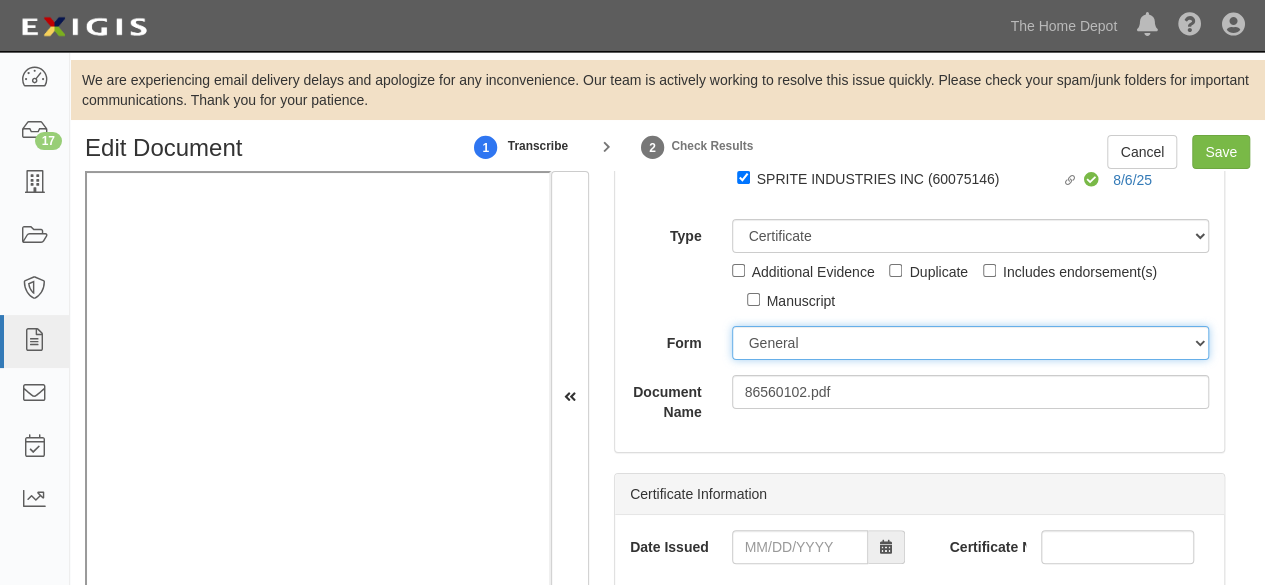 click on "ACORD 25 (2016/03)
ACORD 101
ACORD 855 NY (2014/05)
General" at bounding box center (971, 343) 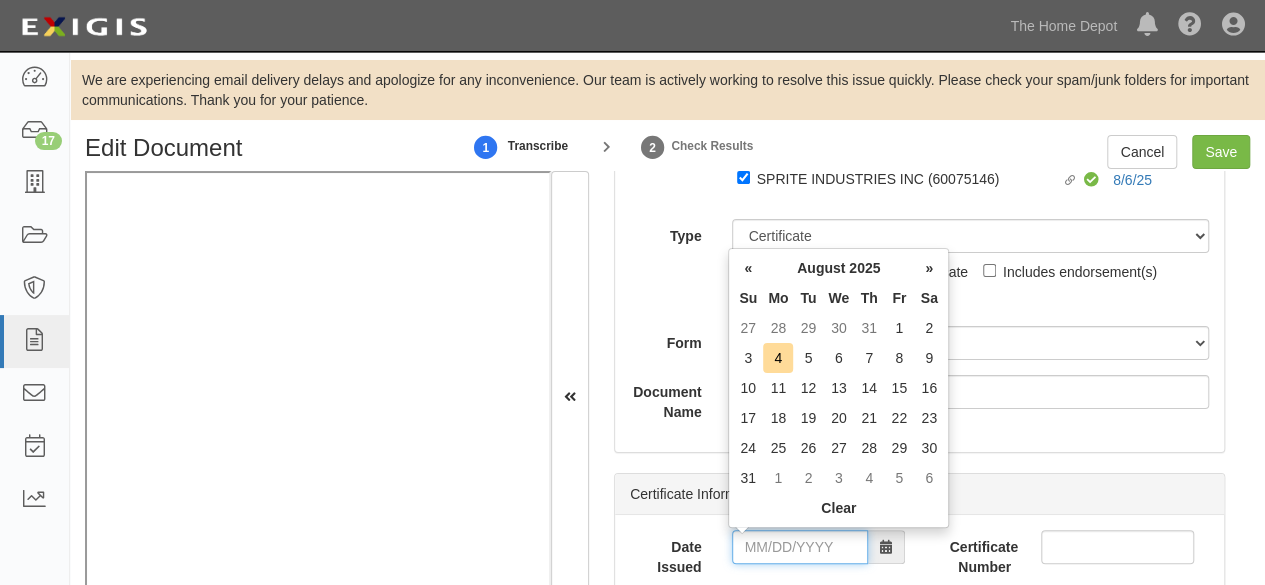 click on "Date Issued" at bounding box center [800, 547] 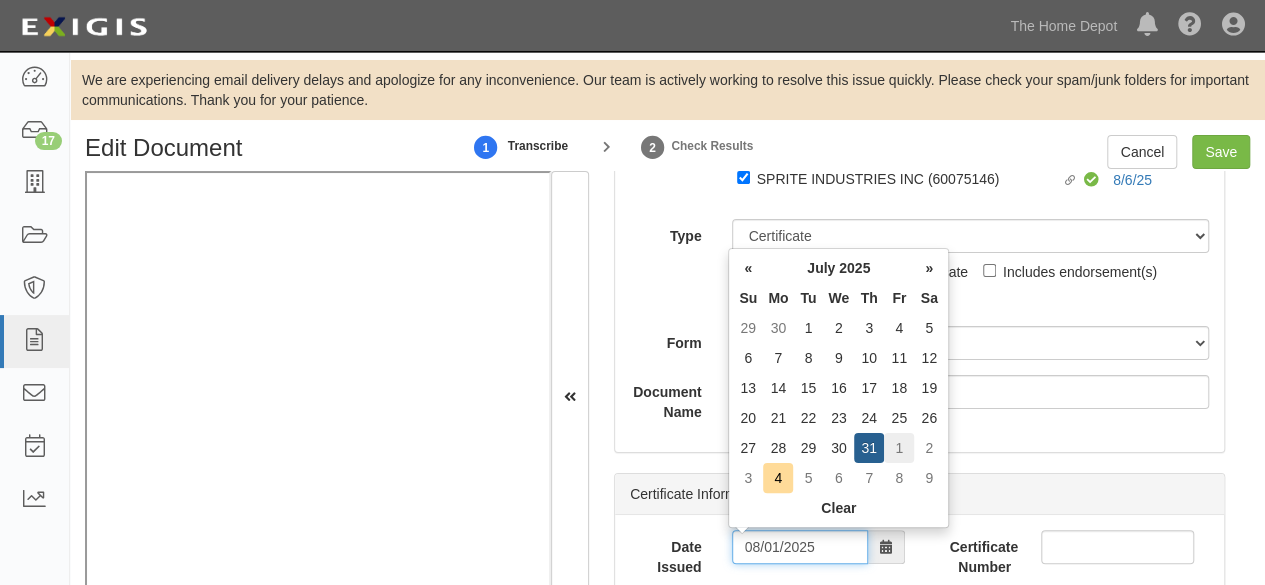 type on "08/01/2025" 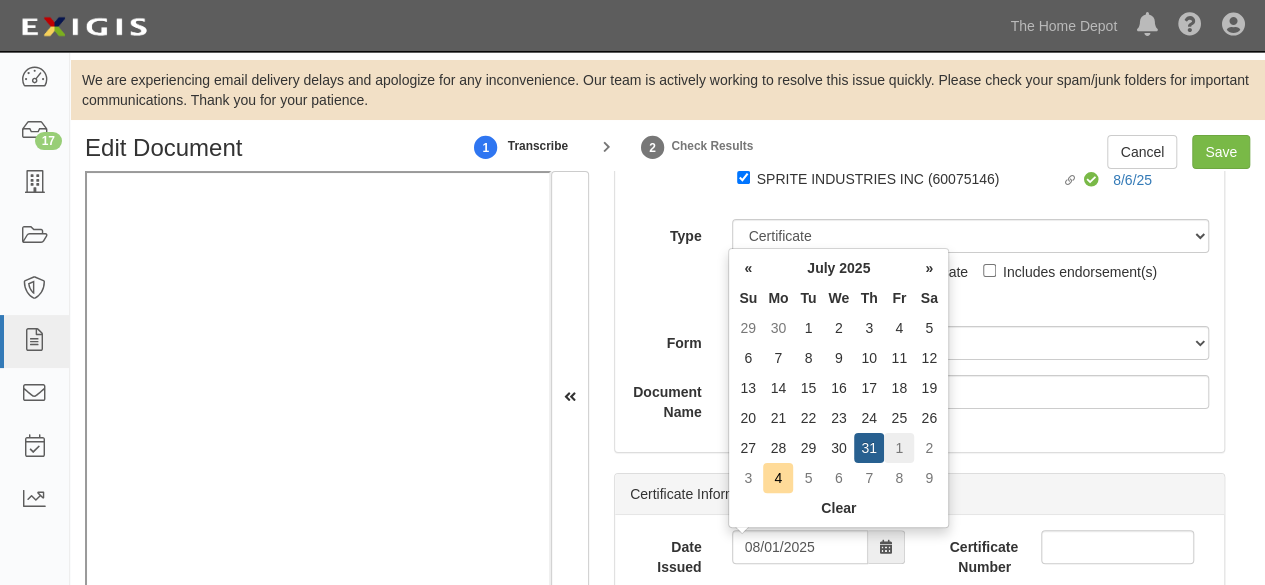 click on "1" at bounding box center (899, 448) 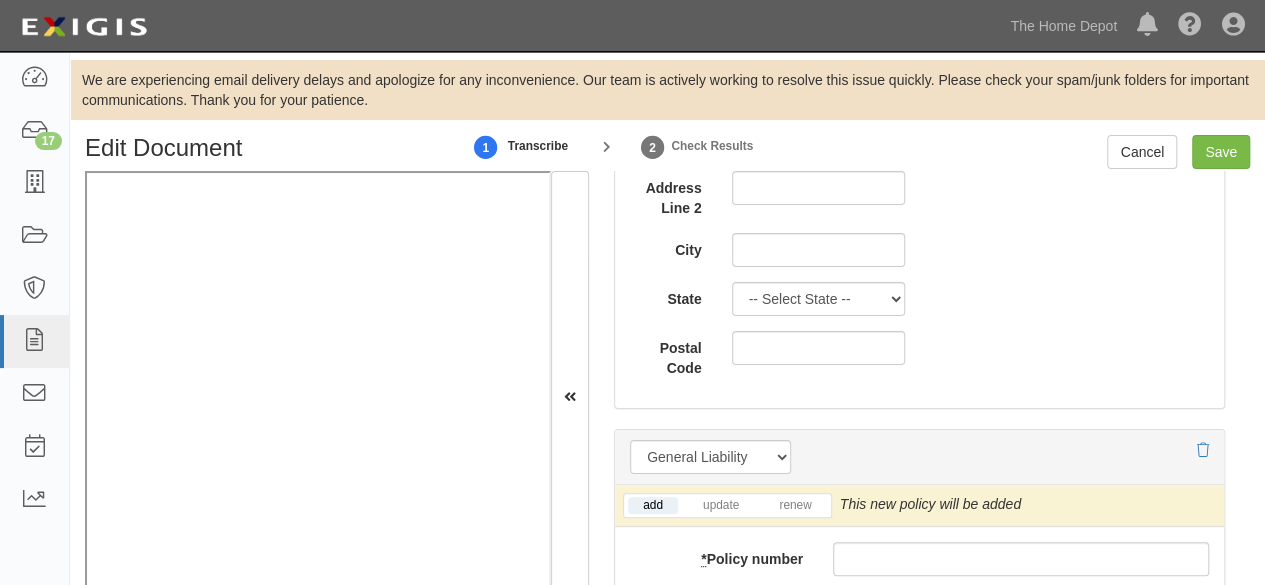 scroll, scrollTop: 1700, scrollLeft: 0, axis: vertical 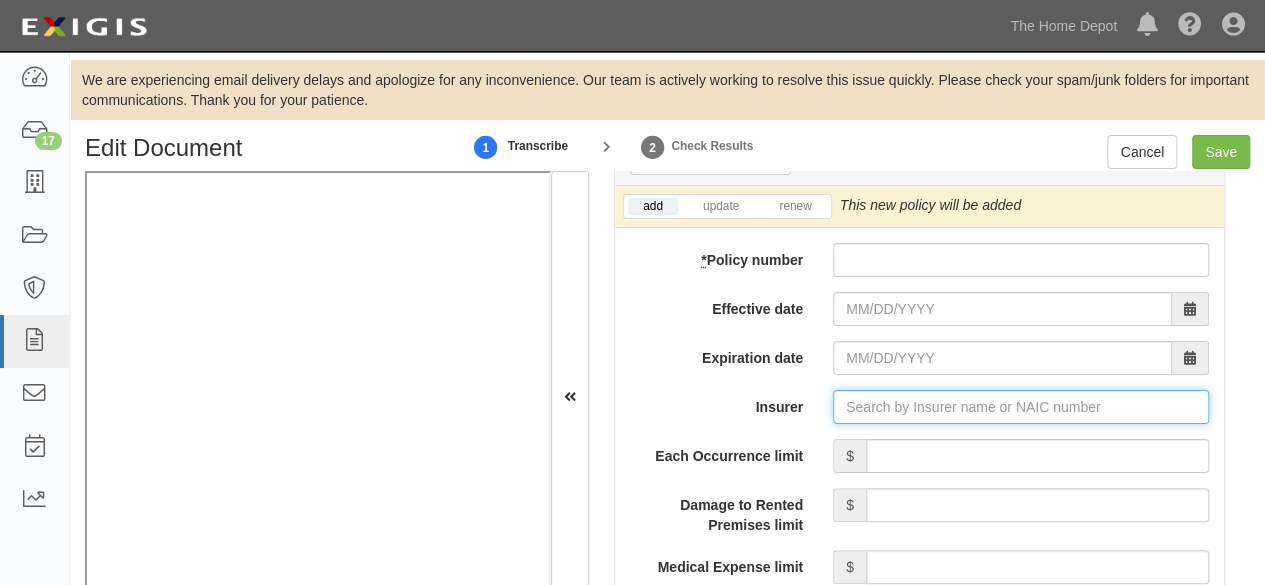 click on "Insurer" at bounding box center [1021, 407] 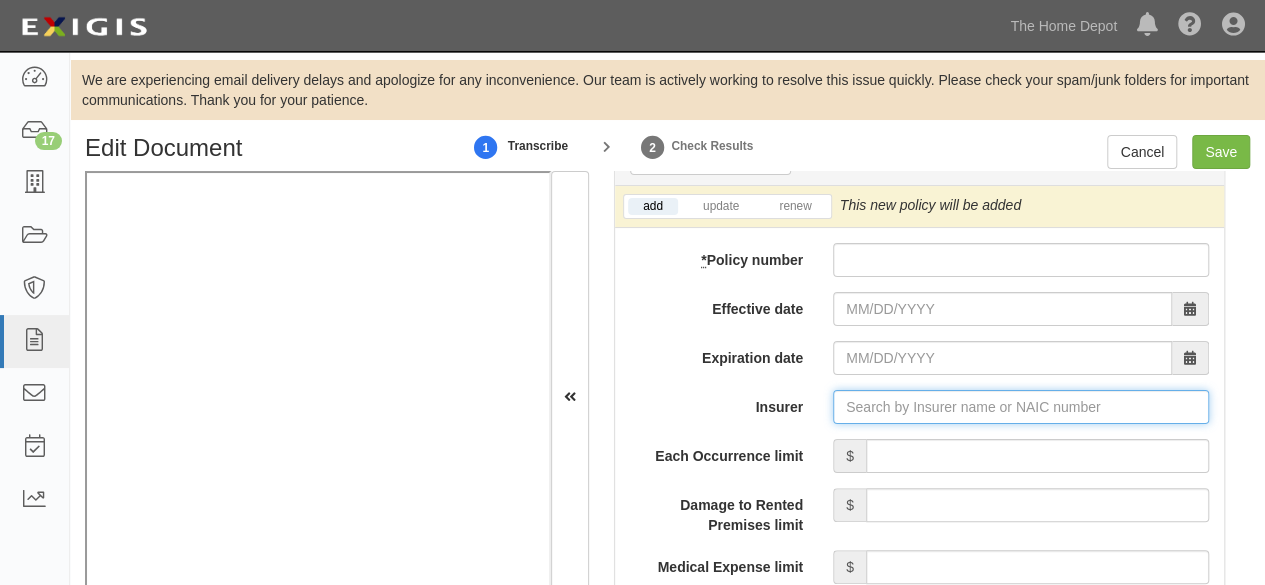 paste on "25682" 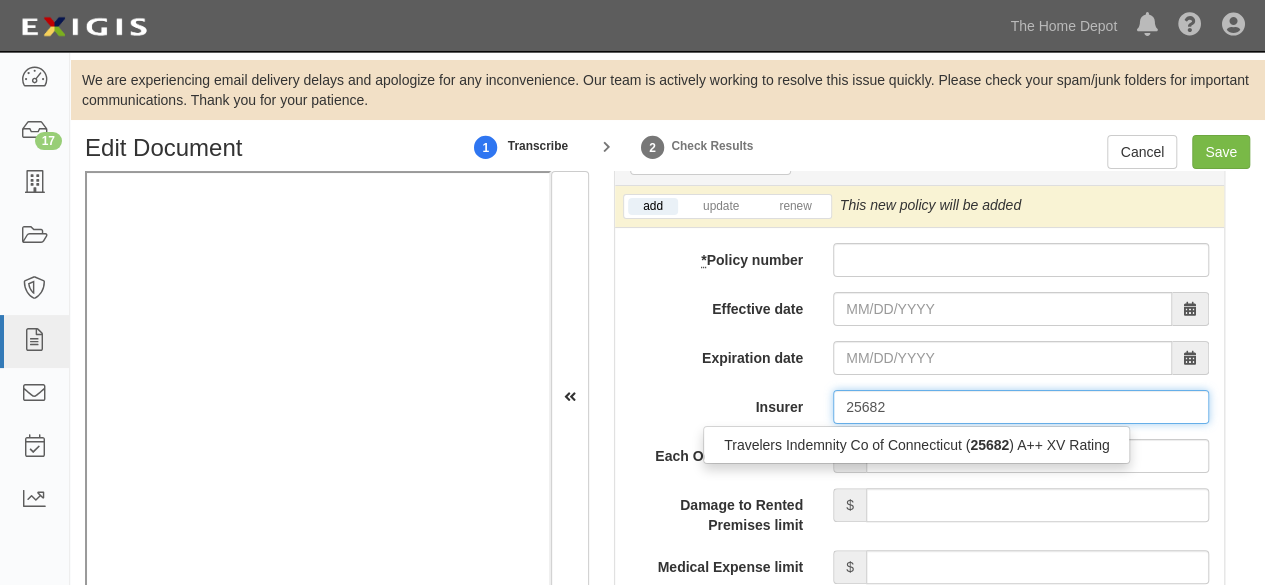 drag, startPoint x: 850, startPoint y: 439, endPoint x: 524, endPoint y: 468, distance: 327.28732 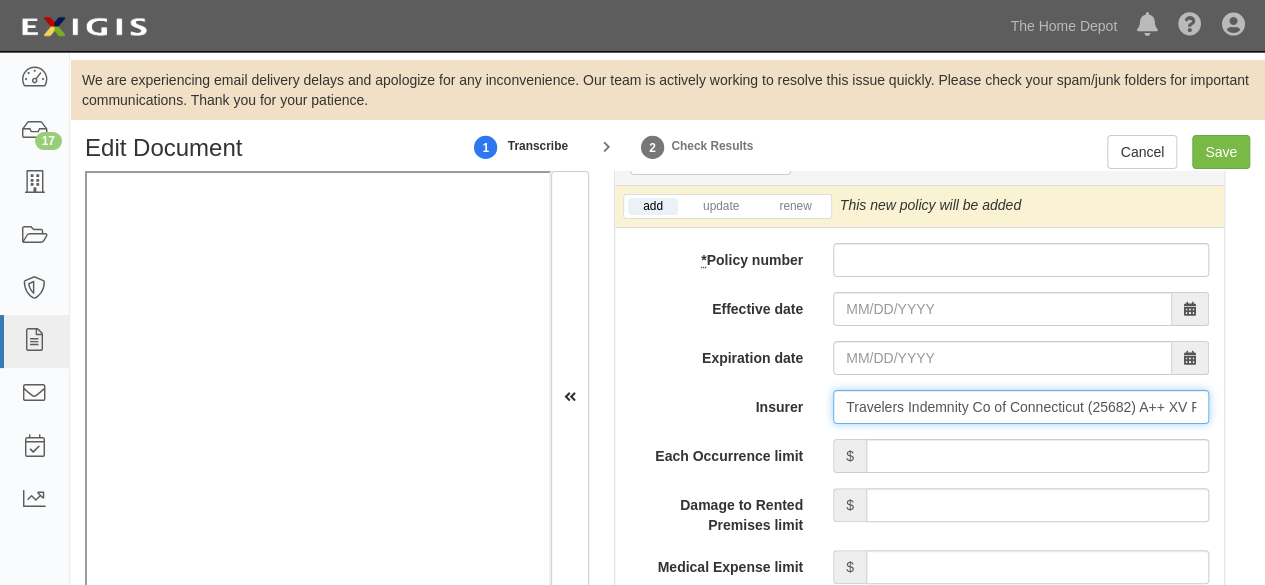 type on "Travelers Indemnity Co of Connecticut (25682) A++ XV Rating" 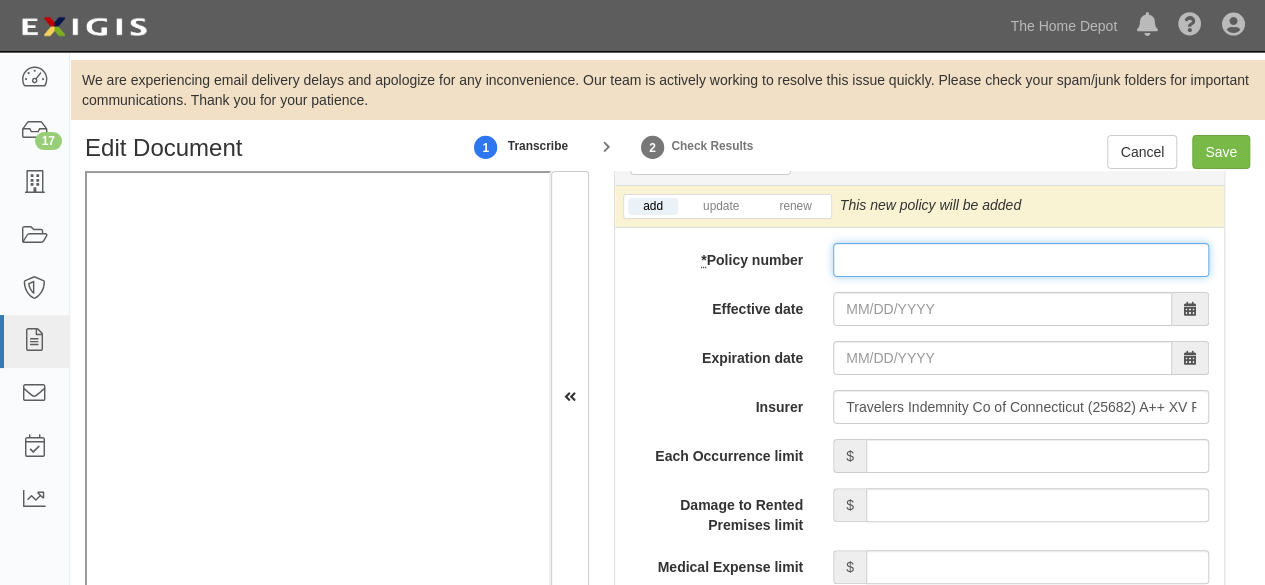 paste on "680-5A057560" 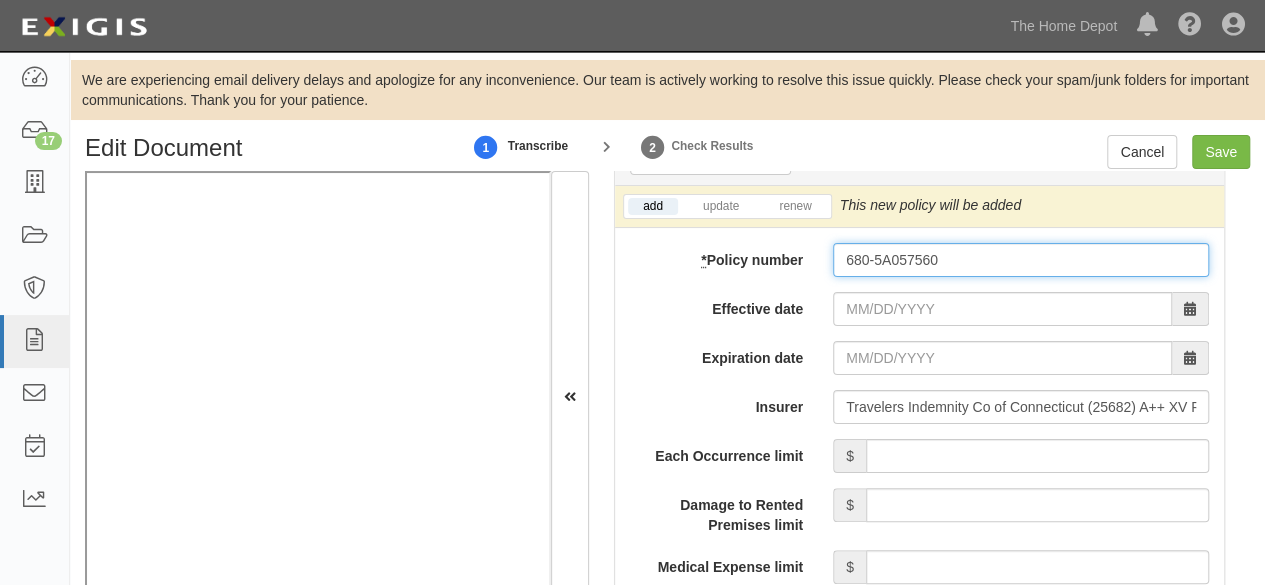 drag, startPoint x: 873, startPoint y: 262, endPoint x: 872, endPoint y: 276, distance: 14.035668 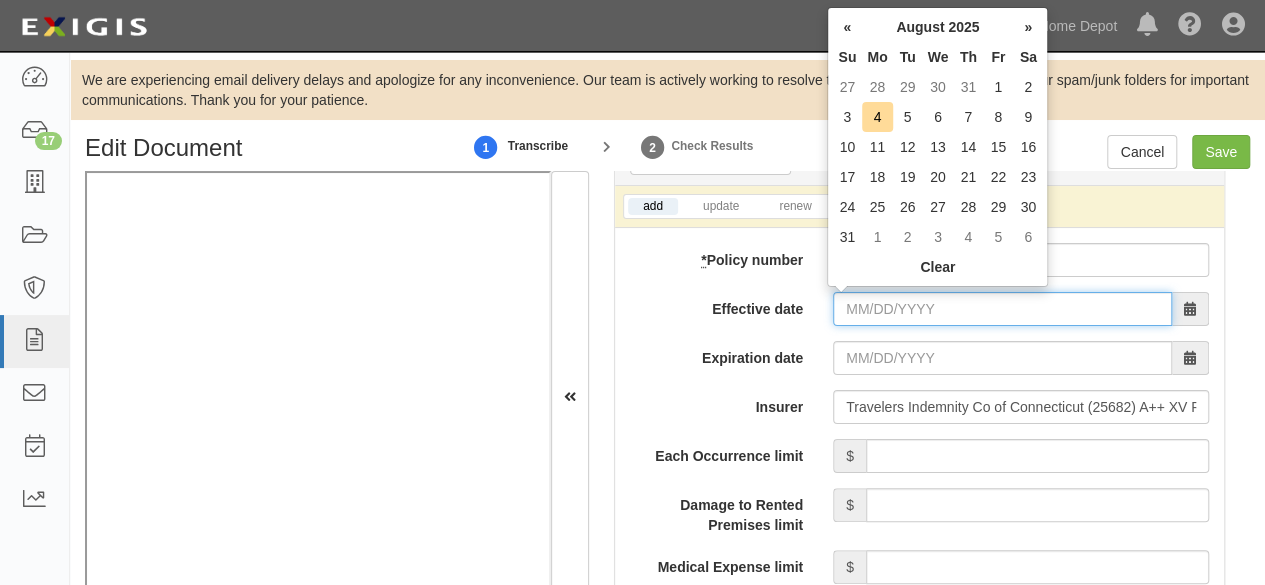 click on "Effective date" at bounding box center [1002, 309] 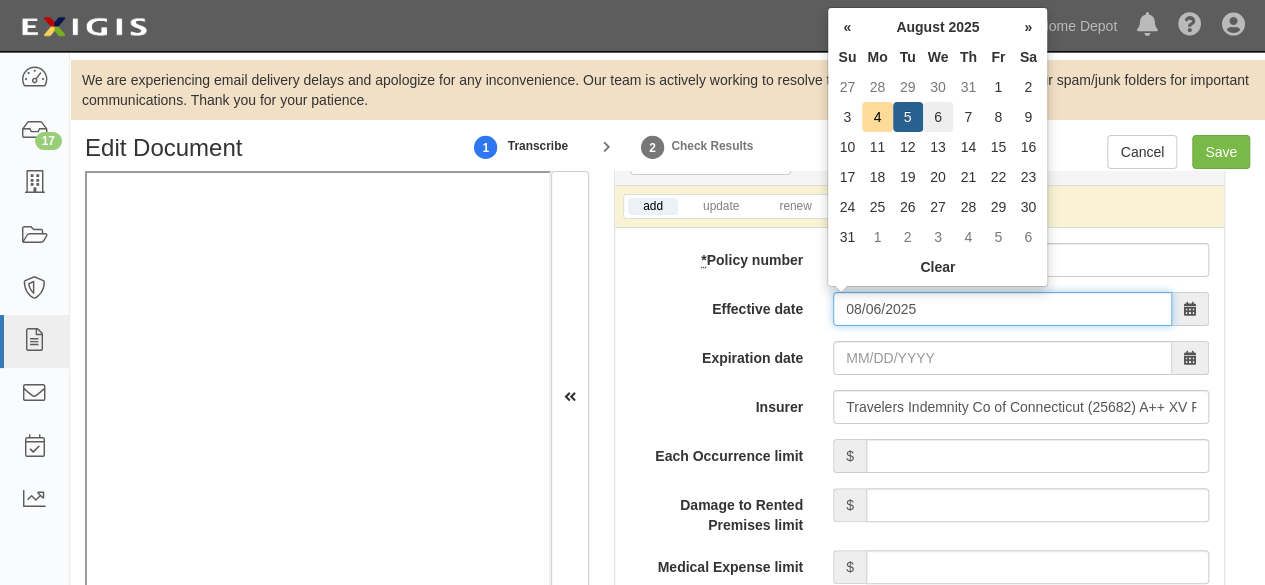 type on "08/06/2025" 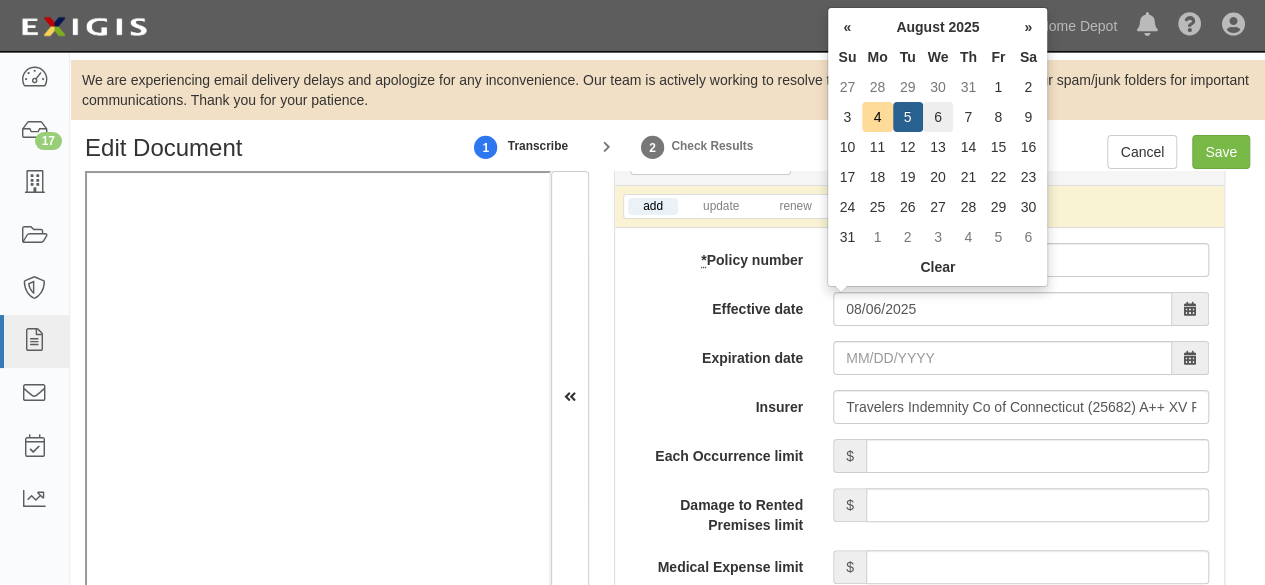 type on "08/06/2026" 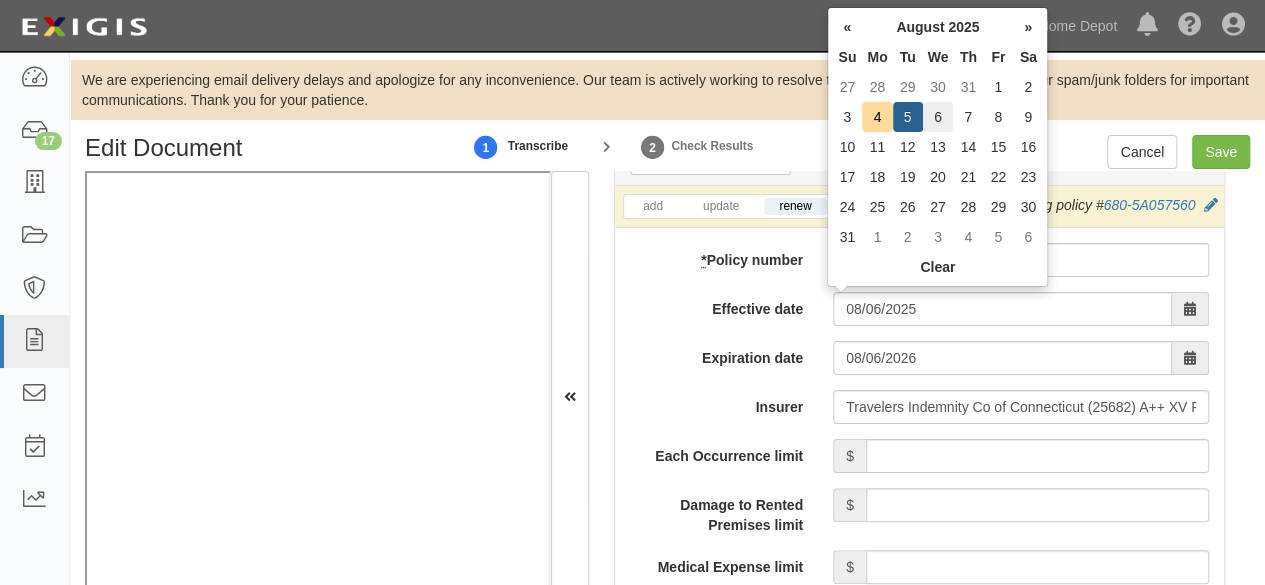 click on "6" at bounding box center (938, 117) 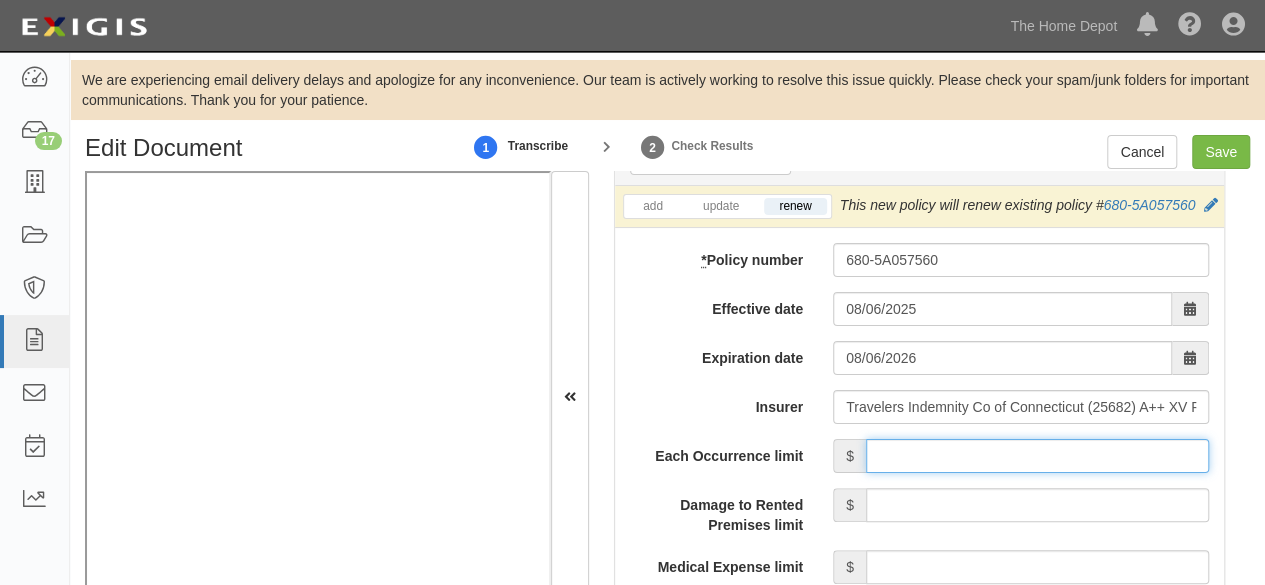drag, startPoint x: 1012, startPoint y: 475, endPoint x: 1006, endPoint y: 457, distance: 18.973665 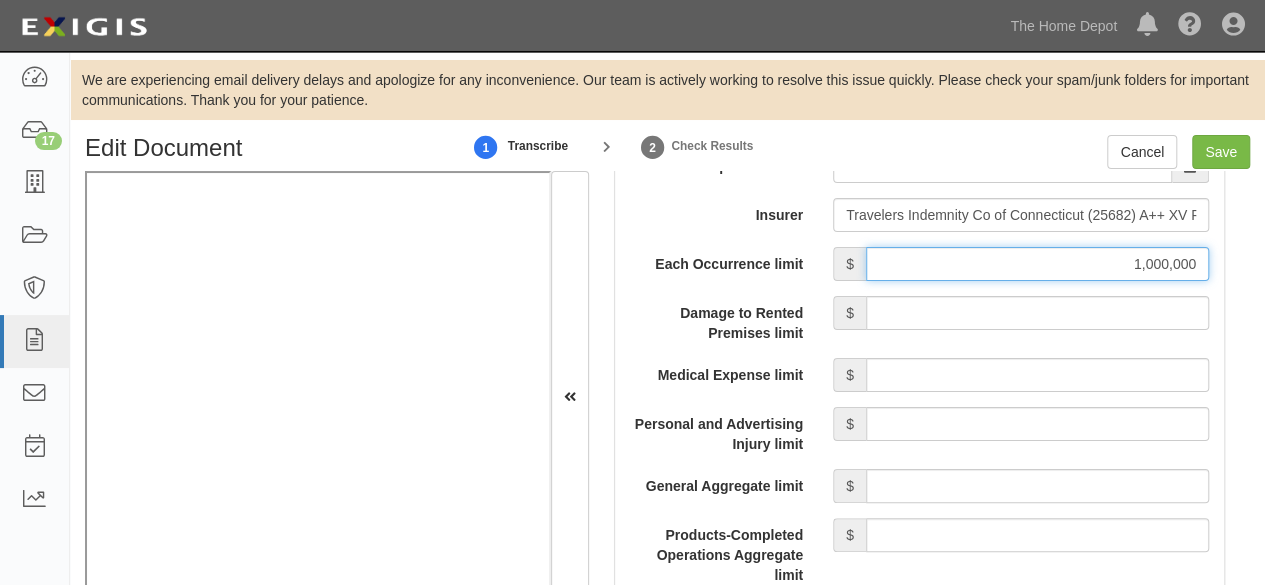 scroll, scrollTop: 1900, scrollLeft: 0, axis: vertical 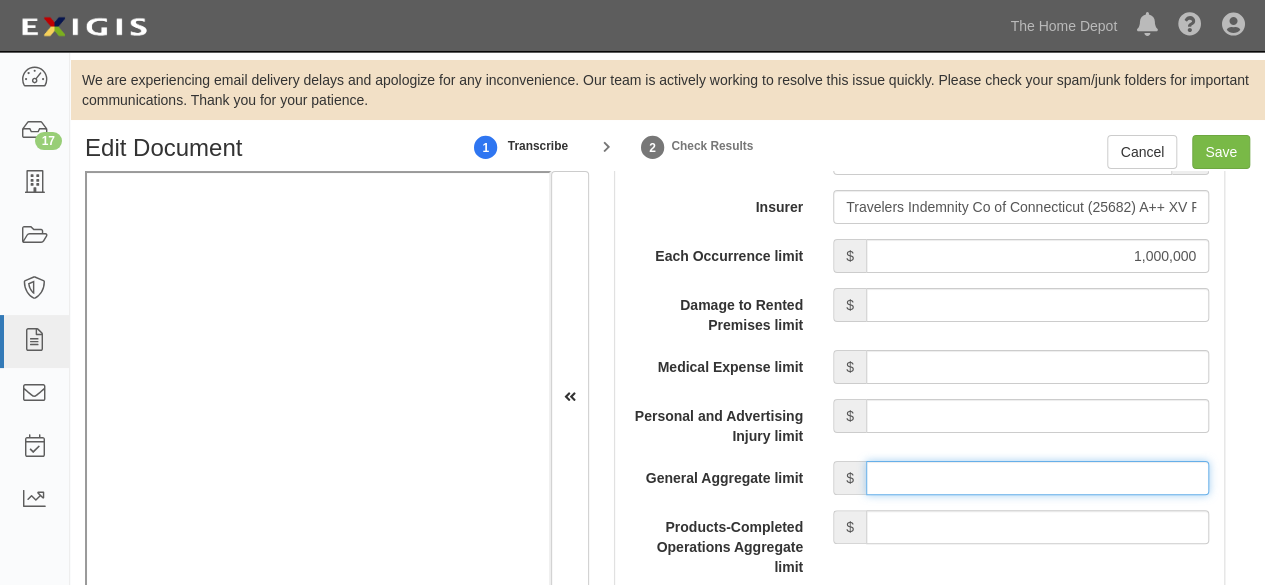drag, startPoint x: 945, startPoint y: 500, endPoint x: 953, endPoint y: 482, distance: 19.697716 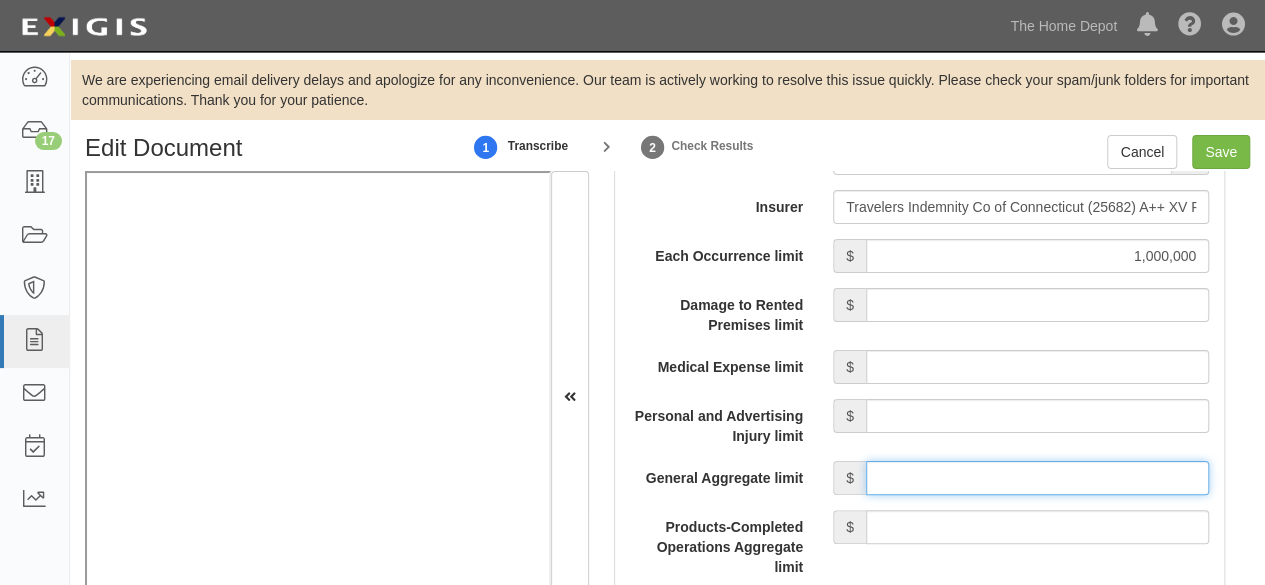 type on "2,000,000" 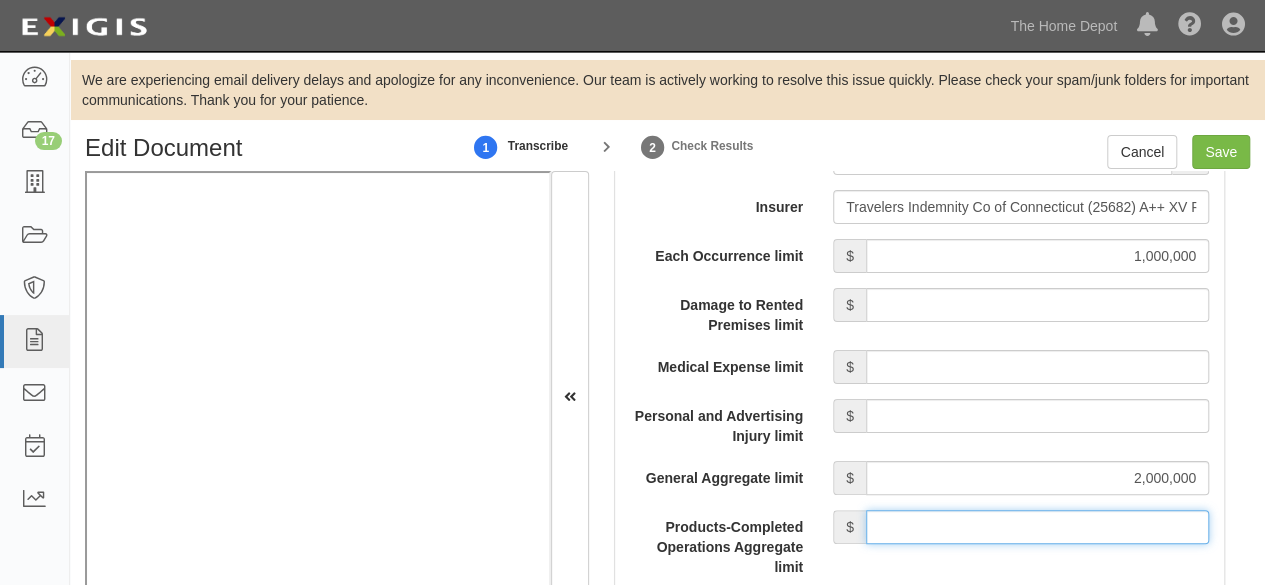 click on "Products-Completed Operations Aggregate limit" at bounding box center (1037, 527) 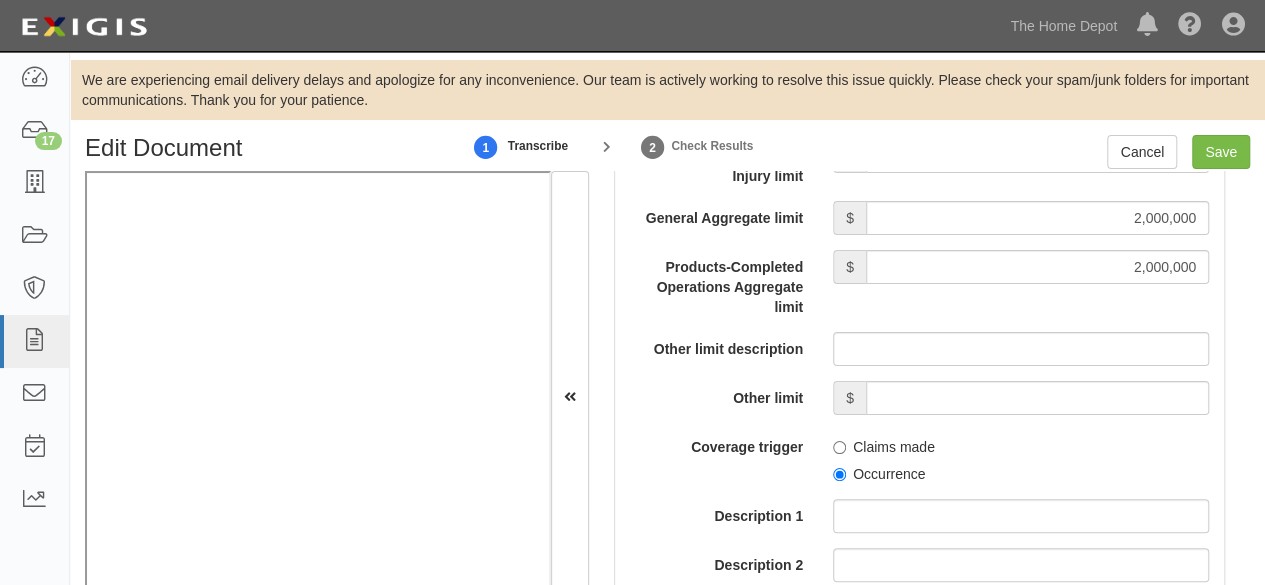 scroll, scrollTop: 2200, scrollLeft: 0, axis: vertical 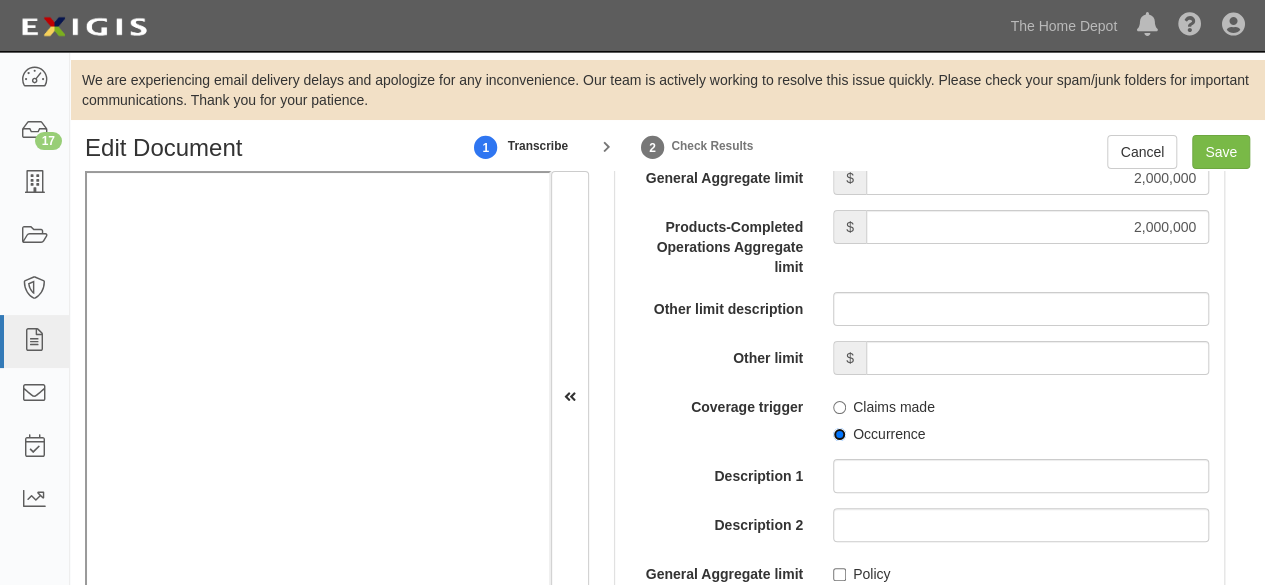 click on "Occurrence" at bounding box center [839, 434] 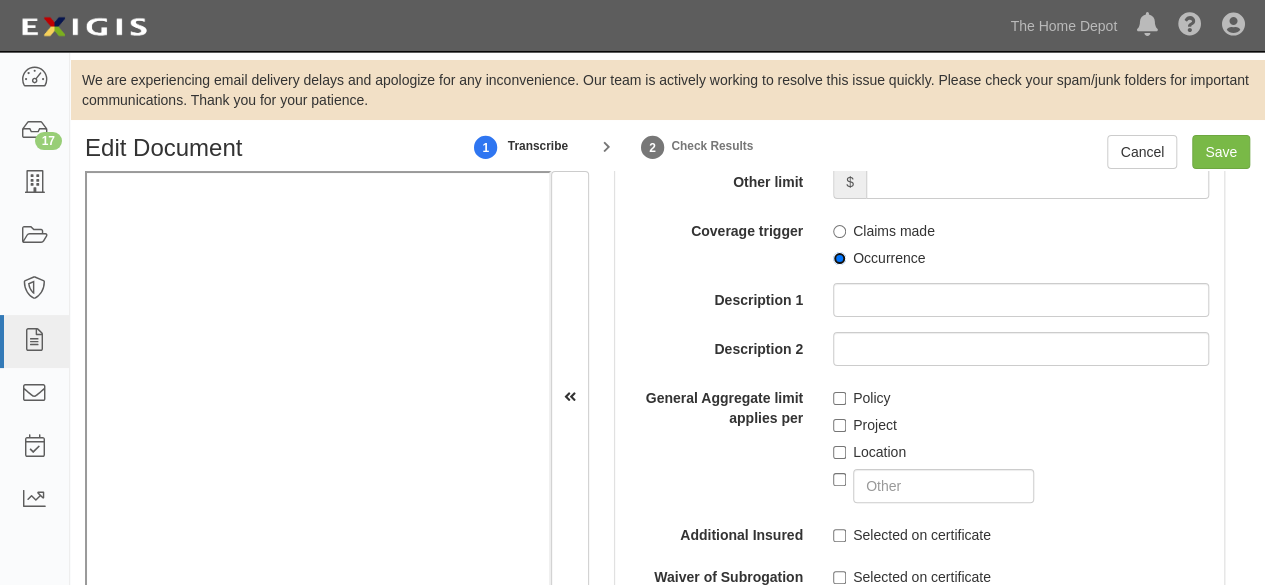 scroll, scrollTop: 2400, scrollLeft: 0, axis: vertical 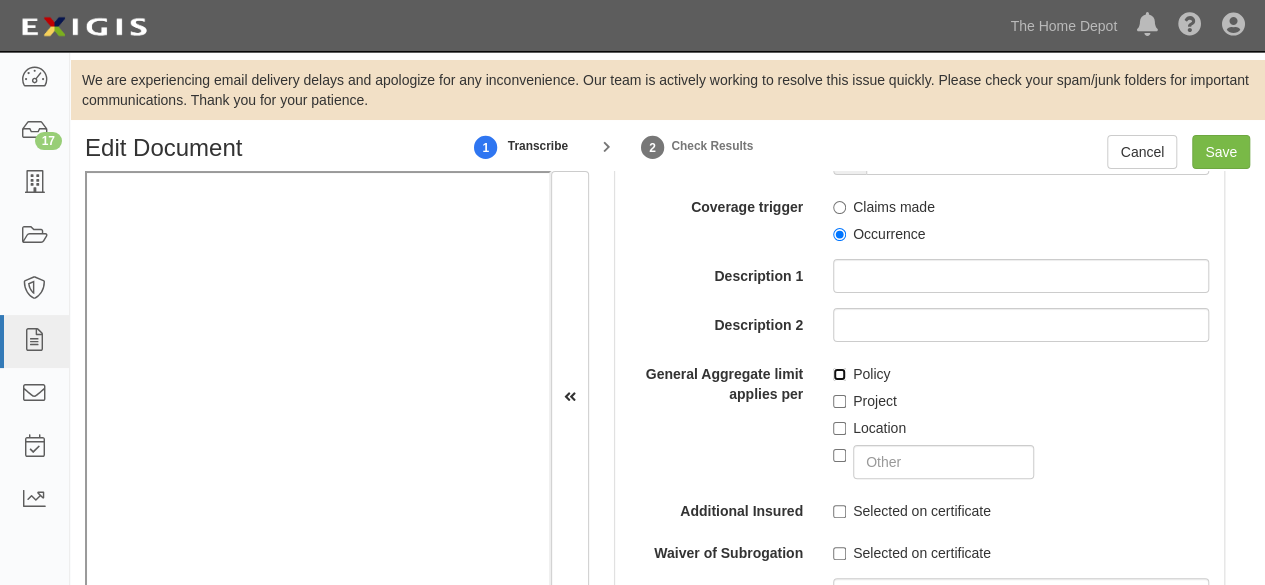drag, startPoint x: 834, startPoint y: 389, endPoint x: 870, endPoint y: 492, distance: 109.11004 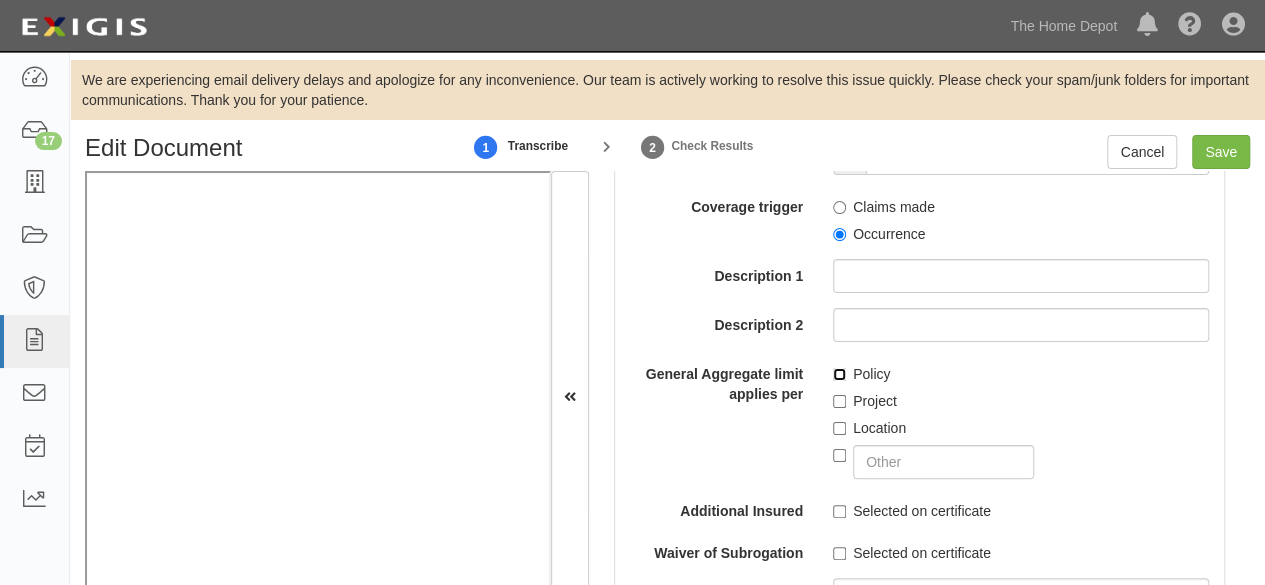 click on "Policy" at bounding box center (839, 374) 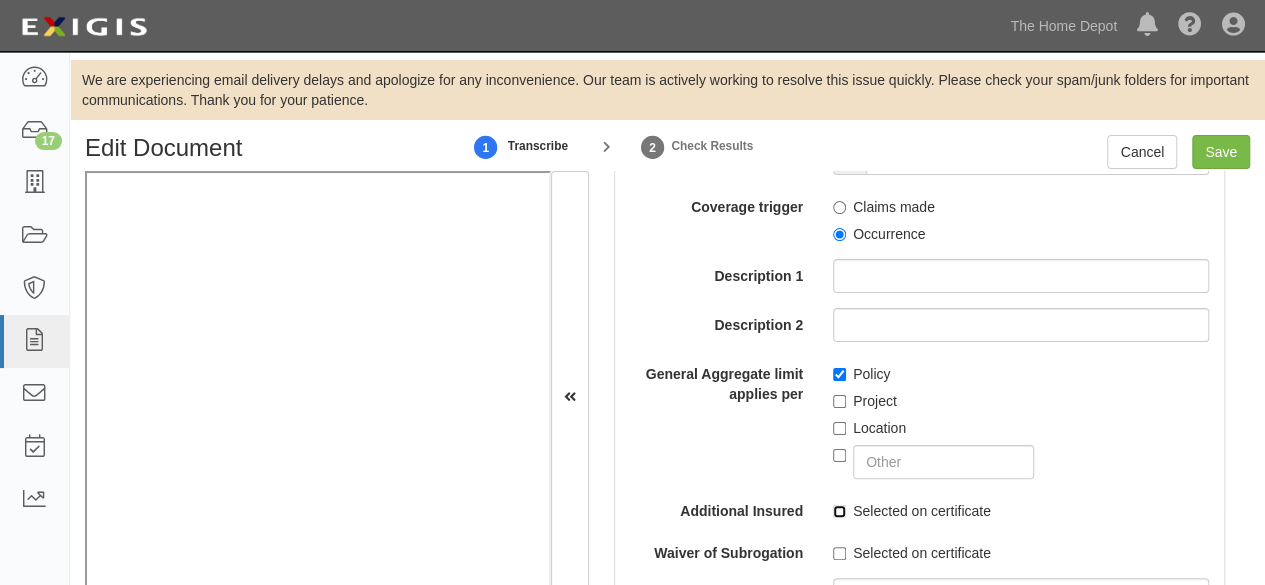 drag, startPoint x: 826, startPoint y: 527, endPoint x: 547, endPoint y: 506, distance: 279.7892 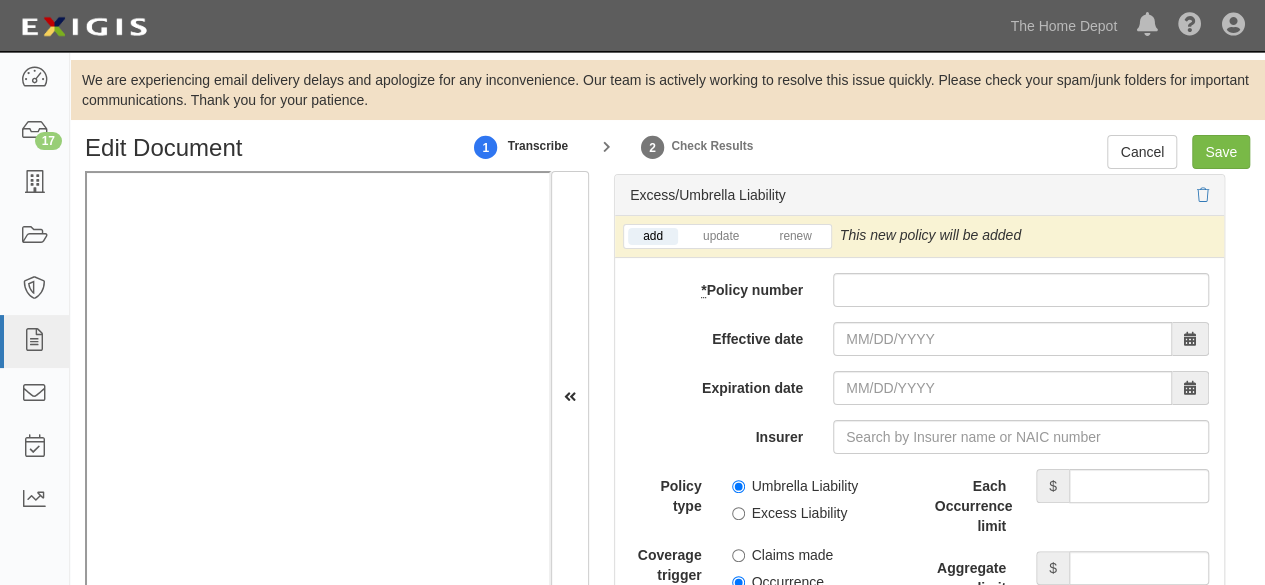 scroll, scrollTop: 4400, scrollLeft: 0, axis: vertical 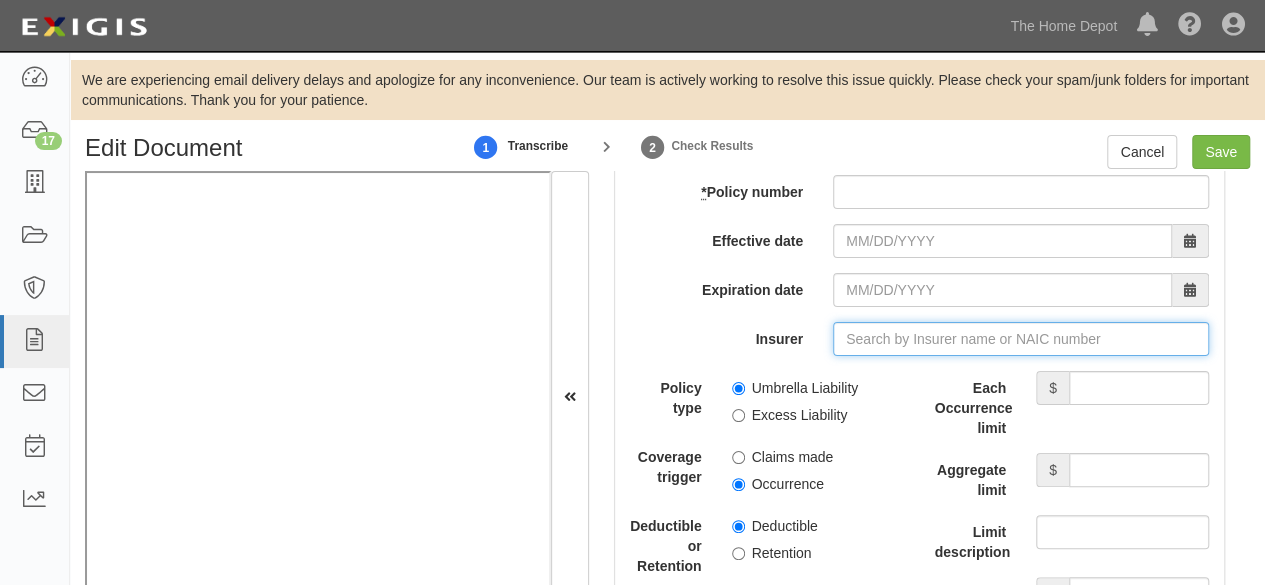 click on "Insurer" at bounding box center [1021, 339] 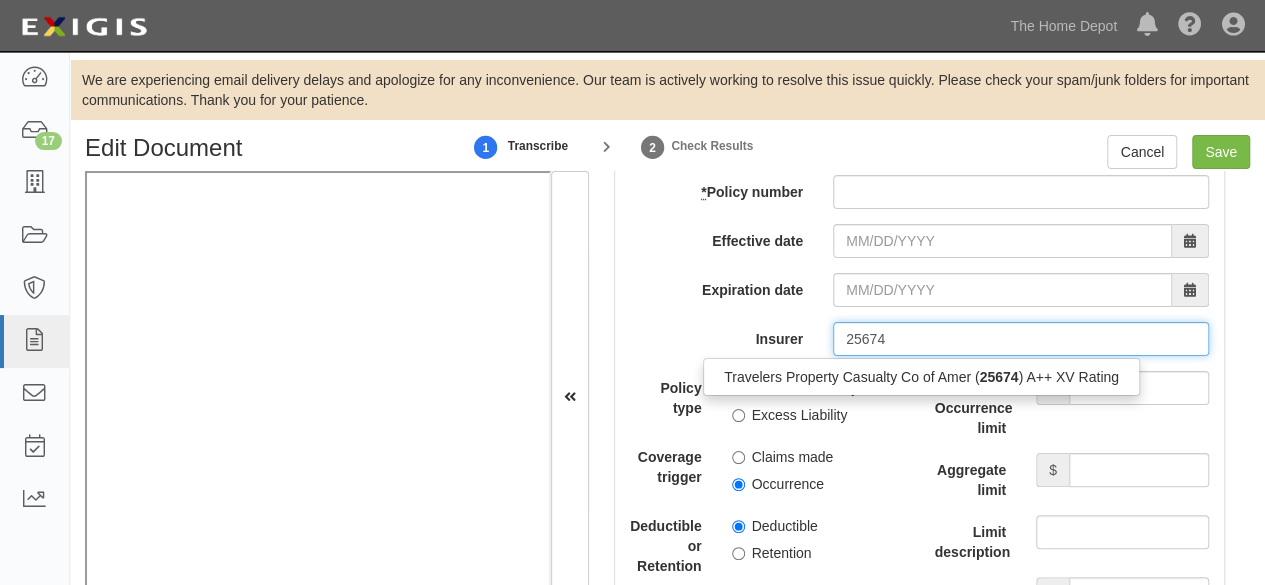 drag, startPoint x: 828, startPoint y: 395, endPoint x: 854, endPoint y: 399, distance: 26.305893 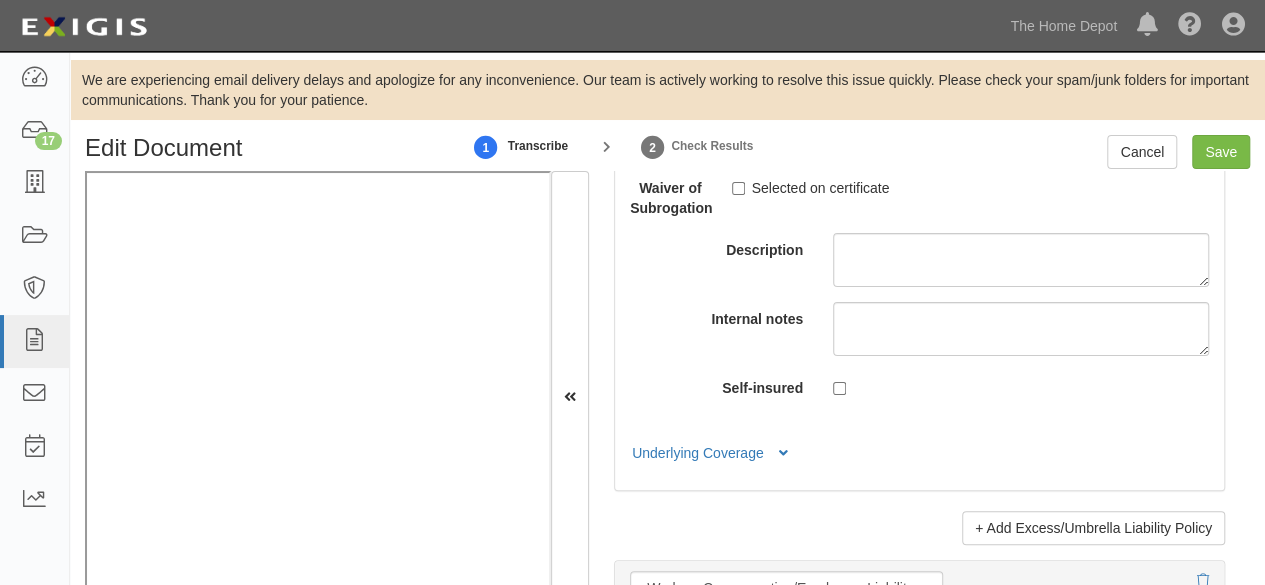 scroll, scrollTop: 5200, scrollLeft: 0, axis: vertical 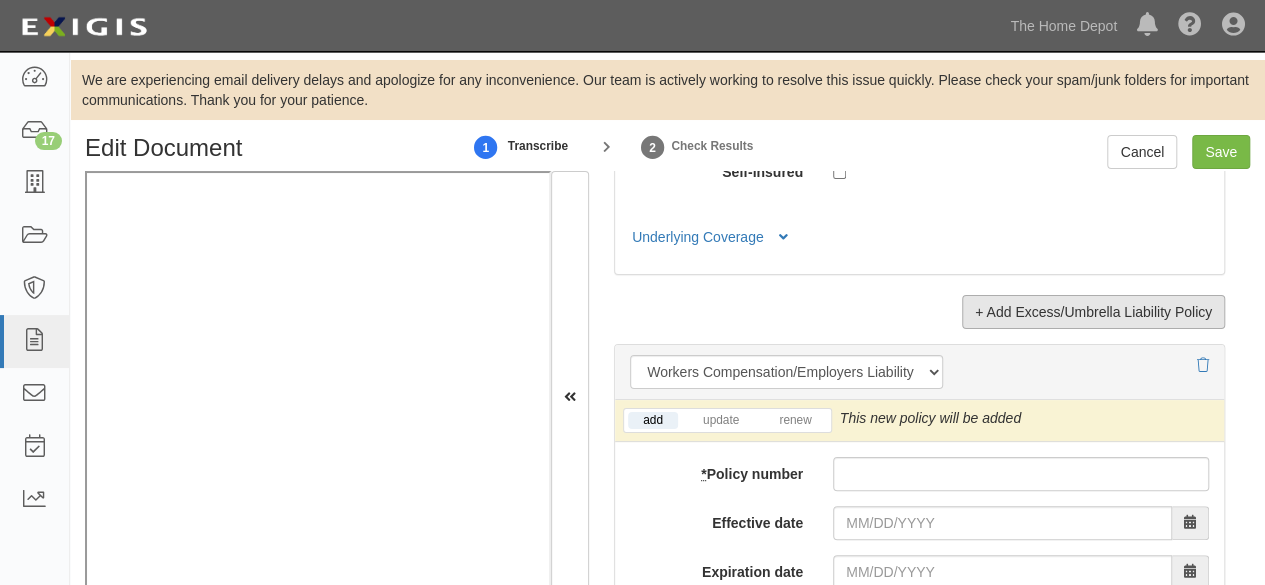 type on "Travelers Property Casualty Co of Amer (25674) A++ XV Rating" 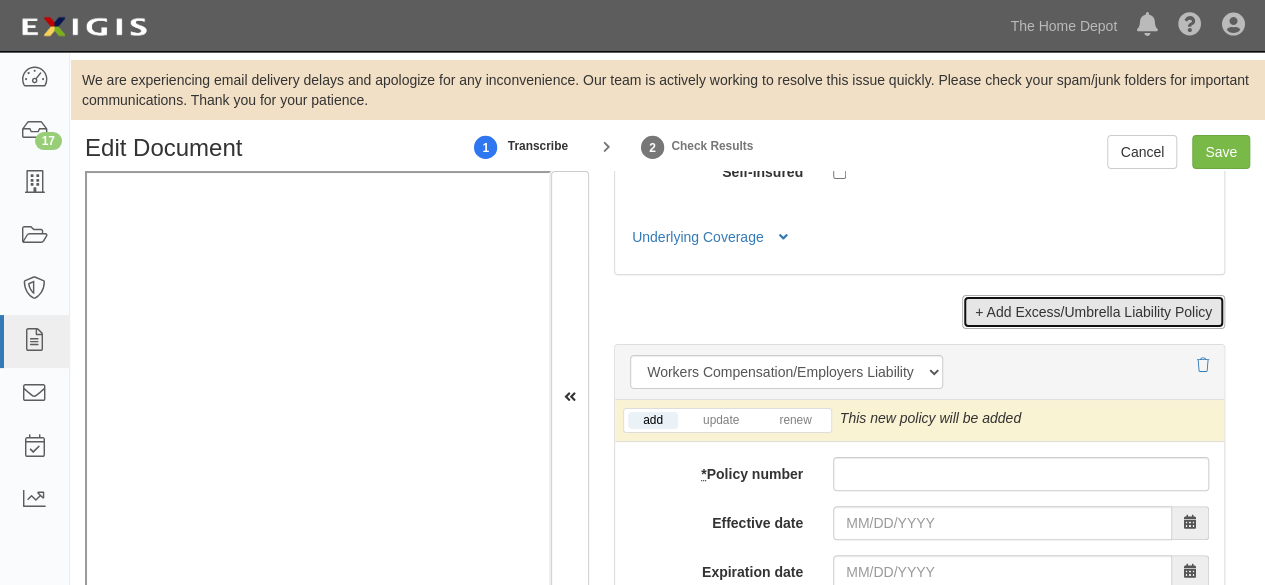 click on "+ Add Excess/Umbrella Liability Policy" at bounding box center (1093, 312) 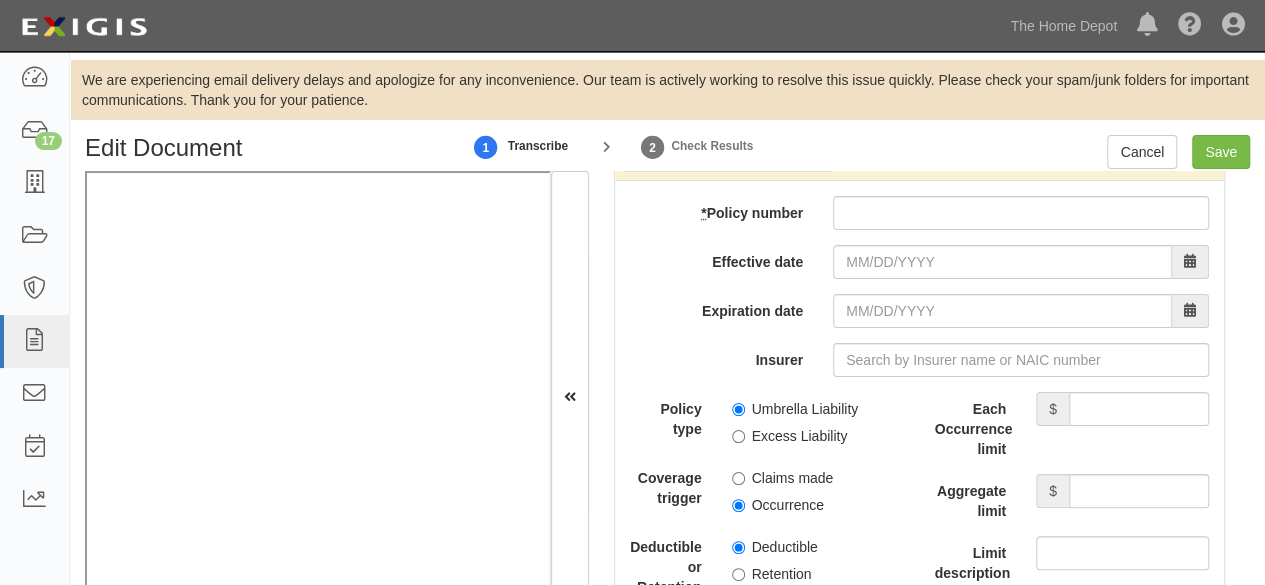 scroll, scrollTop: 5400, scrollLeft: 0, axis: vertical 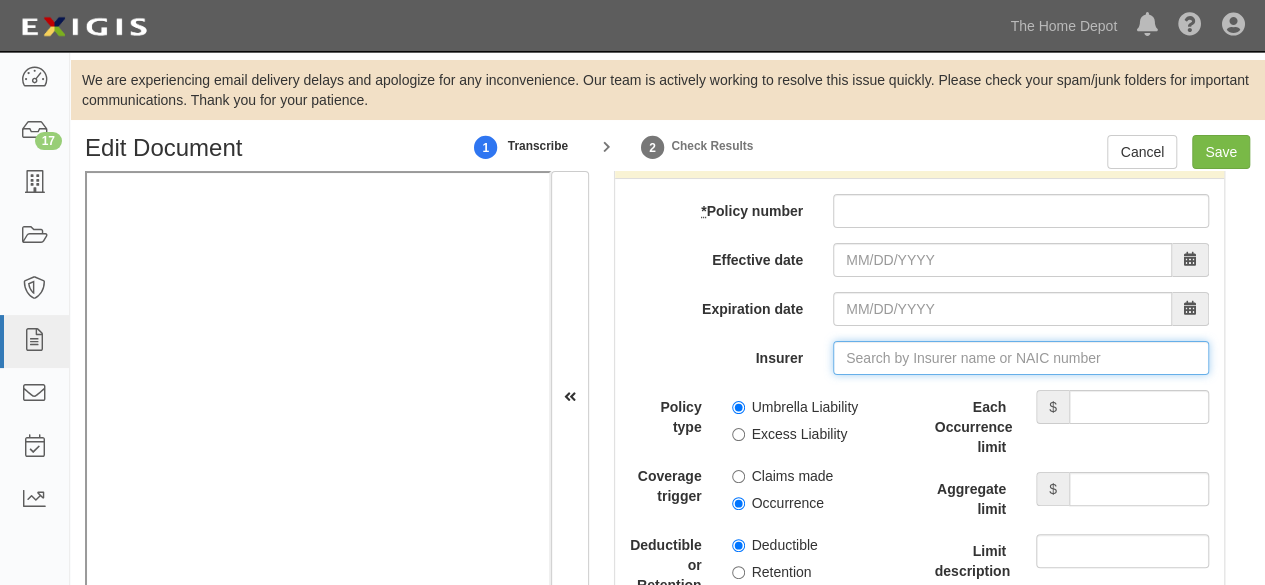 click on "Insurer" at bounding box center [1021, 358] 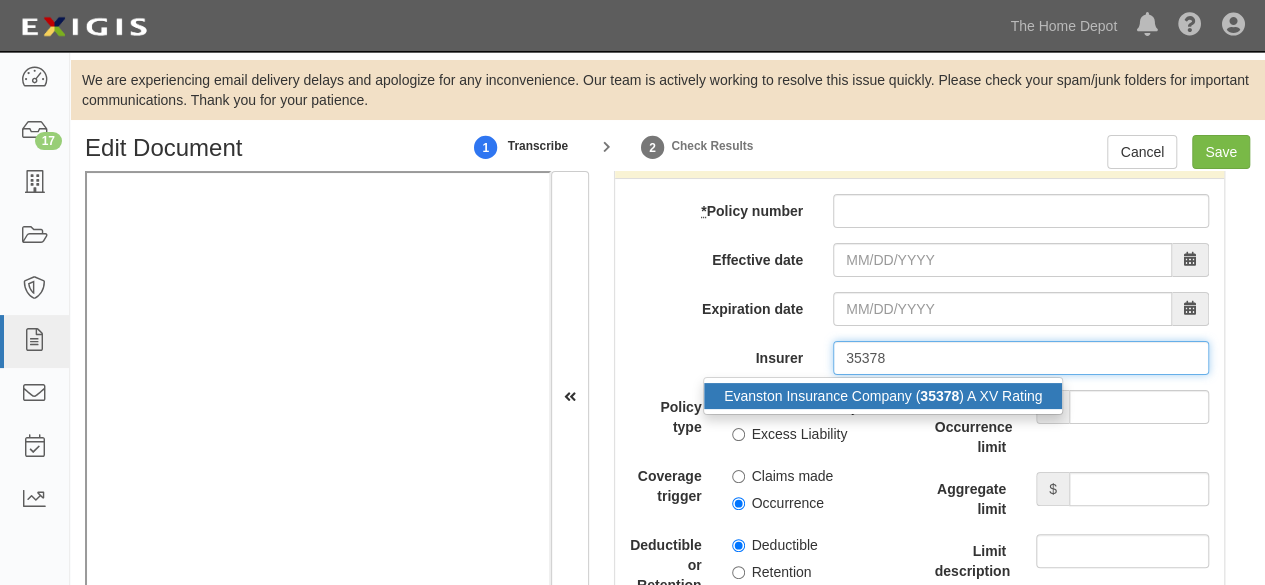 click on "Evanston Insurance Company ( 35378 ) A XV Rating" at bounding box center (883, 396) 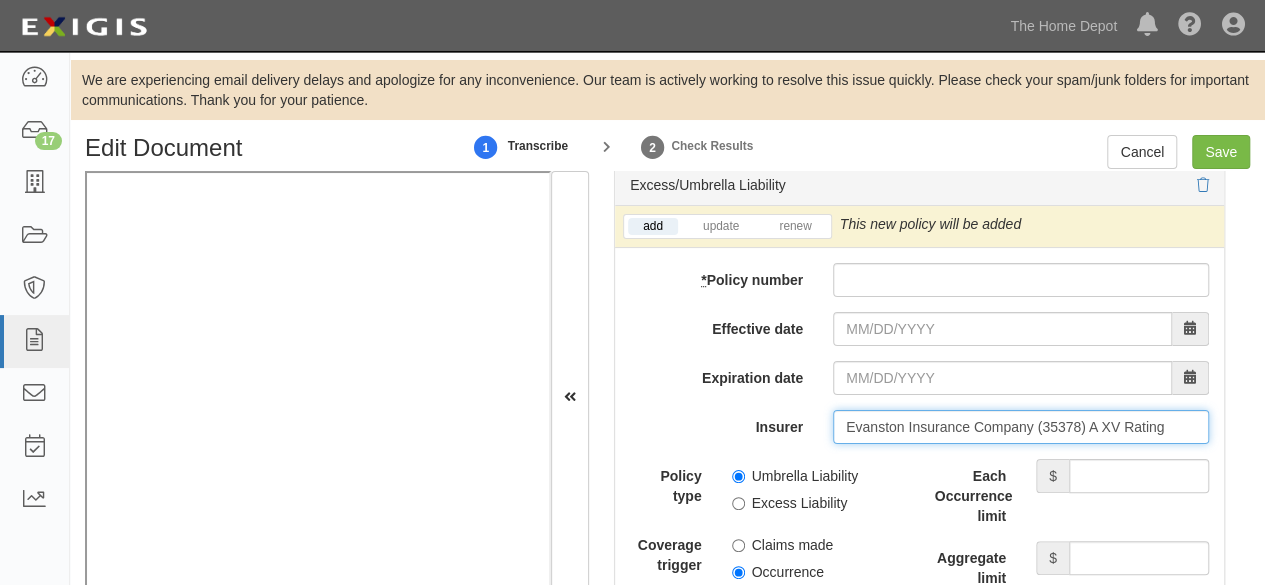 scroll, scrollTop: 5300, scrollLeft: 0, axis: vertical 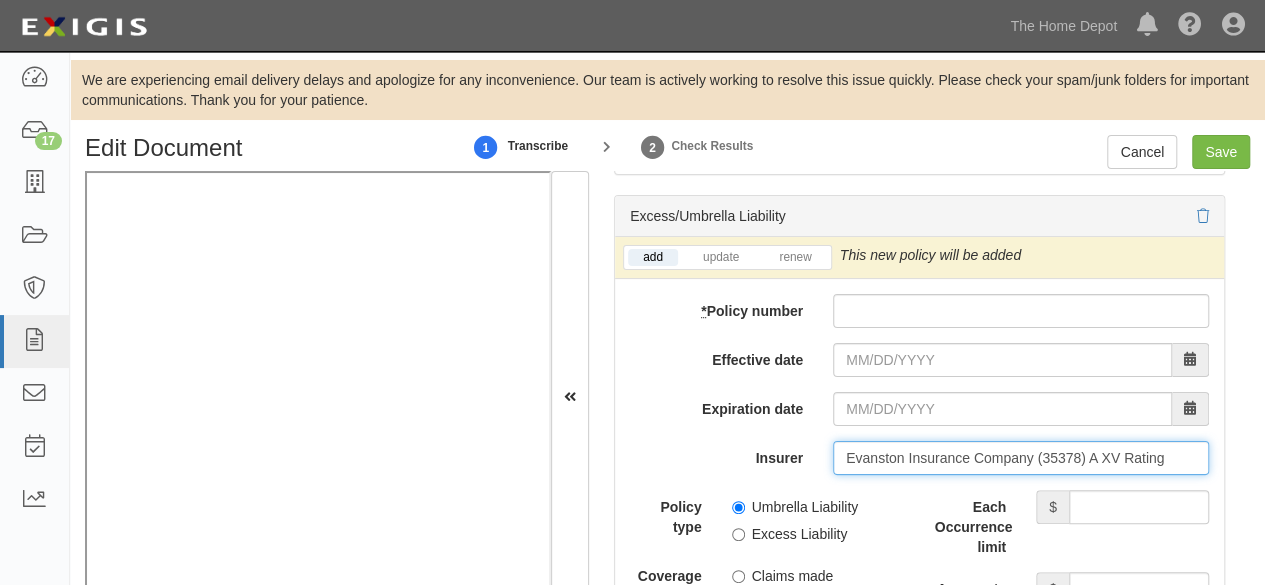 type on "Evanston Insurance Company (35378) A XV Rating" 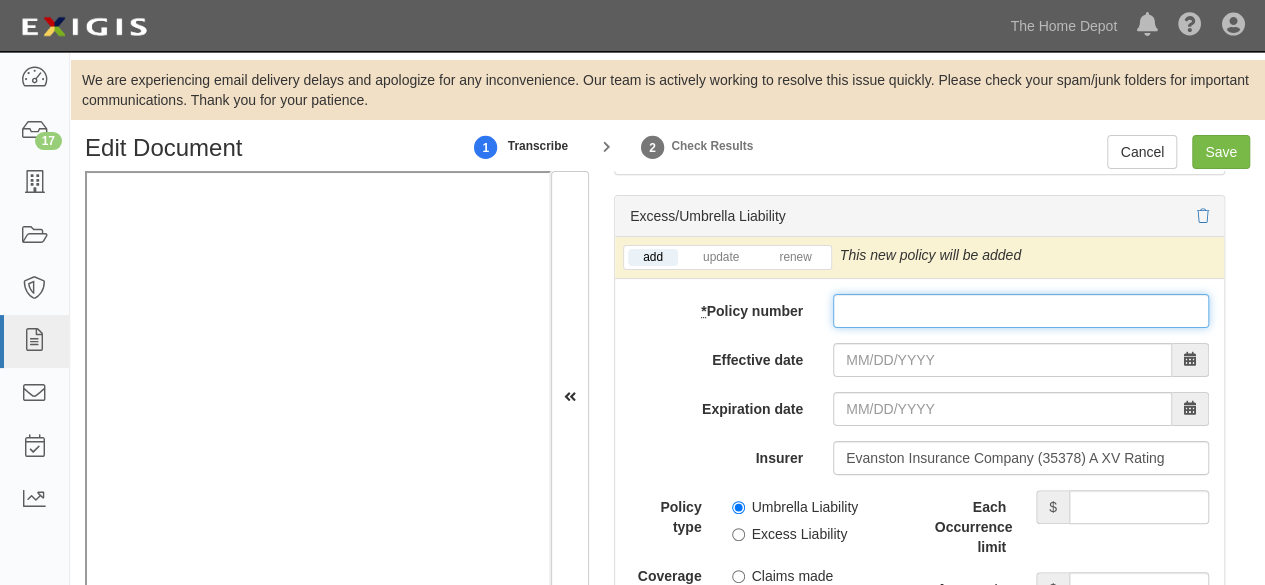 click on "*  Policy number" at bounding box center (1021, 311) 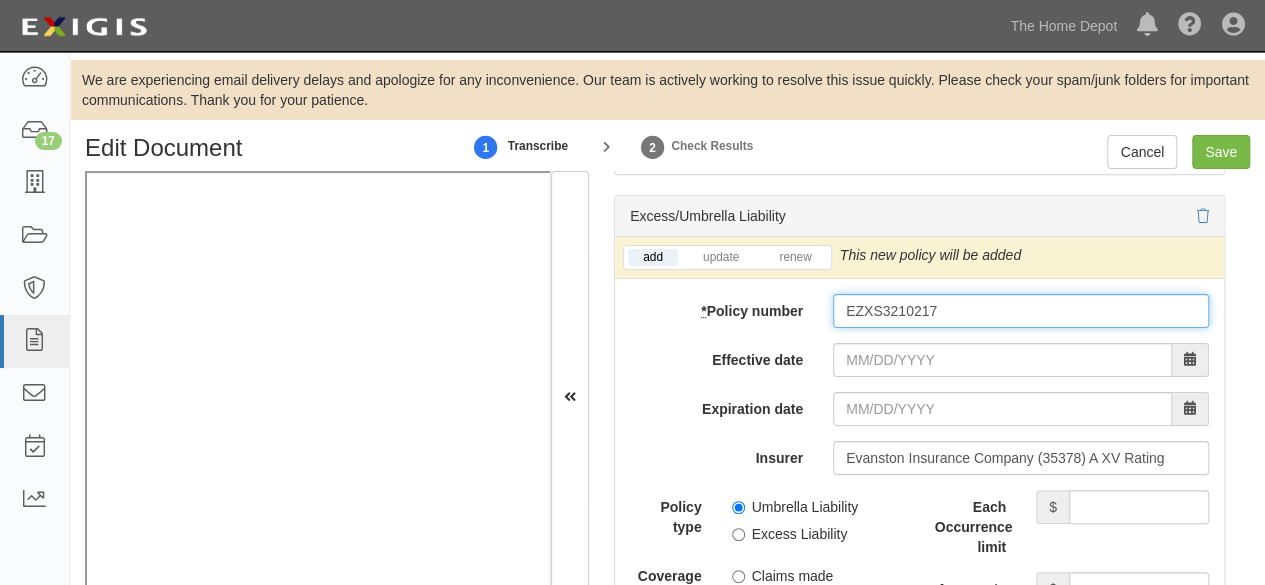 type on "EZXS3210217" 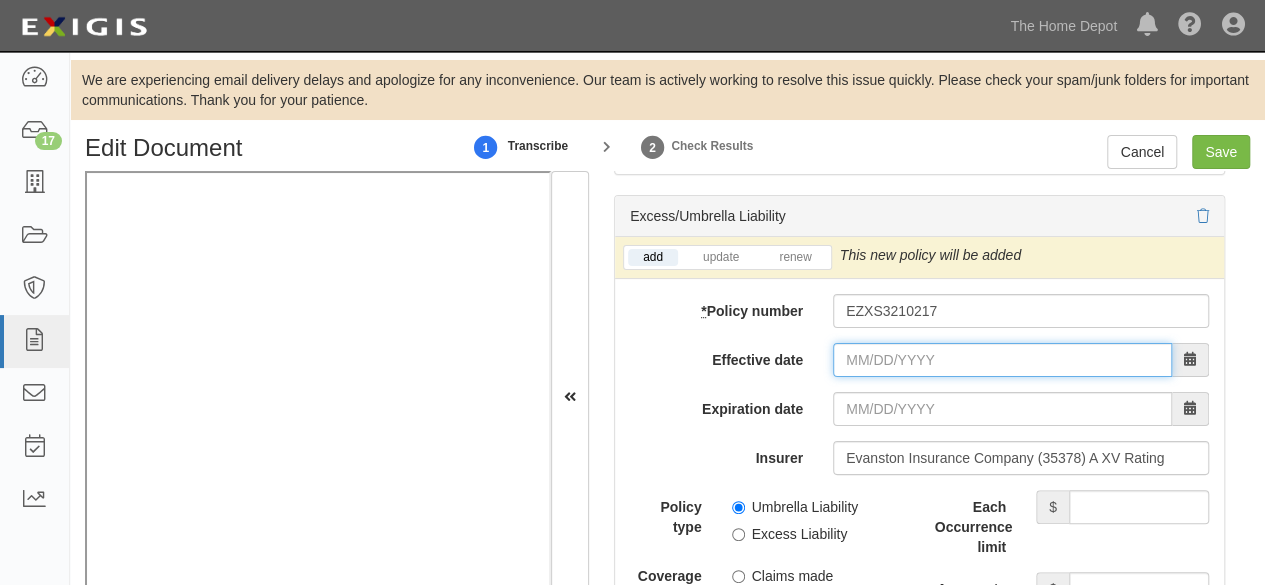 click on "Effective date" at bounding box center (1002, 360) 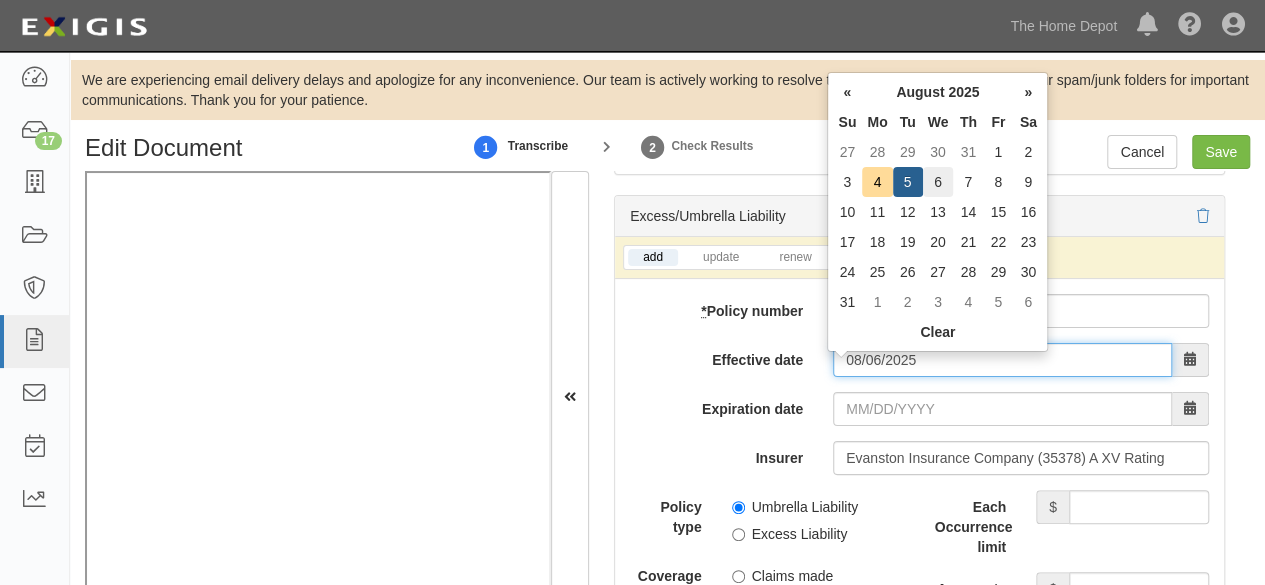 type on "08/06/2025" 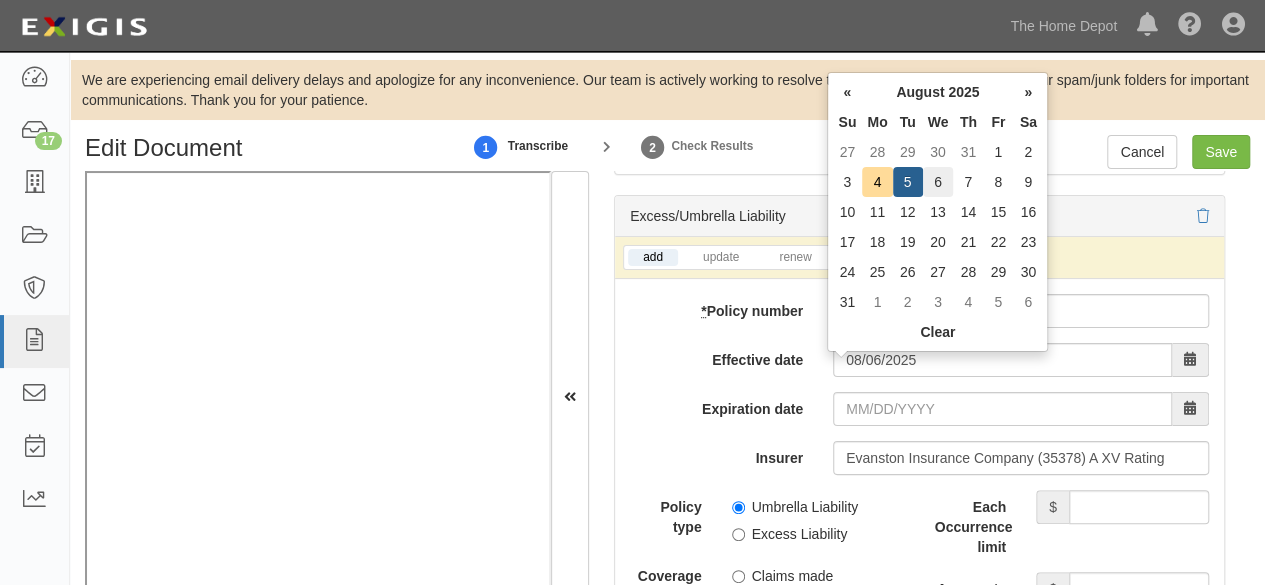 type on "08/06/2026" 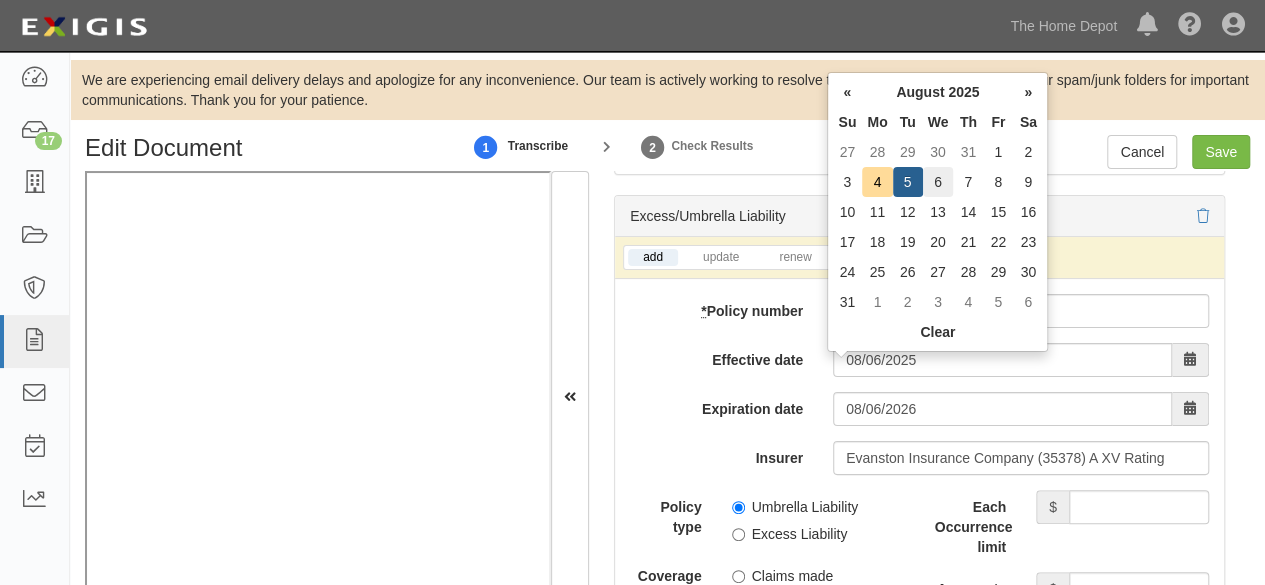 click on "6" at bounding box center (938, 182) 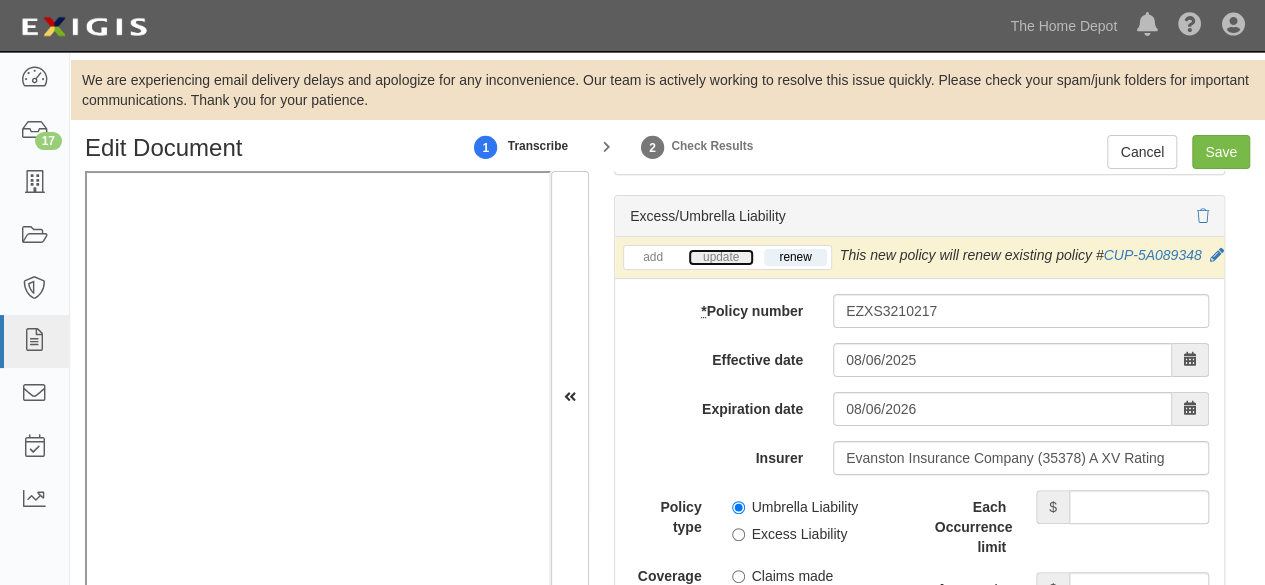 click on "update" at bounding box center (721, 257) 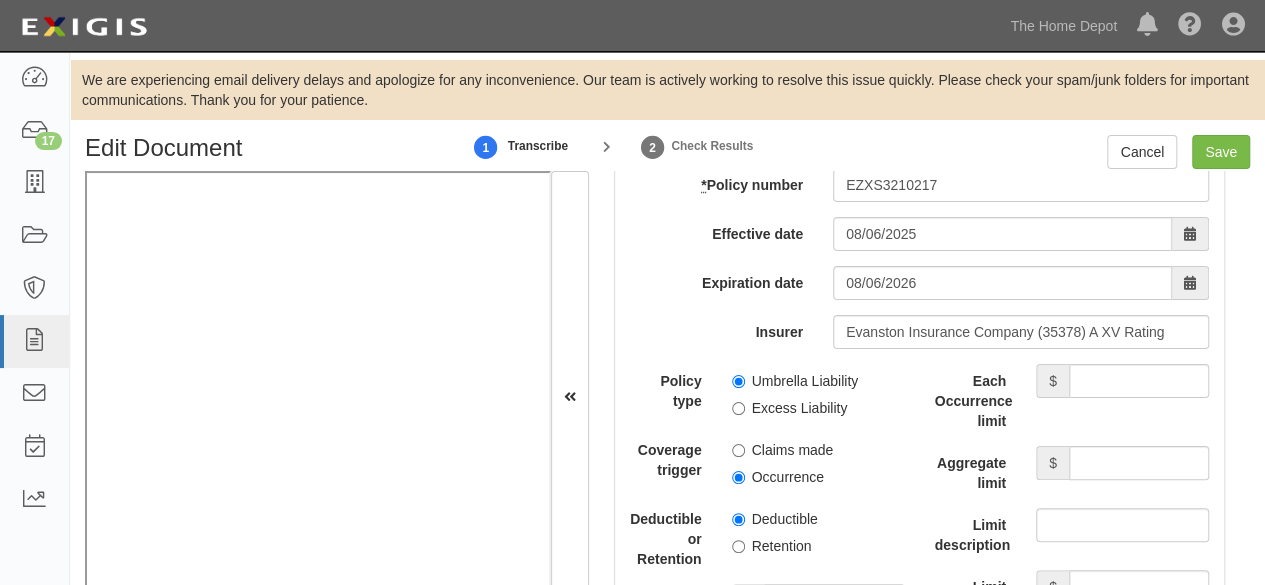 scroll, scrollTop: 5500, scrollLeft: 0, axis: vertical 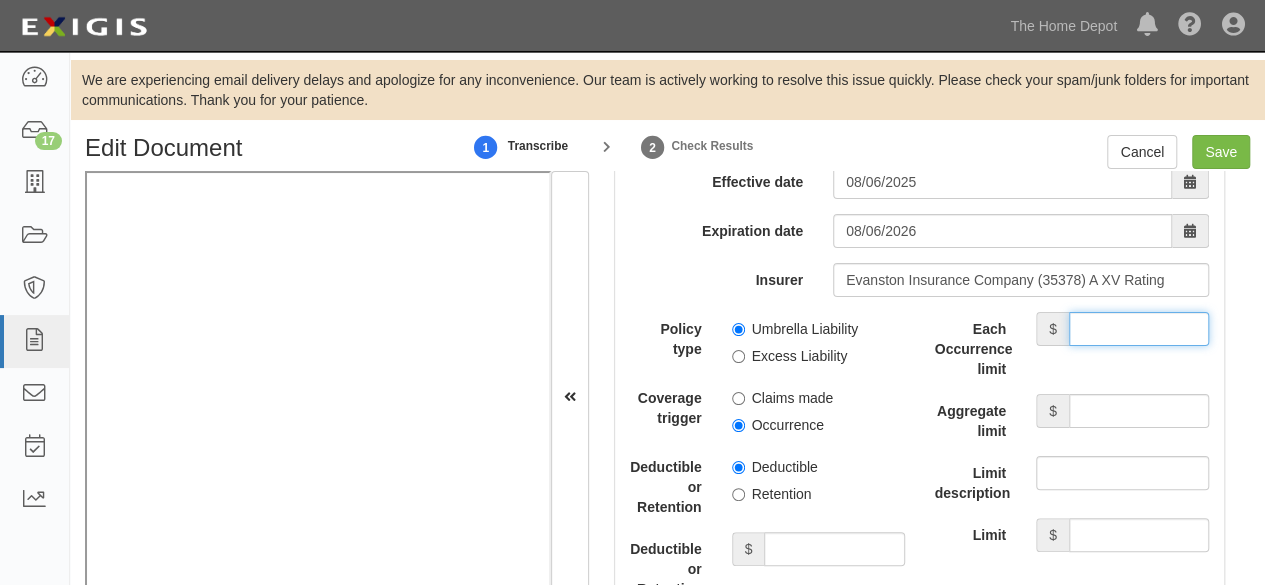 click on "Each Occurrence limit" at bounding box center (1139, 329) 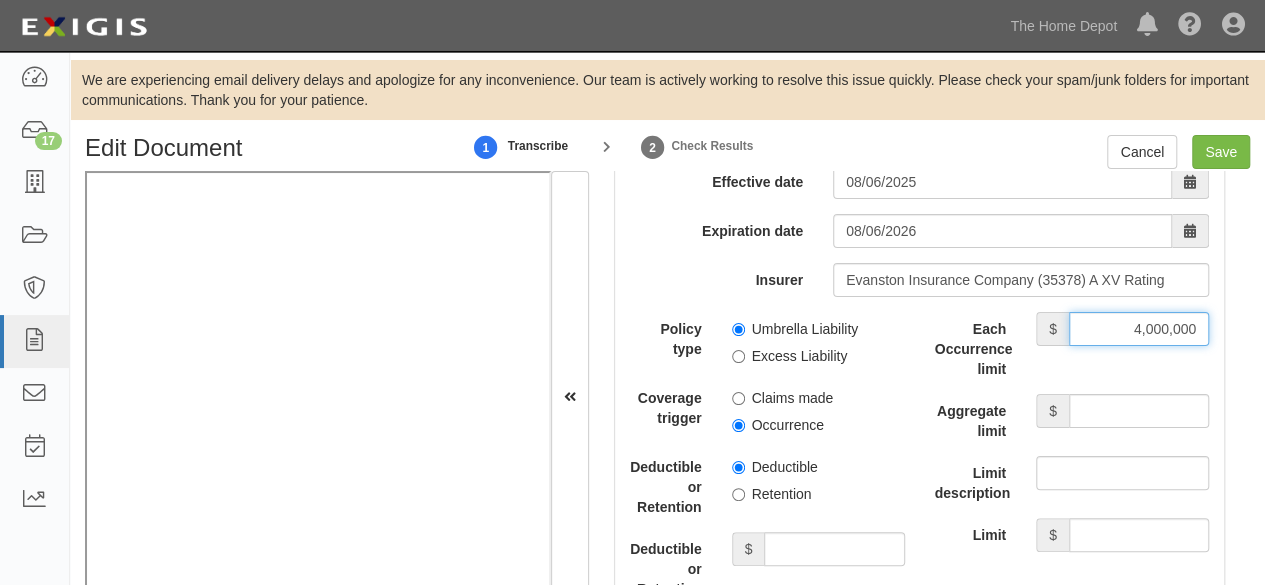 type on "4,000,000" 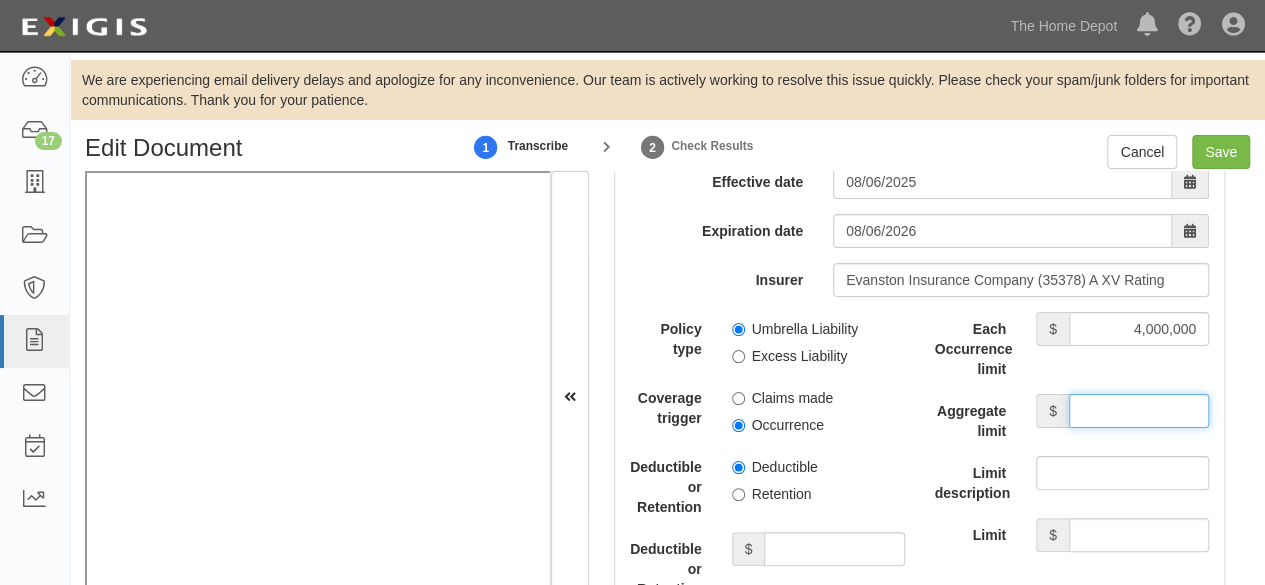 click on "Aggregate limit" at bounding box center [1139, 411] 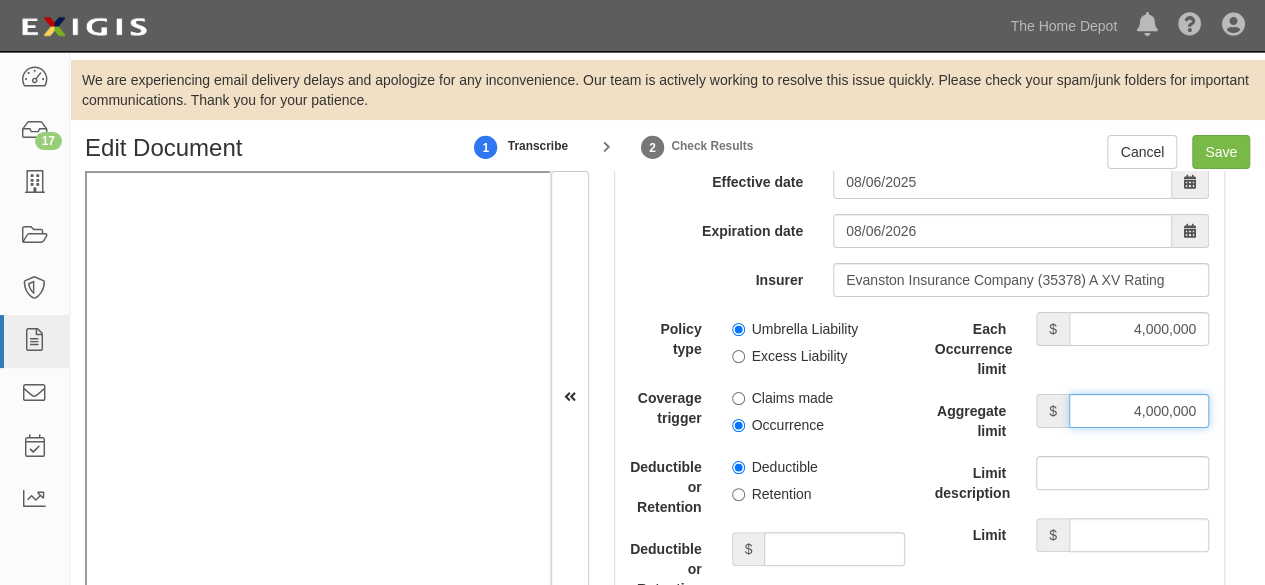 type on "4,000,000" 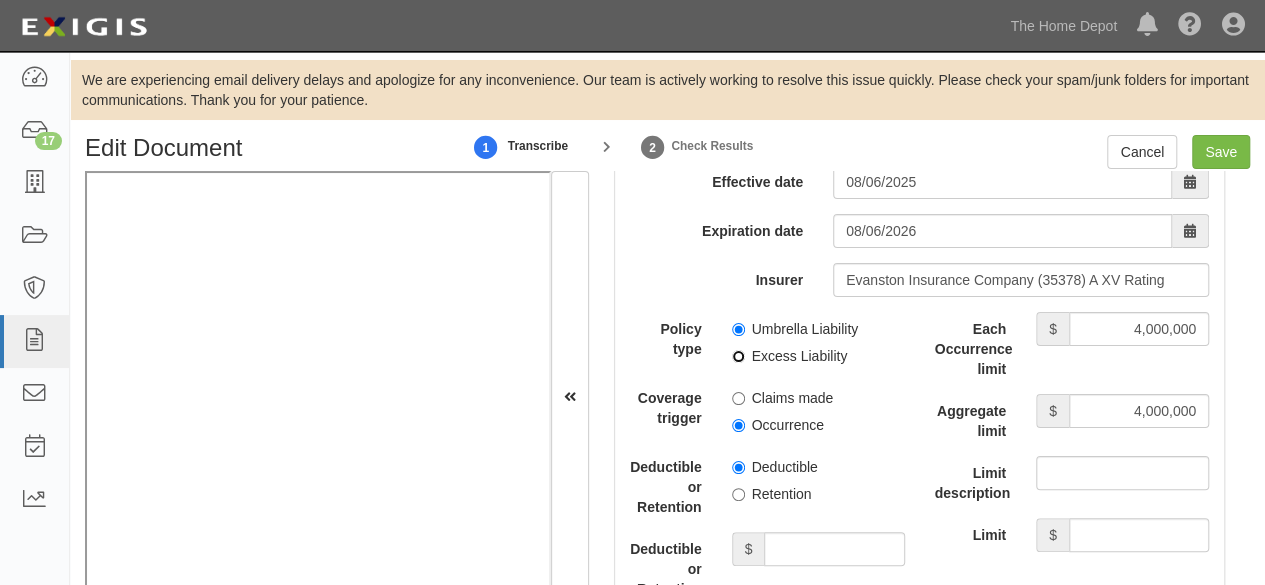 click on "Excess Liability" at bounding box center [738, 356] 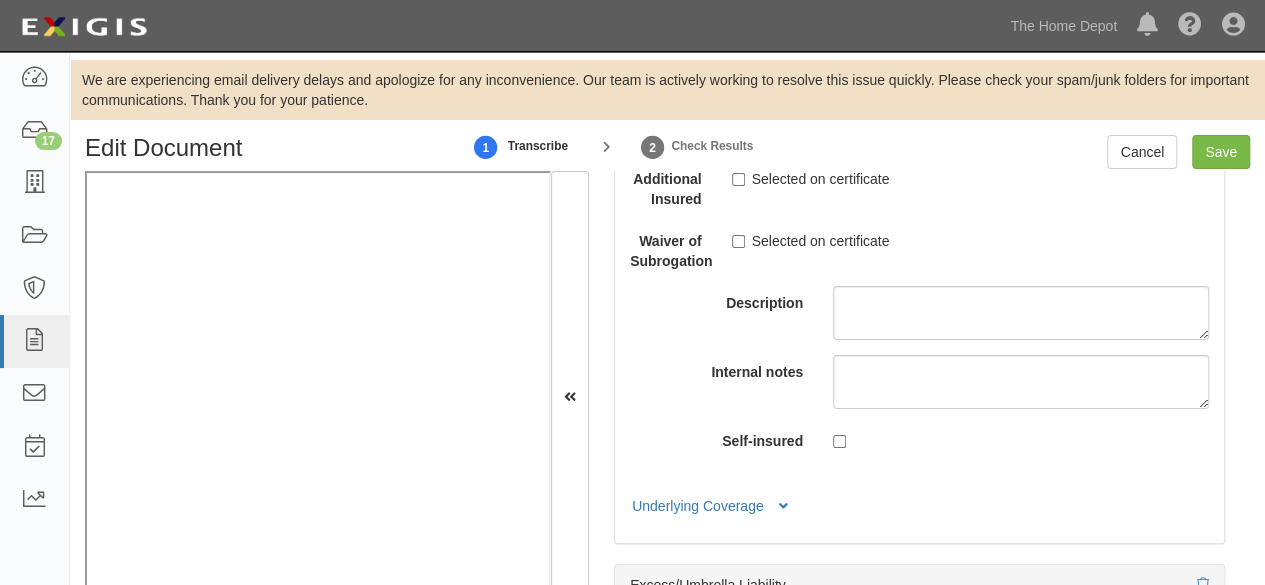 scroll, scrollTop: 4900, scrollLeft: 0, axis: vertical 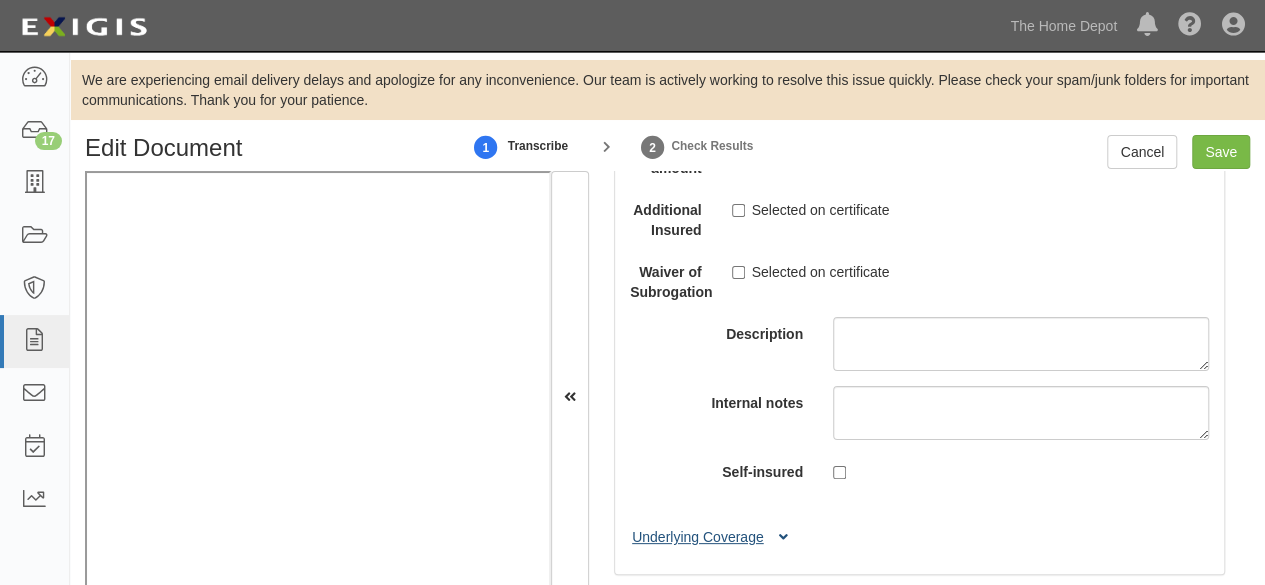 click on "Underlying Coverage" at bounding box center [713, 537] 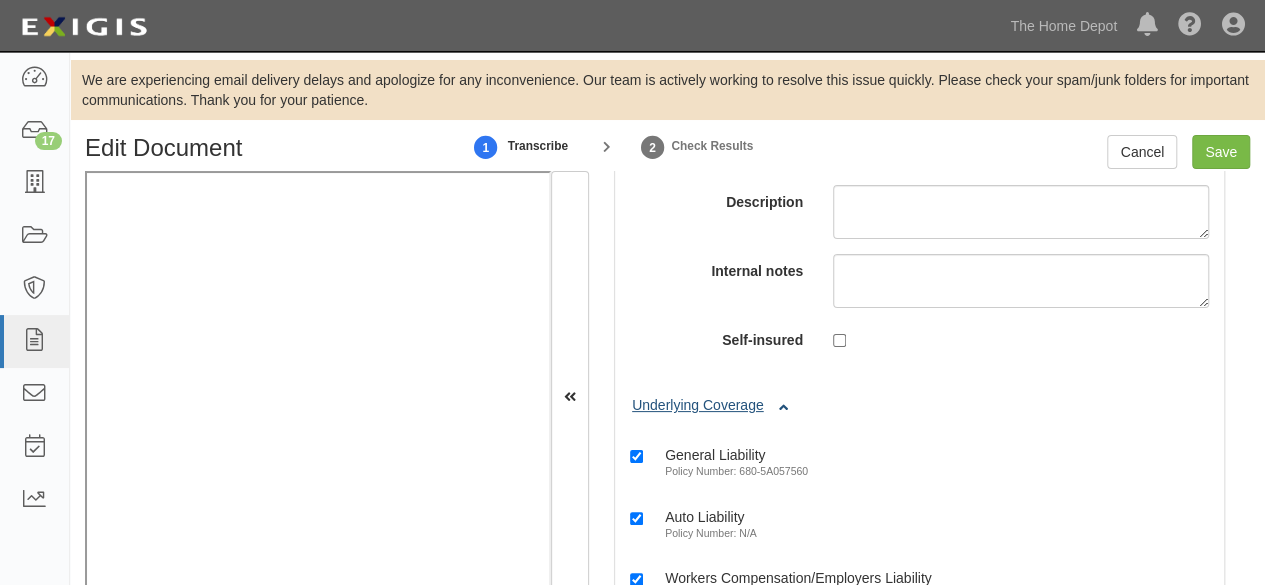 scroll, scrollTop: 5300, scrollLeft: 0, axis: vertical 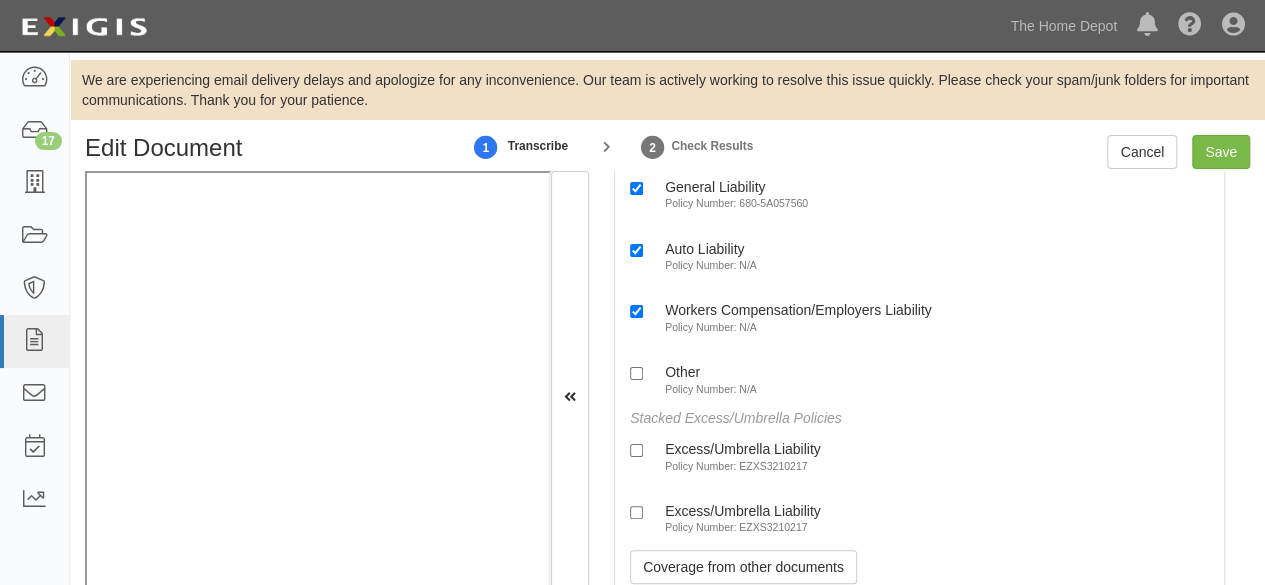 drag, startPoint x: 727, startPoint y: 470, endPoint x: 736, endPoint y: 533, distance: 63.63961 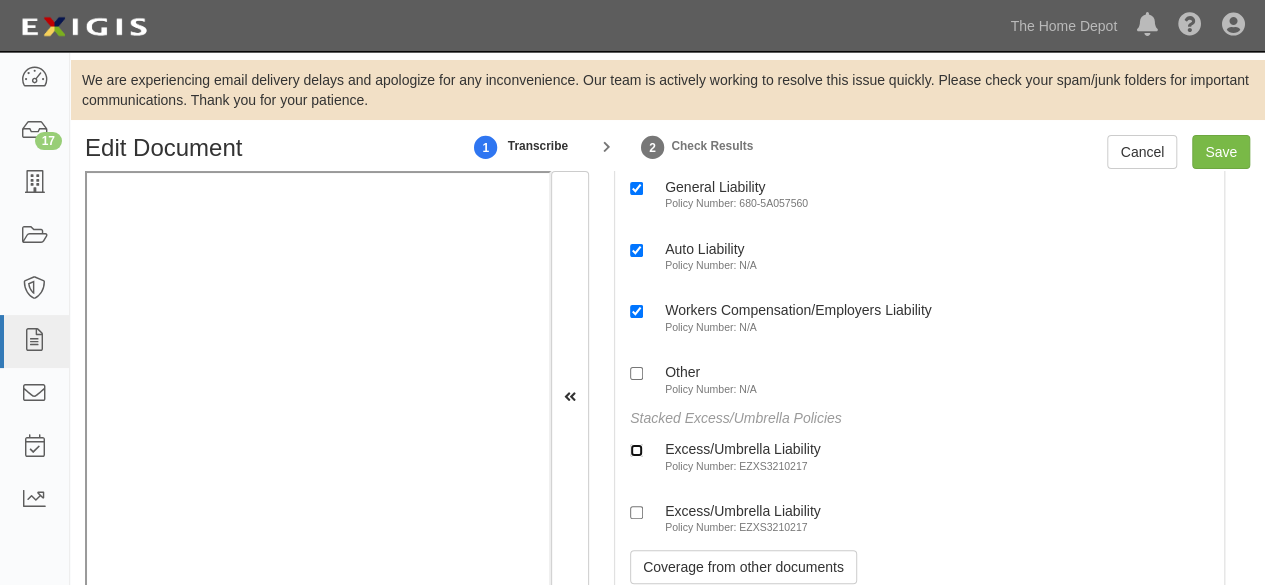 click on "Excess/Umbrella Liability
Policy Number: EZXS3210217" at bounding box center (636, 450) 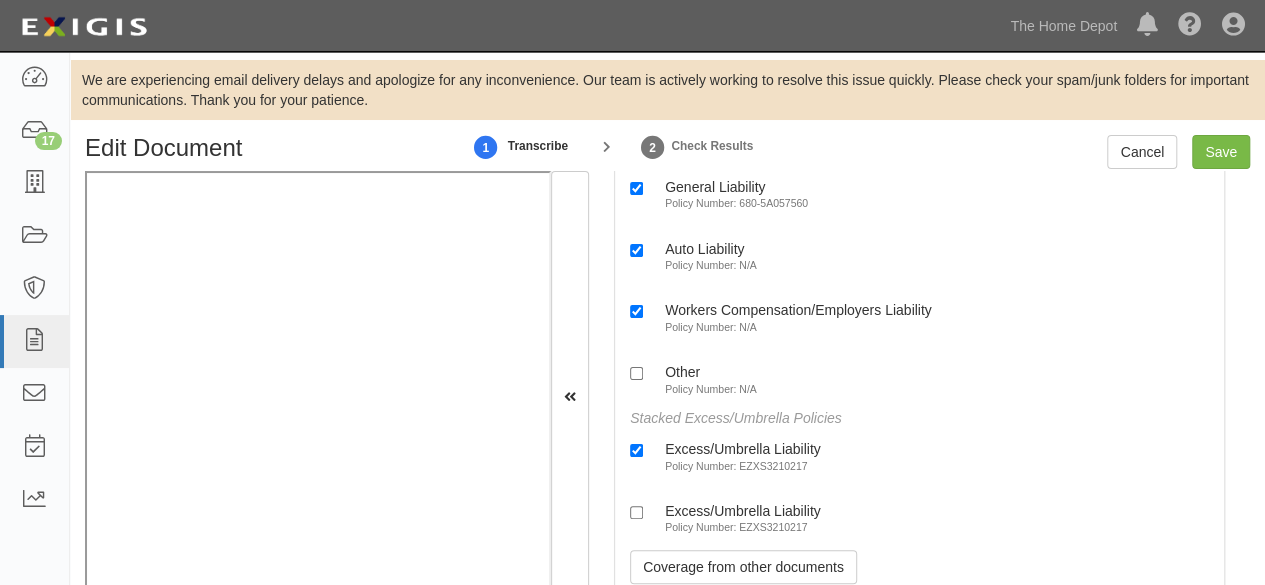 click on "Policy Number: EZXS3210217" at bounding box center [736, 527] 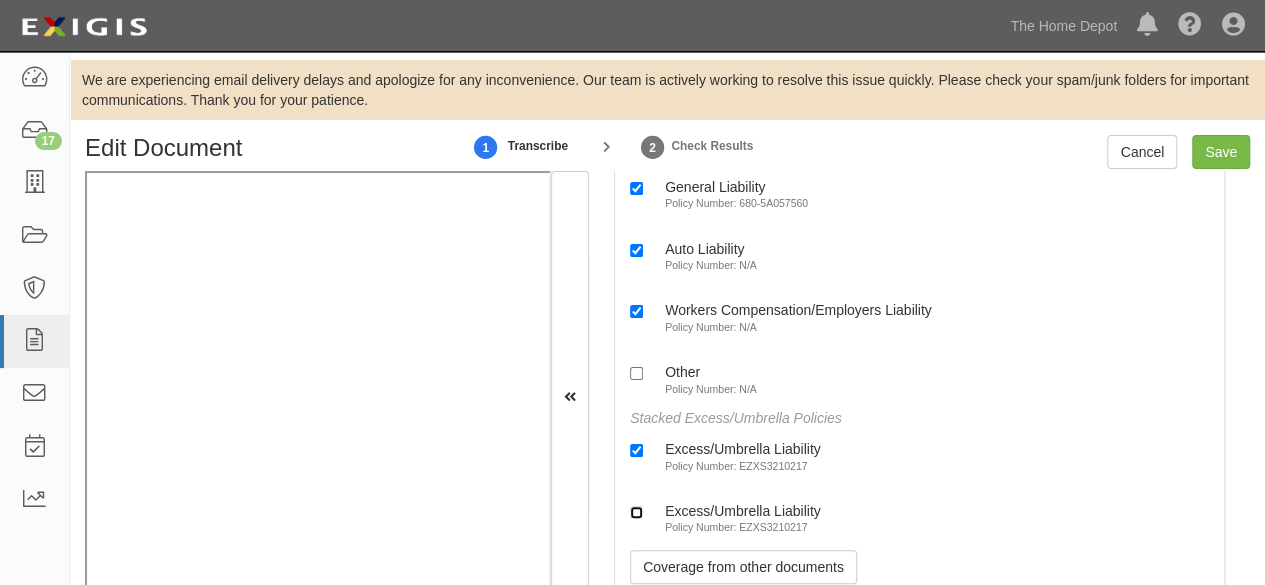click on "Excess/Umbrella Liability
Policy Number: EZXS3210217" at bounding box center [636, 512] 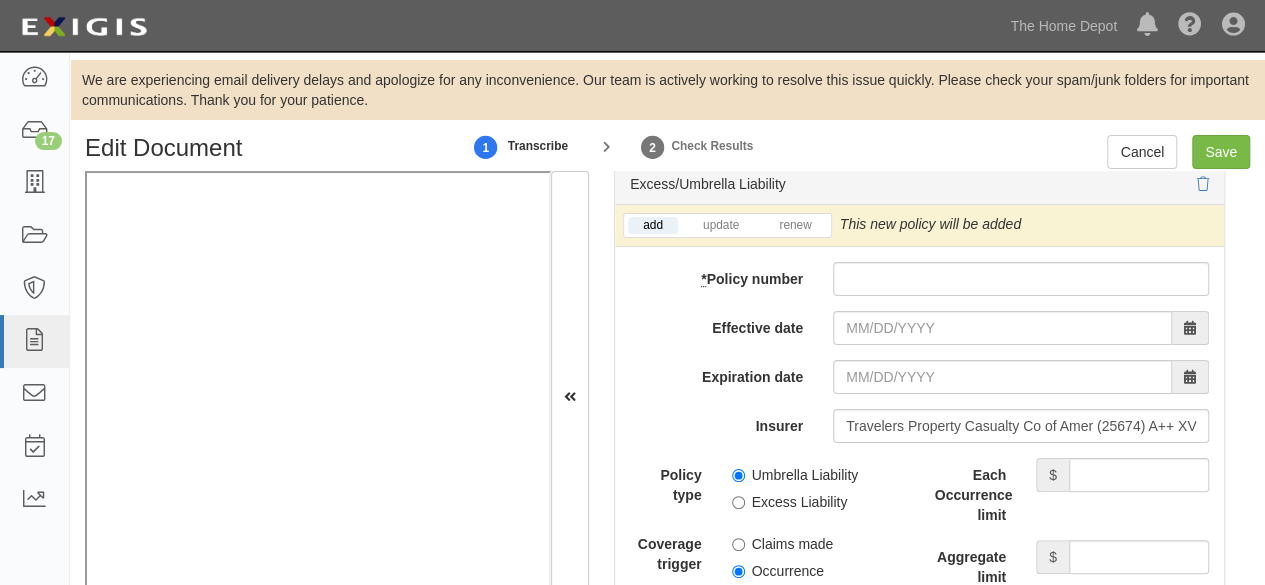 scroll, scrollTop: 4300, scrollLeft: 0, axis: vertical 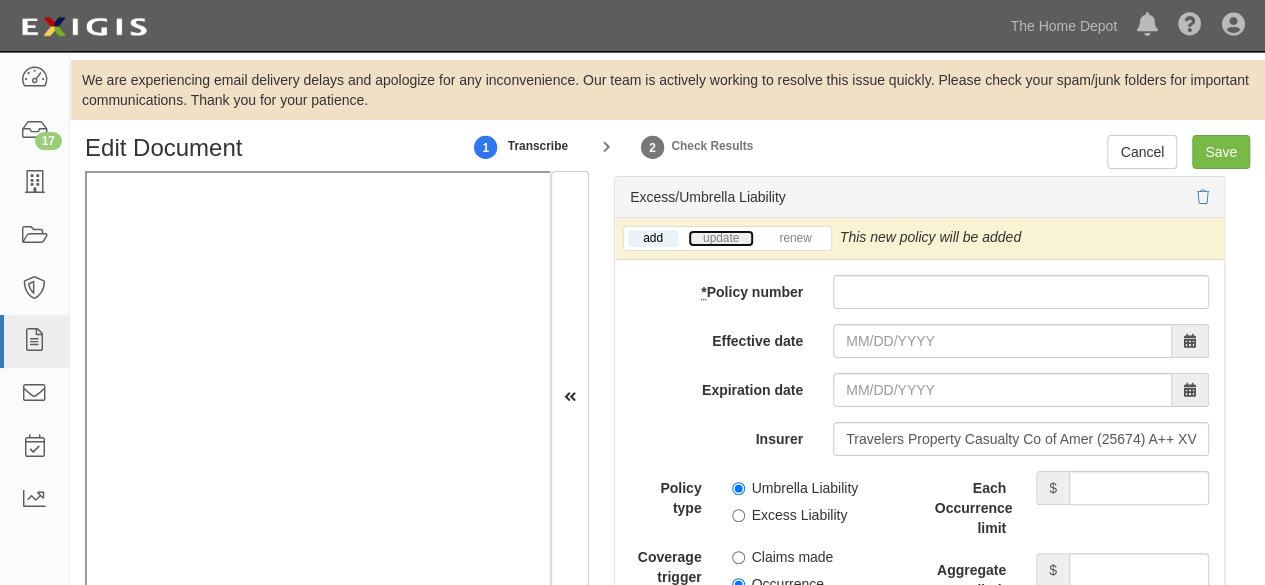 click on "update" at bounding box center [721, 238] 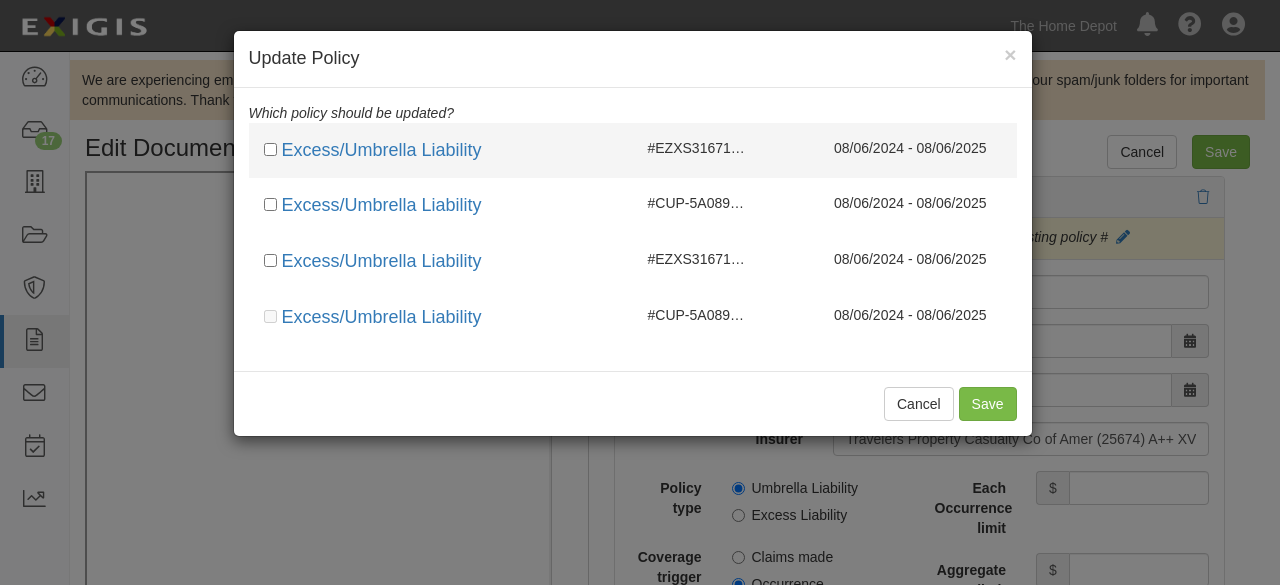 click on "Excess/Umbrella Liability" at bounding box center [441, 151] 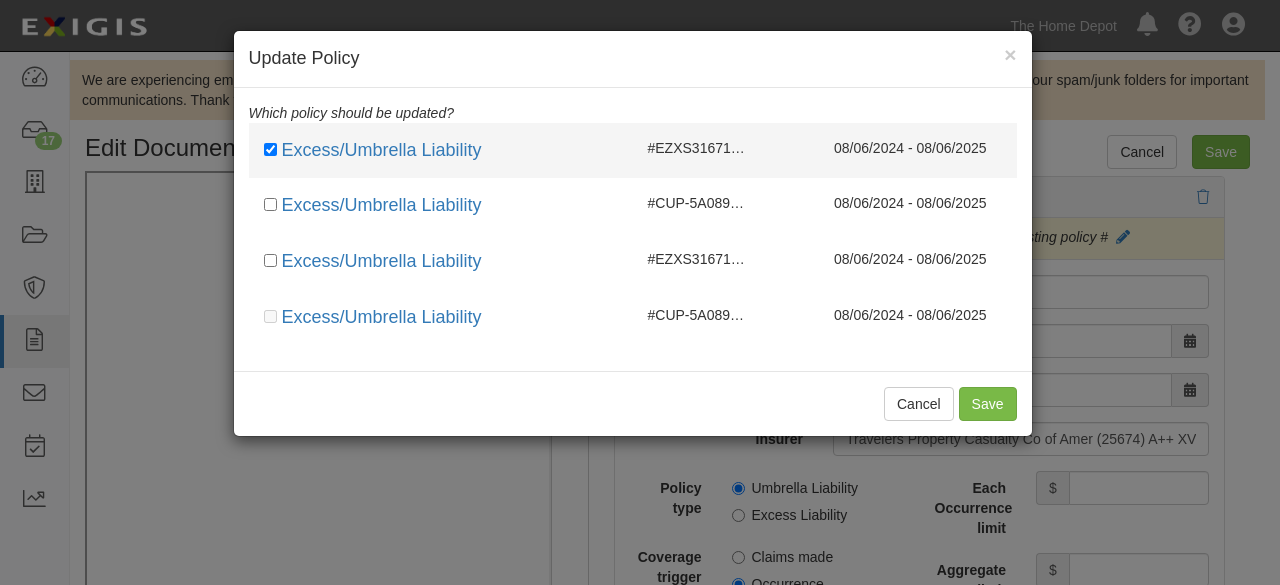 checkbox on "true" 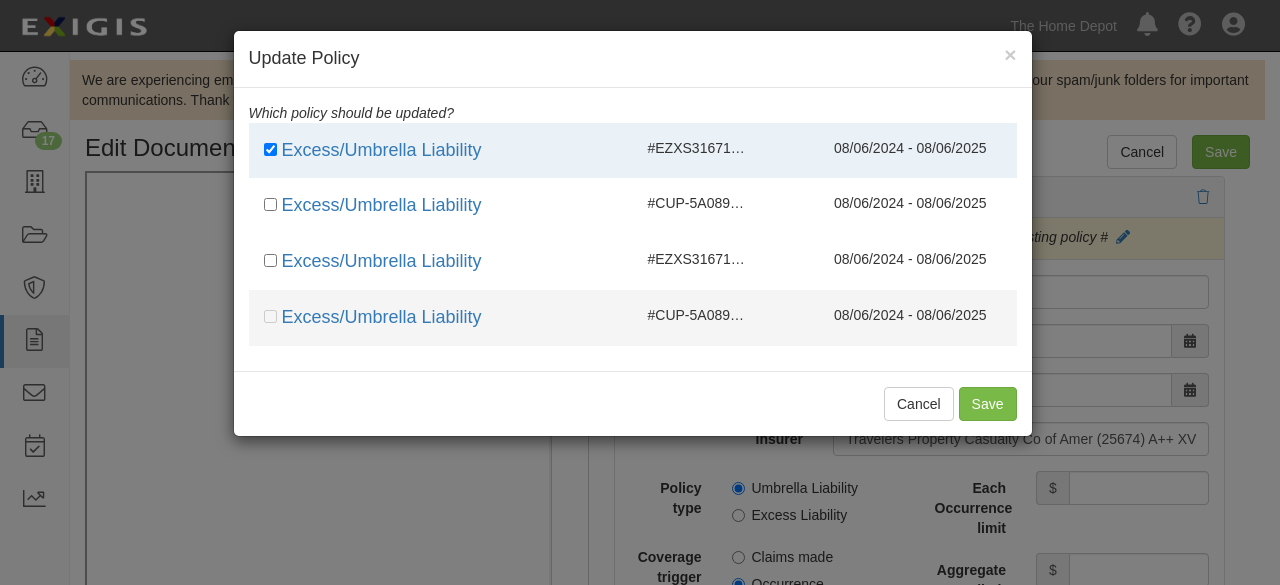drag, startPoint x: 596, startPoint y: 264, endPoint x: 608, endPoint y: 315, distance: 52.392746 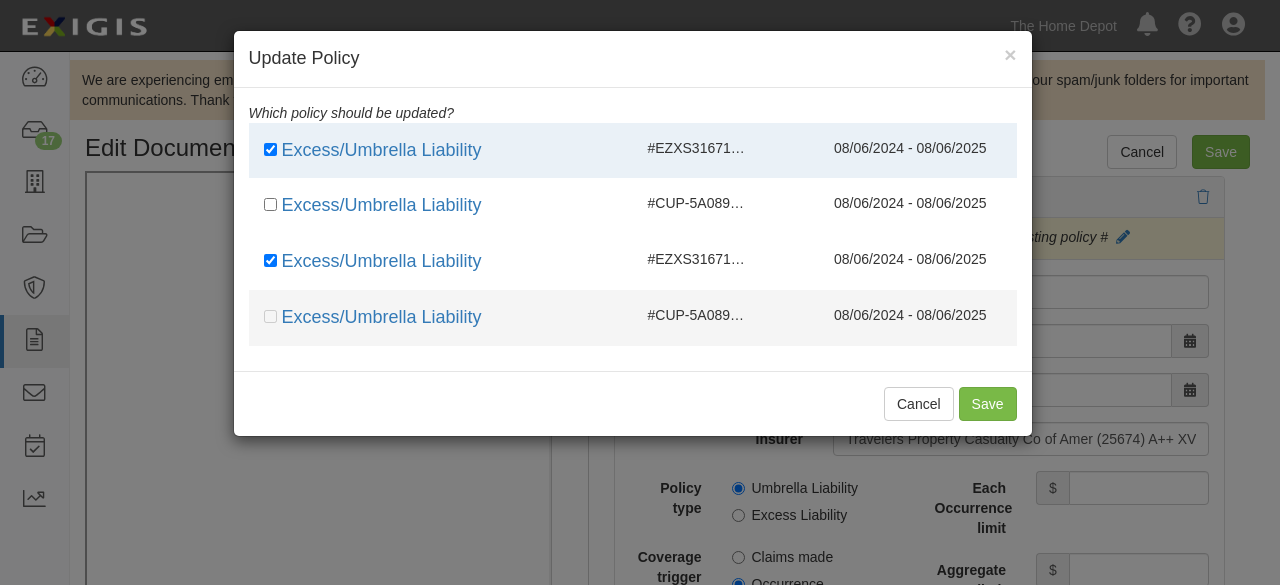 checkbox on "true" 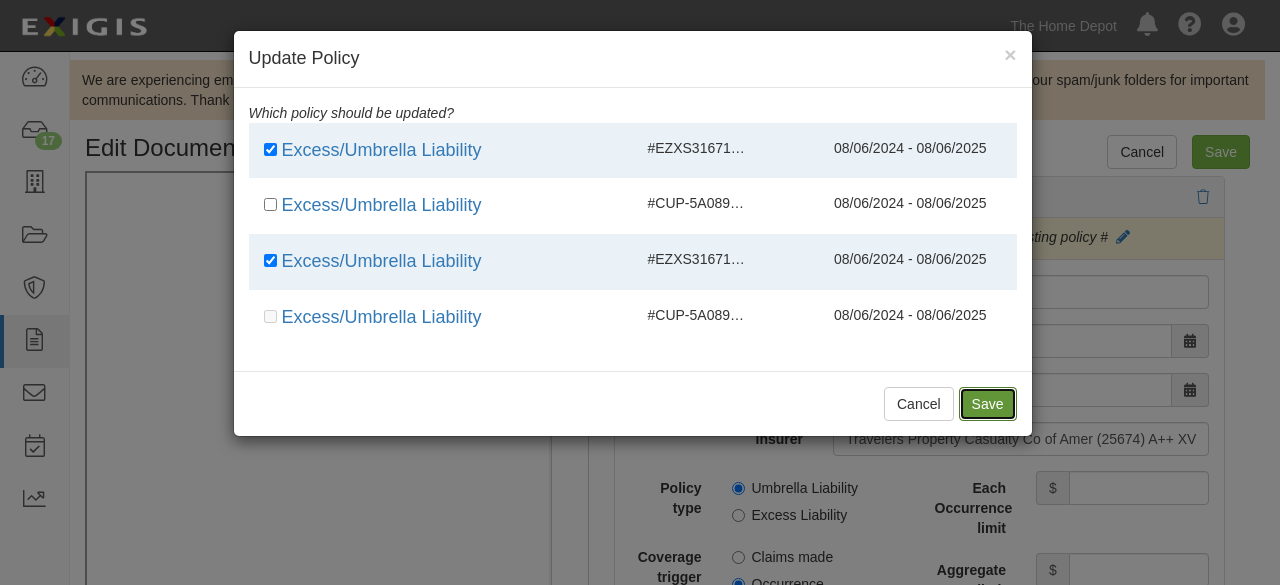 click on "Save" at bounding box center [988, 404] 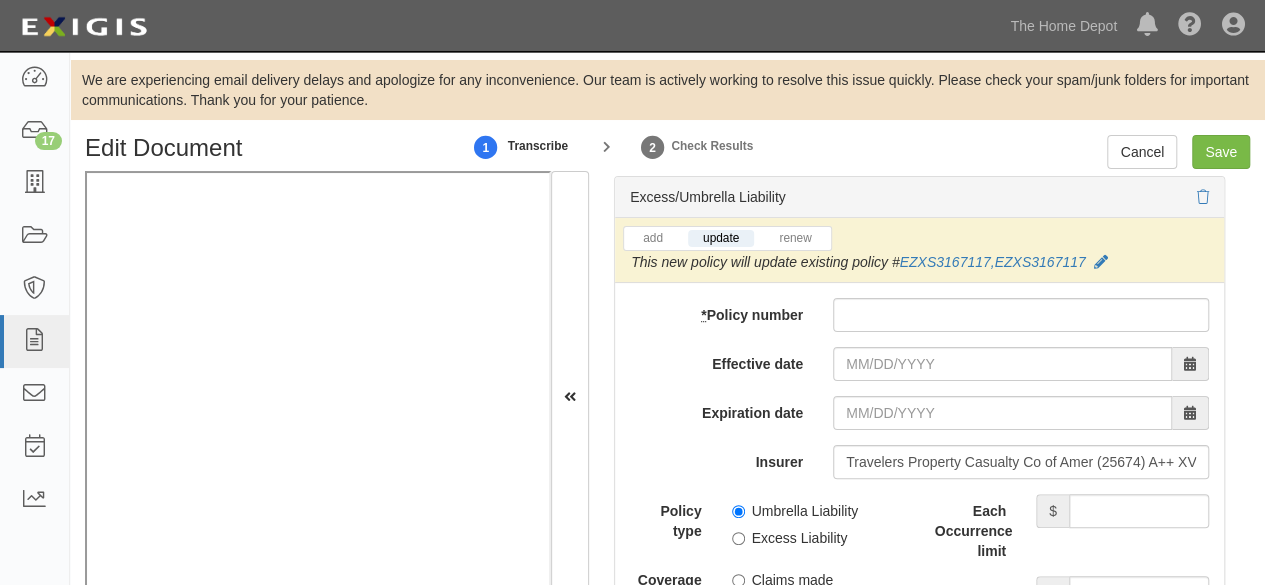 click on "add update renew This new policy will be added This new policy will update existing policy # EZXS3167117 ,  EZXS3167117 This new policy will renew existing policy # EZXS3167117 ,  EZXS3167117 *  Policy number Effective date Expiration date Insurer Travelers Property Casualty Co of Amer (25674) A++ XV Rating 25674 Travelers Property Casualty Co of Amer ( 25674 ) A++ XV Rating Policy type Umbrella Liability Excess Liability Coverage trigger Claims made Occurrence Deductible or Retention Deductible Retention Deductible or Retention amount $ Additional Insured Selected on certificate Waiver of Subrogation Selected on certificate Each Occurrence limit $ Aggregate limit $ Limit description Limit $ Description Internal notes Self-insured Underlying Coverage
General Liability
Policy Number: 680-5A057560
Auto Liability
Policy Number: N/A" at bounding box center [919, 932] 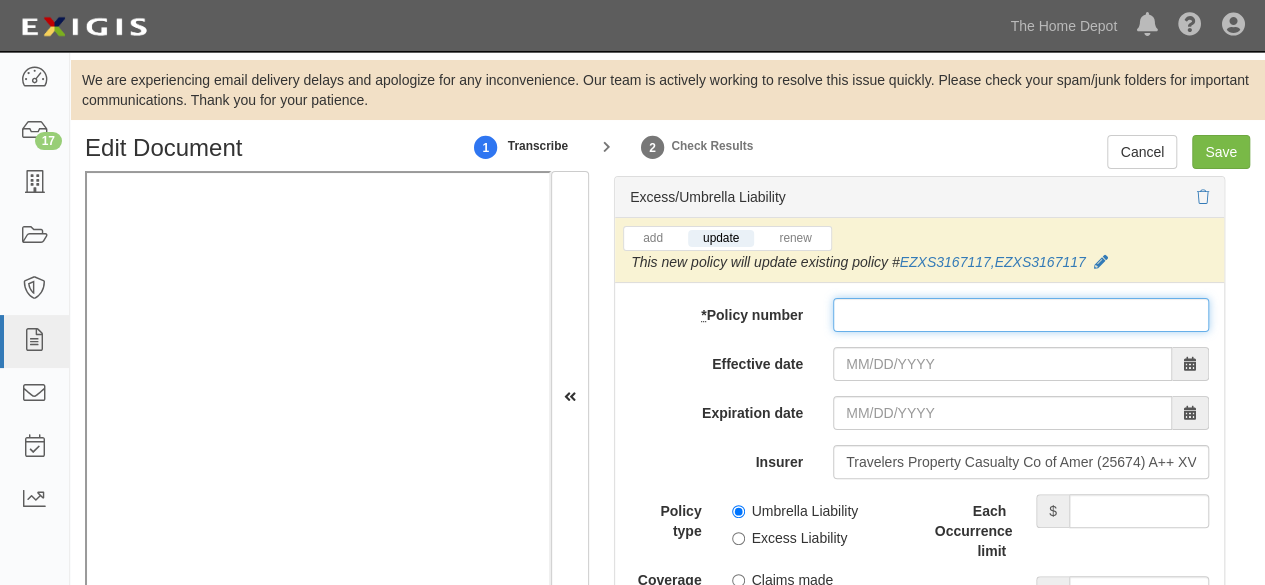 click on "*  Policy number" at bounding box center (1021, 315) 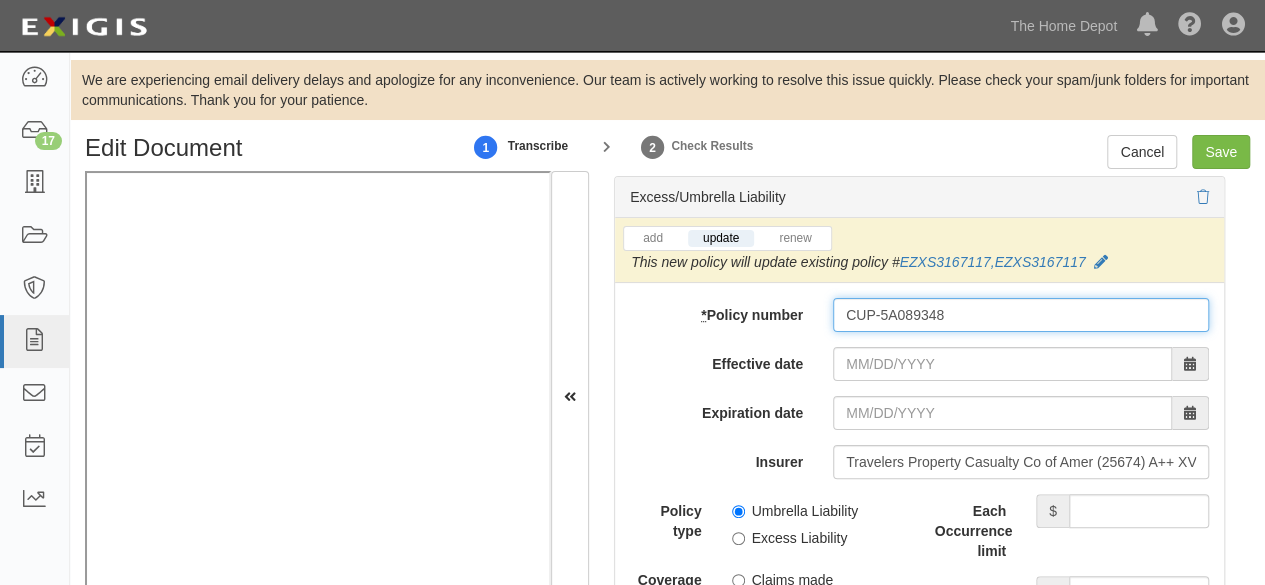 type on "CUP-5A089348" 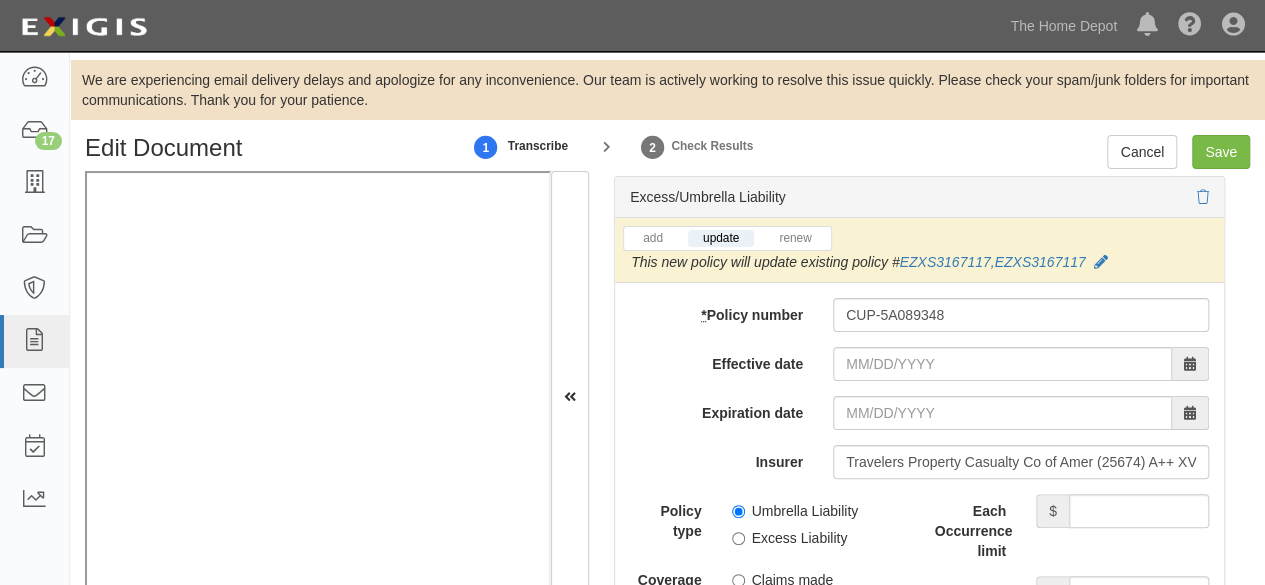click at bounding box center (1101, 263) 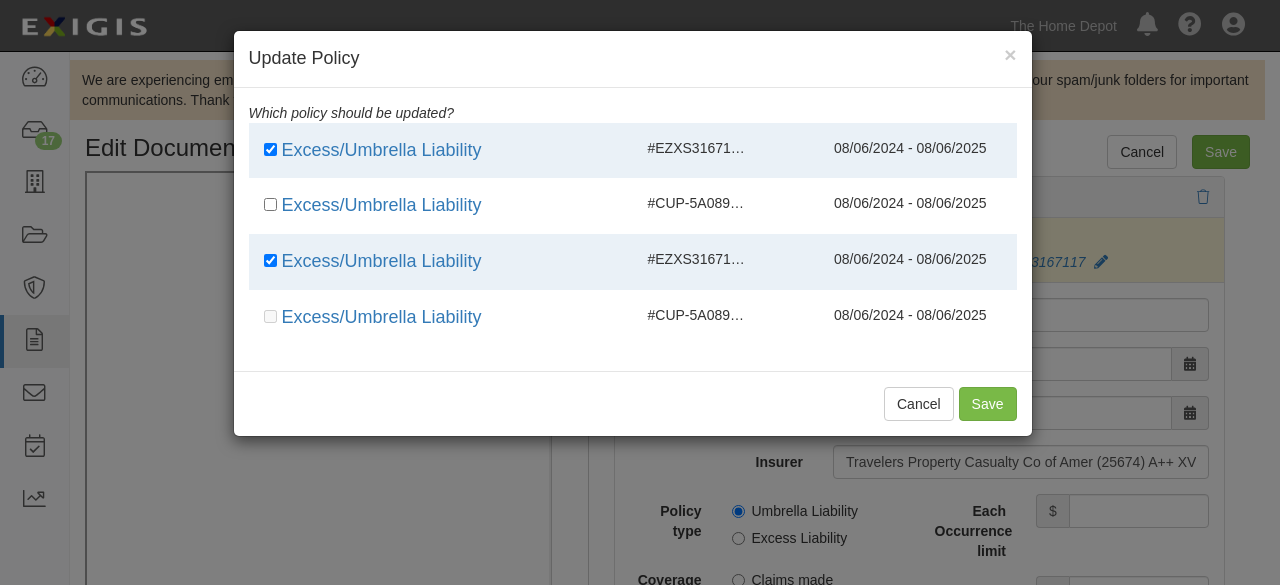 drag, startPoint x: 625, startPoint y: 200, endPoint x: 632, endPoint y: 238, distance: 38.63936 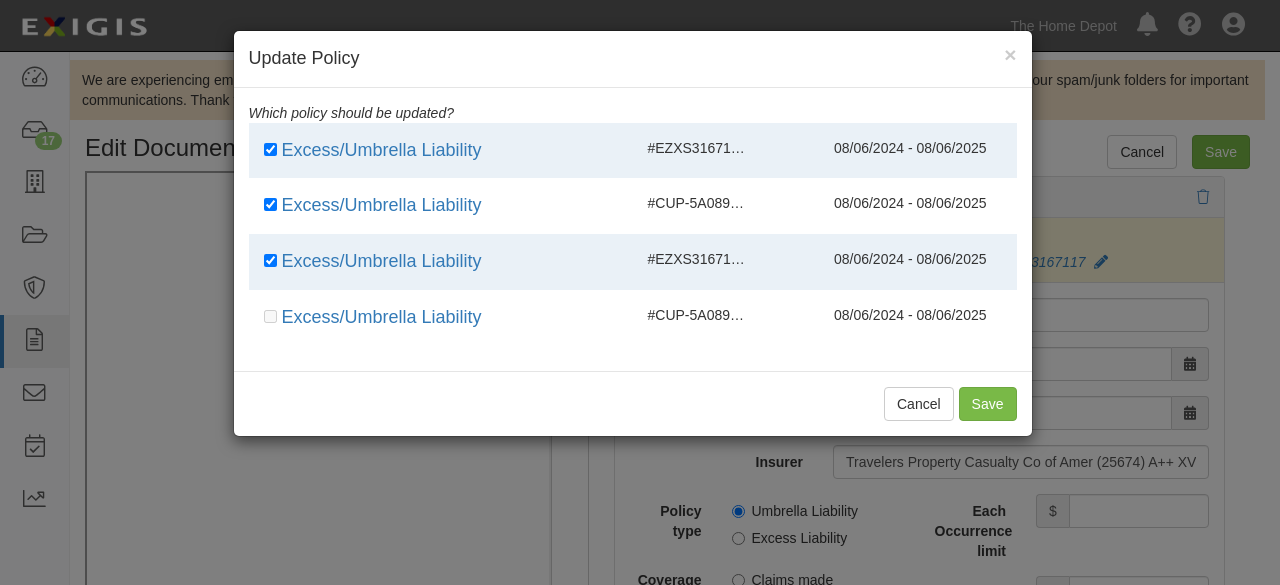 checkbox on "true" 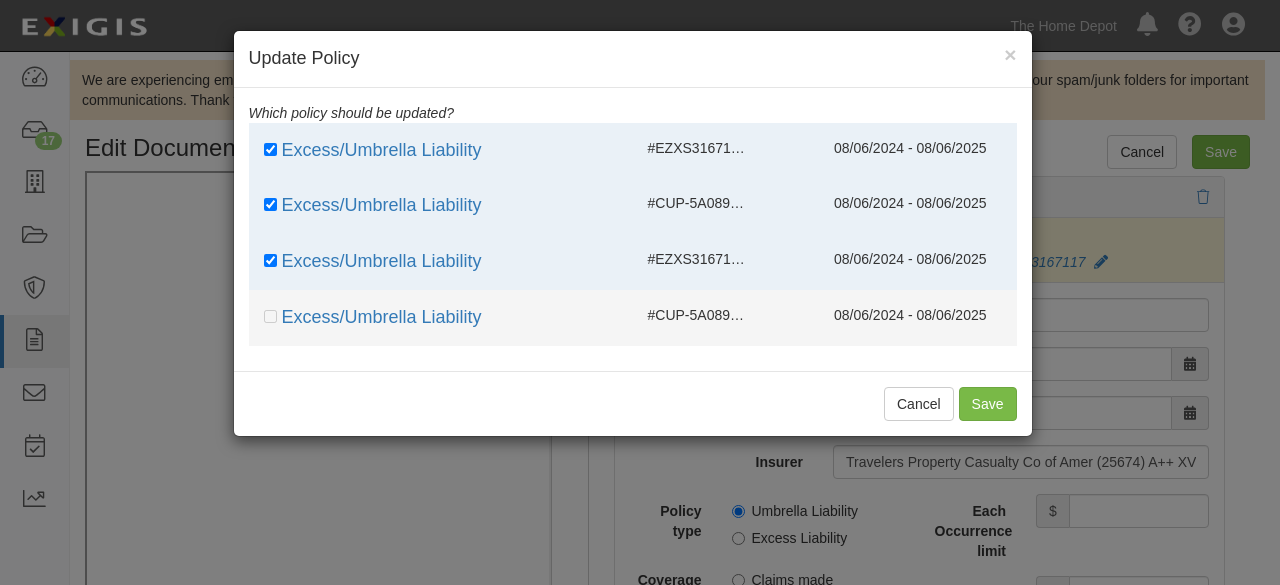 drag, startPoint x: 630, startPoint y: 323, endPoint x: 640, endPoint y: 295, distance: 29.732138 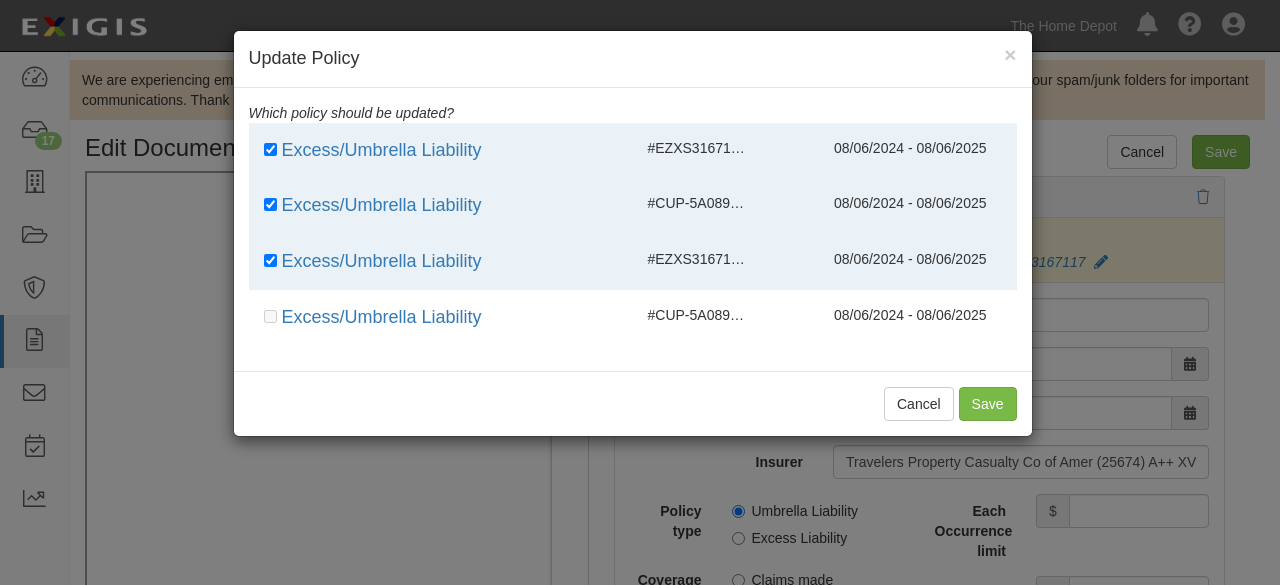 drag, startPoint x: 619, startPoint y: 275, endPoint x: 620, endPoint y: 253, distance: 22.022715 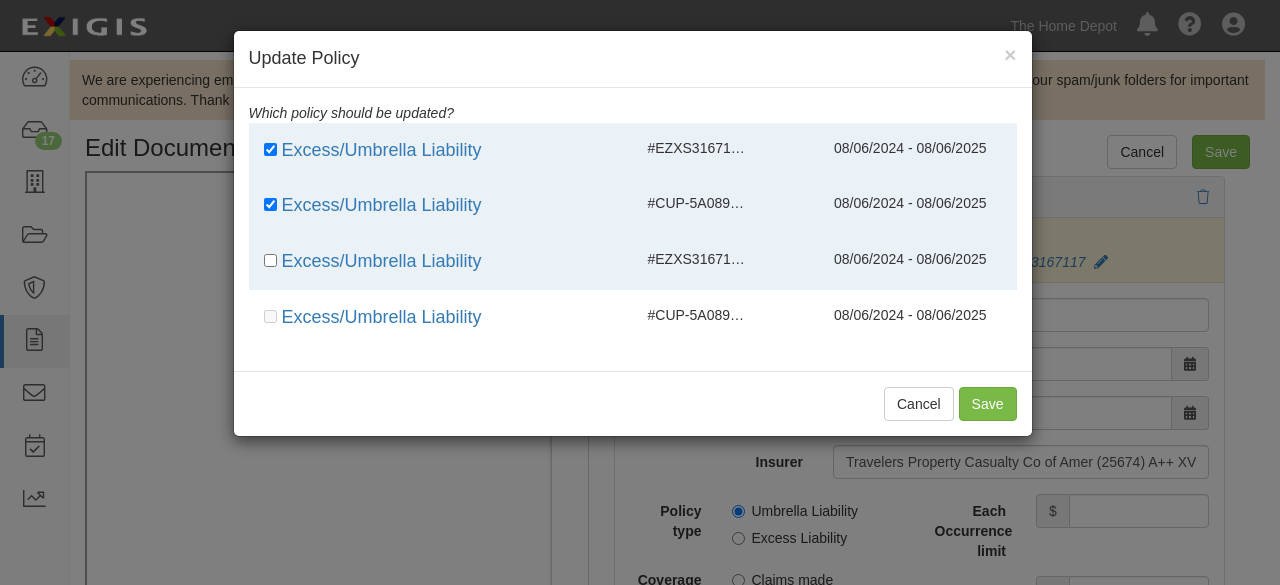checkbox on "false" 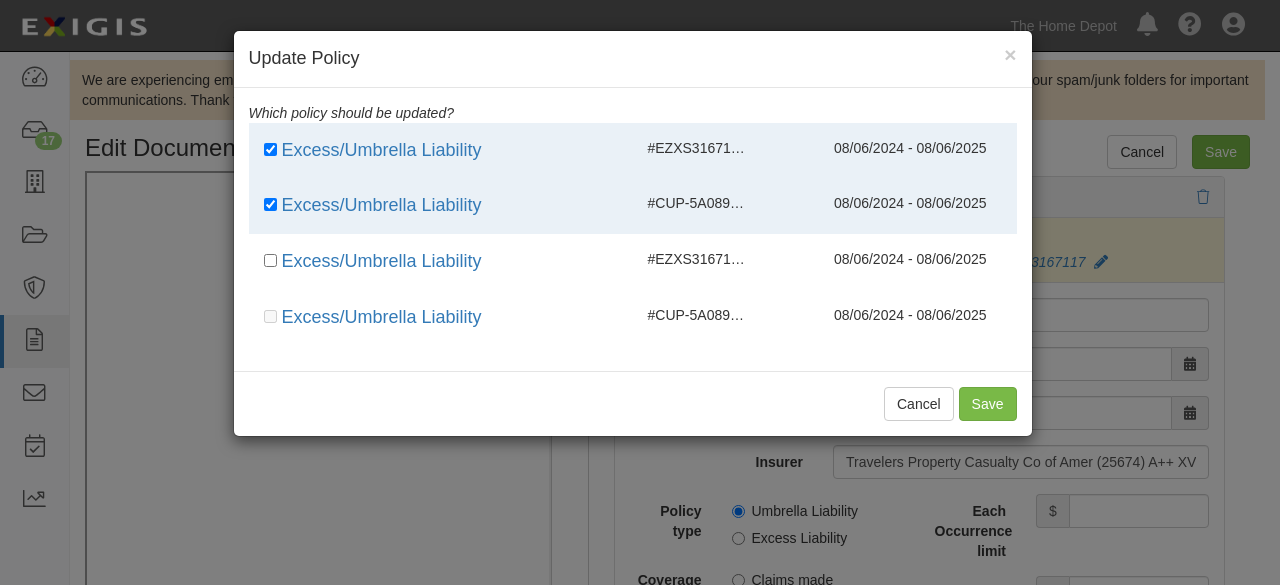 click on "Excess/Umbrella Liability" at bounding box center (441, 151) 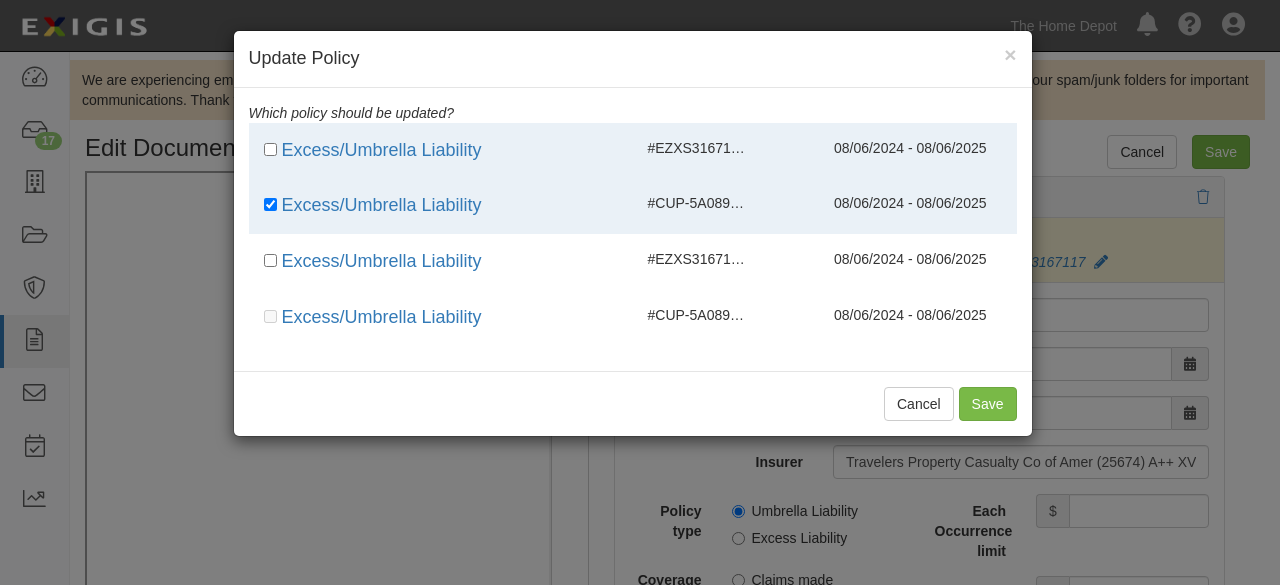 checkbox on "false" 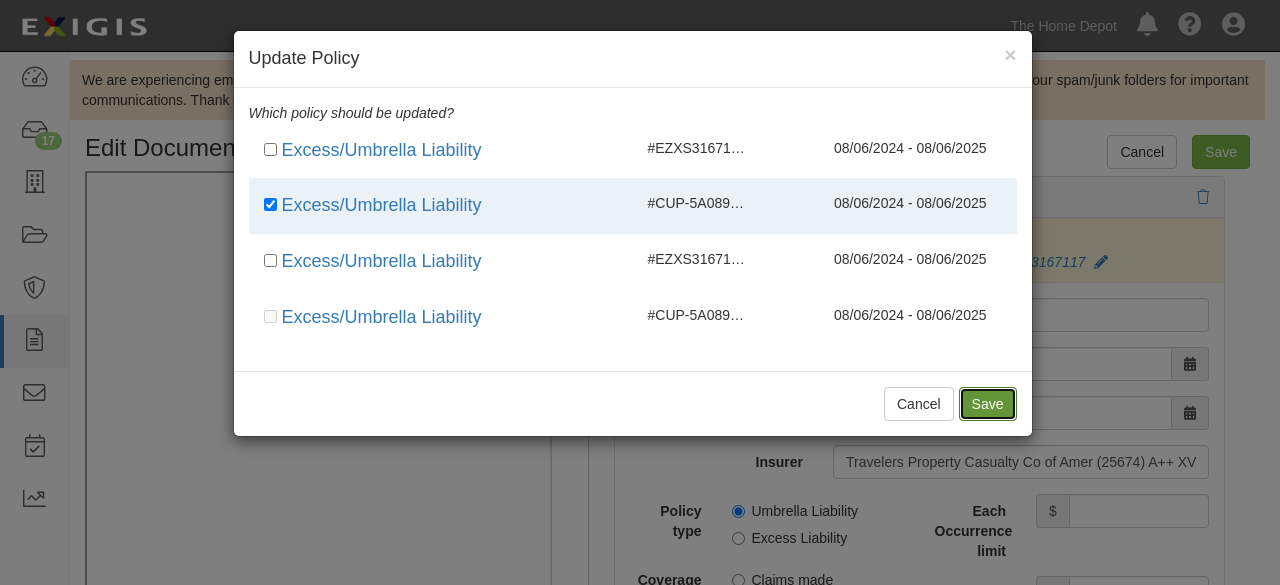 click on "Save" at bounding box center (988, 404) 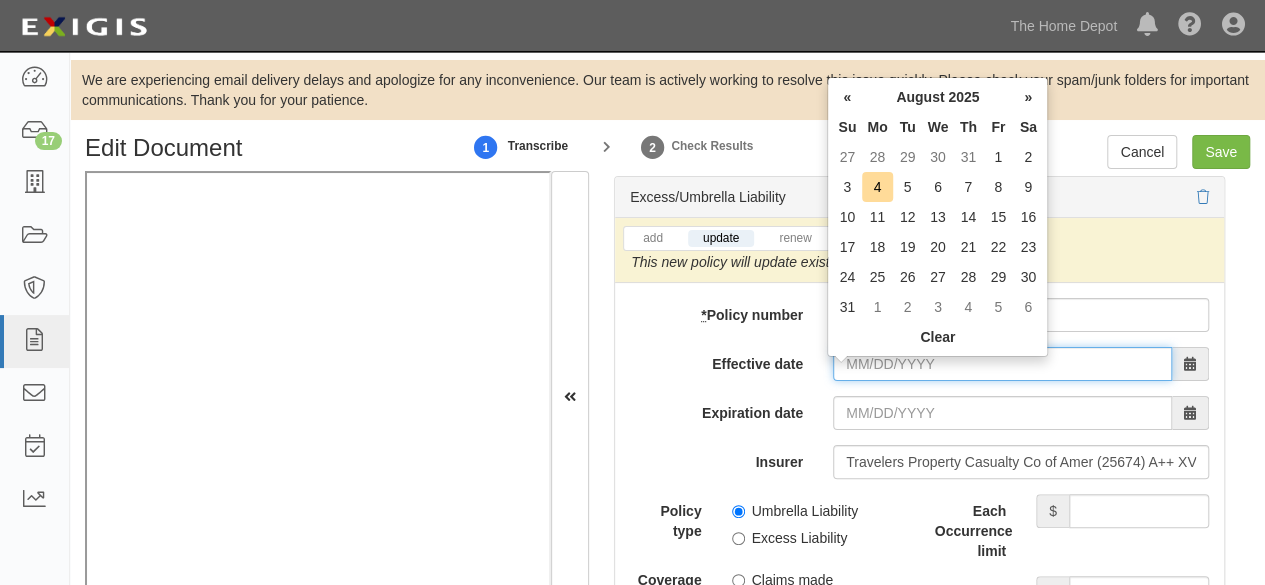 click on "Effective date" at bounding box center [1002, 364] 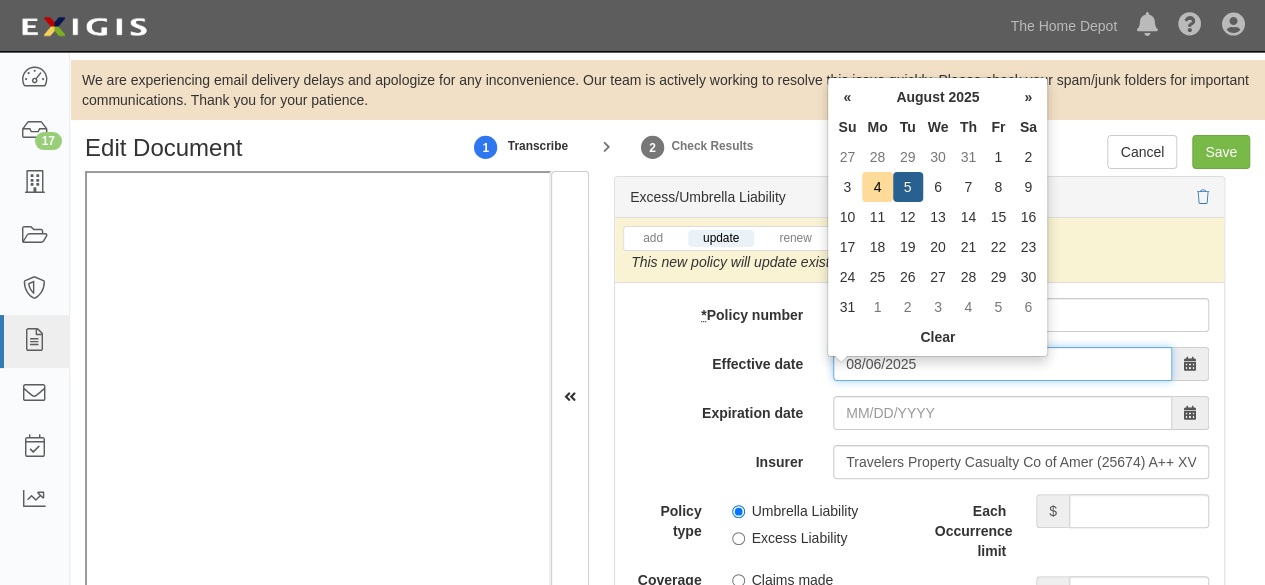 type on "08/06/2025" 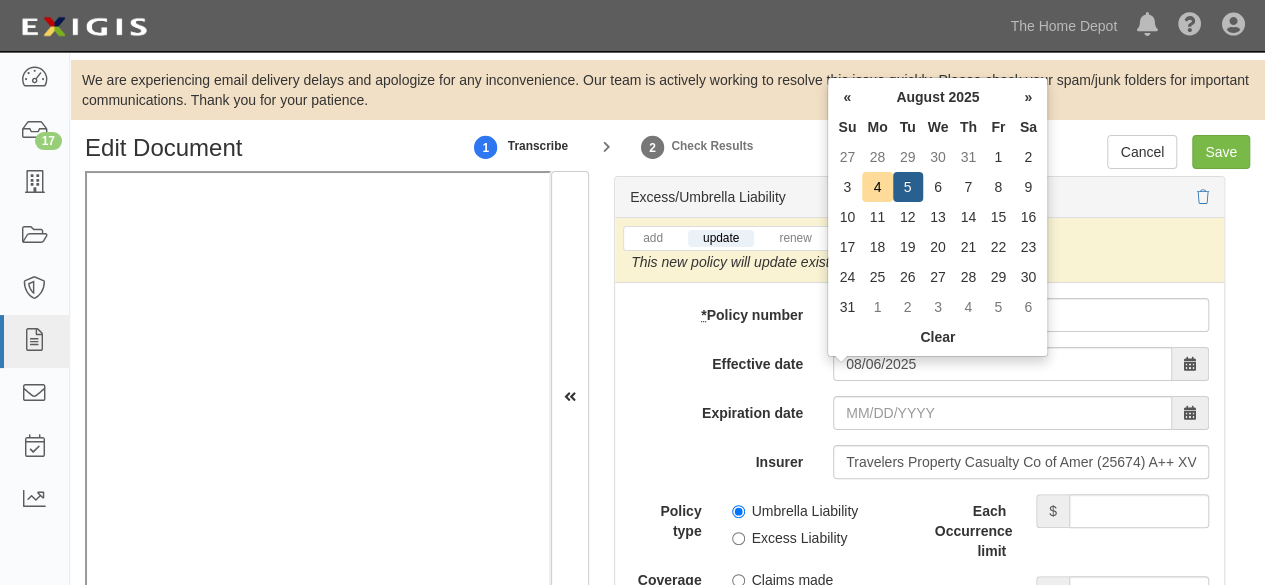 click on "6" at bounding box center (938, 187) 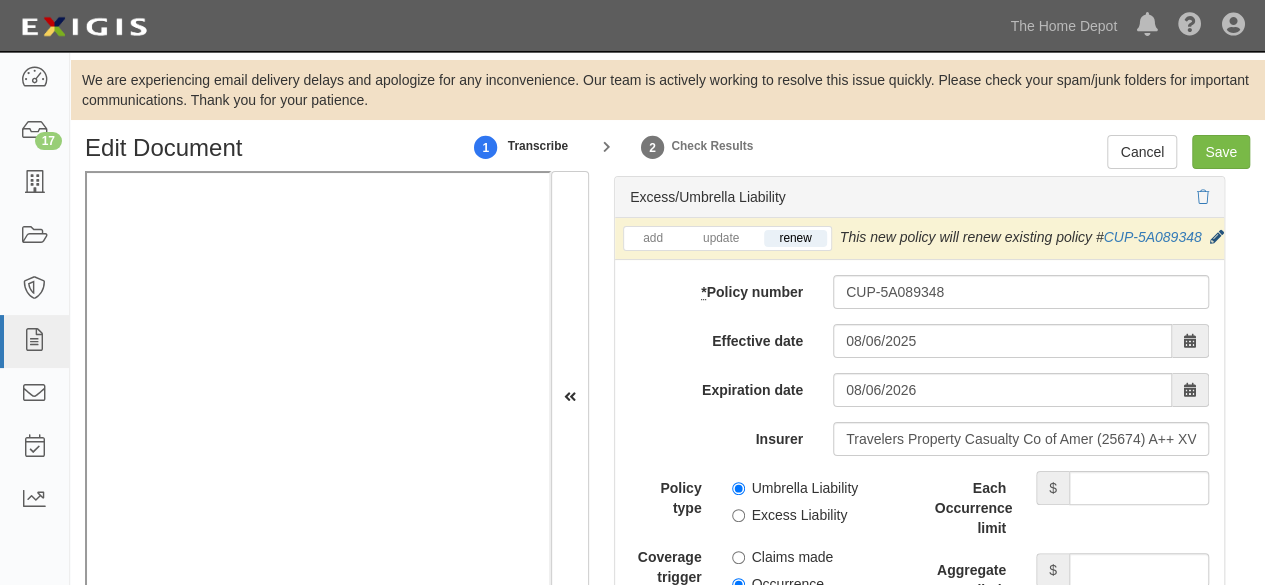 click at bounding box center [1216, 238] 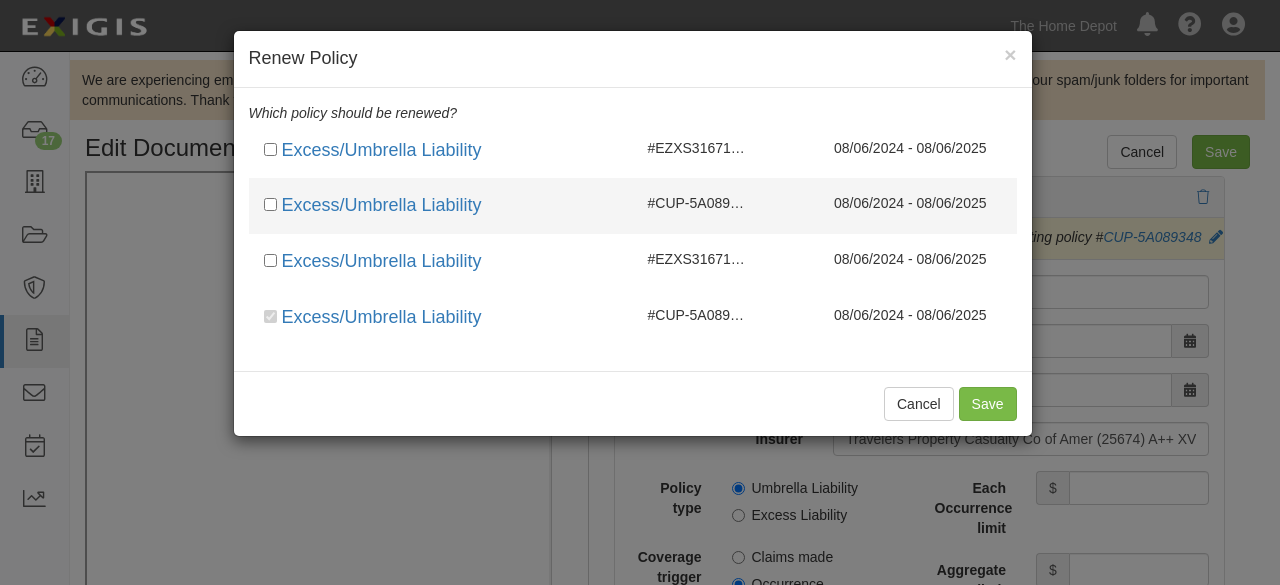 click on "08/06/2024 - 08/06/2025" at bounding box center (889, 203) 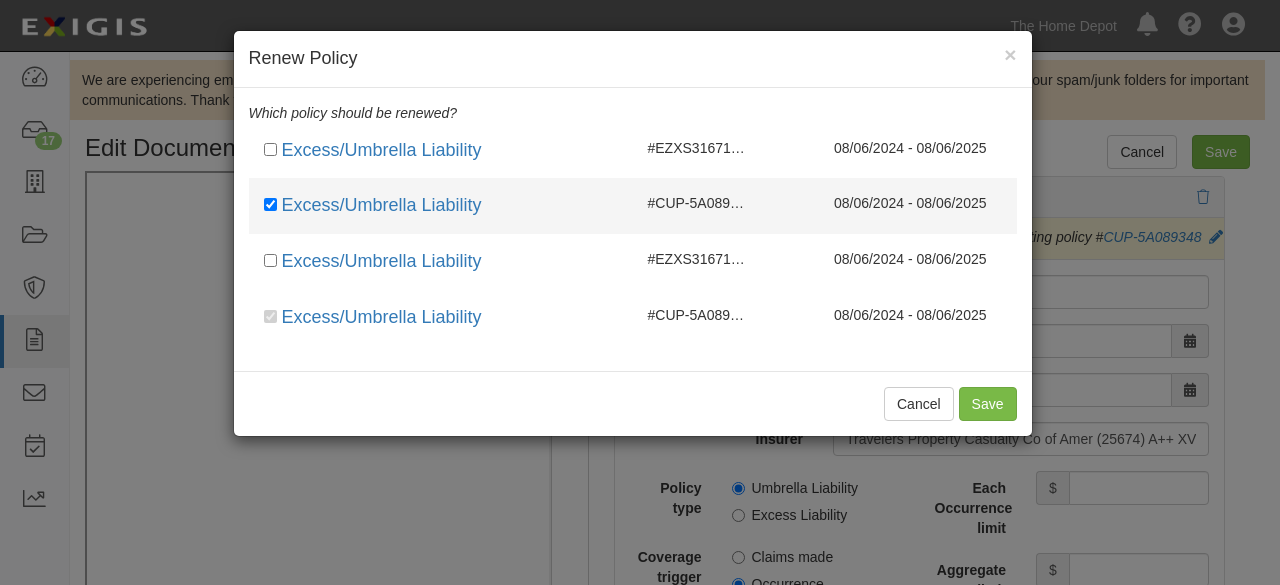 checkbox on "true" 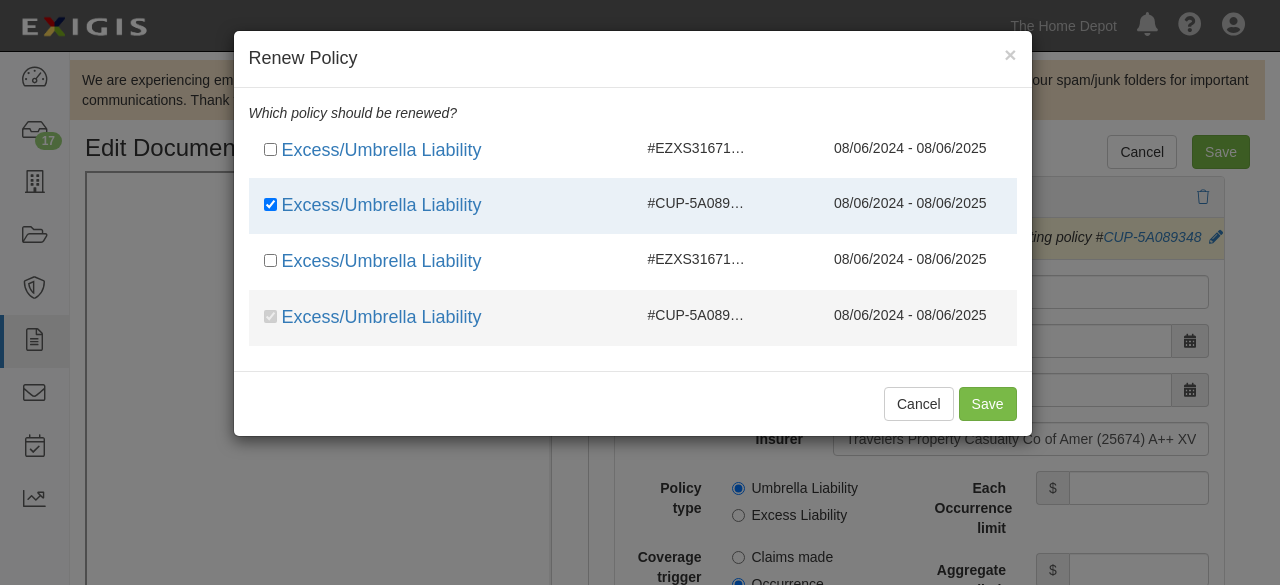 click on "Excess/Umbrella Liability
#CUP-5A089348
08/06/2024 - 08/06/2025" at bounding box center [633, 318] 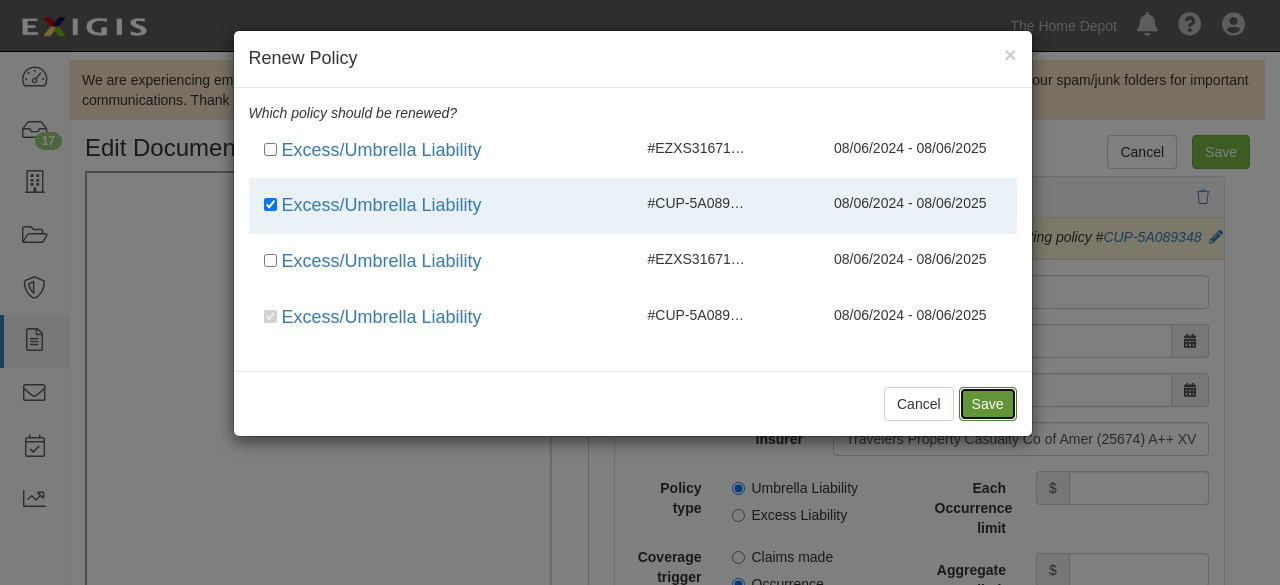 click on "Save" at bounding box center (988, 404) 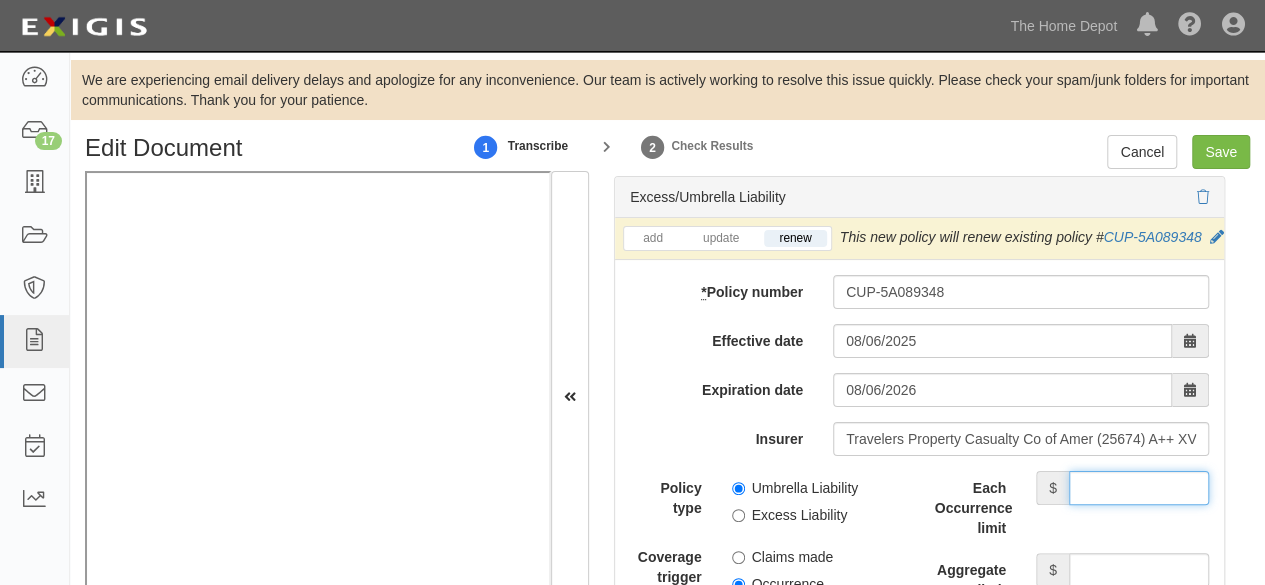 drag, startPoint x: 1110, startPoint y: 521, endPoint x: 1090, endPoint y: 514, distance: 21.189621 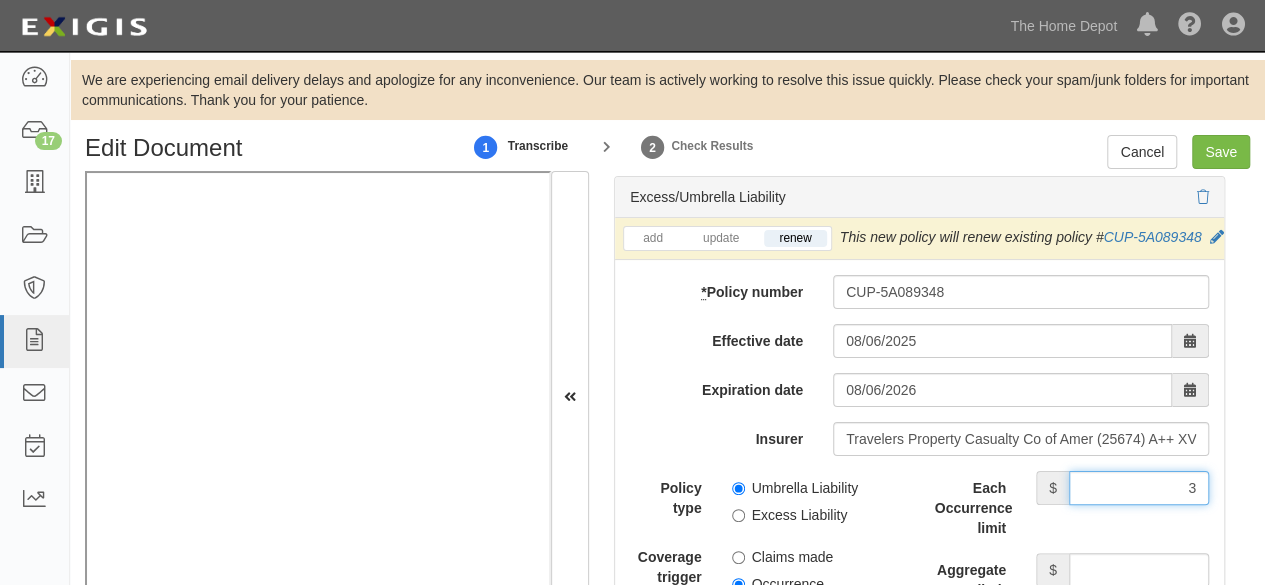 type on "3,000,000" 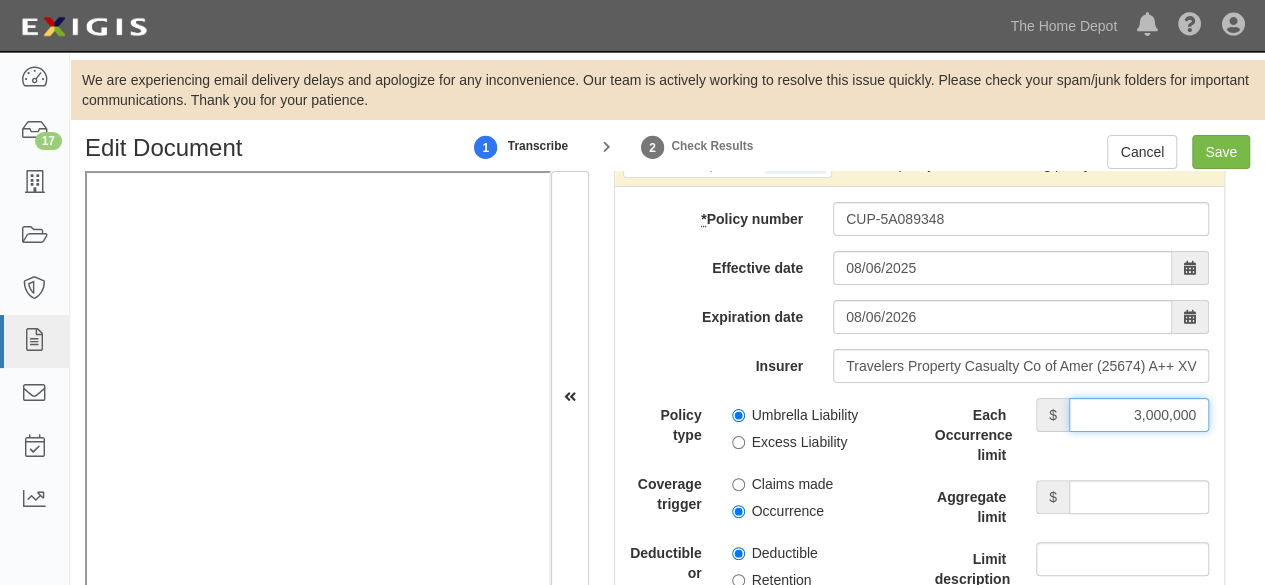 scroll, scrollTop: 4400, scrollLeft: 0, axis: vertical 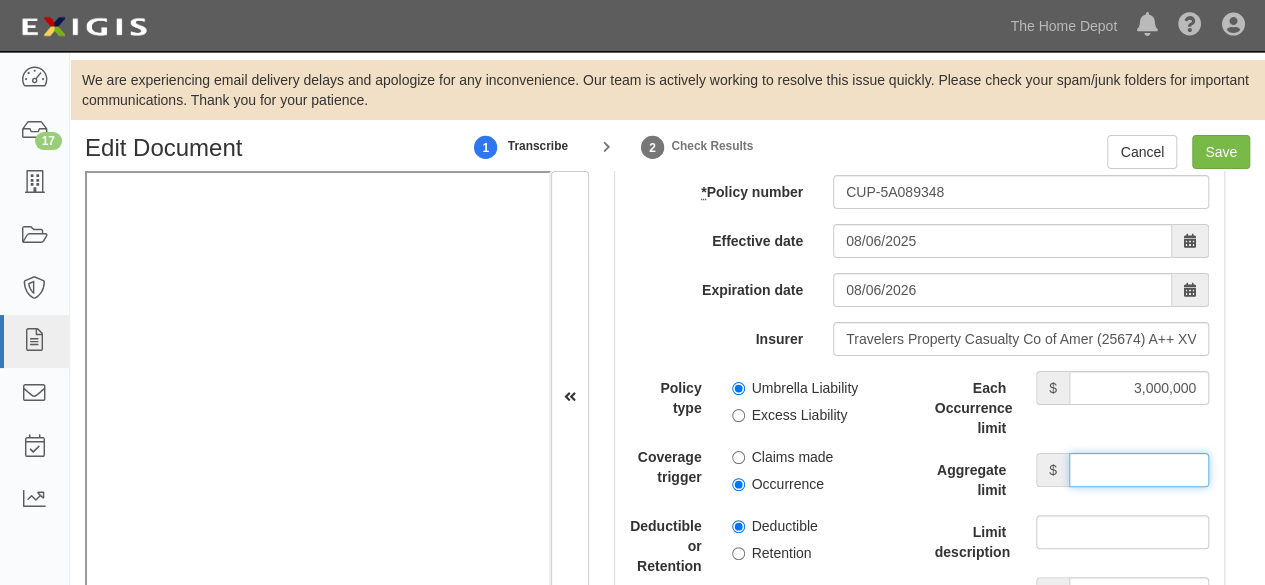 click on "Aggregate limit" at bounding box center (1139, 470) 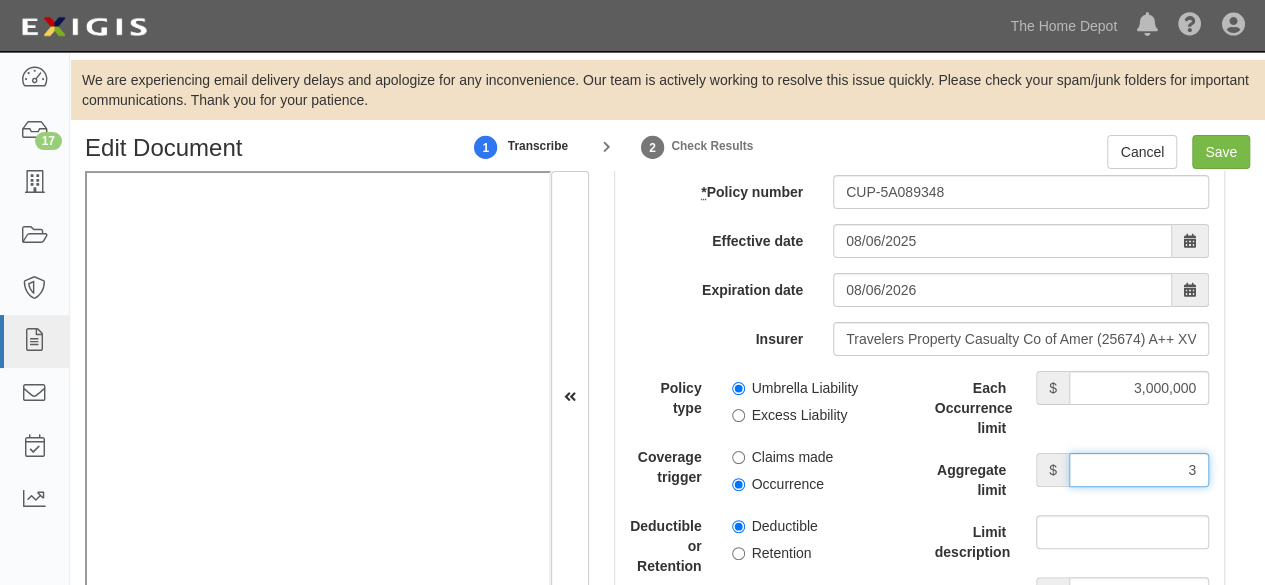 type on "3,000,000" 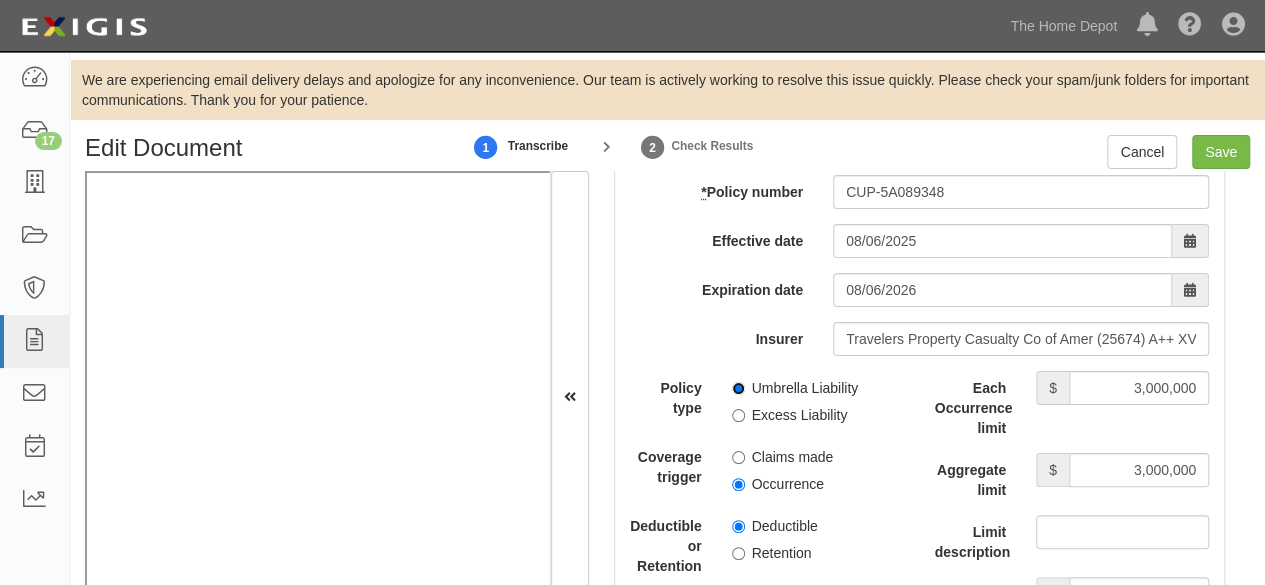 drag, startPoint x: 735, startPoint y: 424, endPoint x: 747, endPoint y: 490, distance: 67.08204 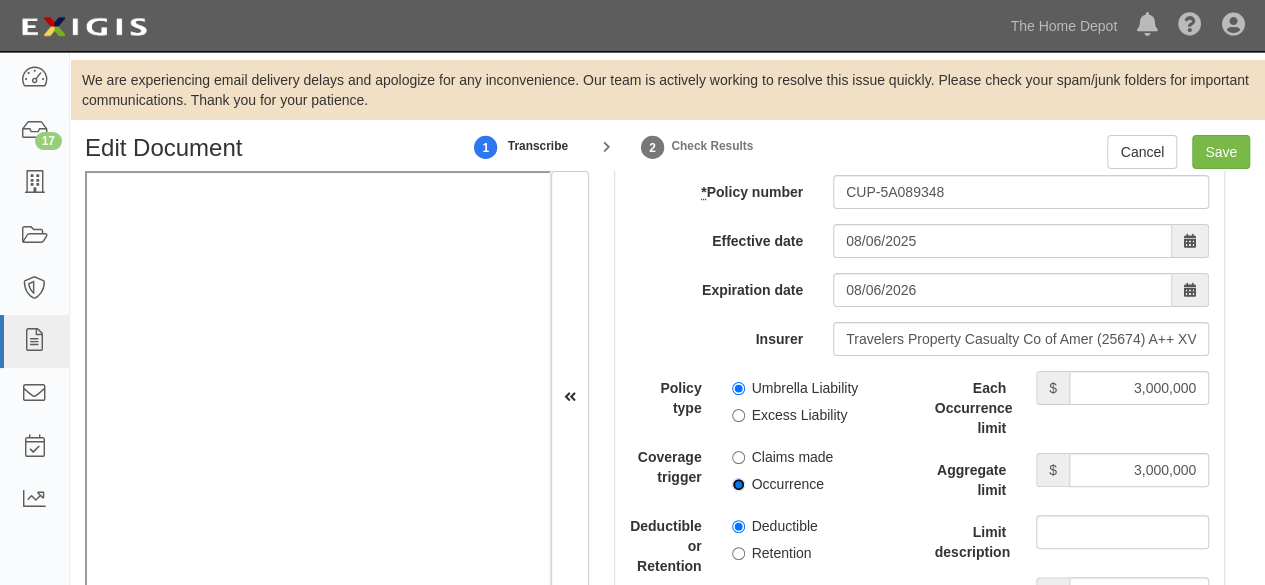 click on "Occurrence" at bounding box center (738, 484) 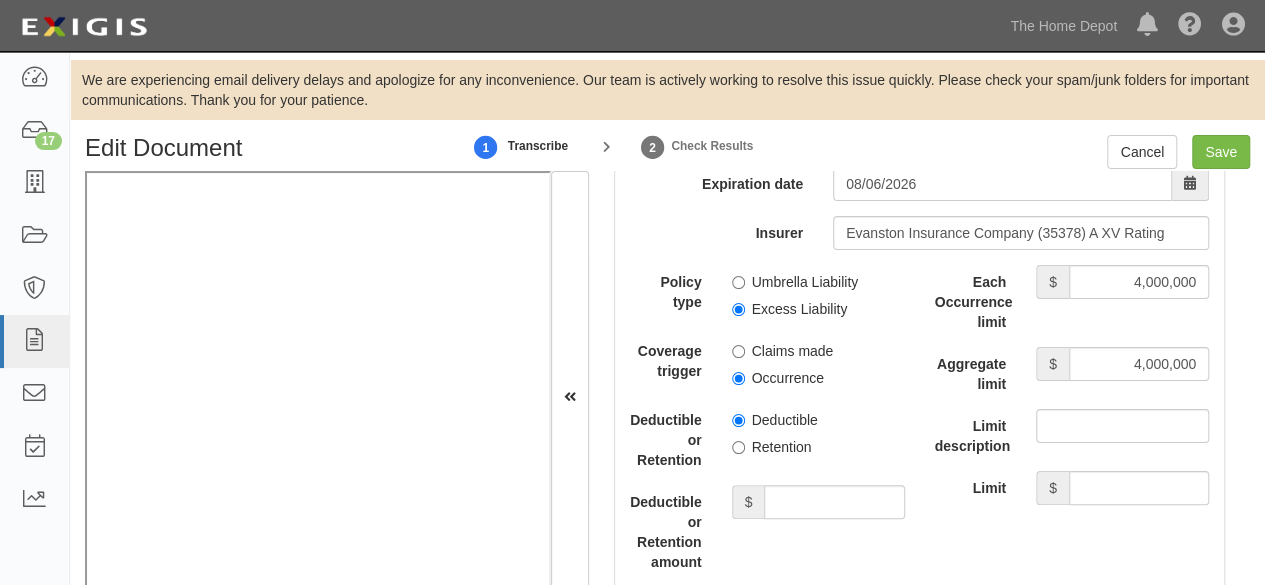 scroll, scrollTop: 6000, scrollLeft: 0, axis: vertical 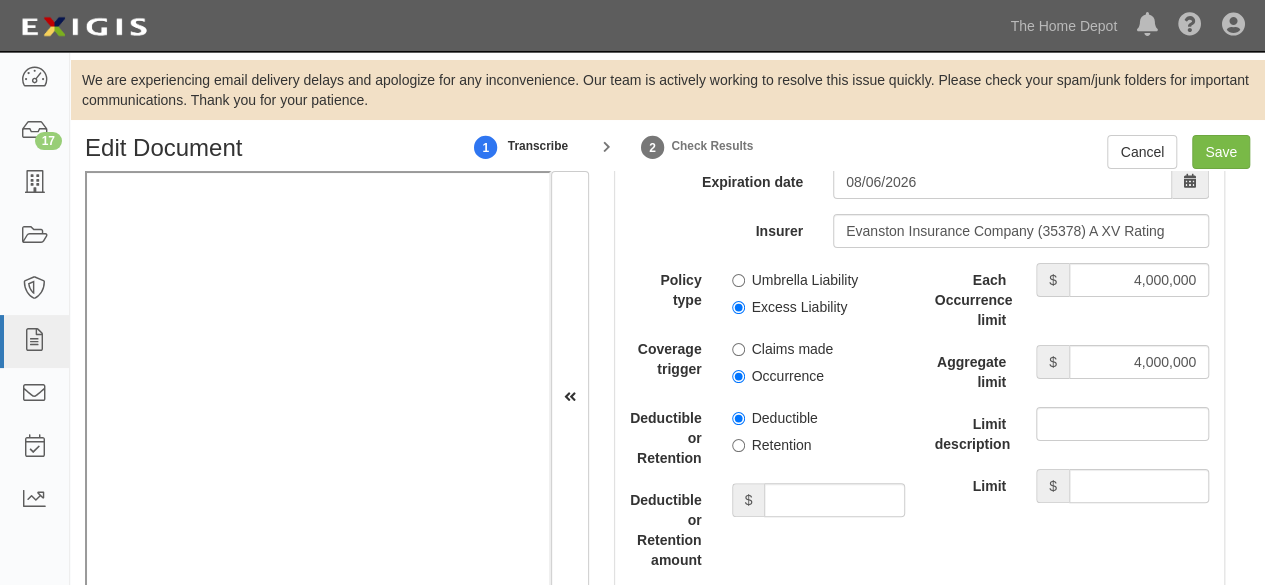click on "Cancel Save" at bounding box center (1178, 152) 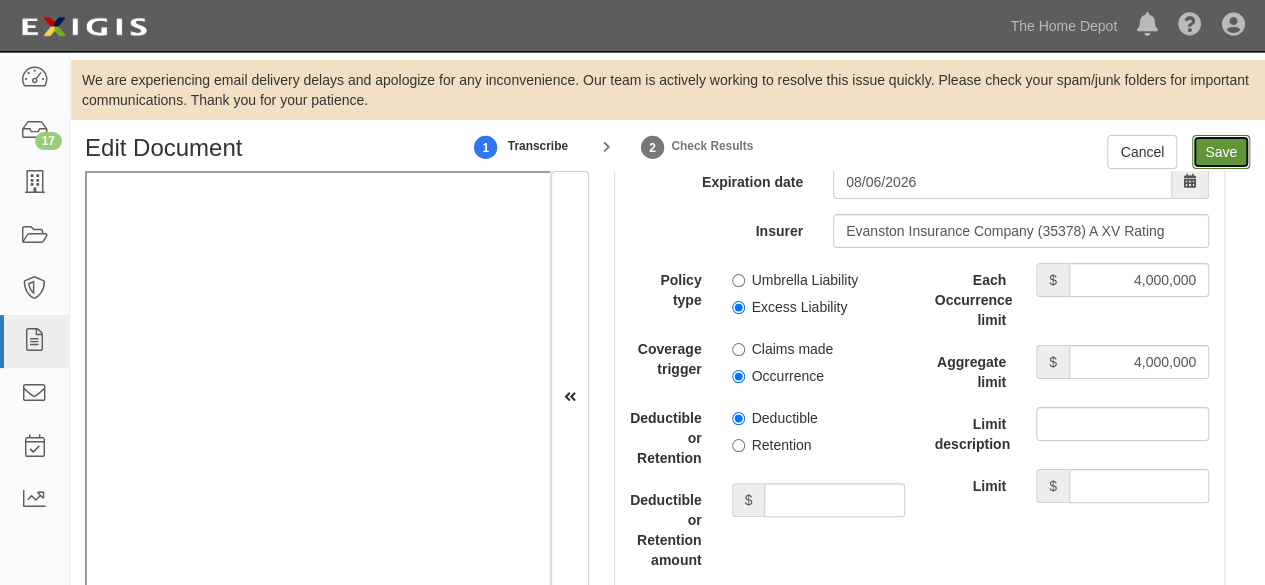 click on "Save" at bounding box center [1221, 152] 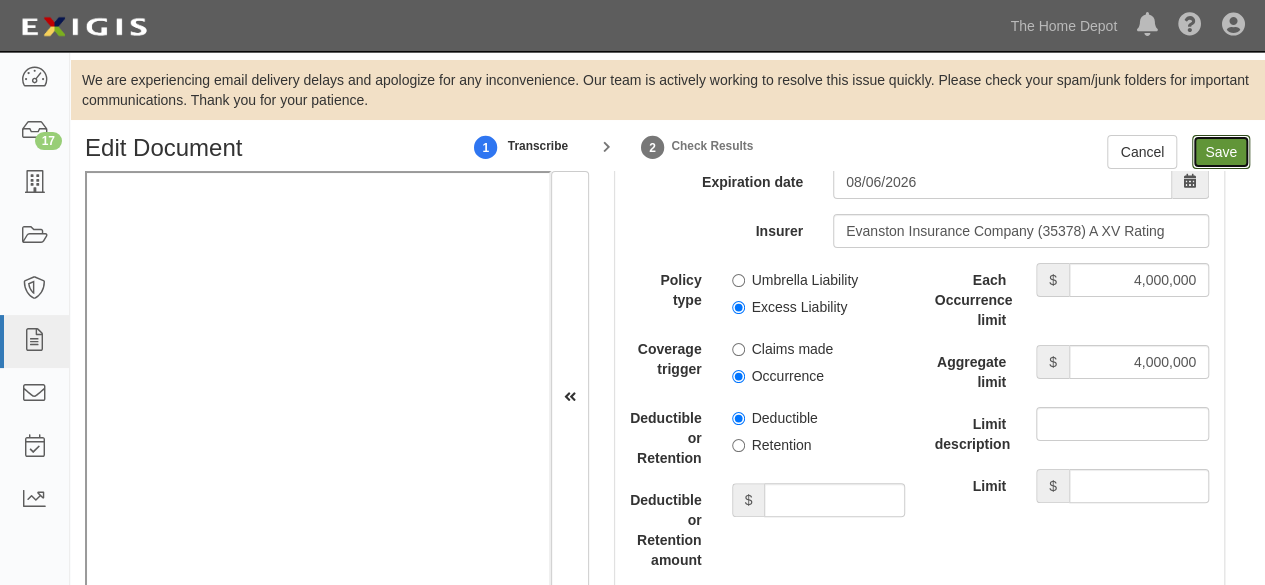 type on "1000000" 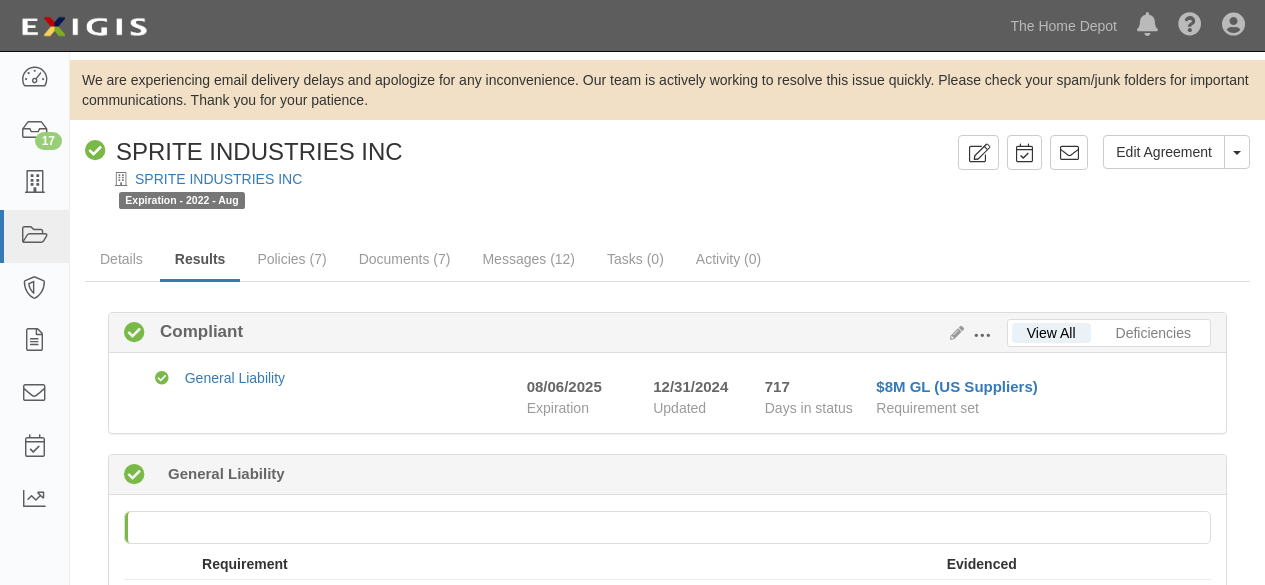 scroll, scrollTop: 0, scrollLeft: 0, axis: both 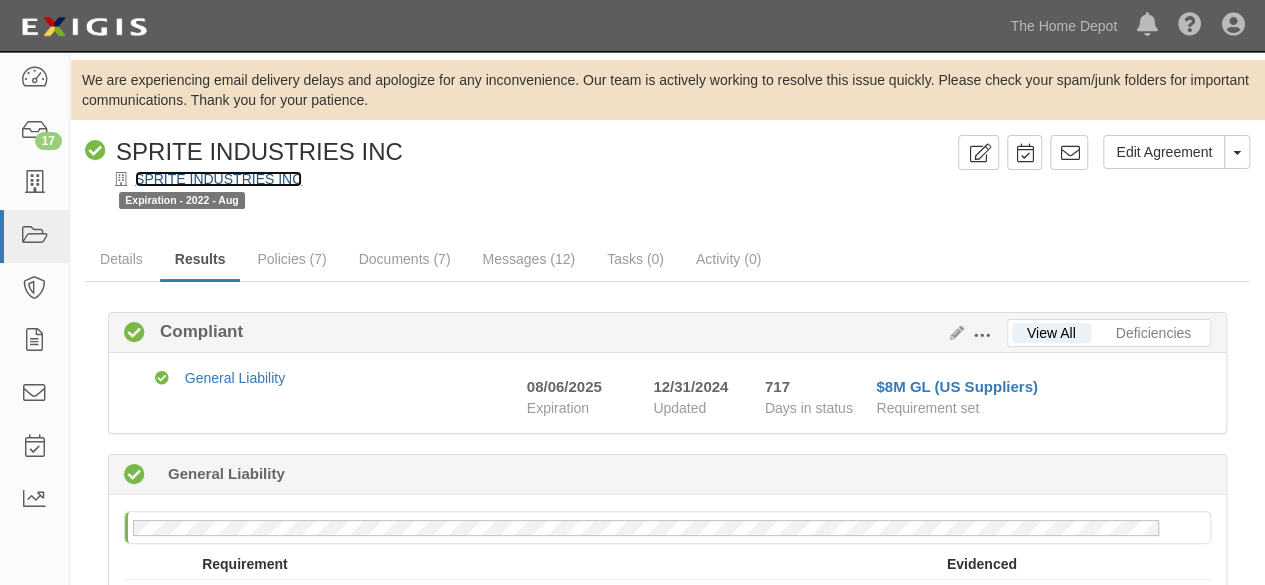 click on "SPRITE INDUSTRIES INC" at bounding box center (218, 179) 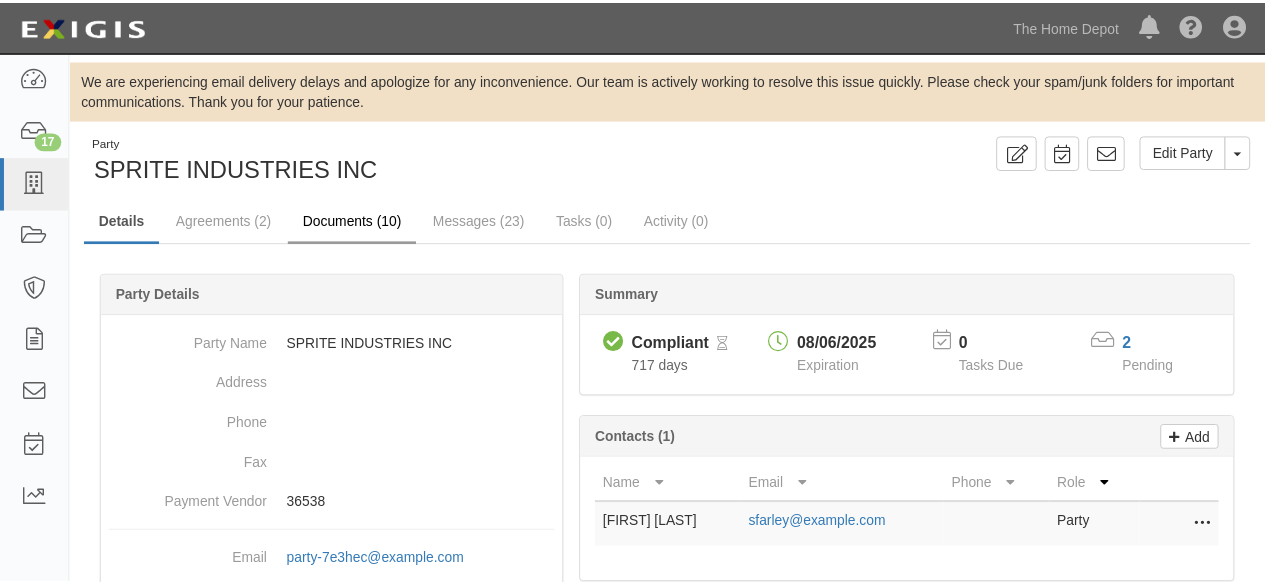 scroll, scrollTop: 0, scrollLeft: 0, axis: both 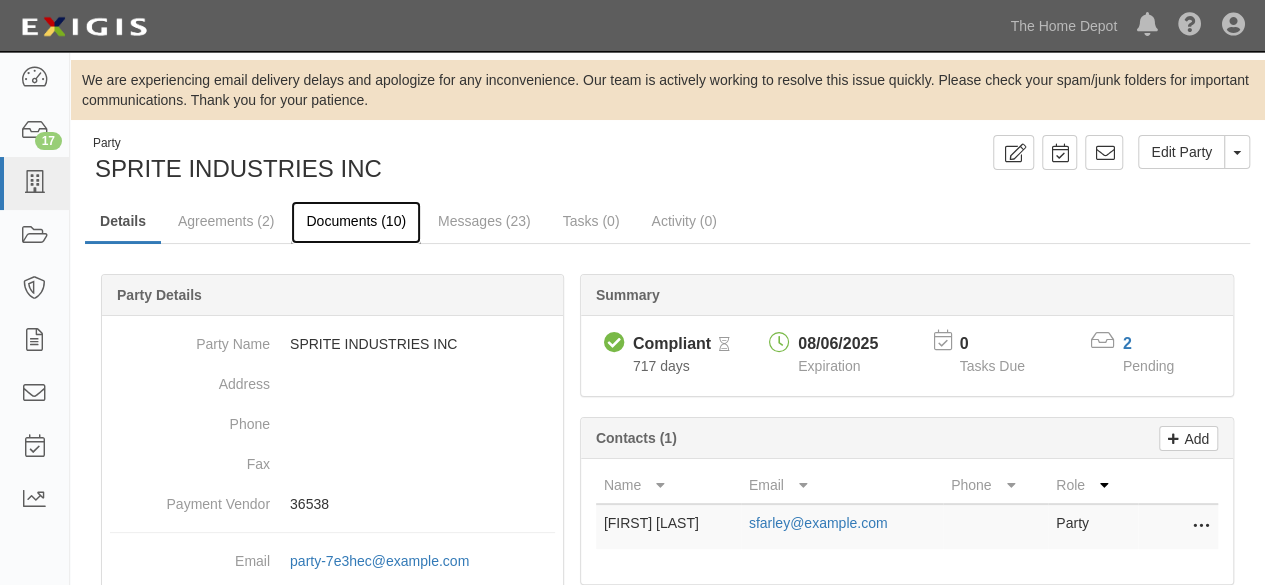 click on "Documents (10)" at bounding box center (356, 222) 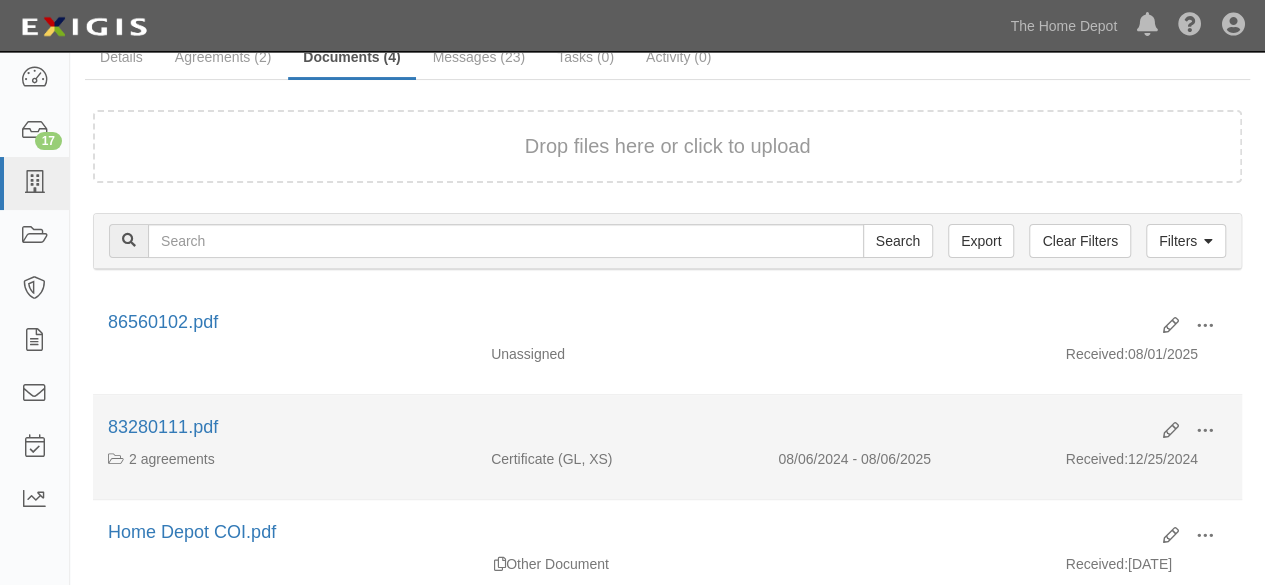 scroll, scrollTop: 200, scrollLeft: 0, axis: vertical 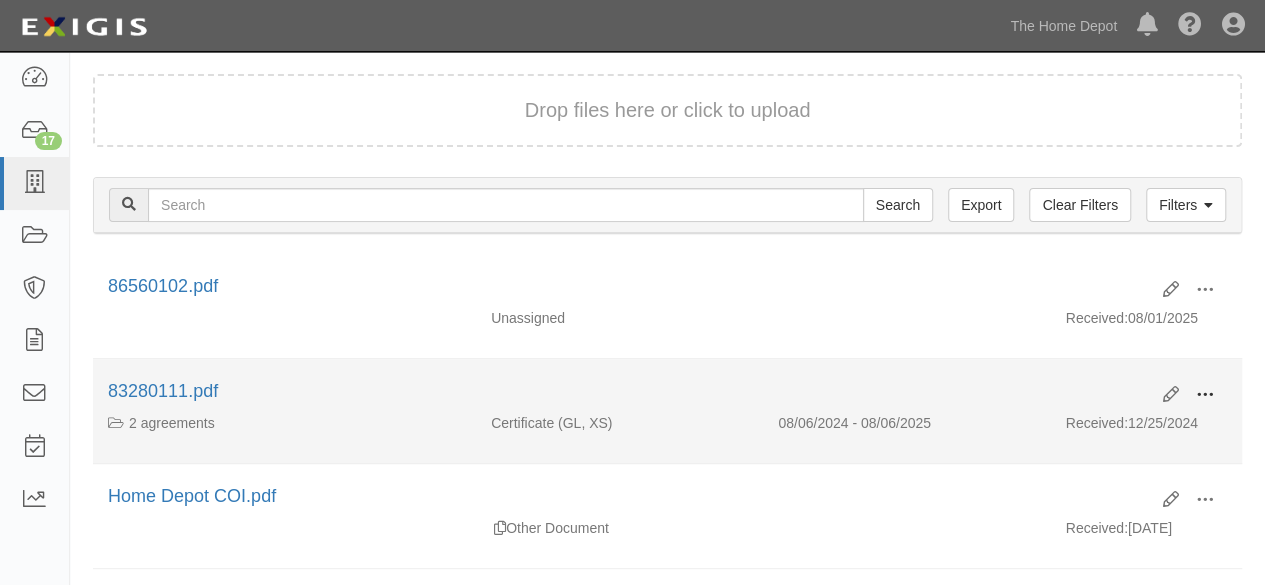 click at bounding box center (1205, 395) 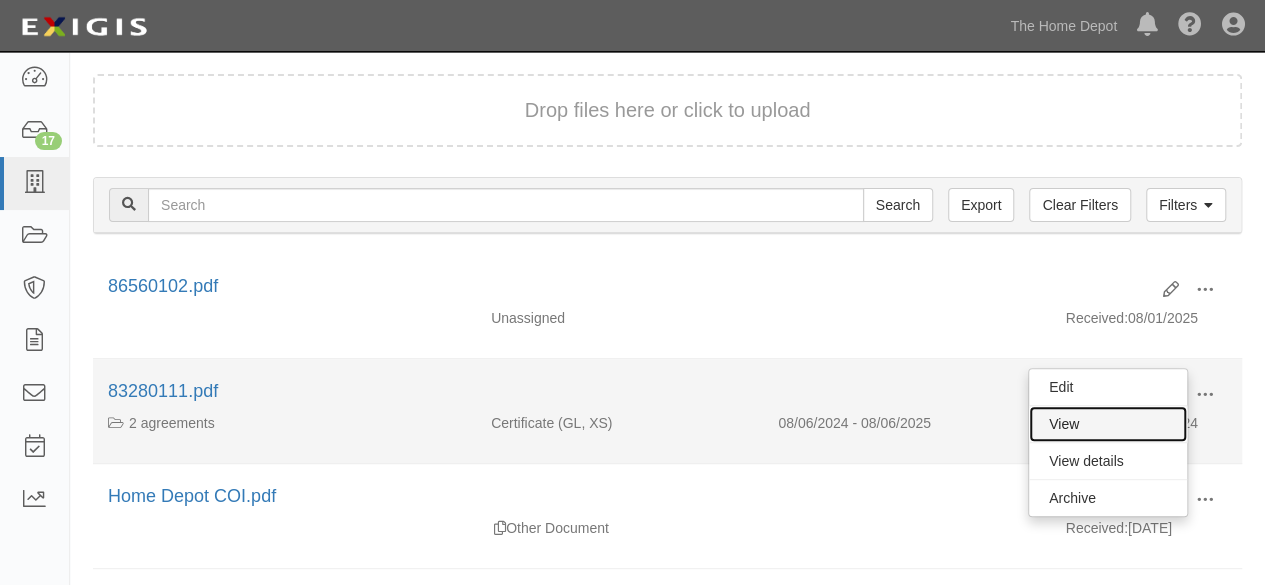click on "View" at bounding box center [1108, 424] 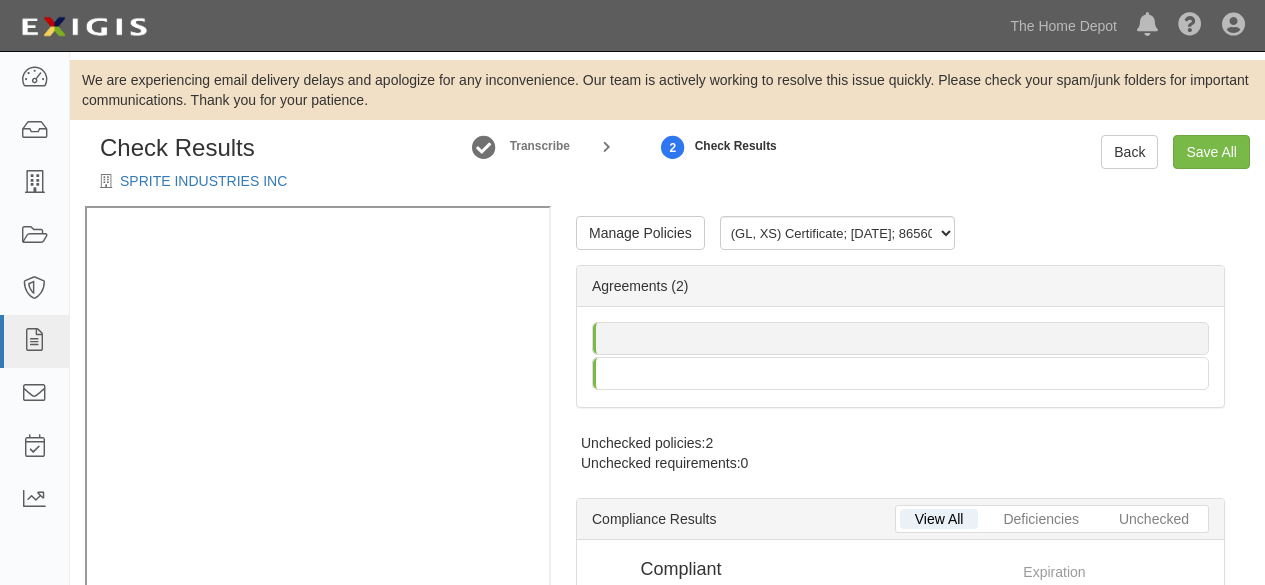 scroll, scrollTop: 0, scrollLeft: 0, axis: both 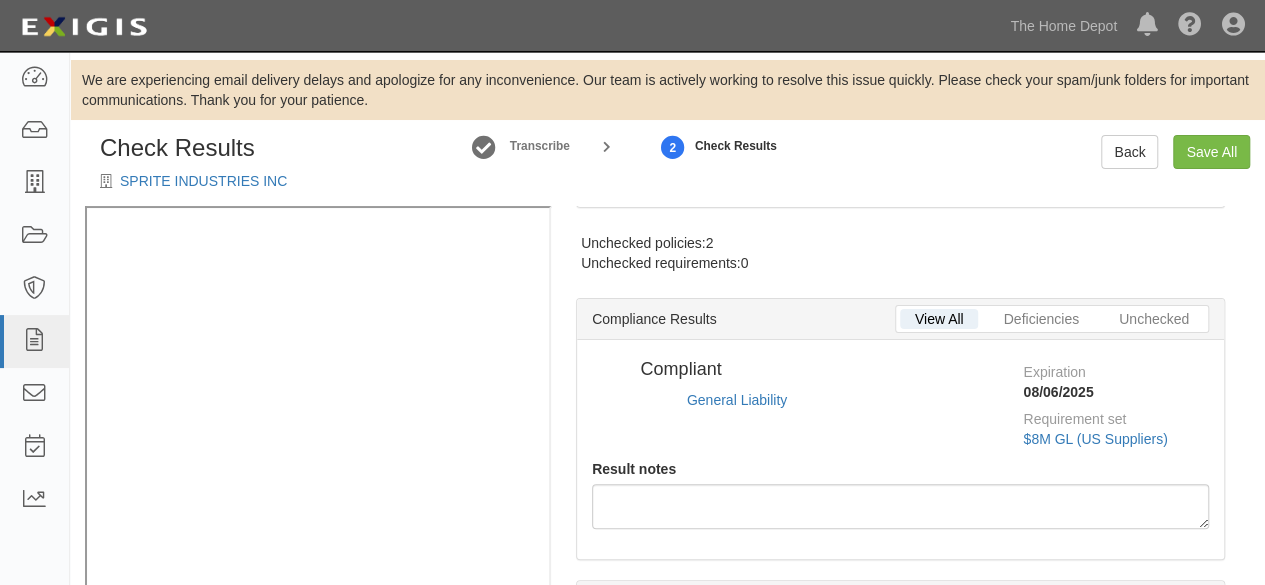 radio on "true" 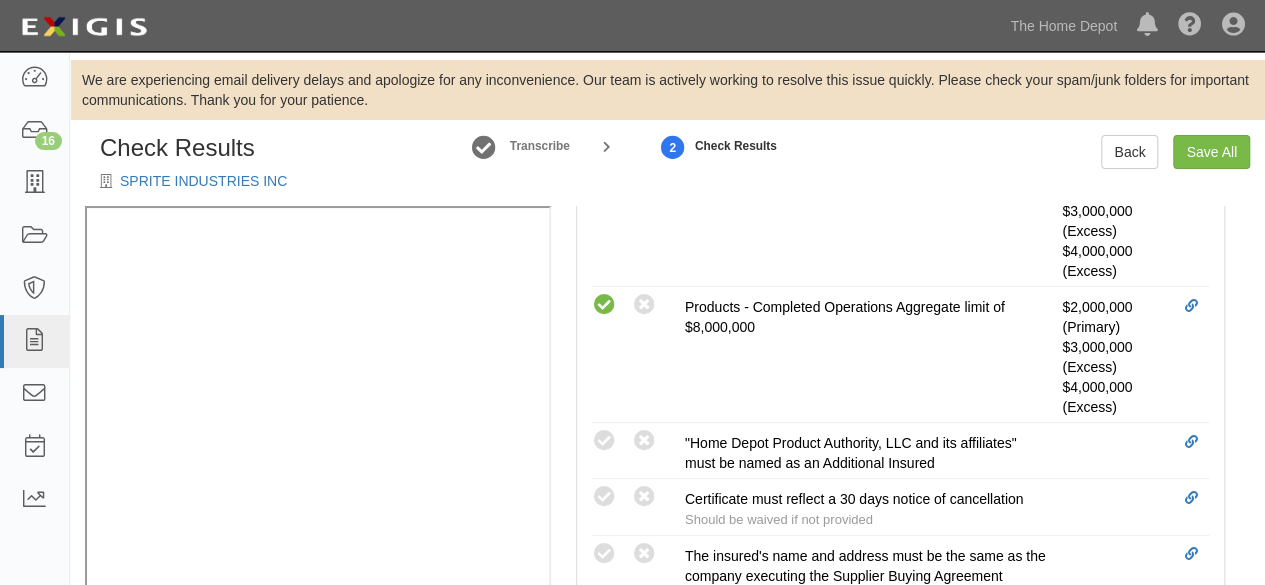 scroll, scrollTop: 1000, scrollLeft: 0, axis: vertical 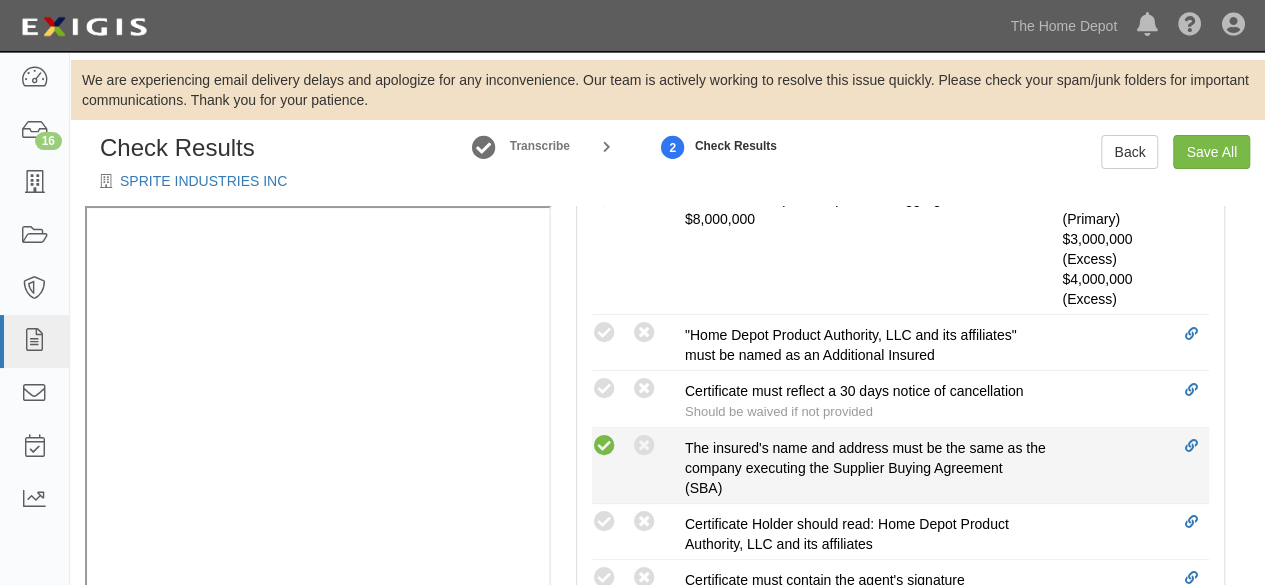 click at bounding box center [604, 446] 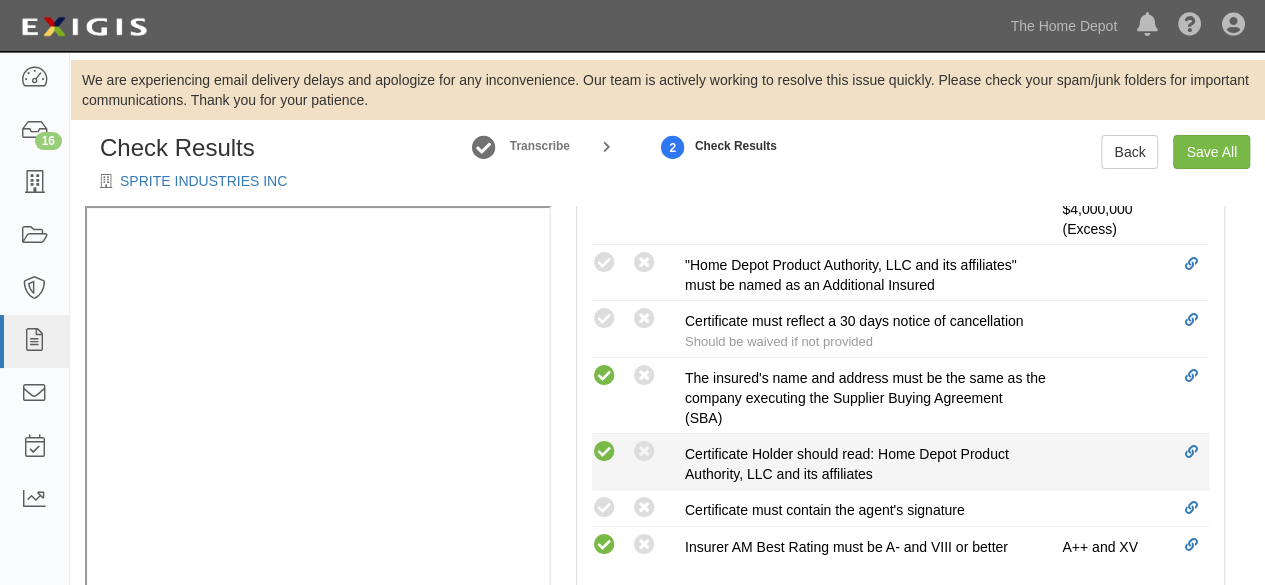 scroll, scrollTop: 1100, scrollLeft: 0, axis: vertical 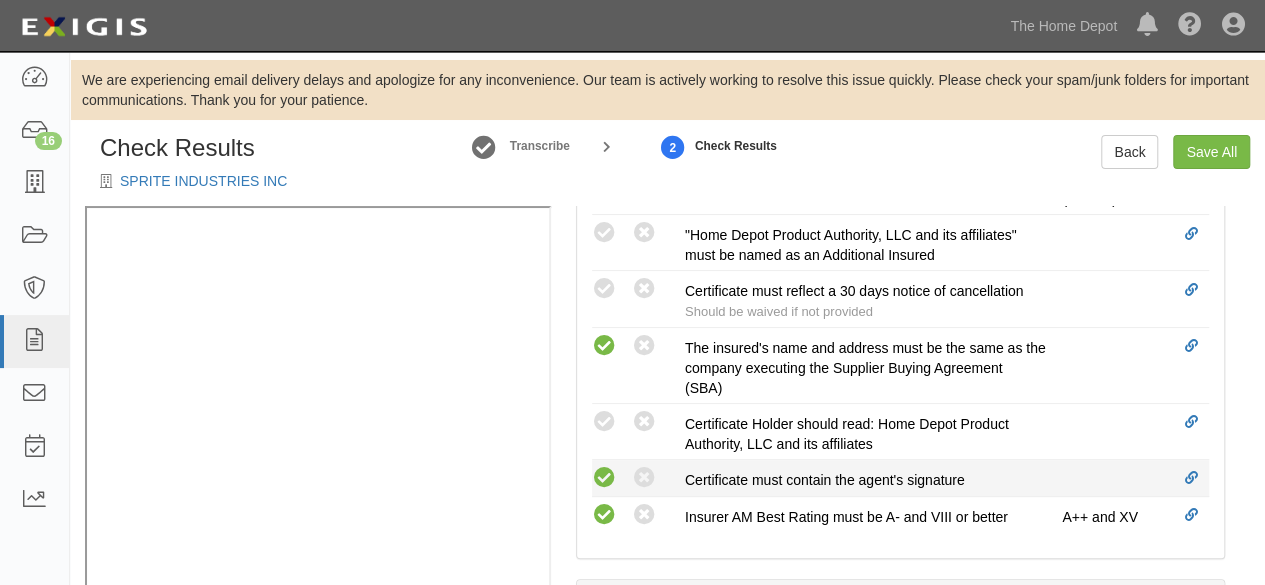 click at bounding box center (604, 478) 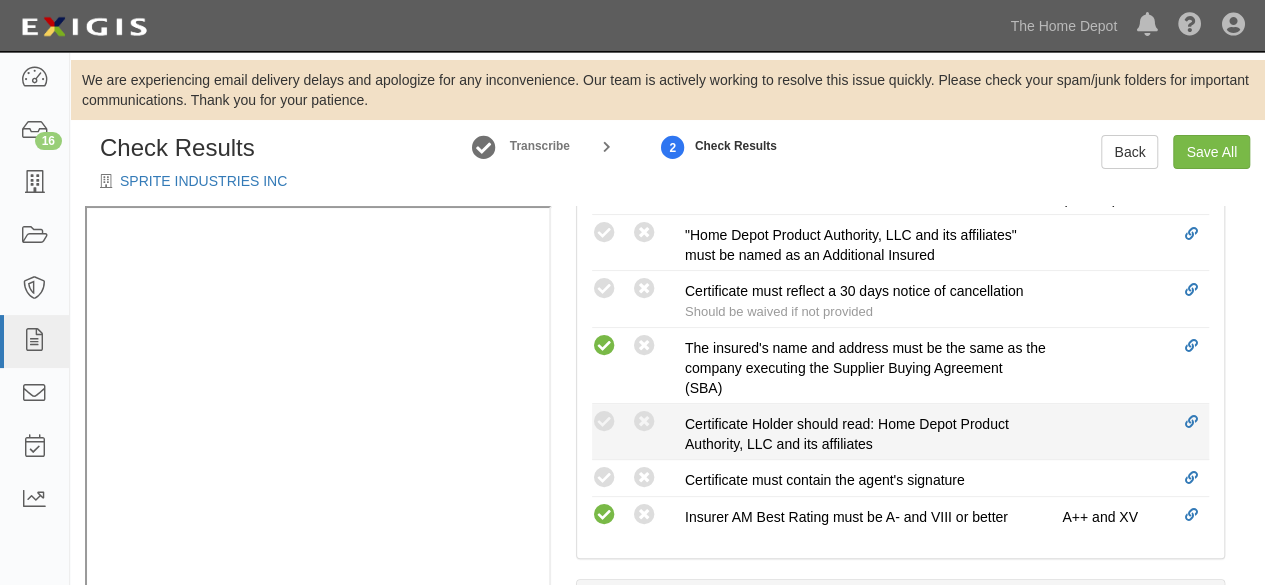 radio on "true" 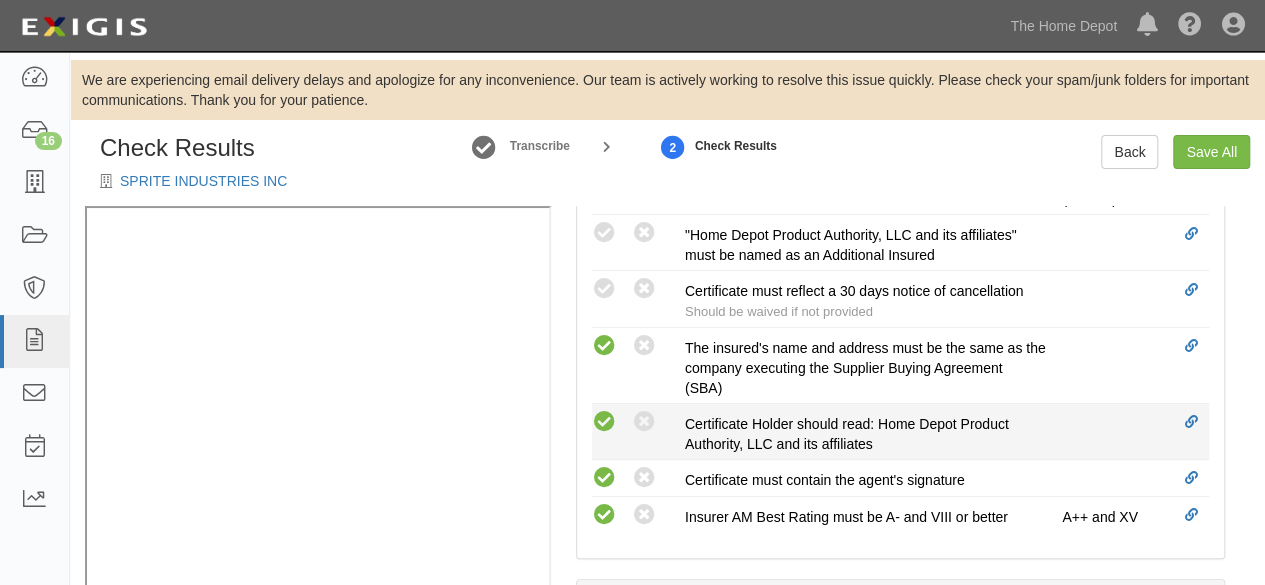 click at bounding box center [604, 422] 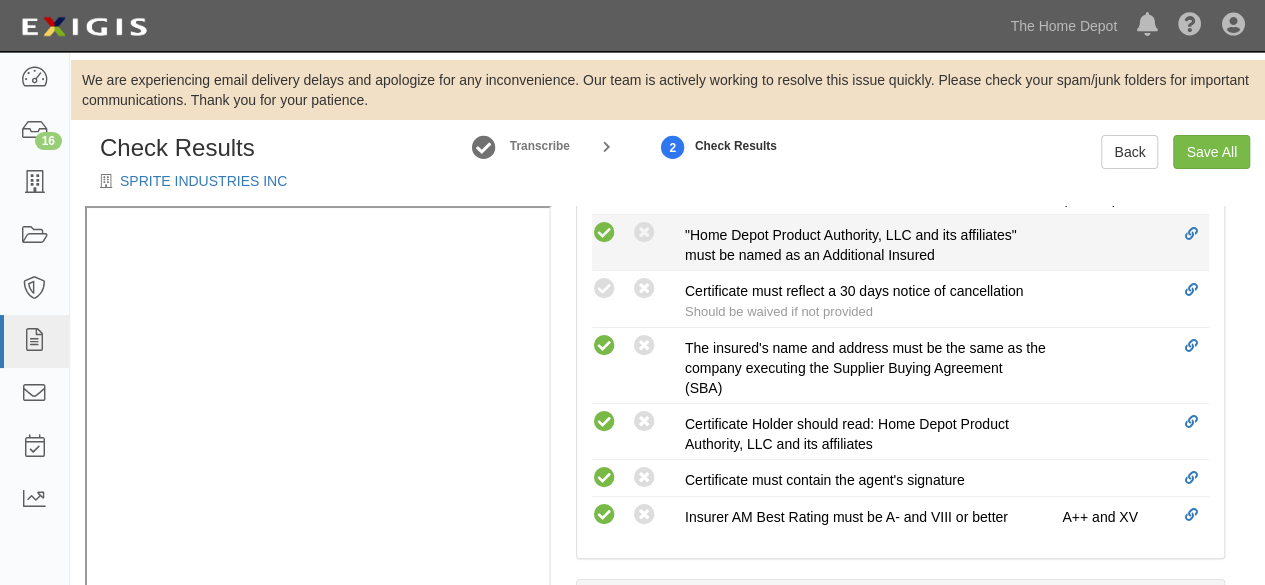 click at bounding box center (604, 233) 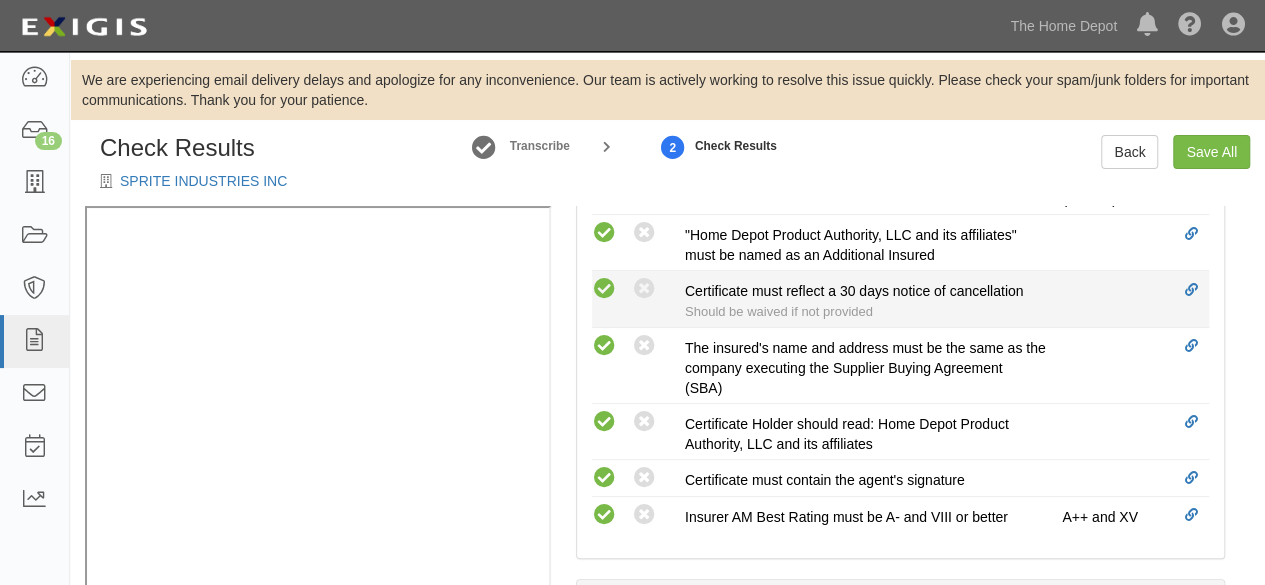 click at bounding box center [604, 289] 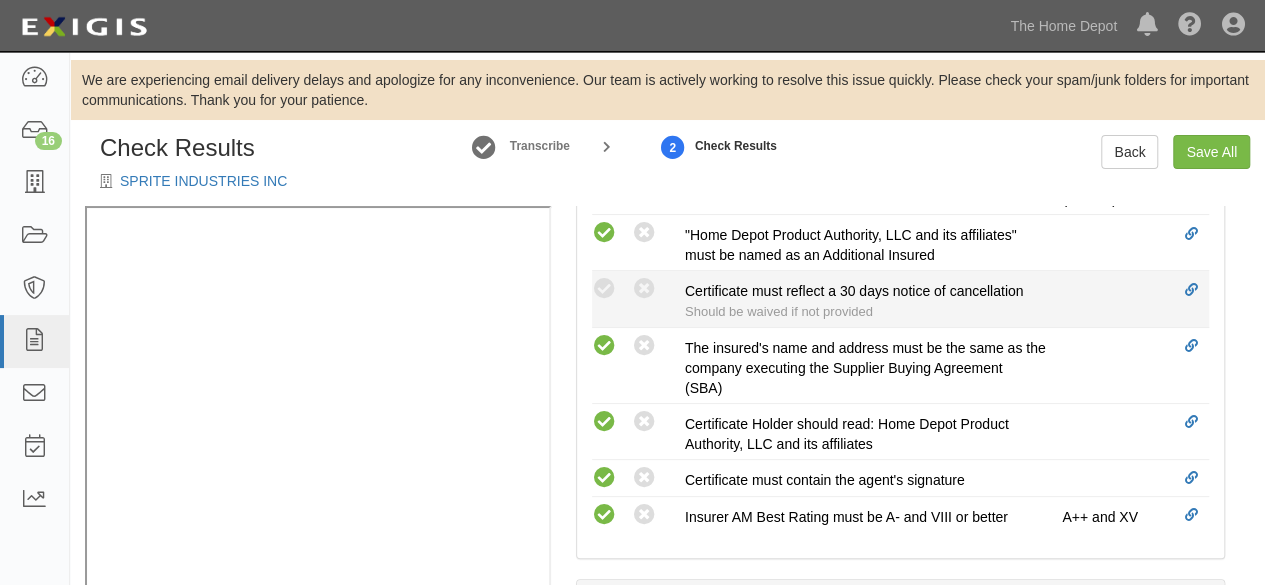 radio on "true" 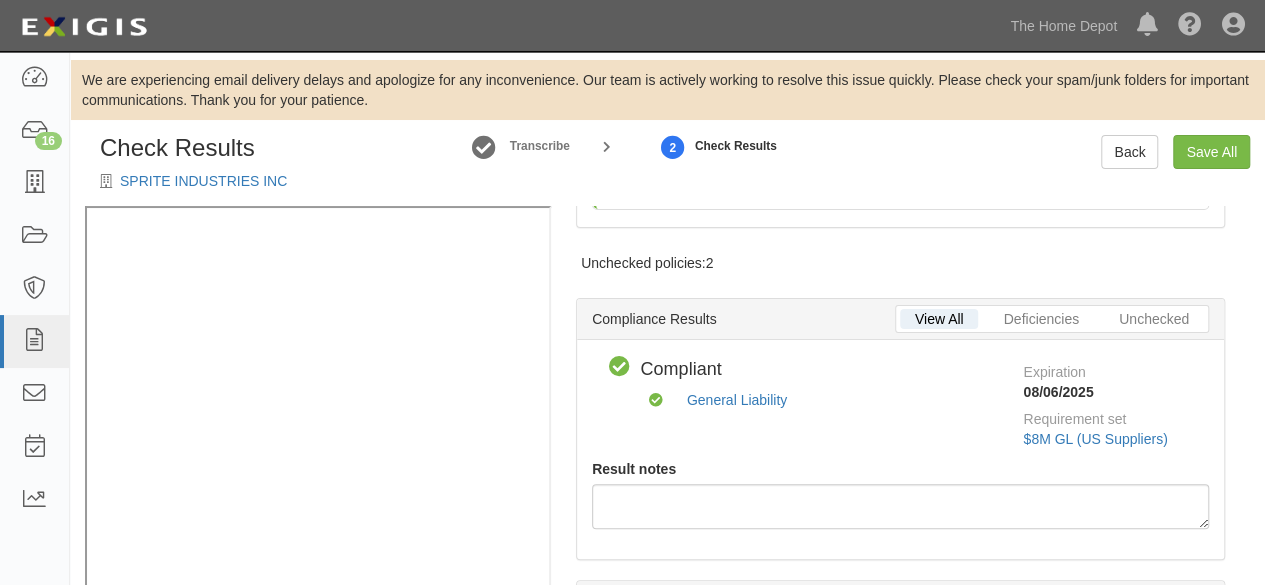 scroll, scrollTop: 0, scrollLeft: 0, axis: both 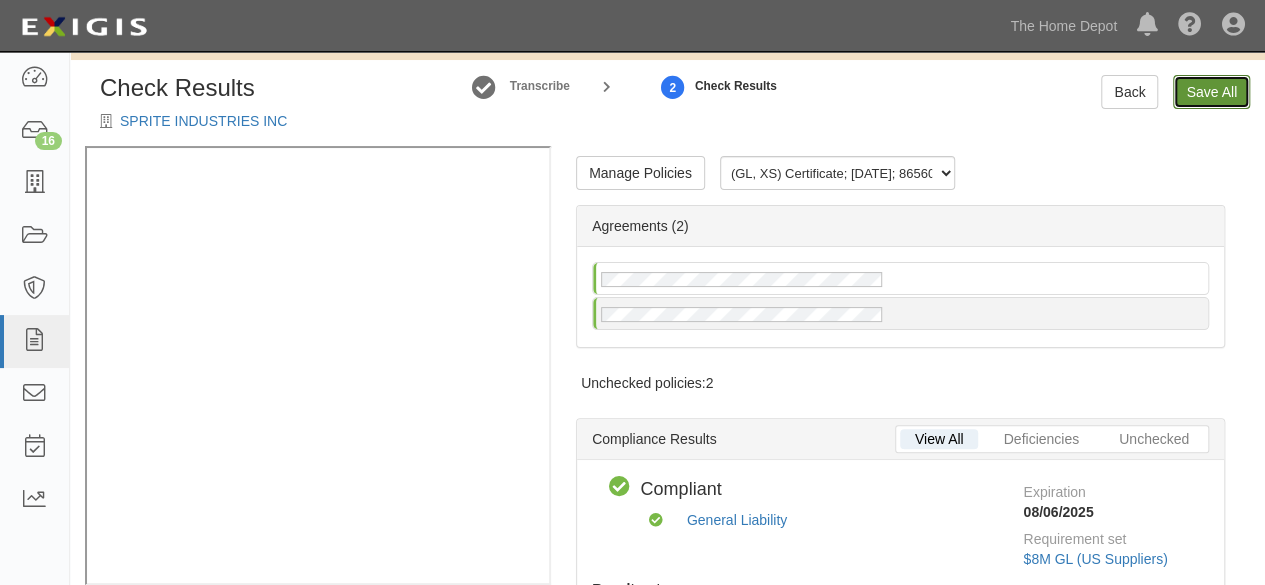 click on "Save All" at bounding box center [1211, 92] 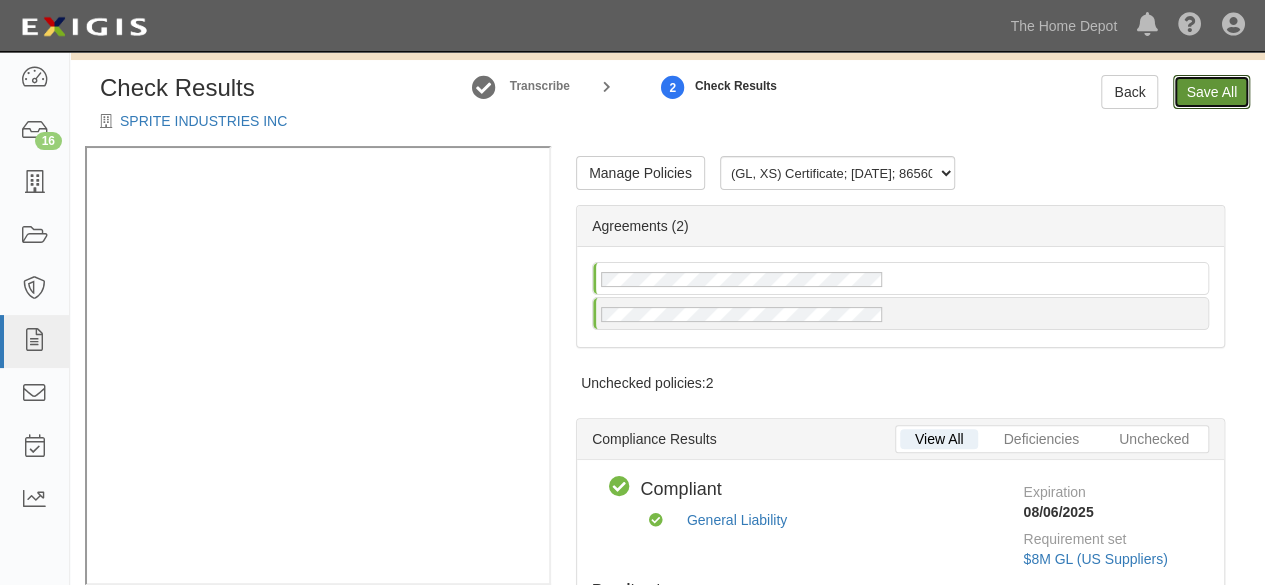 radio on "false" 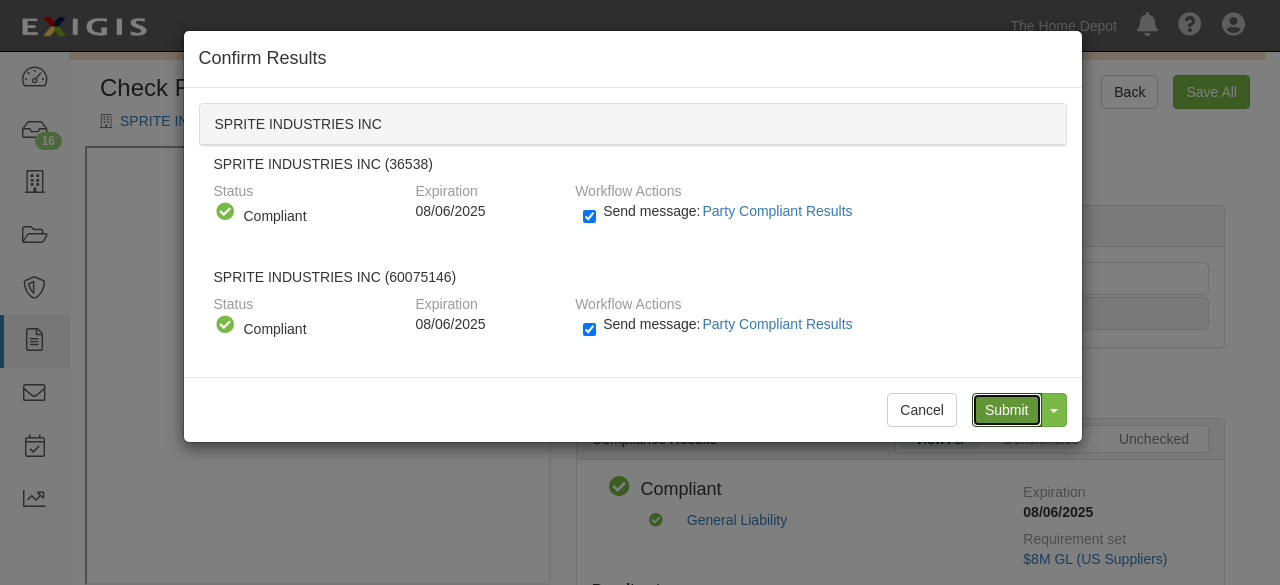 drag, startPoint x: 993, startPoint y: 408, endPoint x: 903, endPoint y: 426, distance: 91.78235 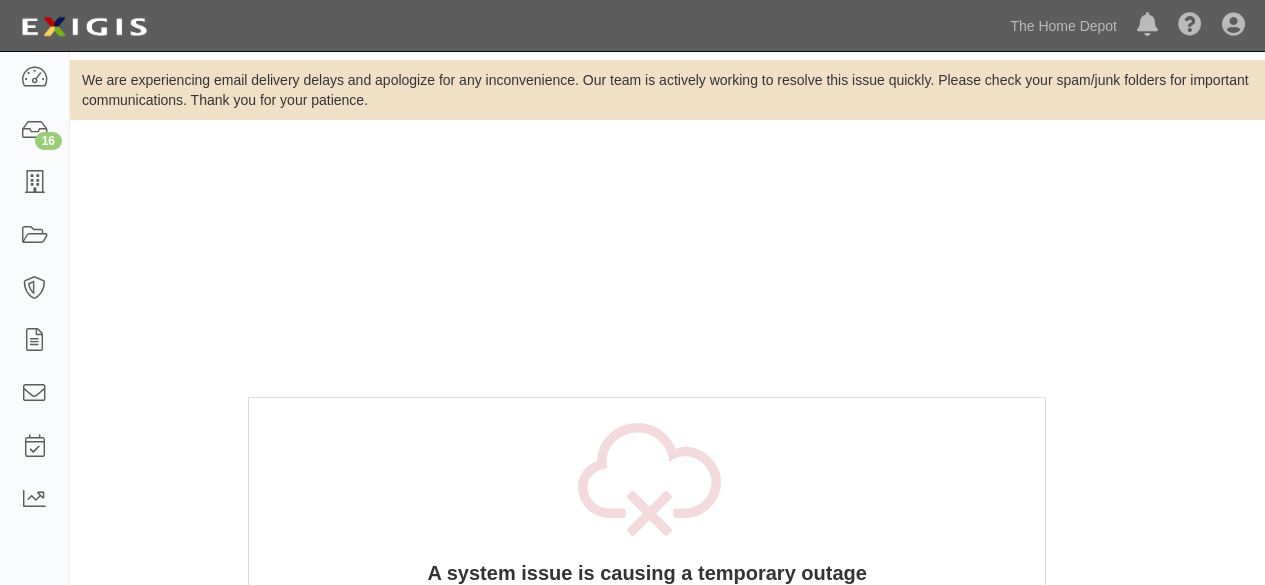 scroll, scrollTop: 0, scrollLeft: 0, axis: both 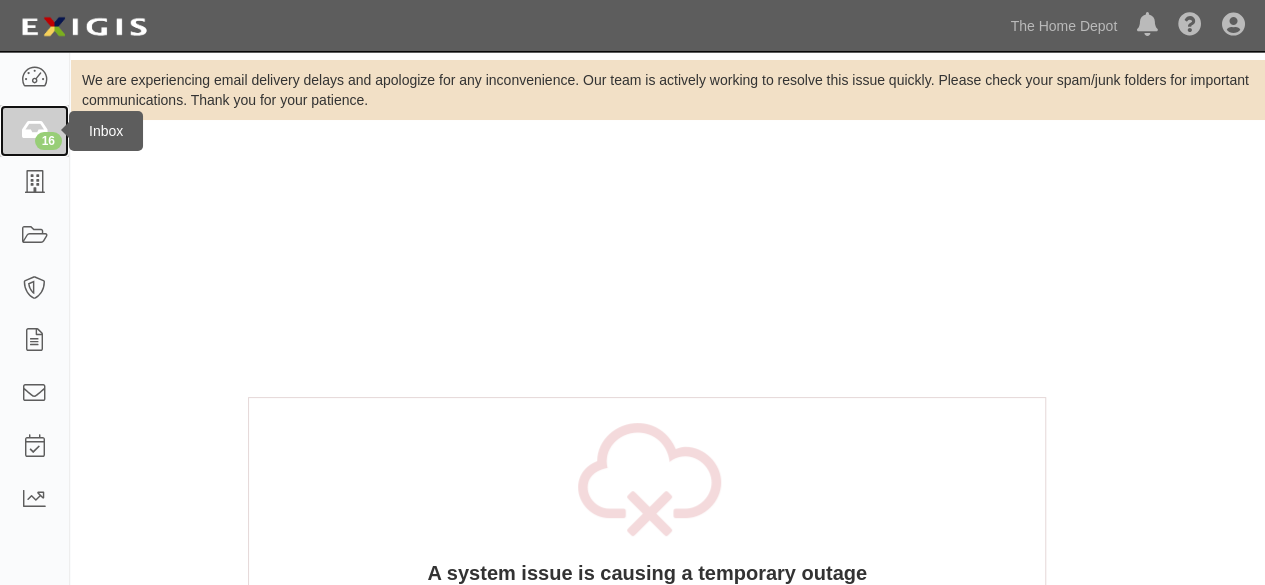 click on "16" at bounding box center (48, 141) 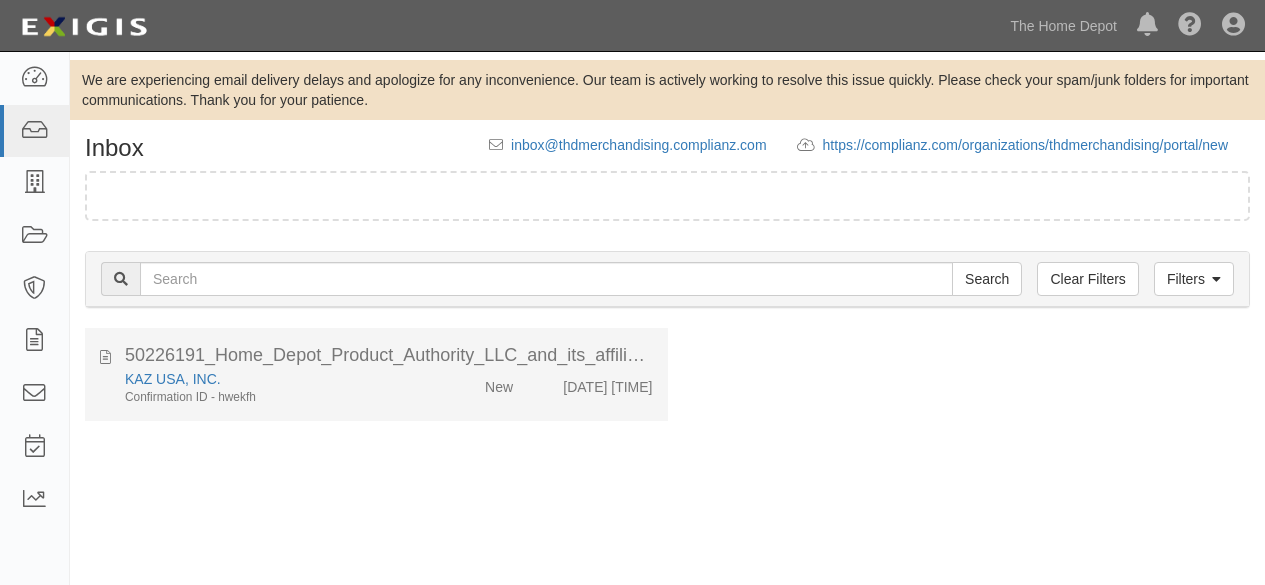 scroll, scrollTop: 0, scrollLeft: 0, axis: both 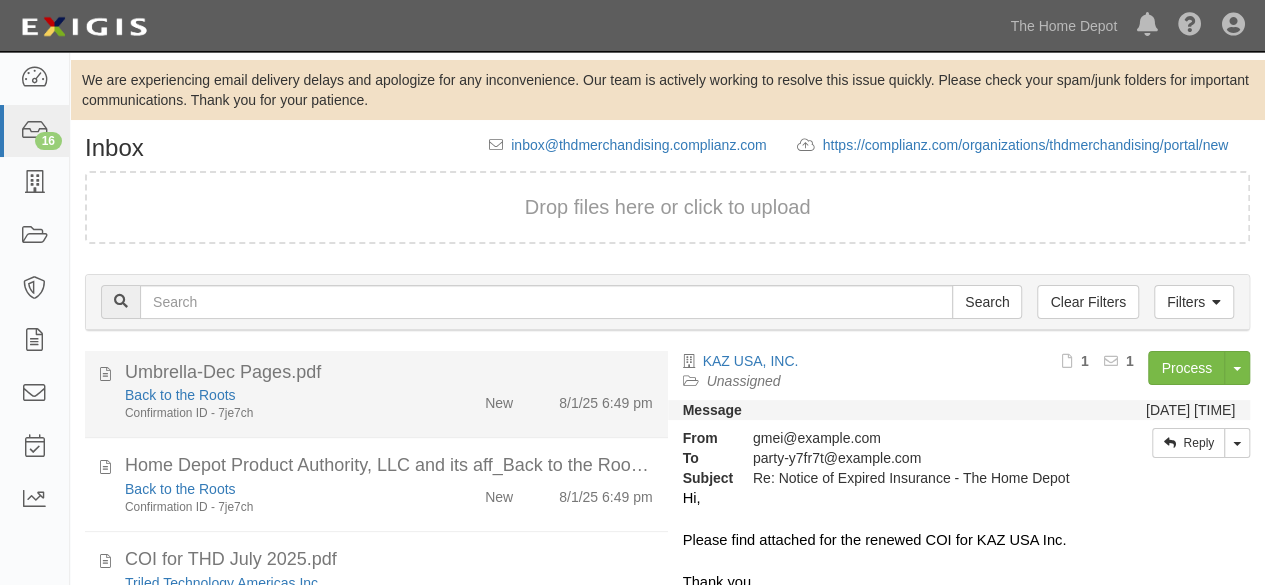 drag, startPoint x: 410, startPoint y: 413, endPoint x: 492, endPoint y: 400, distance: 83.02409 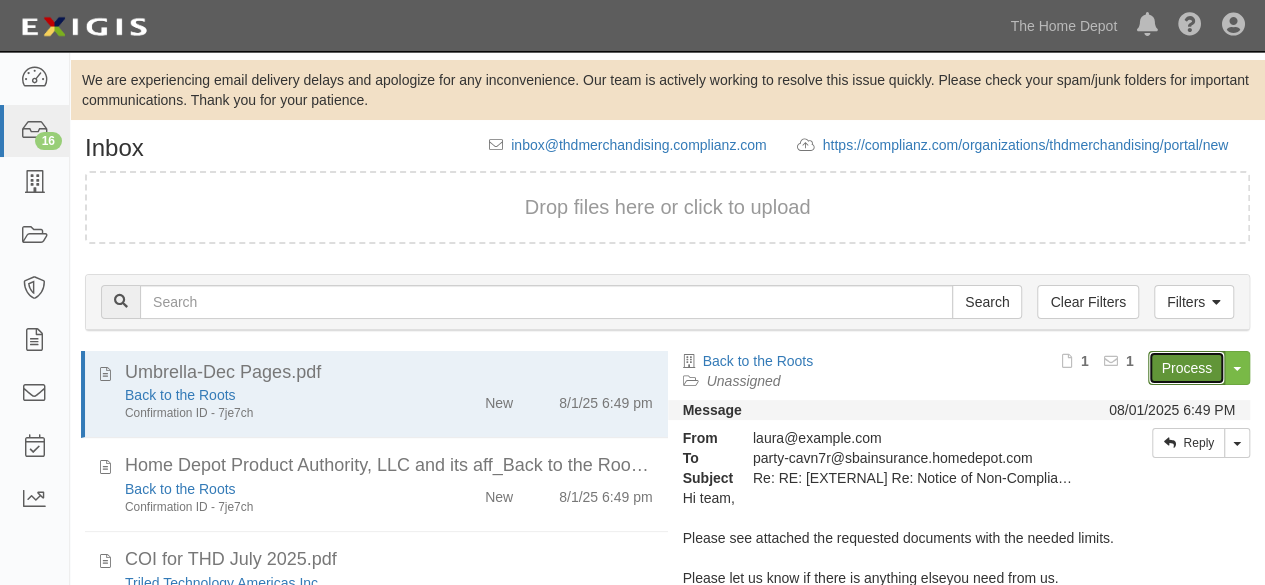 click on "Process" at bounding box center (1186, 368) 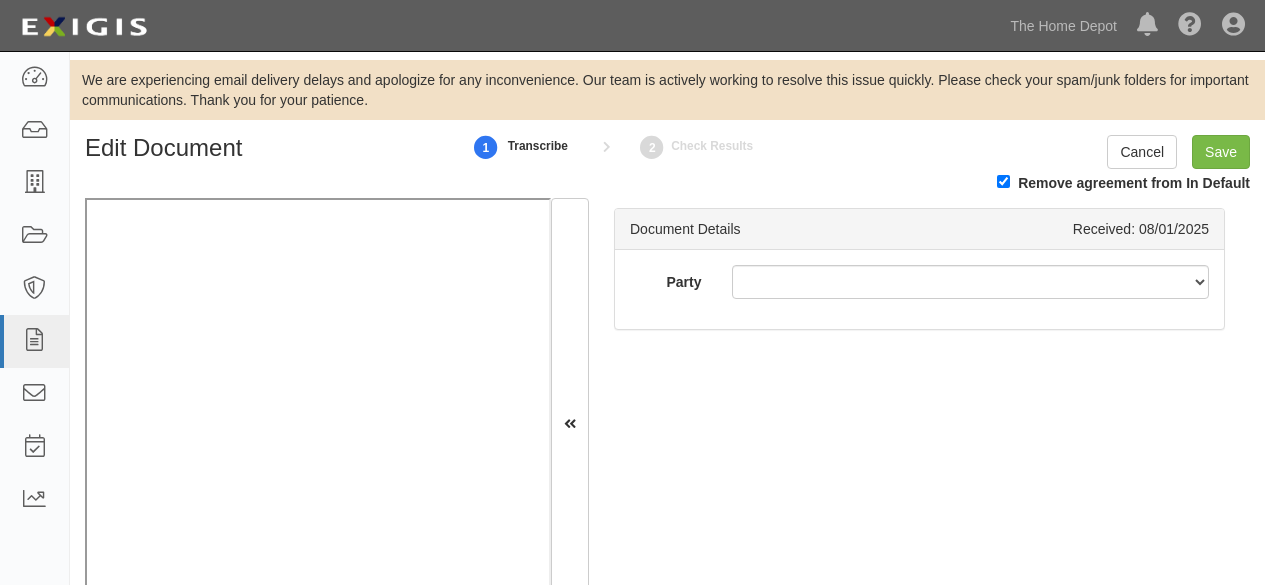 scroll, scrollTop: 0, scrollLeft: 0, axis: both 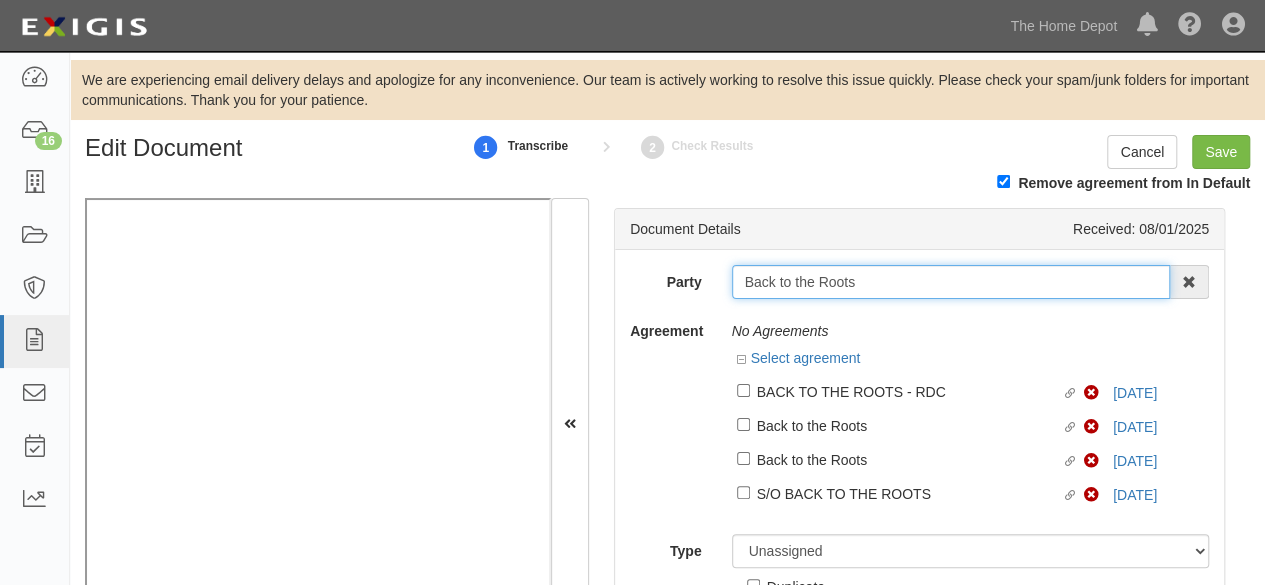 click on "Back to the Roots" at bounding box center (951, 282) 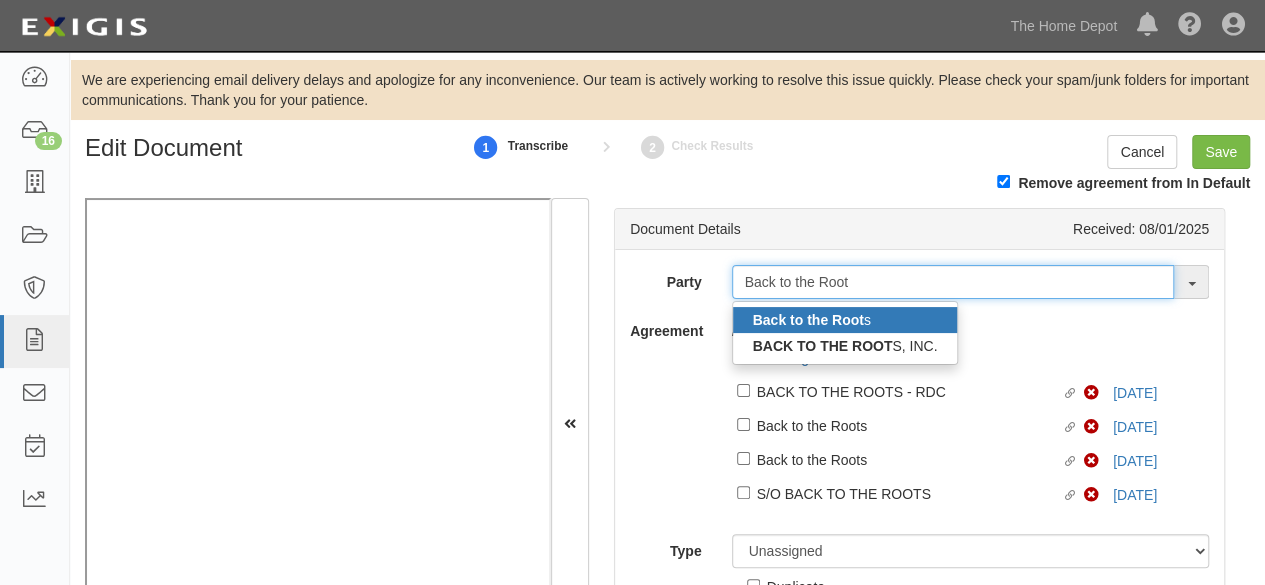 type on "Back to the Root" 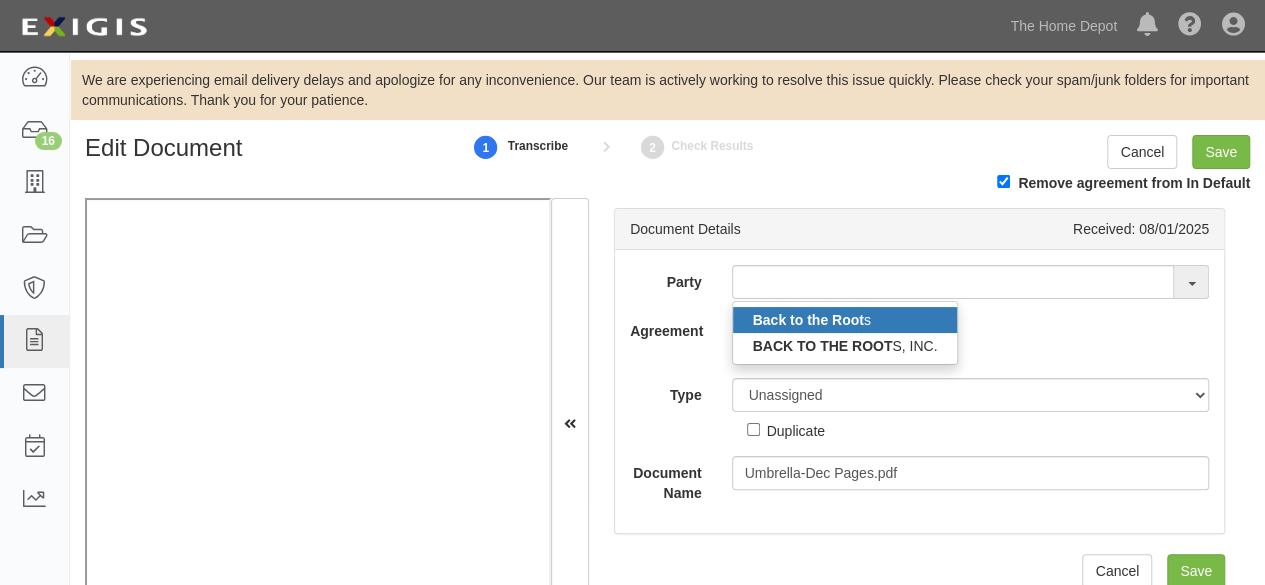 click on "Back to the Root" at bounding box center (808, 320) 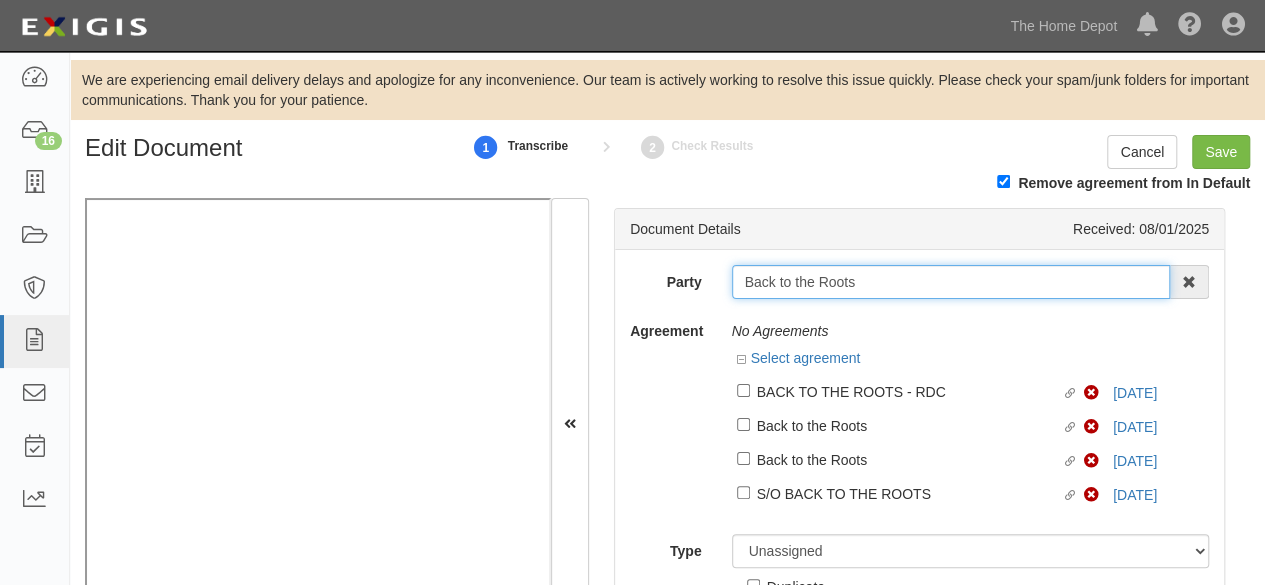 click on "Back to the Roots" at bounding box center (951, 282) 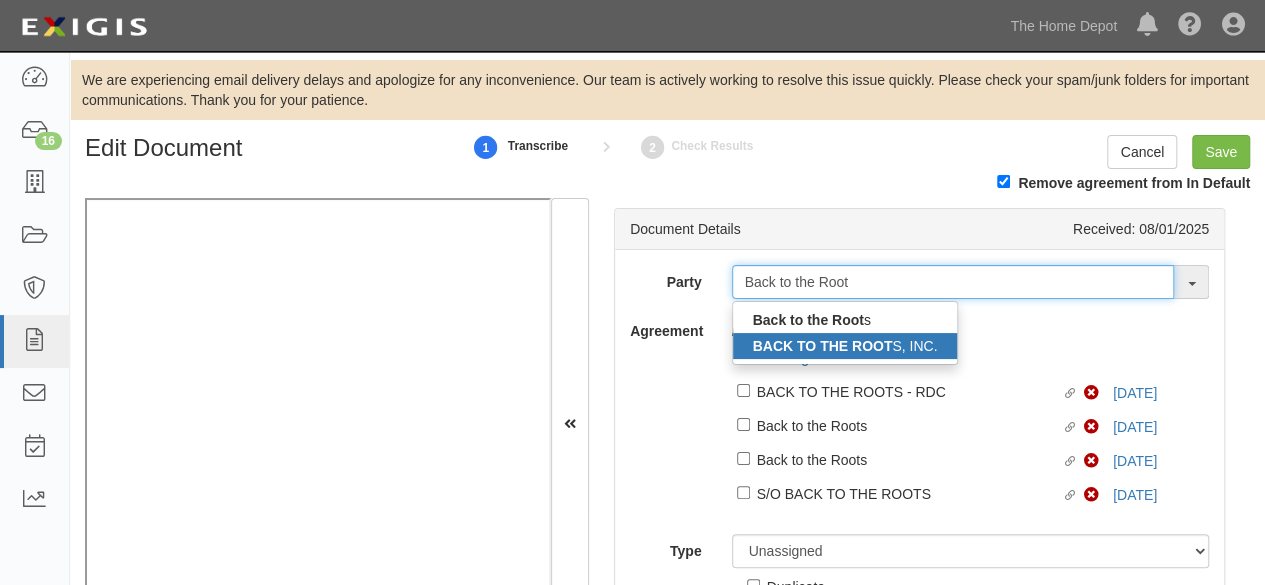 type on "Back to the Root" 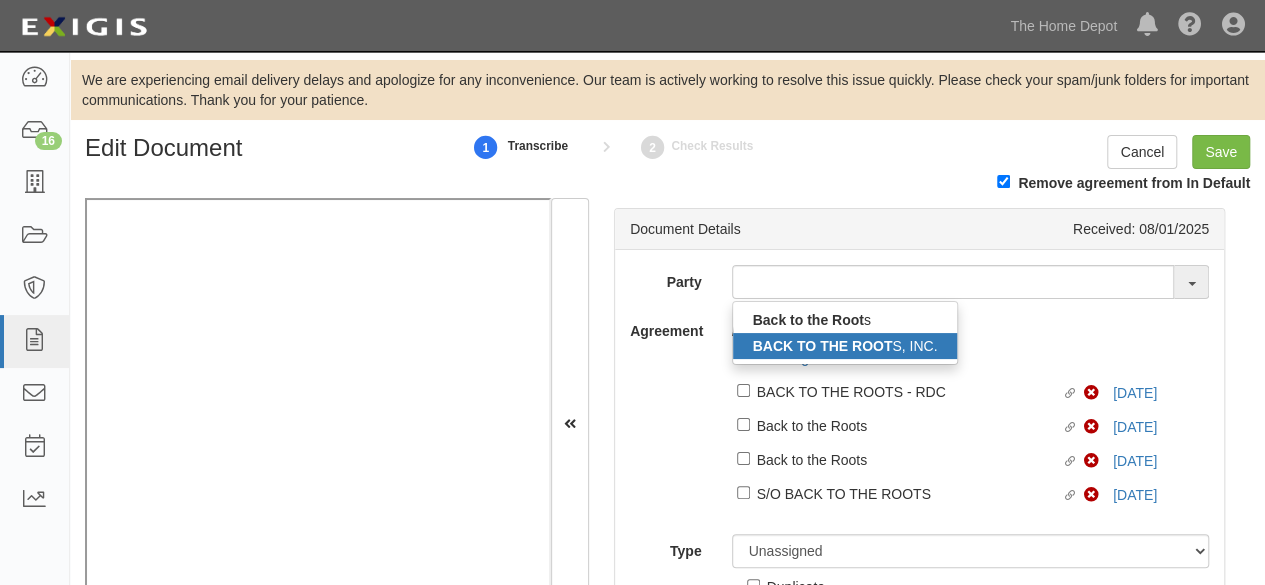 click on "BACK TO THE ROOT" at bounding box center (823, 346) 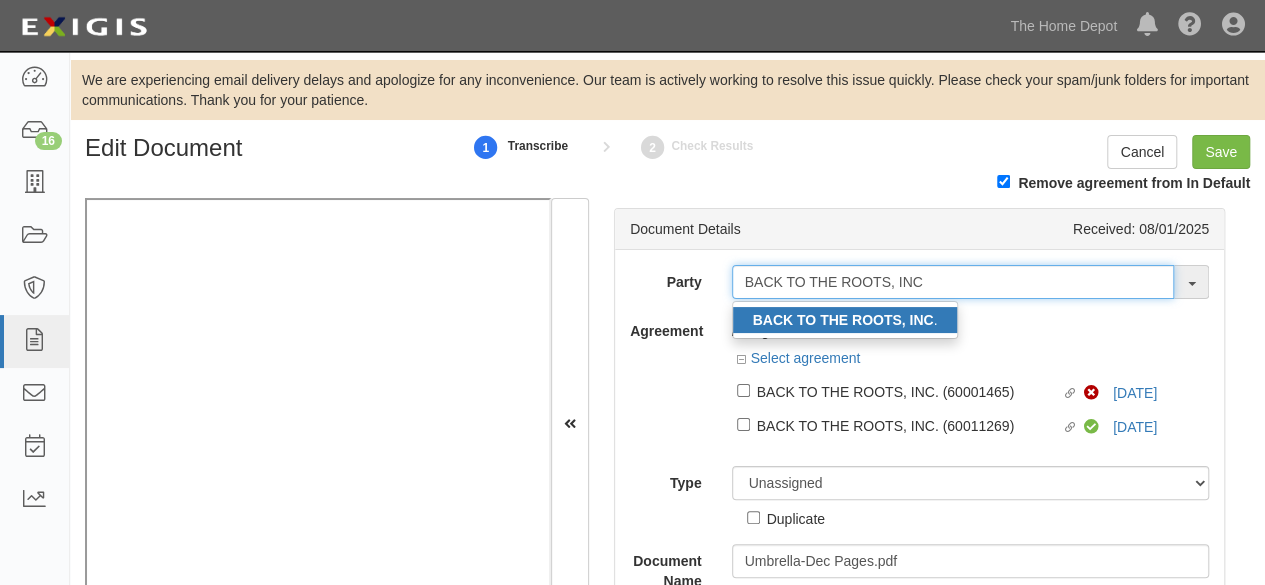 type on "BACK TO THE ROOTS, INC" 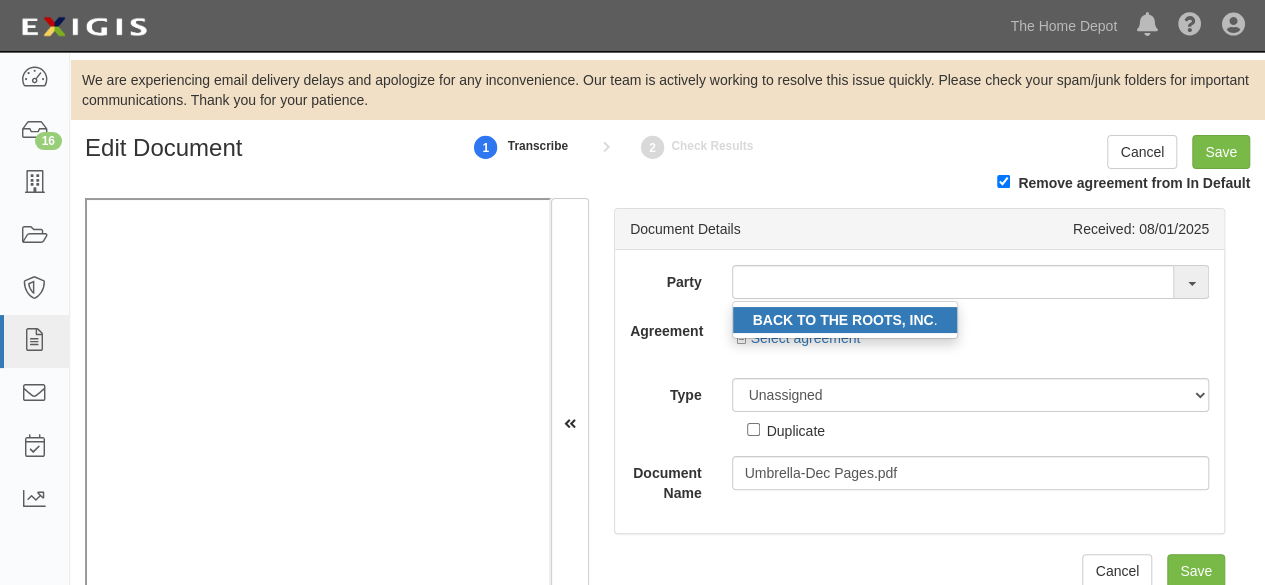 click on "BACK TO THE ROOTS, INC" at bounding box center [843, 320] 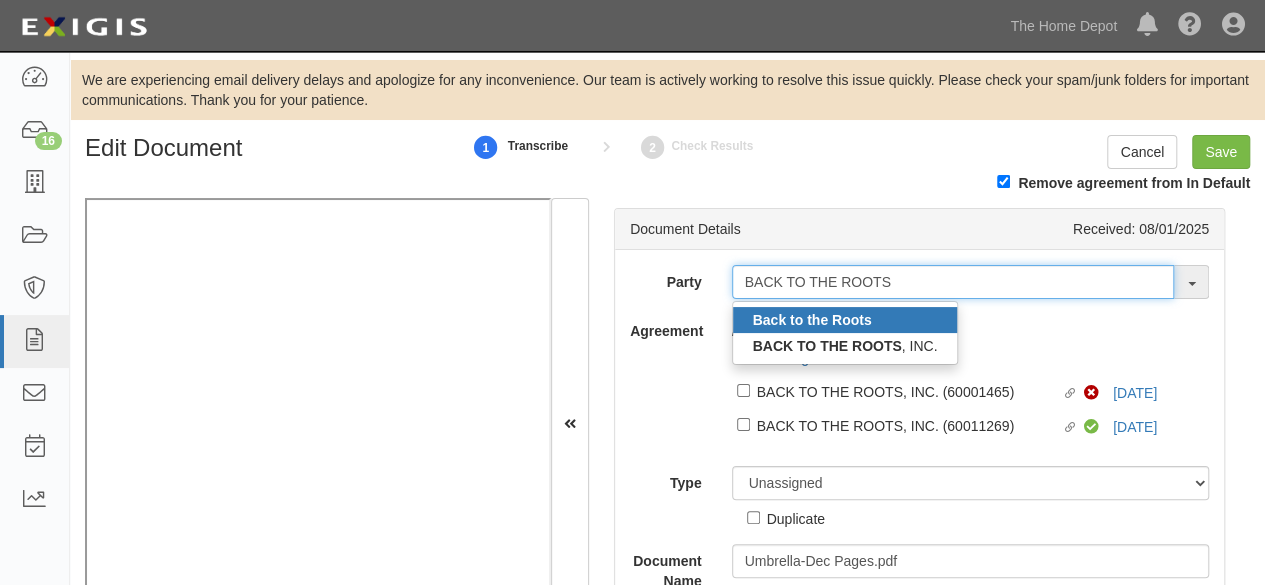 type on "BACK TO THE ROOTS" 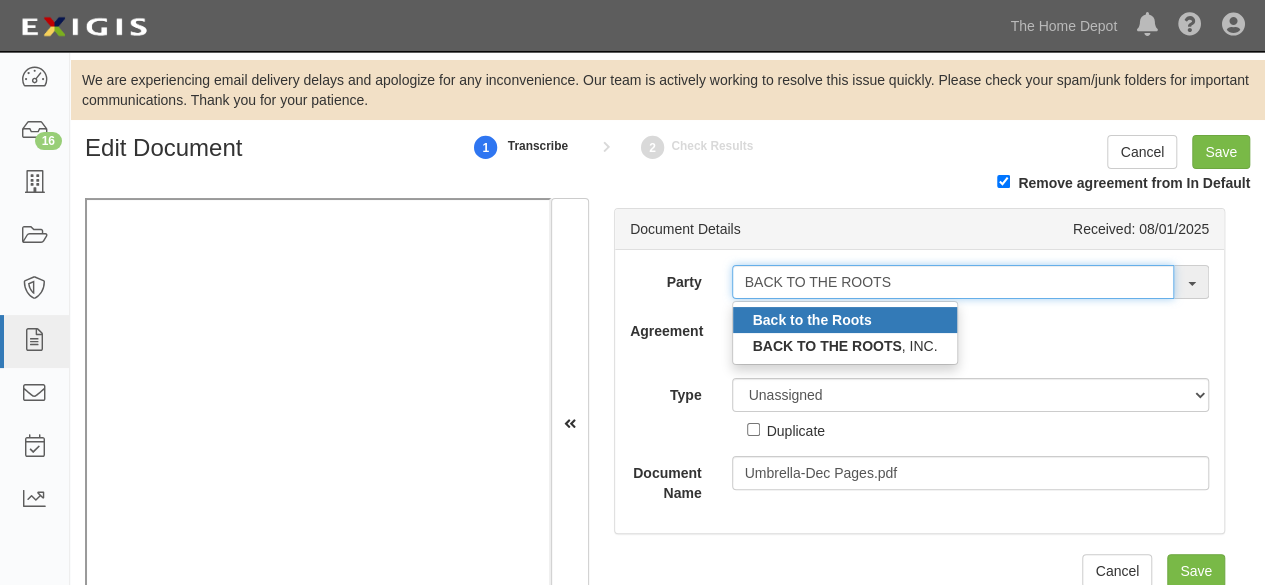 type 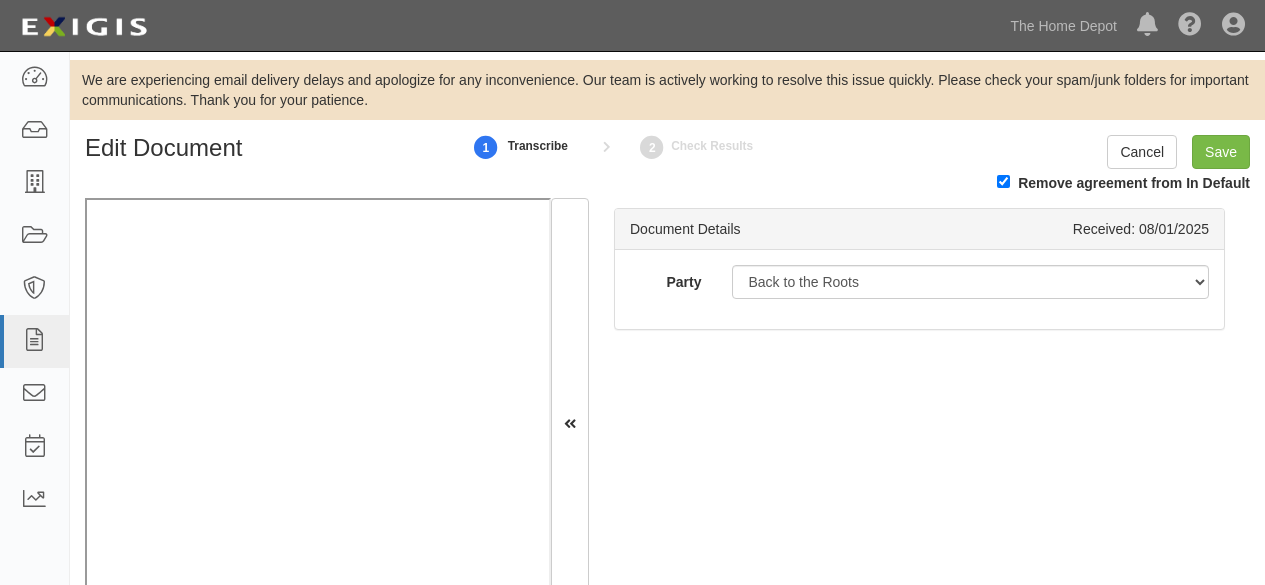 scroll, scrollTop: 0, scrollLeft: 0, axis: both 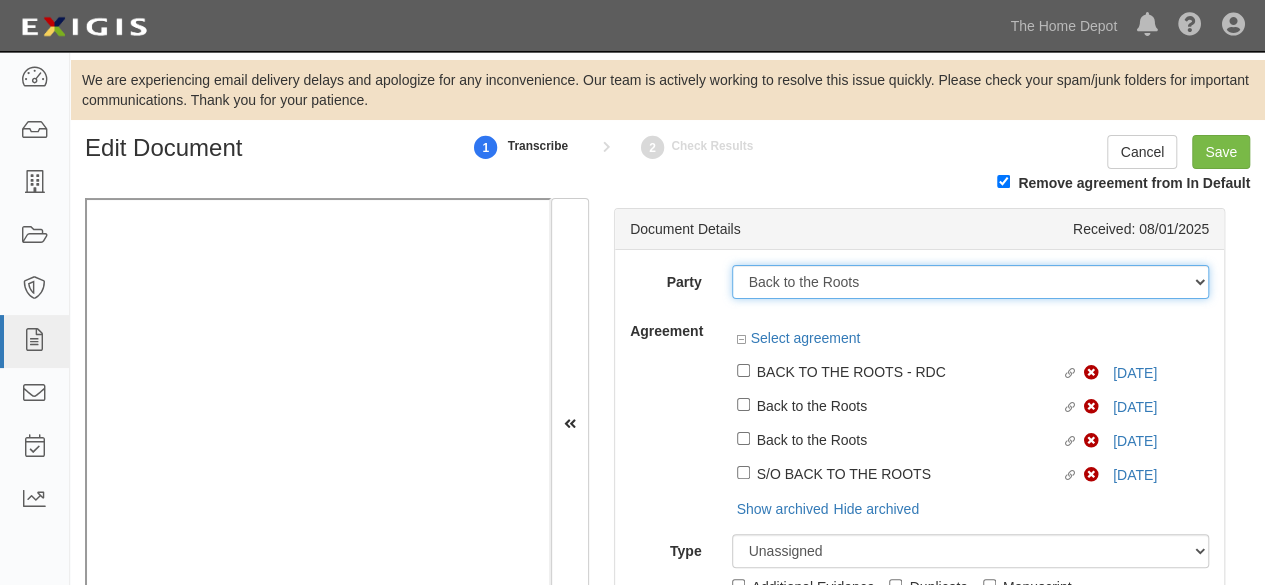 click on "1000576868 Ontario Inc.
10 STRAWBERRY STREET
115282 CANADA LTEE
11947907 Canada Inc. (MOD LIGHTING)
1200144519218
1234BUY.COM INC
1291 FURNITURES INC
16 GAUGE SINKS
1729897 ONTARIO INC. O/A
1791 Outdoor Lifestyle Group LLC
1837, LLC.
1888 MILLS LLC
1896424 ONTARIO INC
1JAY CAPITAL INC
1PERFECTCHOICE INC
1ST CHOICE FERTILIZER, I
2033784 ONTARIO INC.
21 ROCKS CORPORATION DBA
2614072 ONTARIO INC. (O/
2964-3277 QUEBEC INC
2B Poultry, LLC
2FUNGUYS
34 DECOR LLC
360 ELECTRICAL LLC
3B INTERNATIONAL LLC
3B TECH, INC.
3DROSE LLC
3H TWINKLELEAF INC
3I PRODUCTS, INC.
3M
3M
3M COMPANY
3Wood Wholesale, LLC
4077814 DELAWARE INC
4D CONCEPTS, INC
4dock LLC.
4KEEPS ROSES INC.
4 LIFE OUTDOOR INC
4MODERNHOME.COM LLC
4Q BRANDS LLC
5 HORIZONS GROUP LLC" at bounding box center (971, 282) 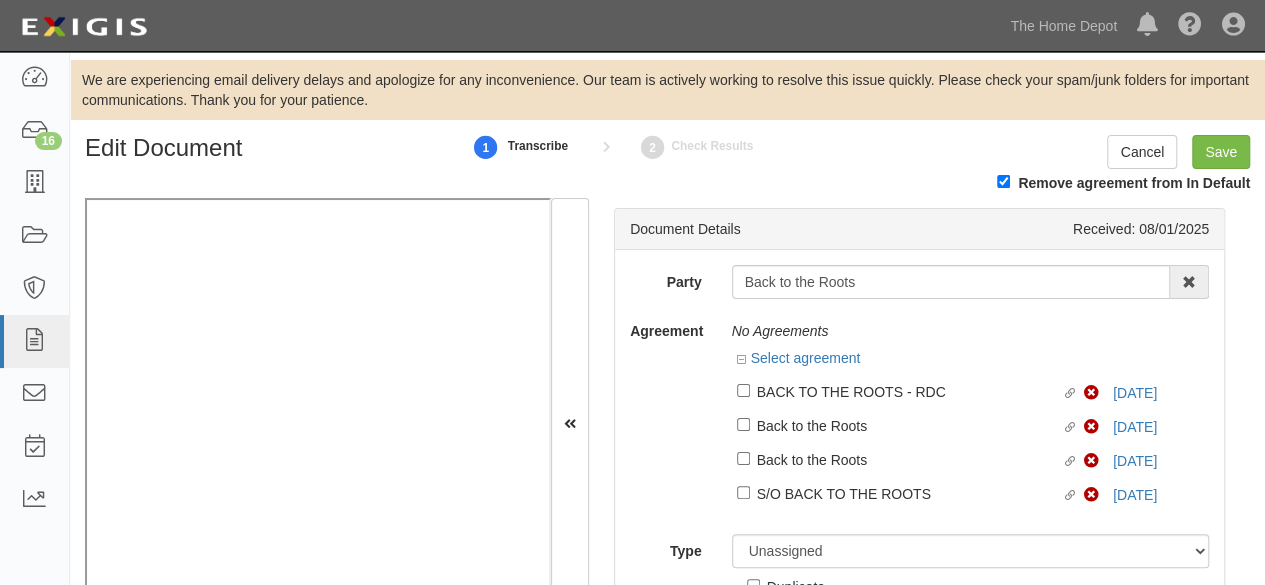 drag, startPoint x: 628, startPoint y: 301, endPoint x: 647, endPoint y: 295, distance: 19.924858 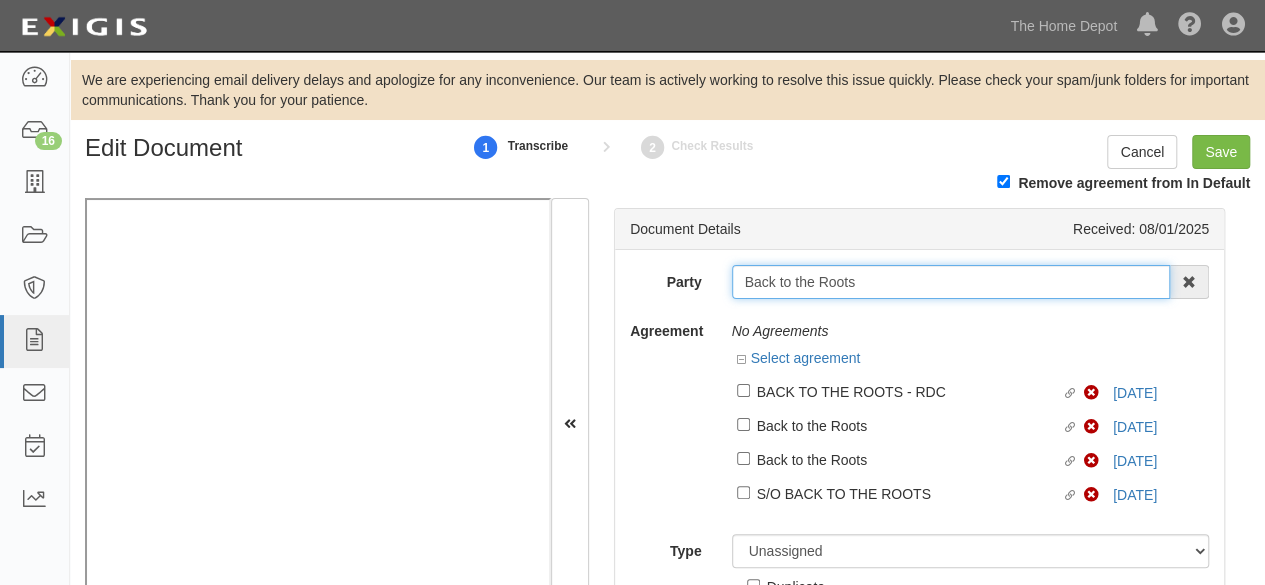 drag, startPoint x: 855, startPoint y: 285, endPoint x: 599, endPoint y: 323, distance: 258.80493 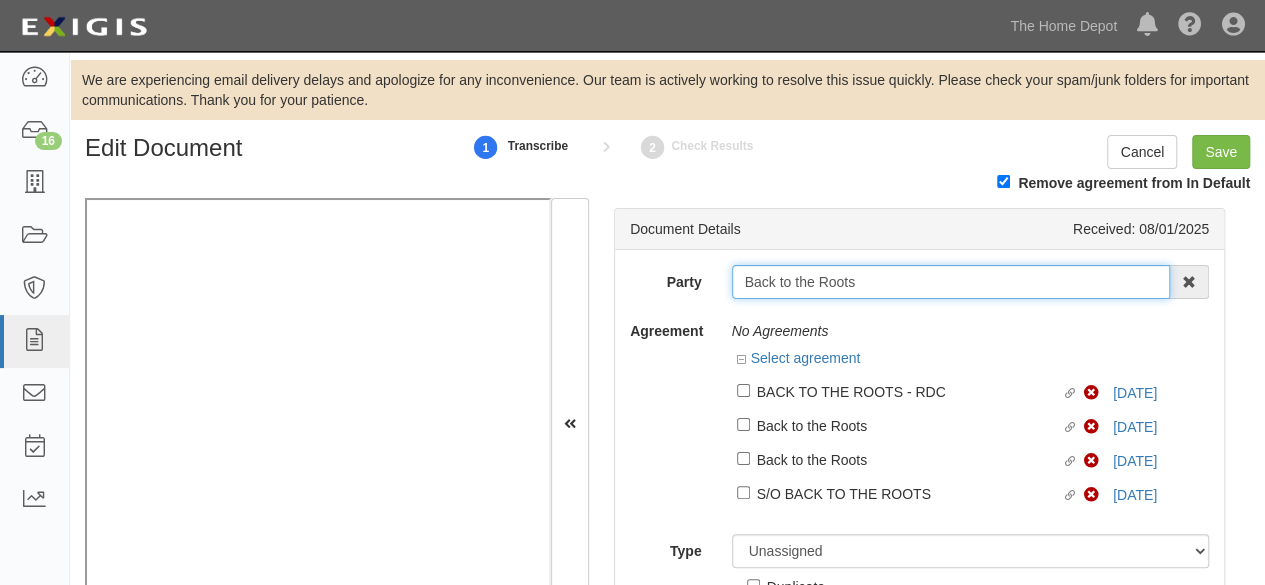 click on "Document Details Received: [DATE] Party
Back to the Roots
1000576868 [STATE] Inc.
[NUMBER] [STREET]
115282 CANADA LTEE
11947907 Canada Inc. (MOD LIGHTING)
1200144519218
1234BUY.COM INC
1291 FURNITURES INC
16 GAUGE SINKS
1729897 [STATE] INC. O/A
1791 Outdoor Lifestyle Group LLC
1837, LLC.
1888 MILLS LLC
1896424 [STATE] INC
1JAY CAPITAL INC
1PERFECTCHOICE INC
1ST CHOICE FERTILIZER, I
2033784 [STATE] INC.
21 ROCKS CORPORATION DBA
2614072 [STATE] INC. (O/
2964-3277 [STATE] INC
2B Poultry, LLC
2FUNGUYS
34 DECOR LLC
360 ELECTRICAL LLC
3B INTERNATIONAL LLC
3B TECH, INC.
3DROSE LLC
3H TWINKLELEAF INC
3I PRODUCTS, INC.
3M
3M
3M COMPANY
3Wood Wholesale, LLC
4077814 DELAWARE INC" at bounding box center [919, 423] 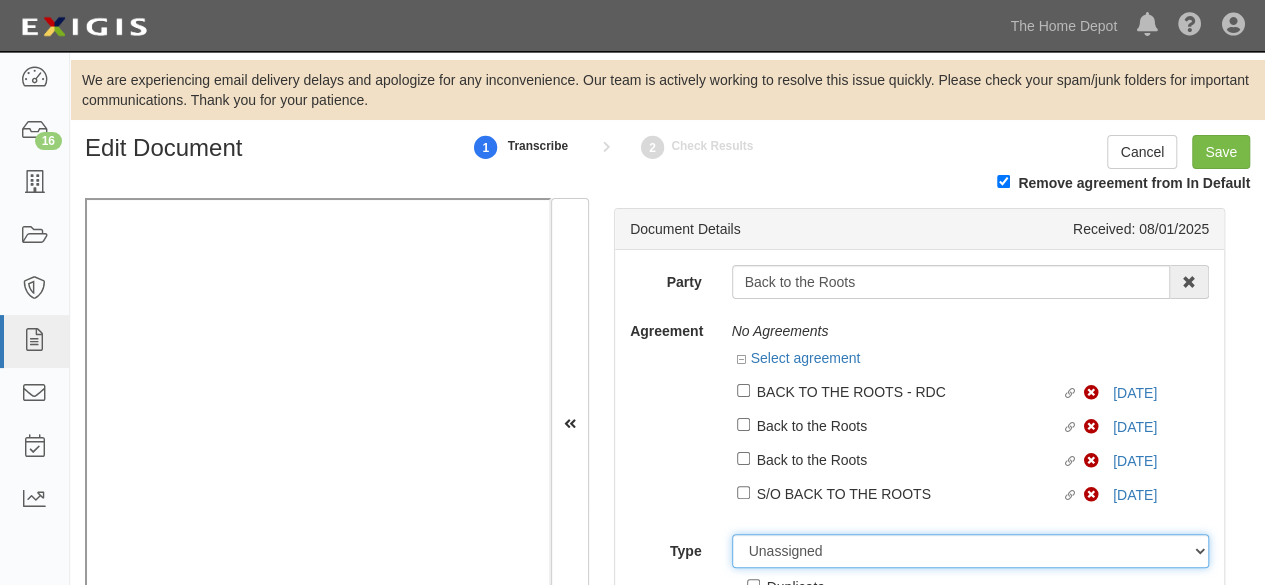 drag, startPoint x: 808, startPoint y: 555, endPoint x: 805, endPoint y: 537, distance: 18.248287 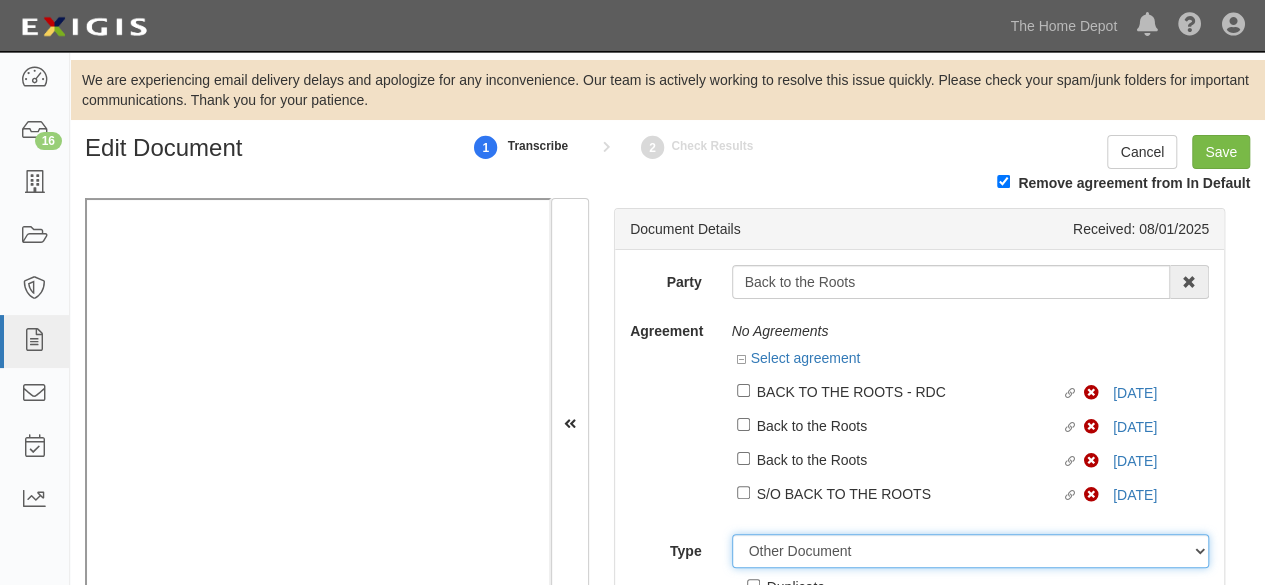 click on "Unassigned
Binder
Cancellation Notice
Certificate
Contract
Endorsement
Insurance Policy
Junk
Other Document
Policy Declarations
Reinstatement Notice
Requirements
Waiver Request" at bounding box center (971, 551) 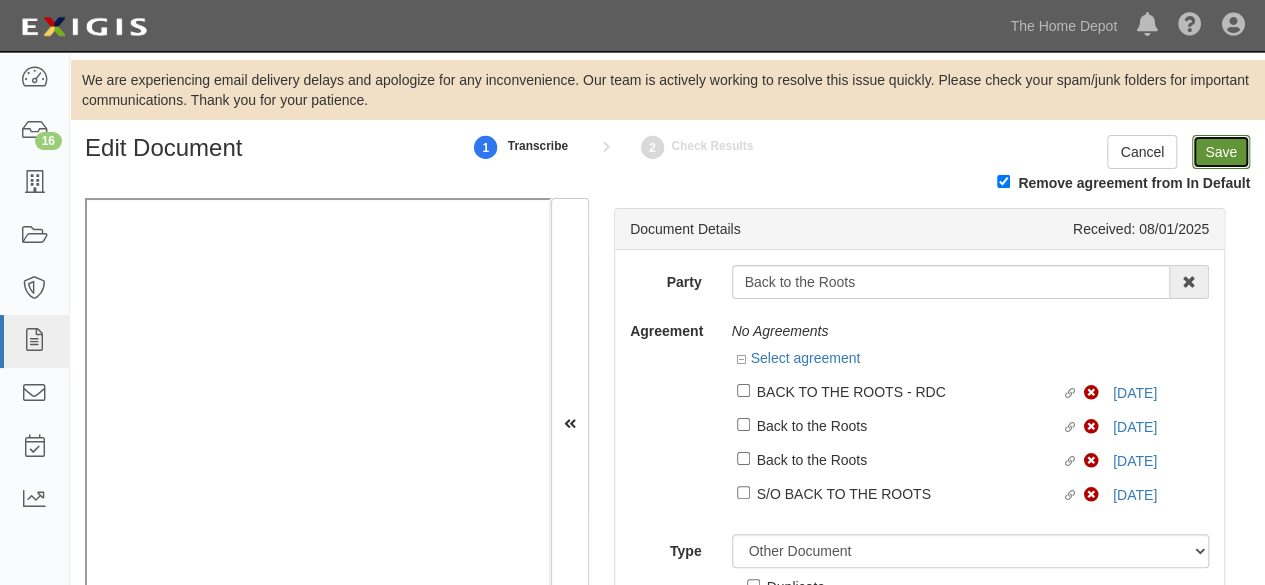 click on "Save" at bounding box center (1221, 152) 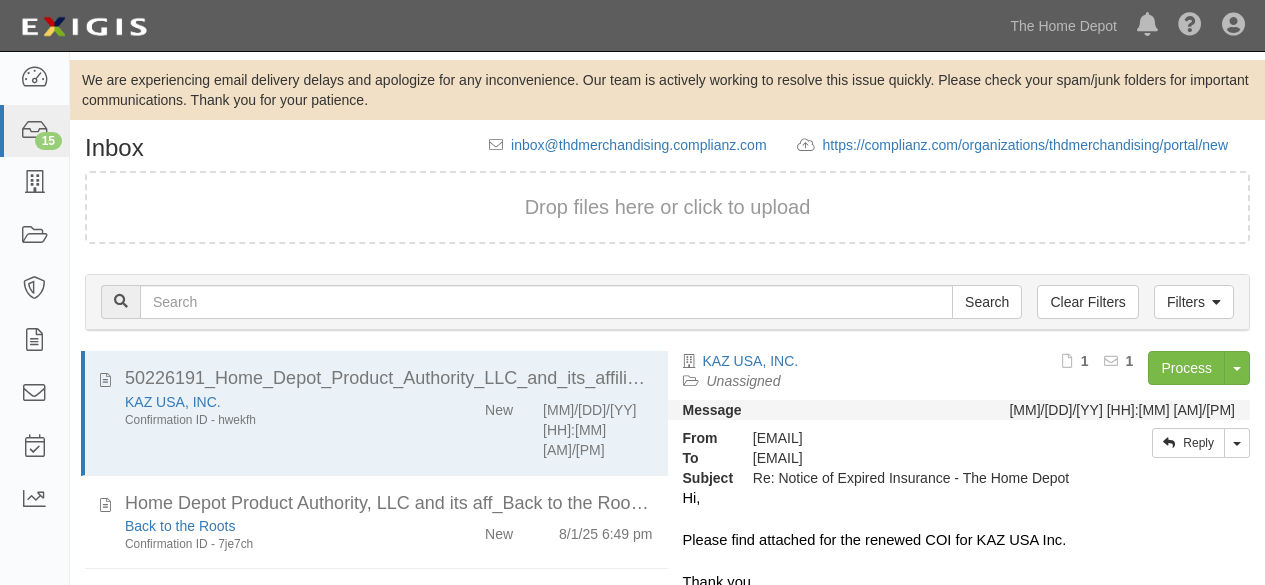 scroll, scrollTop: 0, scrollLeft: 0, axis: both 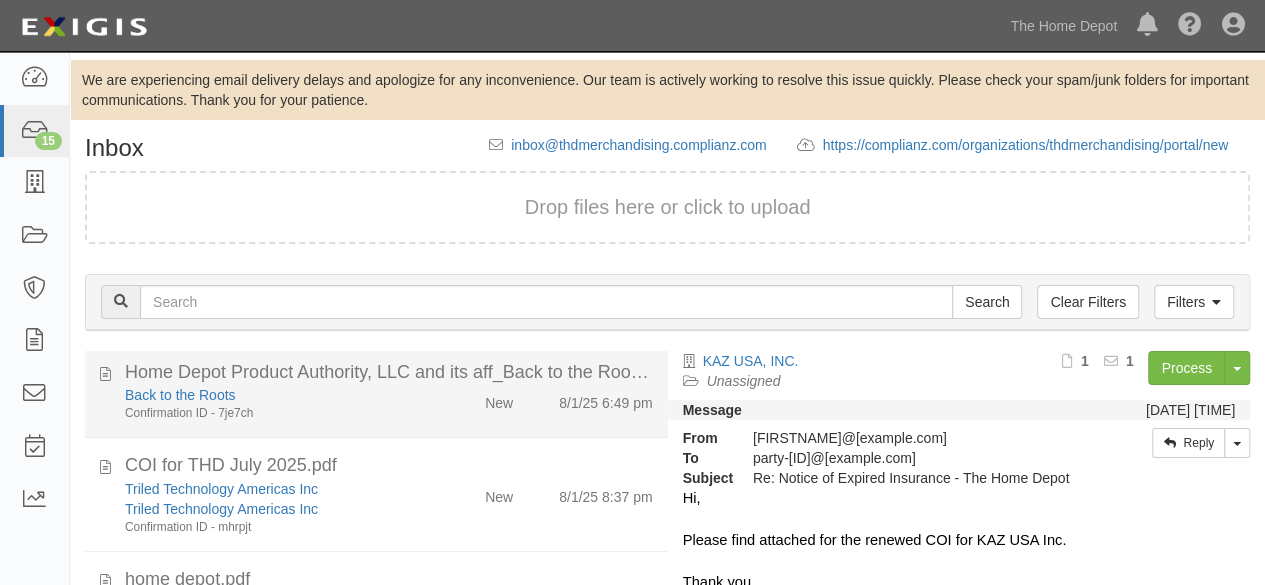 click on "Back to the Roots
Confirmation ID - 7je7ch" 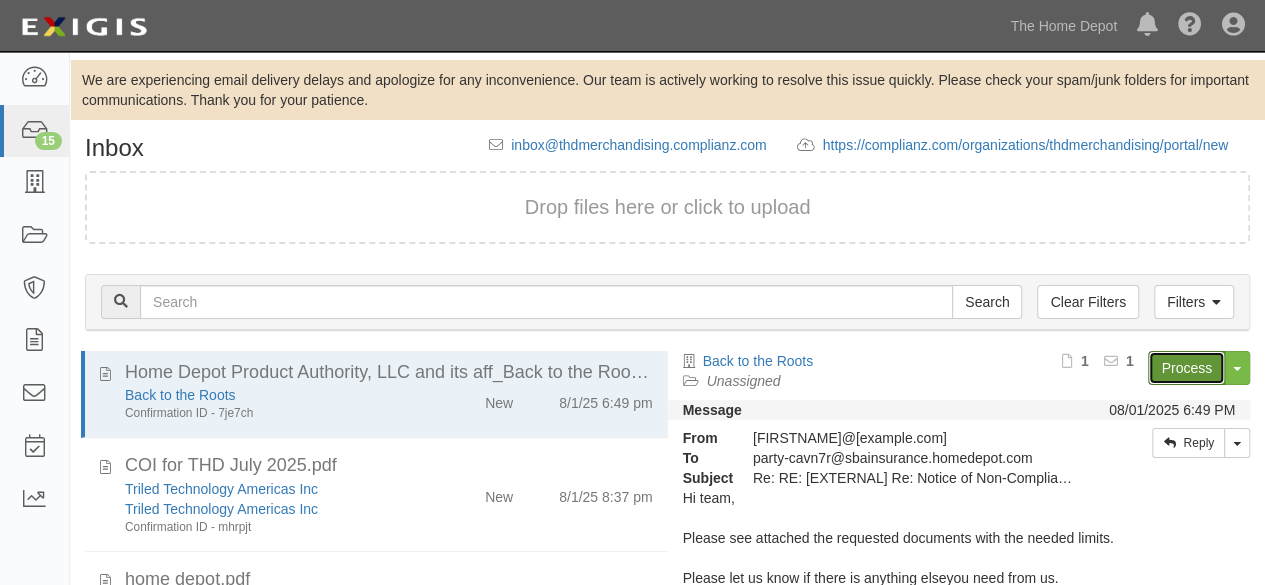 click on "Process" at bounding box center [1186, 368] 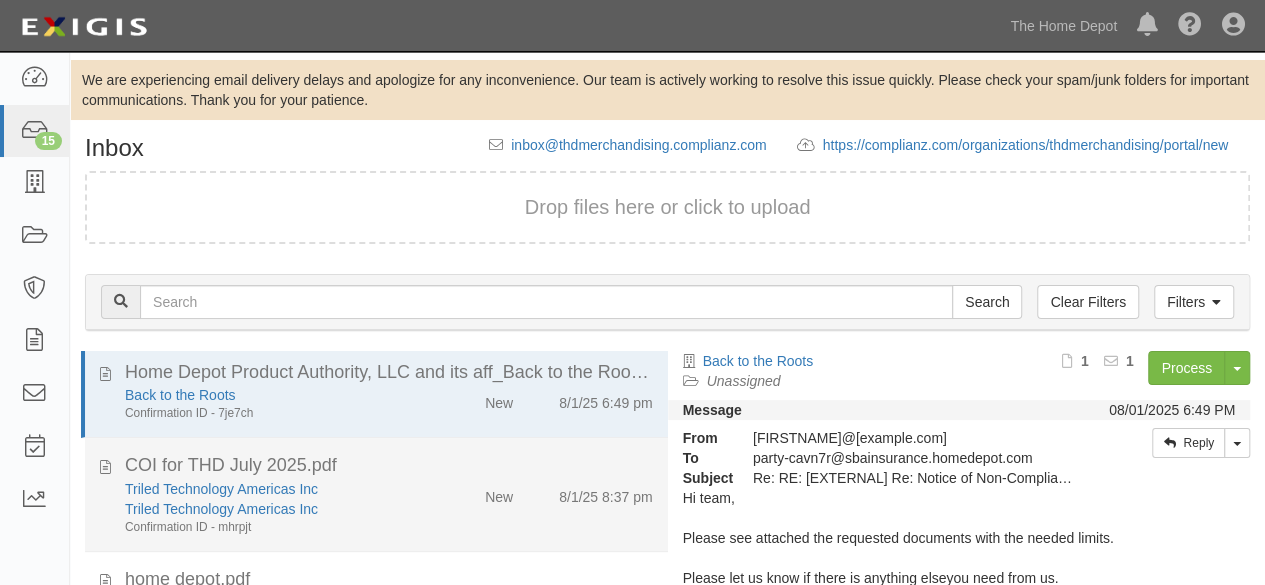 click on "Triled Technology Americas Inc
Triled Technology Americas Inc
Confirmation ID - mhrpjt" 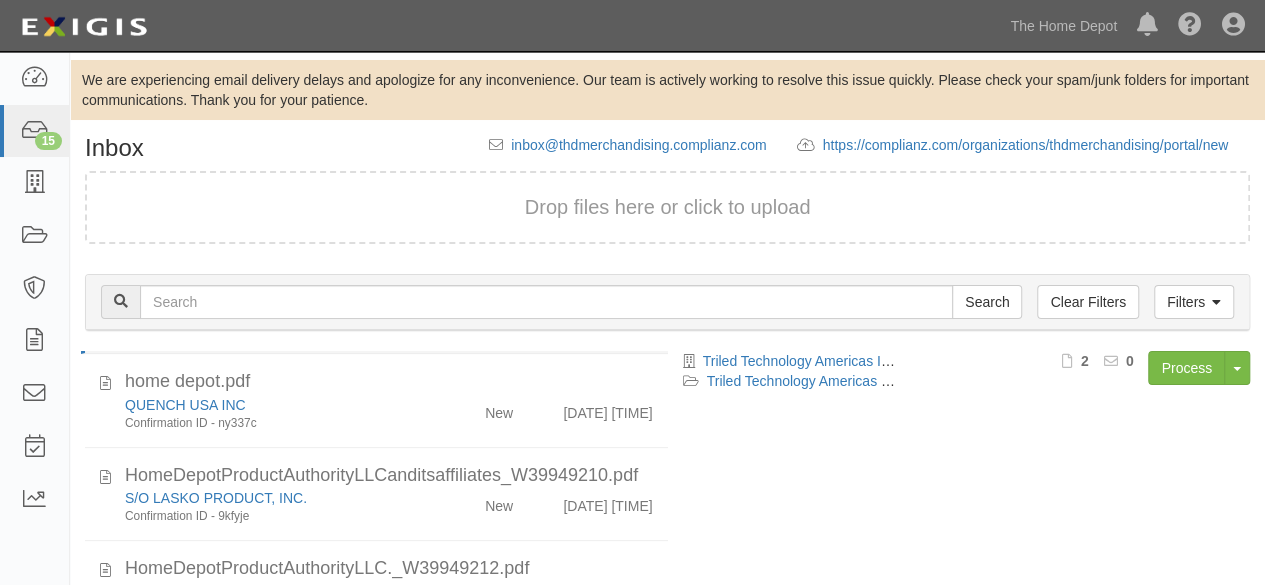 scroll, scrollTop: 300, scrollLeft: 0, axis: vertical 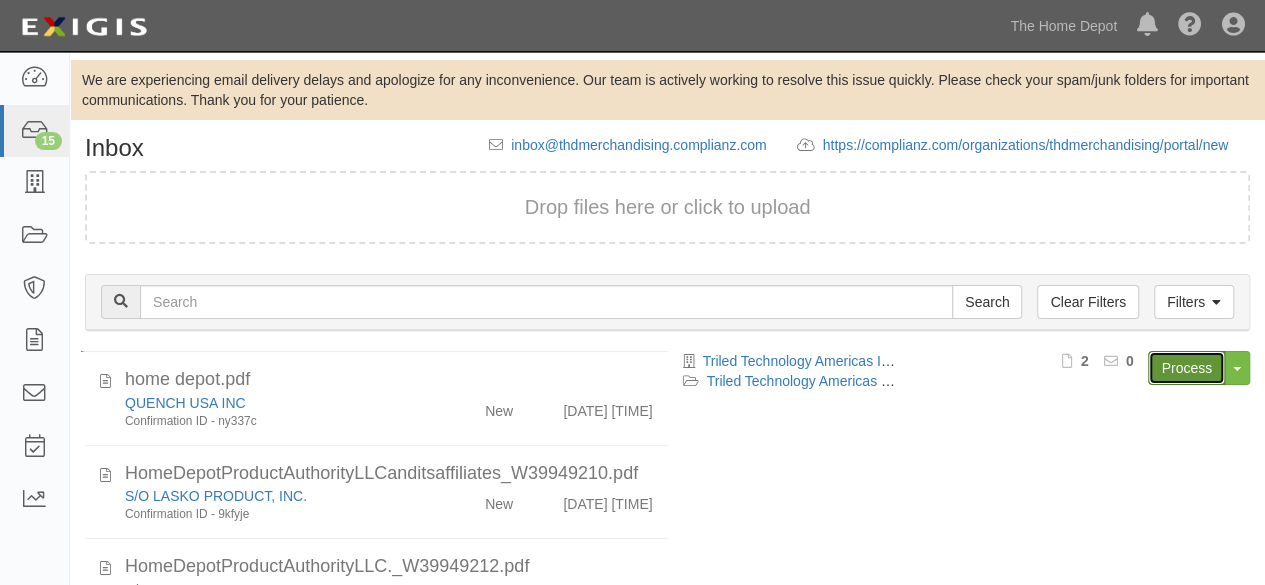 click on "Process" at bounding box center (1186, 368) 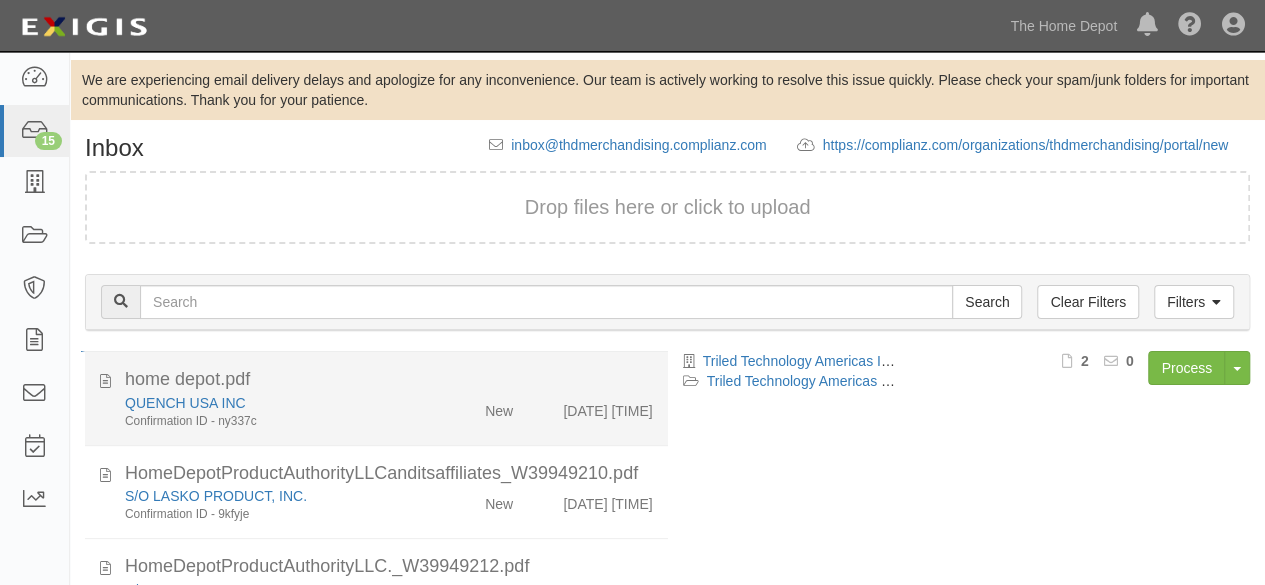 click on "New" 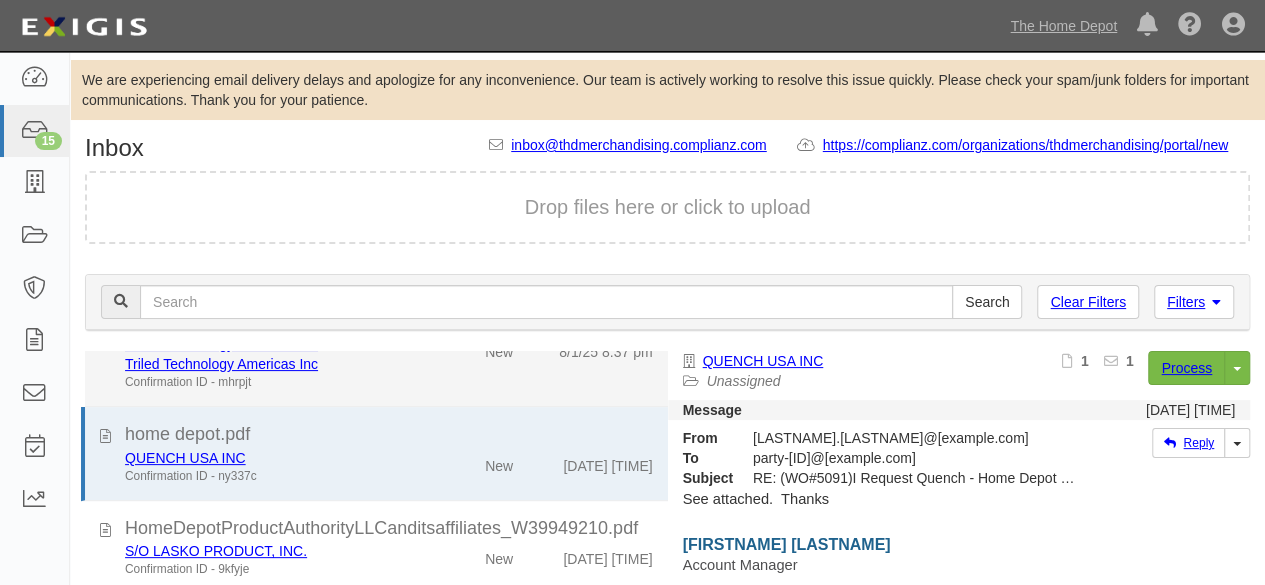 scroll, scrollTop: 200, scrollLeft: 0, axis: vertical 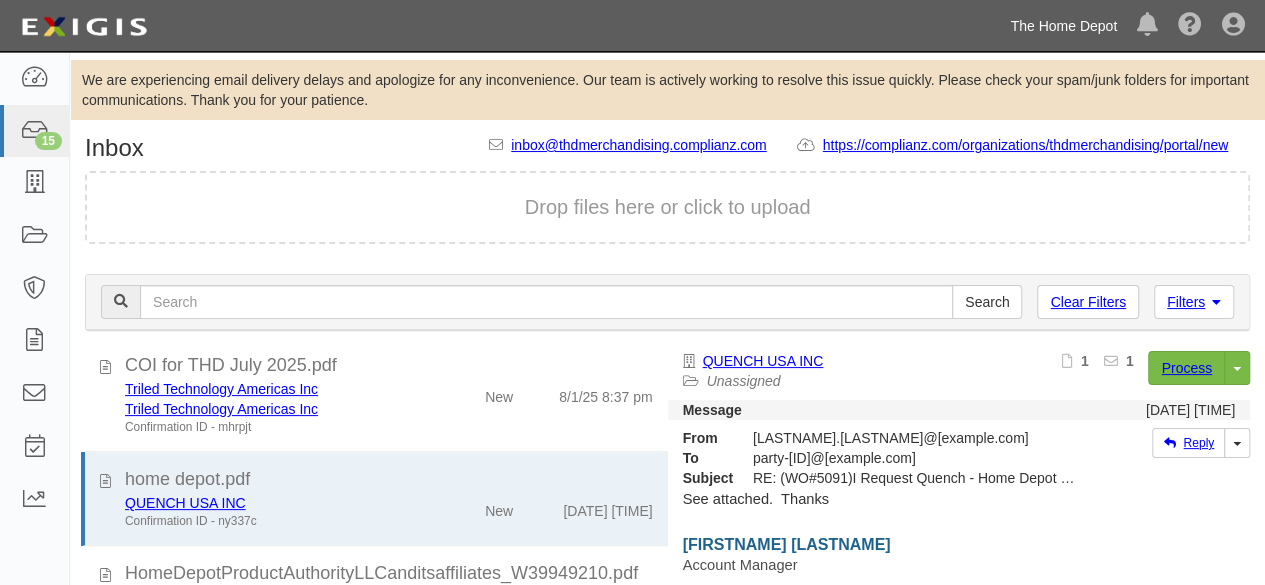 click on "The Home Depot" at bounding box center [1063, 26] 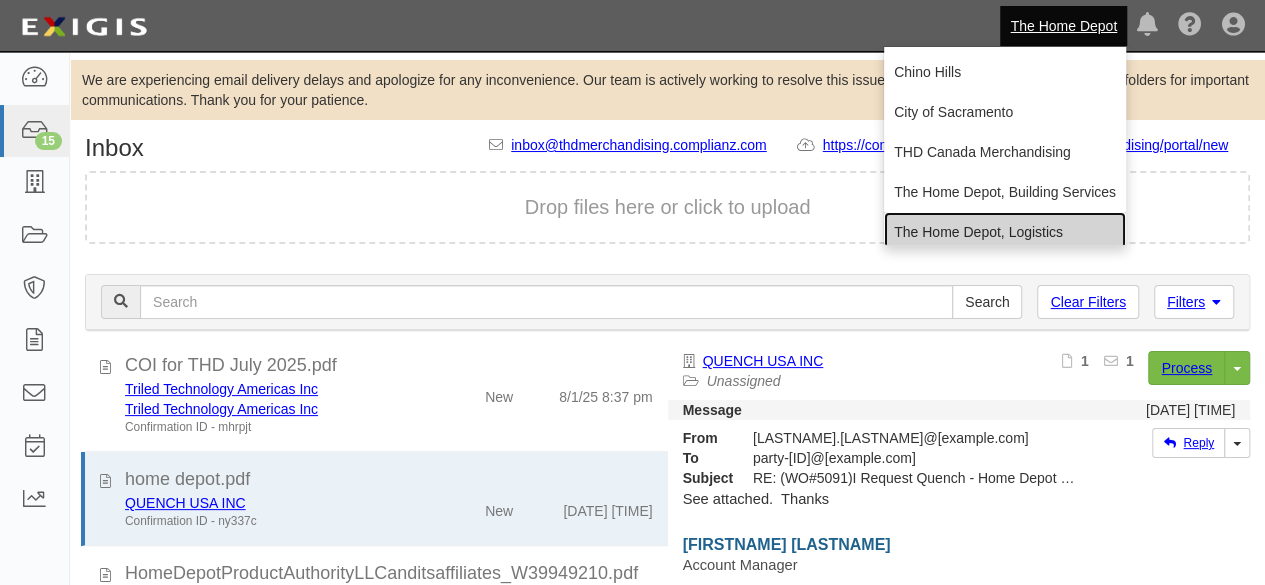 click on "The Home Depot, Logistics" at bounding box center [1005, 232] 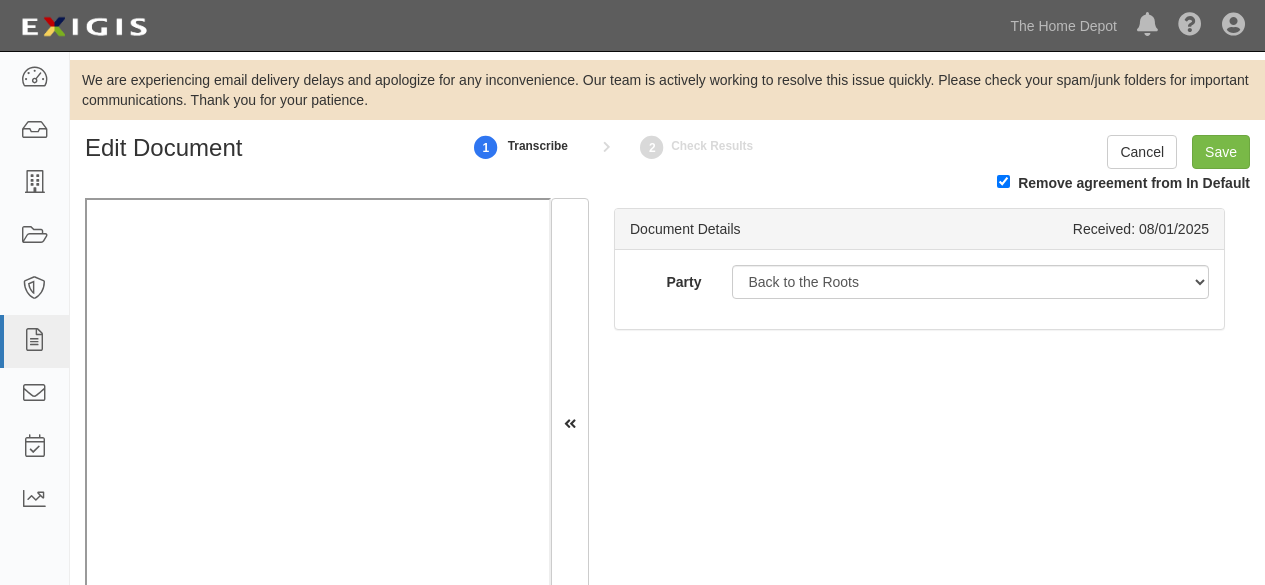 scroll, scrollTop: 0, scrollLeft: 0, axis: both 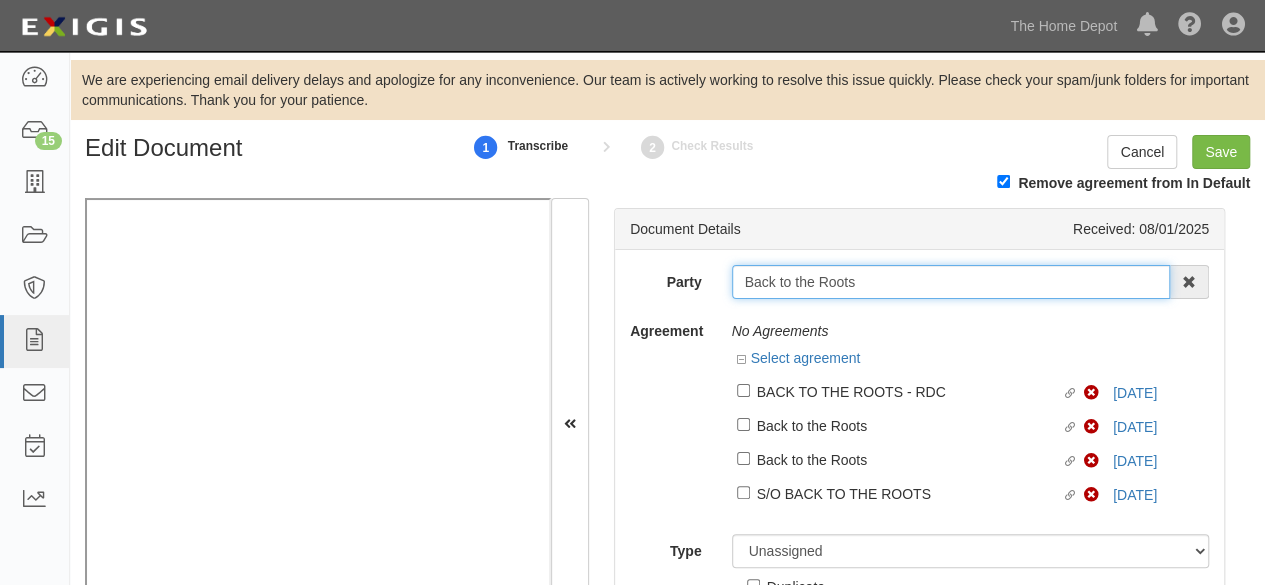click on "Back to the Roots" at bounding box center [951, 282] 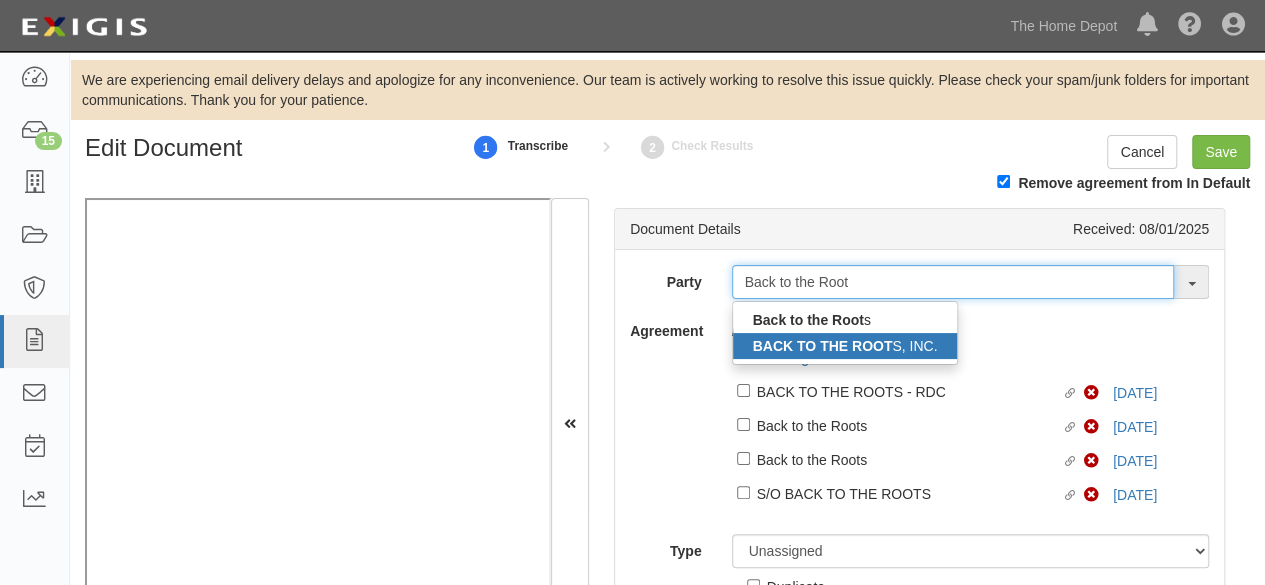 type on "Back to the Root" 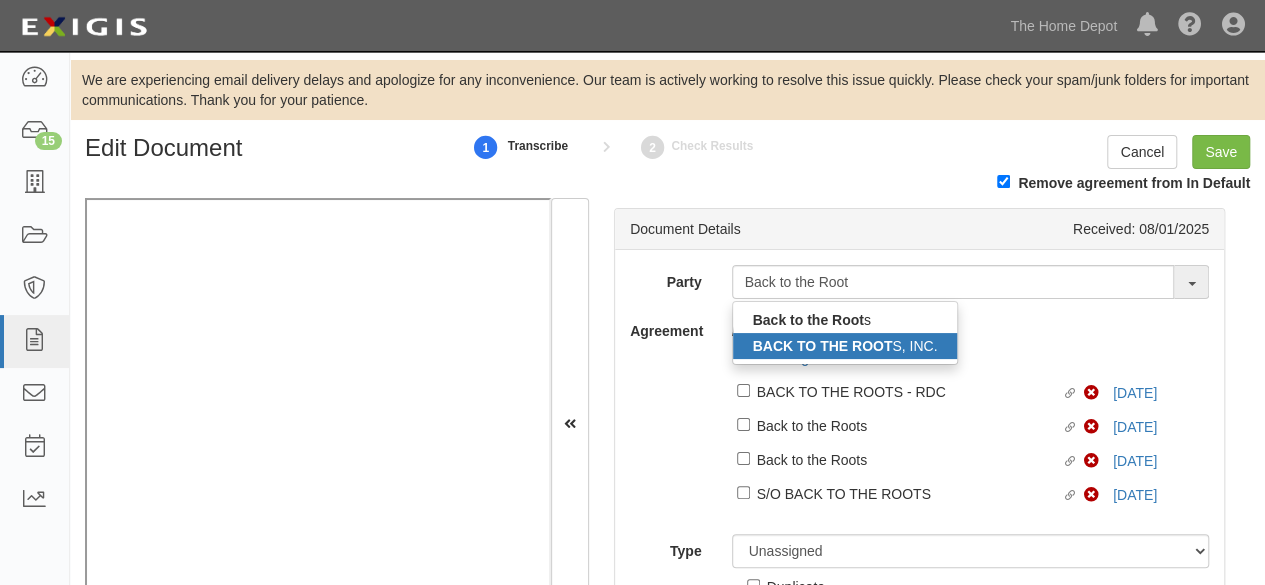type 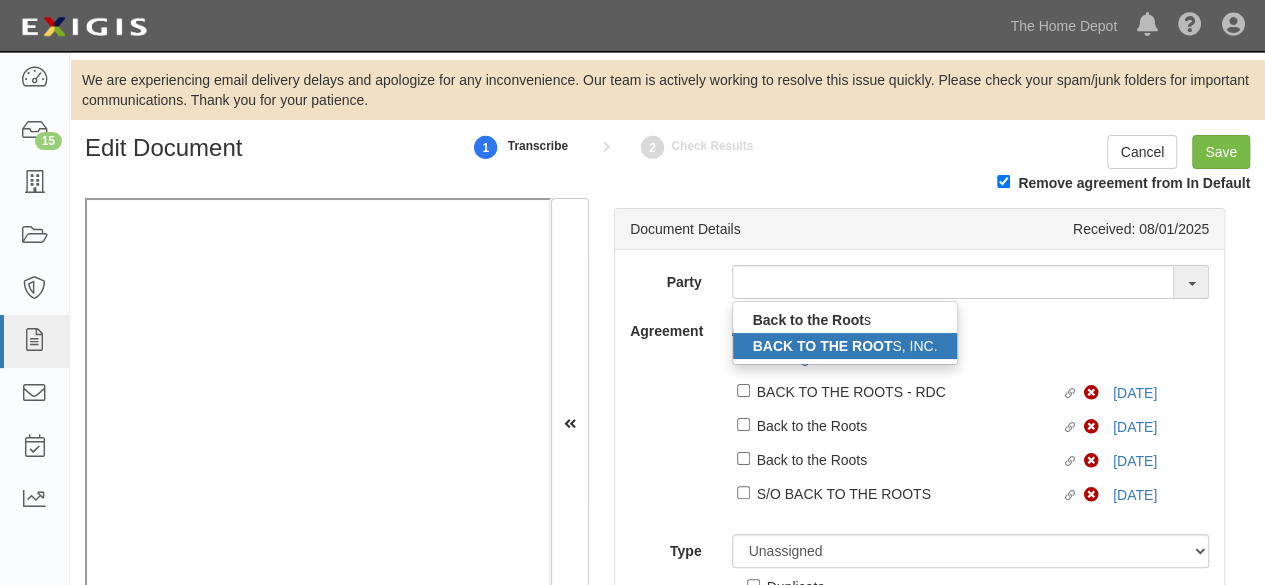 click on "Party
Back to the Root s BACK TO THE ROOT S, INC.
1000576868 Ontario Inc.
10 STRAWBERRY STREET
115282 CANADA LTEE
11947907 Canada Inc. (MOD LIGHTING)
1200144519218
1234BUY.COM INC
1291 FURNITURES INC
16 GAUGE SINKS
1729897 ONTARIO INC. O/A
1791 Outdoor Lifestyle Group LLC
1837, LLC.
1888 MILLS LLC
1896424 ONTARIO INC
1JAY CAPITAL INC
1PERFECTCHOICE INC
1ST CHOICE FERTILIZER, I
2033784 ONTARIO INC.
21 ROCKS CORPORATION DBA
2614072 ONTARIO INC. (O/
2964-3277 QUEBEC INC
2B Poultry, LLC
2FUNGUYS
34 DECOR LLC
360 ELECTRICAL LLC
3B INTERNATIONAL LLC
3B TECH, INC.
3DROSE LLC
3H TWINKLELEAF INC
3I PRODUCTS, INC.
3M
3M
3M COMPANY
3Wood Wholesale, LLC
4077814 DELAWARE INC" at bounding box center (919, 462) 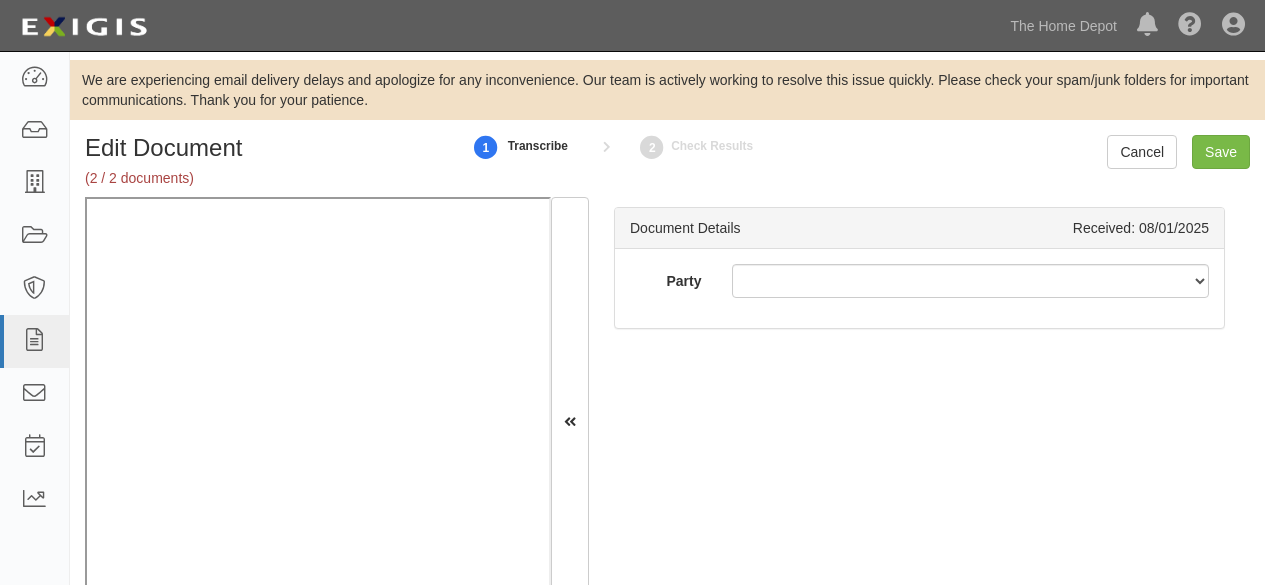 scroll, scrollTop: 0, scrollLeft: 0, axis: both 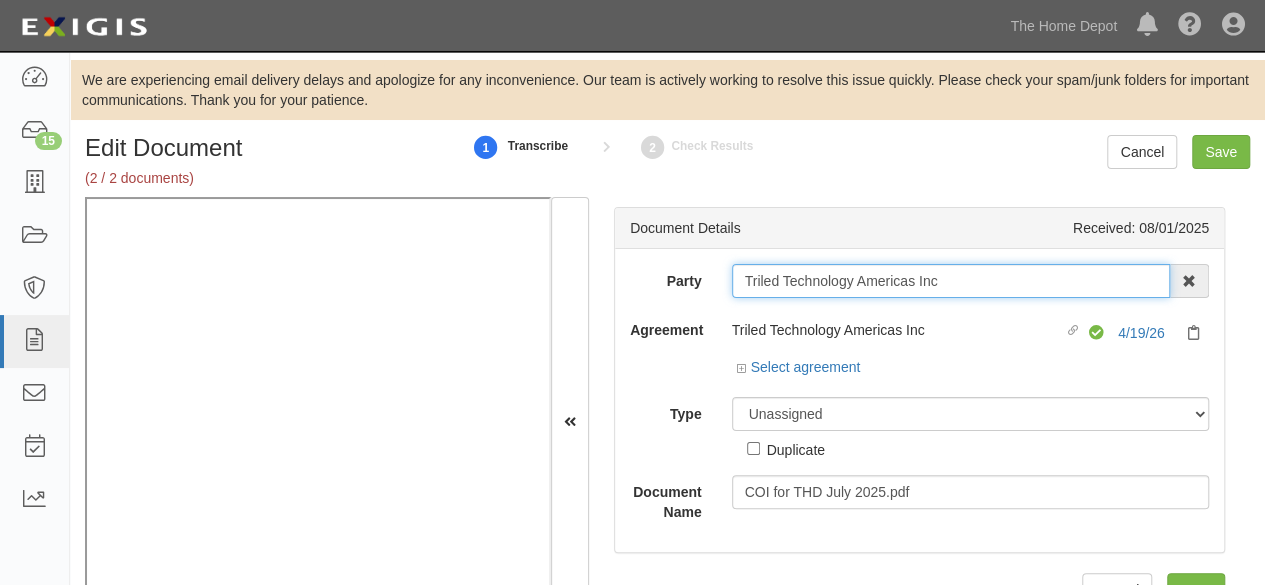 click on "Triled Technology Americas Inc" at bounding box center [951, 281] 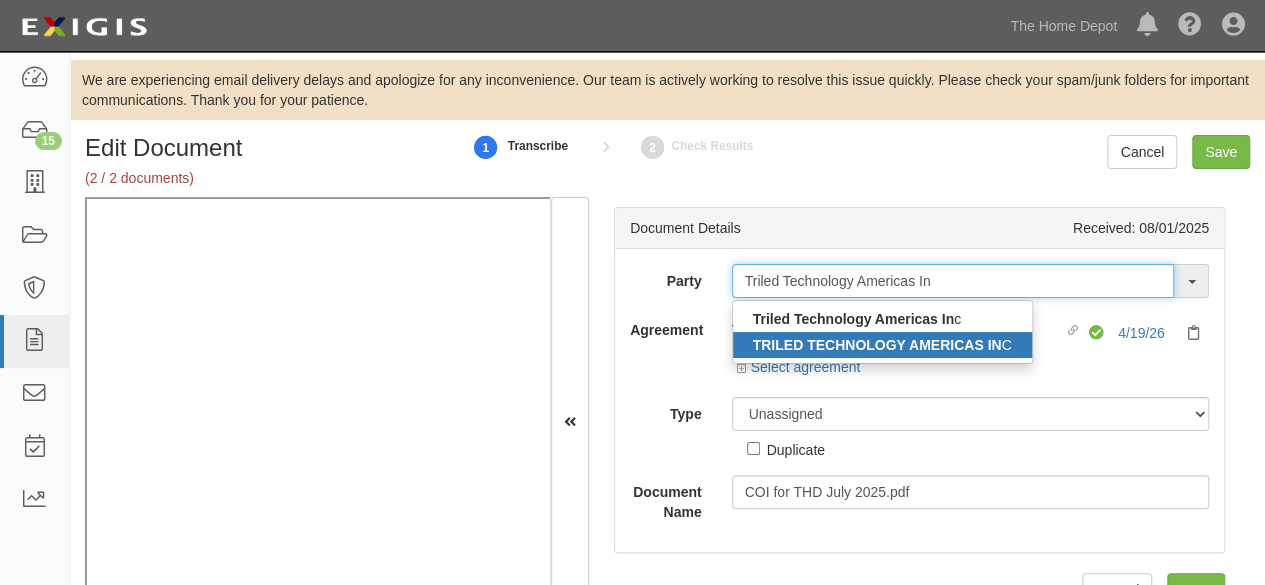 type on "Triled Technology Americas In" 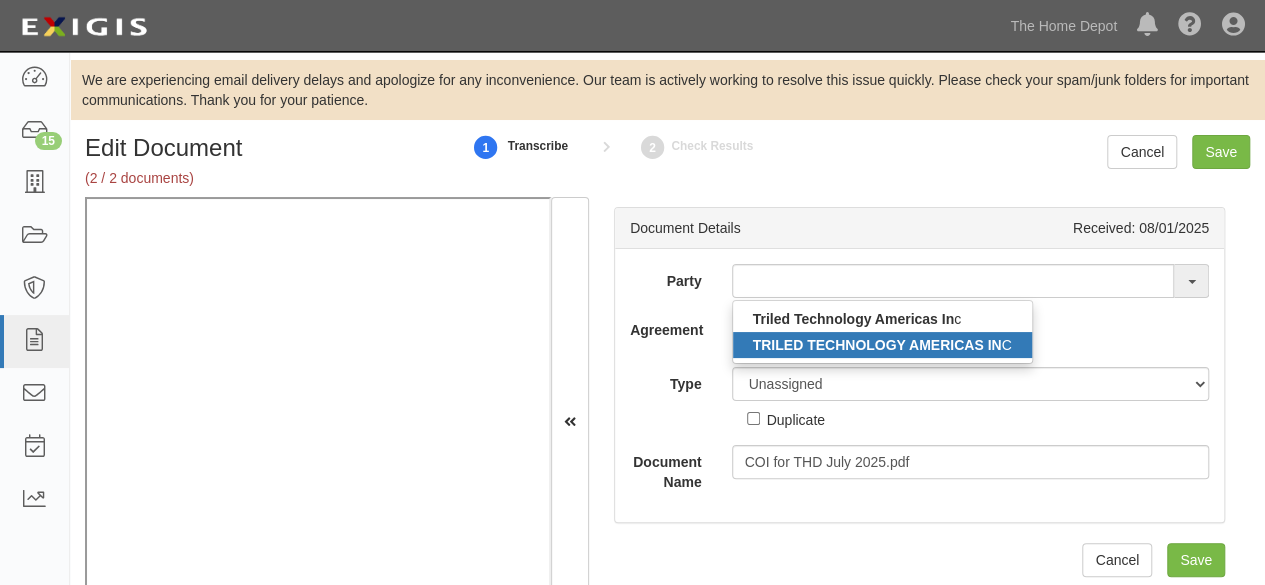 click on "TRILED TECHNOLOGY AMERICAS IN" at bounding box center [877, 345] 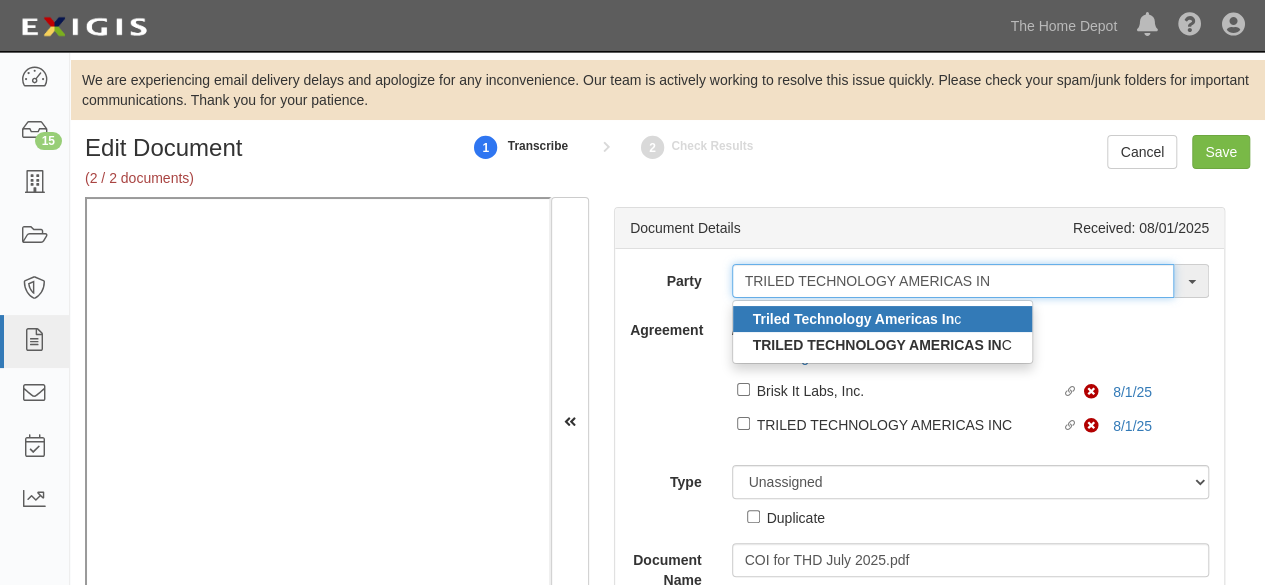 type on "TRILED TECHNOLOGY AMERICAS IN" 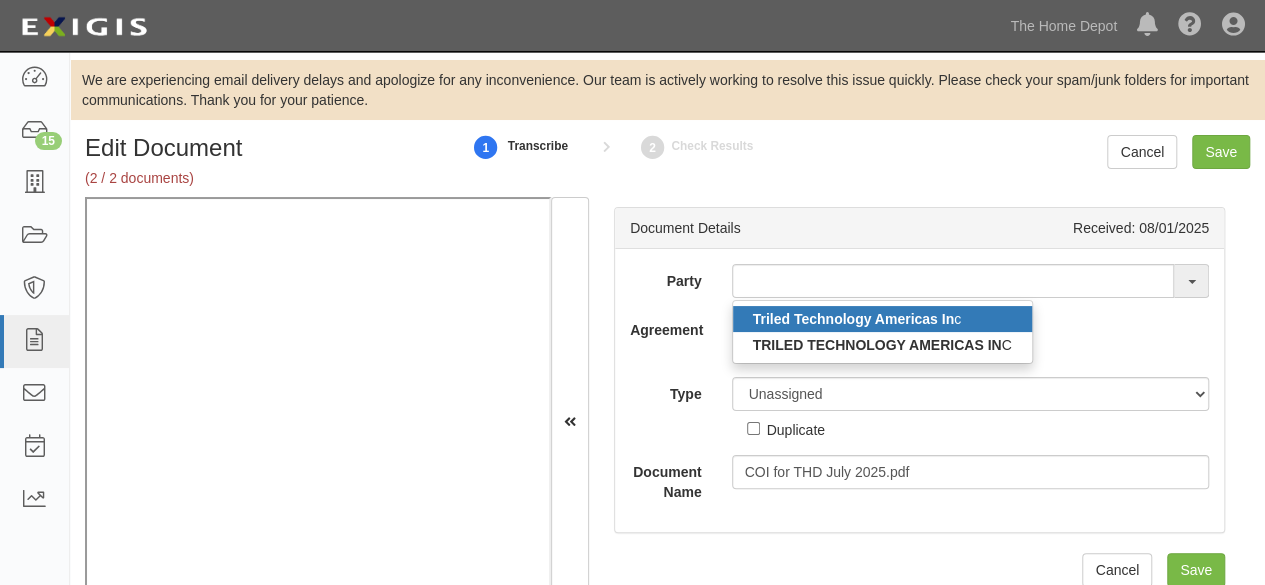 click on "Triled Technology Americas In" at bounding box center (854, 319) 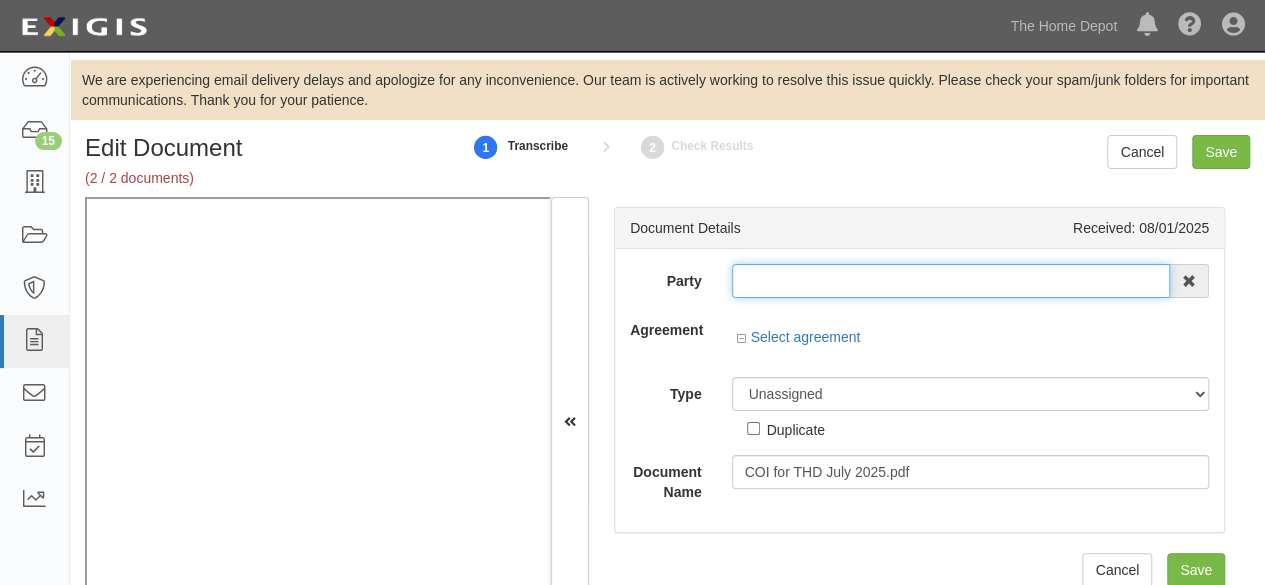 type on "Triled Technology Americas Inc" 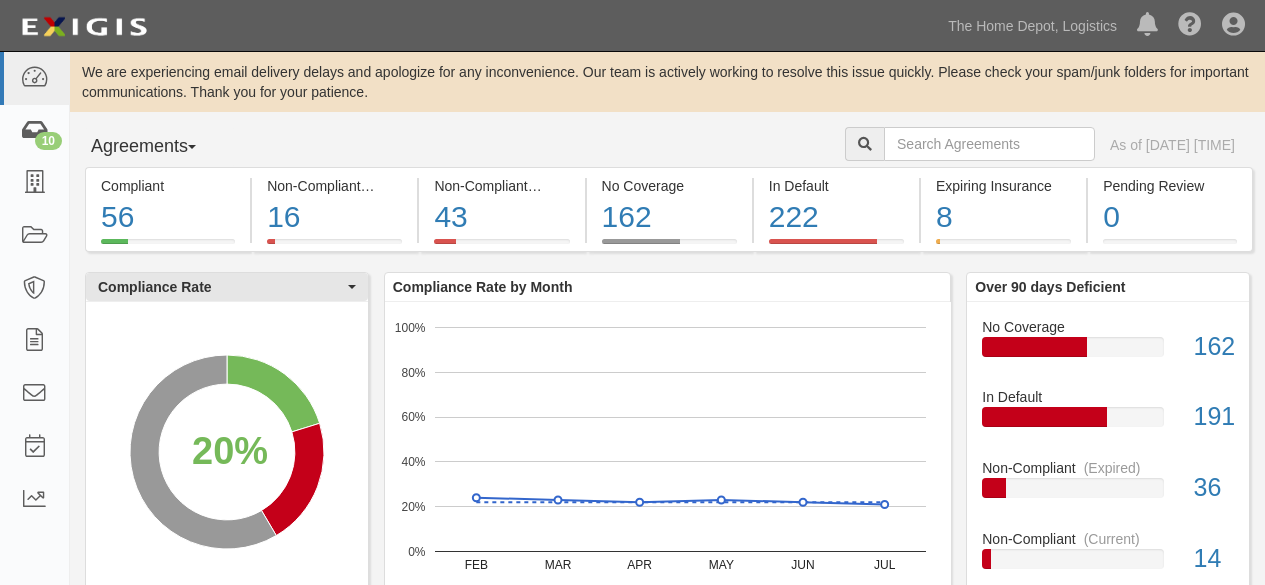 scroll, scrollTop: 0, scrollLeft: 0, axis: both 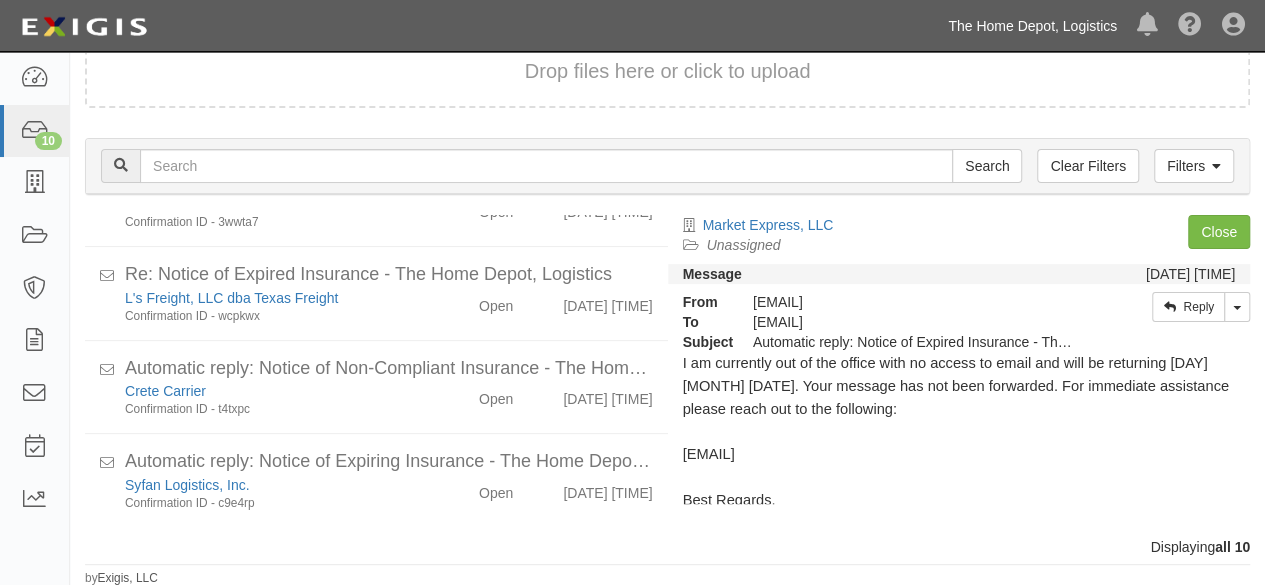 drag, startPoint x: 1041, startPoint y: 26, endPoint x: 1024, endPoint y: 89, distance: 65.25335 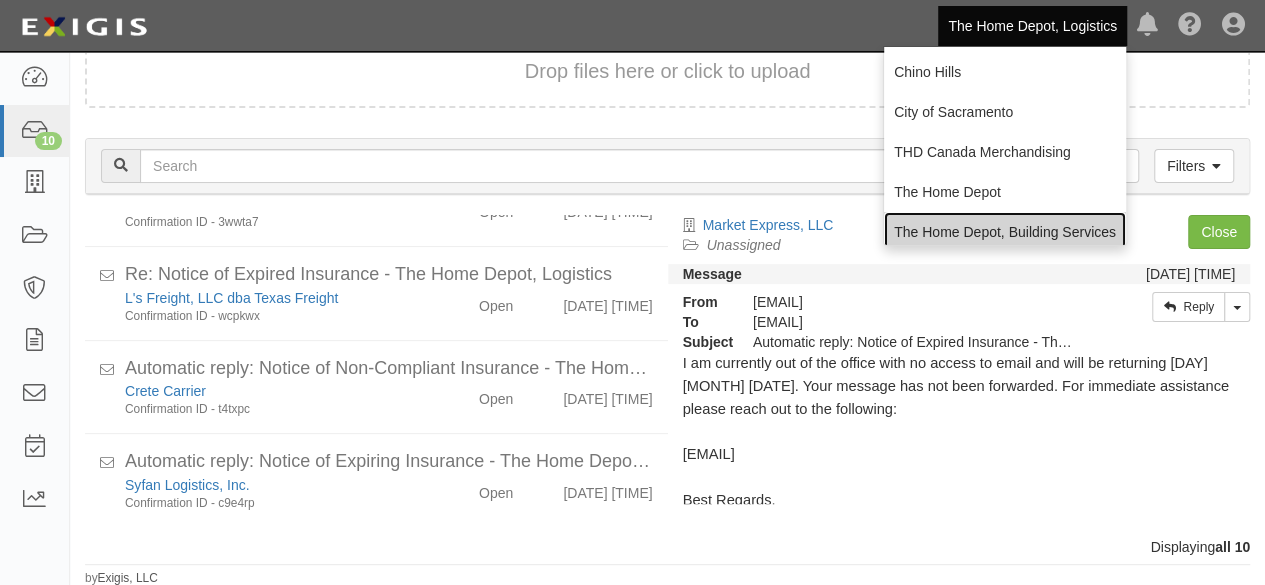 click on "The Home Depot, Building Services" at bounding box center (1005, 232) 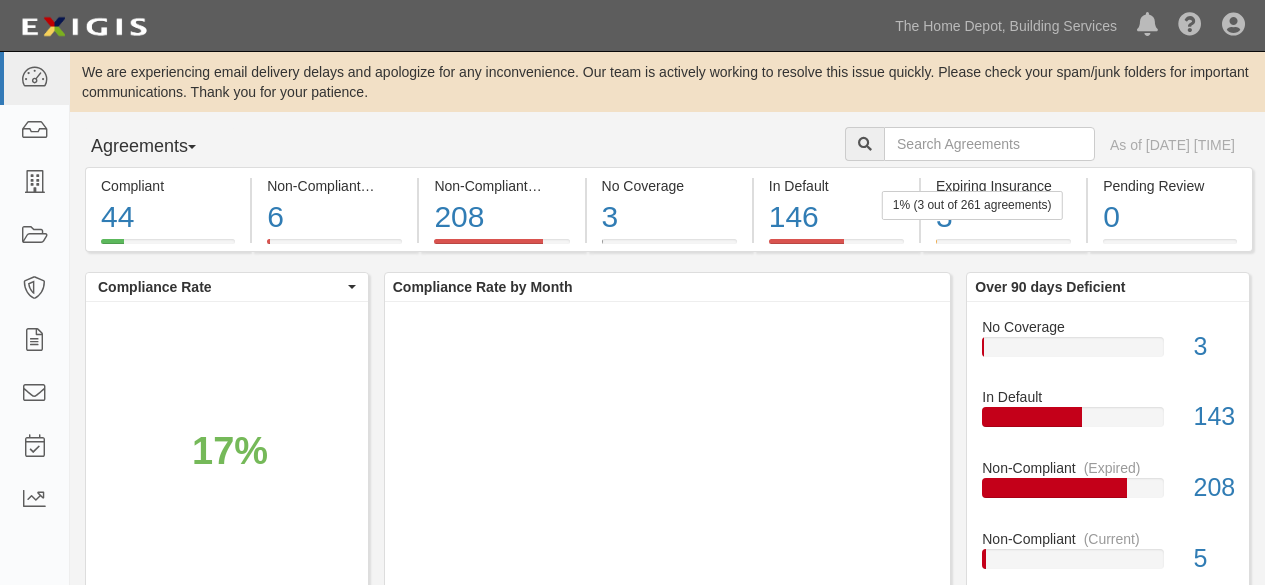scroll, scrollTop: 0, scrollLeft: 0, axis: both 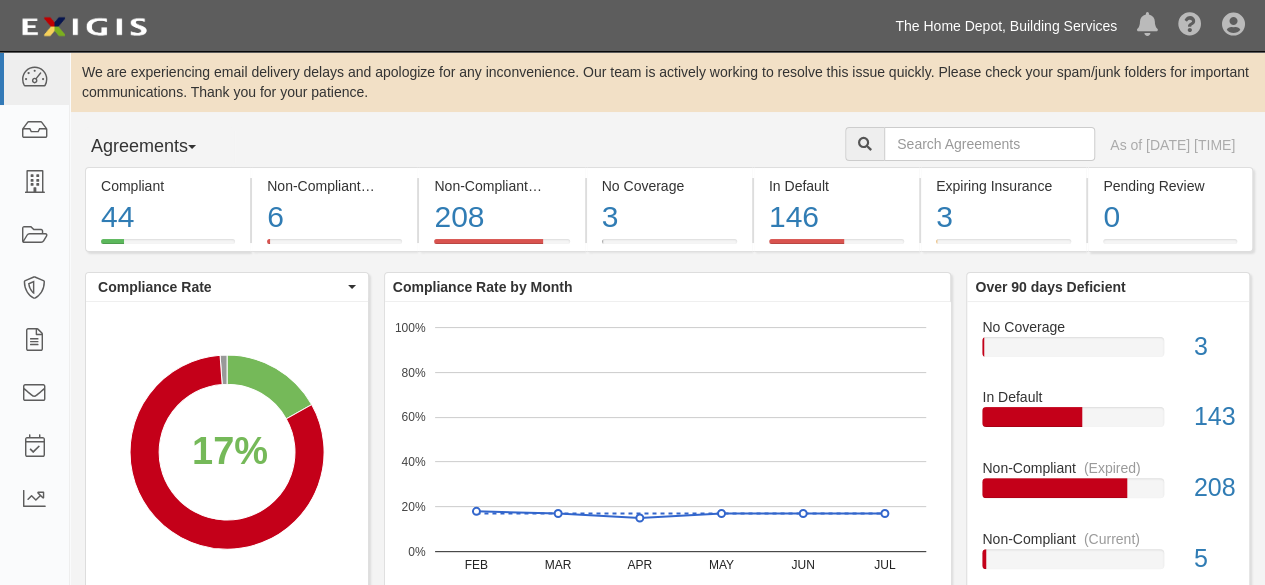 click on "The Home Depot, Building Services" at bounding box center (1006, 26) 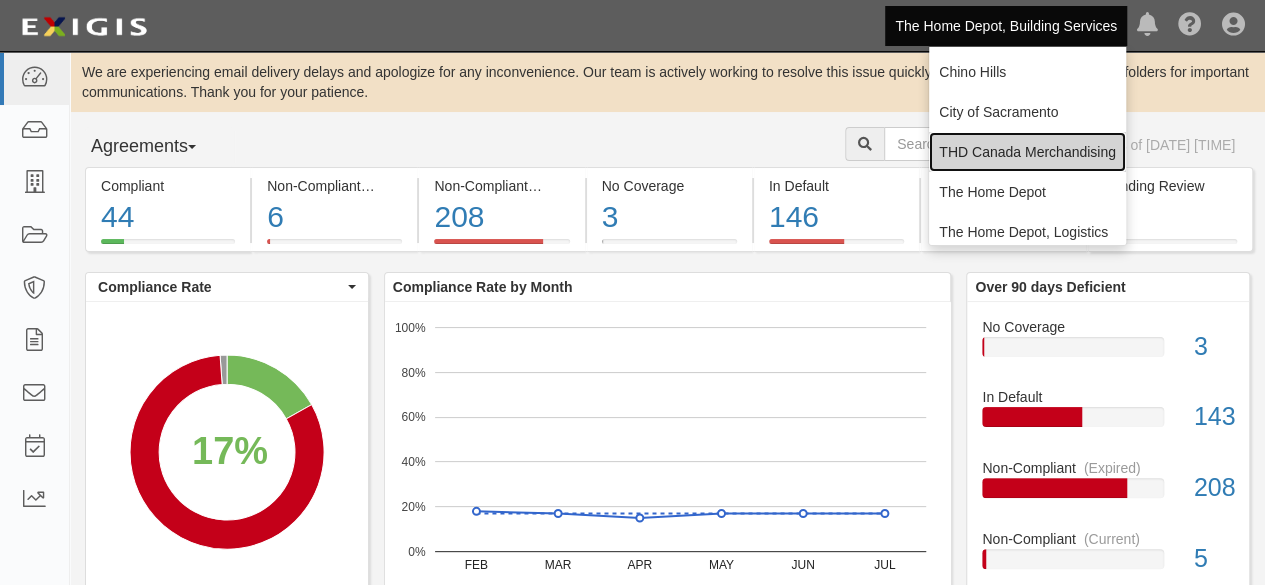 click on "THD Canada Merchandising" at bounding box center (1027, 152) 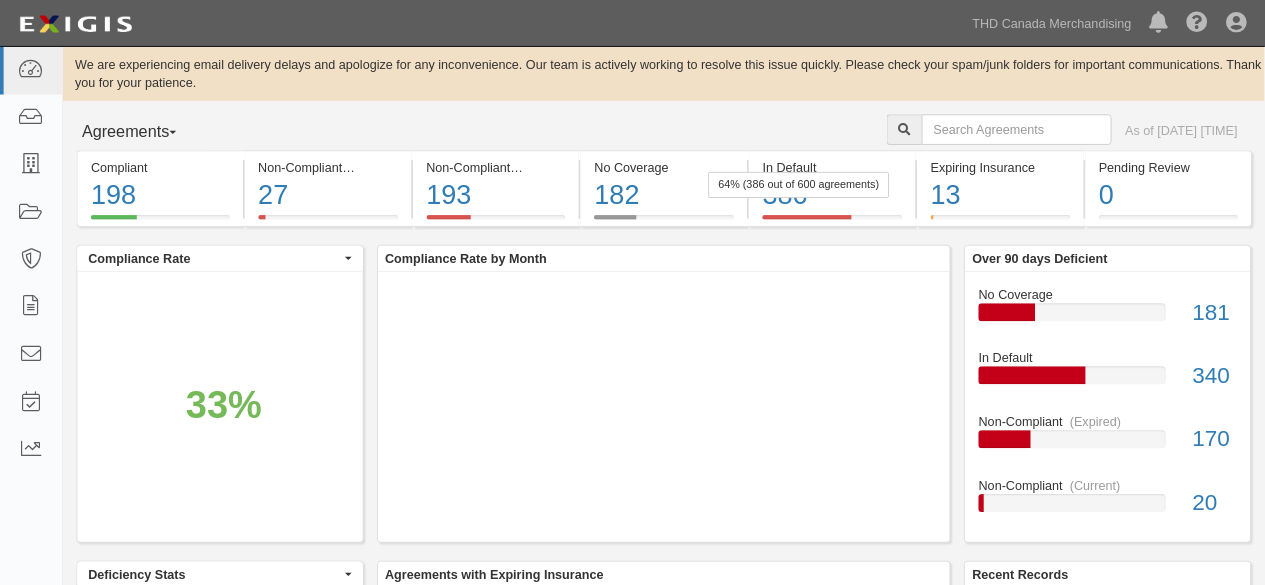scroll, scrollTop: 0, scrollLeft: 0, axis: both 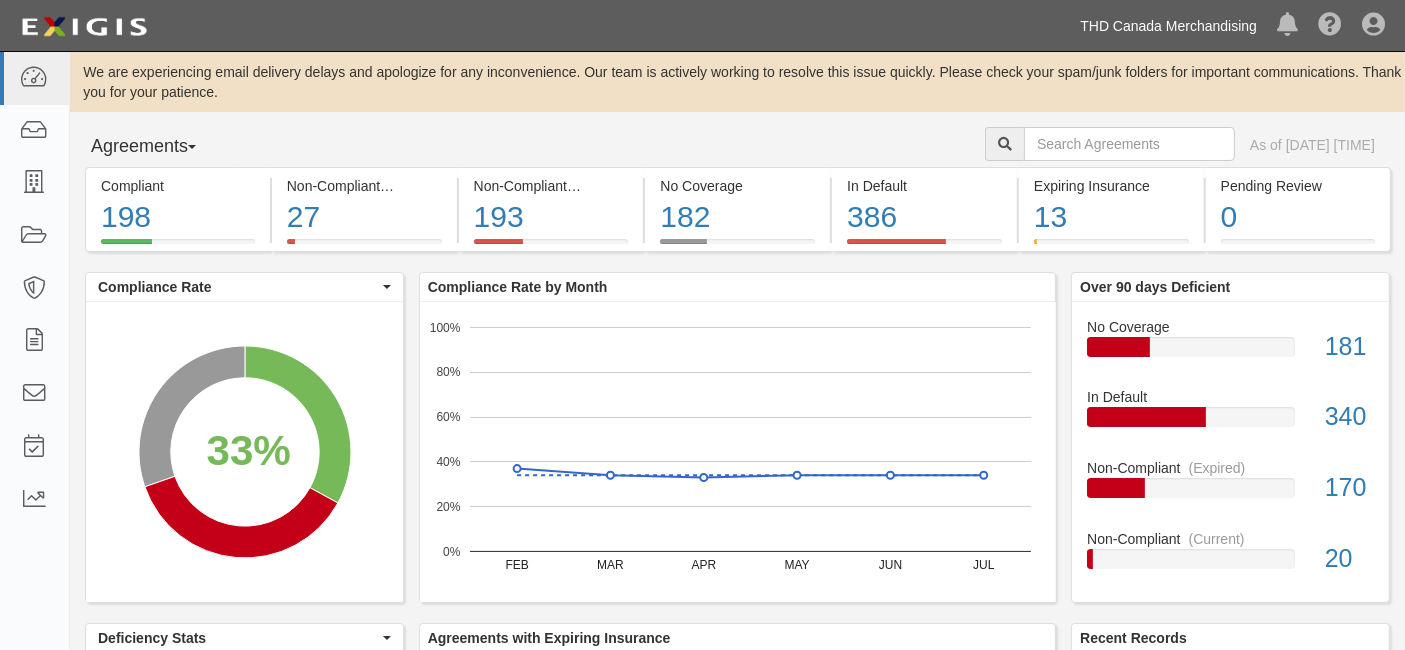 click on "THD Canada Merchandising" at bounding box center (1168, 26) 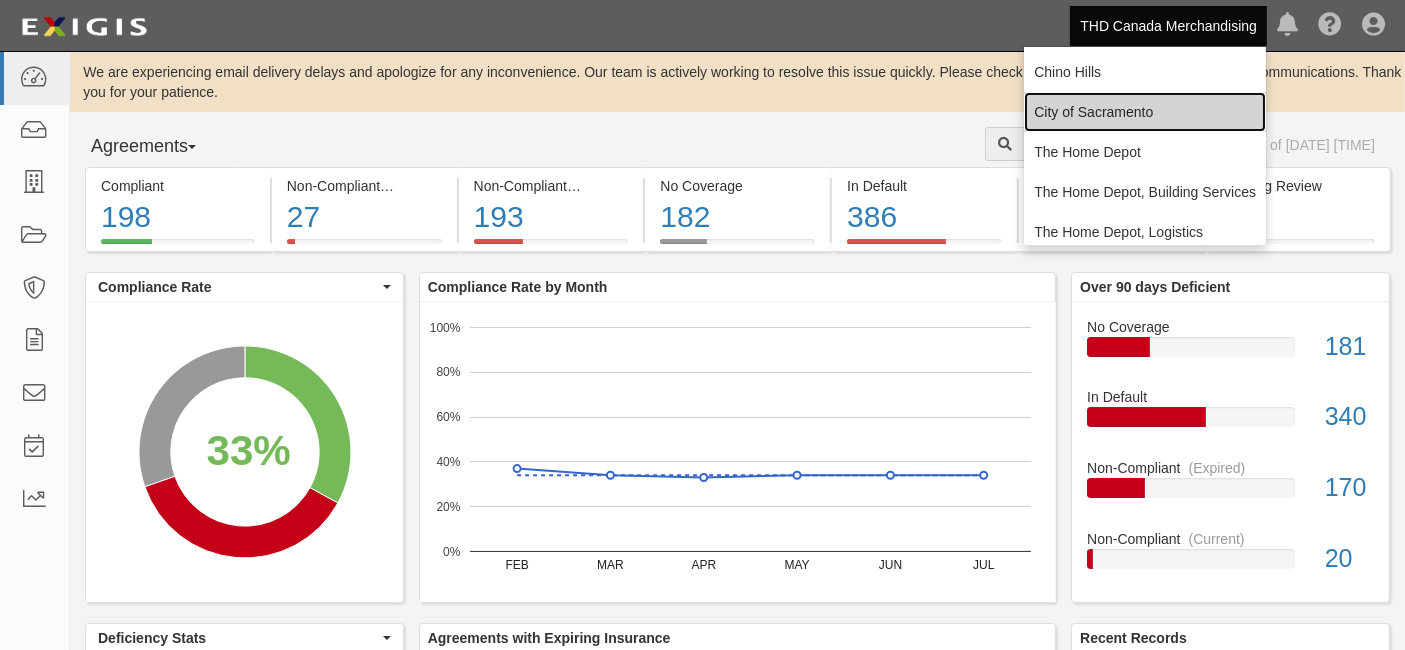 click on "City of Sacramento" at bounding box center [1145, 112] 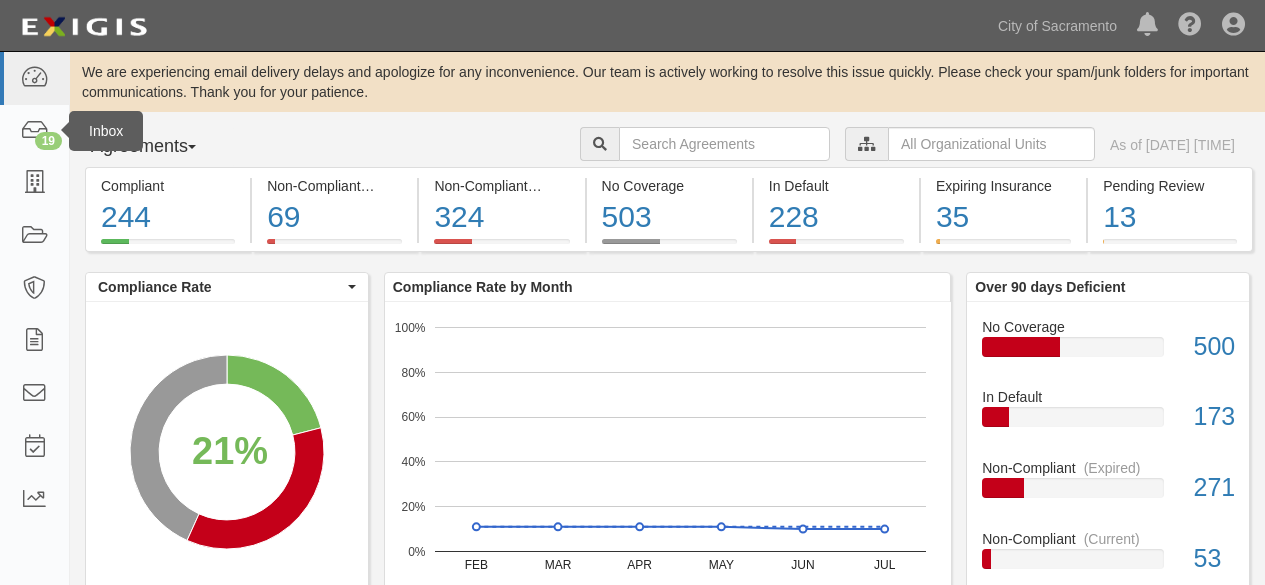 scroll, scrollTop: 0, scrollLeft: 0, axis: both 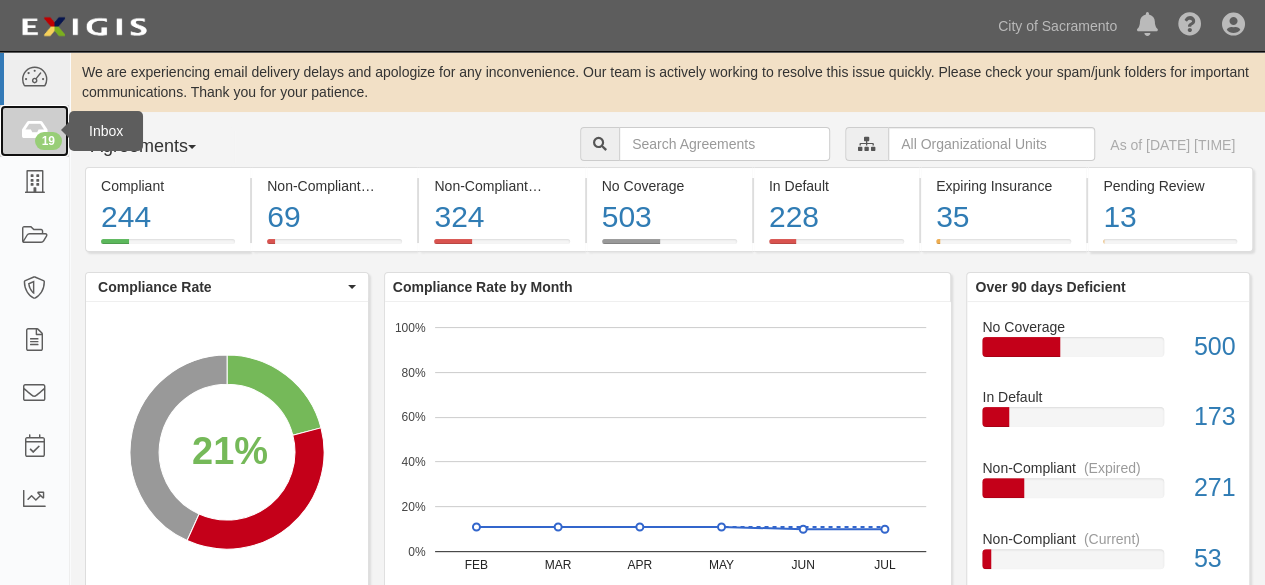click on "19" at bounding box center (48, 141) 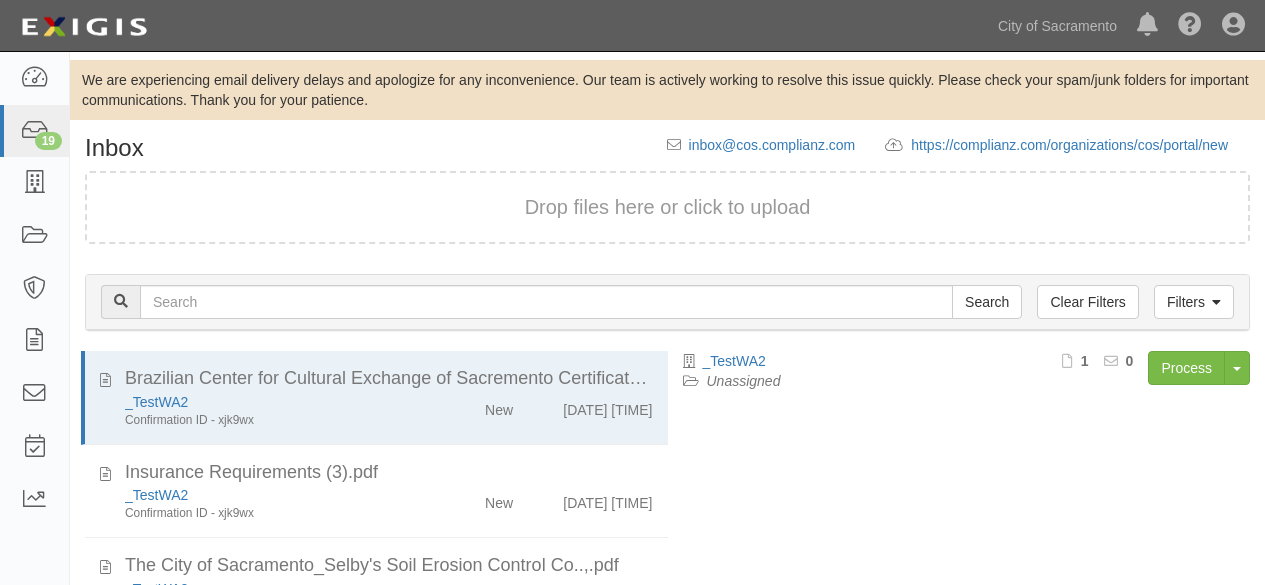 scroll, scrollTop: 0, scrollLeft: 0, axis: both 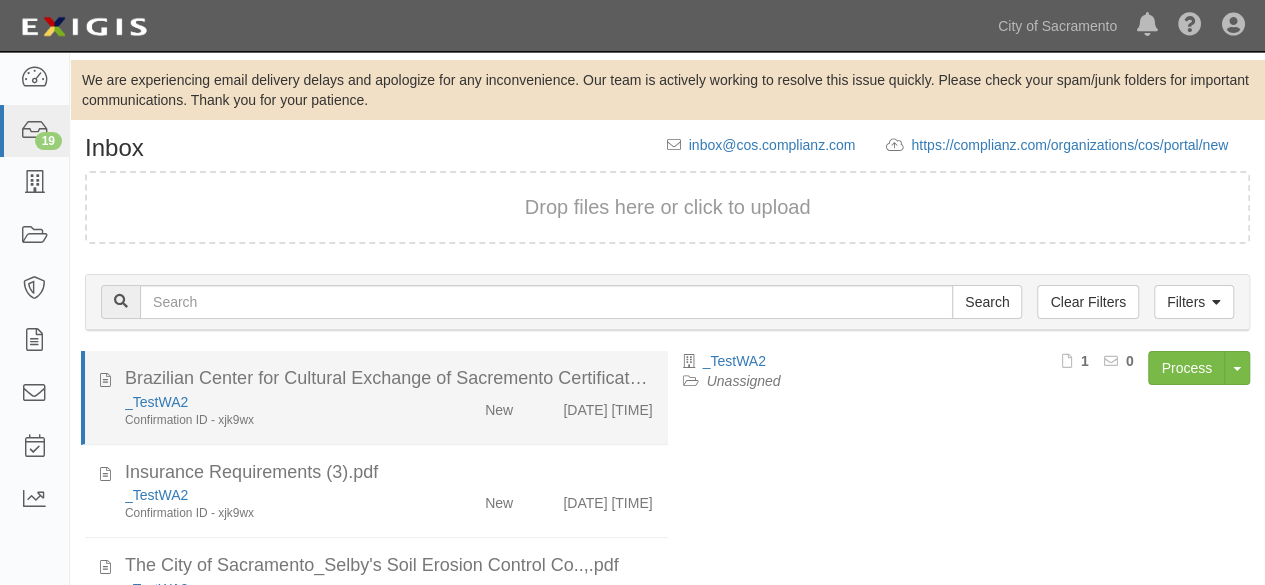 click on "Confirmation ID - xjk9wx" at bounding box center [272, 420] 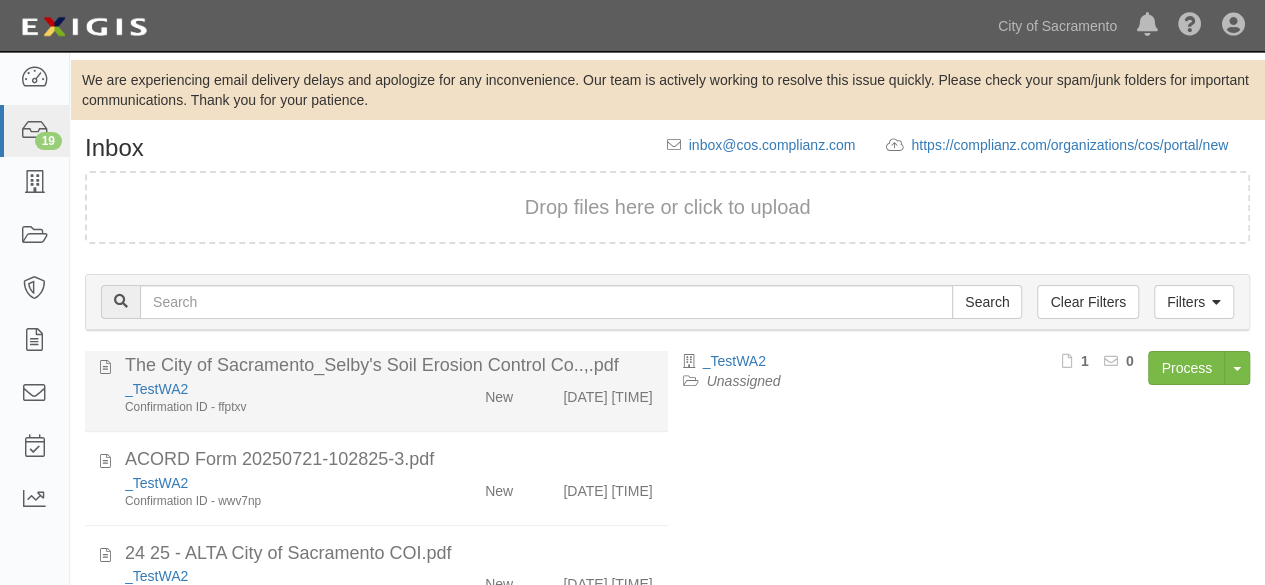 scroll, scrollTop: 0, scrollLeft: 0, axis: both 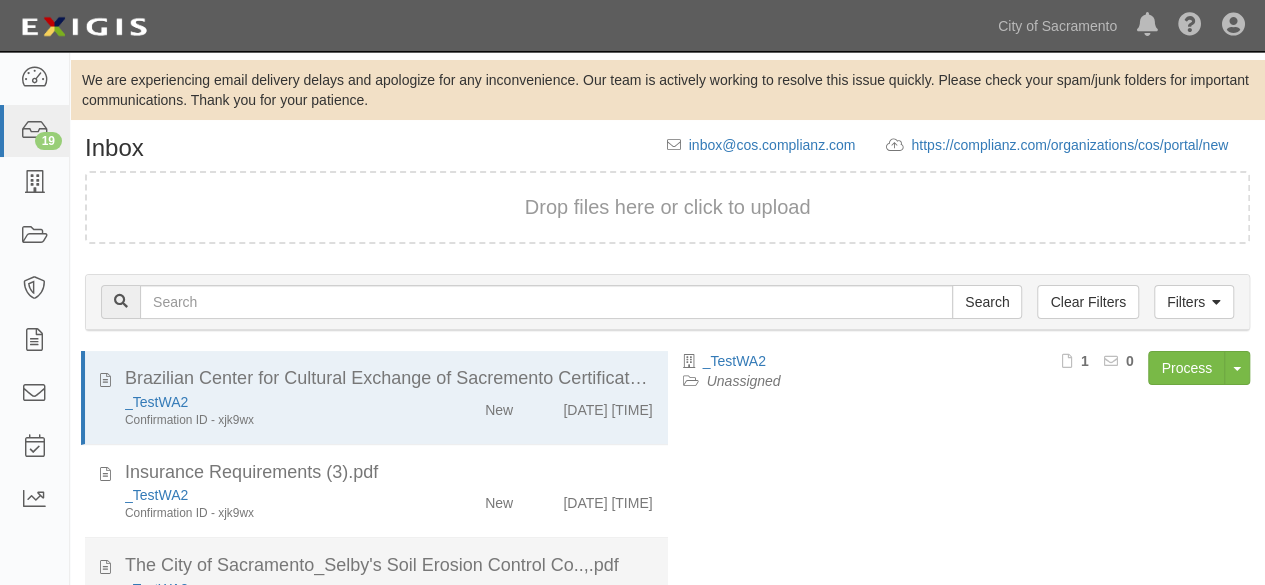 click on "Confirmation ID - xjk9wx" at bounding box center [272, 420] 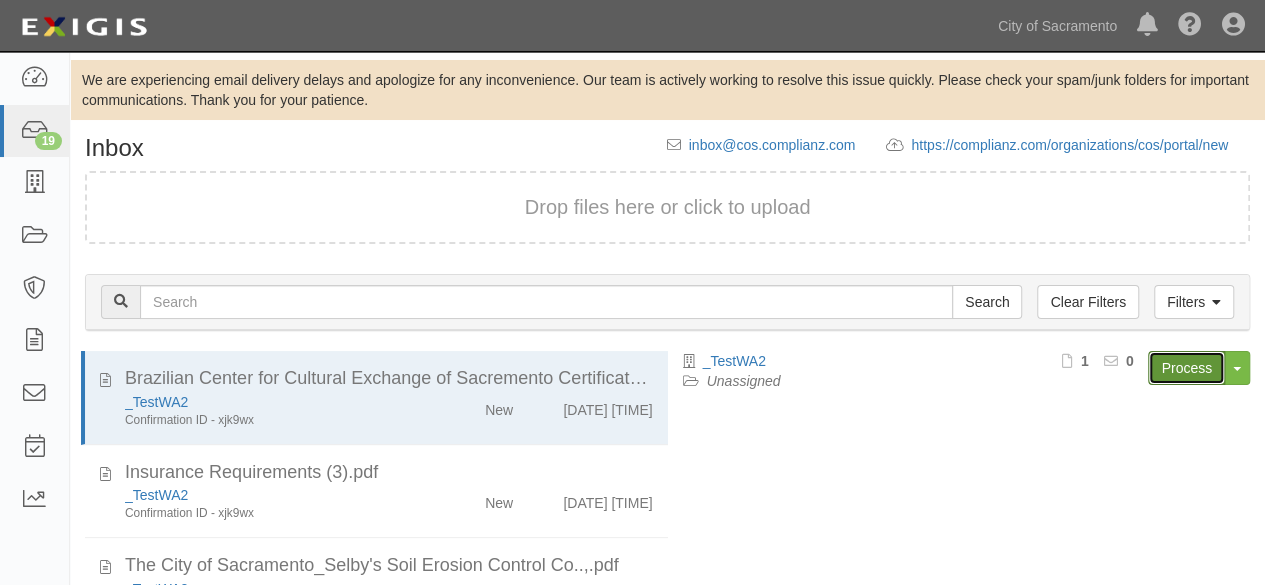 click on "Process" at bounding box center [1186, 368] 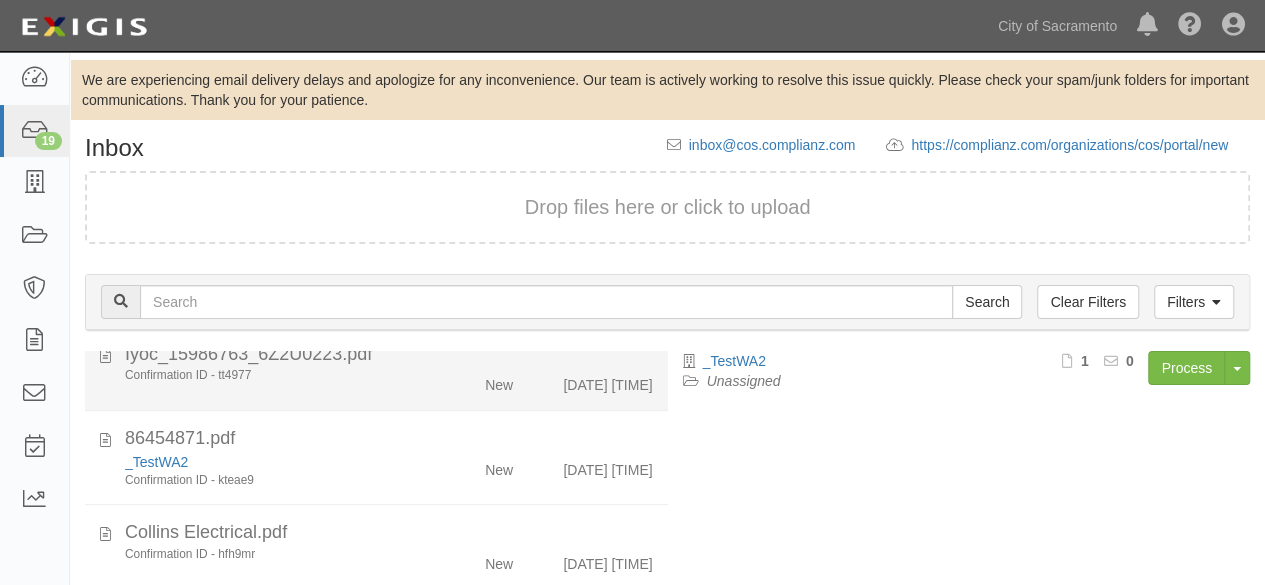 scroll, scrollTop: 800, scrollLeft: 0, axis: vertical 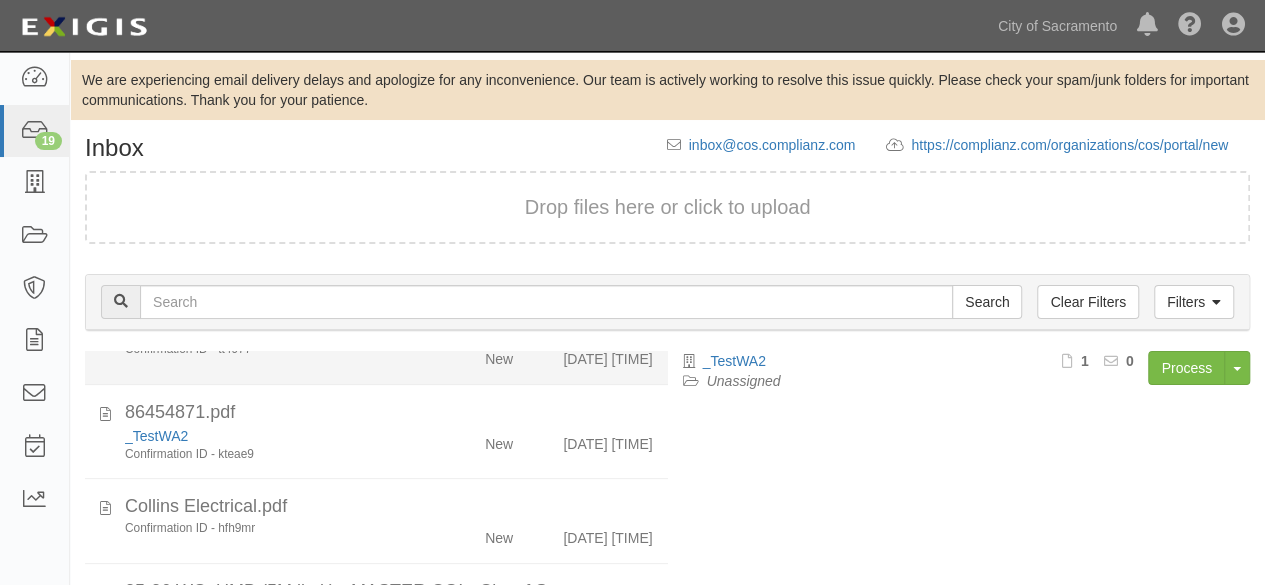 click on "New" at bounding box center (481, 618) 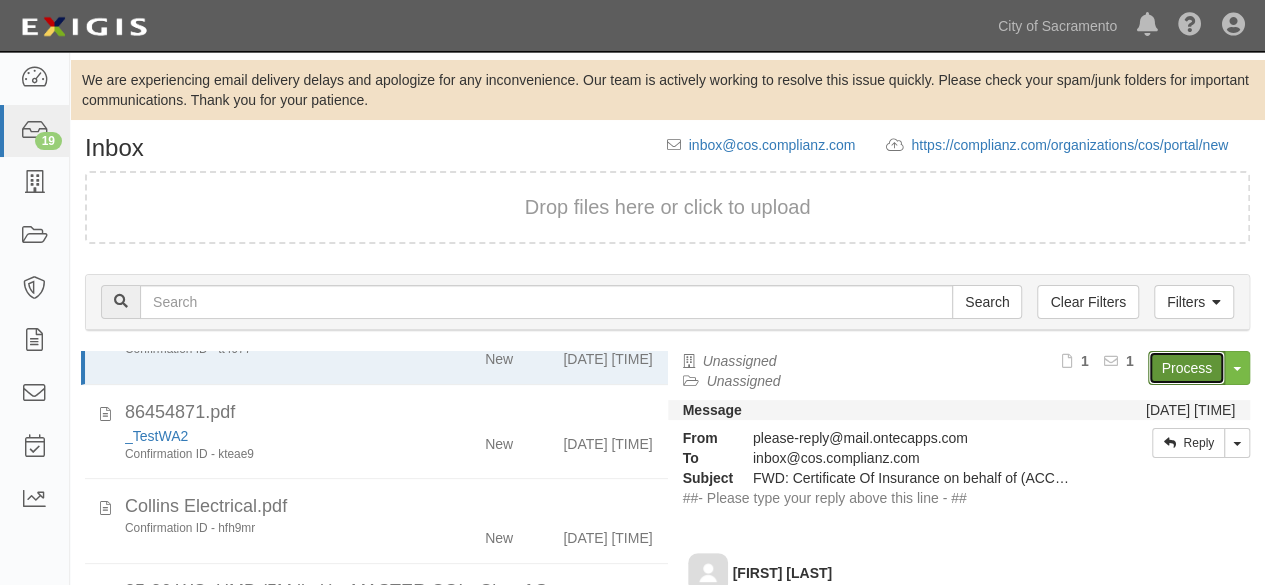 click on "Process" at bounding box center (1186, 368) 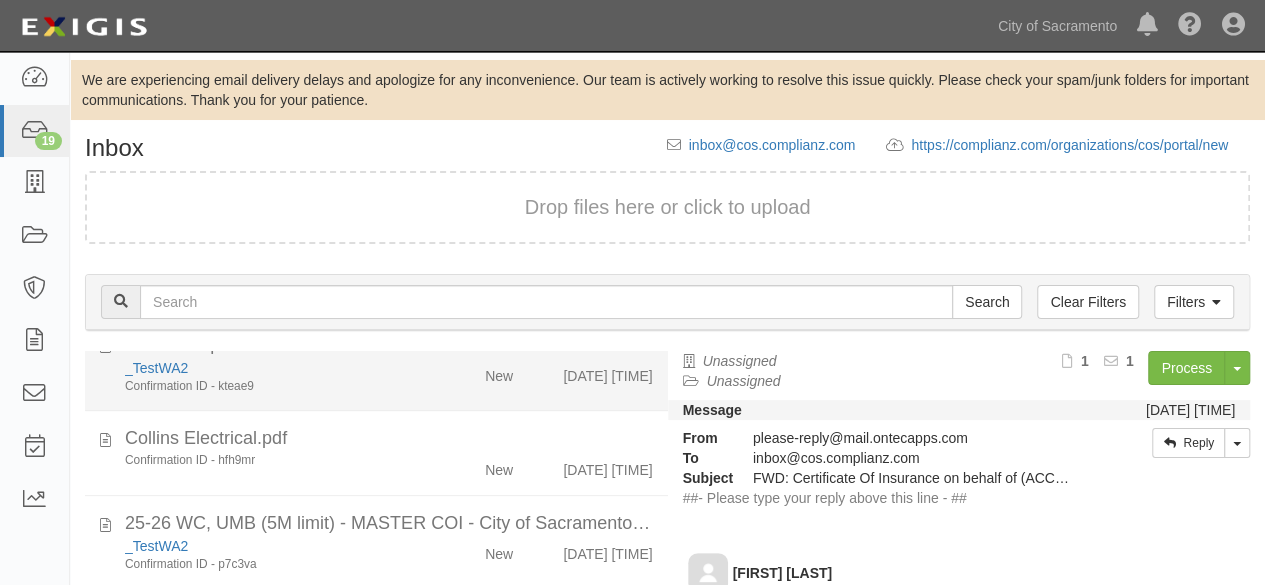 scroll, scrollTop: 900, scrollLeft: 0, axis: vertical 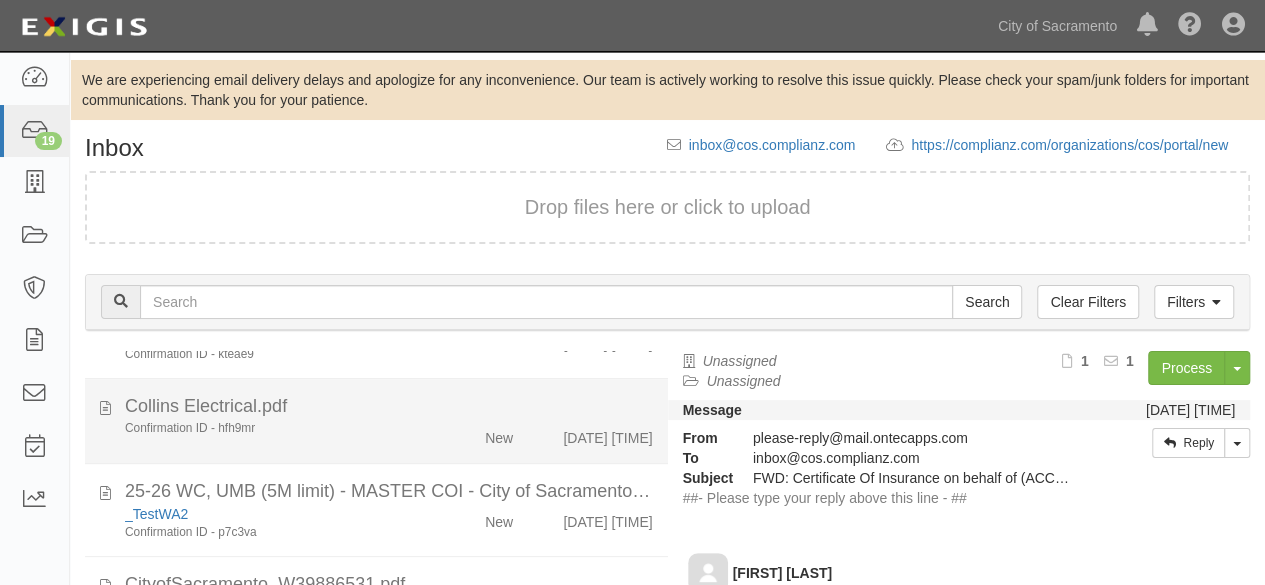drag, startPoint x: 400, startPoint y: 460, endPoint x: 592, endPoint y: 425, distance: 195.16403 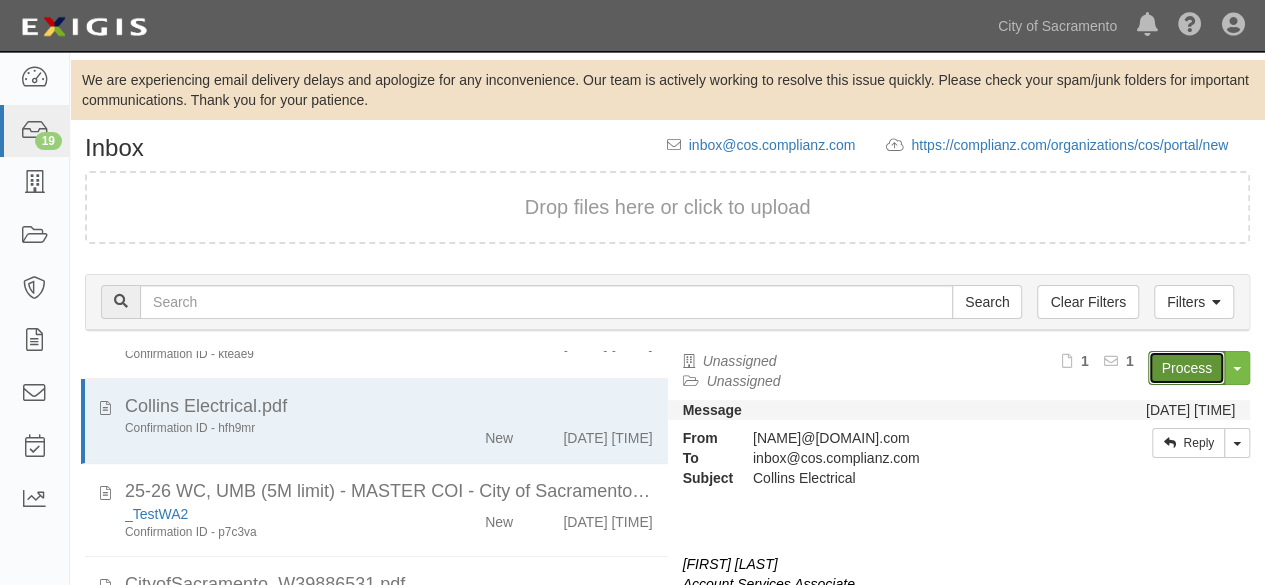 click on "Process" at bounding box center [1186, 368] 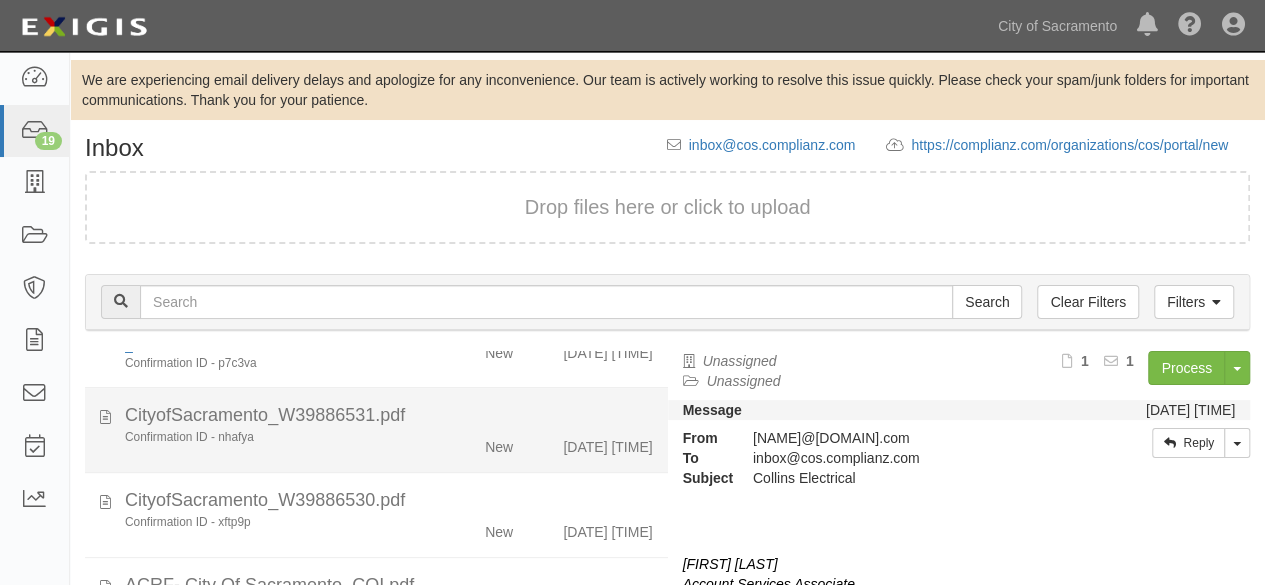 scroll, scrollTop: 1100, scrollLeft: 0, axis: vertical 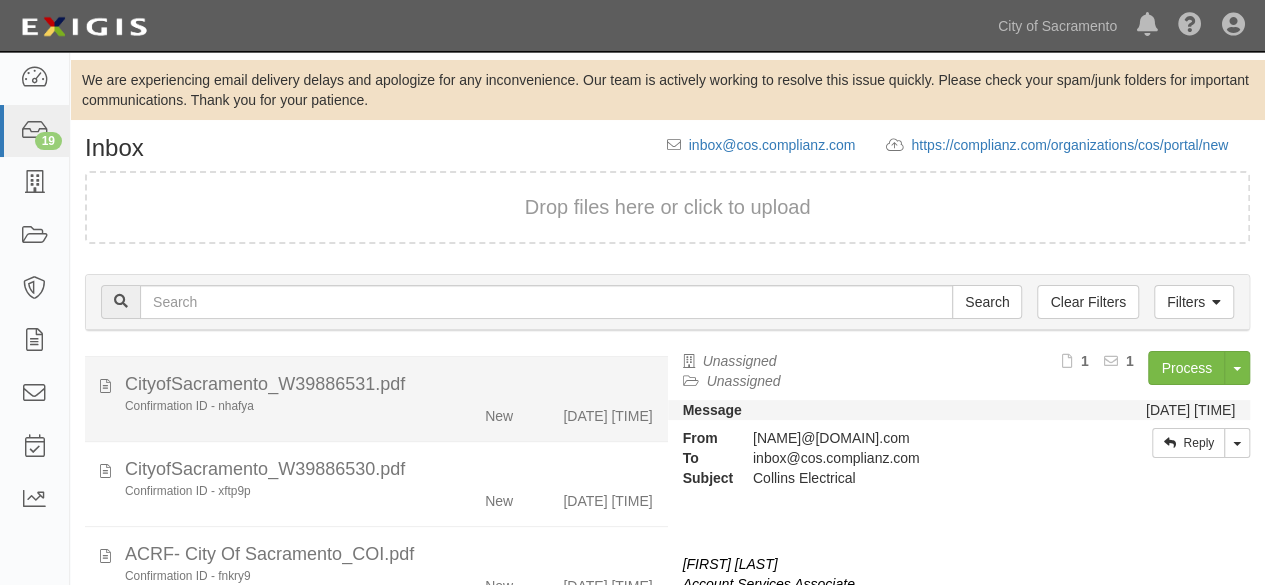 click on "New" 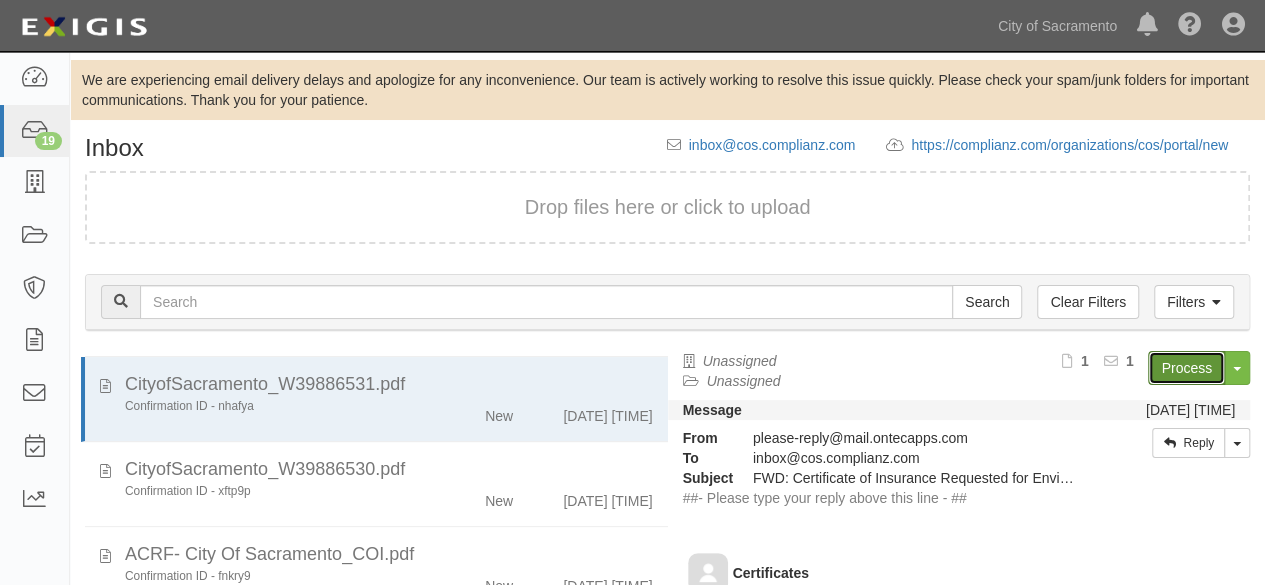 click on "Process" at bounding box center [1186, 368] 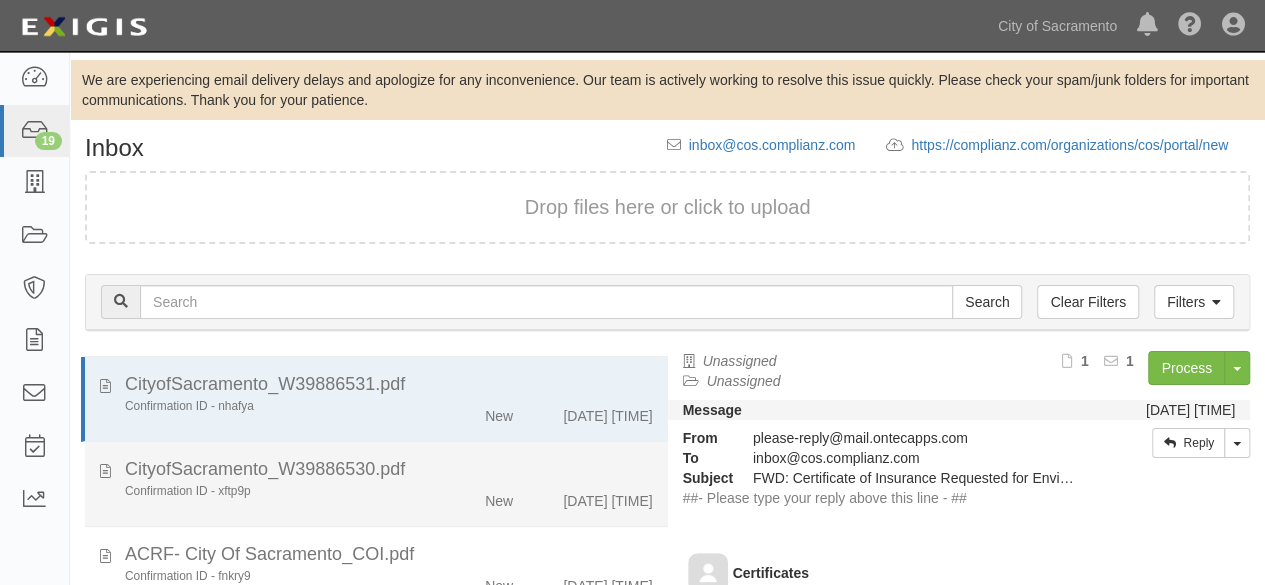 click on "New" 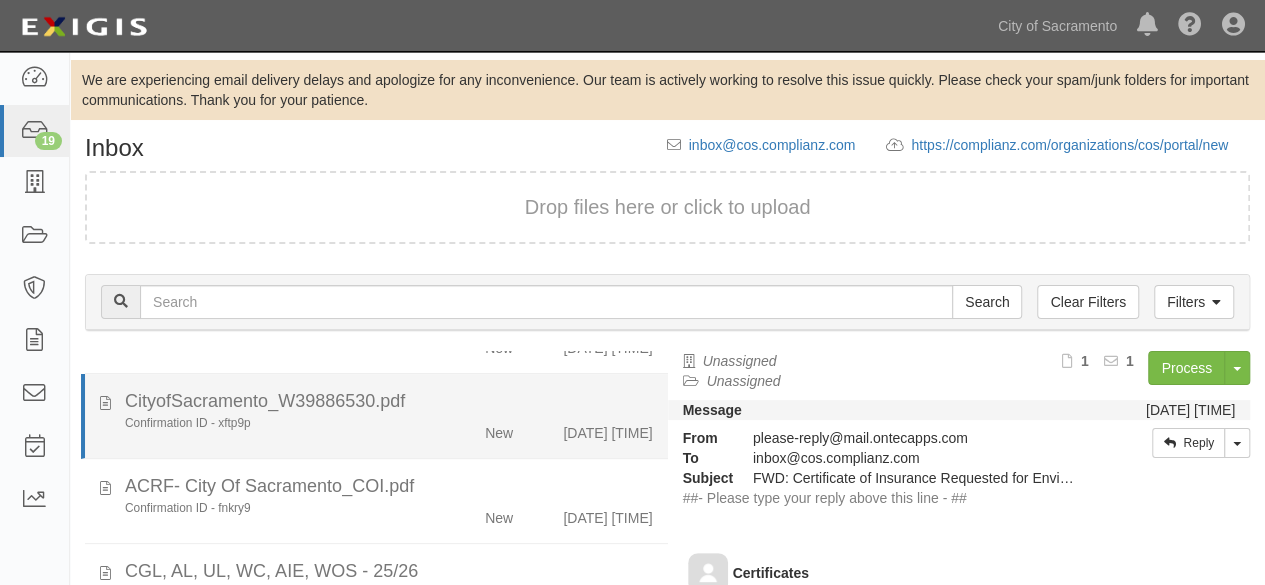 scroll, scrollTop: 1200, scrollLeft: 0, axis: vertical 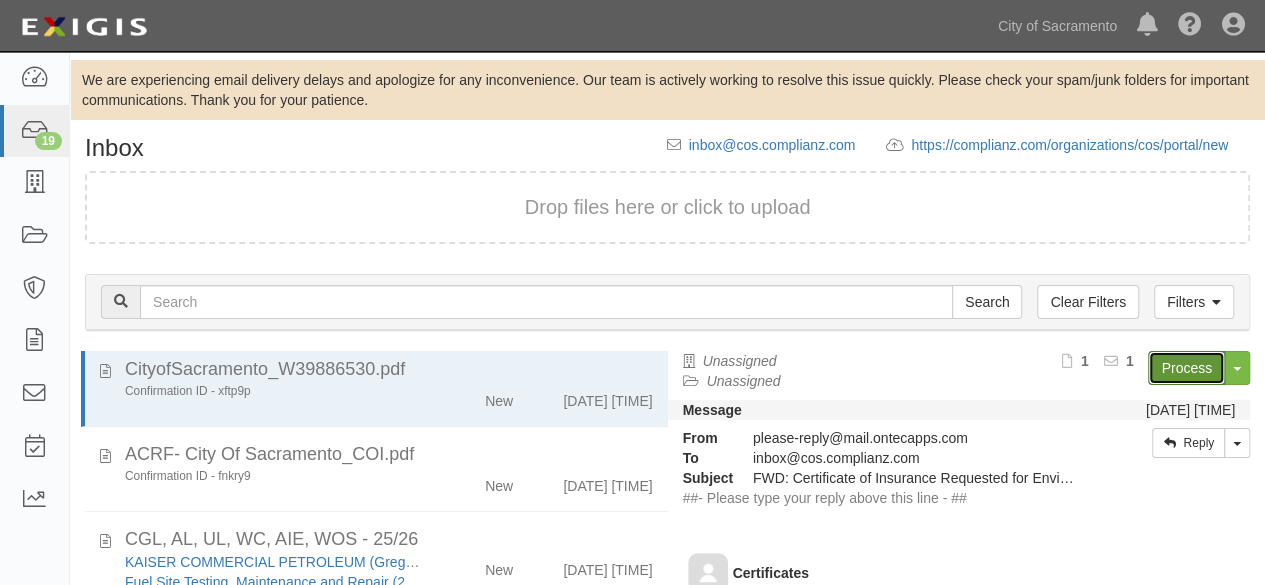 click on "Process" at bounding box center [1186, 368] 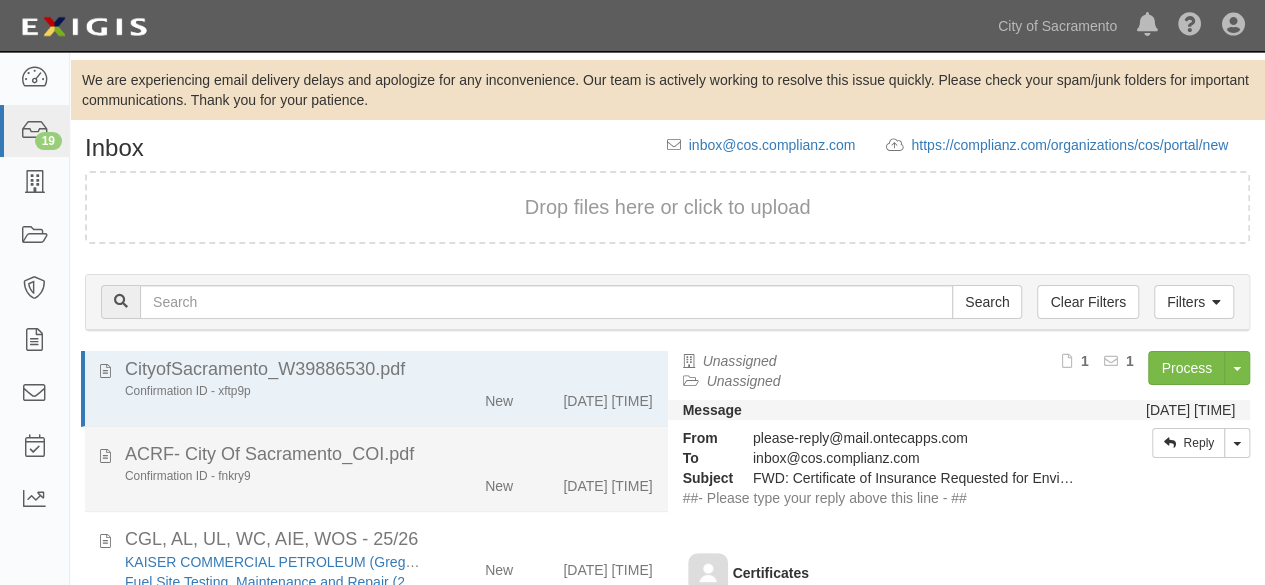 click on "Confirmation ID - fnkry9" 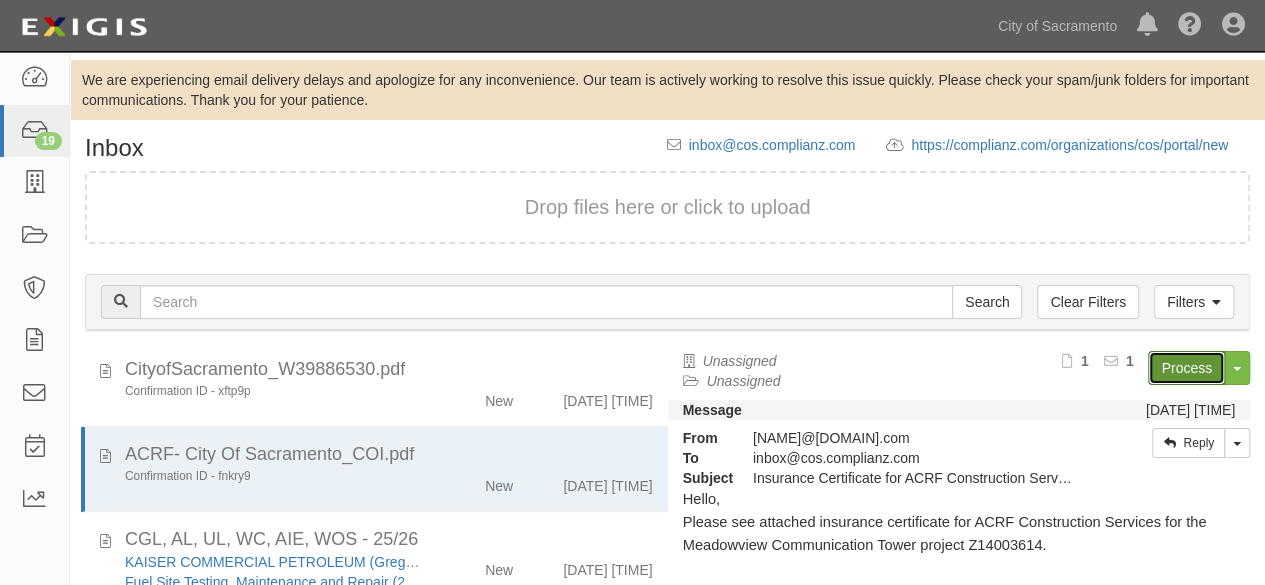 click on "Process" at bounding box center (1186, 368) 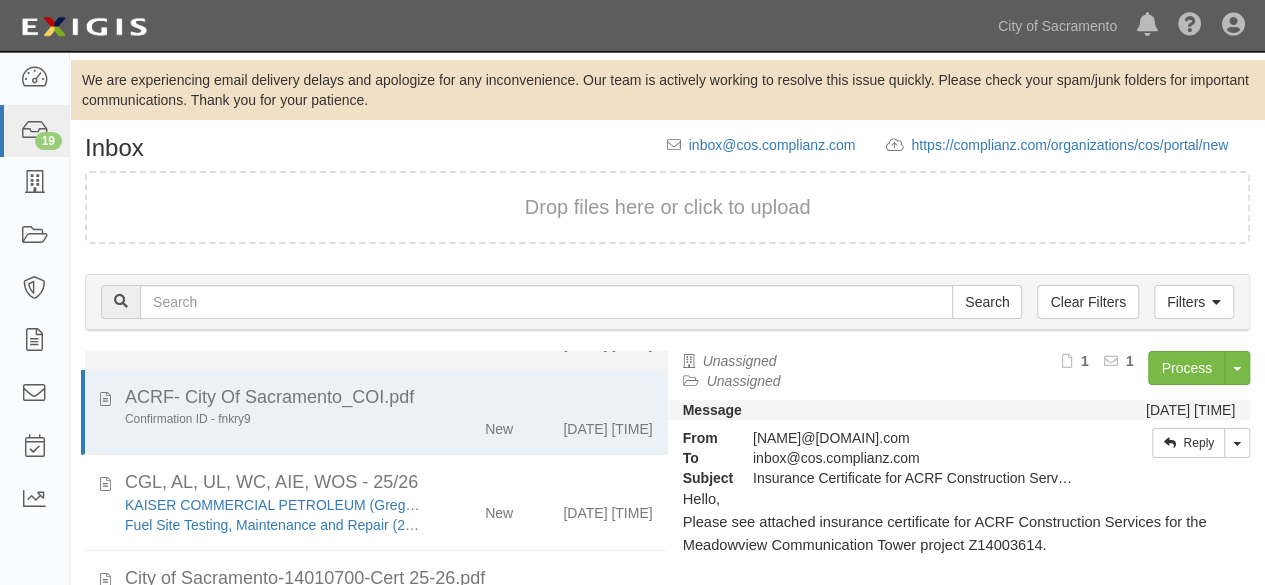 scroll, scrollTop: 1300, scrollLeft: 0, axis: vertical 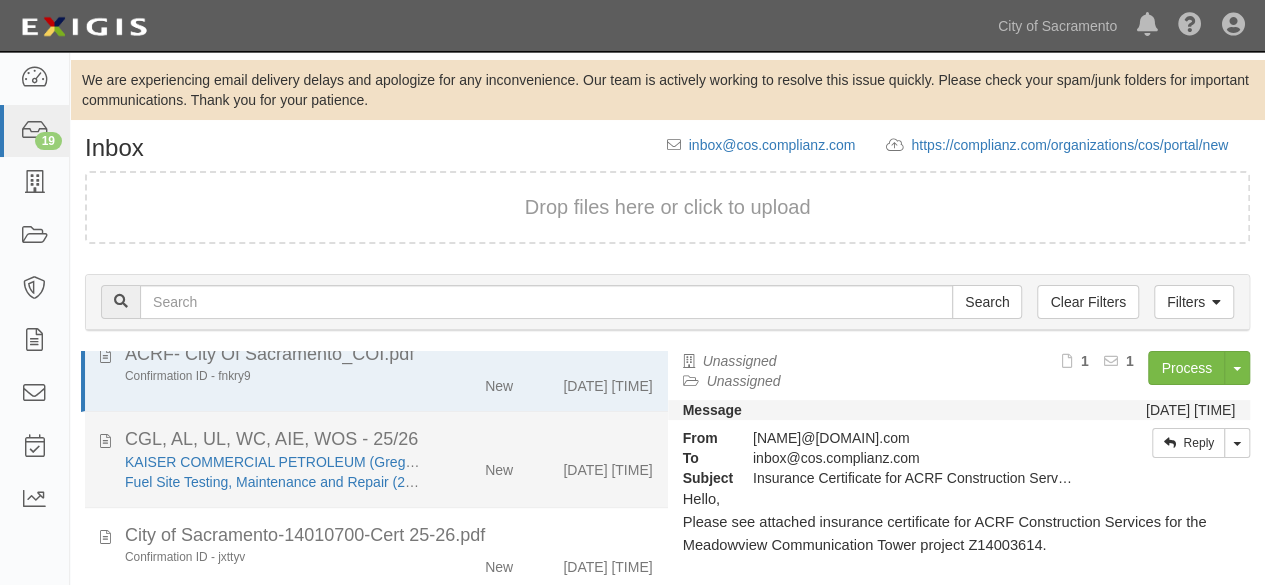 drag, startPoint x: 442, startPoint y: 520, endPoint x: 449, endPoint y: 509, distance: 13.038404 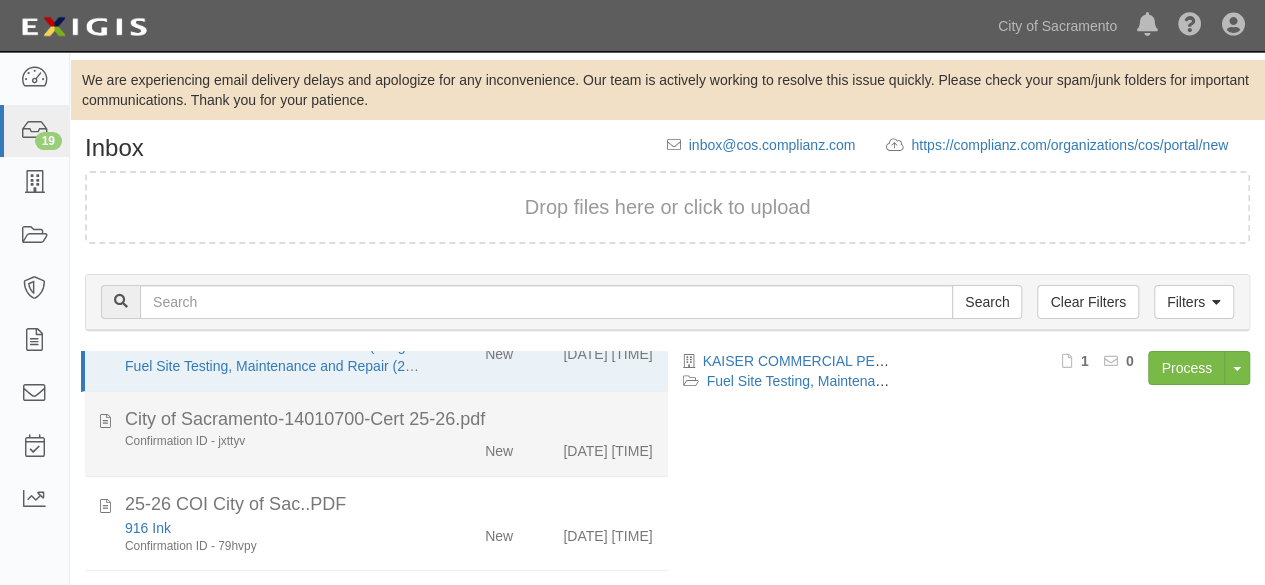 scroll, scrollTop: 1454, scrollLeft: 0, axis: vertical 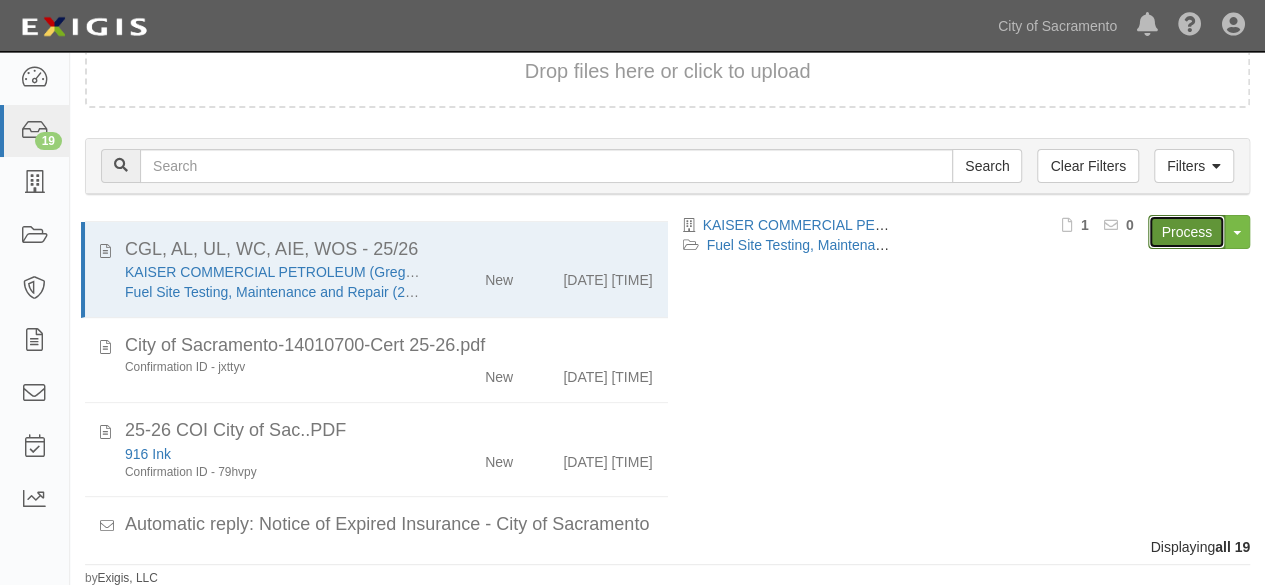 click on "Process" at bounding box center [1186, 232] 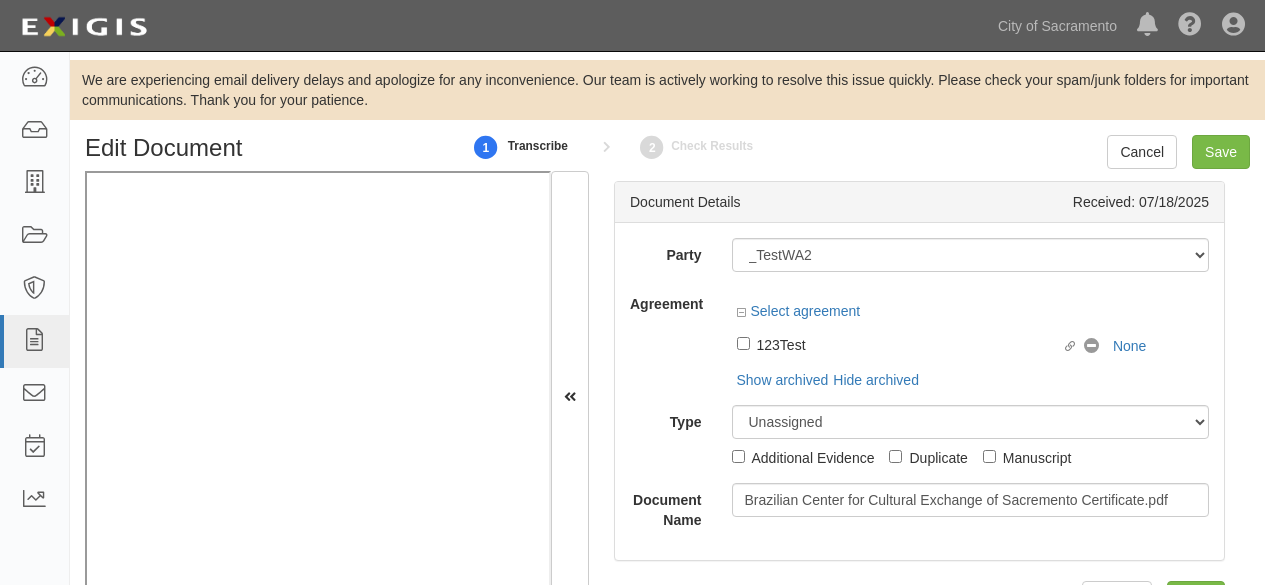 scroll, scrollTop: 0, scrollLeft: 0, axis: both 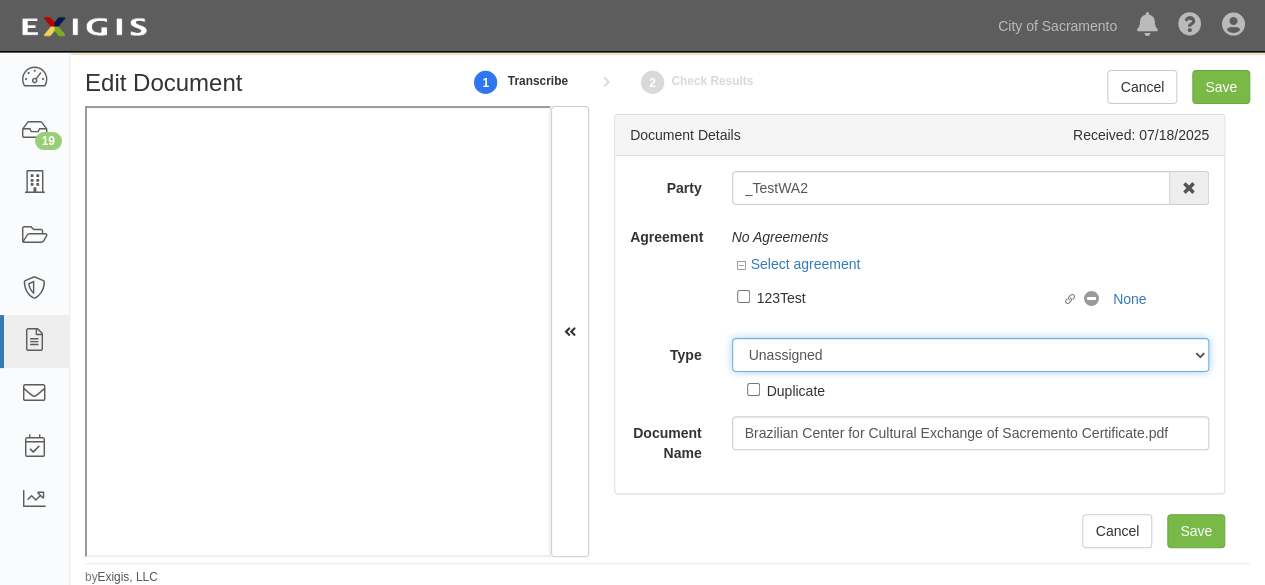 click on "Unassigned
Binder
Cancellation Notice
Certificate
Contract
Endorsement
Insurance Policy
Junk
Other Document
Policy Declarations
Reinstatement Notice
Requirements
Waiver Request" at bounding box center [971, 355] 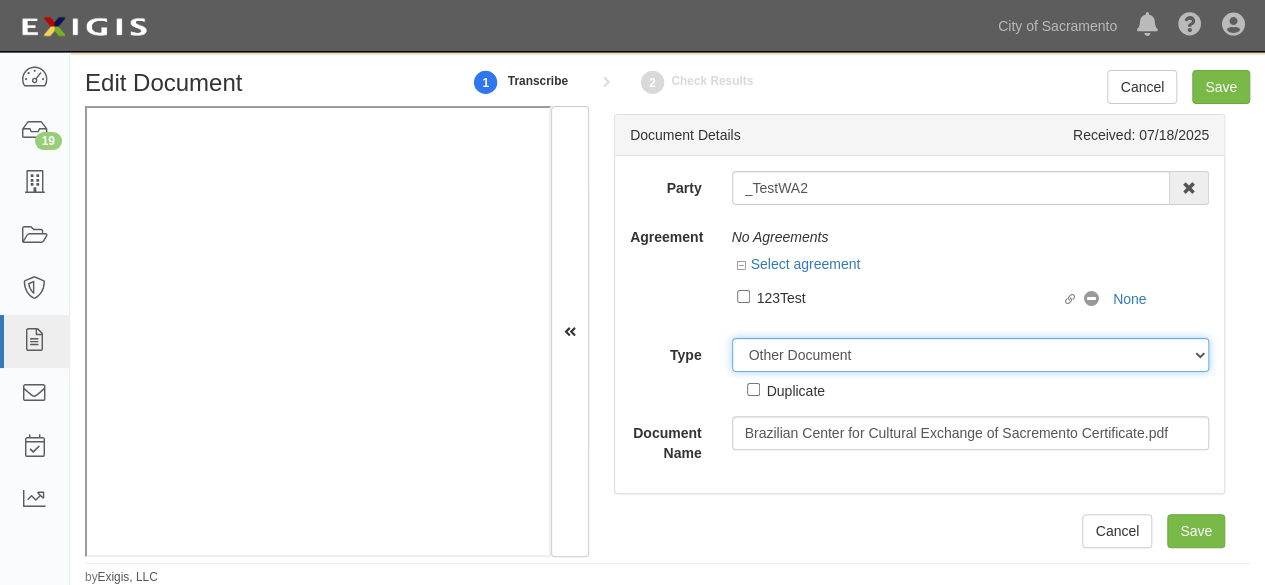 click on "Unassigned
Binder
Cancellation Notice
Certificate
Contract
Endorsement
Insurance Policy
Junk
Other Document
Policy Declarations
Reinstatement Notice
Requirements
Waiver Request" at bounding box center [971, 355] 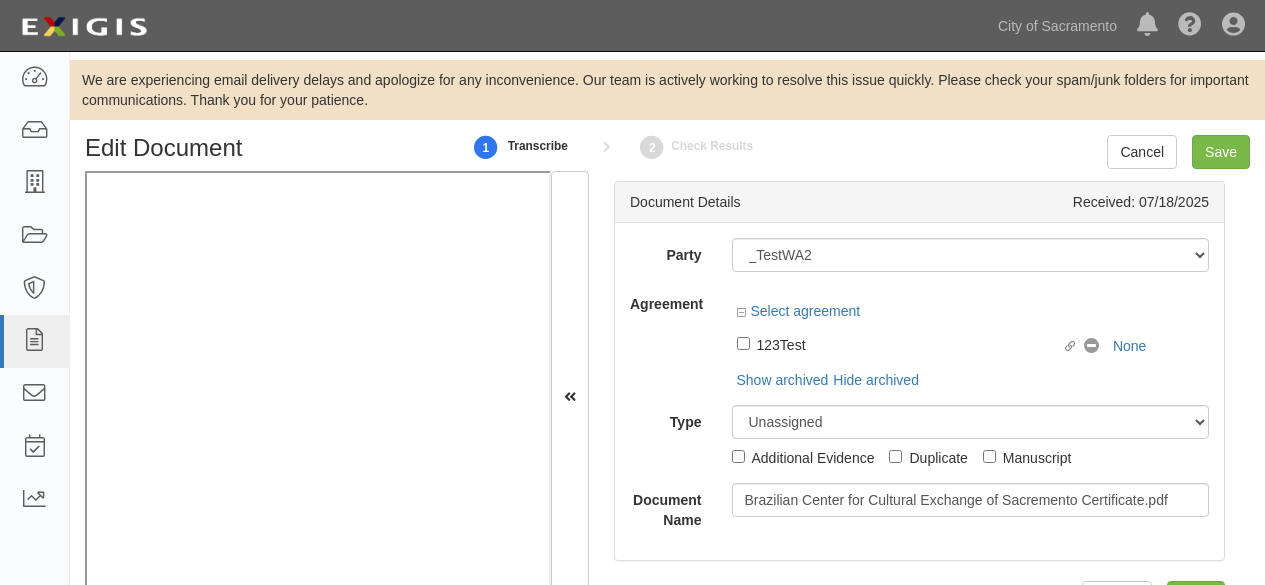 scroll, scrollTop: 0, scrollLeft: 0, axis: both 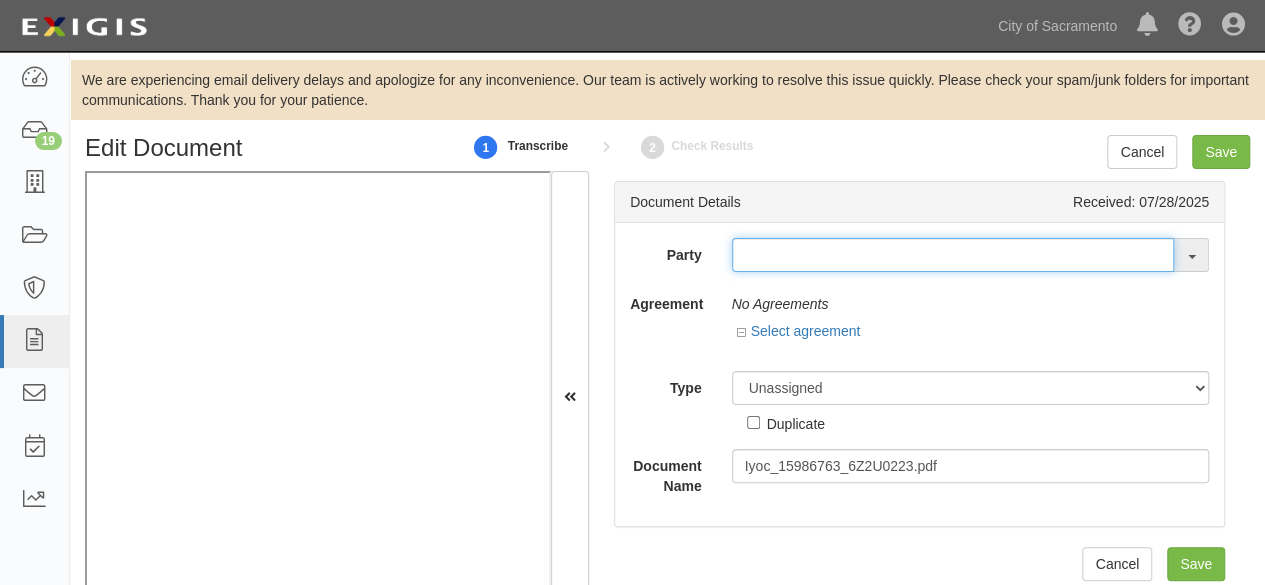 click at bounding box center (953, 255) 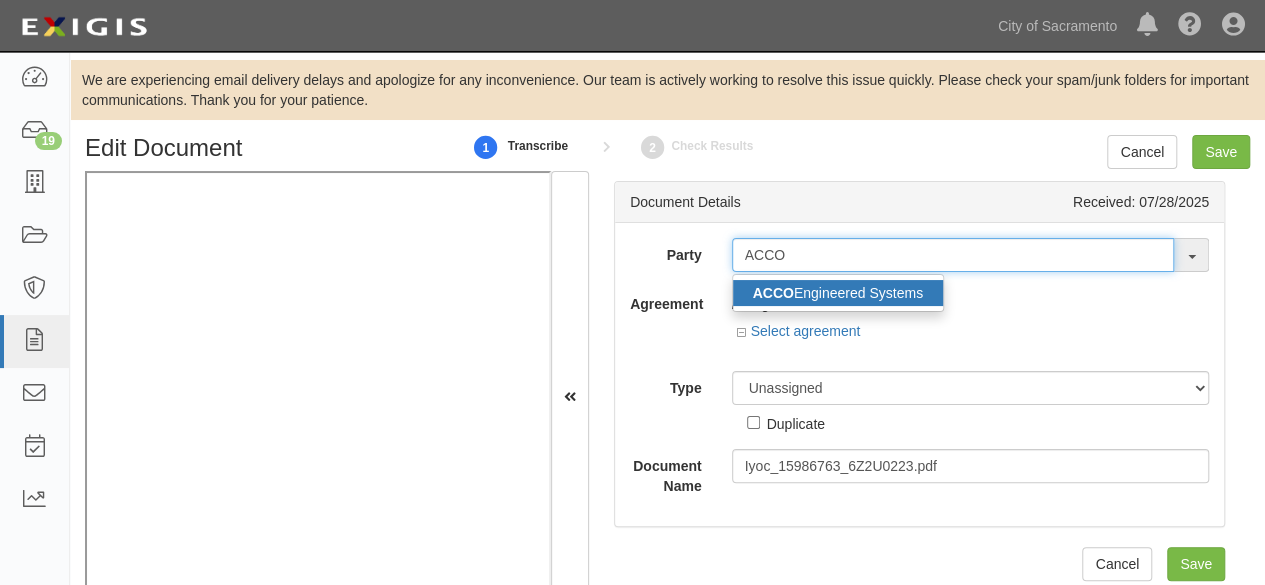 type on "ACCO" 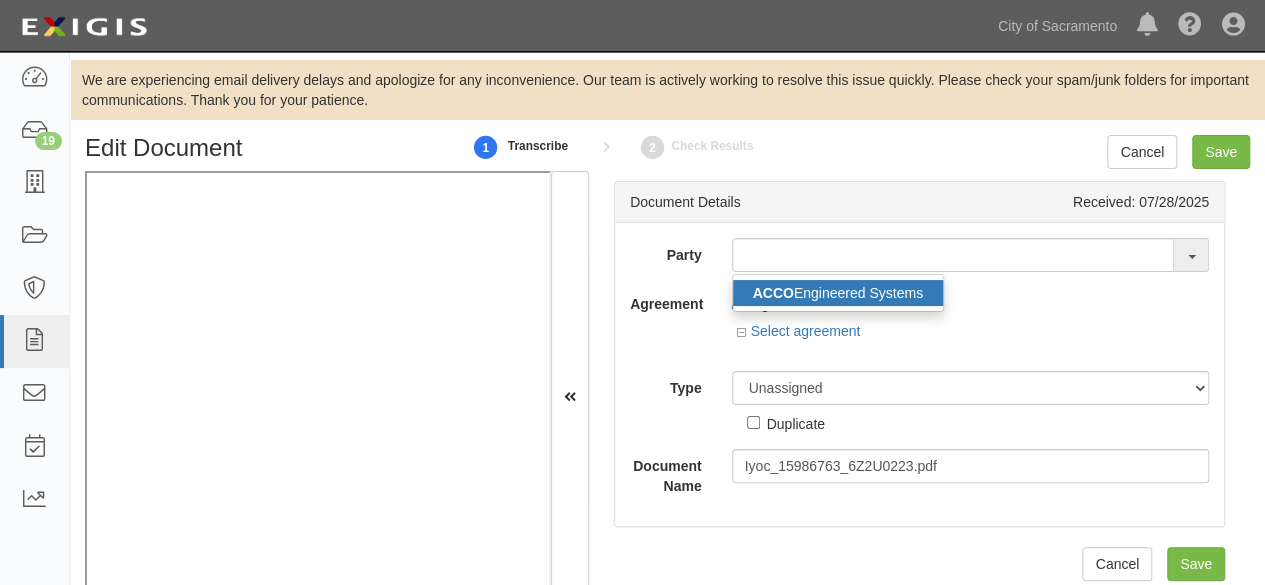 click on "ACCO  Engineered Systems" at bounding box center [838, 293] 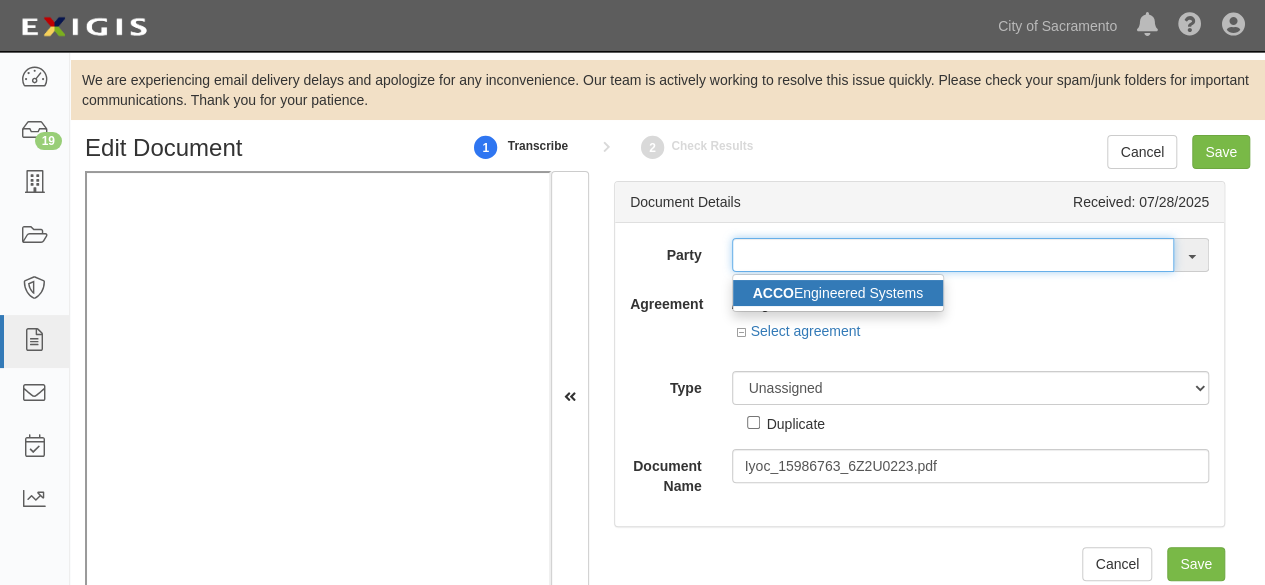 type on "ACCO Engineered Systems" 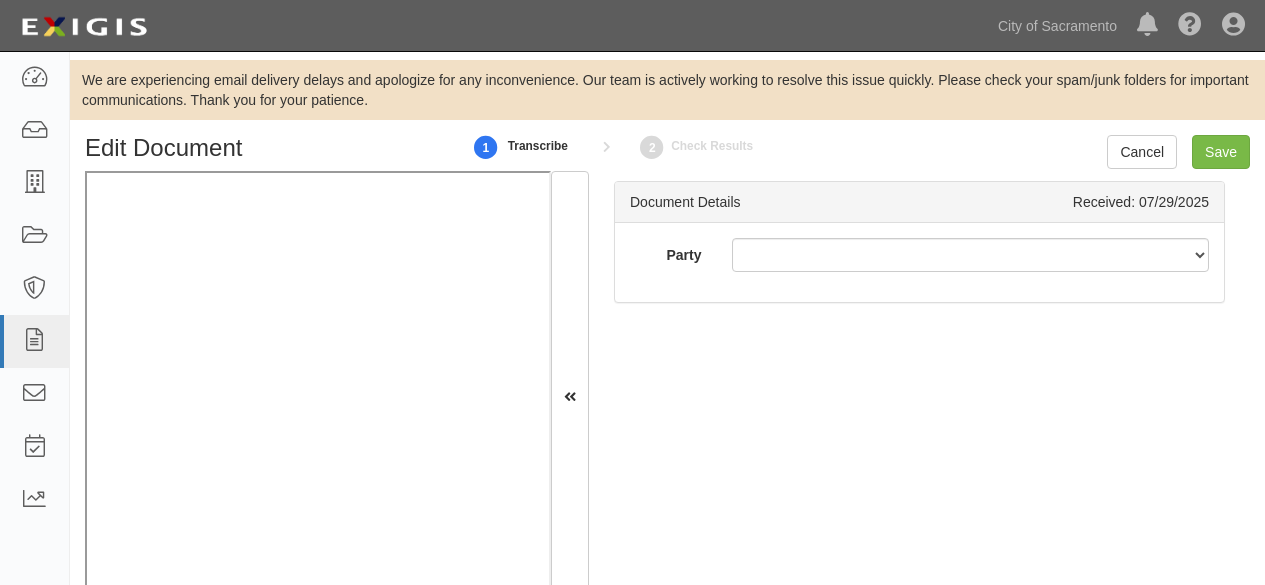 scroll, scrollTop: 0, scrollLeft: 0, axis: both 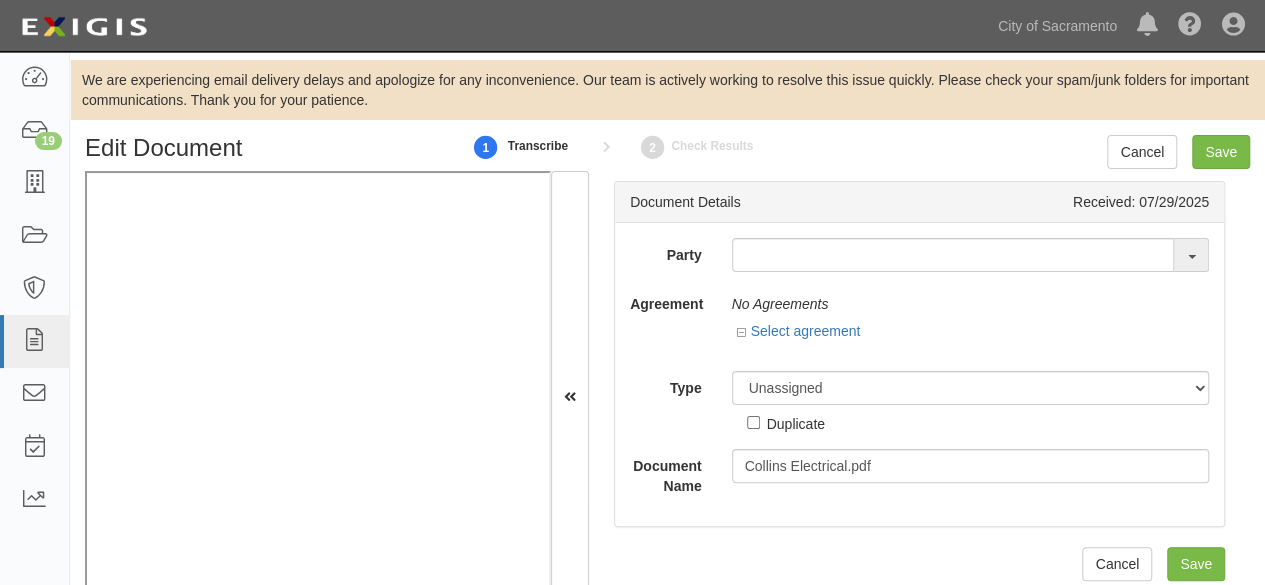 click on "[NAME] Electrical Company I
[NUMBER] [STREET] (dba [BRAND])
[NUMBER] [STREET] Partners, LP (c/o [BRAND])
[NUMBER] Gallery, LLC
[BRAND]
[NUMBER] [BRAND] Inc DBA [BRAND]
[BRAND] Communications
[BRAND] - Studio T Arts and Entertainment
[BRAND], Inc
[BRAND] Global Foundation
[BRAND] Partners (dba [BRAND])
[BRAND], Inc.
[BRAND], LLC
[BRAND]
[BRAND] Towing Service, LLC (PD Contract)
[BRAND] Painting Plus
[BRAND] Crane Services
[BRAND] Motorcycle Escort Services of California
[BRAND] & [BRAND] [BRAND] Towing
[FIRST] [LAST] (dba [BRAND])
[BRAND] Towing
[BRAND] Mobile Truck Repair
[BRAND] [BRAND] Supply, Inc. ([PERSON])
[BRAND] Direct, Inc.
[BRAND], Inc.
[BRAND] (Sac [BRAND], Inc.)
[BRAND] Systems, Inc ([BRAND])
[BRAND] Engineered Systems
[BRAND] in the Hole Towing
[BRAND] Technologies, Inc.
[PERSON] Frank Incorporated" at bounding box center [919, 374] 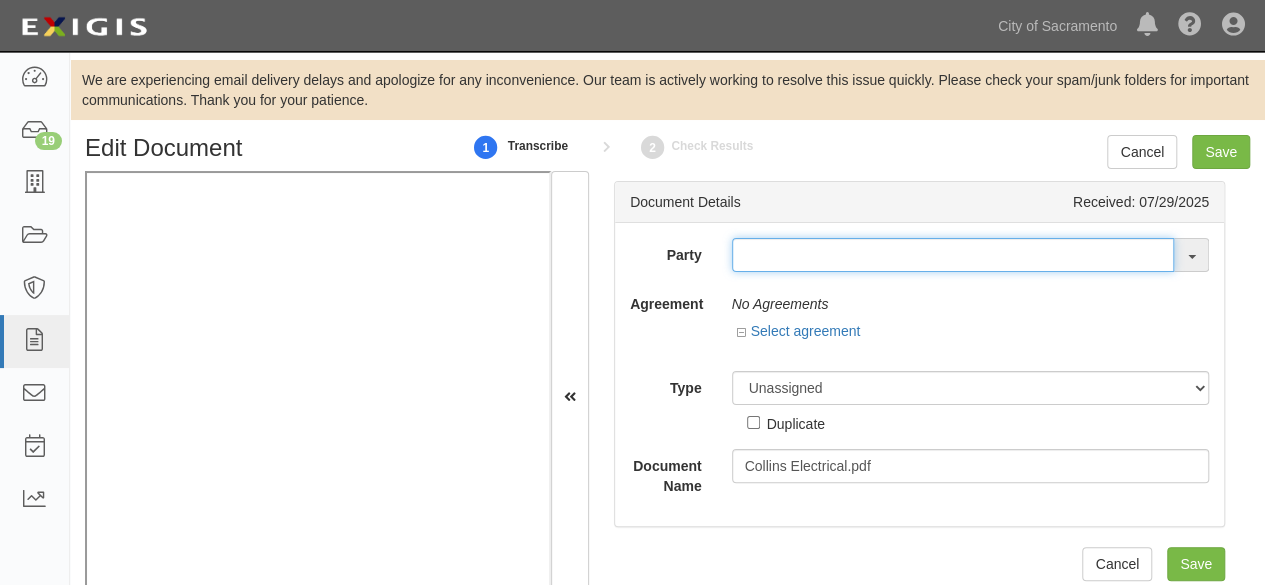 click at bounding box center [953, 255] 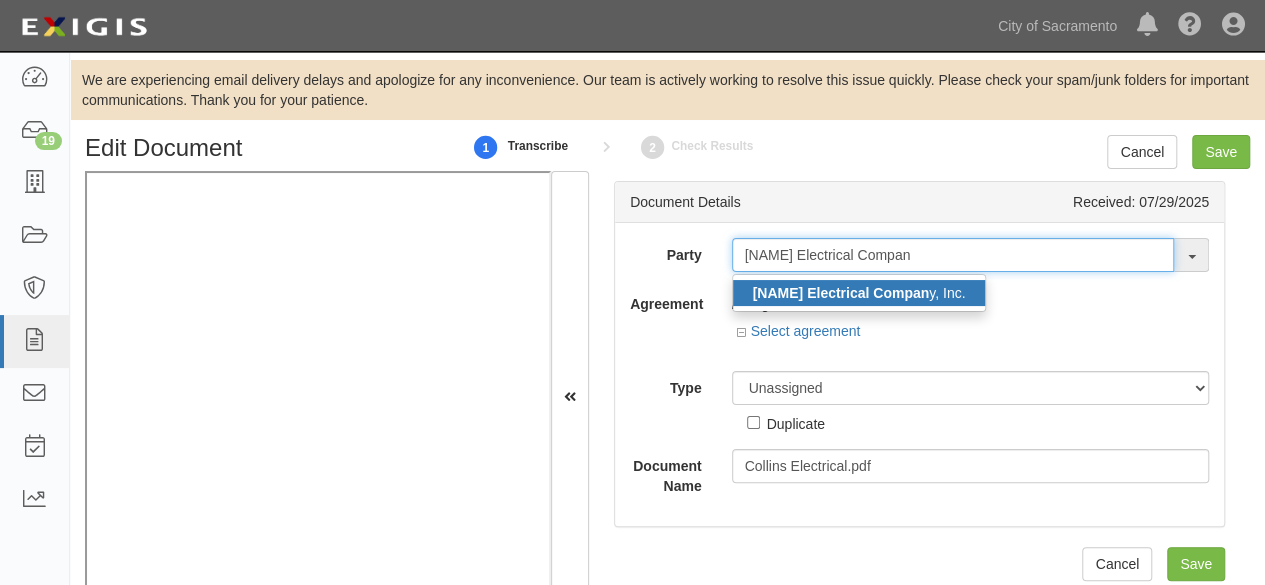 type on "Collins Electrical Compan" 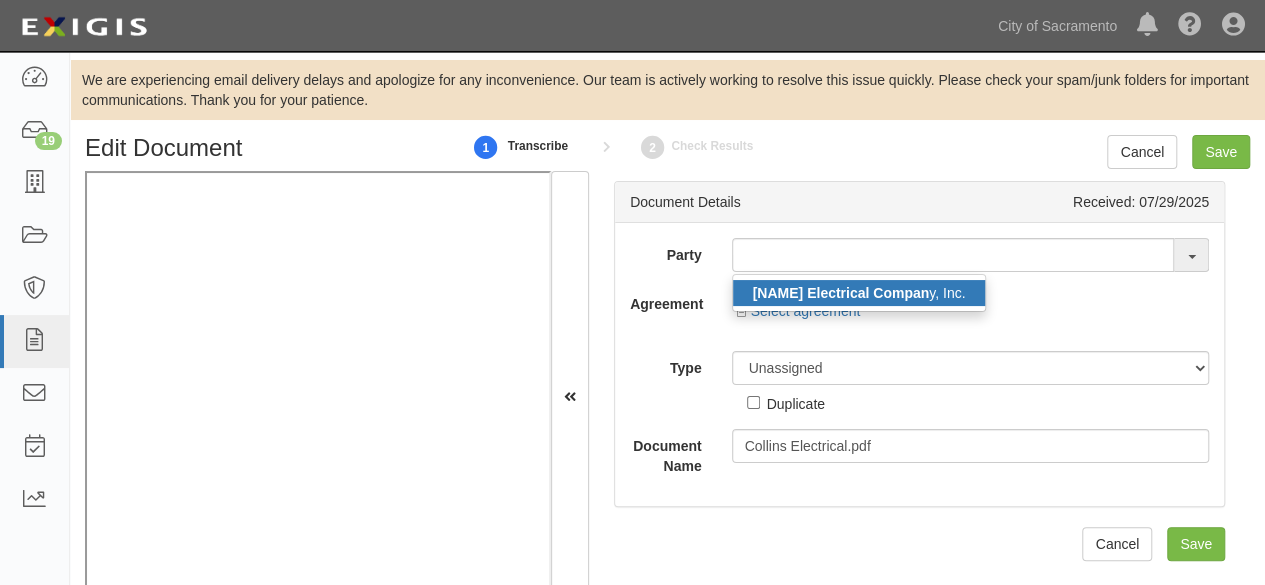 click on "Collins Electrical Compan" at bounding box center (841, 293) 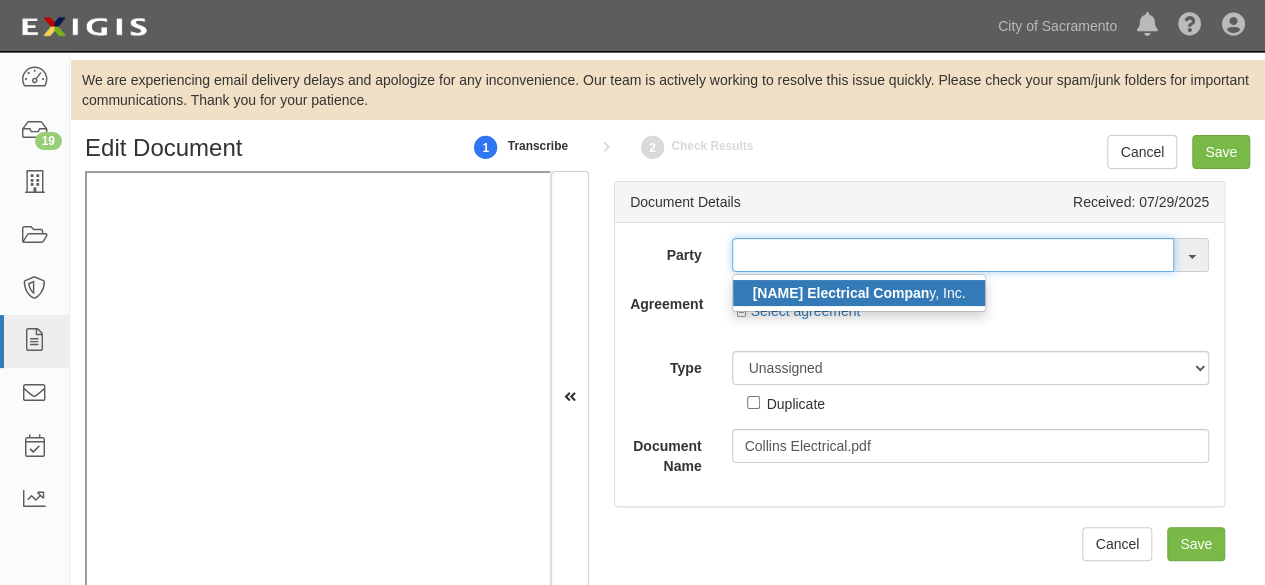 type on "Collins Electrical Company, Inc." 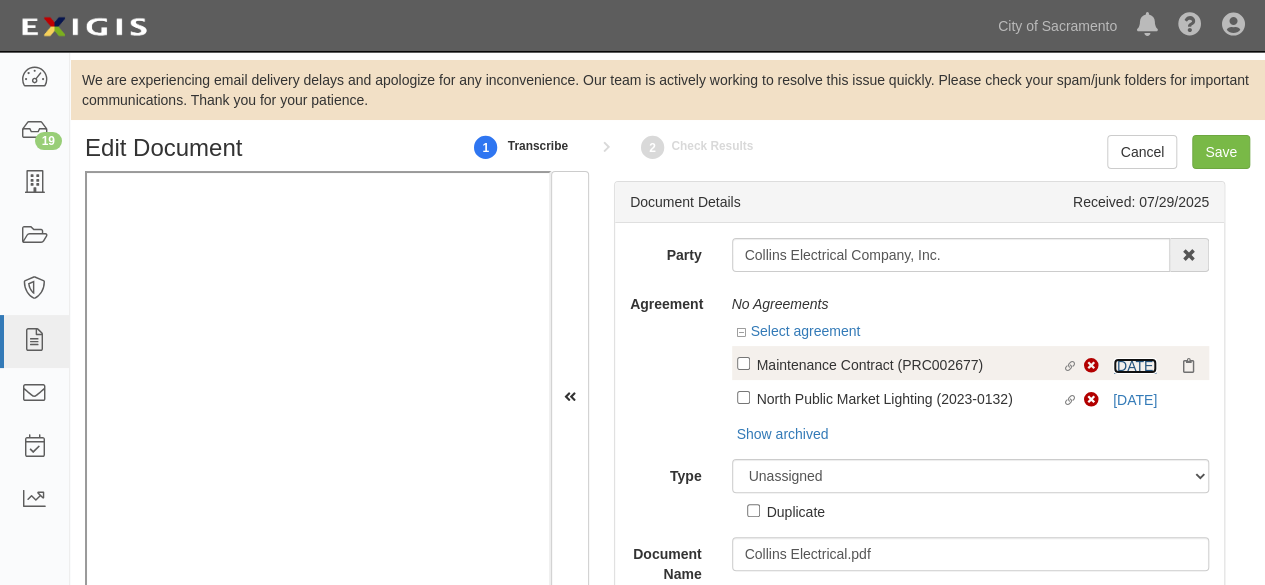 click on "7/1/25" at bounding box center (1135, 366) 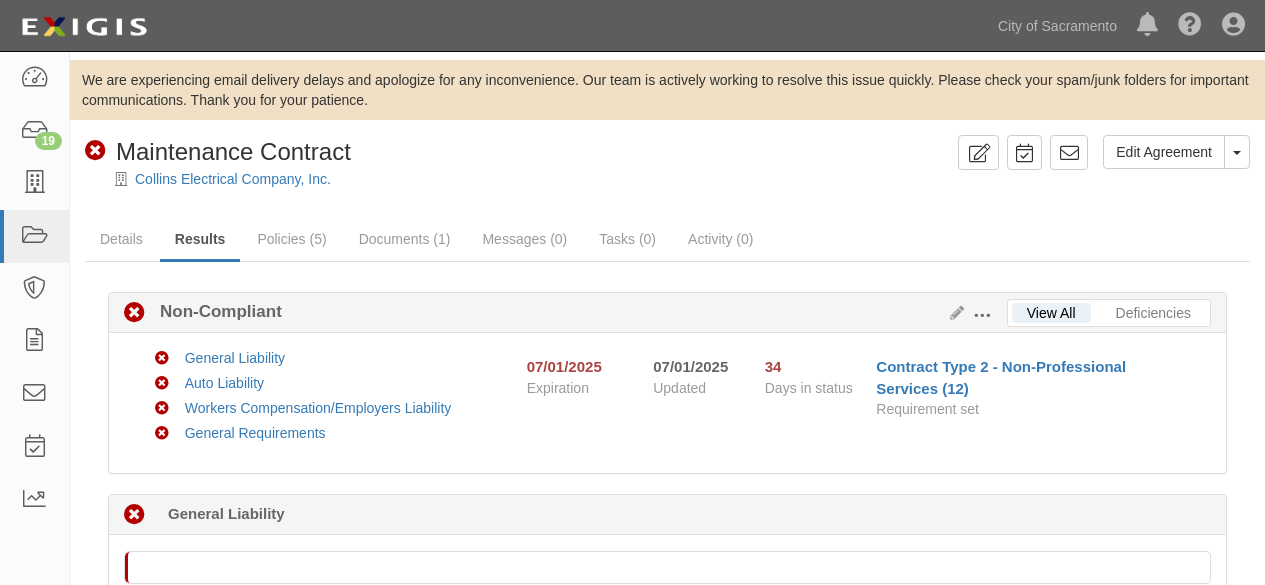 scroll, scrollTop: 0, scrollLeft: 0, axis: both 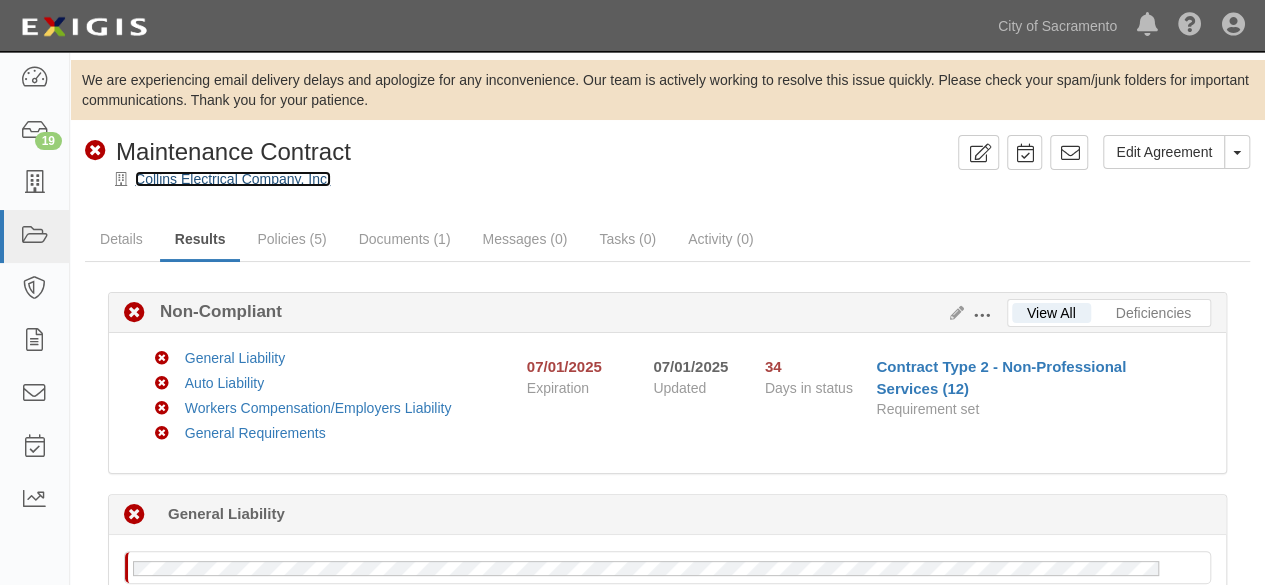click on "Collins Electrical Company, Inc." at bounding box center [233, 179] 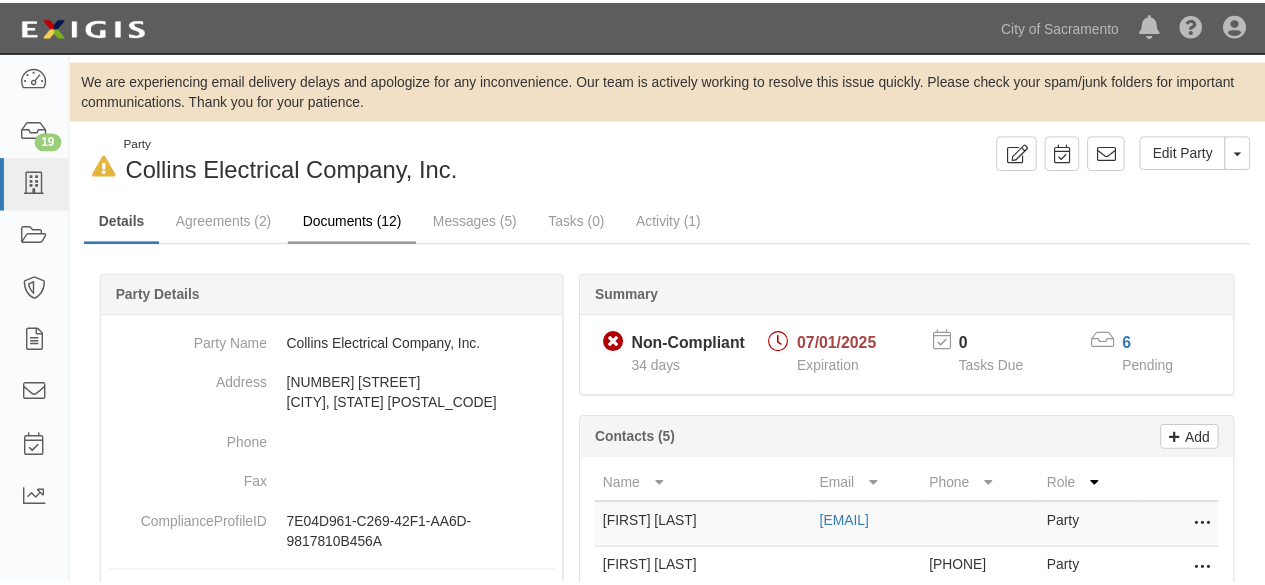 scroll, scrollTop: 0, scrollLeft: 0, axis: both 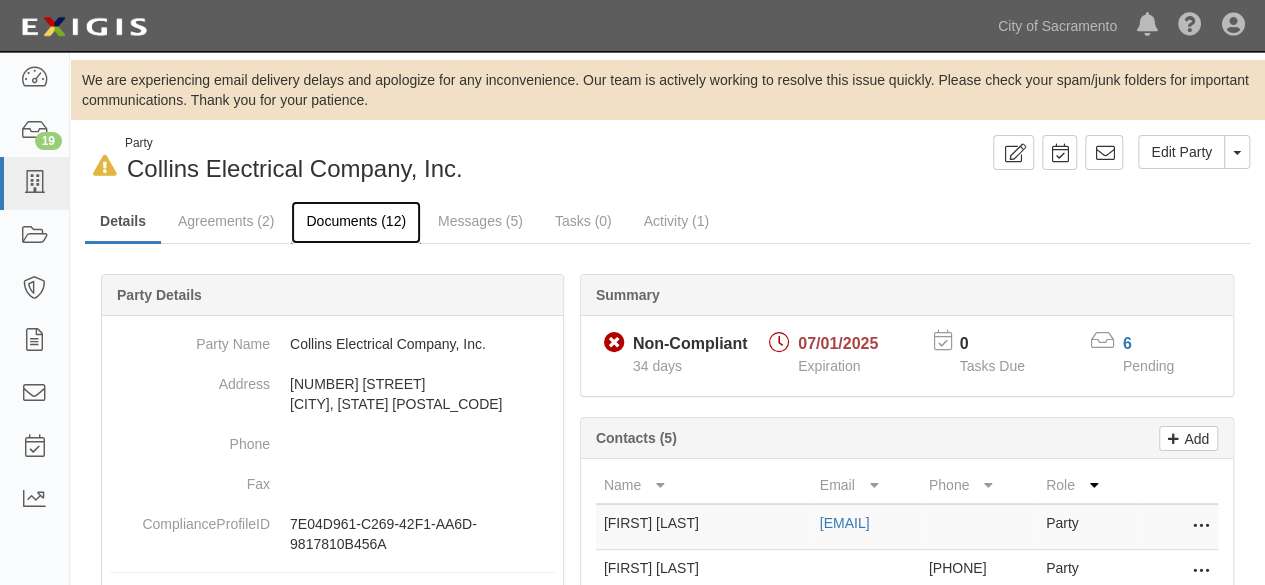 click on "Documents (12)" at bounding box center [356, 222] 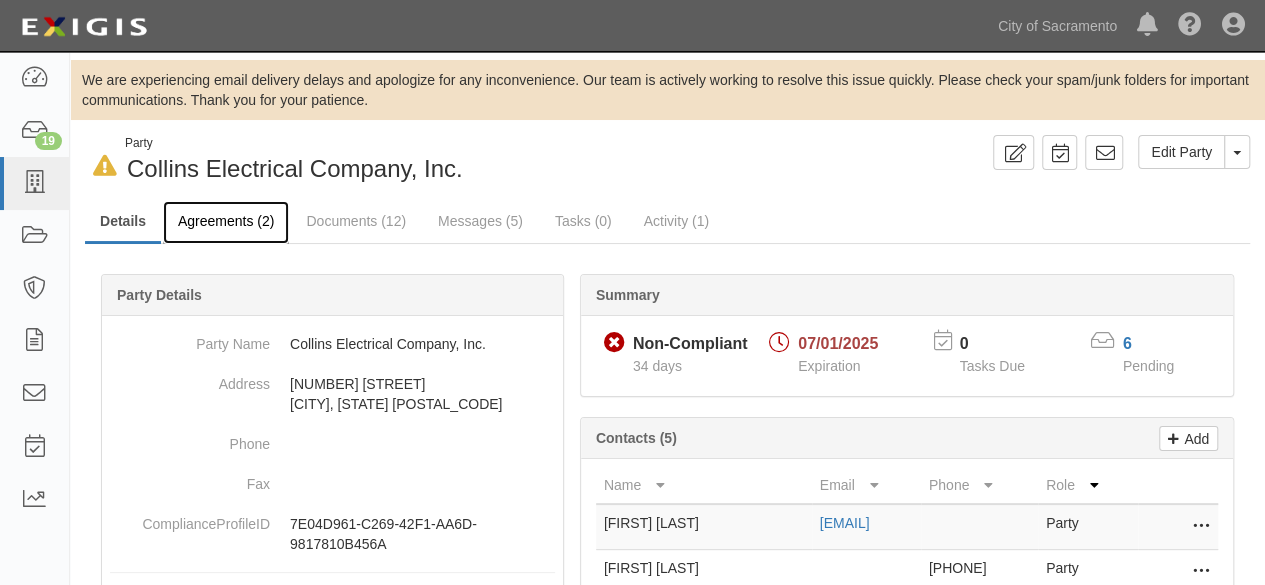 click on "Agreements (2)" at bounding box center (226, 222) 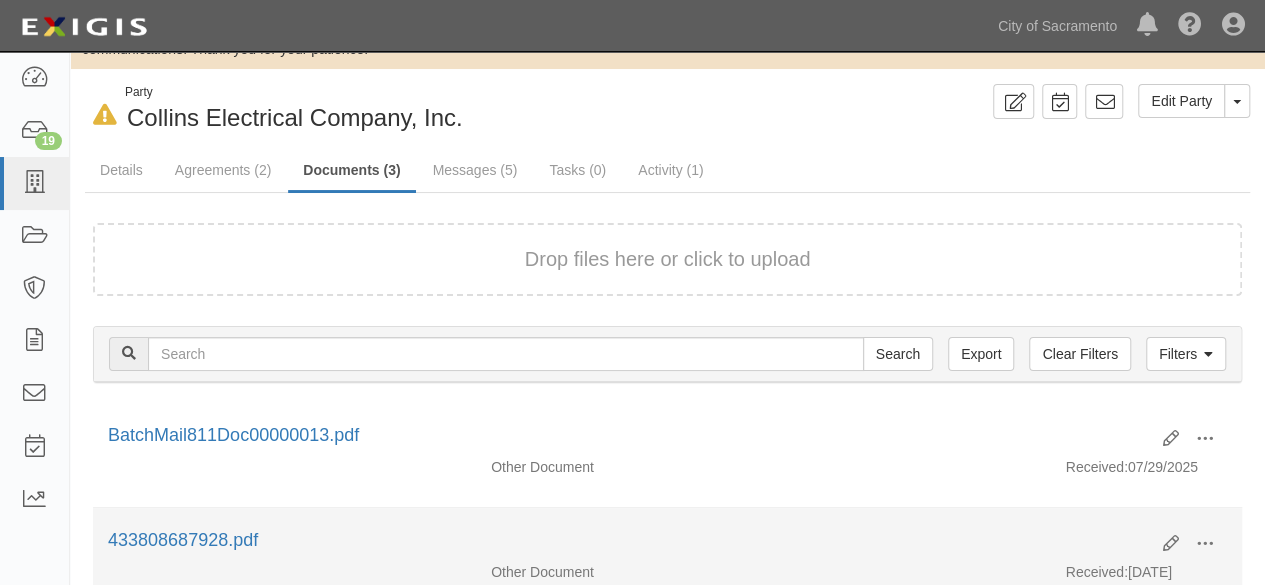 scroll, scrollTop: 0, scrollLeft: 0, axis: both 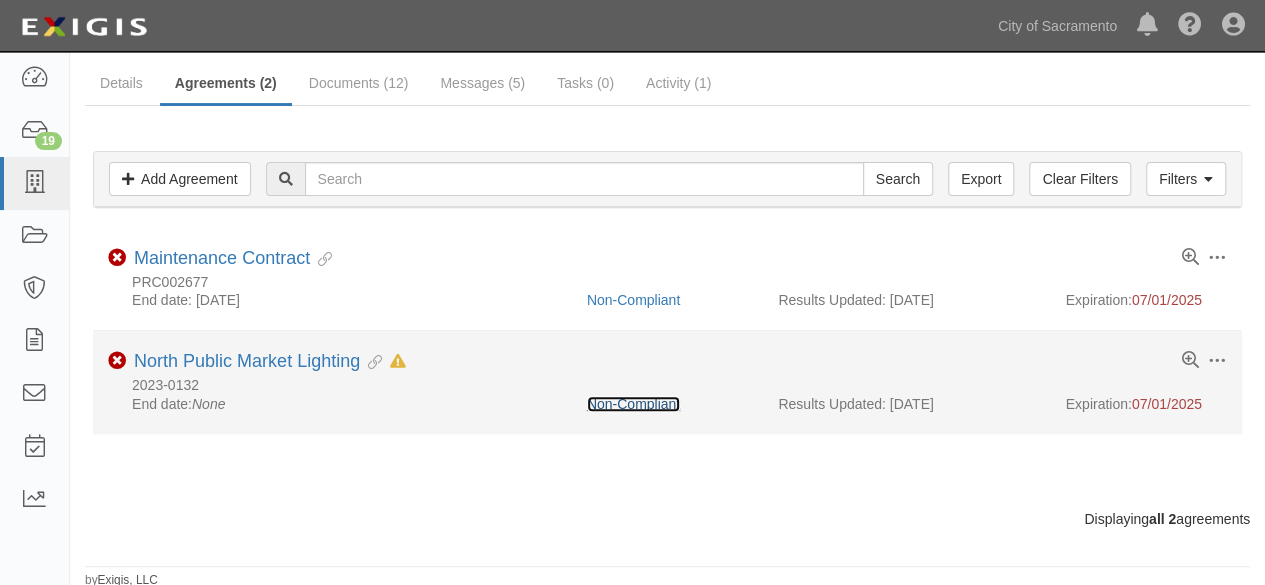 click on "Non-Compliant" at bounding box center (633, 404) 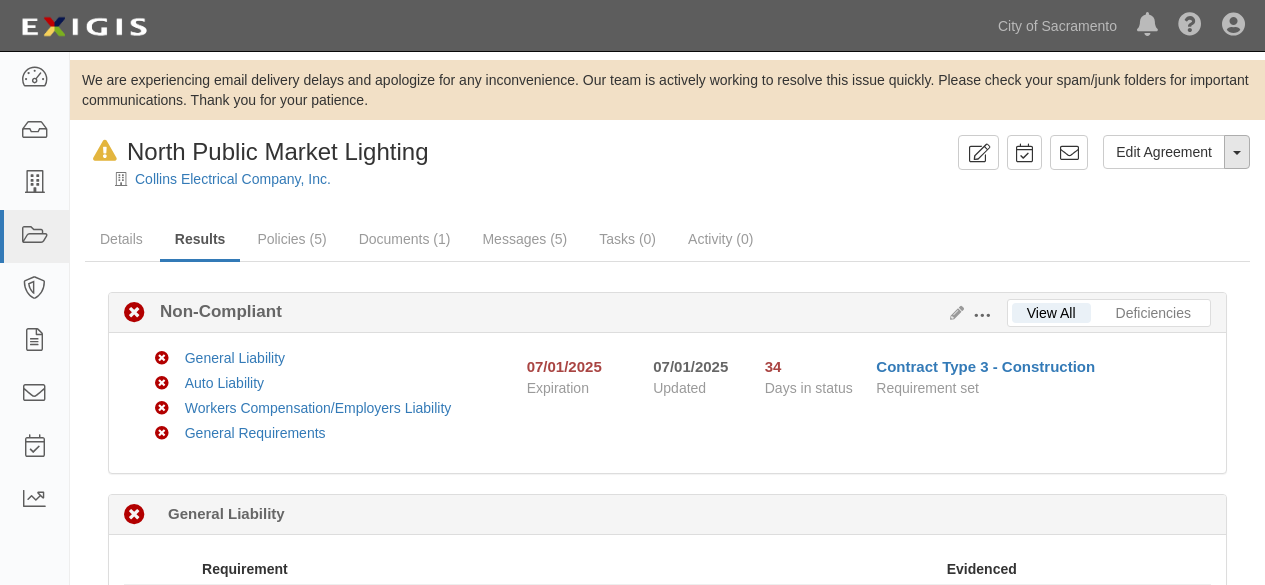 scroll, scrollTop: 0, scrollLeft: 0, axis: both 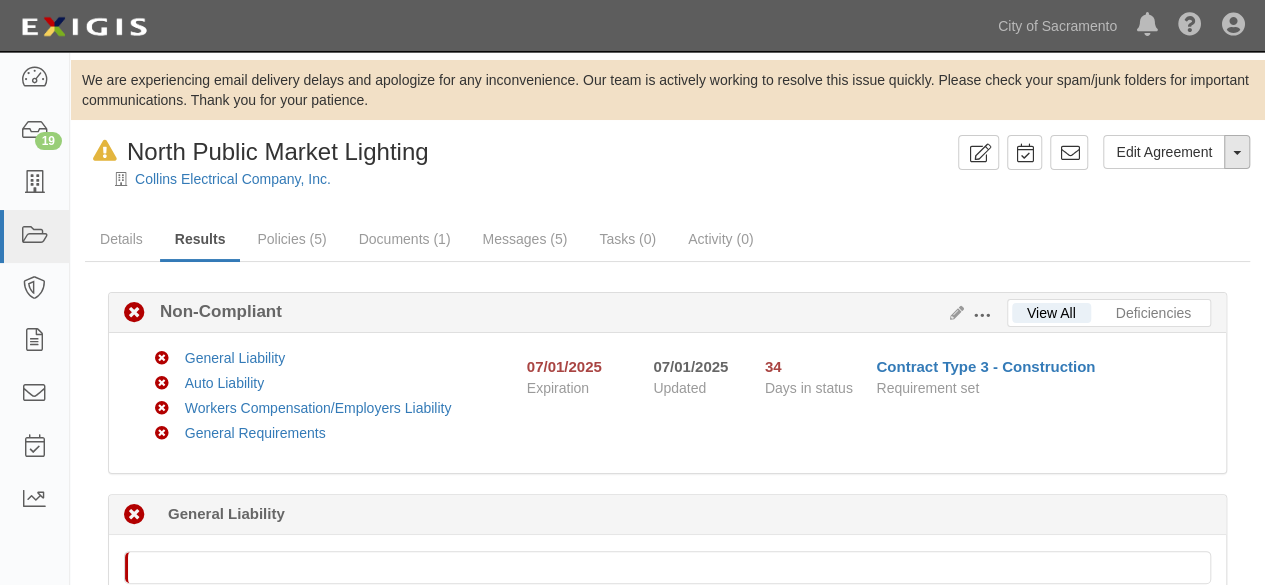 click on "Toggle Agreement Dropdown" at bounding box center (1237, 152) 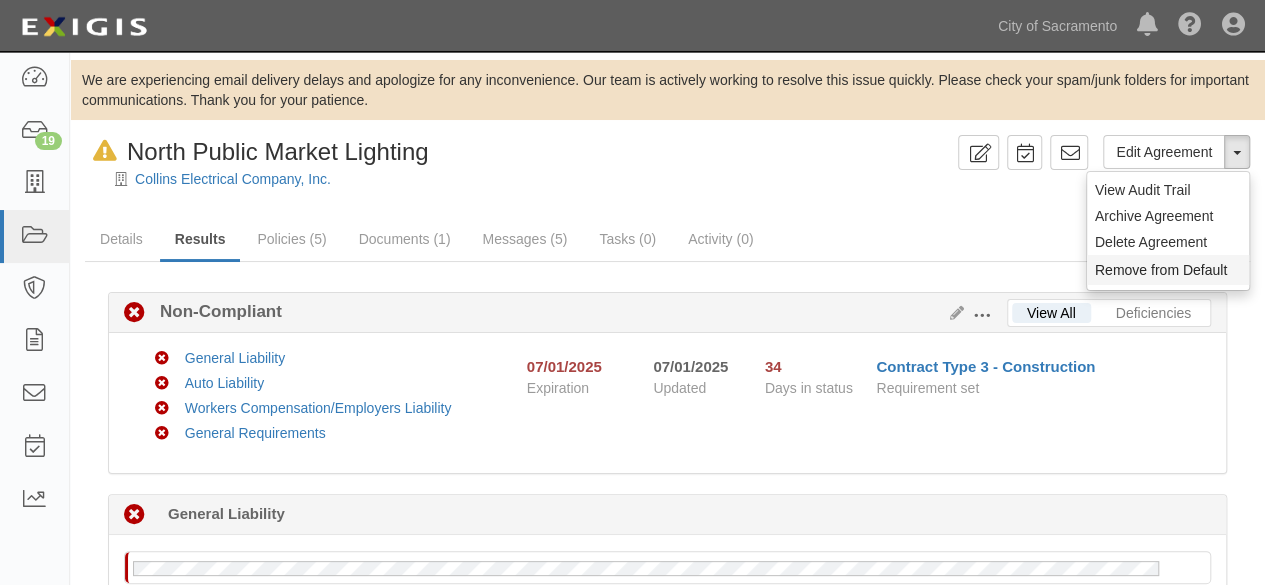click on "Remove from Default" at bounding box center (1168, 270) 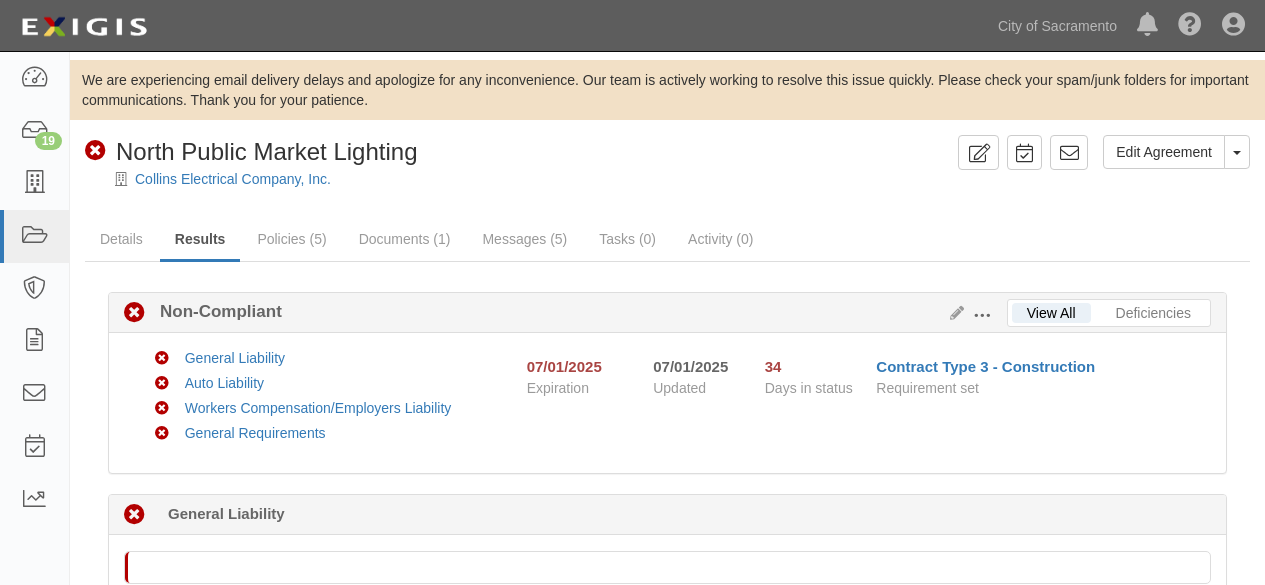scroll, scrollTop: 0, scrollLeft: 0, axis: both 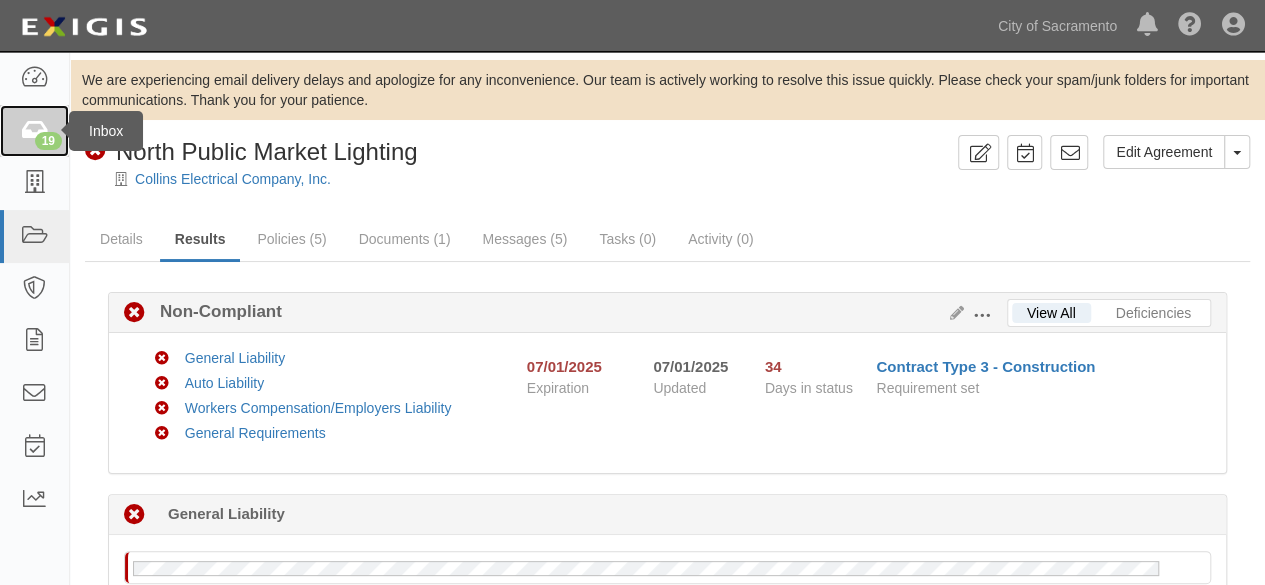 click at bounding box center [34, 131] 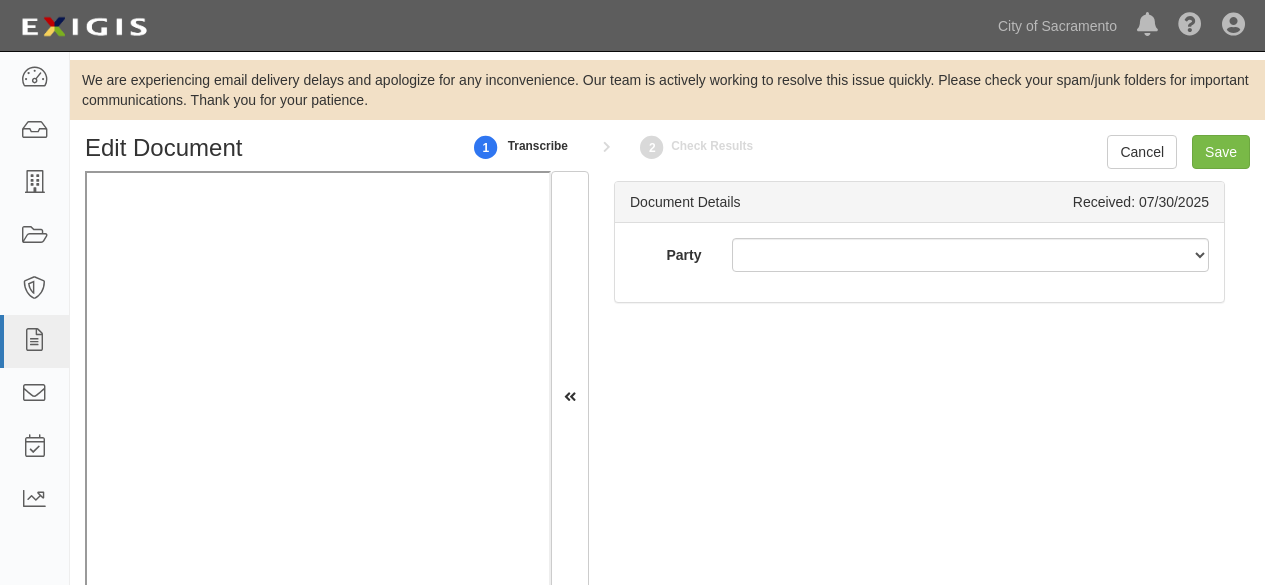 scroll, scrollTop: 0, scrollLeft: 0, axis: both 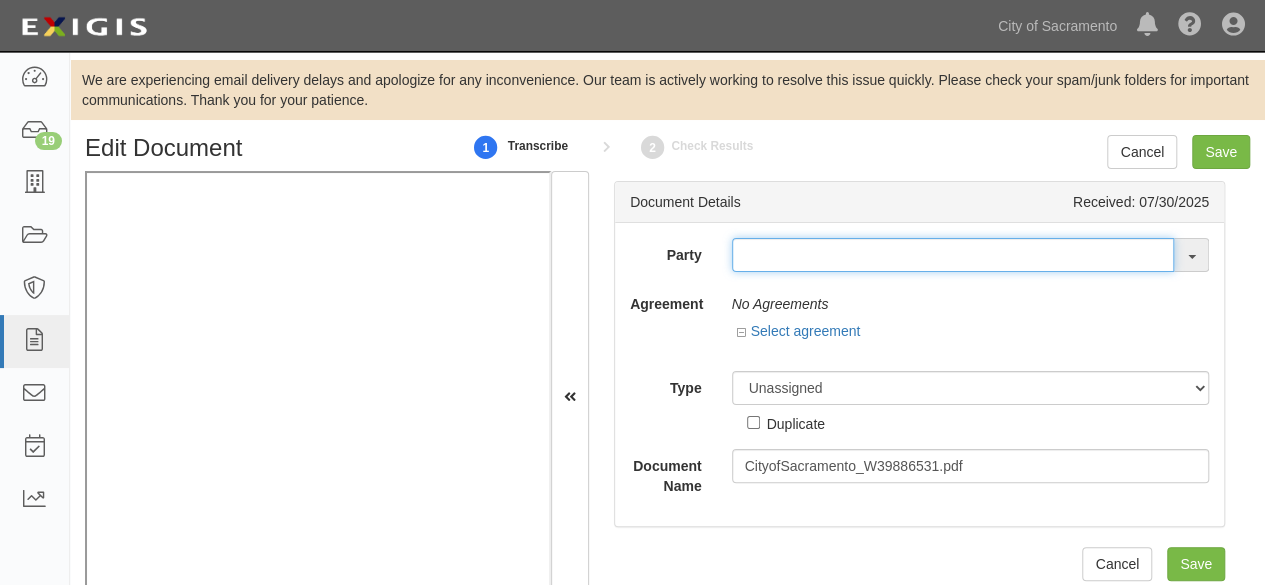 click at bounding box center (953, 255) 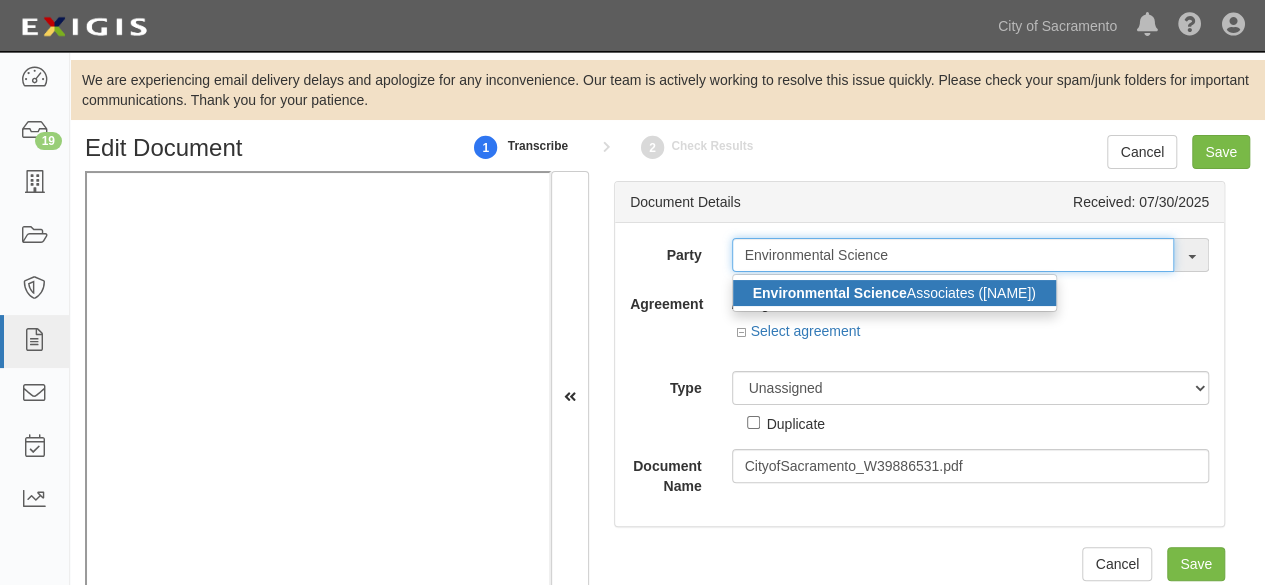 type on "Environmental Science" 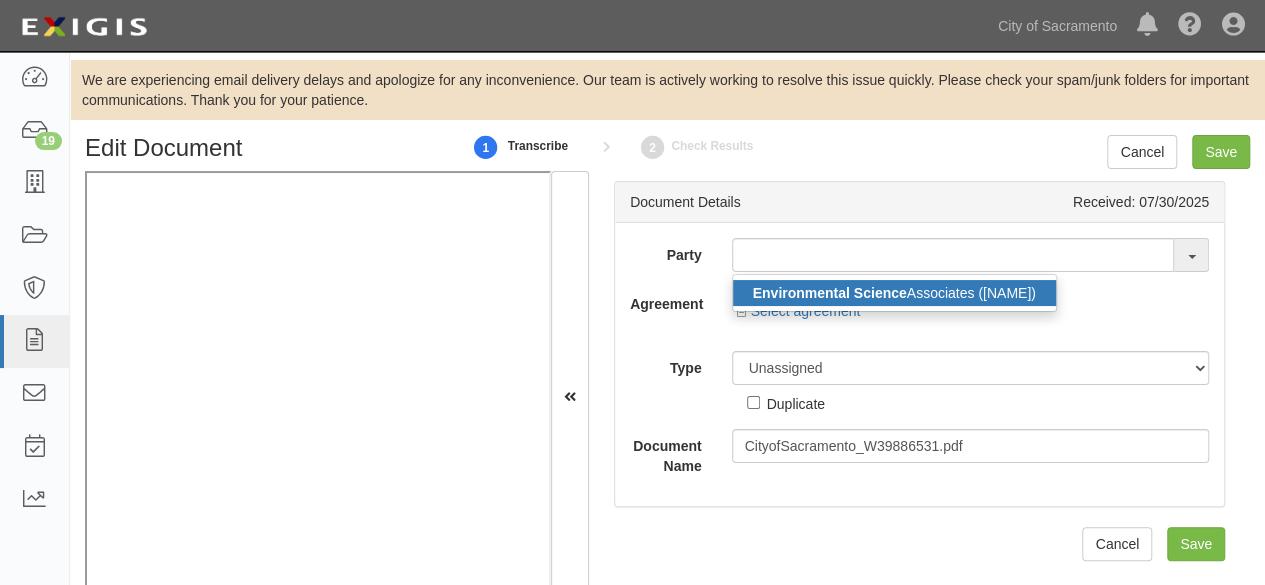click on "Environmental Science" at bounding box center [830, 293] 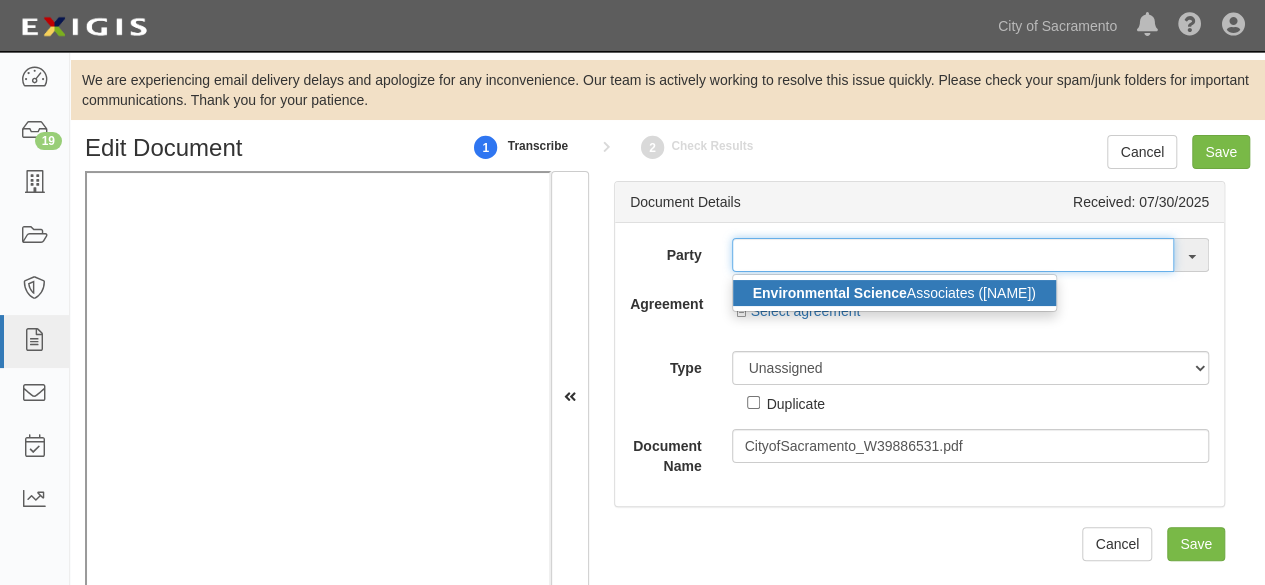 type on "Environmental Science Associates  (Philip Williams)" 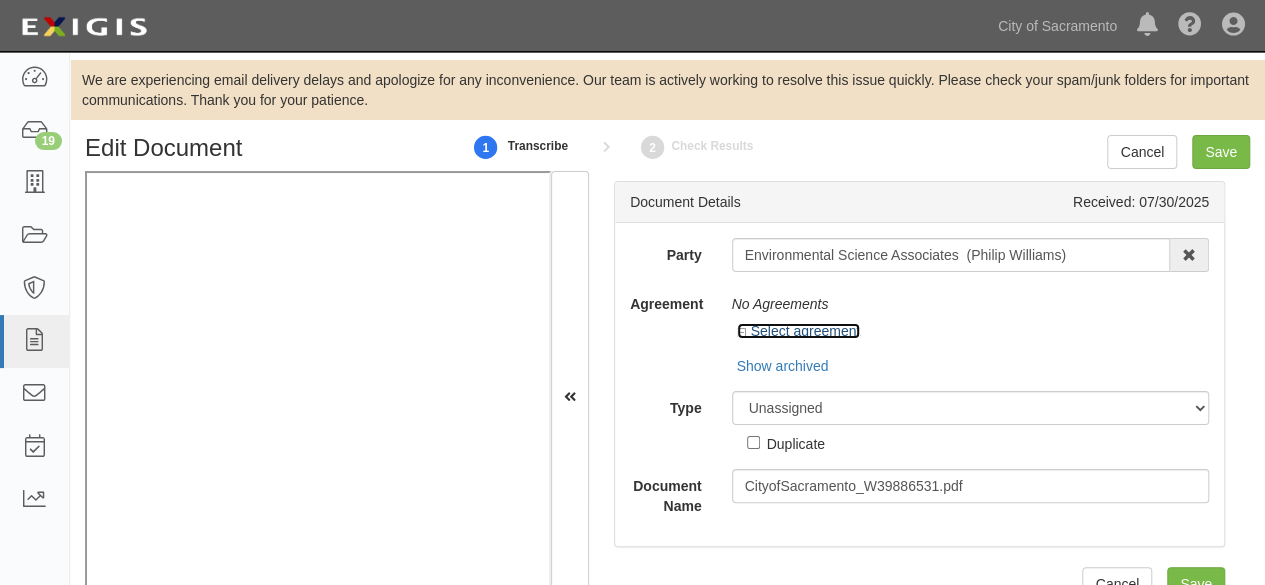 click on "Select agreement" at bounding box center (799, 331) 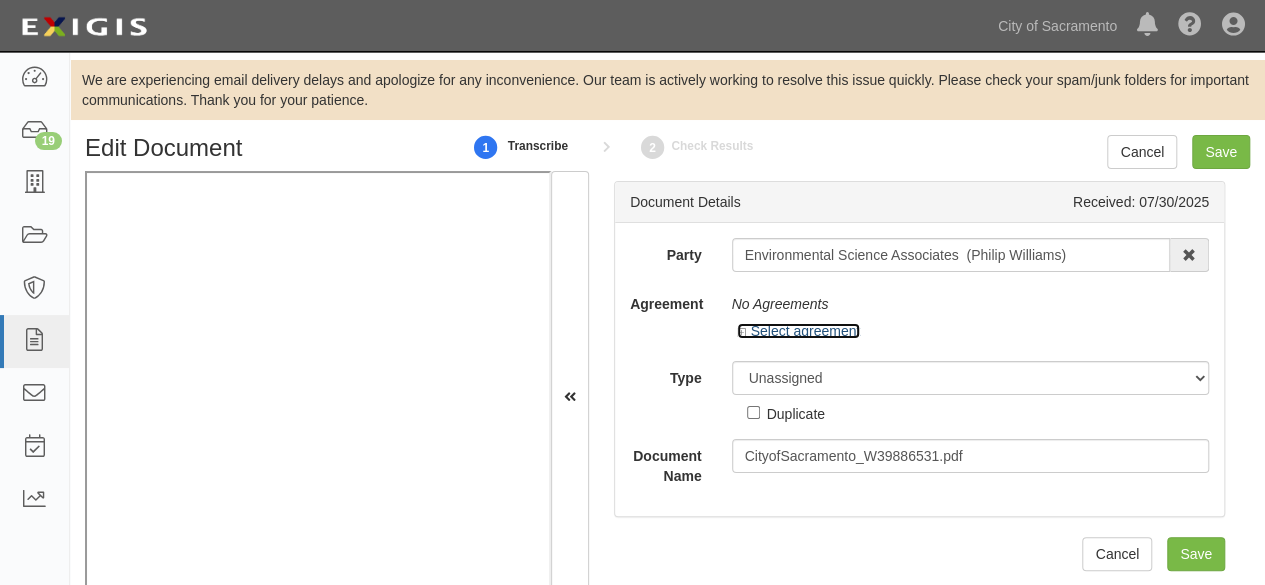 click on "Select agreement" at bounding box center [799, 331] 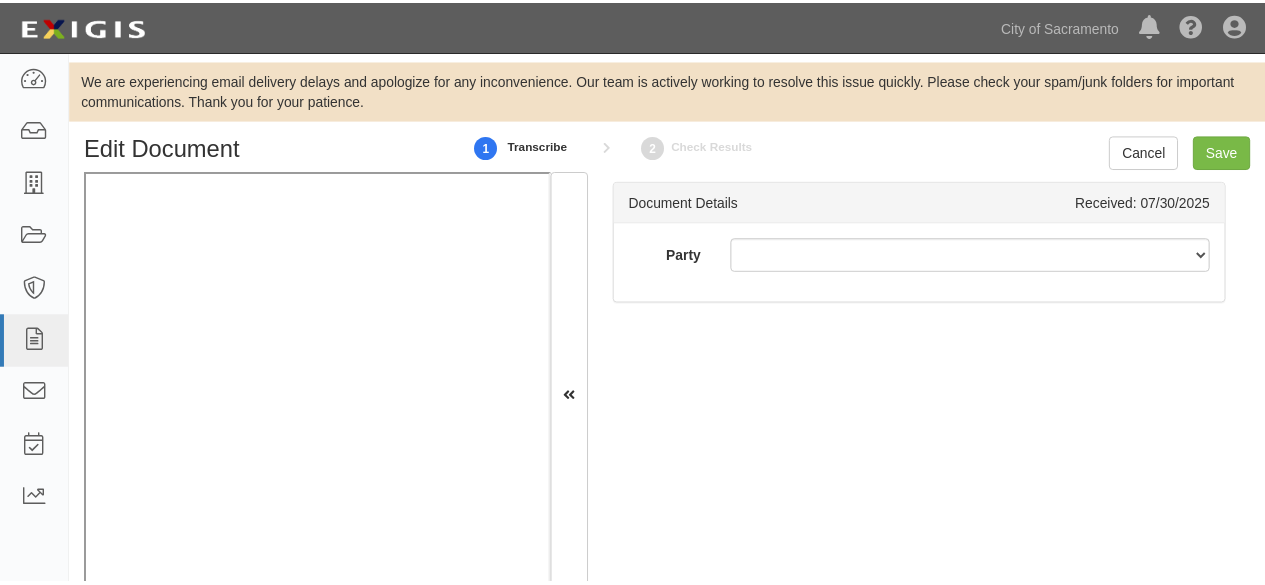 scroll, scrollTop: 0, scrollLeft: 0, axis: both 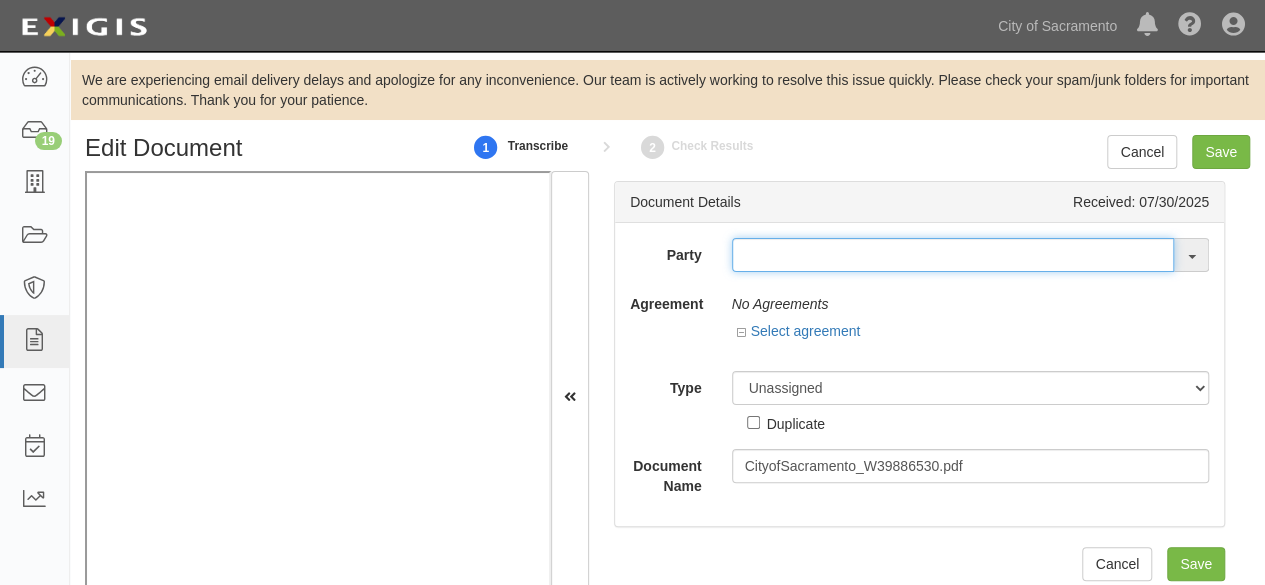click at bounding box center (953, 255) 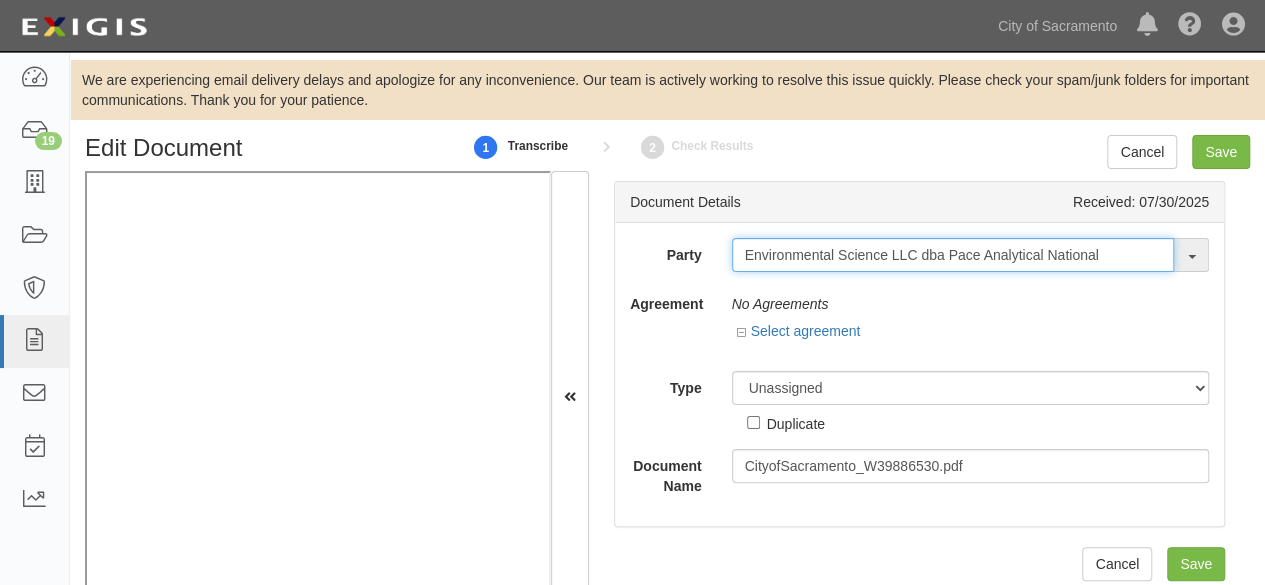 click on "Environmental Science LLC dba Pace Analytical National" at bounding box center (953, 255) 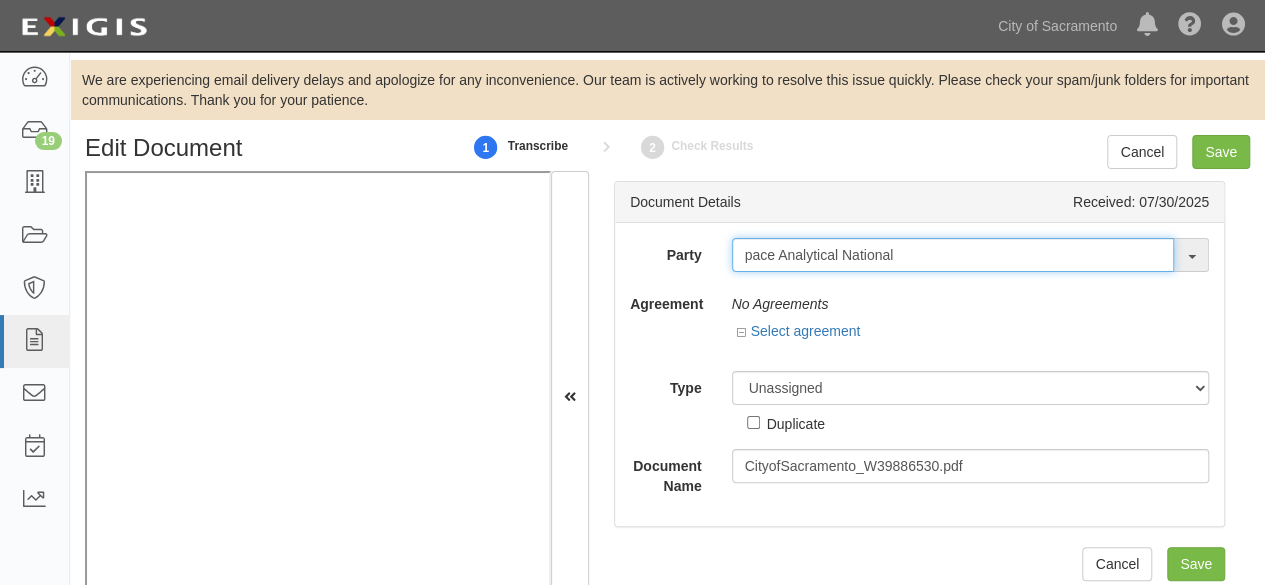 drag, startPoint x: 963, startPoint y: 247, endPoint x: 974, endPoint y: 239, distance: 13.601471 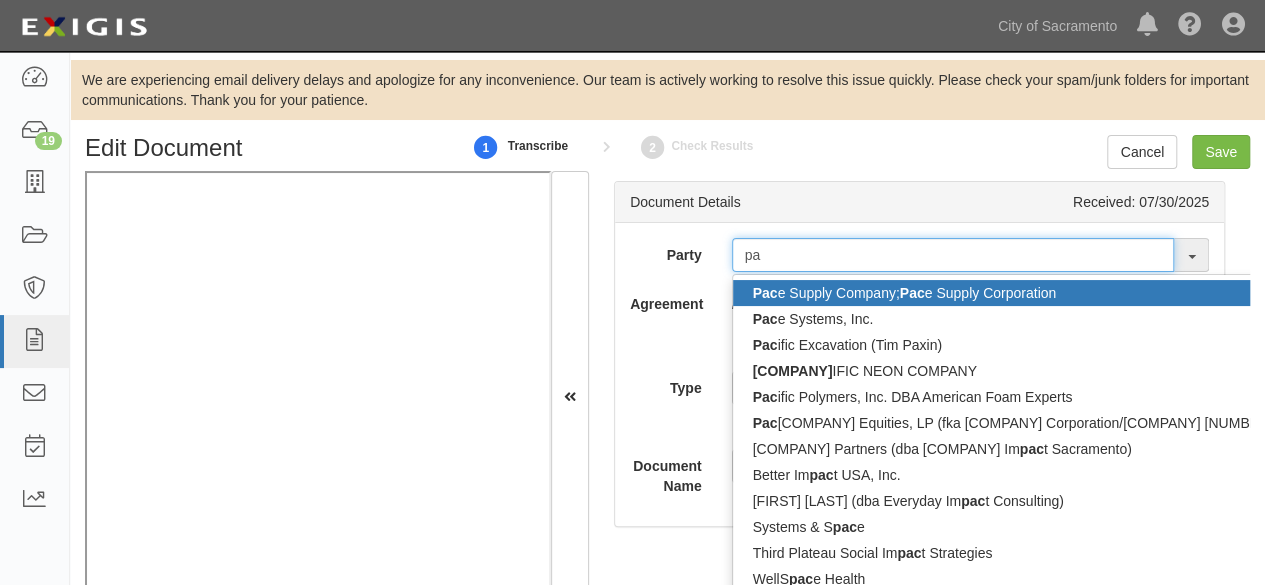 type on "p" 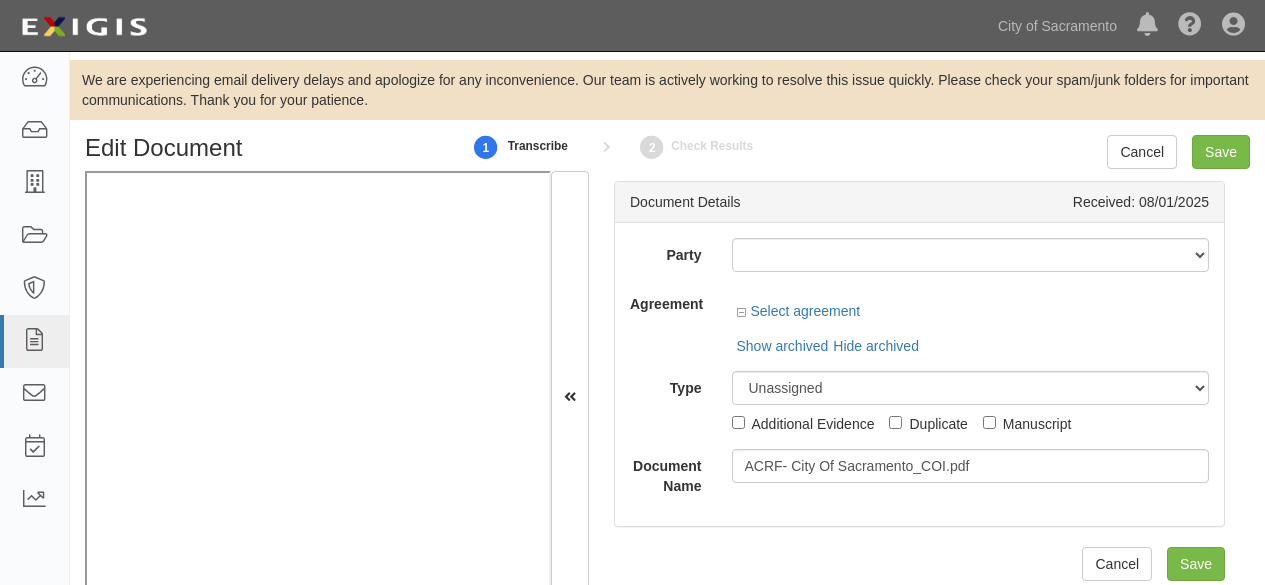 scroll, scrollTop: 0, scrollLeft: 0, axis: both 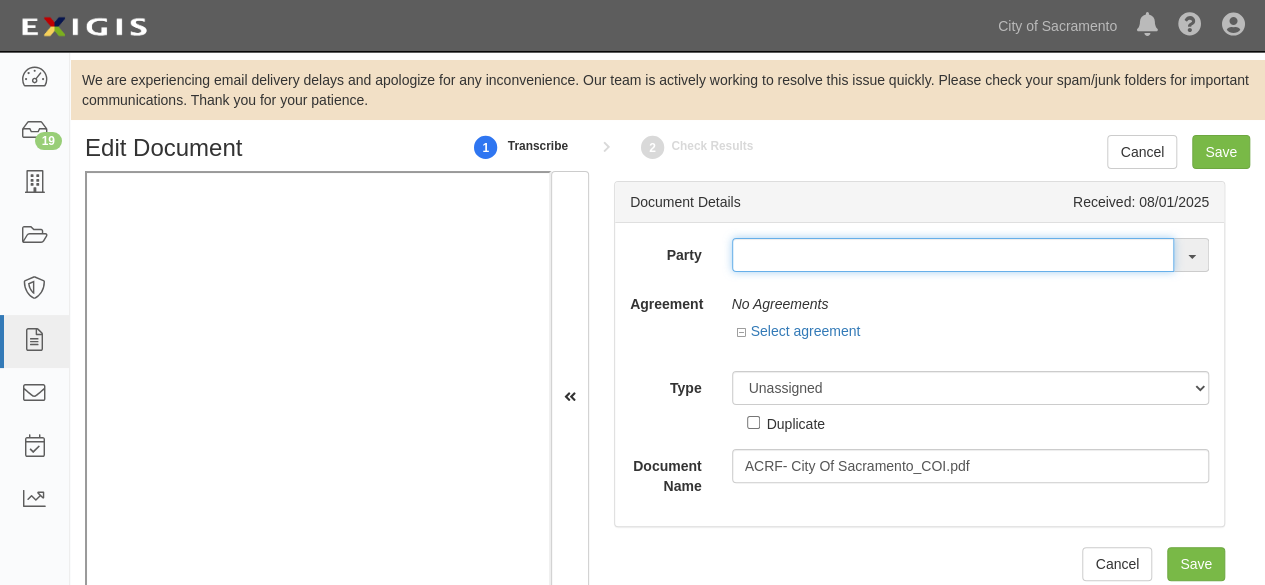 click at bounding box center (953, 255) 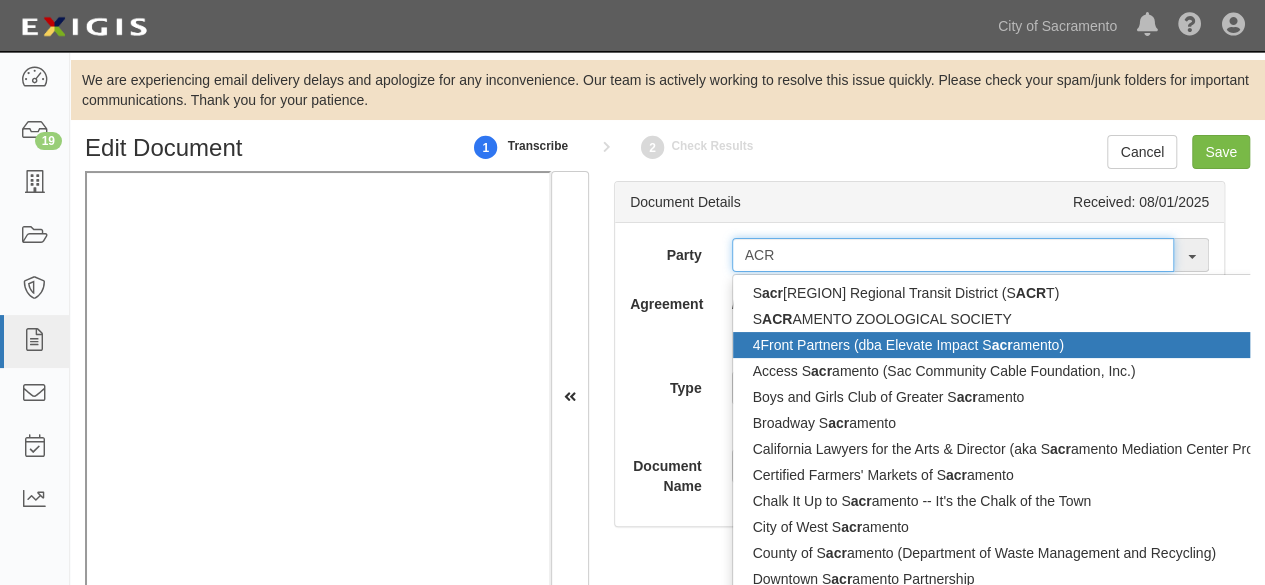 type on "AC" 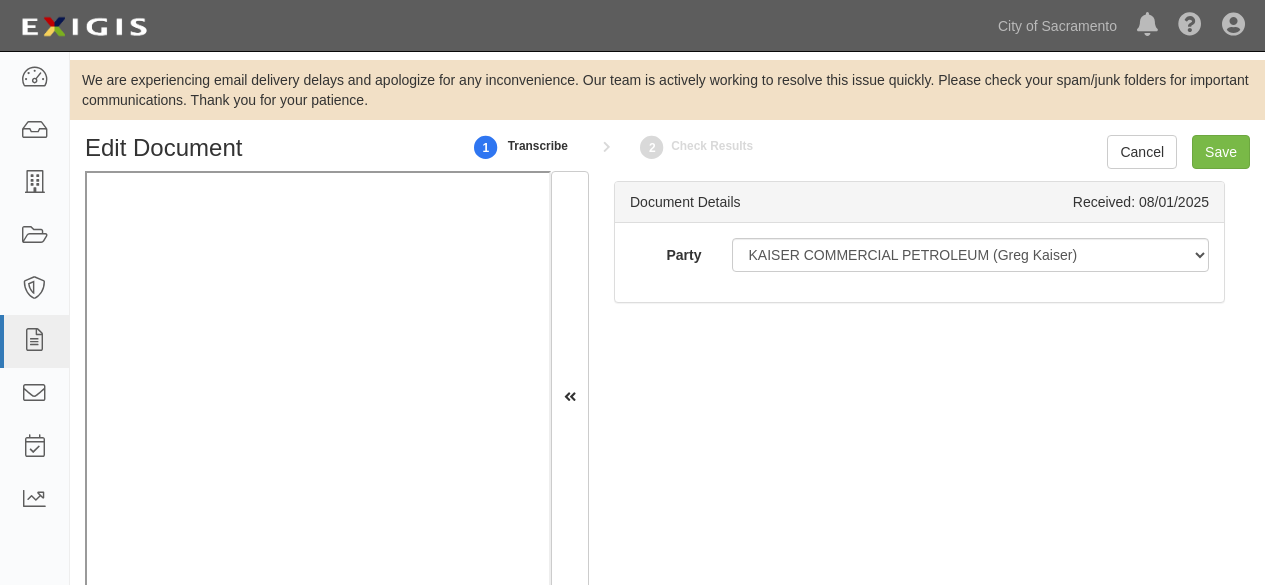 scroll, scrollTop: 0, scrollLeft: 0, axis: both 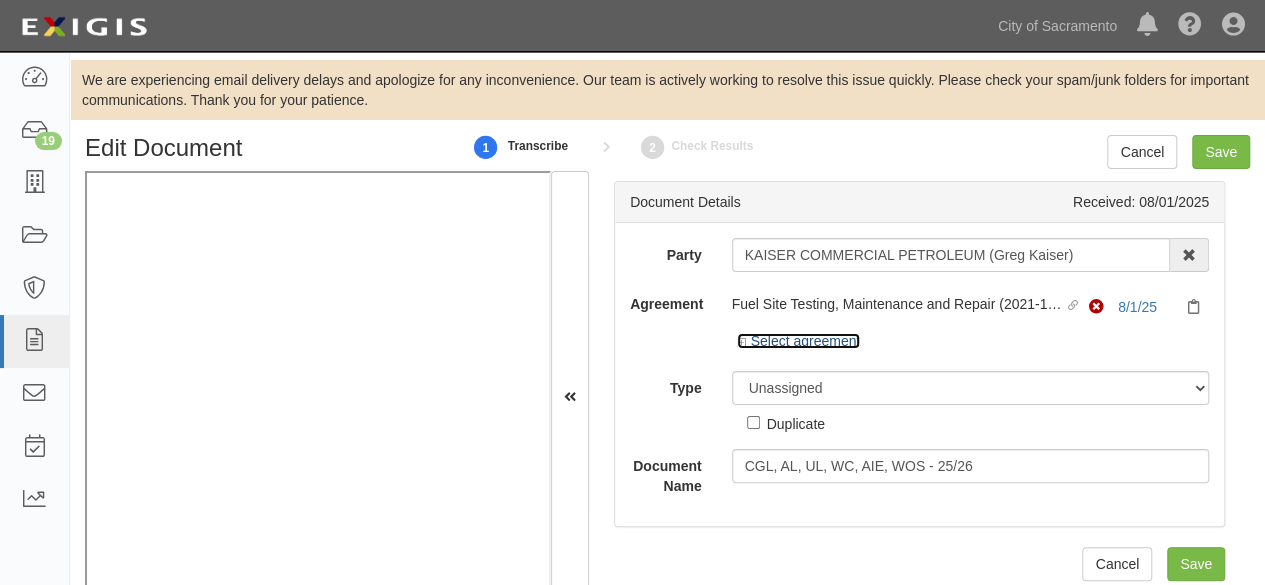 click on "Select agreement" at bounding box center [799, 341] 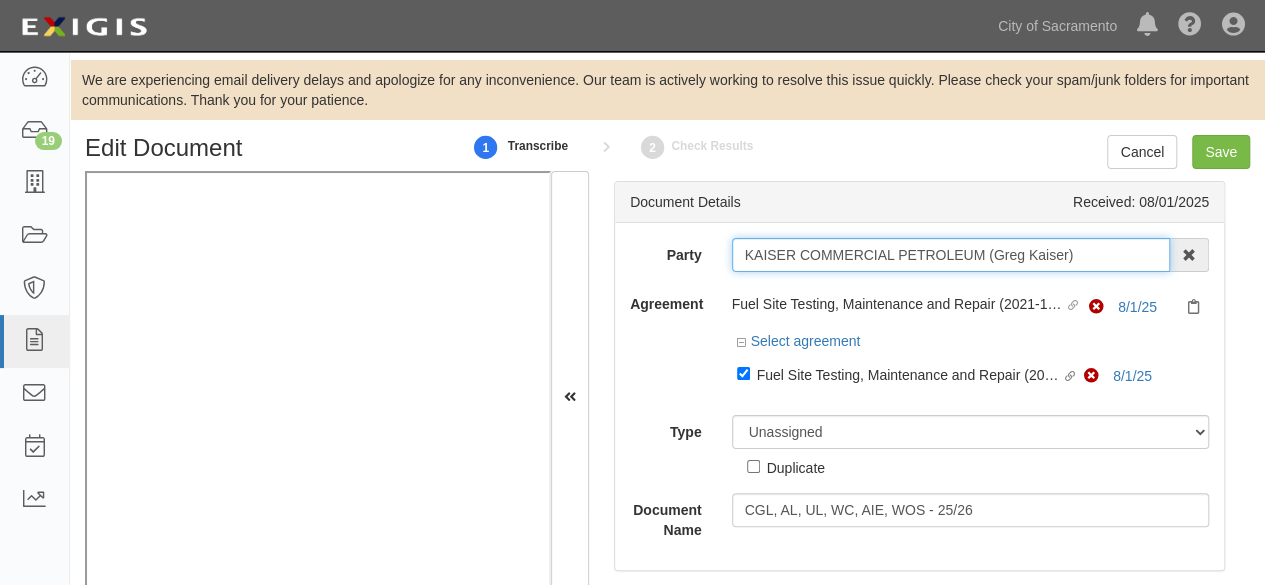 click on "KAISER COMMERCIAL PETROLEUM (Greg Kaiser)" at bounding box center (951, 255) 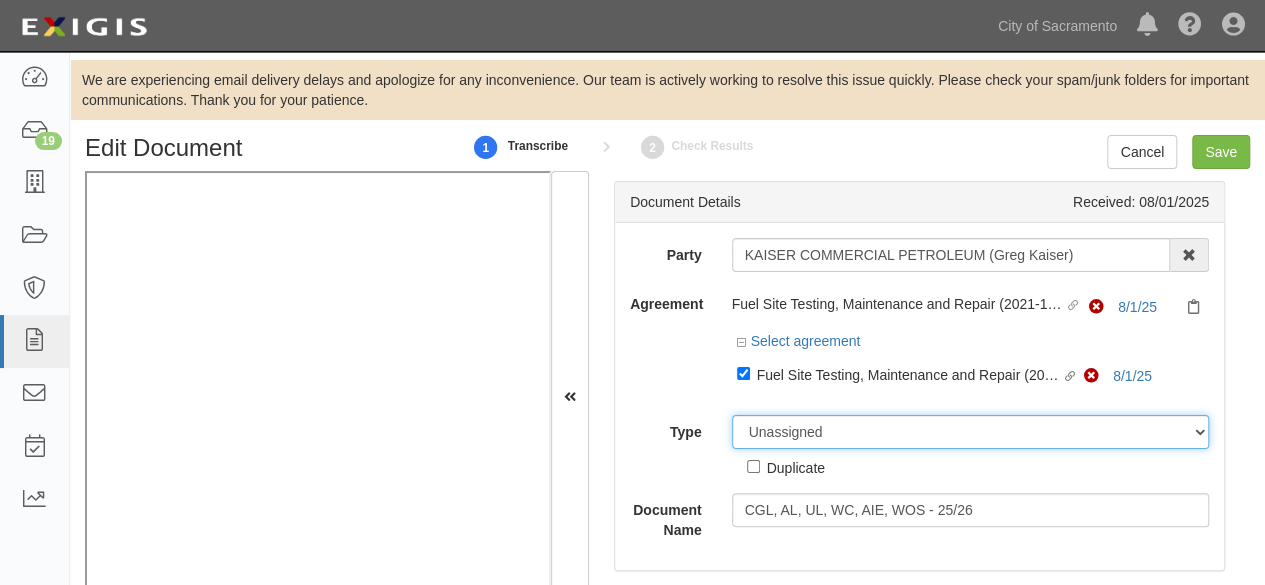 click on "Unassigned
Binder
Cancellation Notice
Certificate
Contract
Endorsement
Insurance Policy
Junk
Other Document
Policy Declarations
Reinstatement Notice
Requirements
Waiver Request" at bounding box center [971, 432] 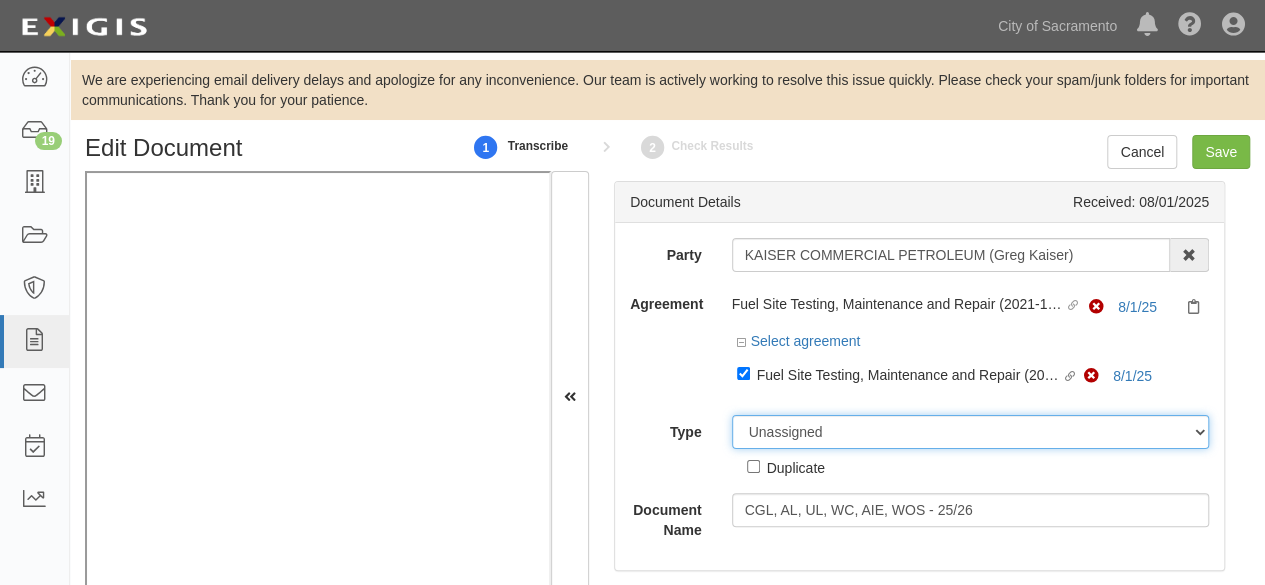 select on "CertificateDetail" 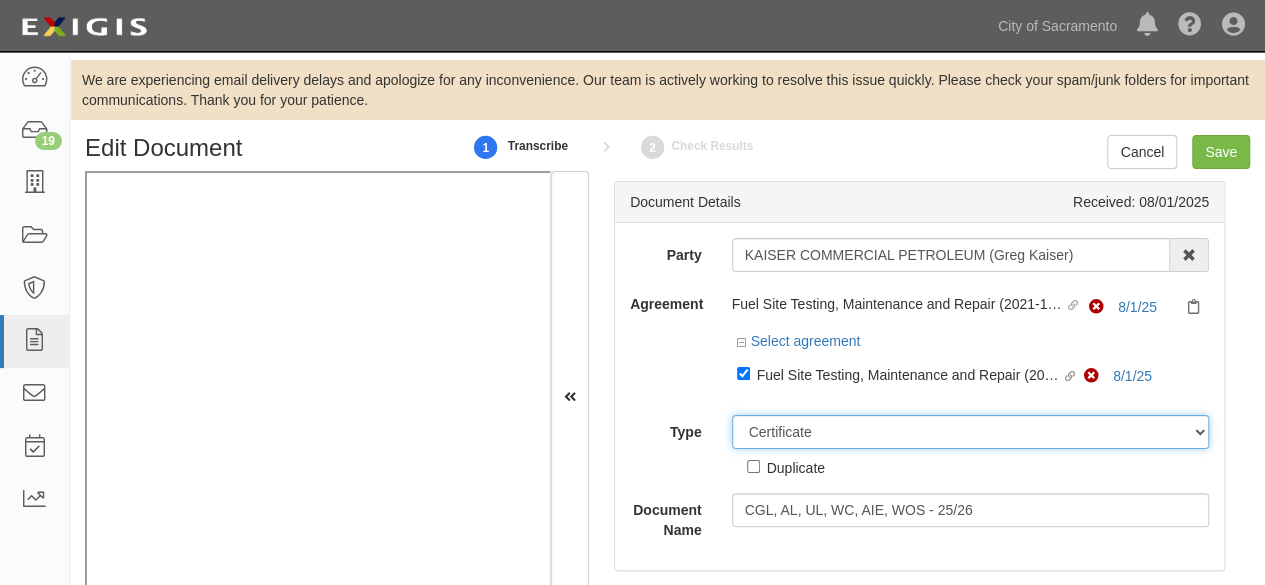 click on "Unassigned
Binder
Cancellation Notice
Certificate
Contract
Endorsement
Insurance Policy
Junk
Other Document
Policy Declarations
Reinstatement Notice
Requirements
Waiver Request" at bounding box center [971, 432] 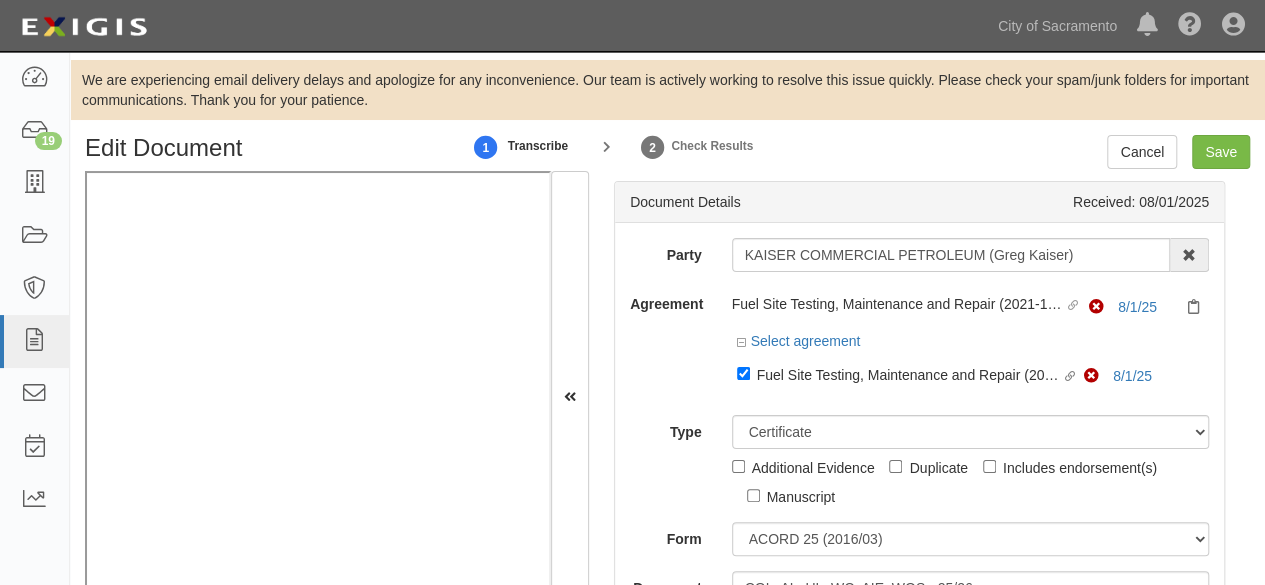 click on "Non-Compliant
8/1/25" at bounding box center (1149, 307) 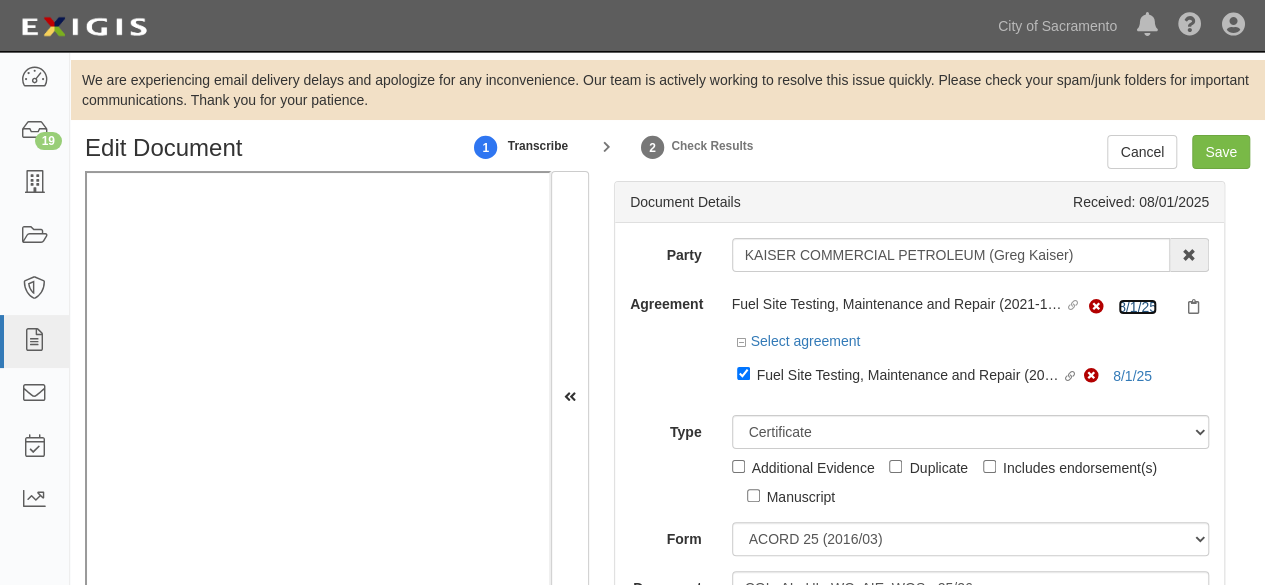 click on "8/1/25" at bounding box center (1137, 307) 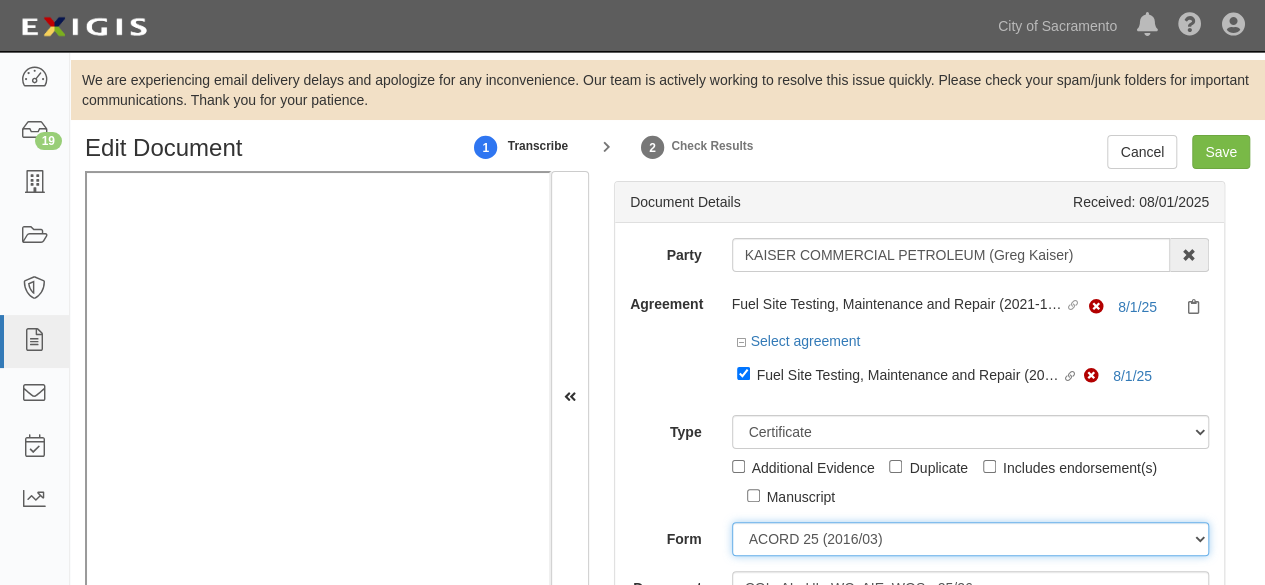 click on "ACORD 25 (2016/03)
ACORD 101
ACORD 855 NY (2014/05)
General" at bounding box center (971, 539) 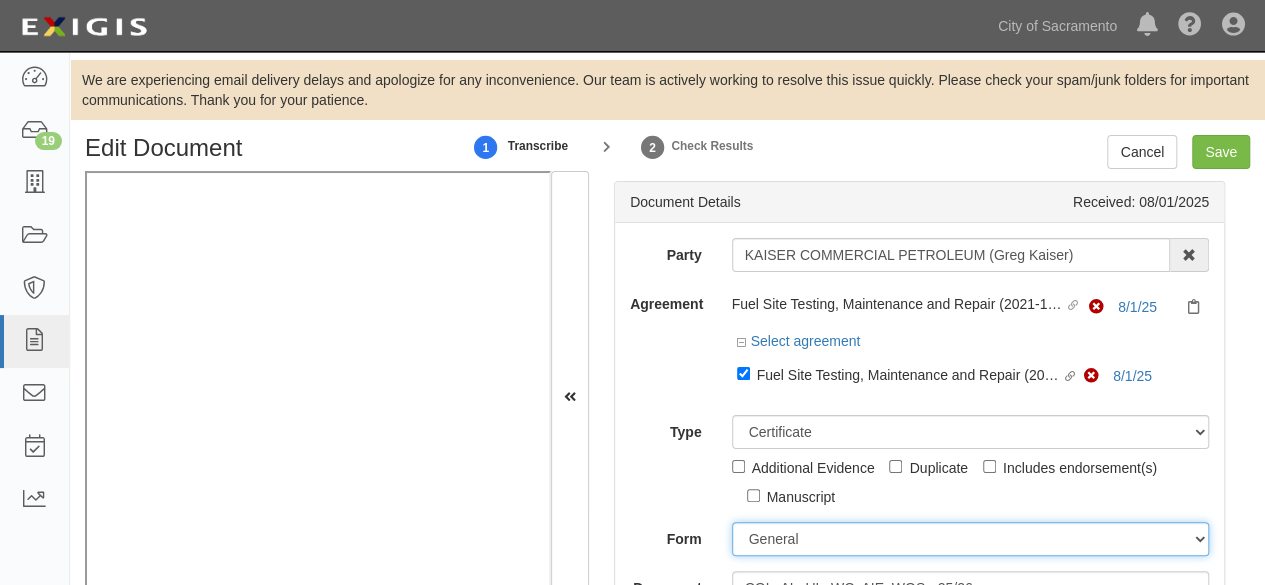 click on "ACORD 25 (2016/03)
ACORD 101
ACORD 855 NY (2014/05)
General" at bounding box center [971, 539] 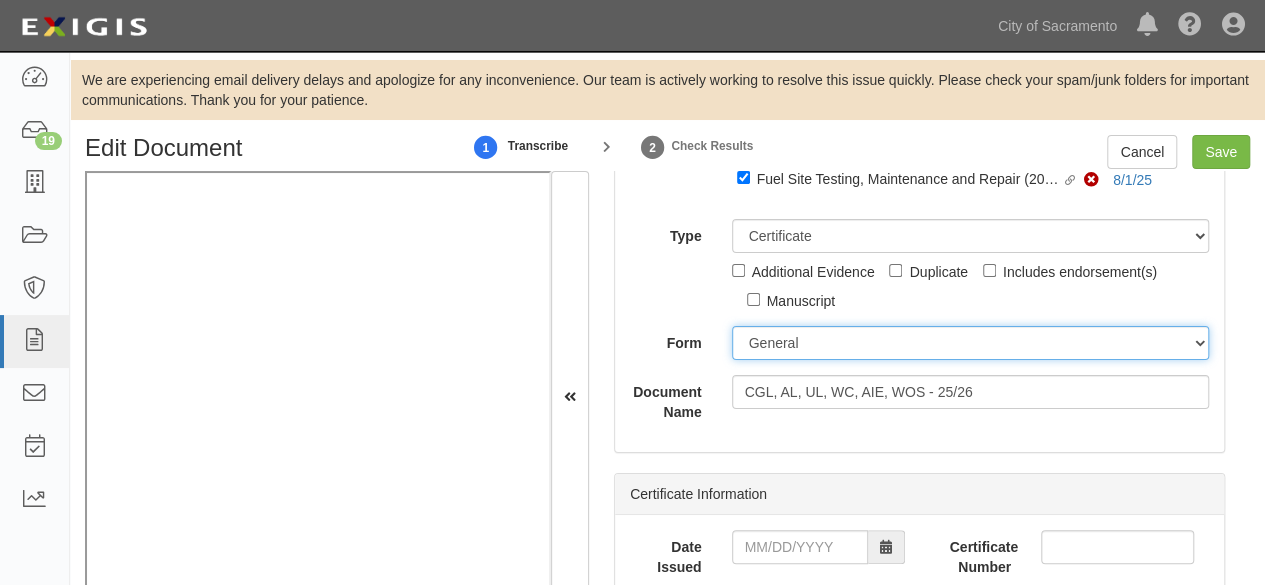 scroll, scrollTop: 200, scrollLeft: 0, axis: vertical 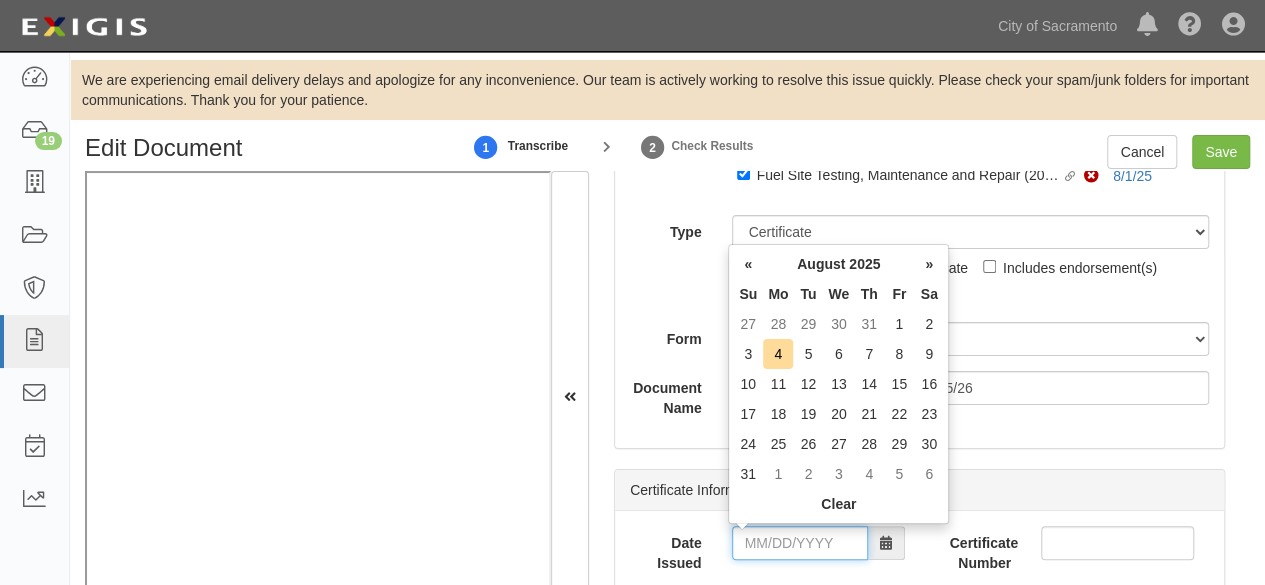 click on "Date Issued" at bounding box center [800, 543] 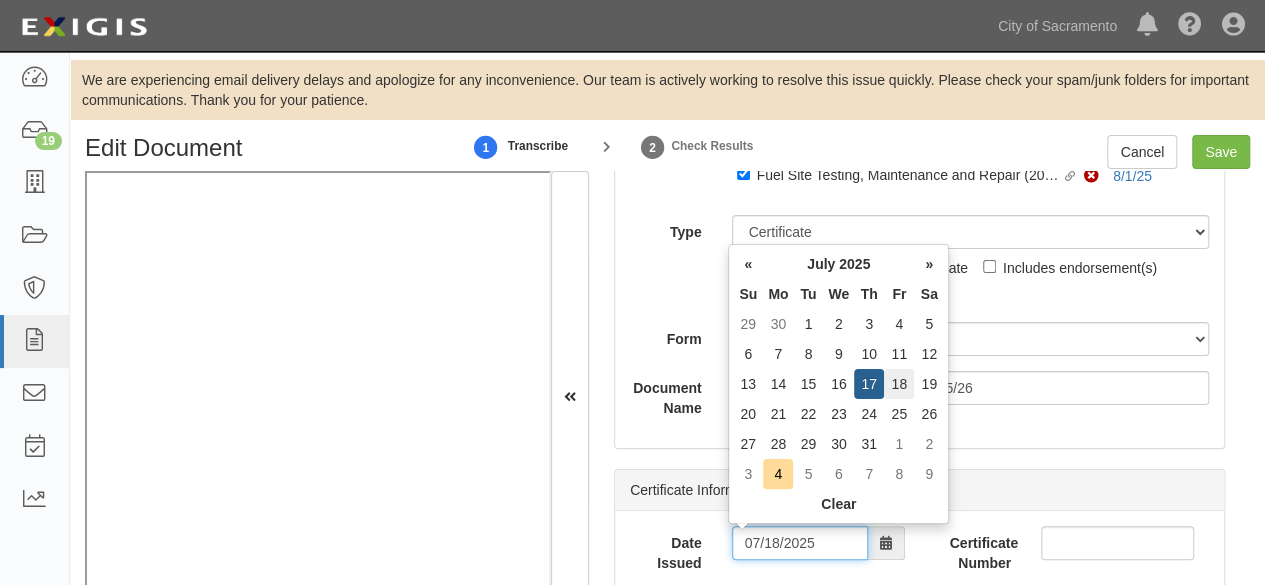 type on "07/18/2025" 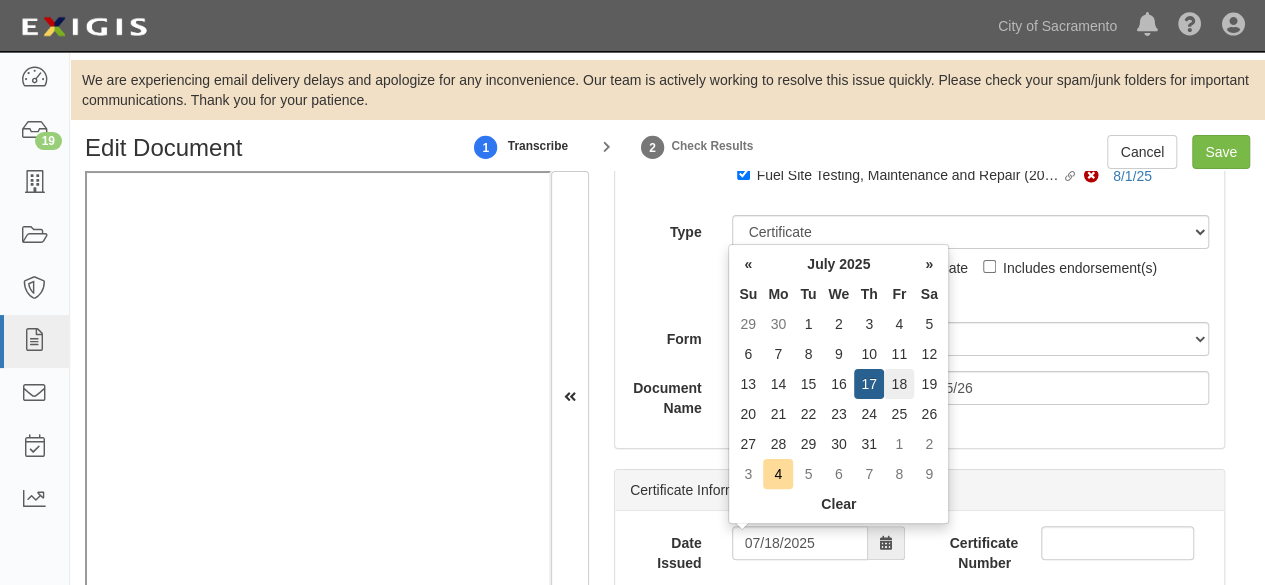 click on "18" at bounding box center [899, 384] 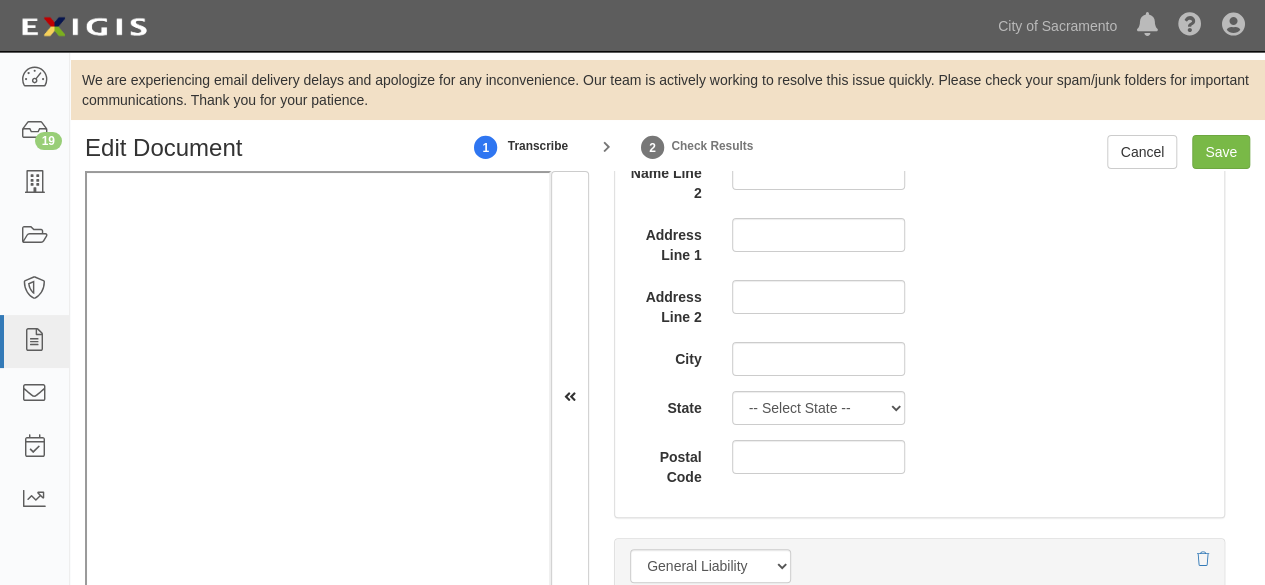 scroll, scrollTop: 1600, scrollLeft: 0, axis: vertical 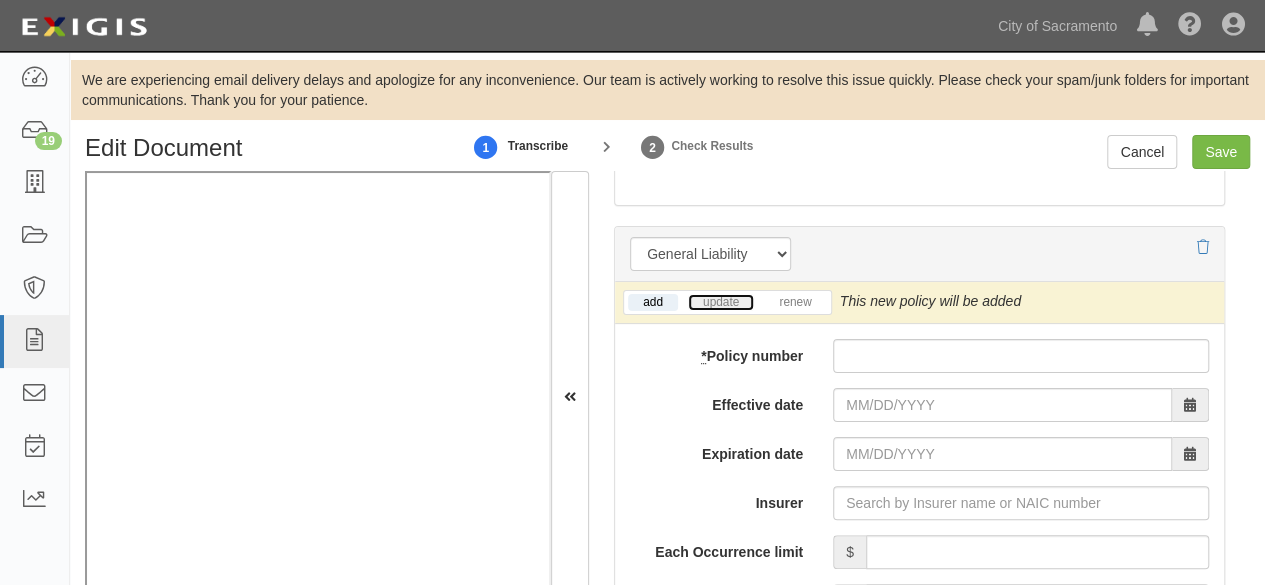click on "update" at bounding box center (721, 302) 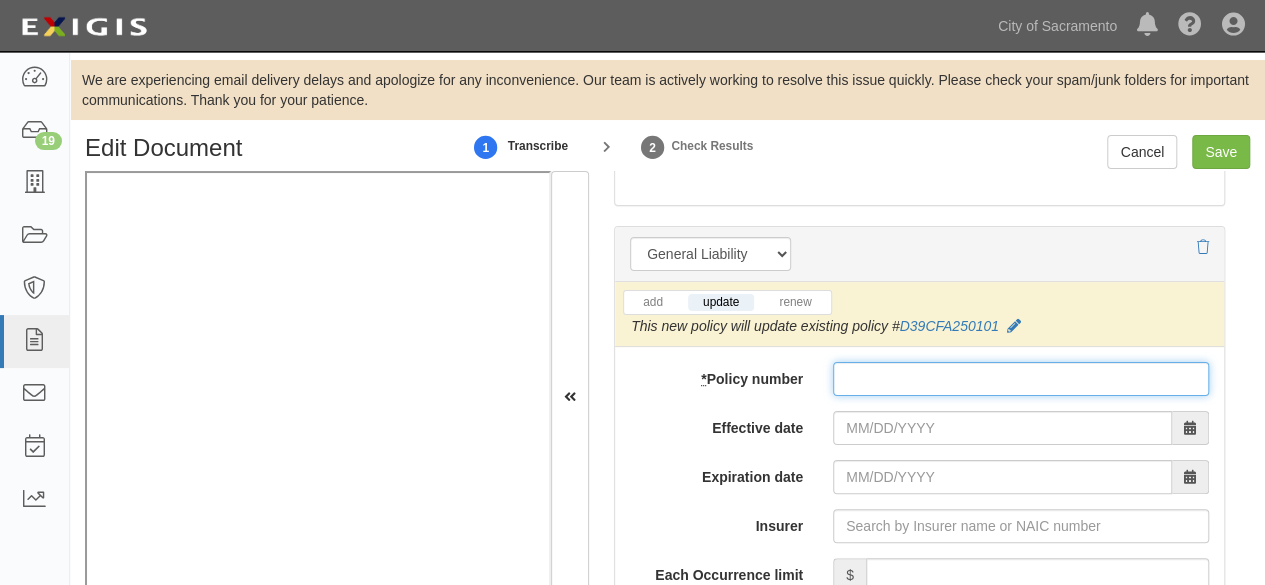 click on "*  Policy number" at bounding box center [1021, 379] 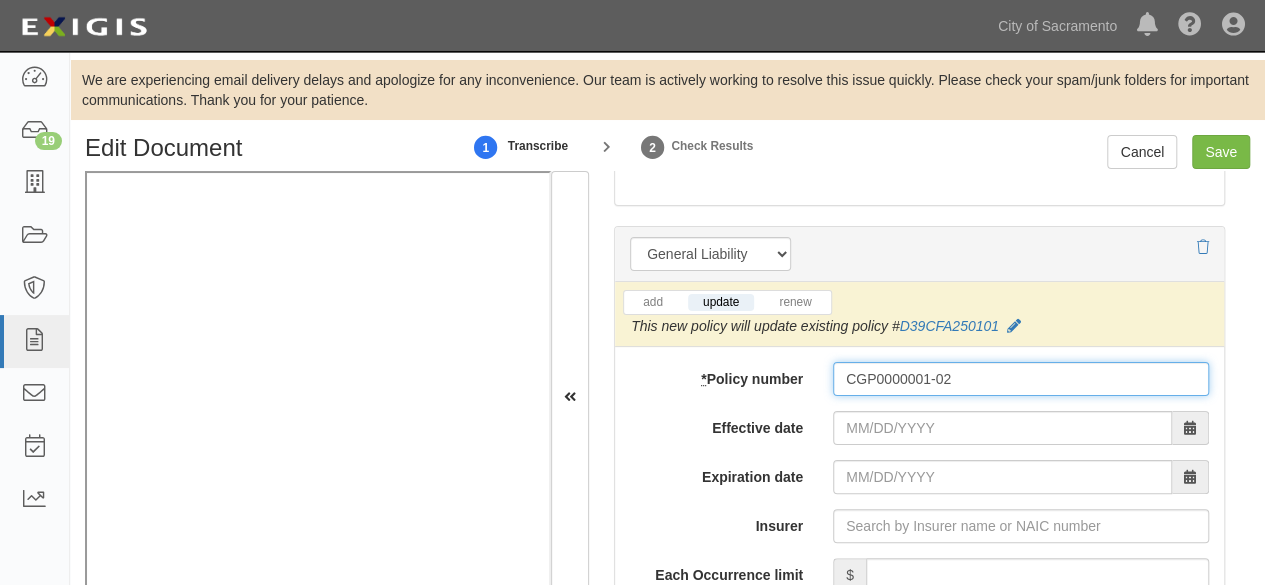 type on "CGP0000001-02" 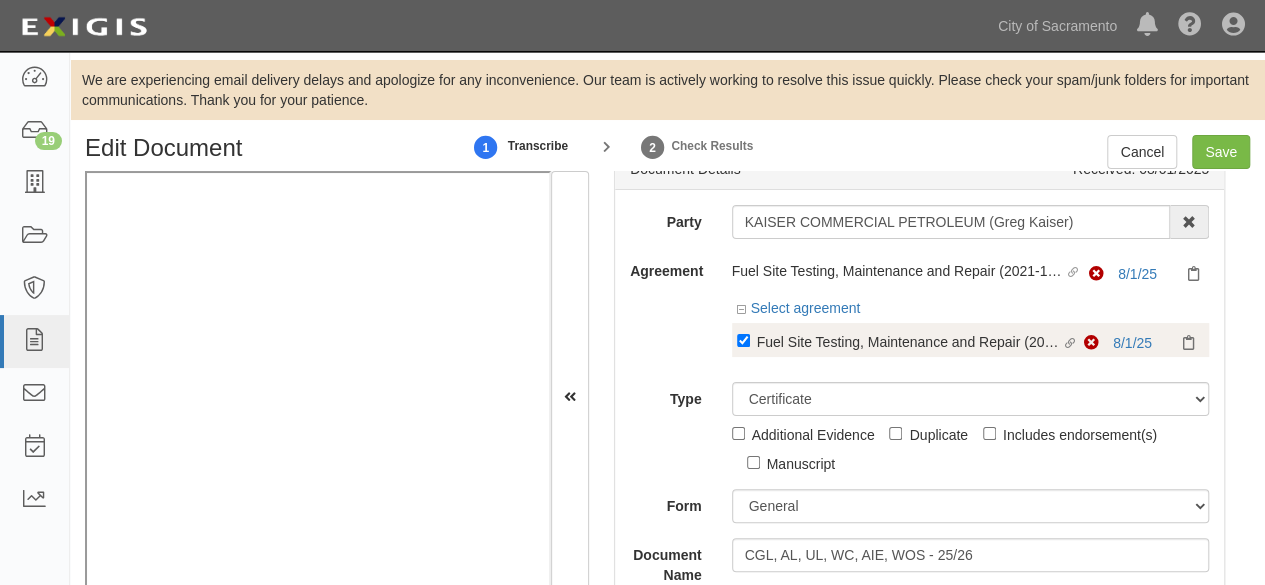 scroll, scrollTop: 0, scrollLeft: 0, axis: both 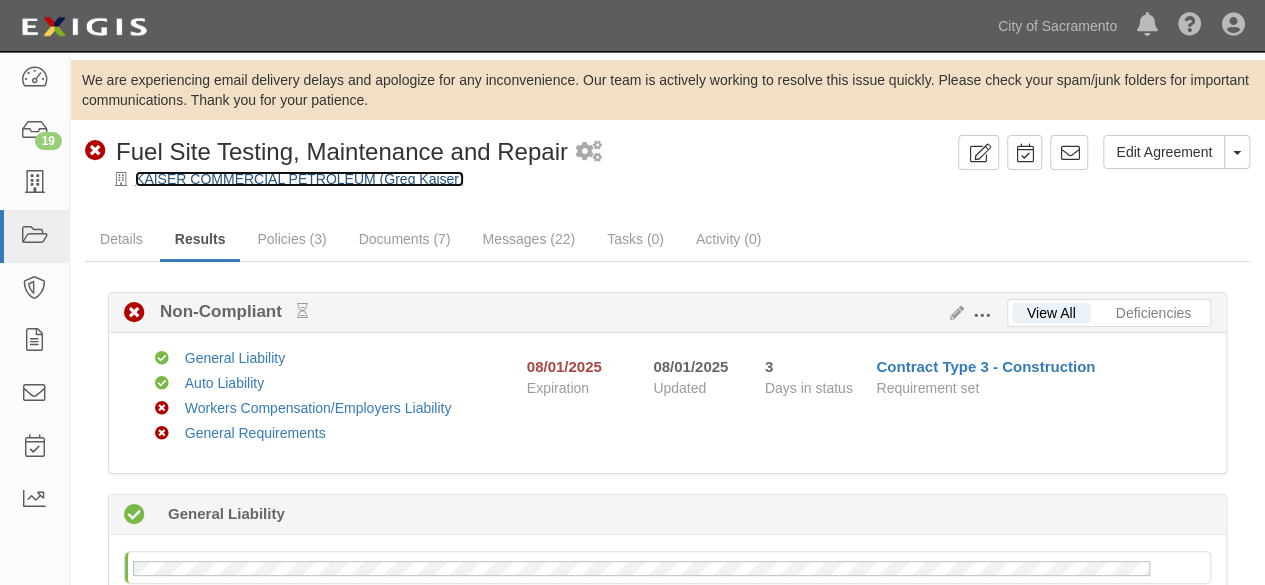 click on "KAISER COMMERCIAL PETROLEUM (Greg Kaiser)" at bounding box center (299, 179) 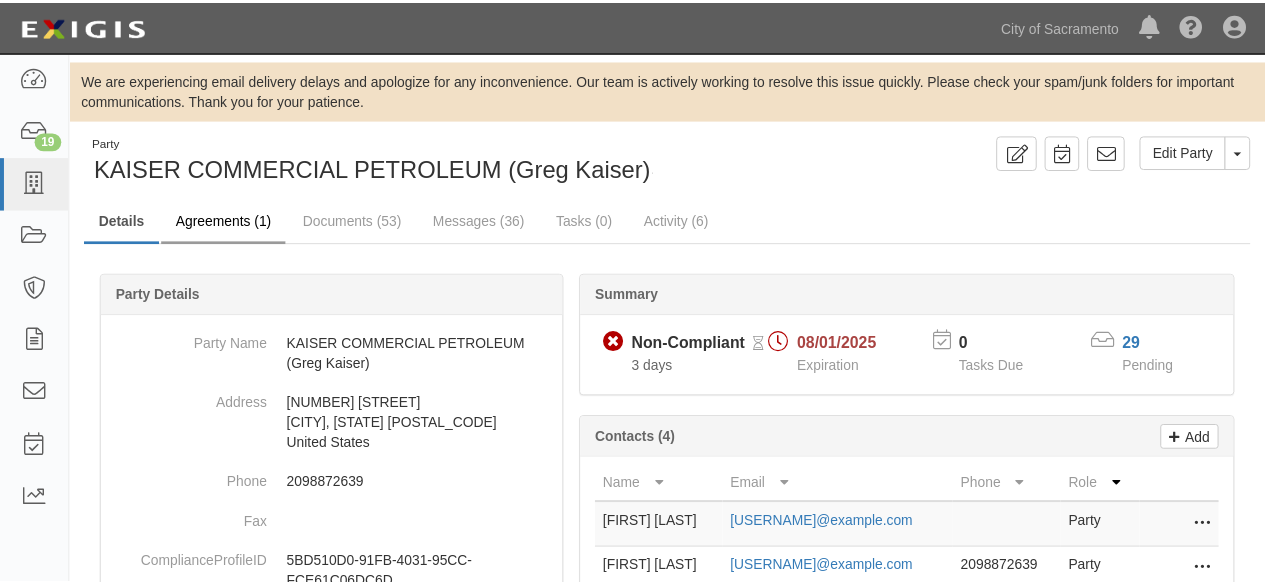 scroll, scrollTop: 0, scrollLeft: 0, axis: both 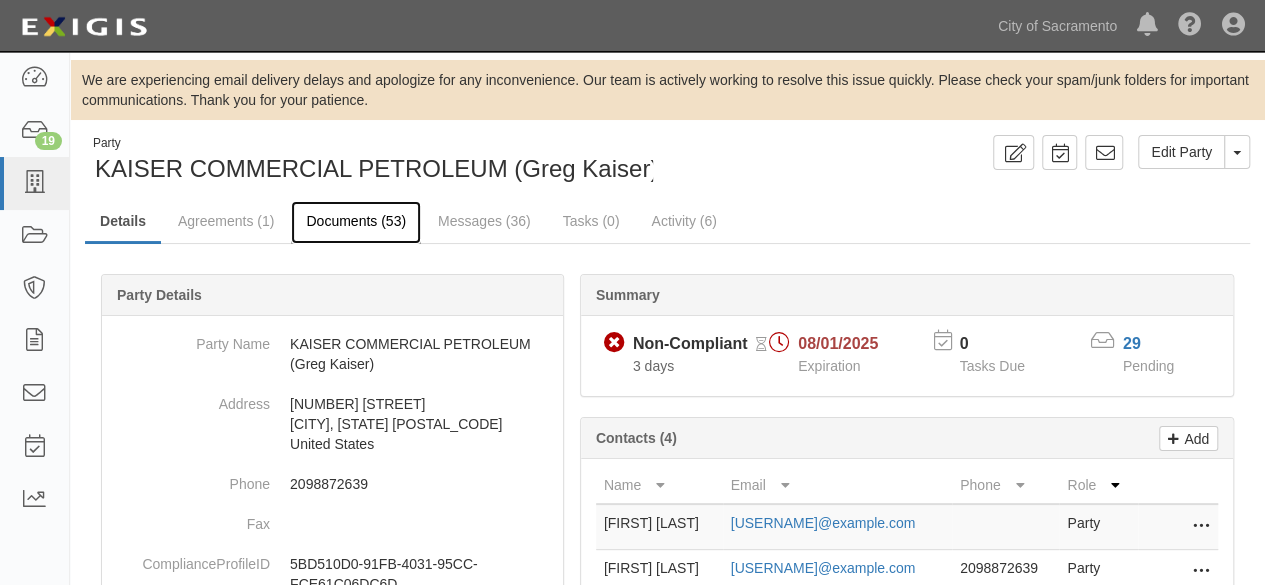 click on "Documents (53)" at bounding box center [356, 222] 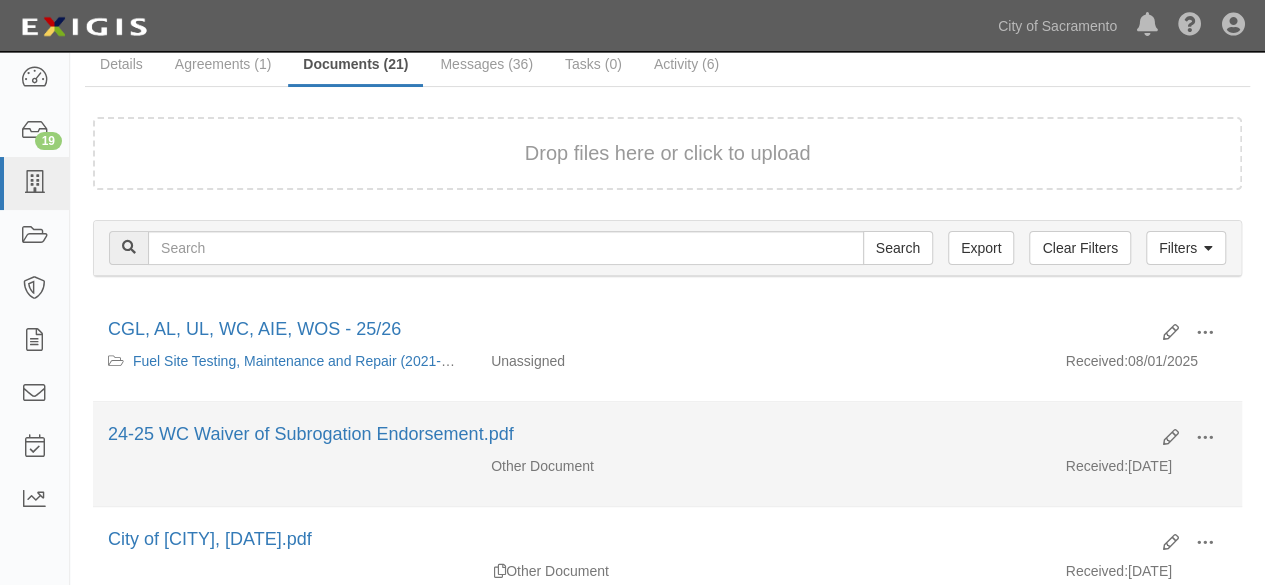 scroll, scrollTop: 200, scrollLeft: 0, axis: vertical 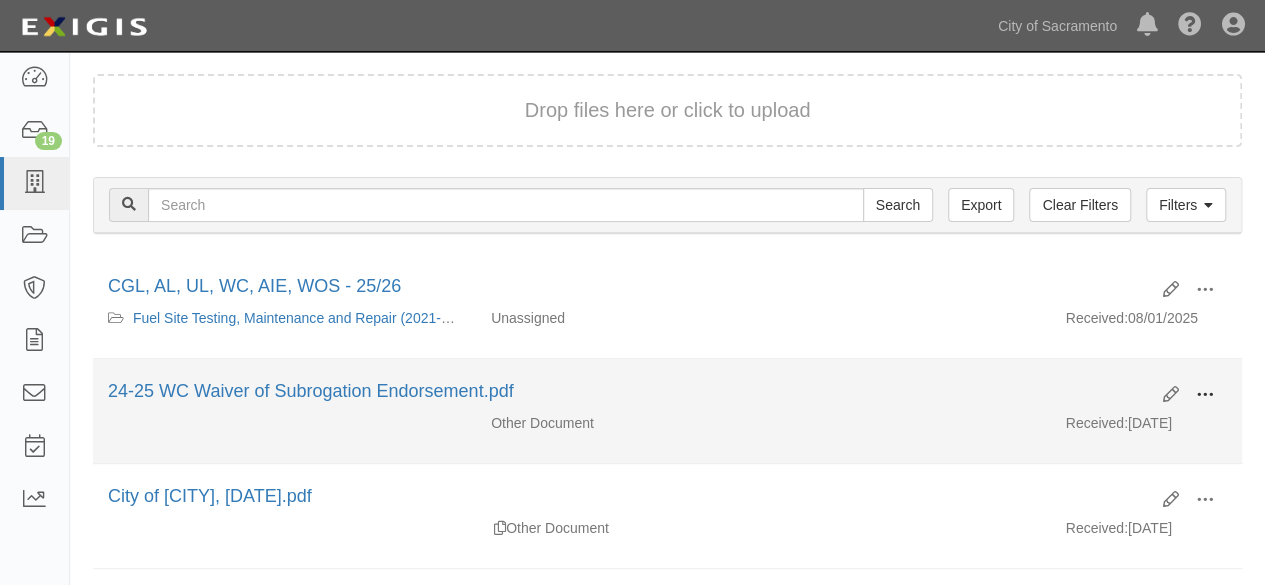 click at bounding box center (1205, 395) 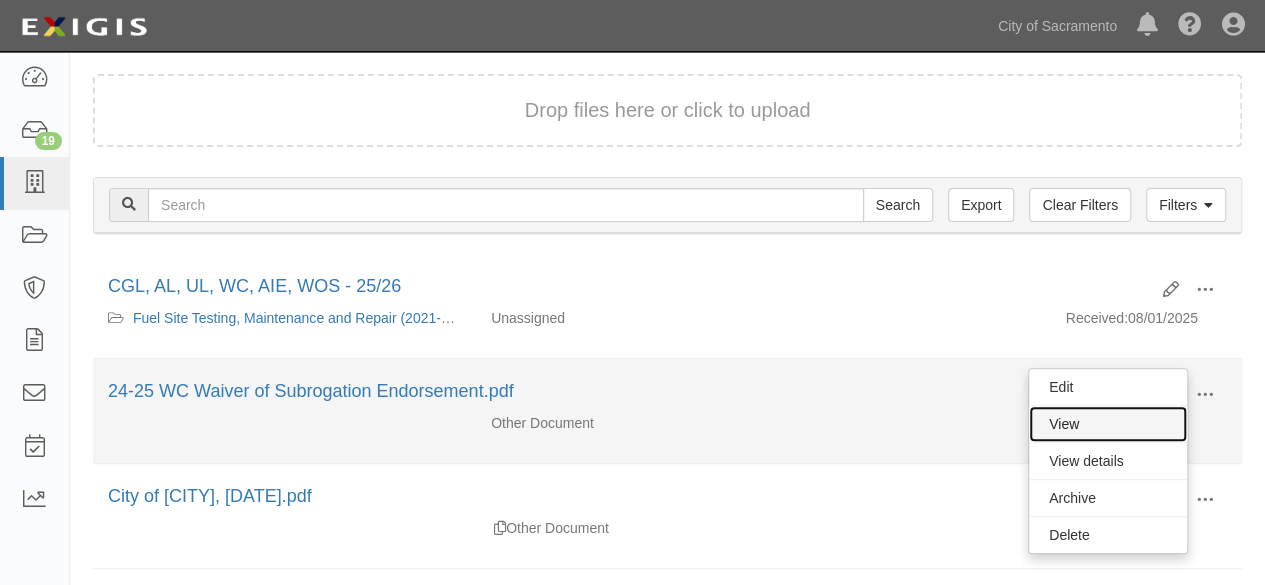 click on "View" at bounding box center (1108, 424) 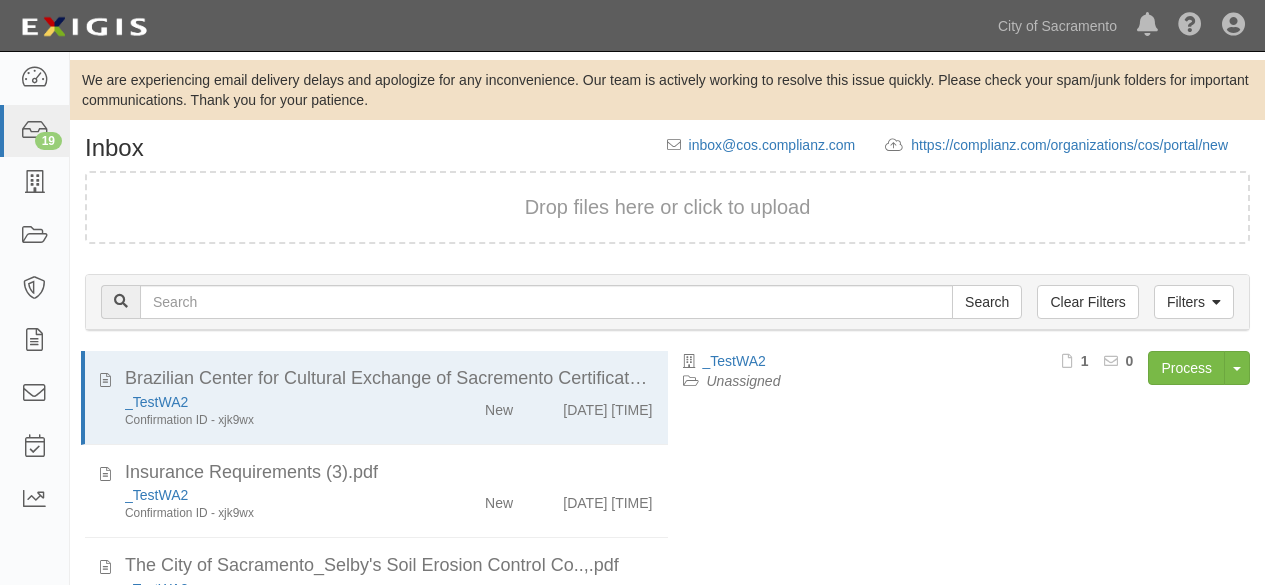 scroll, scrollTop: 136, scrollLeft: 0, axis: vertical 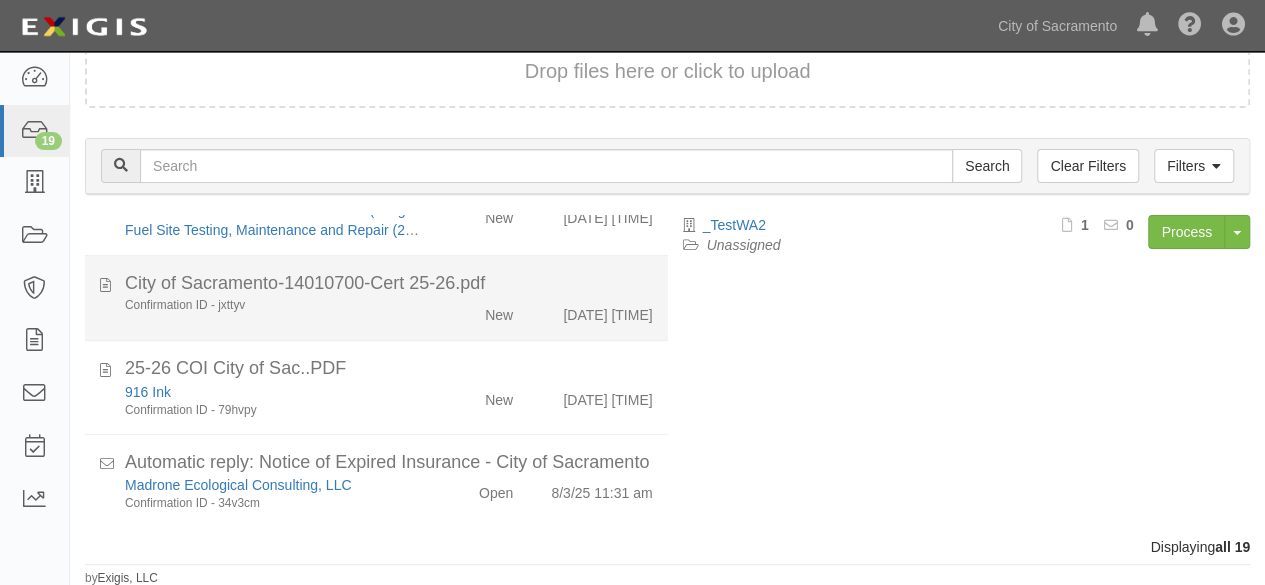 drag, startPoint x: 399, startPoint y: 319, endPoint x: 593, endPoint y: 317, distance: 194.01031 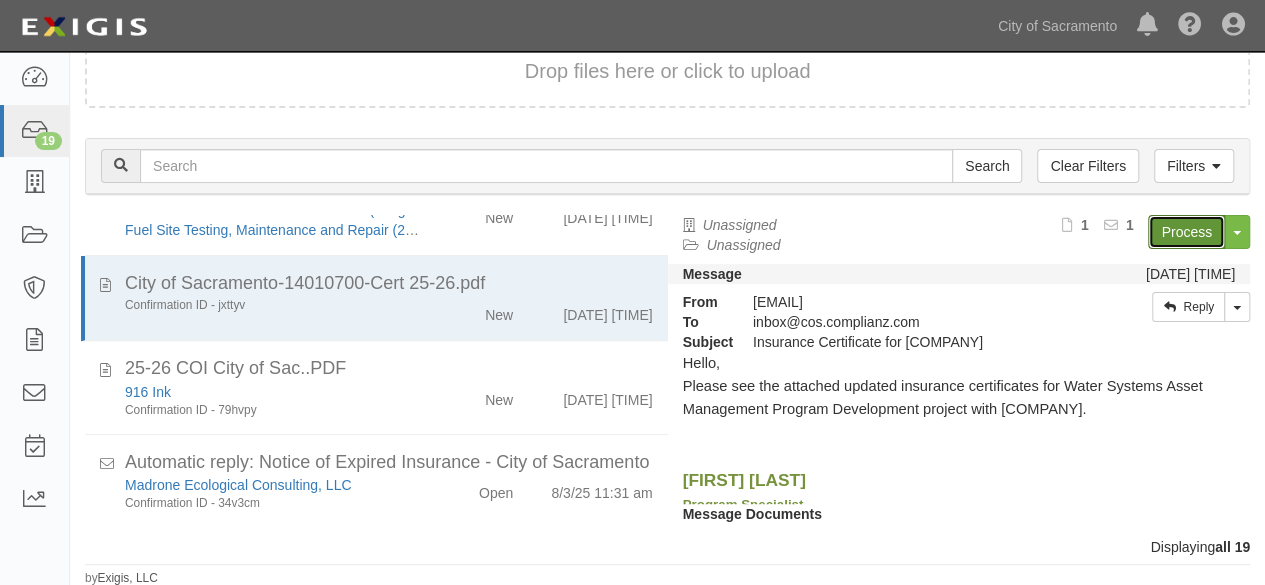 click on "Process" at bounding box center (1186, 232) 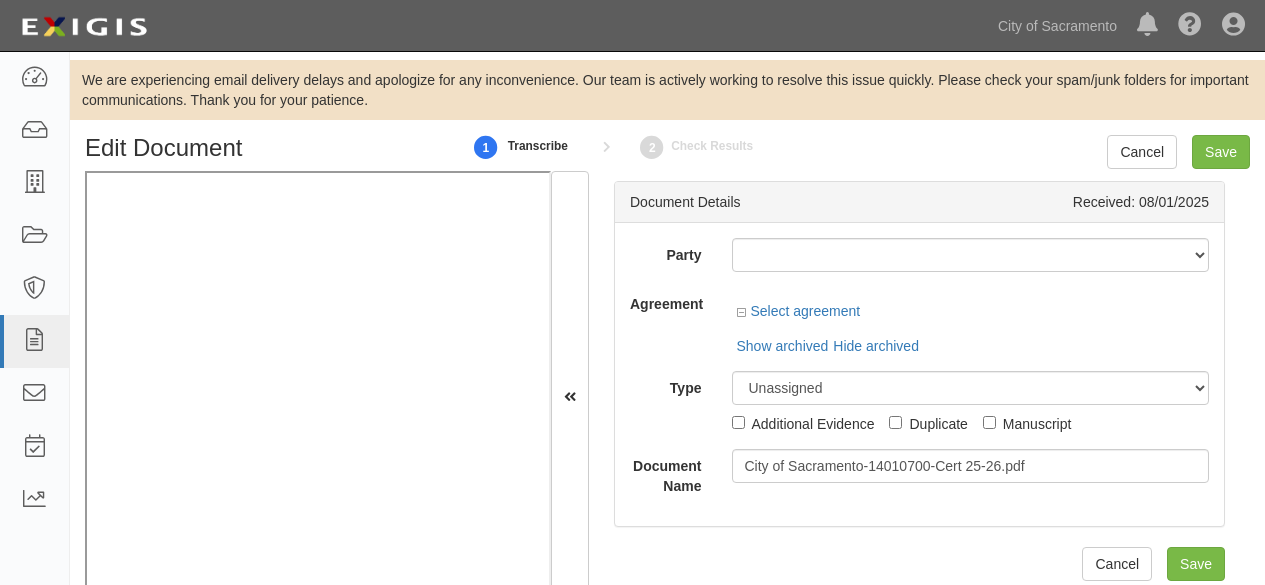 scroll, scrollTop: 0, scrollLeft: 0, axis: both 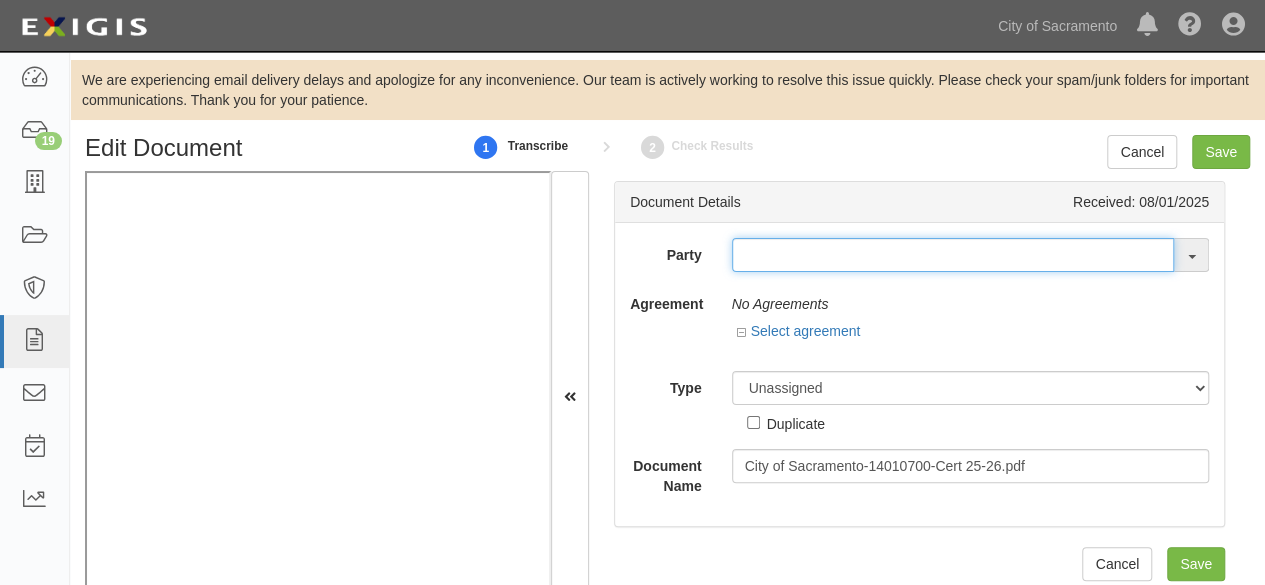 click at bounding box center (953, 255) 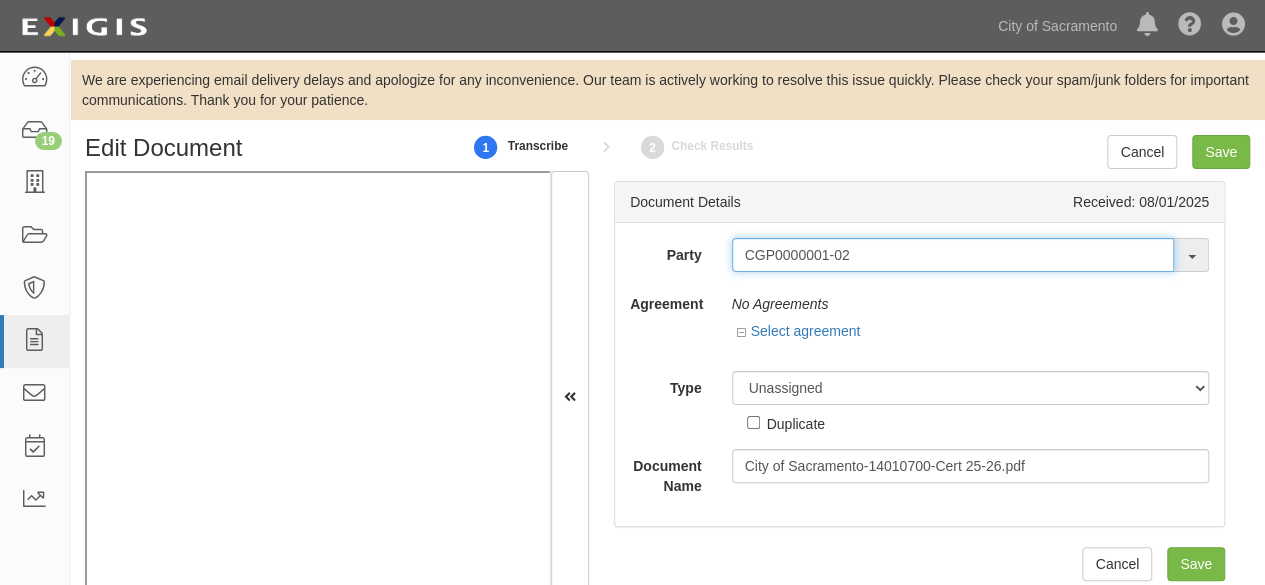 type on "CGP0000001-02" 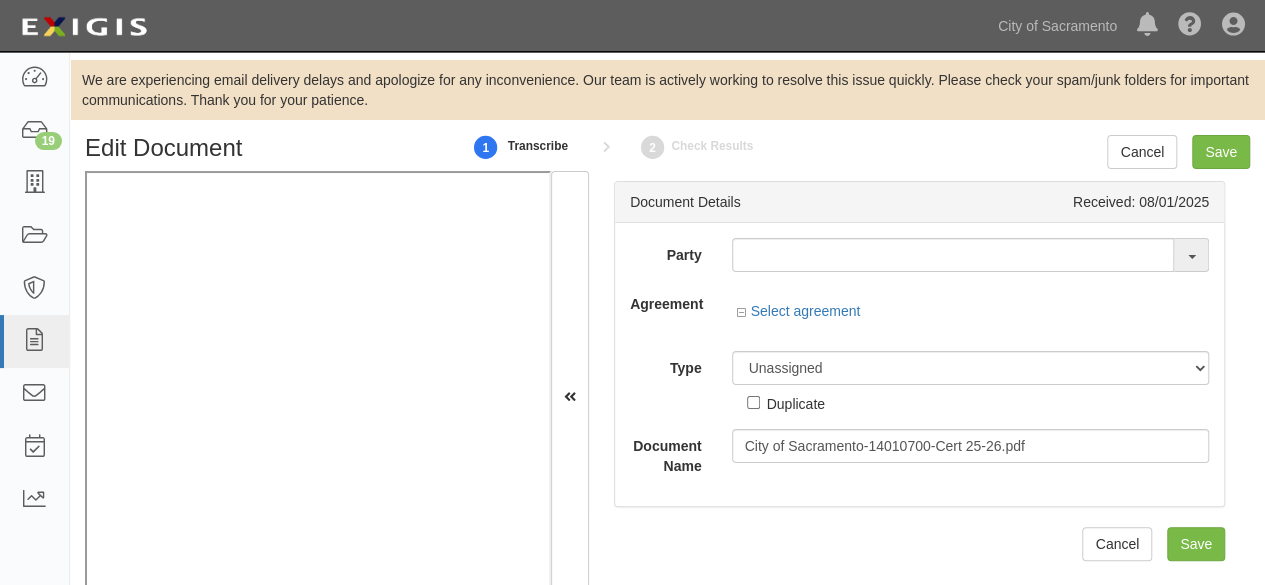 click on "Party
[NUMBER] & O Gateway (dba Ravel Rasmussen Properties)
[NUMBER]R Orchard Partners, LP (c/o Heller Pacific)
[NUMBER] Gallery, LLC
[NUMBER] Stop Towing
[NUMBER] Appetite Inc DBA Wing Mahal
[NUMBER]Fold Communications
[NUMBER] Point [NUMBER] - Studio T Arts and Entertainment
[NUMBER]QC, Inc
[NUMBER]Strands Global Foundation
[NUMBER]Front Partners (dba Elevate Impact Sacramento)
[NUMBER]Leaf, Inc.
[NUMBER] Bars, LLC
[NUMBER] Ink
A-[NUMBER] Towing Service, LLC (PD Contract)
A-[NUMBER] Painting Plus
AAA Crane Services
AAA Motorcycle Escort Services of California
A & A Cheap Towing
Aaron Burt & Dawn Tempest (dba Forensiclean Contamination Cleanup)
AA Towing
ABC Mobile Truck Repair
Abe Janitorial Supply, Inc. (Sam Nabahani)
ABS Direct, Inc.
Accela, Inc.
Access Sacramento  (Sac Community Cable Foundation, Inc.)
Access Systems, Inc (ASI)
ACCO Engineered Systems
Ace in the Hole Towing
ACF Technologies, Inc.
Adam Frank Incorporated" at bounding box center [919, 357] 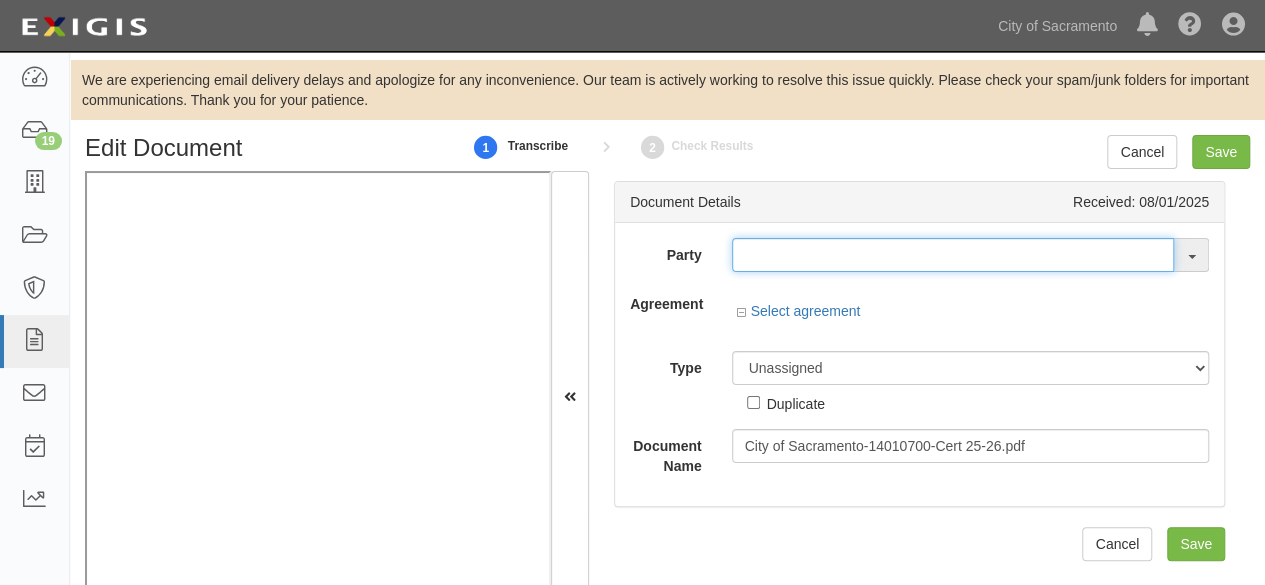 click at bounding box center [953, 255] 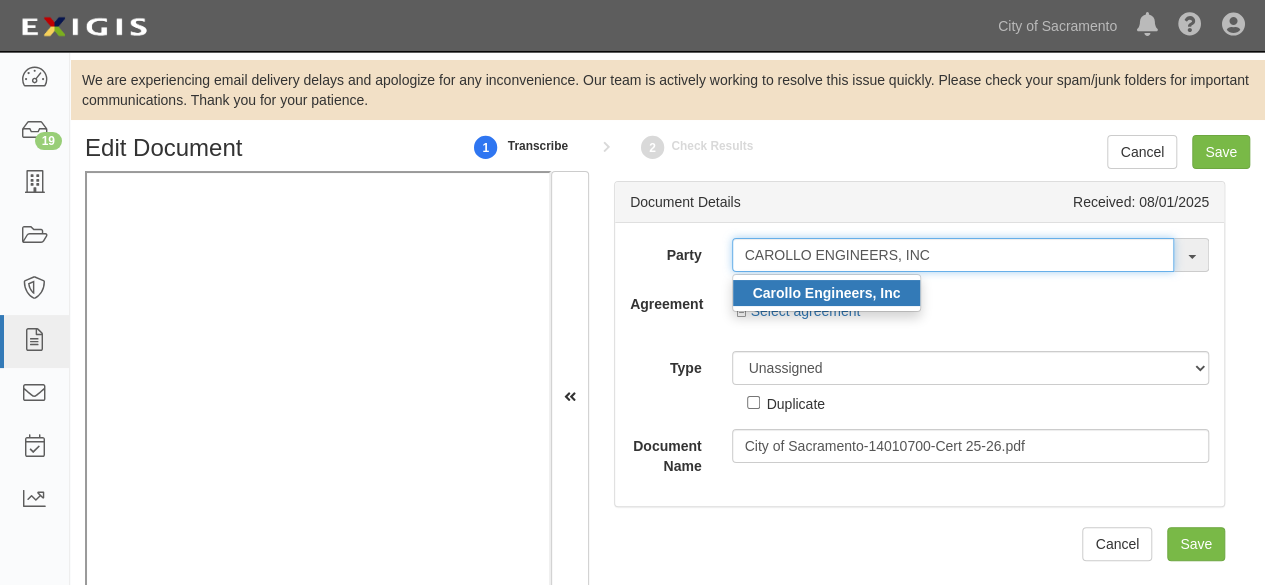 click on "CAROLLO ENGINEERS, INC" at bounding box center (953, 255) 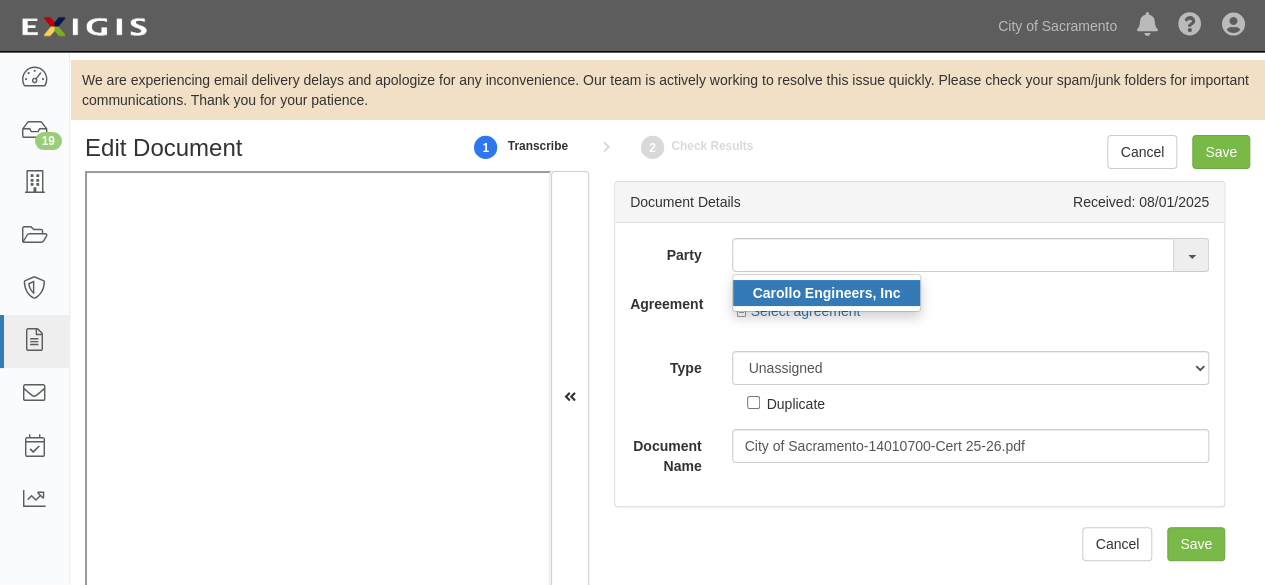 click on "Carollo Engineers, Inc" at bounding box center [827, 293] 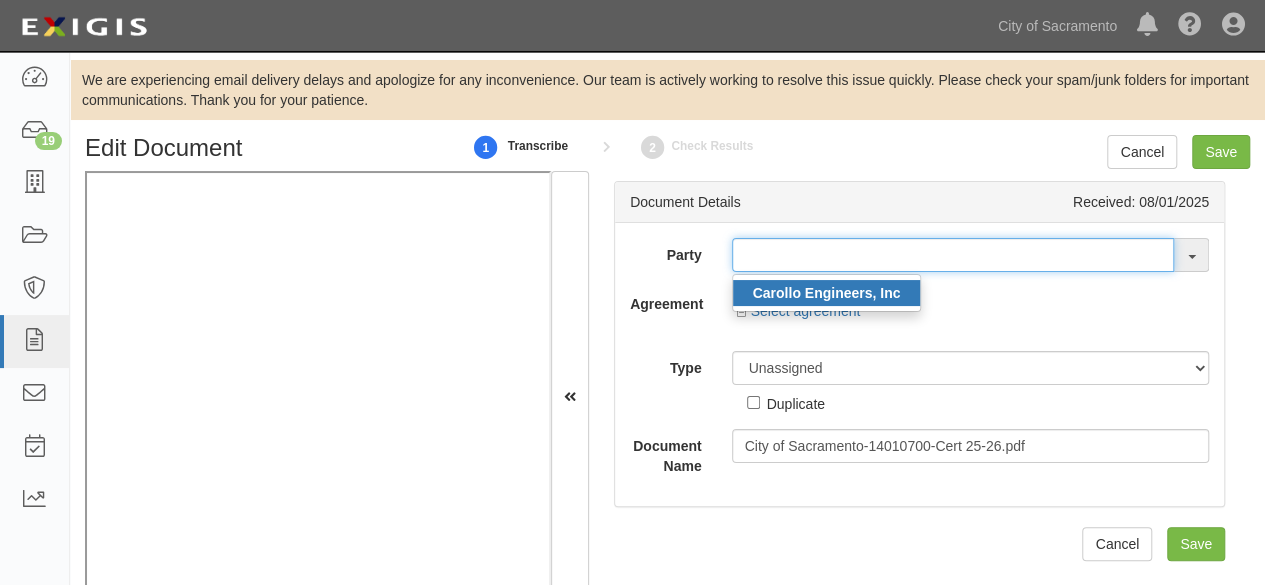 type on "Carollo Engineers, Inc" 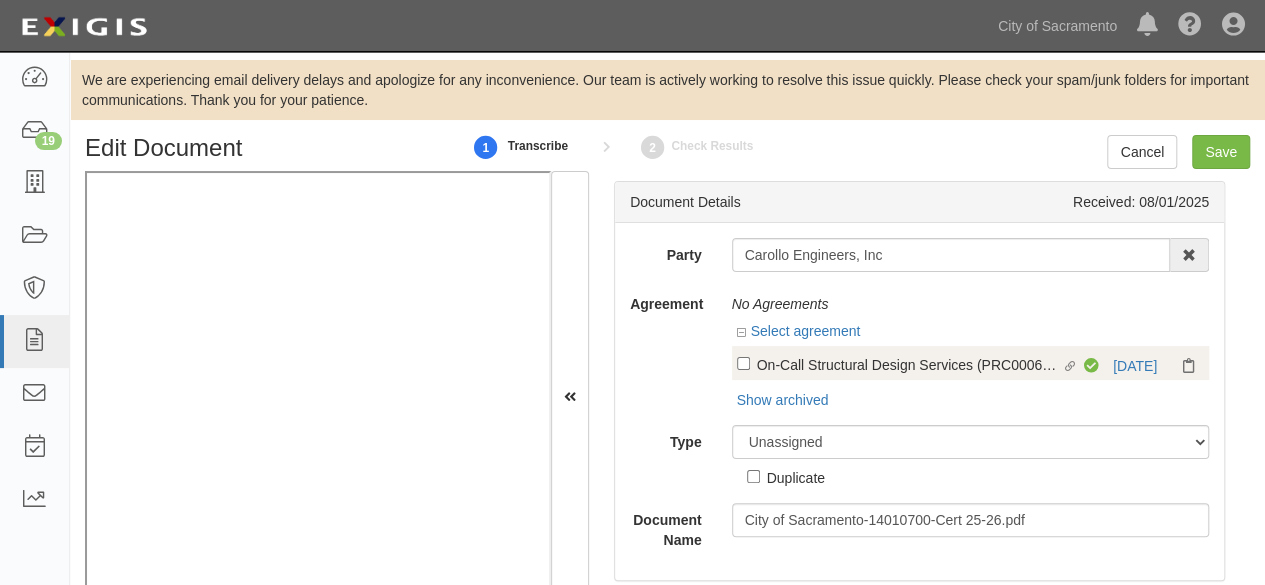 click on "On-Call Structural Design Services (PRC000695-05)" at bounding box center (909, 364) 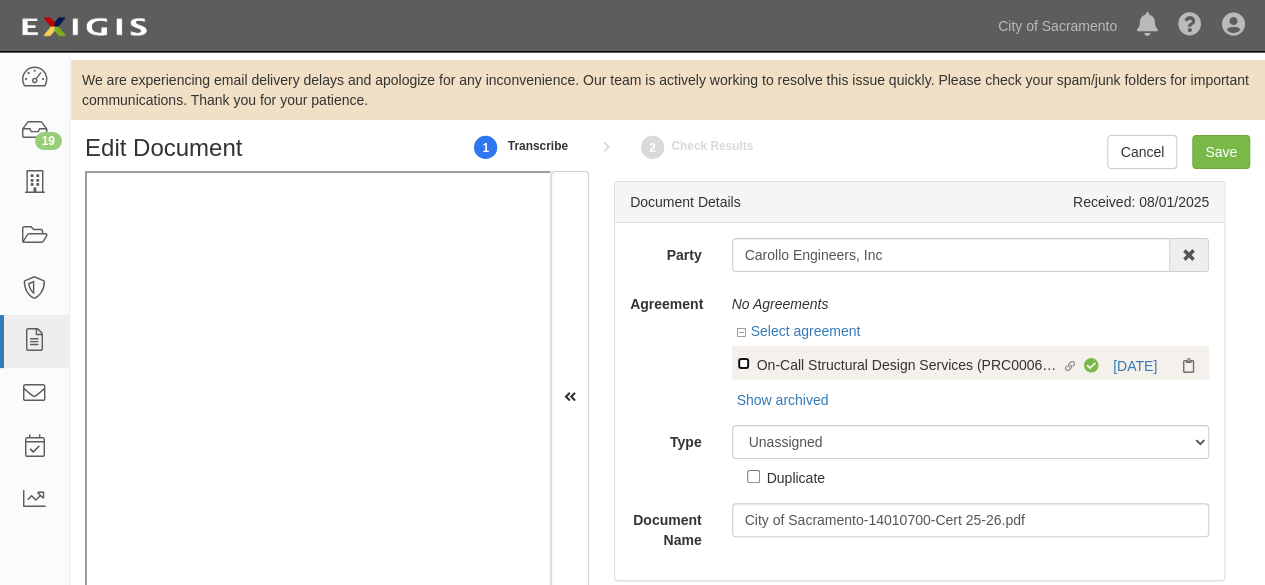click on "Linked agreement
On-Call Structural Design Services (PRC000695-05)
Linked agreement" at bounding box center [743, 363] 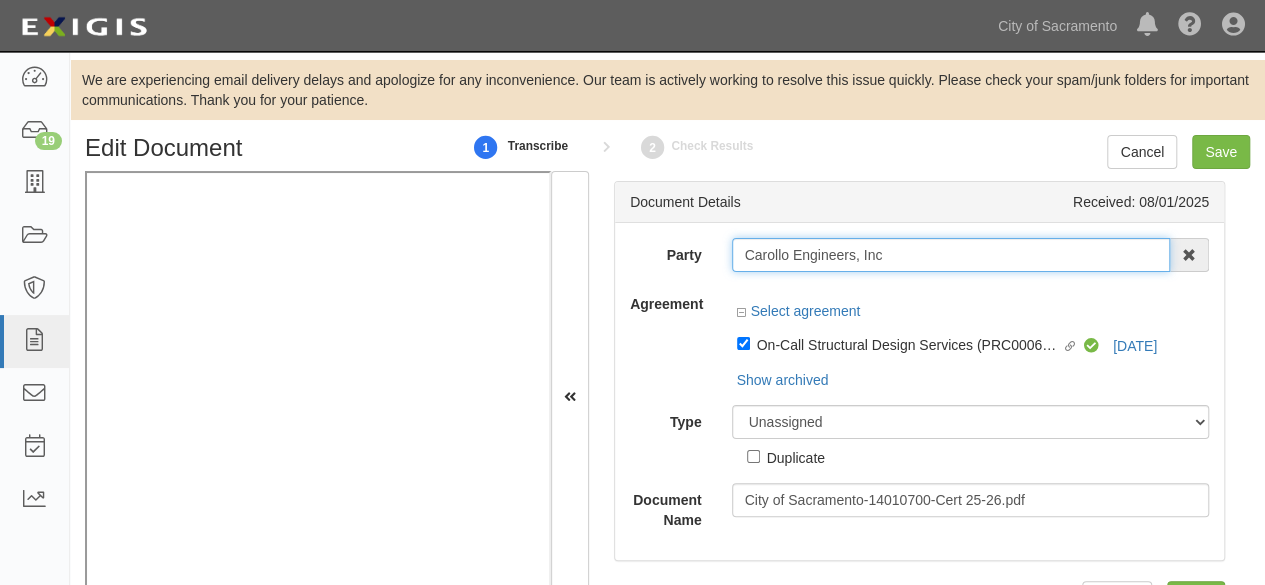 click on "Carollo Engineers, Inc" at bounding box center (951, 255) 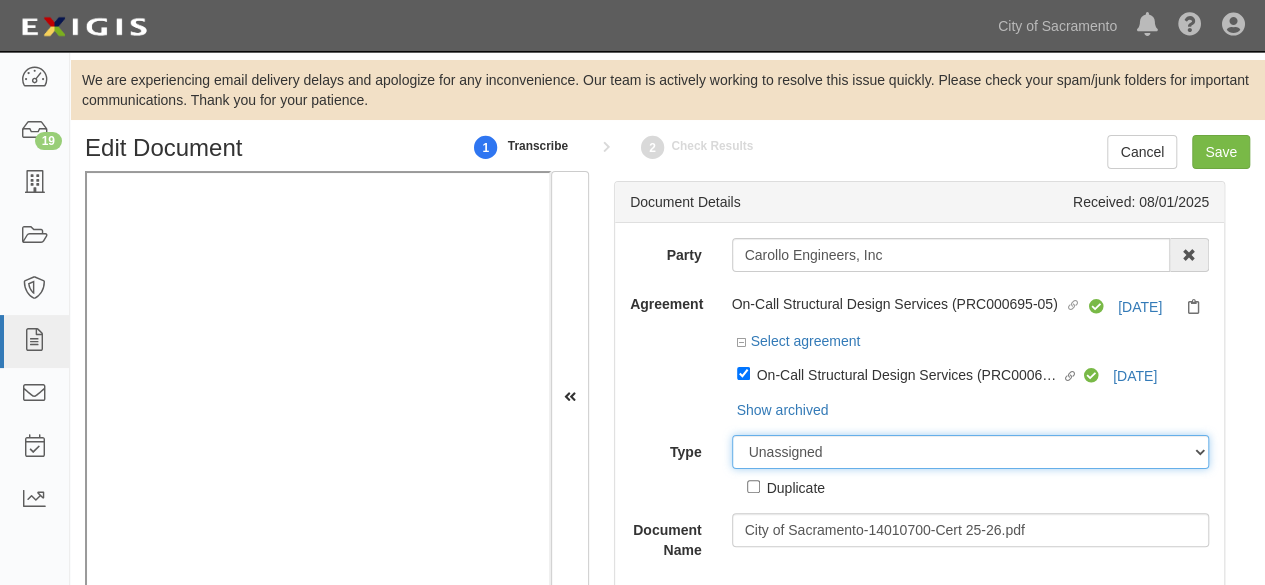 drag, startPoint x: 804, startPoint y: 454, endPoint x: 800, endPoint y: 436, distance: 18.439089 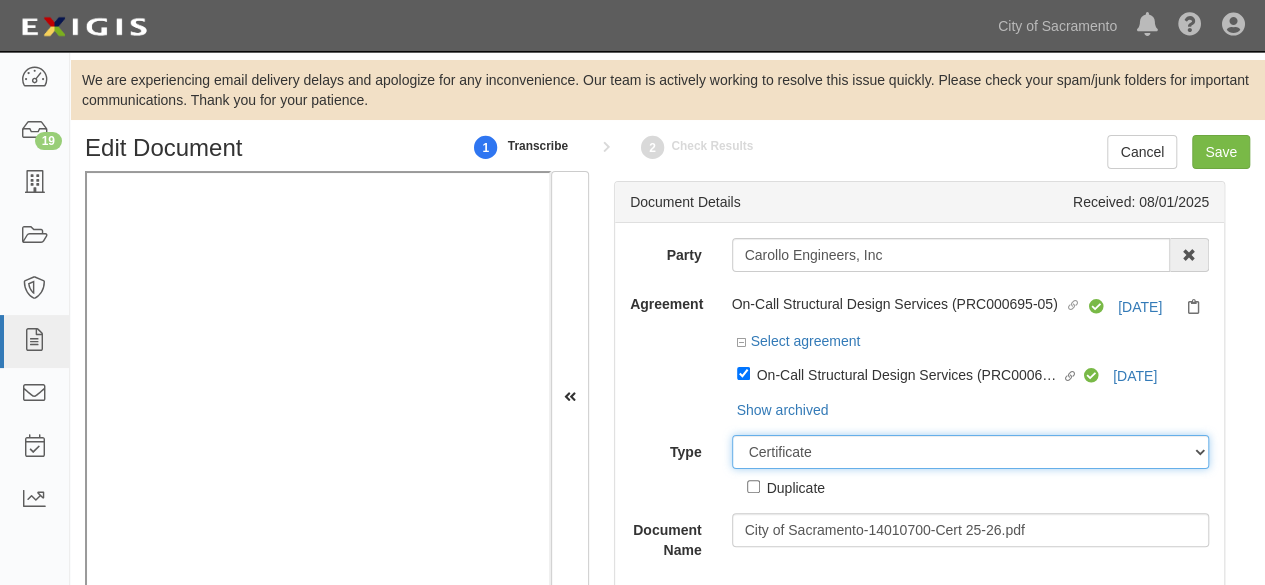 click on "Unassigned
Binder
Cancellation Notice
Certificate
Contract
Endorsement
Insurance Policy
Junk
Other Document
Policy Declarations
Reinstatement Notice
Requirements
Waiver Request" at bounding box center (971, 452) 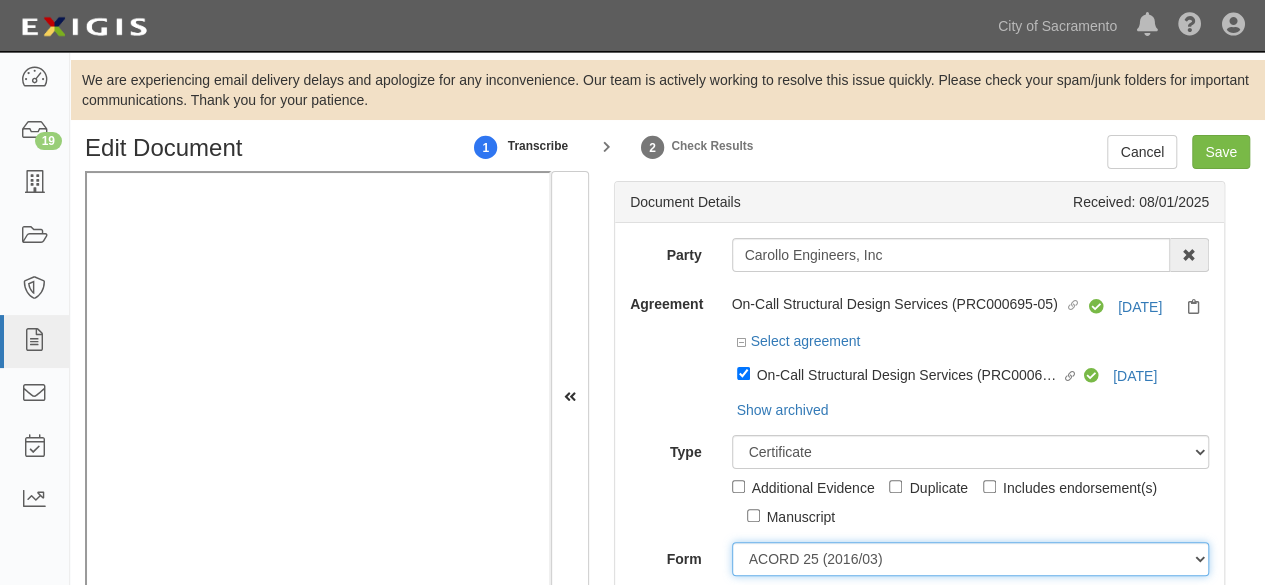 click on "ACORD 25 (2016/03)
ACORD 101
ACORD 855 NY (2014/05)
General" at bounding box center (971, 559) 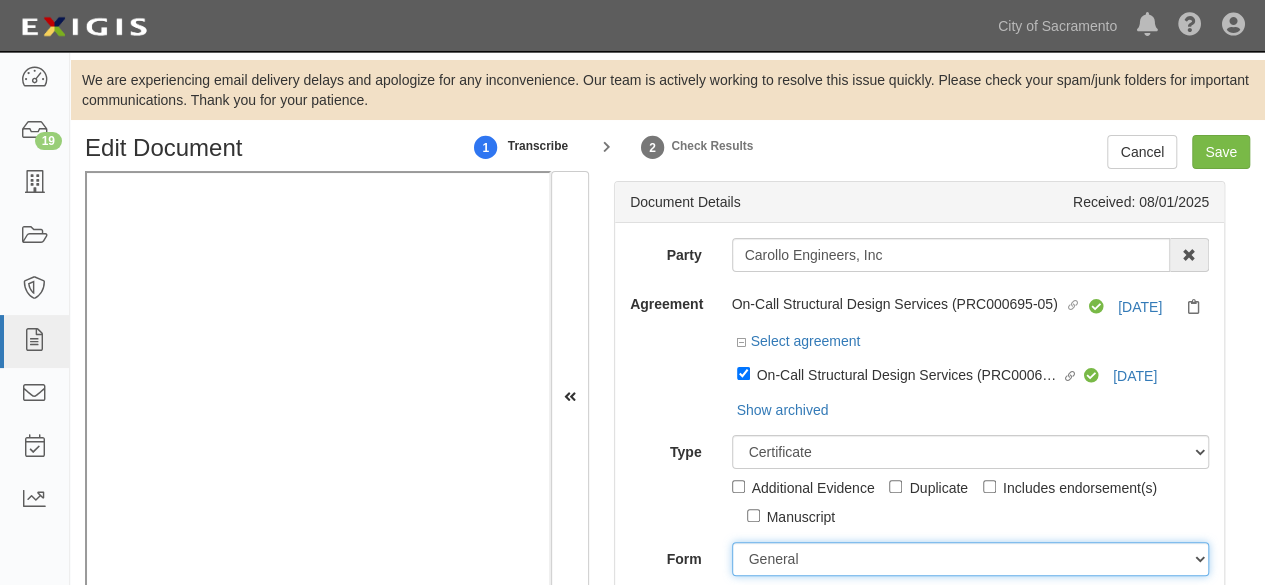 click on "ACORD 25 (2016/03)
ACORD 101
ACORD 855 NY (2014/05)
General" at bounding box center [971, 559] 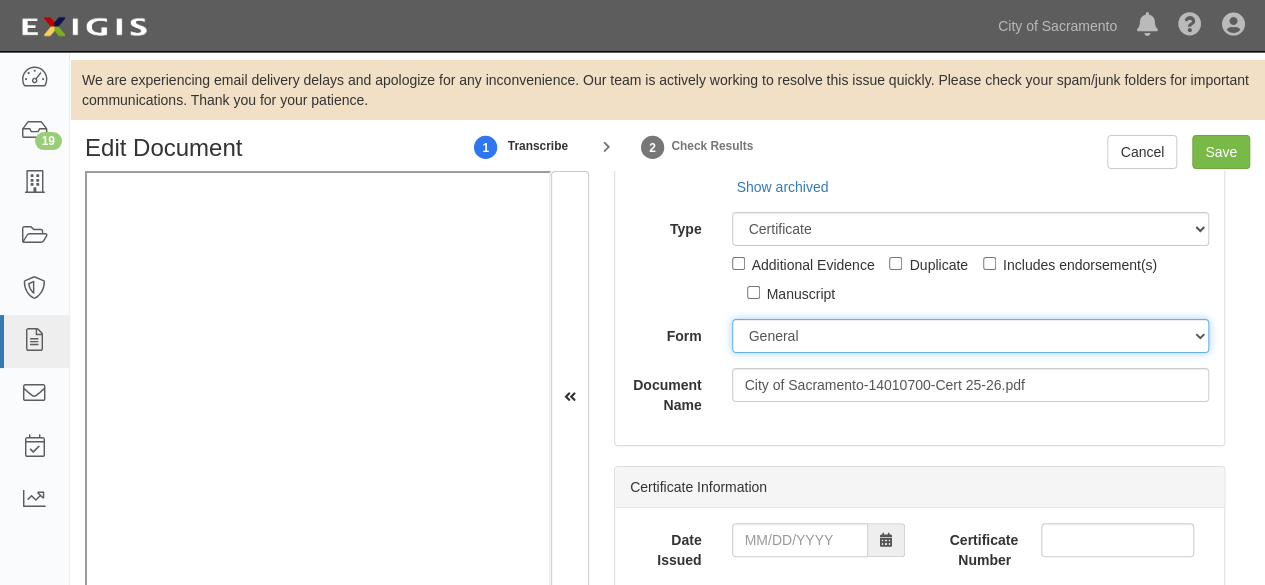 scroll, scrollTop: 300, scrollLeft: 0, axis: vertical 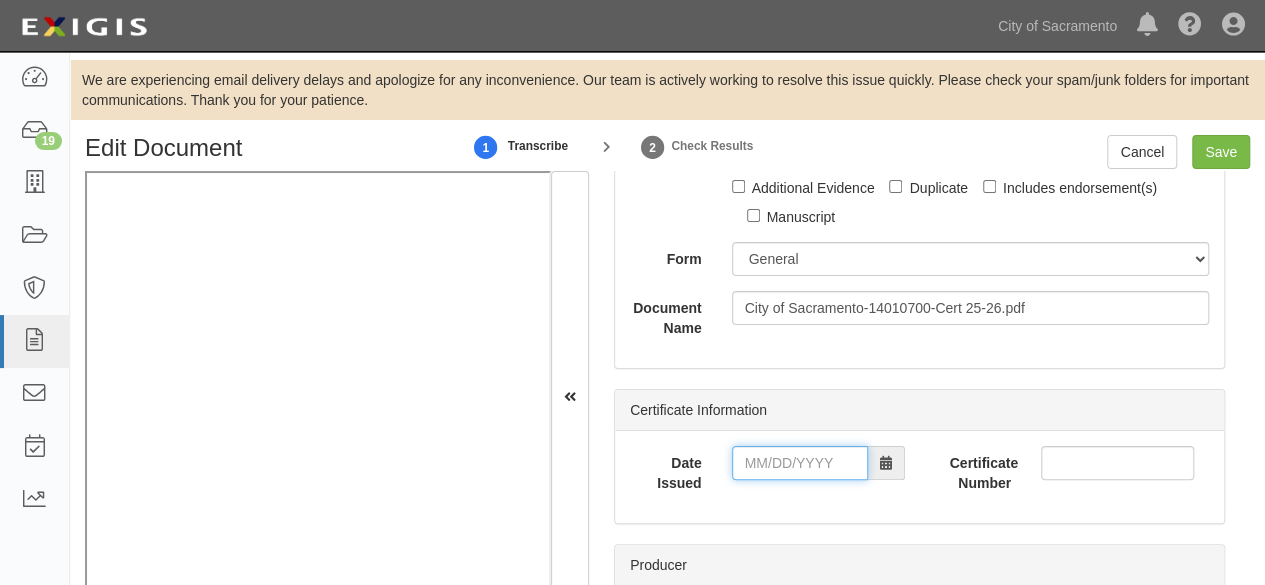 click on "Date Issued" at bounding box center [800, 463] 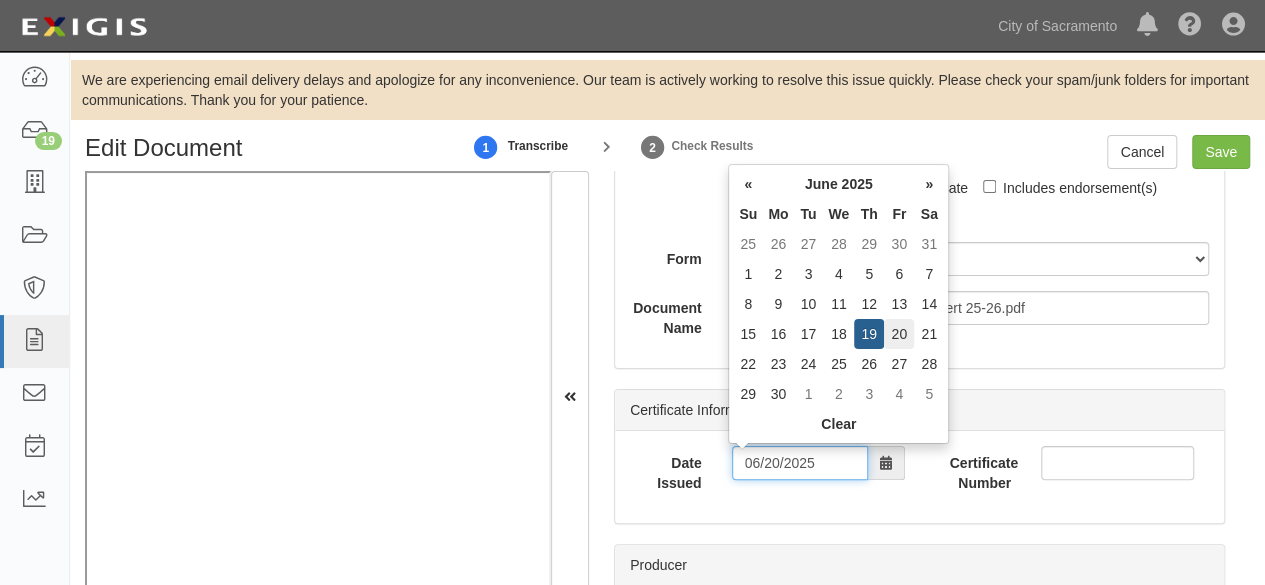 type on "06/20/2025" 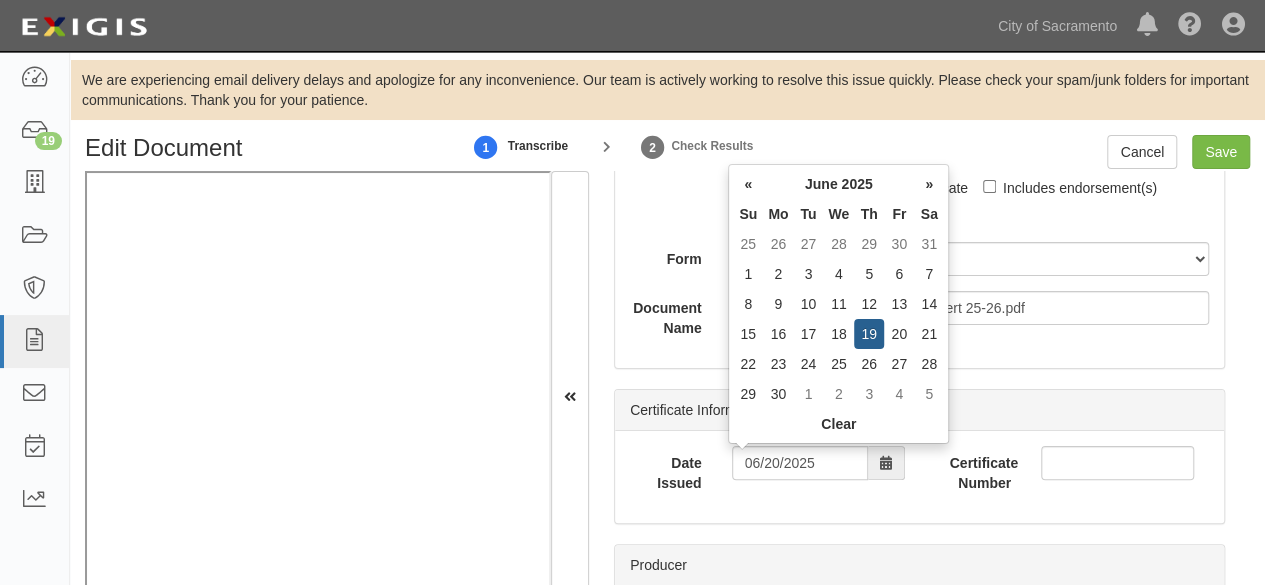 drag, startPoint x: 892, startPoint y: 330, endPoint x: 926, endPoint y: 309, distance: 39.962482 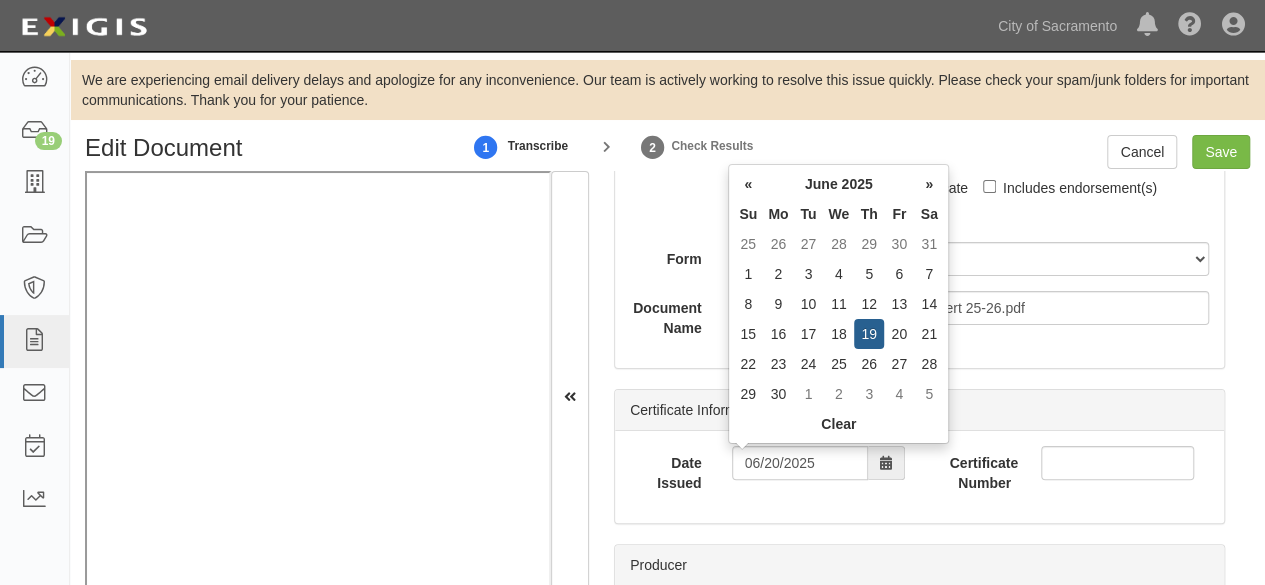 click on "20" at bounding box center (899, 334) 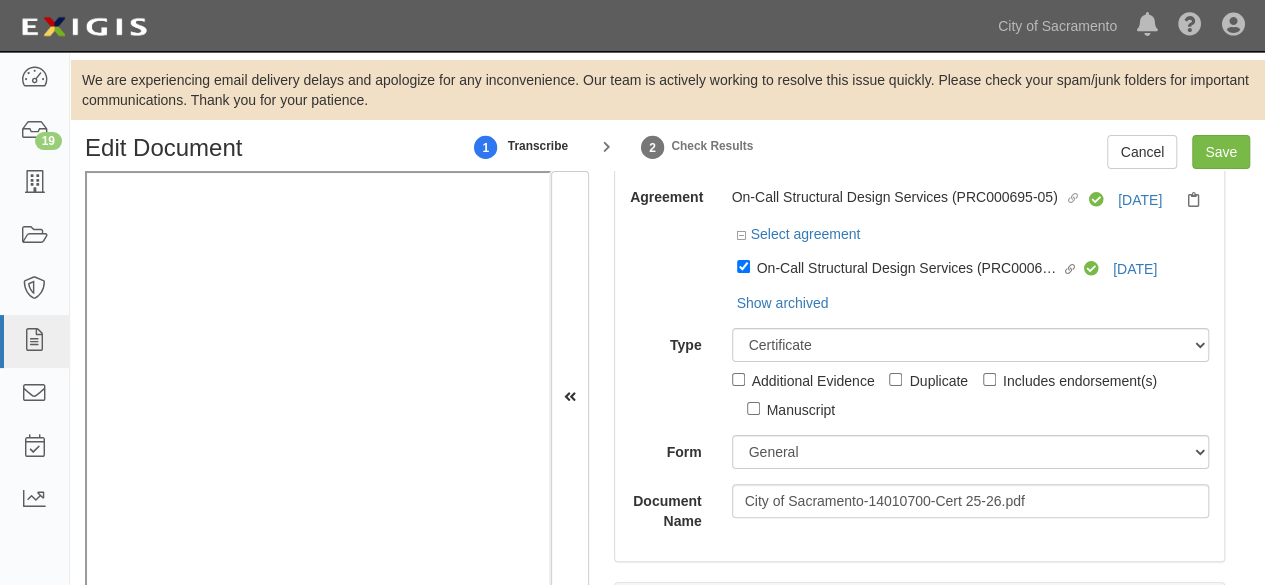 scroll, scrollTop: 0, scrollLeft: 0, axis: both 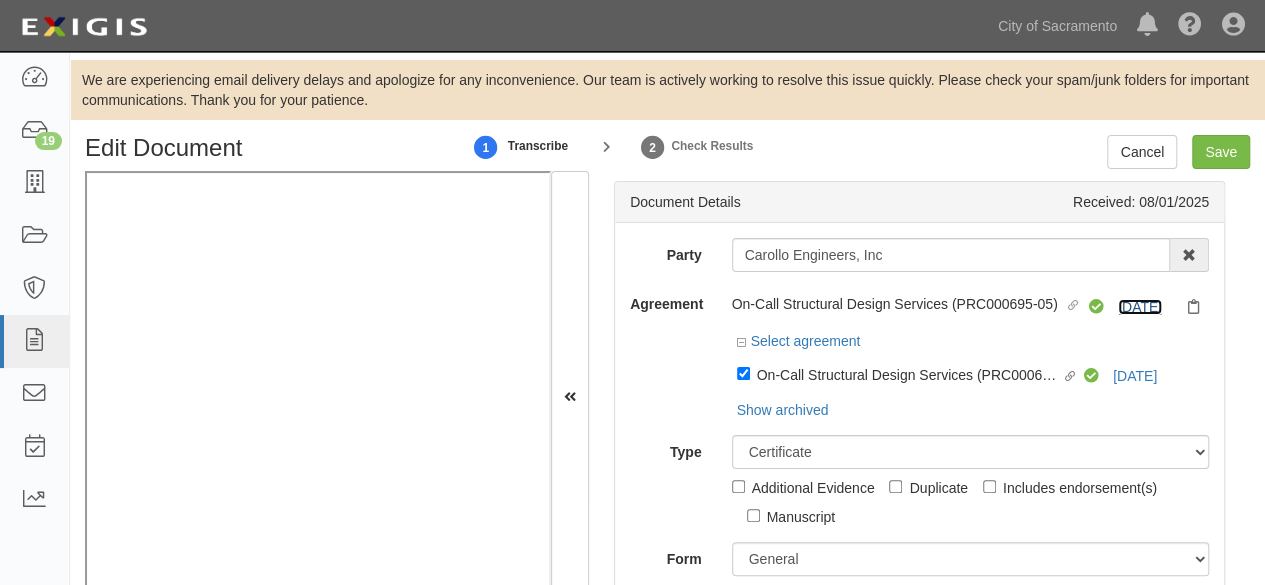 click on "[MONTH]/[DAY]/[YEAR]" at bounding box center [1140, 307] 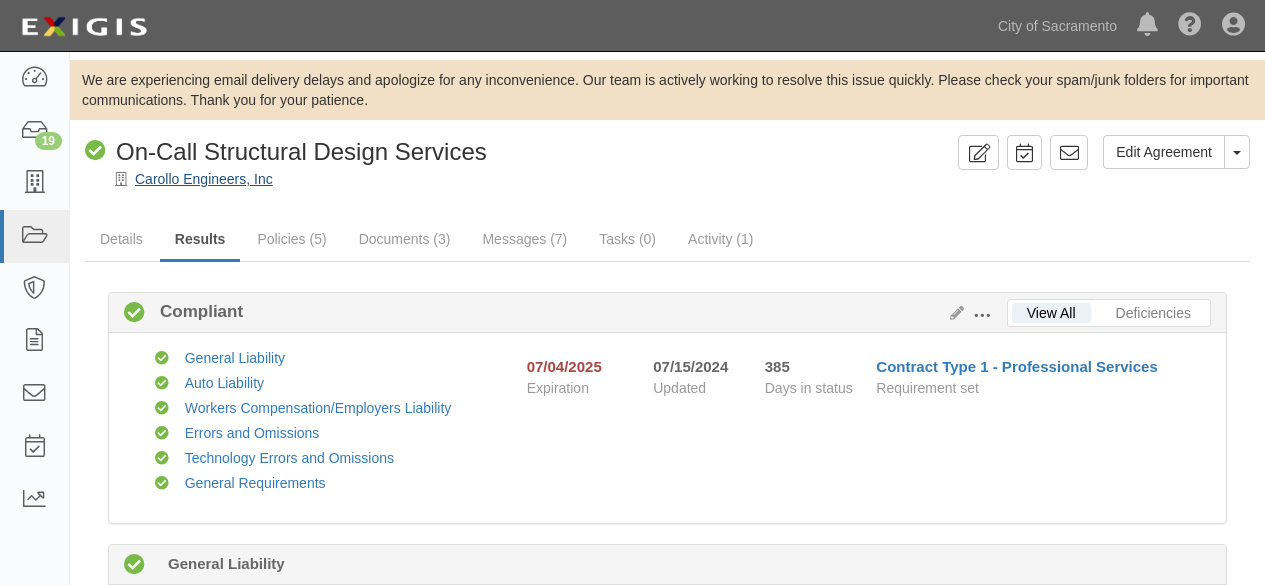 scroll, scrollTop: 0, scrollLeft: 0, axis: both 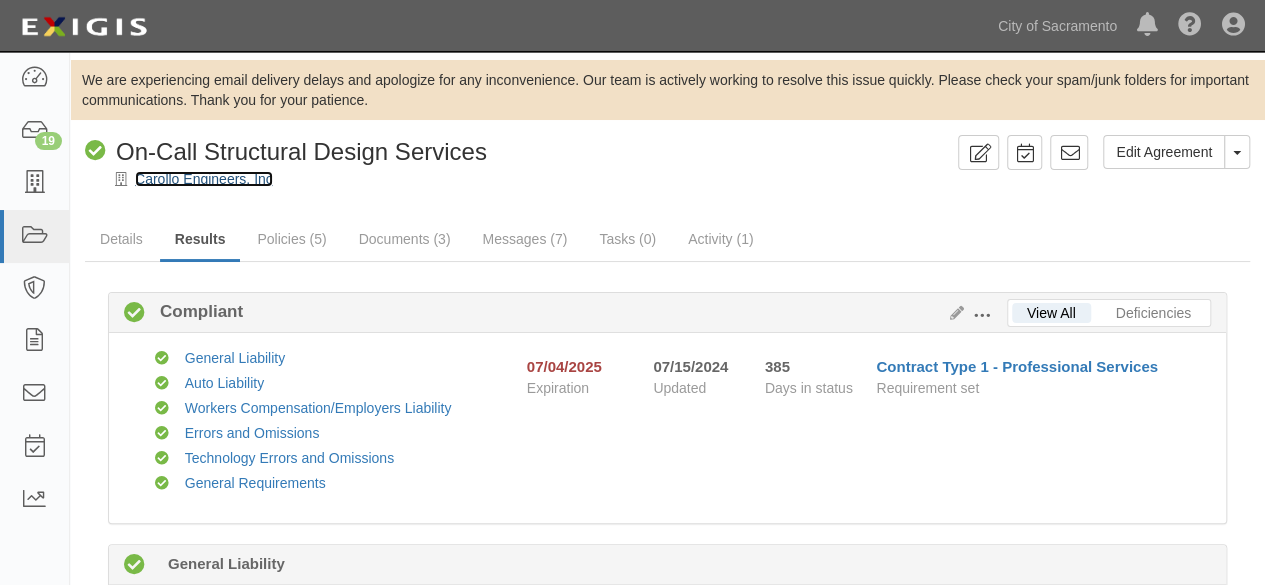 click on "Carollo Engineers, Inc" at bounding box center [204, 179] 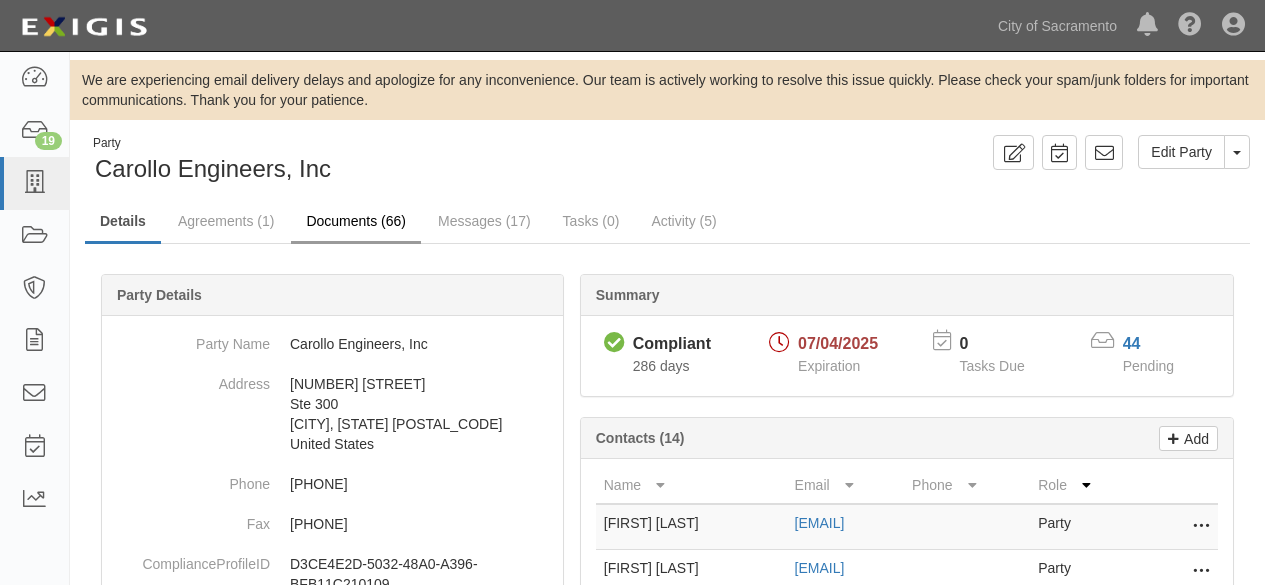 scroll, scrollTop: 0, scrollLeft: 0, axis: both 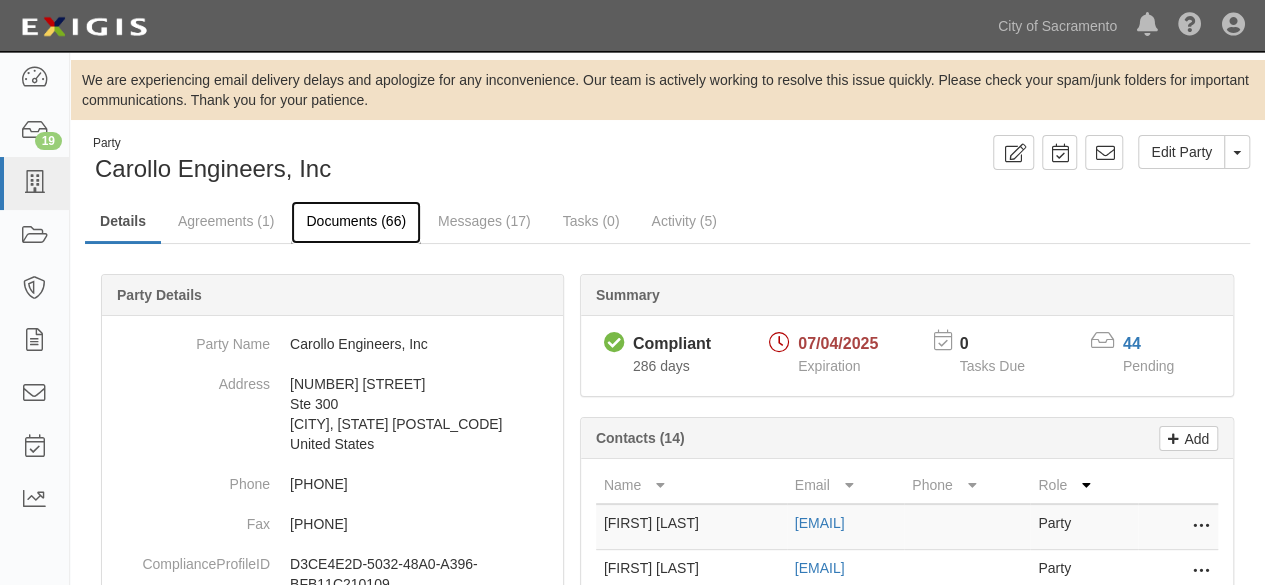 click on "Documents (66)" at bounding box center [356, 222] 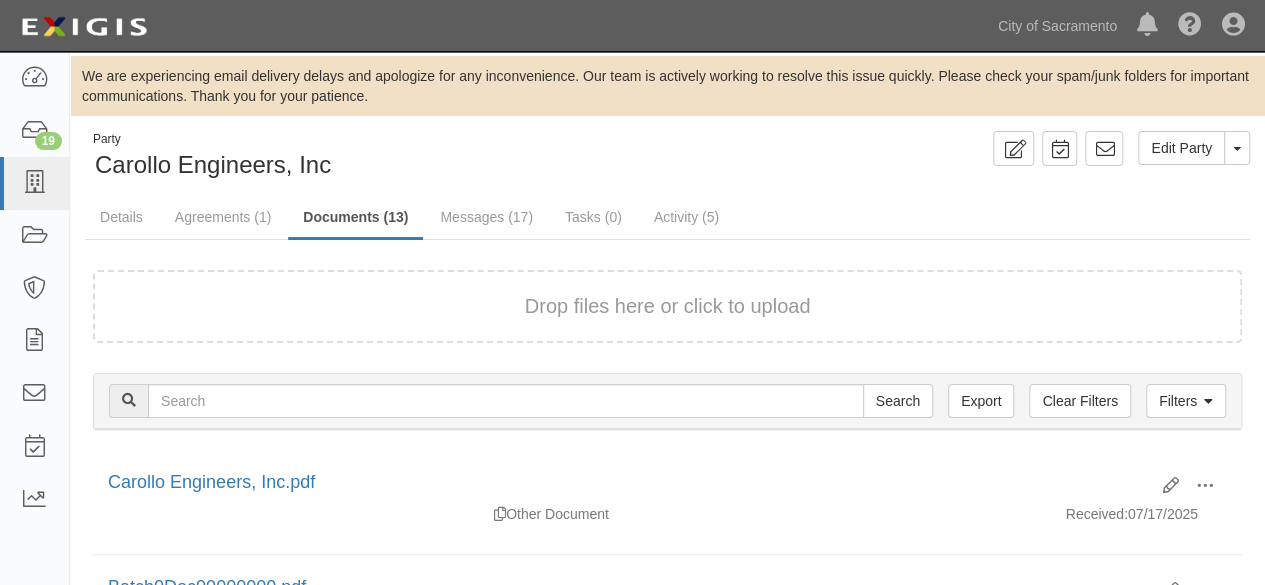 scroll, scrollTop: 0, scrollLeft: 0, axis: both 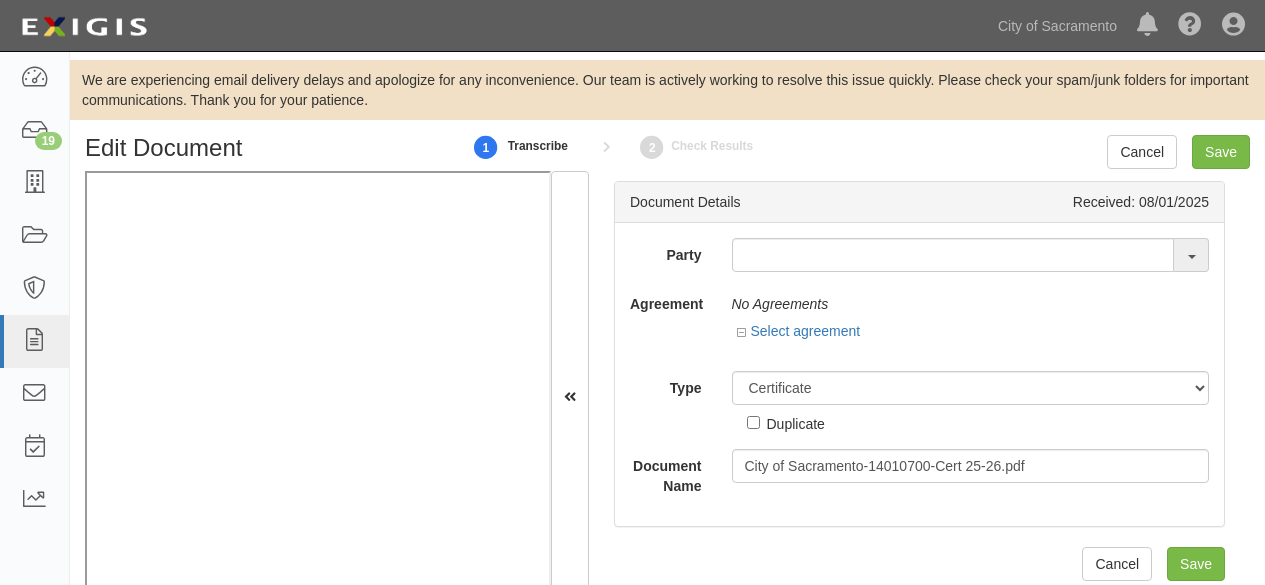 select on "CertificateDetail" 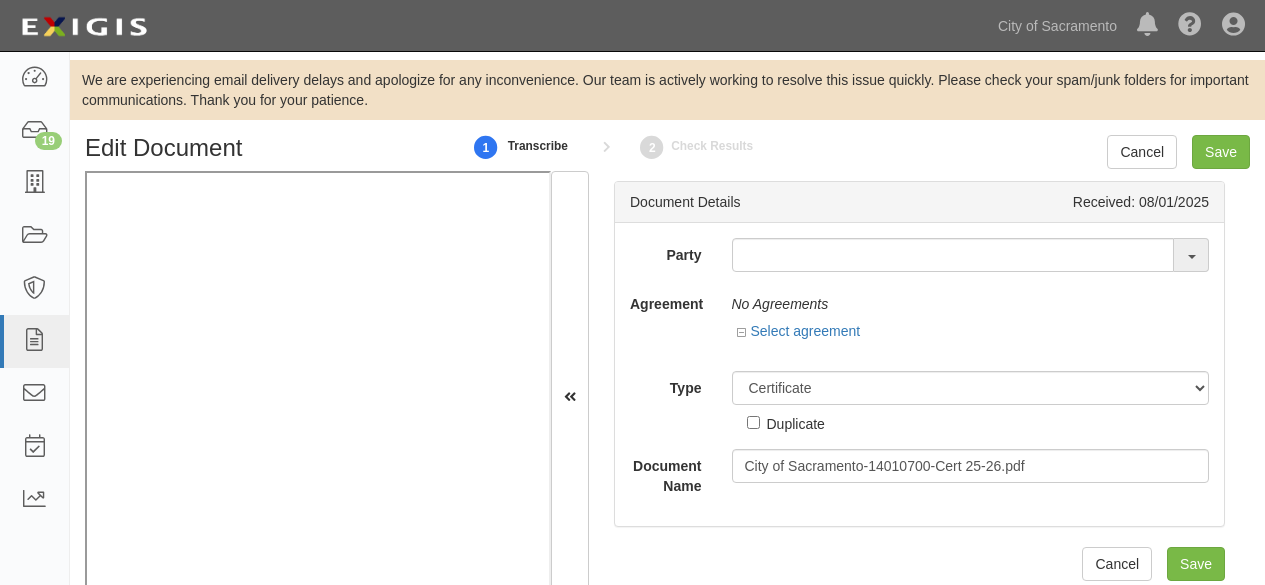 scroll, scrollTop: 0, scrollLeft: 0, axis: both 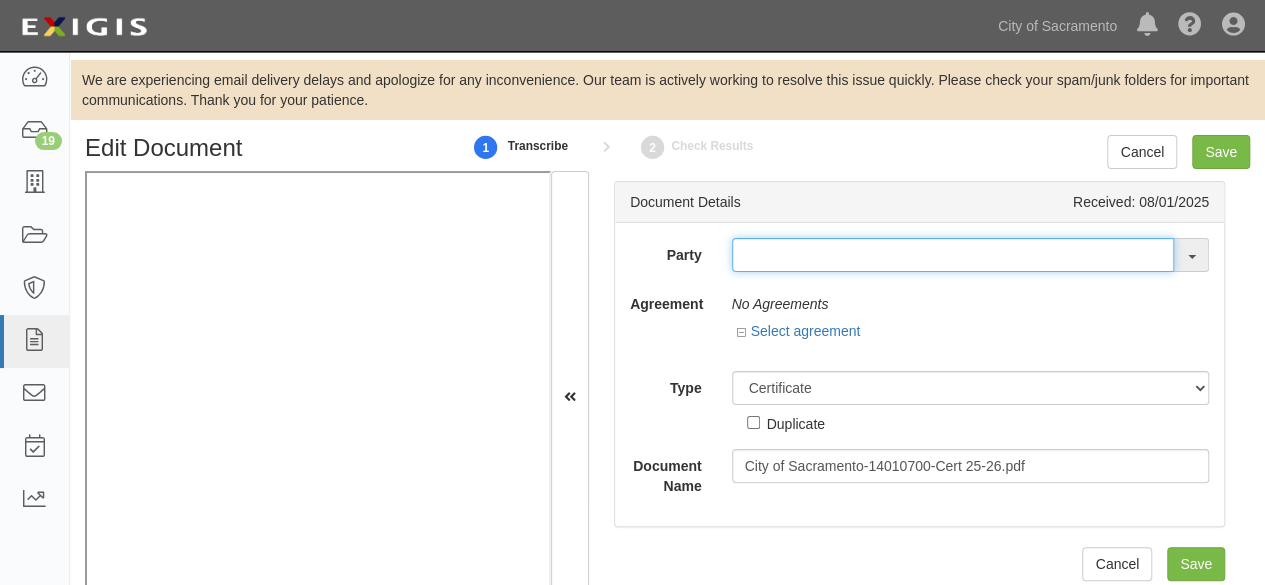 click at bounding box center [953, 255] 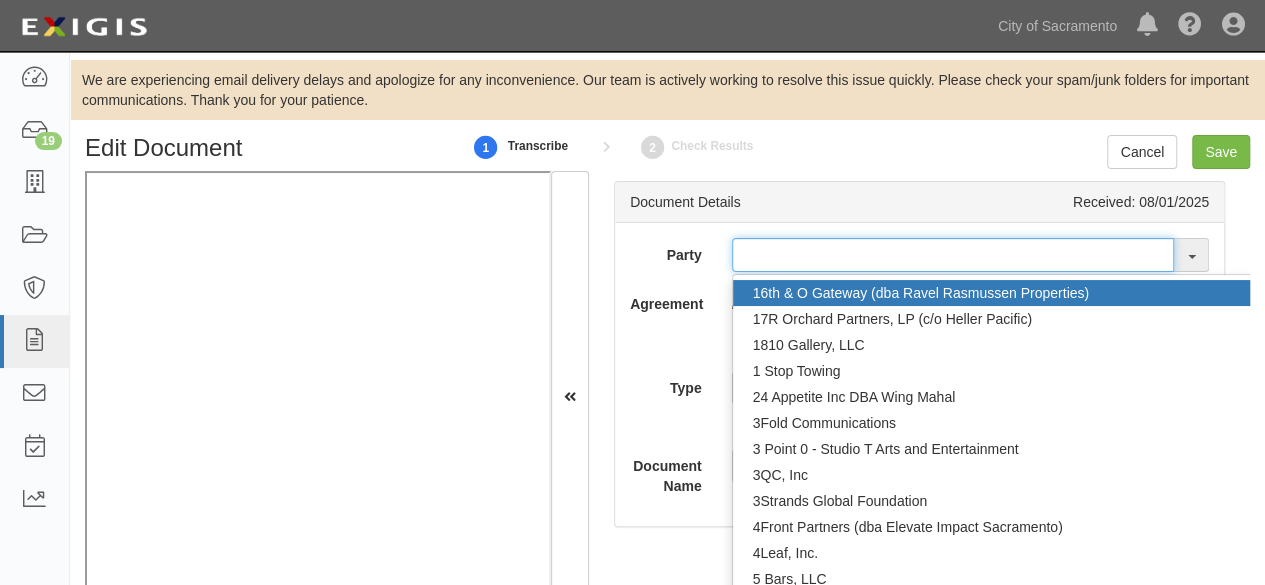 click at bounding box center (953, 255) 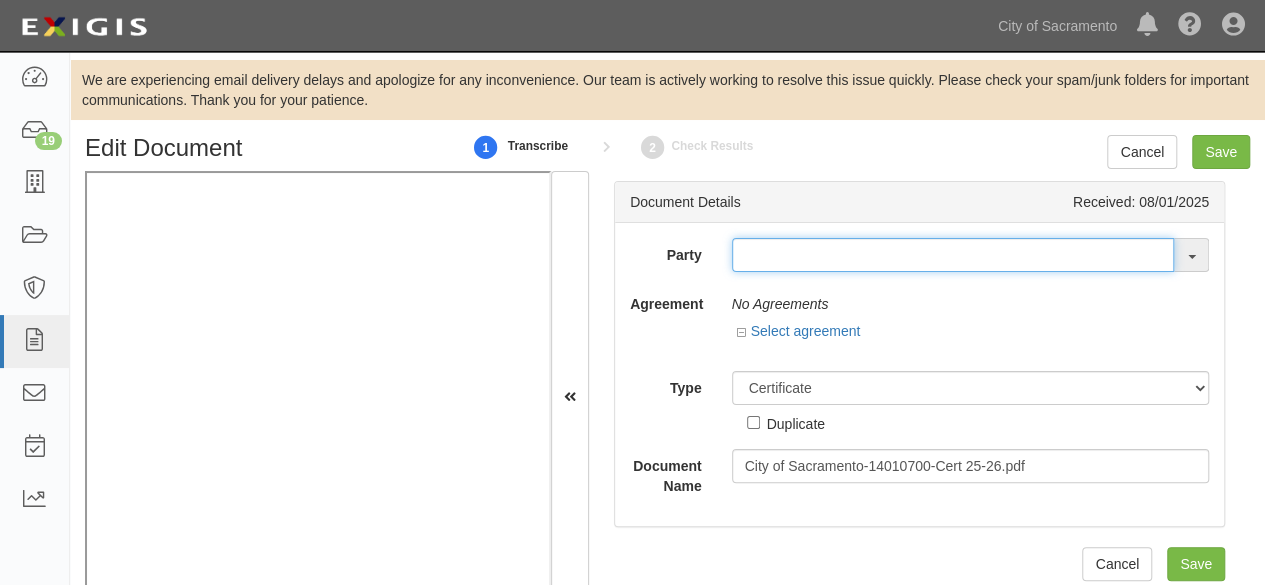 paste on "https://cos.complianz.com/documents/313690/edit" 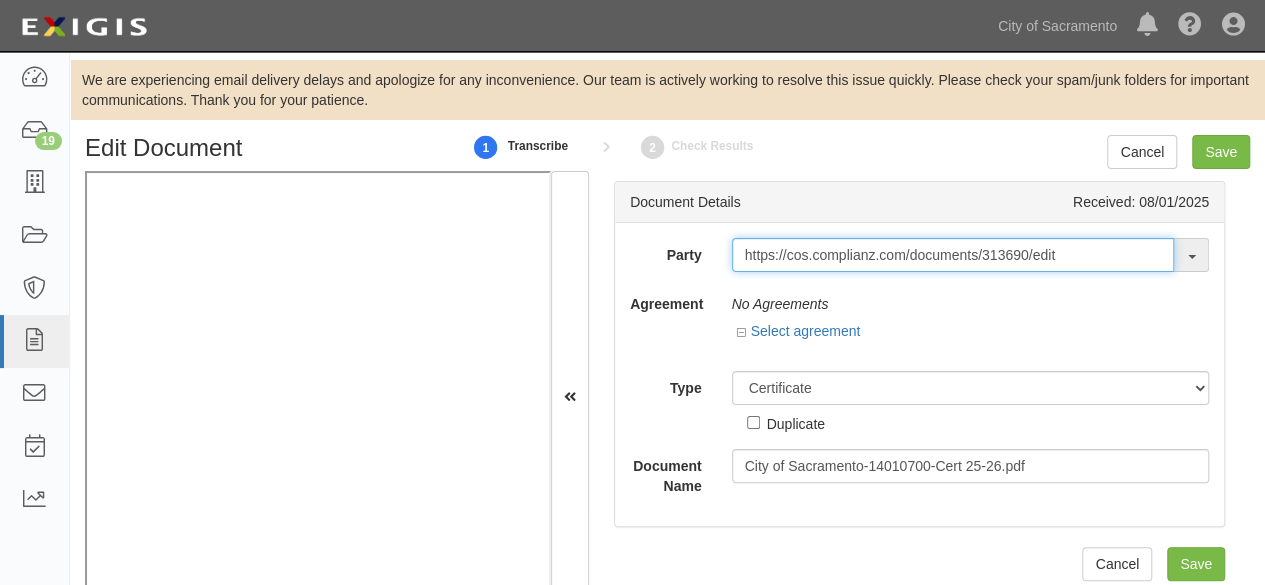 click on "https://cos.complianz.com/documents/313690/edit" at bounding box center [953, 255] 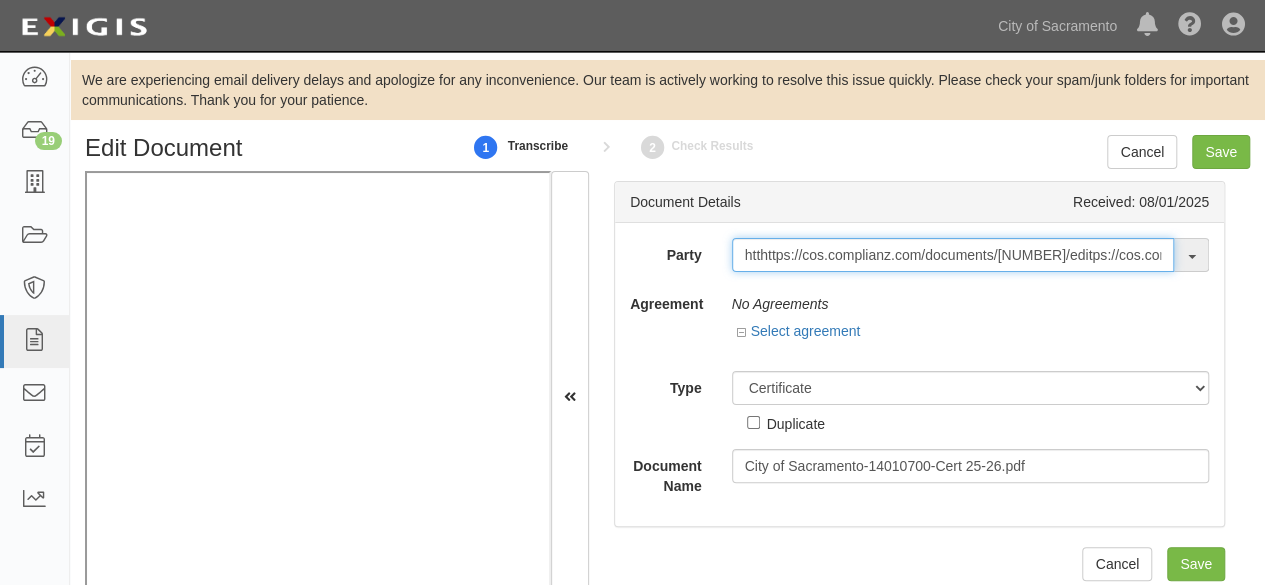 type on "https://cos.complianz.com/documents/313690/edit" 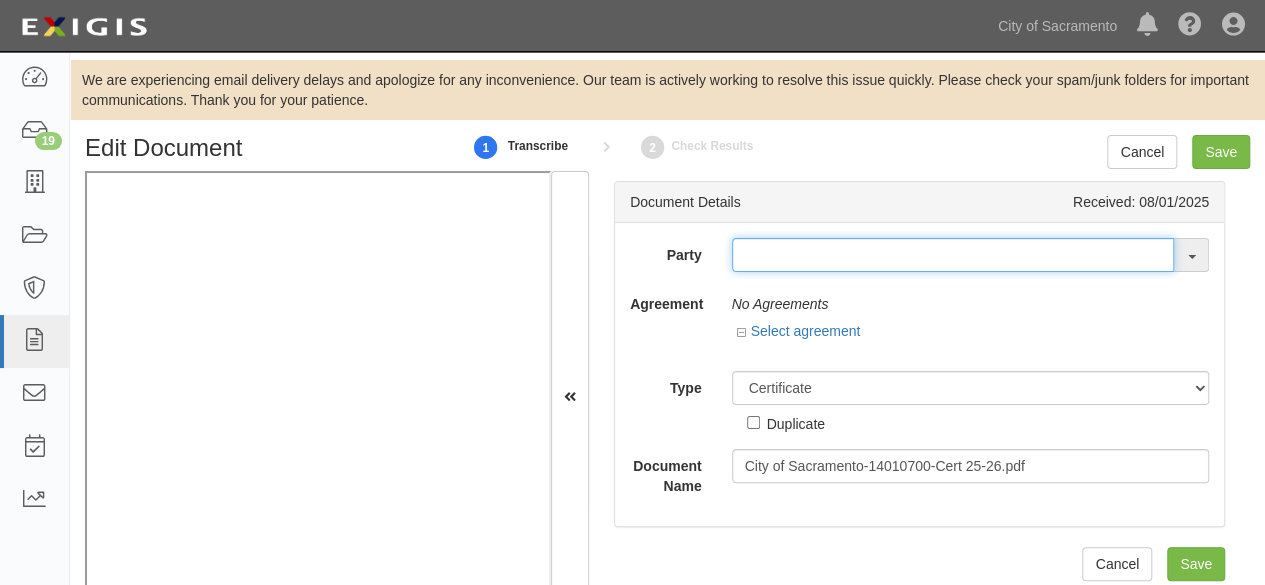 click at bounding box center (953, 255) 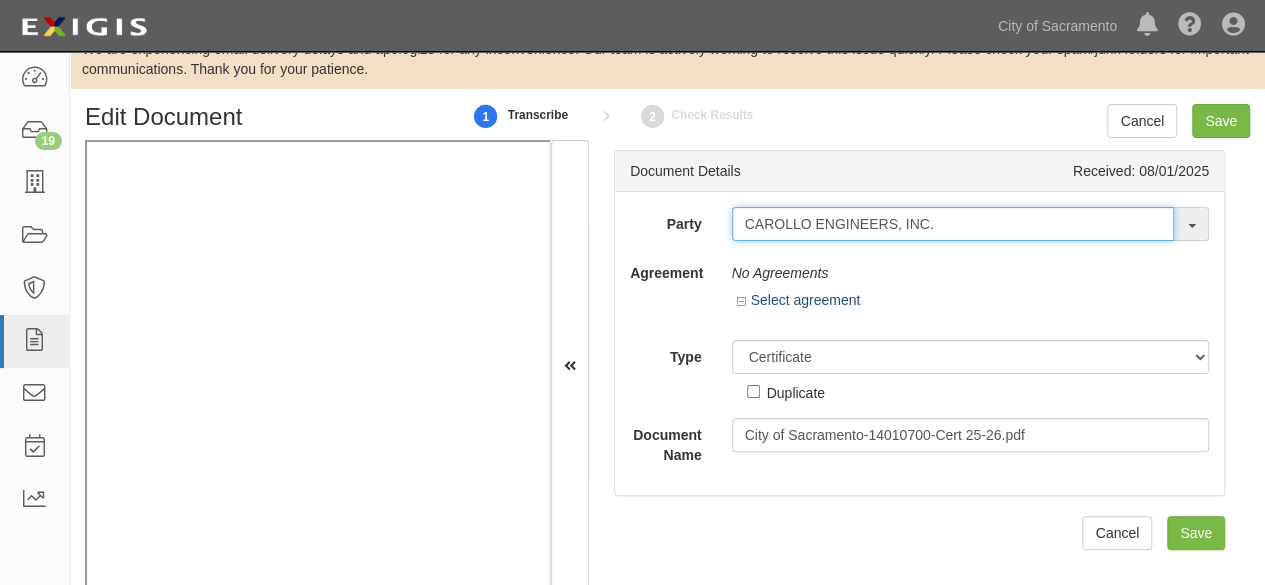 scroll, scrollTop: 65, scrollLeft: 0, axis: vertical 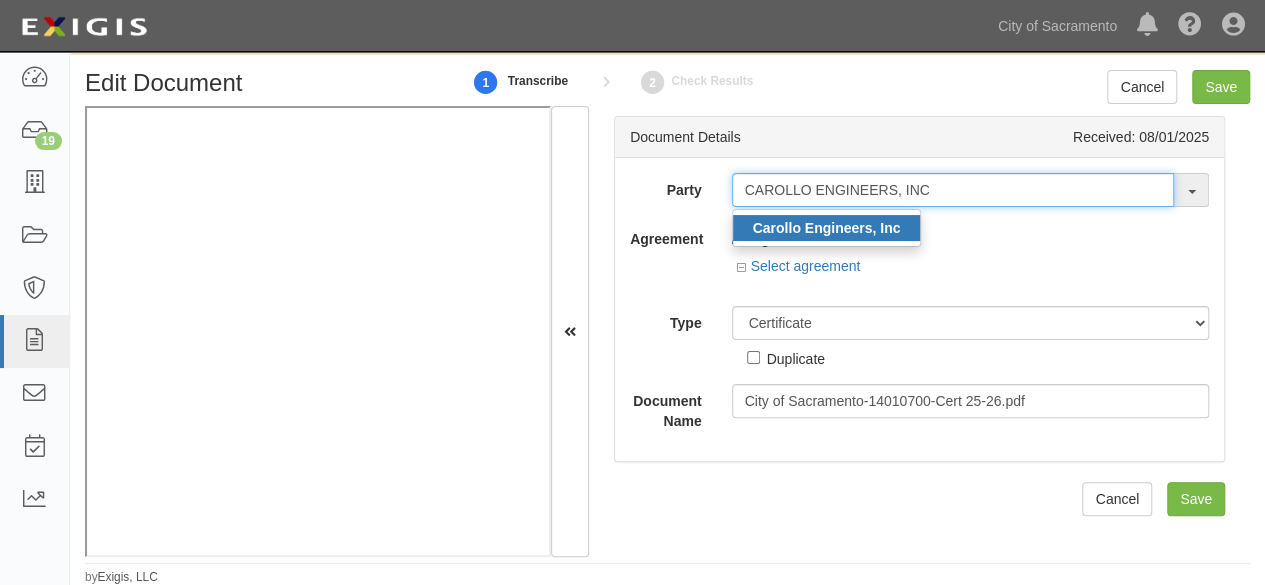 type on "CAROLLO ENGINEERS, INC" 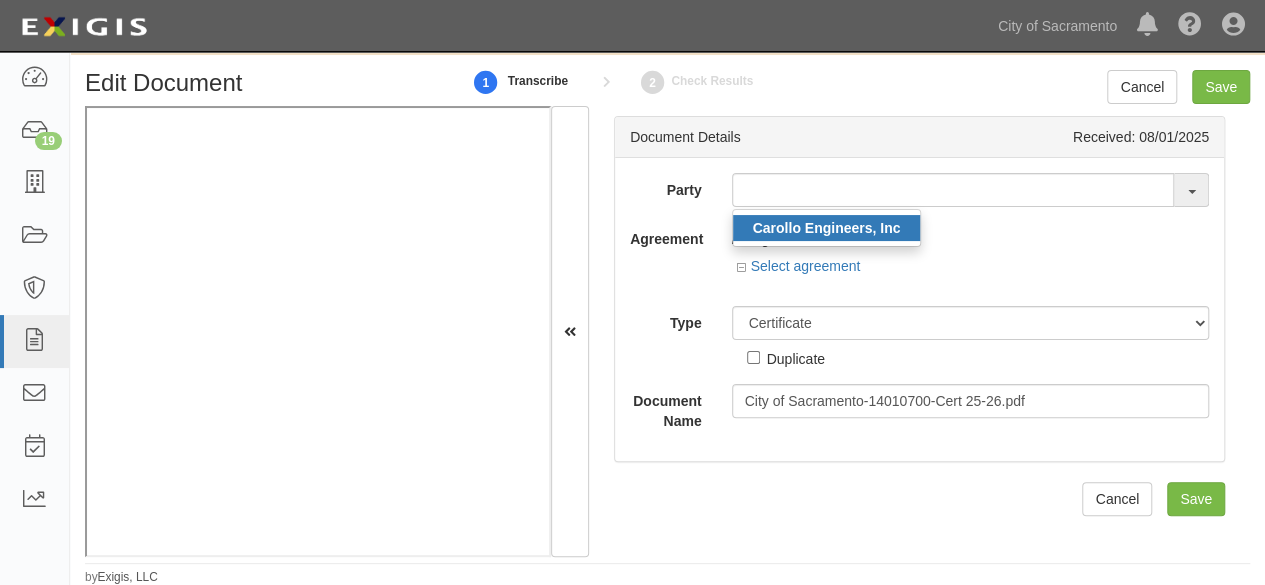 click on "Carollo Engineers, Inc" at bounding box center (827, 228) 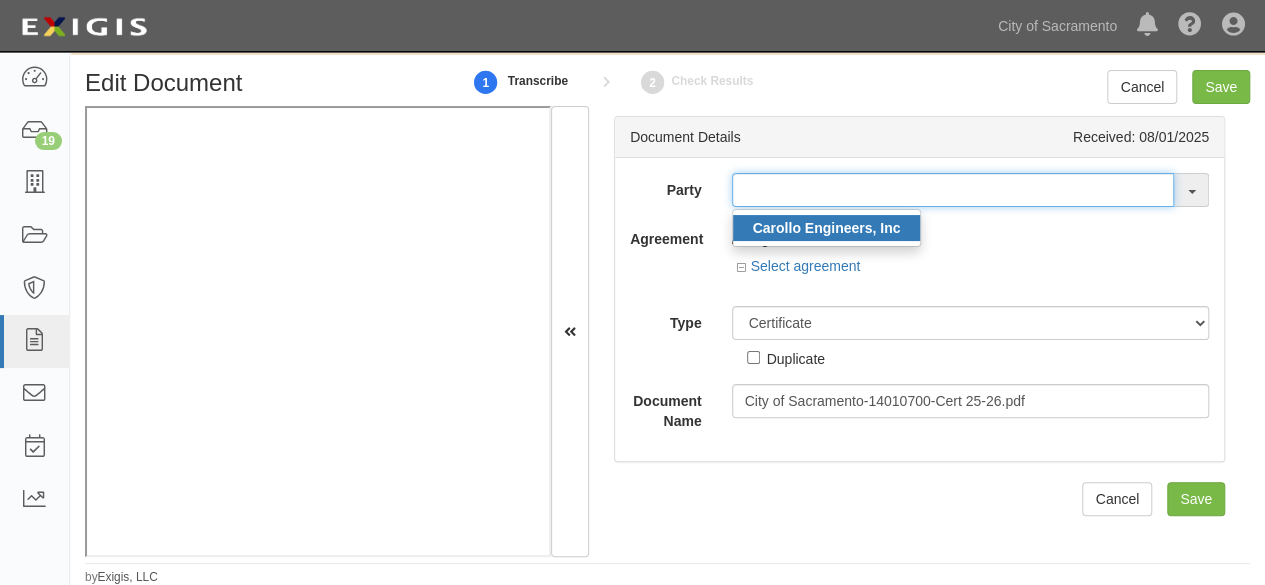type on "Carollo Engineers, Inc" 